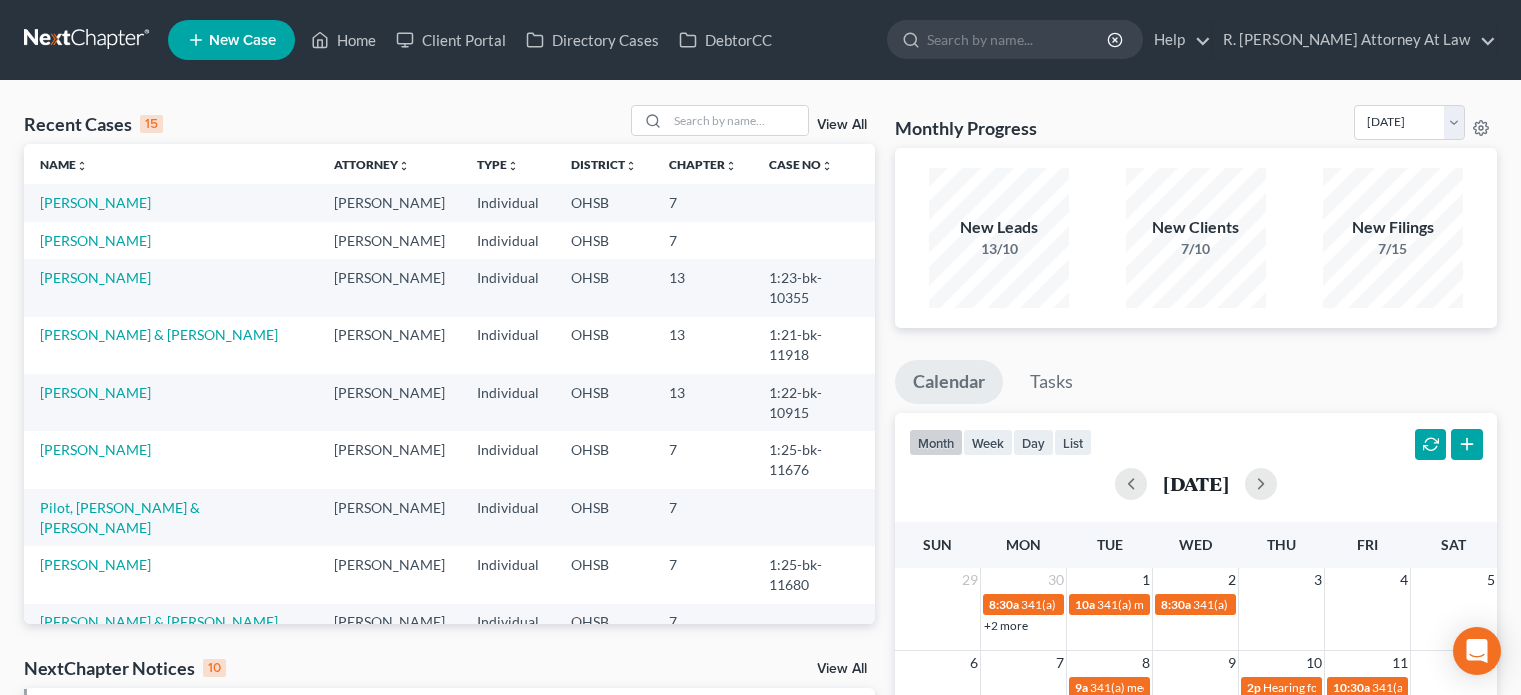 scroll, scrollTop: 0, scrollLeft: 0, axis: both 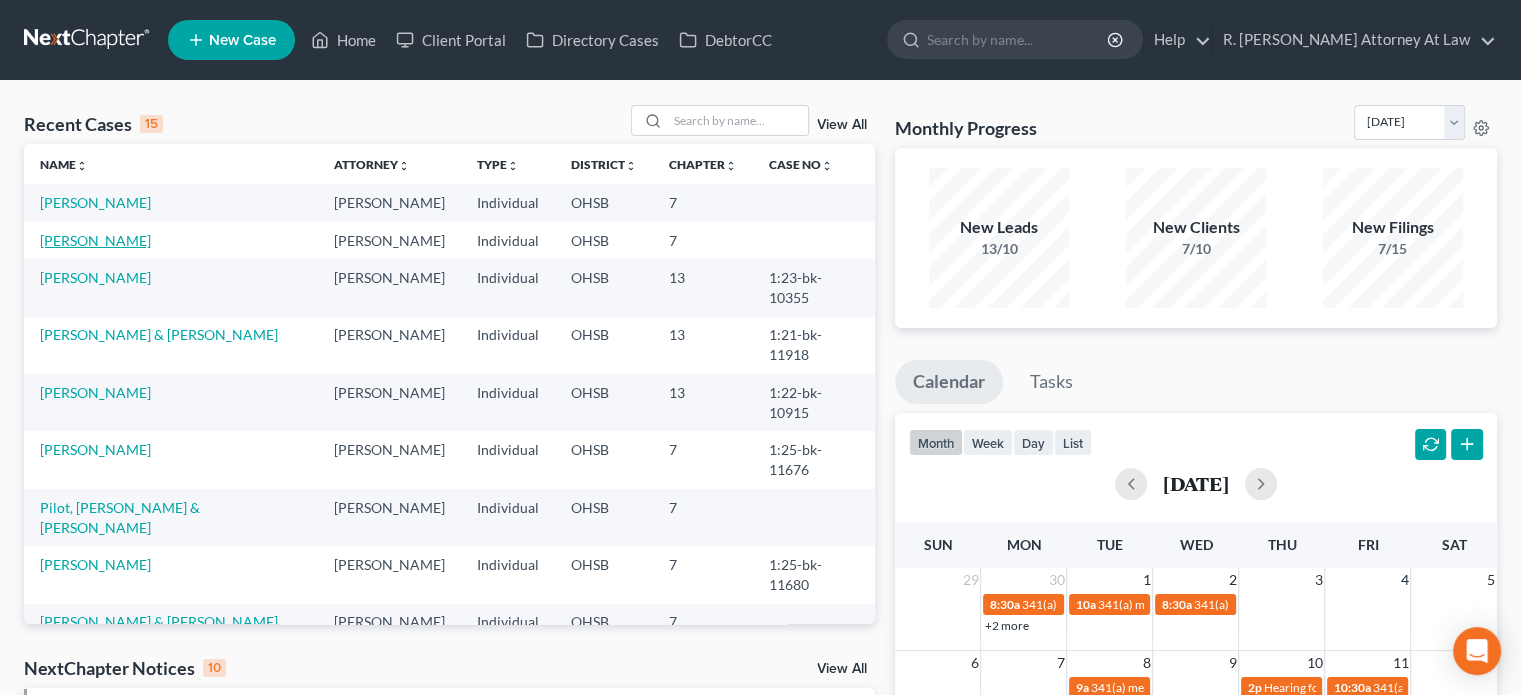 click on "[PERSON_NAME]" at bounding box center (95, 240) 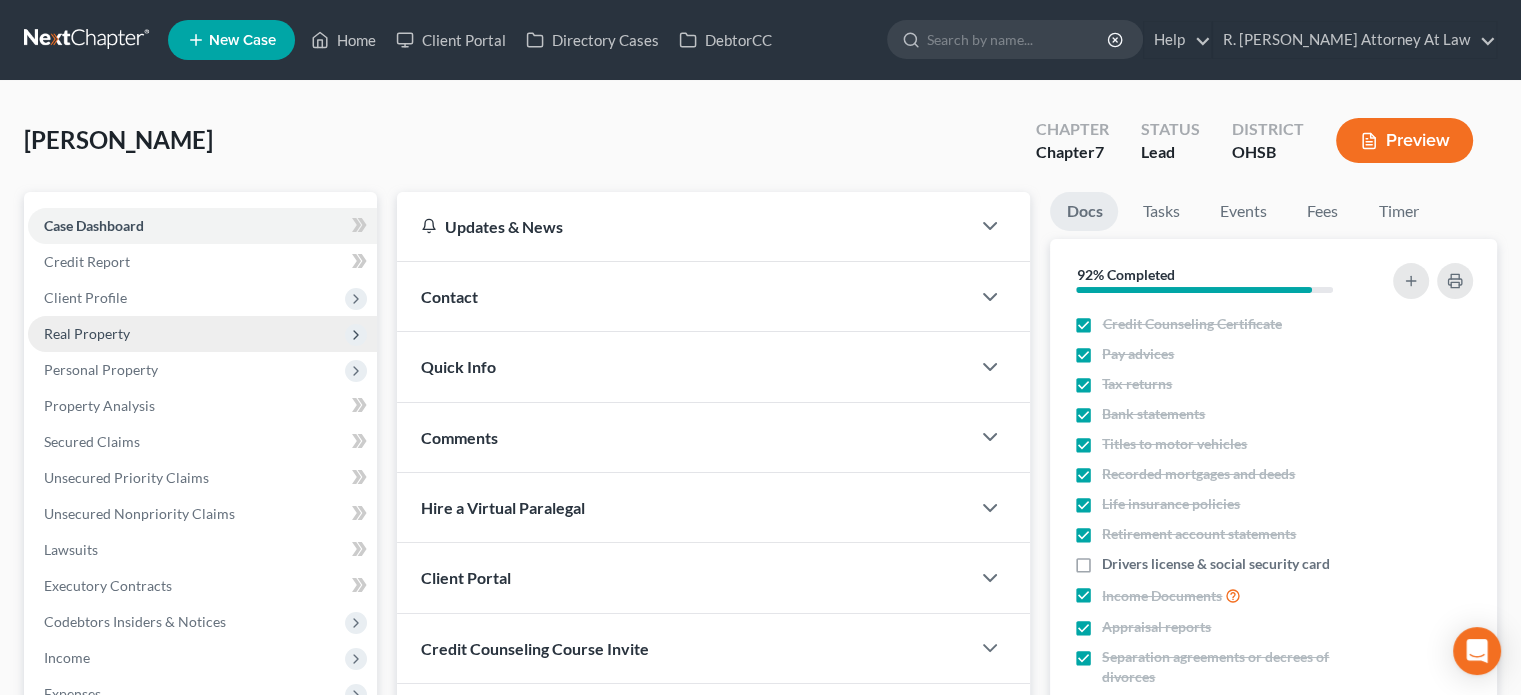click on "Real Property" at bounding box center [87, 333] 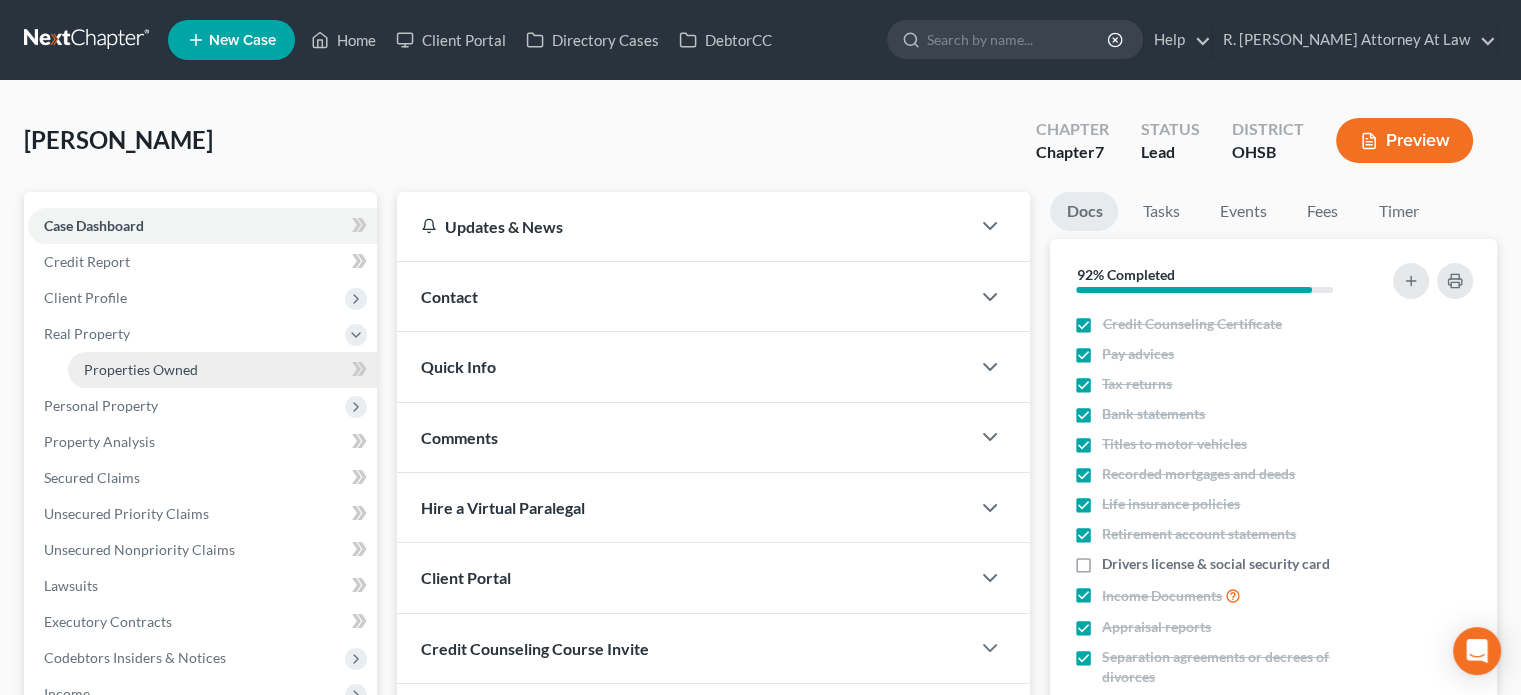 click on "Properties Owned" at bounding box center (141, 369) 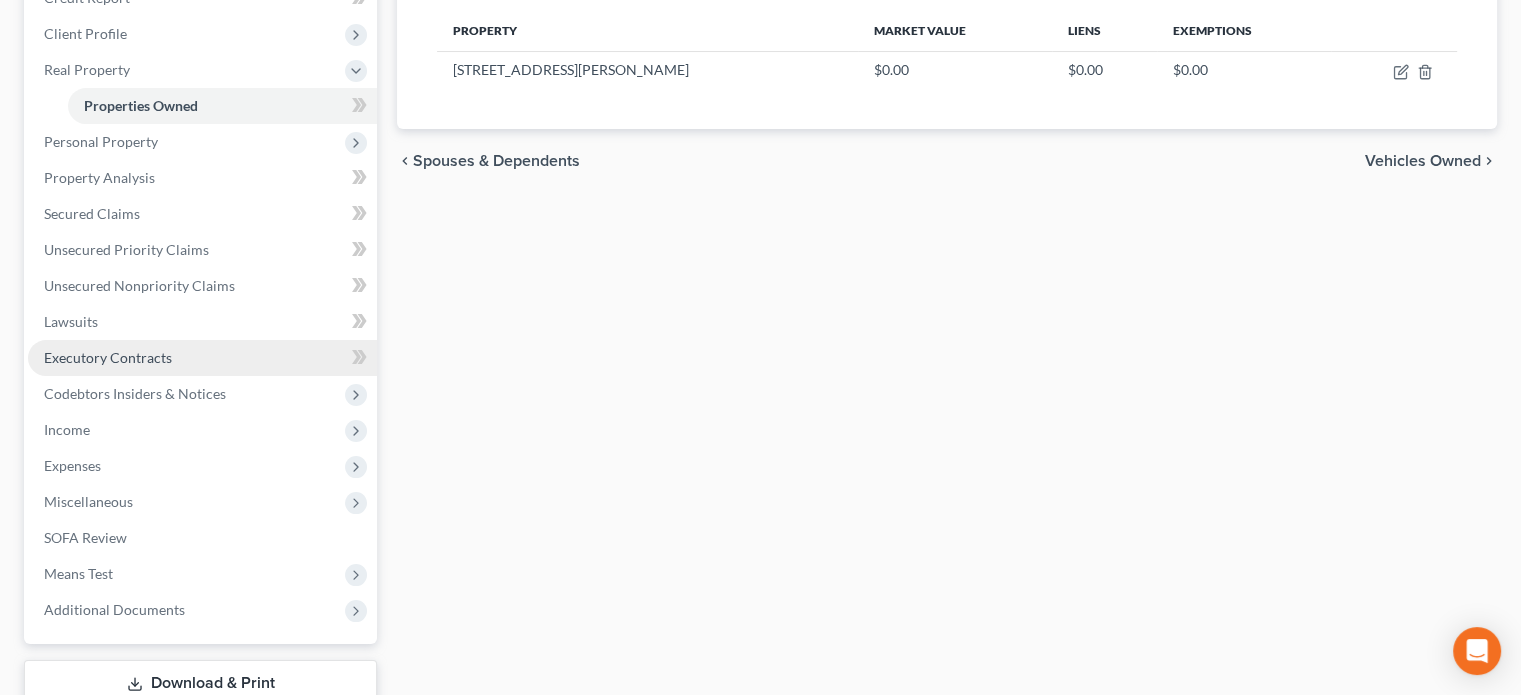 scroll, scrollTop: 402, scrollLeft: 0, axis: vertical 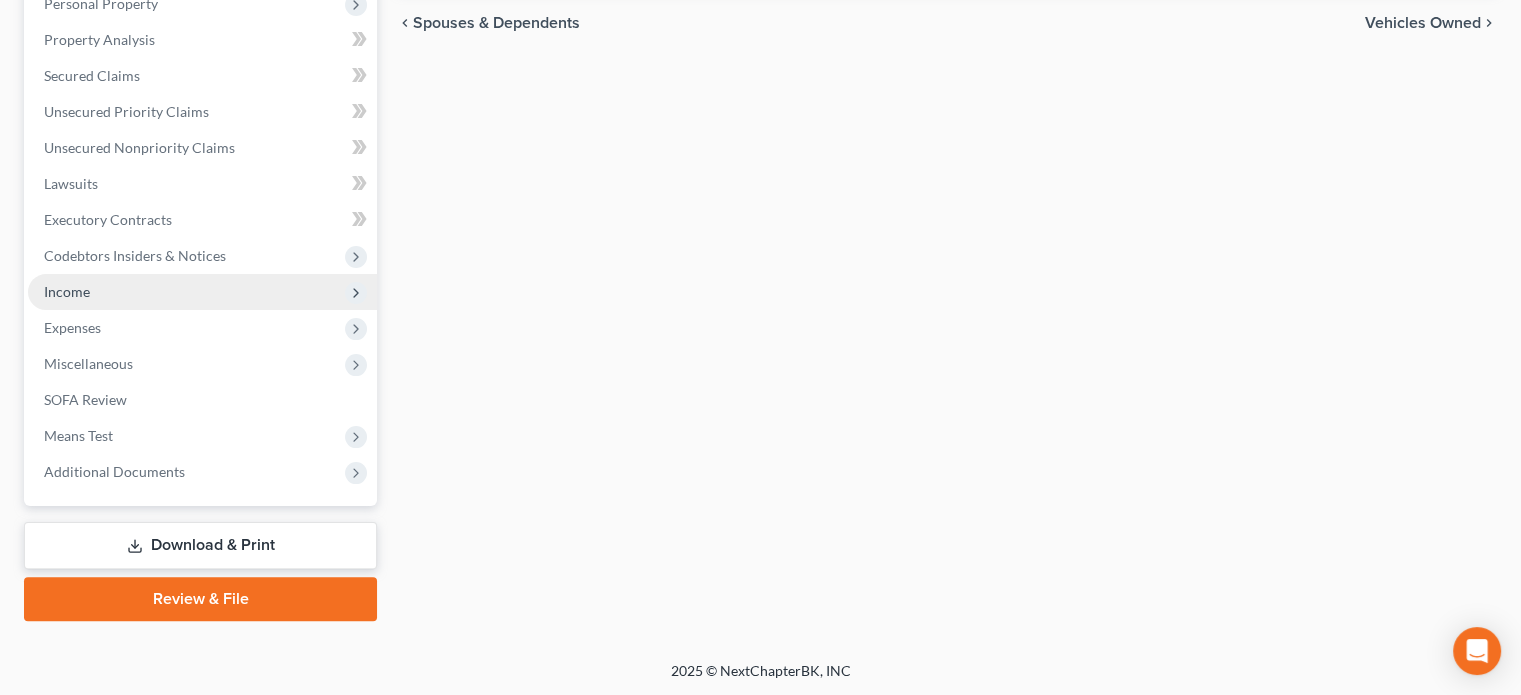 click on "Income" at bounding box center (67, 291) 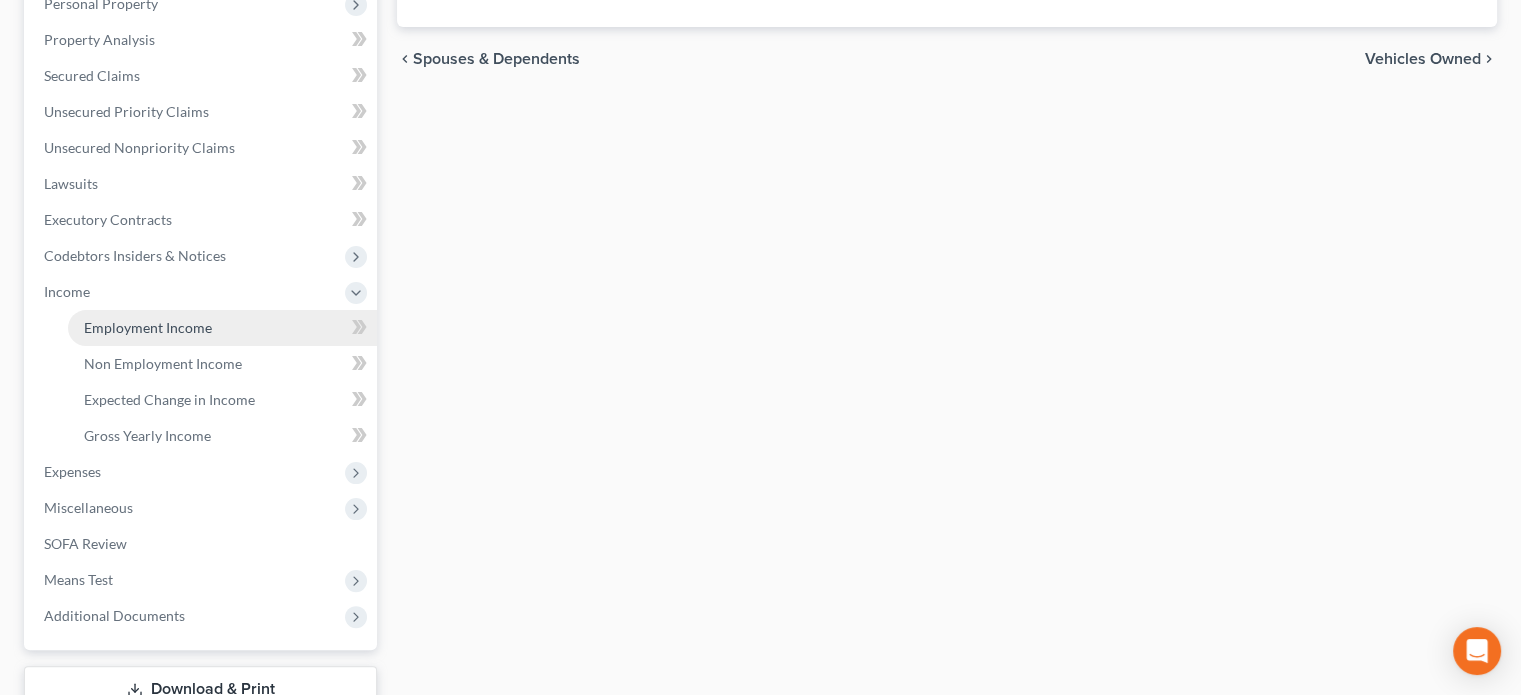 click on "Employment Income" at bounding box center [222, 328] 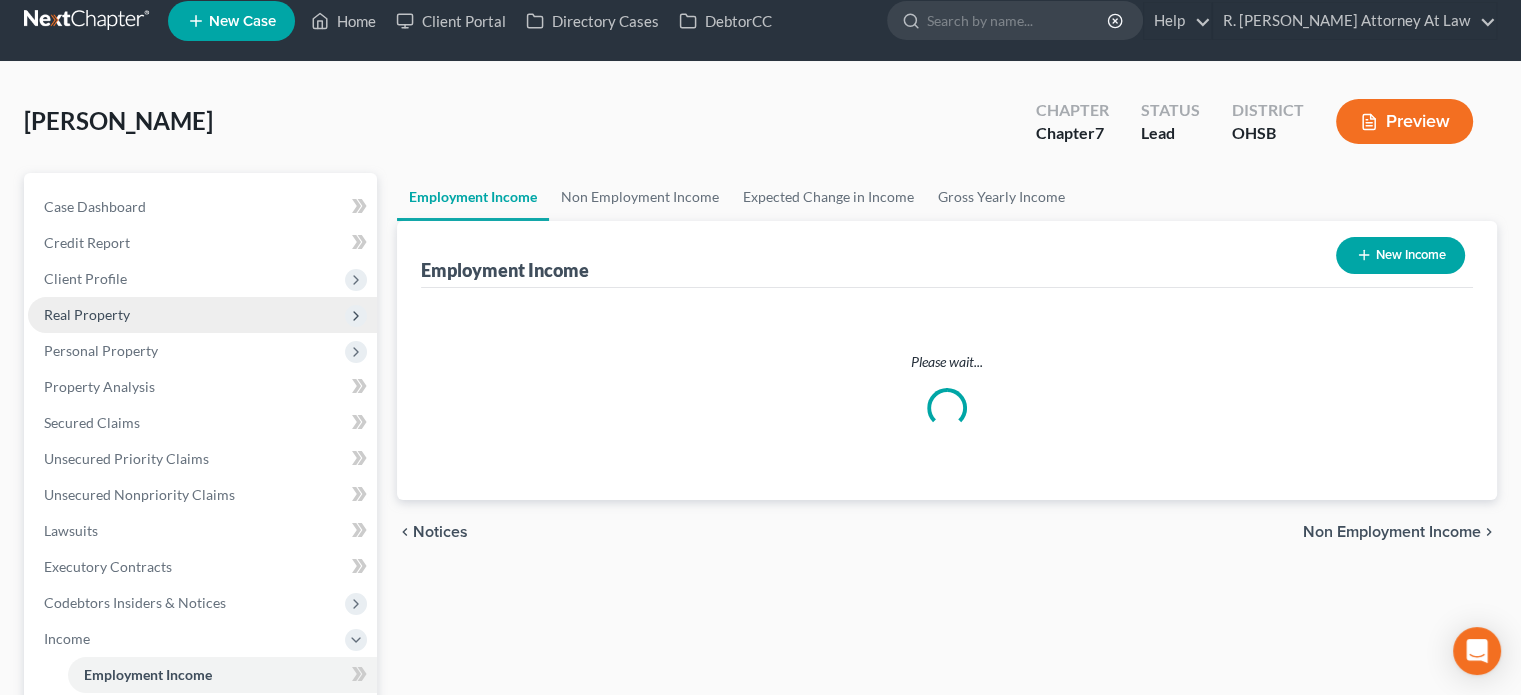 scroll, scrollTop: 0, scrollLeft: 0, axis: both 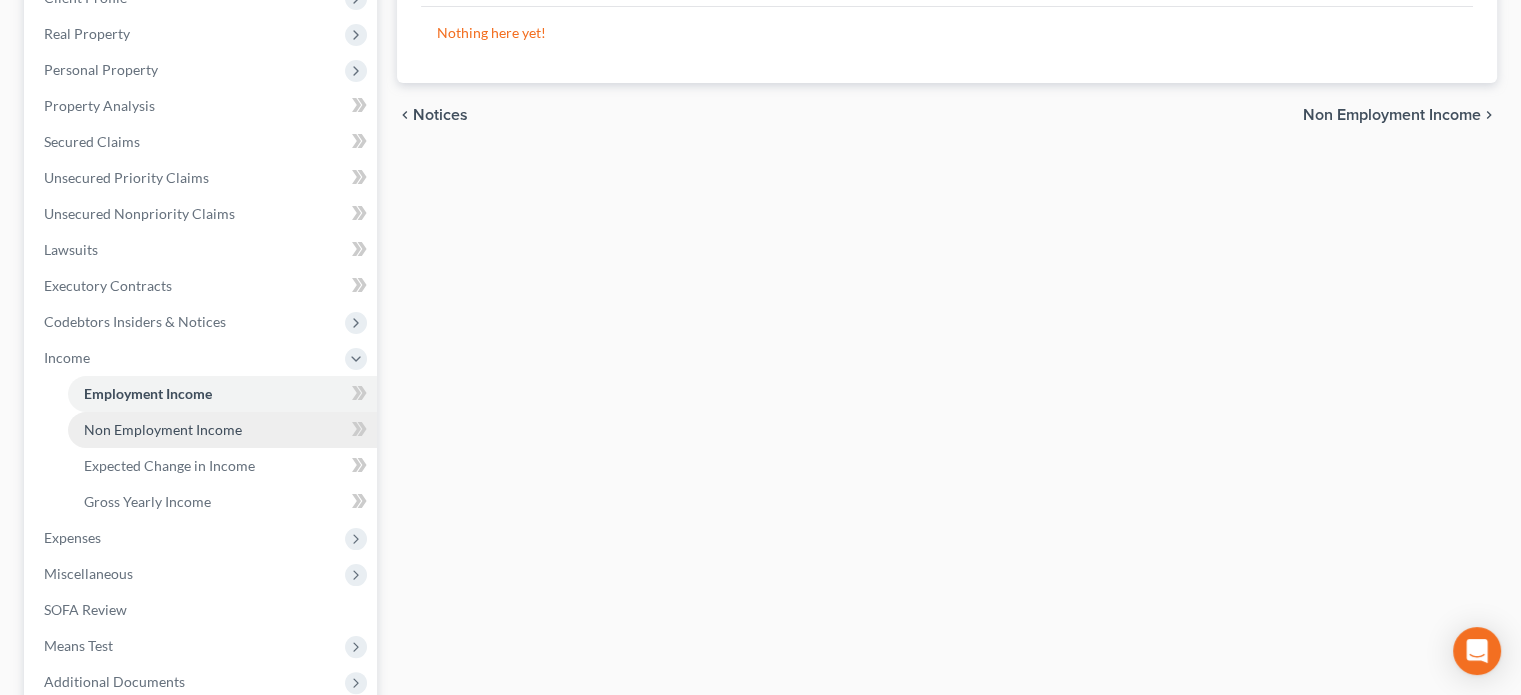 click on "Non Employment Income" at bounding box center (163, 429) 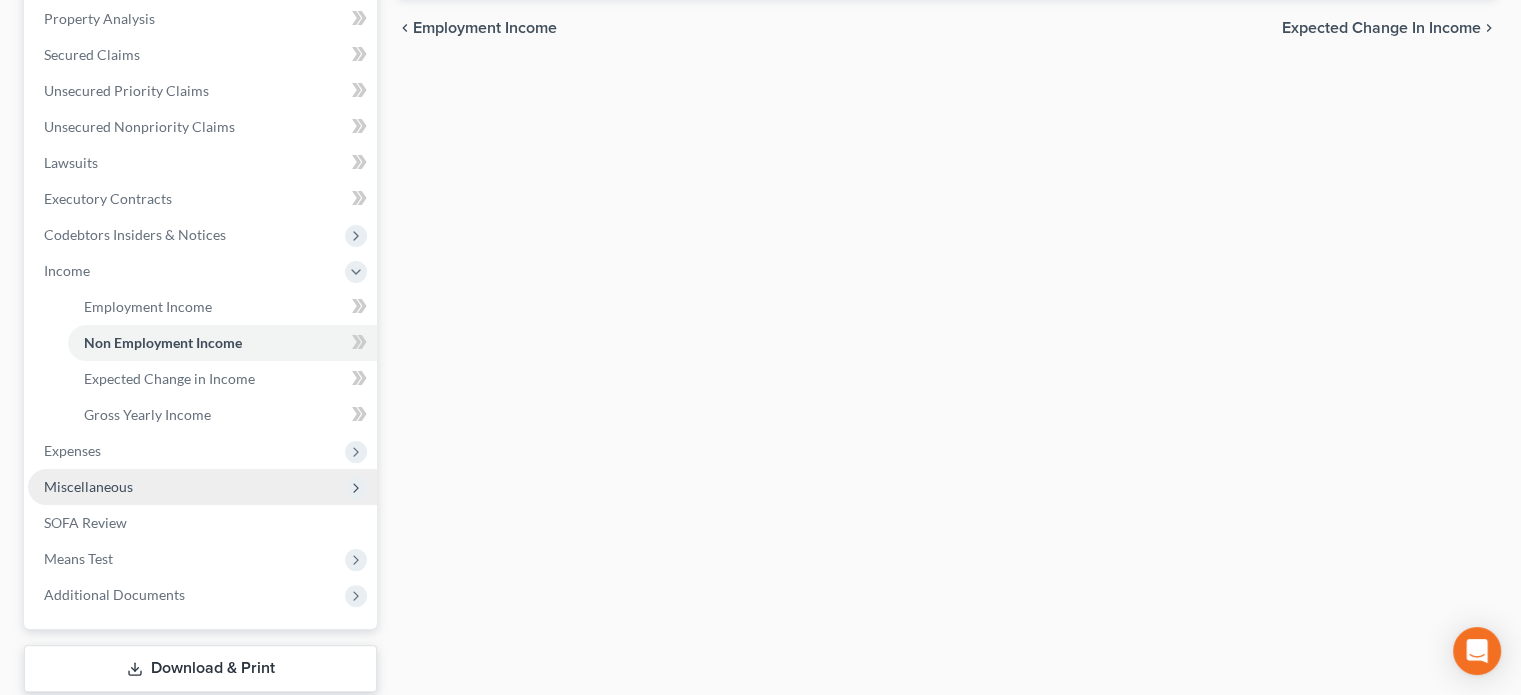 scroll, scrollTop: 510, scrollLeft: 0, axis: vertical 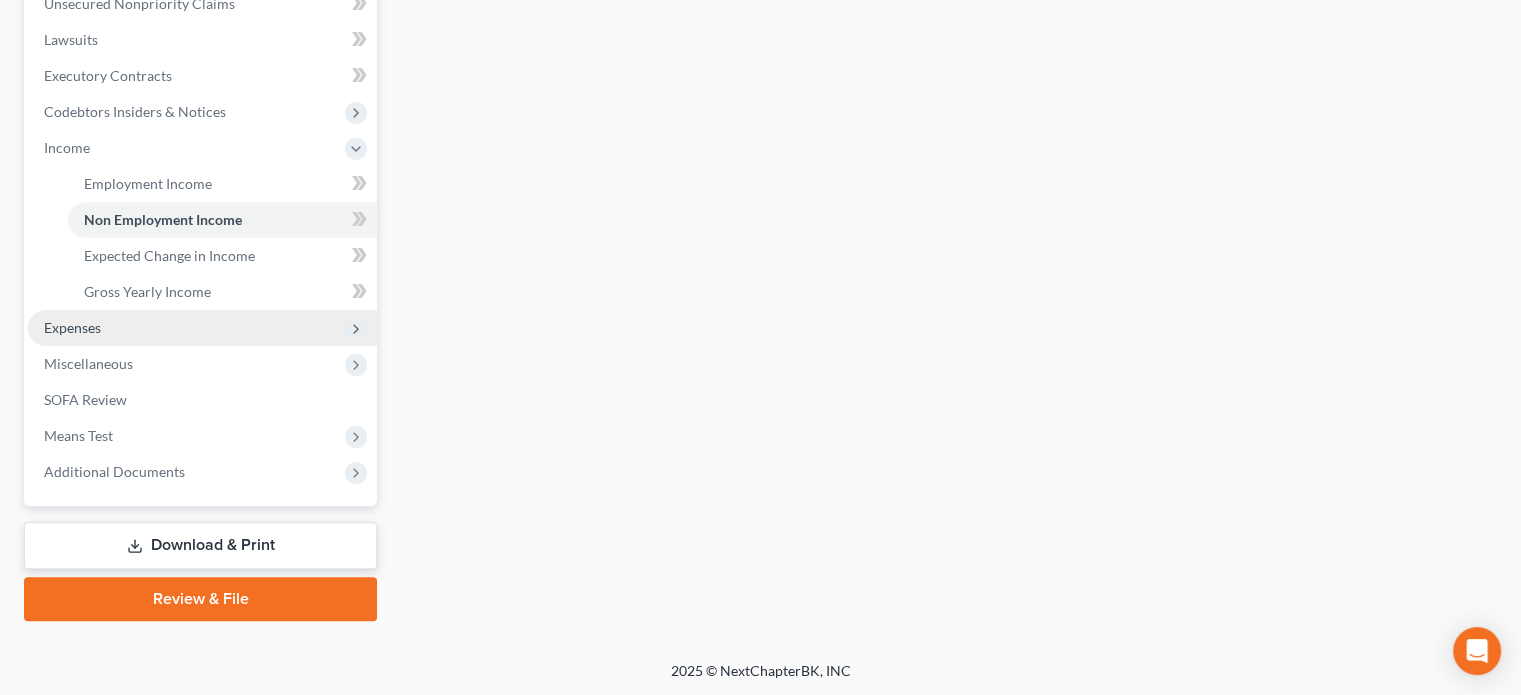 click on "Expenses" at bounding box center [202, 328] 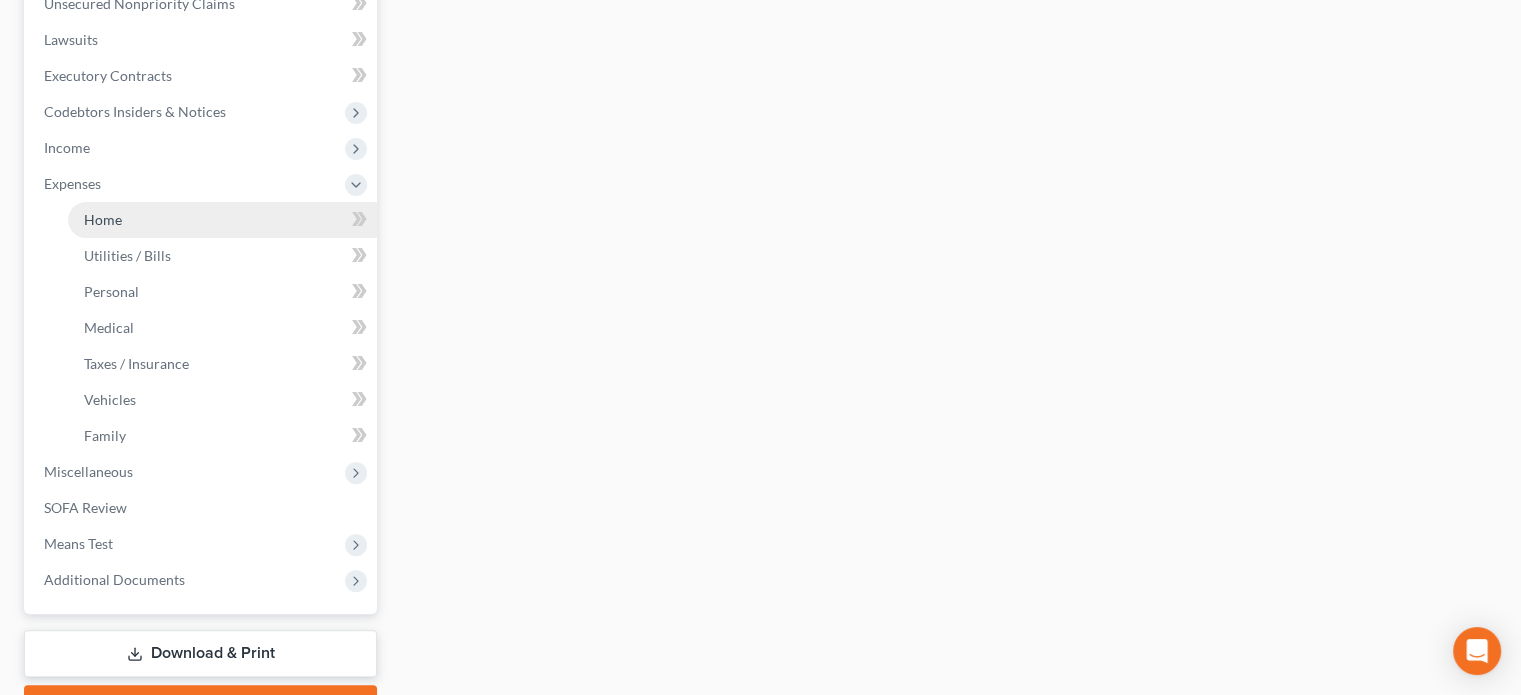 click on "Home" at bounding box center (103, 219) 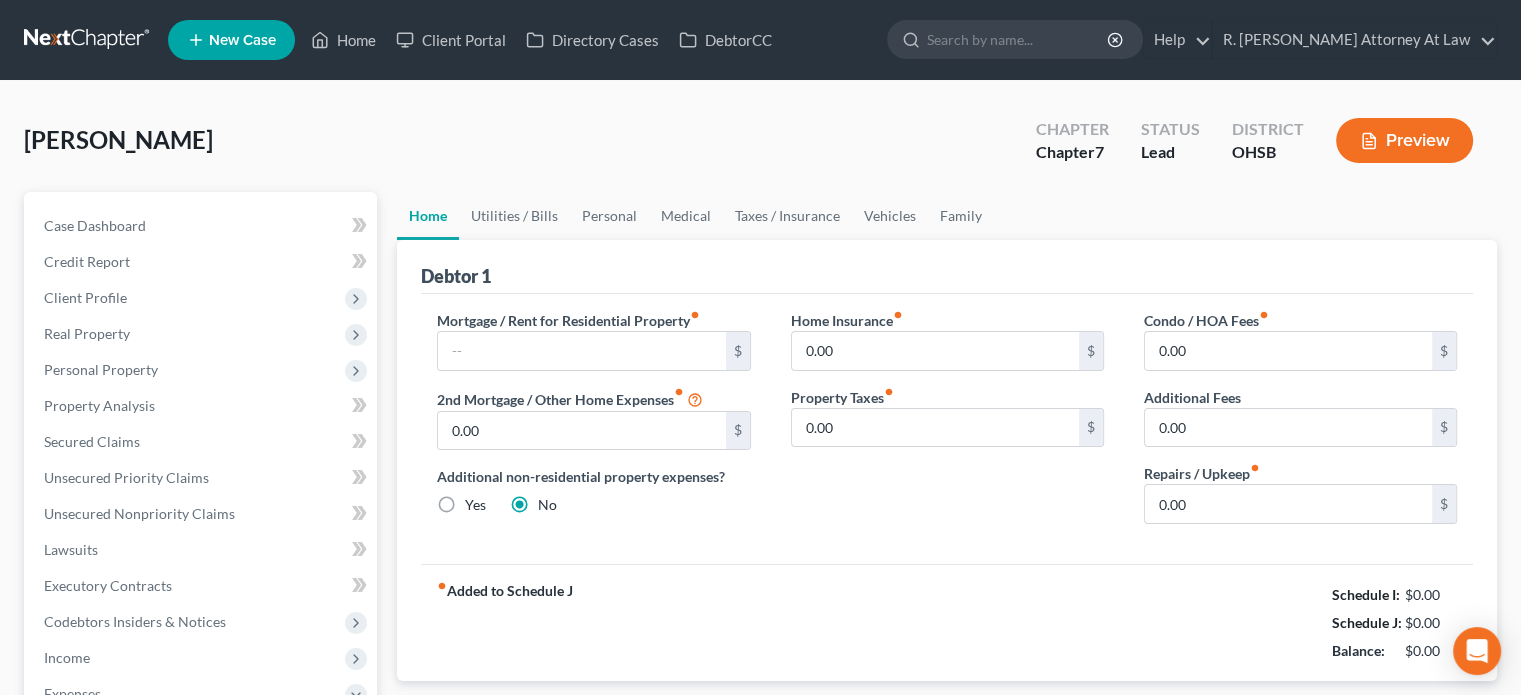 scroll, scrollTop: 618, scrollLeft: 0, axis: vertical 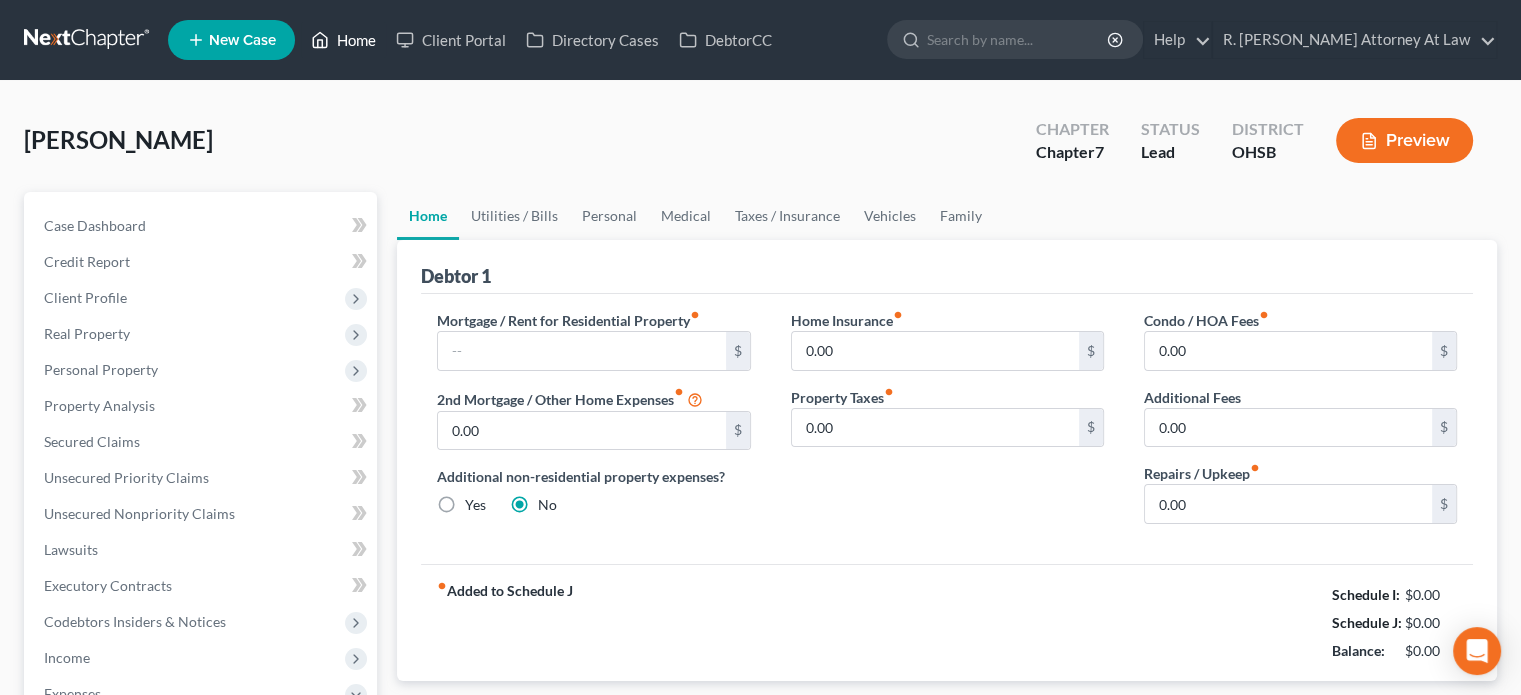 click on "Home" at bounding box center (343, 40) 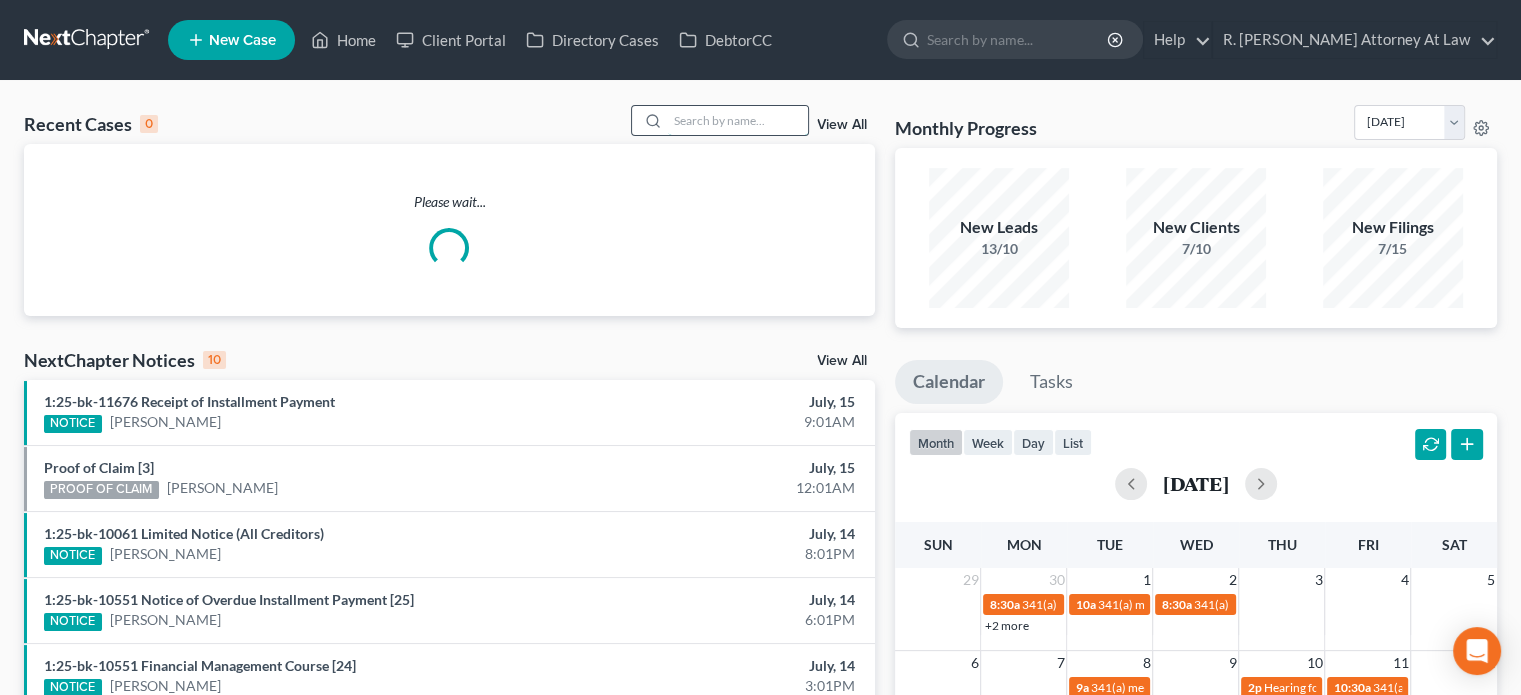 click at bounding box center [738, 120] 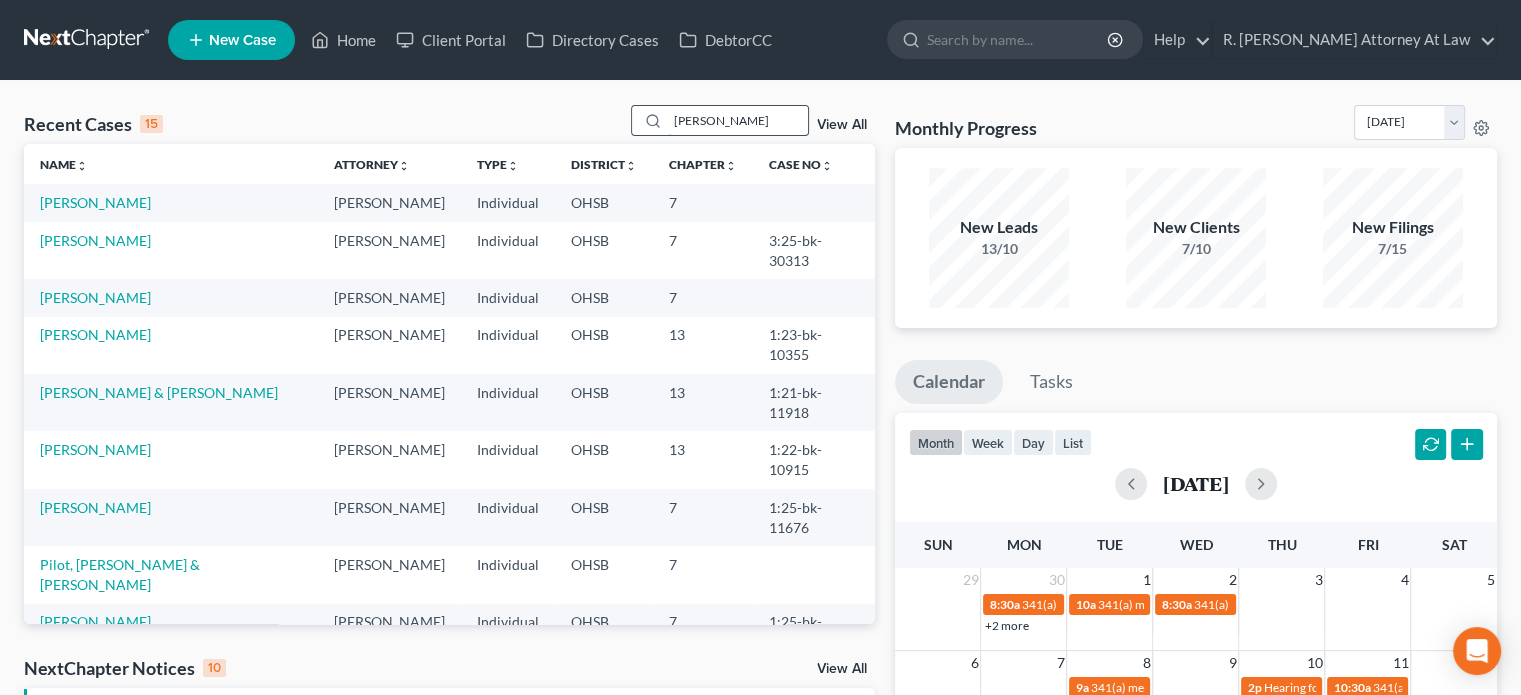 type on "[PERSON_NAME]" 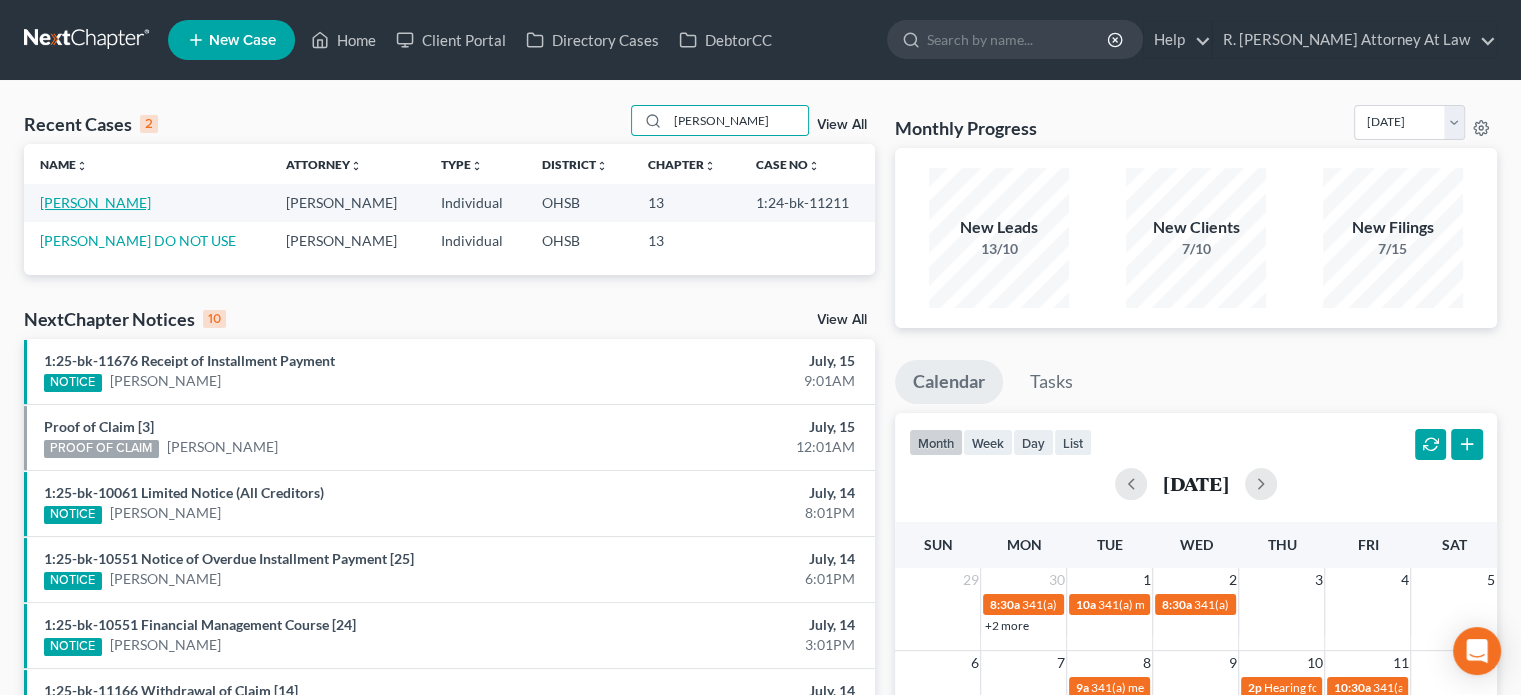 click on "[PERSON_NAME]" at bounding box center (95, 202) 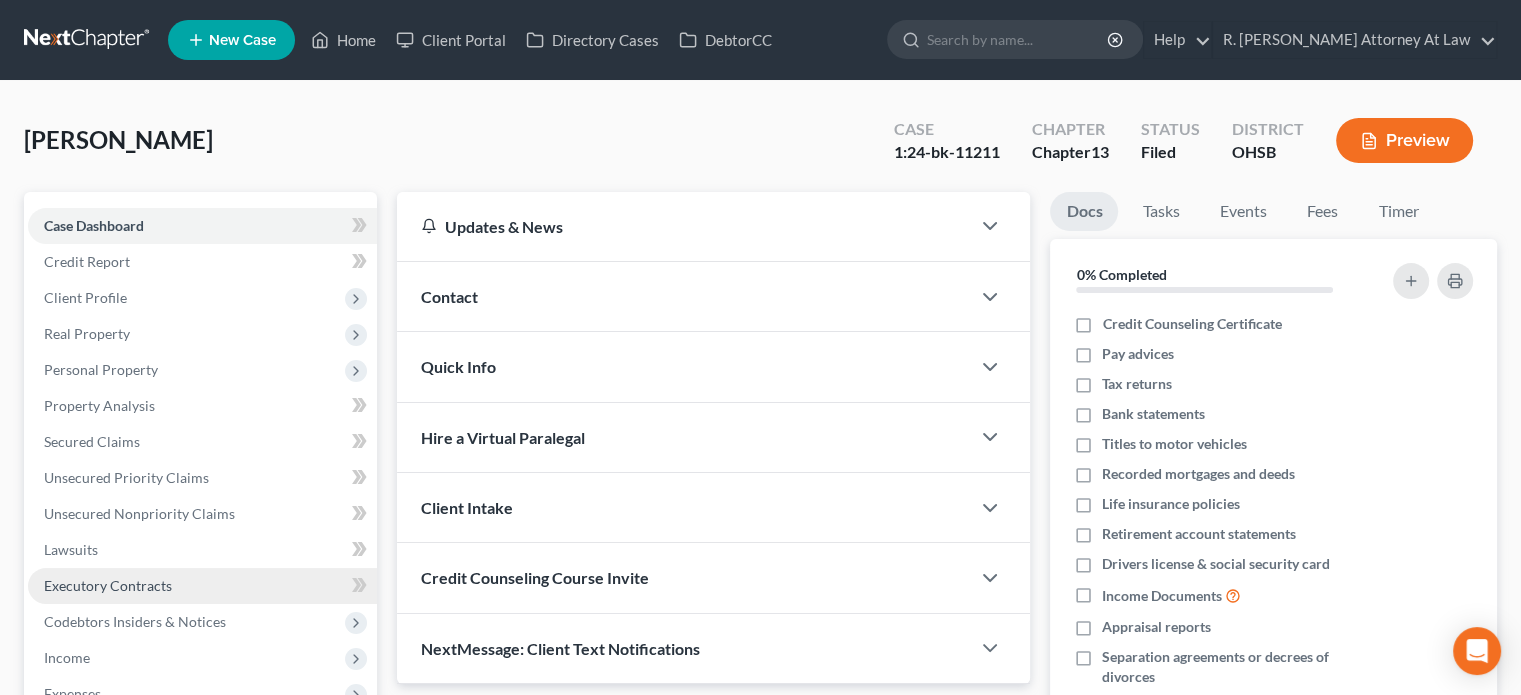 scroll, scrollTop: 402, scrollLeft: 0, axis: vertical 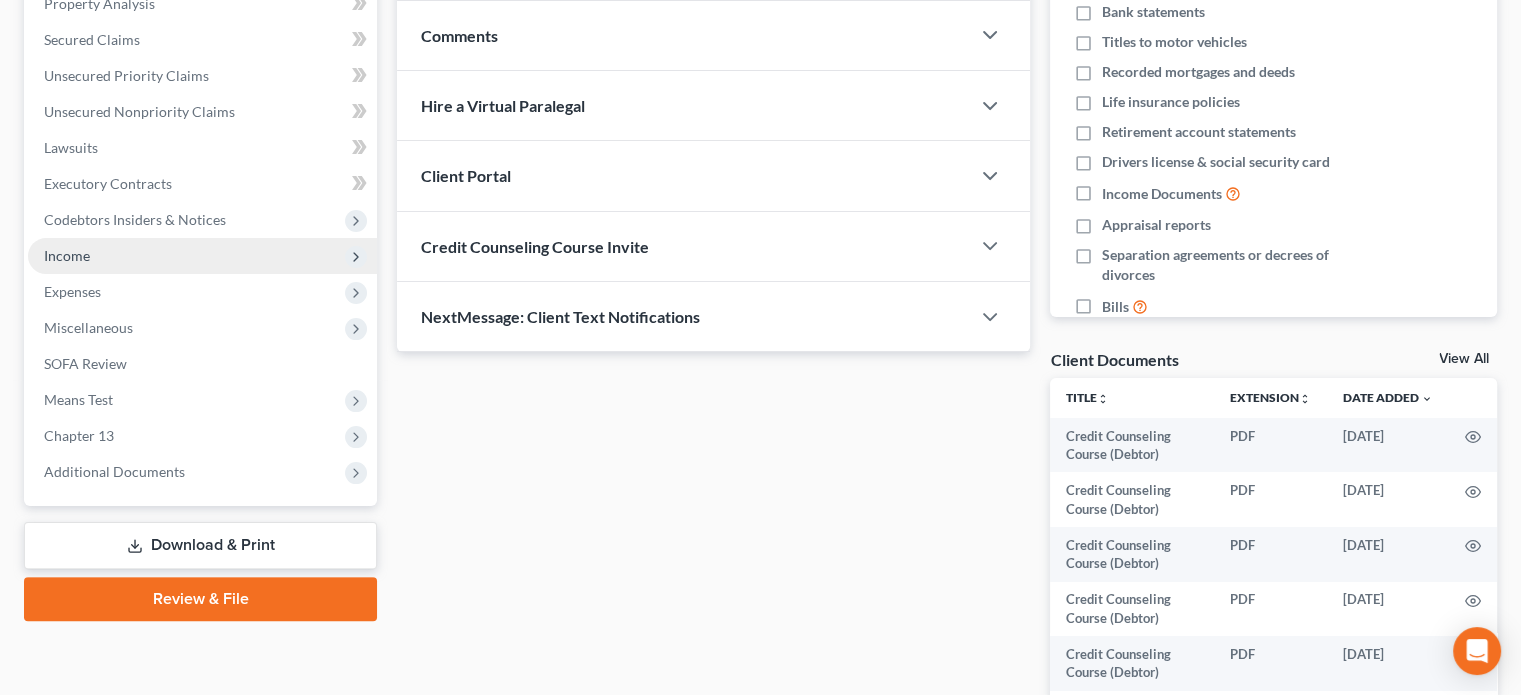 click on "Income" at bounding box center (67, 255) 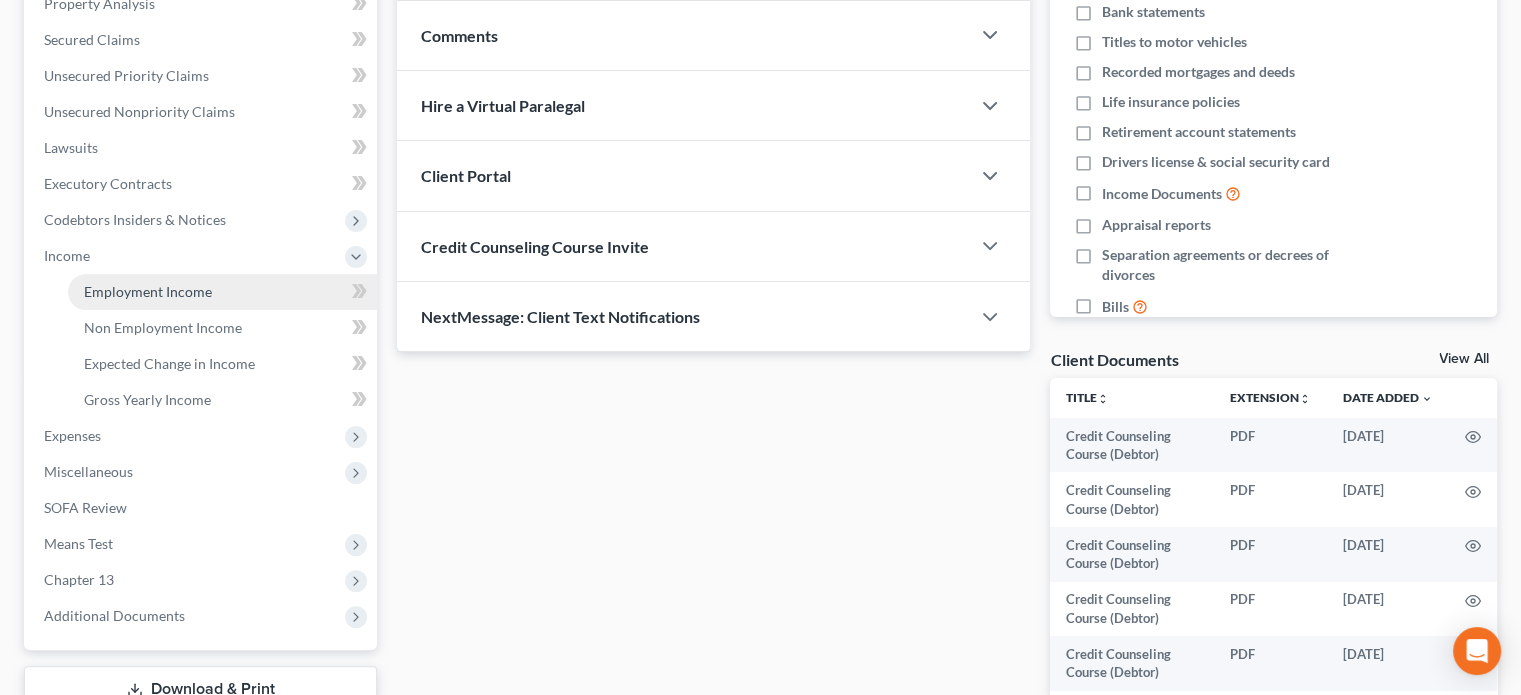 click on "Employment Income" at bounding box center (148, 291) 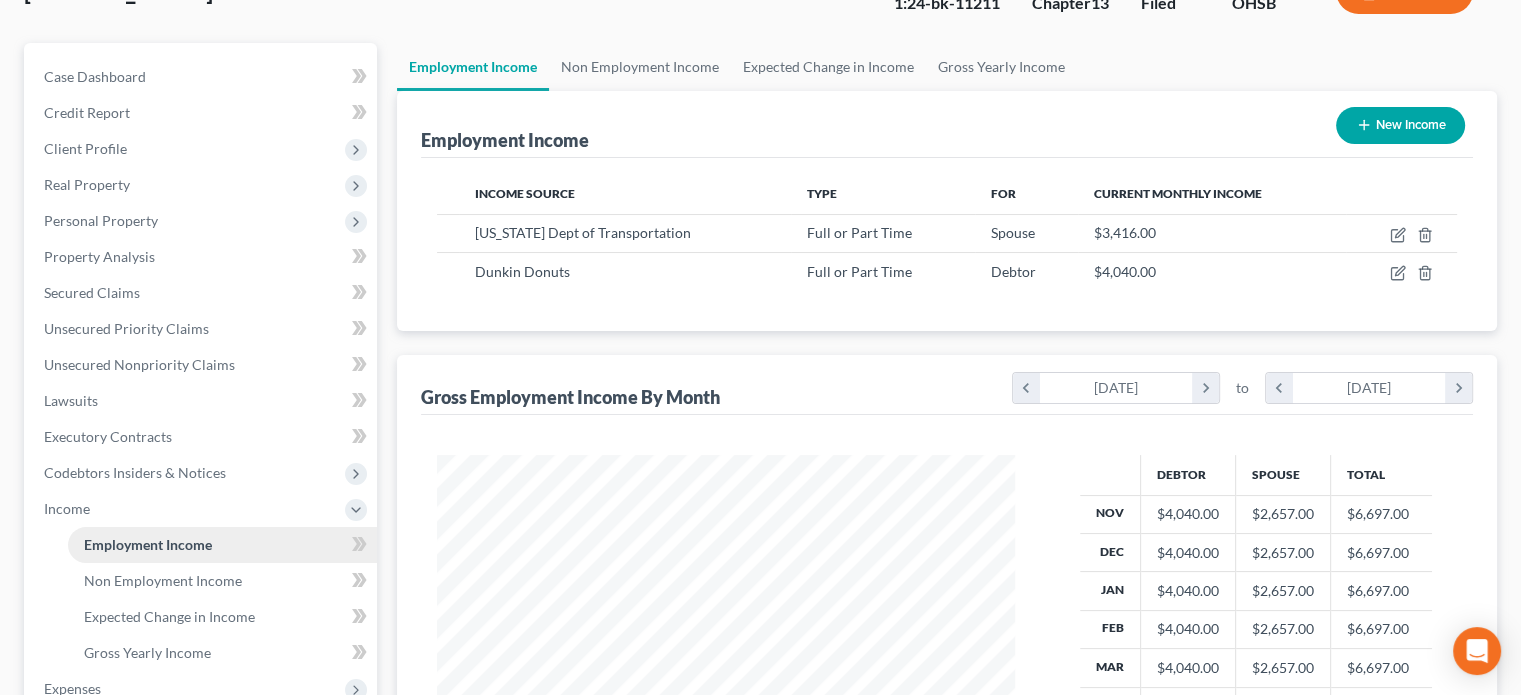 scroll, scrollTop: 0, scrollLeft: 0, axis: both 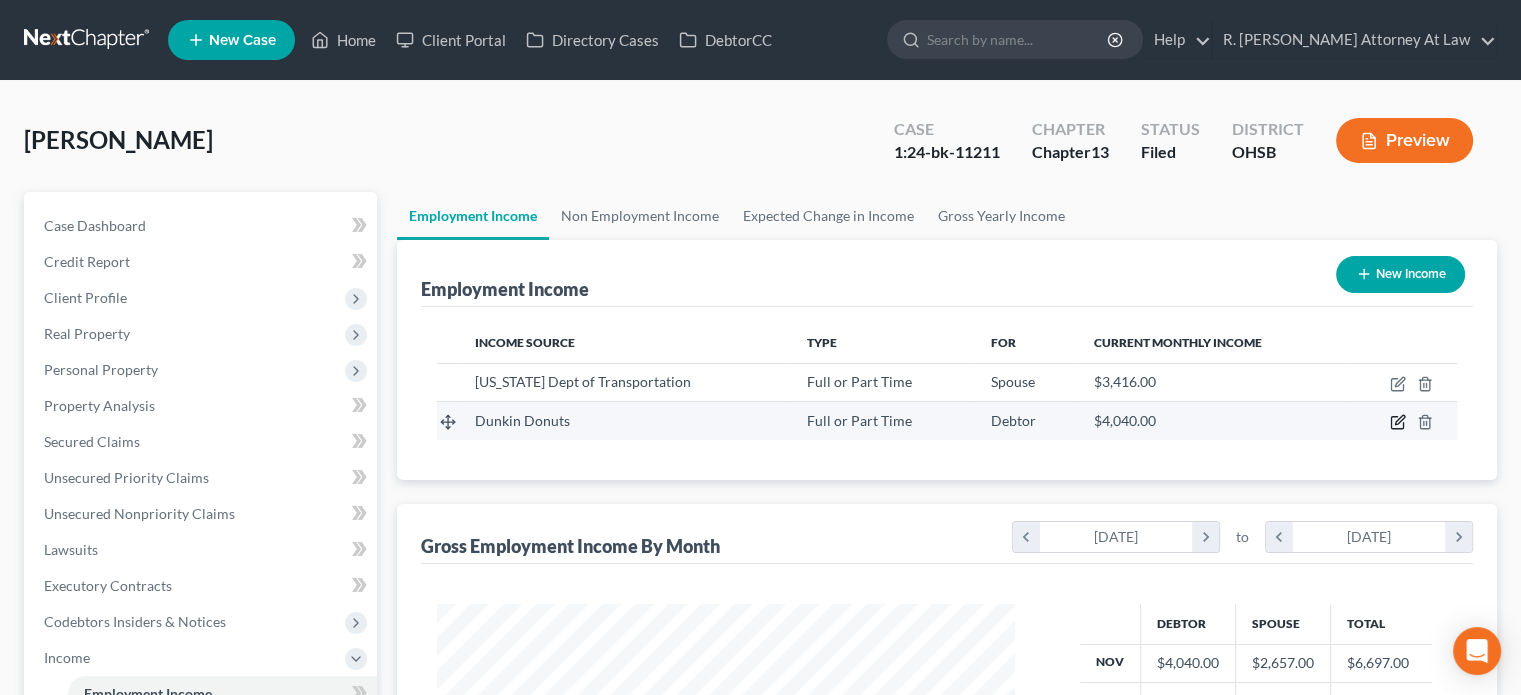 click 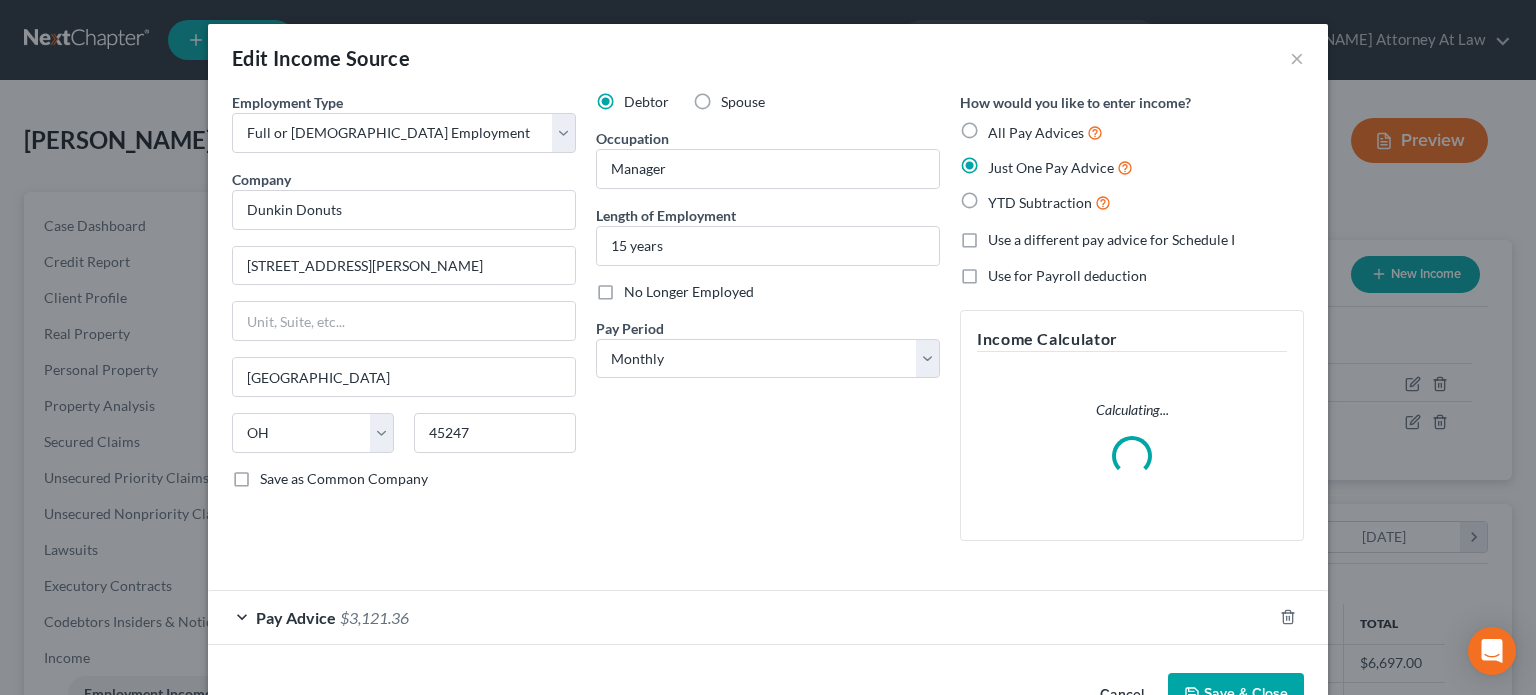 scroll, scrollTop: 999643, scrollLeft: 999375, axis: both 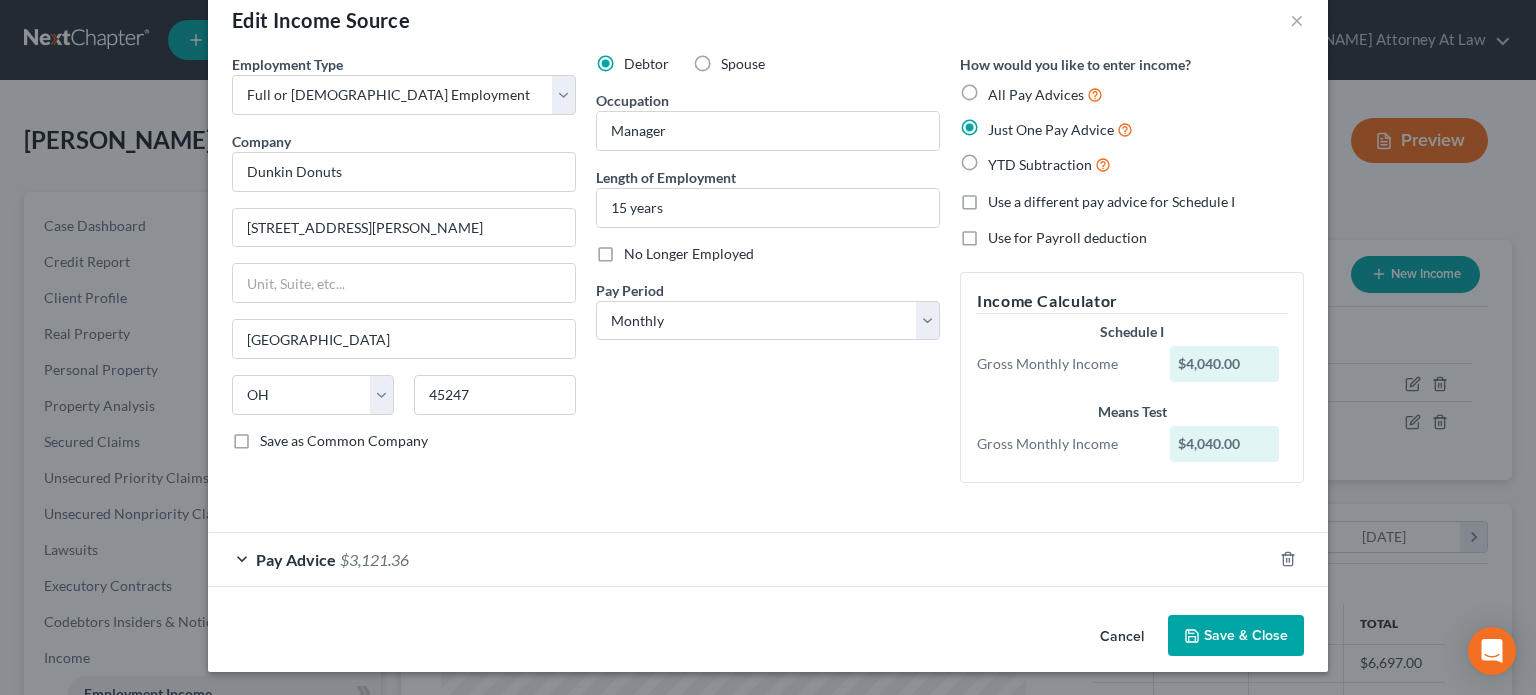 click on "Save & Close" at bounding box center [1236, 636] 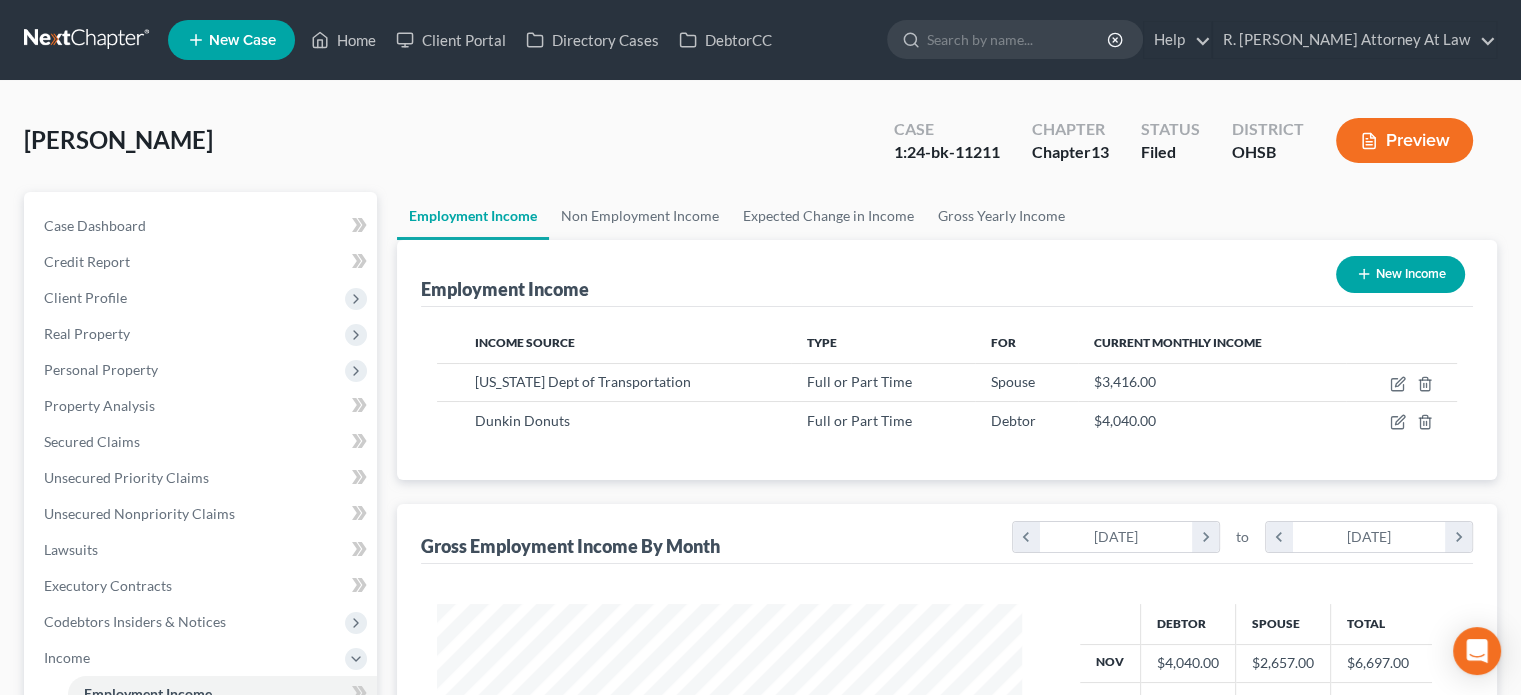 scroll, scrollTop: 356, scrollLeft: 617, axis: both 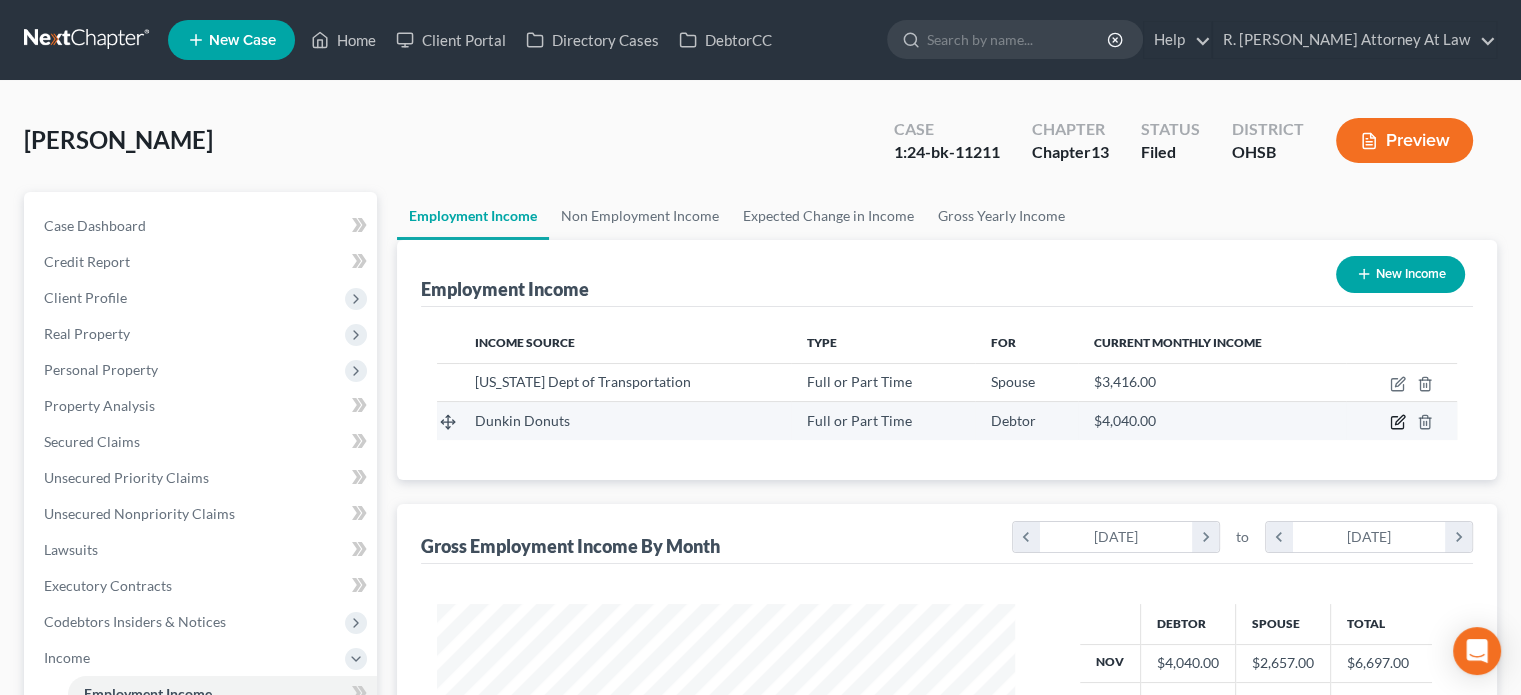 click 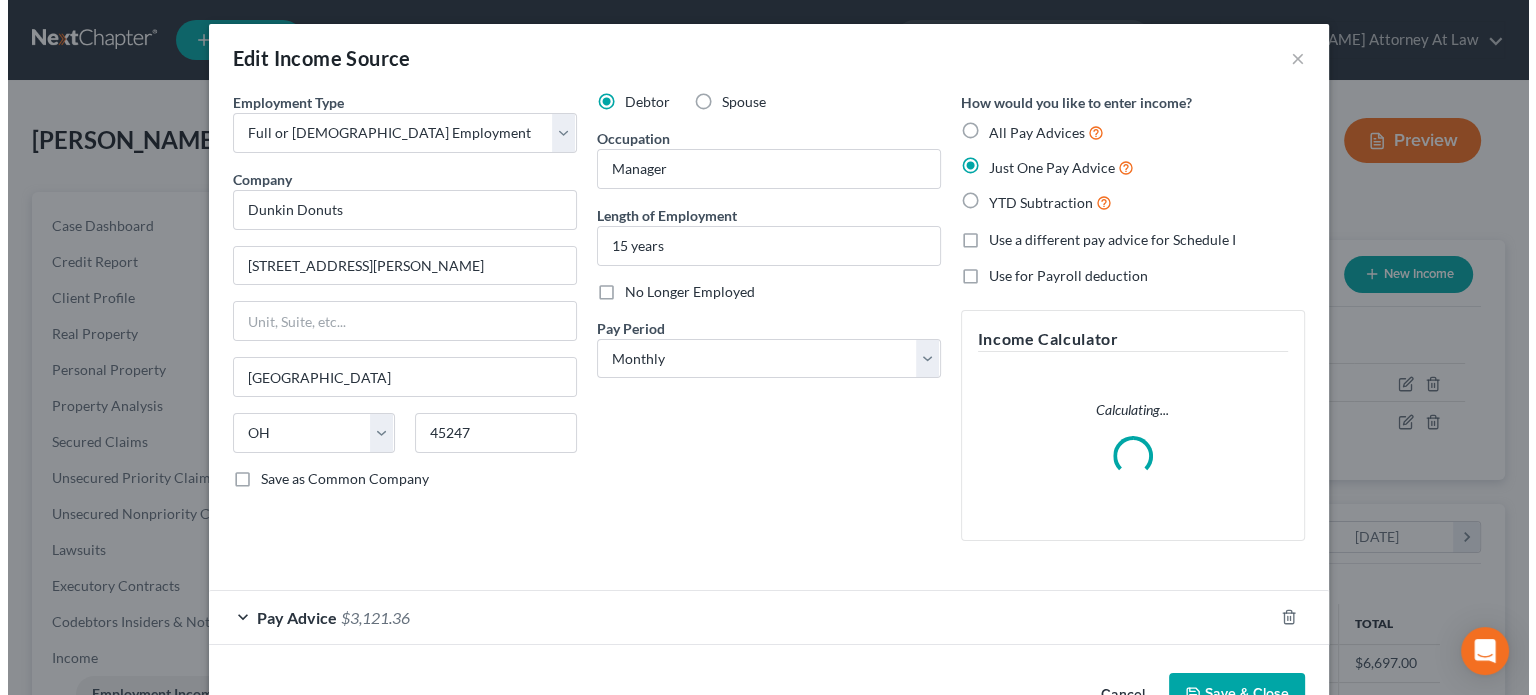 scroll, scrollTop: 999643, scrollLeft: 999375, axis: both 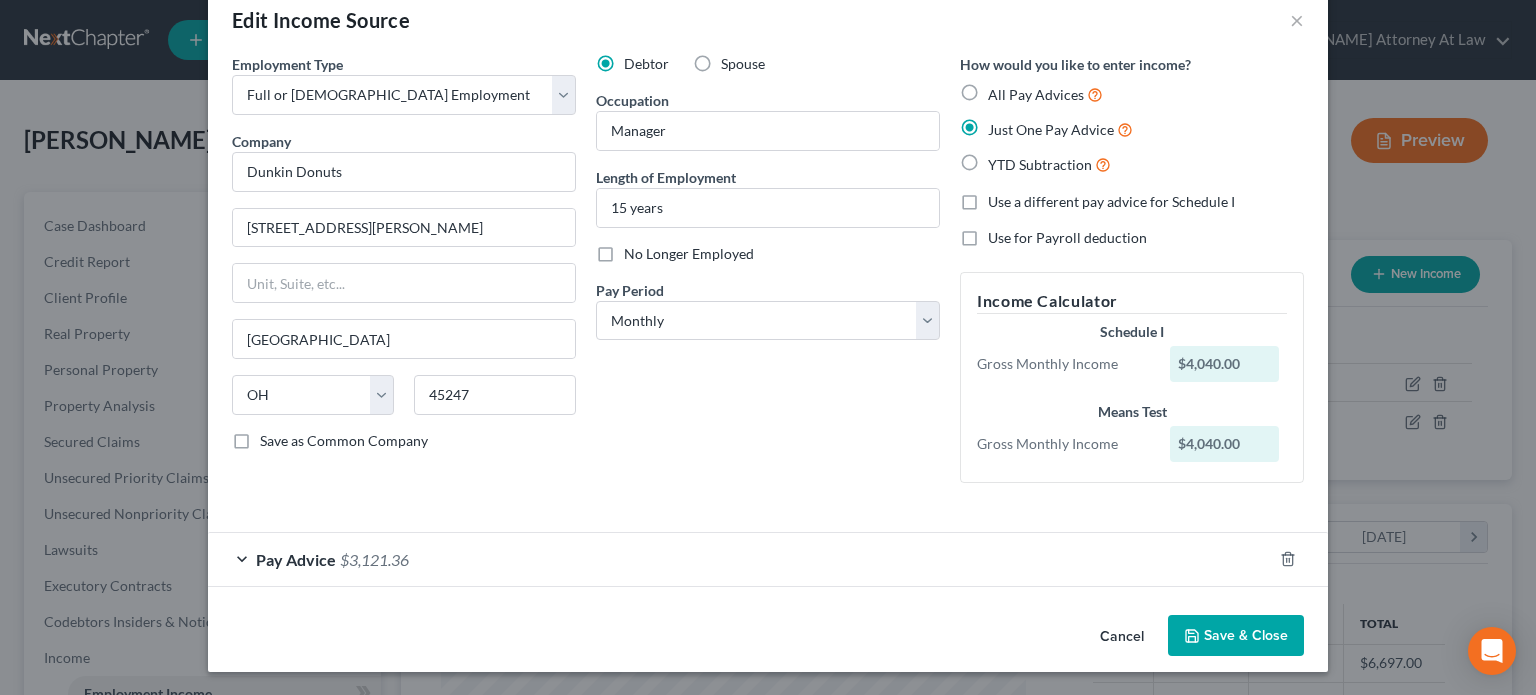 click on "Pay Advice $3,121.36" at bounding box center [740, 559] 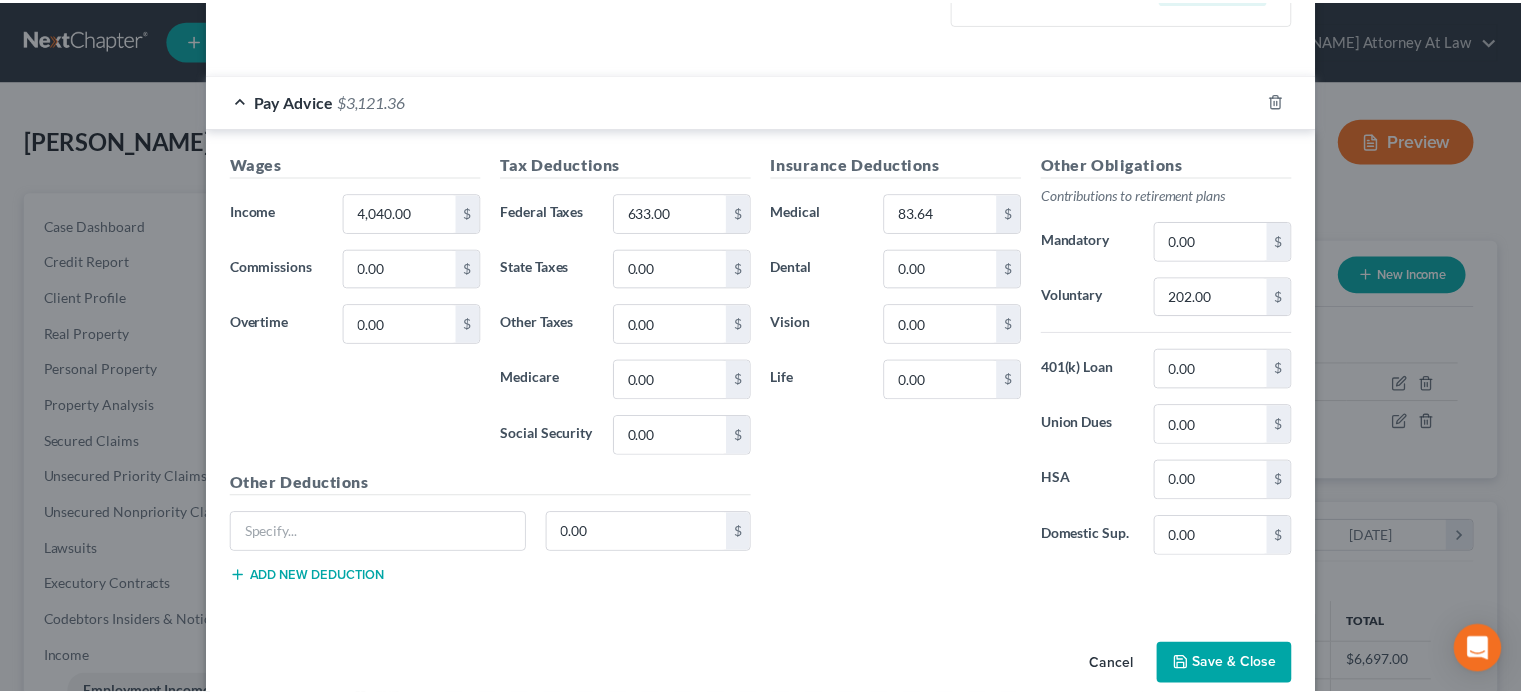 scroll, scrollTop: 524, scrollLeft: 0, axis: vertical 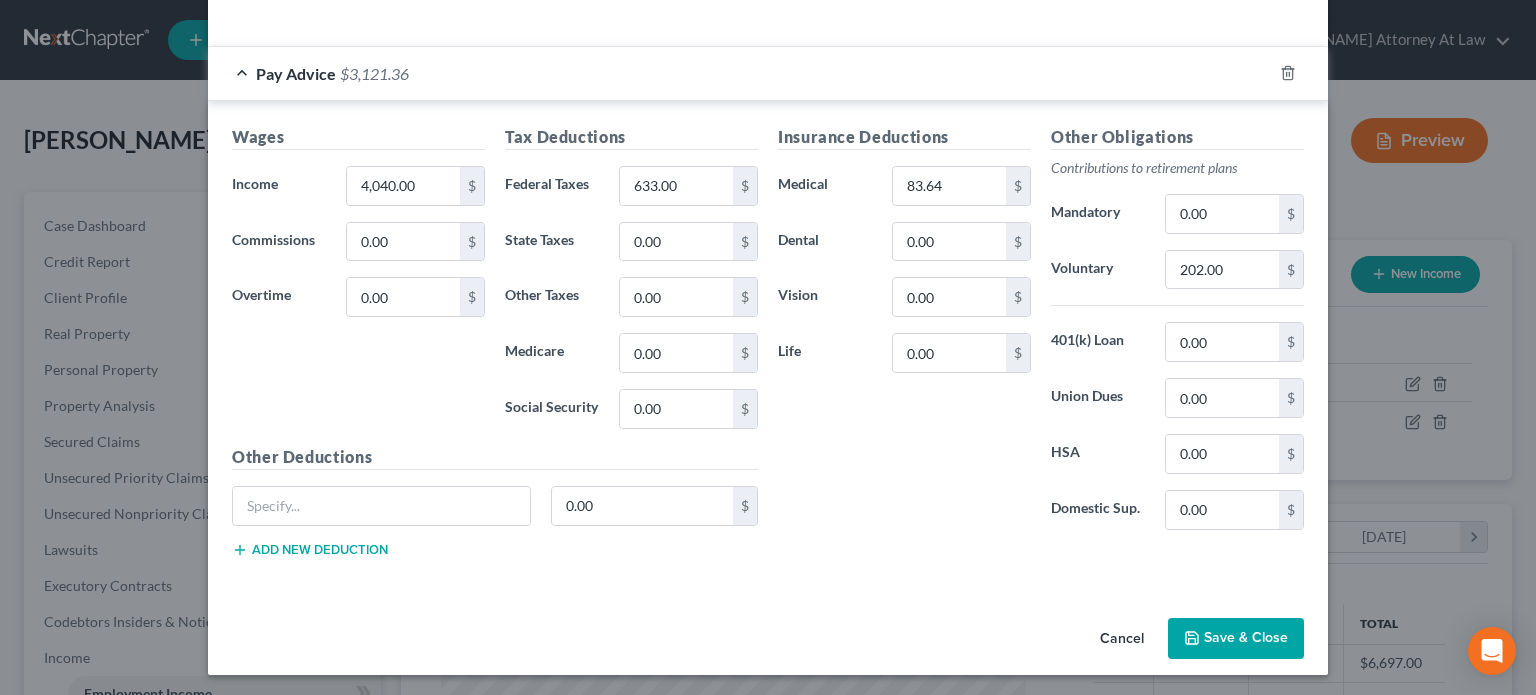 click on "Save & Close" at bounding box center [1236, 639] 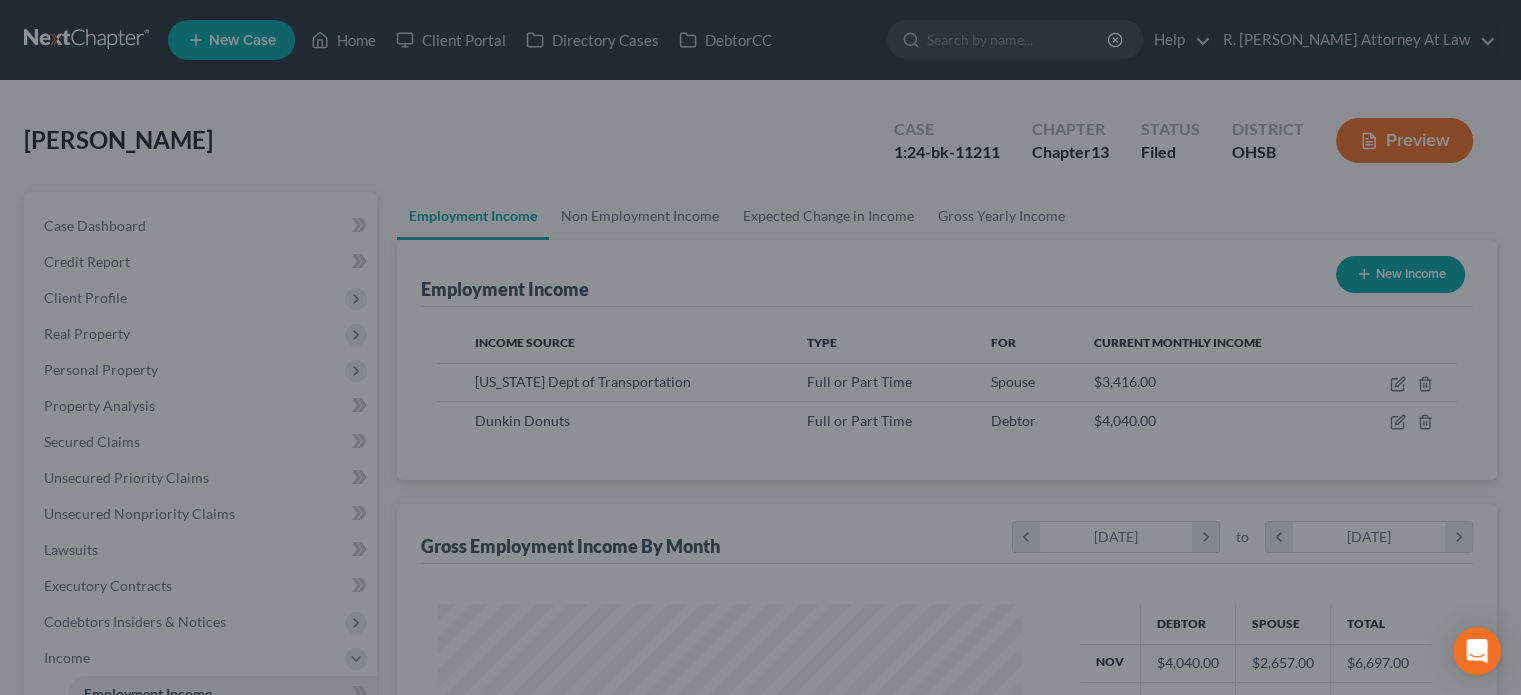 scroll, scrollTop: 356, scrollLeft: 617, axis: both 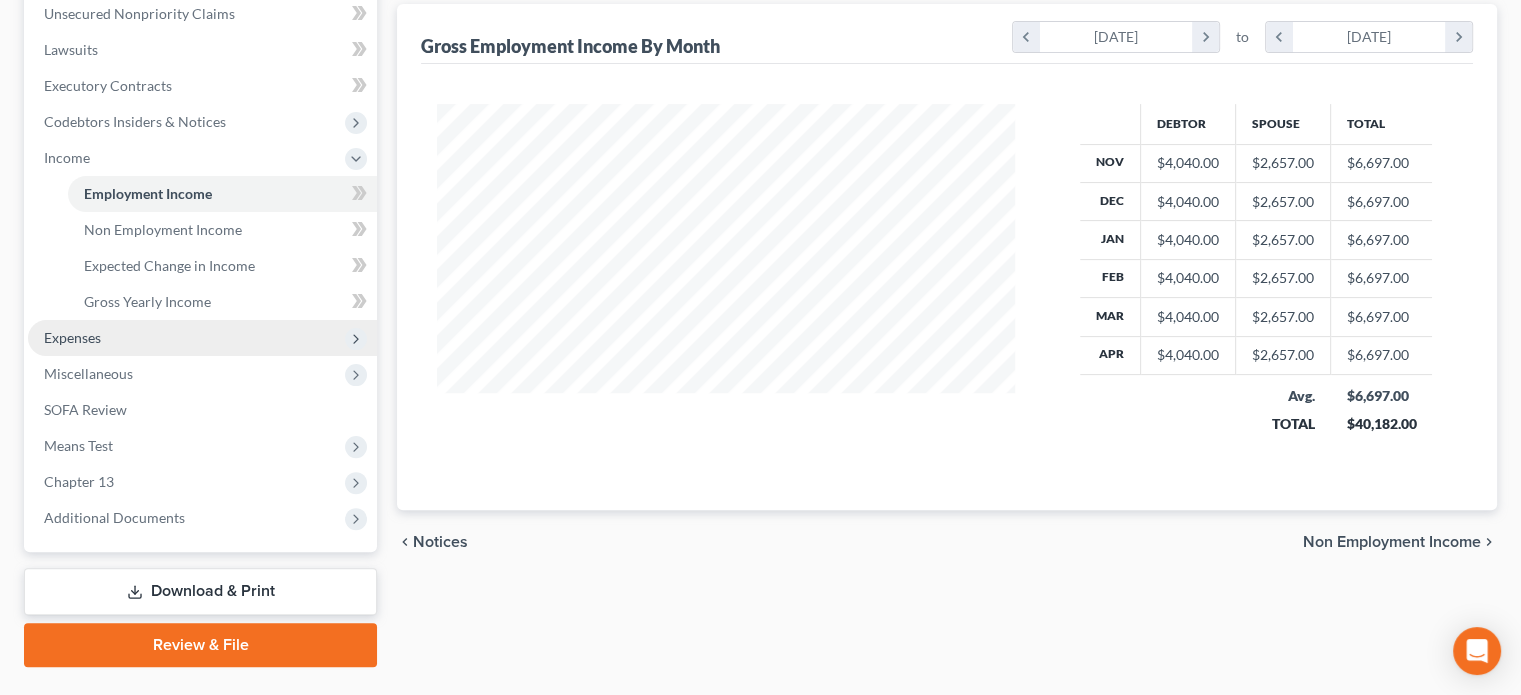 click on "Expenses" at bounding box center (72, 337) 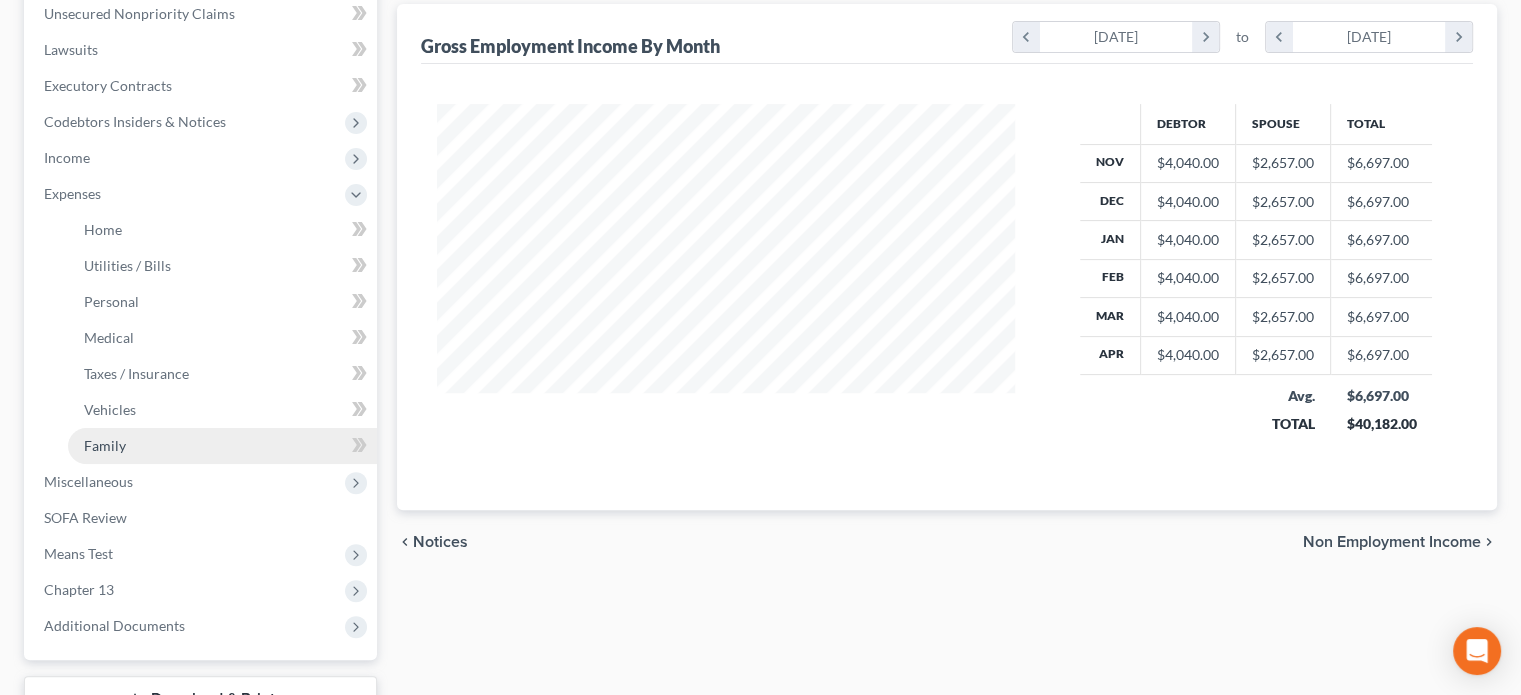 click on "Family" at bounding box center (222, 446) 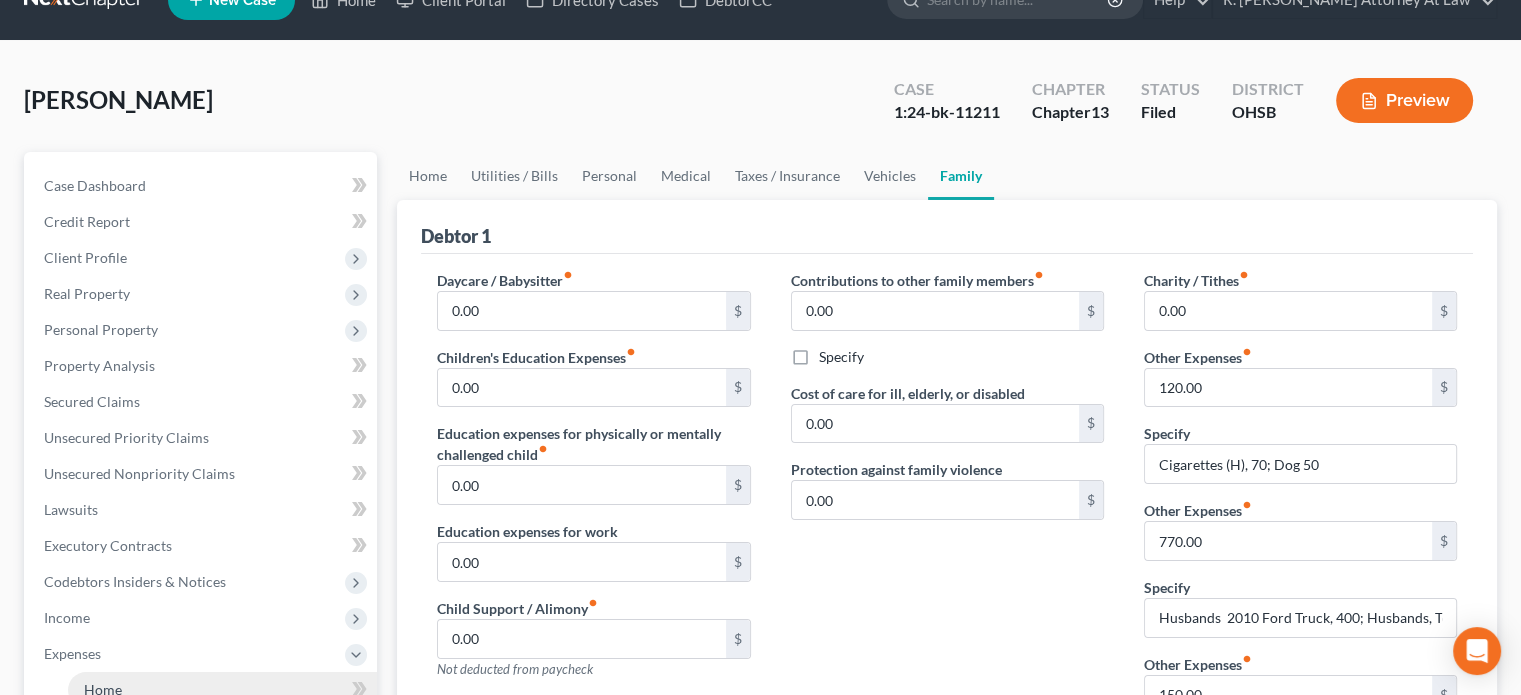 scroll, scrollTop: 0, scrollLeft: 0, axis: both 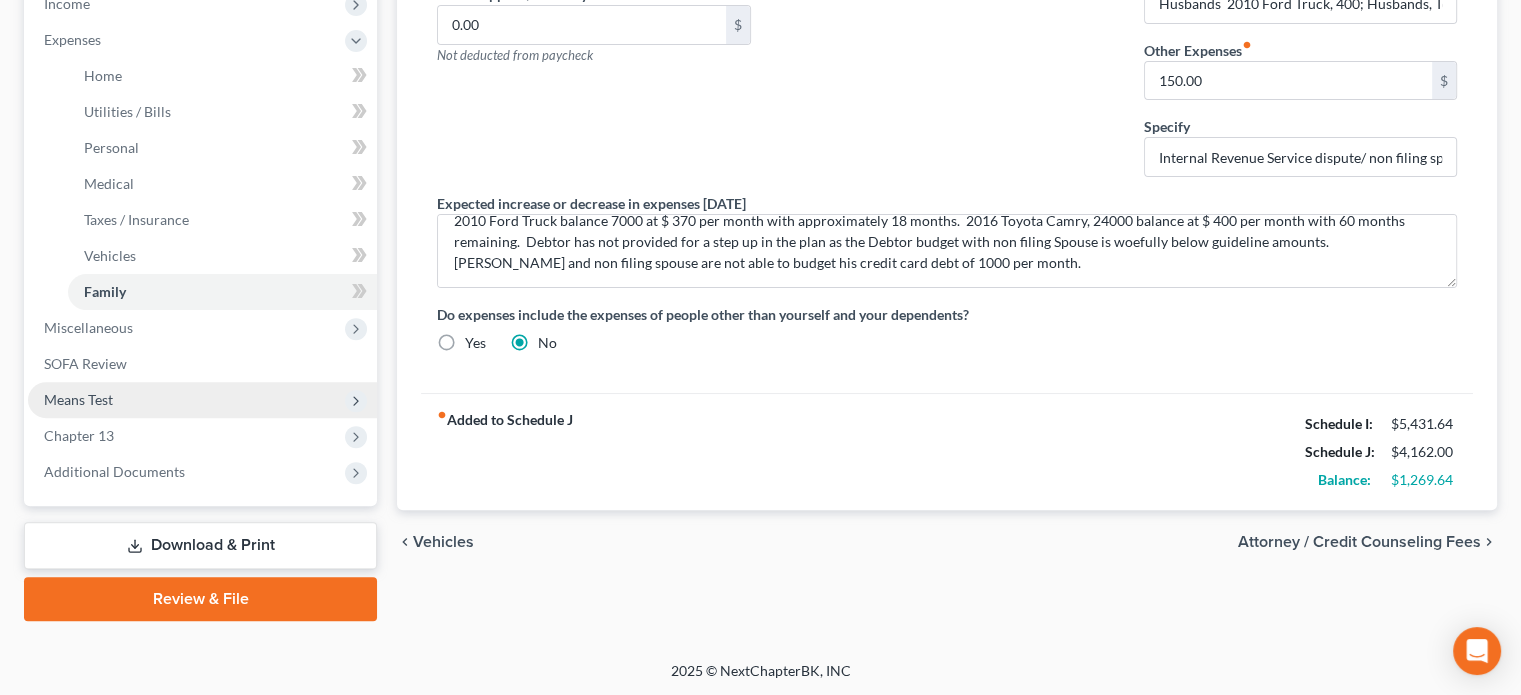 click on "Means Test" at bounding box center (78, 399) 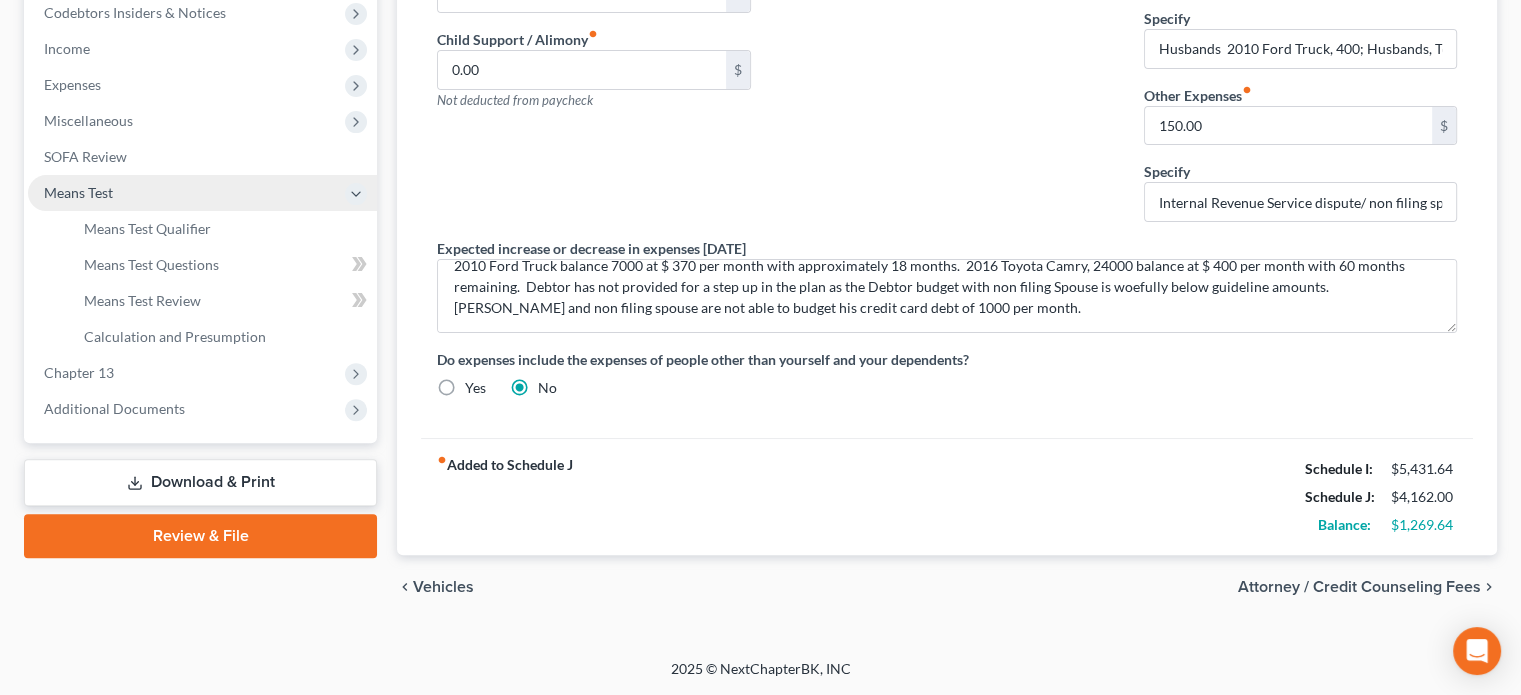 scroll, scrollTop: 604, scrollLeft: 0, axis: vertical 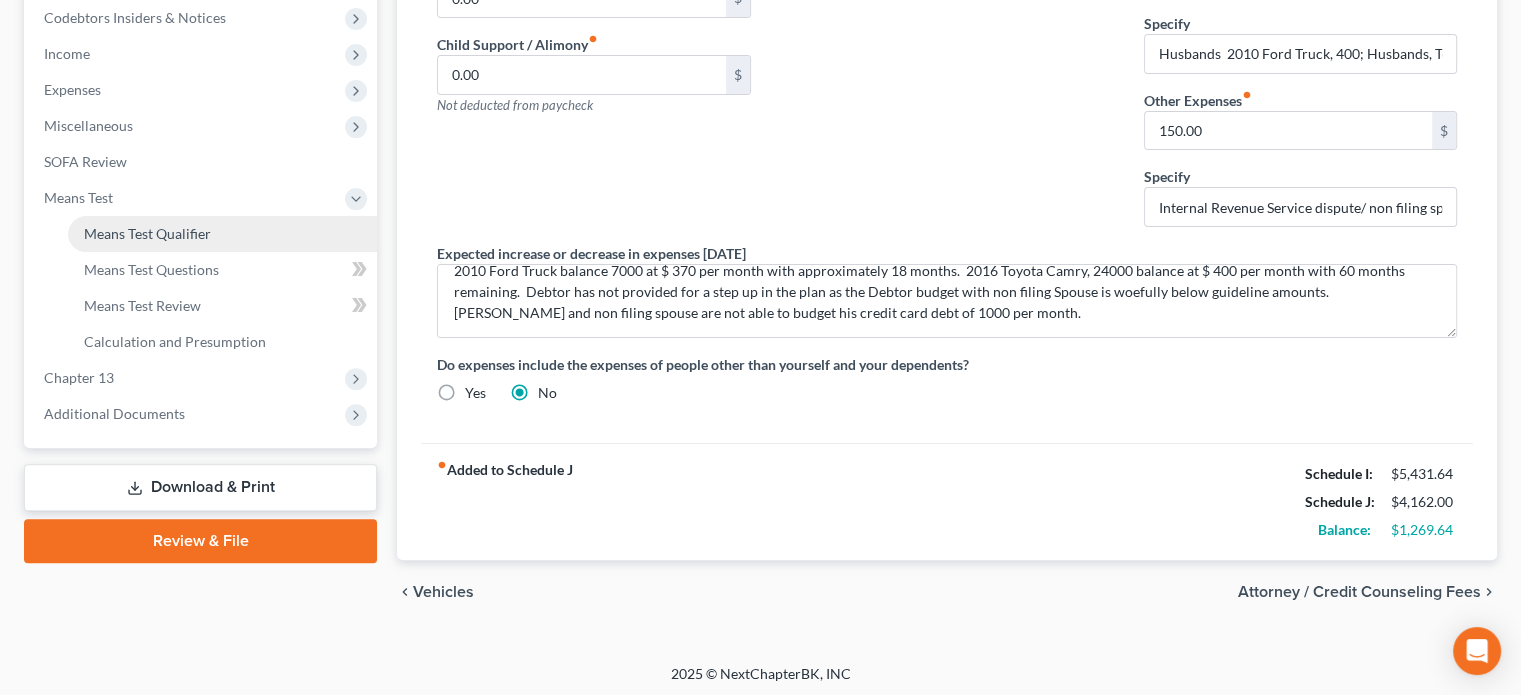 click on "Means Test Qualifier" at bounding box center (147, 233) 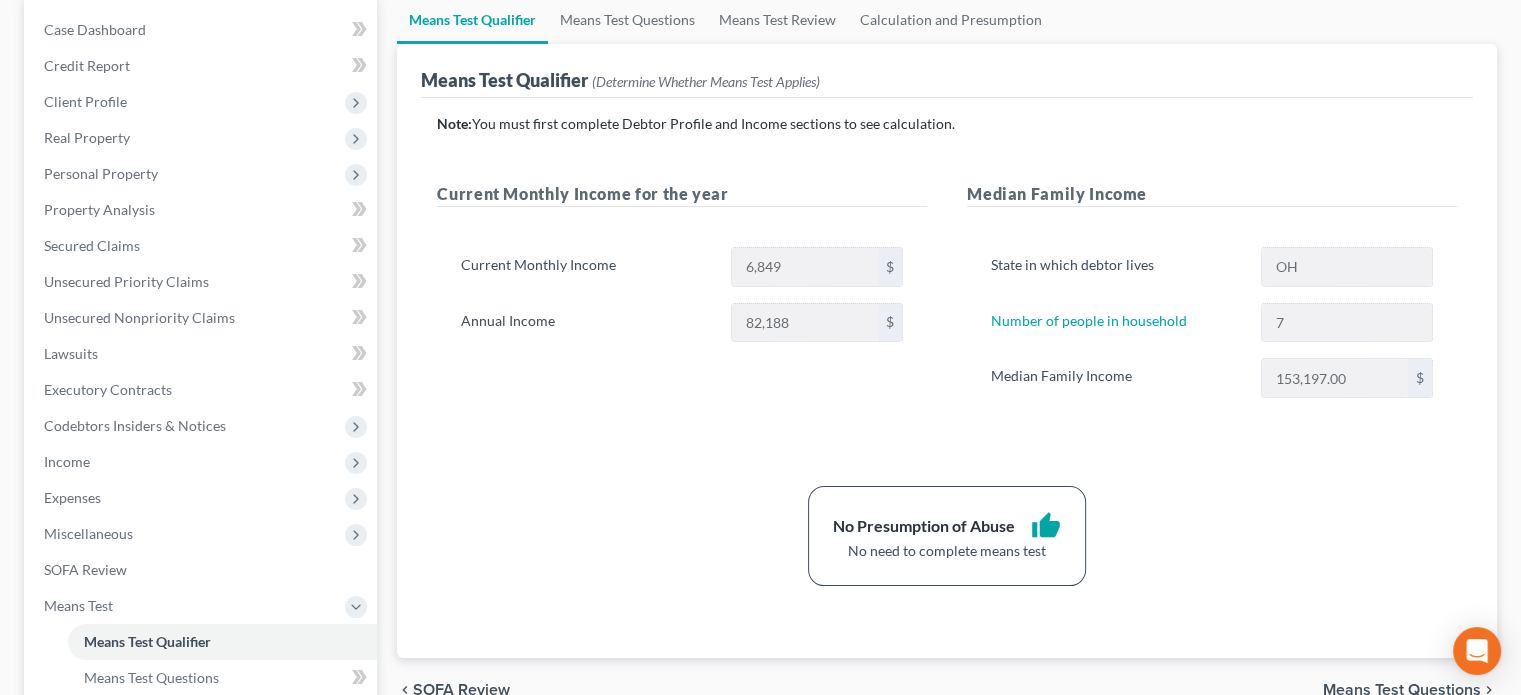 scroll, scrollTop: 200, scrollLeft: 0, axis: vertical 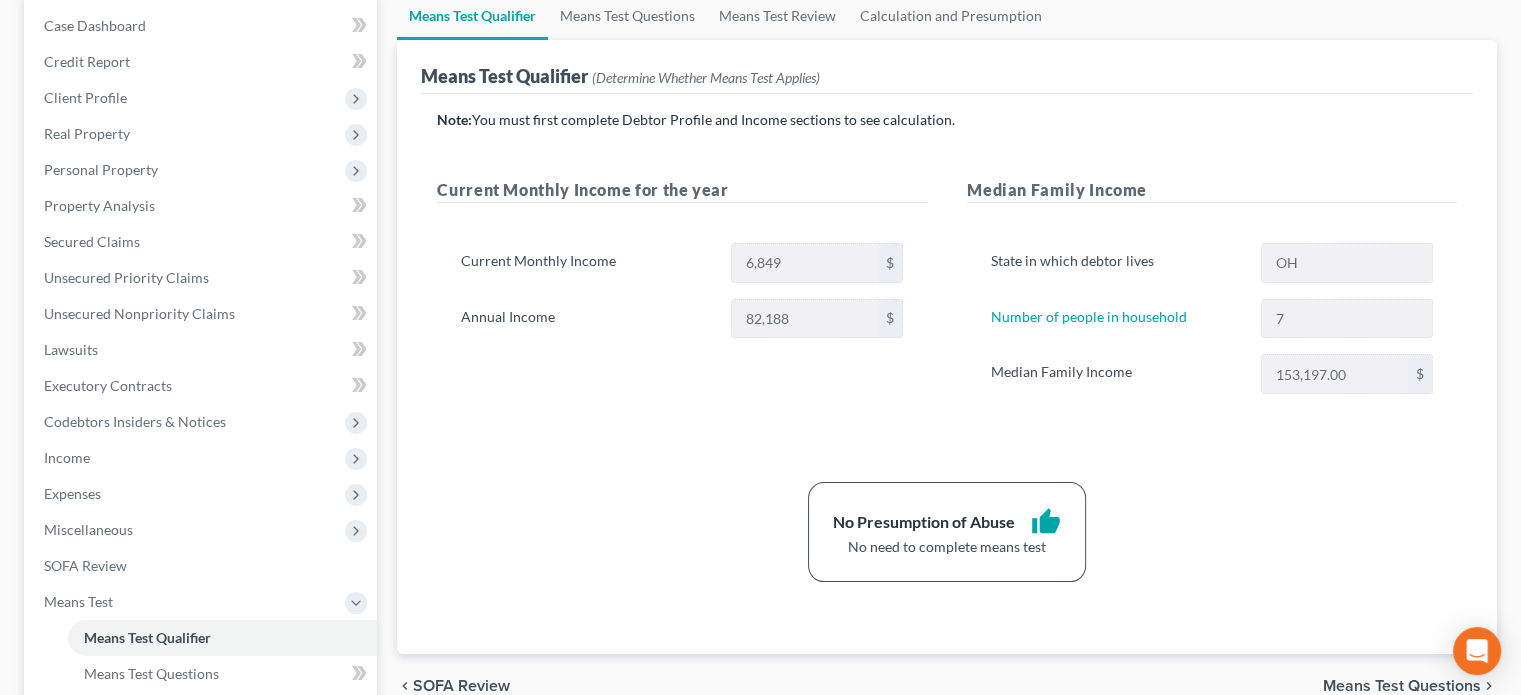 click on "Current Monthly Income 6,849 $ Annual Income 82,188 $" at bounding box center [682, 299] 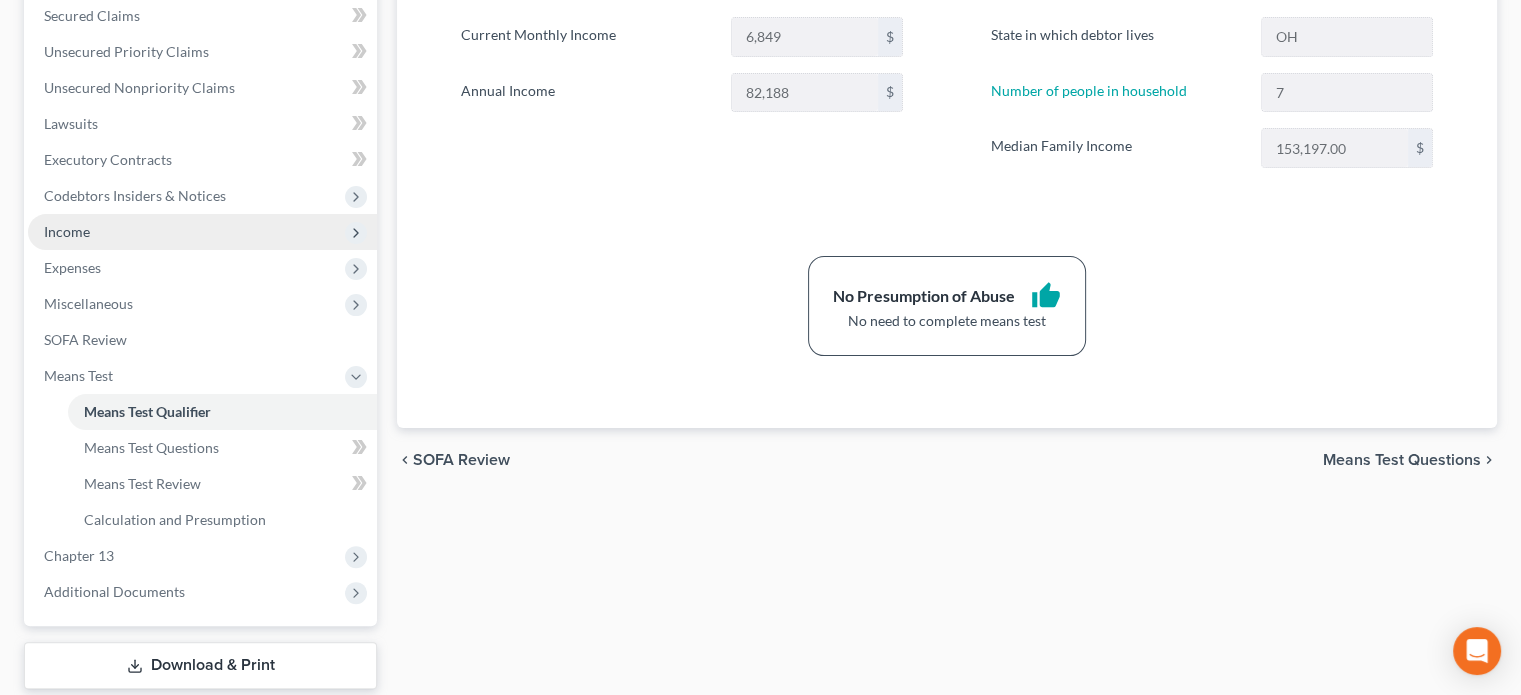 scroll, scrollTop: 546, scrollLeft: 0, axis: vertical 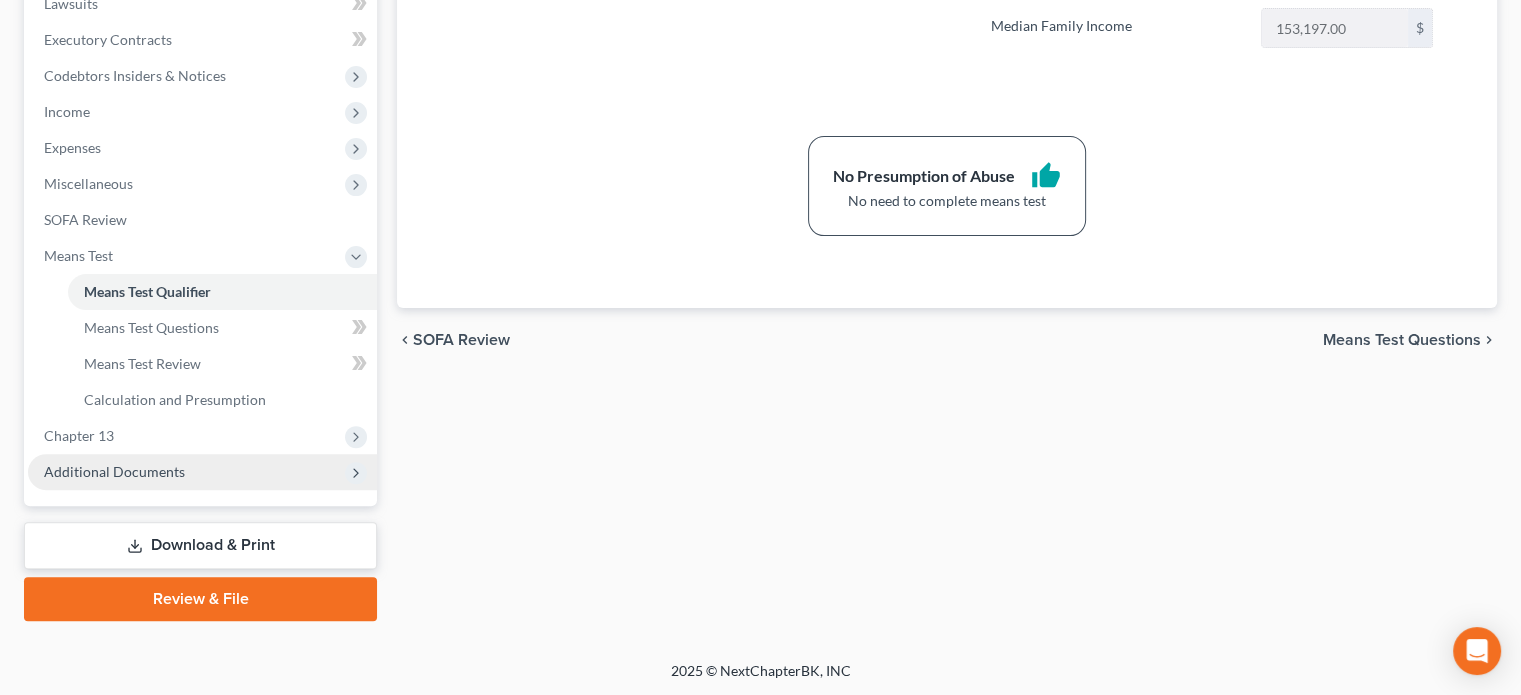 click on "Additional Documents" at bounding box center [114, 471] 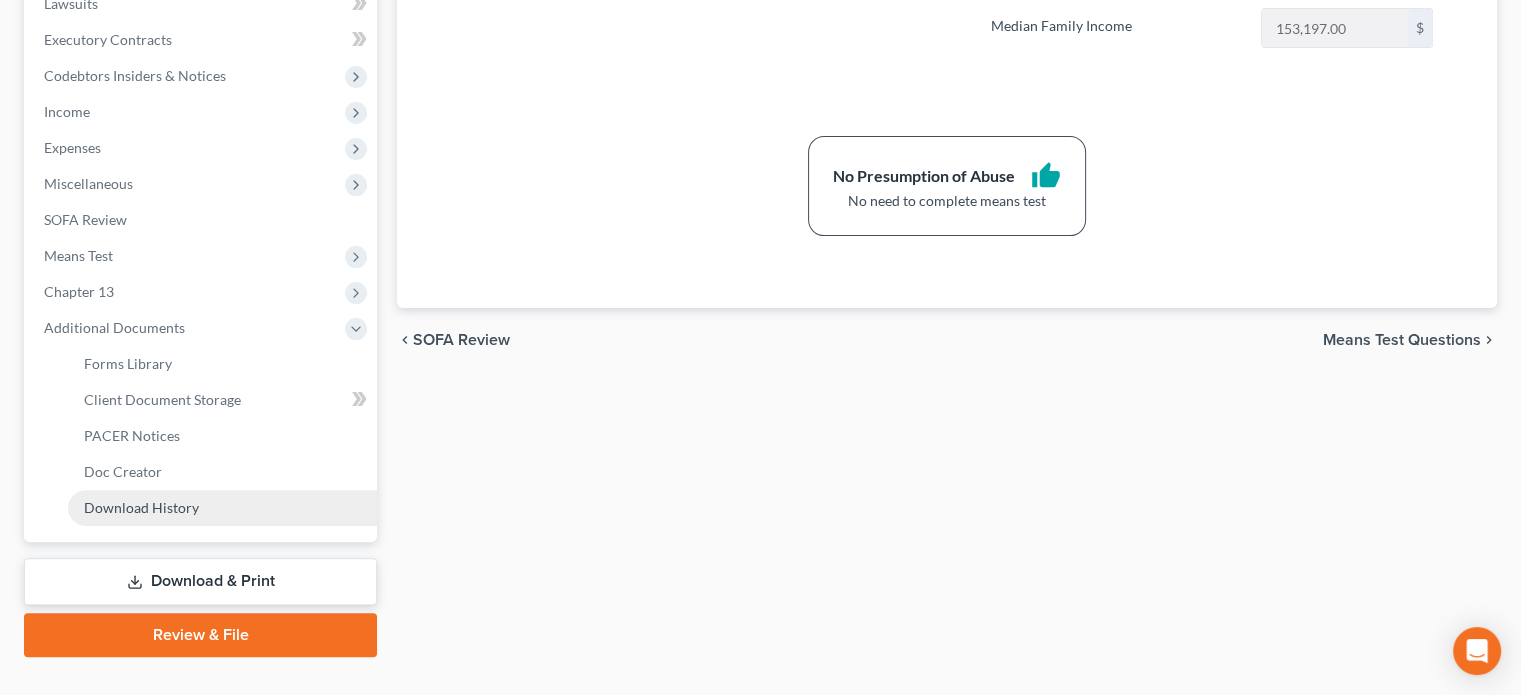 click on "Download History" at bounding box center [141, 507] 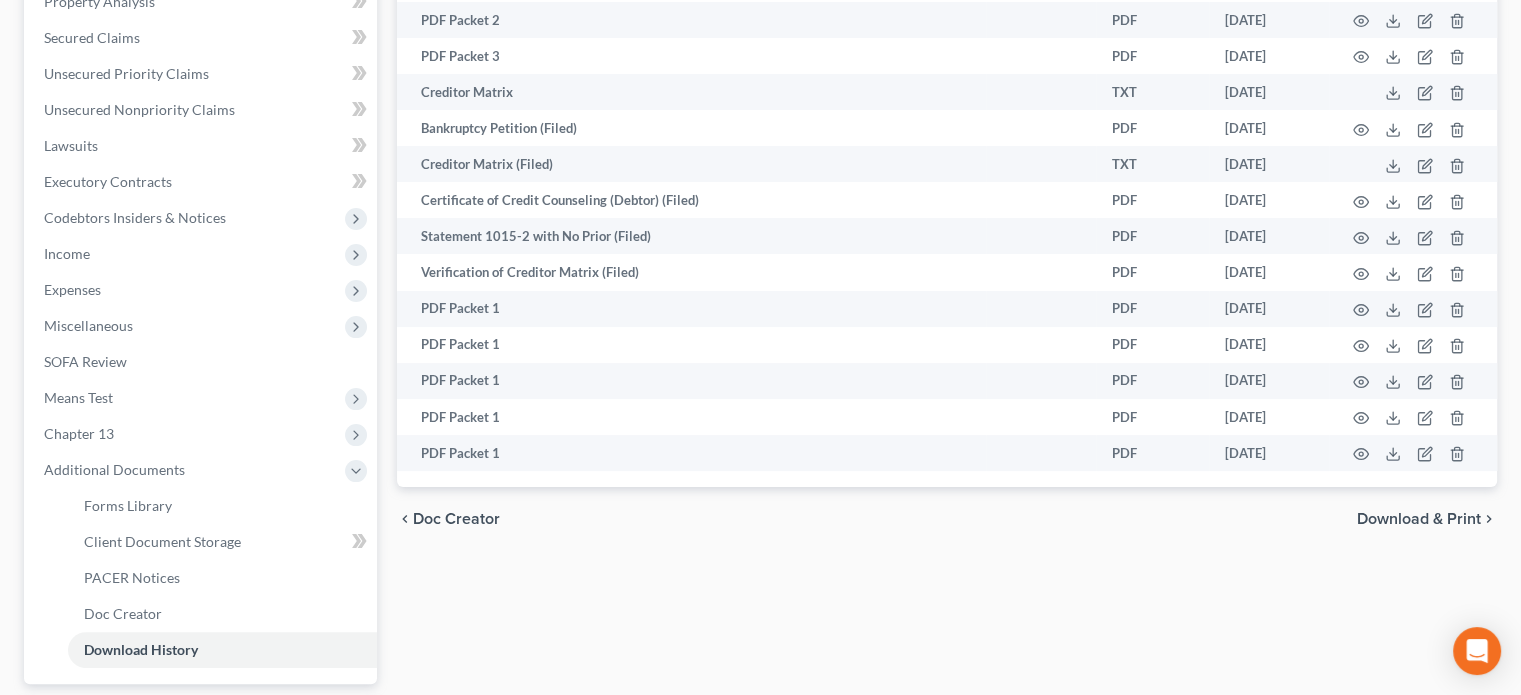 scroll, scrollTop: 400, scrollLeft: 0, axis: vertical 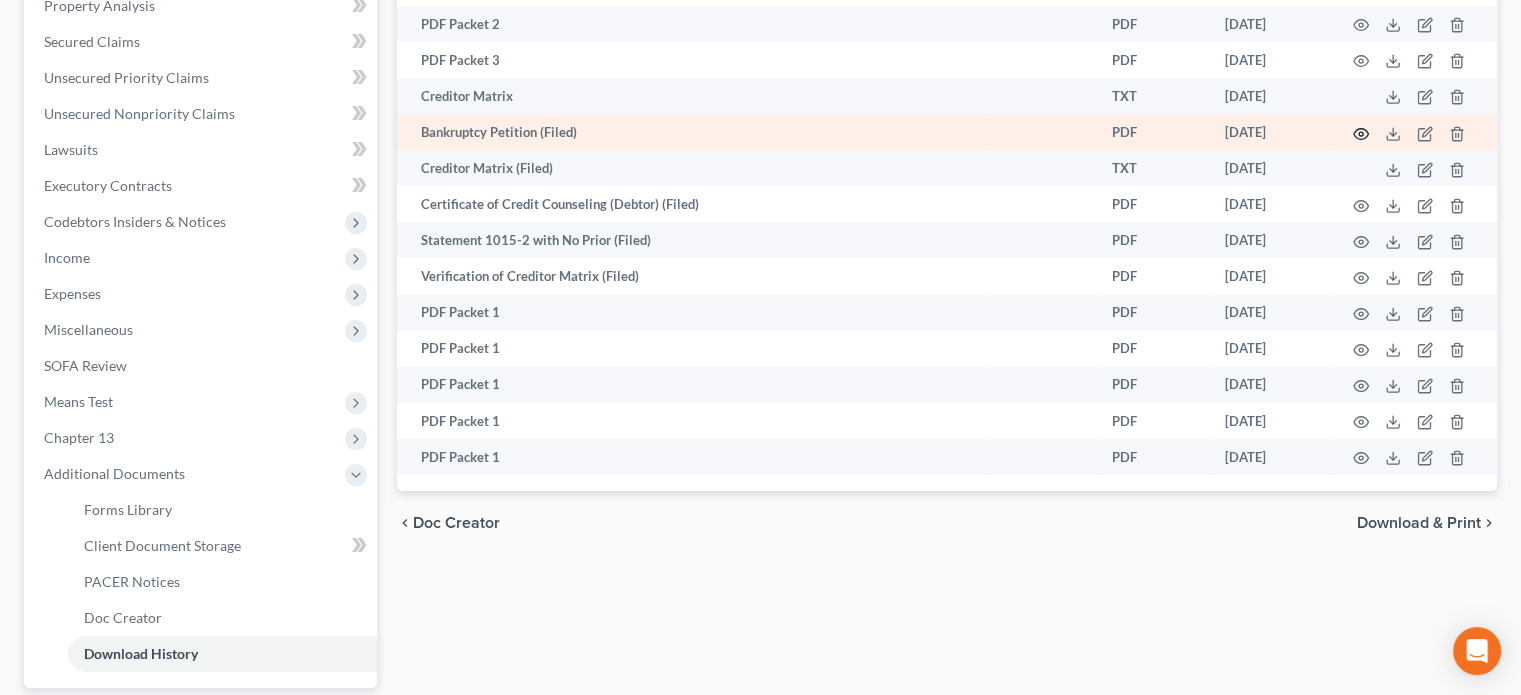 click 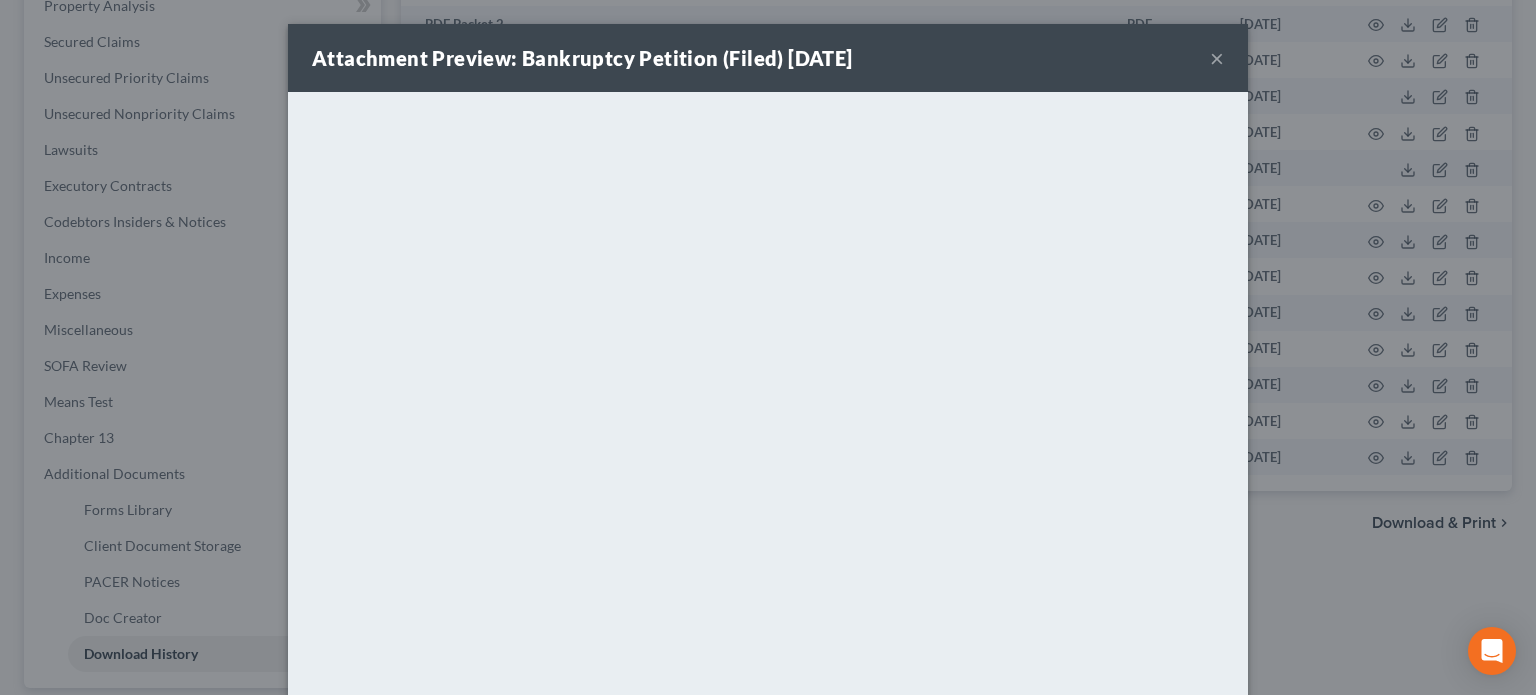 drag, startPoint x: 1206, startPoint y: 59, endPoint x: 599, endPoint y: 81, distance: 607.39856 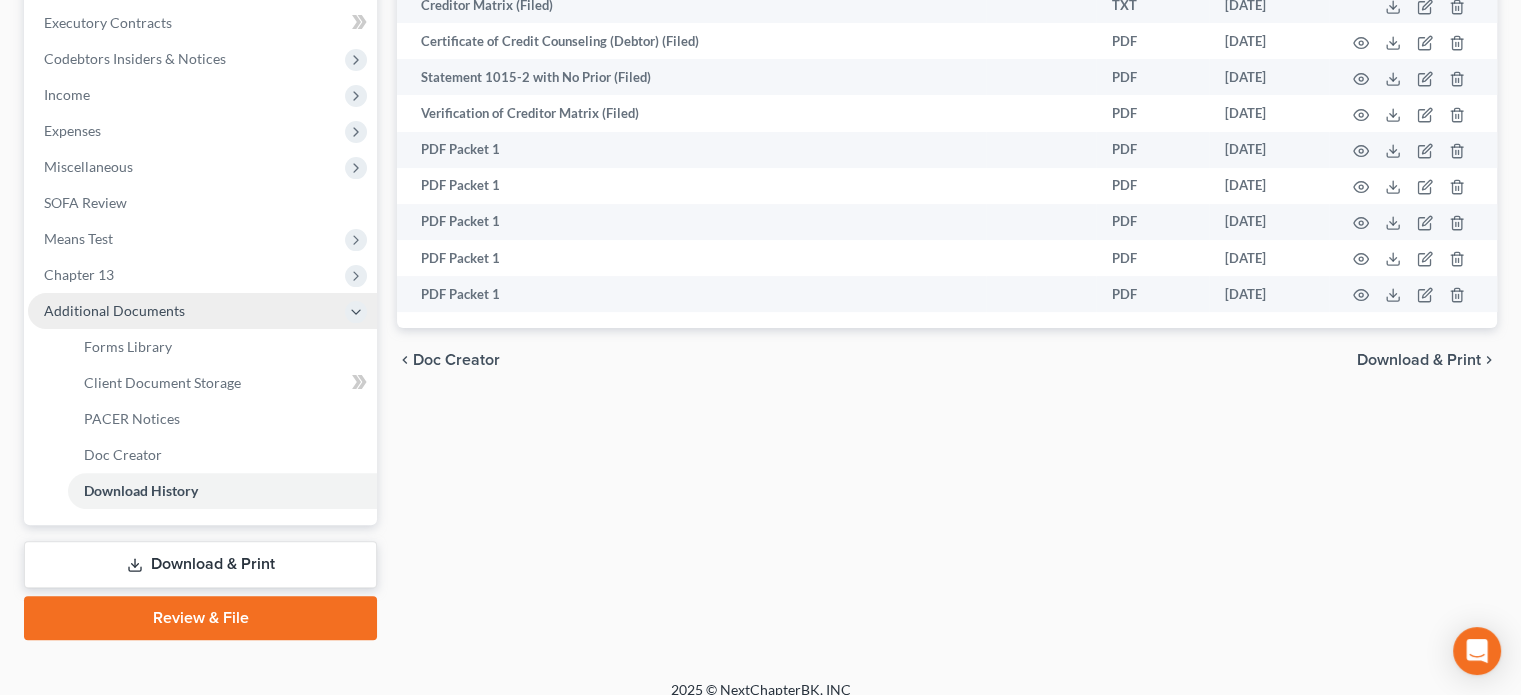 scroll, scrollTop: 582, scrollLeft: 0, axis: vertical 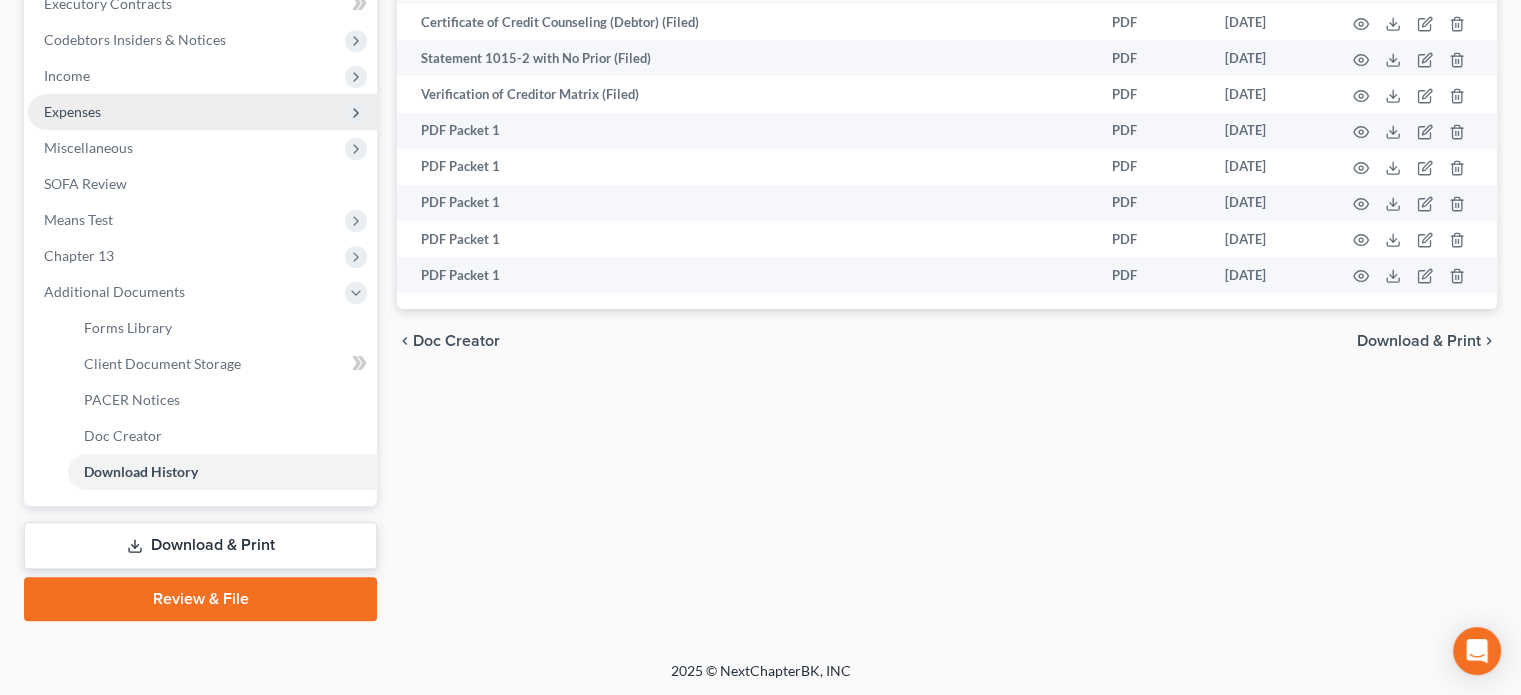 click on "Expenses" at bounding box center (72, 111) 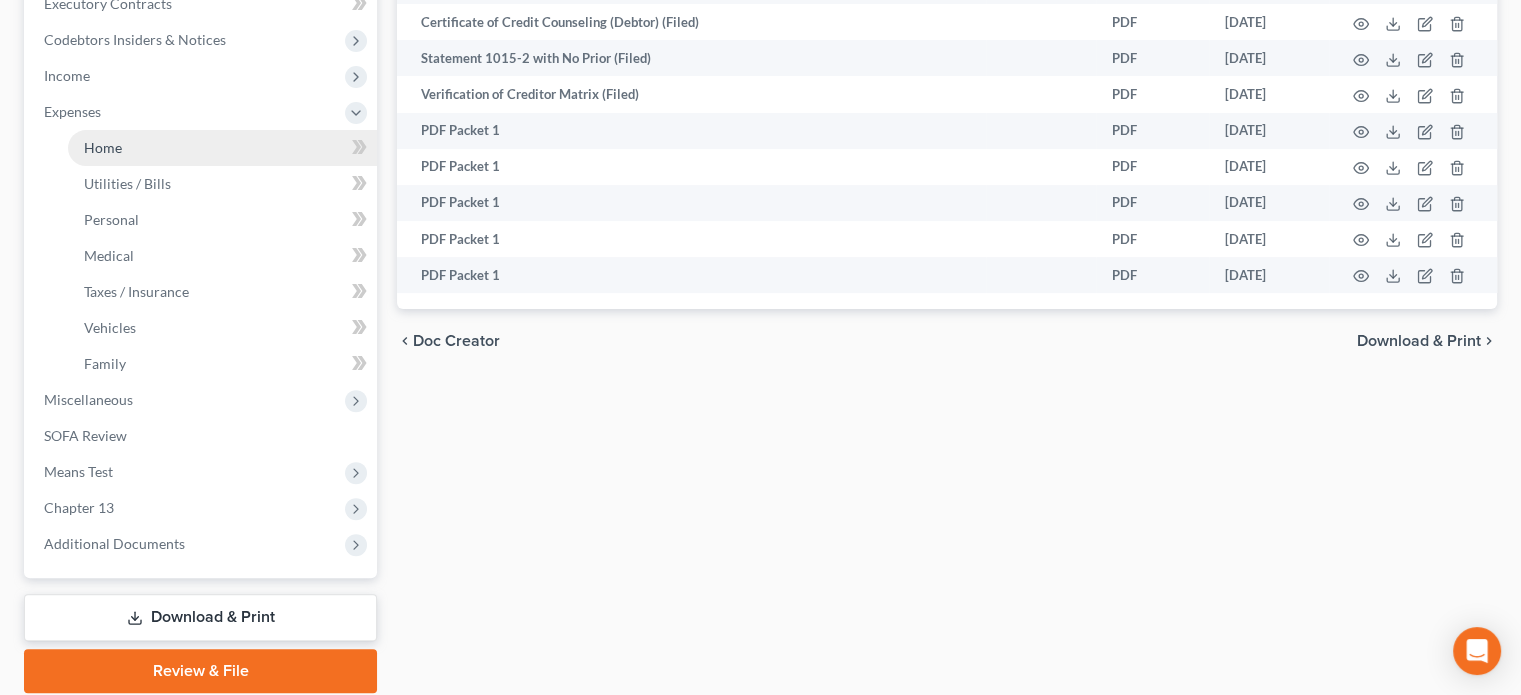 click on "Home" at bounding box center (103, 147) 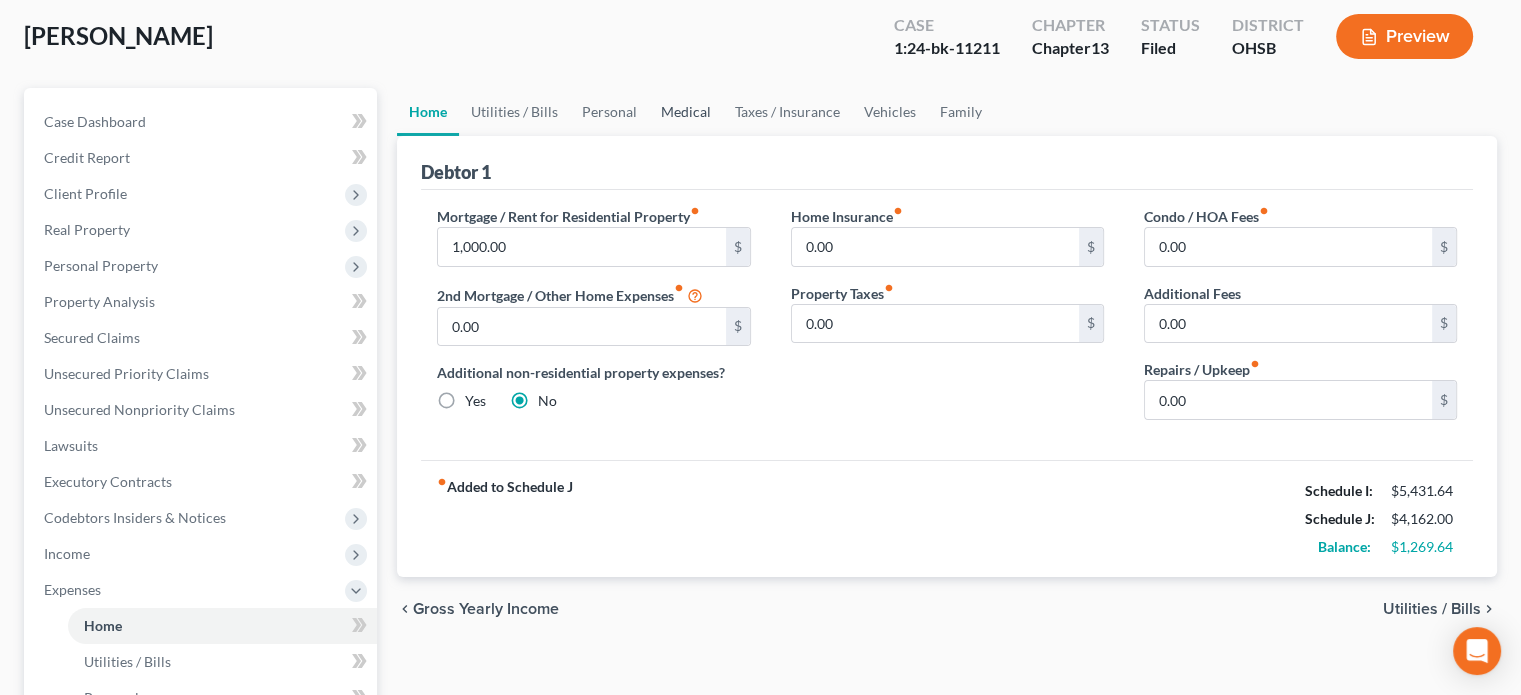 scroll, scrollTop: 100, scrollLeft: 0, axis: vertical 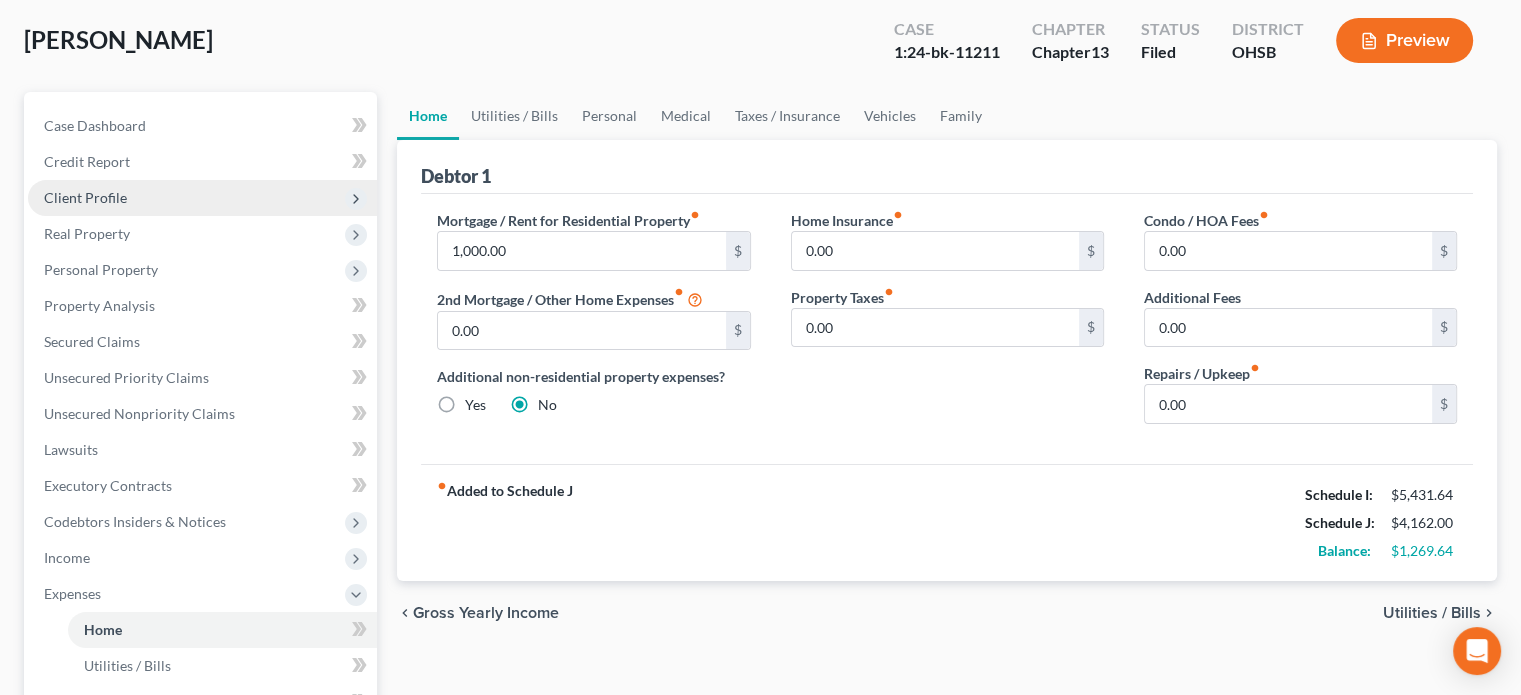click on "Client Profile" at bounding box center (85, 197) 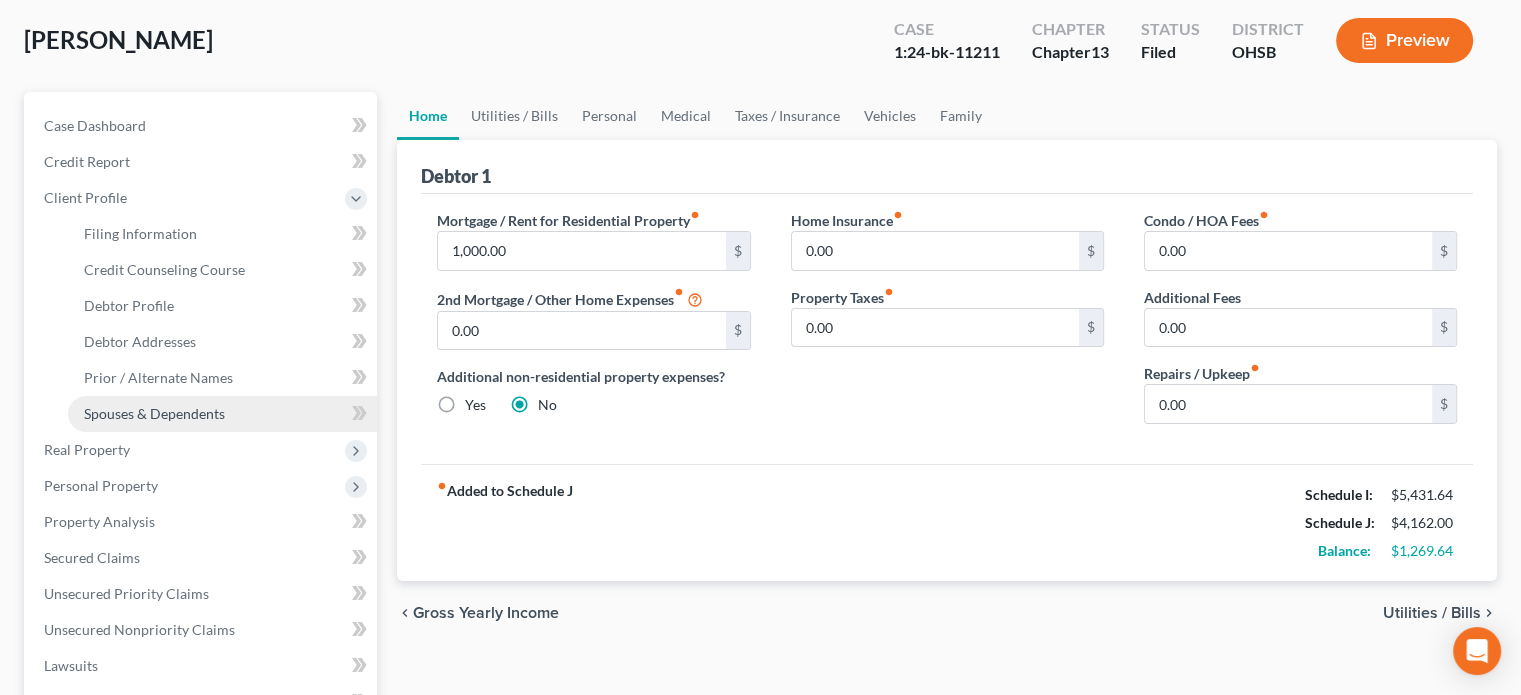 click on "Spouses & Dependents" at bounding box center [154, 413] 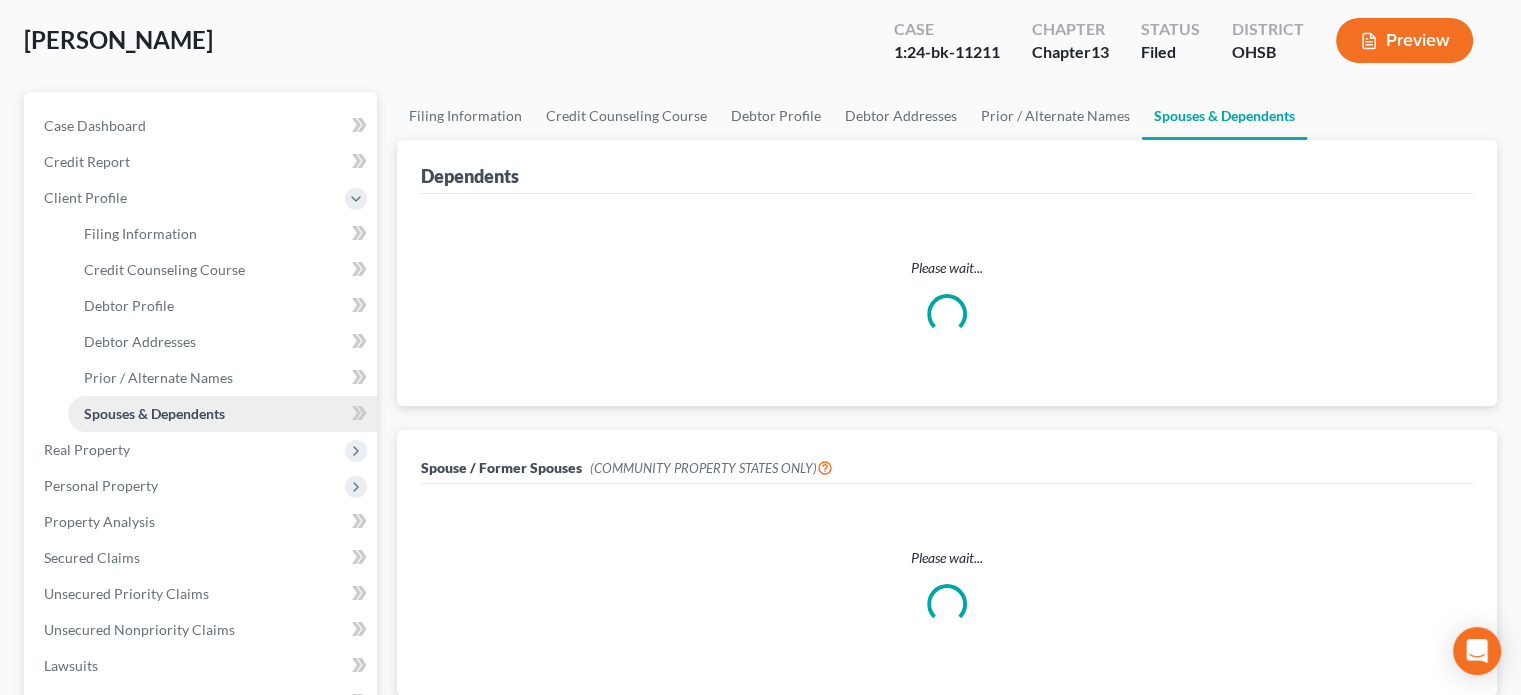 scroll, scrollTop: 0, scrollLeft: 0, axis: both 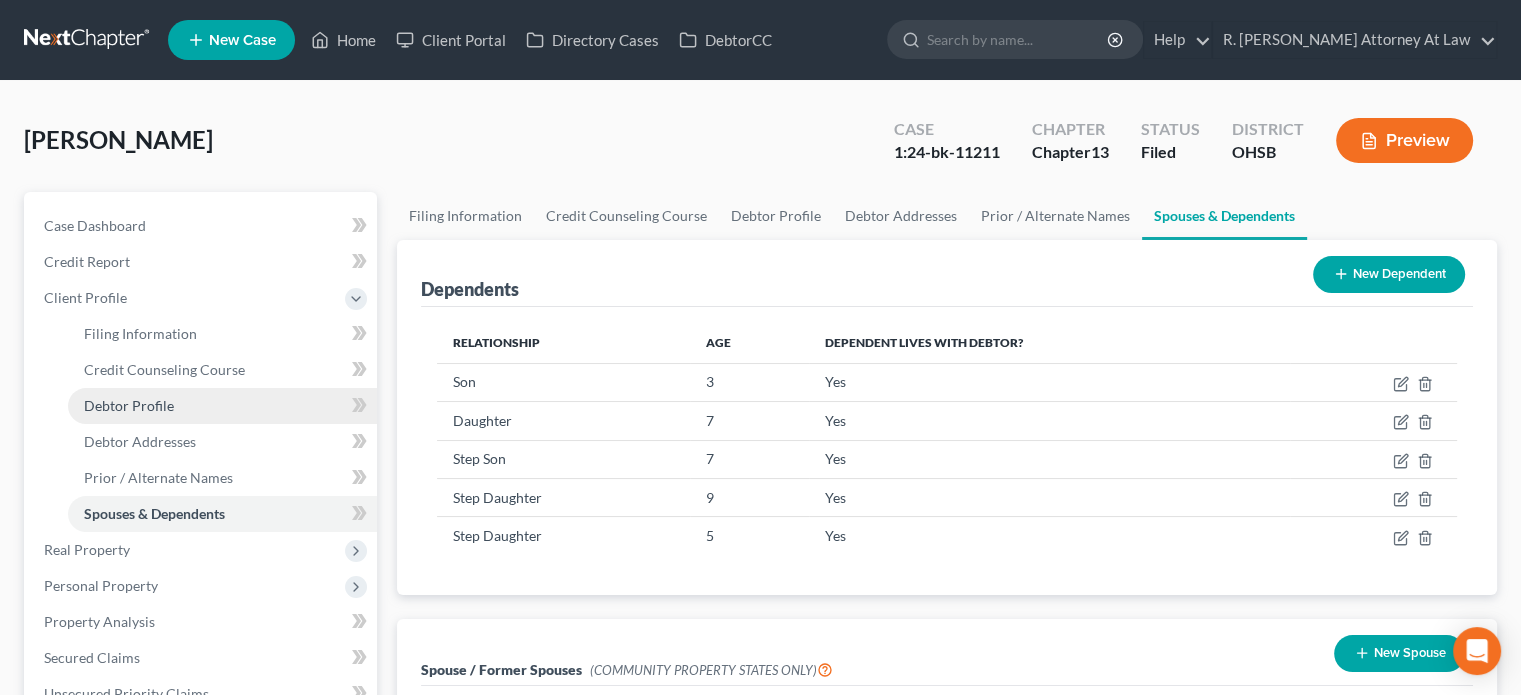 click on "Debtor Profile" at bounding box center [129, 405] 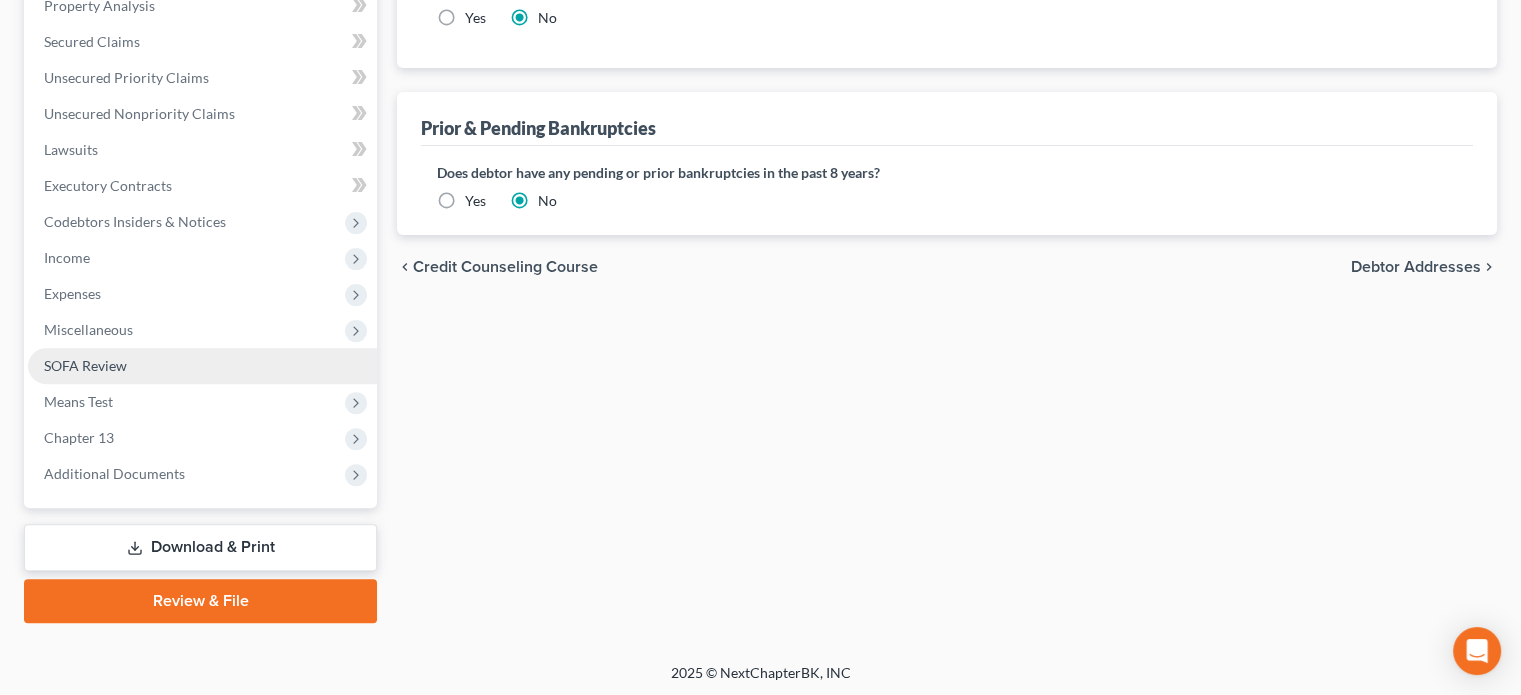 scroll, scrollTop: 618, scrollLeft: 0, axis: vertical 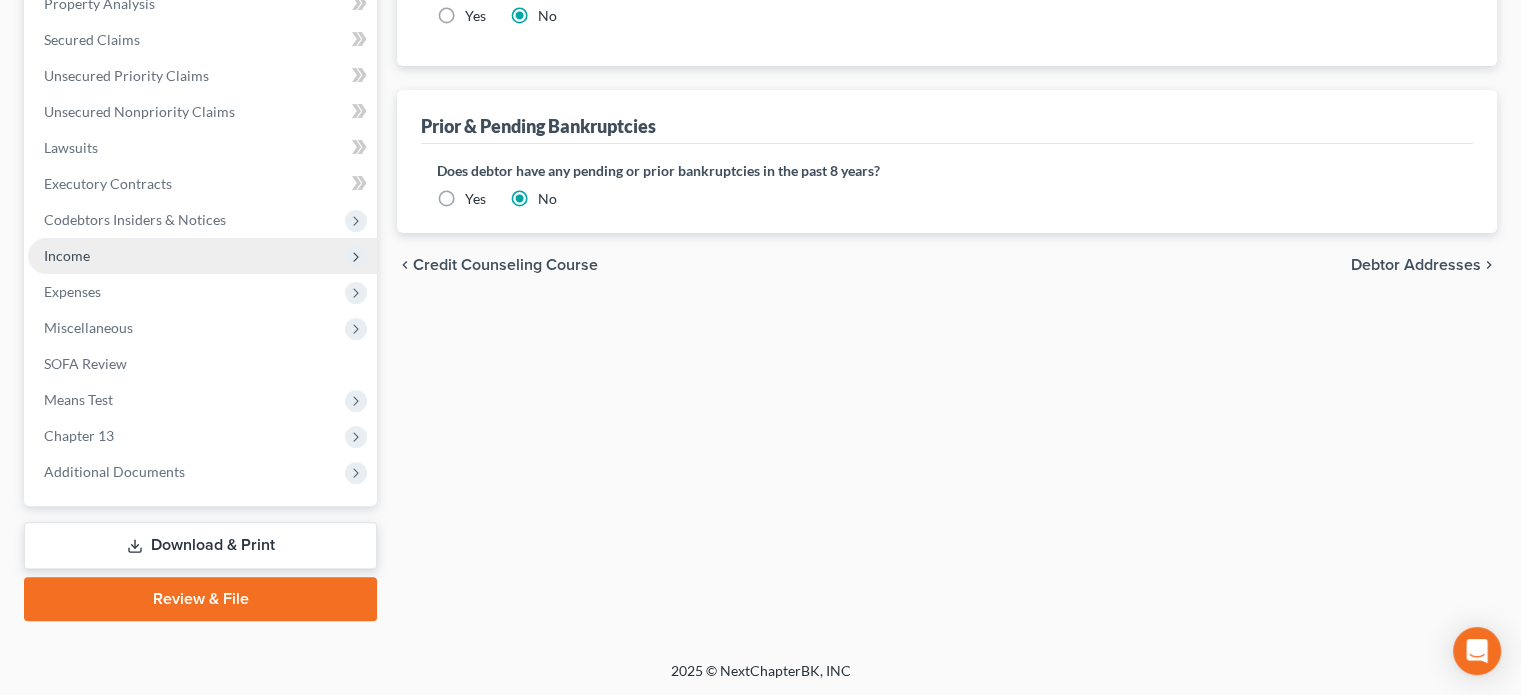 click on "Income" at bounding box center [67, 255] 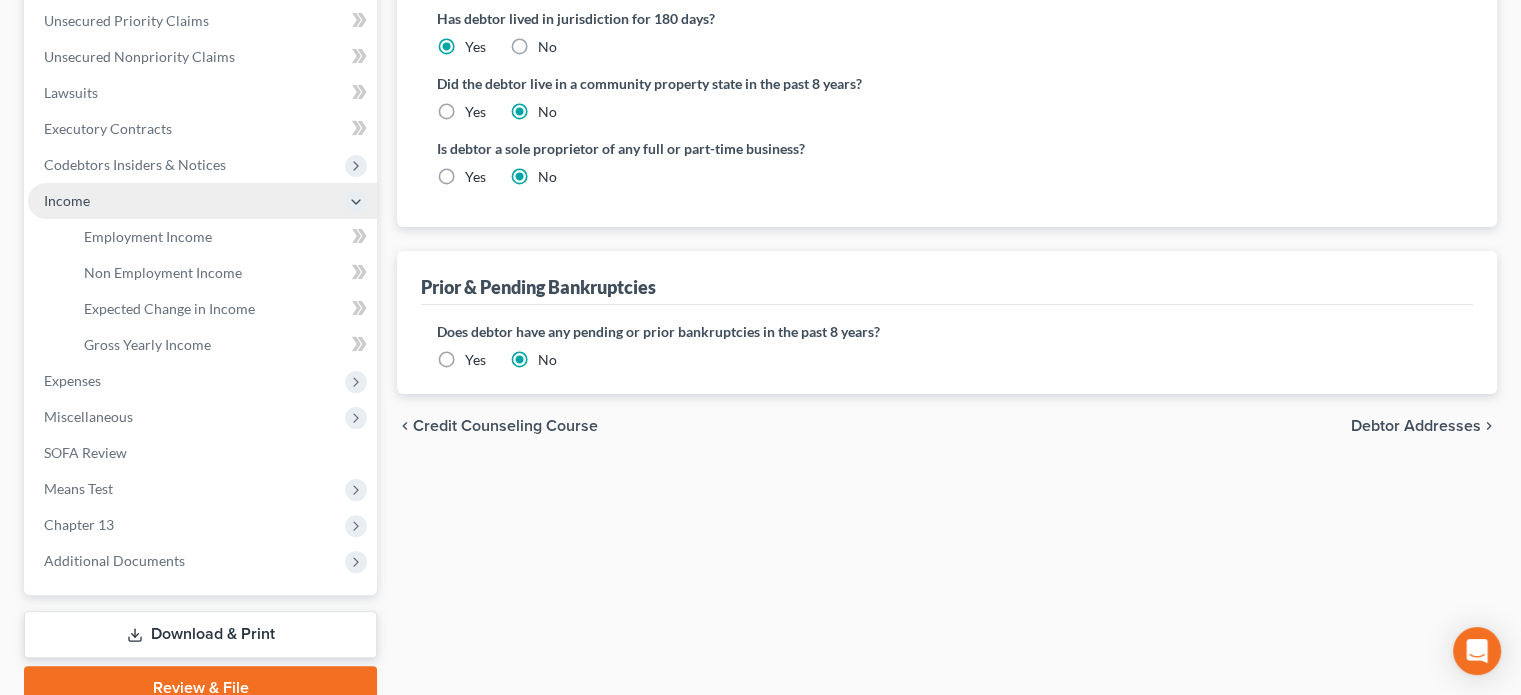 scroll, scrollTop: 402, scrollLeft: 0, axis: vertical 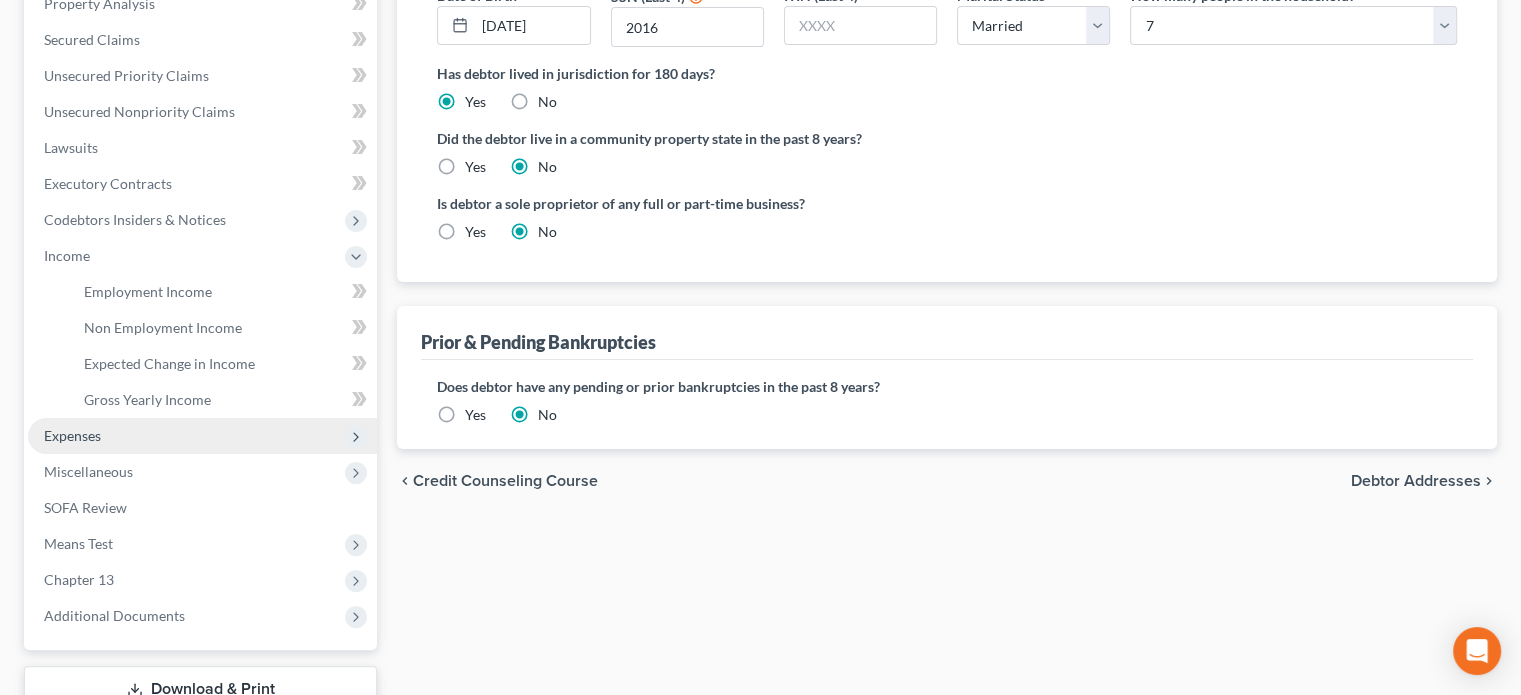 click on "Expenses" at bounding box center [72, 435] 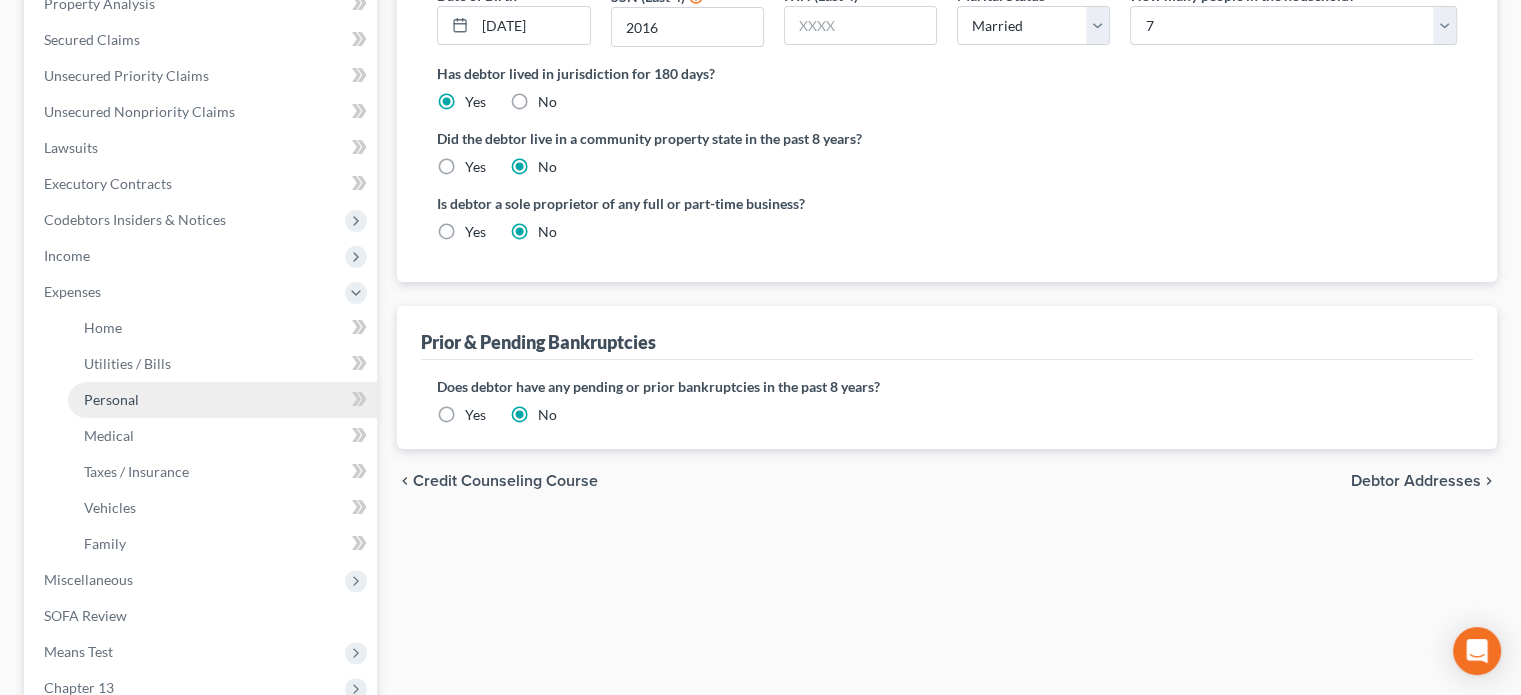 click on "Personal" at bounding box center (111, 399) 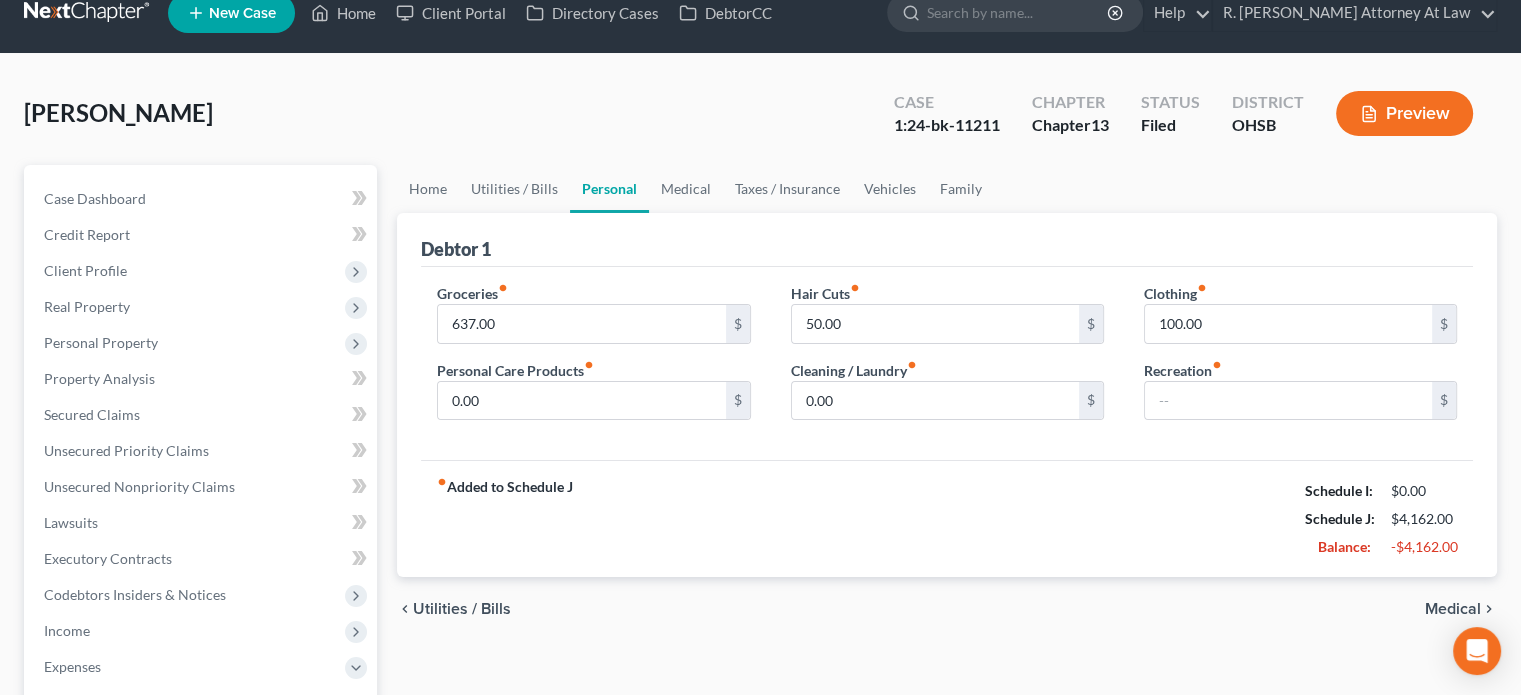 scroll, scrollTop: 0, scrollLeft: 0, axis: both 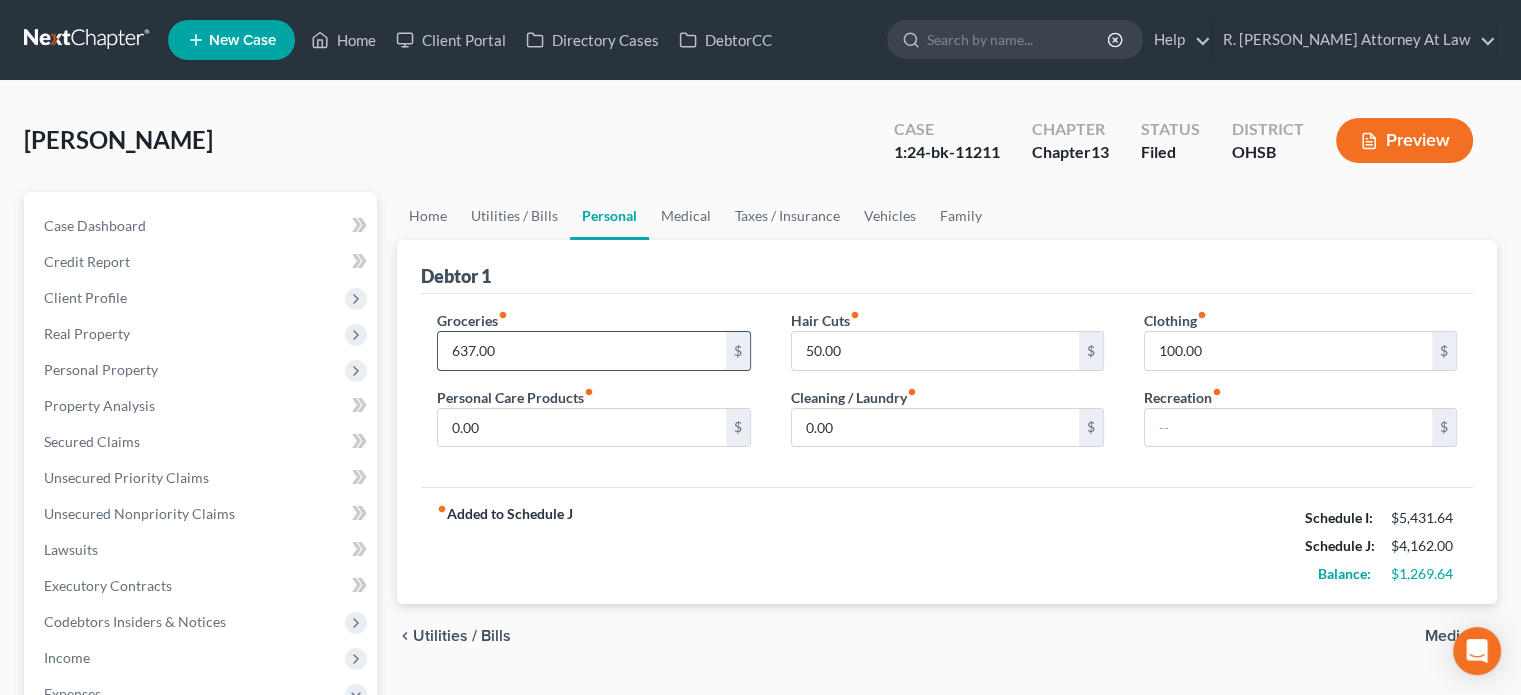 click on "637.00" at bounding box center (581, 351) 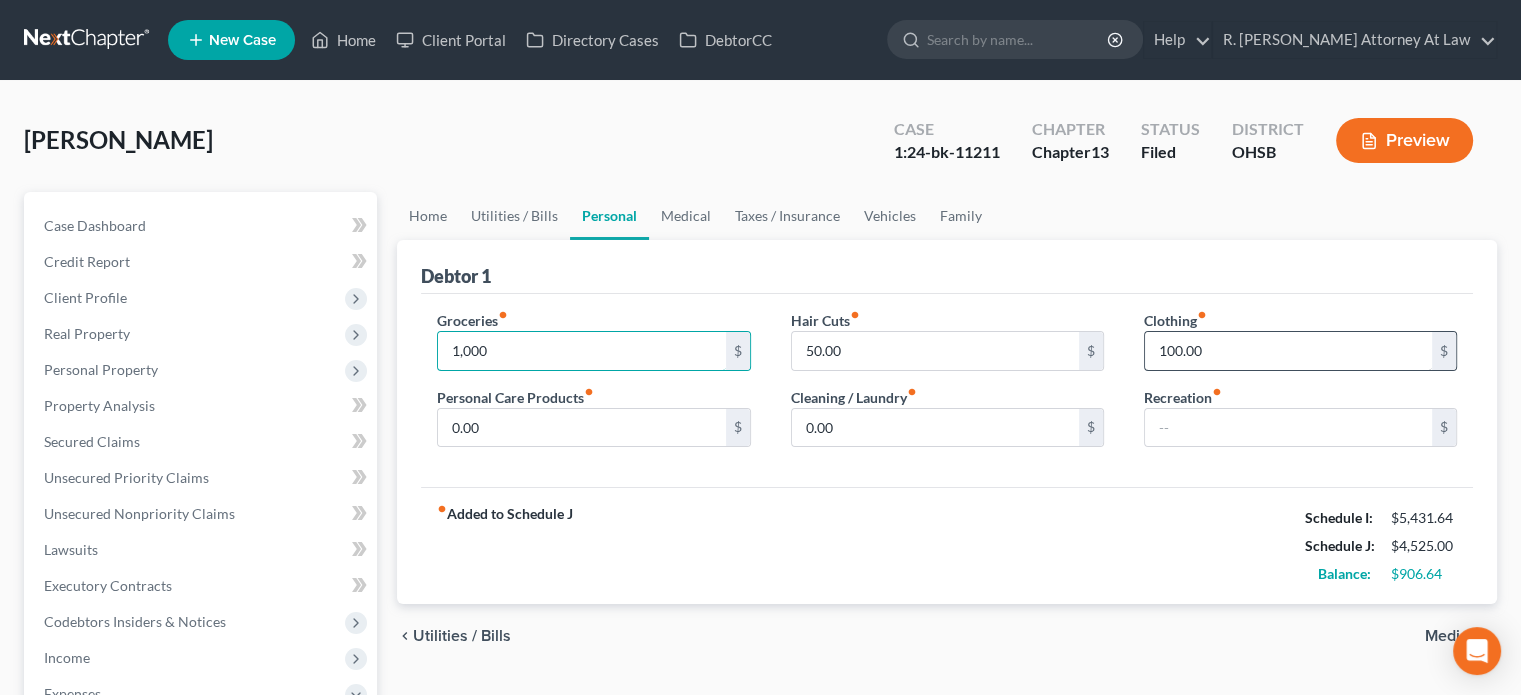 type on "1,000" 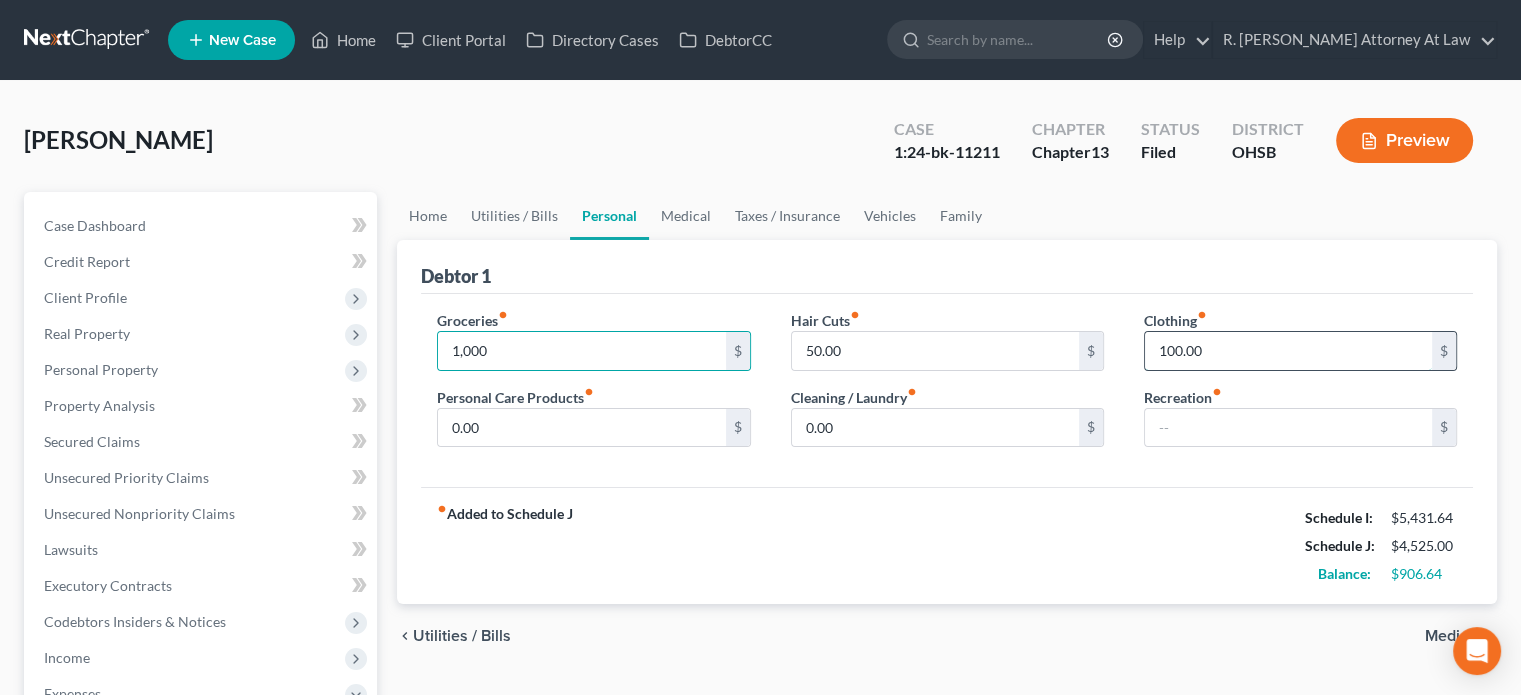 click on "100.00" at bounding box center [1288, 351] 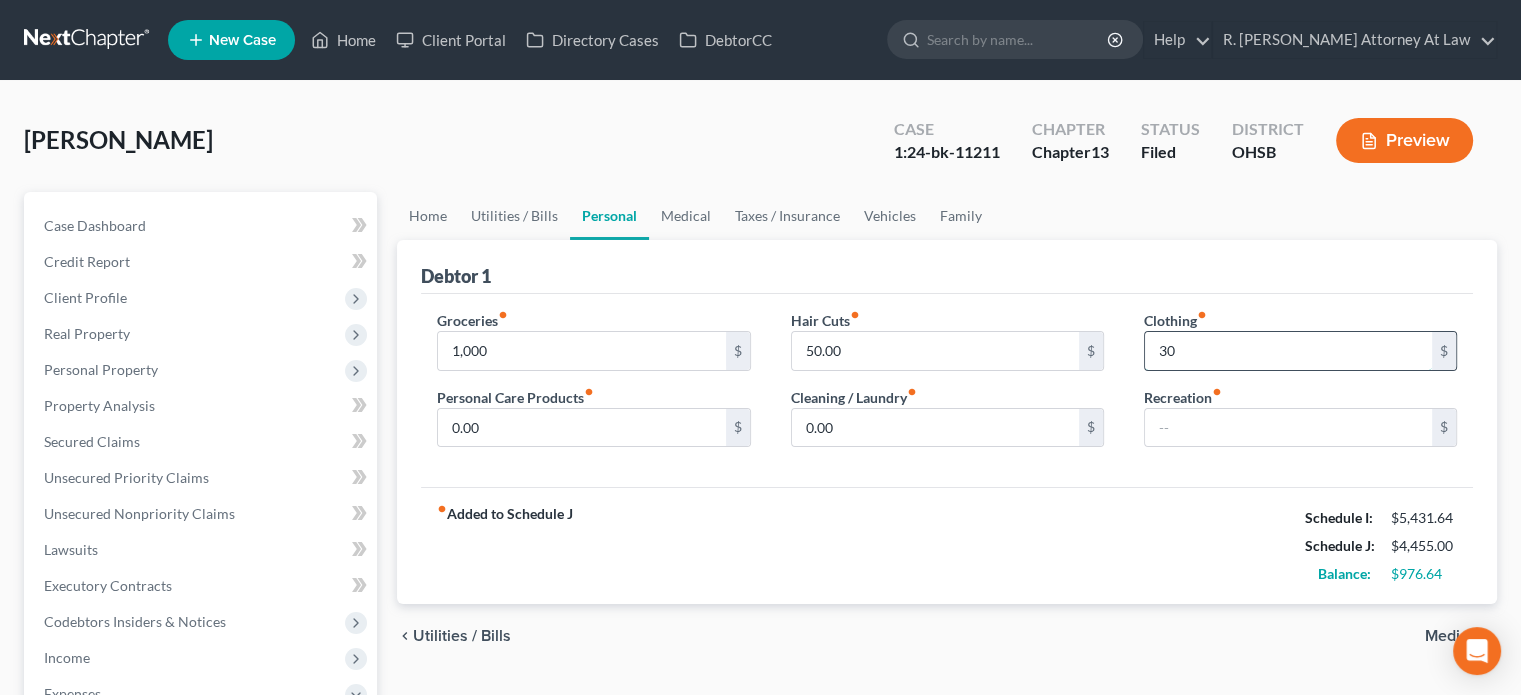 type on "3" 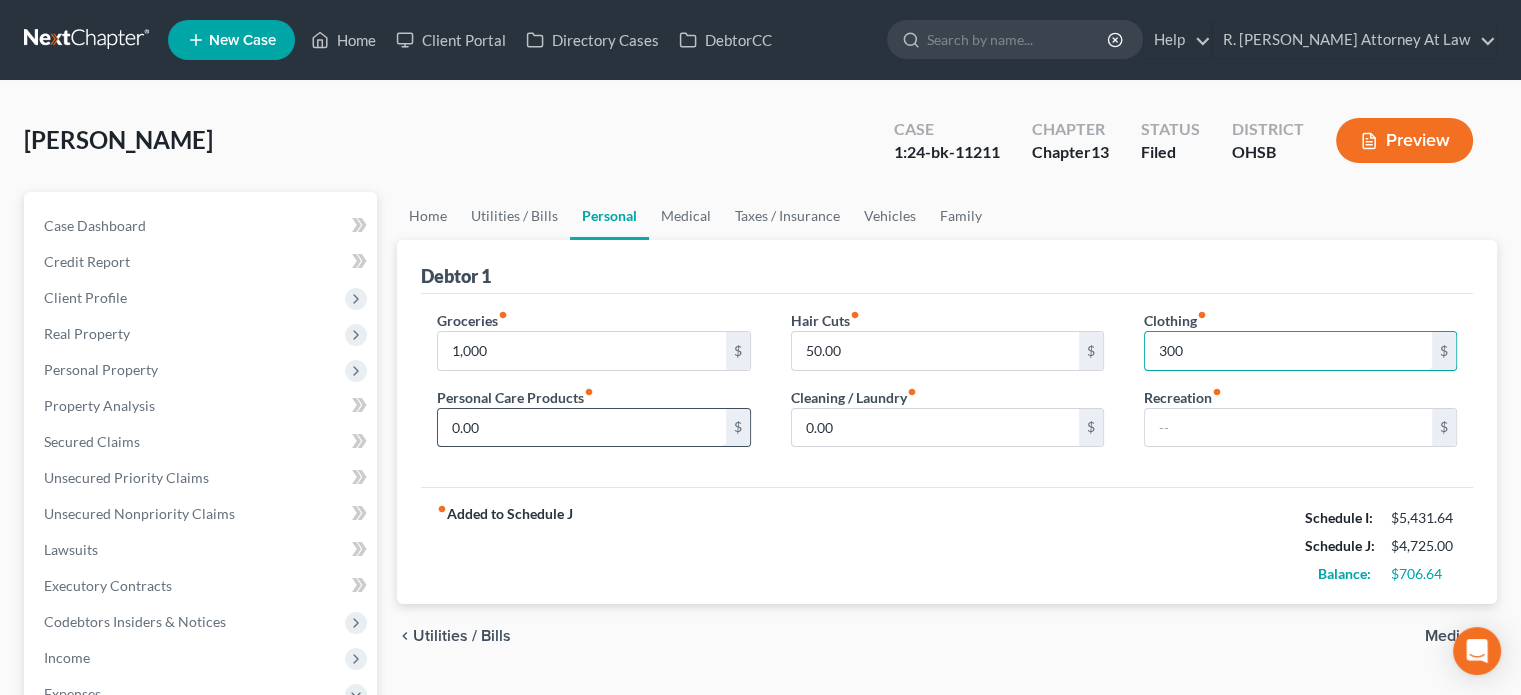 type on "300" 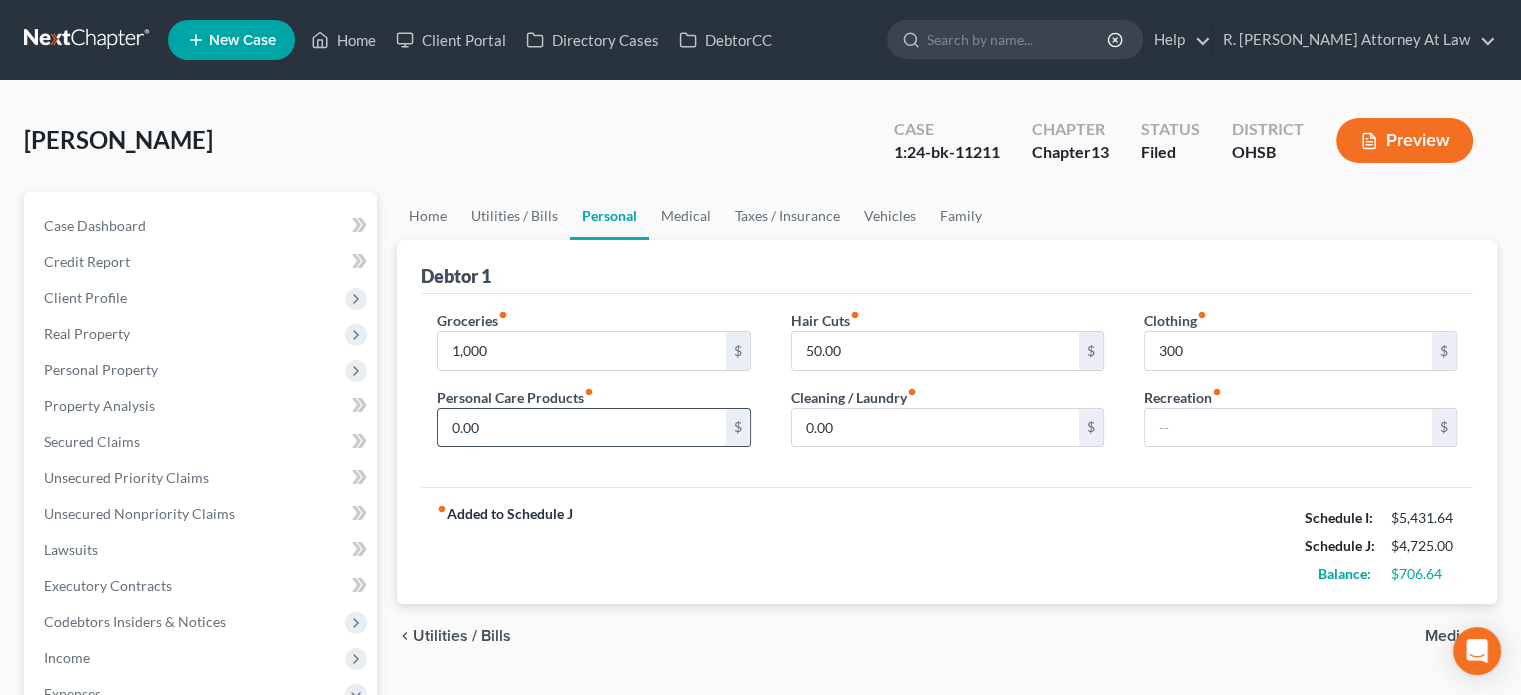 click on "0.00" at bounding box center (581, 428) 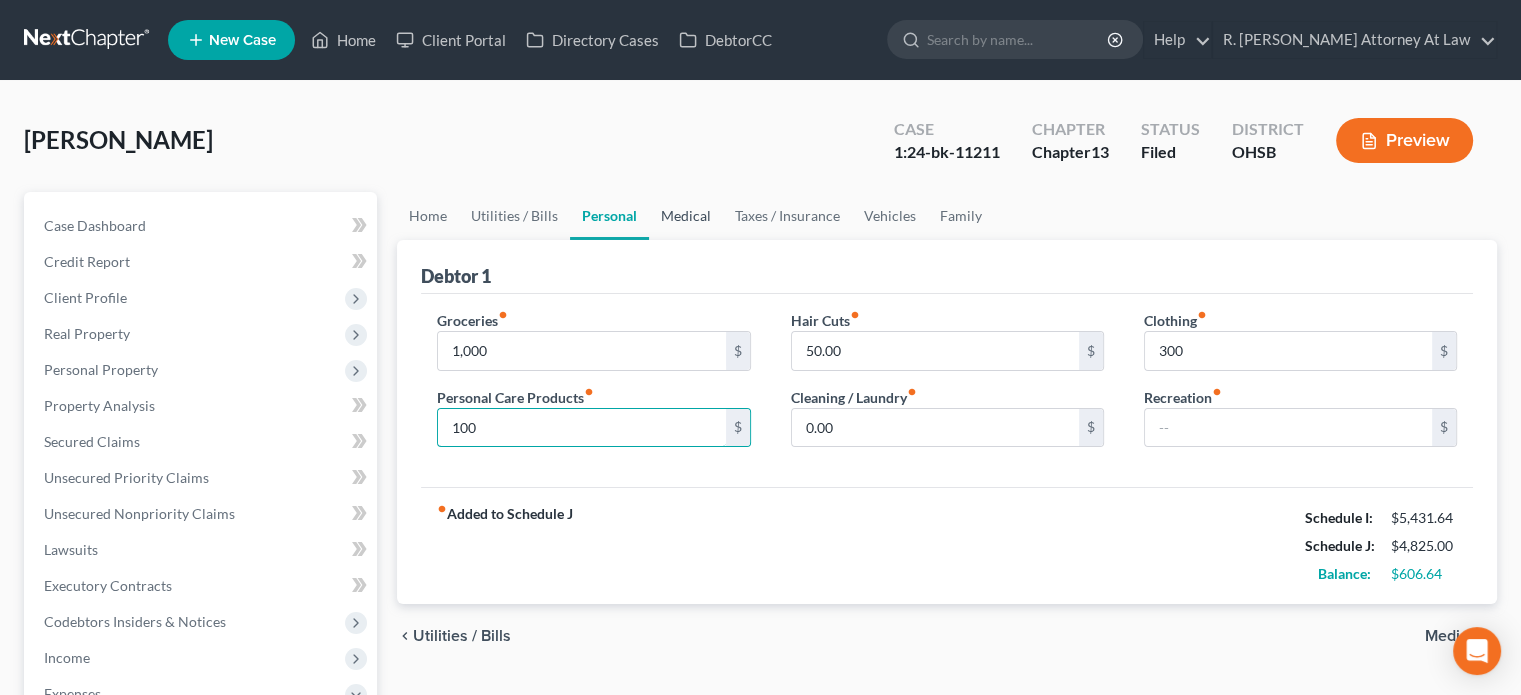 type on "100" 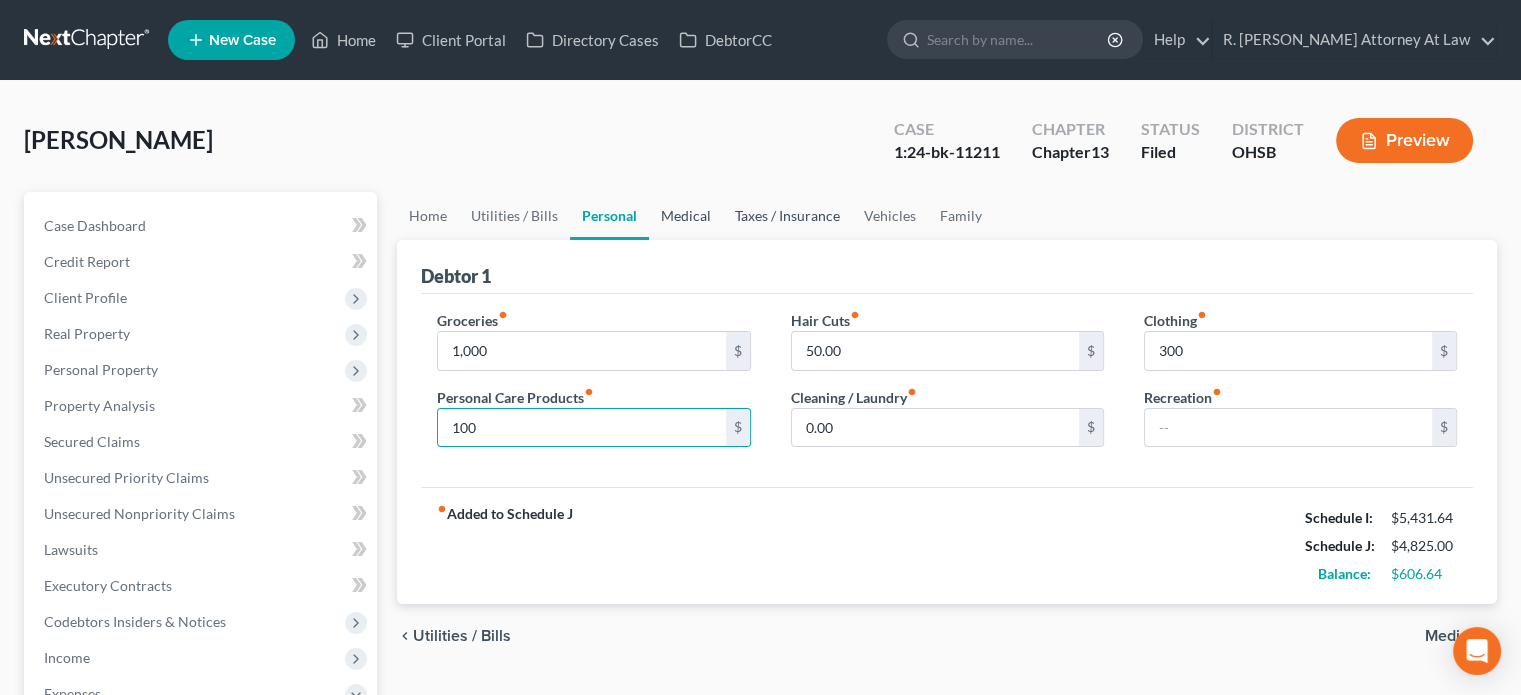 drag, startPoint x: 692, startPoint y: 211, endPoint x: 729, endPoint y: 205, distance: 37.48333 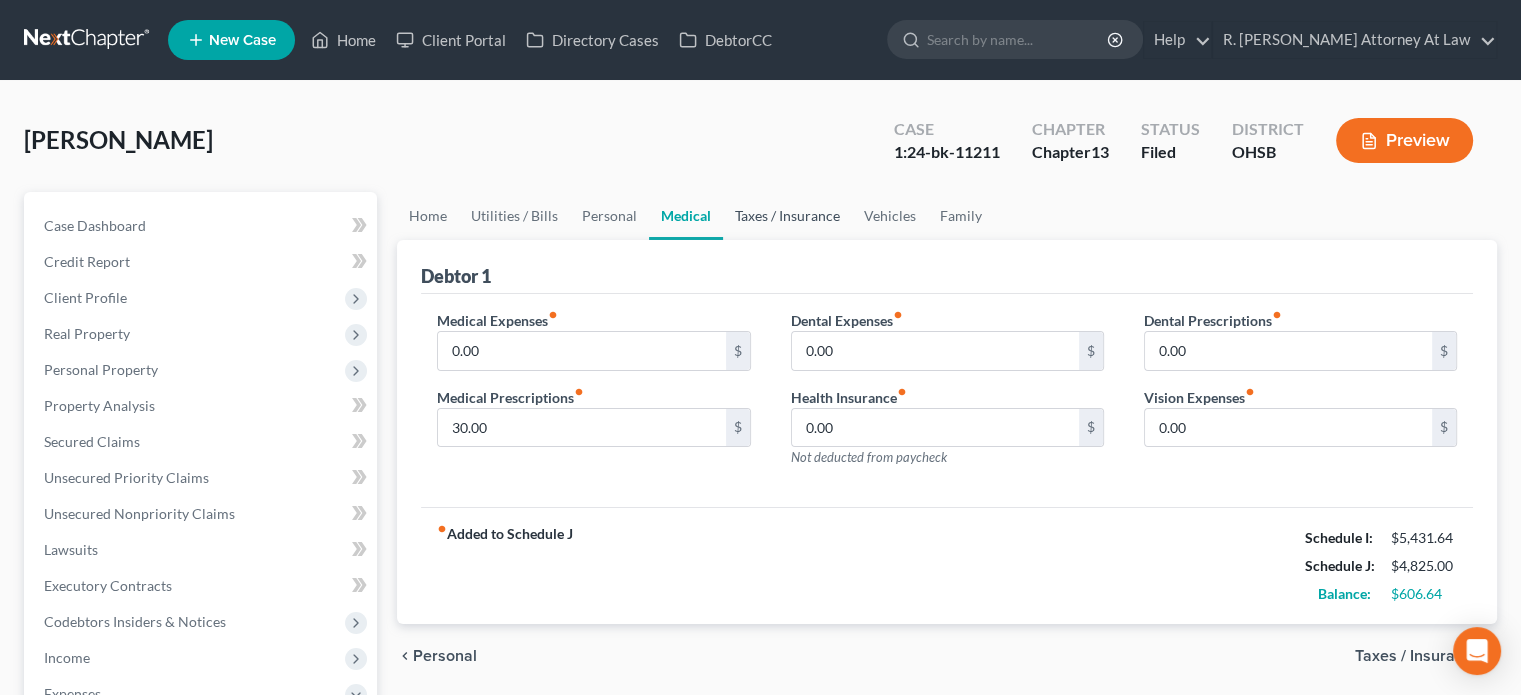 click on "Taxes / Insurance" at bounding box center [787, 216] 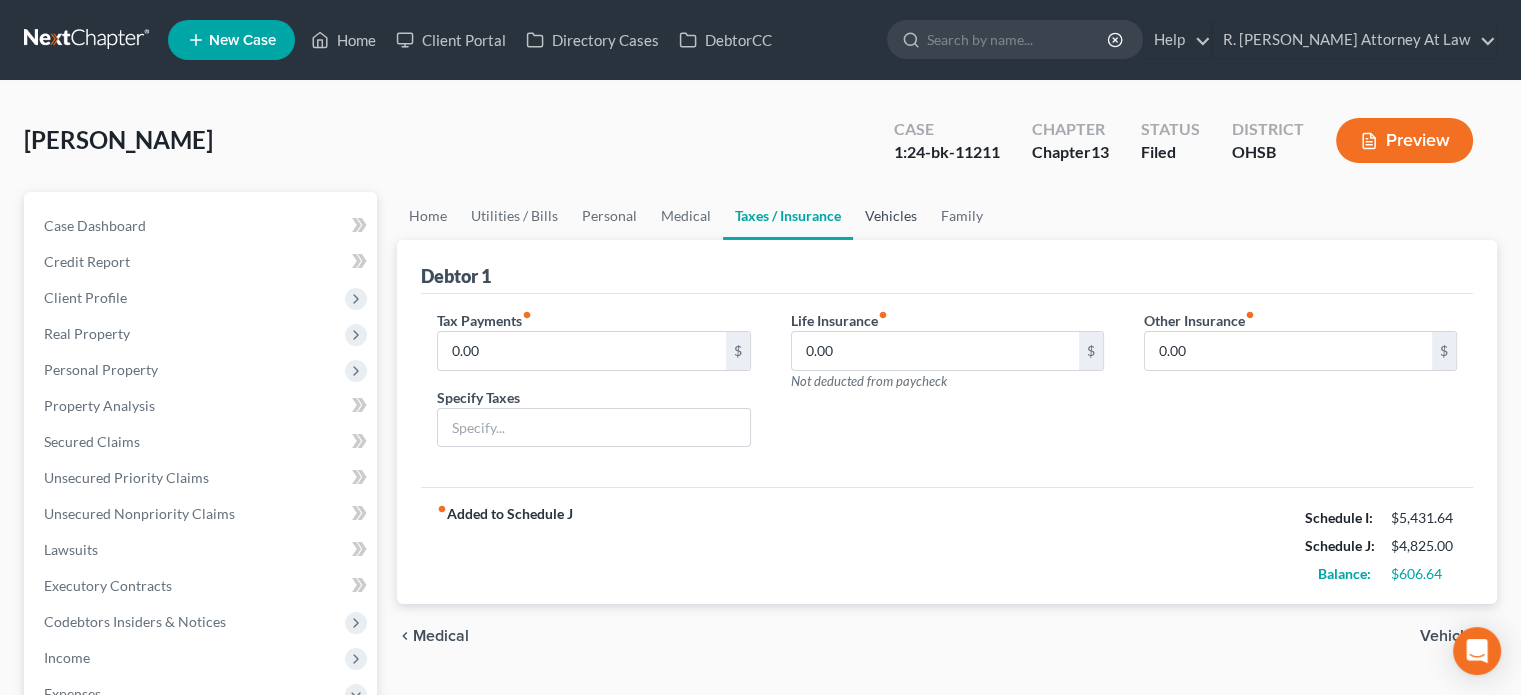 click on "Vehicles" at bounding box center [891, 216] 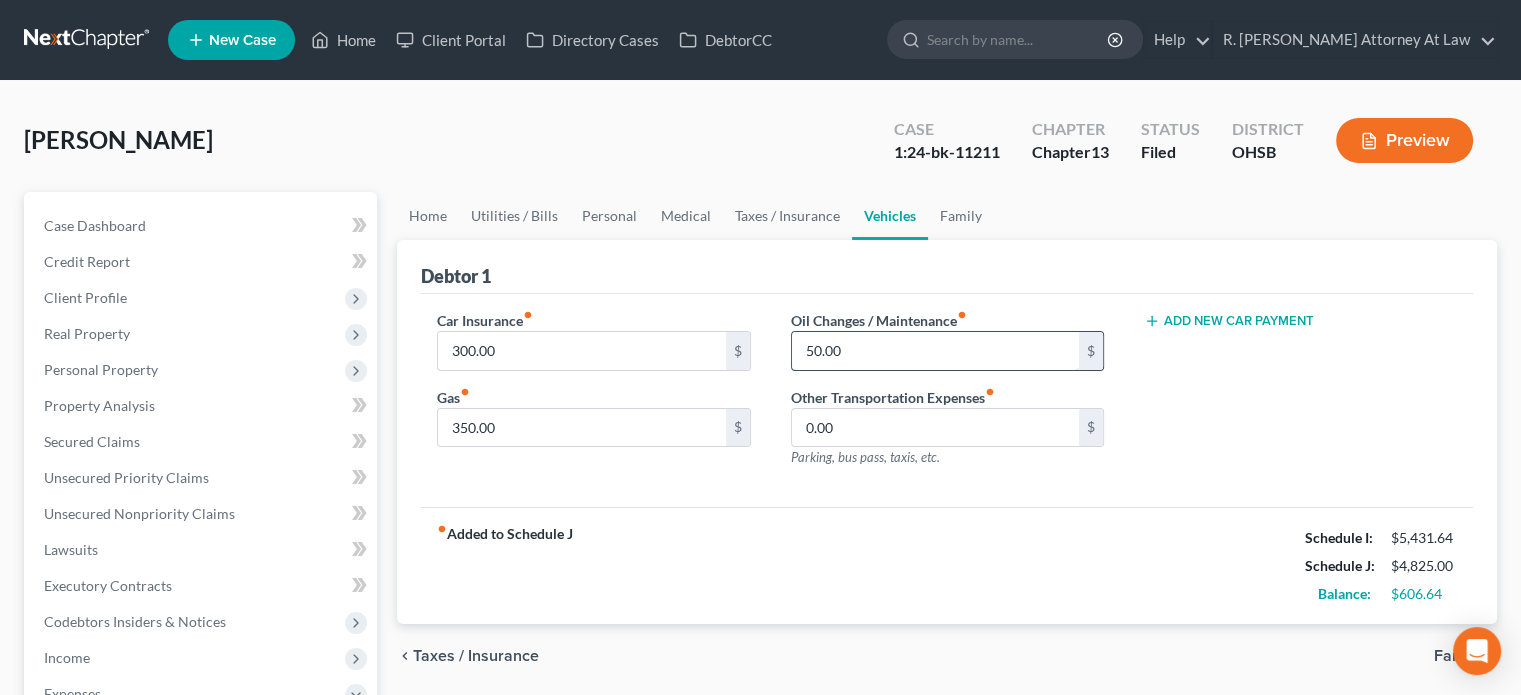 click on "50.00" at bounding box center (935, 351) 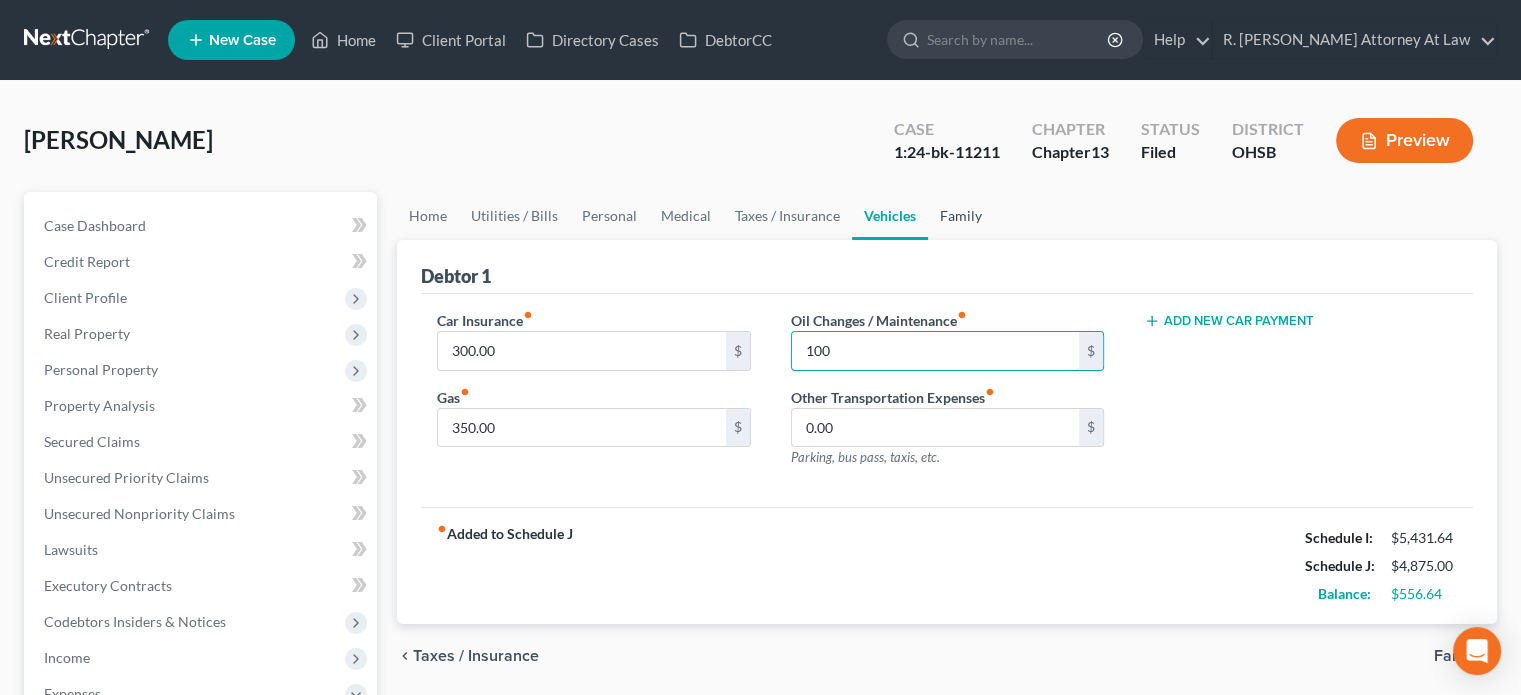 type on "100" 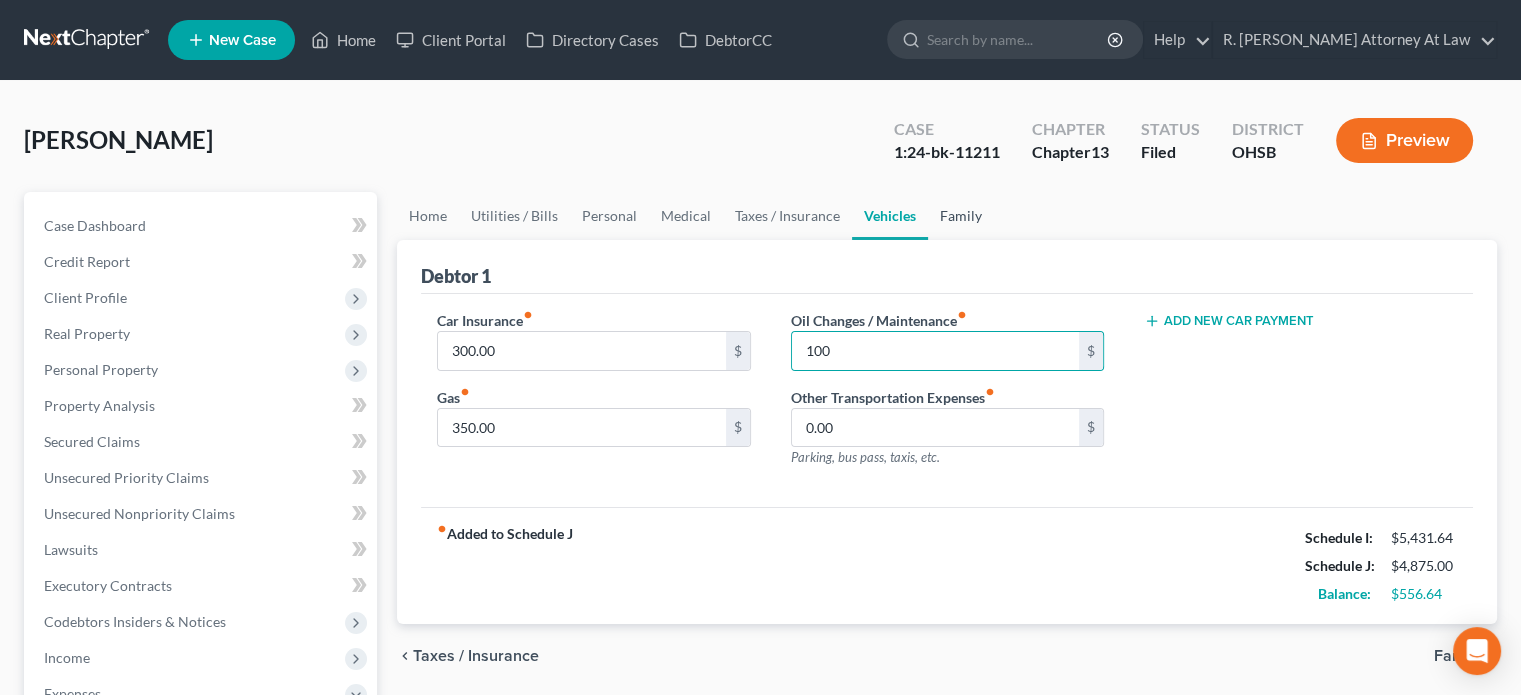 click on "Family" at bounding box center (961, 216) 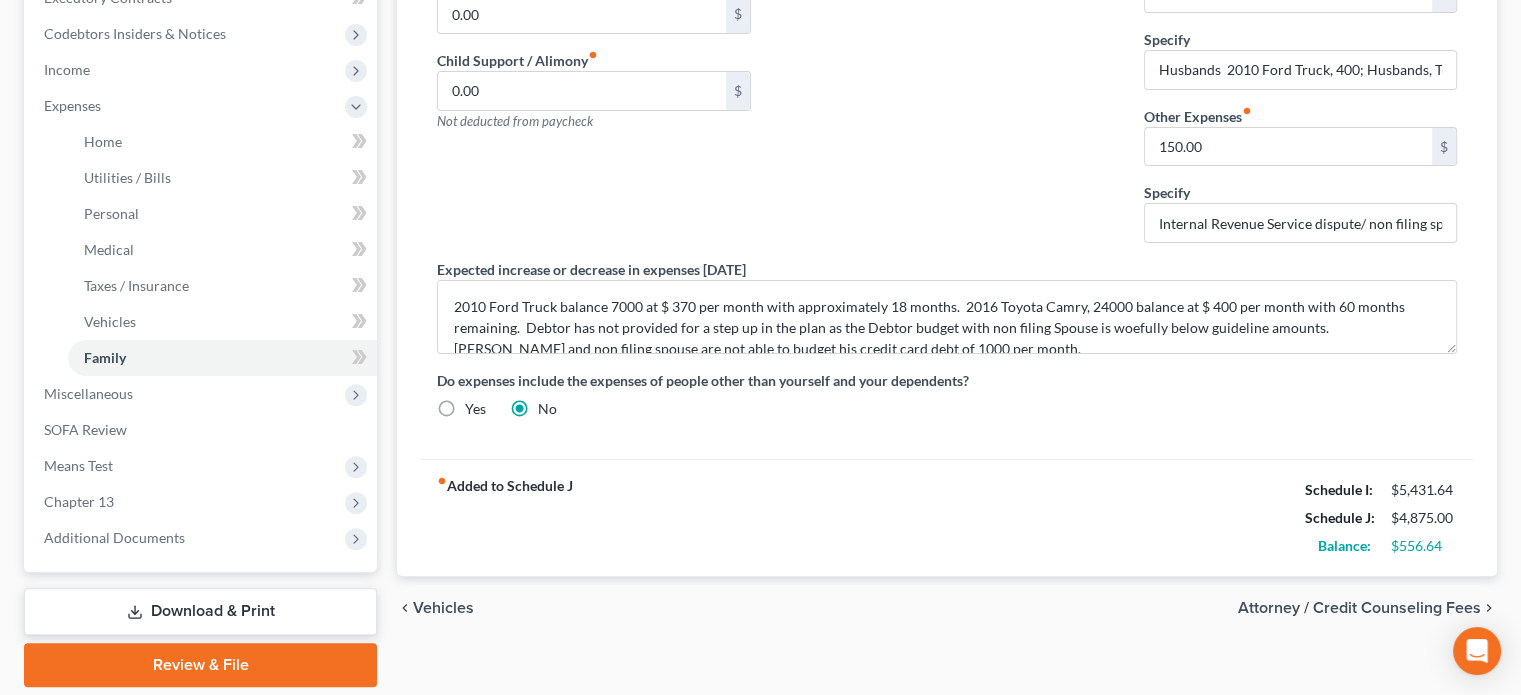 scroll, scrollTop: 600, scrollLeft: 0, axis: vertical 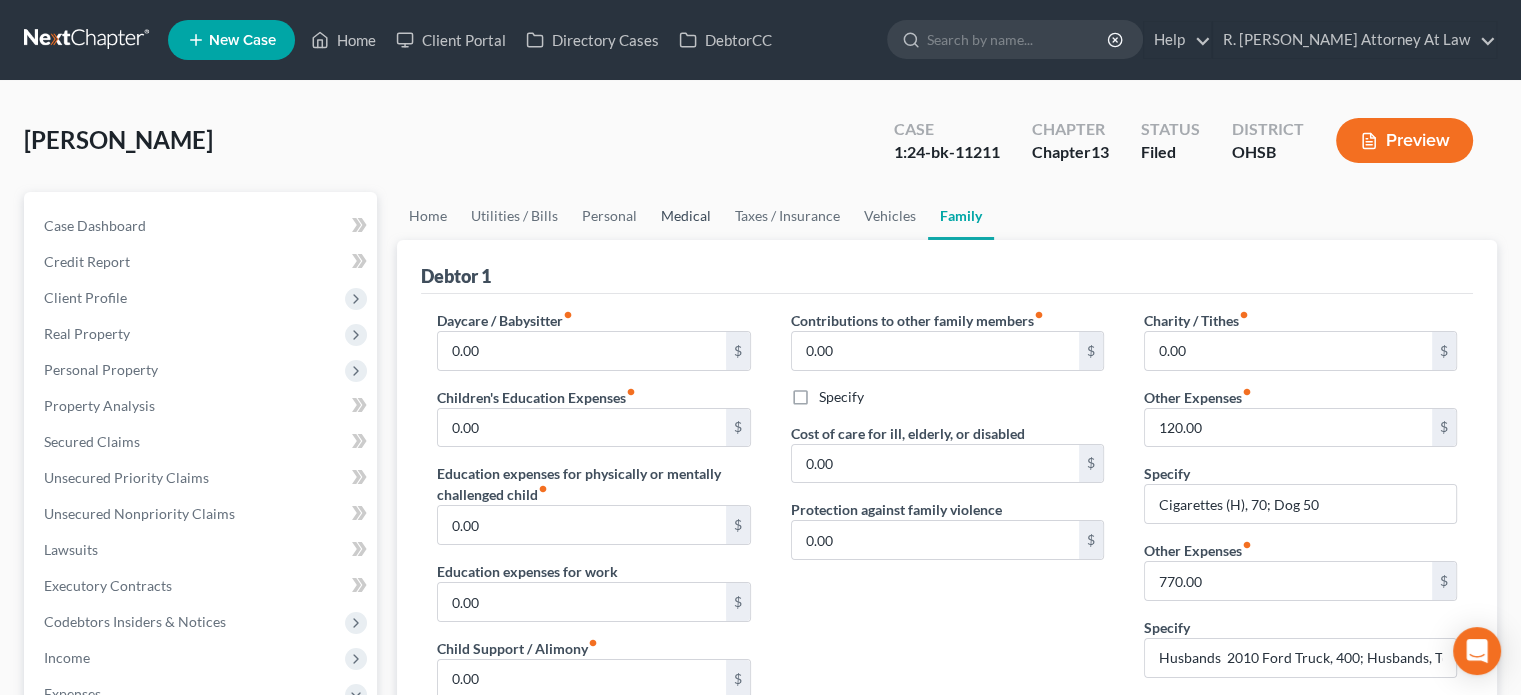 click on "Medical" at bounding box center [686, 216] 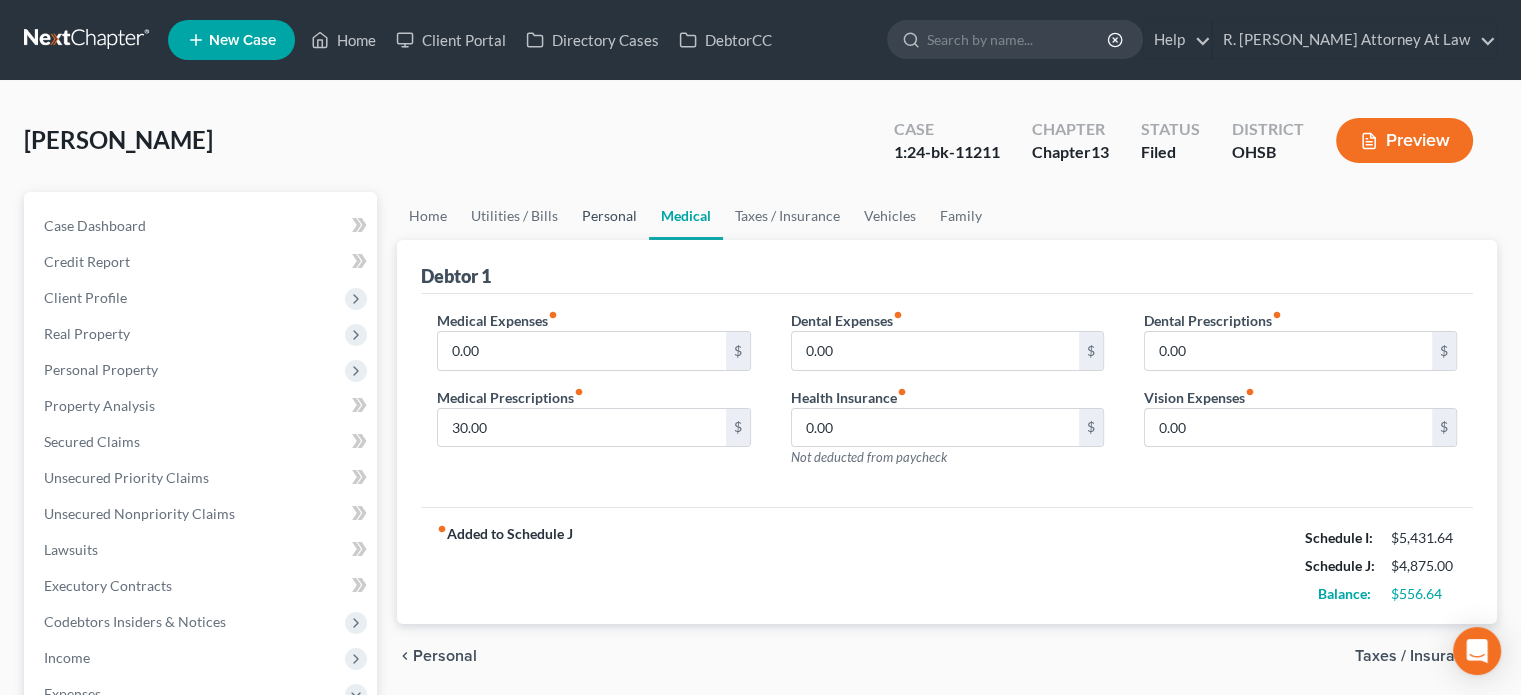 click on "Personal" at bounding box center (609, 216) 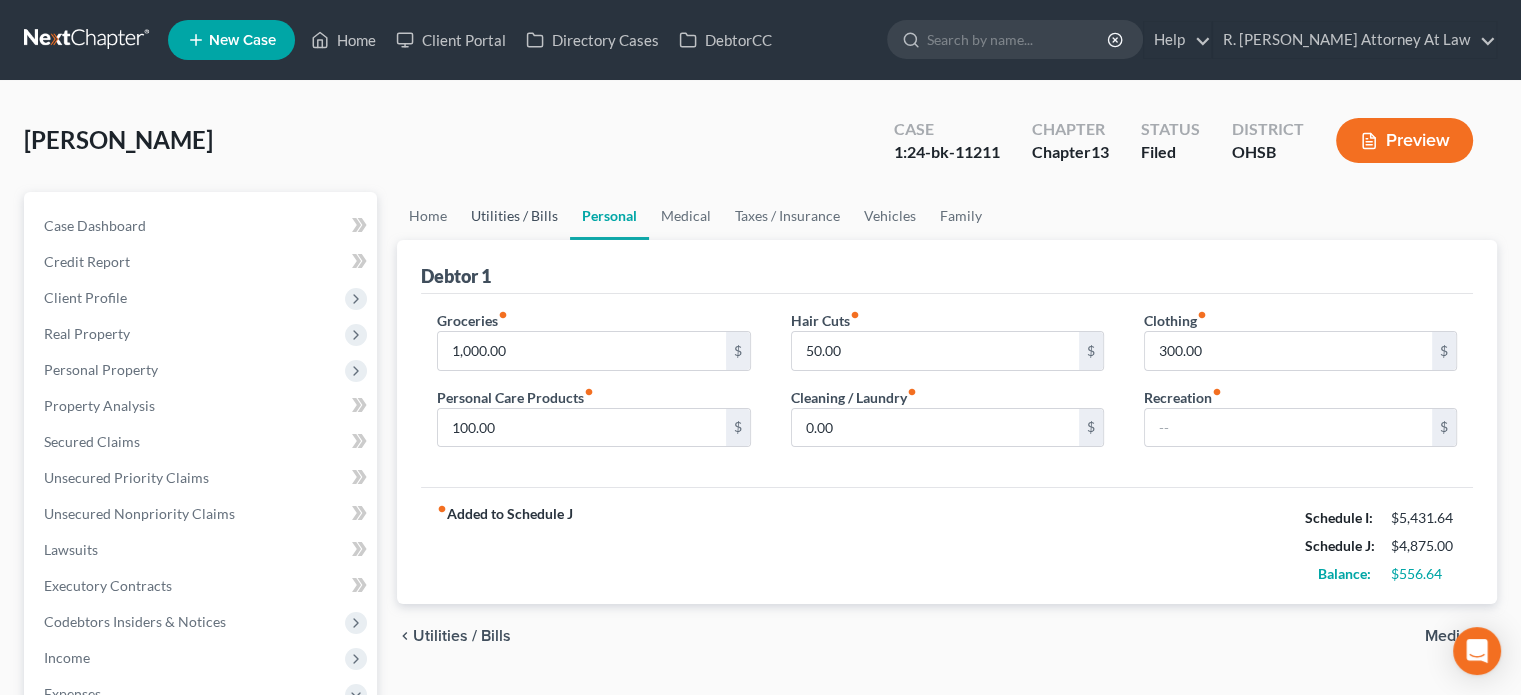 click on "Utilities / Bills" at bounding box center [514, 216] 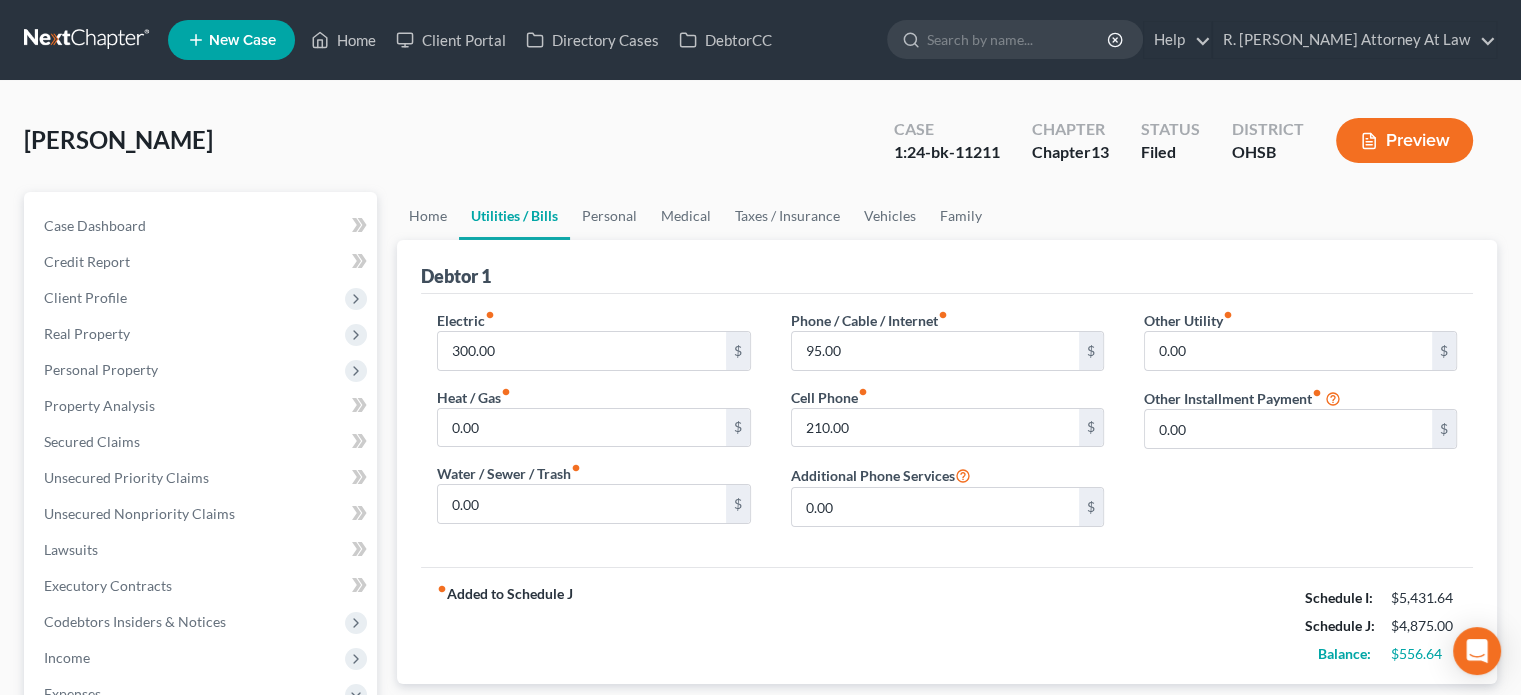 click on "Utilities / Bills" at bounding box center (514, 216) 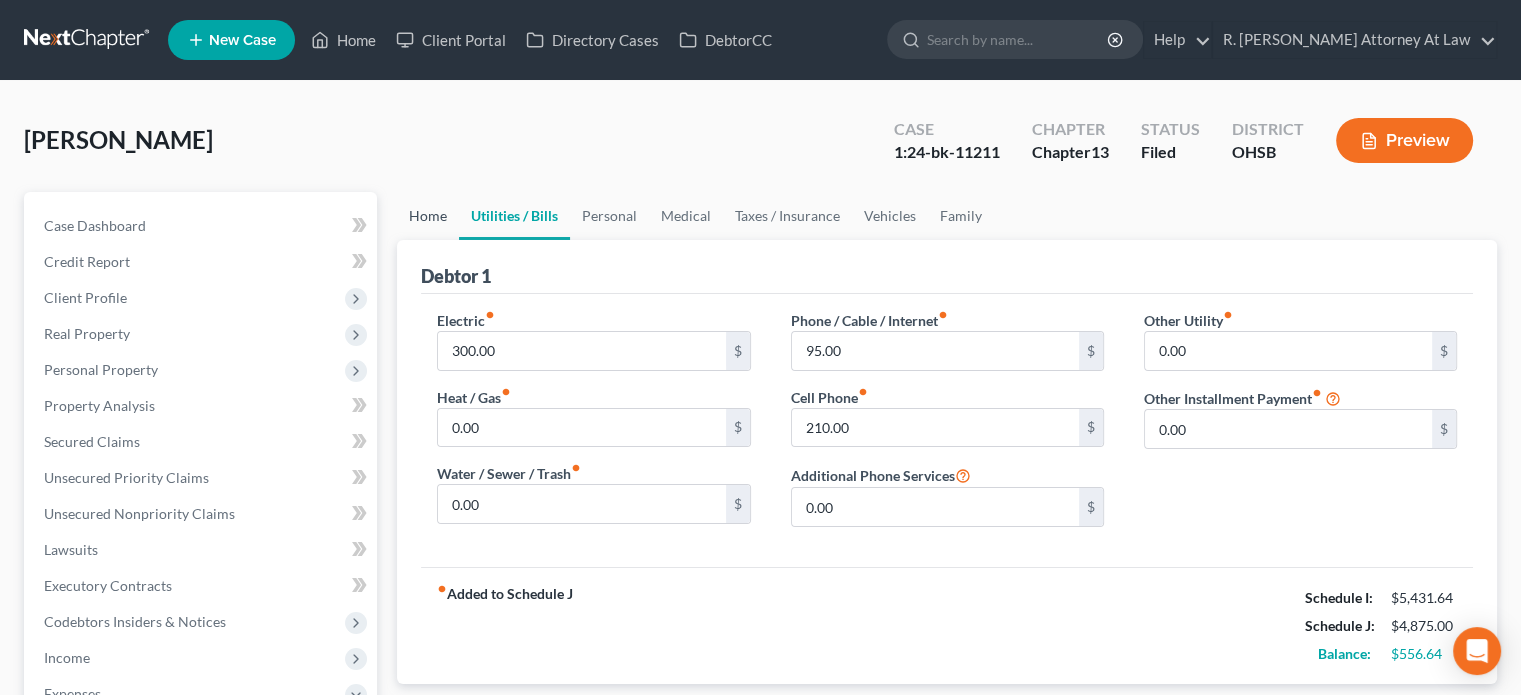 click on "Home" at bounding box center [428, 216] 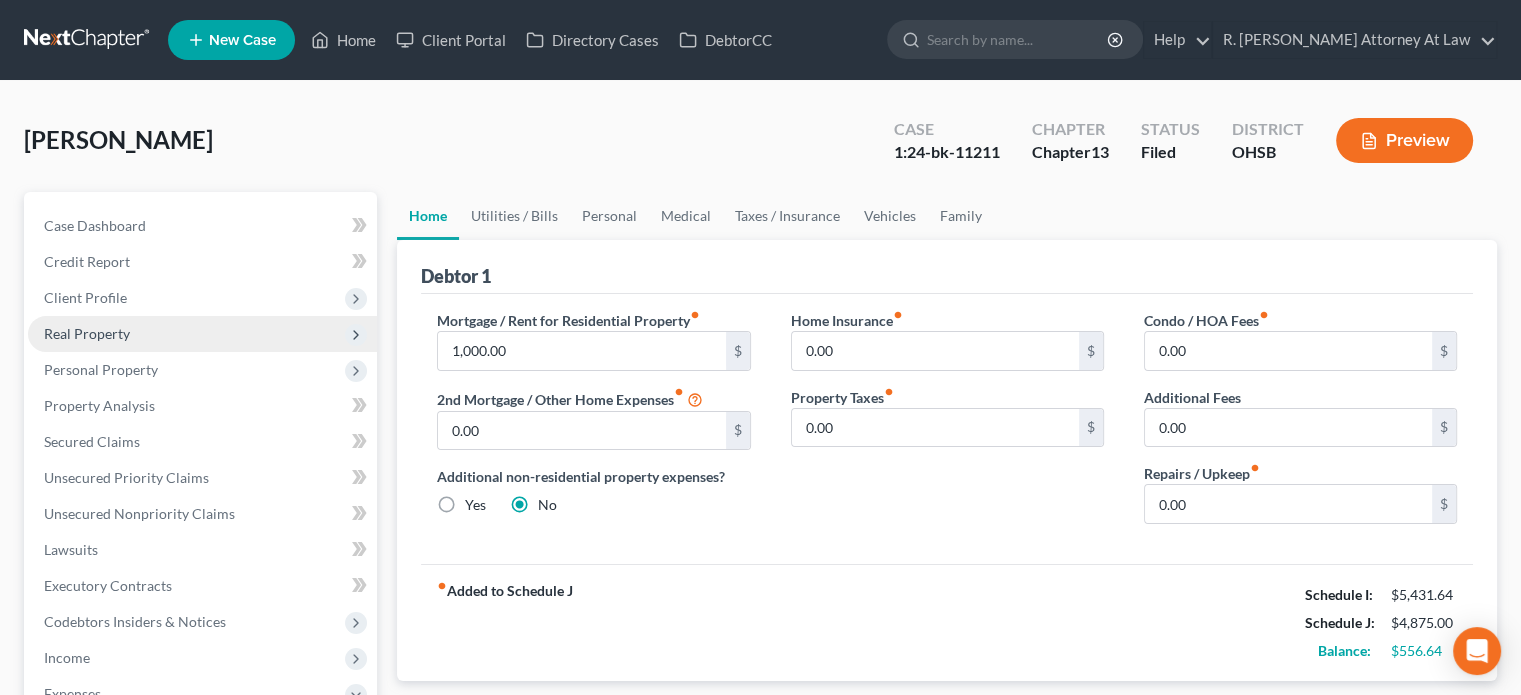 click on "Real Property" at bounding box center (202, 334) 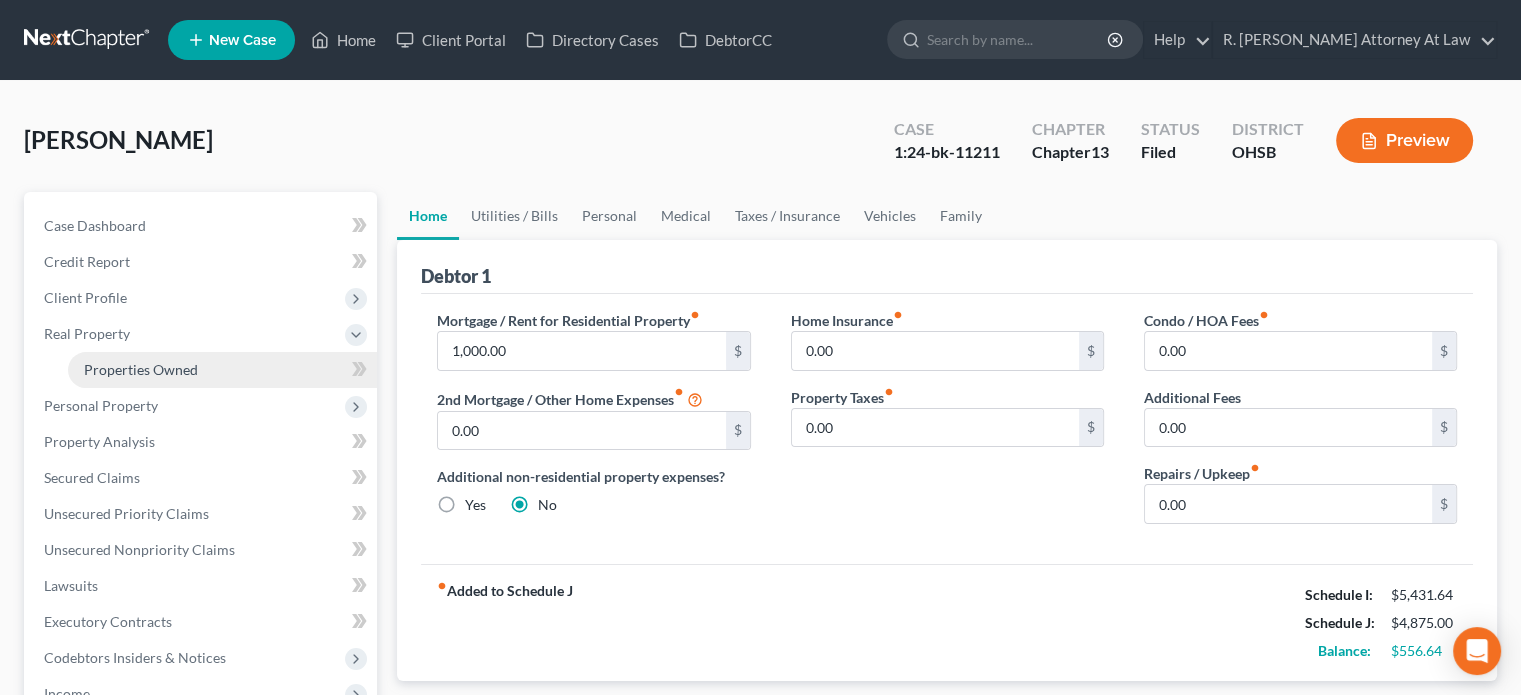 click on "Properties Owned" at bounding box center [141, 369] 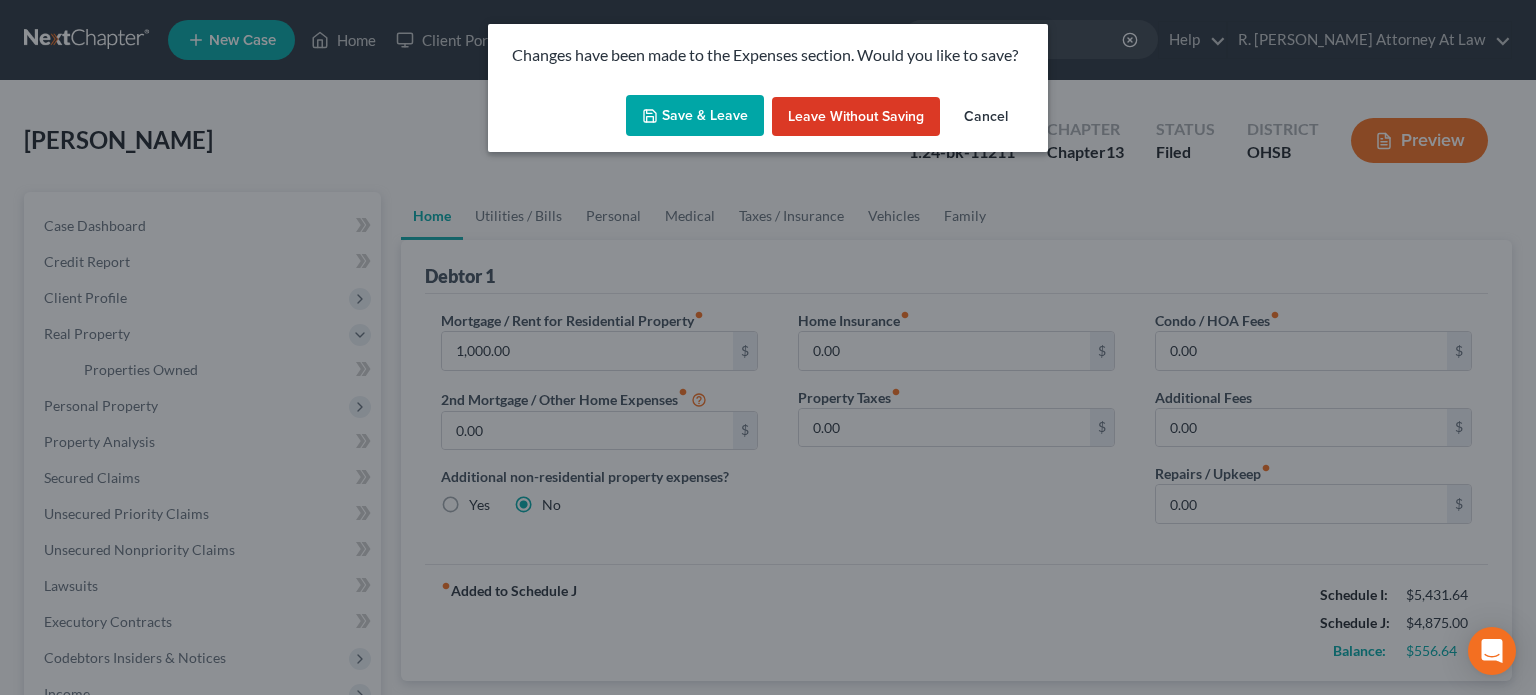 click on "Save & Leave" at bounding box center [695, 116] 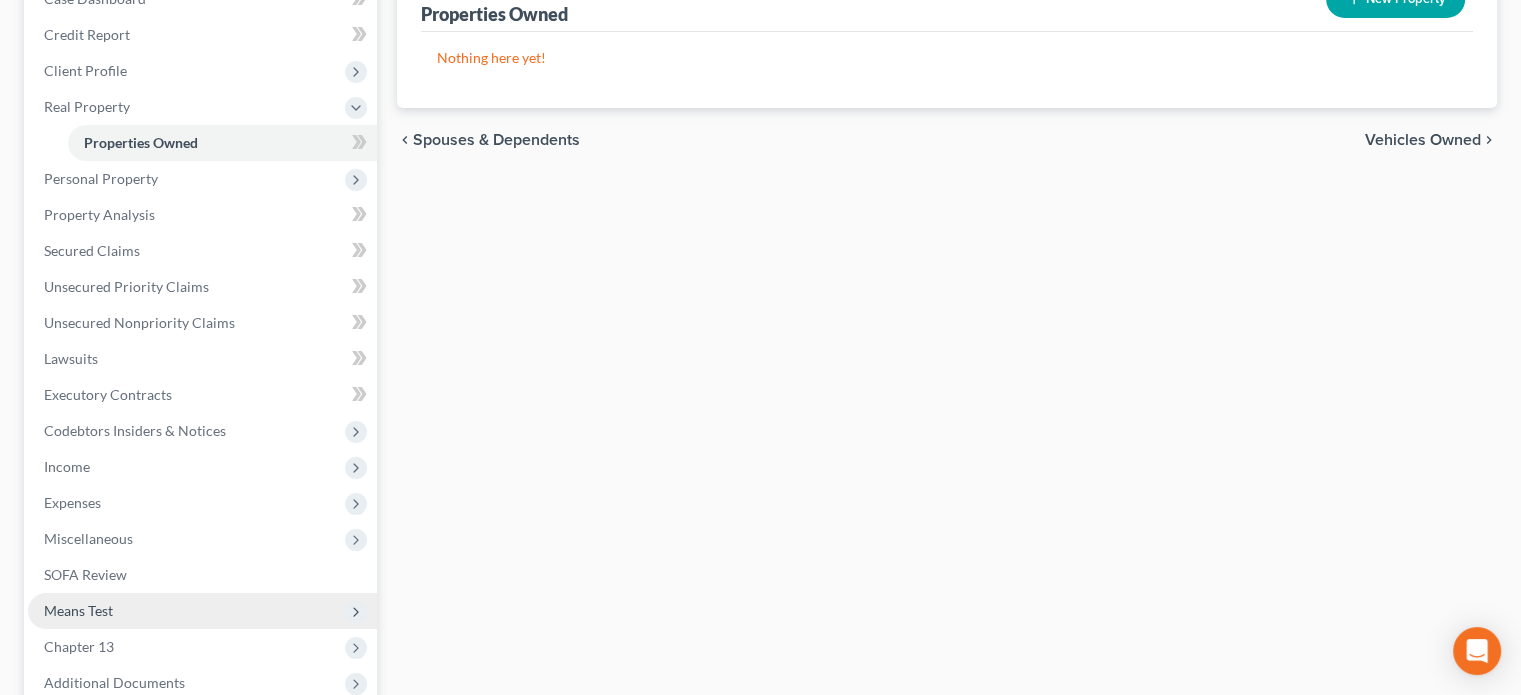 scroll, scrollTop: 438, scrollLeft: 0, axis: vertical 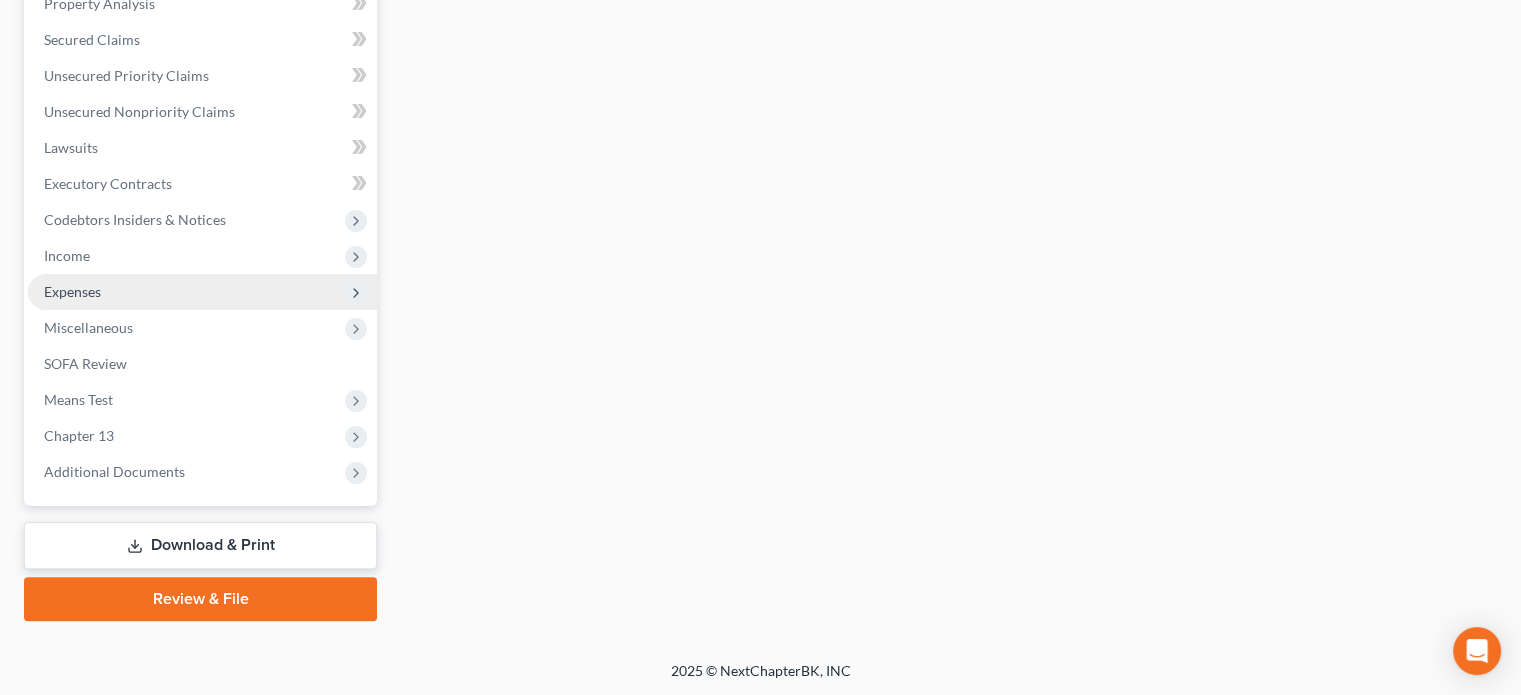 click on "Expenses" at bounding box center [72, 291] 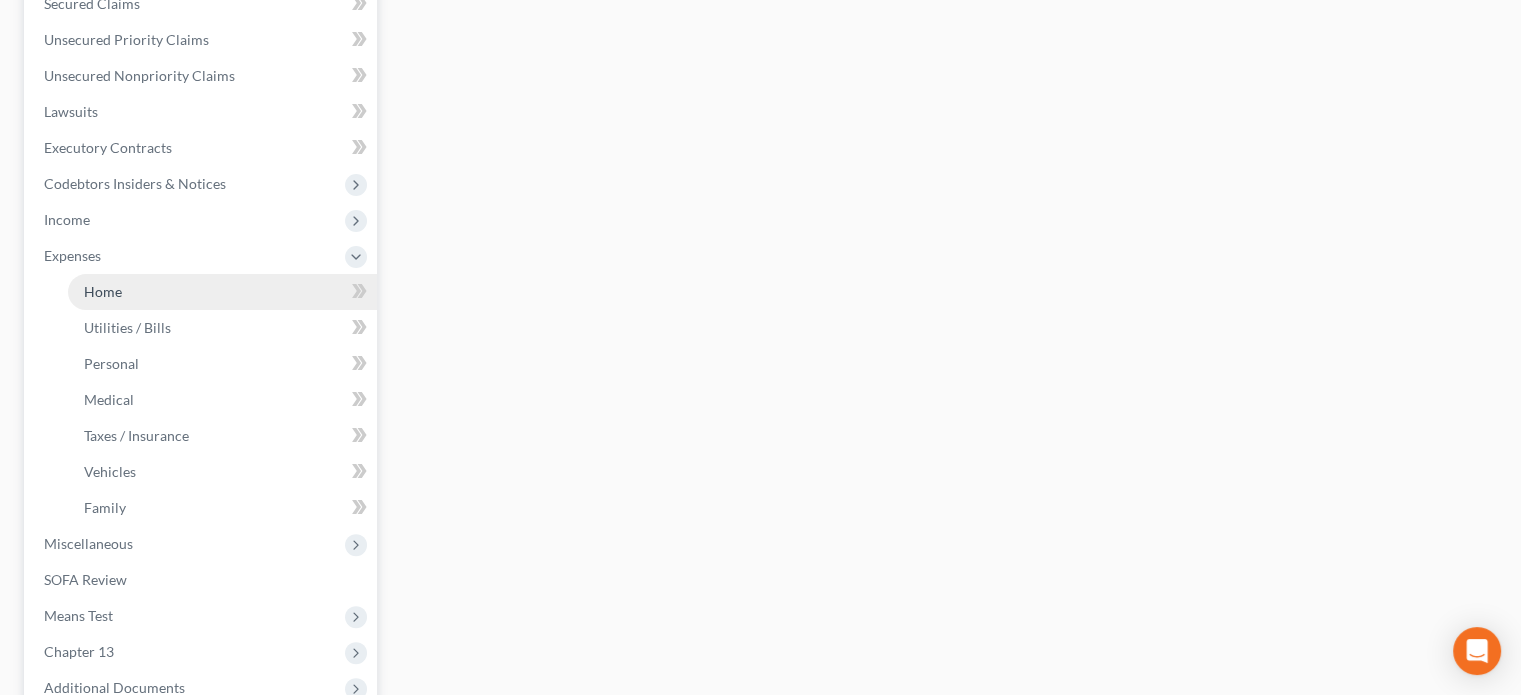 scroll, scrollTop: 402, scrollLeft: 0, axis: vertical 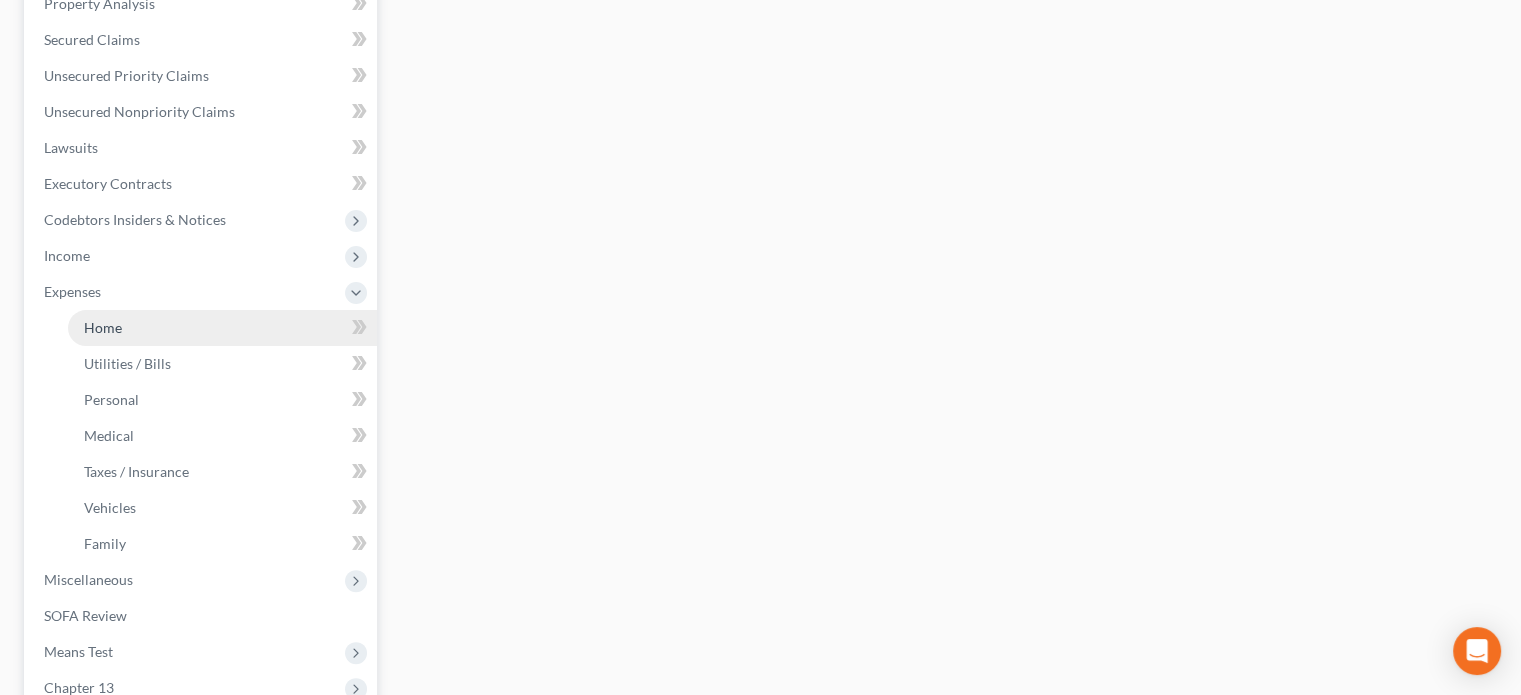 click on "Home" at bounding box center [103, 327] 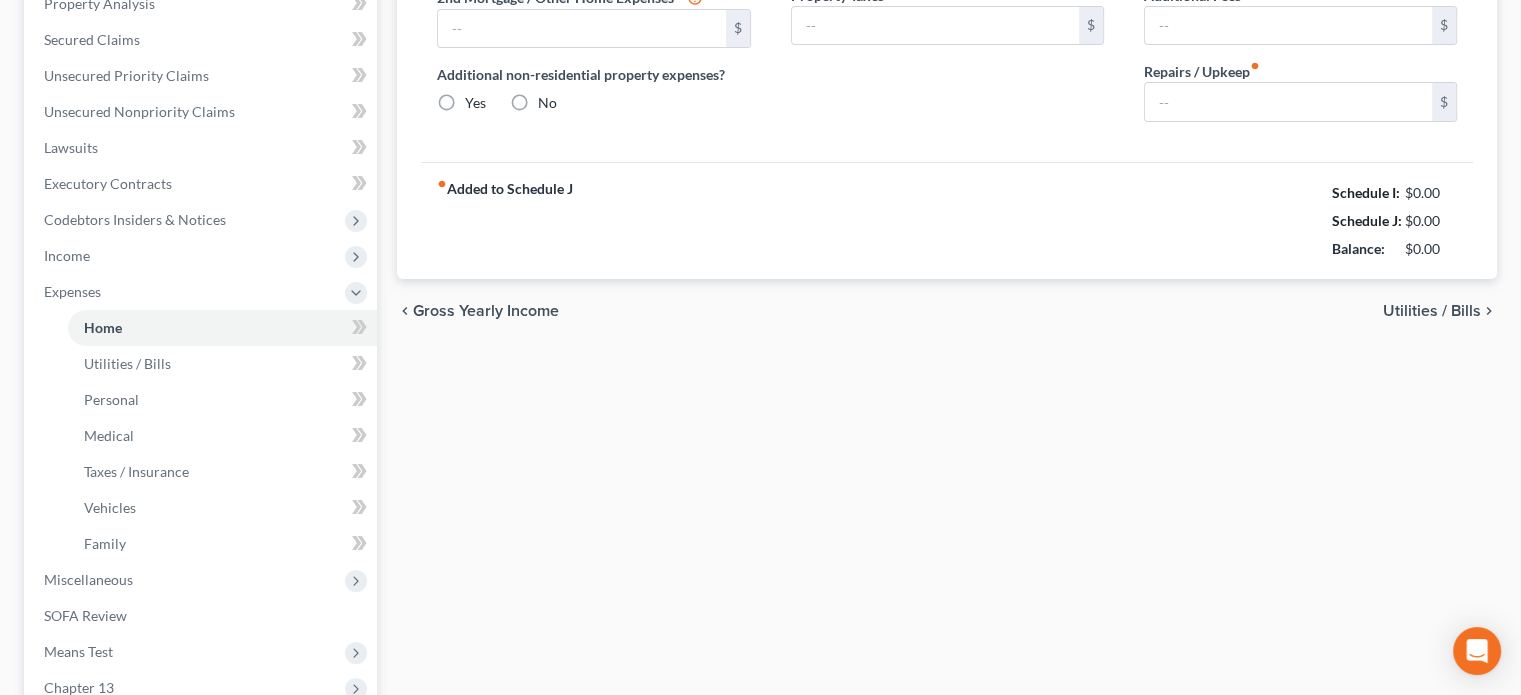 type on "1,000.00" 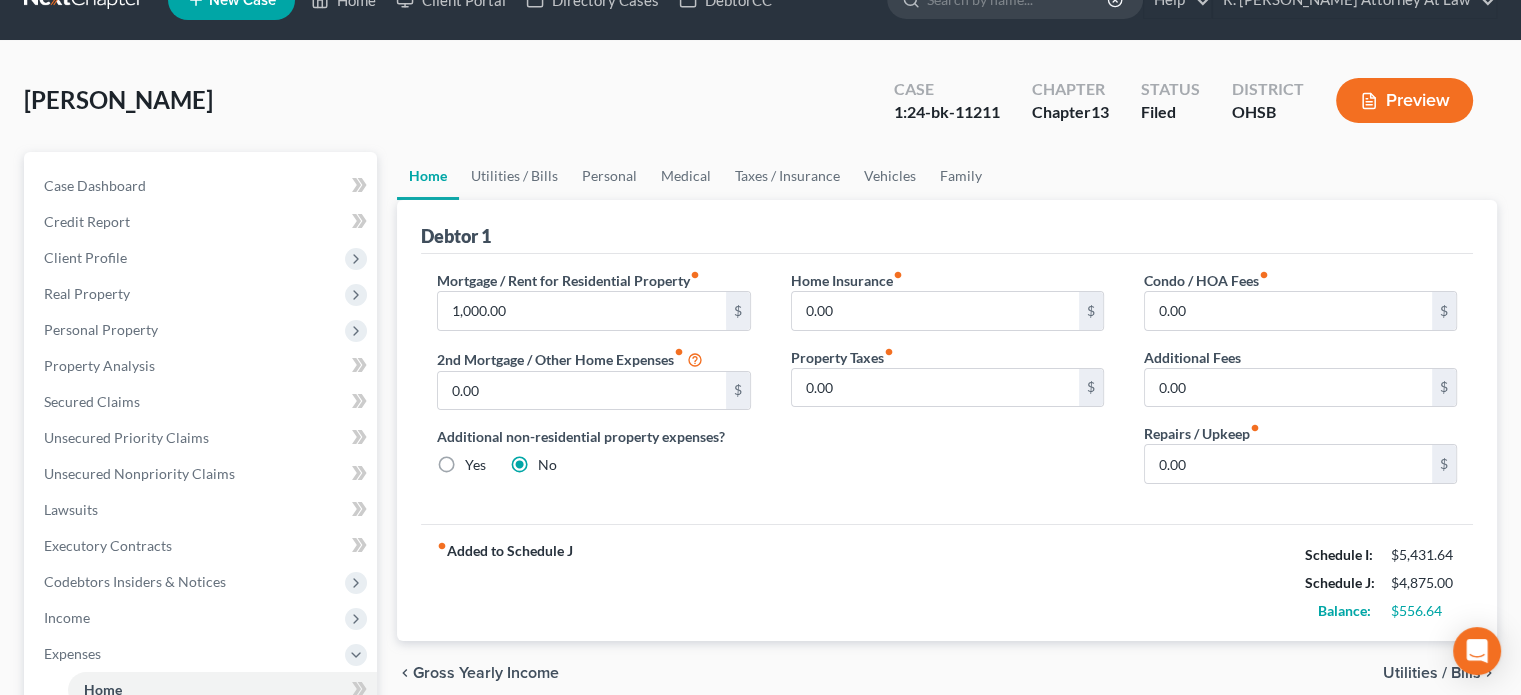 scroll, scrollTop: 0, scrollLeft: 0, axis: both 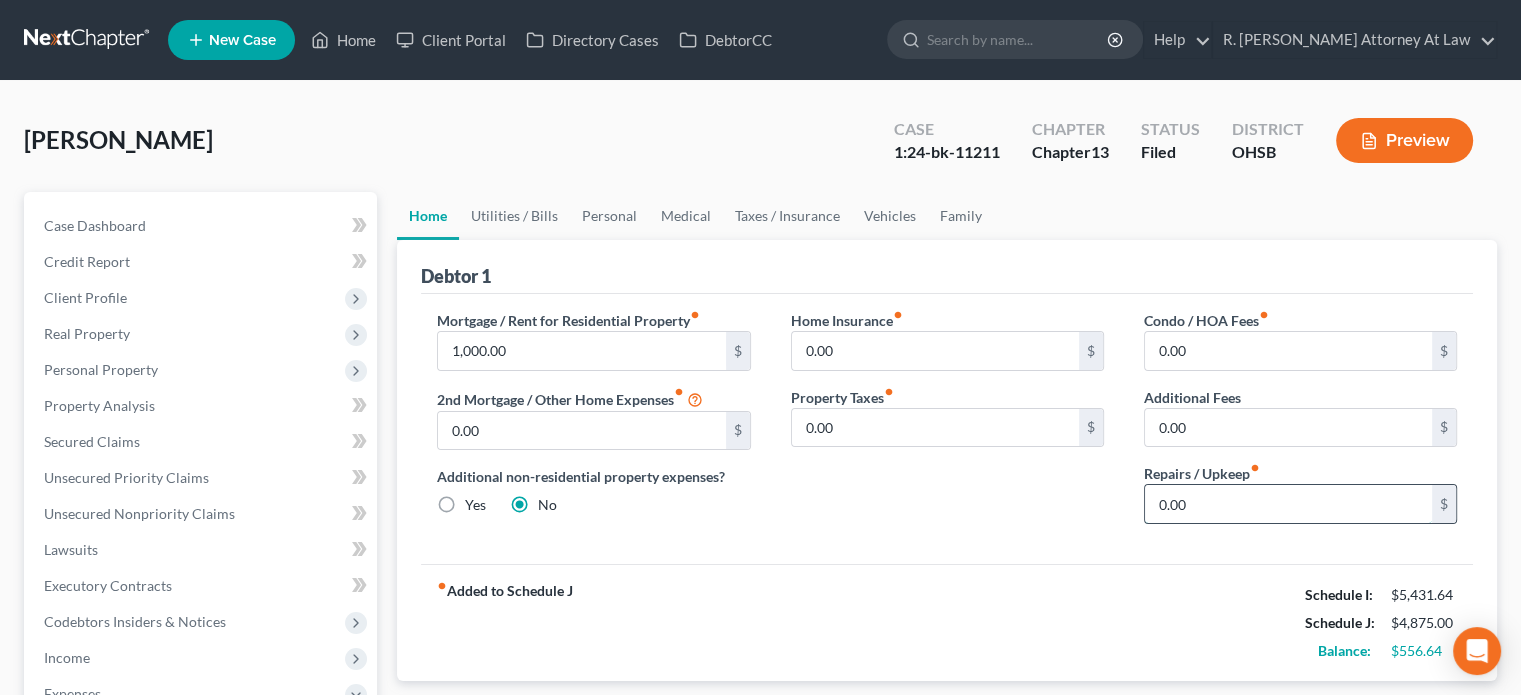 click on "0.00" at bounding box center (1288, 504) 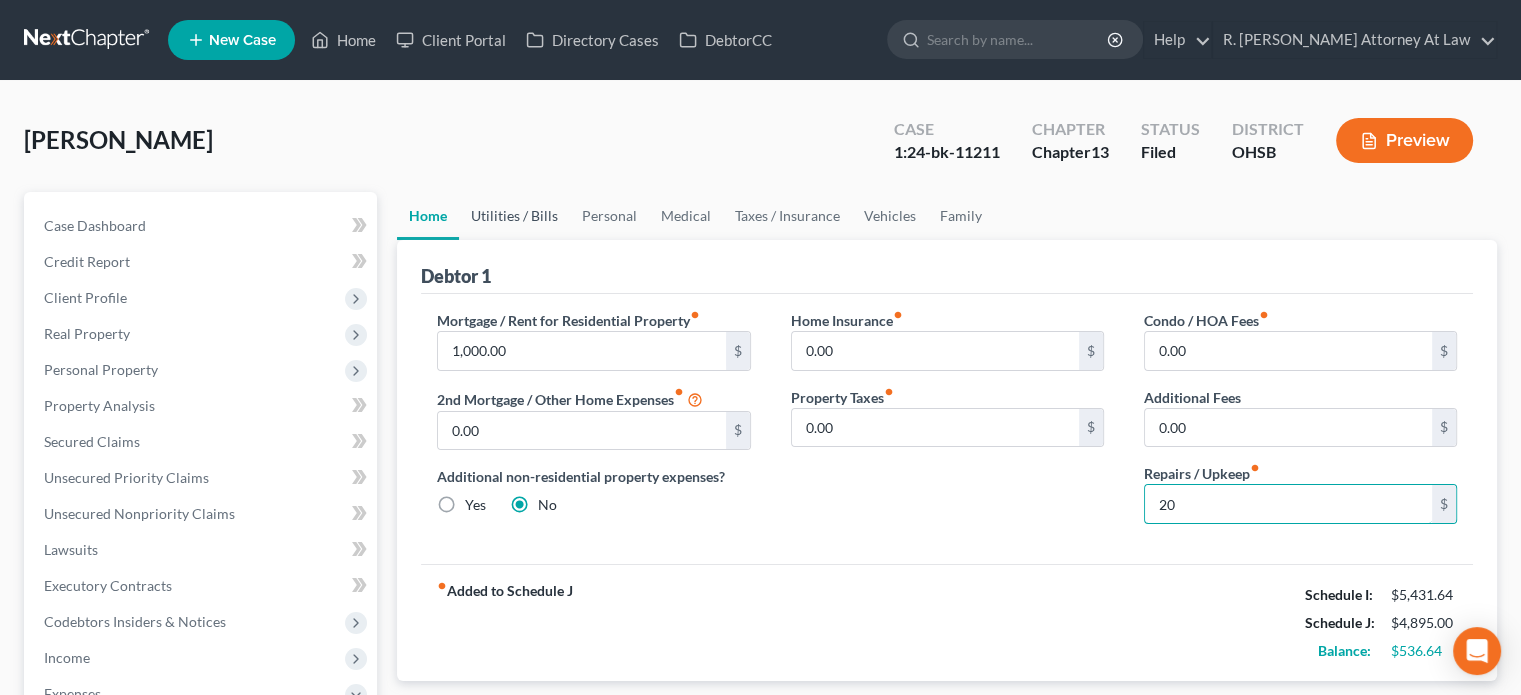 type on "20" 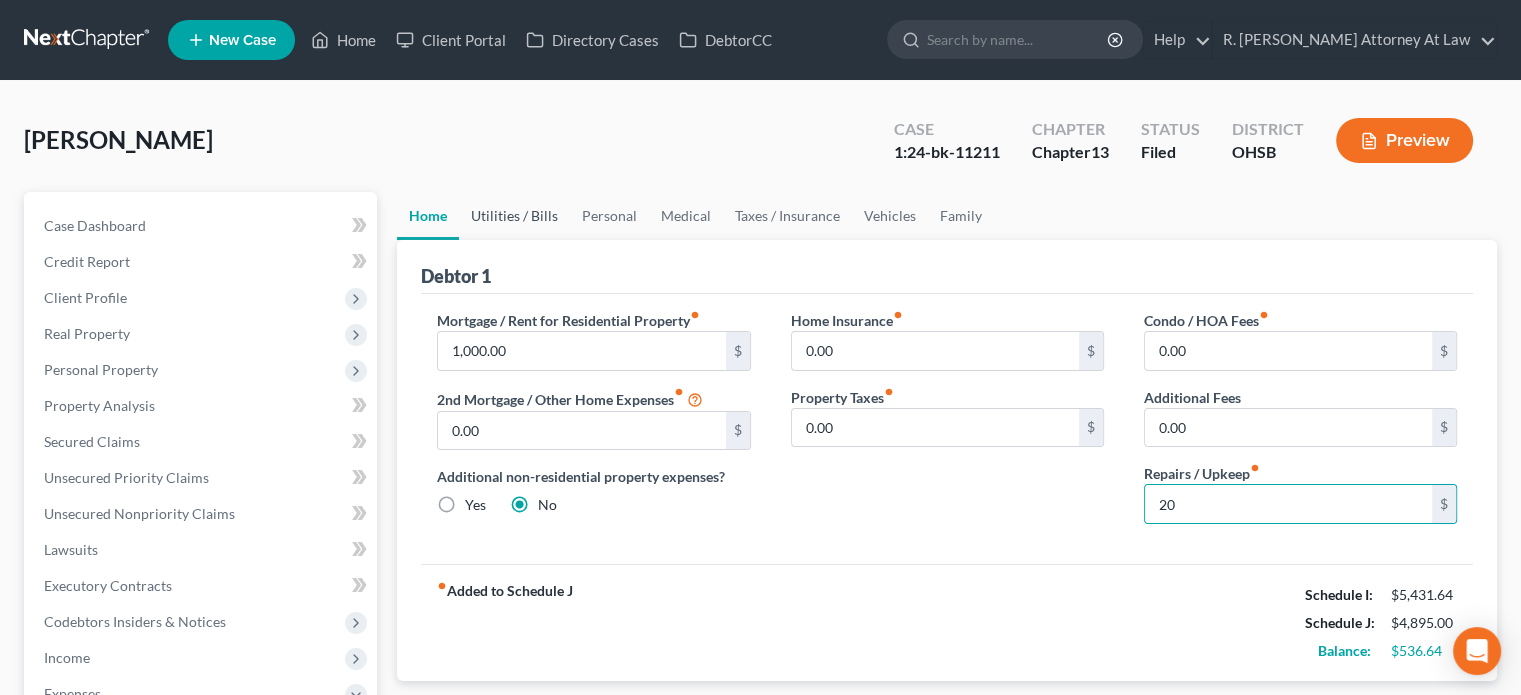 click on "Utilities / Bills" at bounding box center [514, 216] 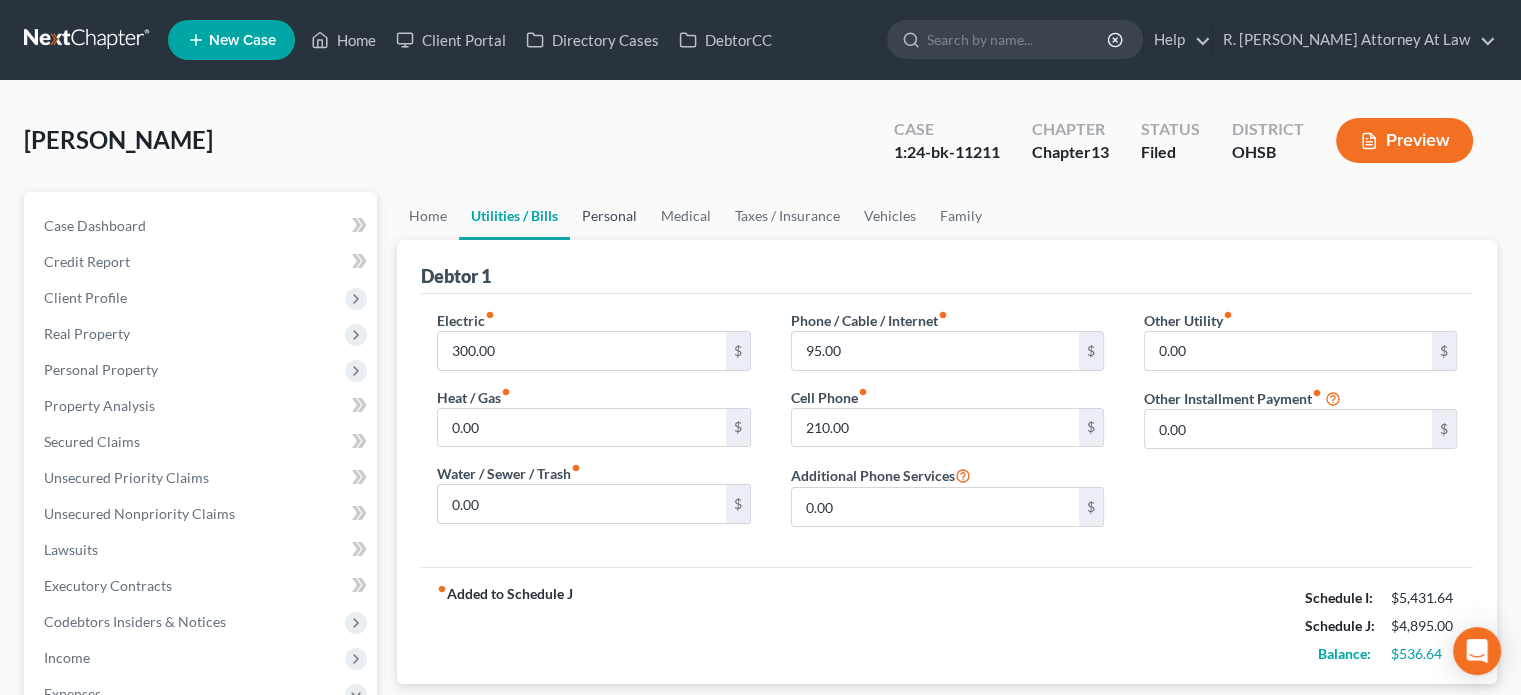 click on "Personal" at bounding box center [609, 216] 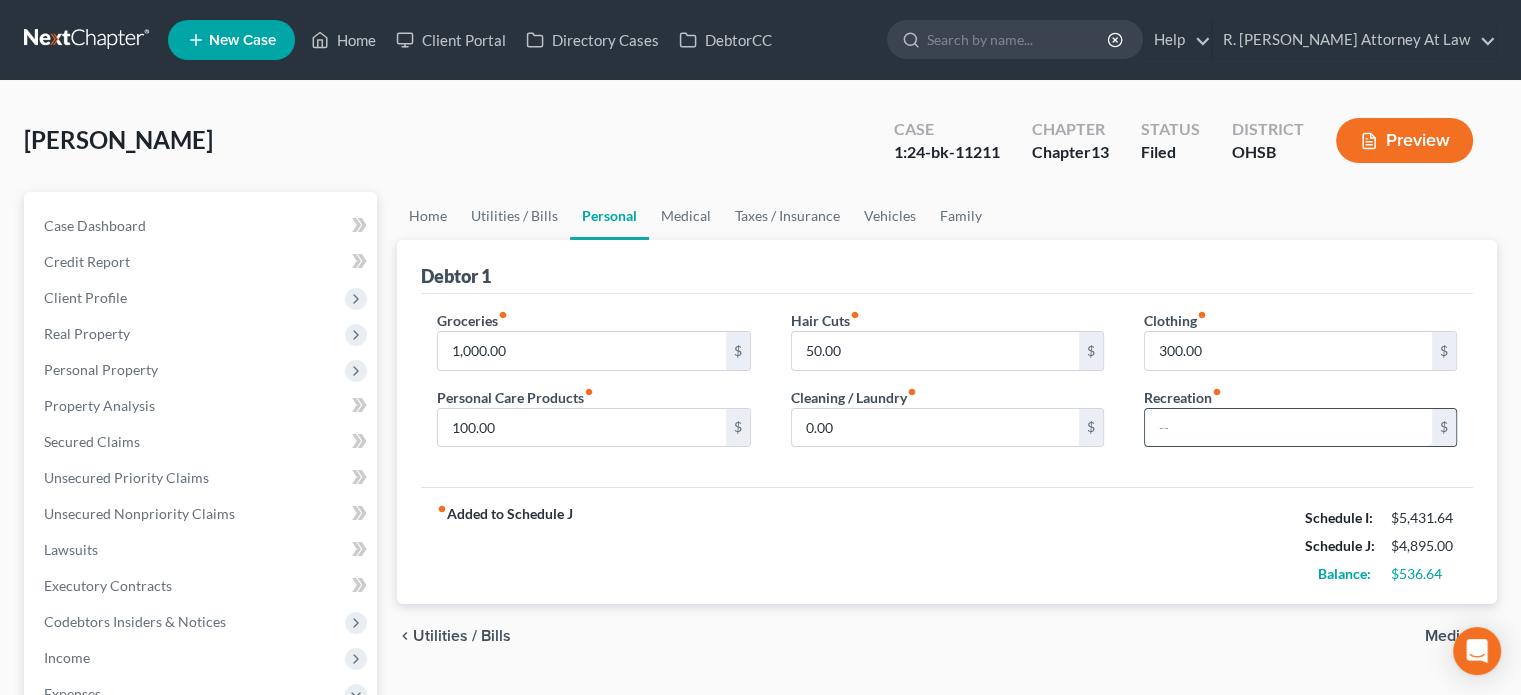 click at bounding box center [1288, 428] 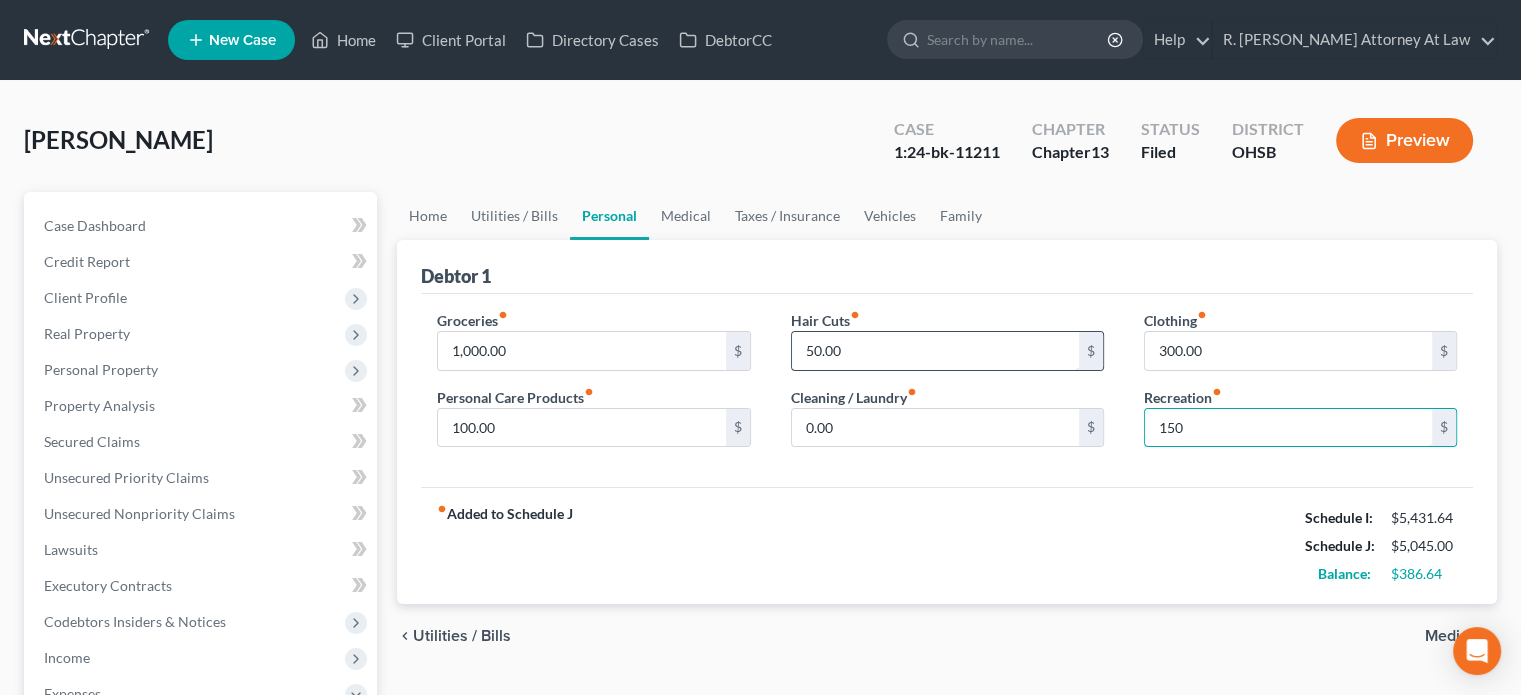 type on "150" 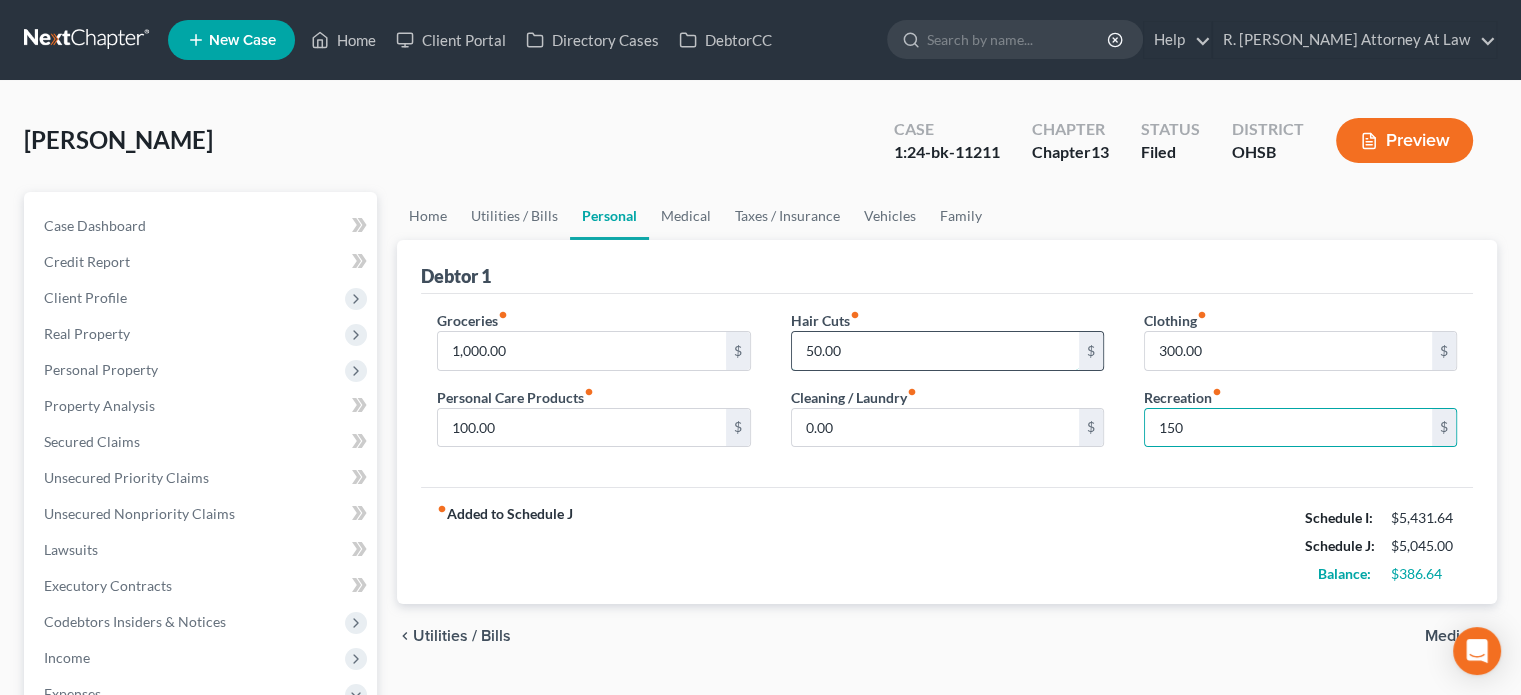 click on "50.00" at bounding box center [935, 351] 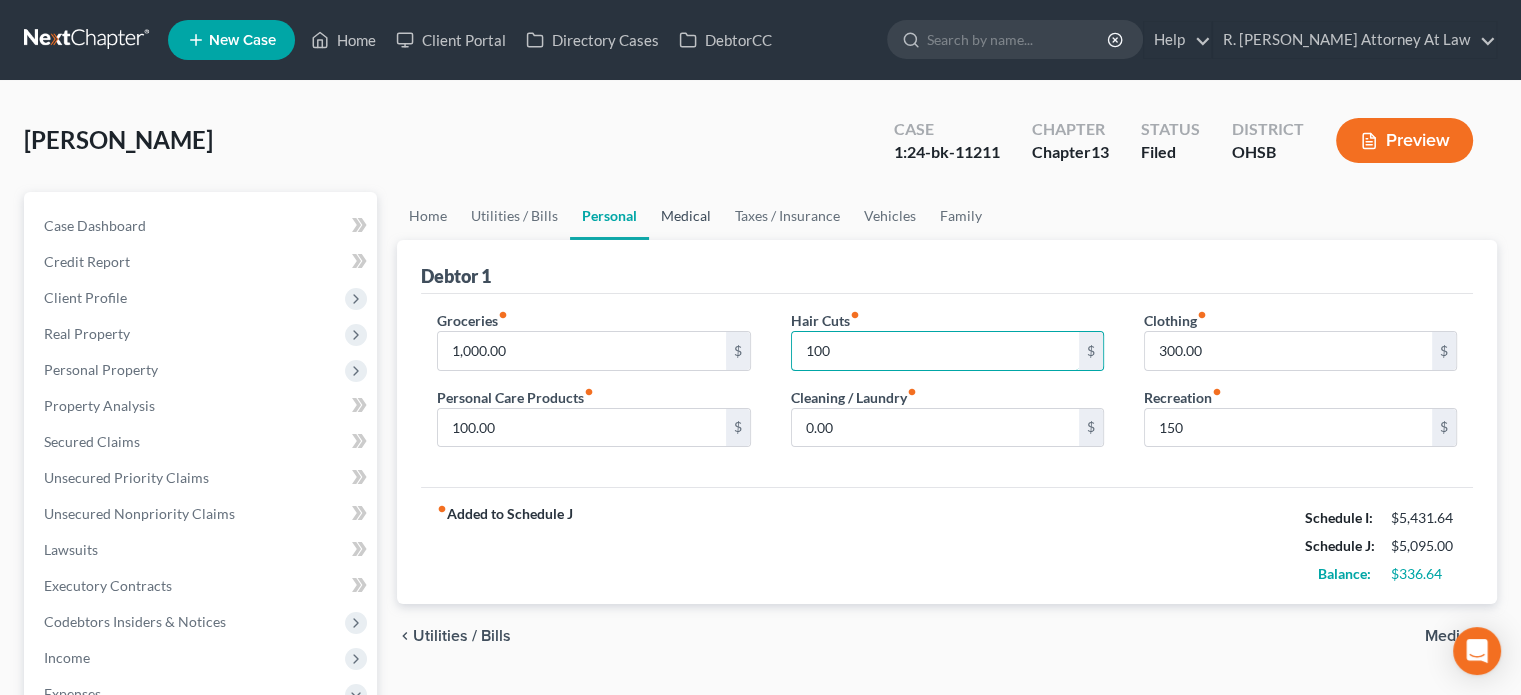 type on "100" 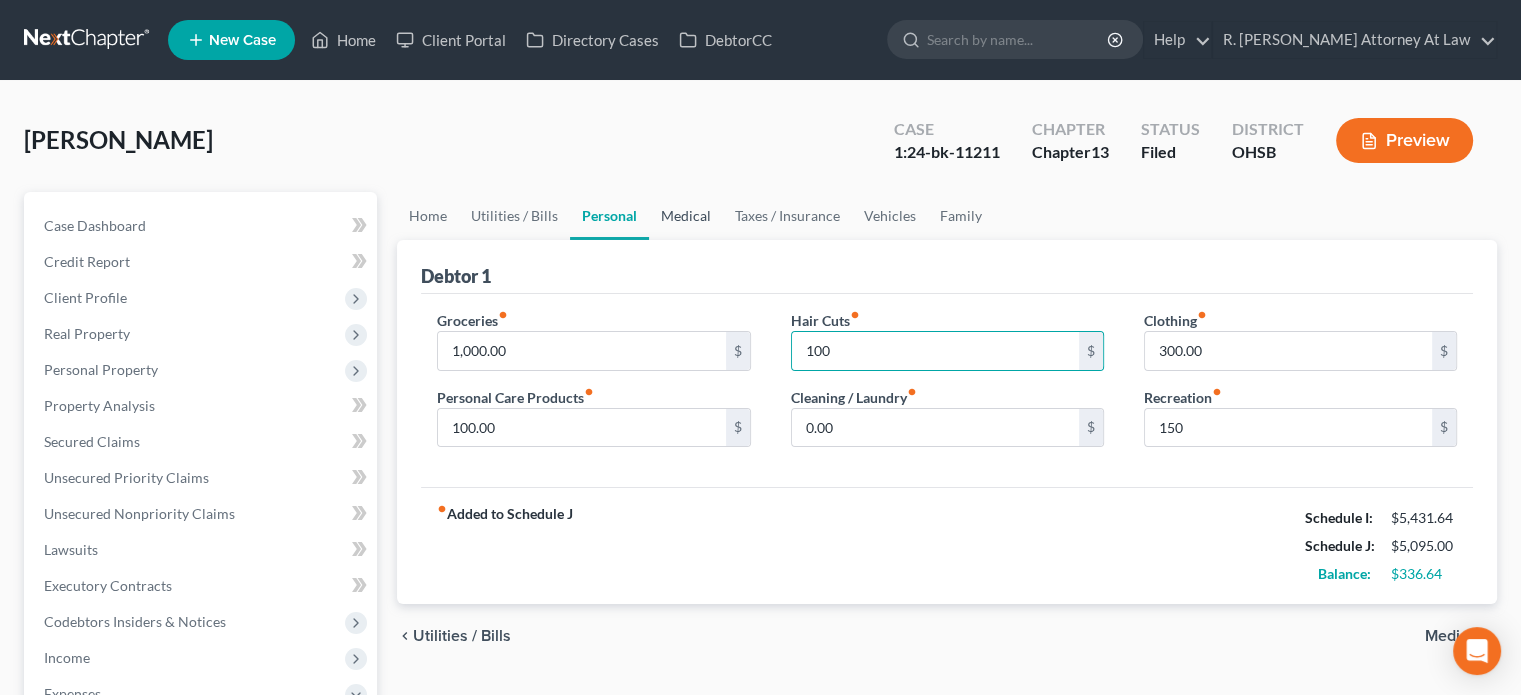 click on "Medical" at bounding box center [686, 216] 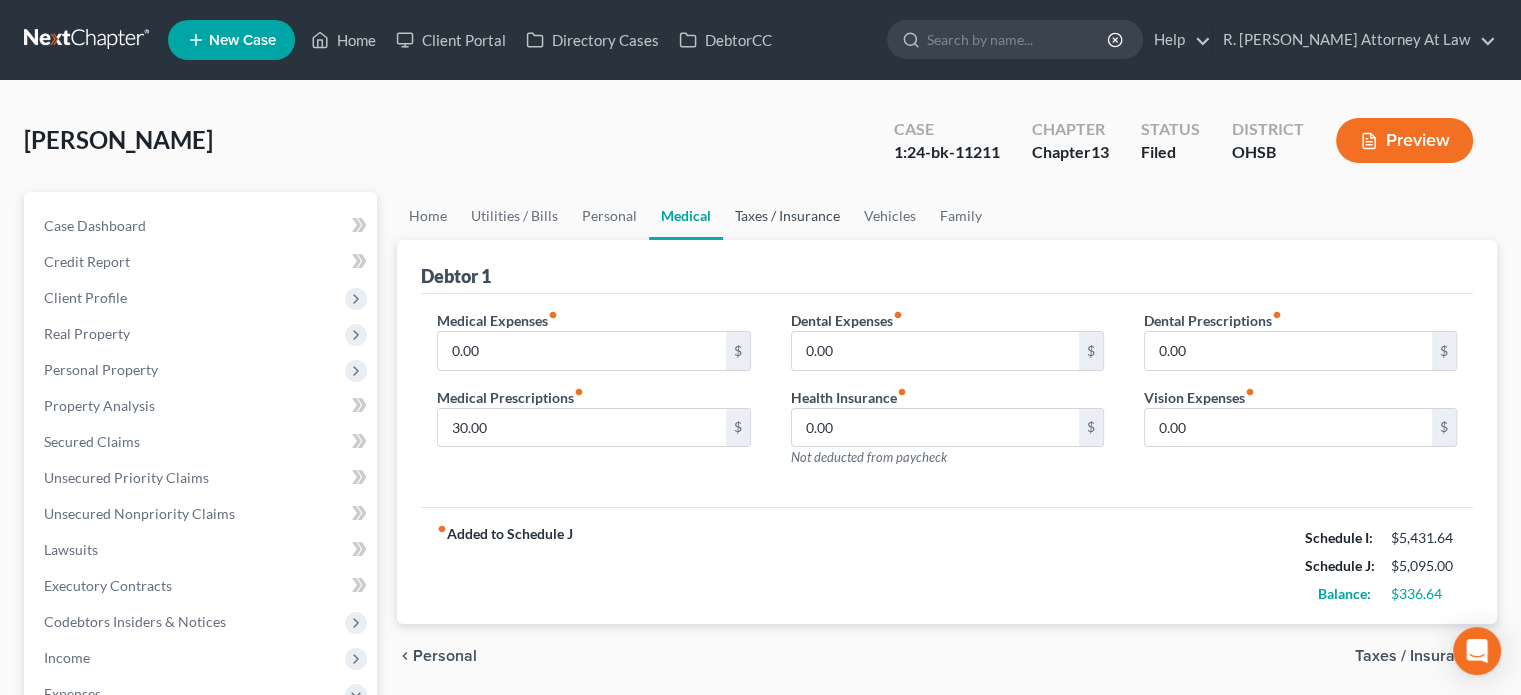 click on "Taxes / Insurance" at bounding box center (787, 216) 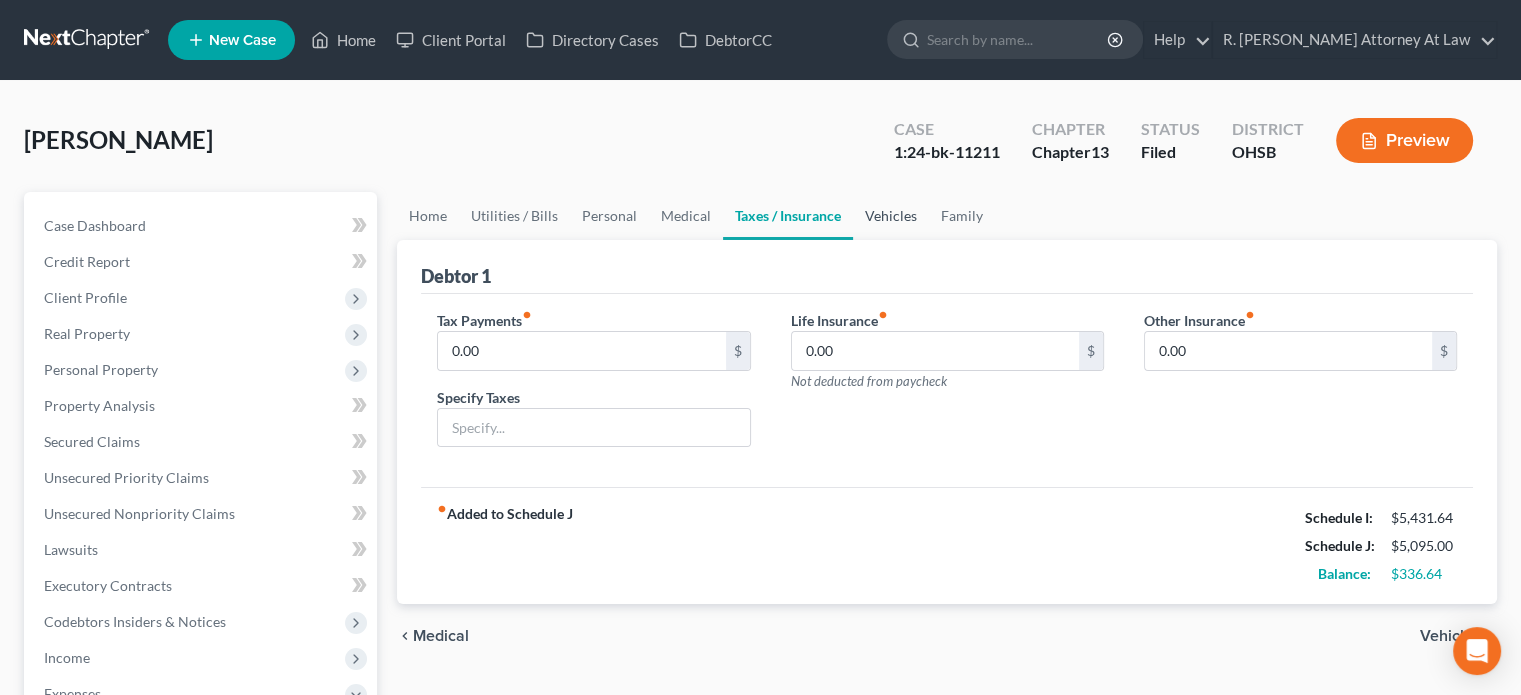 click on "Vehicles" at bounding box center (891, 216) 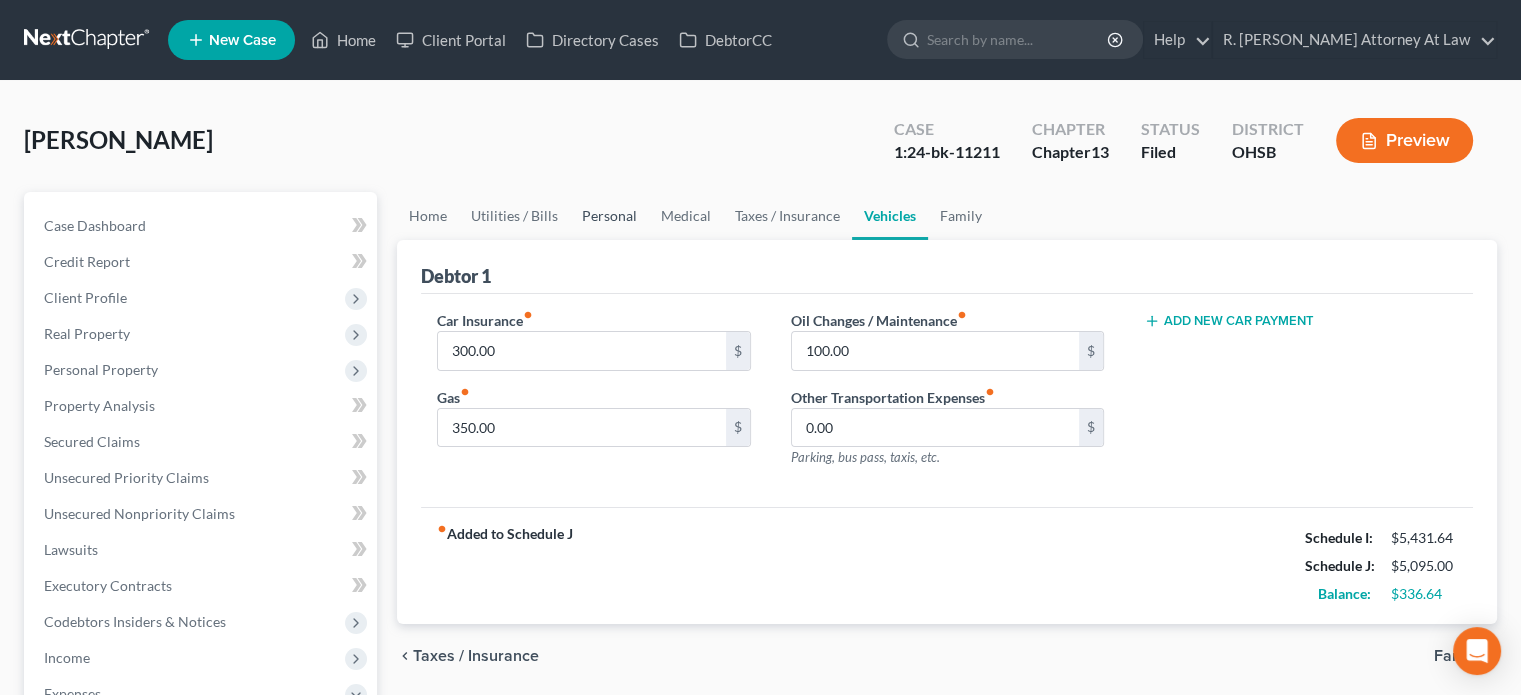 click on "Personal" at bounding box center [609, 216] 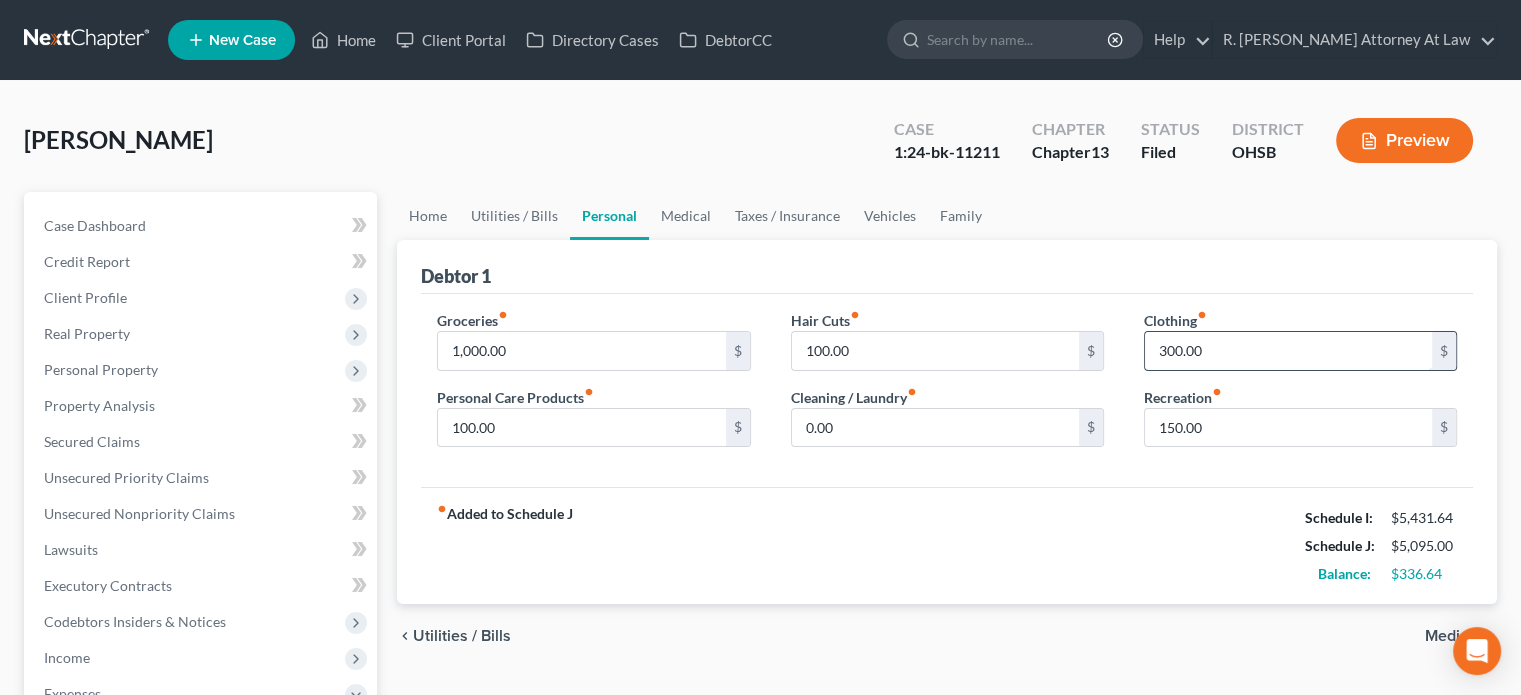 click on "300.00" at bounding box center [1288, 351] 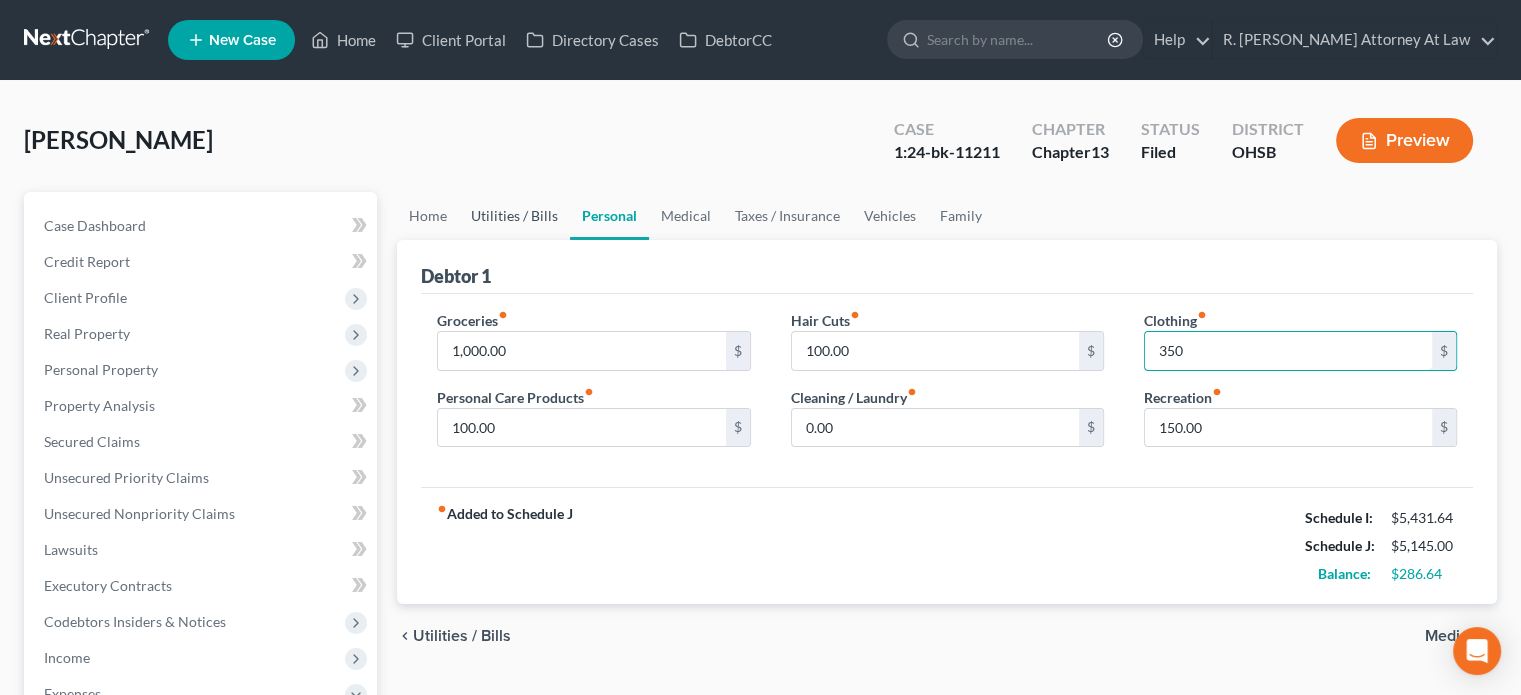 type on "350" 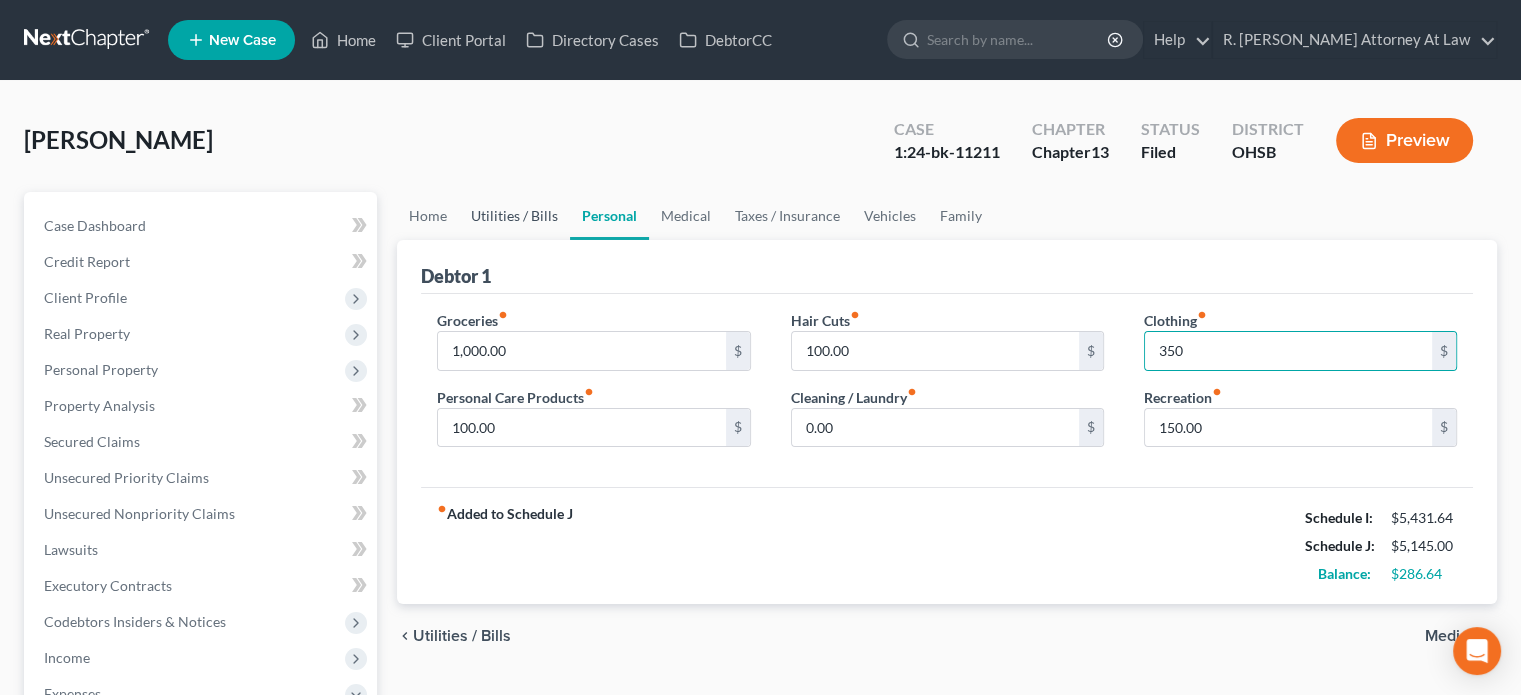 click on "Utilities / Bills" at bounding box center [514, 216] 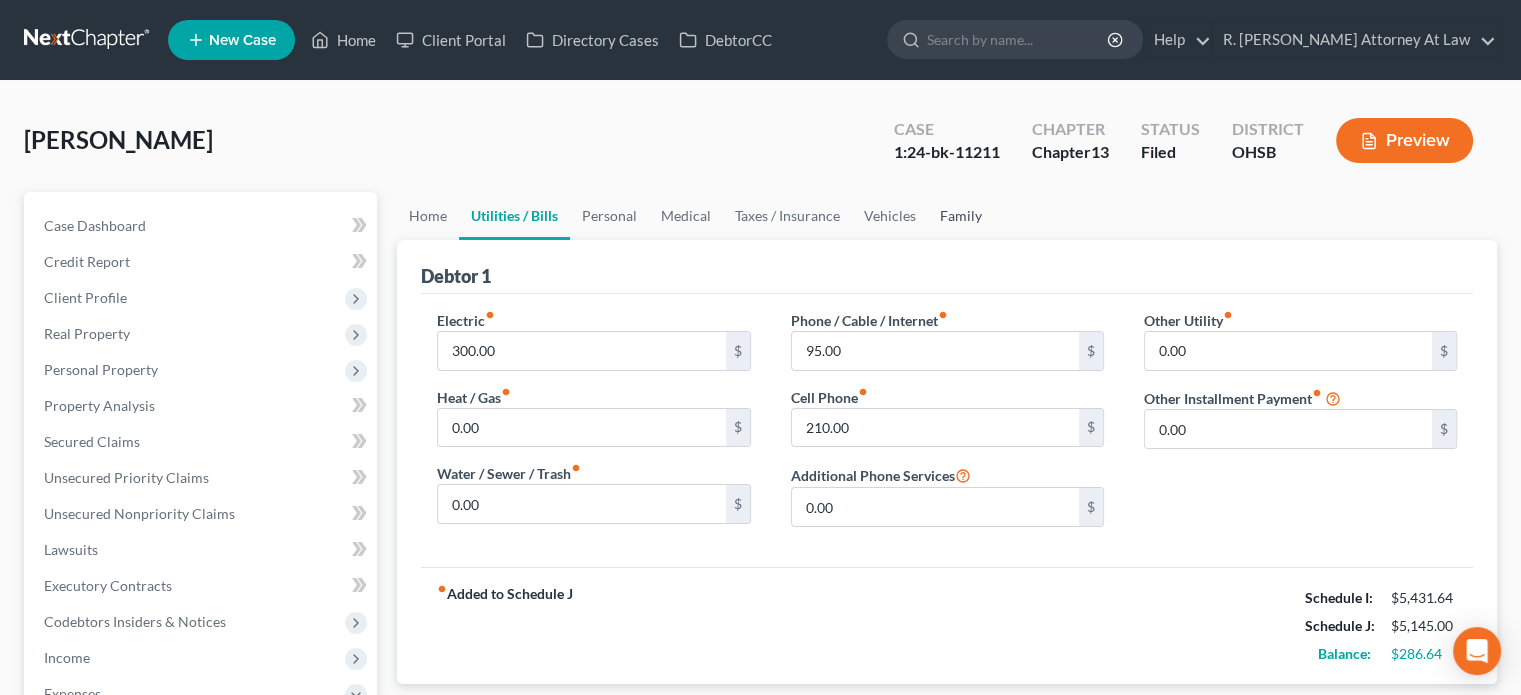 click on "Family" at bounding box center (961, 216) 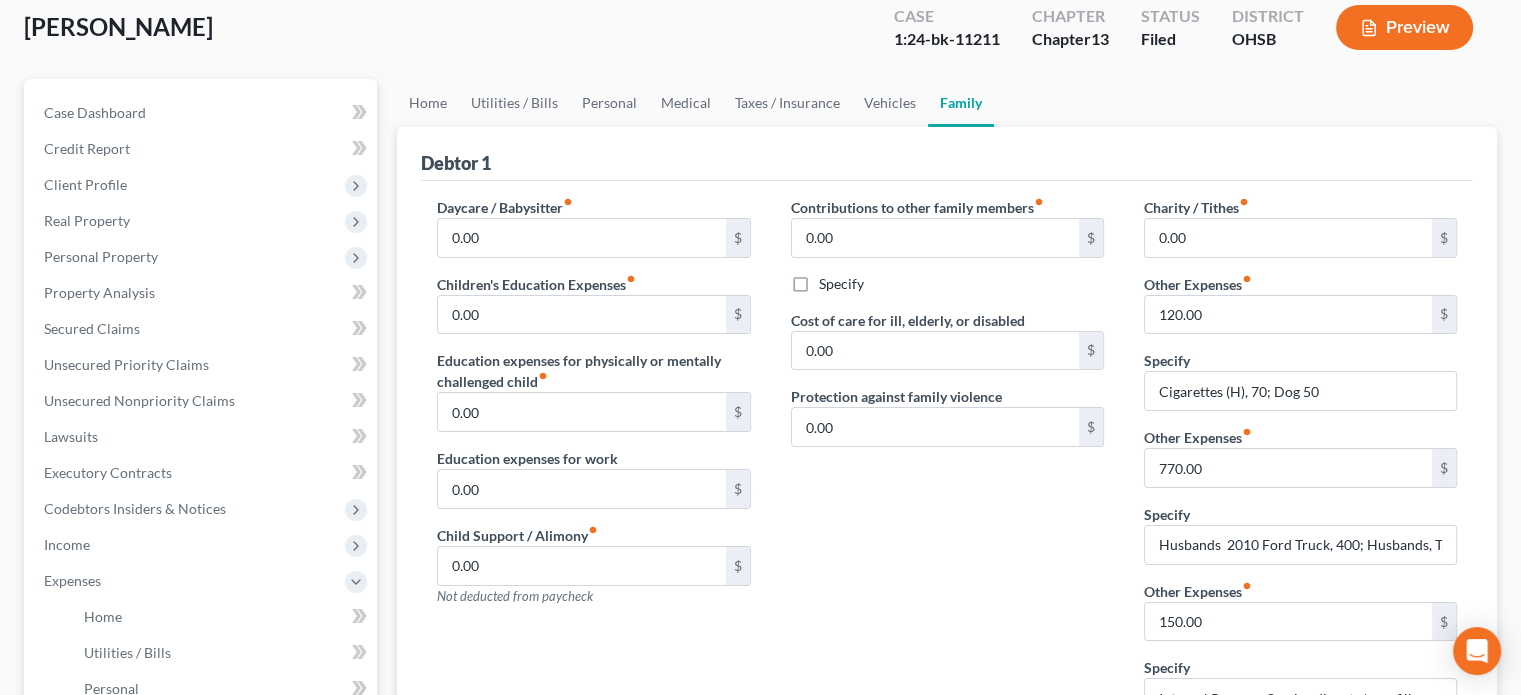 scroll, scrollTop: 100, scrollLeft: 0, axis: vertical 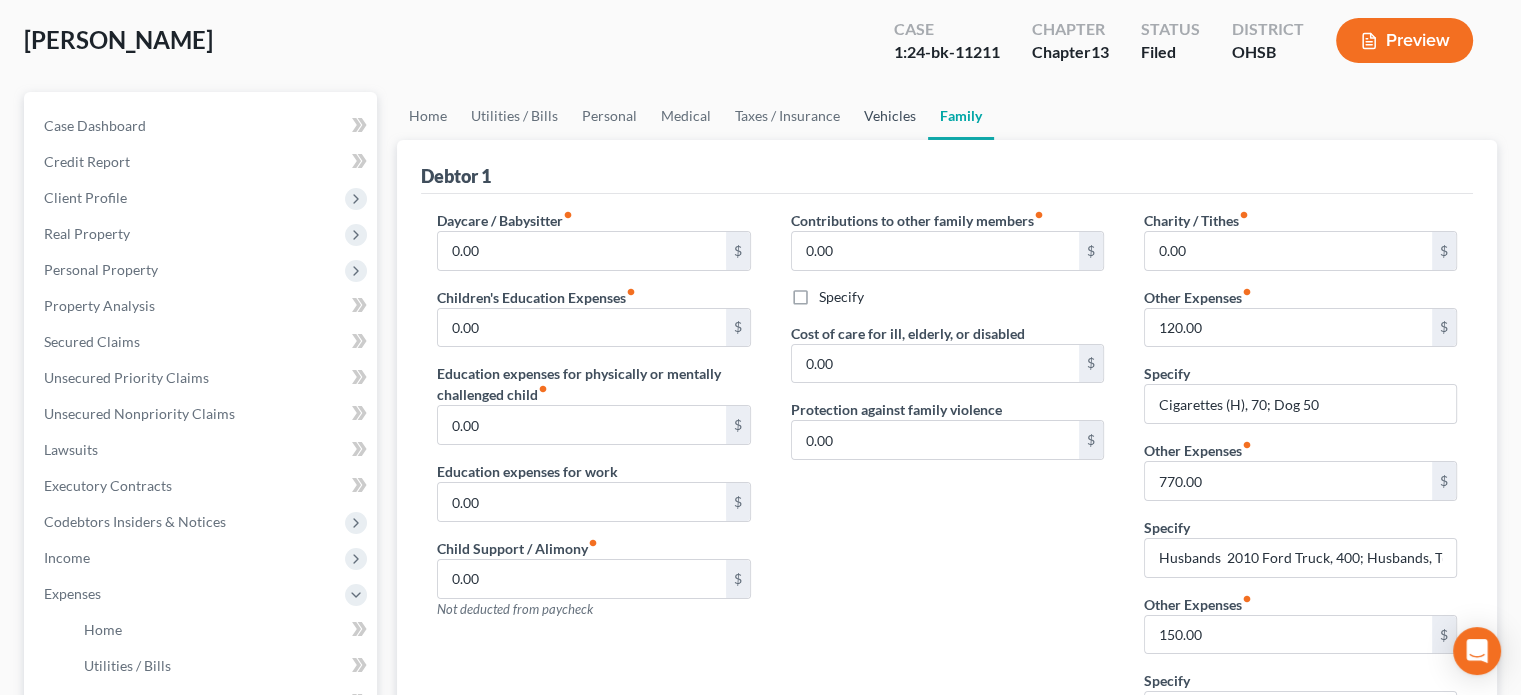 click on "Vehicles" at bounding box center (890, 116) 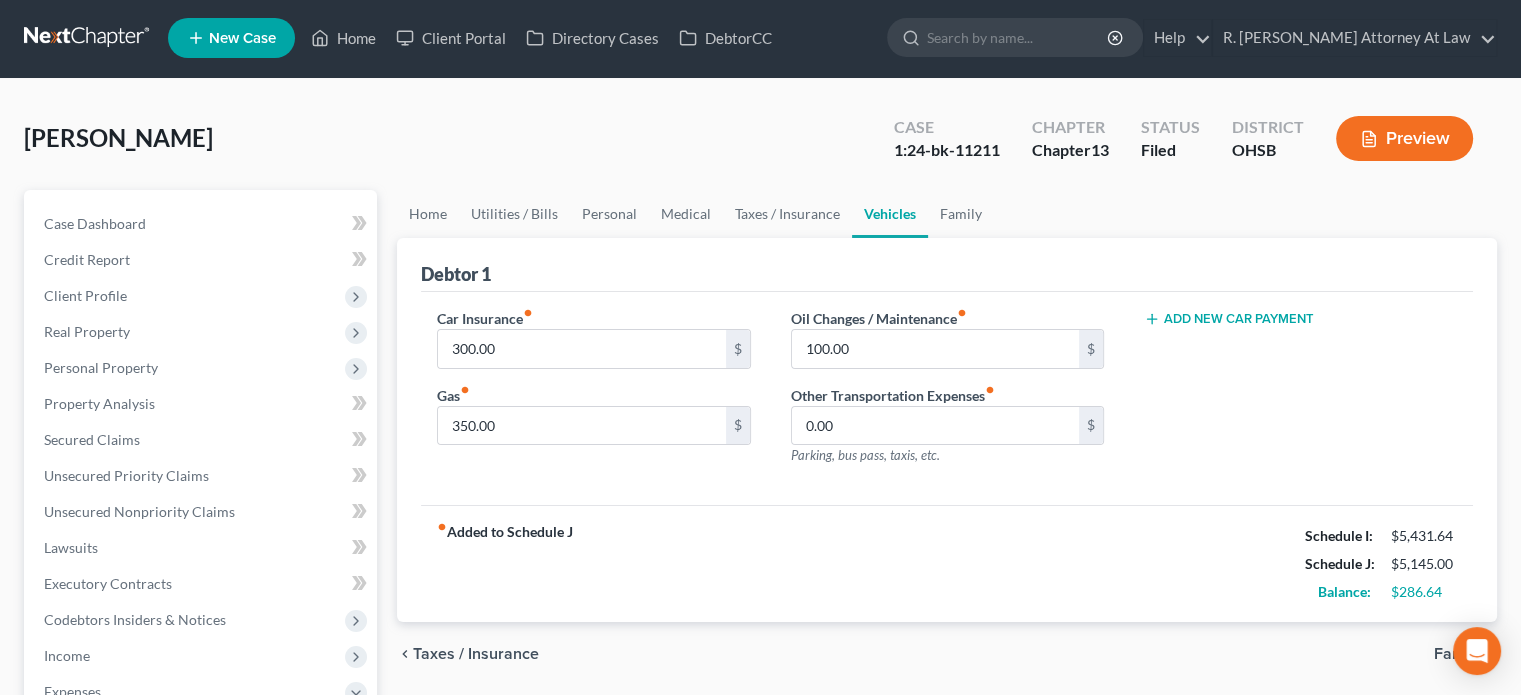scroll, scrollTop: 0, scrollLeft: 0, axis: both 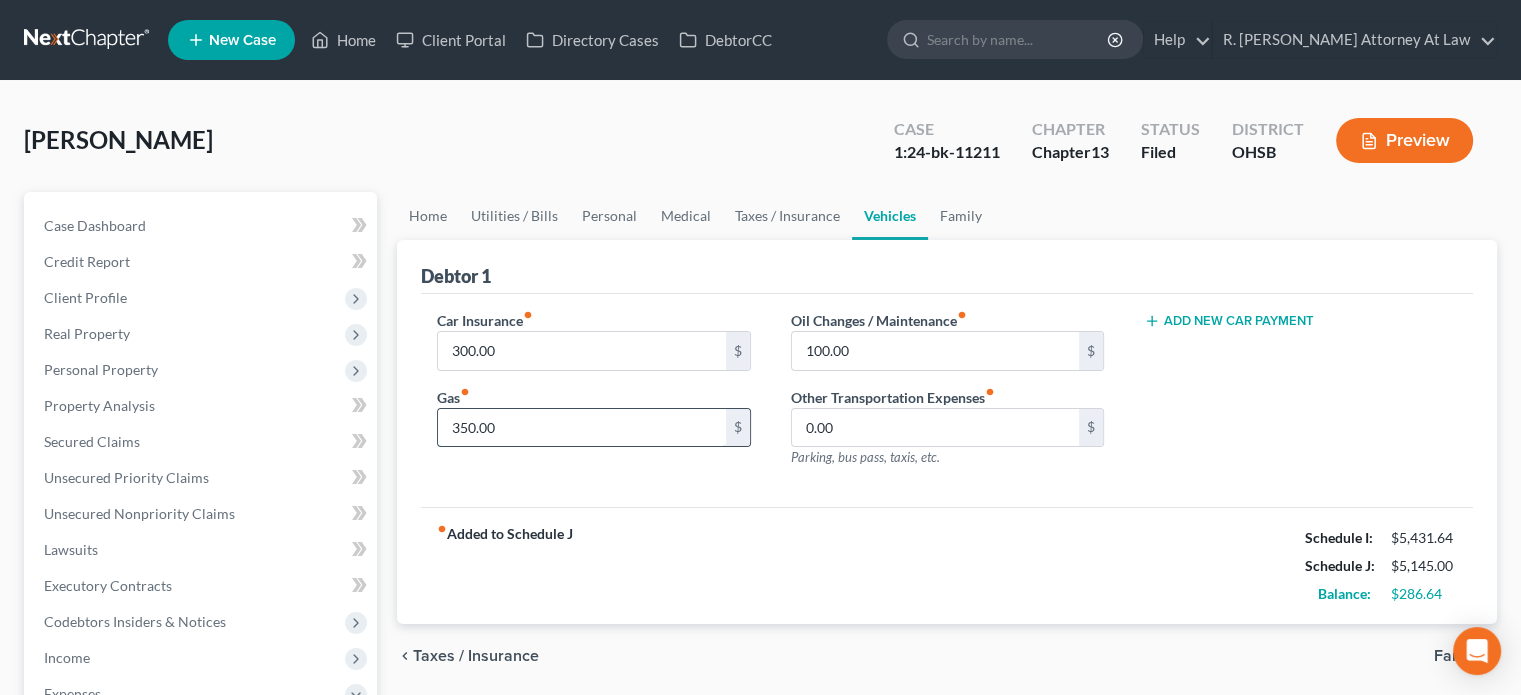 click on "350.00" at bounding box center (581, 428) 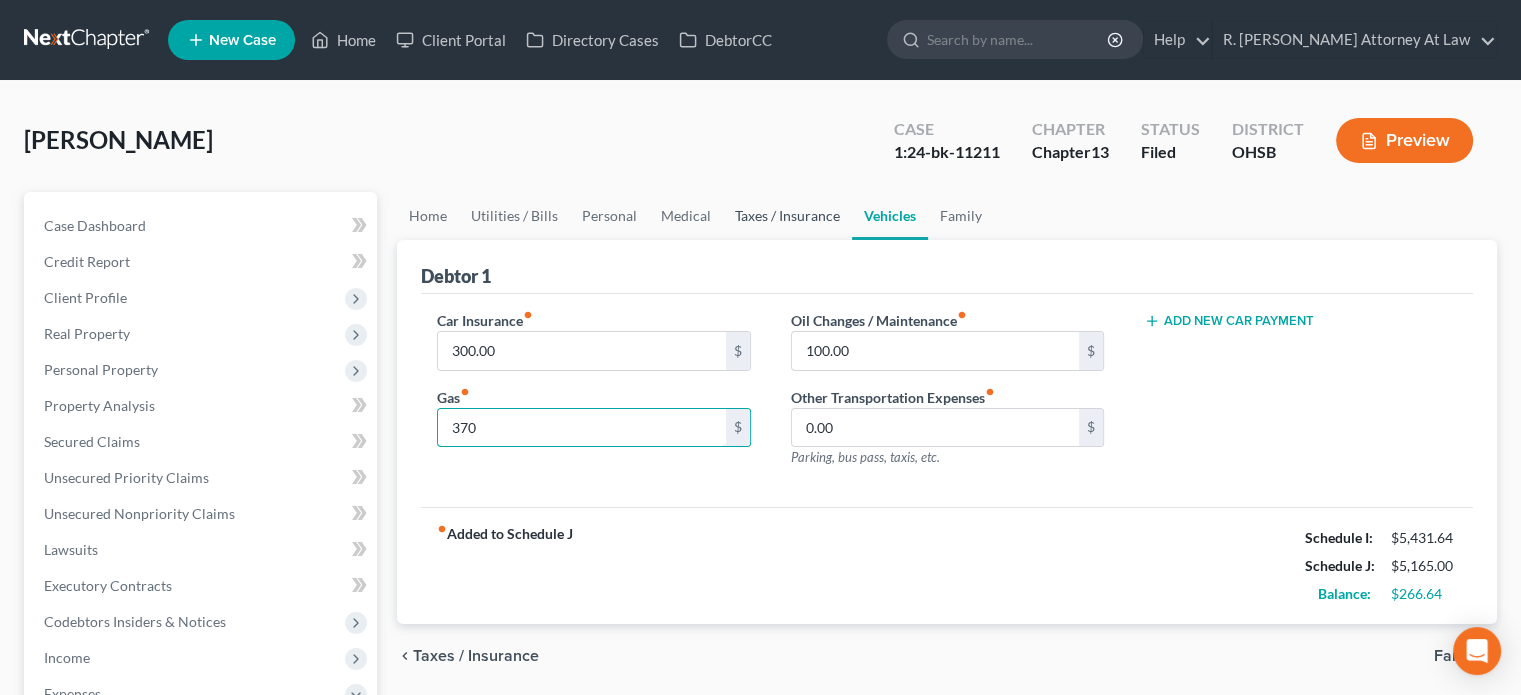 type on "370" 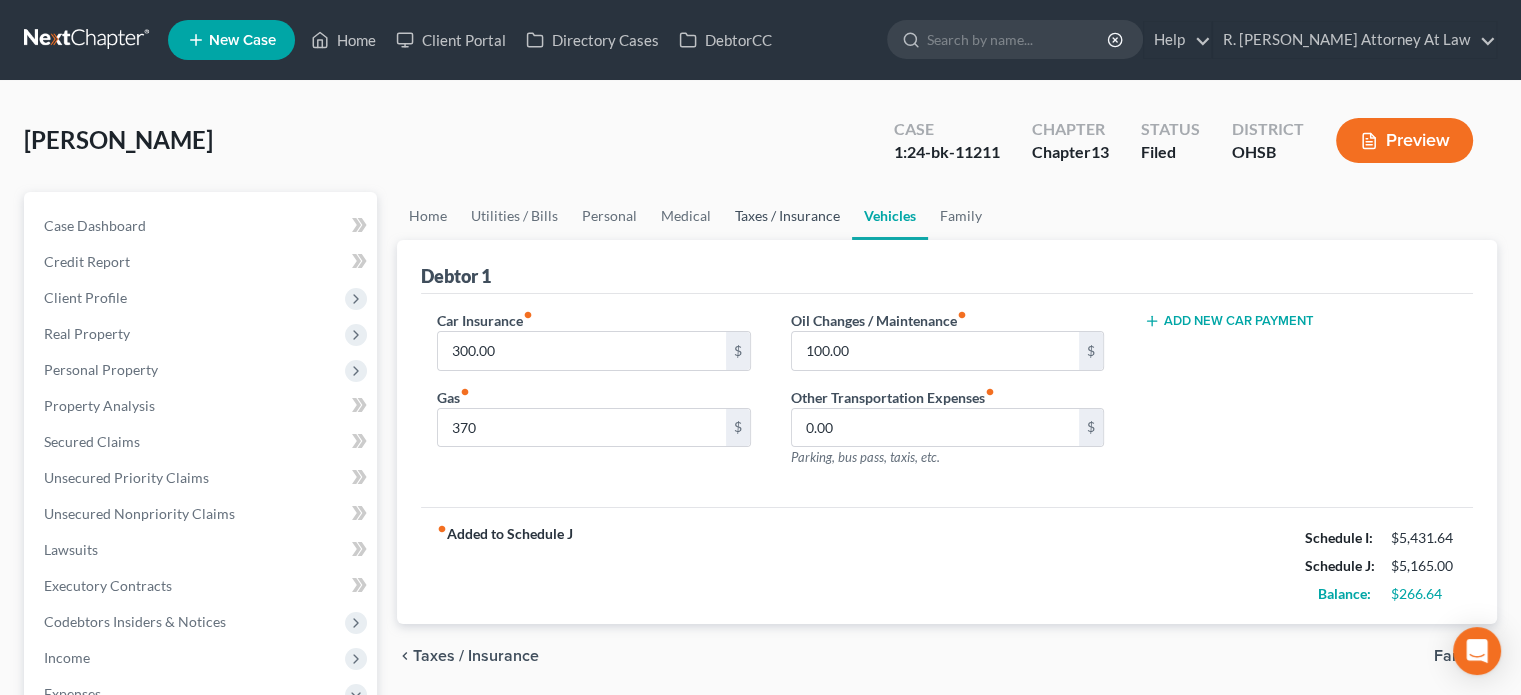 click on "Taxes / Insurance" at bounding box center [787, 216] 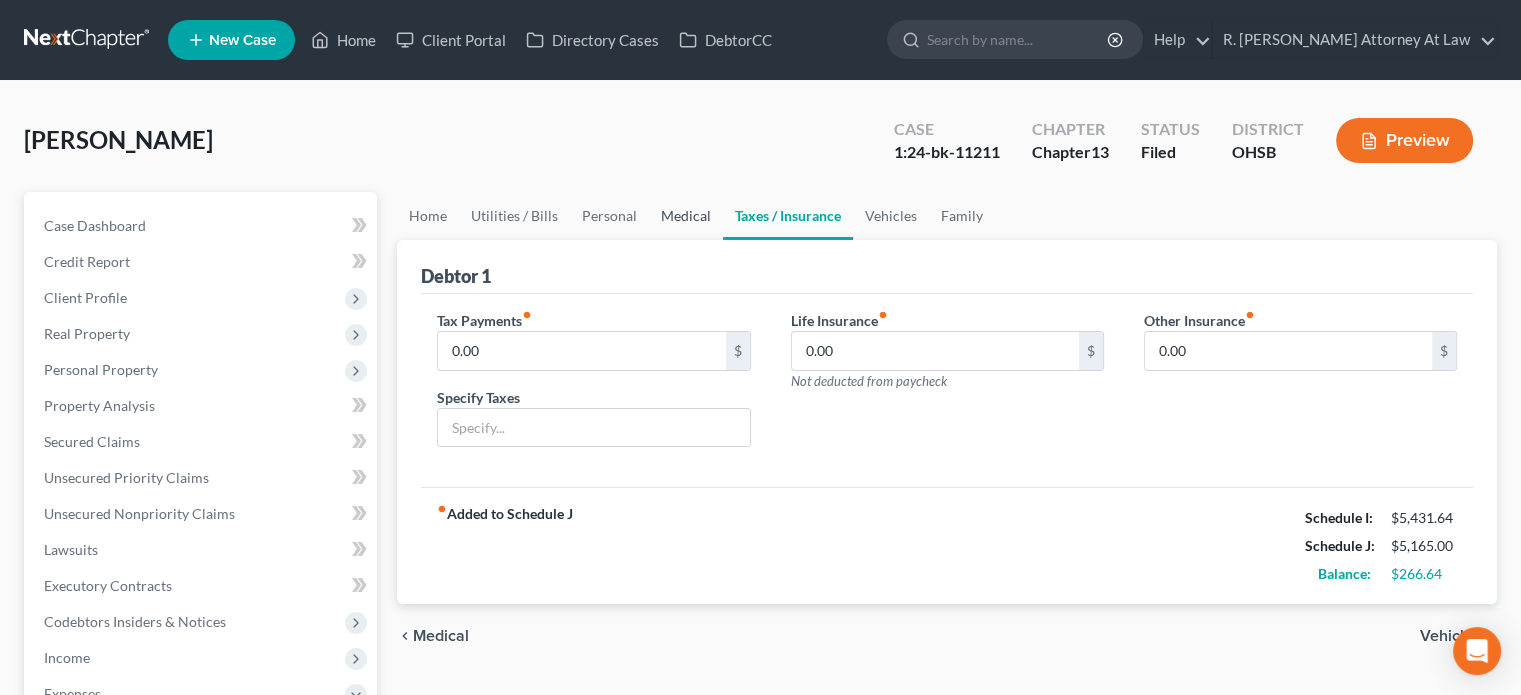click on "Medical" at bounding box center [686, 216] 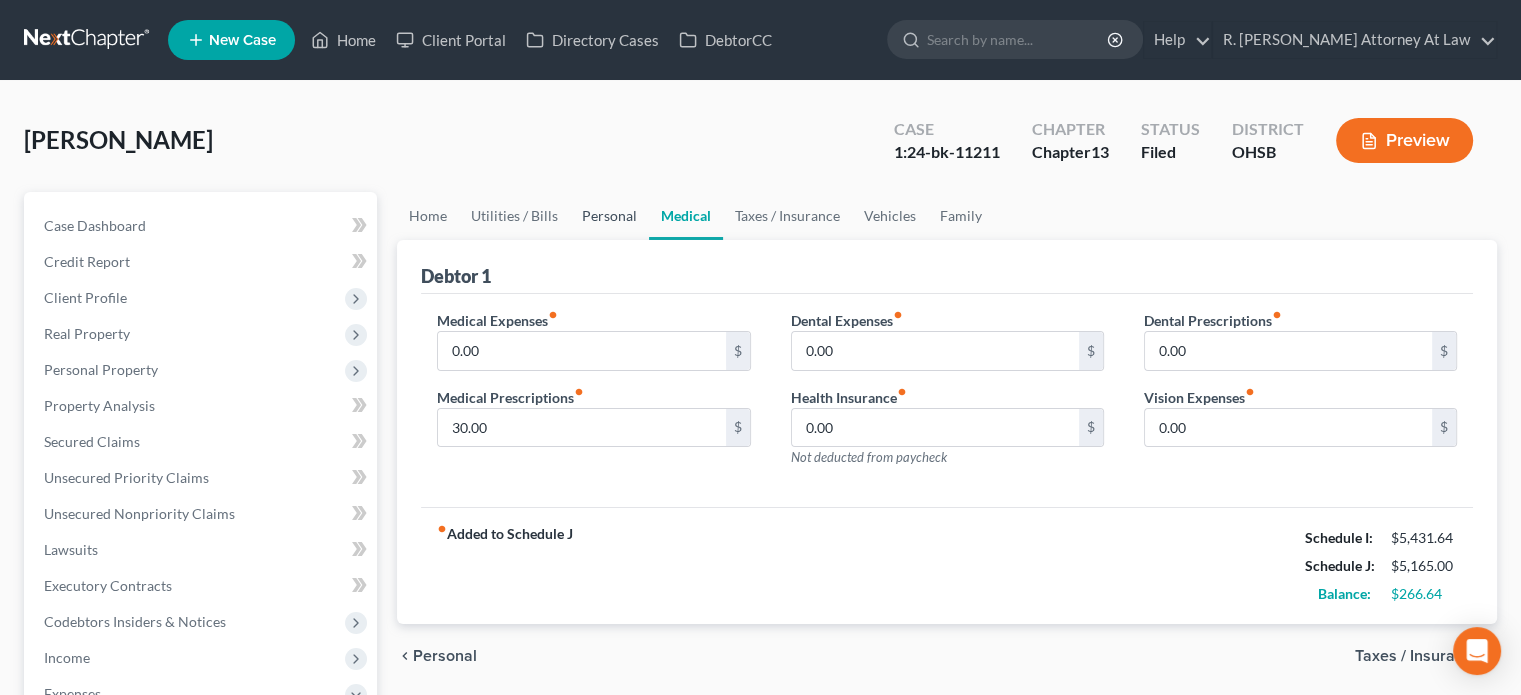click on "Personal" at bounding box center [609, 216] 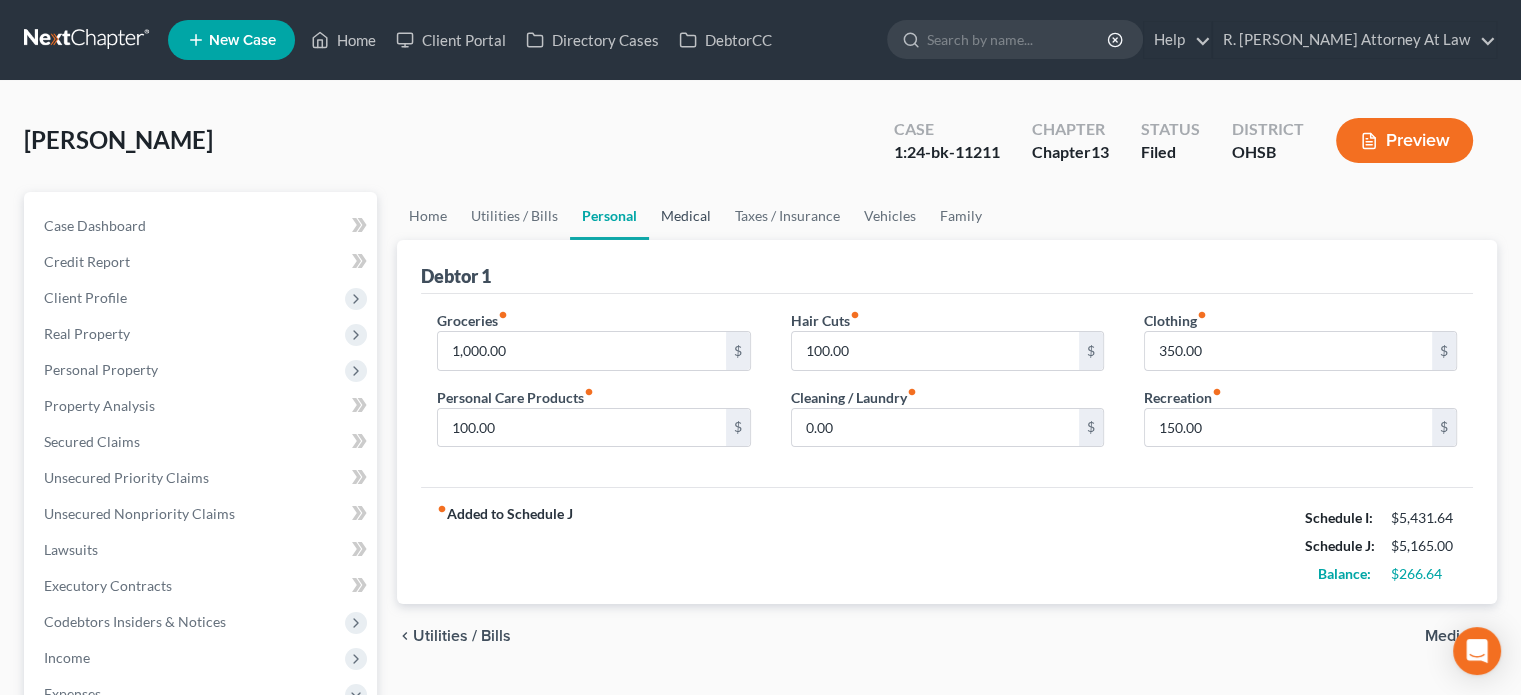 click on "Medical" at bounding box center (686, 216) 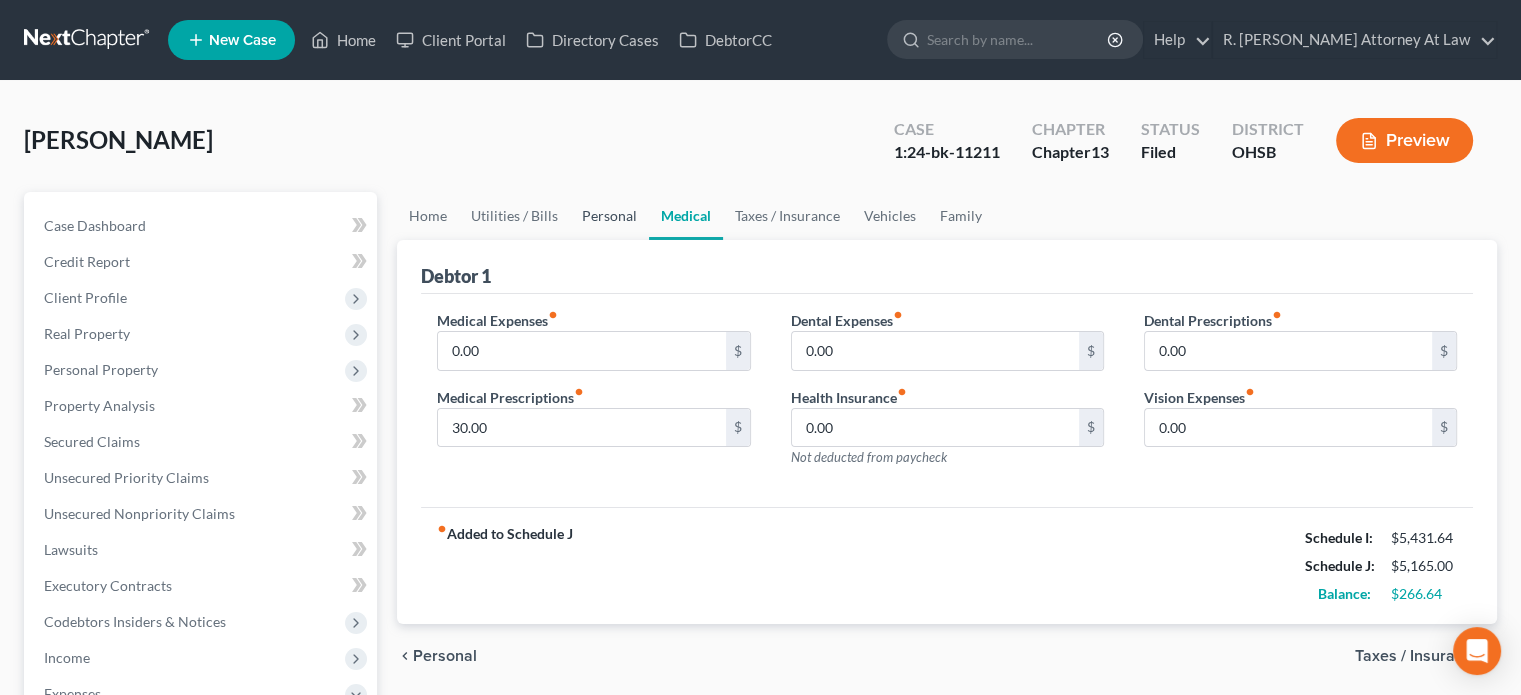 click on "Personal" at bounding box center (609, 216) 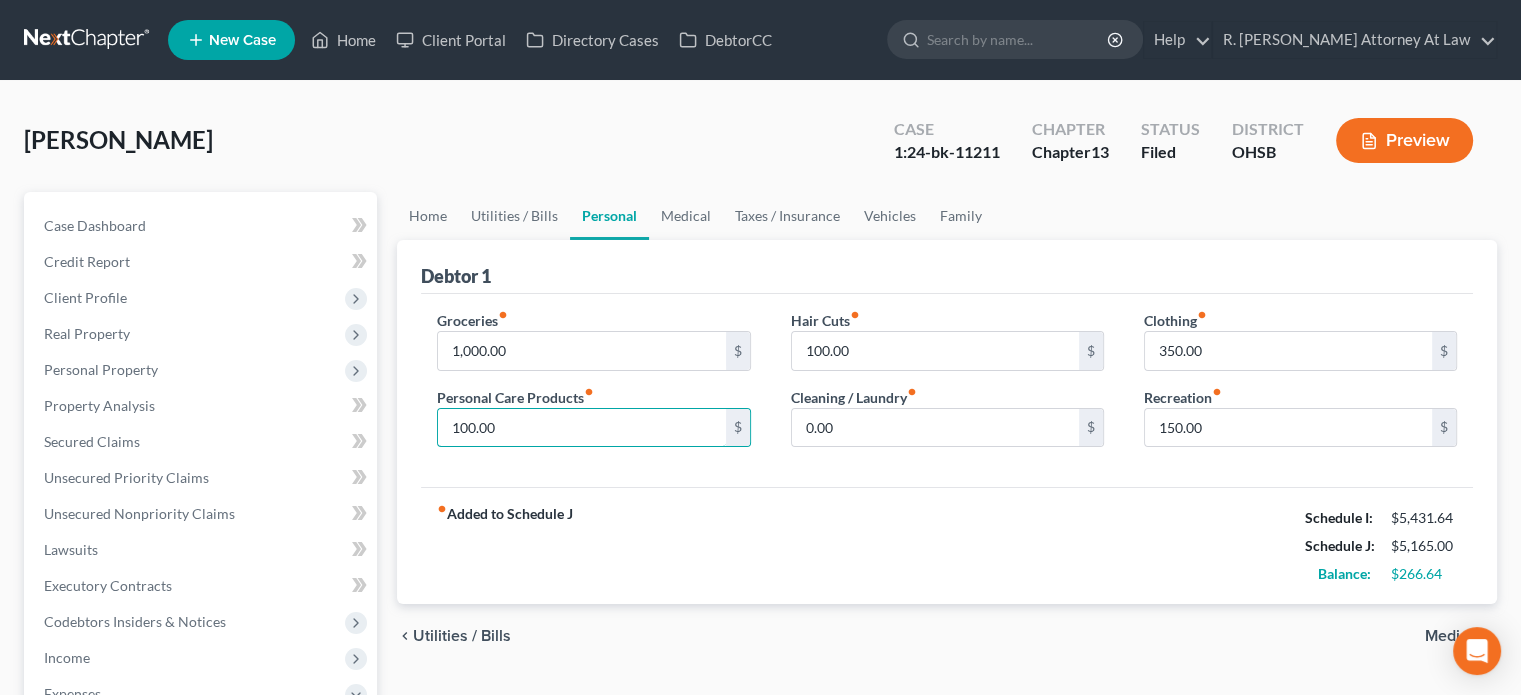 drag, startPoint x: 553, startPoint y: 425, endPoint x: 572, endPoint y: 399, distance: 32.202484 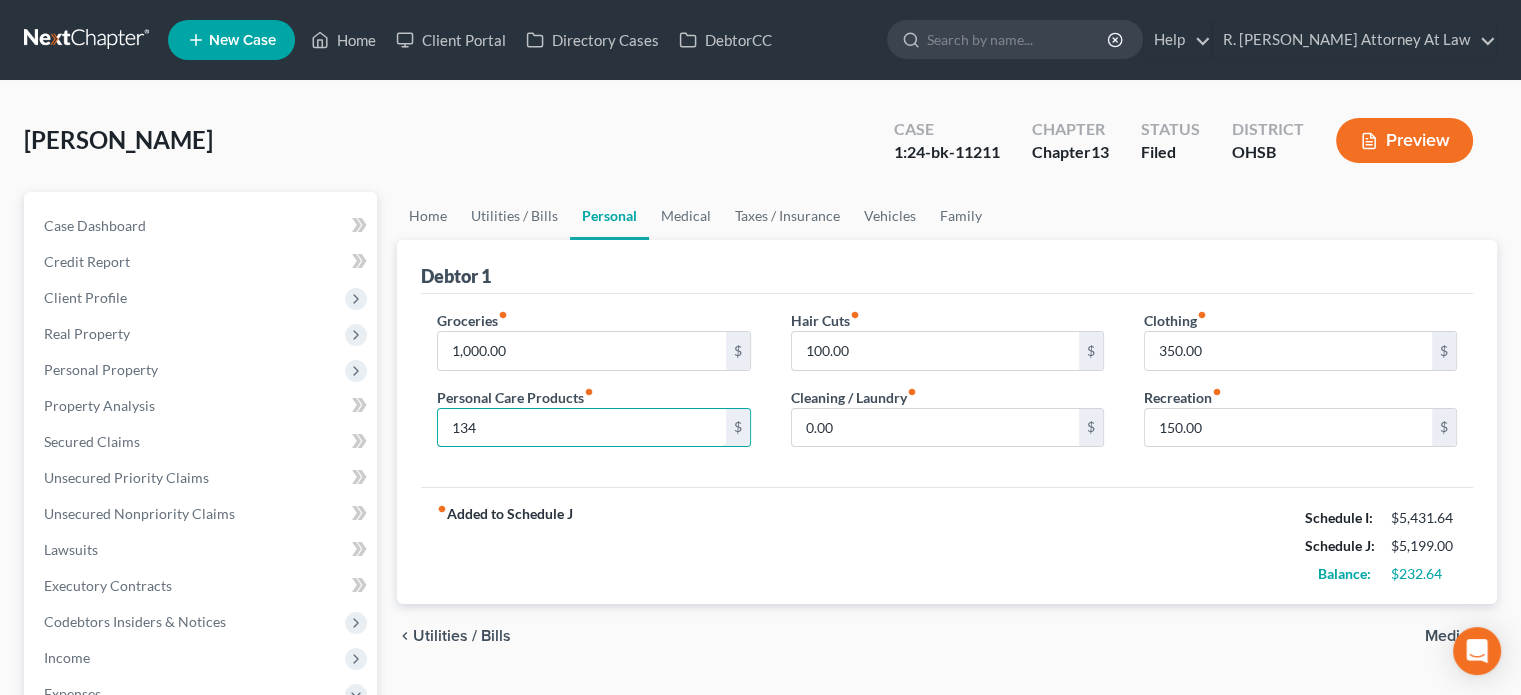 type on "134" 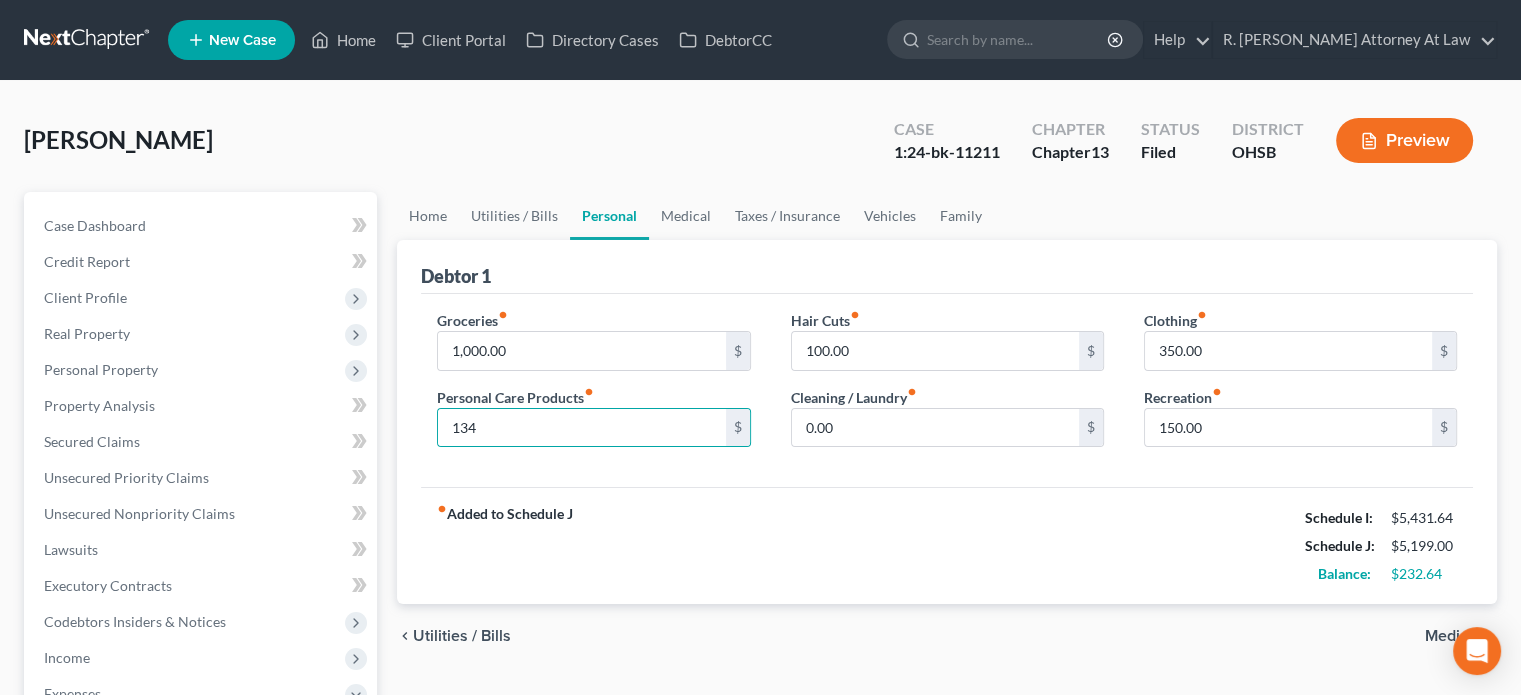 click on "[PERSON_NAME] Upgraded Case 1:24-bk-11211 Chapter Chapter  13 Status [GEOGRAPHIC_DATA] OHSB Preview" at bounding box center [760, 148] 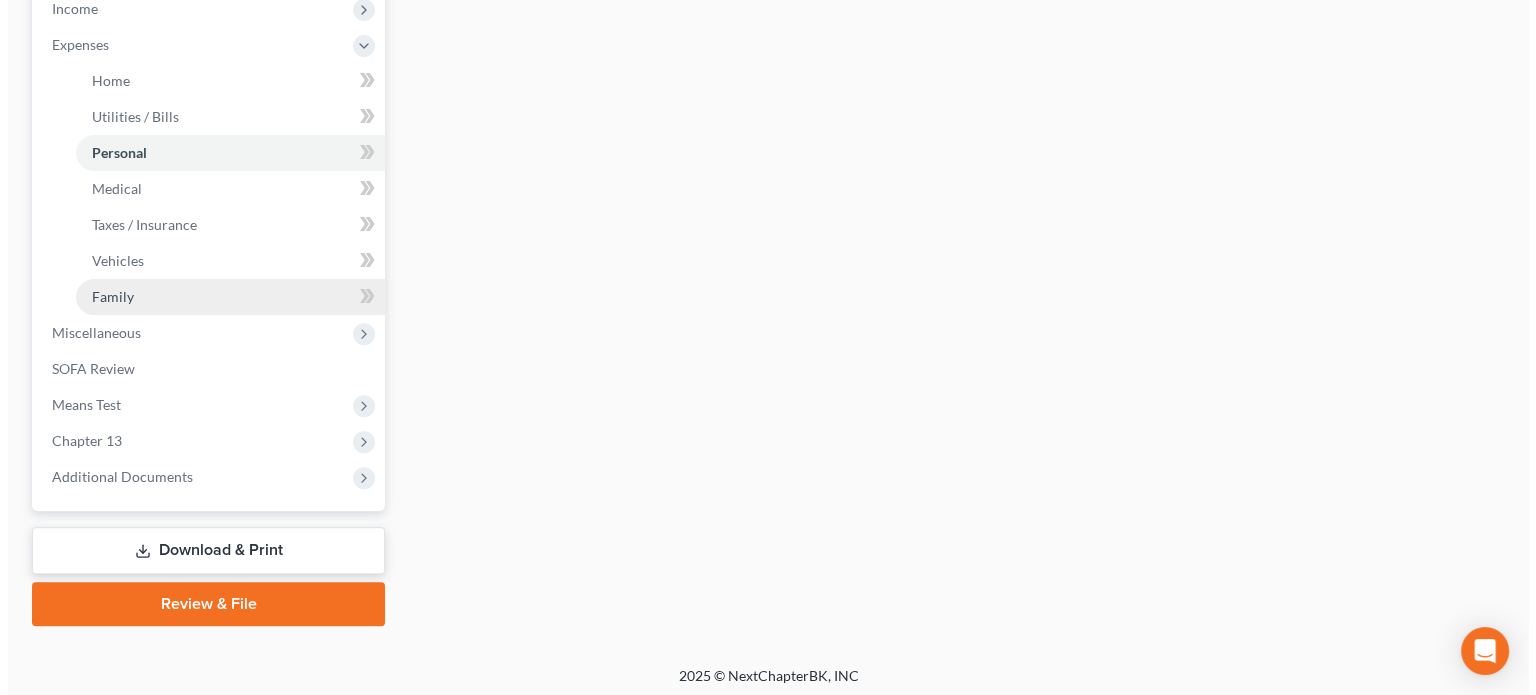 scroll, scrollTop: 654, scrollLeft: 0, axis: vertical 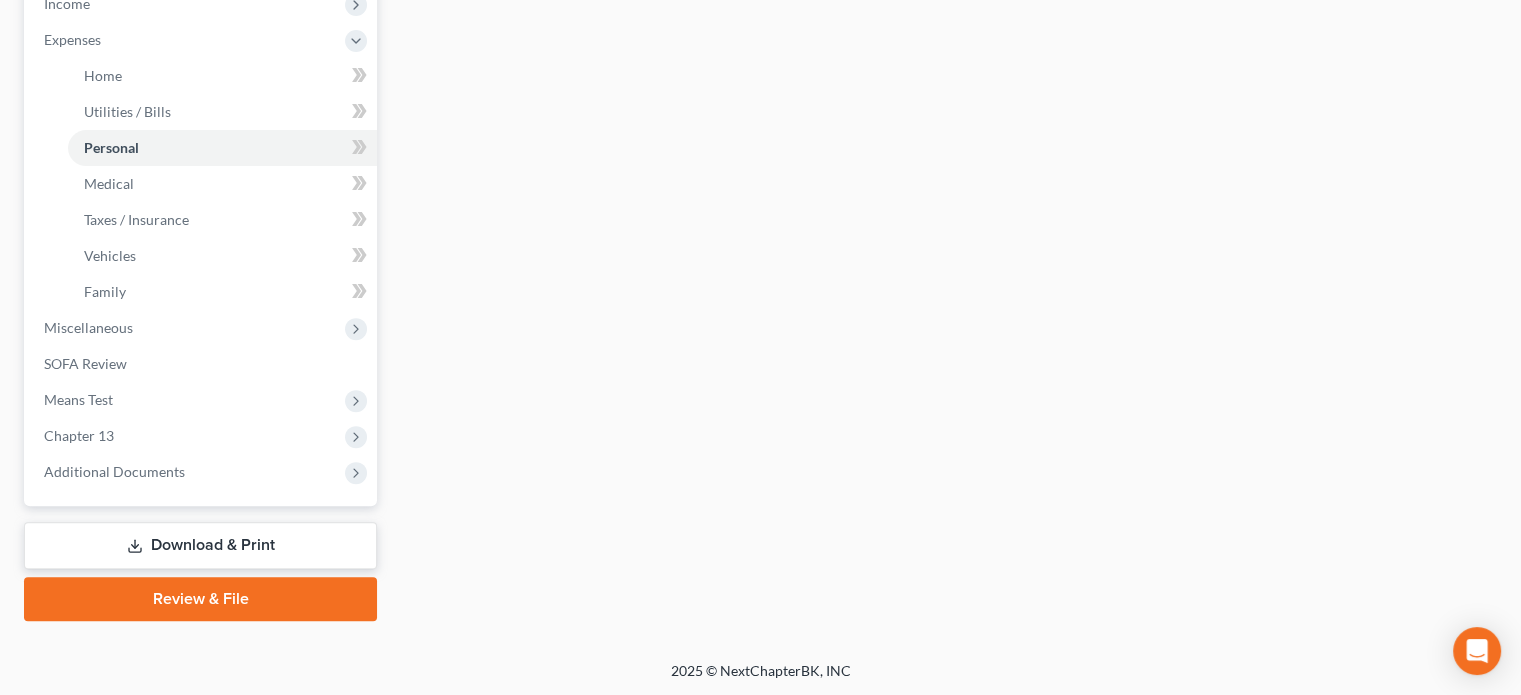 click on "Download & Print" at bounding box center [200, 545] 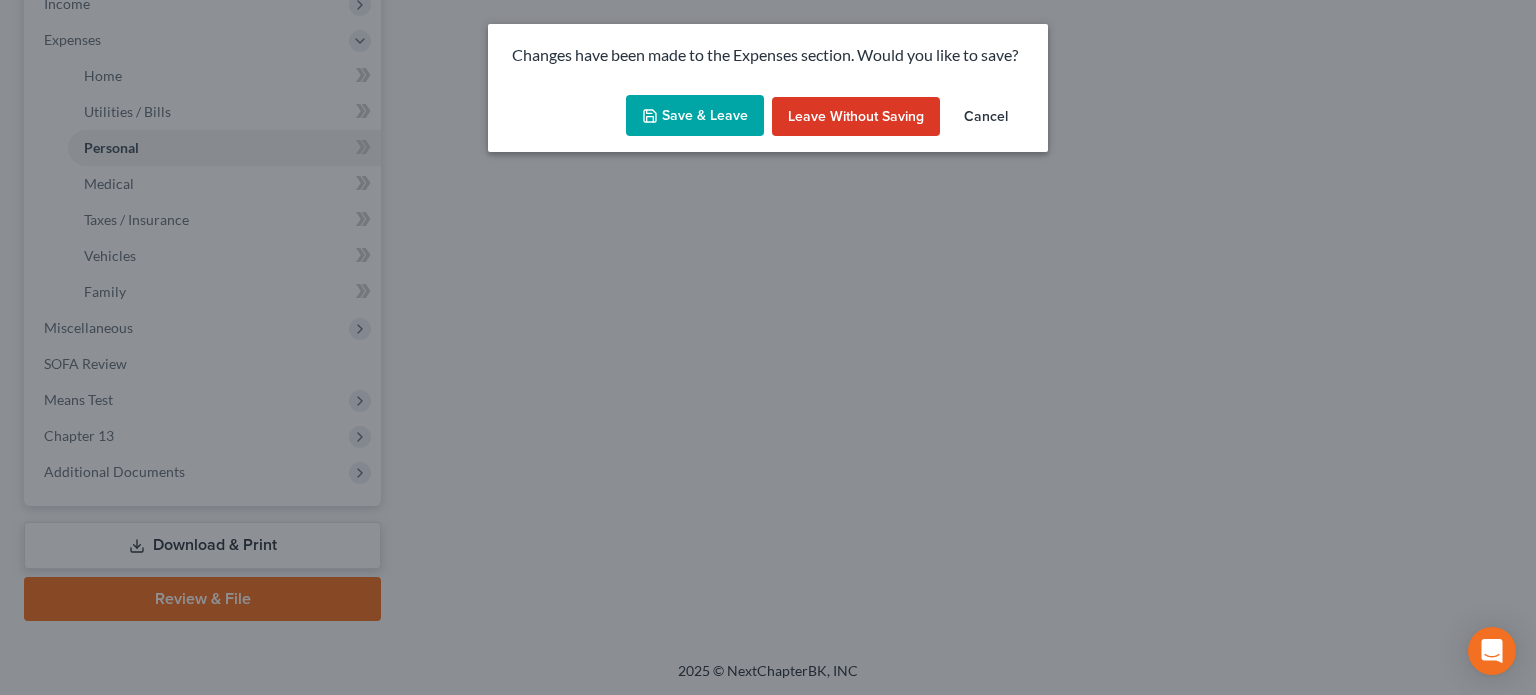 click on "Save & Leave" at bounding box center (695, 116) 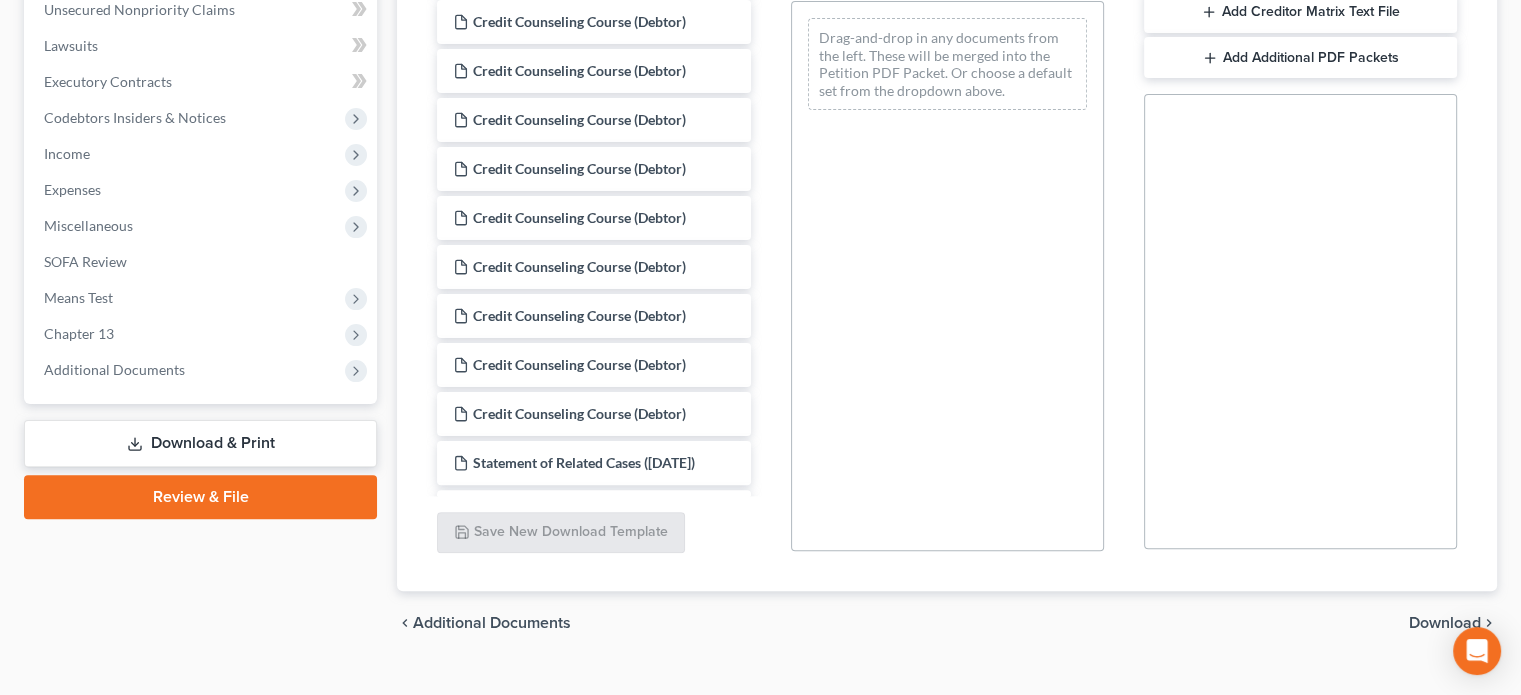 scroll, scrollTop: 238, scrollLeft: 0, axis: vertical 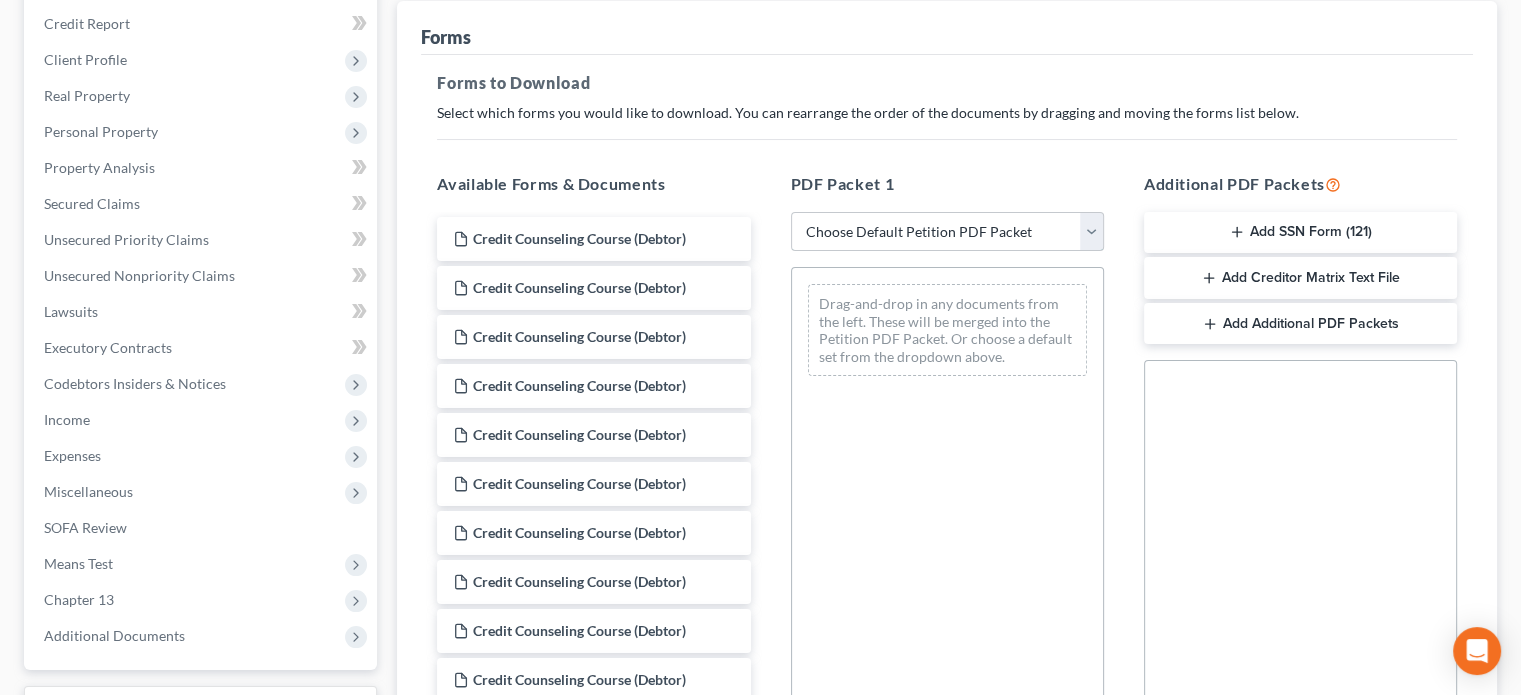 click on "Choose Default Petition PDF Packet Complete Bankruptcy Petition (all forms and schedules) Emergency Filing Forms (Petition and Creditor List Only) Amended Forms Signature Pages Only Supplemental Post Petition (Sch. I & J) Supplemental Post Petition (Sch. I) Supplemental Post Petition (Sch. J) Fairfieldoffice [GEOGRAPHIC_DATA] [GEOGRAPHIC_DATA]" at bounding box center (947, 232) 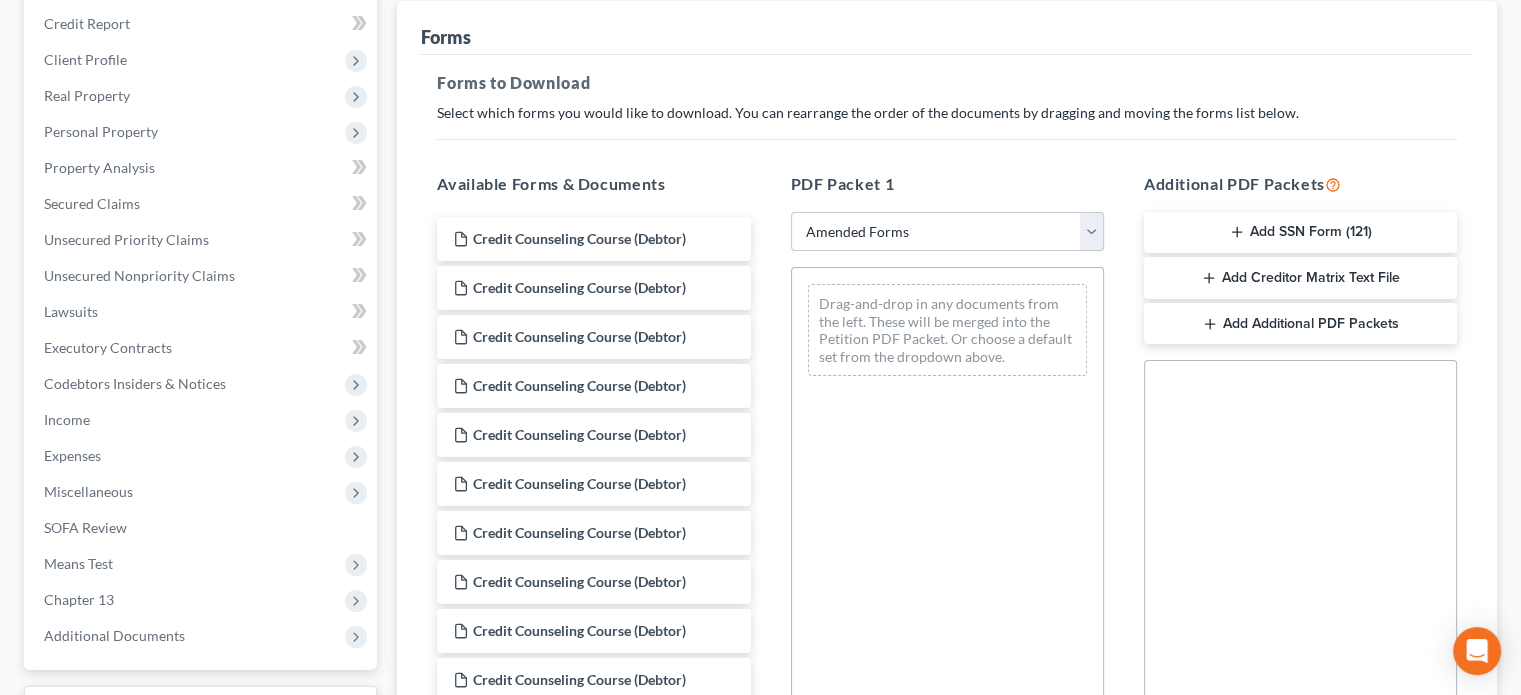 click on "Choose Default Petition PDF Packet Complete Bankruptcy Petition (all forms and schedules) Emergency Filing Forms (Petition and Creditor List Only) Amended Forms Signature Pages Only Supplemental Post Petition (Sch. I & J) Supplemental Post Petition (Sch. I) Supplemental Post Petition (Sch. J) Fairfieldoffice [GEOGRAPHIC_DATA] [GEOGRAPHIC_DATA]" at bounding box center (947, 232) 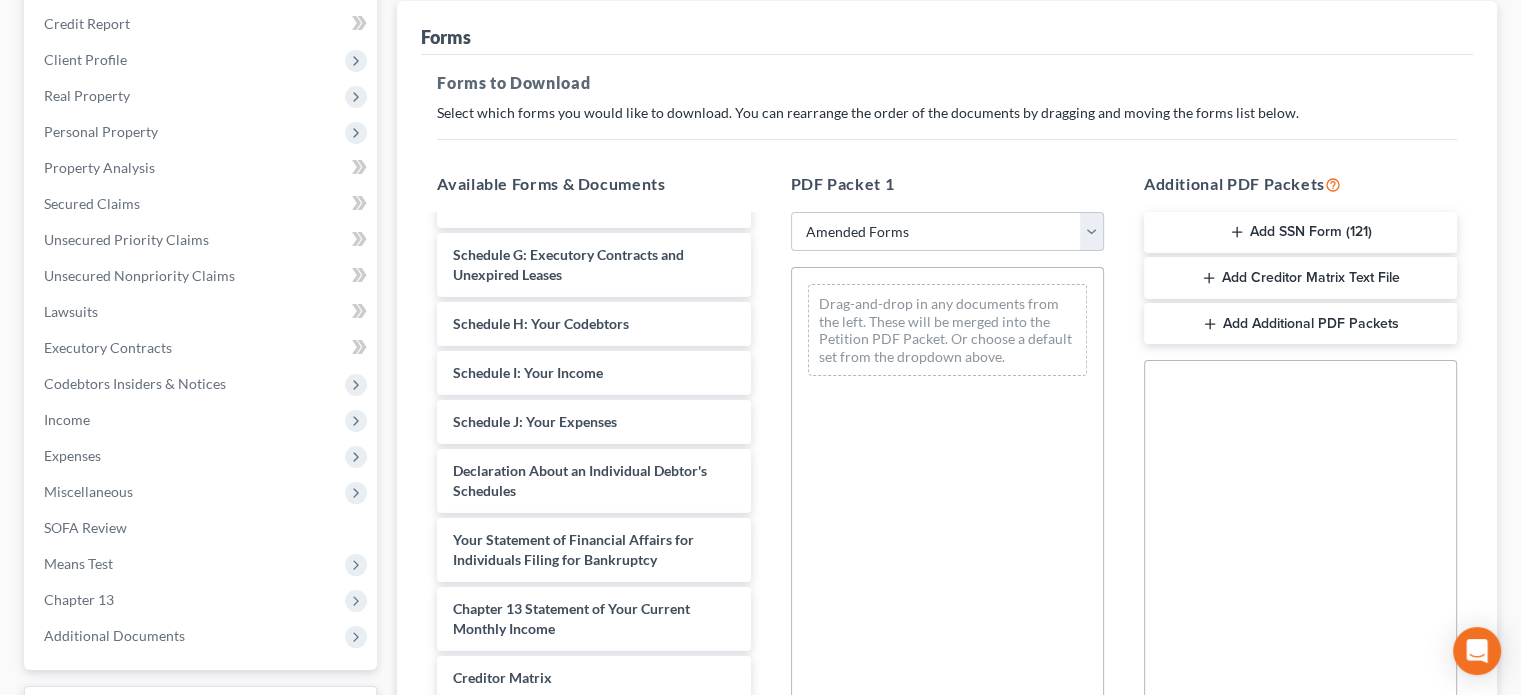 scroll, scrollTop: 400, scrollLeft: 0, axis: vertical 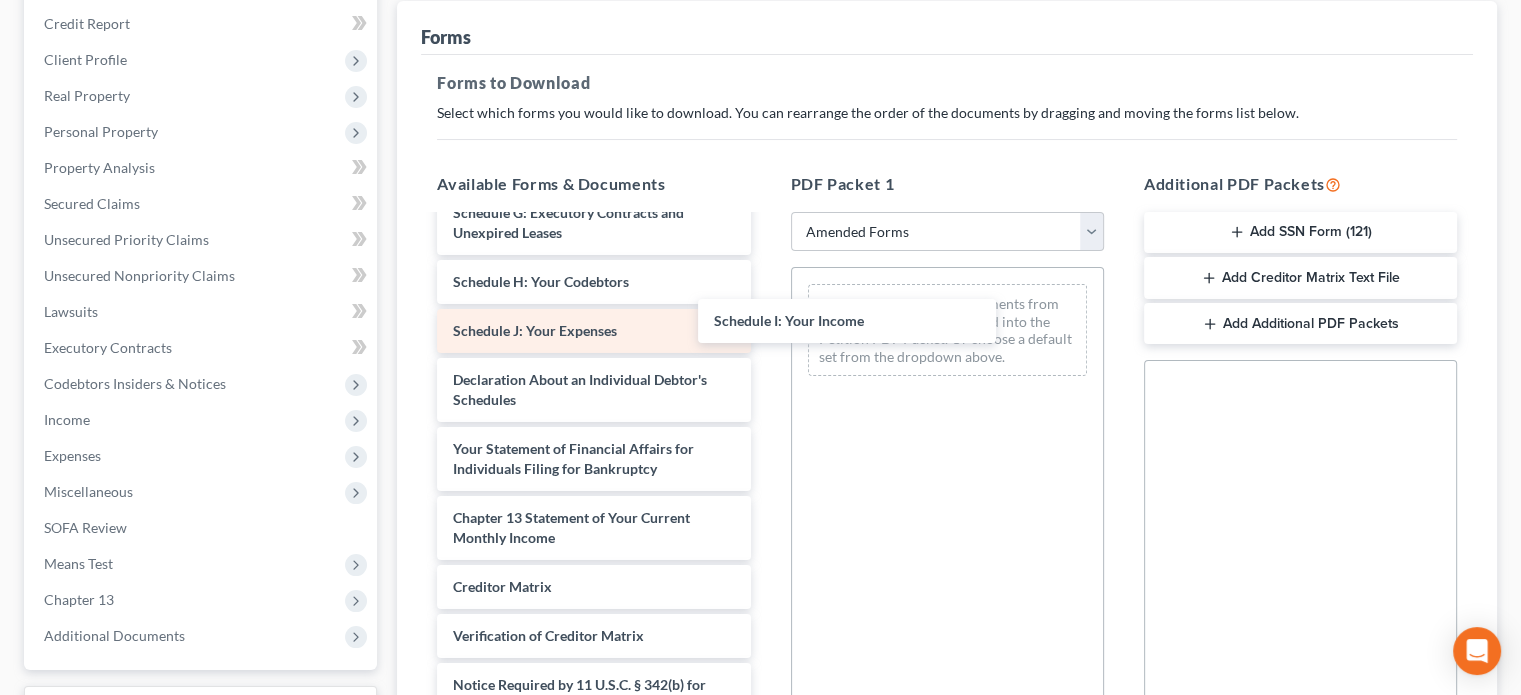 drag, startPoint x: 534, startPoint y: 329, endPoint x: 691, endPoint y: 328, distance: 157.00319 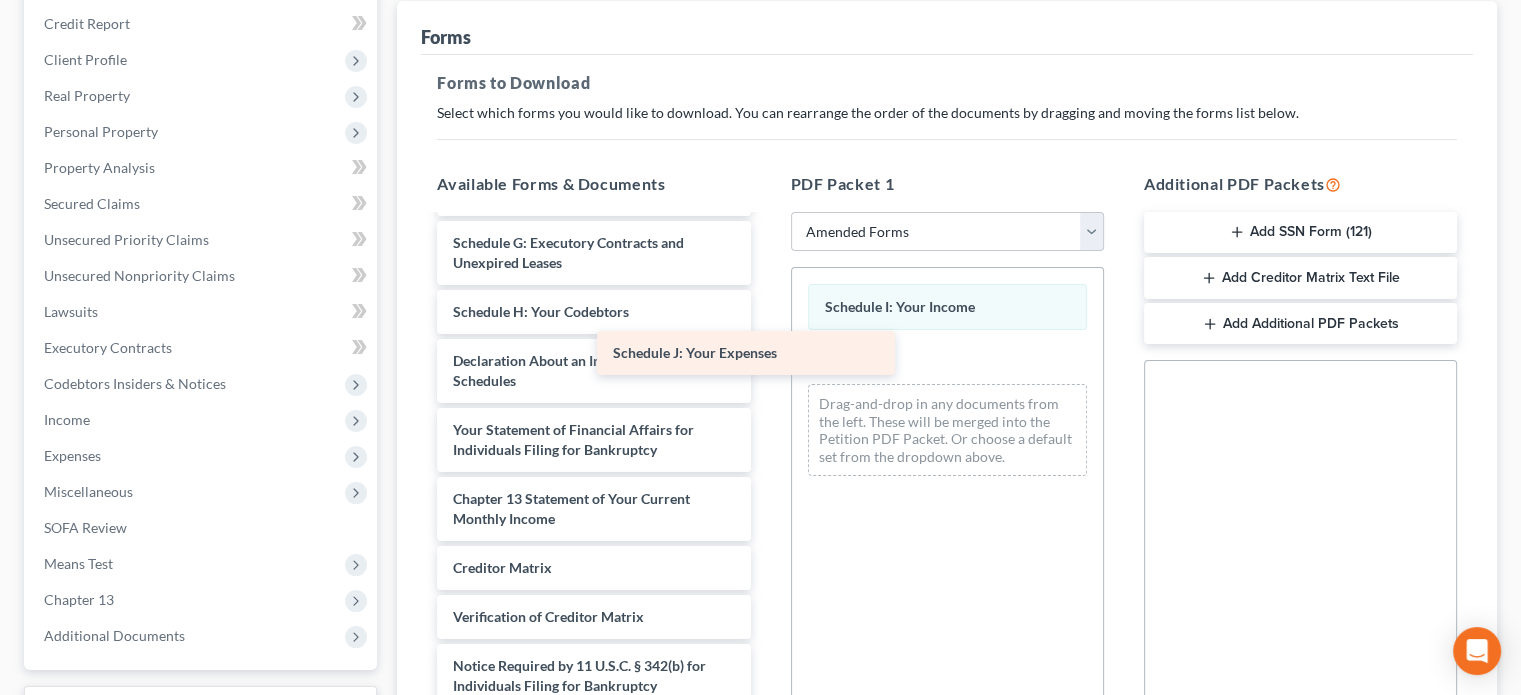 scroll, scrollTop: 369, scrollLeft: 0, axis: vertical 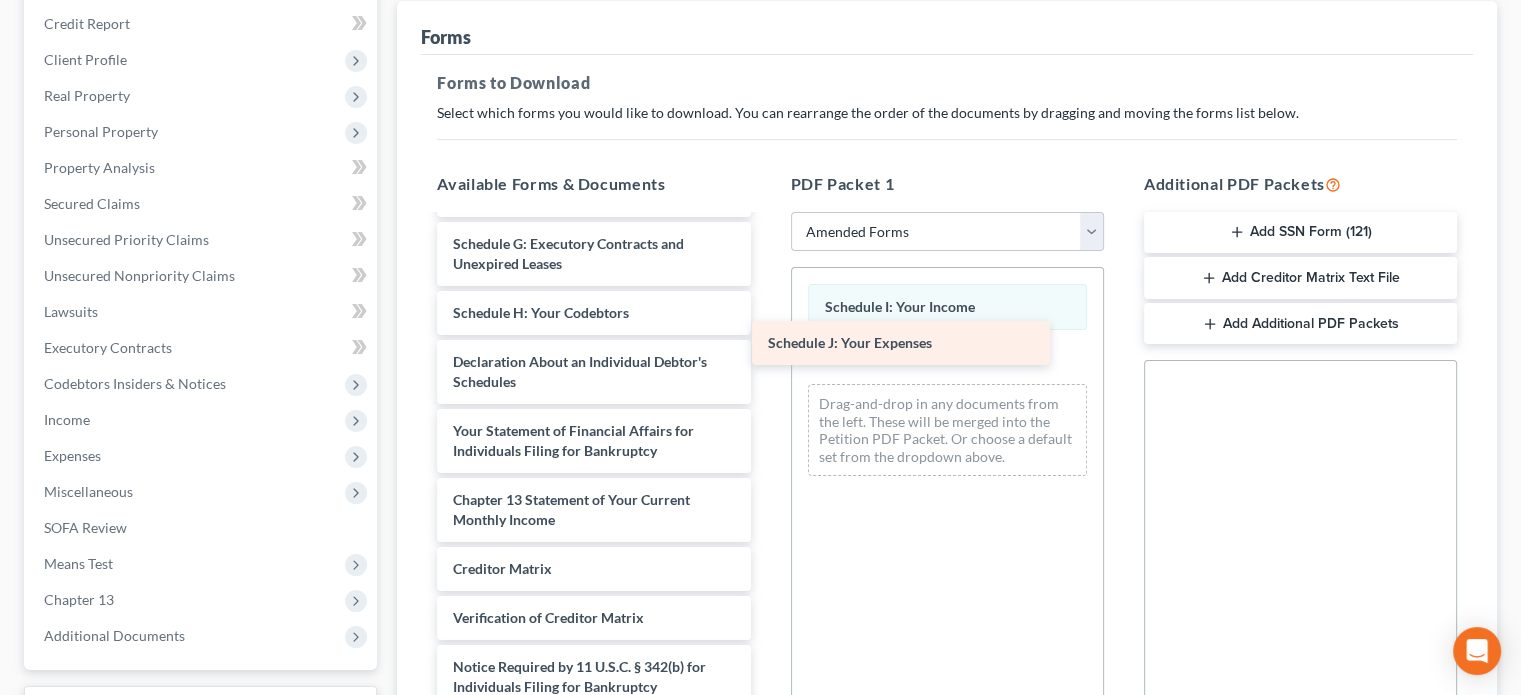 drag, startPoint x: 627, startPoint y: 334, endPoint x: 940, endPoint y: 348, distance: 313.31296 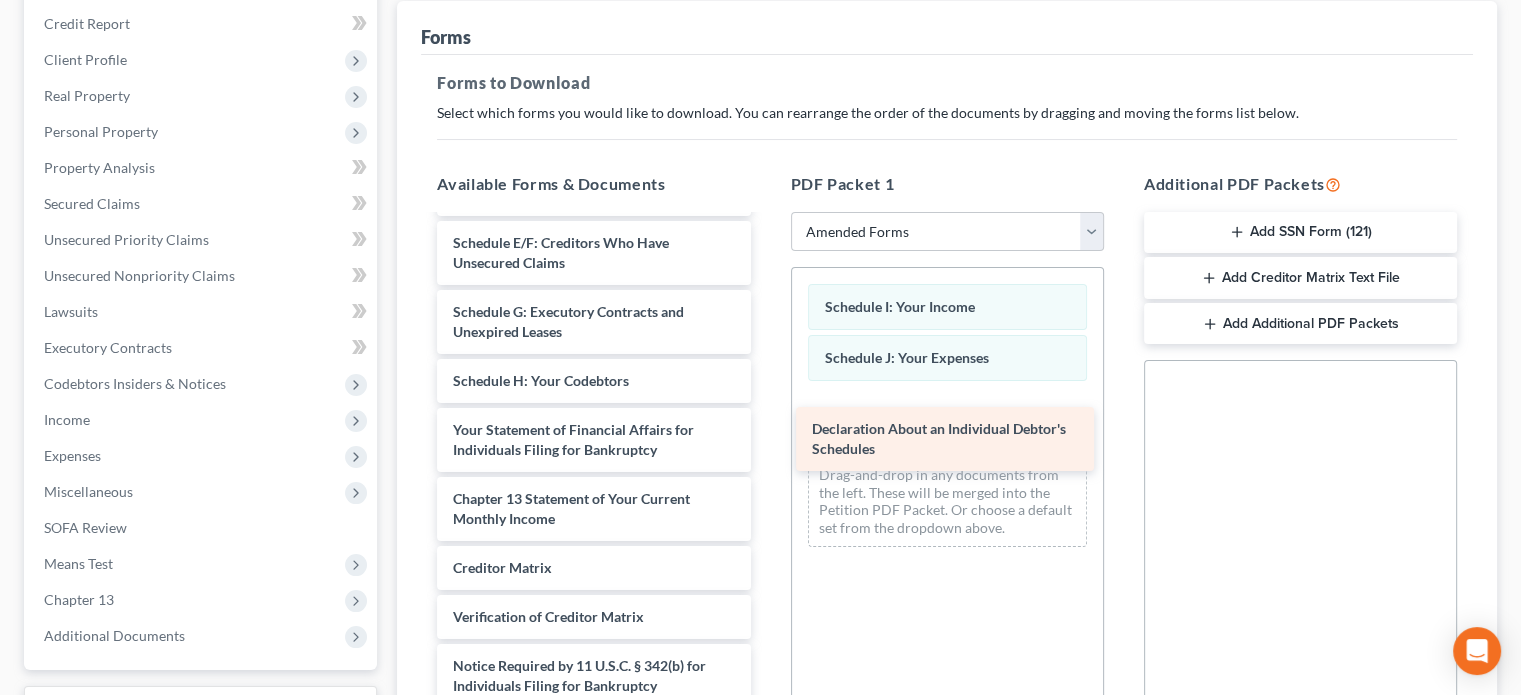 scroll, scrollTop: 300, scrollLeft: 0, axis: vertical 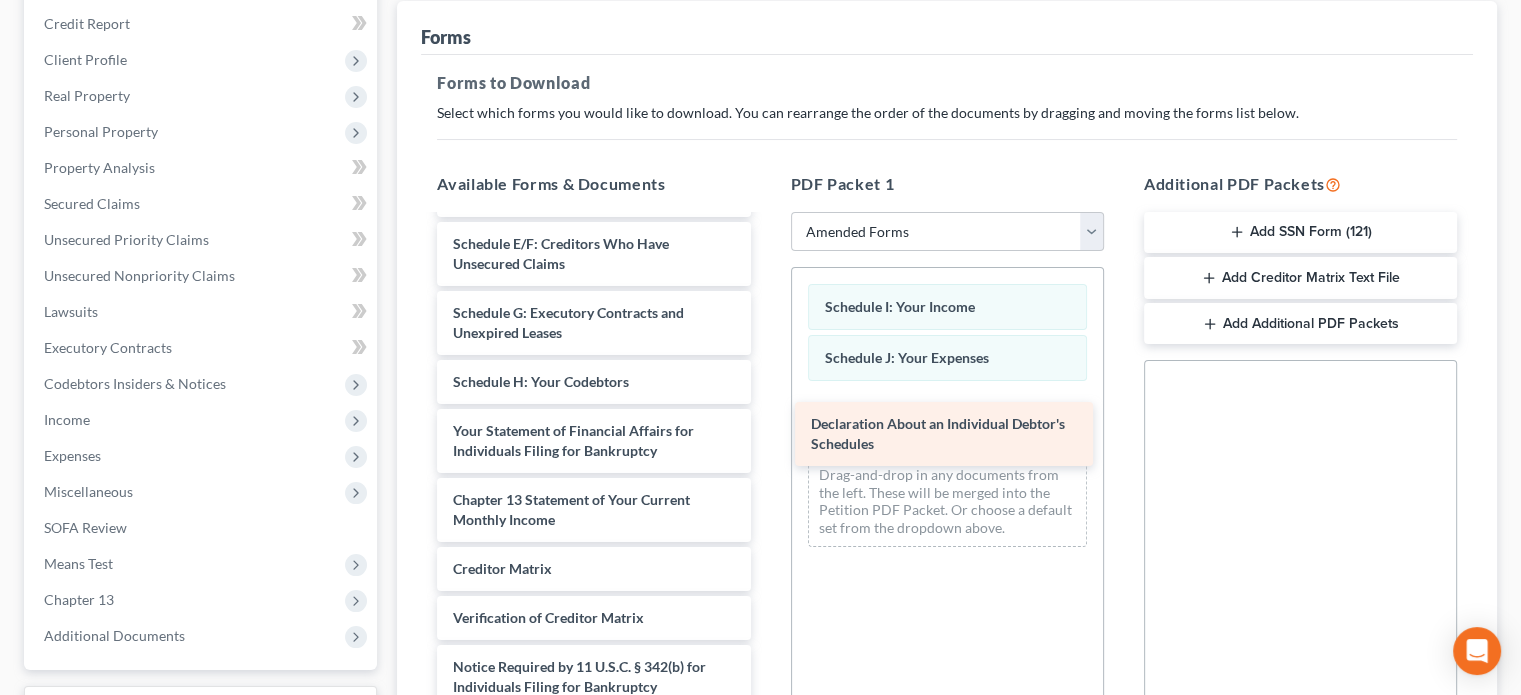 drag, startPoint x: 507, startPoint y: 361, endPoint x: 865, endPoint y: 426, distance: 363.853 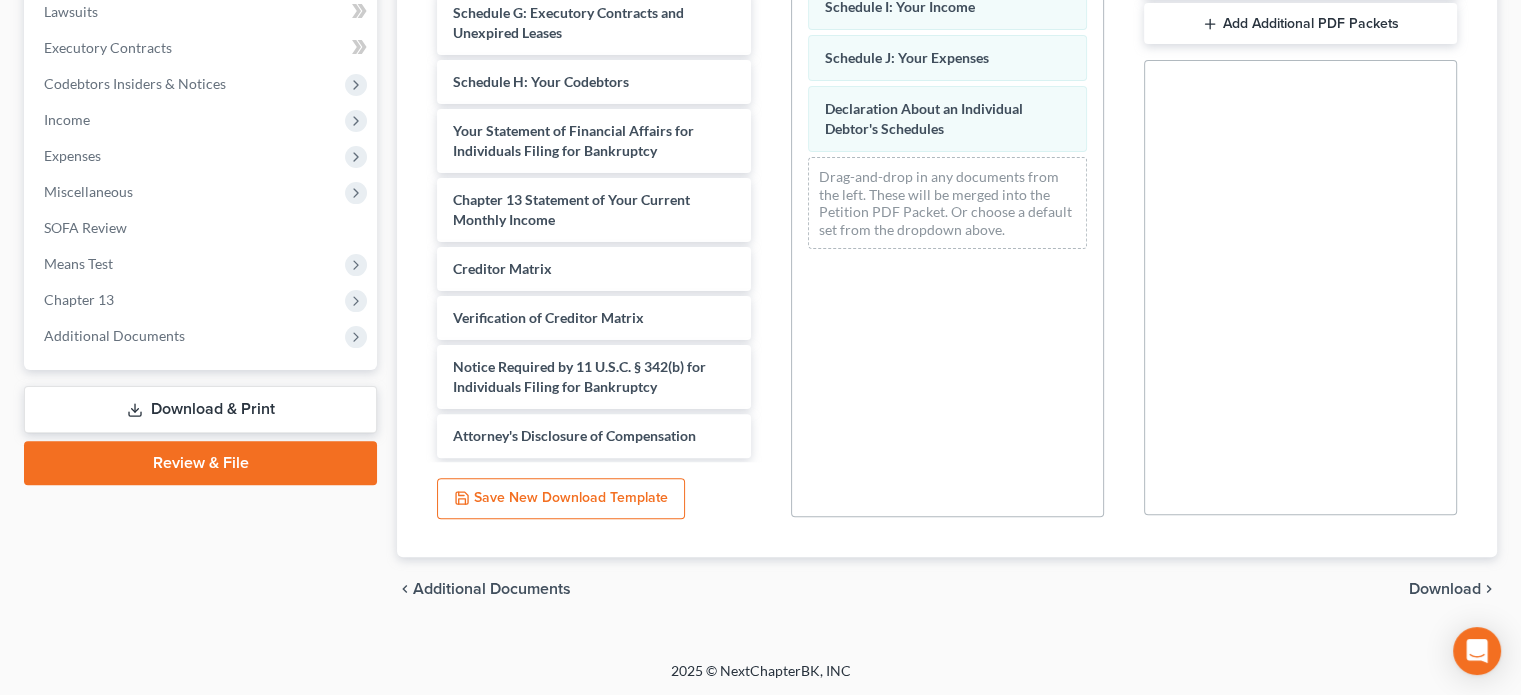 drag, startPoint x: 1424, startPoint y: 584, endPoint x: 1400, endPoint y: 571, distance: 27.294687 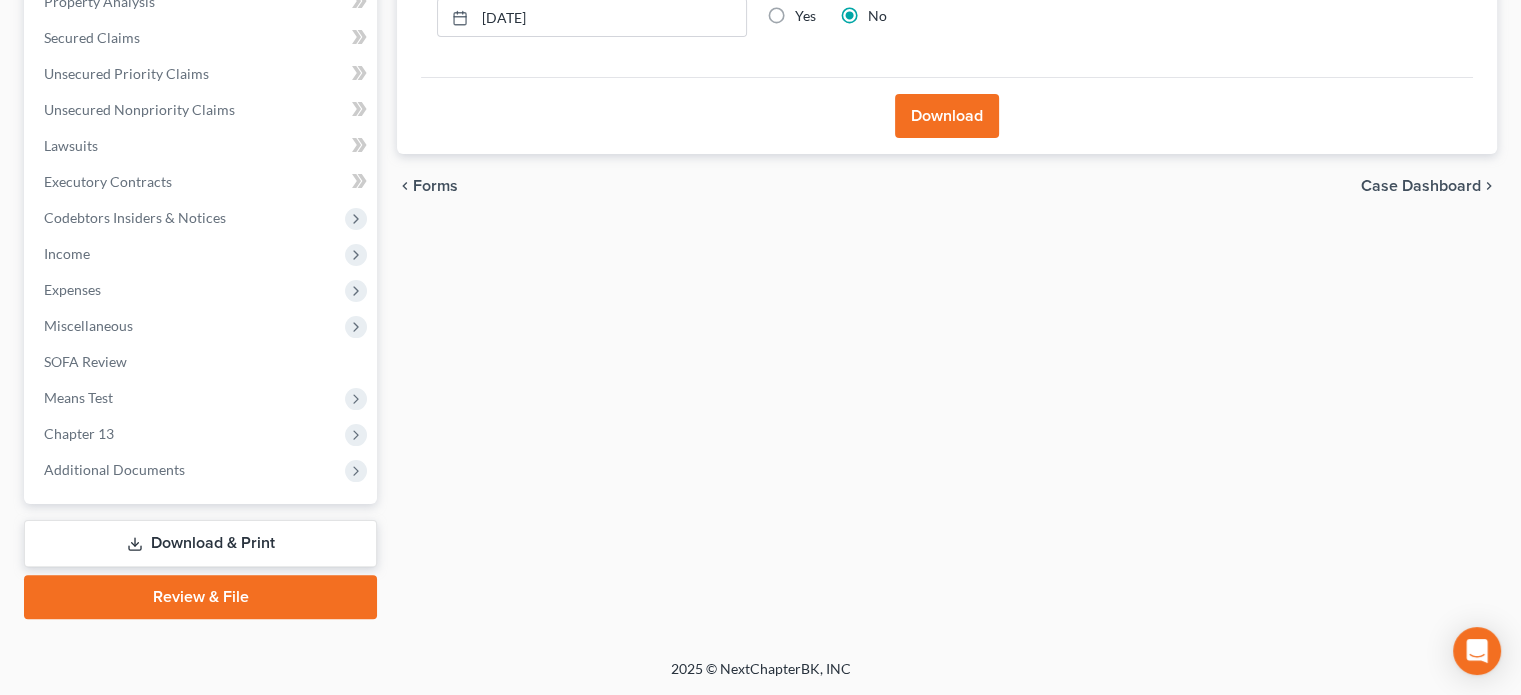 scroll, scrollTop: 402, scrollLeft: 0, axis: vertical 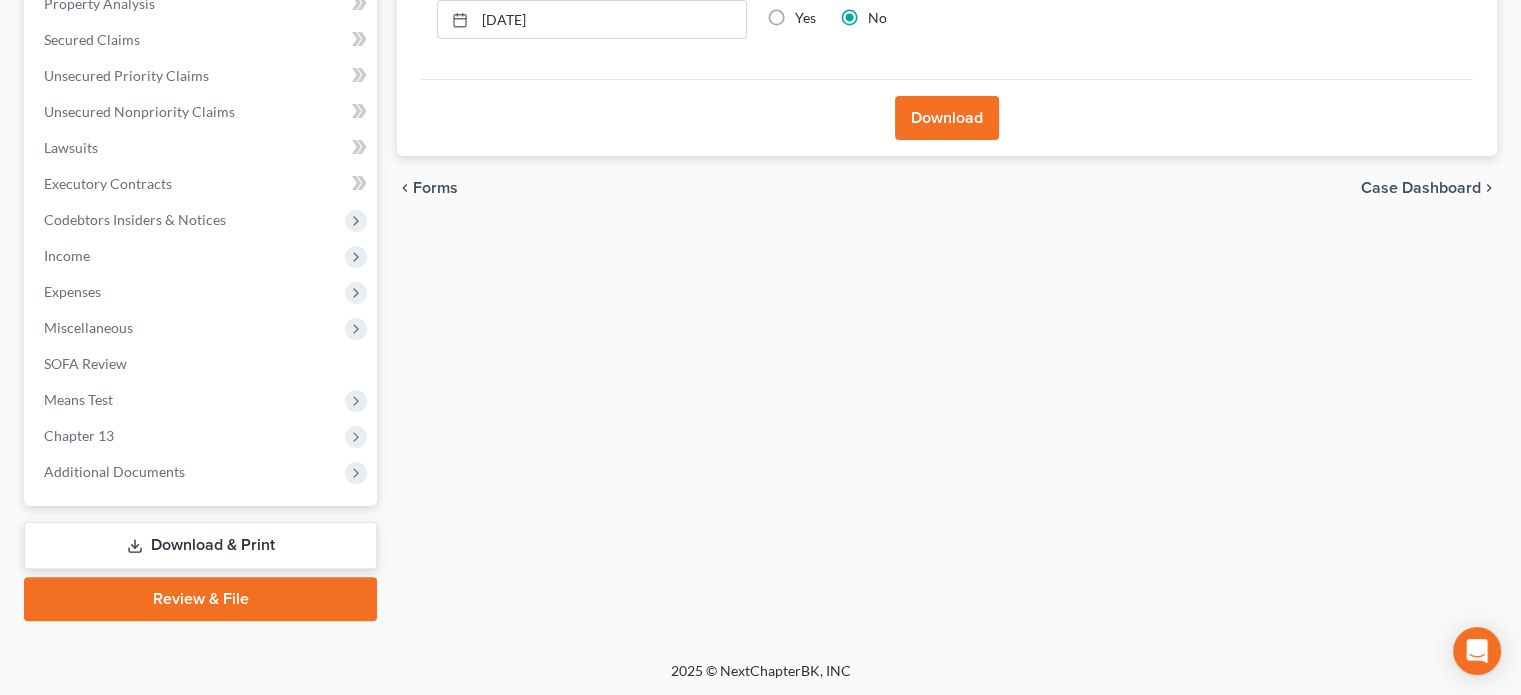 click on "Download" at bounding box center (947, 118) 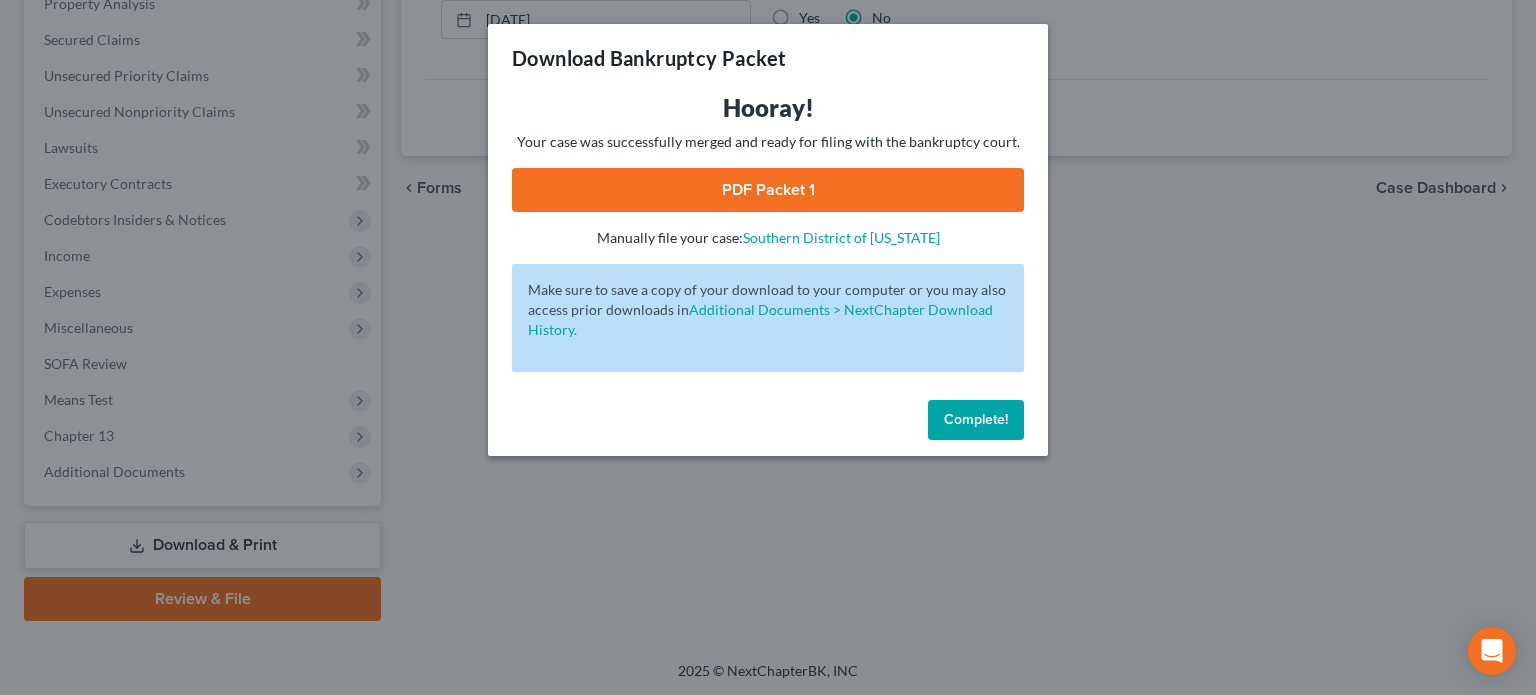 click on "PDF Packet 1" at bounding box center [768, 190] 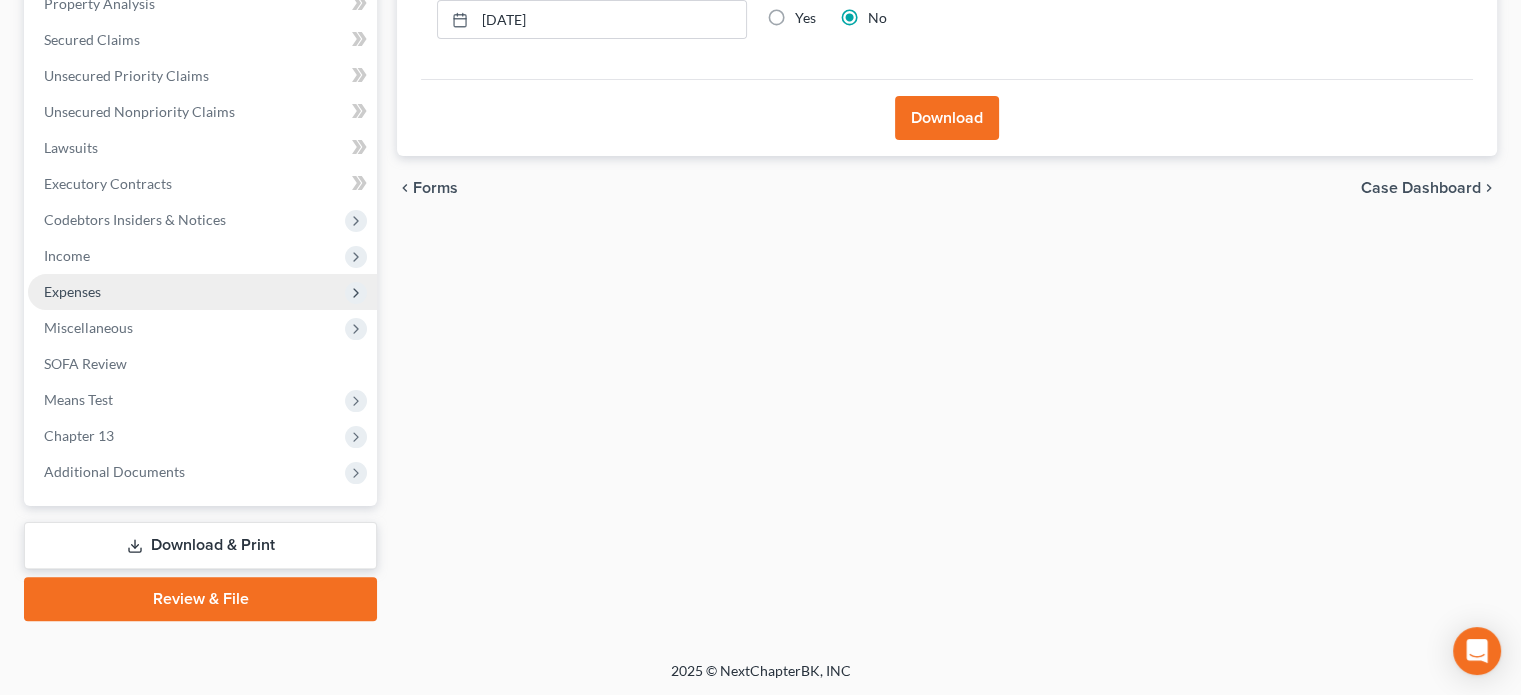 click on "Expenses" at bounding box center (72, 291) 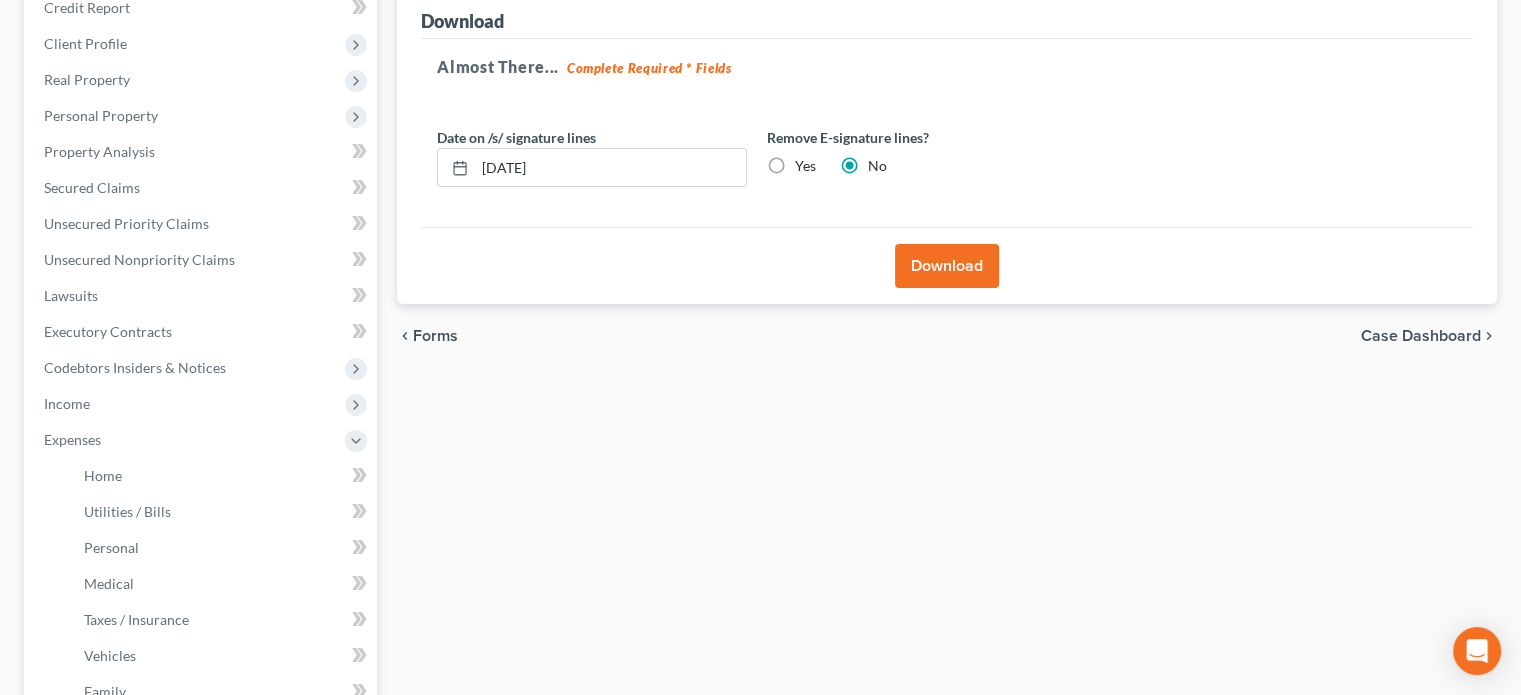 scroll, scrollTop: 502, scrollLeft: 0, axis: vertical 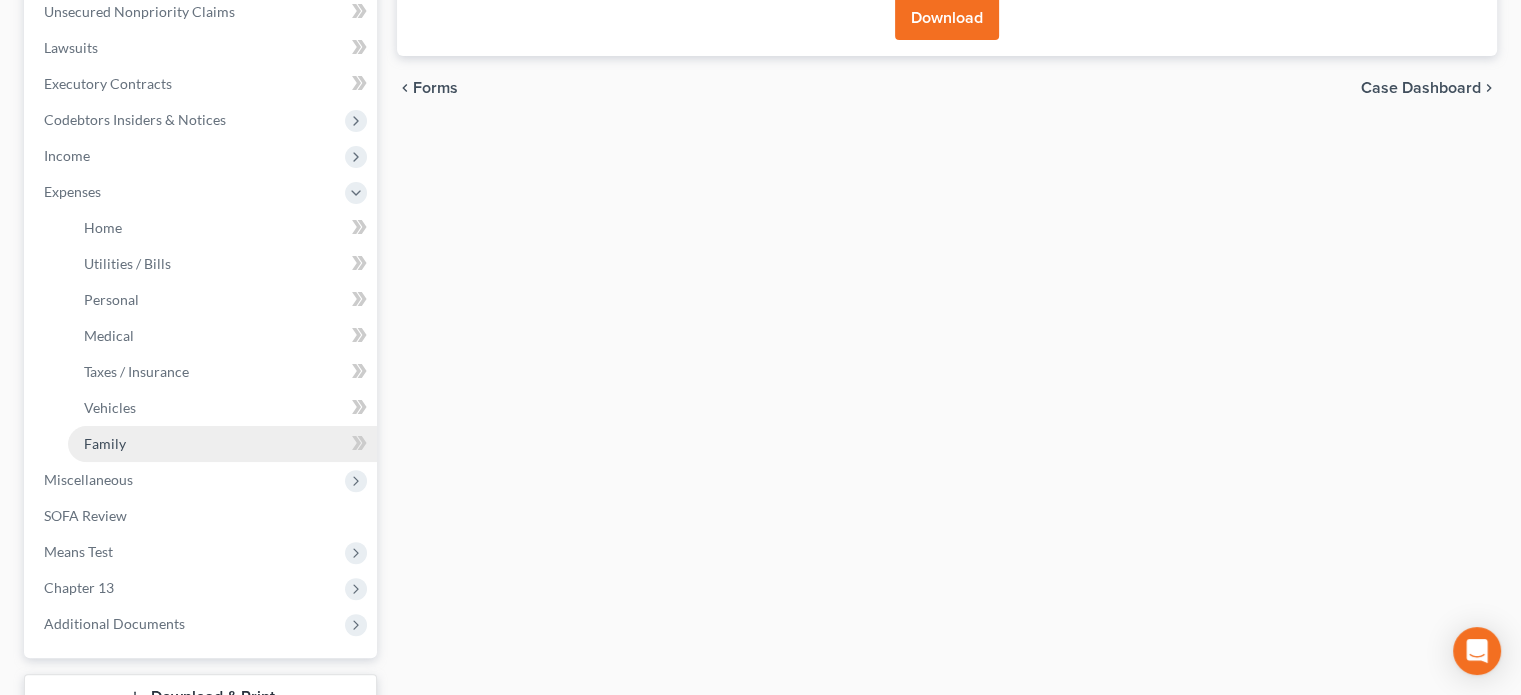 click on "Family" at bounding box center [105, 443] 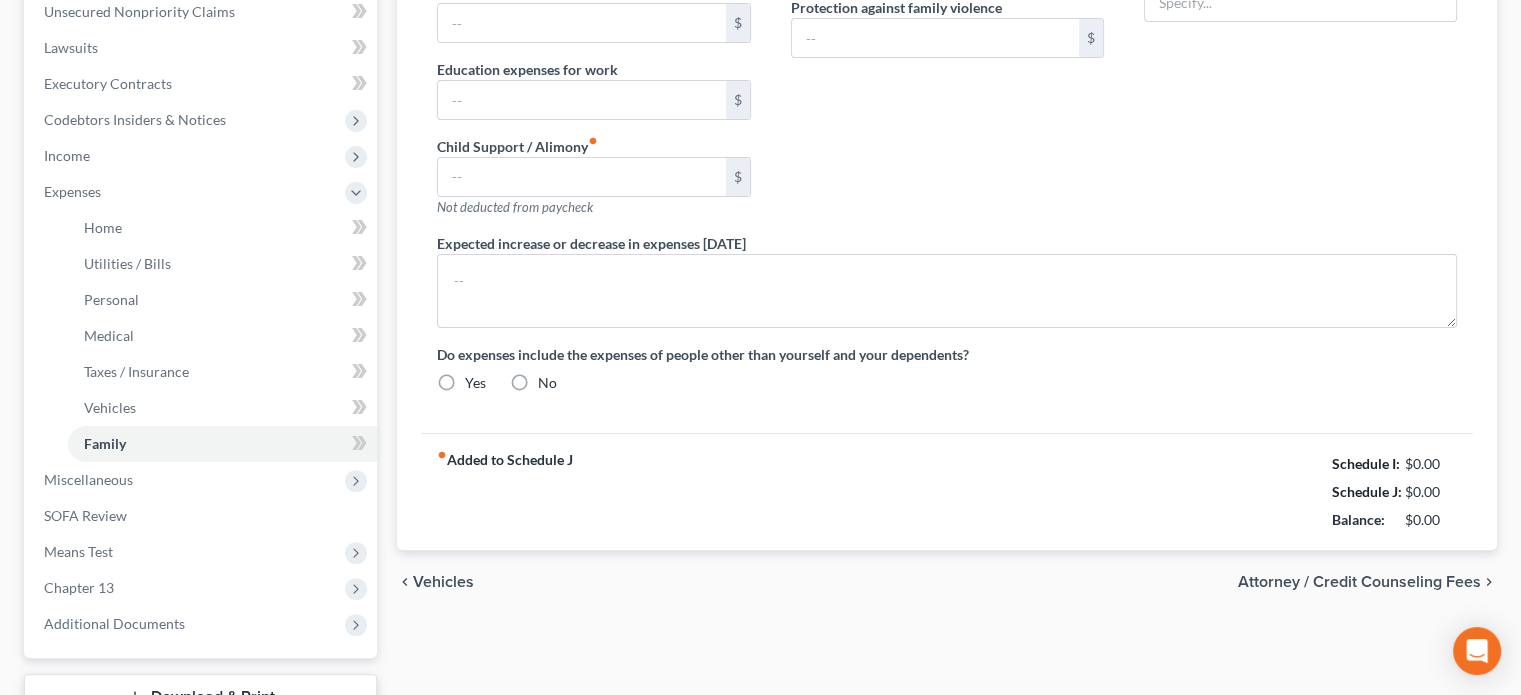 type on "0.00" 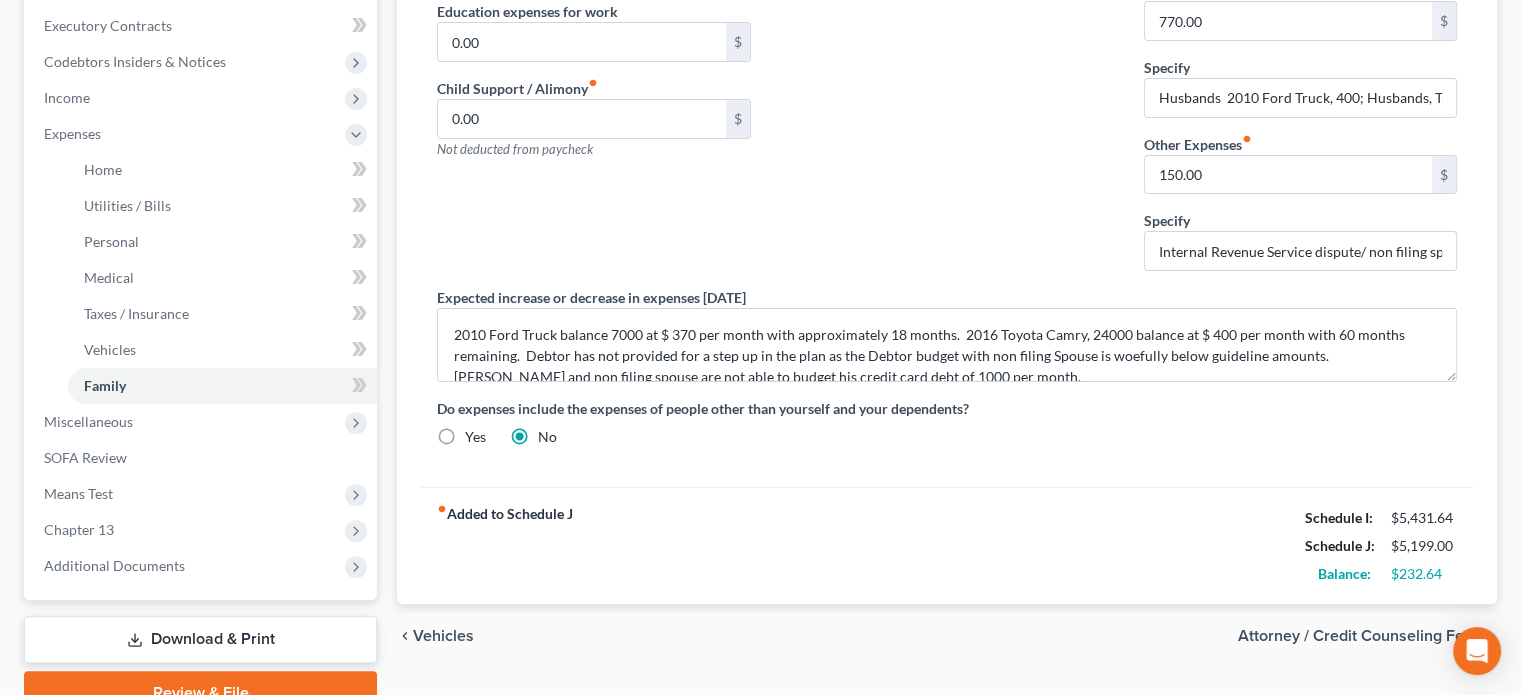 scroll, scrollTop: 600, scrollLeft: 0, axis: vertical 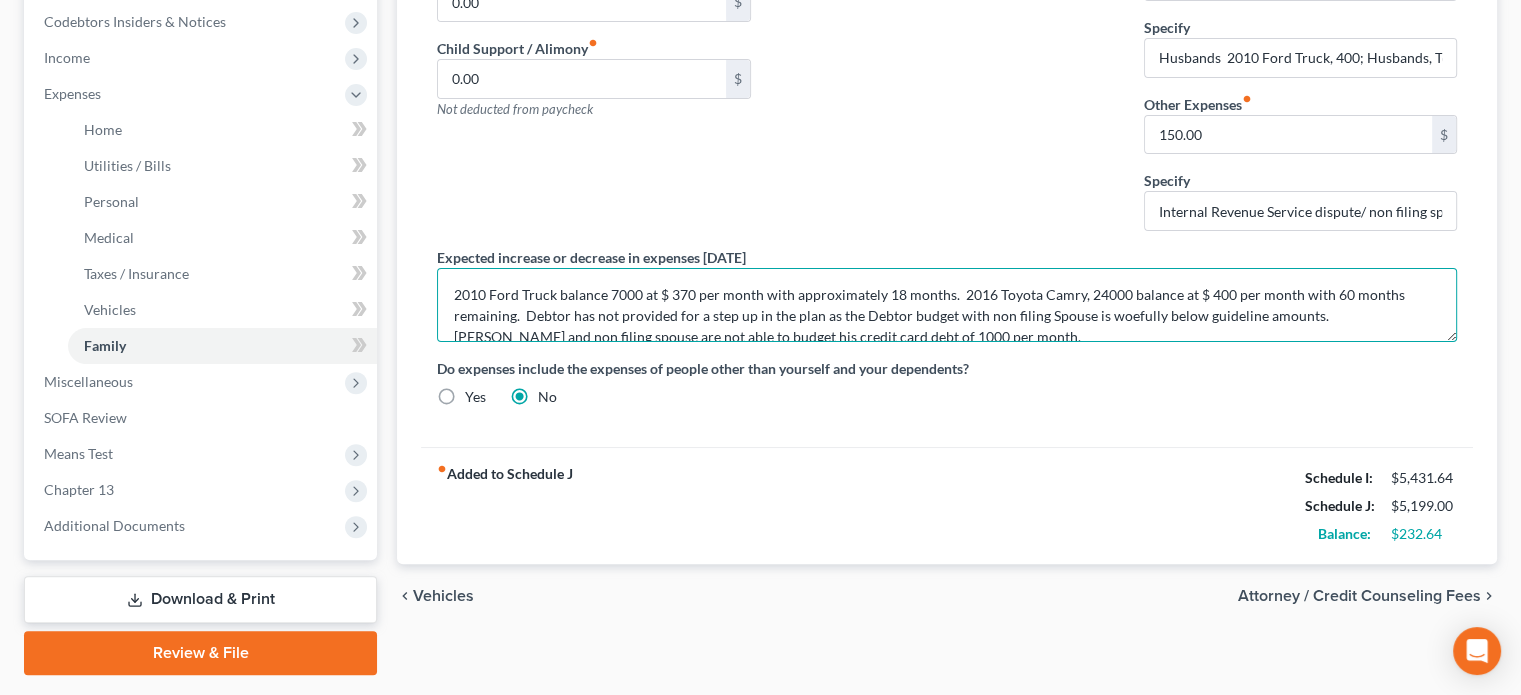 drag, startPoint x: 919, startPoint y: 327, endPoint x: 433, endPoint y: 263, distance: 490.1959 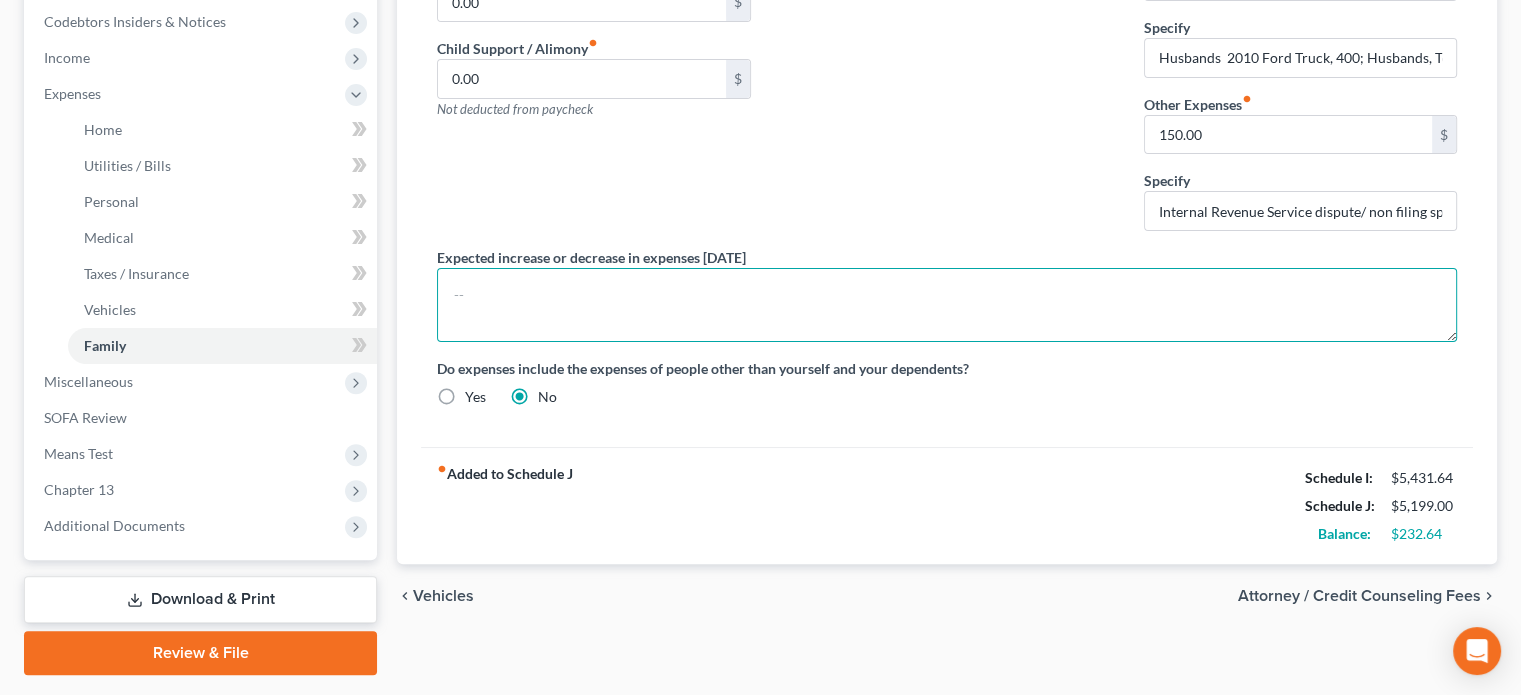 type 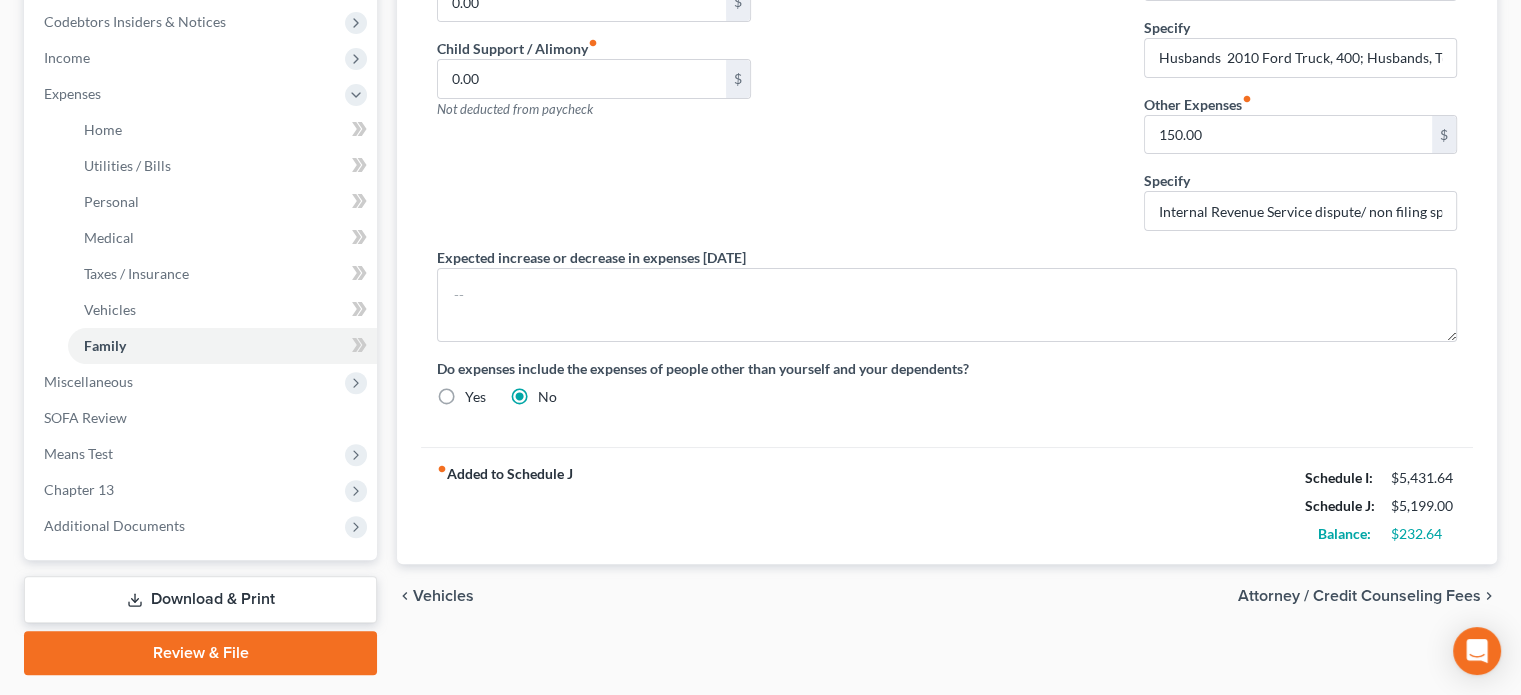 click on "Daycare / Babysitter  fiber_manual_record 0.00 $ Children's Education Expenses  fiber_manual_record 0.00 $ Education expenses for physically or mentally challenged child  fiber_manual_record 0.00 $ Education expenses for work 0.00 $ Child Support / Alimony  fiber_manual_record 0.00 $ Not deducted from paycheck" at bounding box center [593, -22] 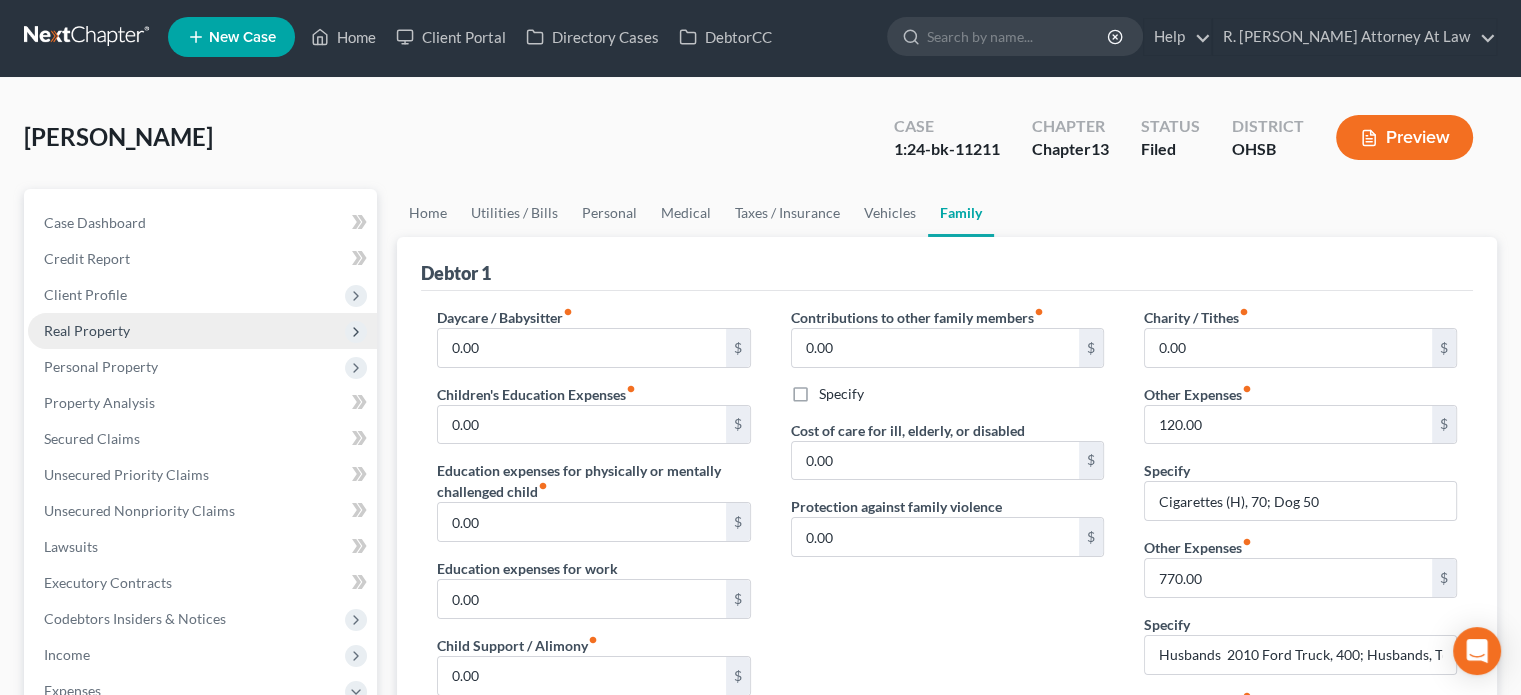 scroll, scrollTop: 0, scrollLeft: 0, axis: both 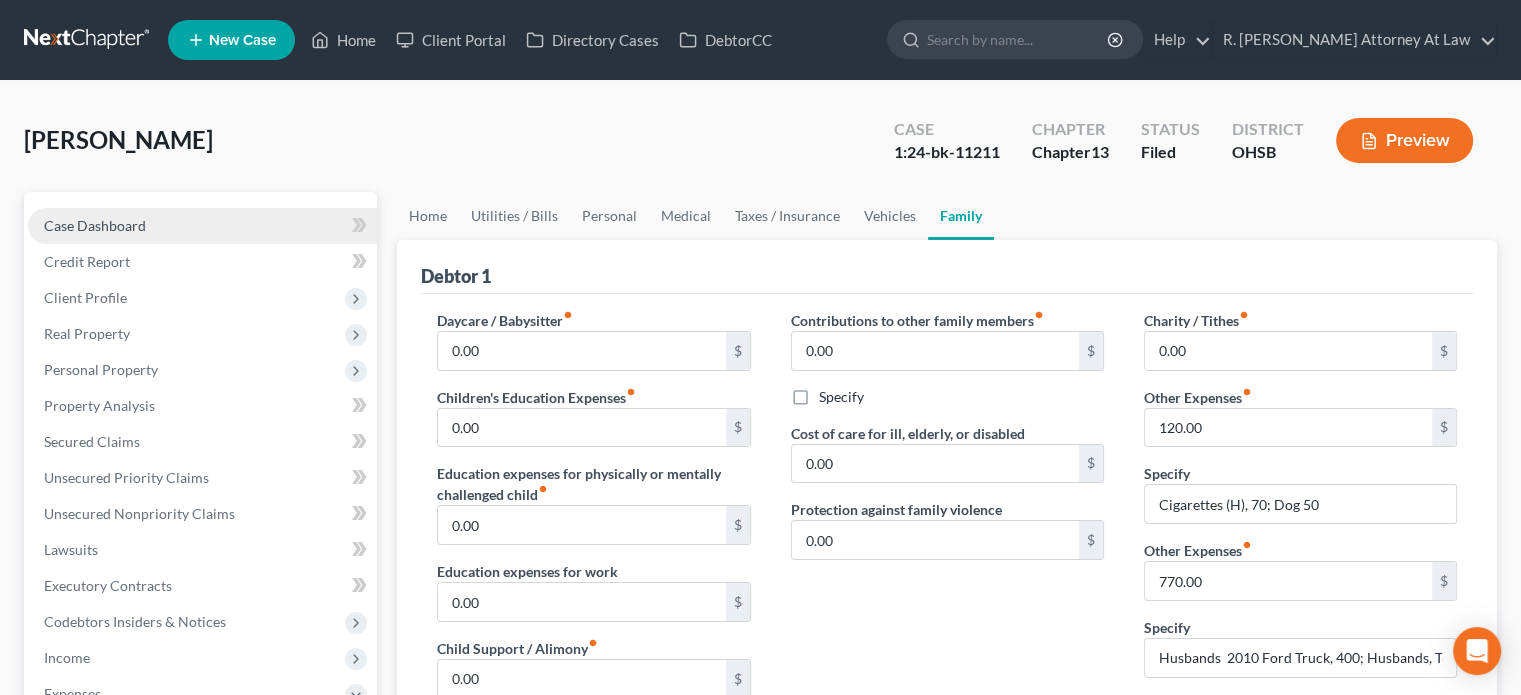 click on "Case Dashboard" at bounding box center (95, 225) 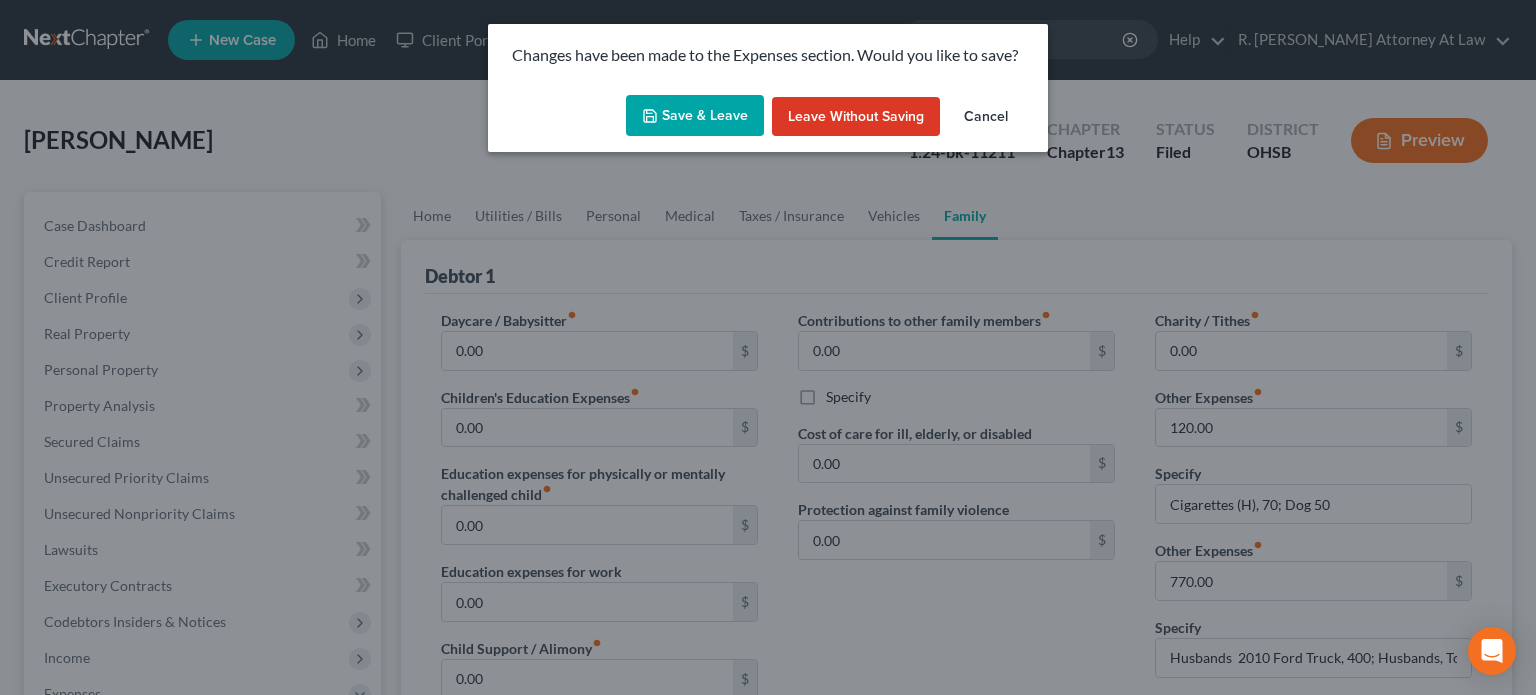 click on "Save & Leave" at bounding box center (695, 116) 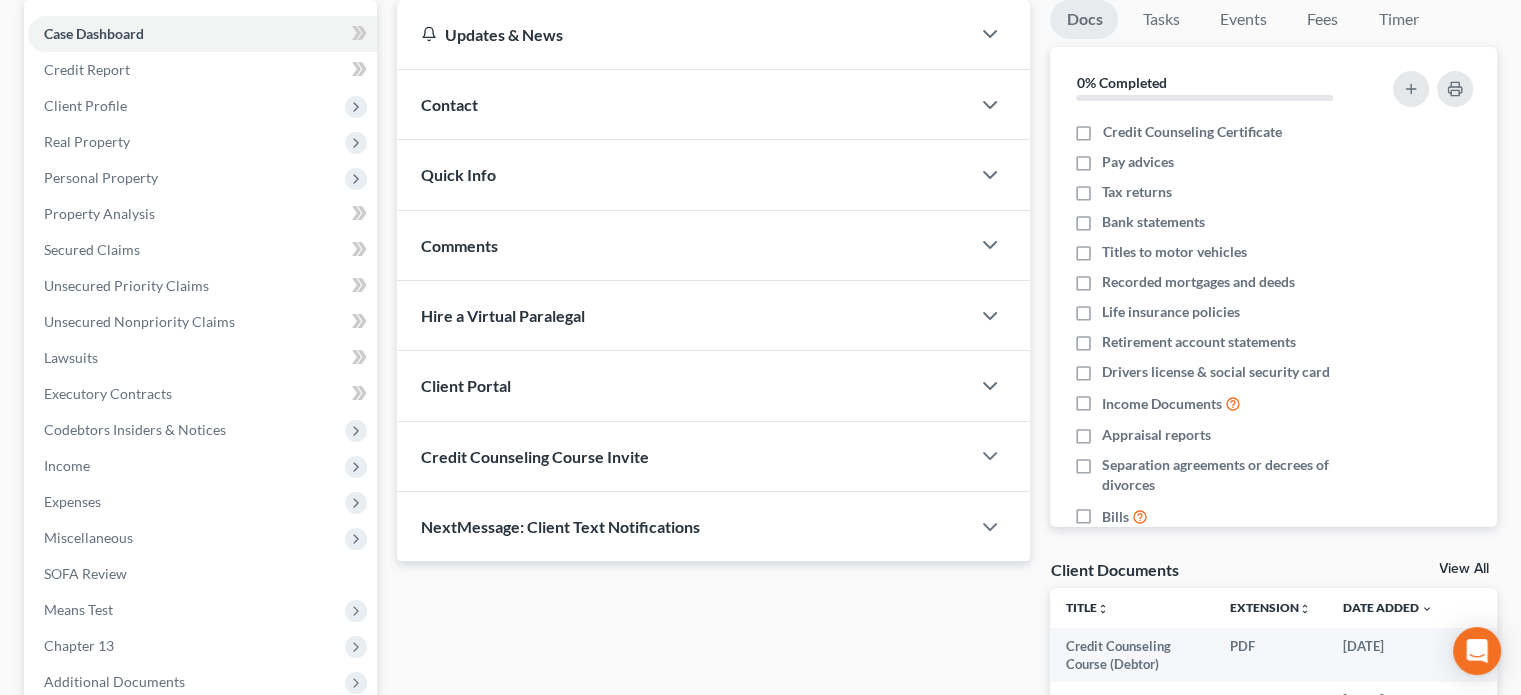 scroll, scrollTop: 192, scrollLeft: 0, axis: vertical 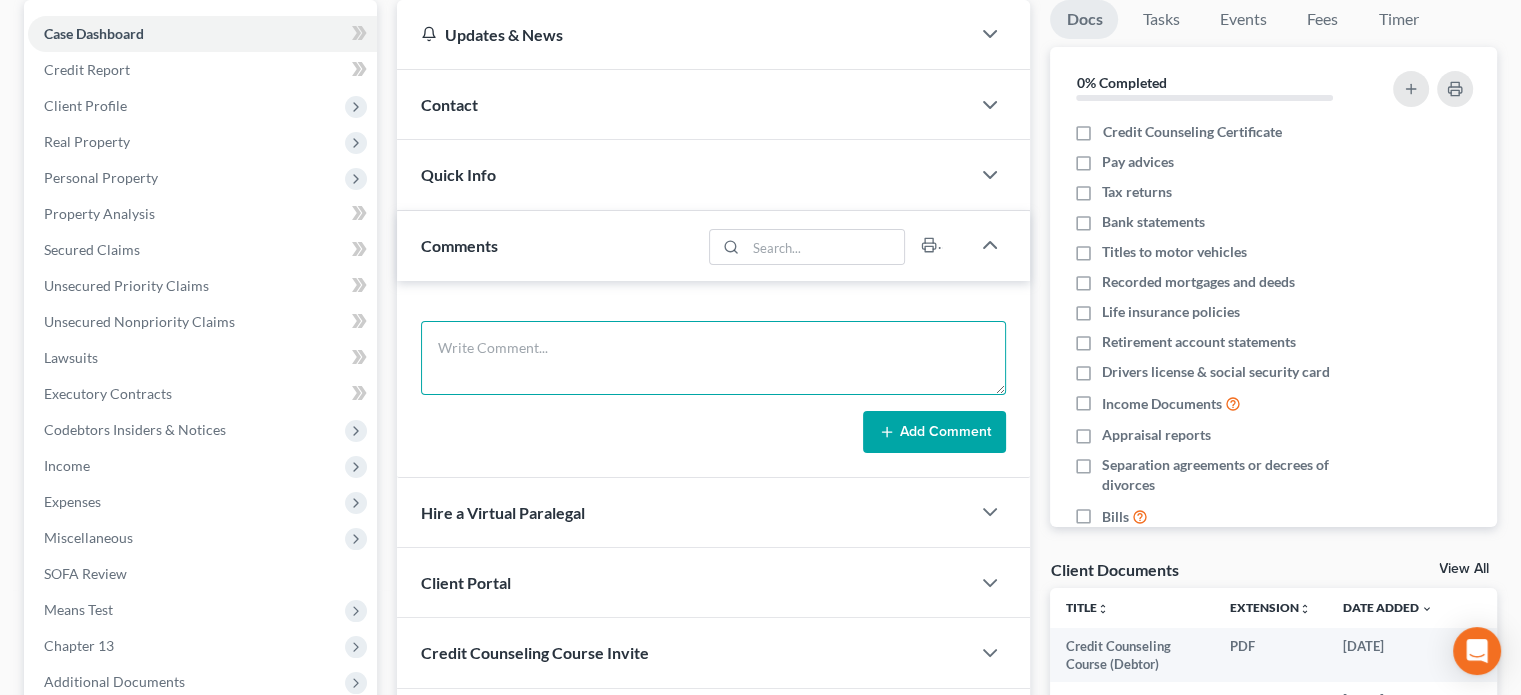 click at bounding box center (713, 358) 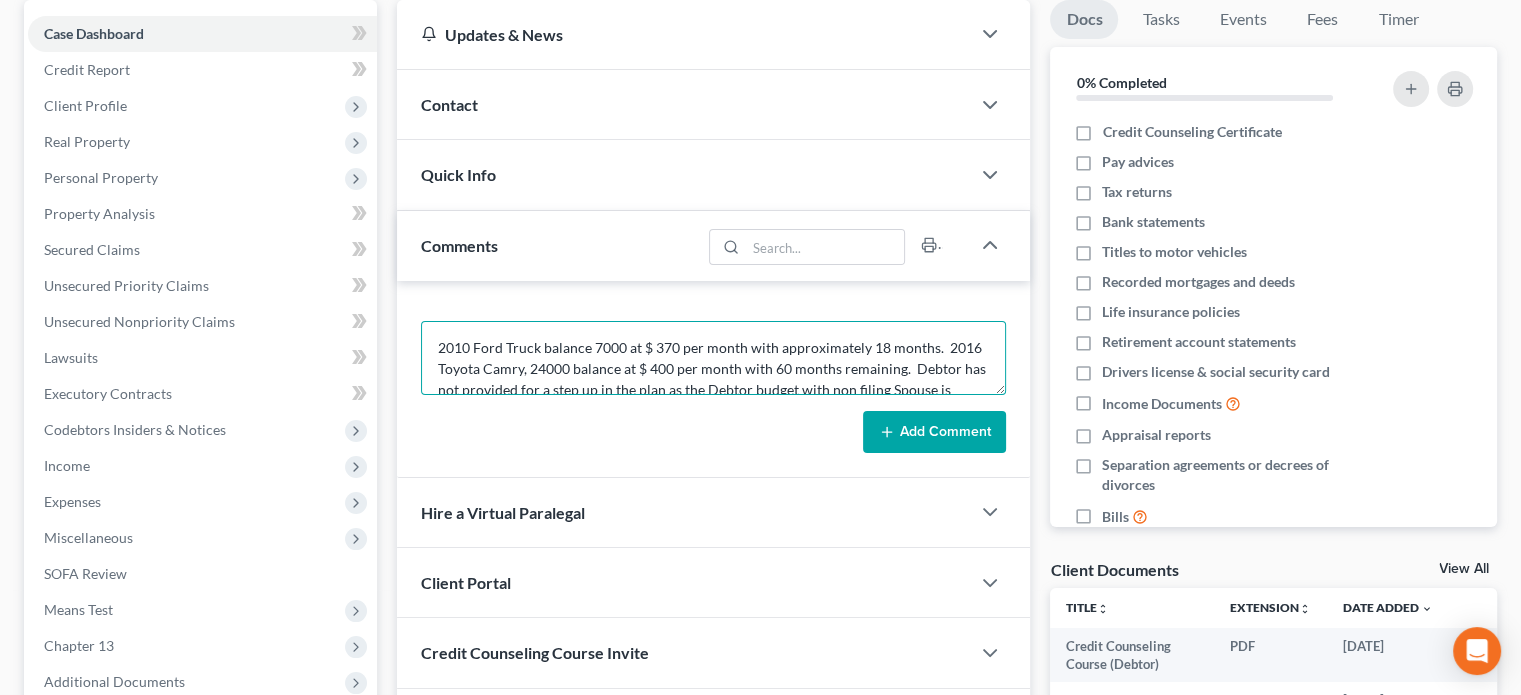 scroll, scrollTop: 46, scrollLeft: 0, axis: vertical 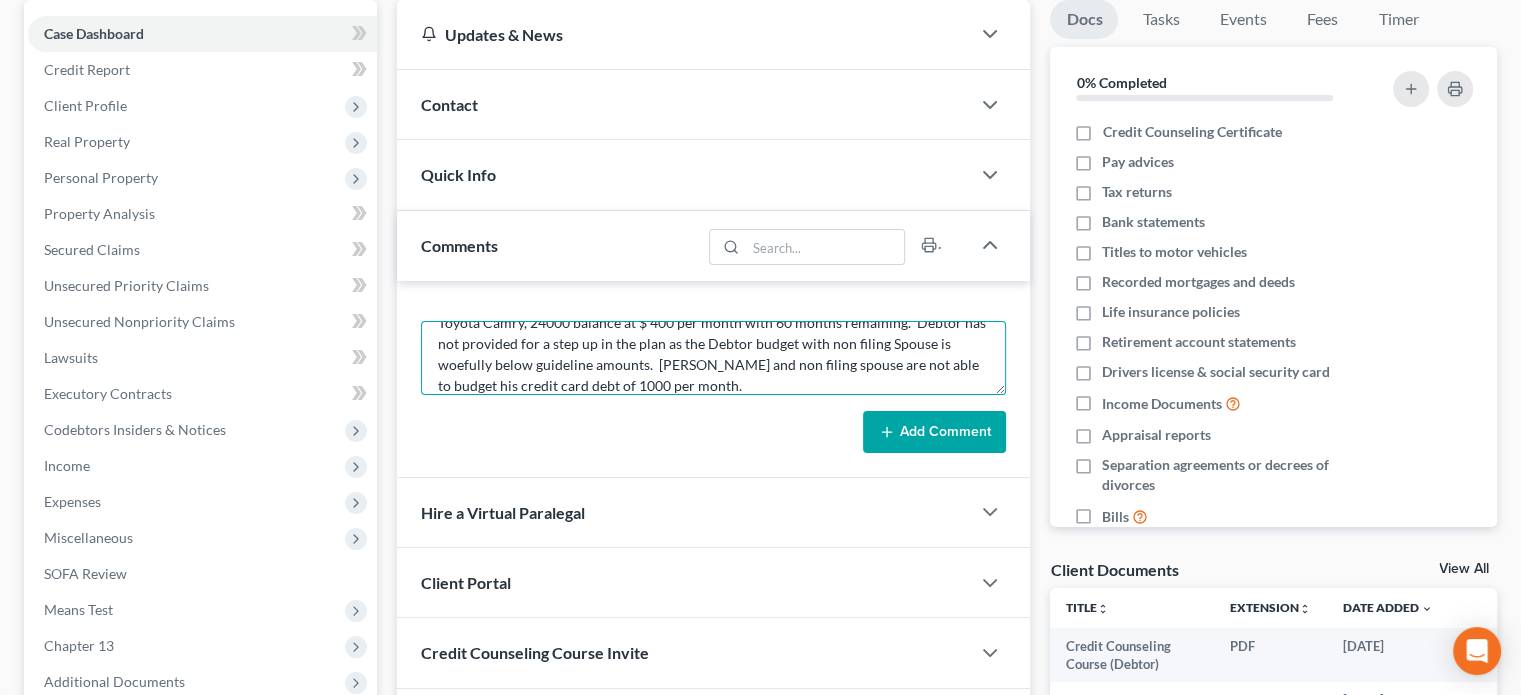 click on "2010 Ford Truck balance 7000 at $ 370 per month with approximately 18 months.  2016 Toyota Camry, 24000 balance at $ 400 per month with 60 months remaining.  Debtor has not provided for a step up in the plan as the Debtor budget with non filing Spouse is woefully below guideline amounts.  [PERSON_NAME] and non filing spouse are not able to budget his credit card debt of 1000 per month." at bounding box center (713, 358) 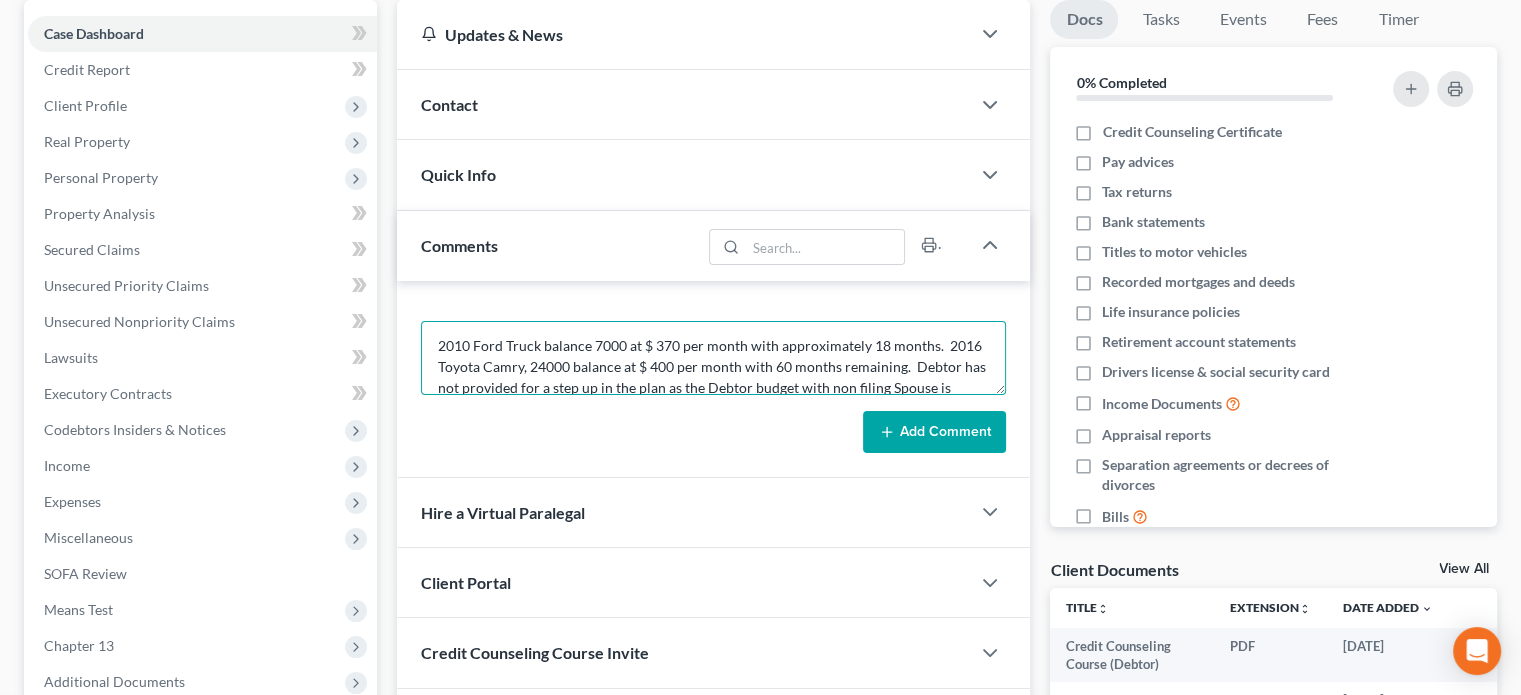 scroll, scrollTop: 0, scrollLeft: 0, axis: both 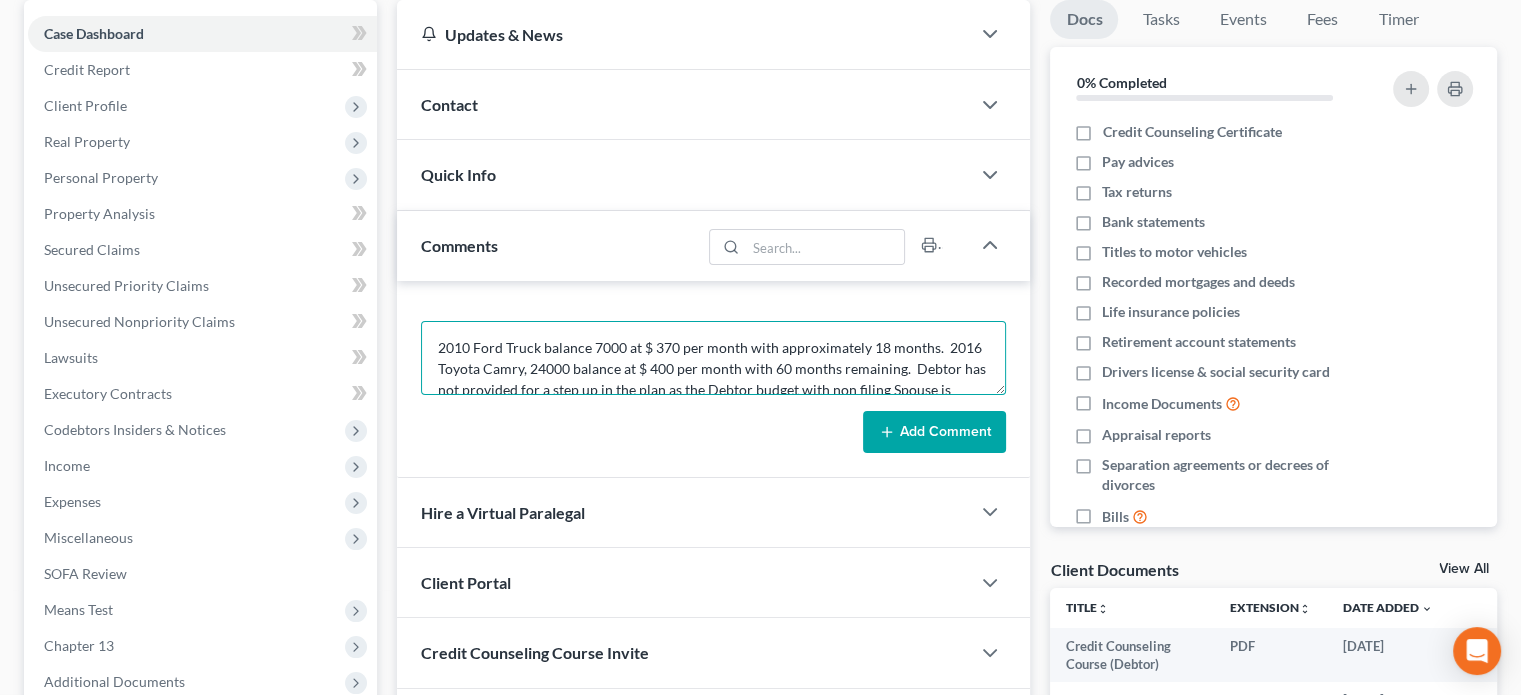drag, startPoint x: 436, startPoint y: 343, endPoint x: 432, endPoint y: 293, distance: 50.159744 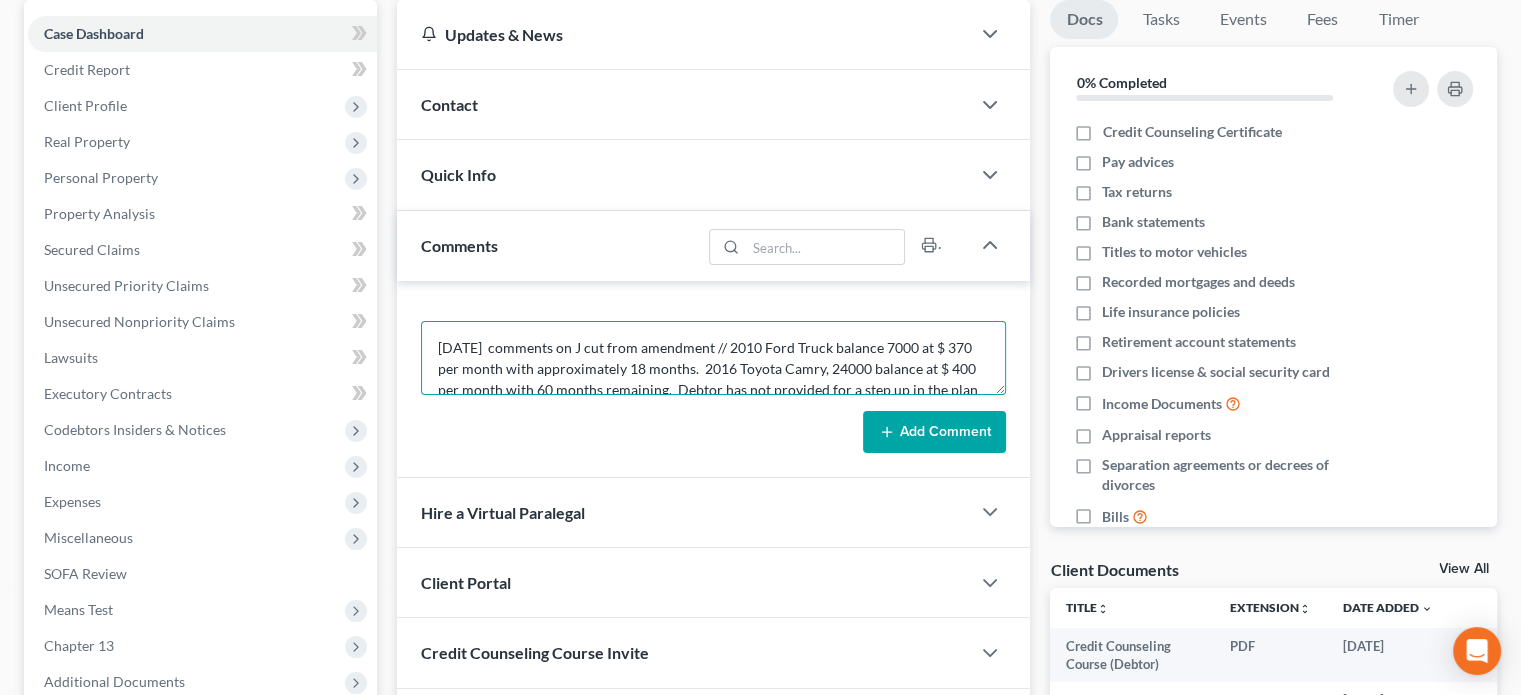 type on "[DATE]  comments on J cut from amendment // 2010 Ford Truck balance 7000 at $ 370 per month with approximately 18 months.  2016 Toyota Camry, 24000 balance at $ 400 per month with 60 months remaining.  Debtor has not provided for a step up in the plan as the Debtor budget with non filing Spouse is woefully below guideline amounts.  [PERSON_NAME] and non filing spouse are not able to budget his credit card debt of 1000 per month." 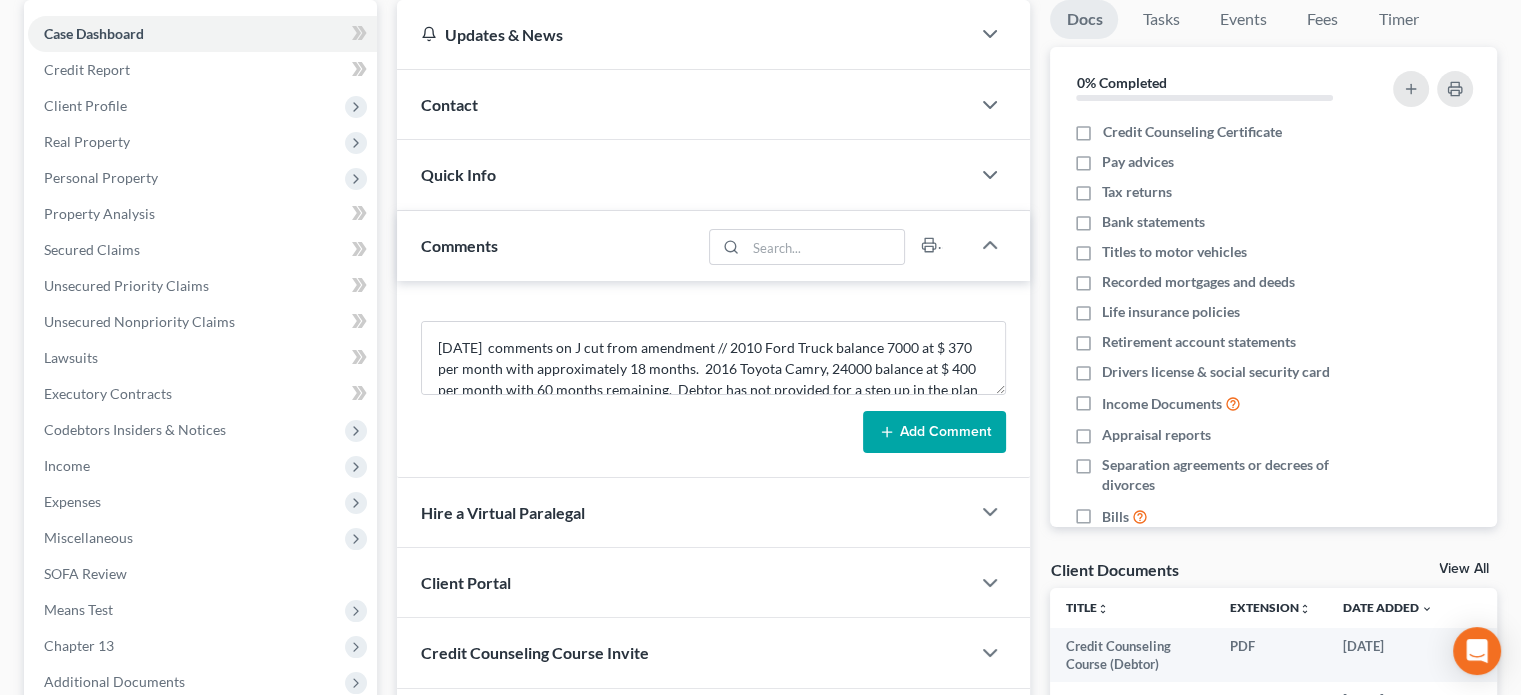 click on "Add Comment" at bounding box center [934, 432] 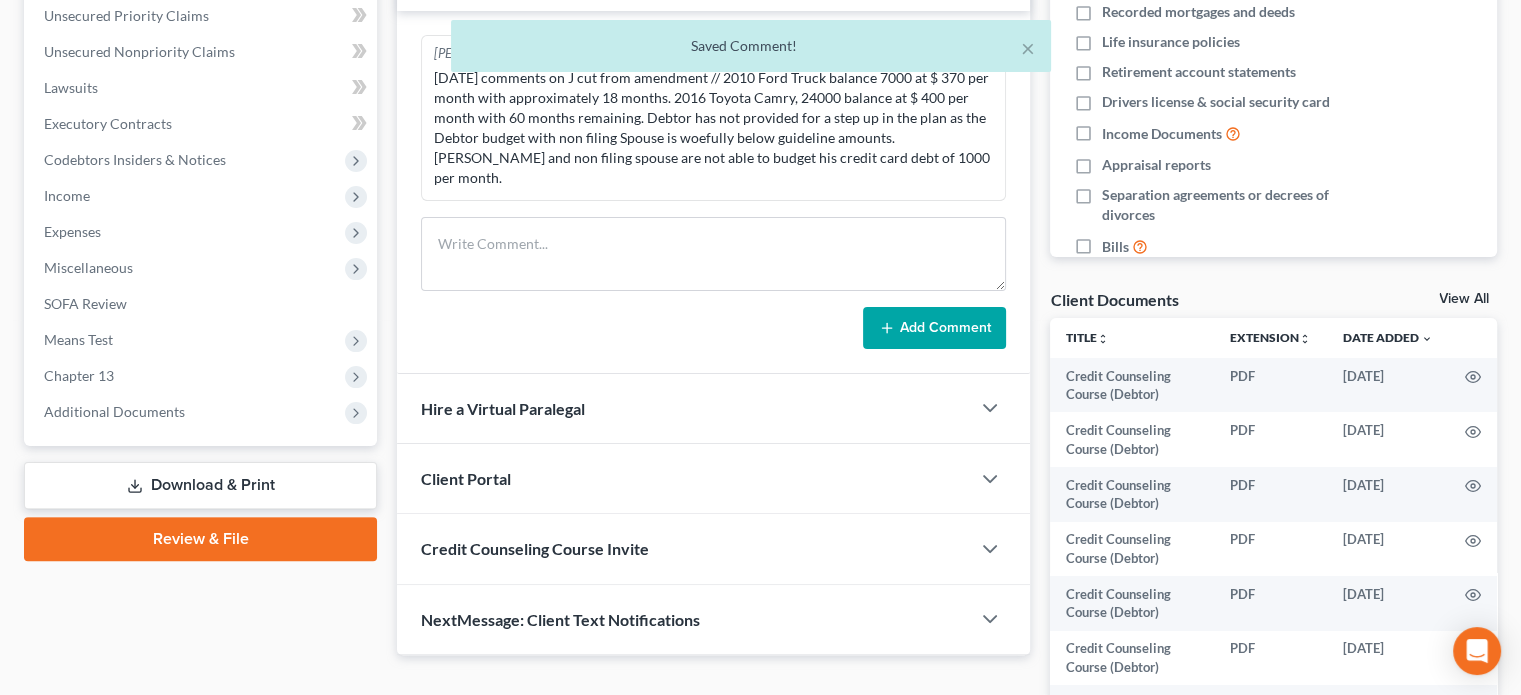 scroll, scrollTop: 592, scrollLeft: 0, axis: vertical 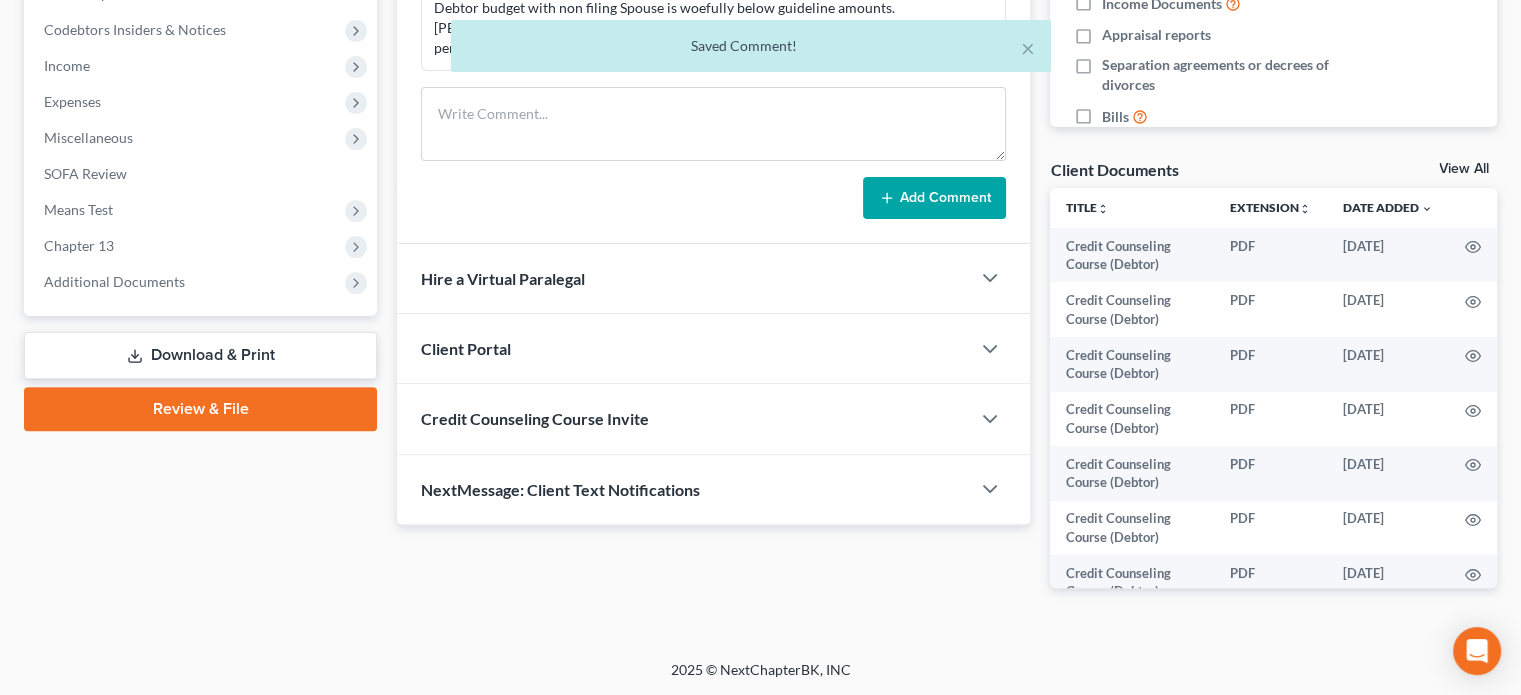click on "Download & Print" at bounding box center (200, 355) 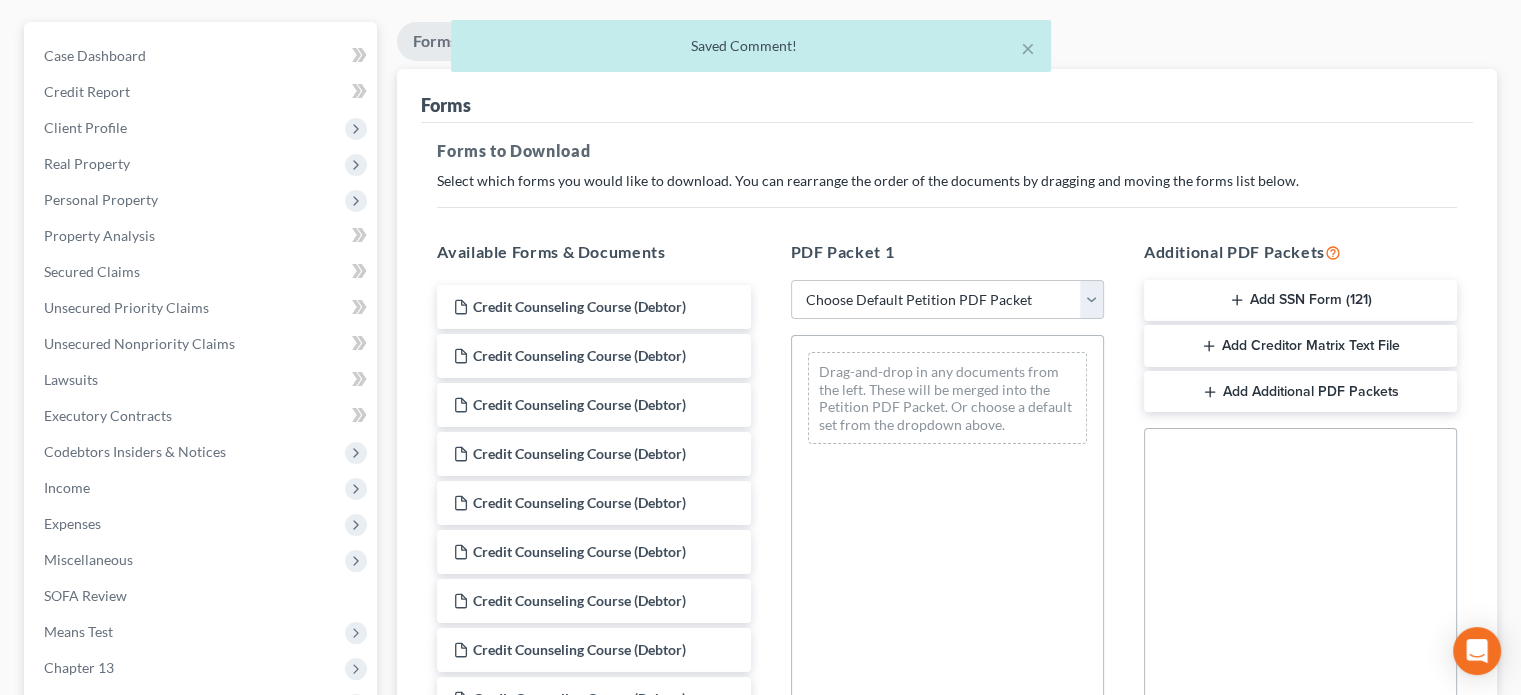 scroll, scrollTop: 300, scrollLeft: 0, axis: vertical 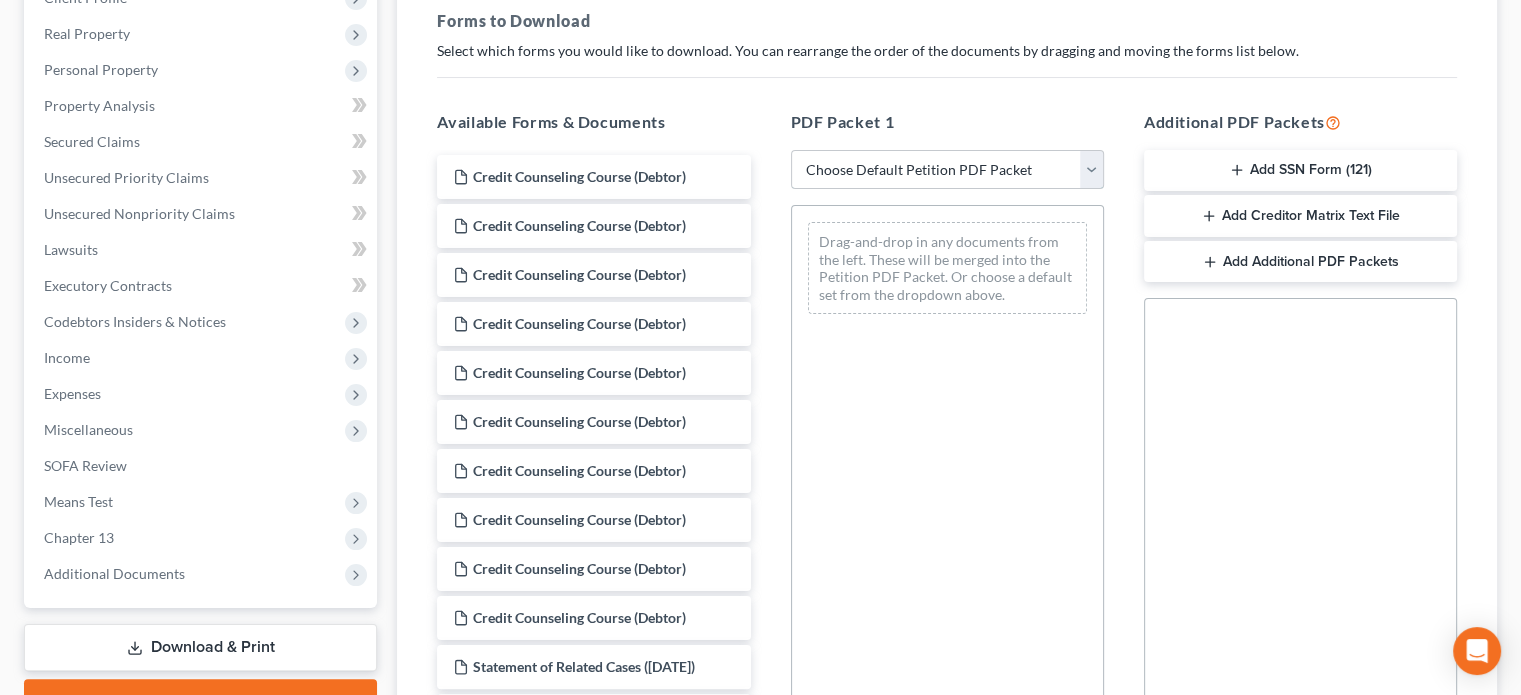 click on "Choose Default Petition PDF Packet Complete Bankruptcy Petition (all forms and schedules) Emergency Filing Forms (Petition and Creditor List Only) Amended Forms Signature Pages Only Supplemental Post Petition (Sch. I & J) Supplemental Post Petition (Sch. I) Supplemental Post Petition (Sch. J) Fairfieldoffice [GEOGRAPHIC_DATA] [GEOGRAPHIC_DATA]" at bounding box center [947, 170] 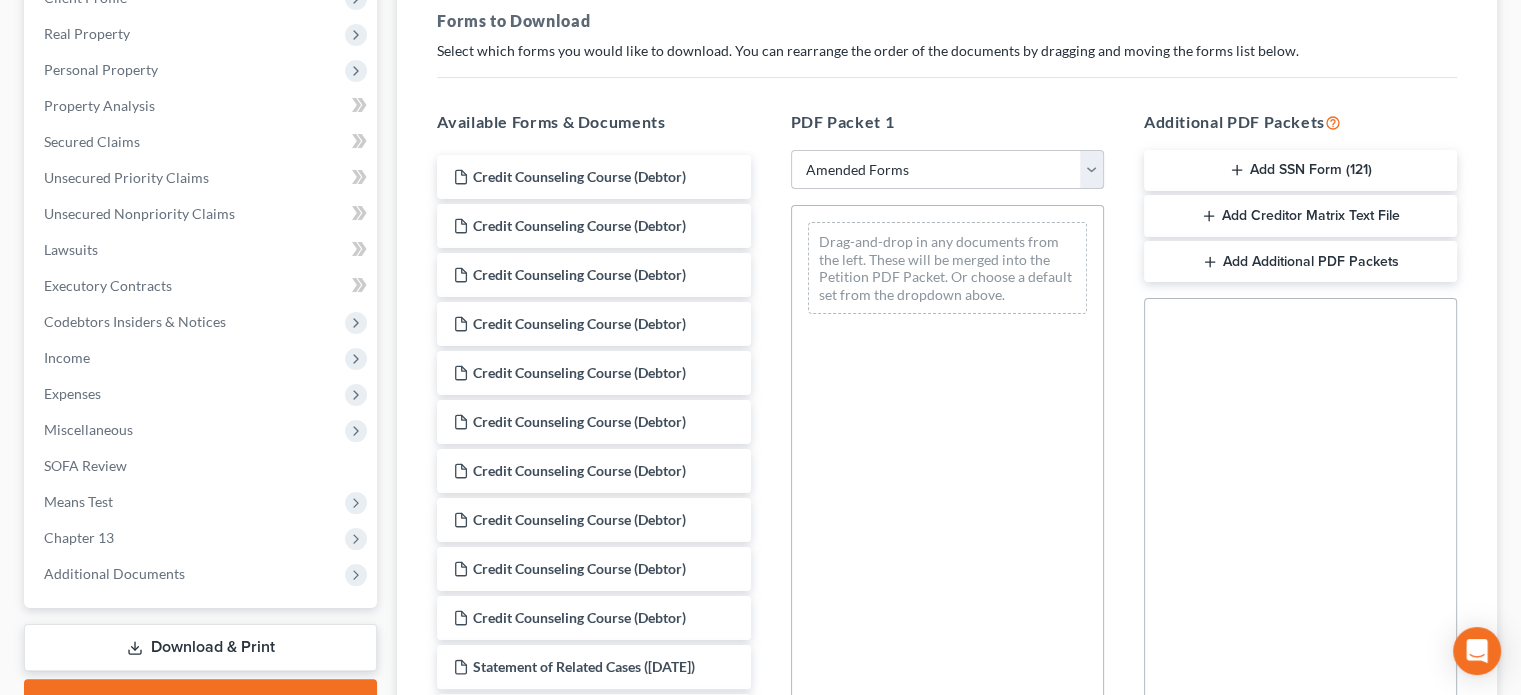 click on "Choose Default Petition PDF Packet Complete Bankruptcy Petition (all forms and schedules) Emergency Filing Forms (Petition and Creditor List Only) Amended Forms Signature Pages Only Supplemental Post Petition (Sch. I & J) Supplemental Post Petition (Sch. I) Supplemental Post Petition (Sch. J) Fairfieldoffice [GEOGRAPHIC_DATA] [GEOGRAPHIC_DATA]" at bounding box center (947, 170) 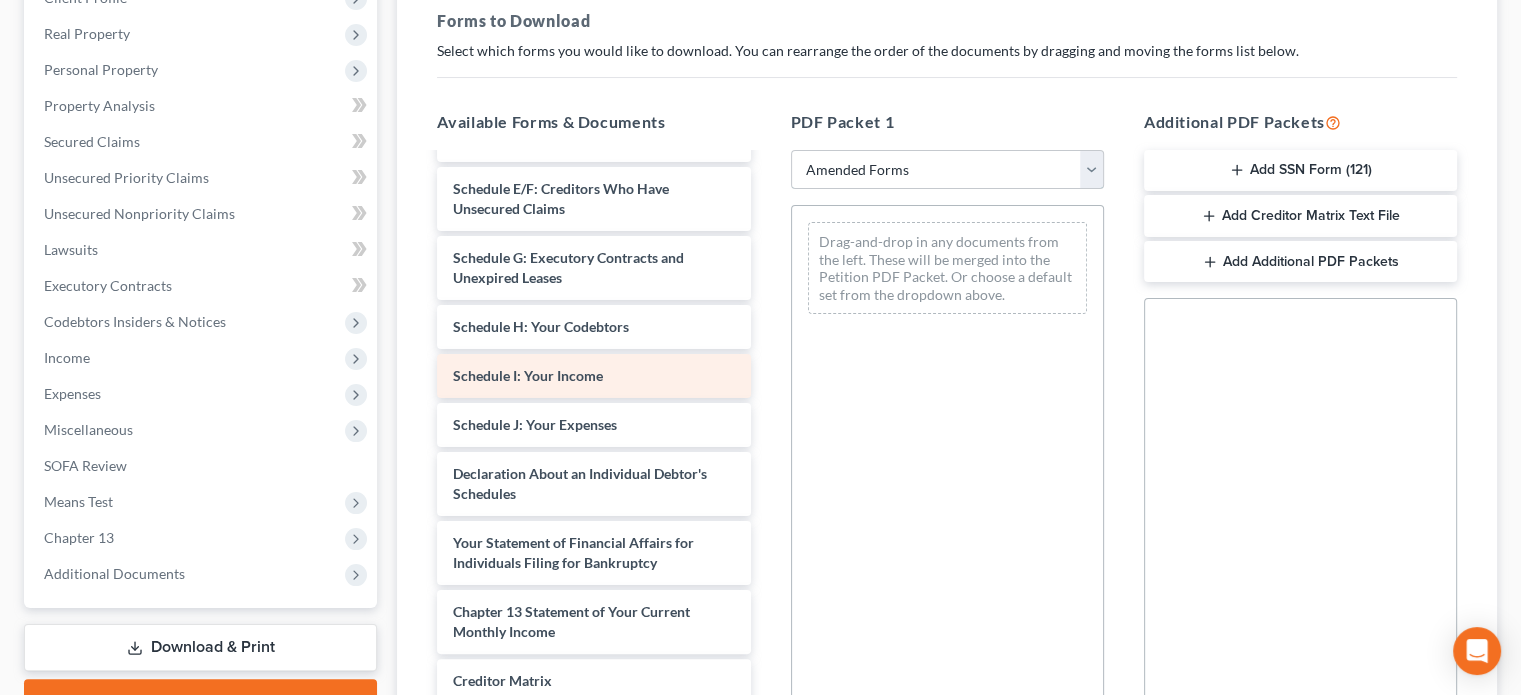scroll, scrollTop: 300, scrollLeft: 0, axis: vertical 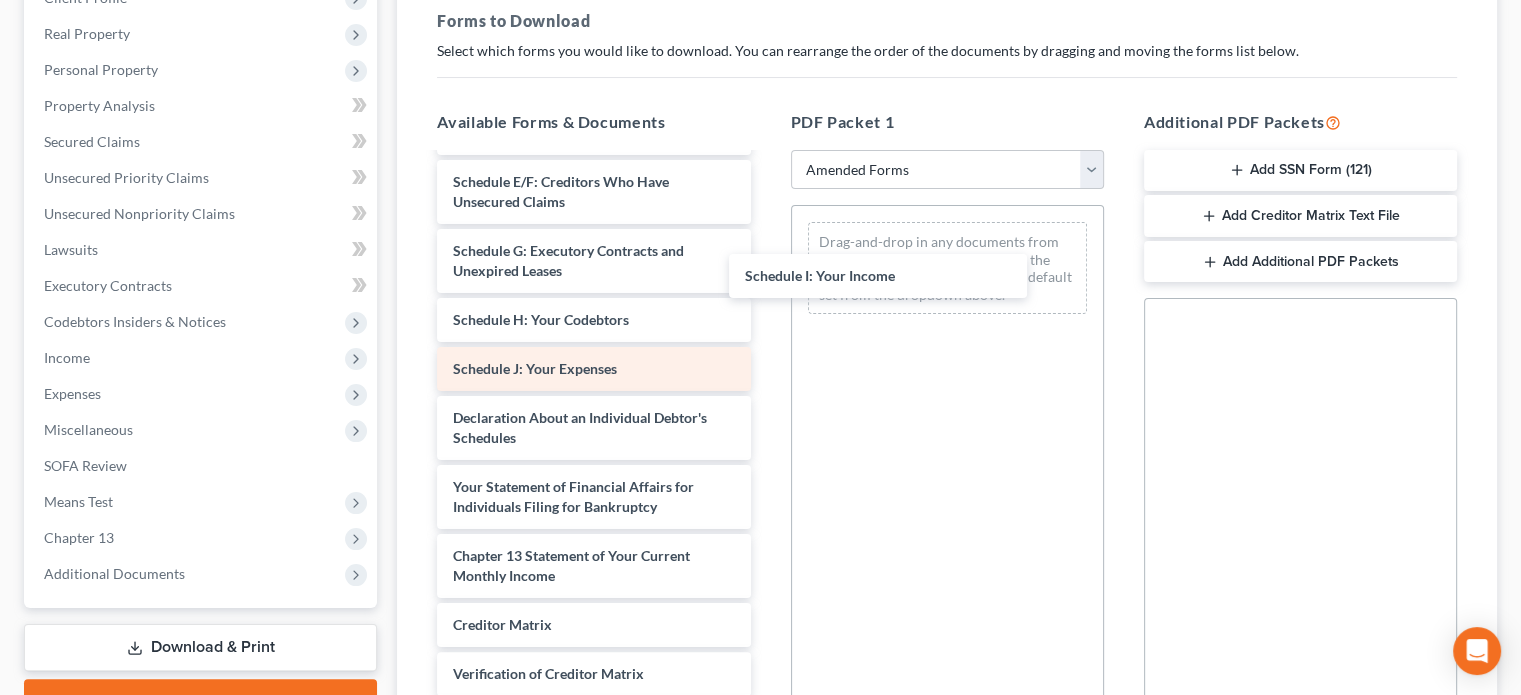 drag, startPoint x: 548, startPoint y: 364, endPoint x: 597, endPoint y: 351, distance: 50.695168 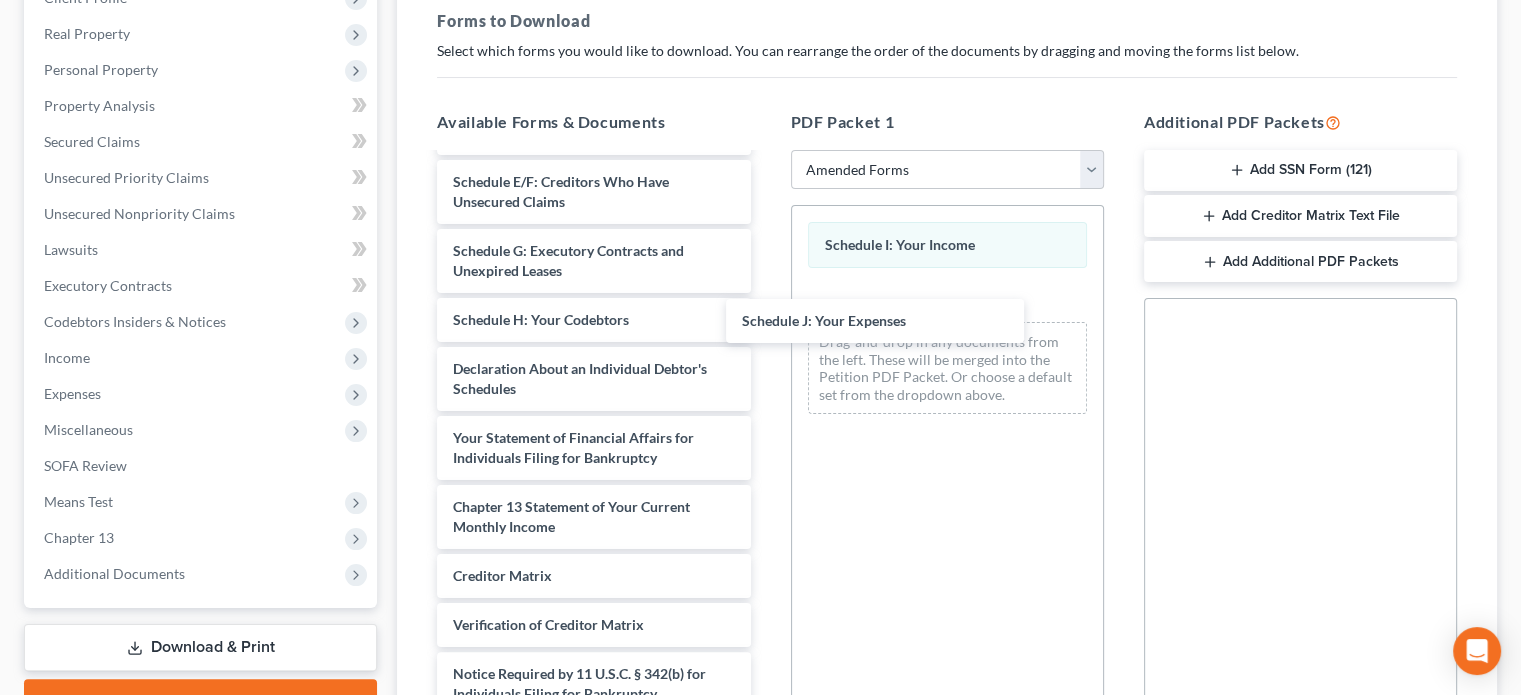 drag, startPoint x: 607, startPoint y: 367, endPoint x: 720, endPoint y: 343, distance: 115.52056 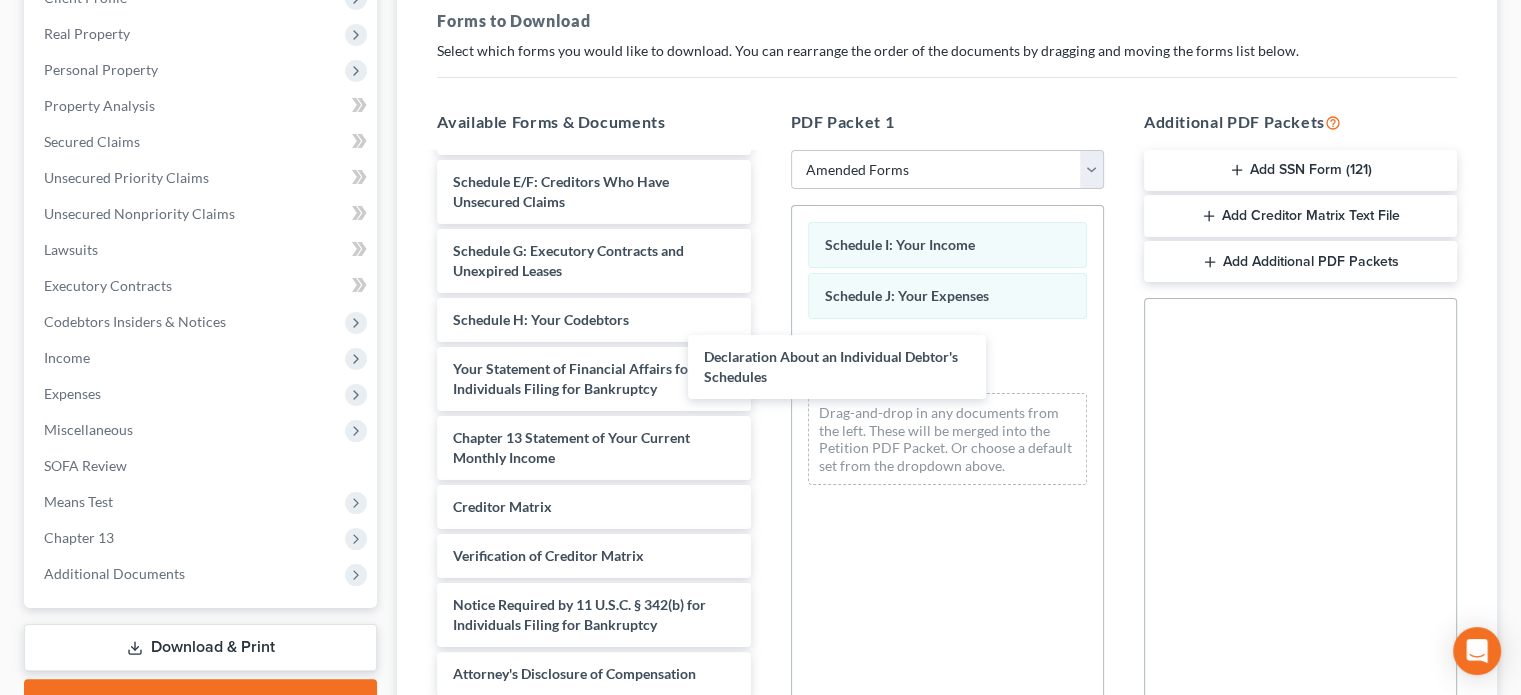 drag, startPoint x: 626, startPoint y: 382, endPoint x: 1056, endPoint y: 337, distance: 432.34824 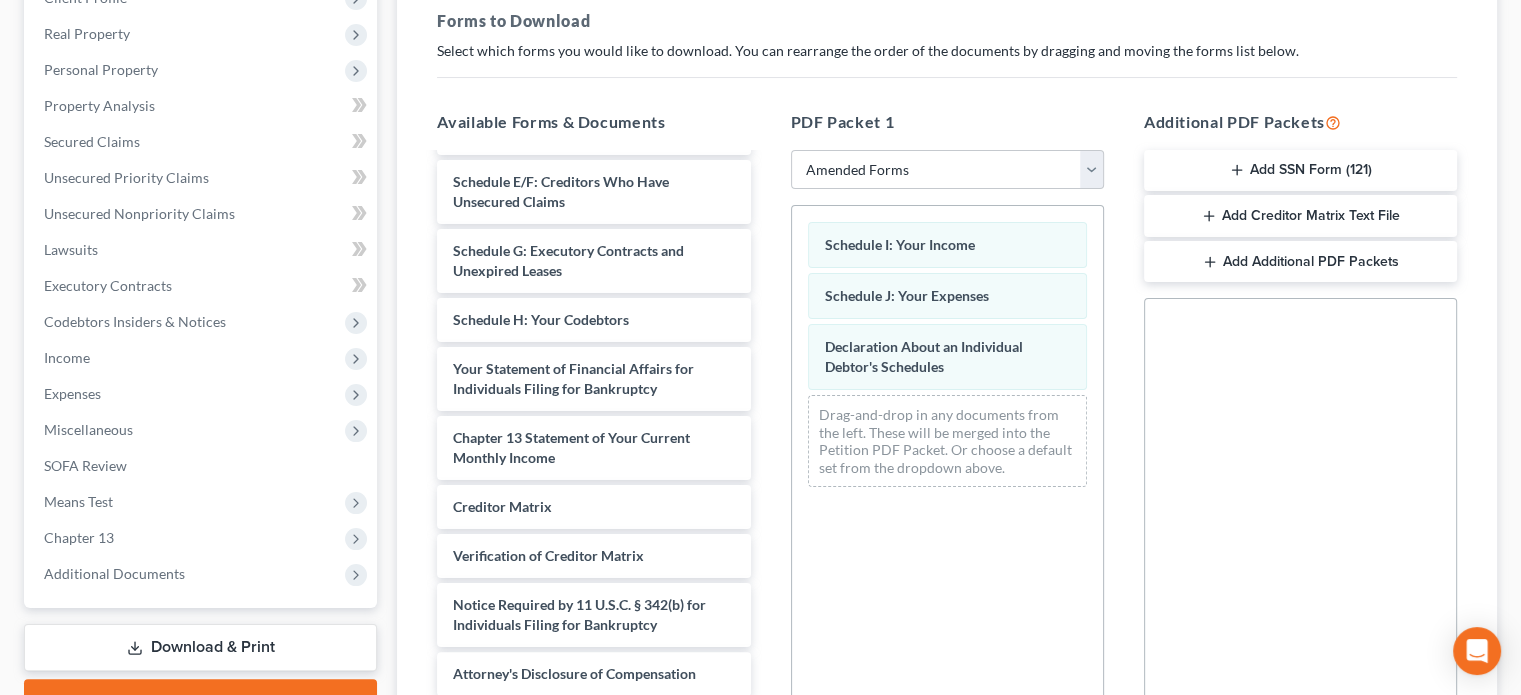 scroll, scrollTop: 538, scrollLeft: 0, axis: vertical 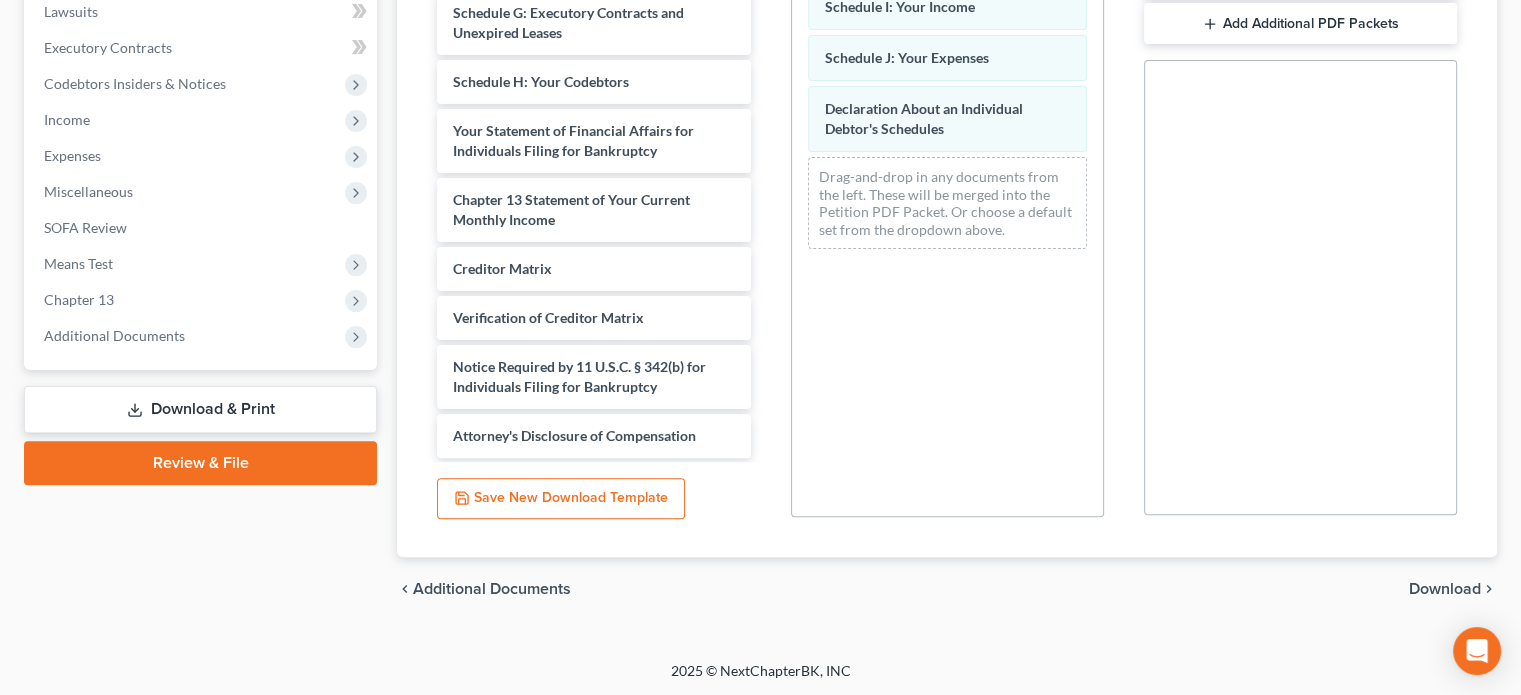 drag, startPoint x: 1429, startPoint y: 583, endPoint x: 1247, endPoint y: 383, distance: 270.4145 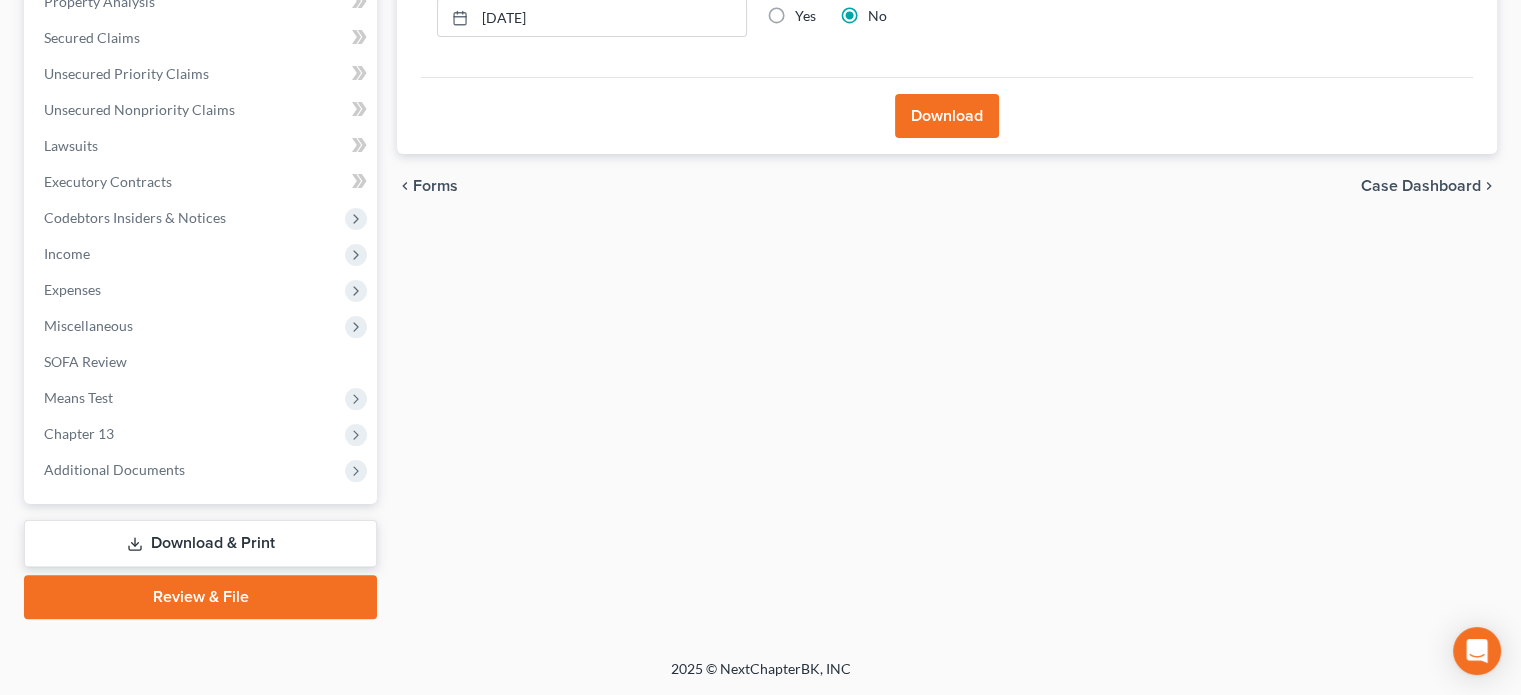 scroll, scrollTop: 402, scrollLeft: 0, axis: vertical 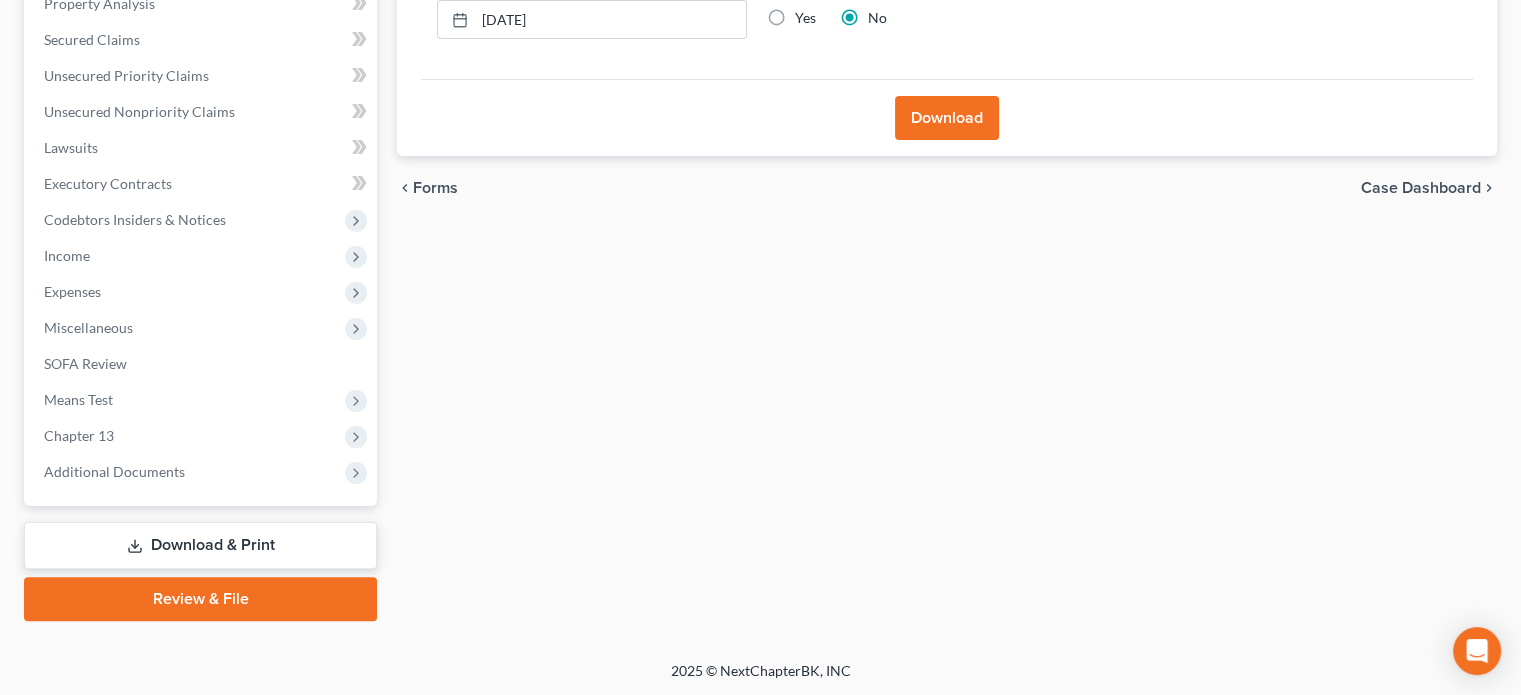 click on "Download" at bounding box center [947, 118] 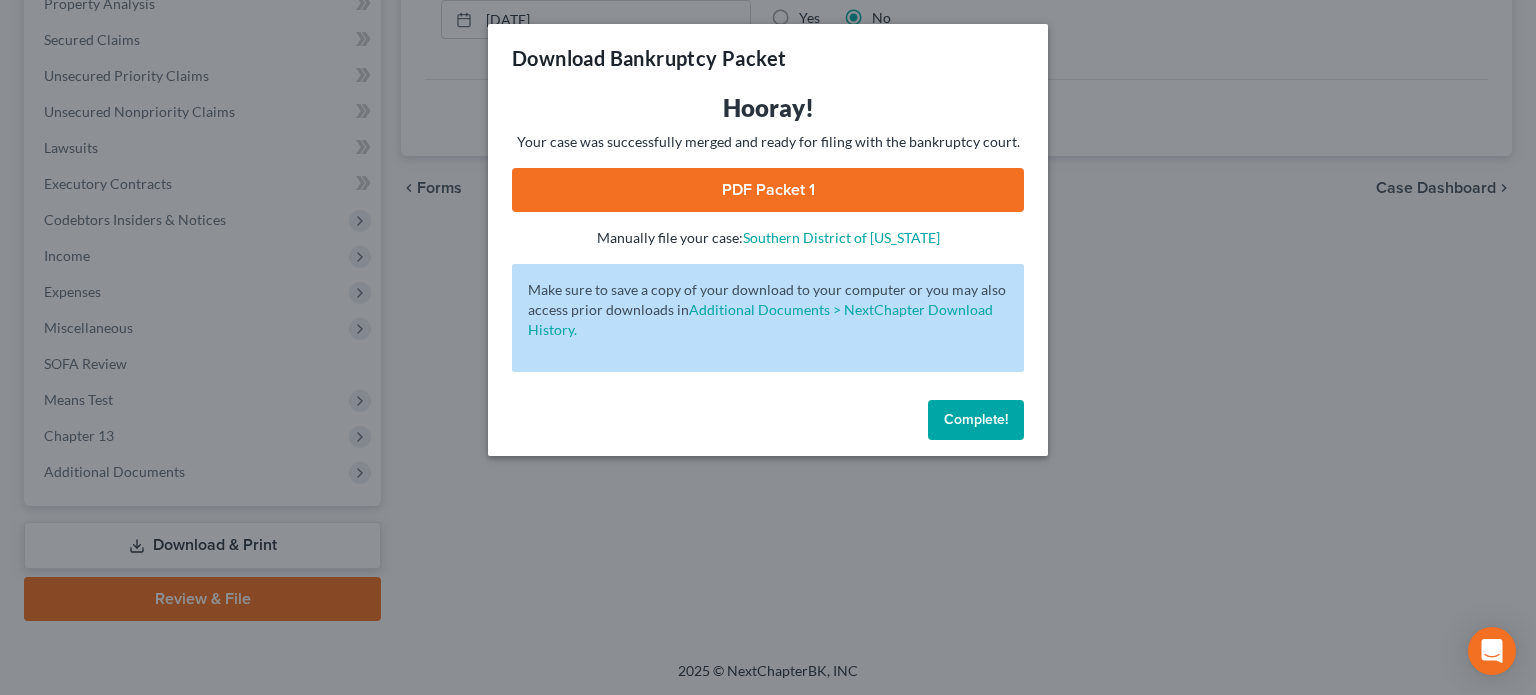 click on "PDF Packet 1" at bounding box center [768, 190] 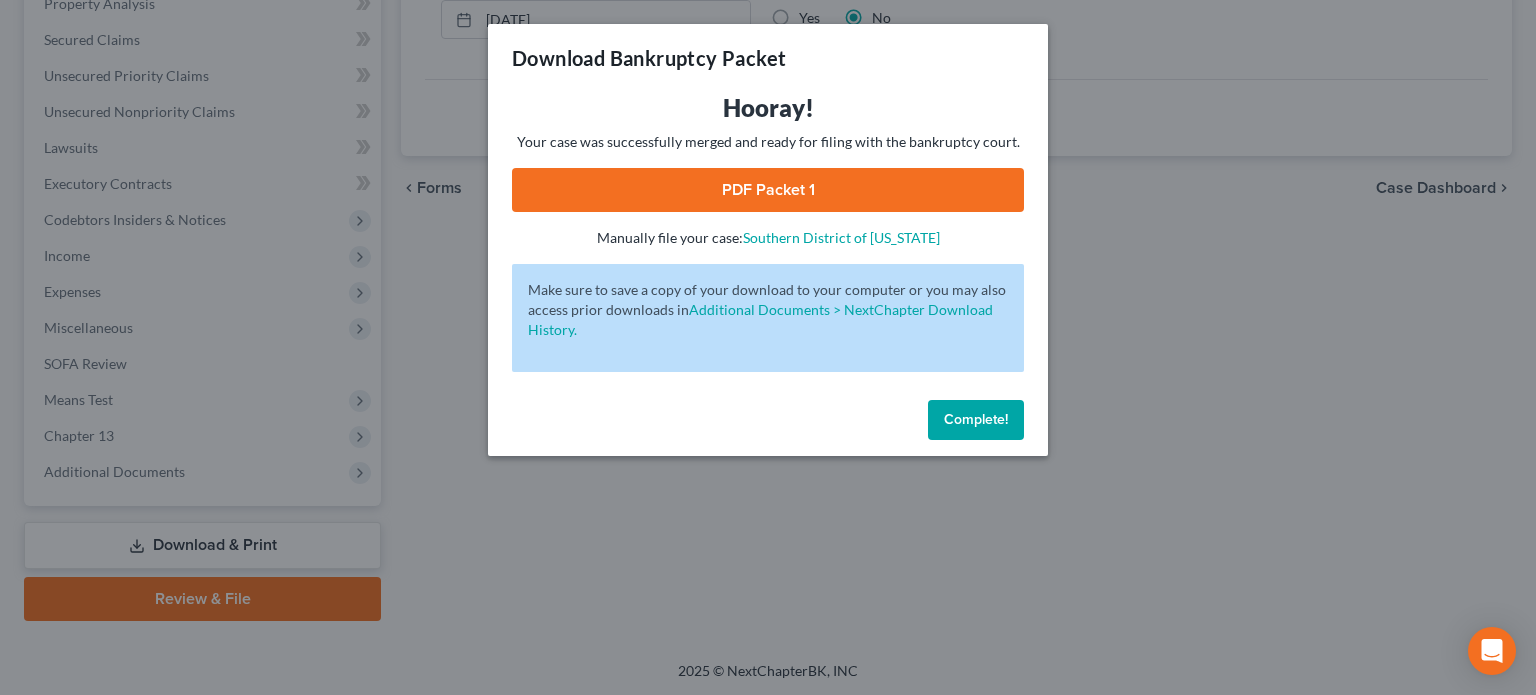 click on "Complete!" at bounding box center [976, 419] 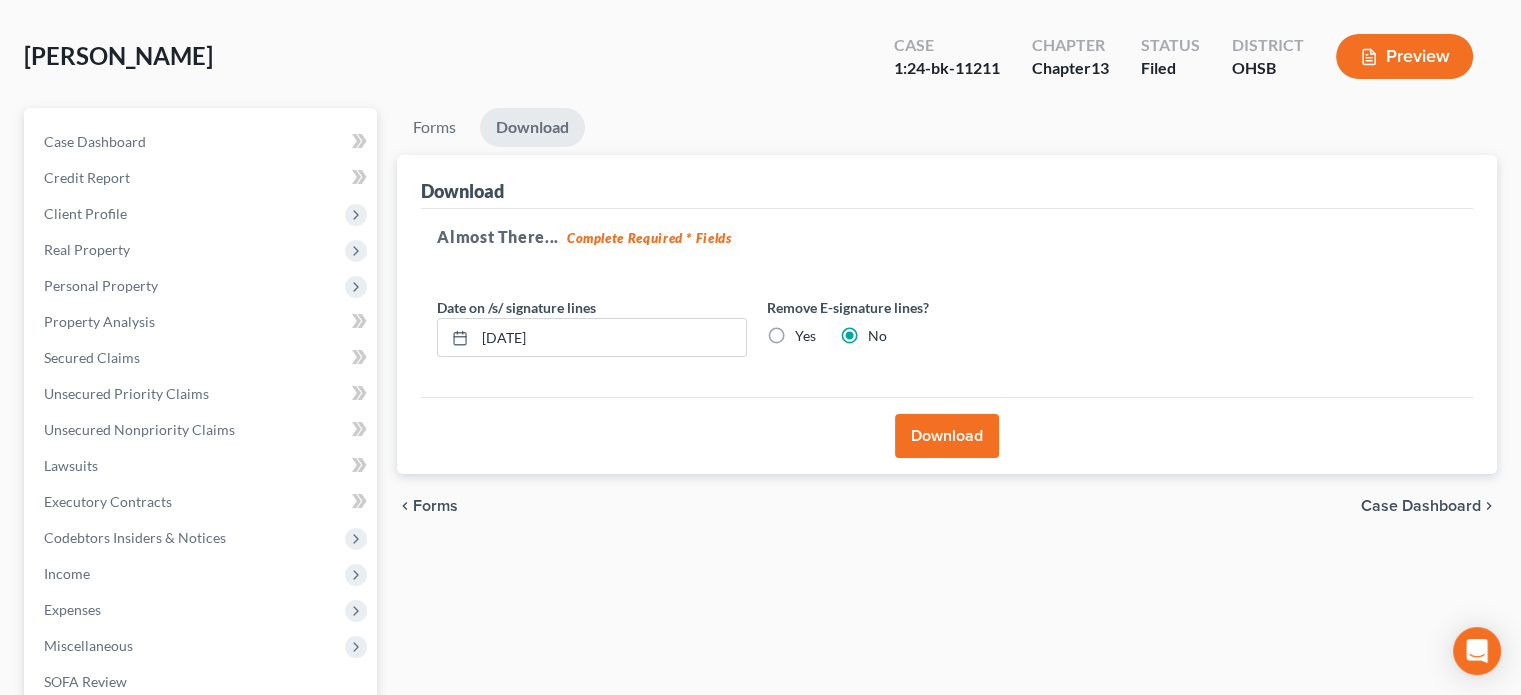 scroll, scrollTop: 0, scrollLeft: 0, axis: both 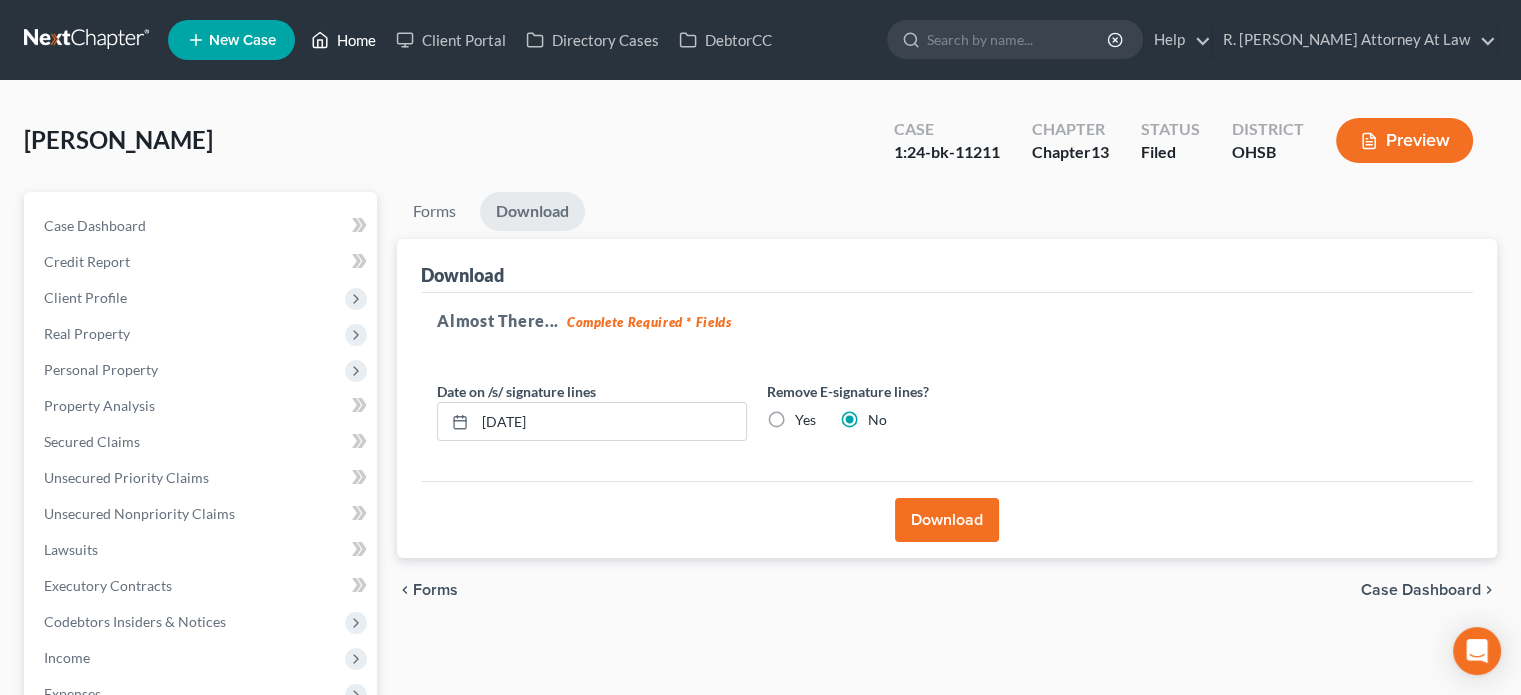 click on "Home" at bounding box center (343, 40) 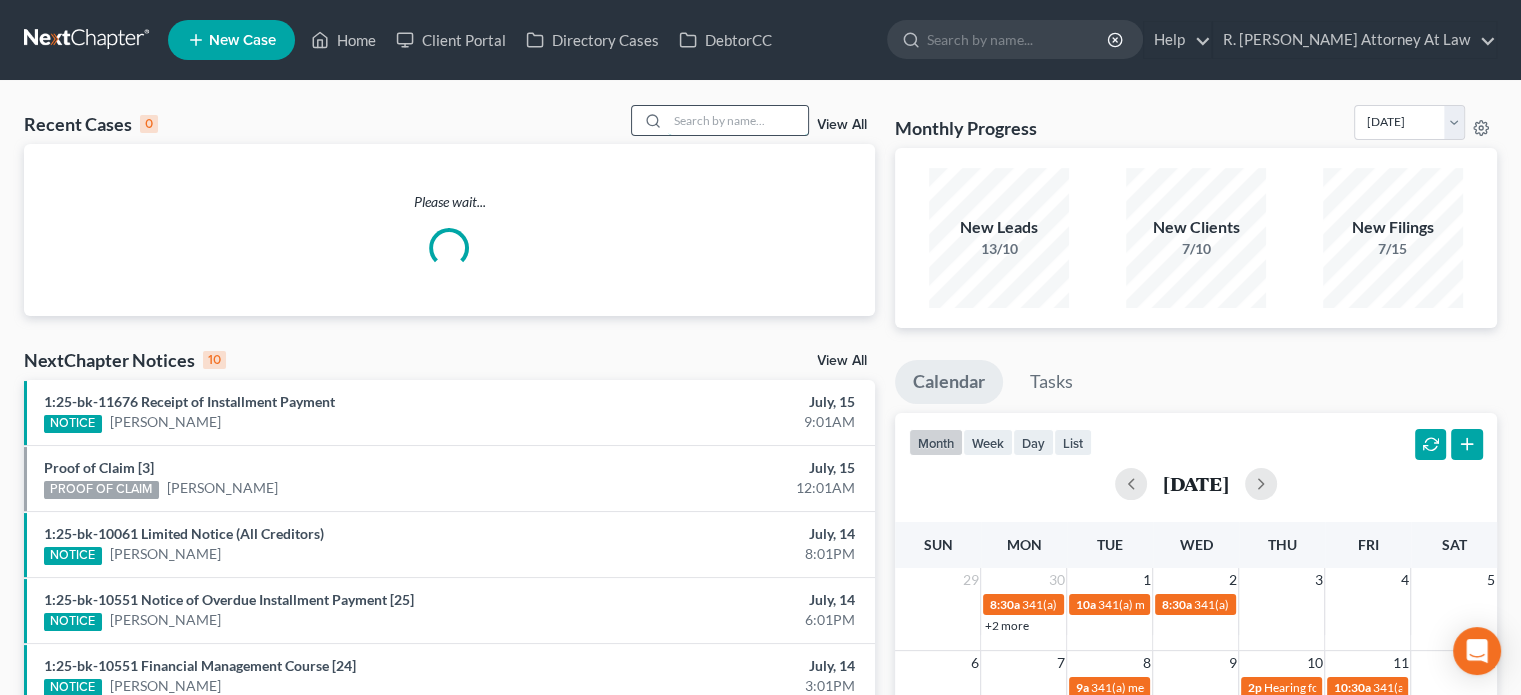click at bounding box center (738, 120) 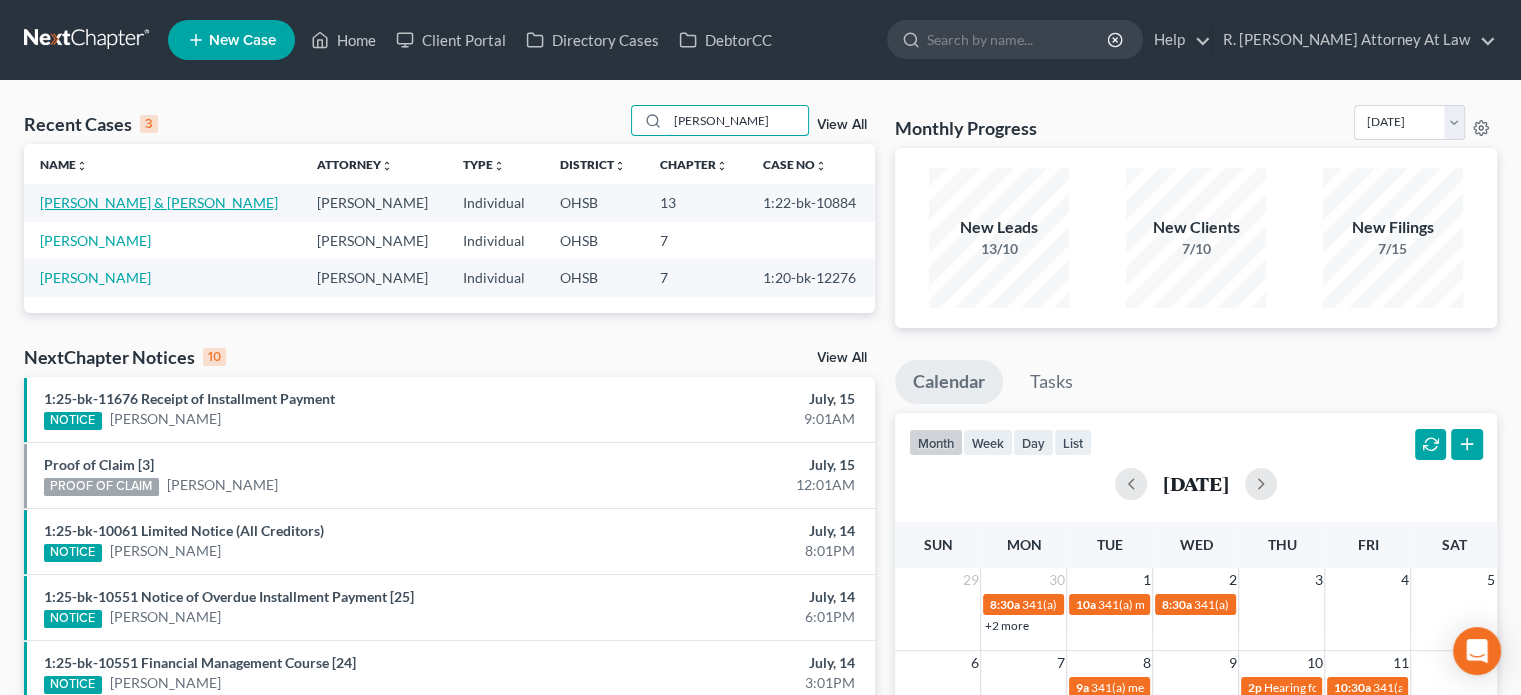 type on "[PERSON_NAME]" 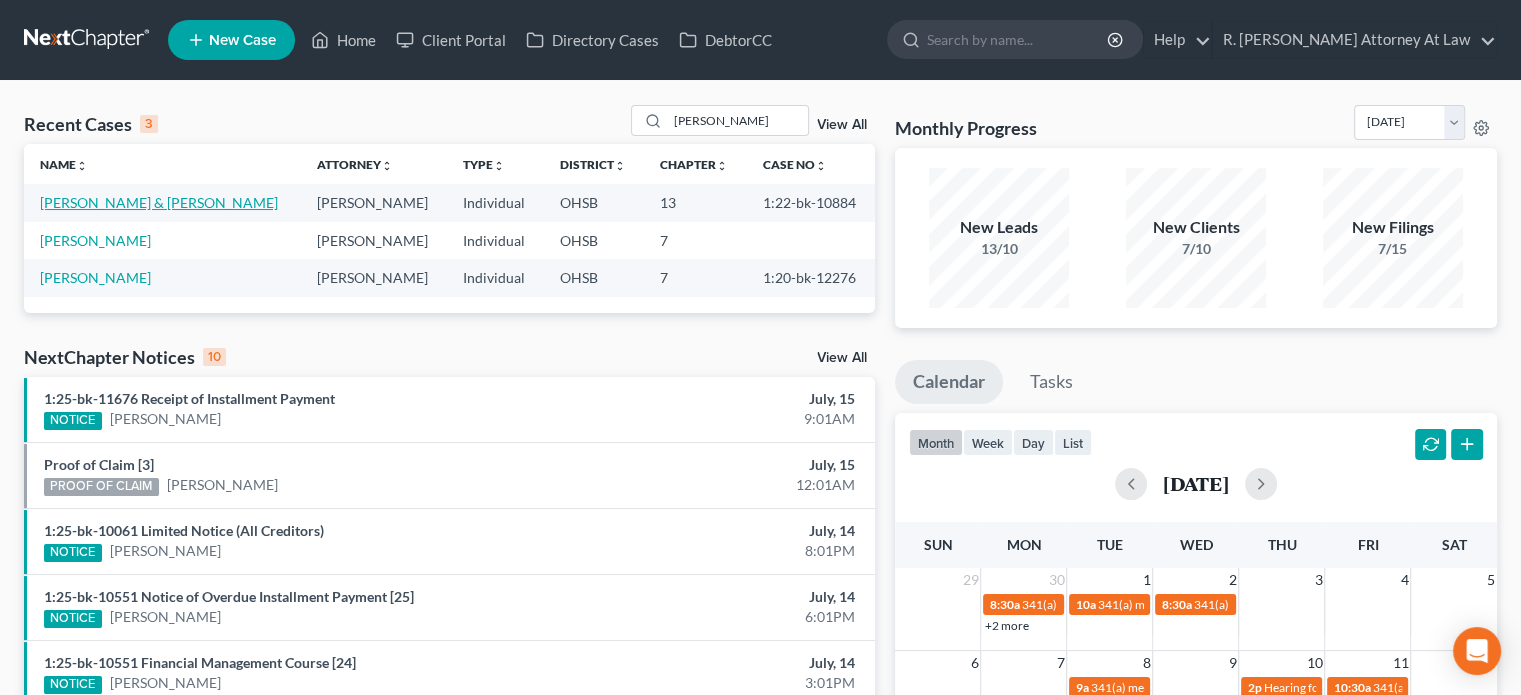 click on "[PERSON_NAME] & [PERSON_NAME]" at bounding box center (159, 202) 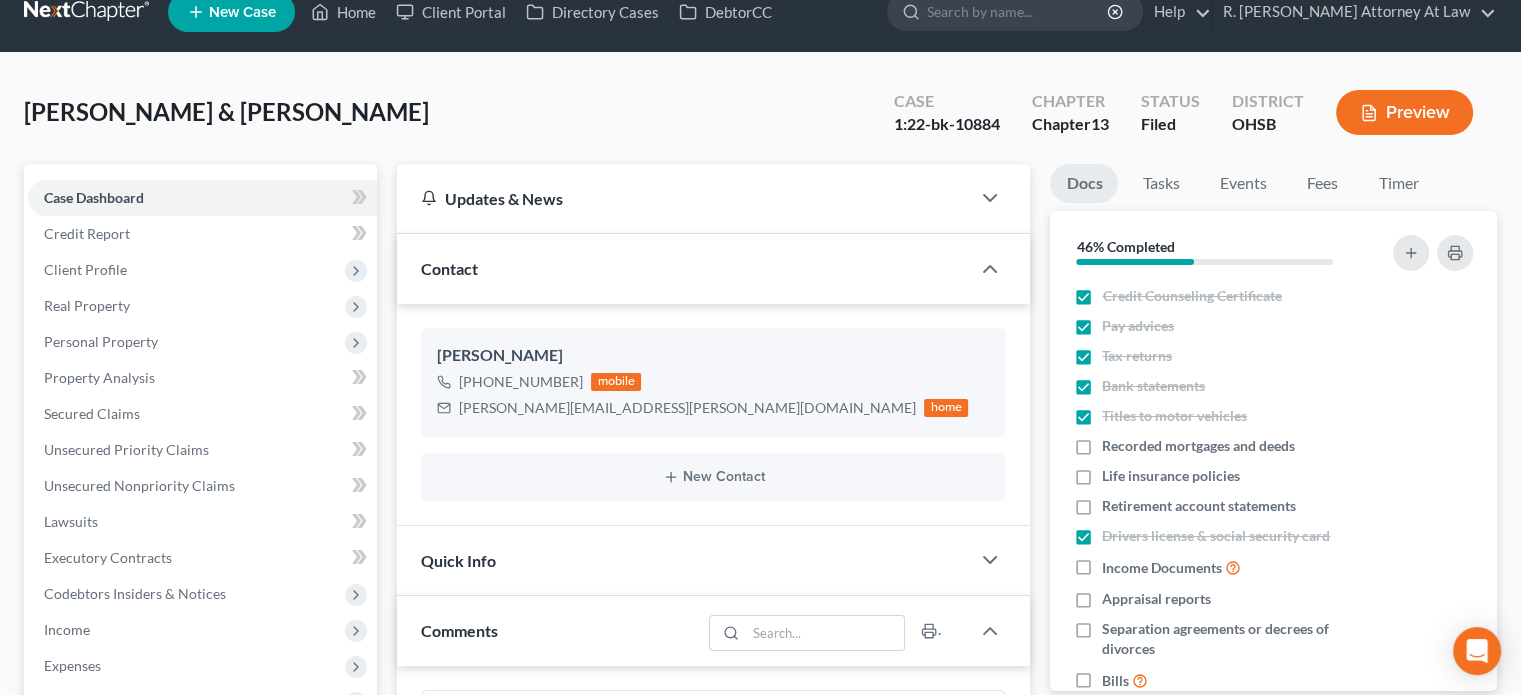 scroll, scrollTop: 21, scrollLeft: 0, axis: vertical 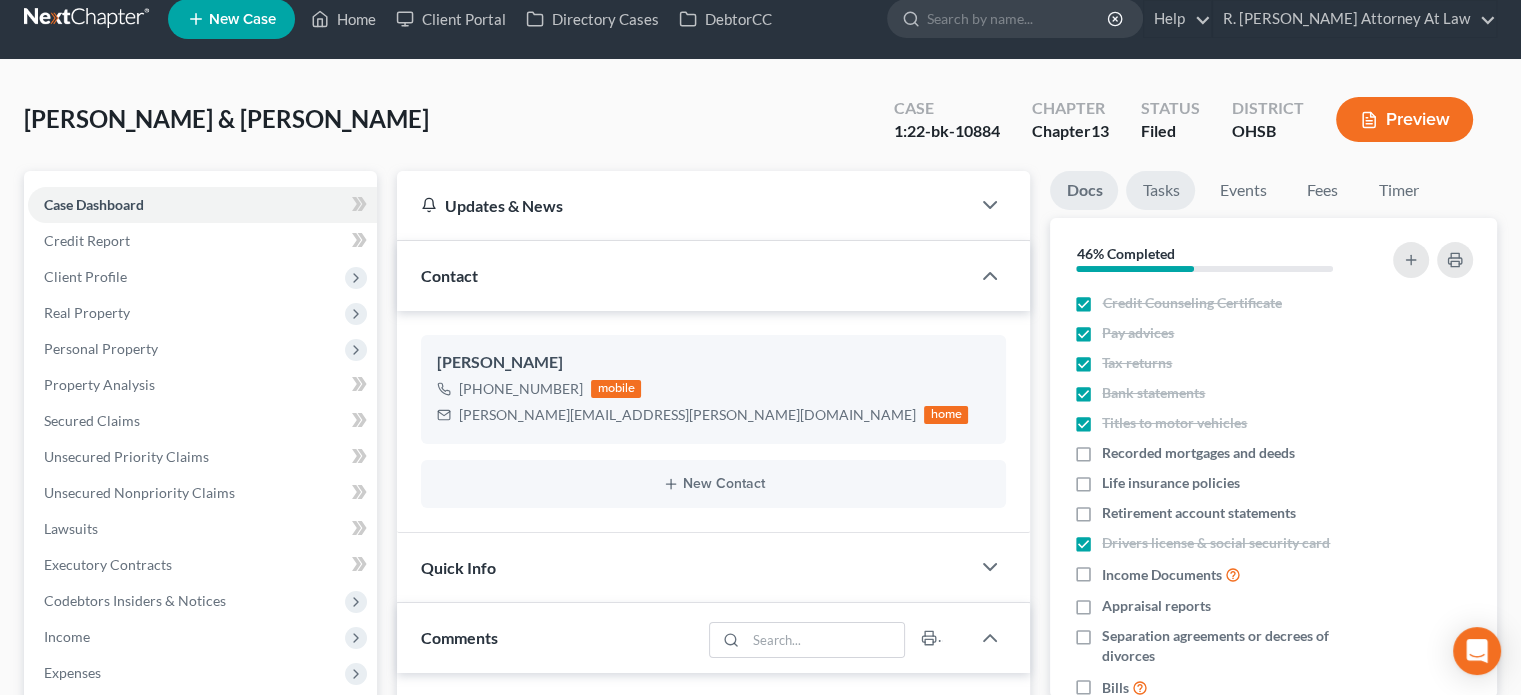 click on "Tasks" at bounding box center (1160, 190) 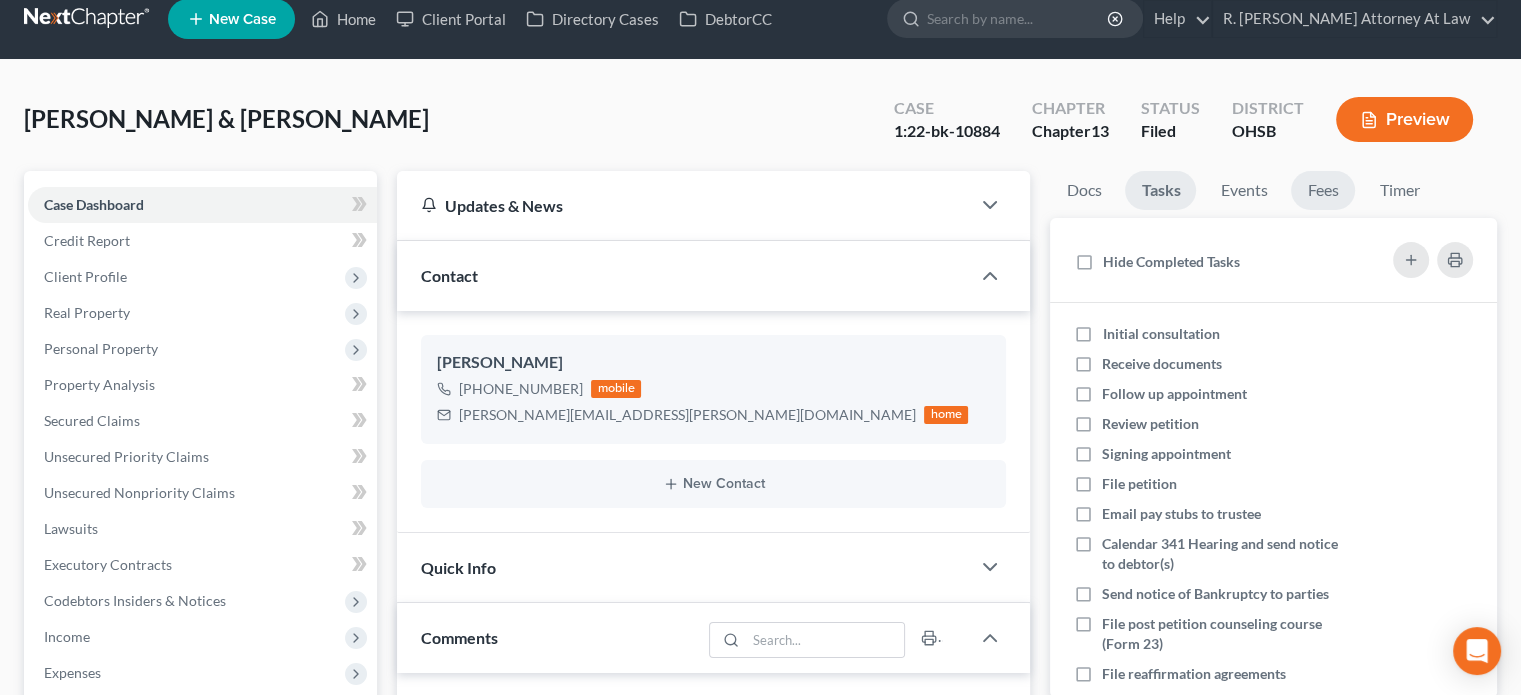 click on "Fees" at bounding box center [1323, 190] 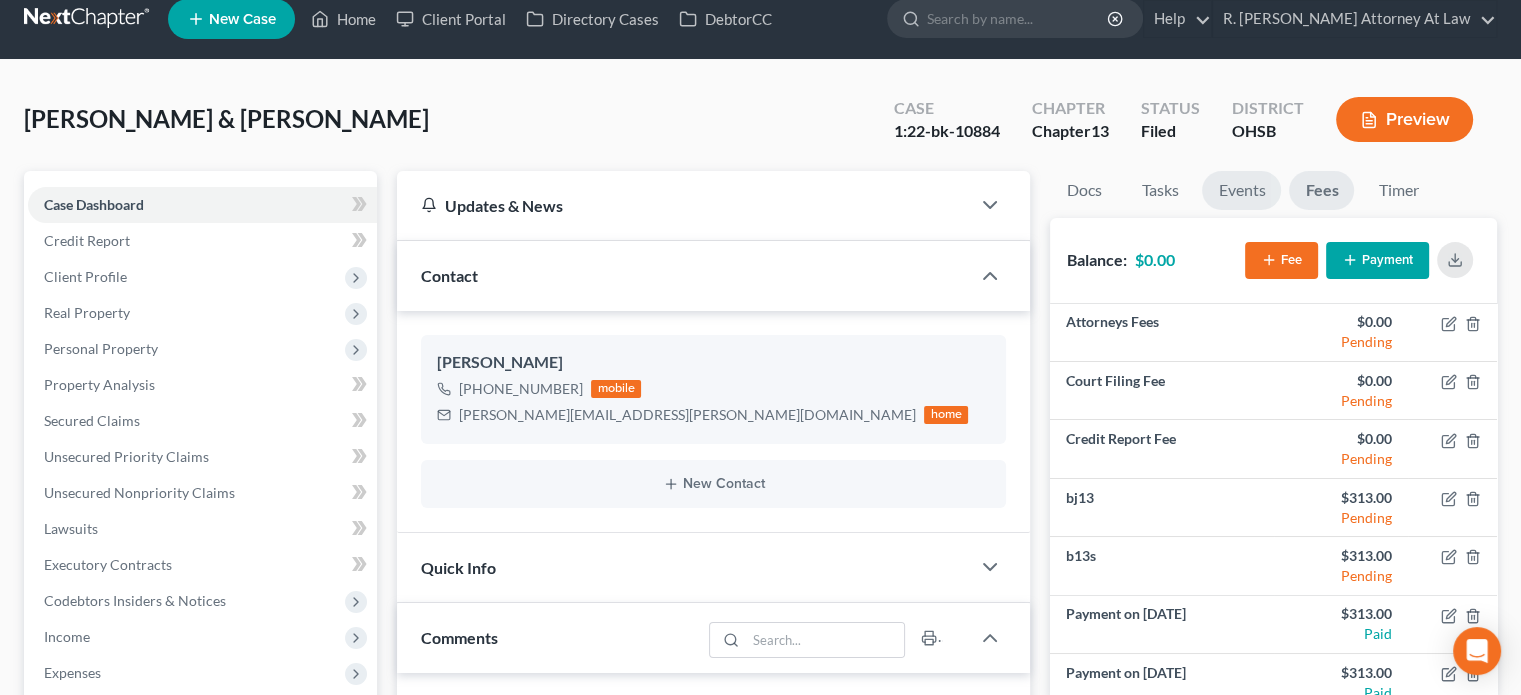 click on "Events" at bounding box center [1241, 190] 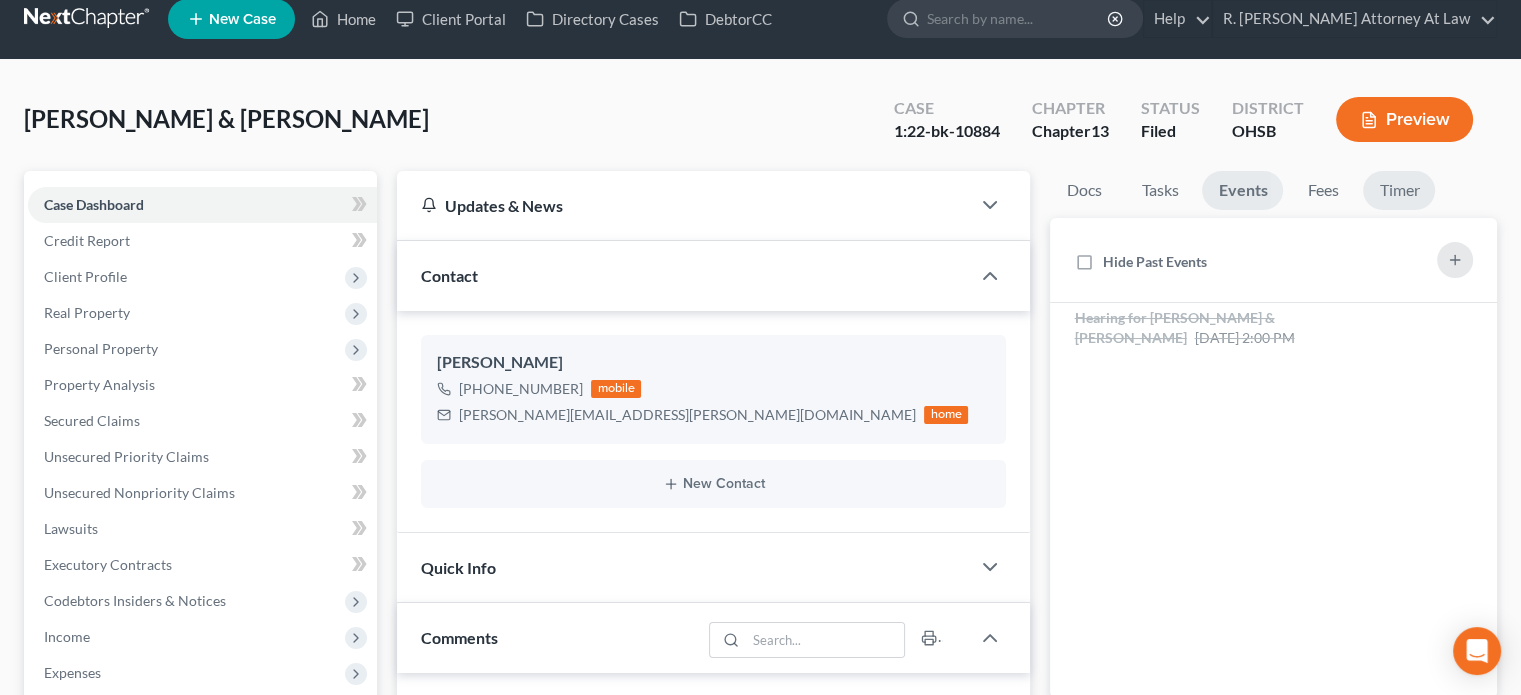 click on "Timer" at bounding box center [1399, 190] 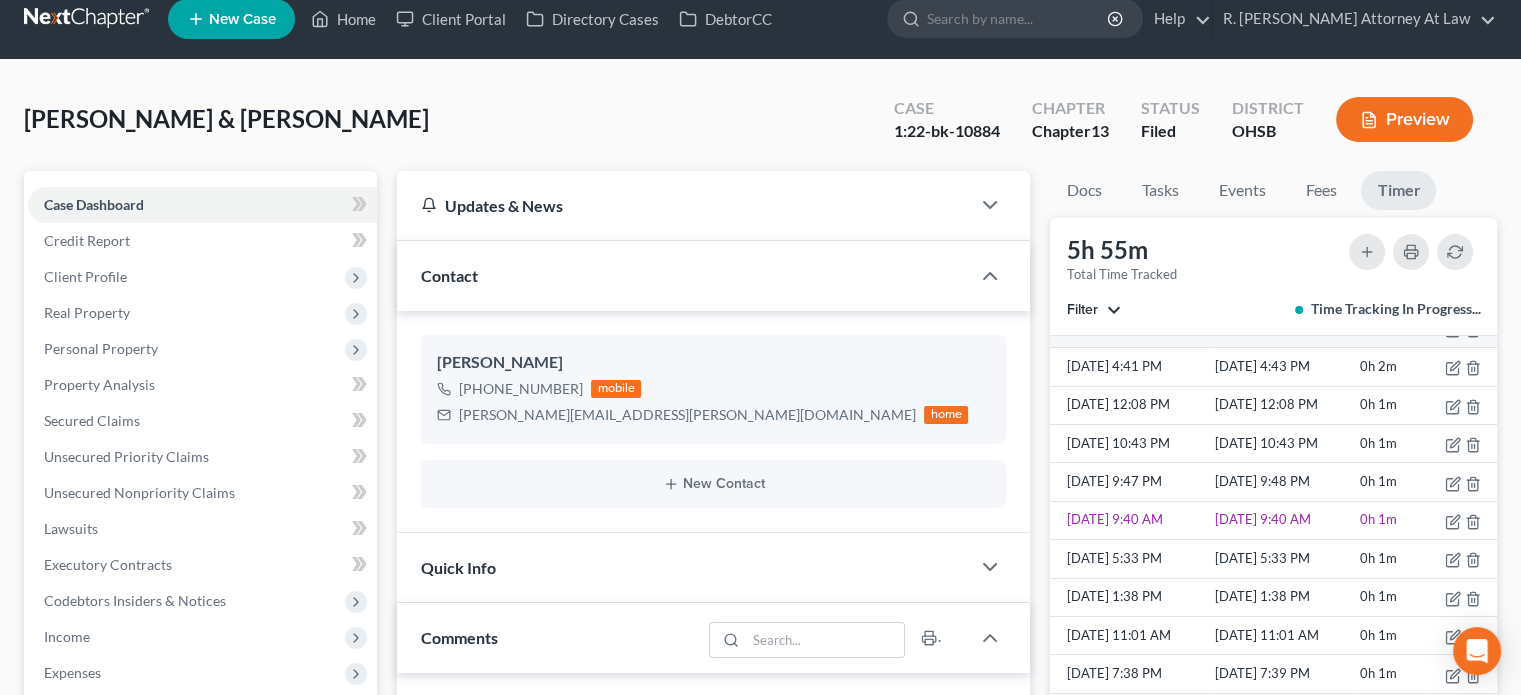 scroll, scrollTop: 200, scrollLeft: 0, axis: vertical 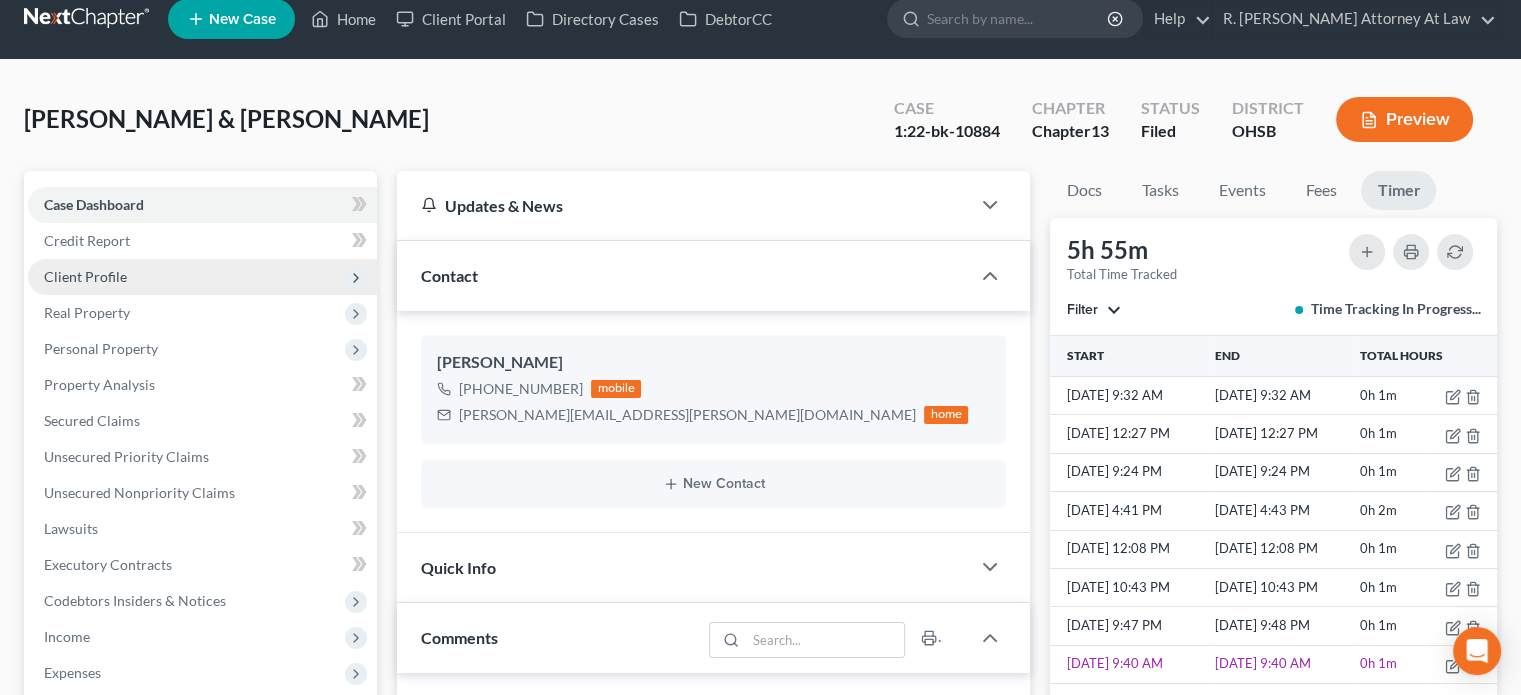 click on "Client Profile" at bounding box center [85, 276] 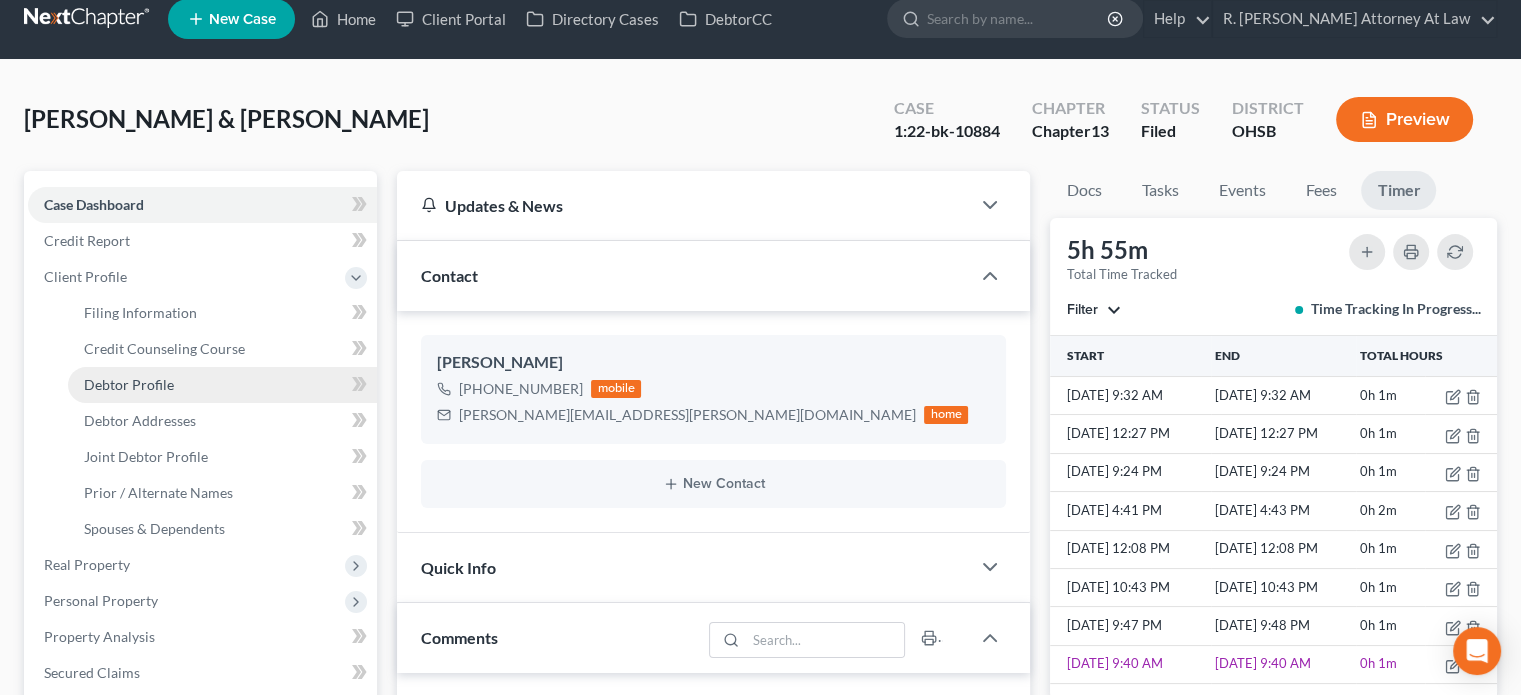 click on "Debtor Profile" at bounding box center (222, 385) 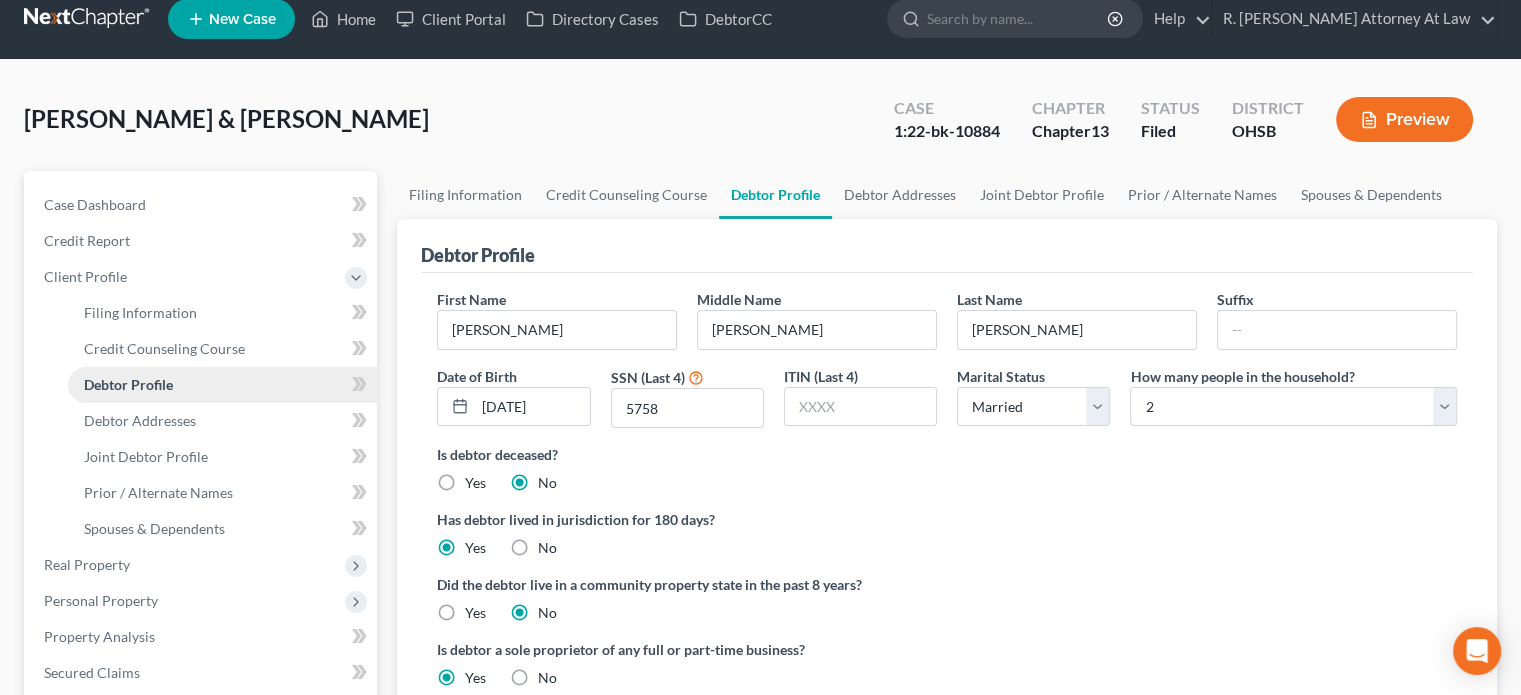 scroll, scrollTop: 0, scrollLeft: 0, axis: both 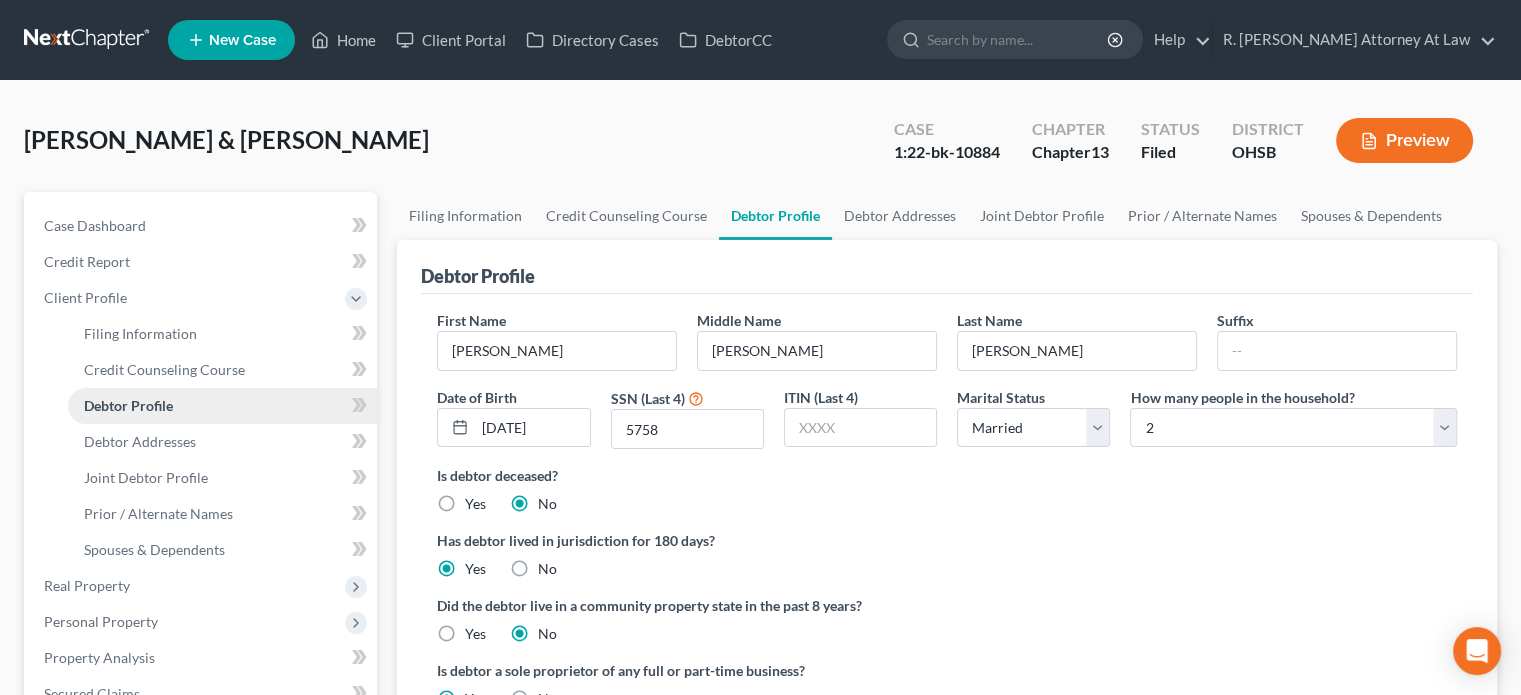 radio on "true" 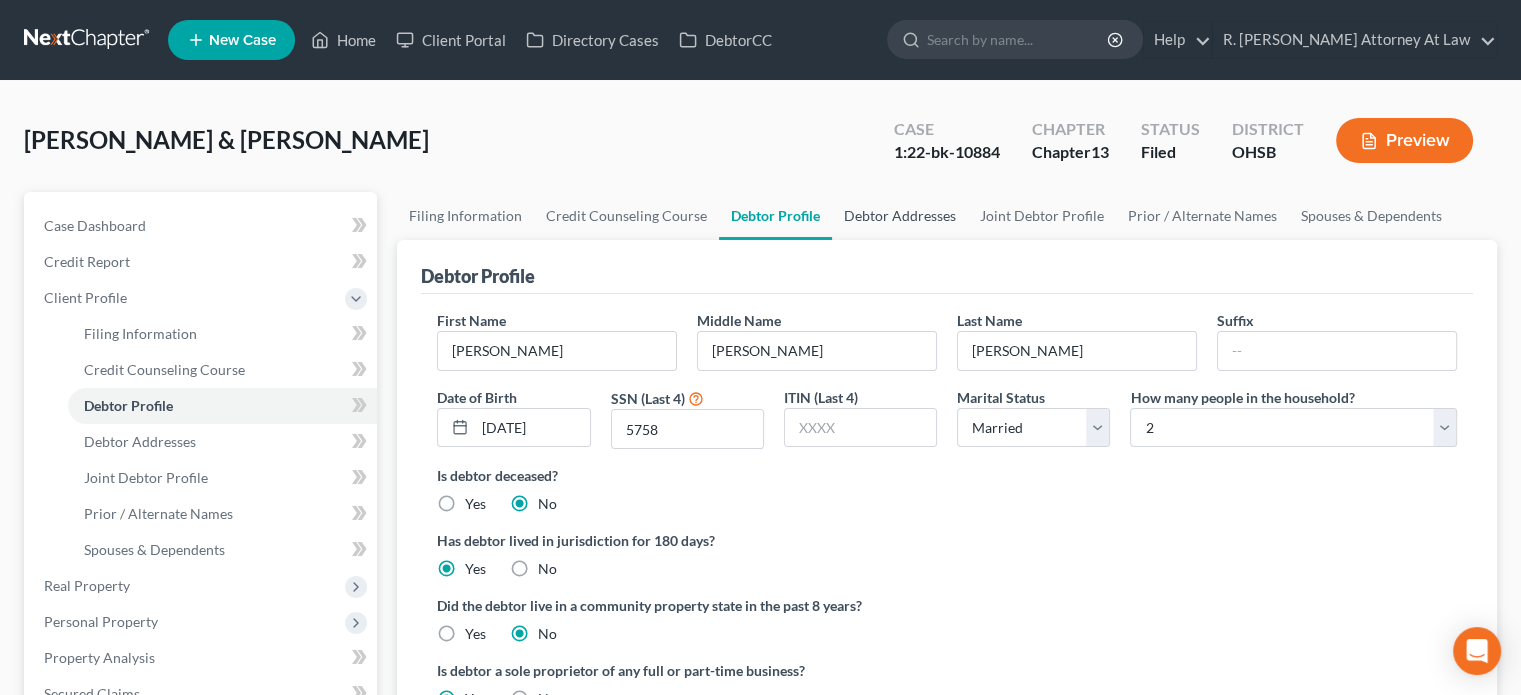 click on "Debtor Addresses" at bounding box center (900, 216) 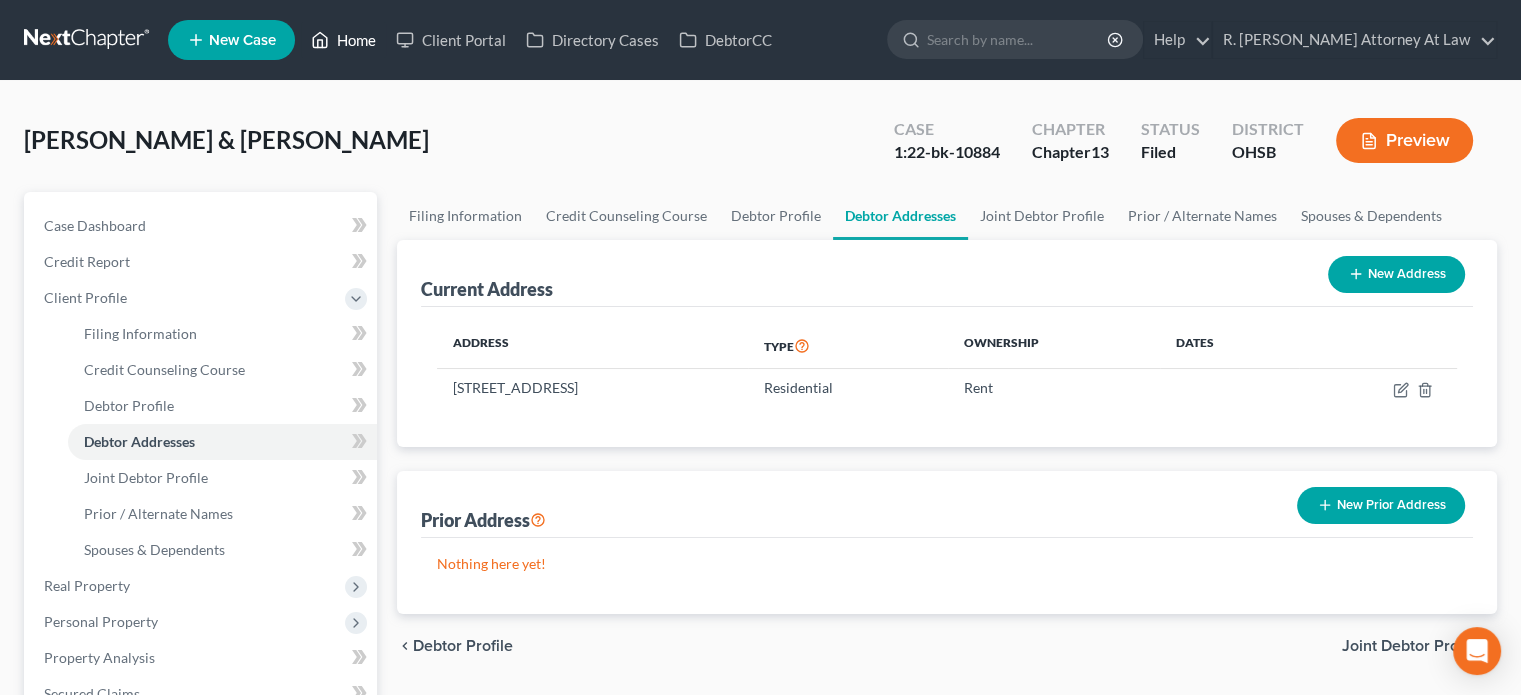 click on "Home" at bounding box center [343, 40] 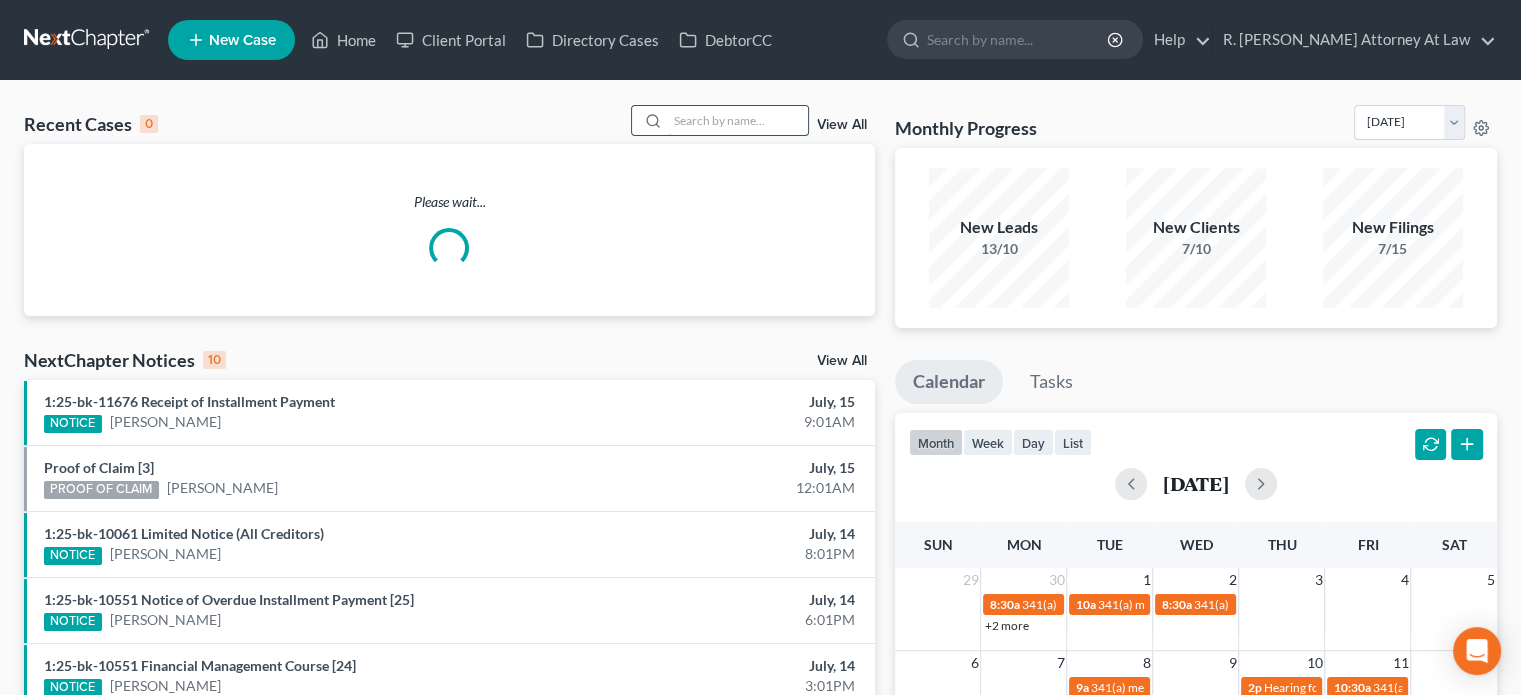 drag, startPoint x: 719, startPoint y: 125, endPoint x: 706, endPoint y: 118, distance: 14.764823 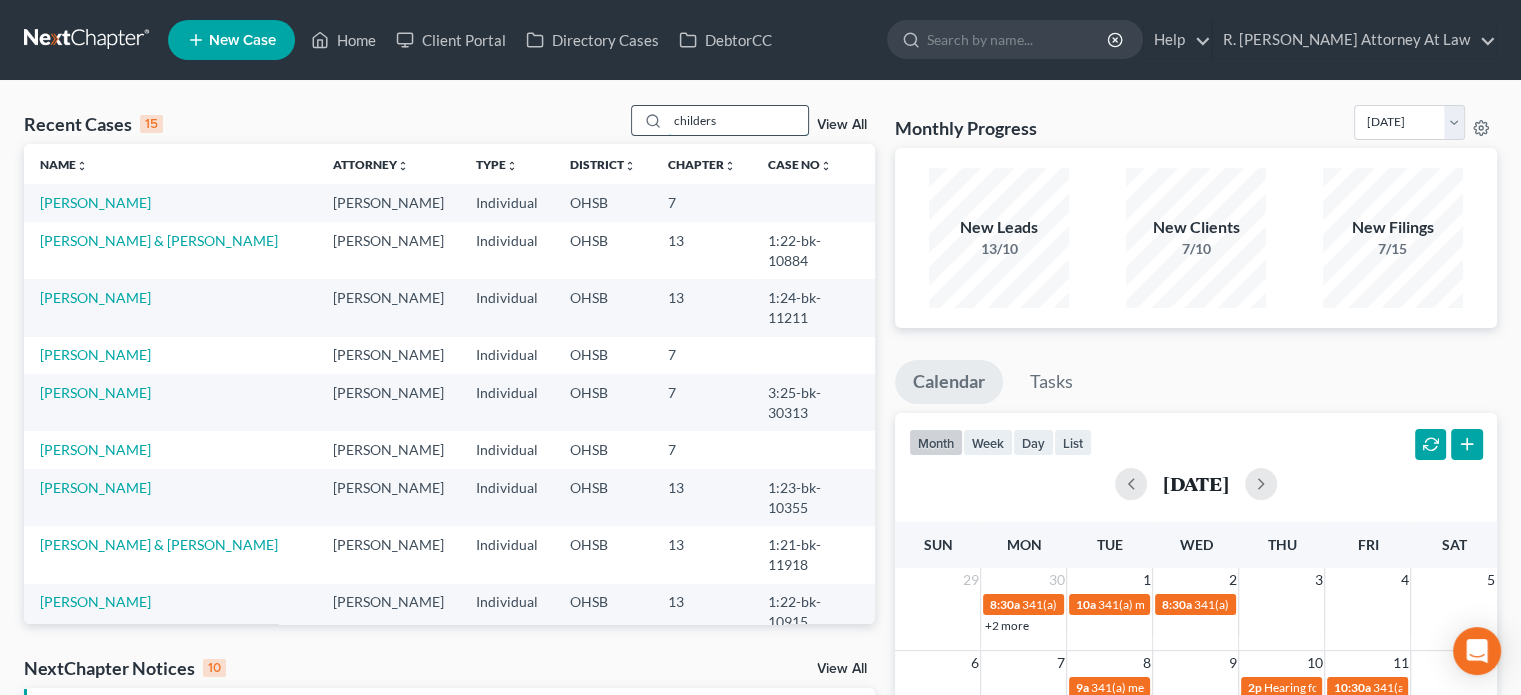 type on "childers" 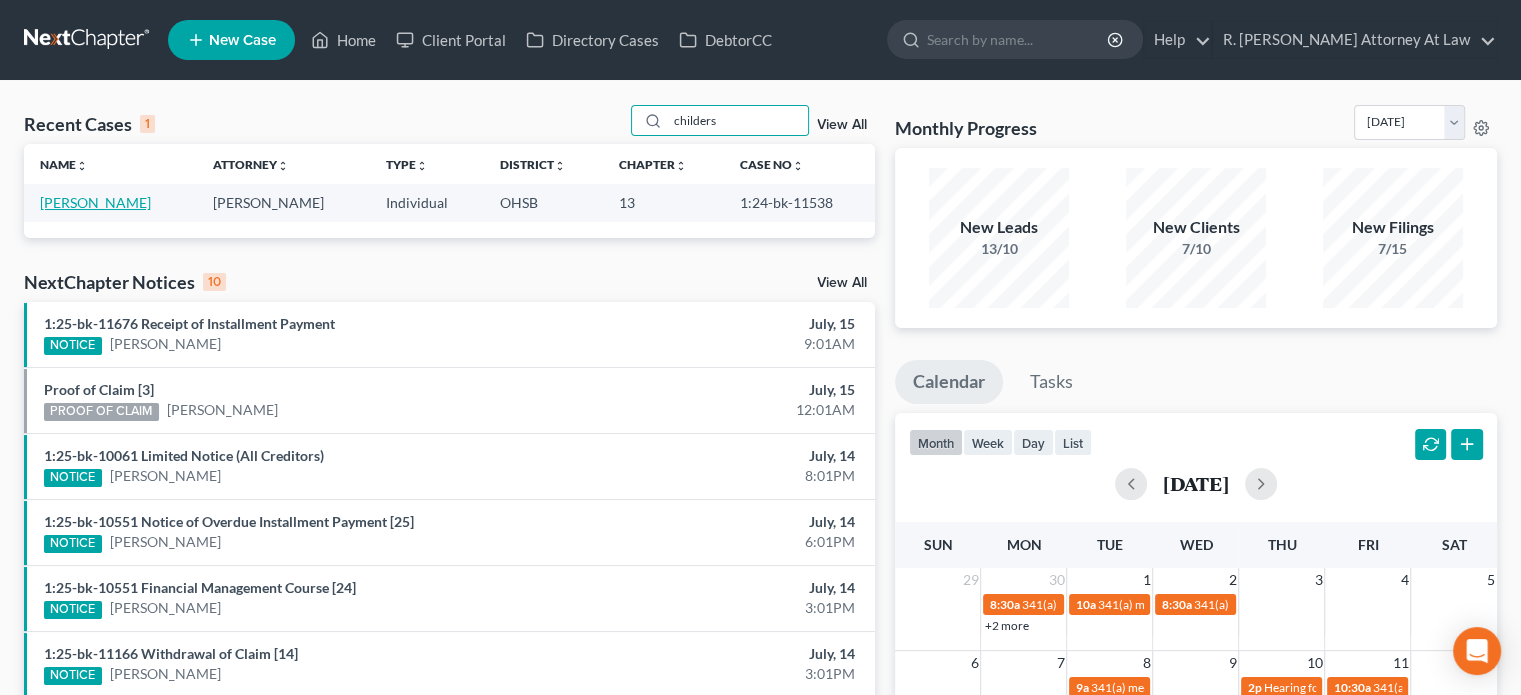click on "[PERSON_NAME]" at bounding box center [95, 202] 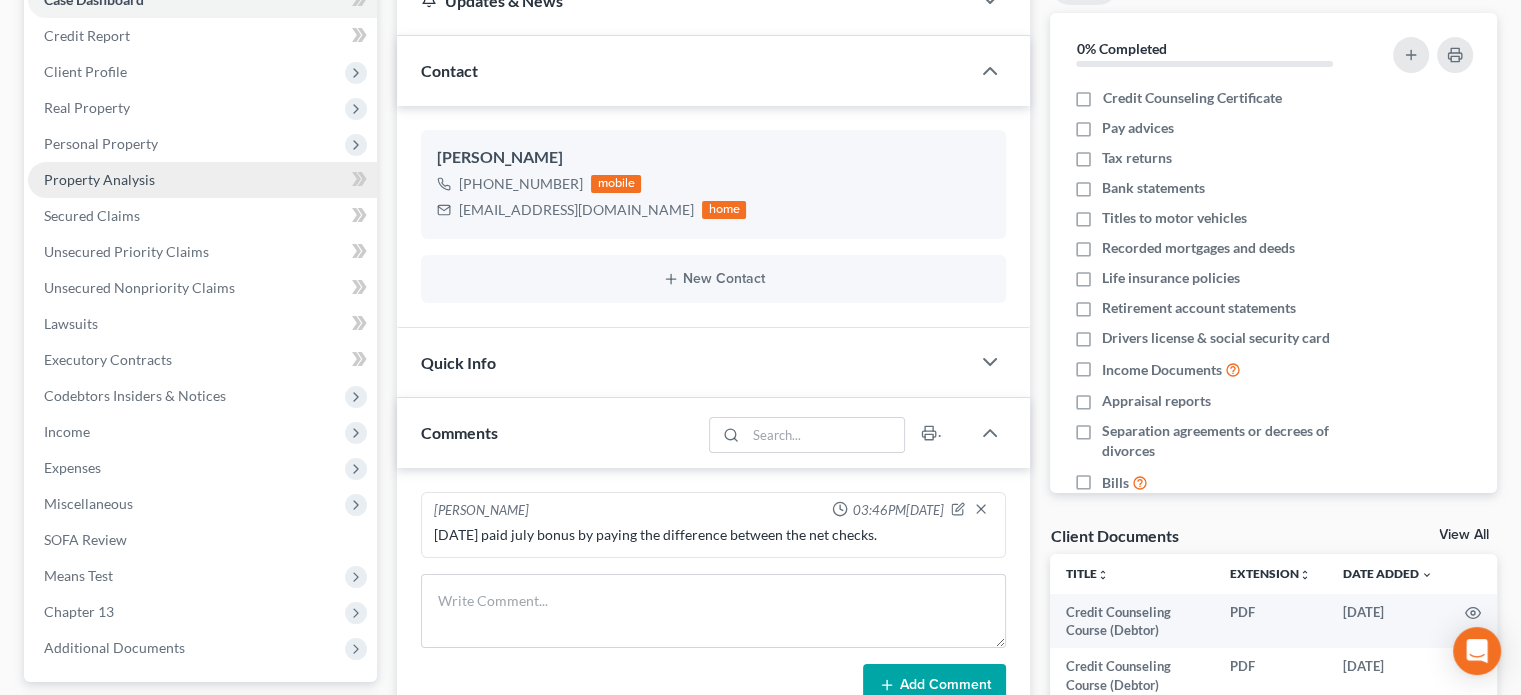 scroll, scrollTop: 300, scrollLeft: 0, axis: vertical 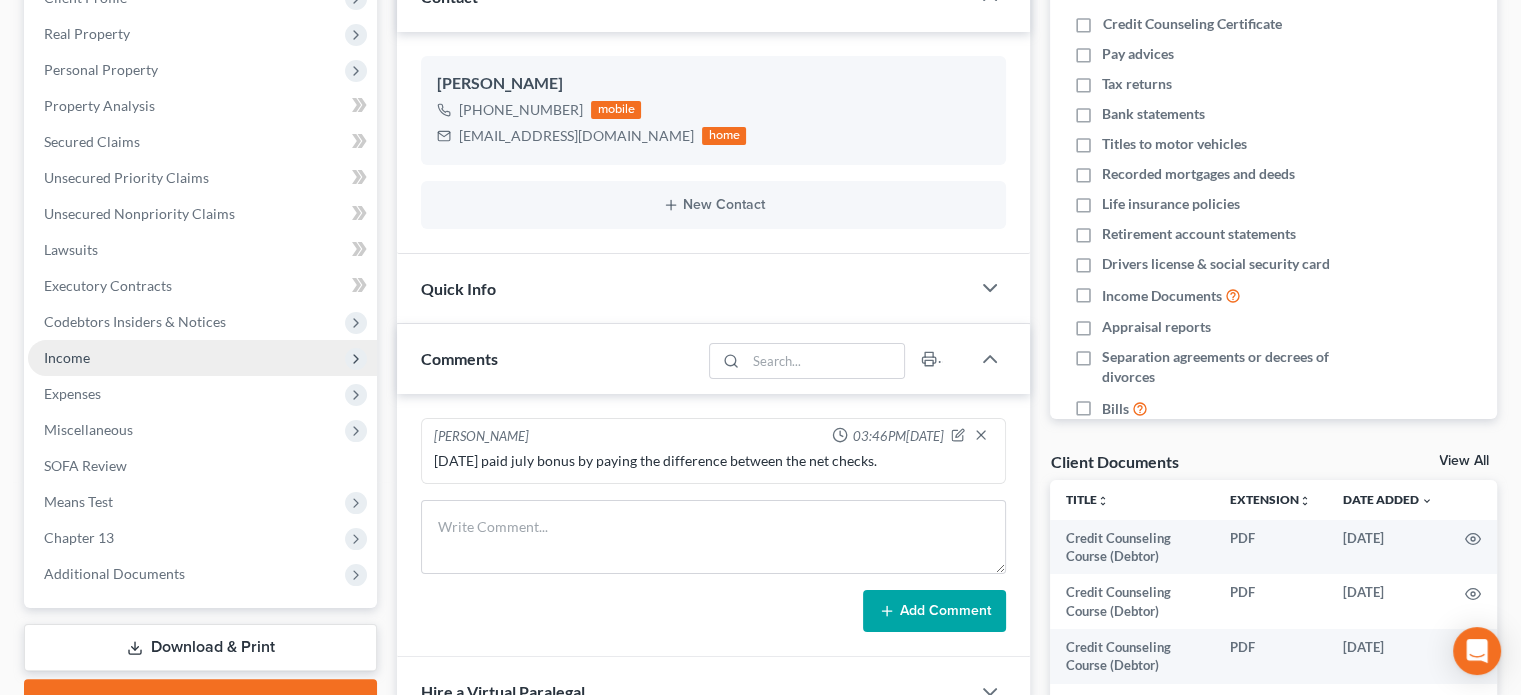 click on "Income" at bounding box center [67, 357] 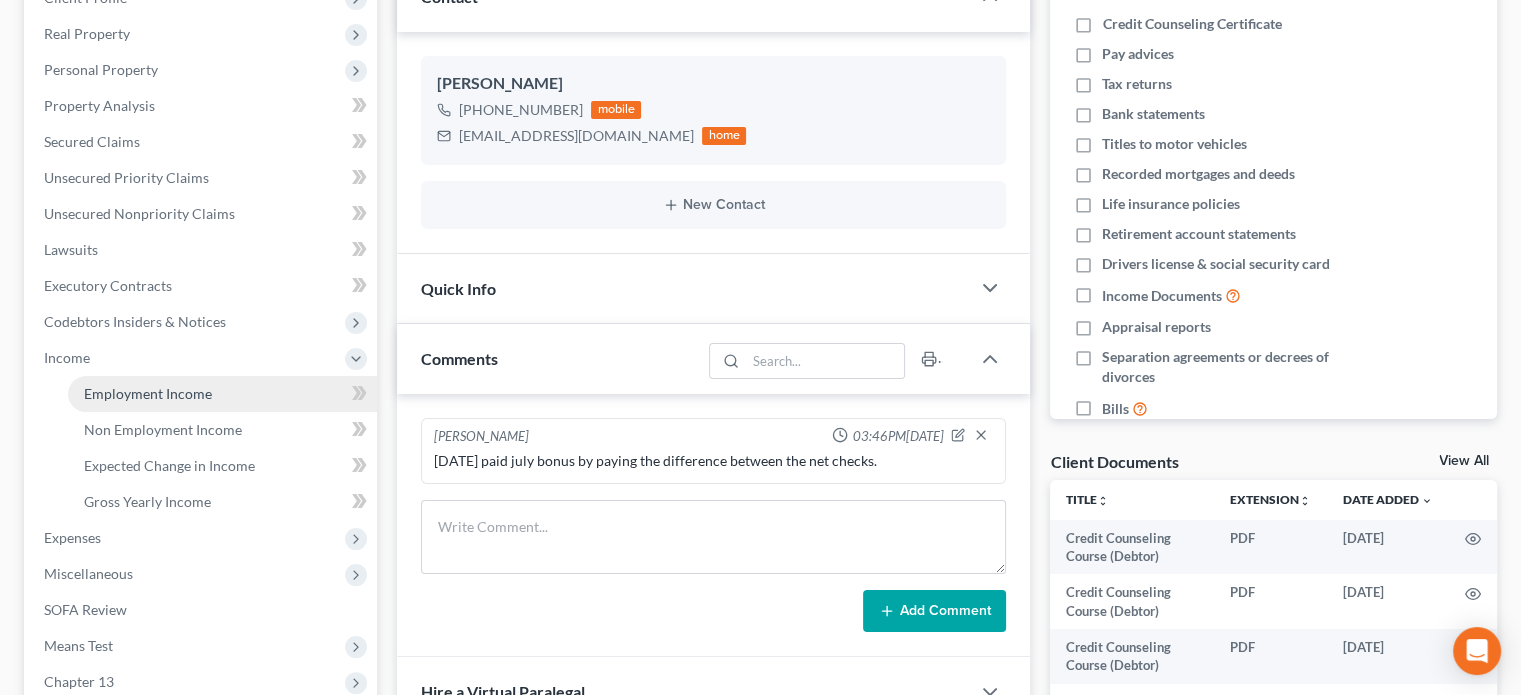 click on "Employment Income" at bounding box center [148, 393] 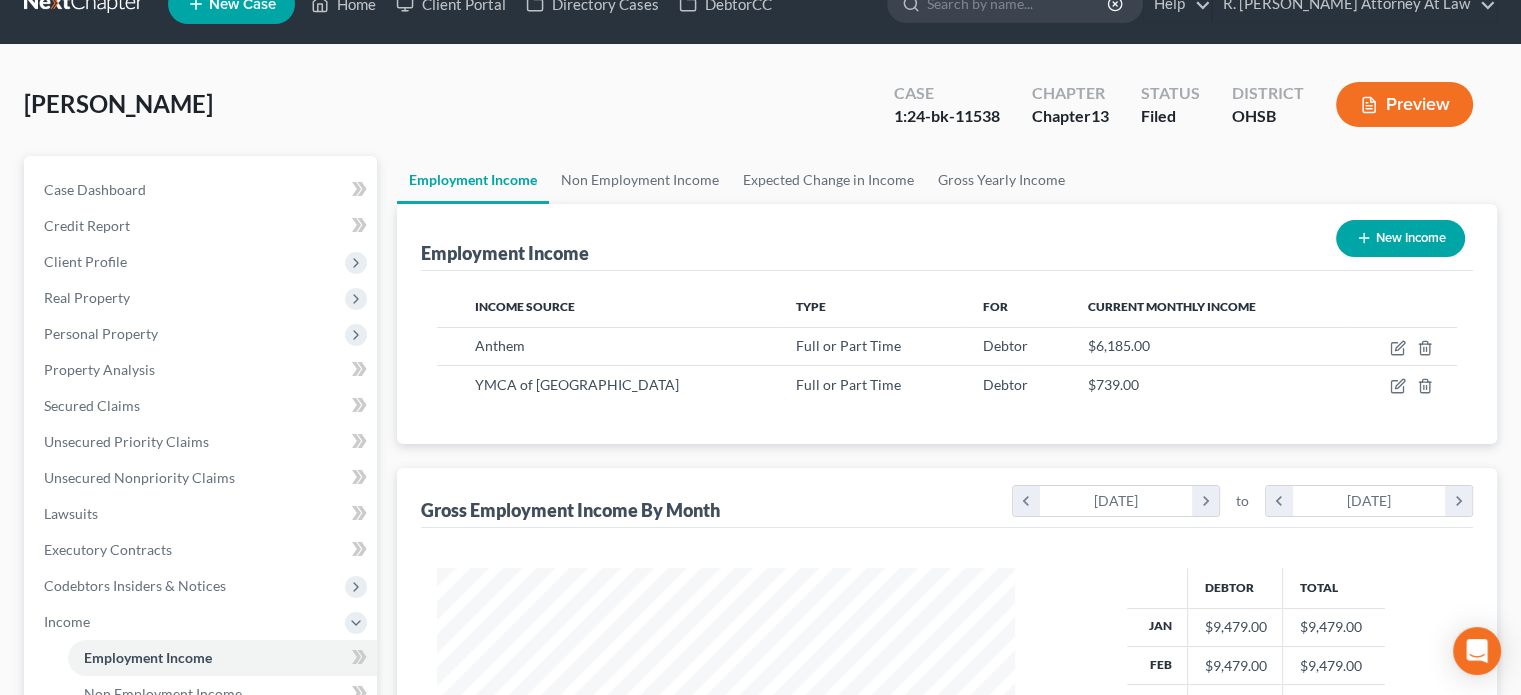 scroll, scrollTop: 132, scrollLeft: 0, axis: vertical 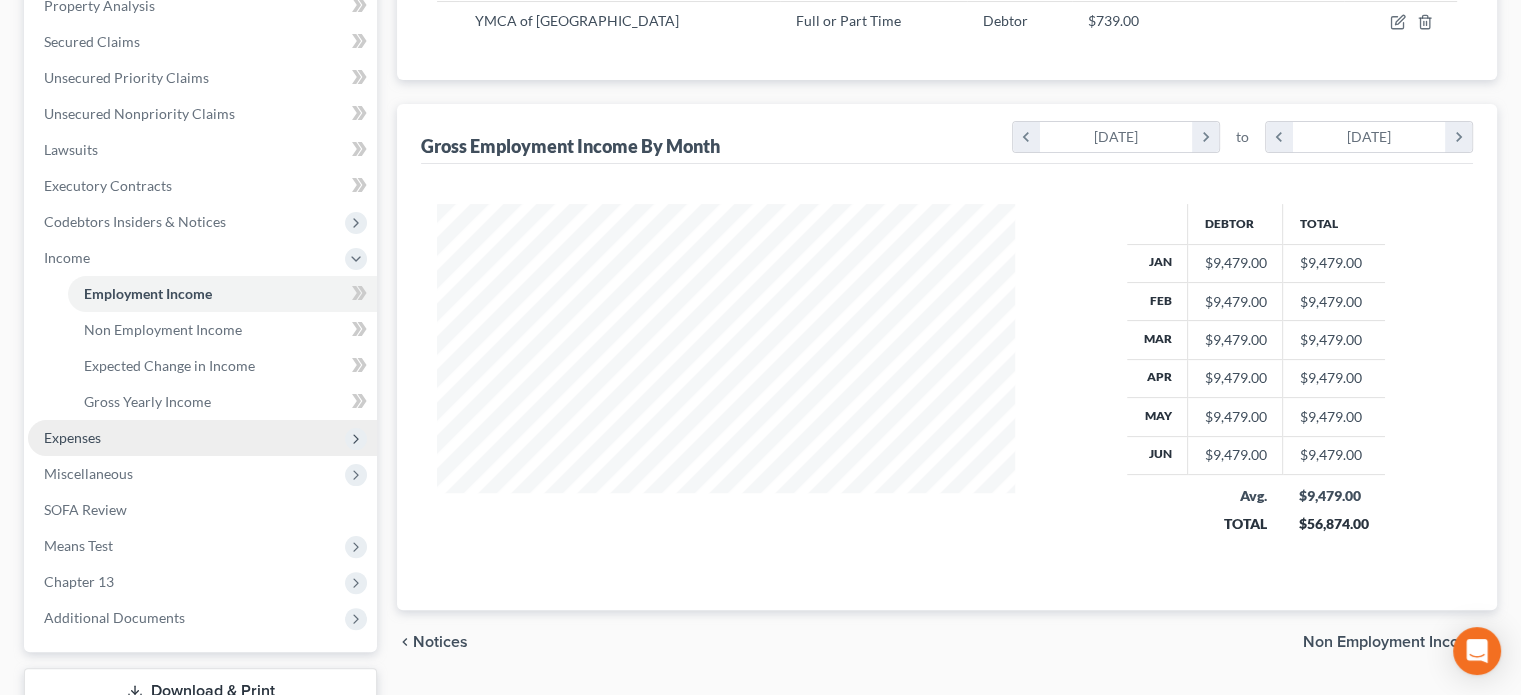 click on "Expenses" at bounding box center [202, 438] 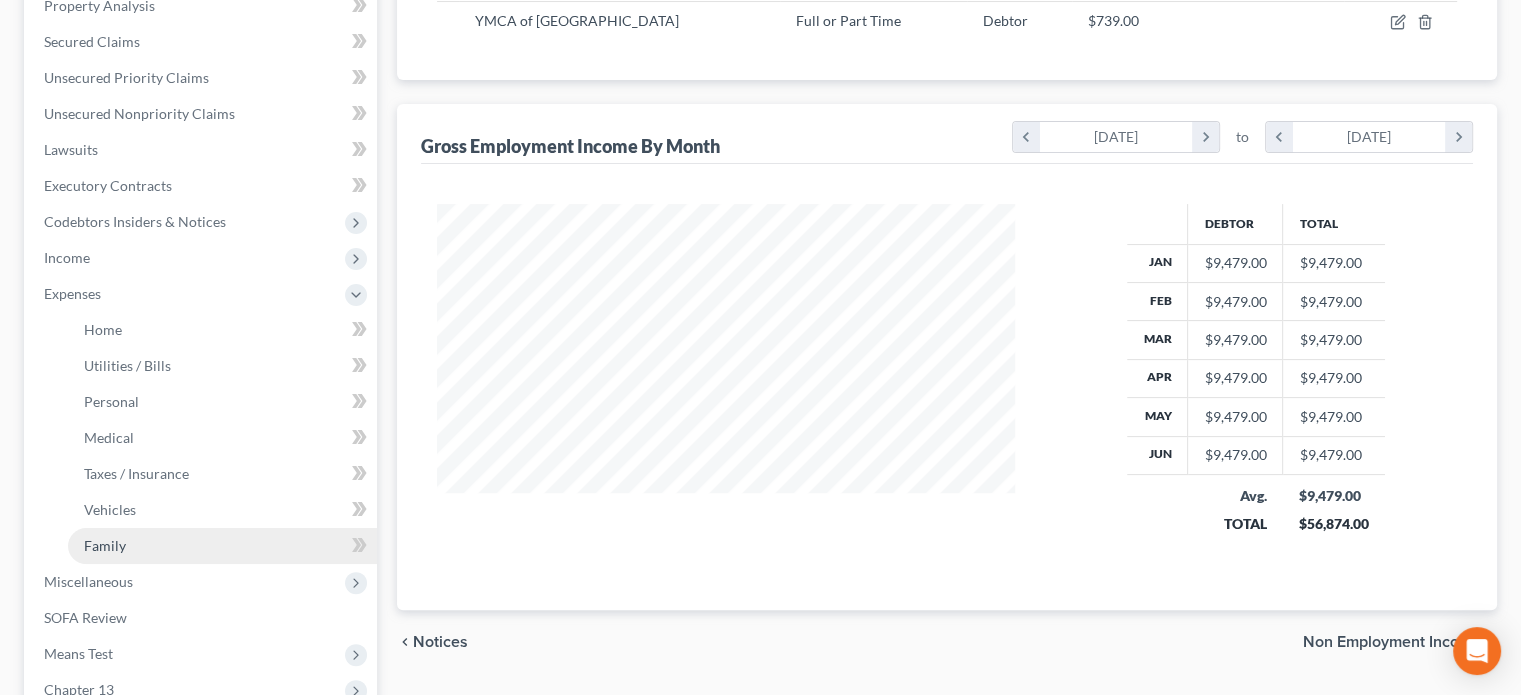click on "Family" at bounding box center [105, 545] 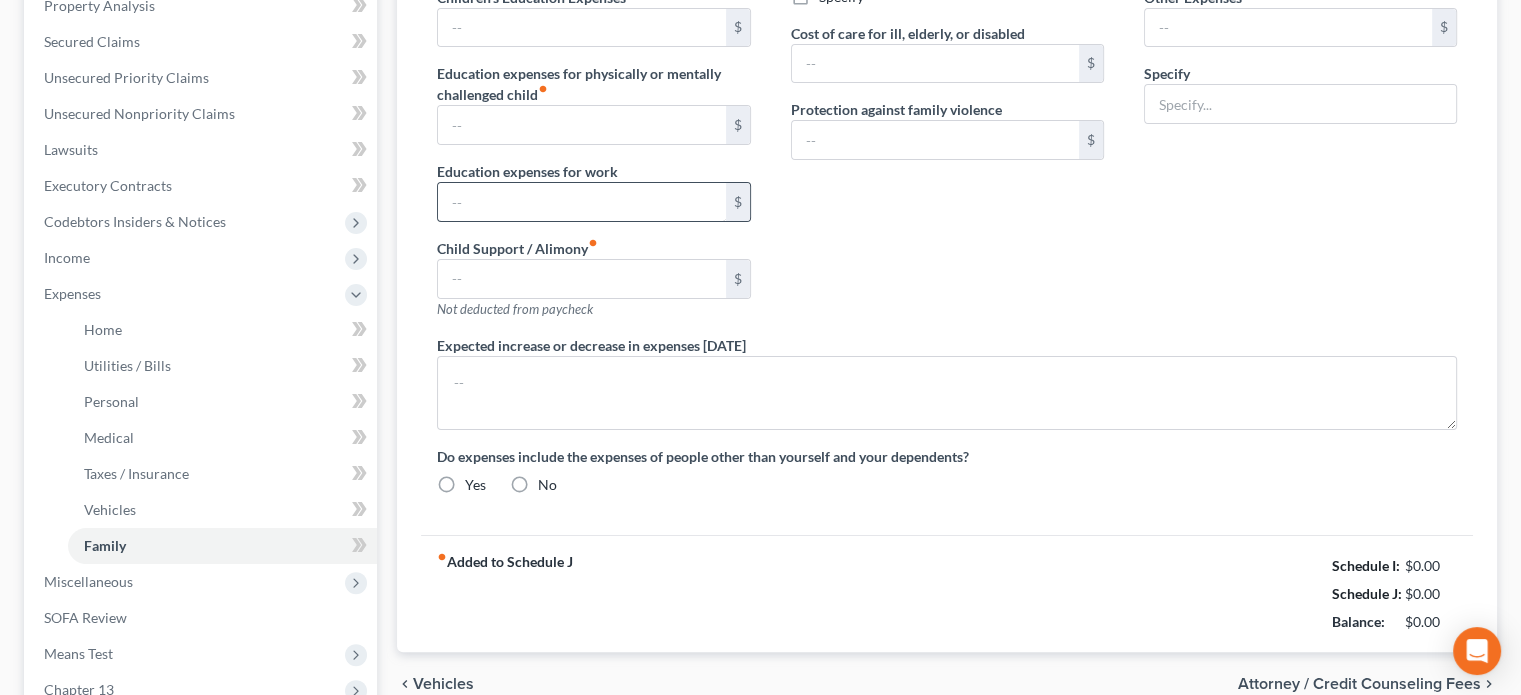 type on "0.00" 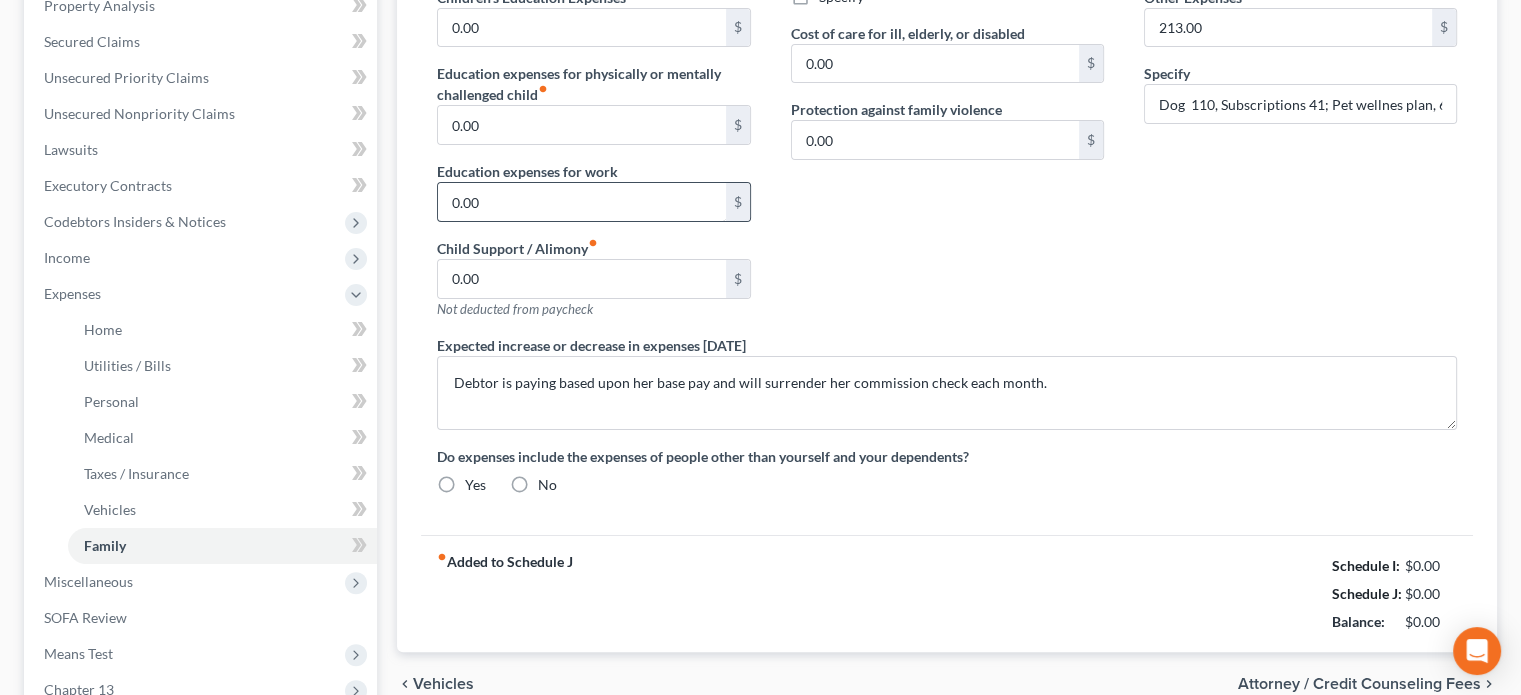 radio on "true" 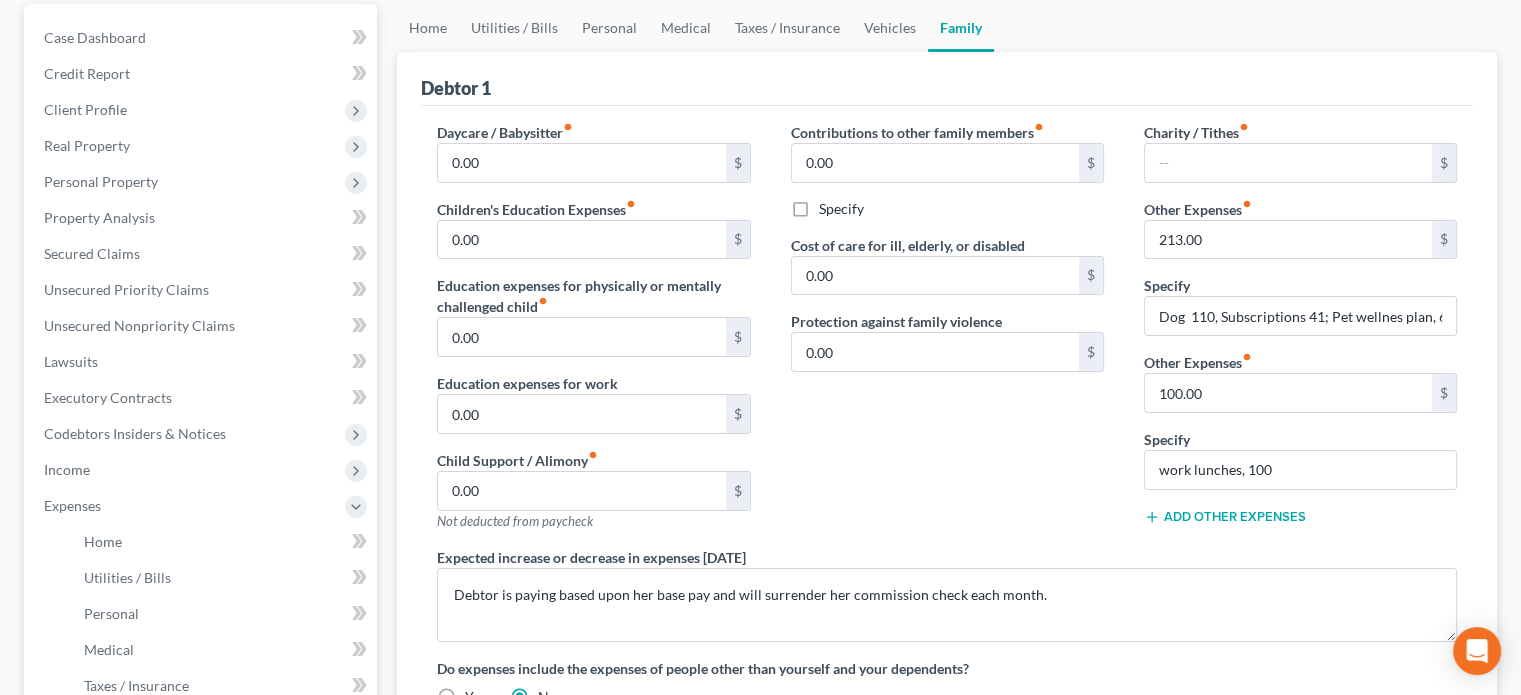 scroll, scrollTop: 300, scrollLeft: 0, axis: vertical 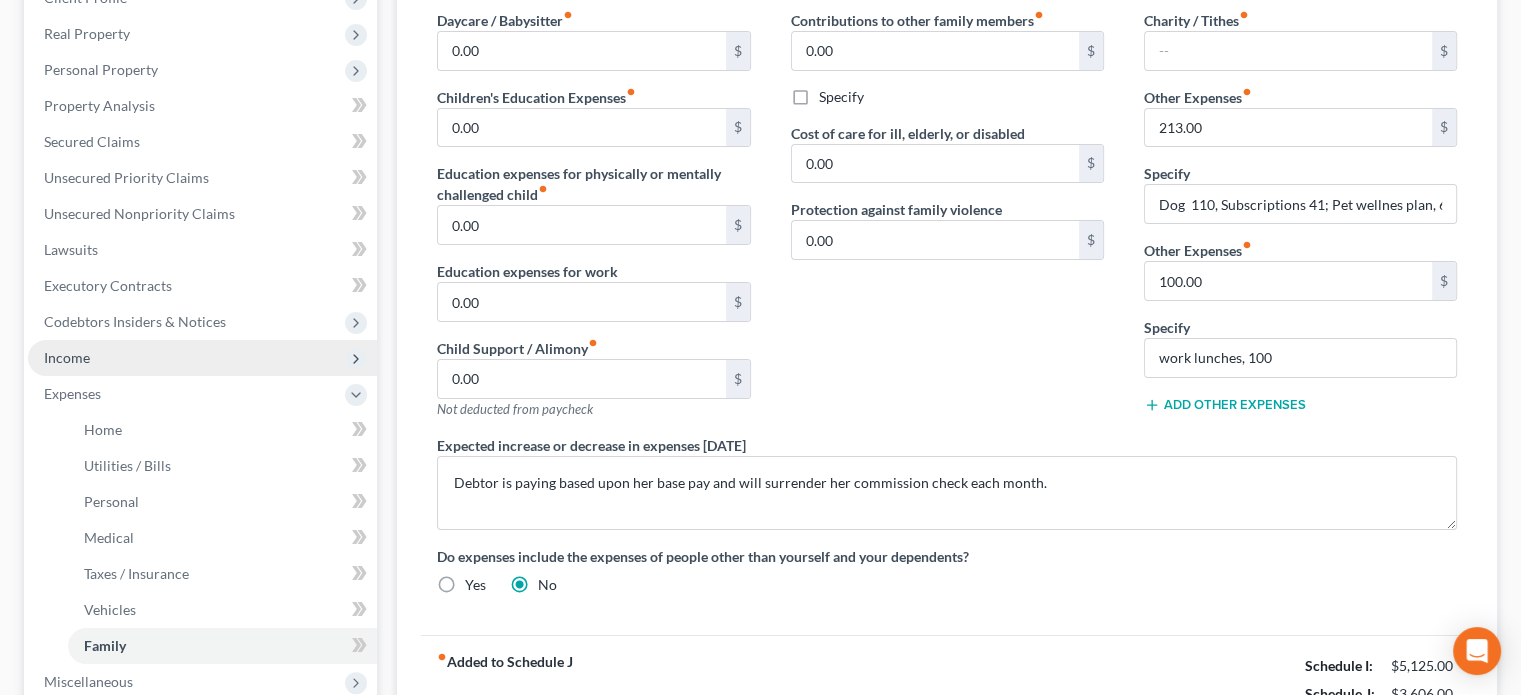 click on "Income" at bounding box center [67, 357] 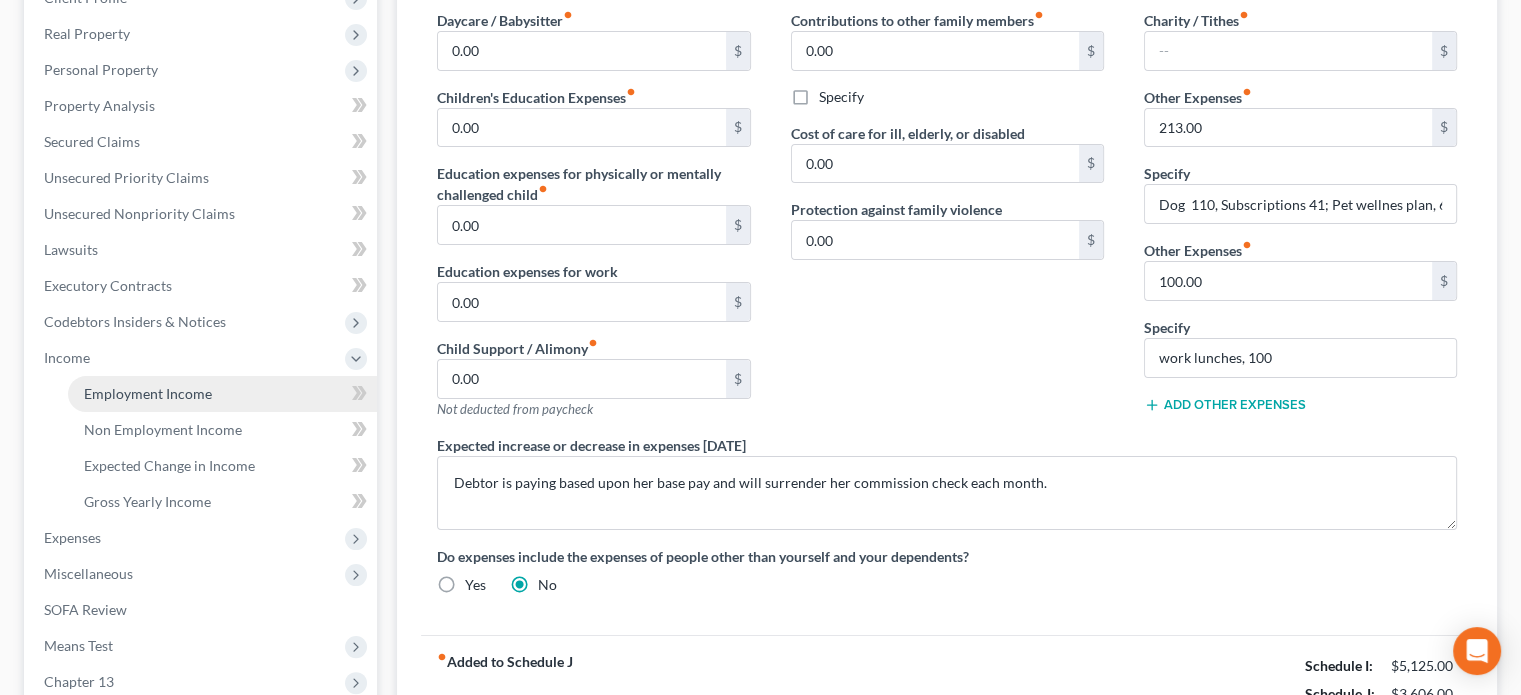 click on "Employment Income" at bounding box center (148, 393) 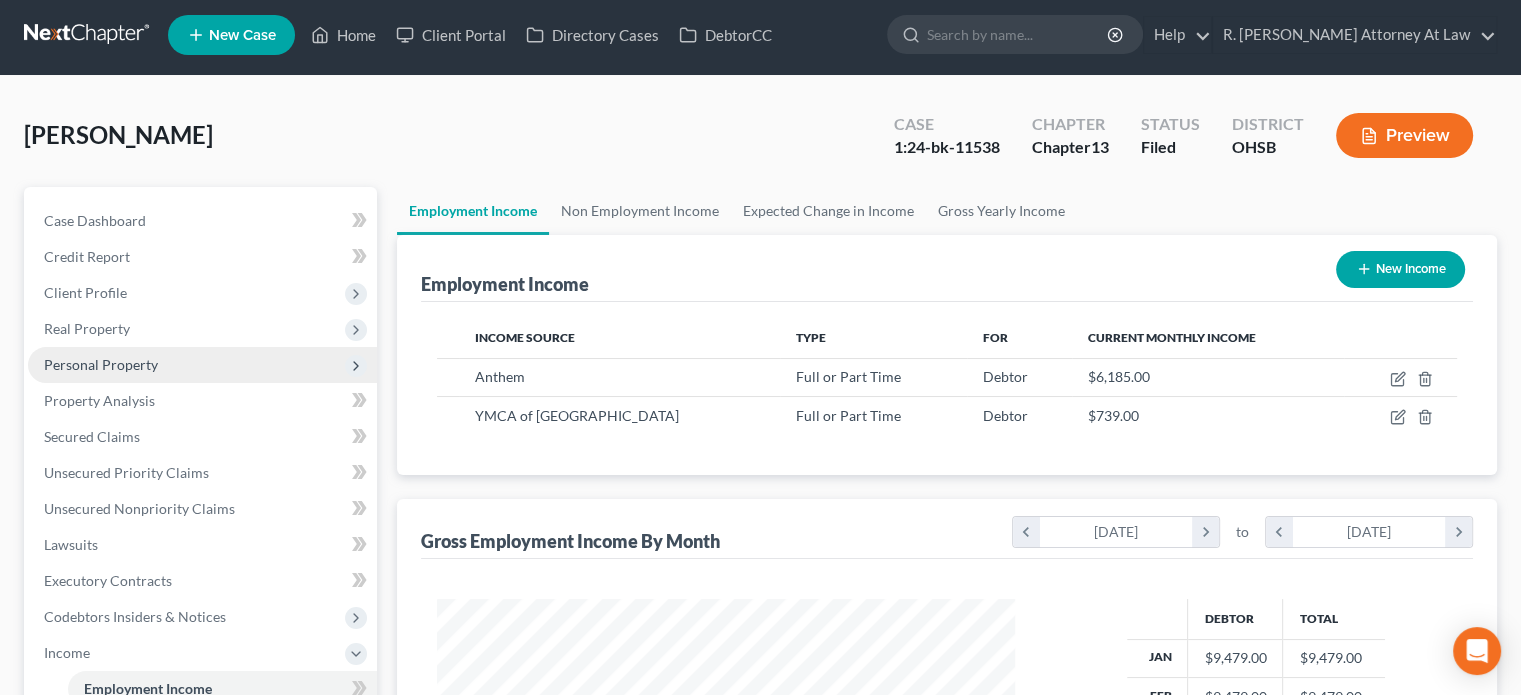 scroll, scrollTop: 0, scrollLeft: 0, axis: both 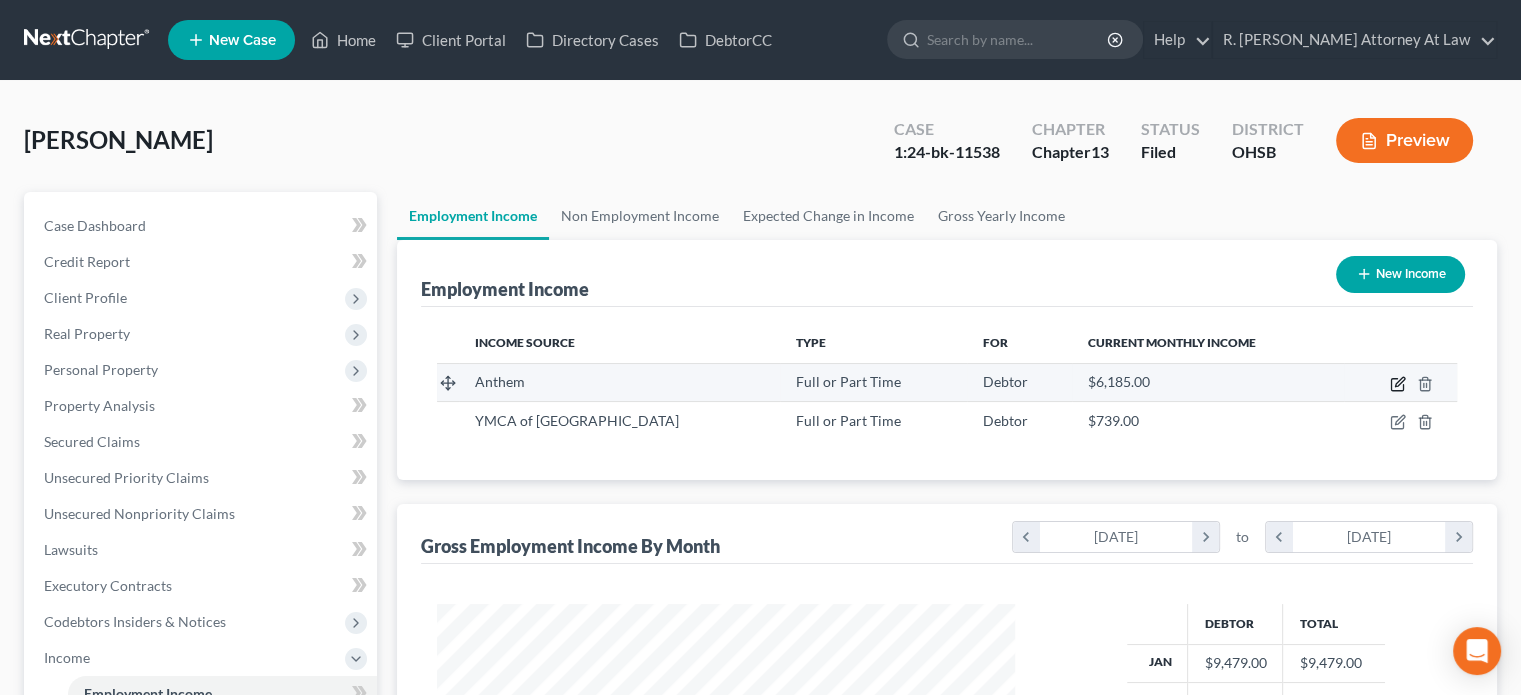 click 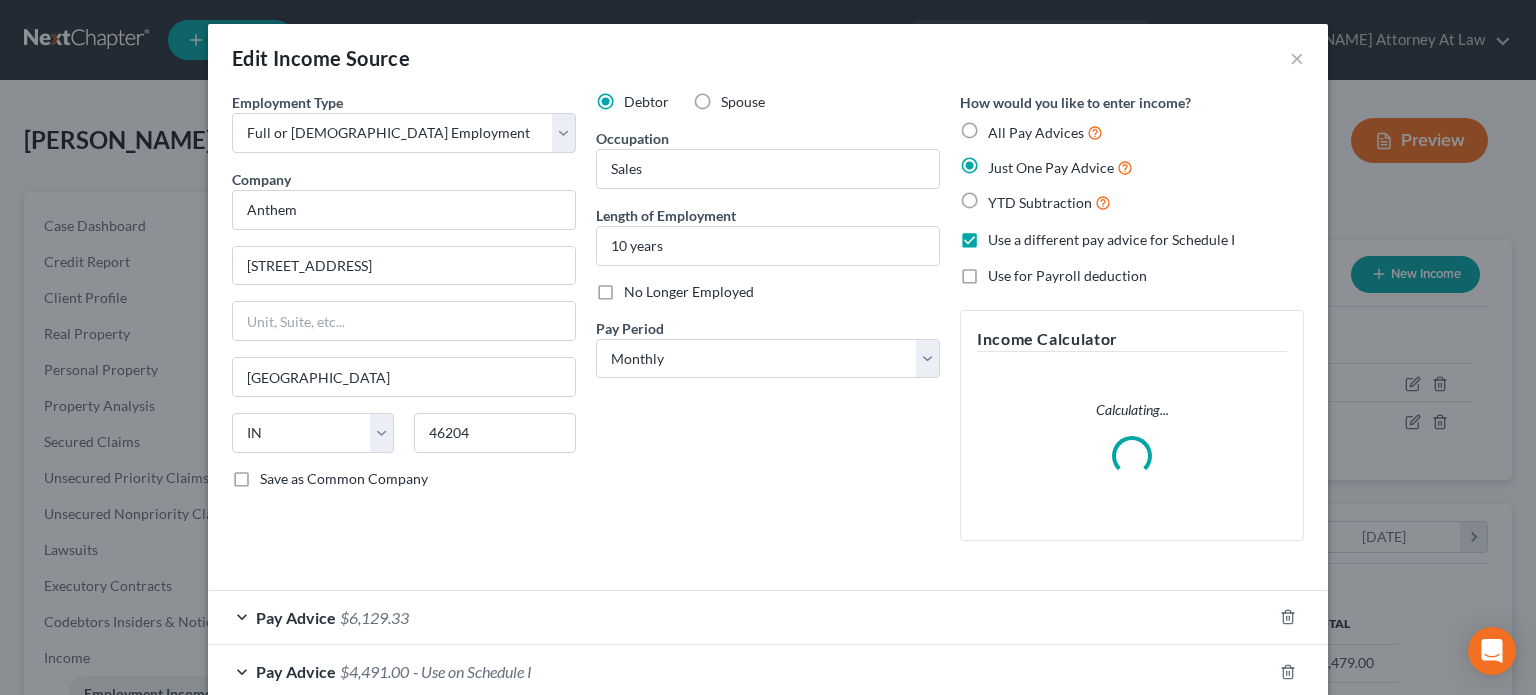 scroll, scrollTop: 999643, scrollLeft: 999375, axis: both 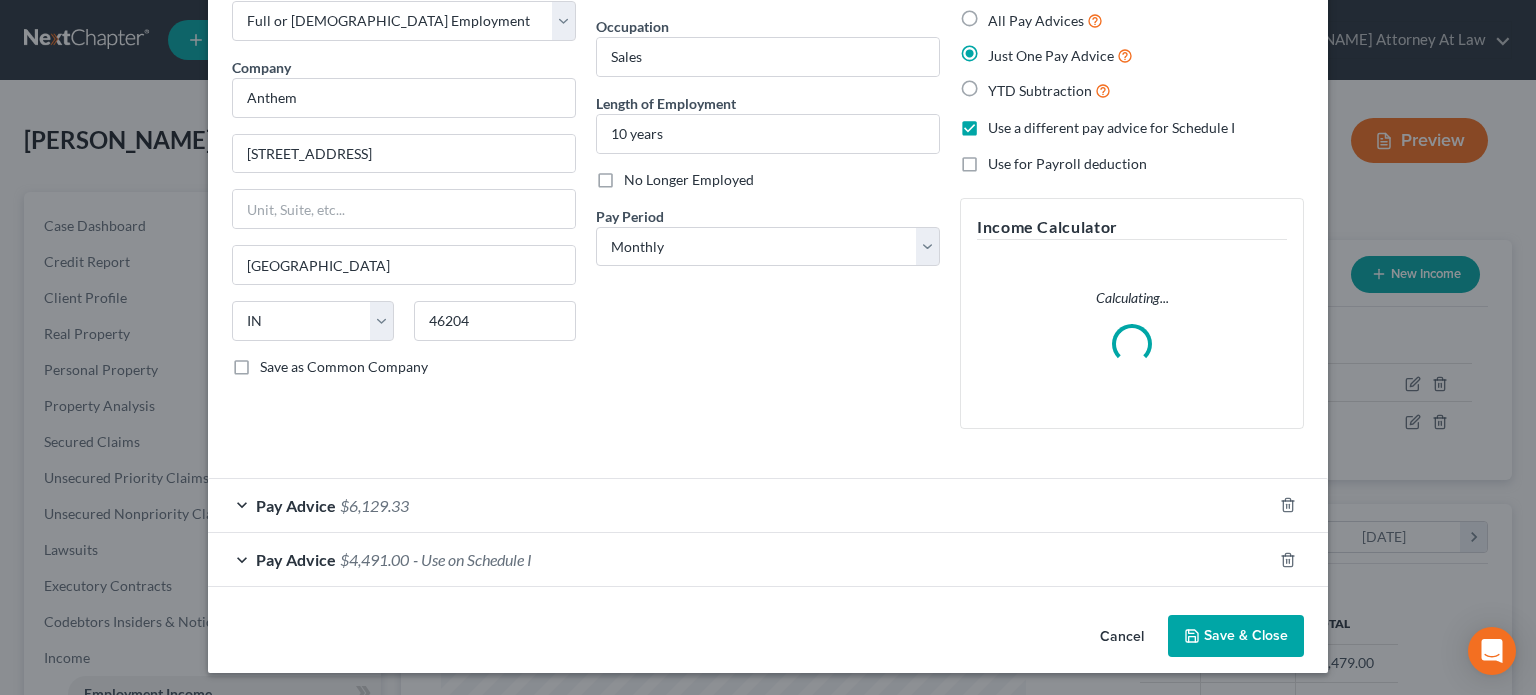 click on "Pay Advice $6,129.33" at bounding box center (740, 505) 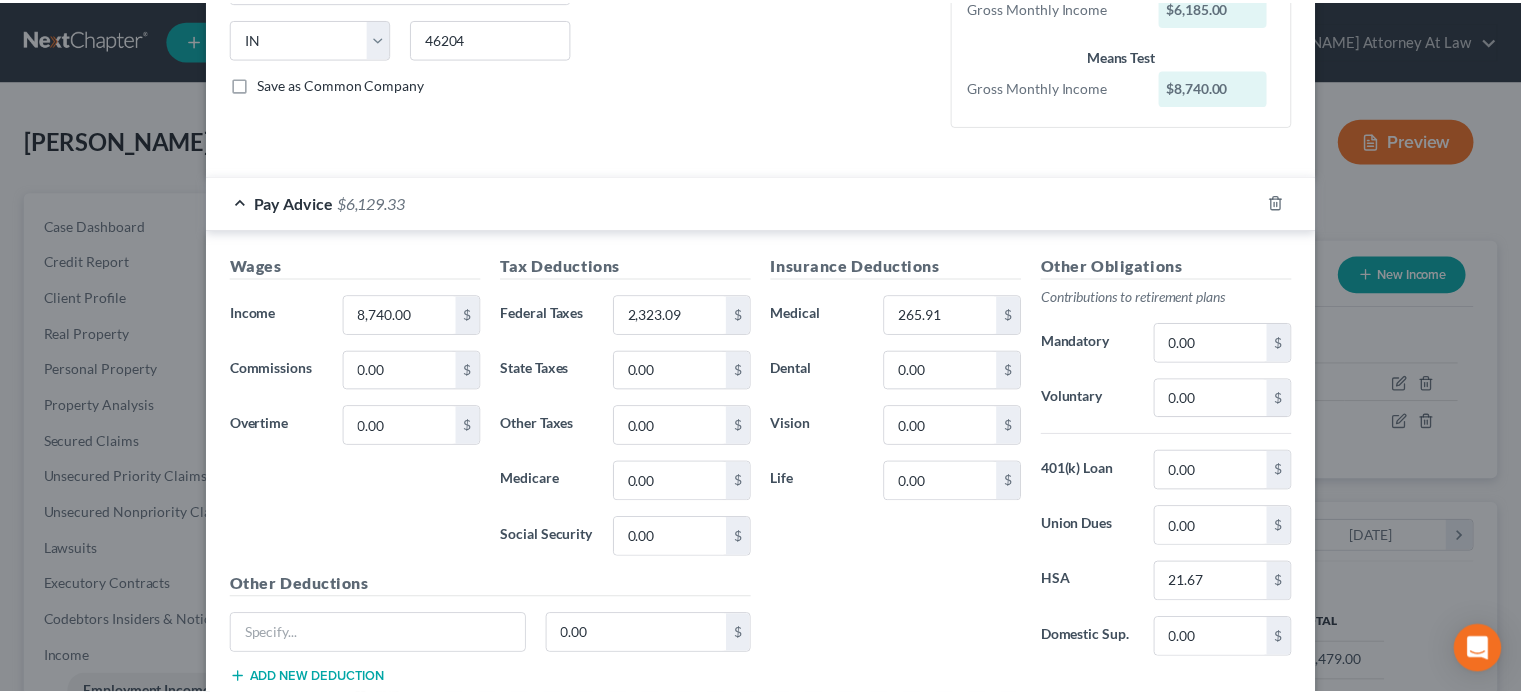 scroll, scrollTop: 579, scrollLeft: 0, axis: vertical 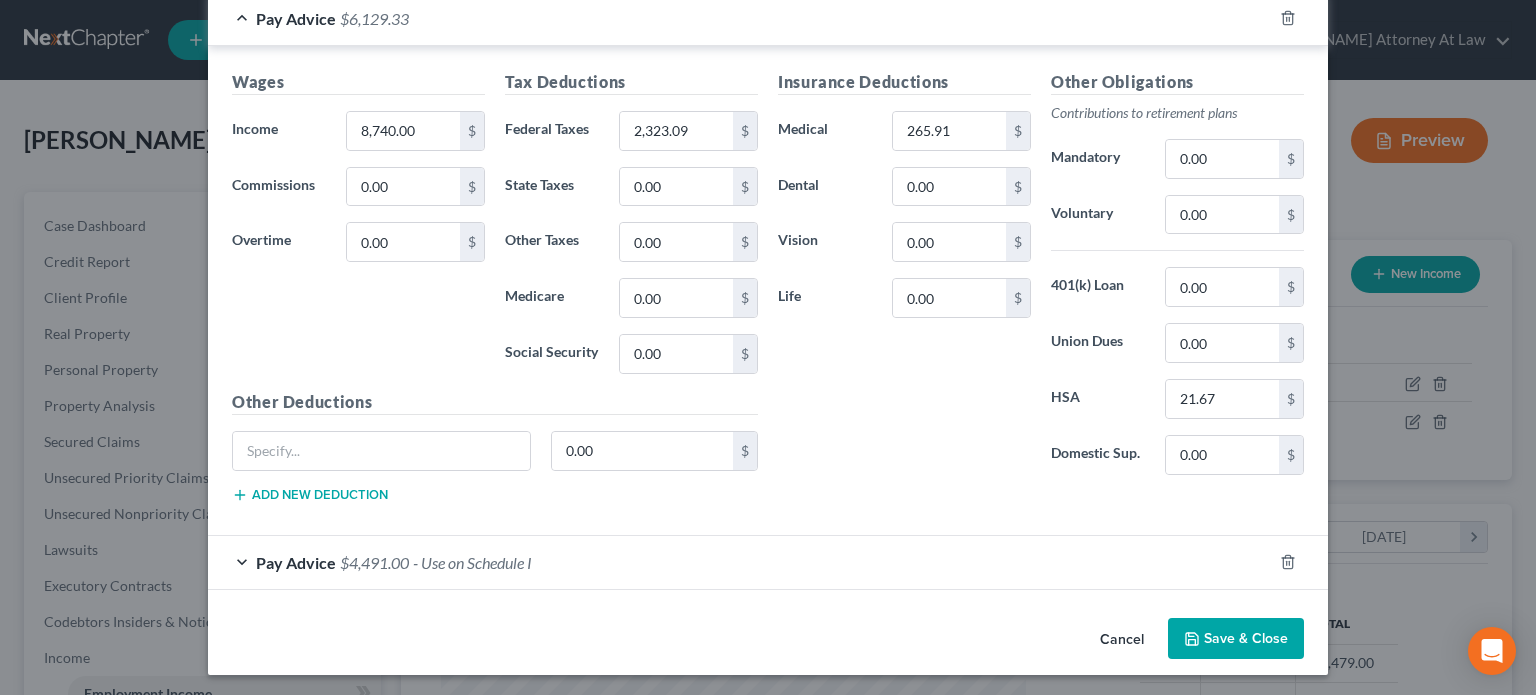 click on "Save & Close" at bounding box center (1236, 639) 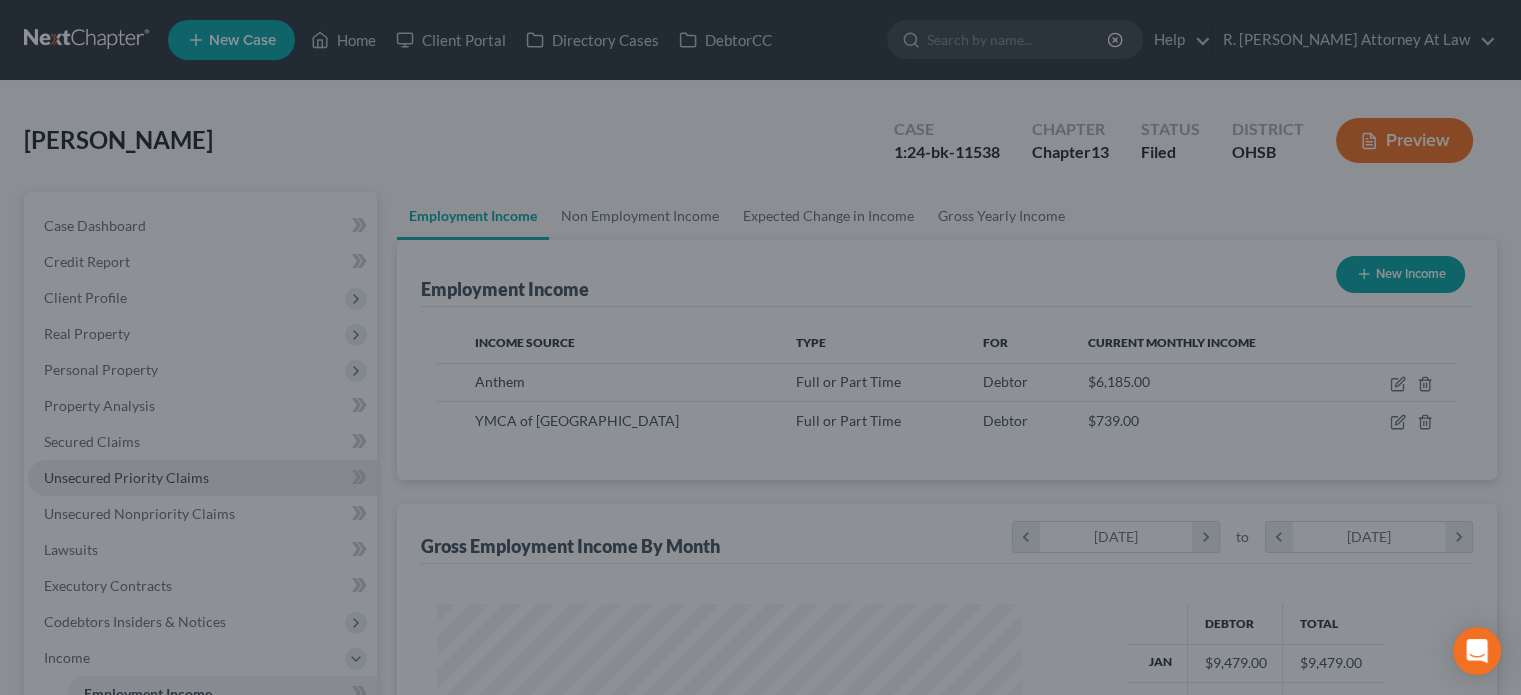 scroll, scrollTop: 356, scrollLeft: 617, axis: both 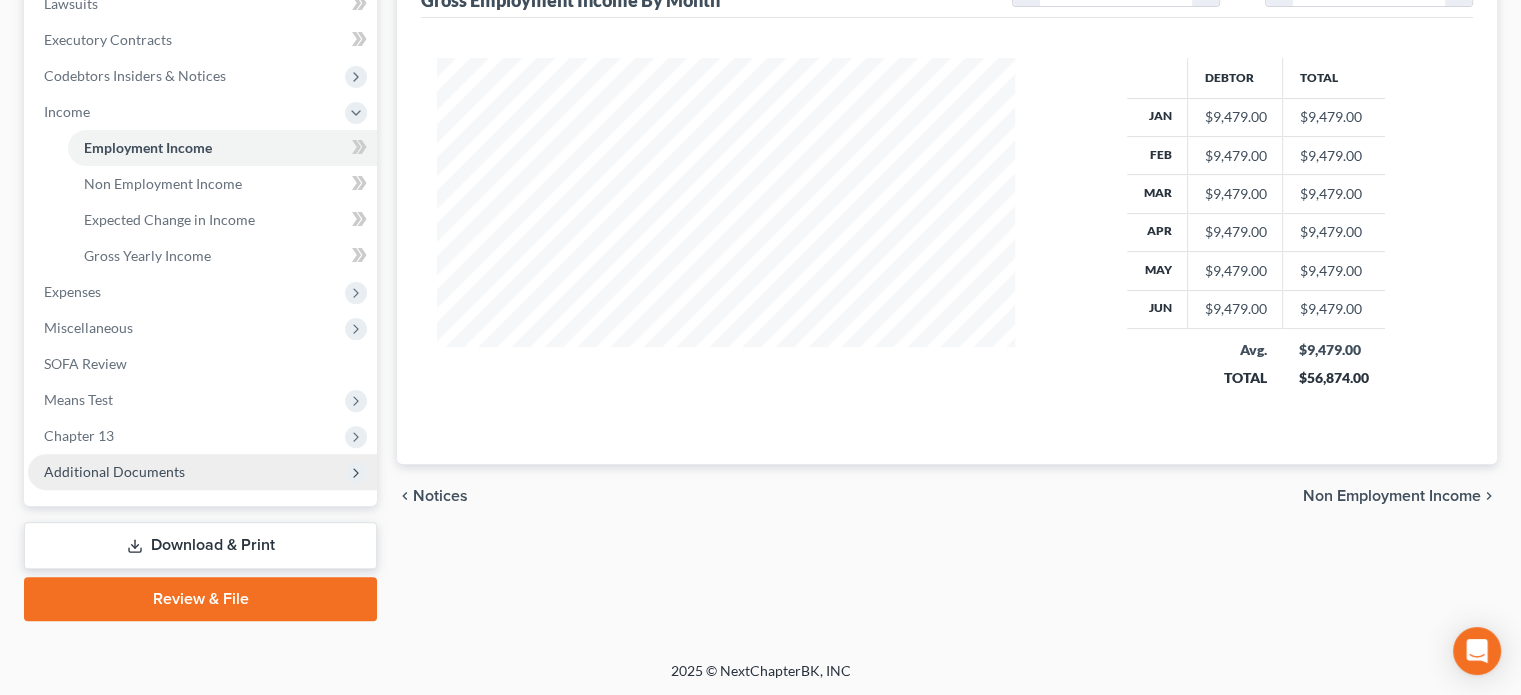 click on "Additional Documents" at bounding box center (114, 471) 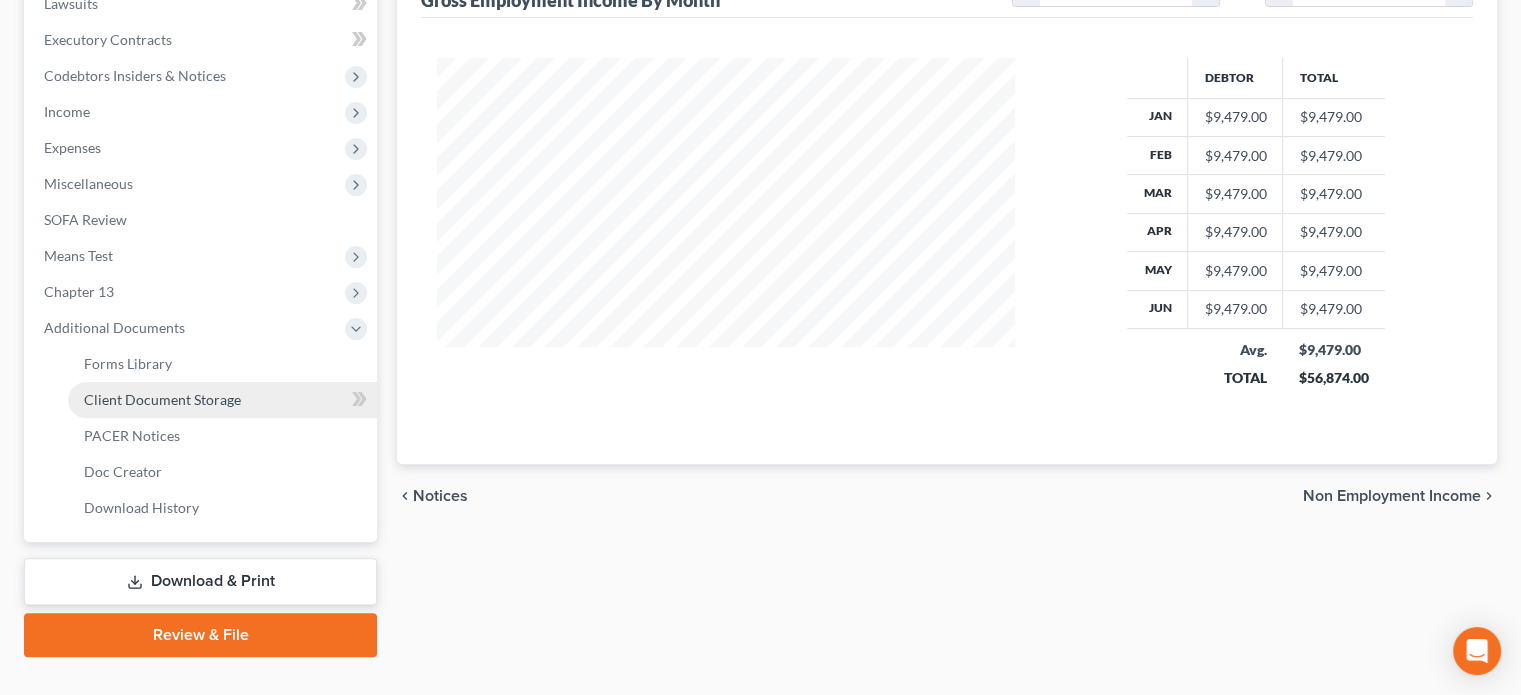 click on "Client Document Storage" at bounding box center (162, 399) 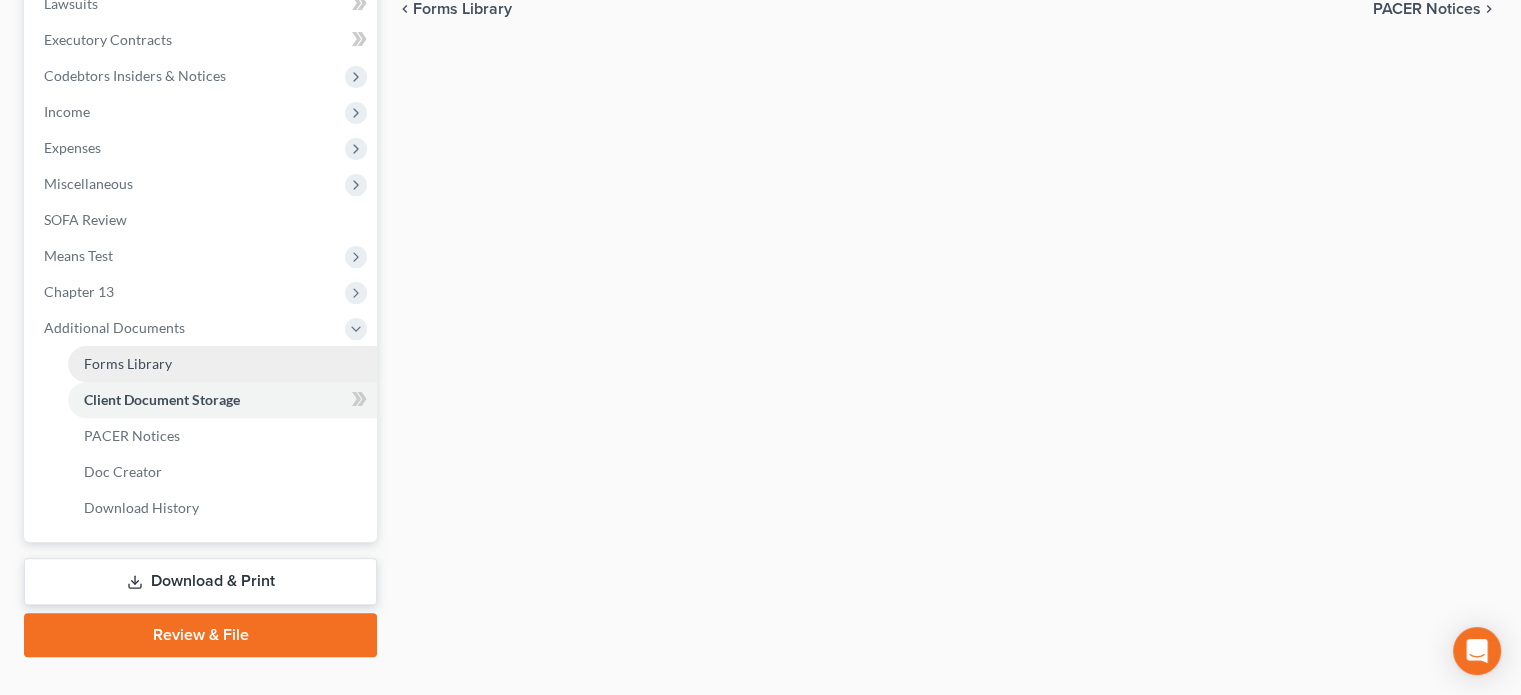 select on "52" 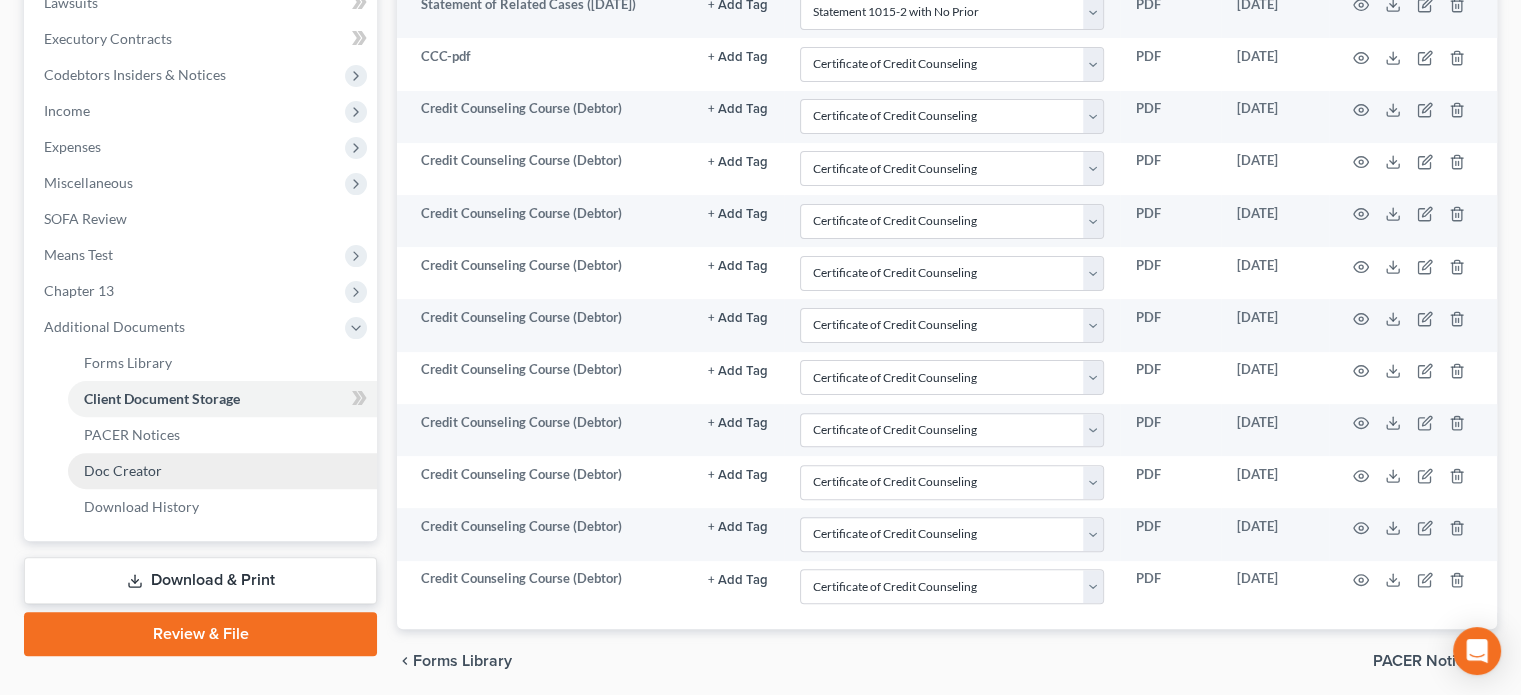 scroll, scrollTop: 615, scrollLeft: 0, axis: vertical 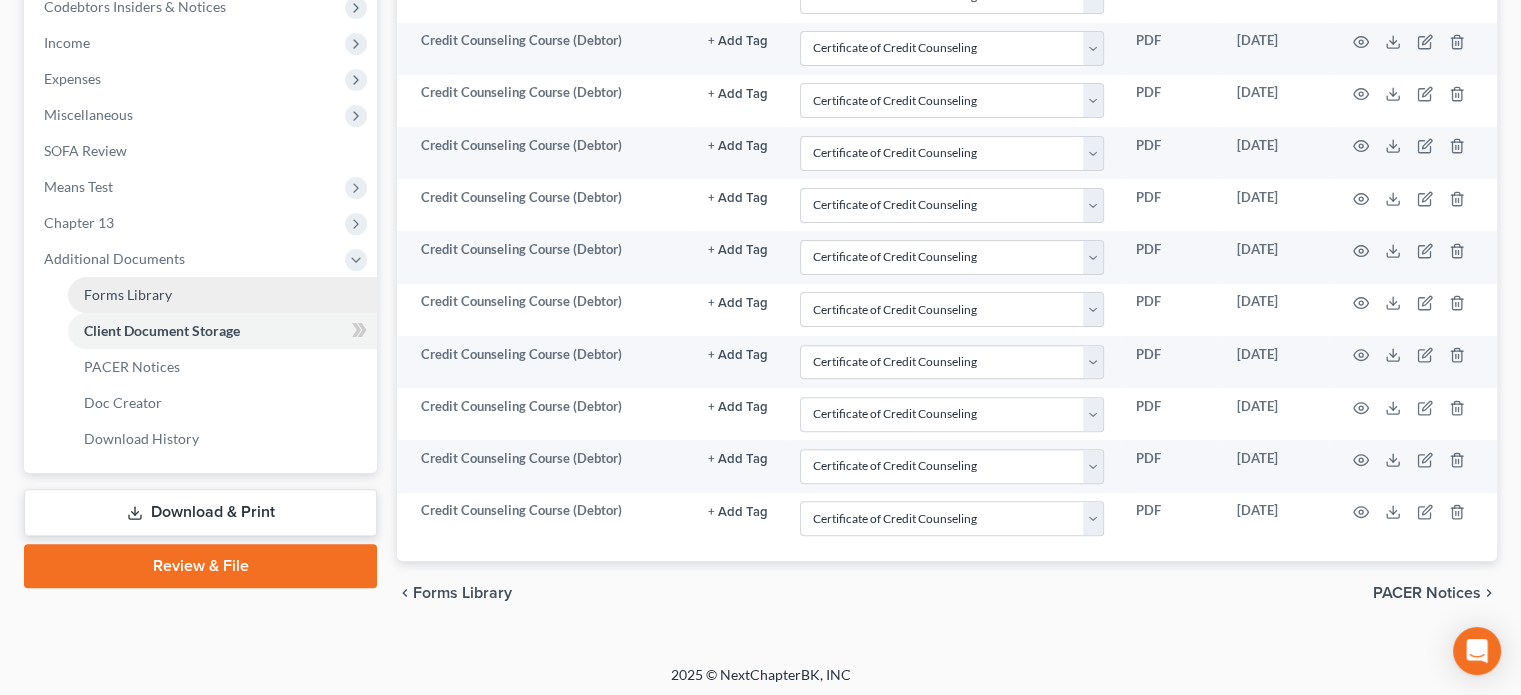 click on "Forms Library" at bounding box center (128, 294) 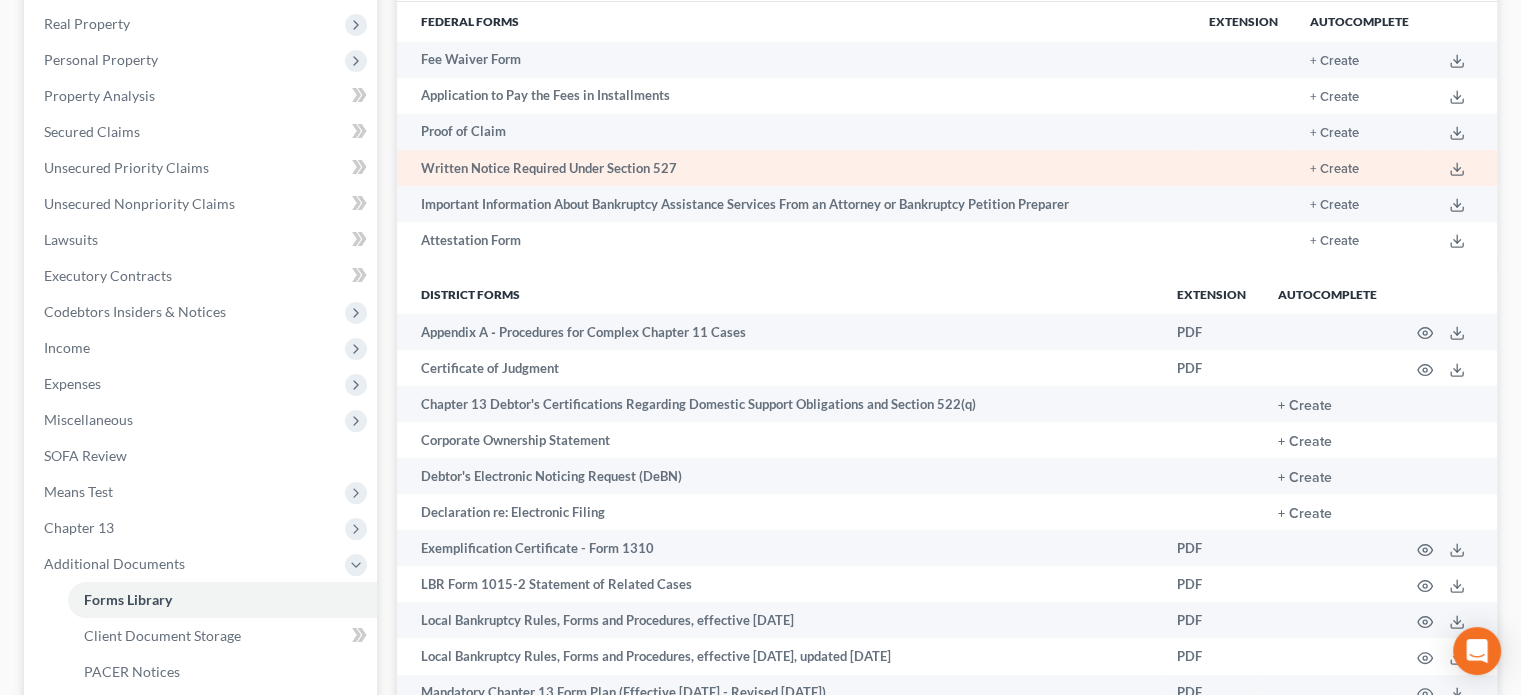 scroll, scrollTop: 83, scrollLeft: 0, axis: vertical 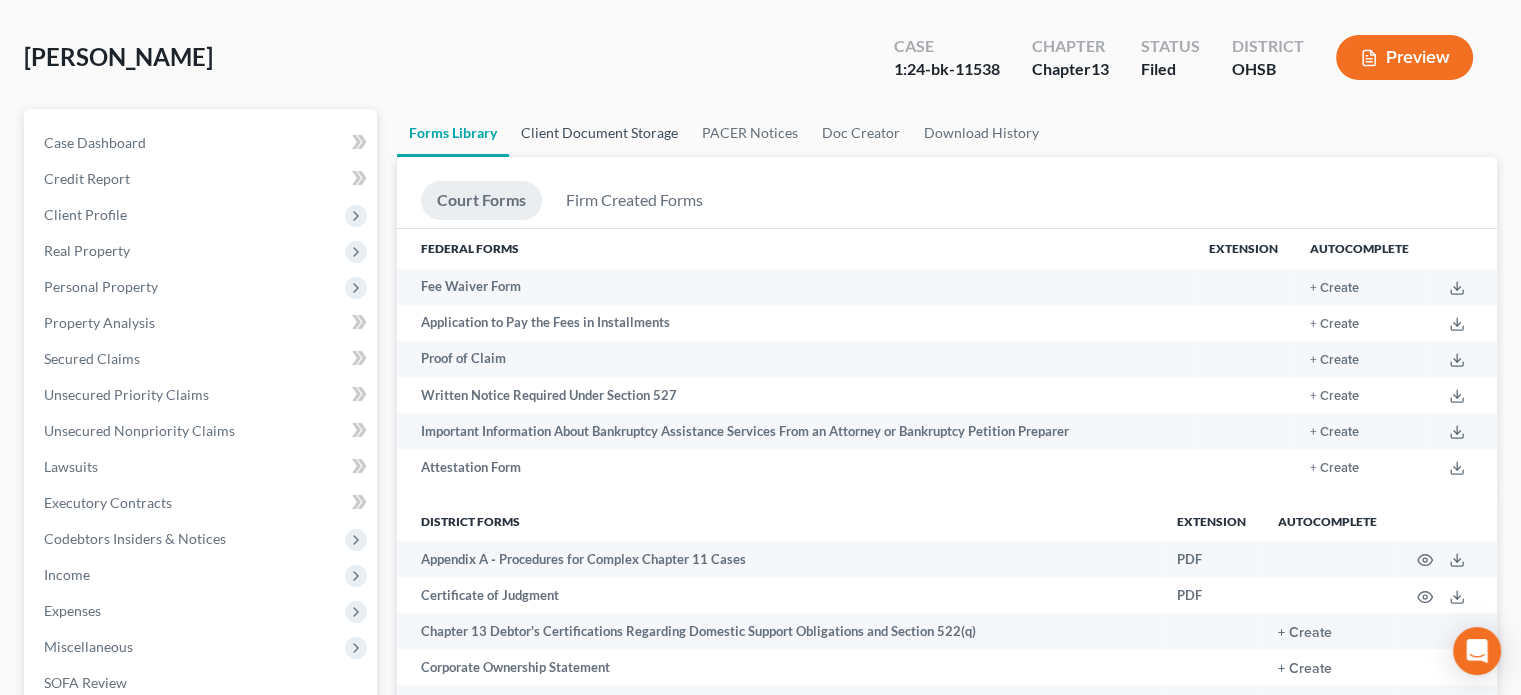click on "Client Document Storage" at bounding box center [599, 133] 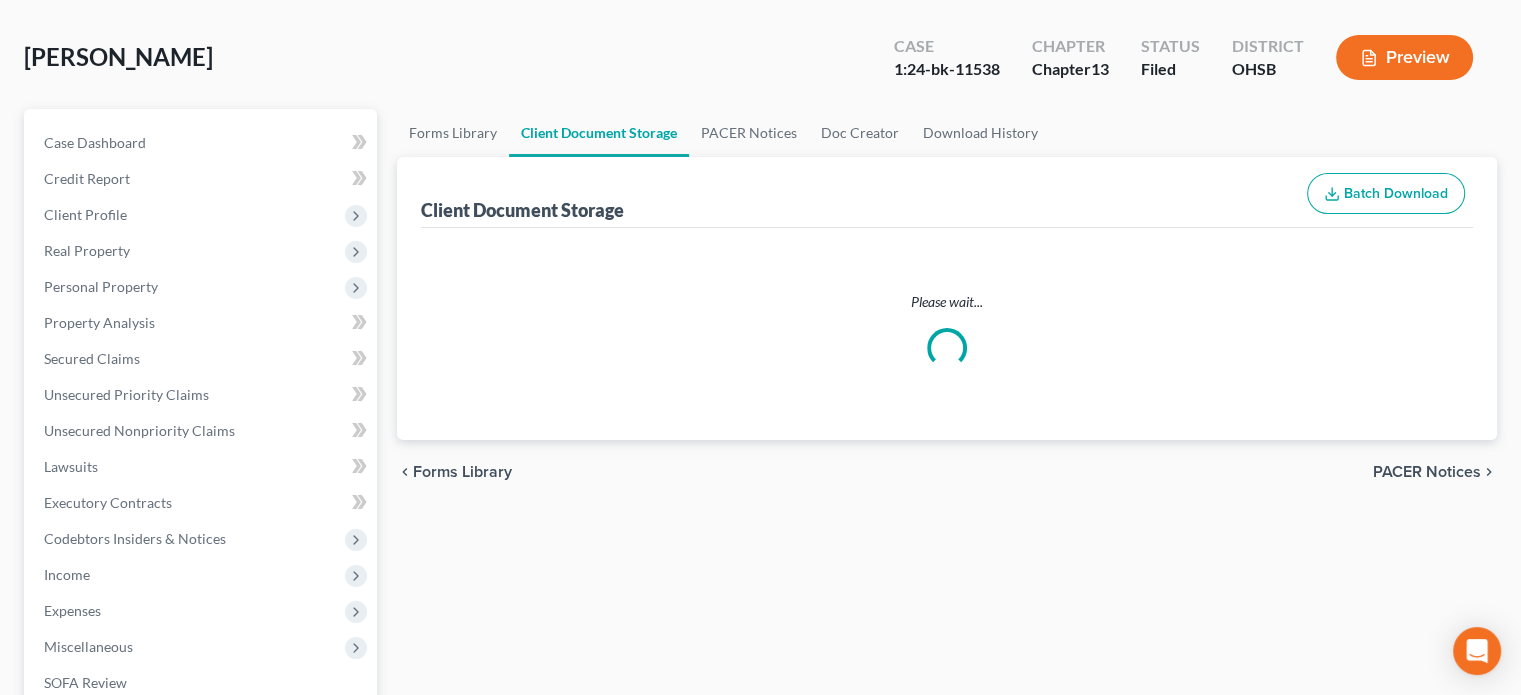 select on "52" 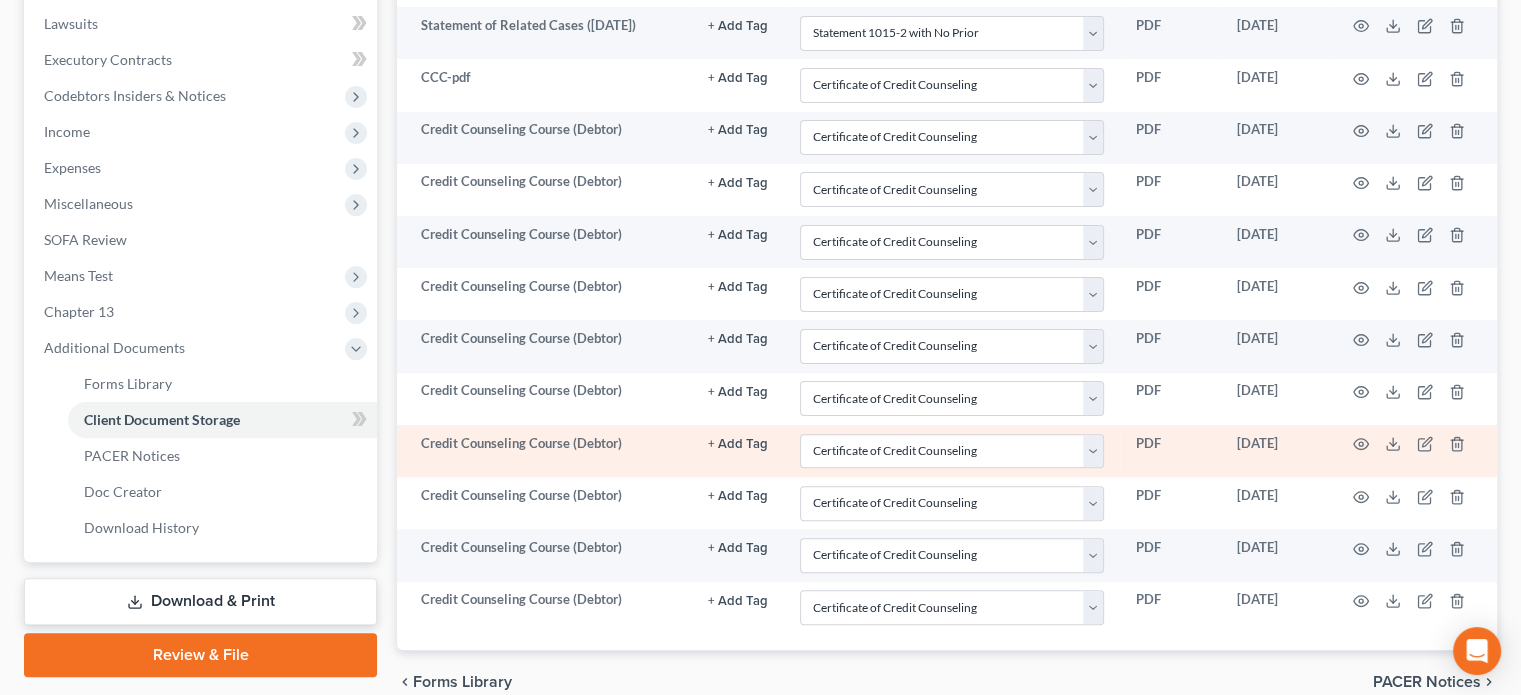 scroll, scrollTop: 600, scrollLeft: 0, axis: vertical 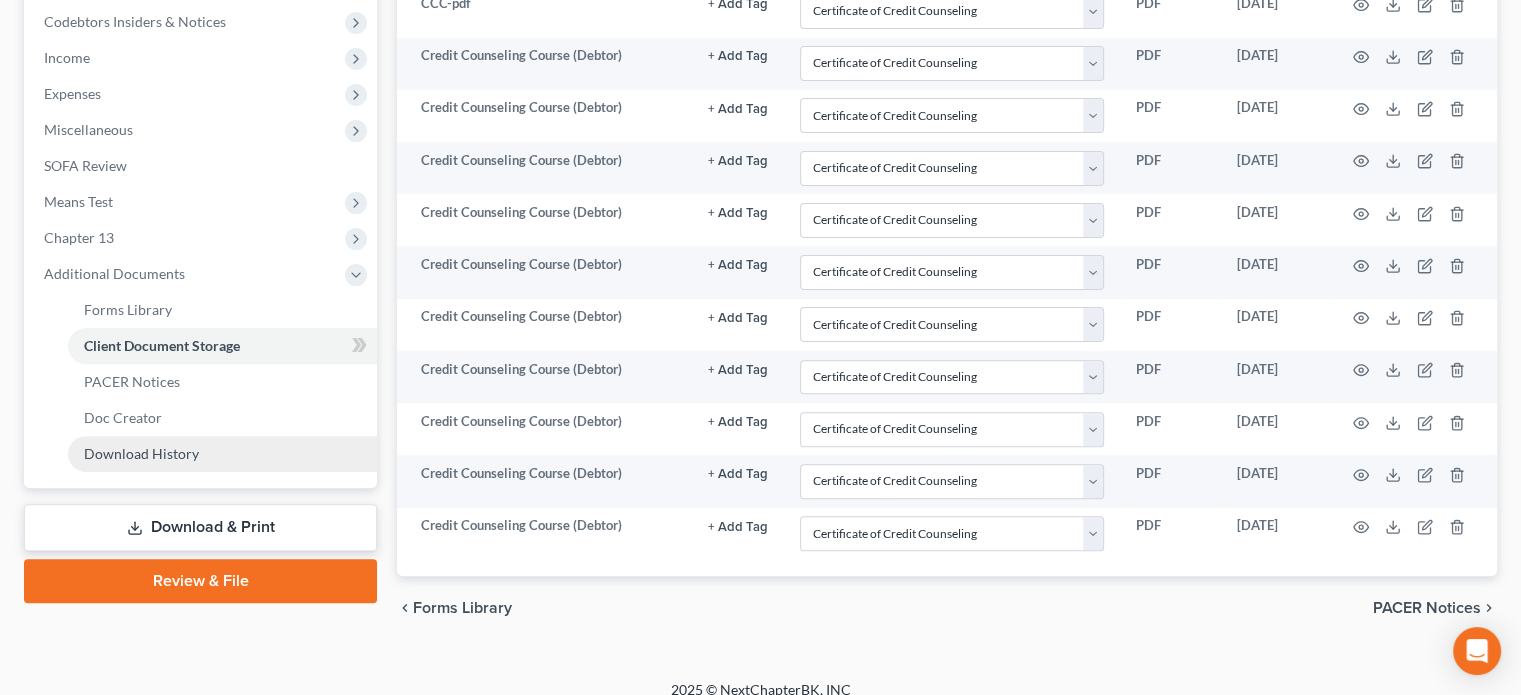 click on "Download History" at bounding box center [141, 453] 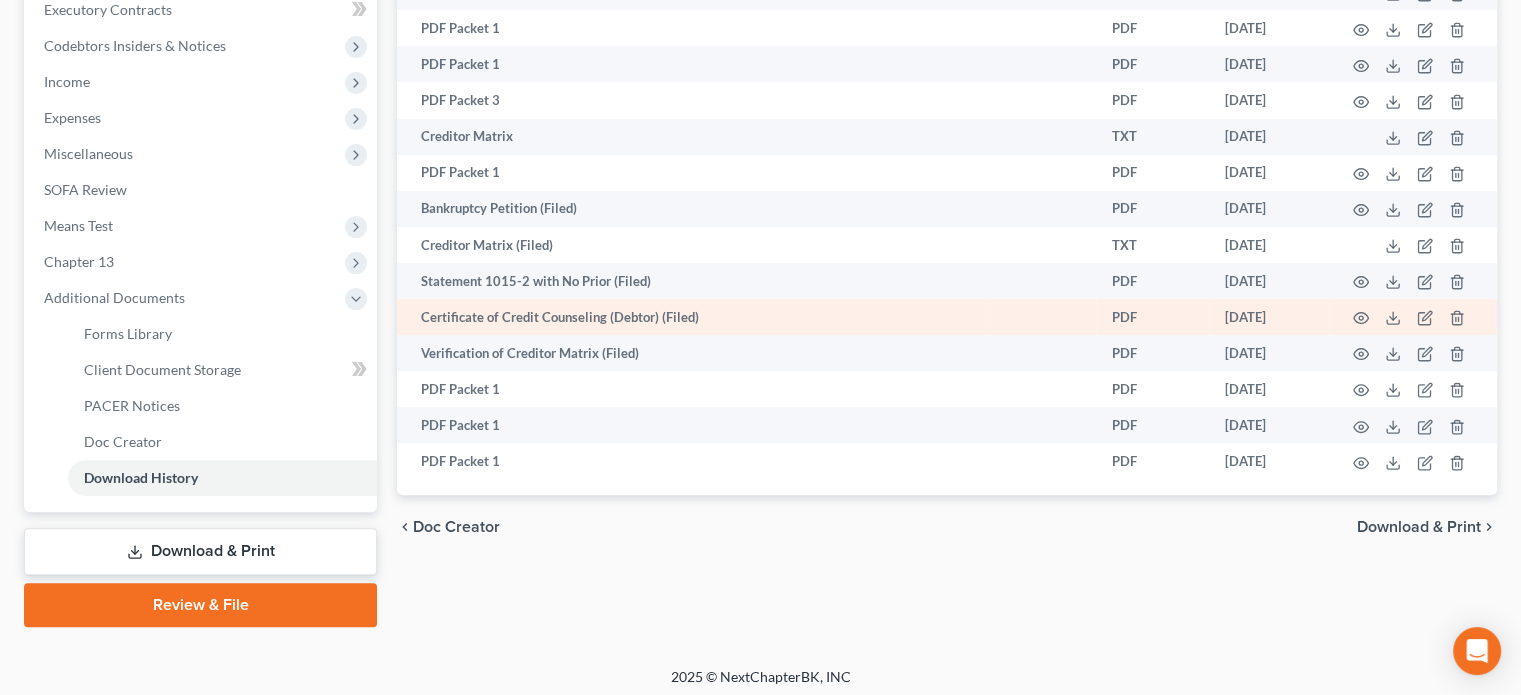 scroll, scrollTop: 582, scrollLeft: 0, axis: vertical 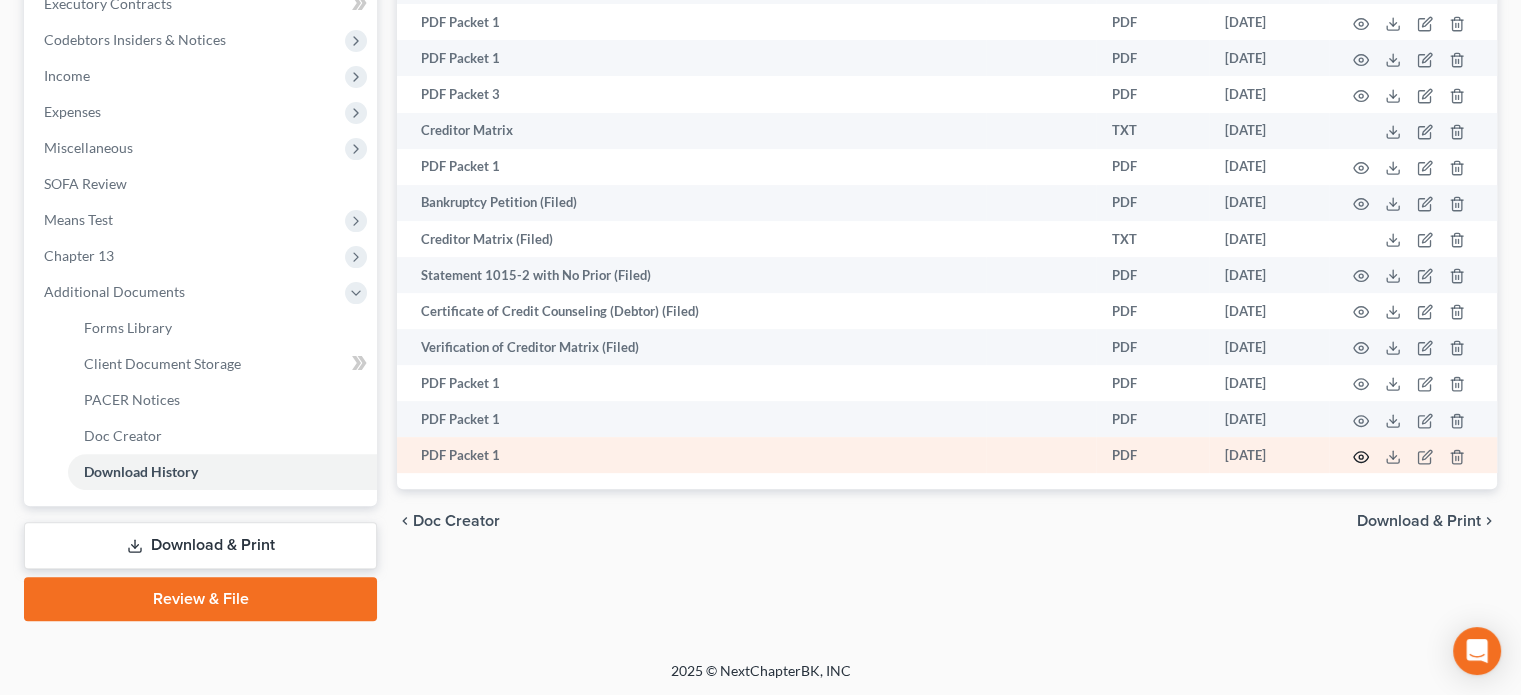 click 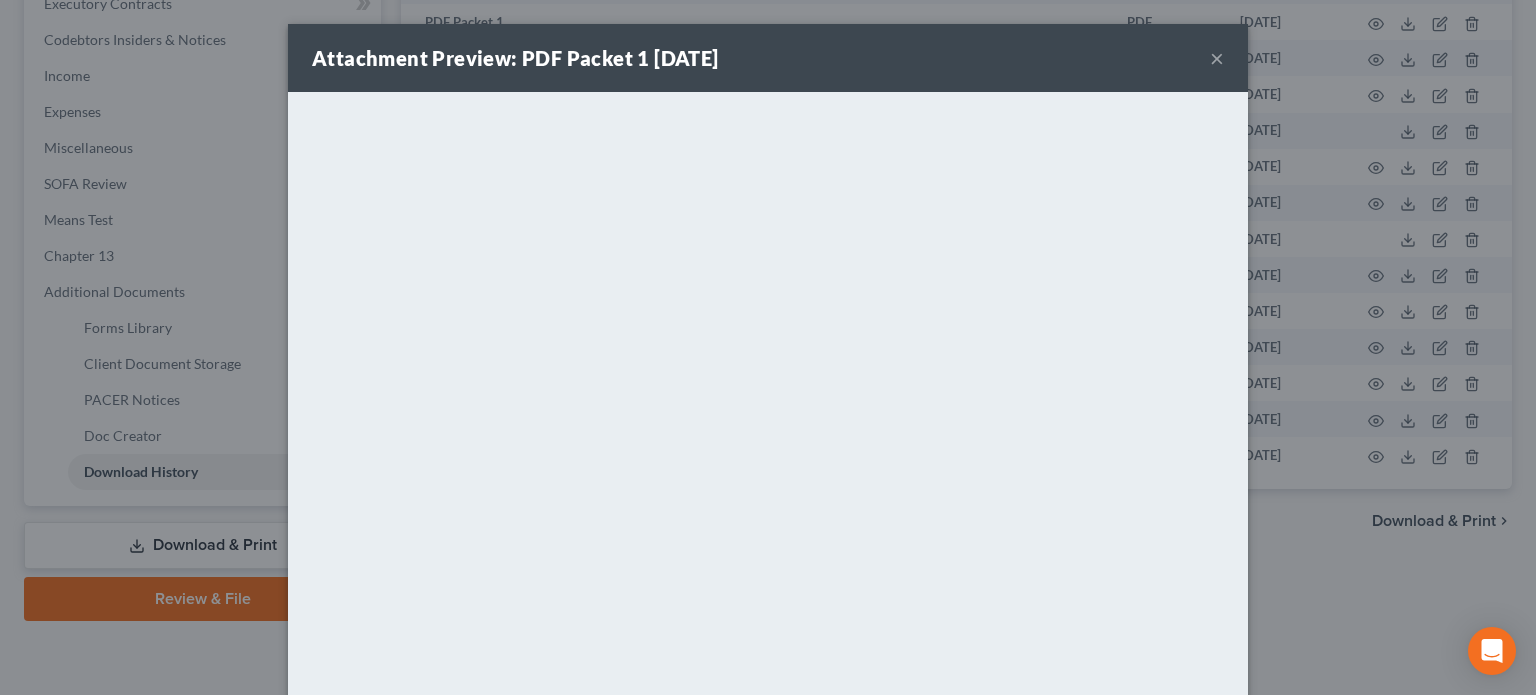 click on "×" at bounding box center [1217, 58] 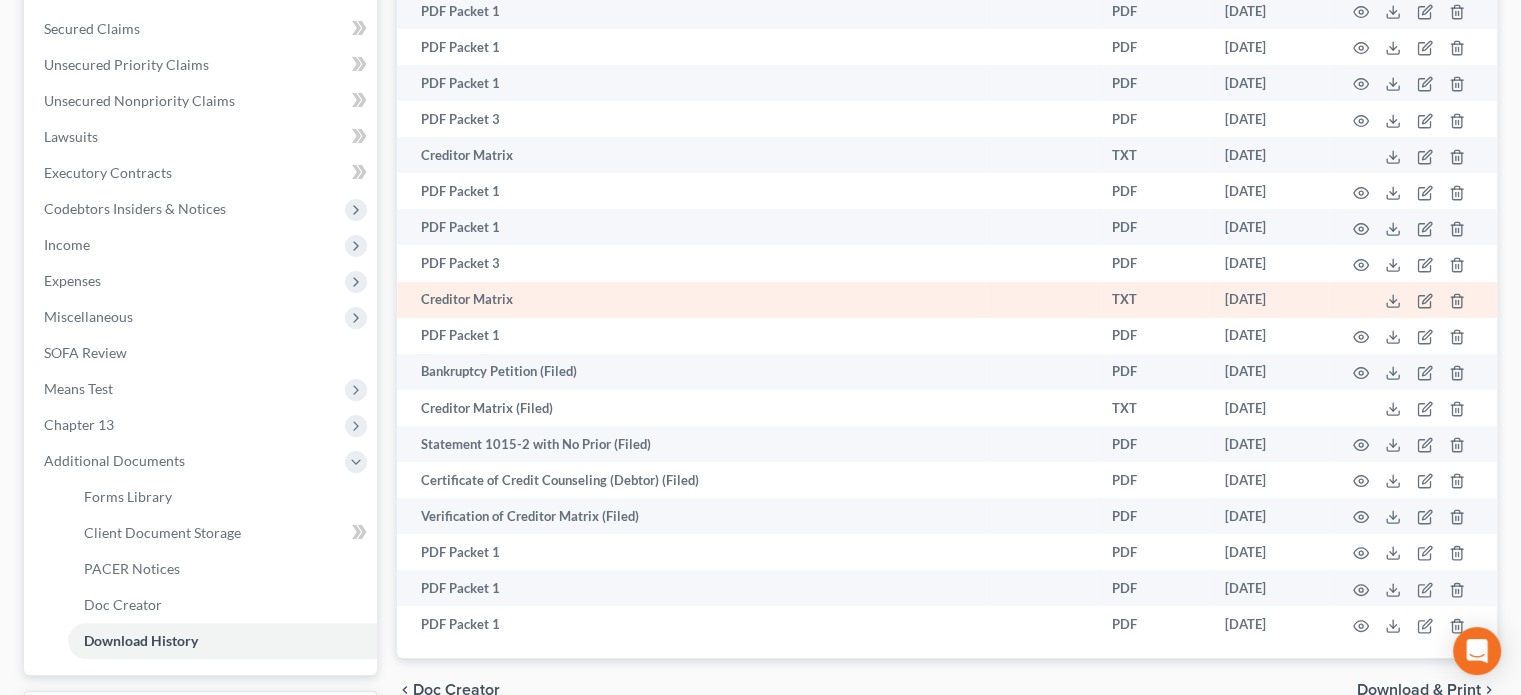 scroll, scrollTop: 0, scrollLeft: 0, axis: both 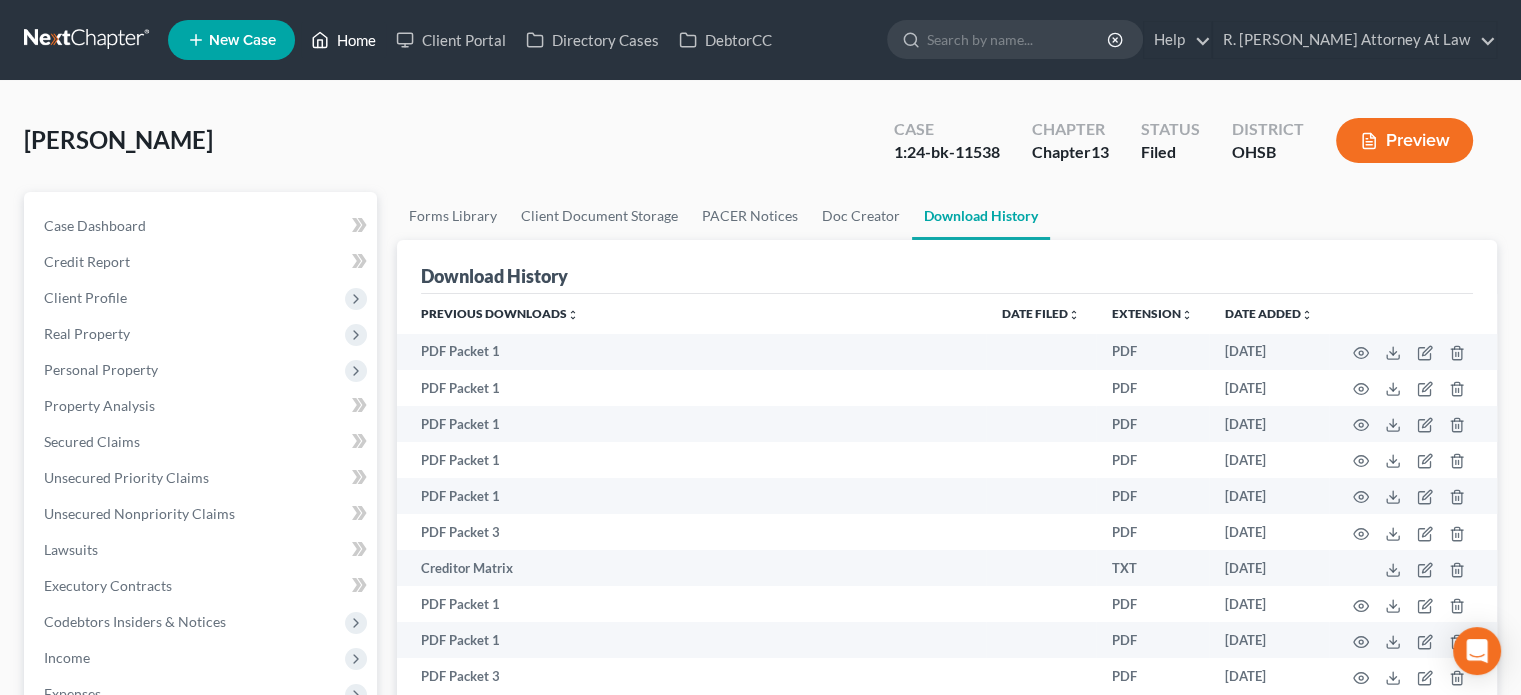 click on "Home" at bounding box center (343, 40) 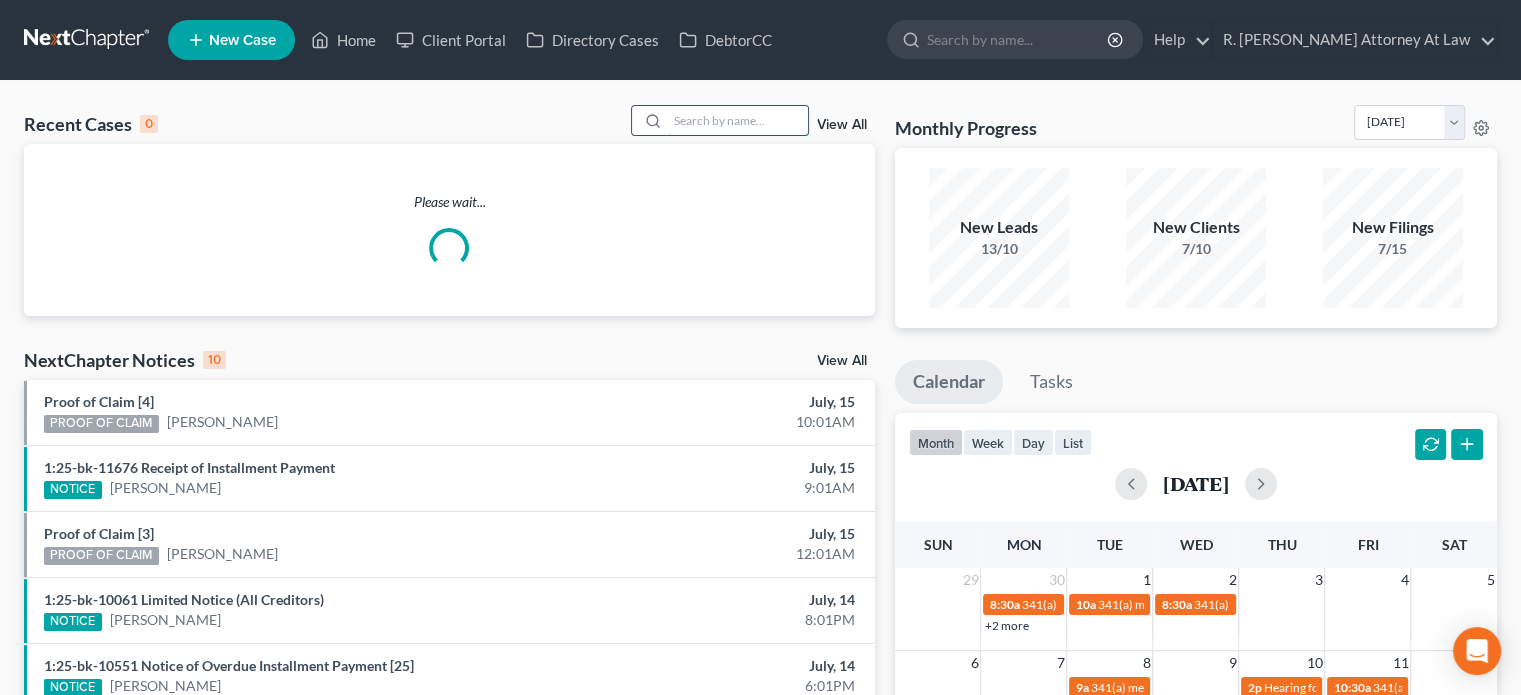 click at bounding box center [738, 120] 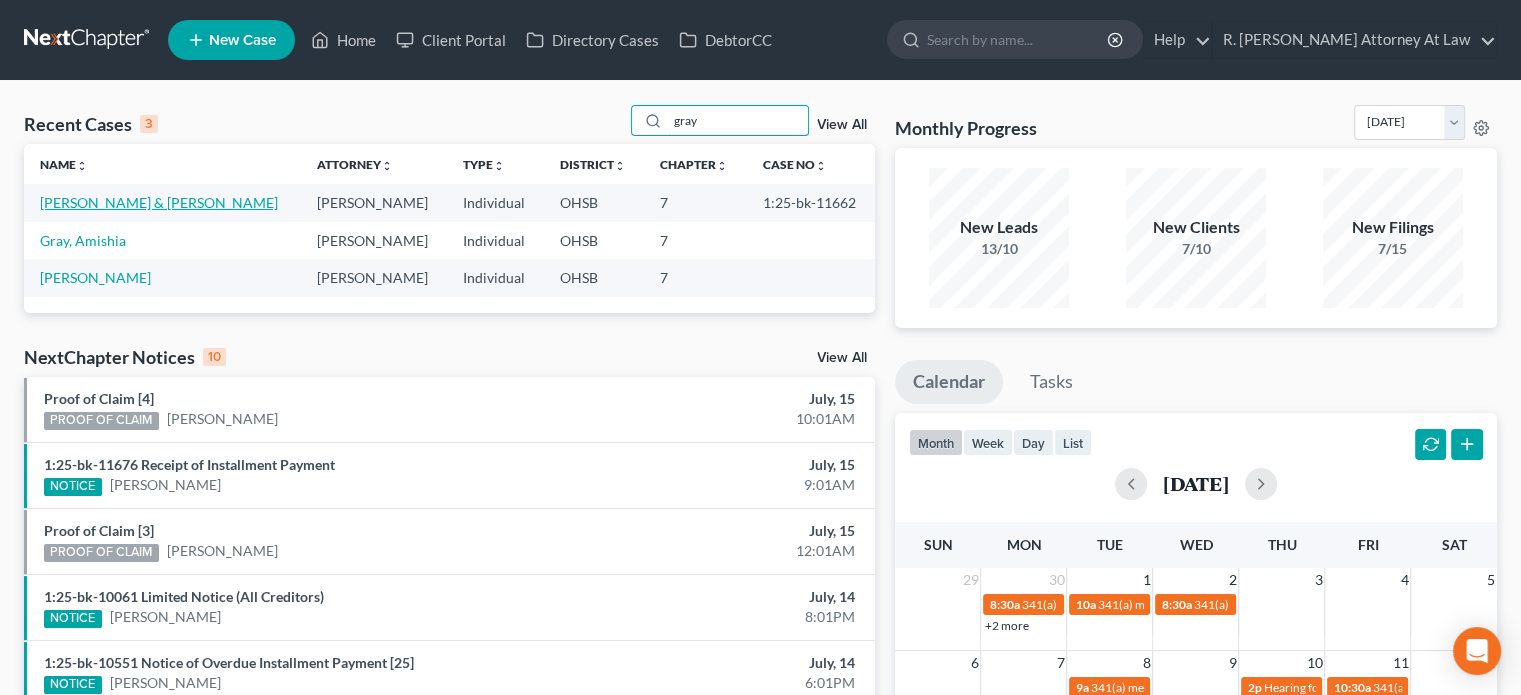 type on "gray" 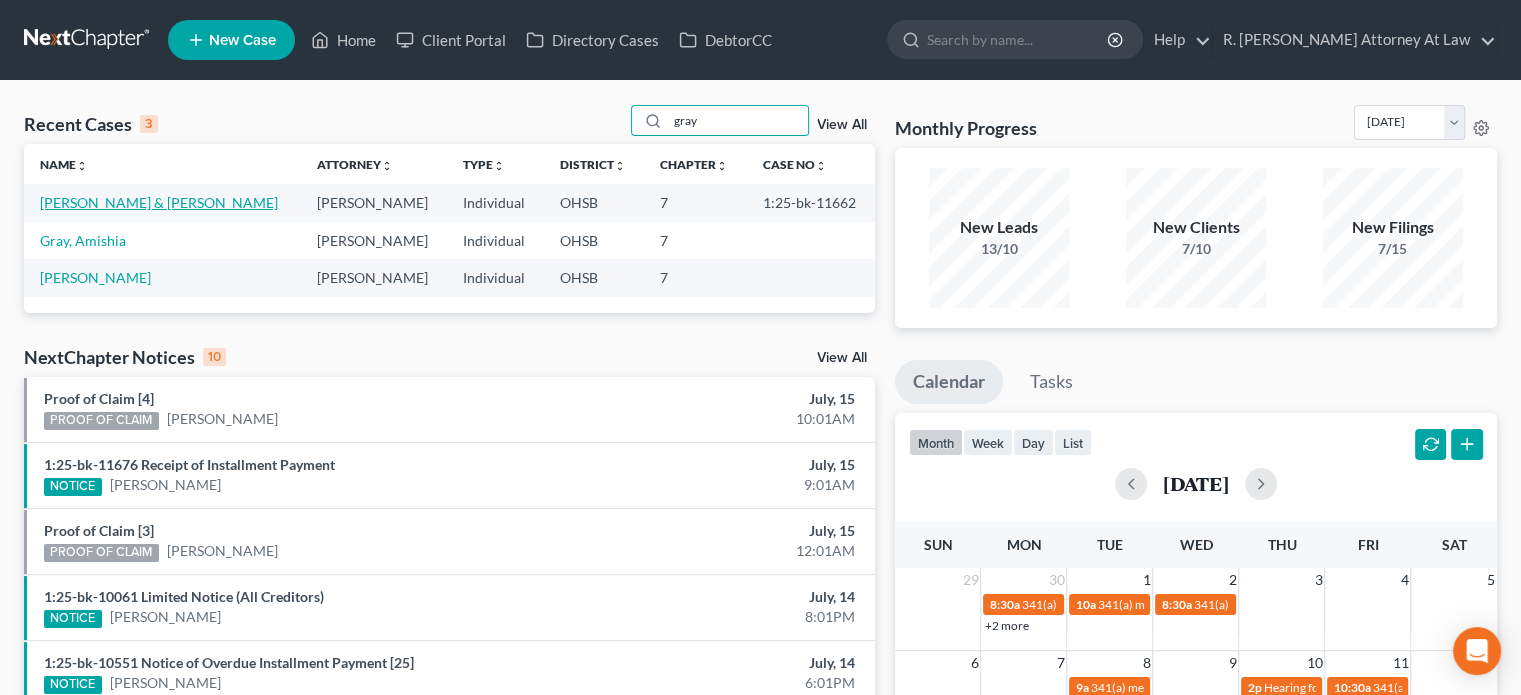 click on "[PERSON_NAME] & [PERSON_NAME]" at bounding box center [159, 202] 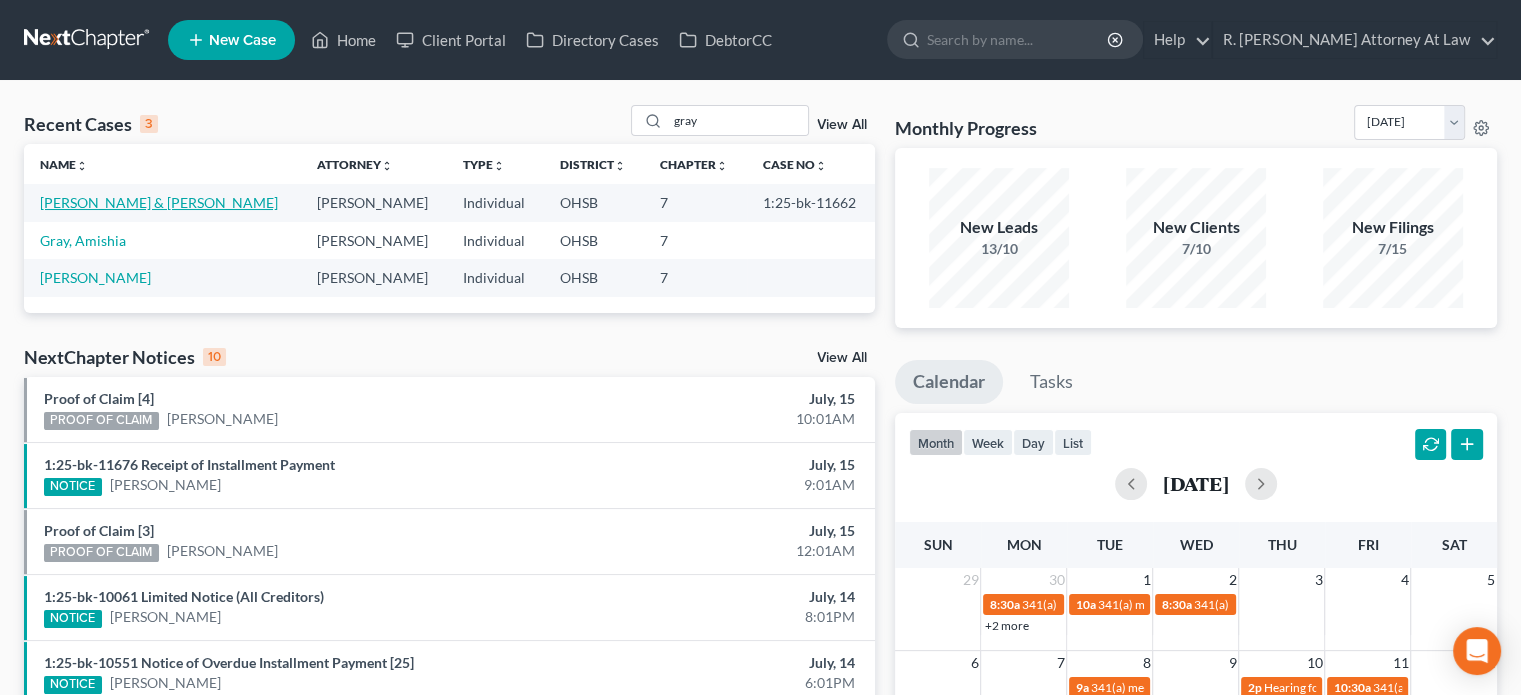 select on "6" 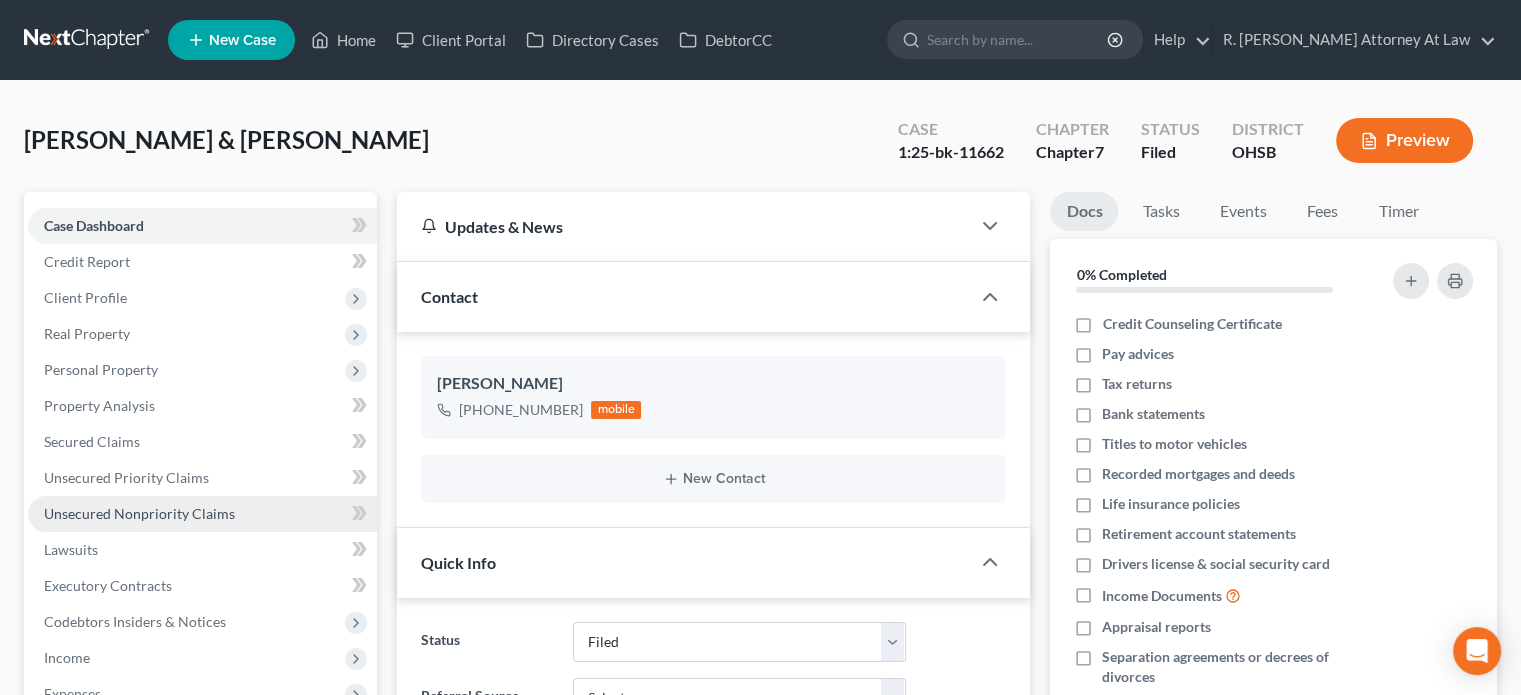 click on "Unsecured Nonpriority Claims" at bounding box center (139, 513) 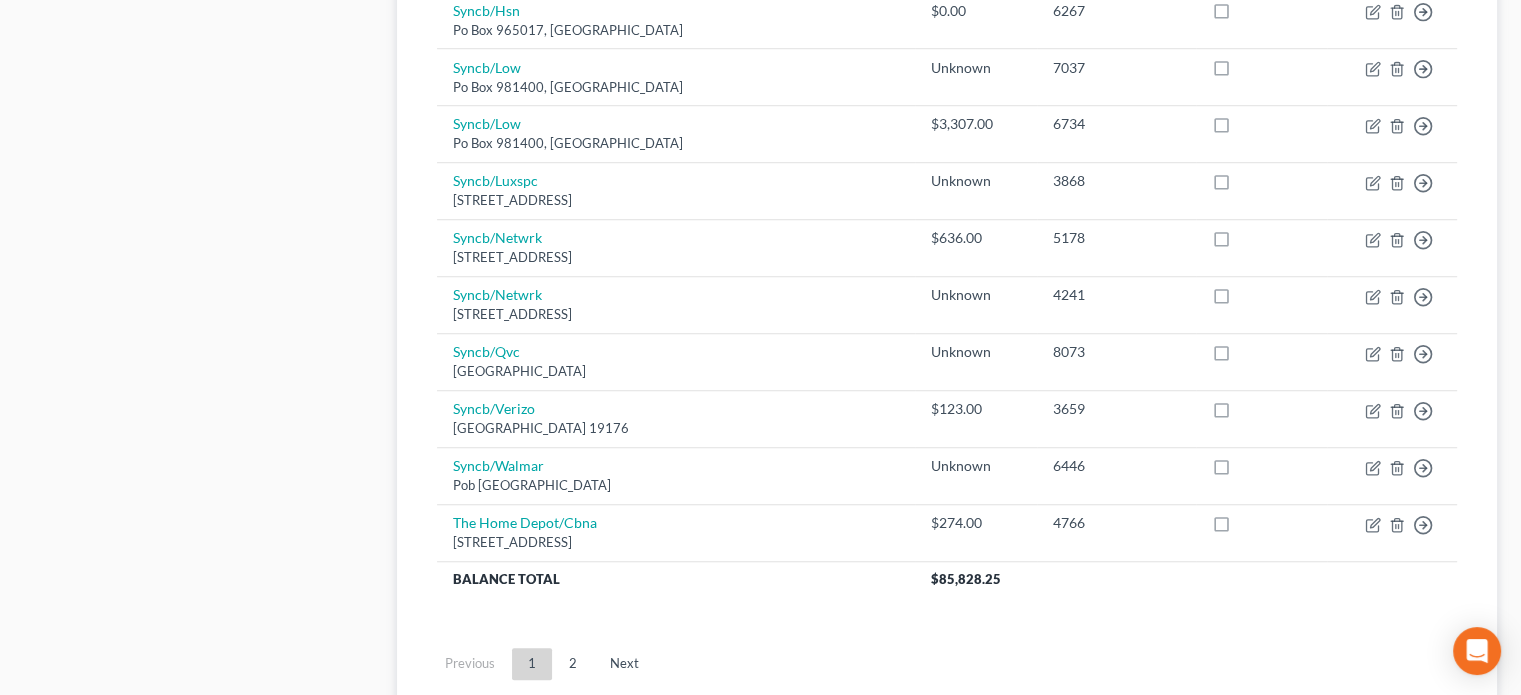 scroll, scrollTop: 1500, scrollLeft: 0, axis: vertical 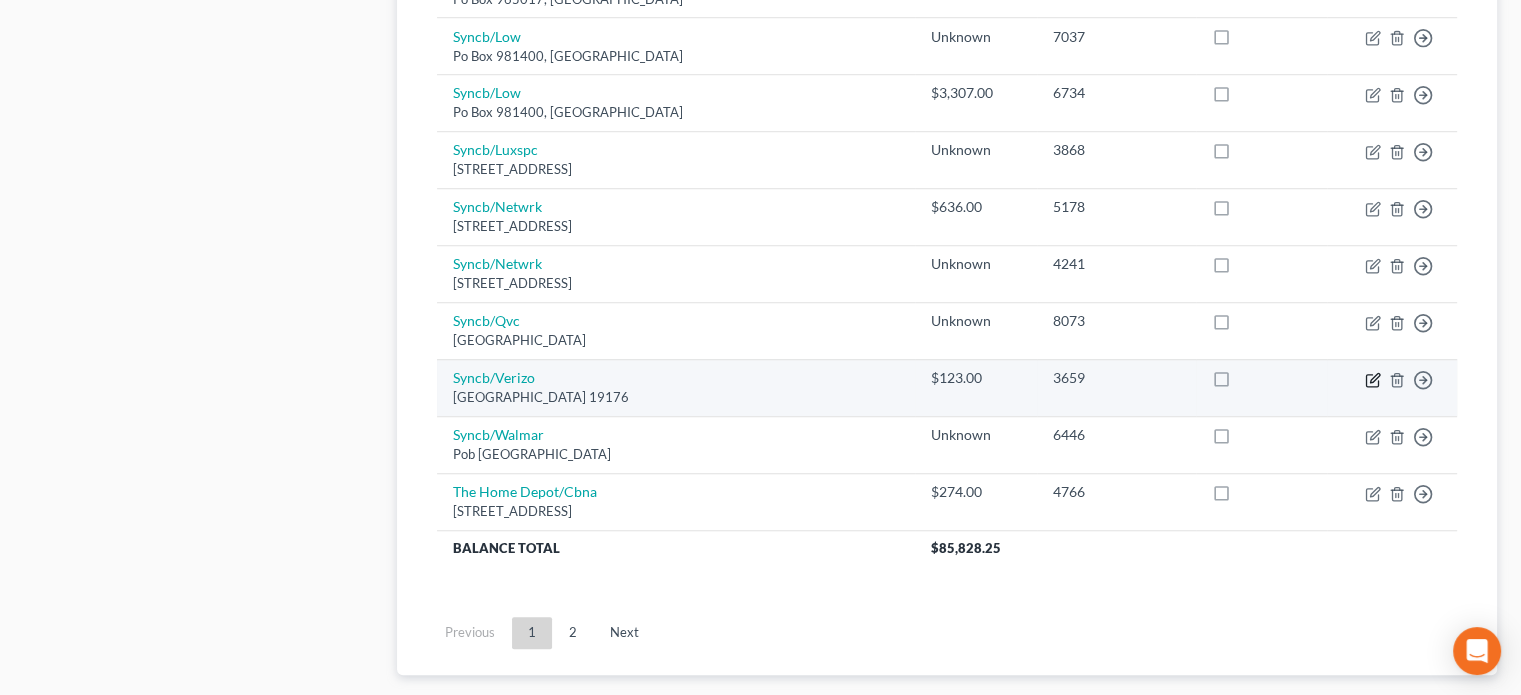 click 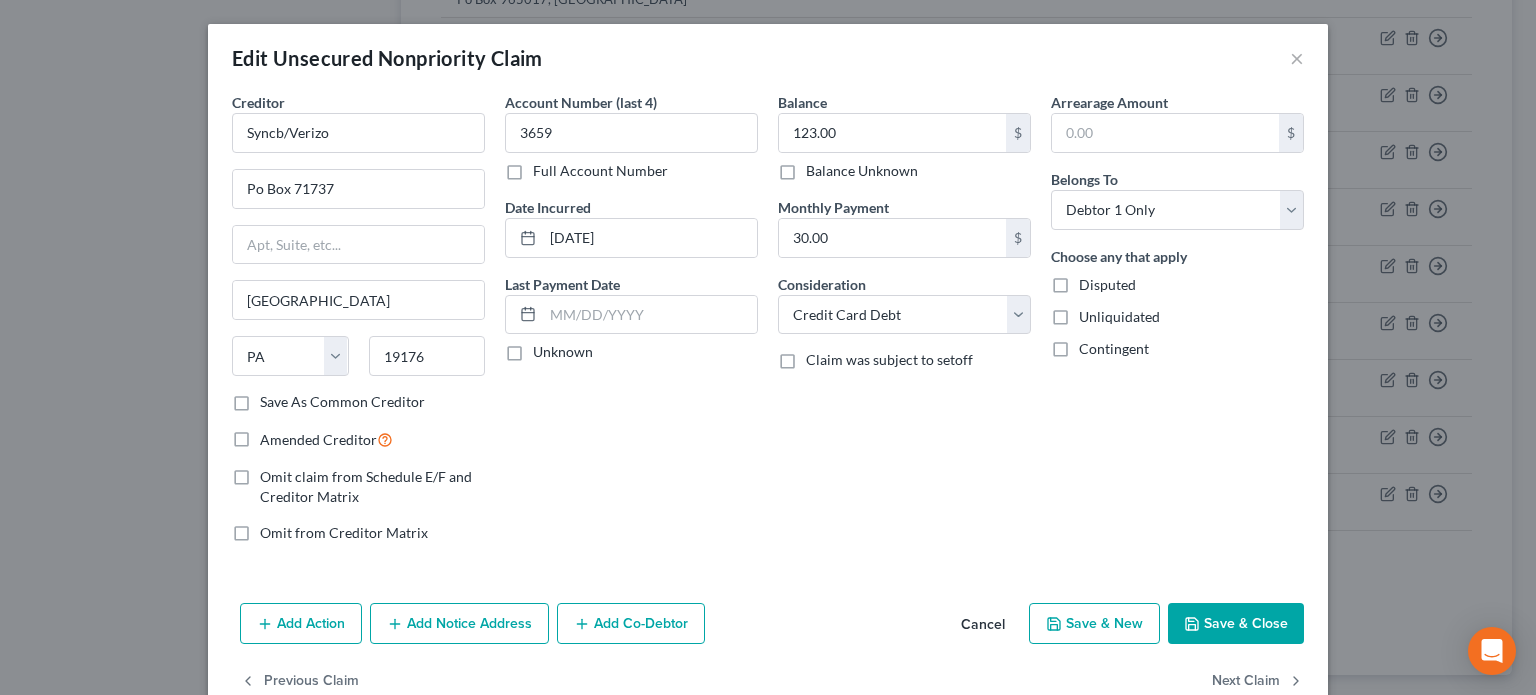 click on "Cancel" at bounding box center [983, 625] 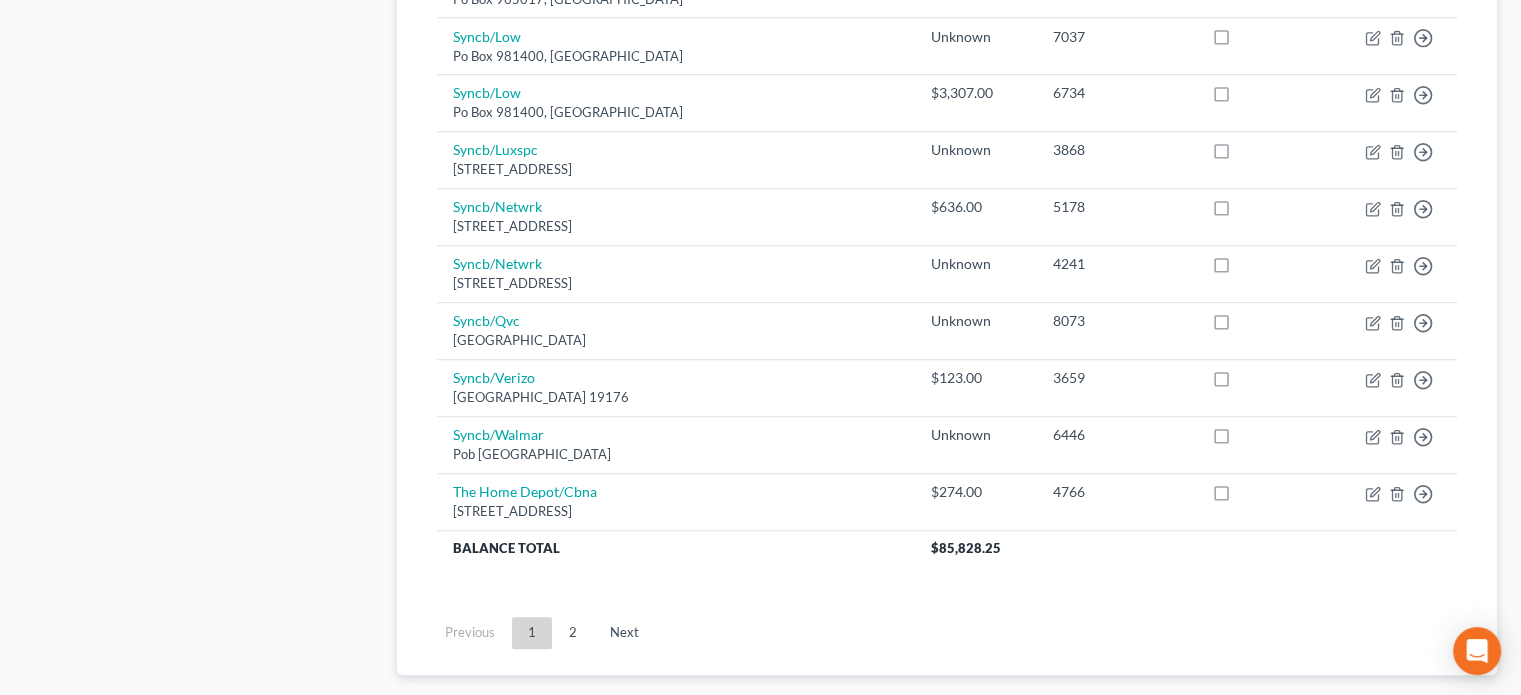 scroll, scrollTop: 0, scrollLeft: 0, axis: both 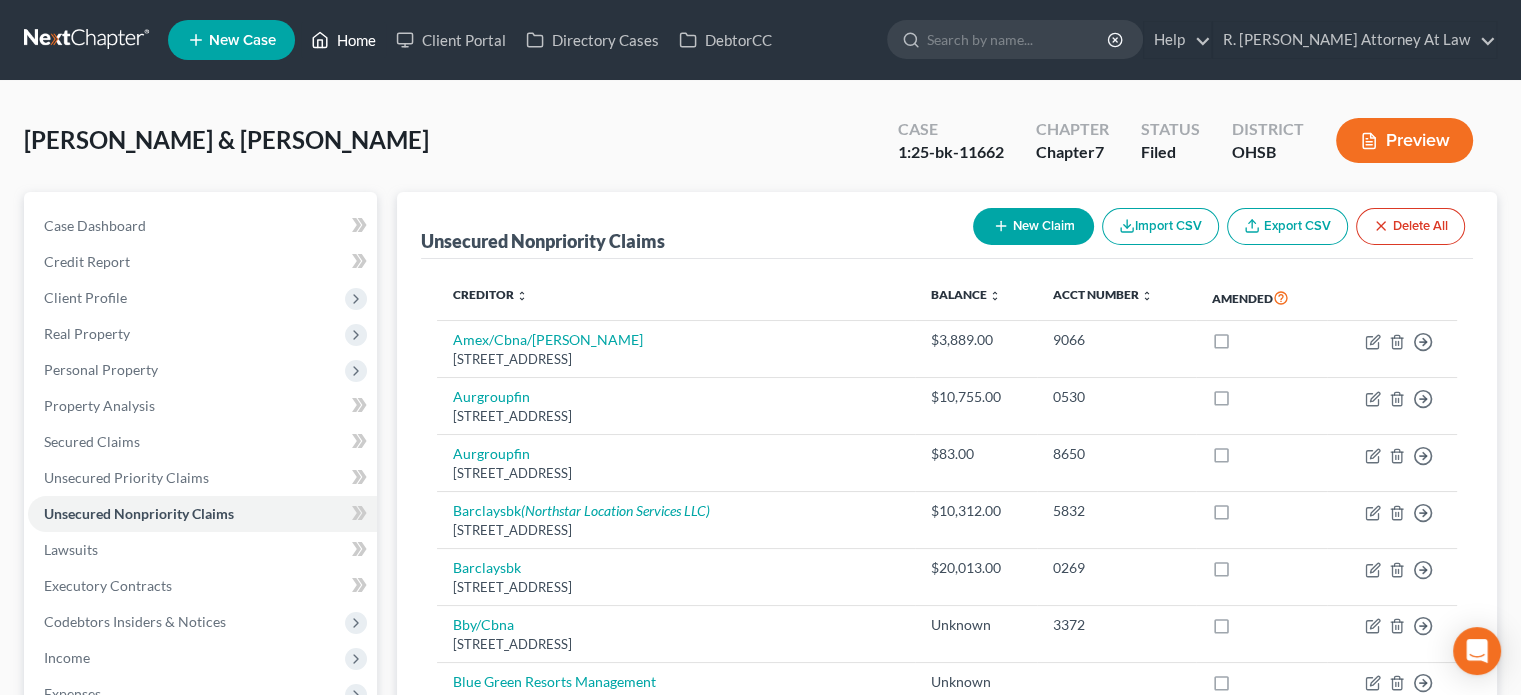 click on "Home" at bounding box center [343, 40] 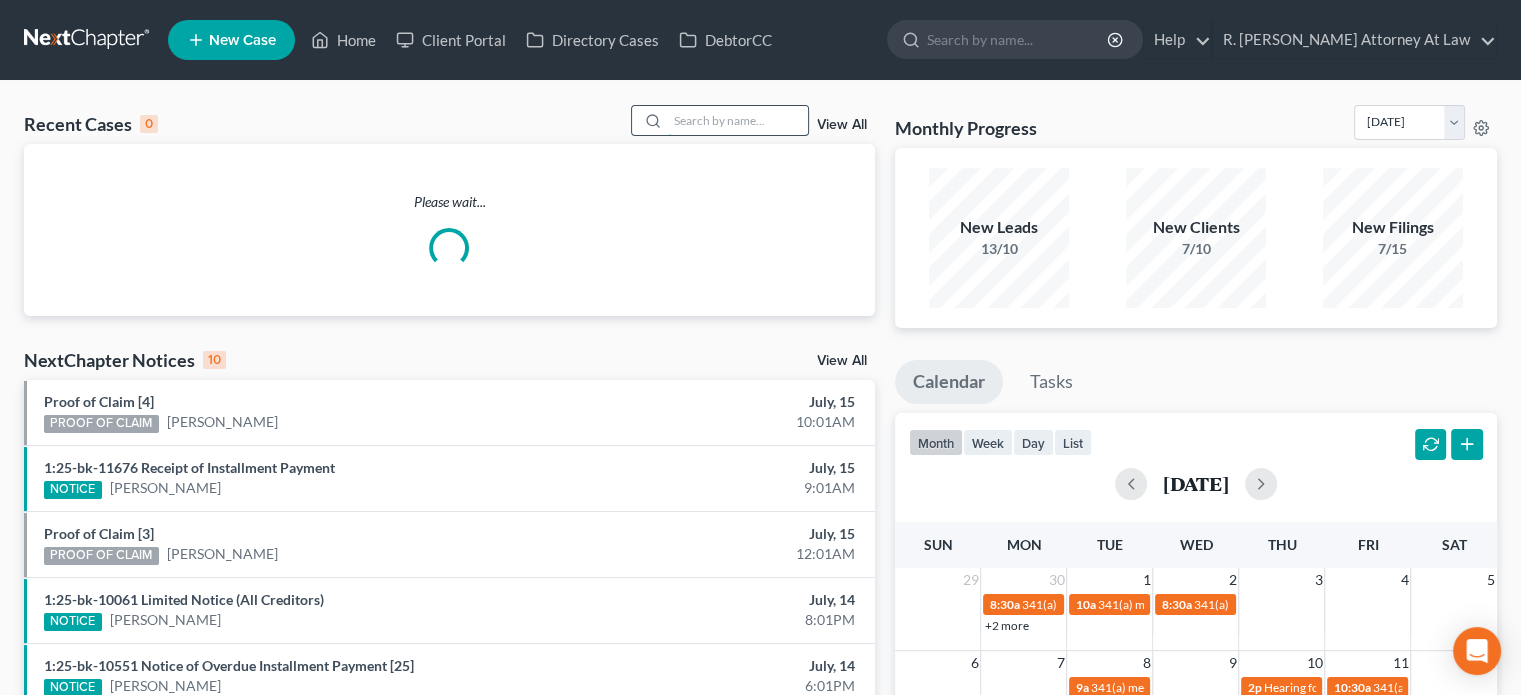 click at bounding box center [738, 120] 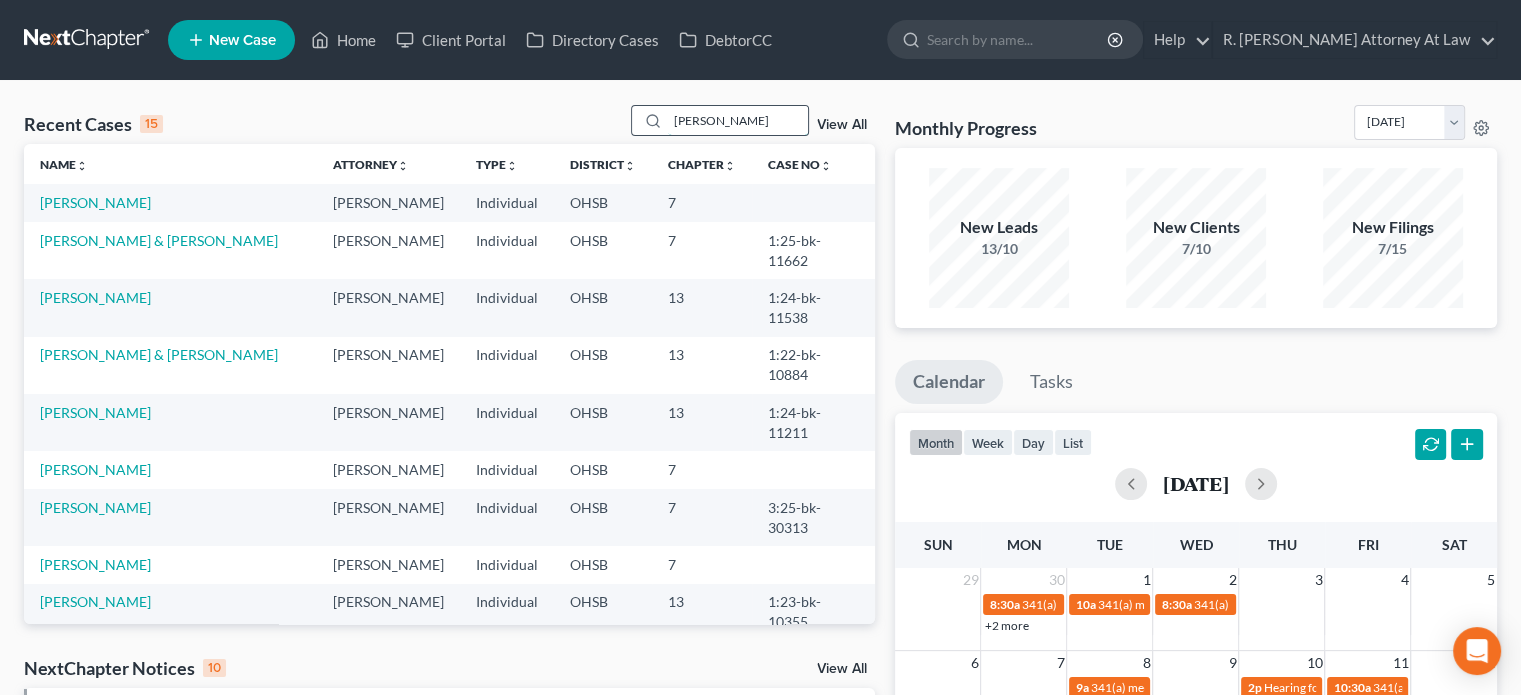 type on "[PERSON_NAME]" 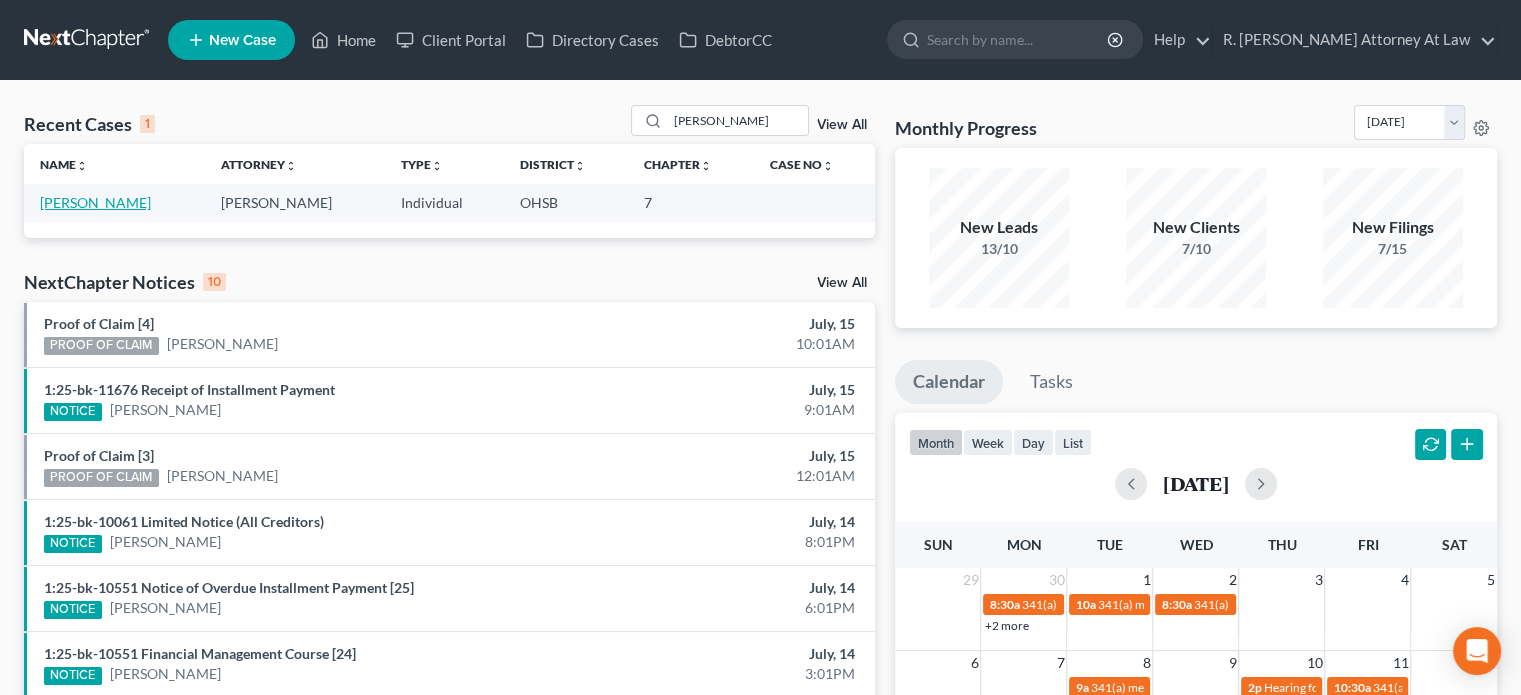click on "[PERSON_NAME]" at bounding box center [95, 202] 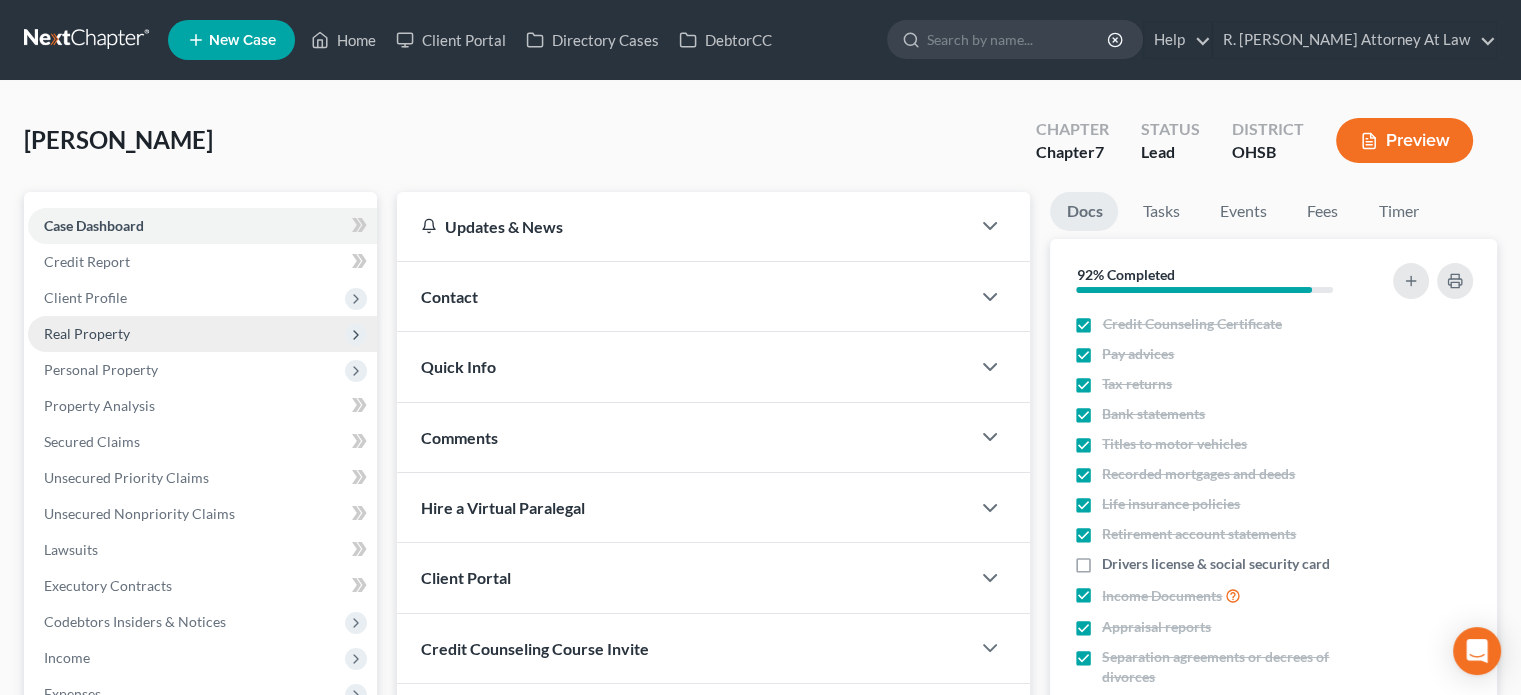 click on "Real Property" at bounding box center [87, 333] 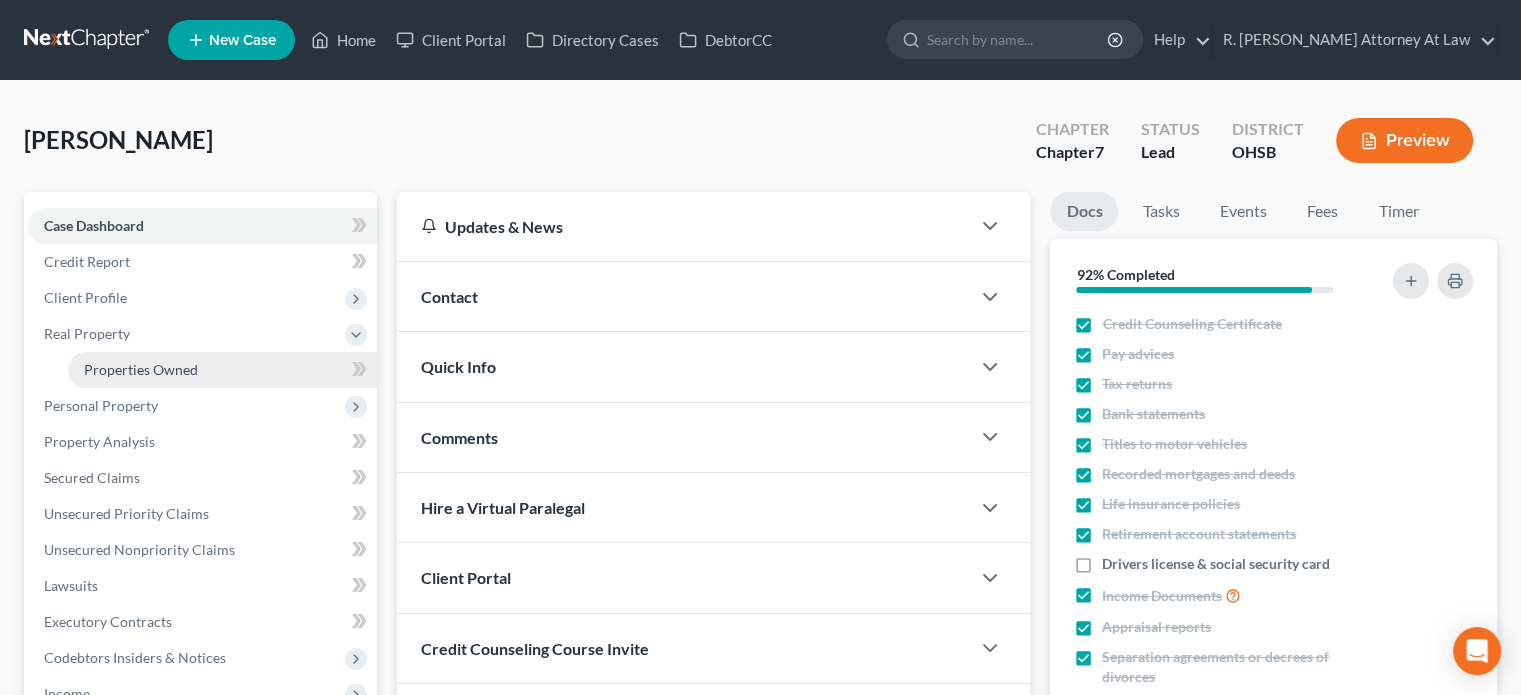 click on "Properties Owned" at bounding box center (141, 369) 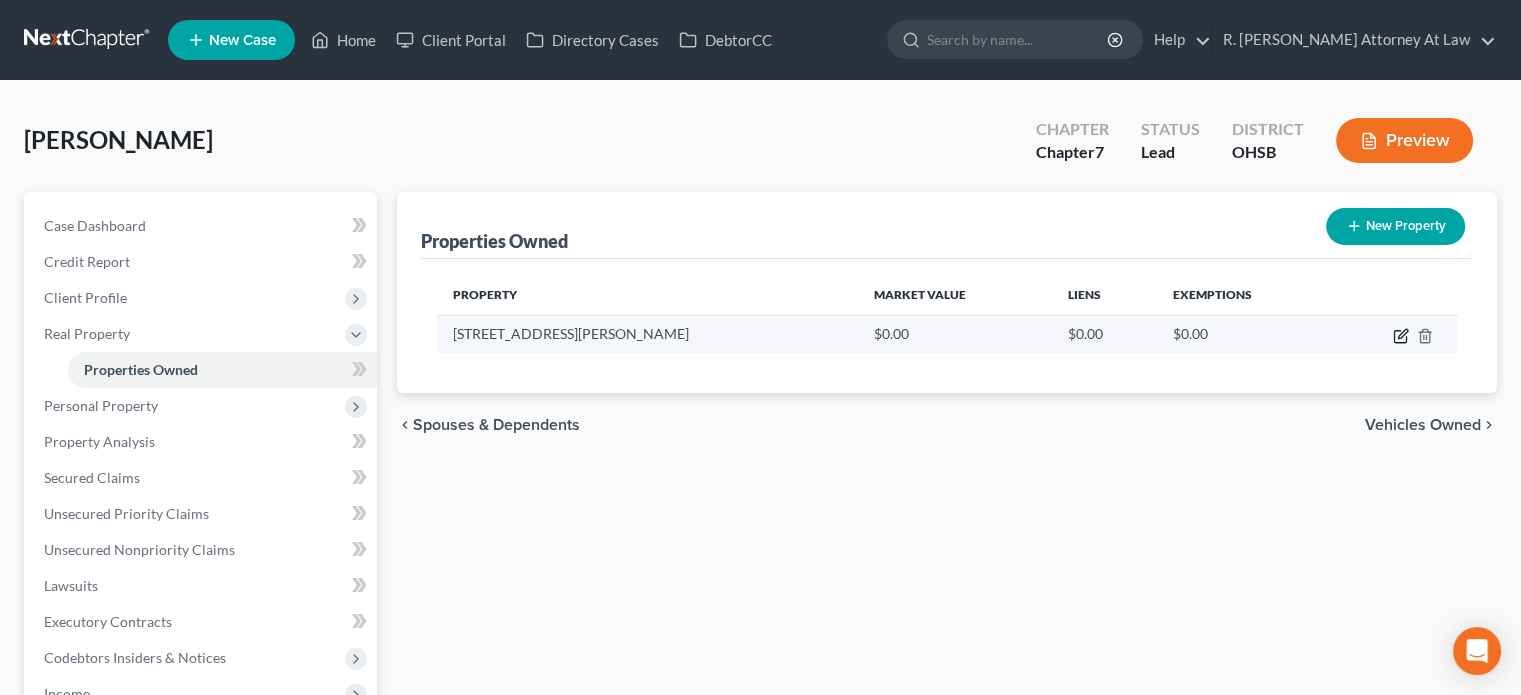 click 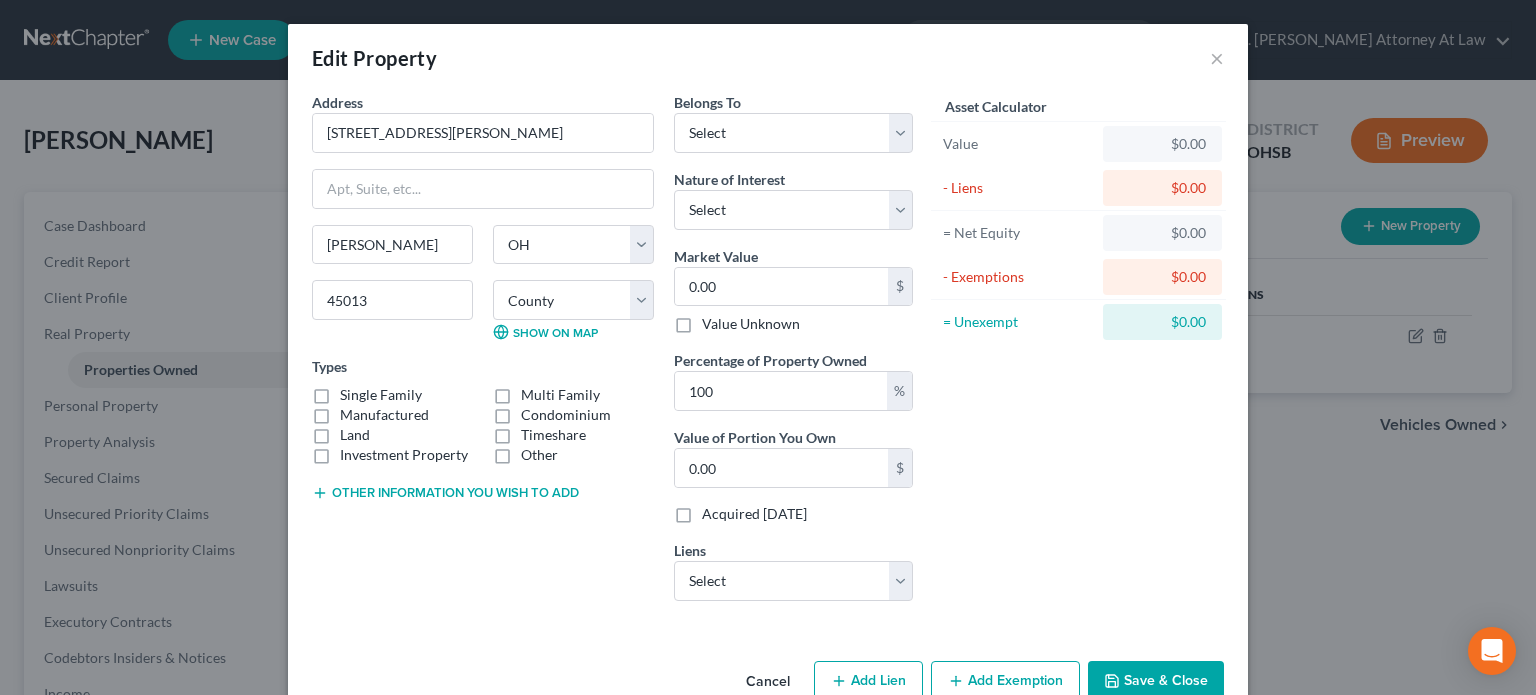 click on "Single Family" at bounding box center [381, 395] 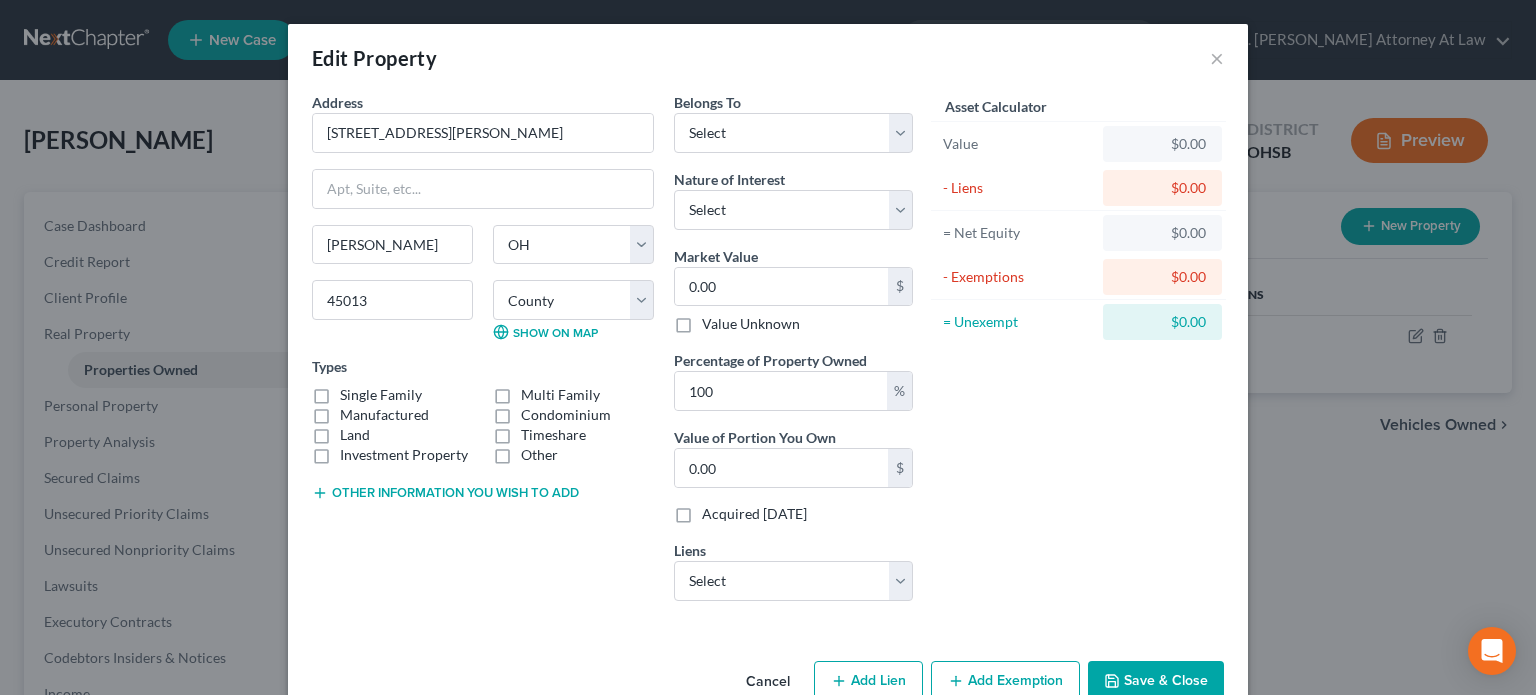 click on "Single Family" at bounding box center [354, 391] 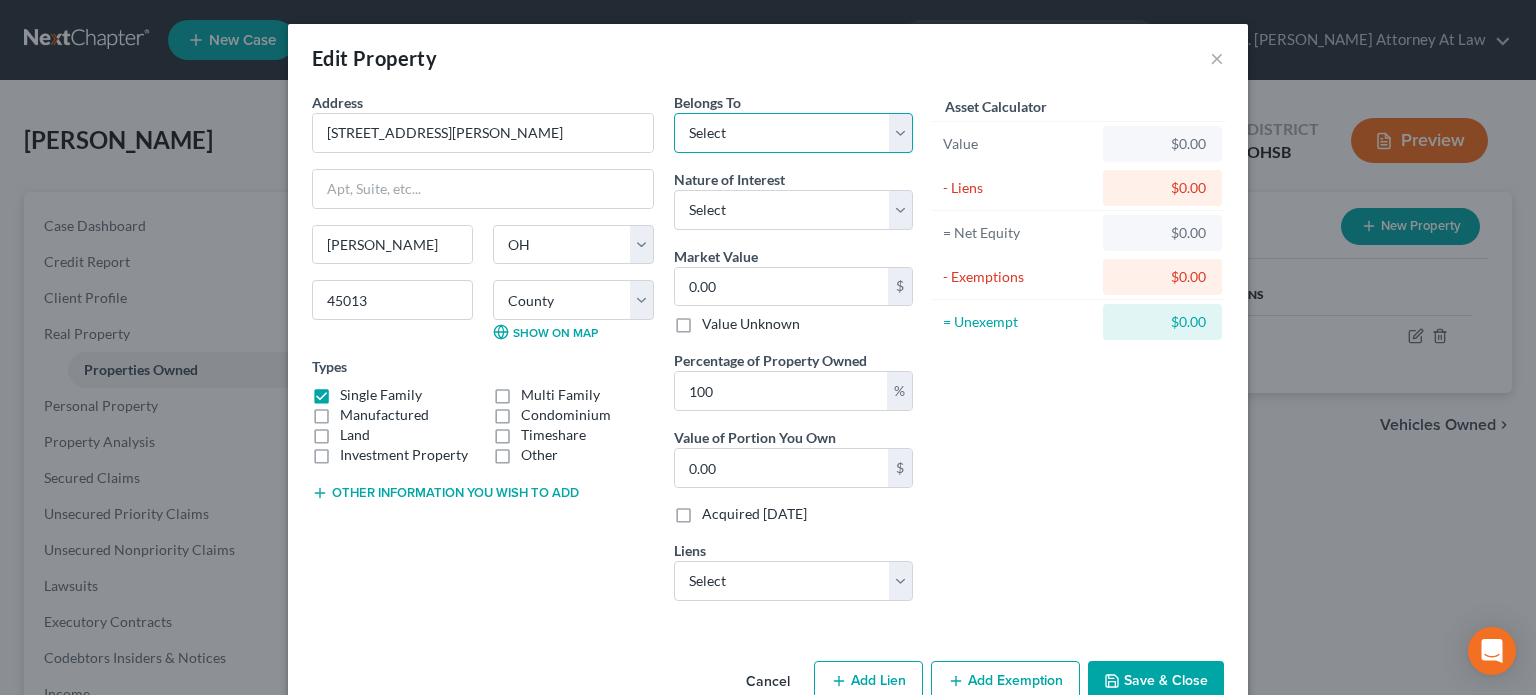 click on "Select Debtor 1 Only Debtor 2 Only Debtor 1 And Debtor 2 Only At Least One Of The Debtors And Another Community Property" at bounding box center (793, 133) 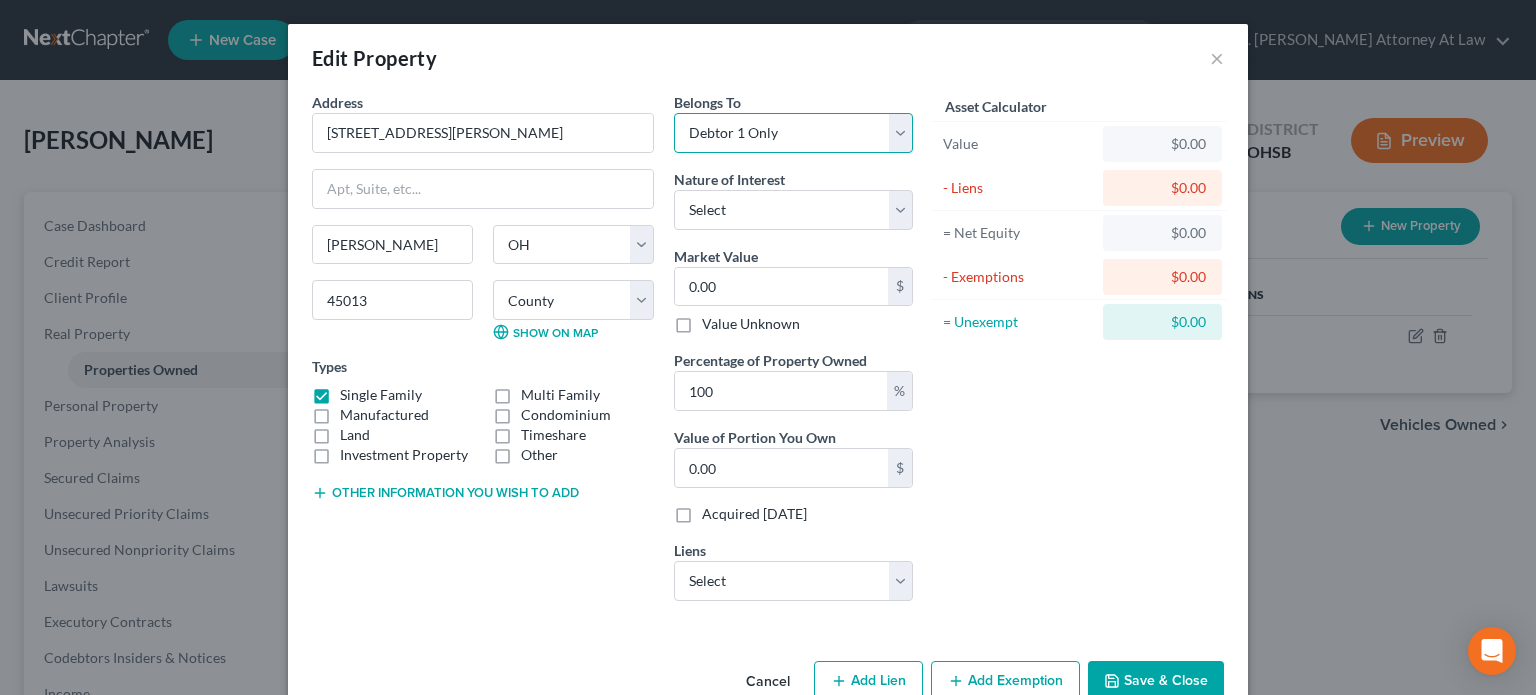 click on "Select Debtor 1 Only Debtor 2 Only Debtor 1 And Debtor 2 Only At Least One Of The Debtors And Another Community Property" at bounding box center (793, 133) 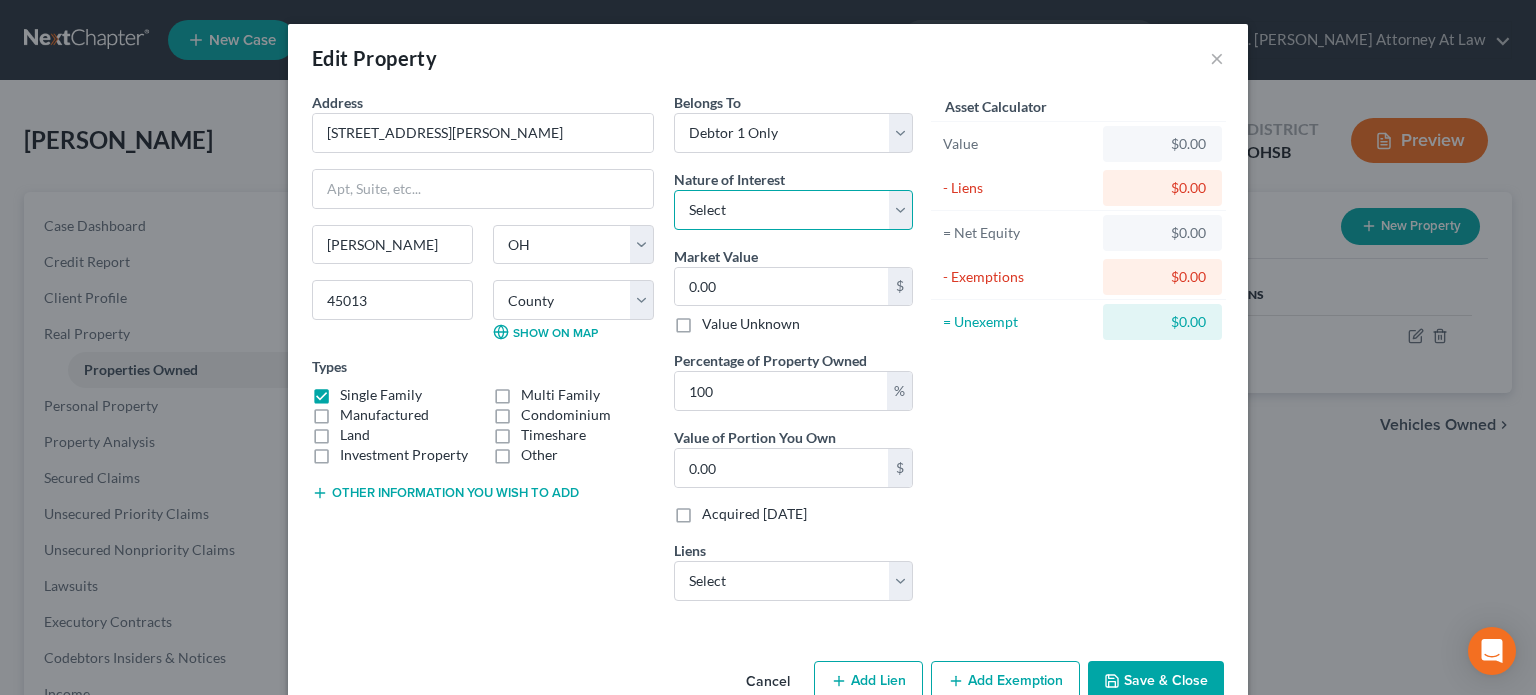 click on "Select Fee Simple Joint Tenant Life Estate Equitable Interest Future Interest Tenancy By The Entireties Tenants In Common Other" at bounding box center (793, 210) 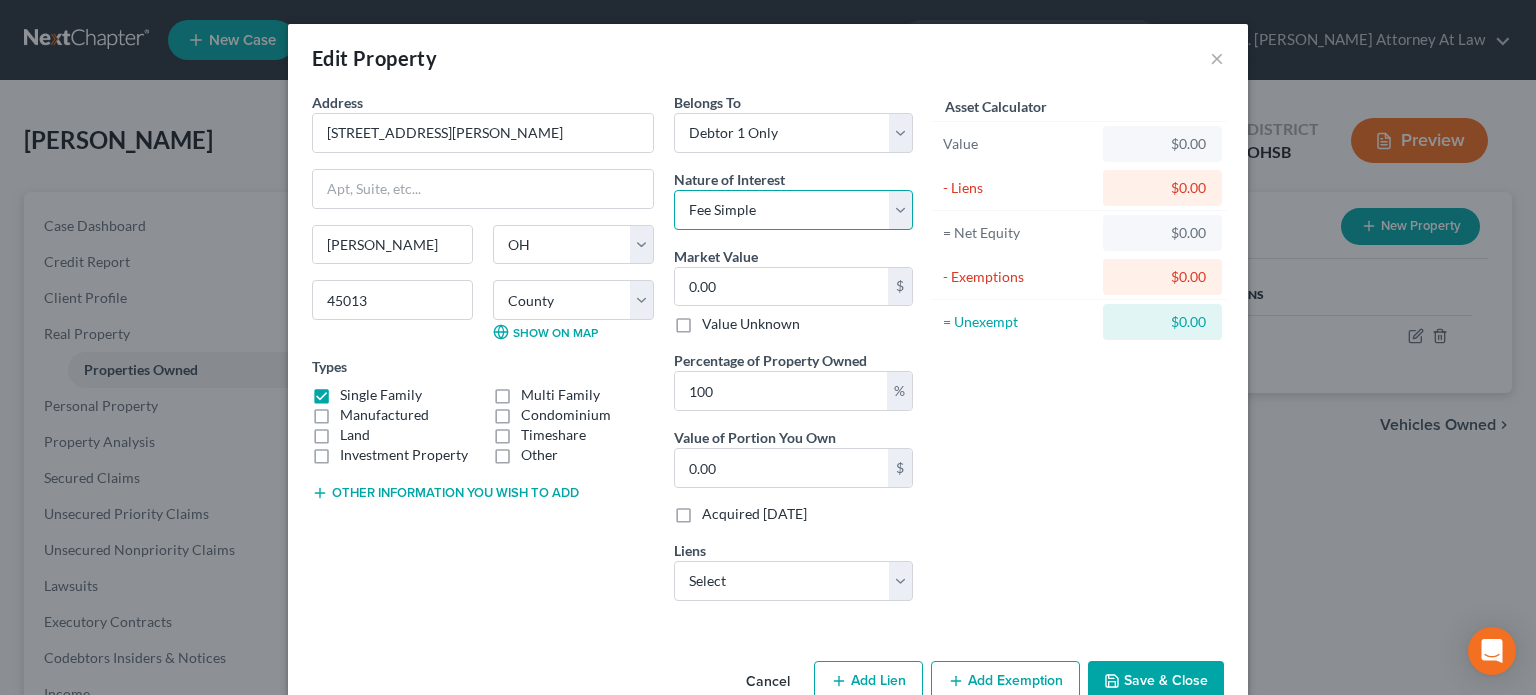 click on "Select Fee Simple Joint Tenant Life Estate Equitable Interest Future Interest Tenancy By The Entireties Tenants In Common Other" at bounding box center [793, 210] 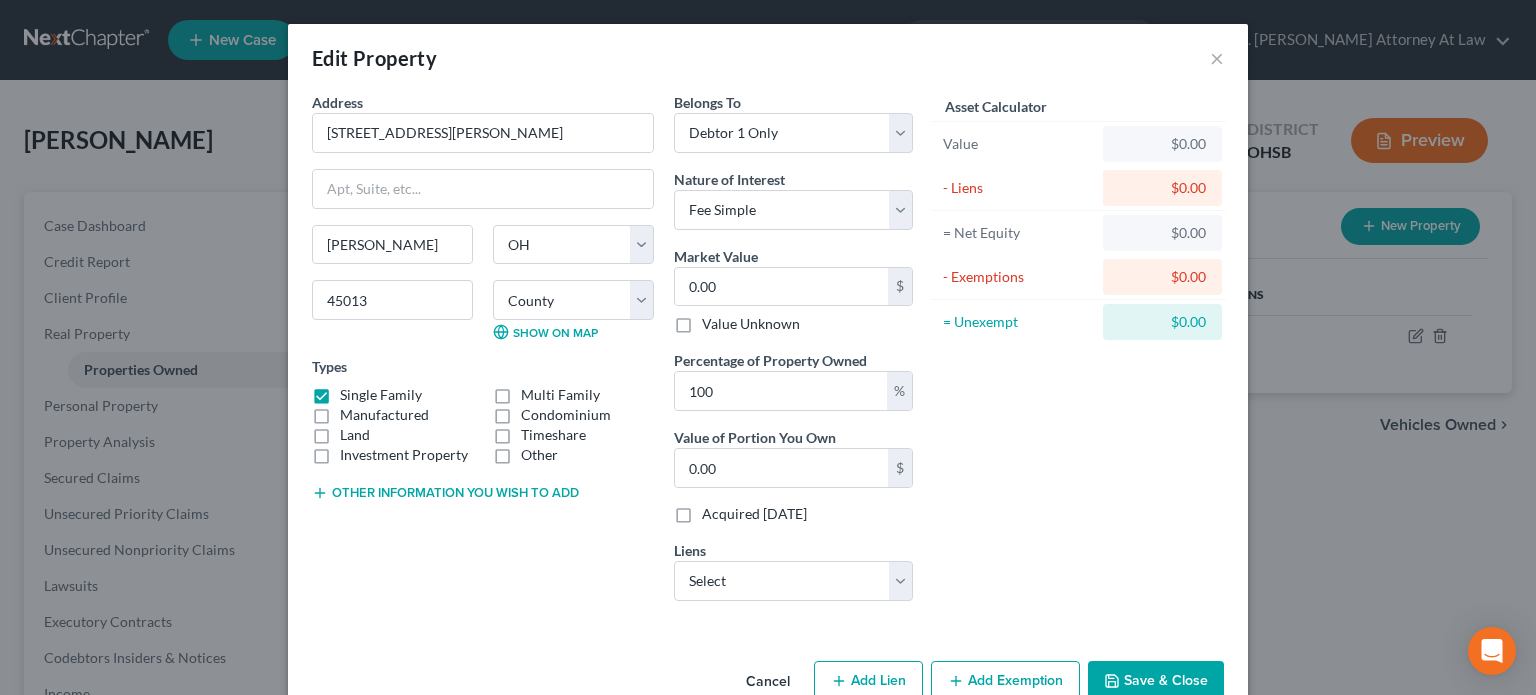 click on "Save & Close" at bounding box center (1156, 682) 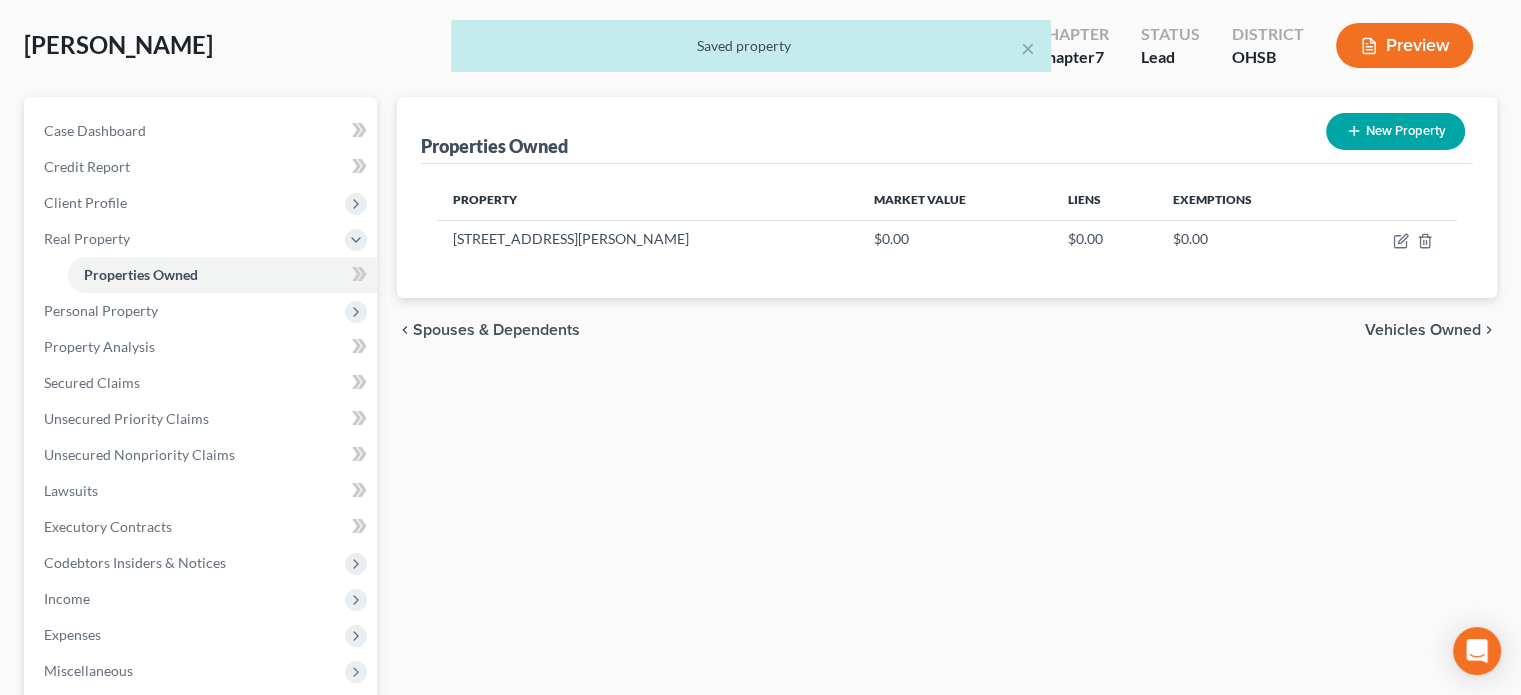 scroll, scrollTop: 100, scrollLeft: 0, axis: vertical 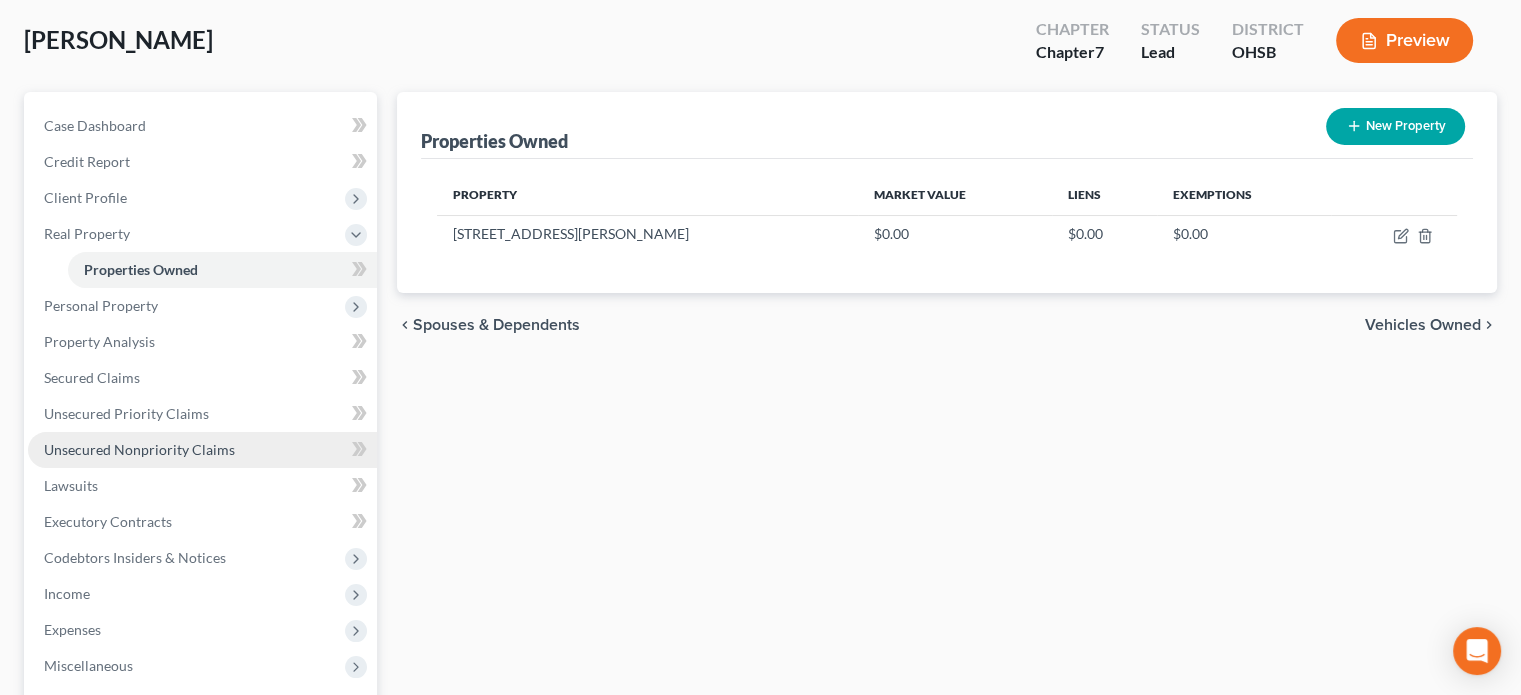 click on "Unsecured Nonpriority Claims" at bounding box center [139, 449] 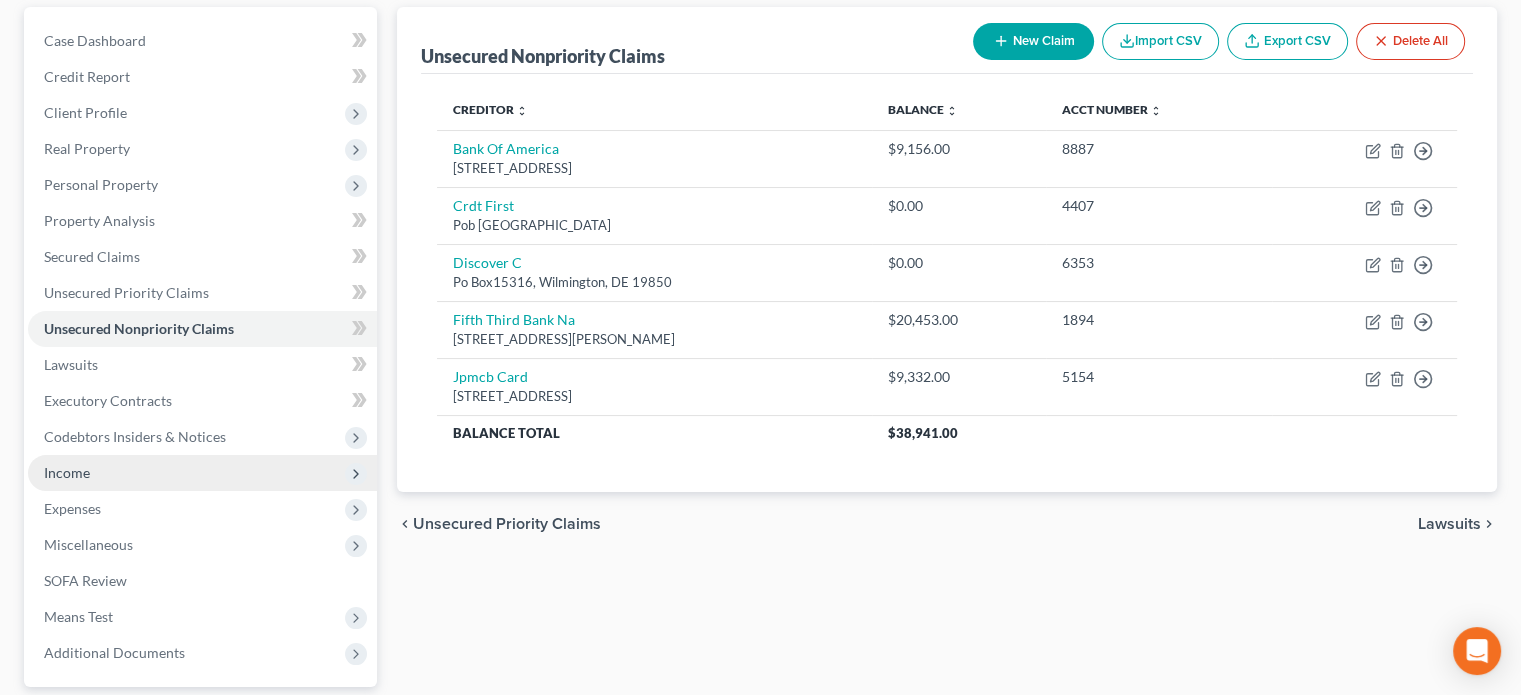 scroll, scrollTop: 200, scrollLeft: 0, axis: vertical 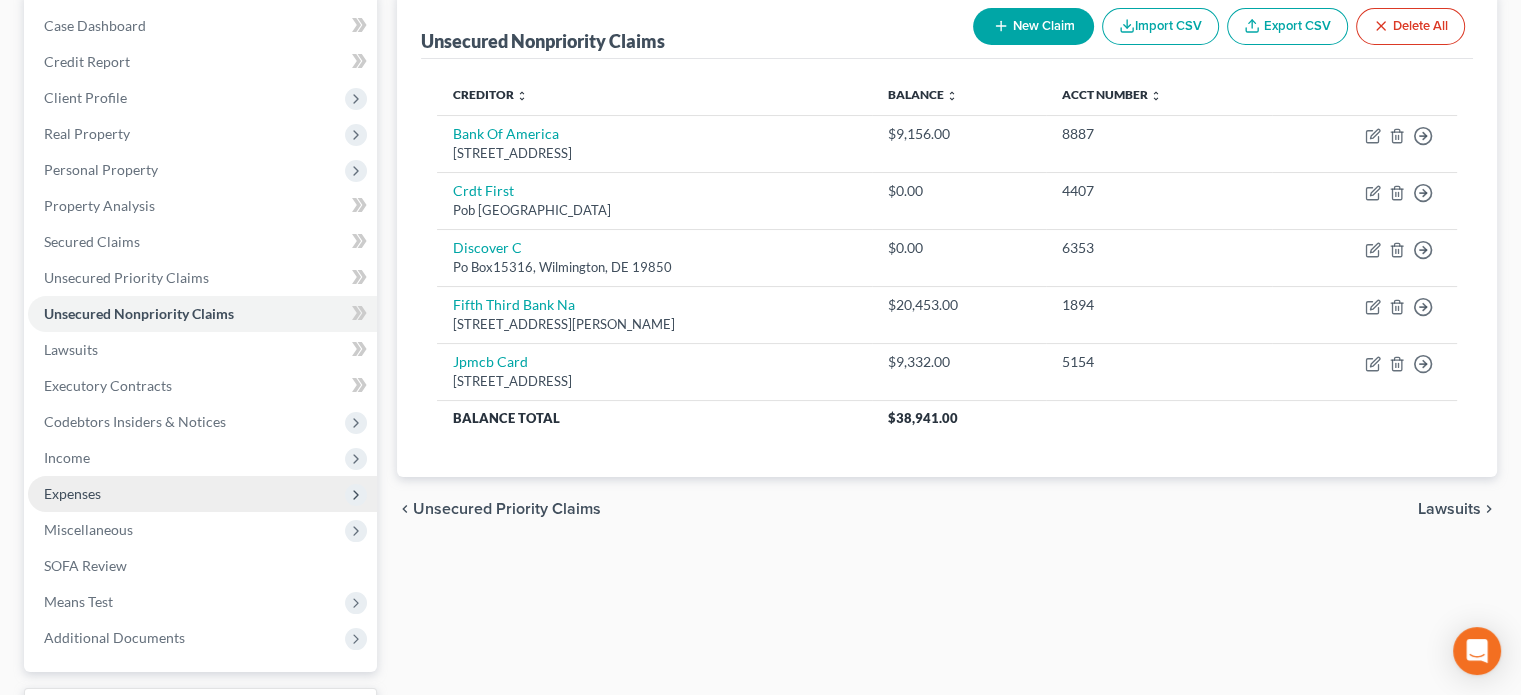 click on "Expenses" at bounding box center (72, 493) 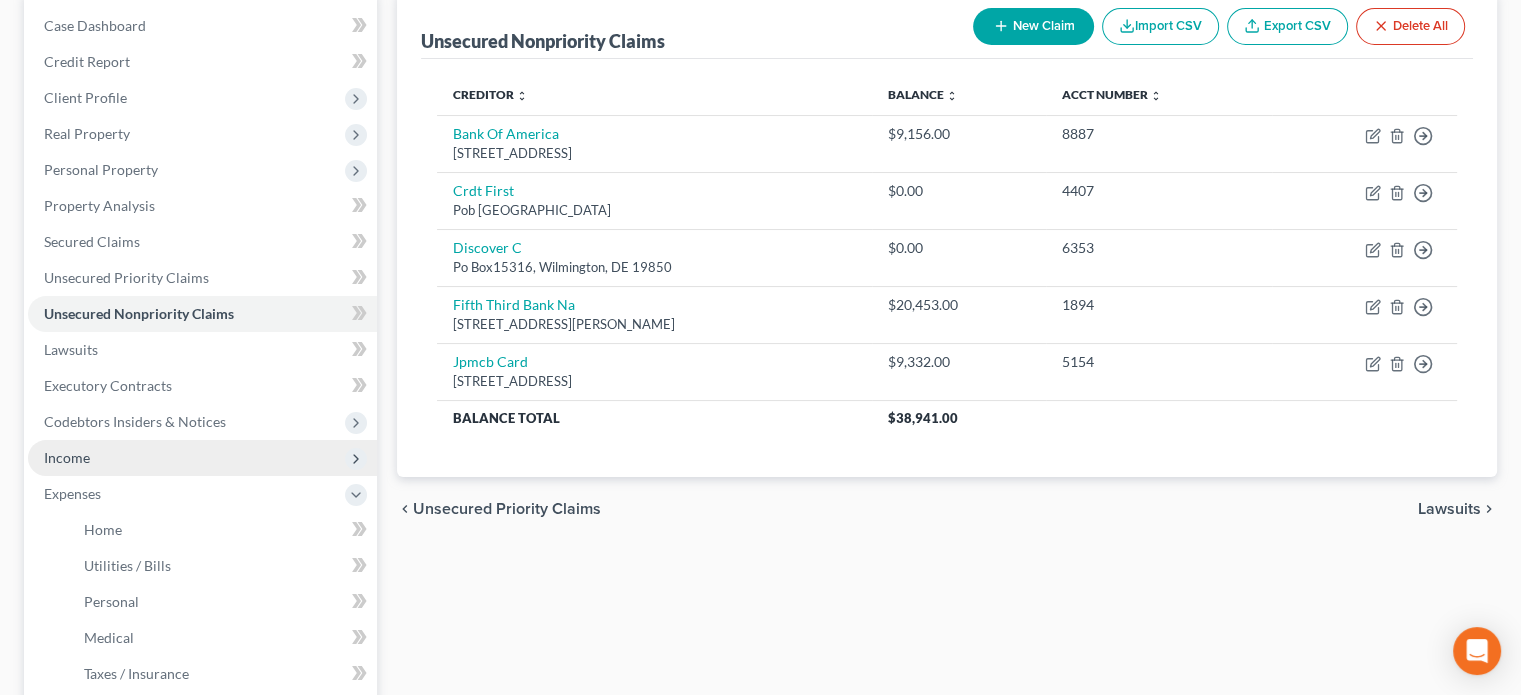 click on "Income" at bounding box center (67, 457) 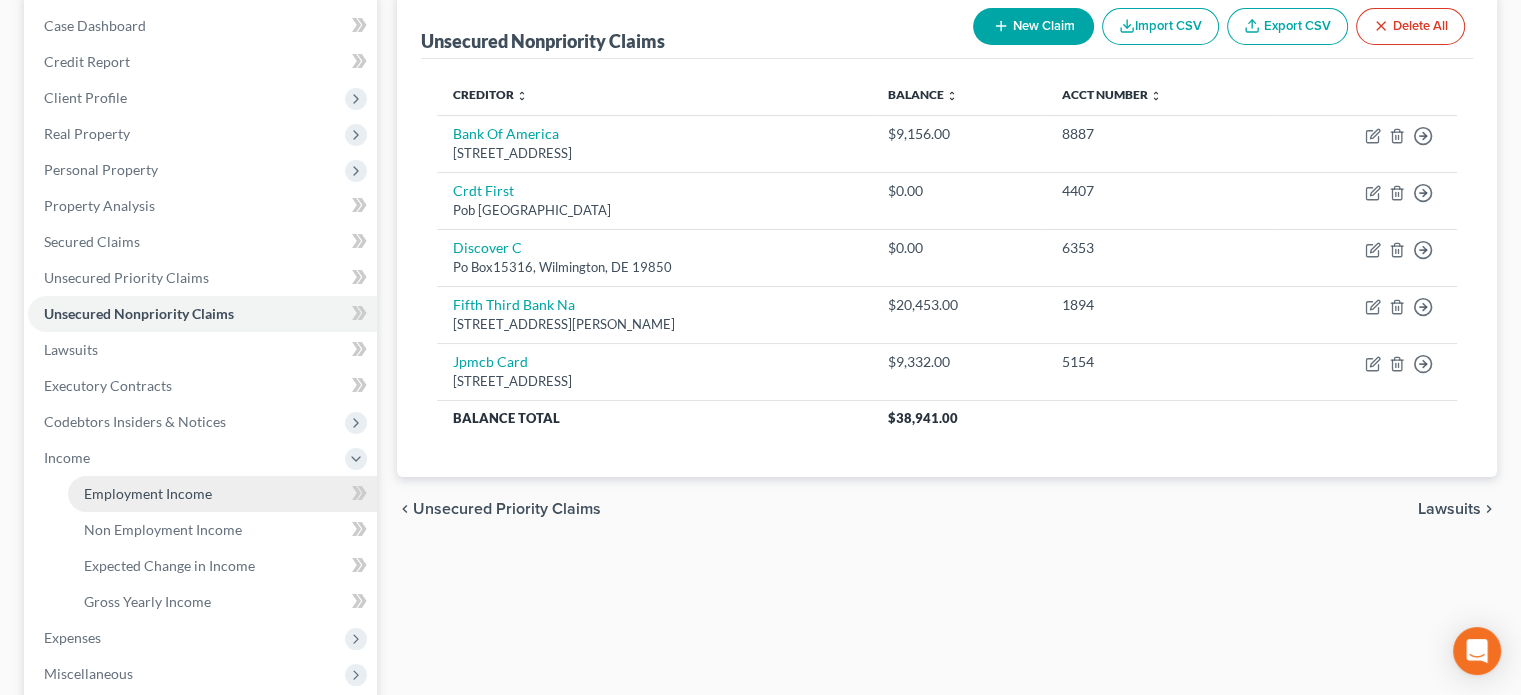 click on "Employment Income" at bounding box center [148, 493] 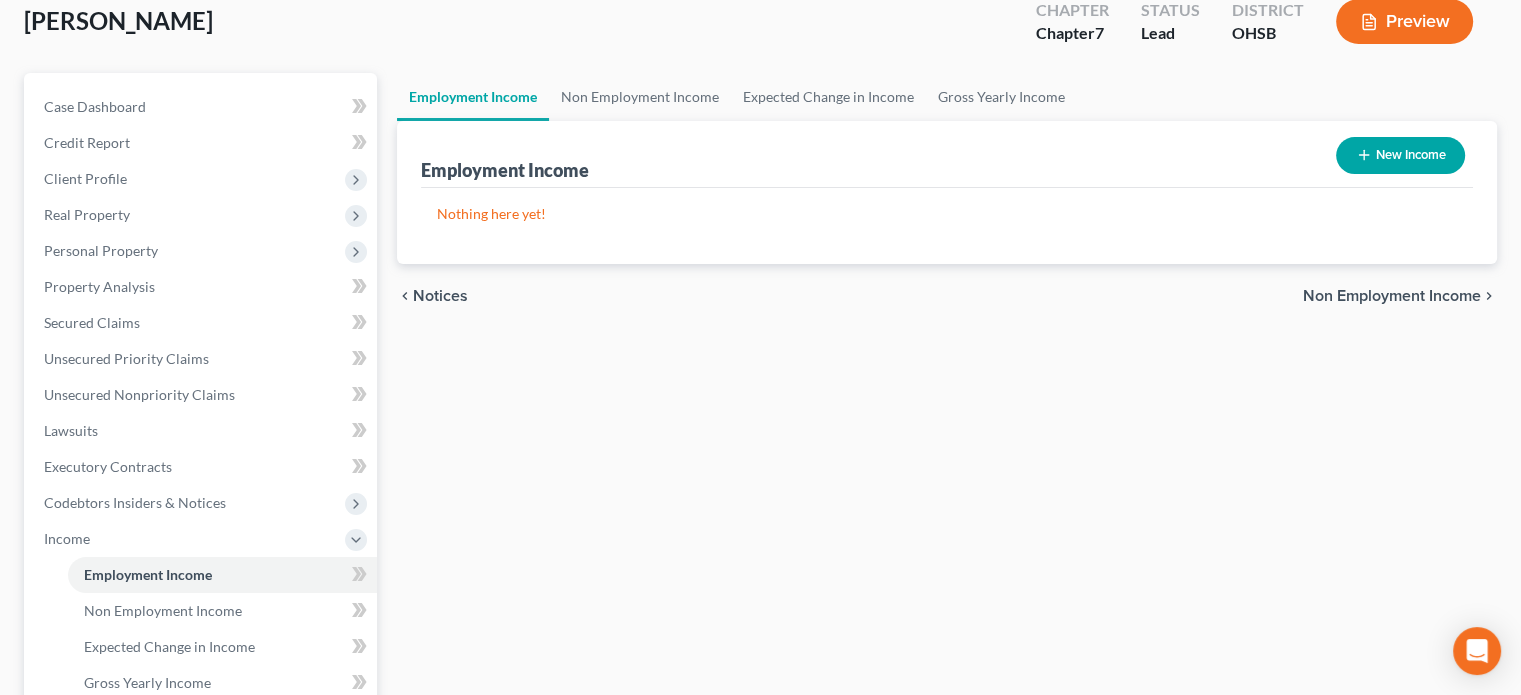 scroll, scrollTop: 200, scrollLeft: 0, axis: vertical 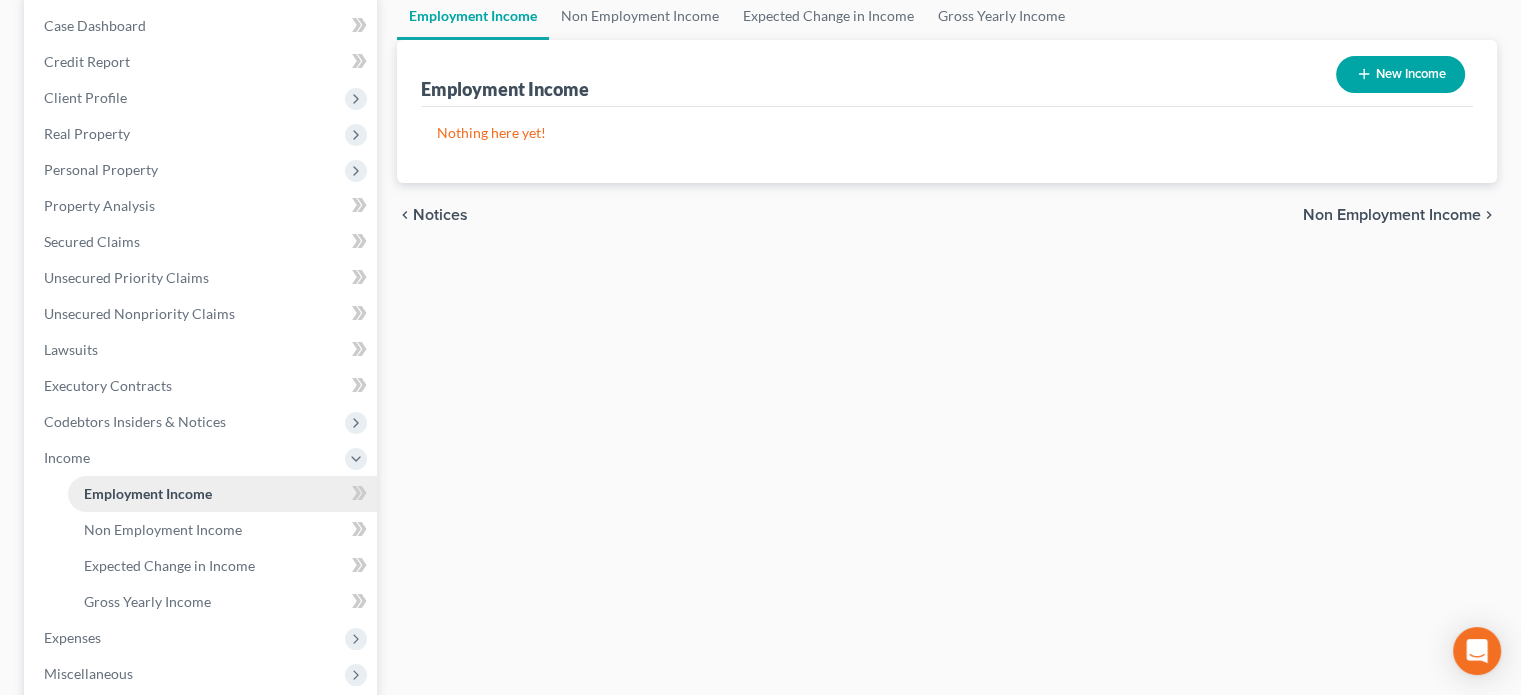 click on "Employment Income" at bounding box center [148, 493] 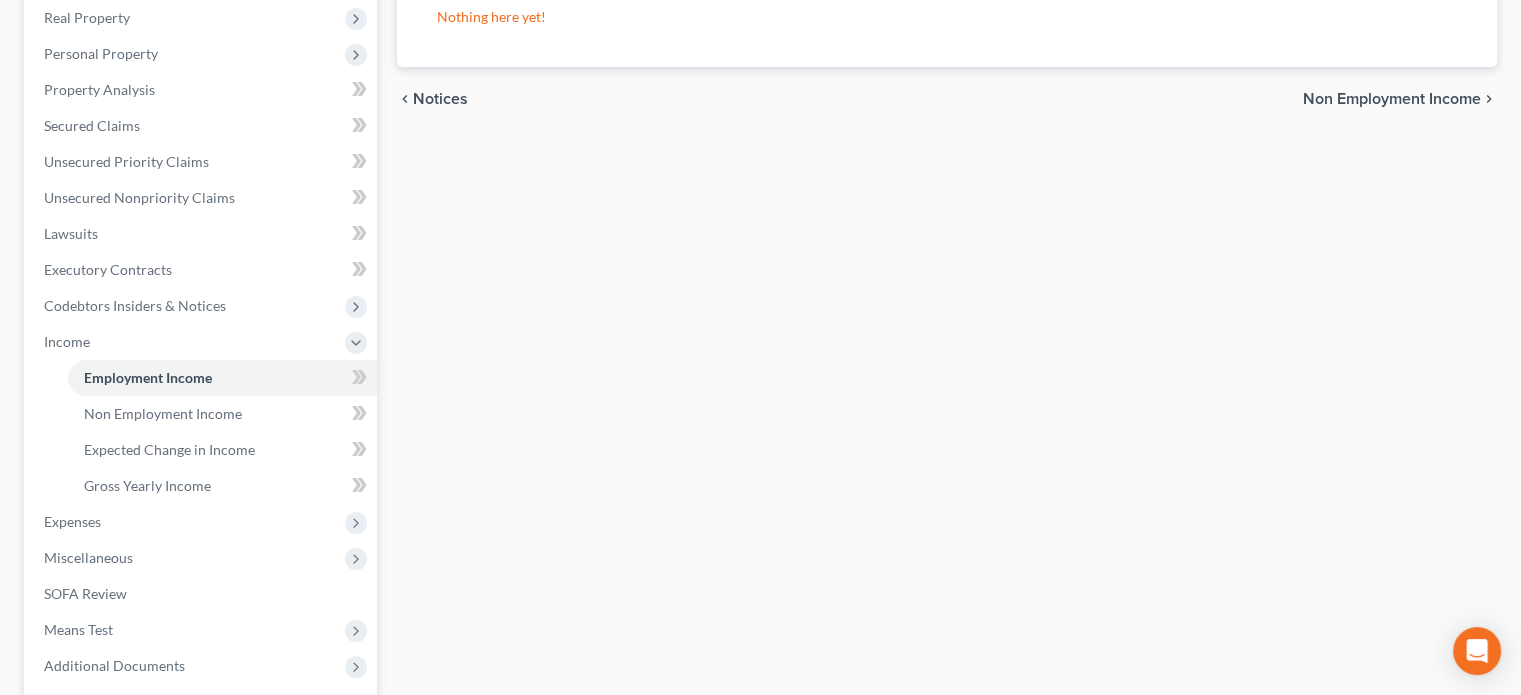 scroll, scrollTop: 400, scrollLeft: 0, axis: vertical 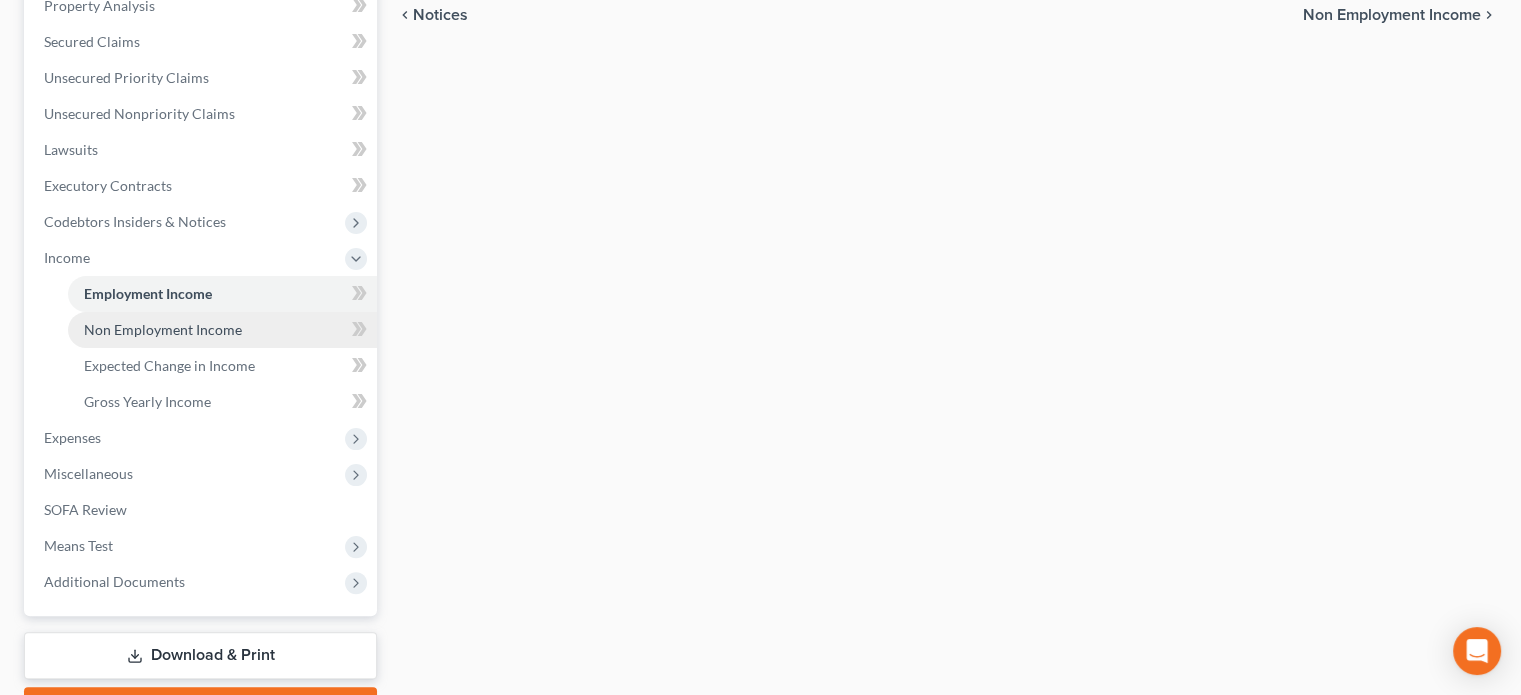 click on "Non Employment Income" at bounding box center [163, 329] 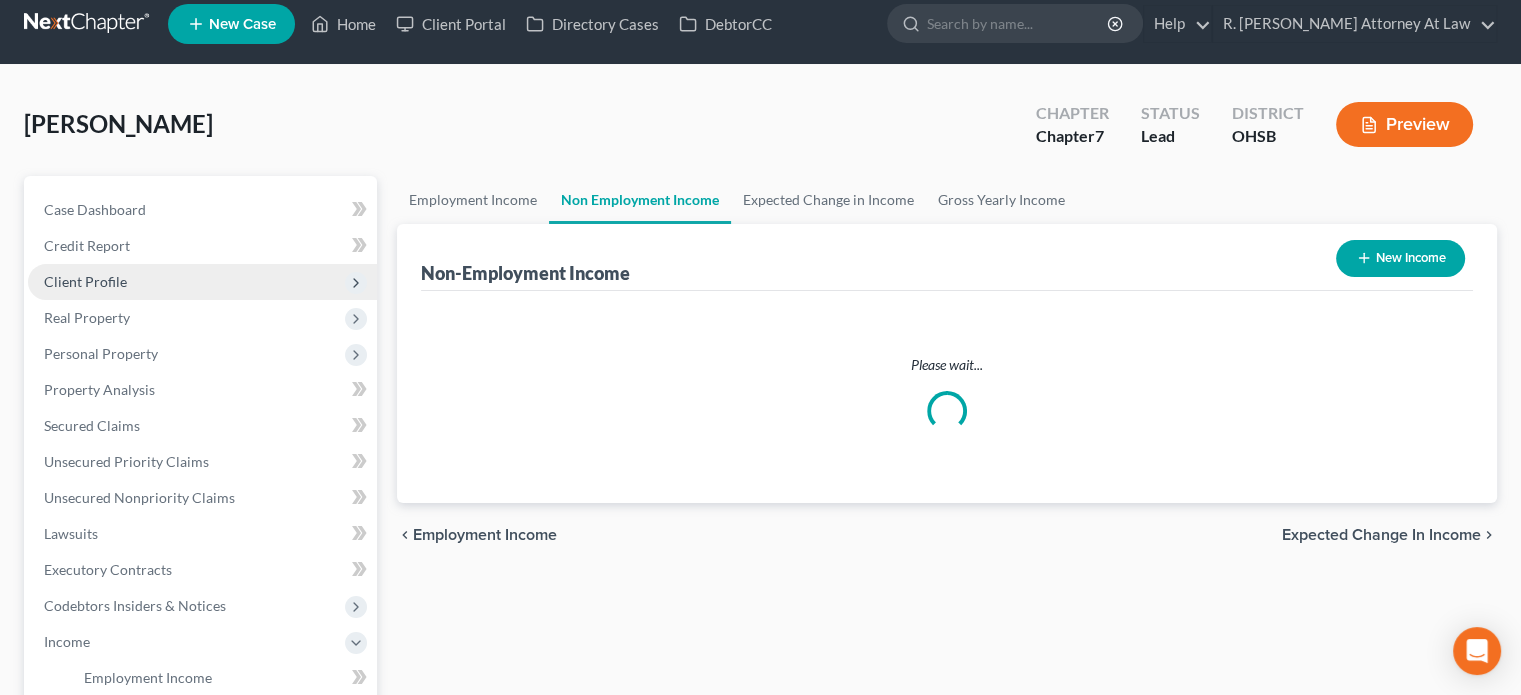 scroll, scrollTop: 0, scrollLeft: 0, axis: both 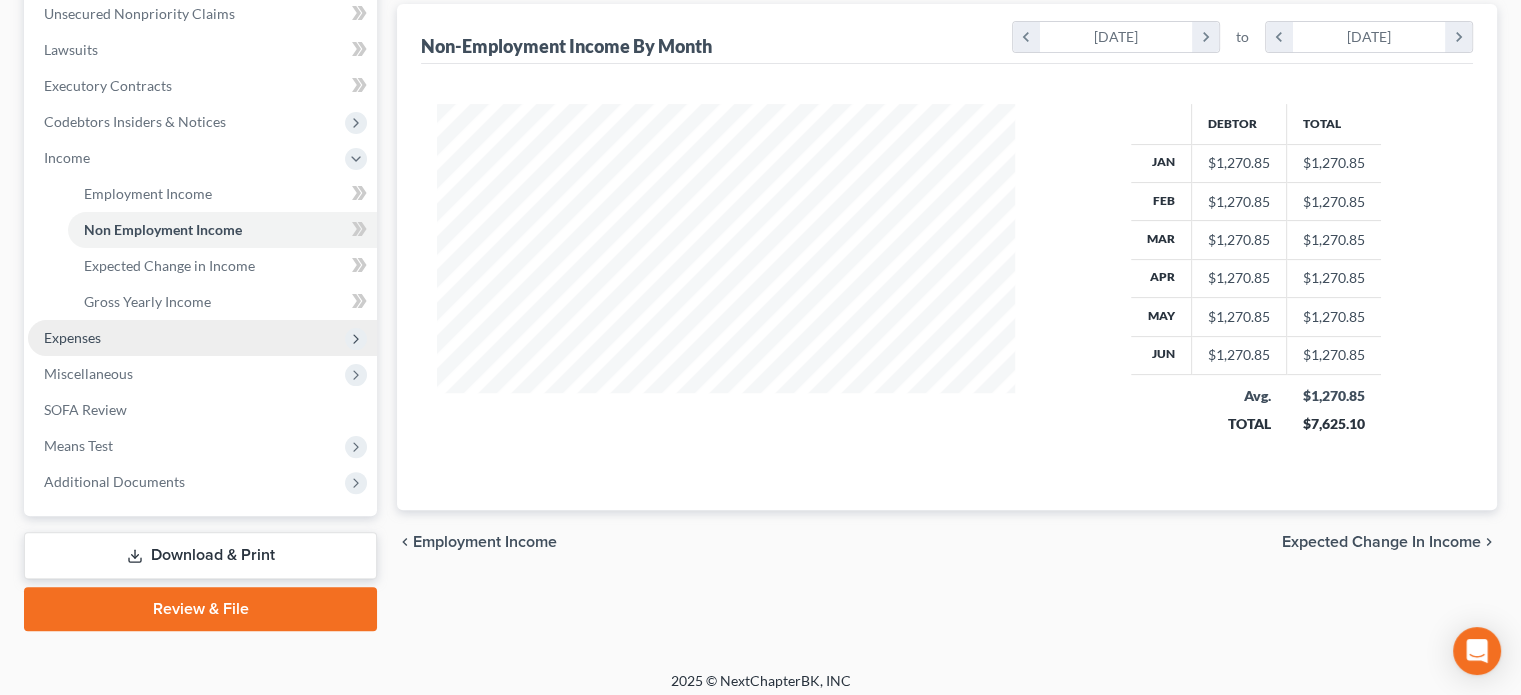 click on "Expenses" at bounding box center [72, 337] 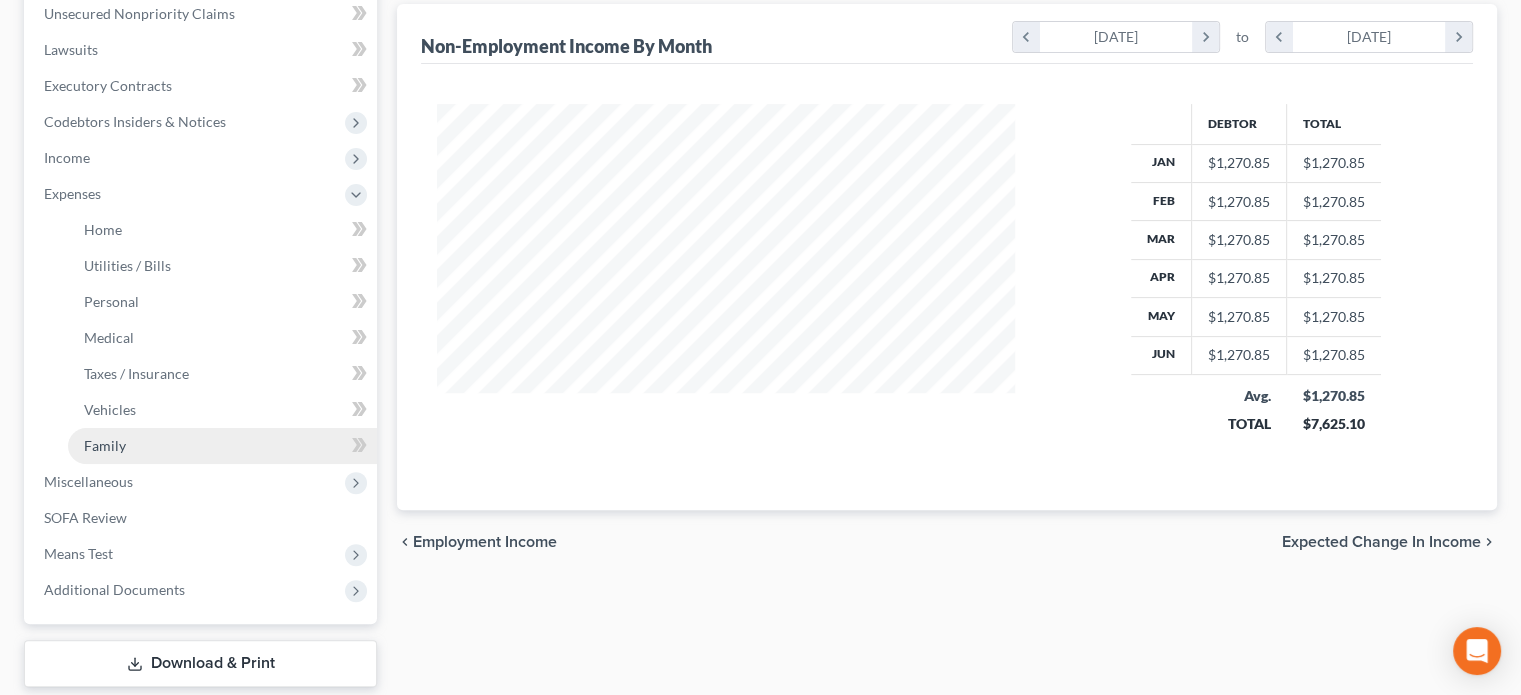 click on "Family" at bounding box center [222, 446] 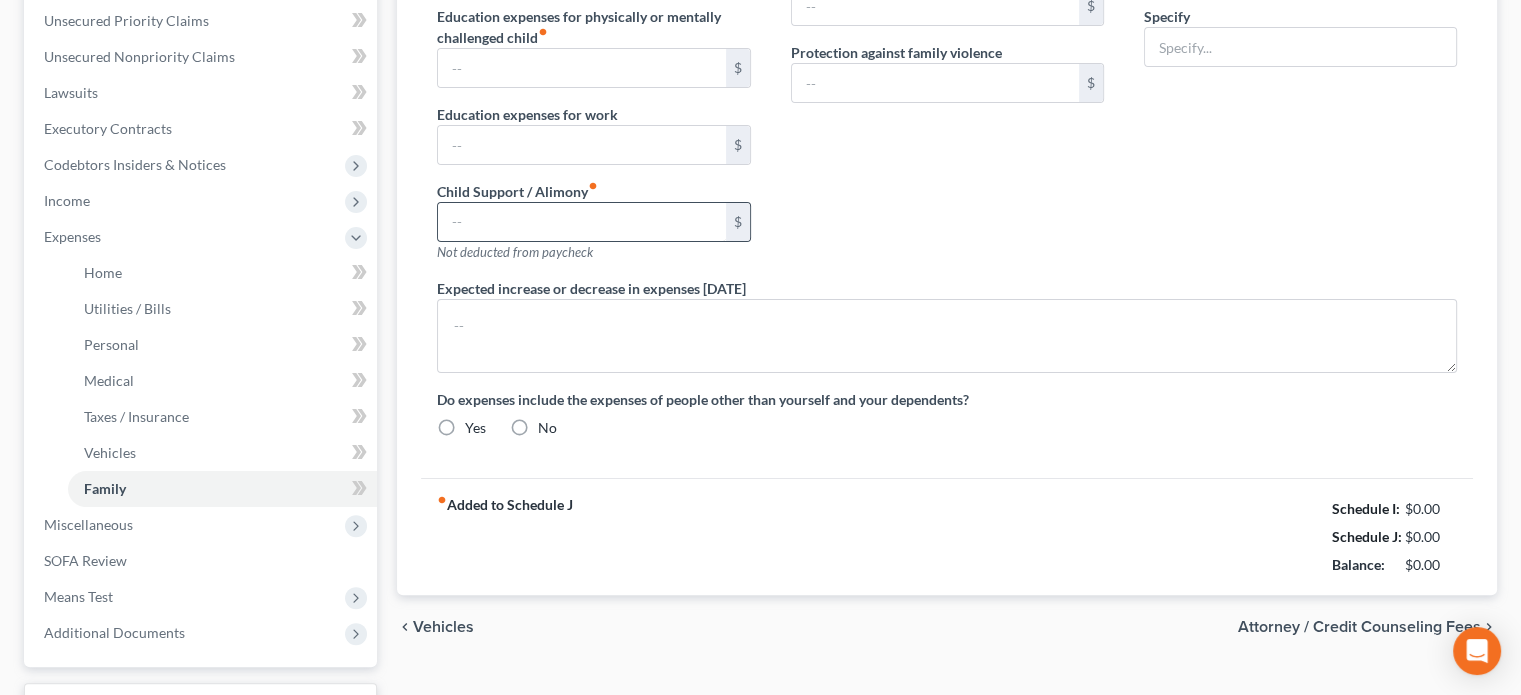 type on "0.00" 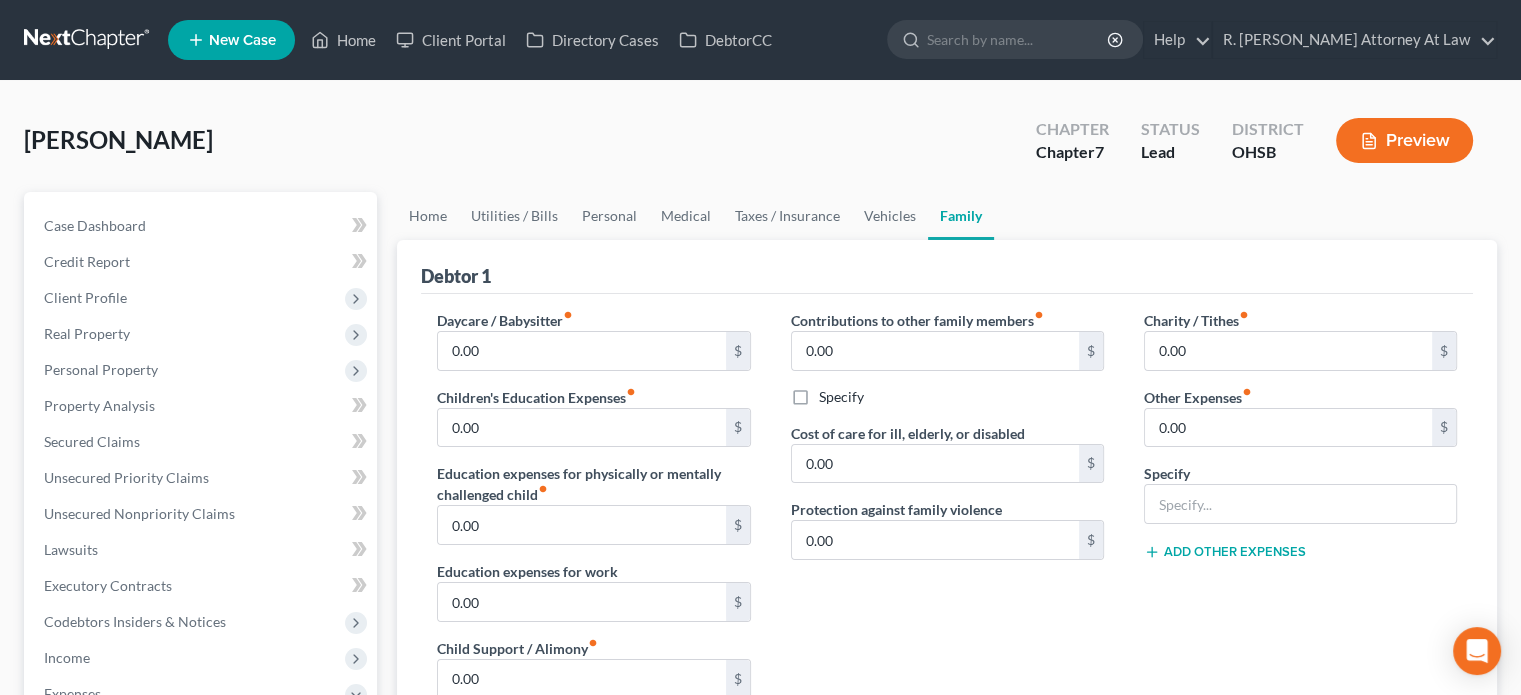 scroll, scrollTop: 0, scrollLeft: 0, axis: both 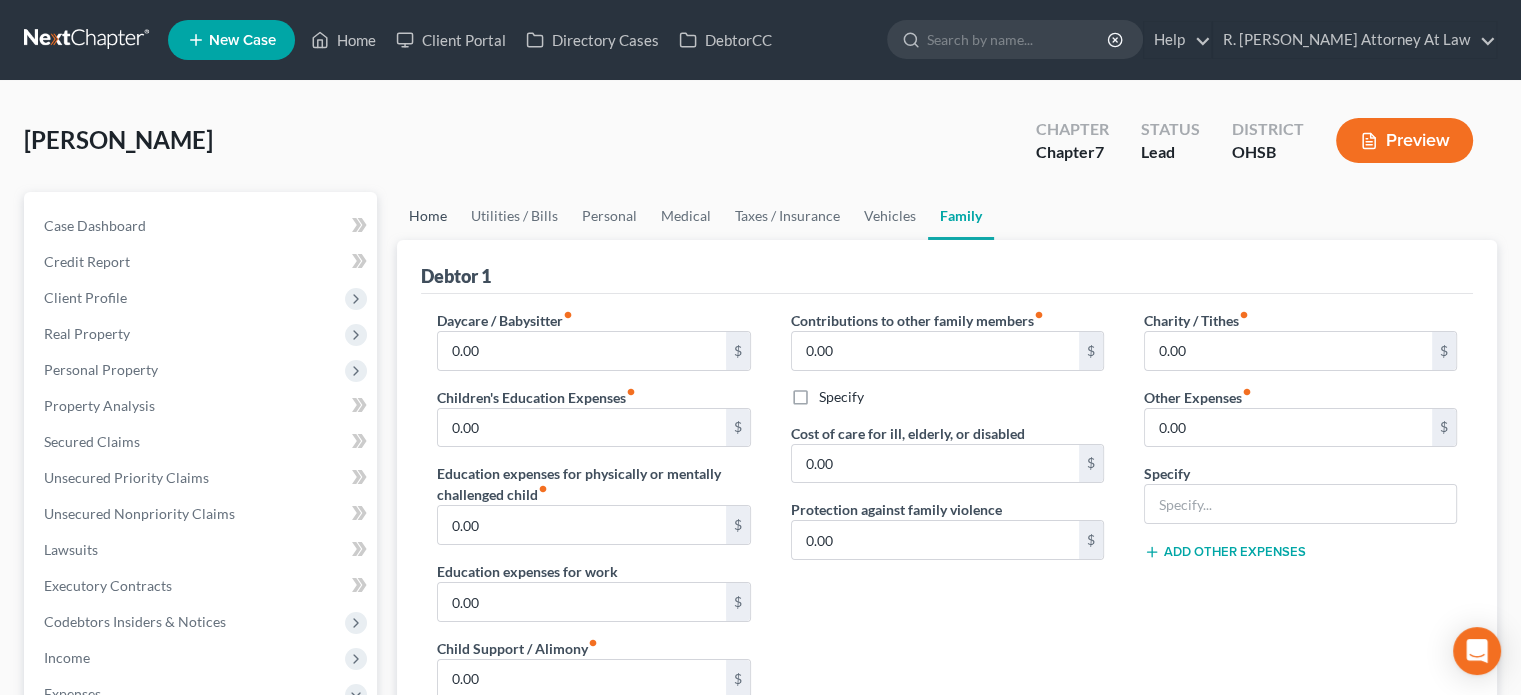 click on "Home" at bounding box center (428, 216) 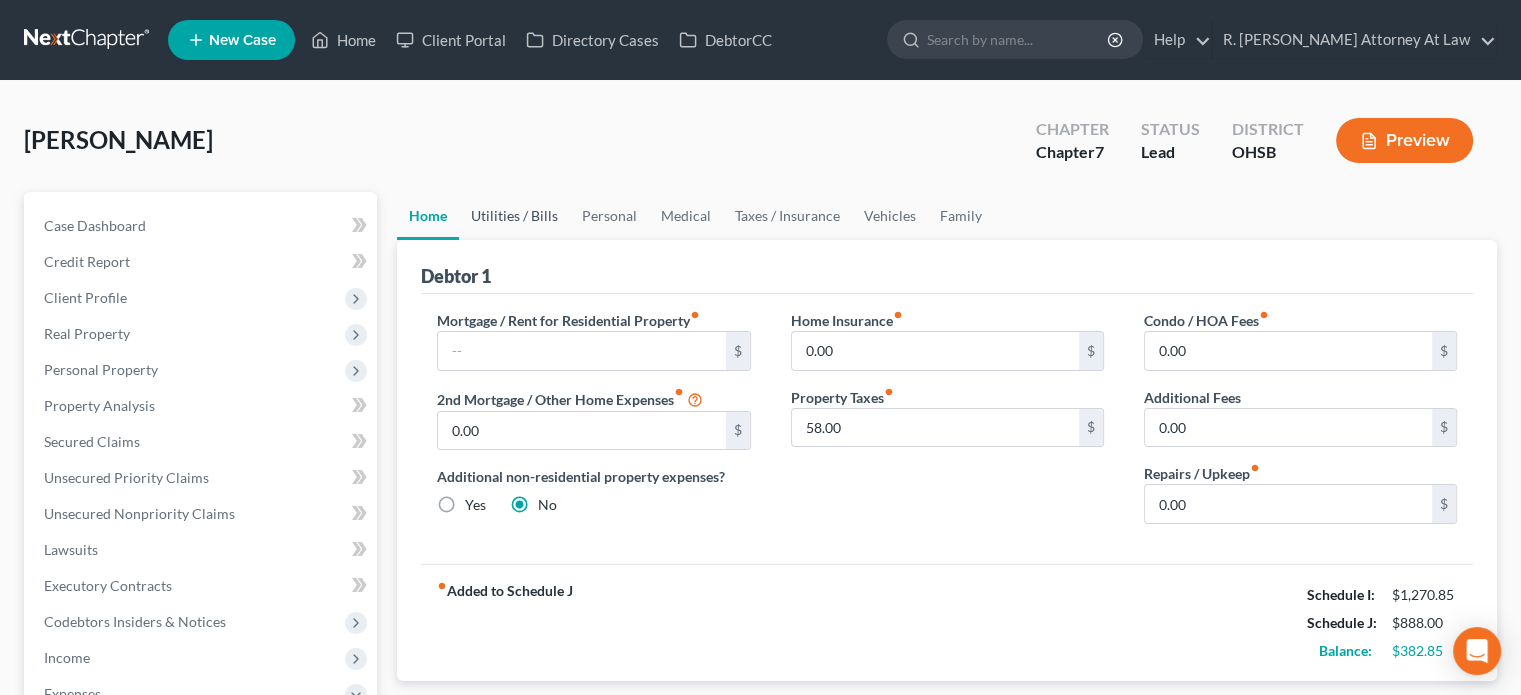 click on "Utilities / Bills" at bounding box center (514, 216) 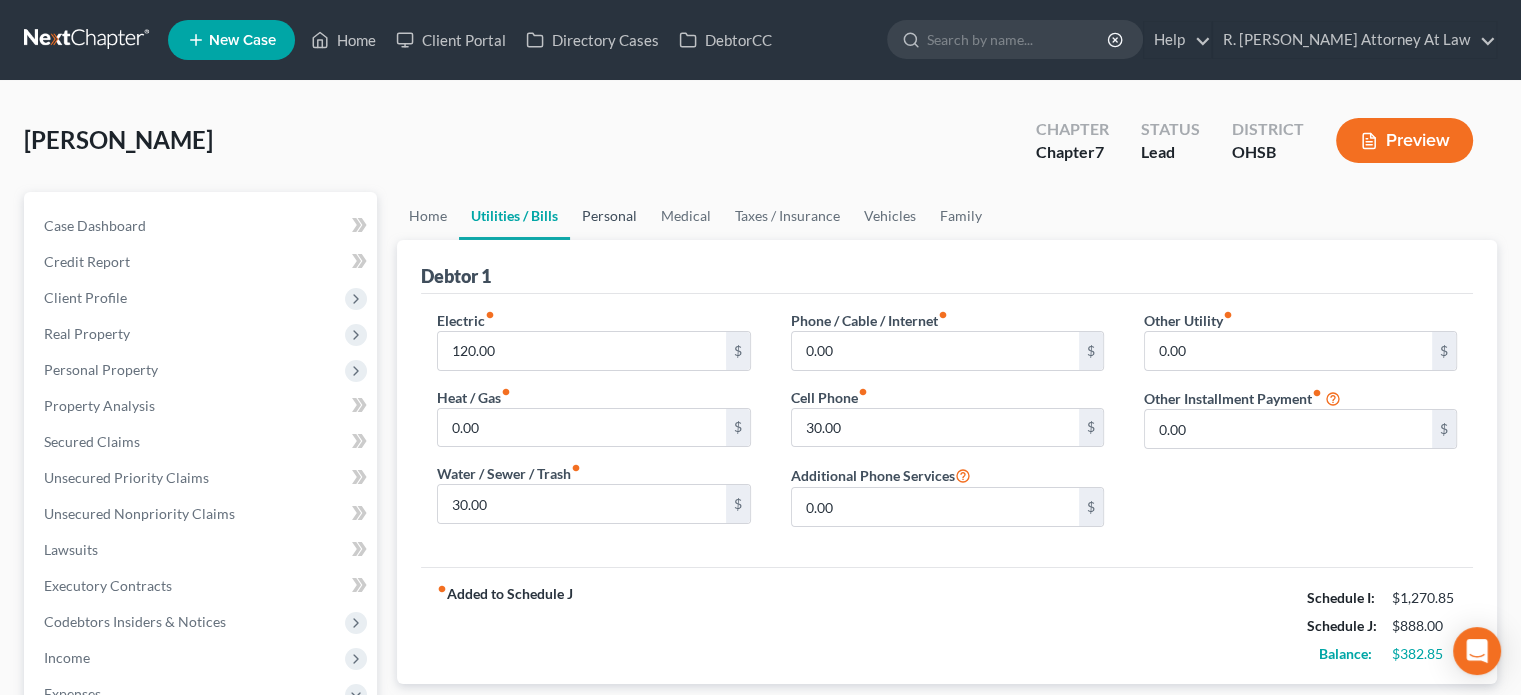 click on "Personal" at bounding box center (609, 216) 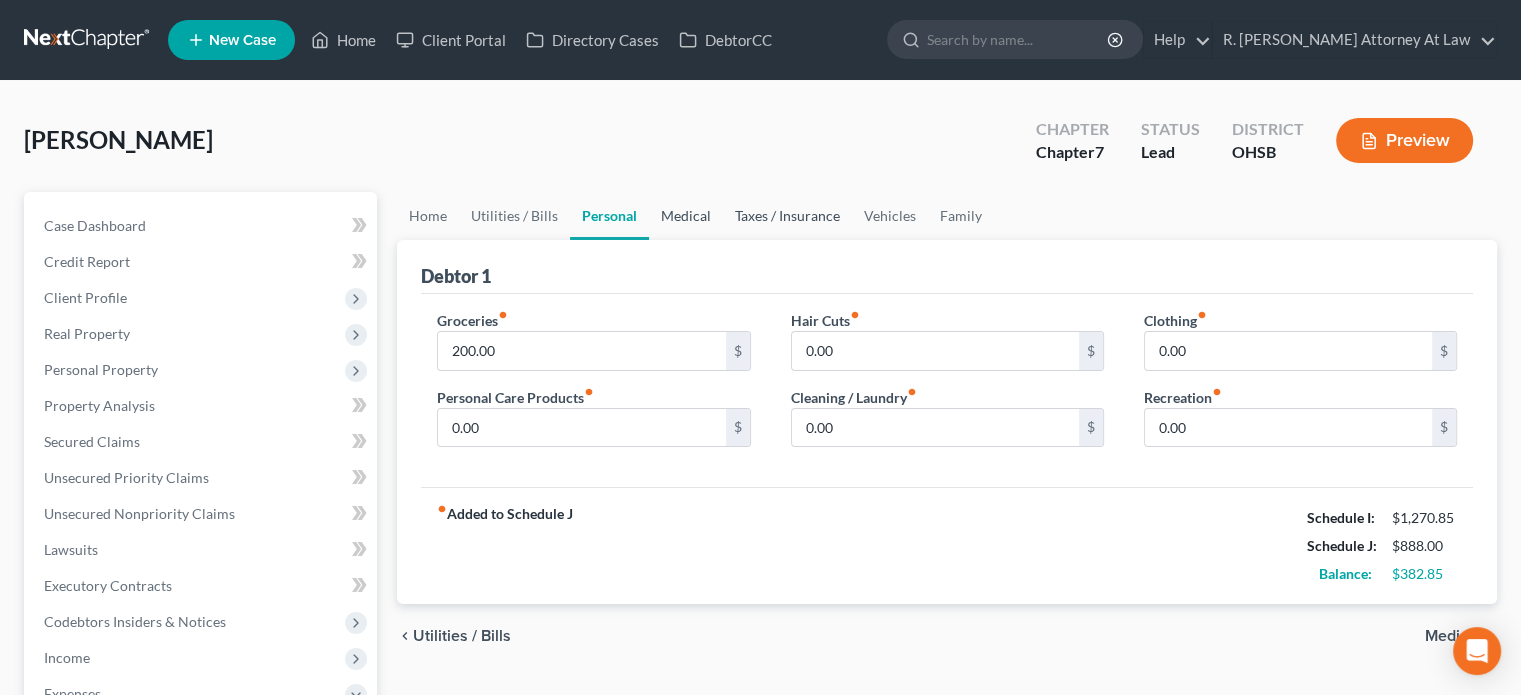drag, startPoint x: 690, startPoint y: 212, endPoint x: 720, endPoint y: 211, distance: 30.016663 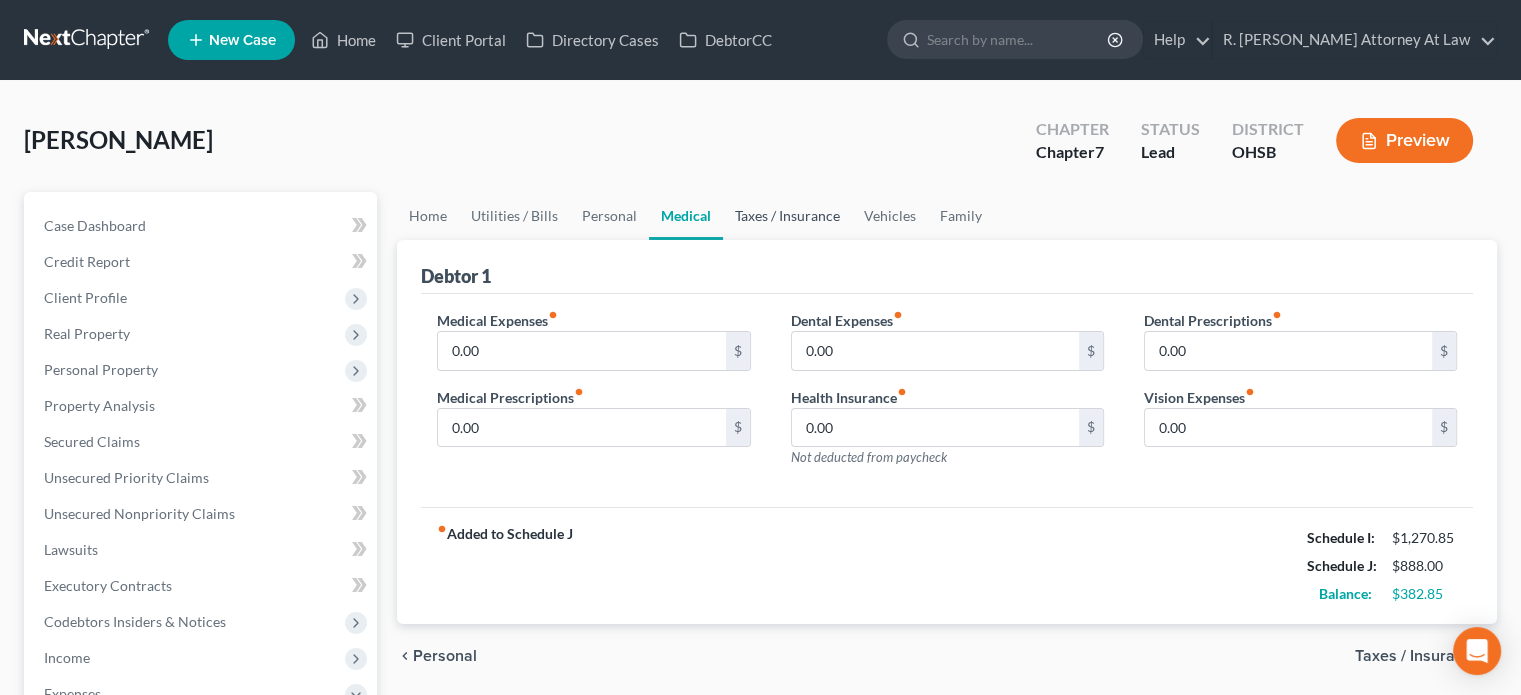 click on "Taxes / Insurance" at bounding box center (787, 216) 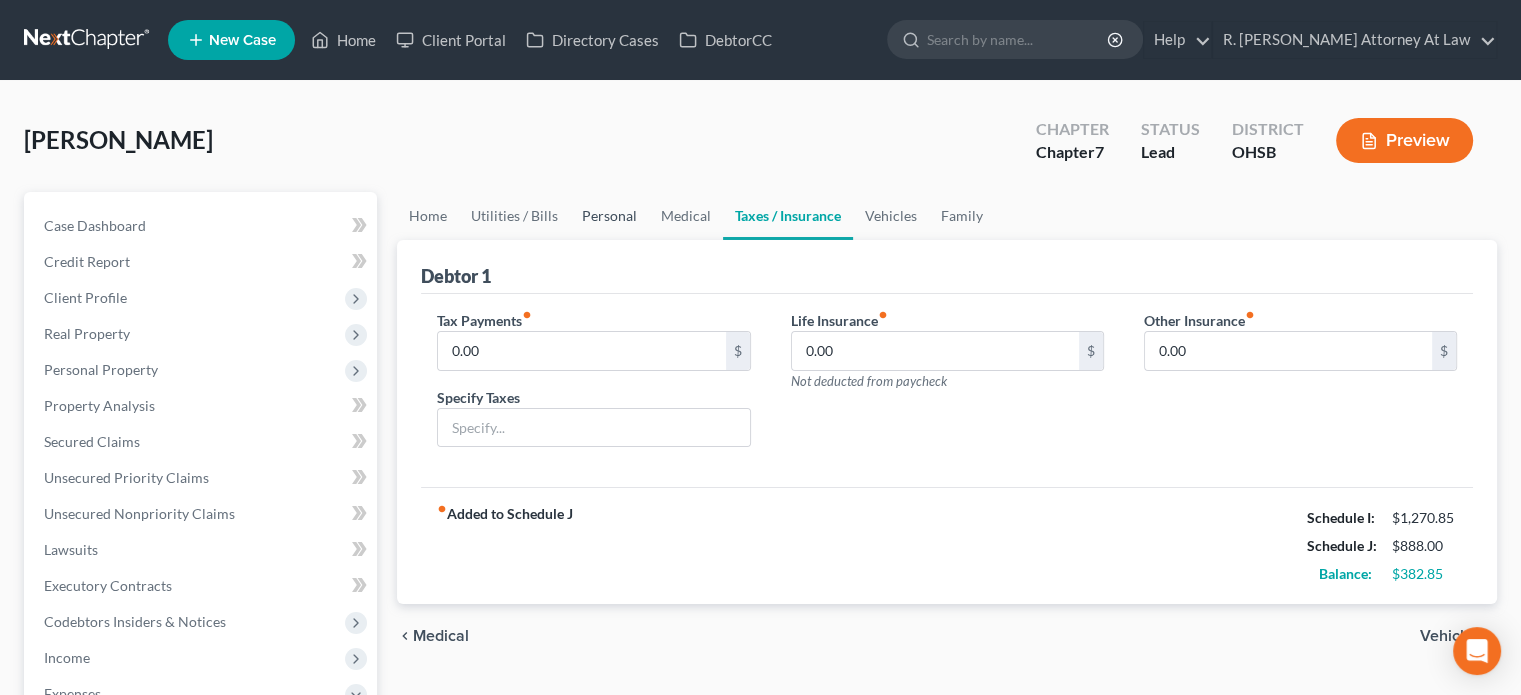 click on "Personal" at bounding box center [609, 216] 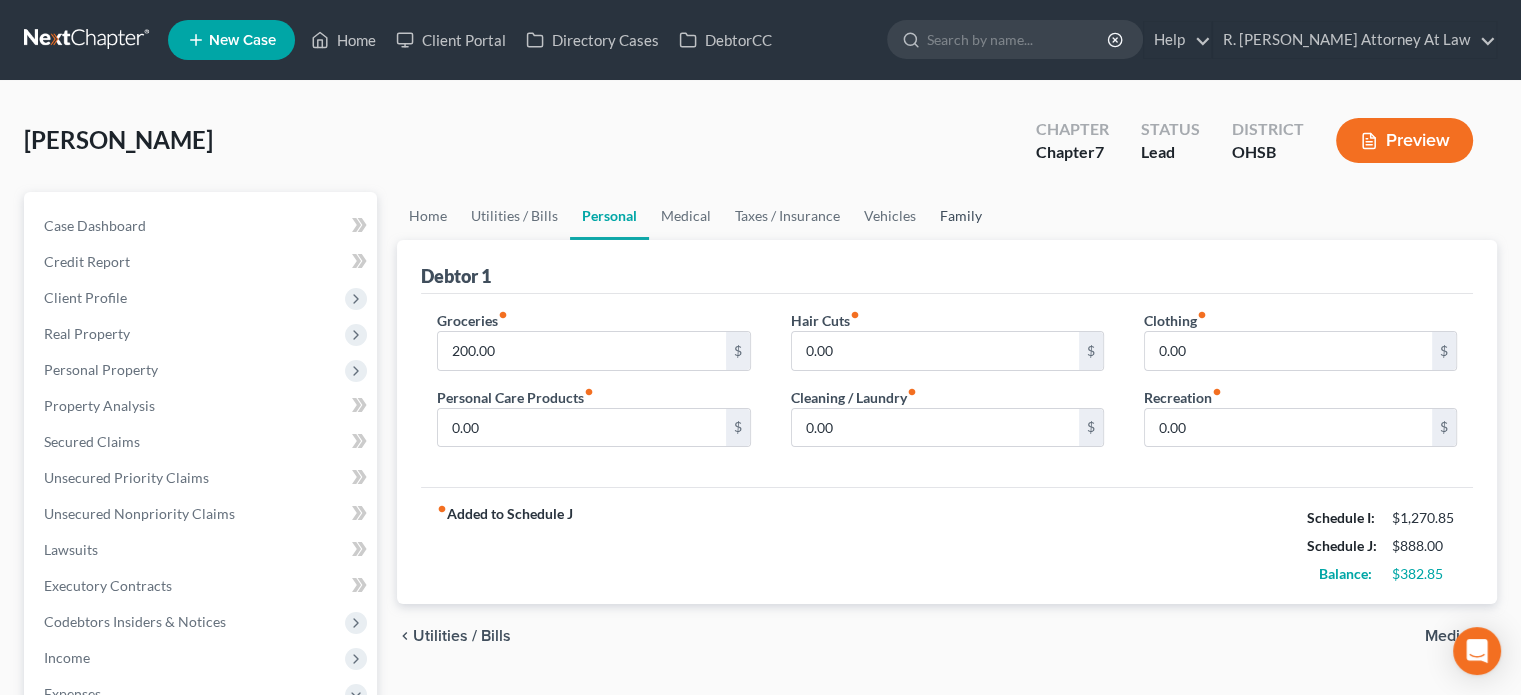 click on "Family" at bounding box center (961, 216) 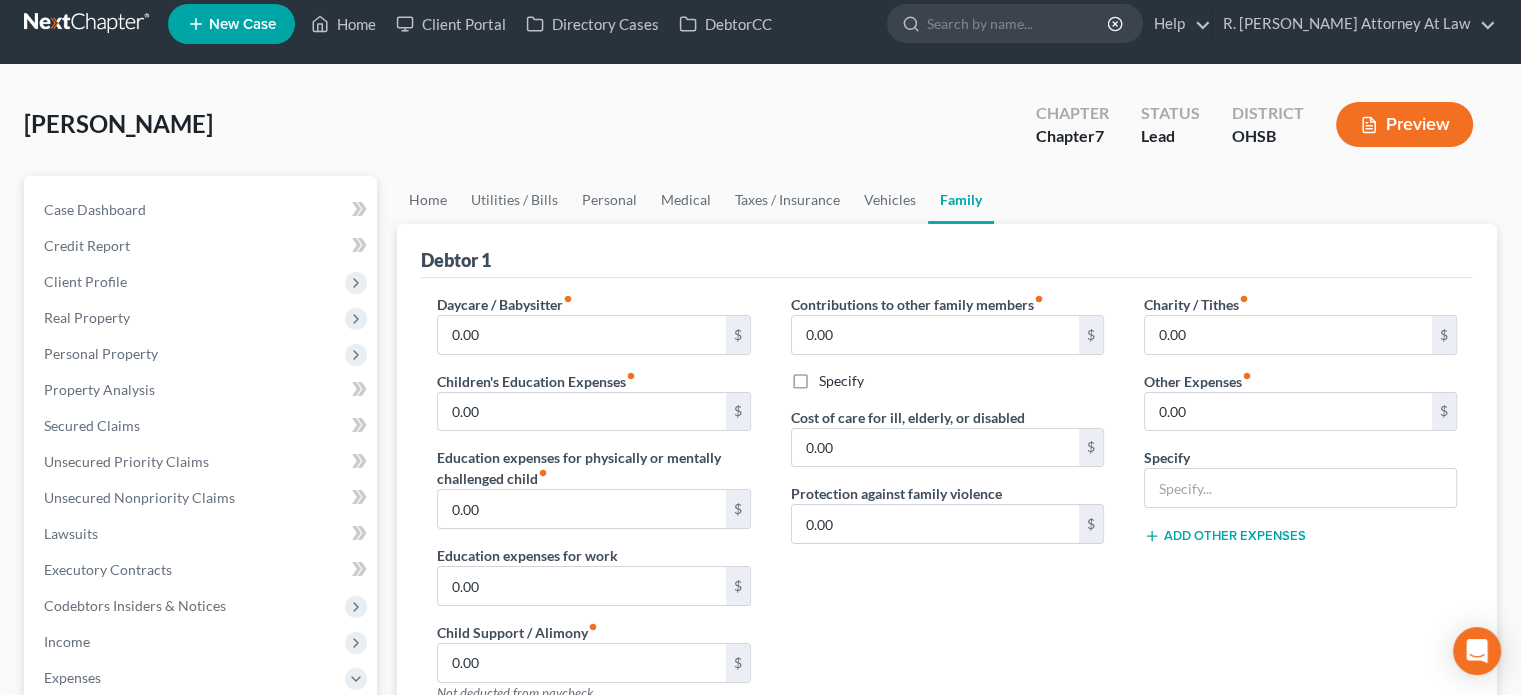 scroll, scrollTop: 0, scrollLeft: 0, axis: both 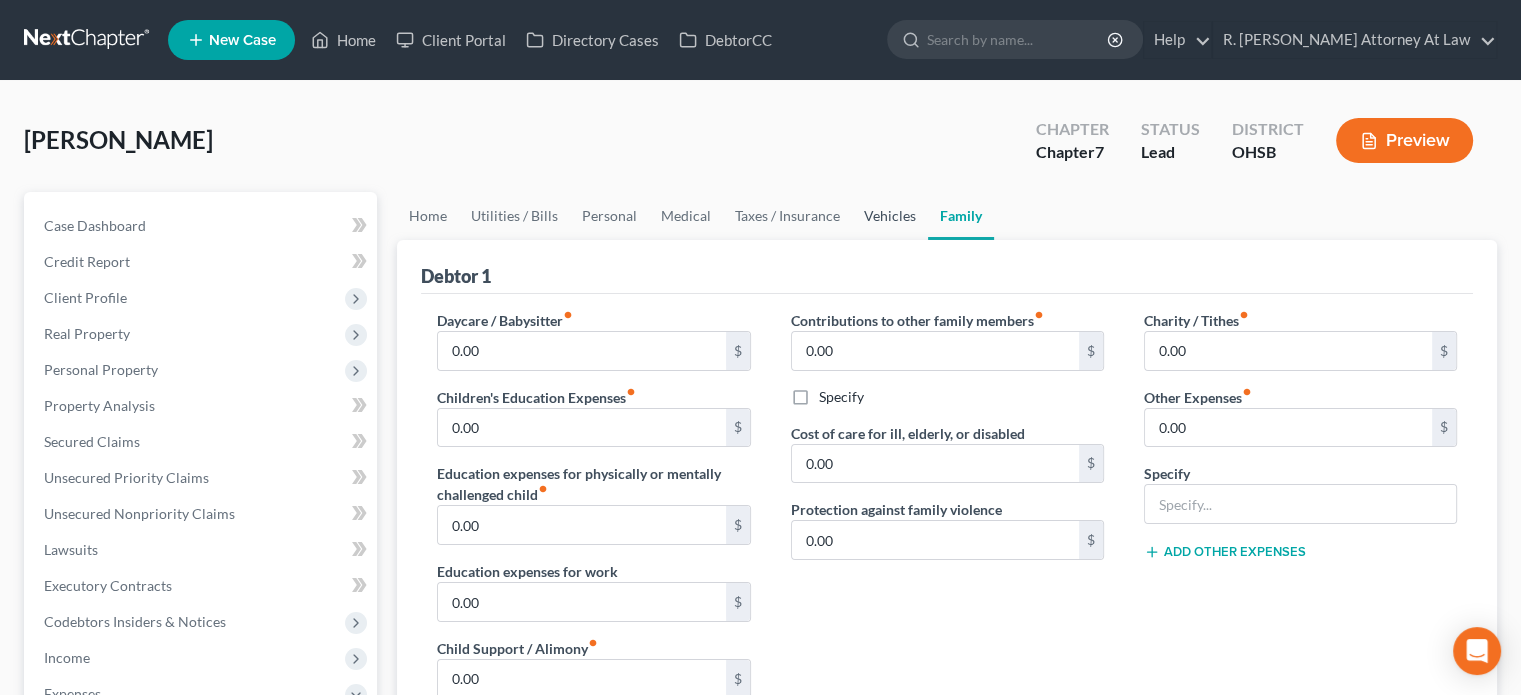 click on "Vehicles" at bounding box center [890, 216] 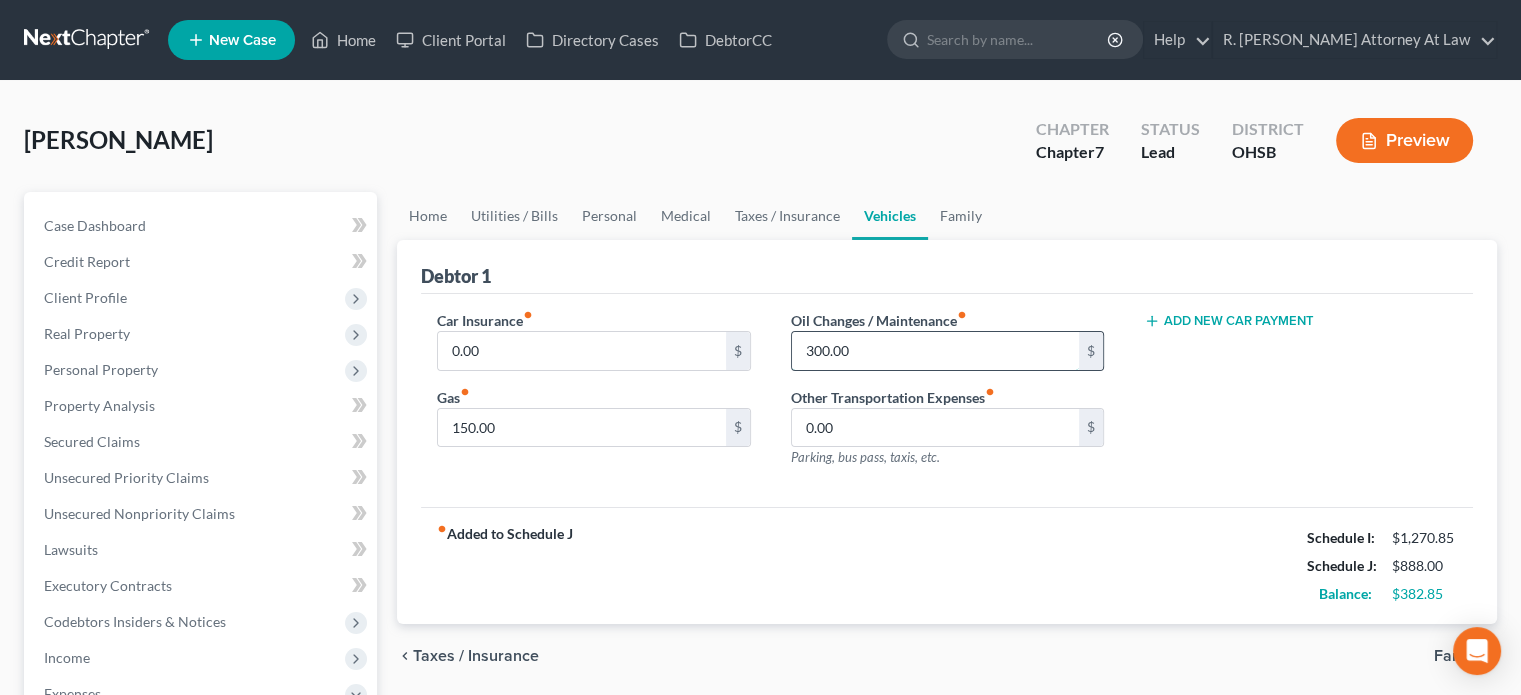 click on "300.00" at bounding box center (935, 351) 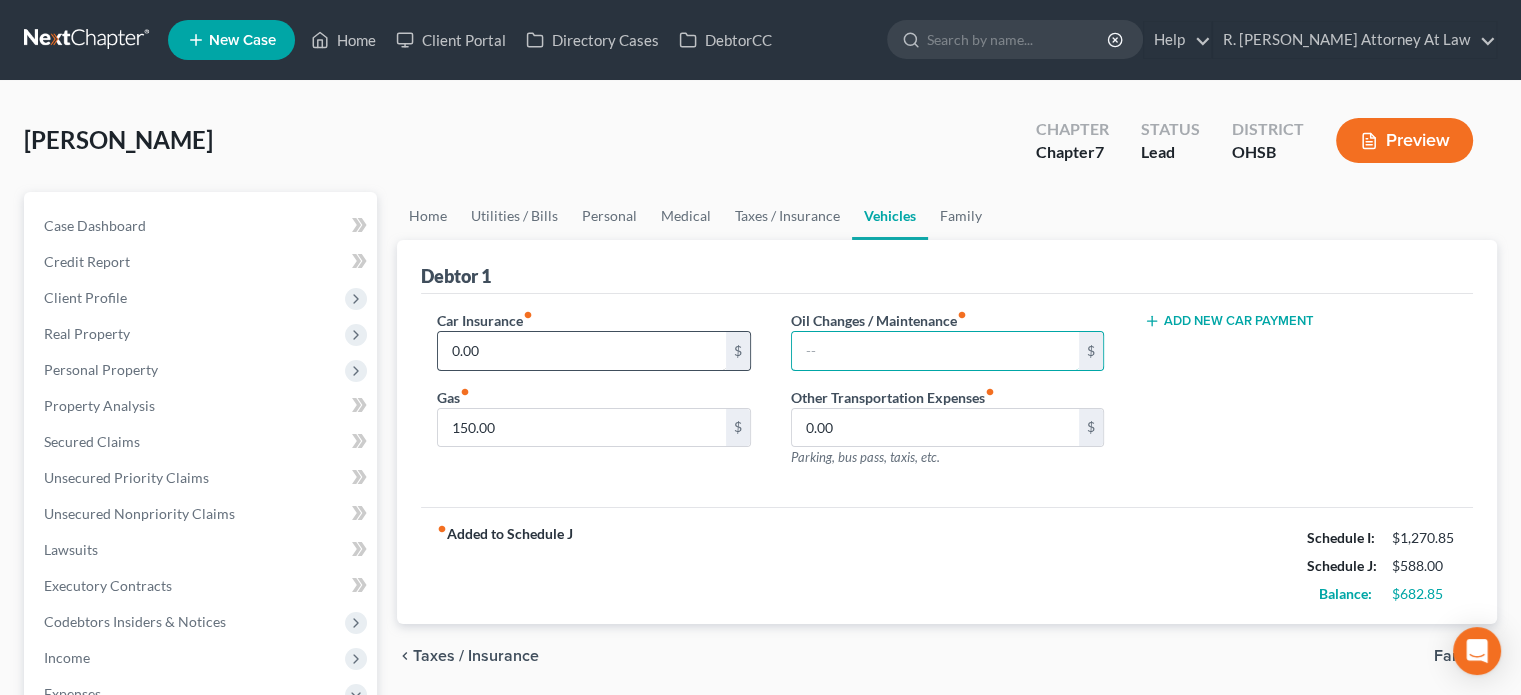 type 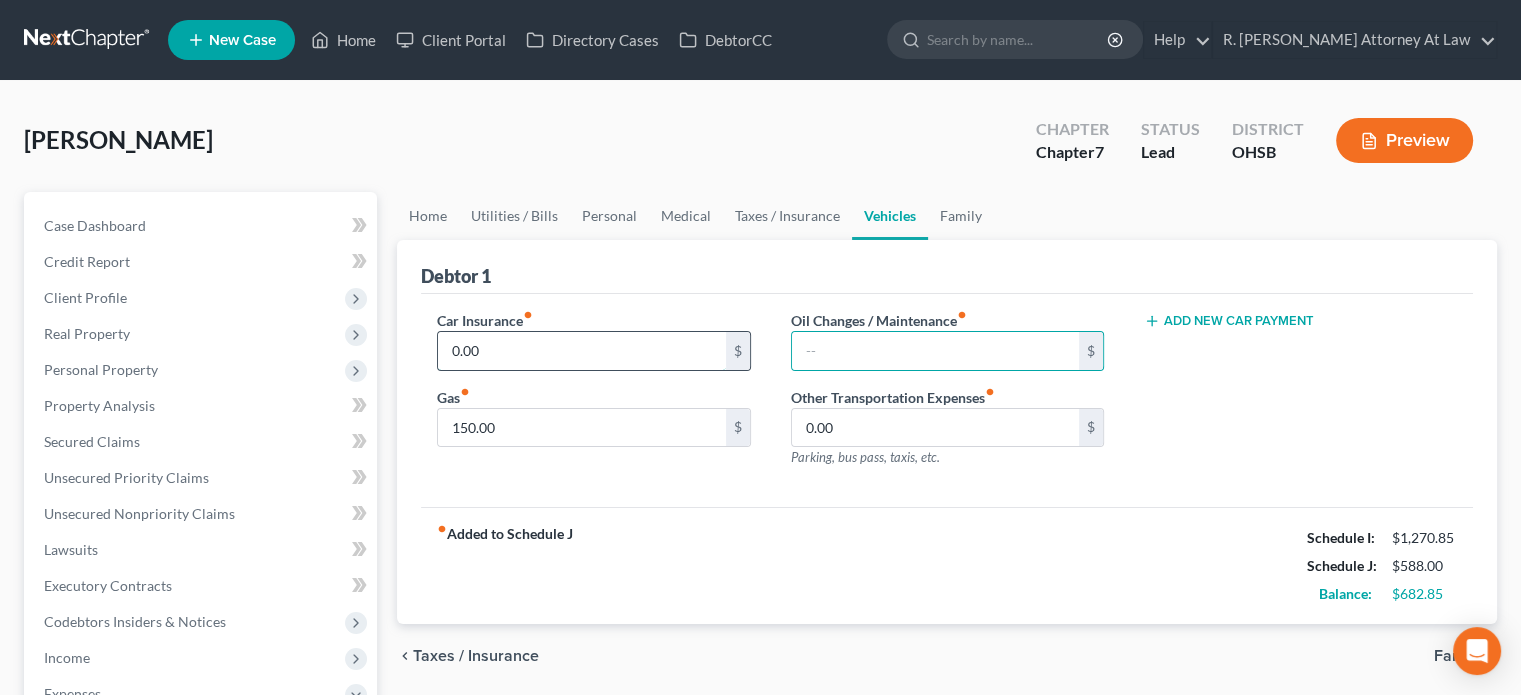 click on "0.00" at bounding box center [581, 351] 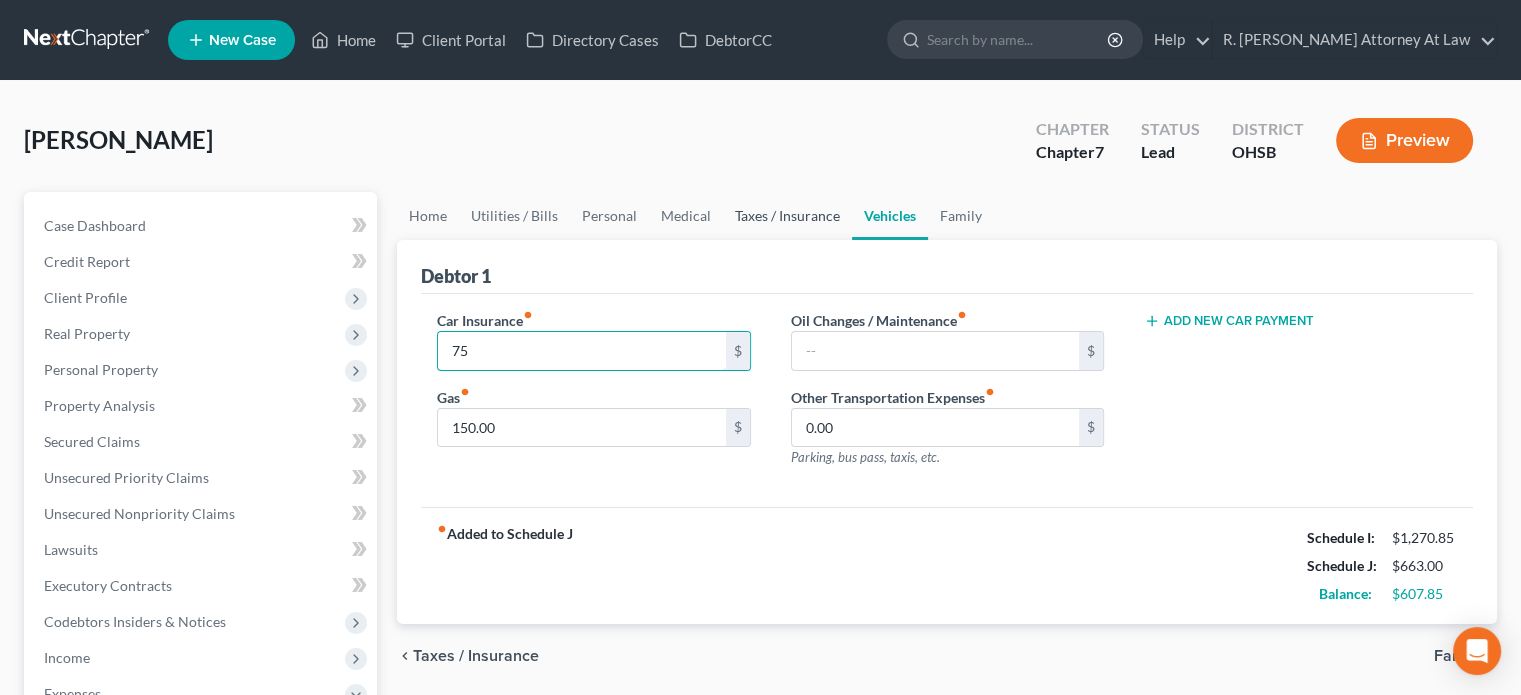 type on "75" 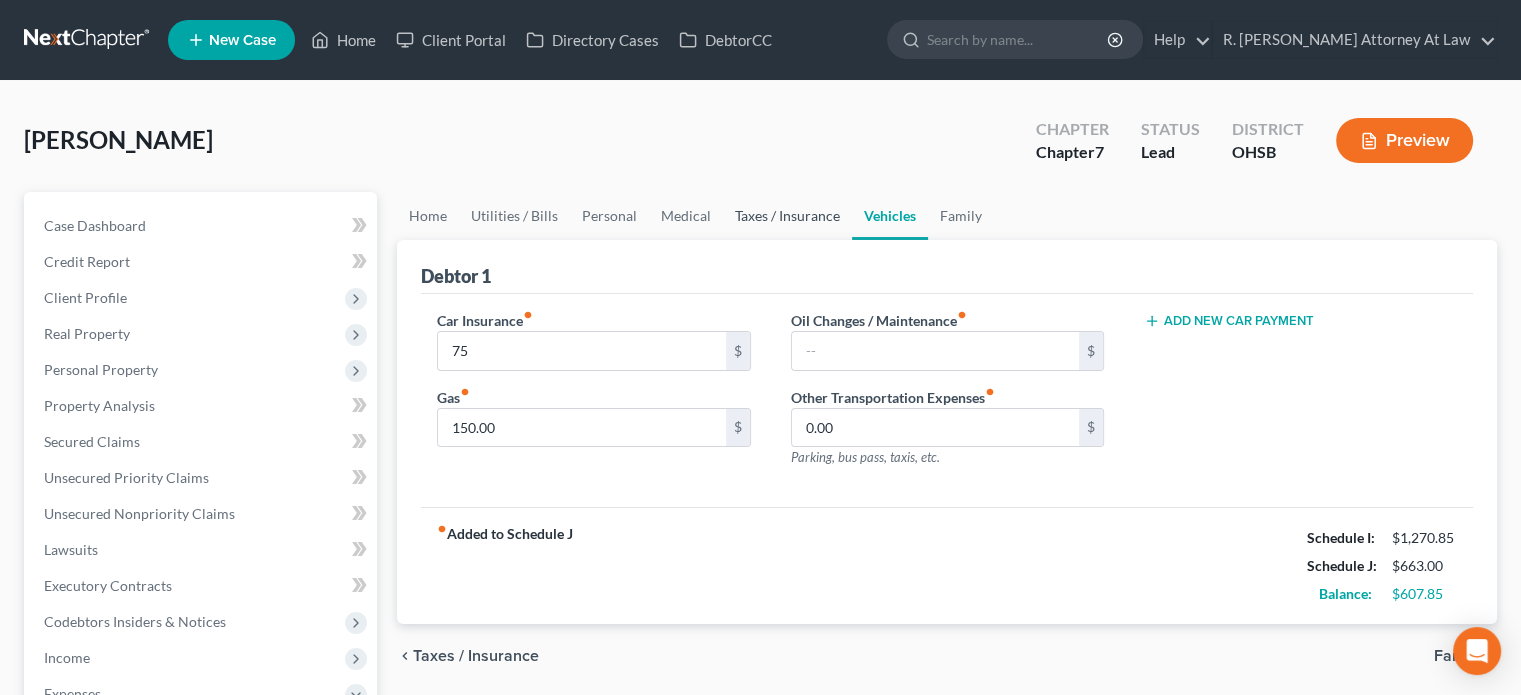 click on "Taxes / Insurance" at bounding box center [787, 216] 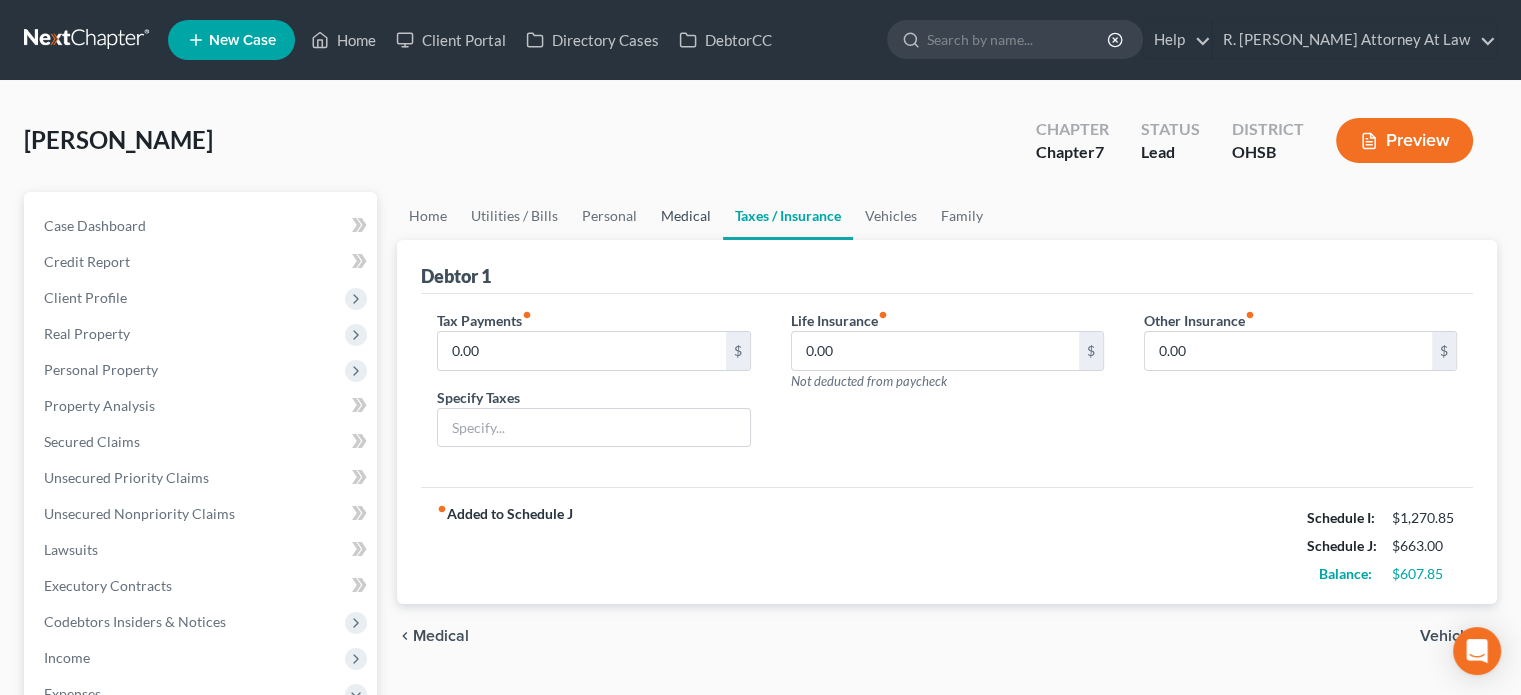 click on "Medical" at bounding box center (686, 216) 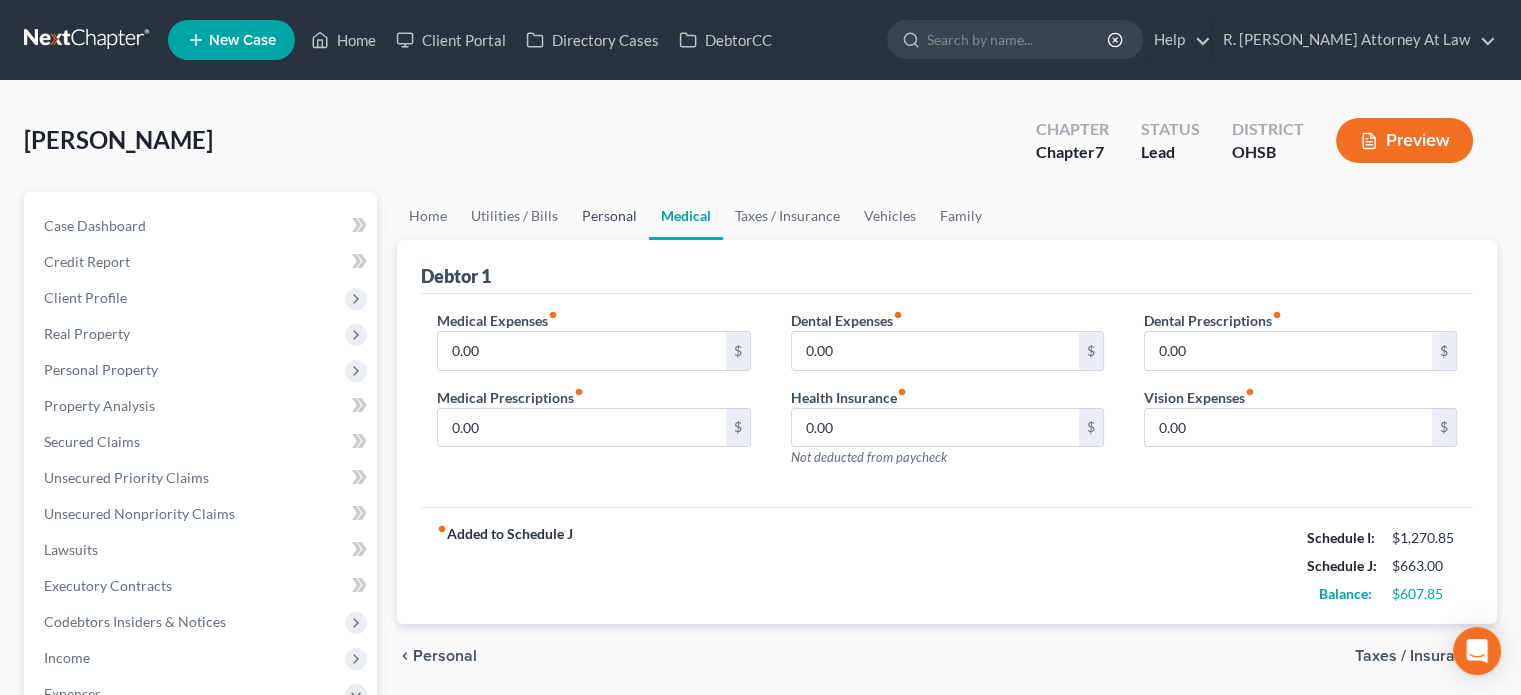 click on "Personal" at bounding box center (609, 216) 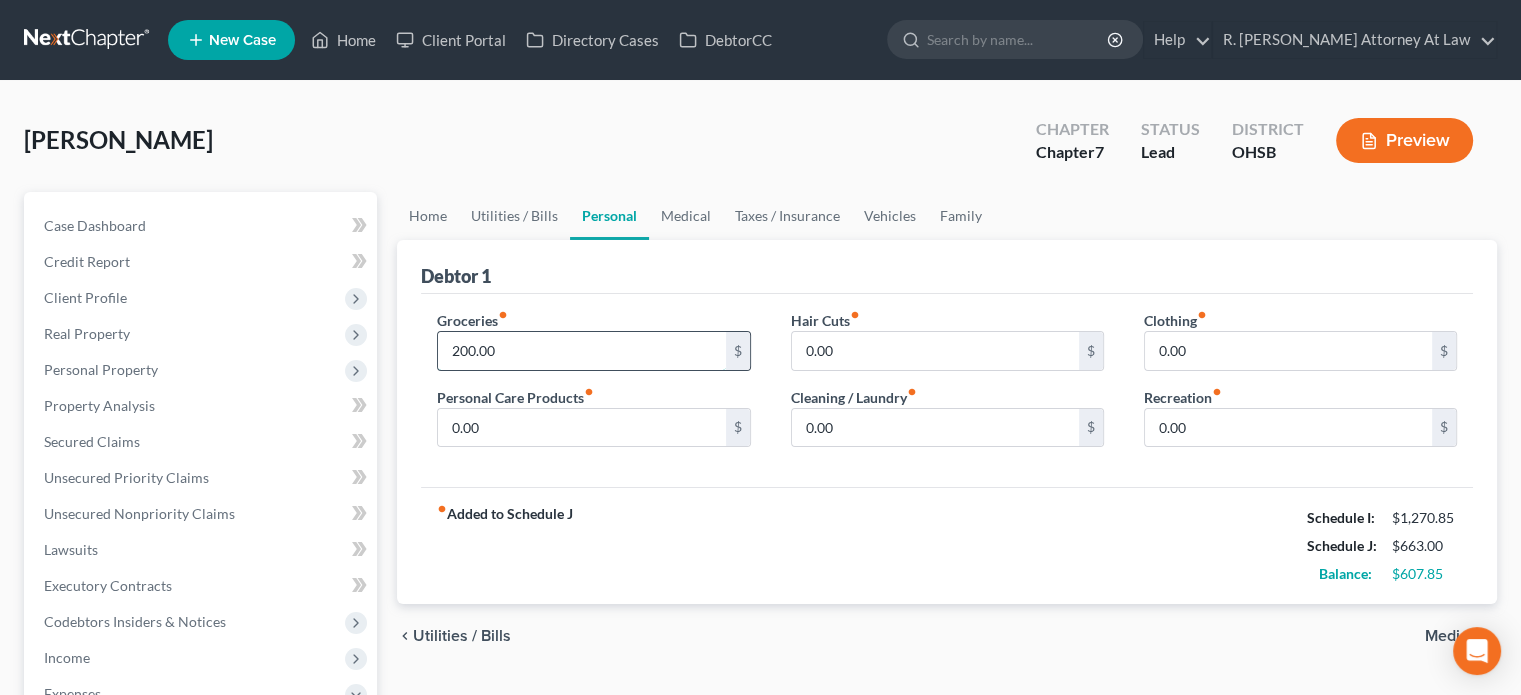 click on "200.00" at bounding box center [581, 351] 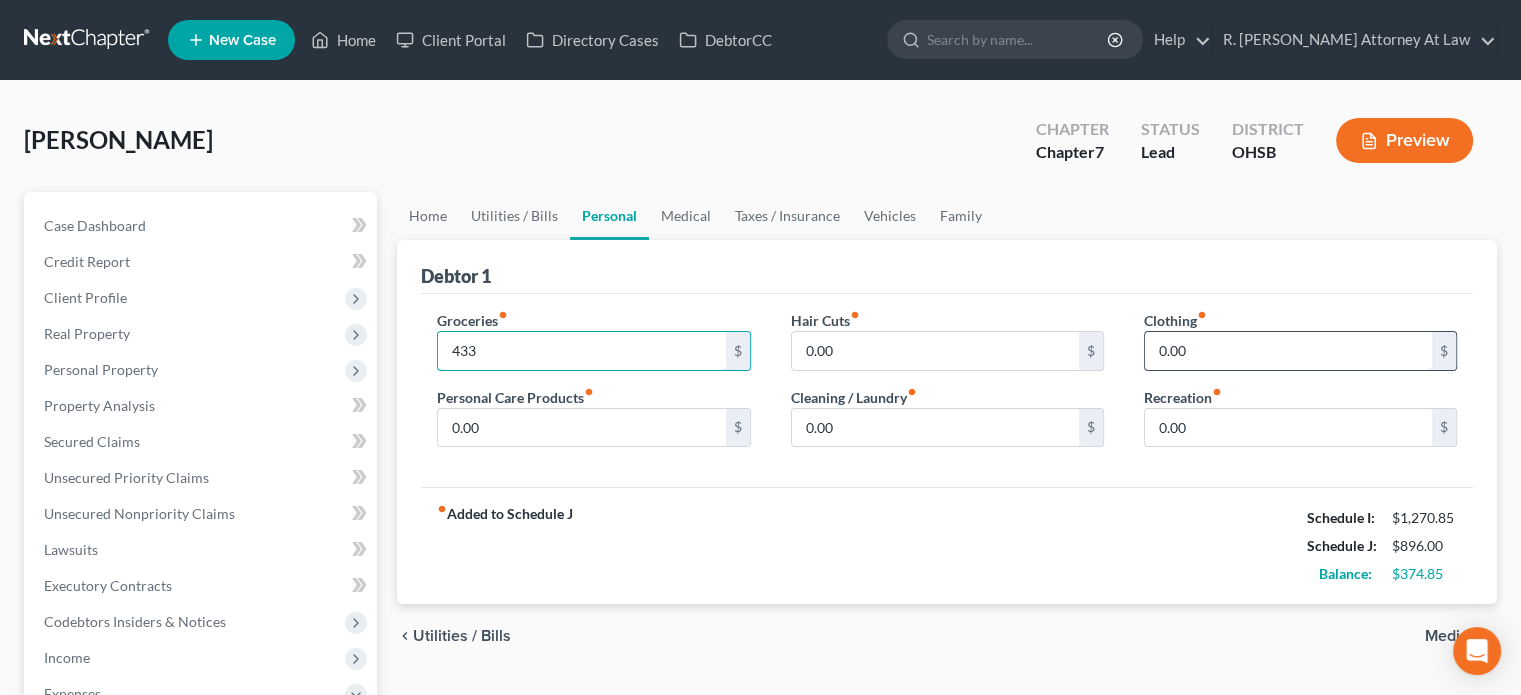 type on "433" 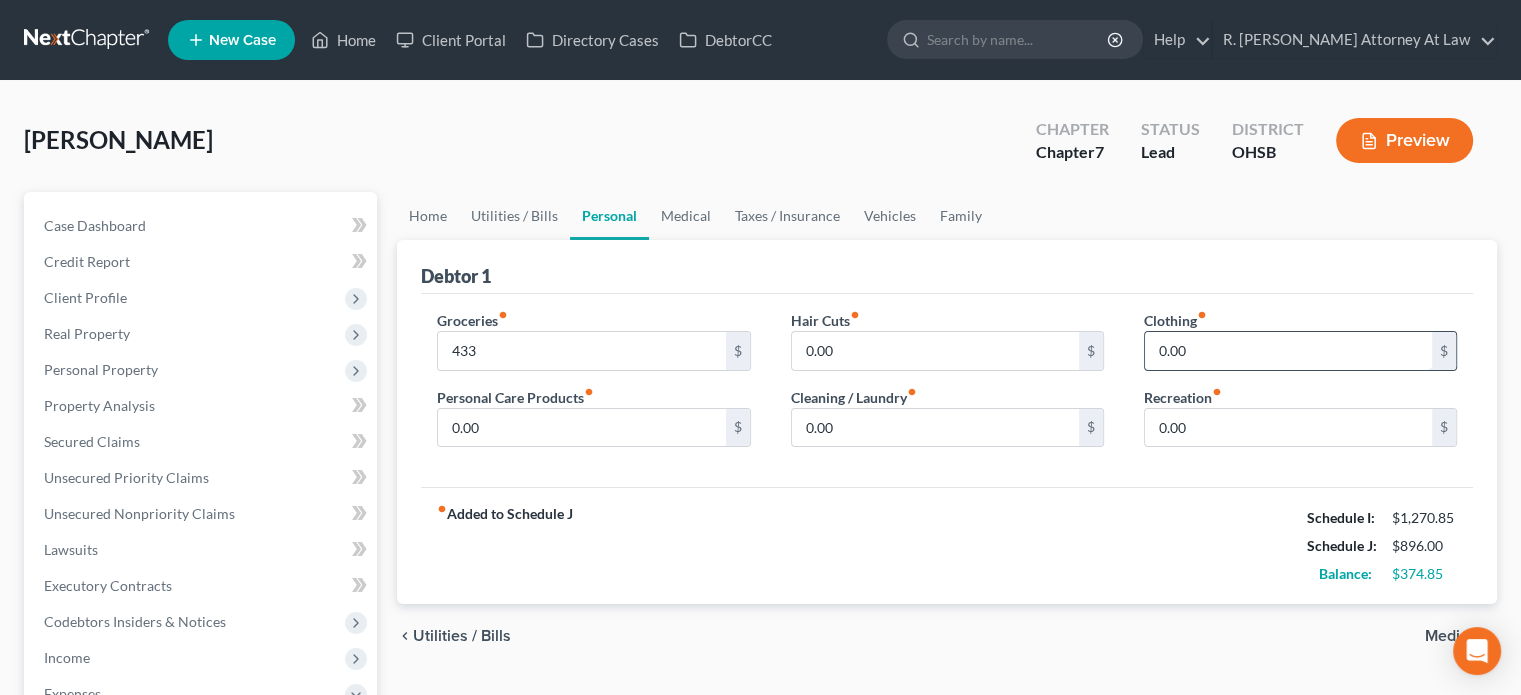 click on "0.00" at bounding box center [1288, 351] 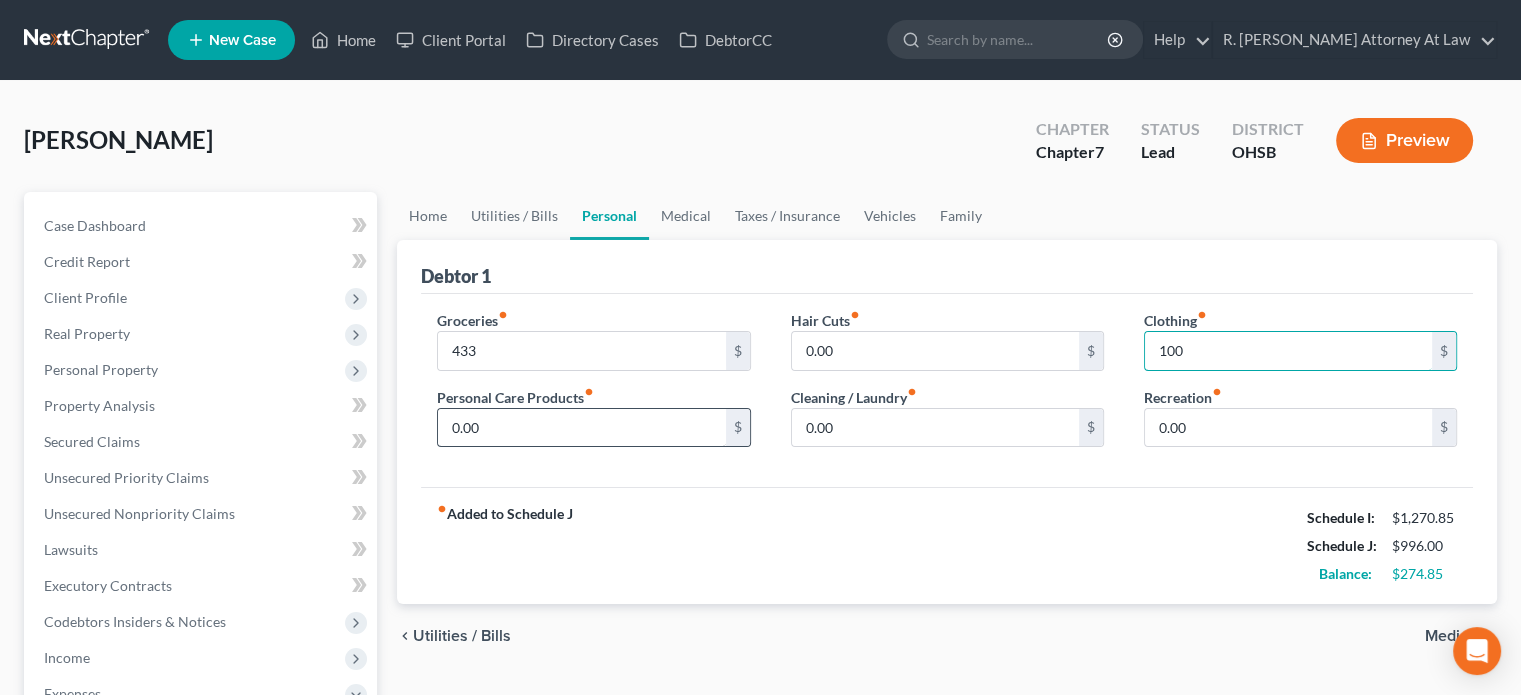 type on "100" 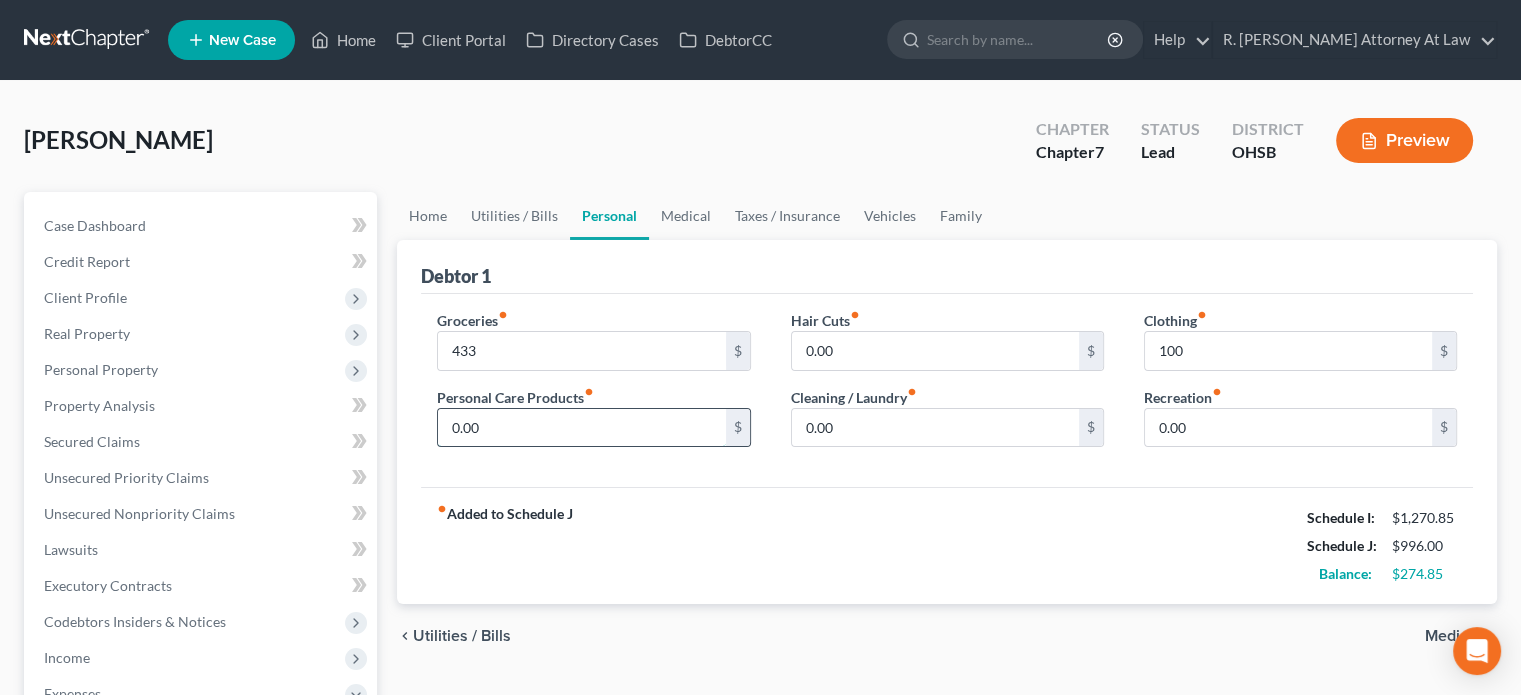 click on "0.00" at bounding box center [581, 428] 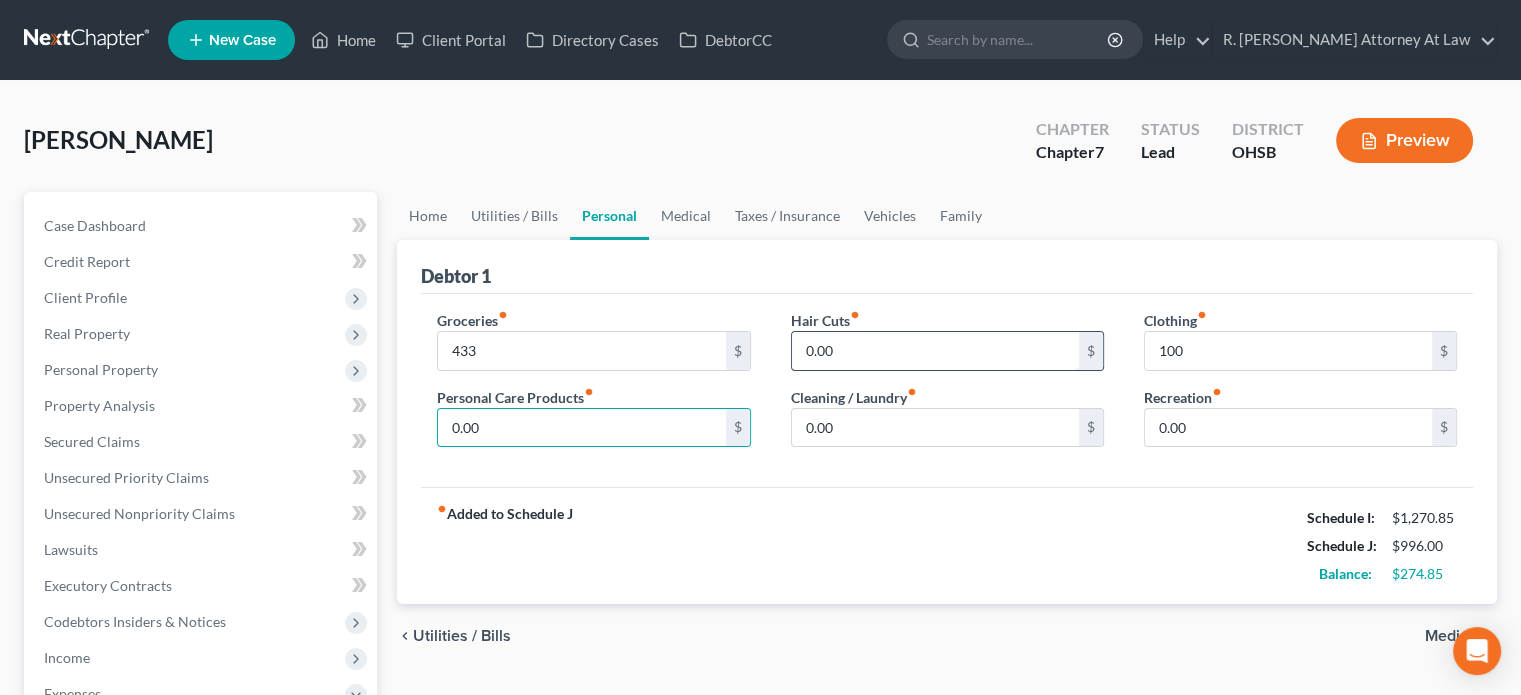 click on "0.00" at bounding box center (935, 351) 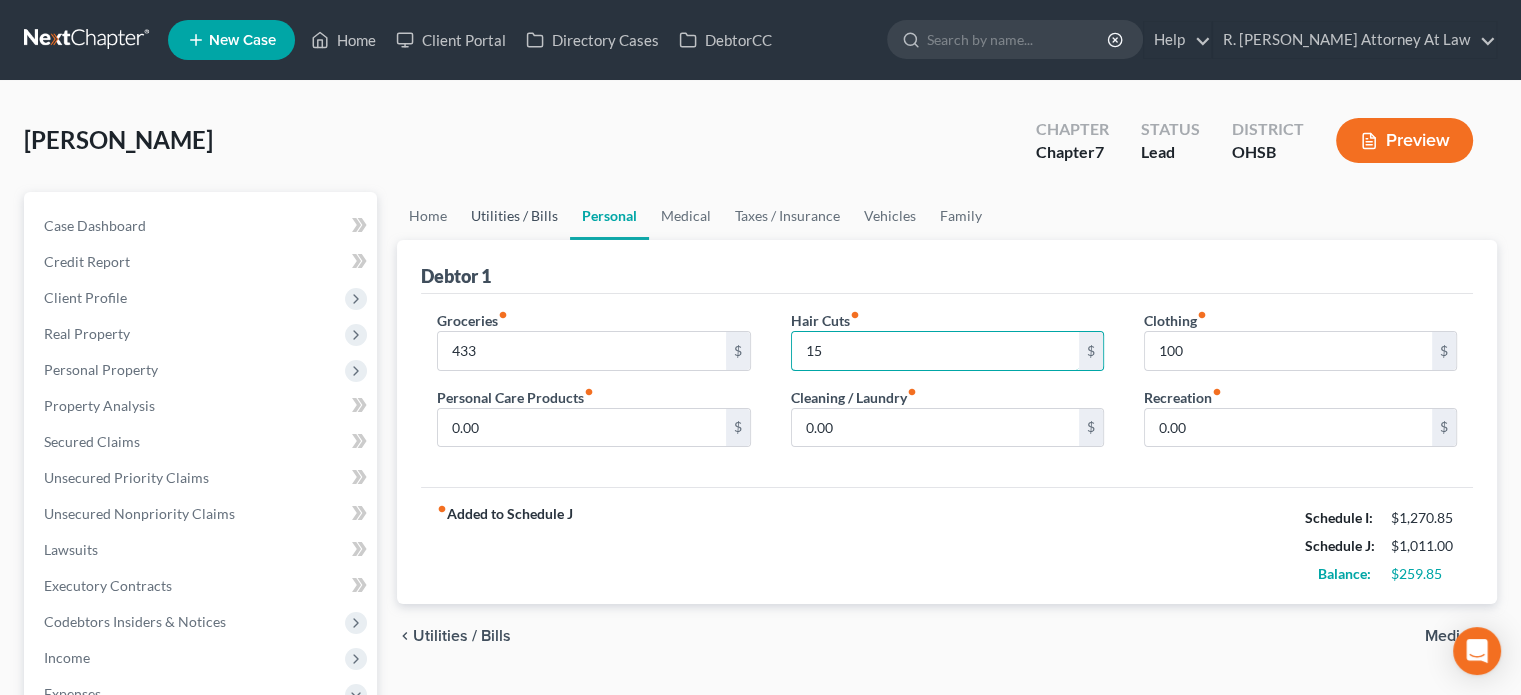 type on "15" 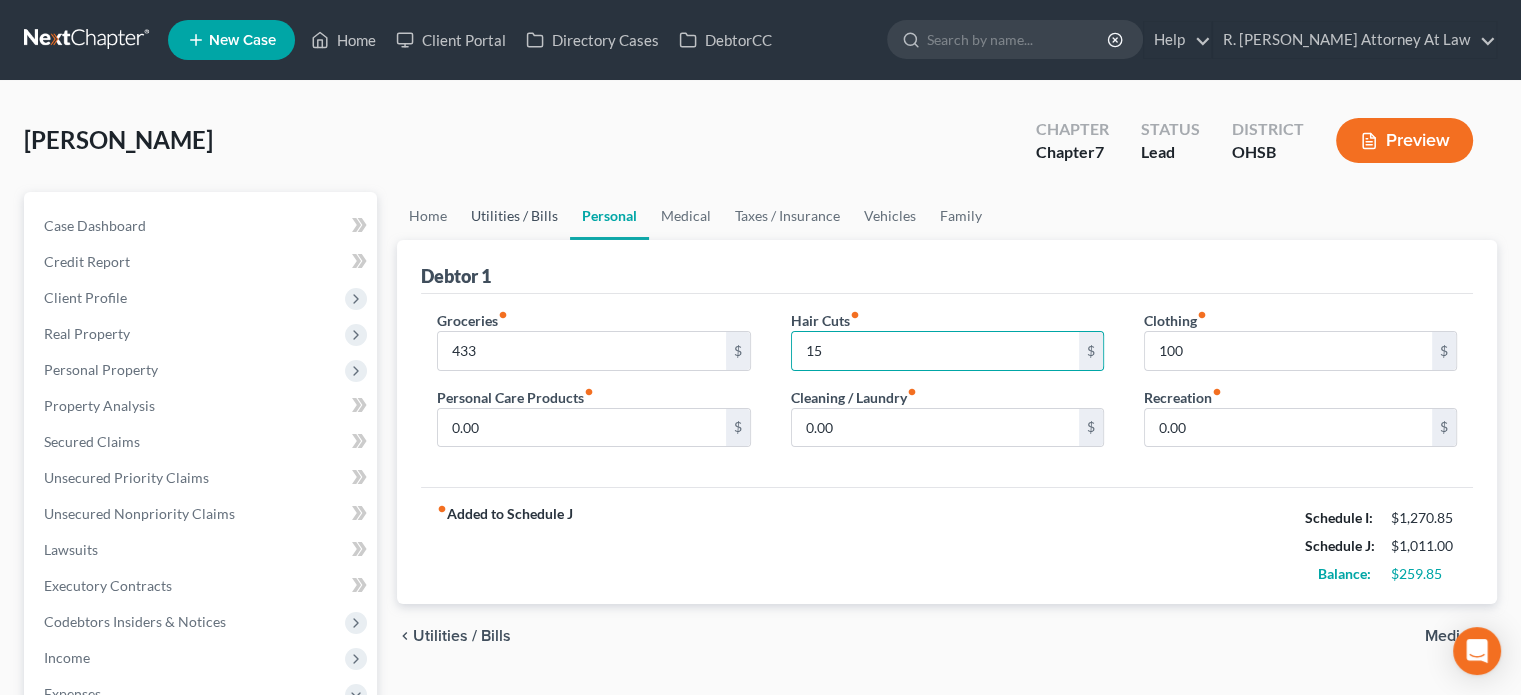 click on "Utilities / Bills" at bounding box center (514, 216) 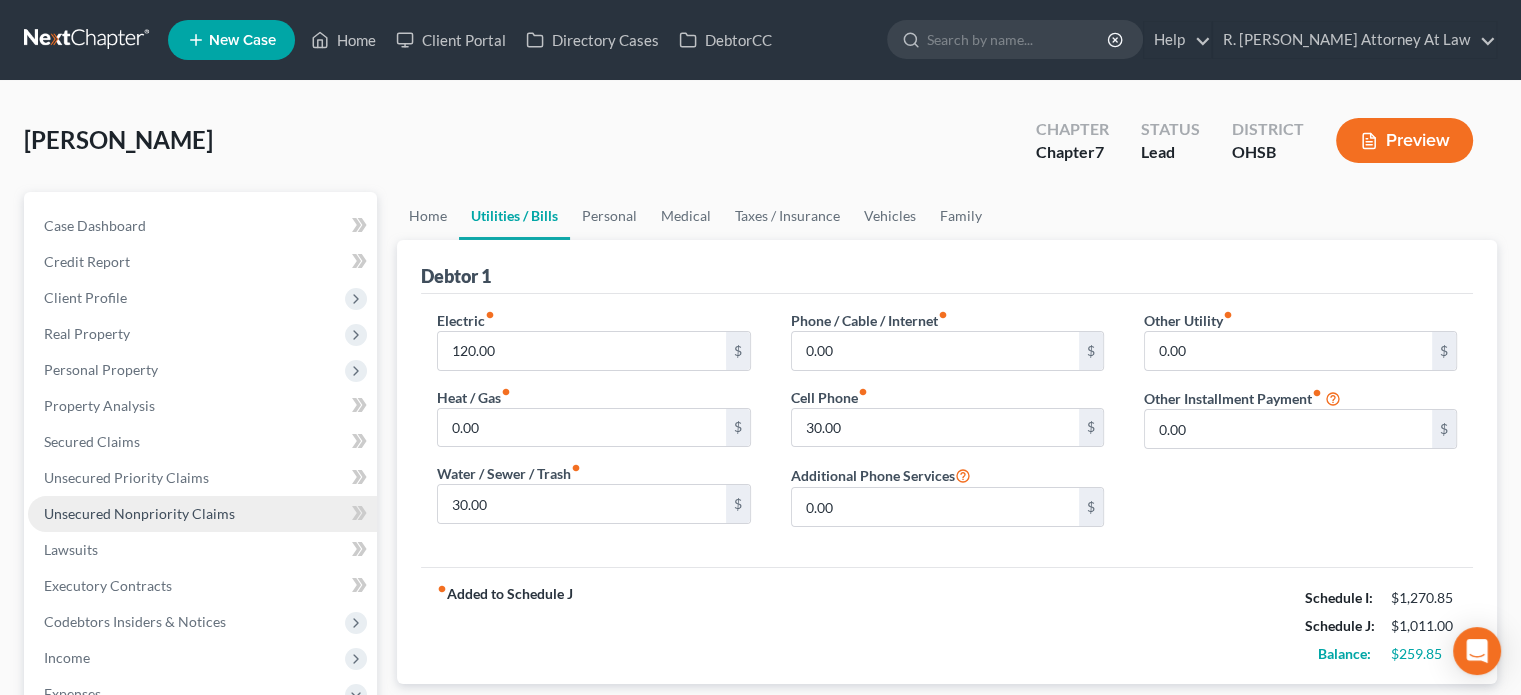 click on "Unsecured Nonpriority Claims" at bounding box center (139, 513) 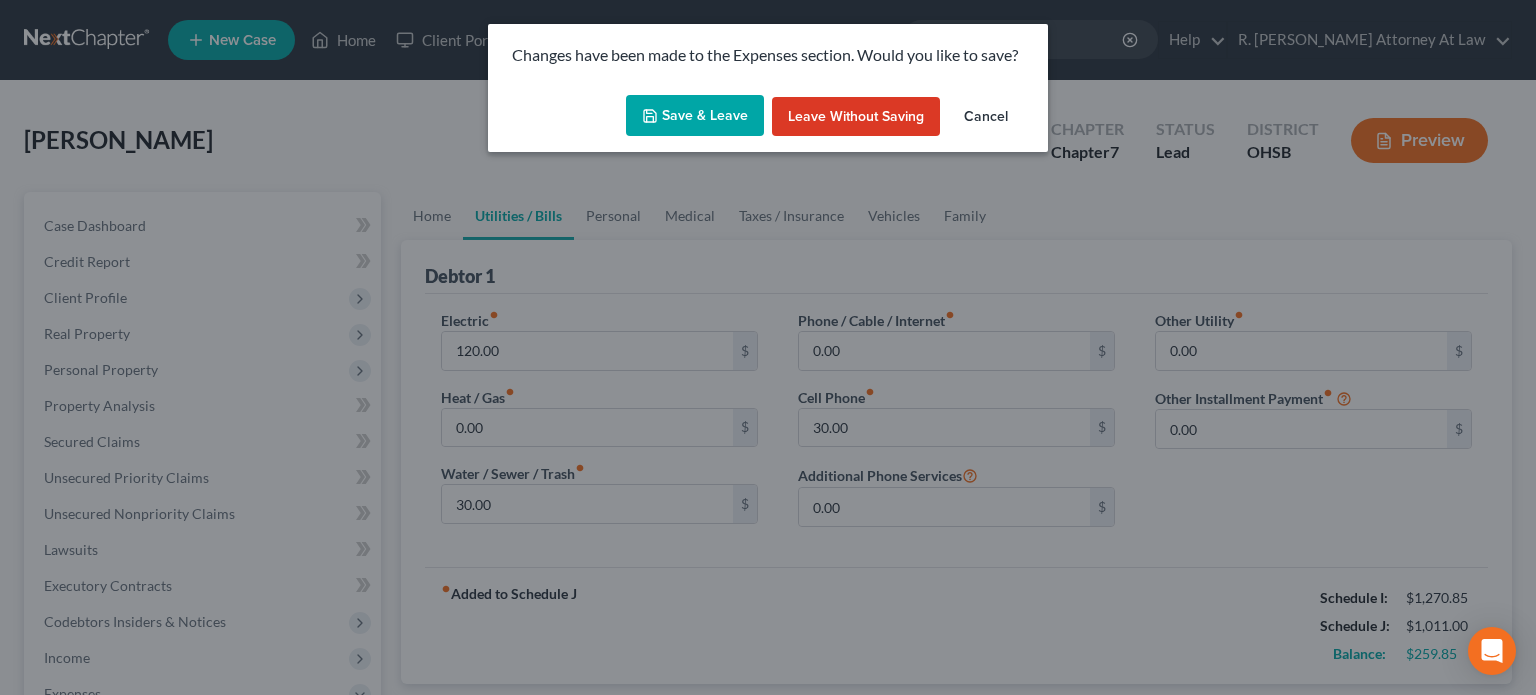 click on "Save & Leave" at bounding box center (695, 116) 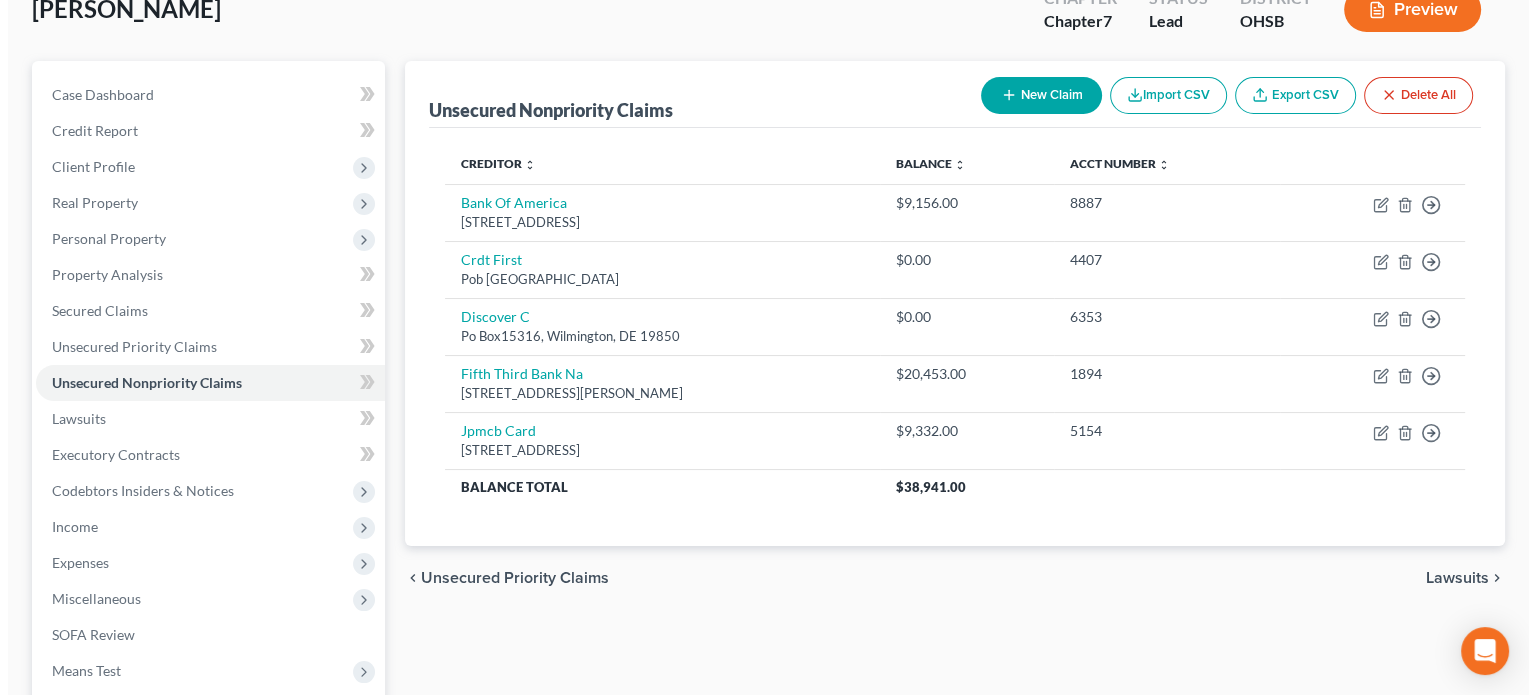 scroll, scrollTop: 0, scrollLeft: 0, axis: both 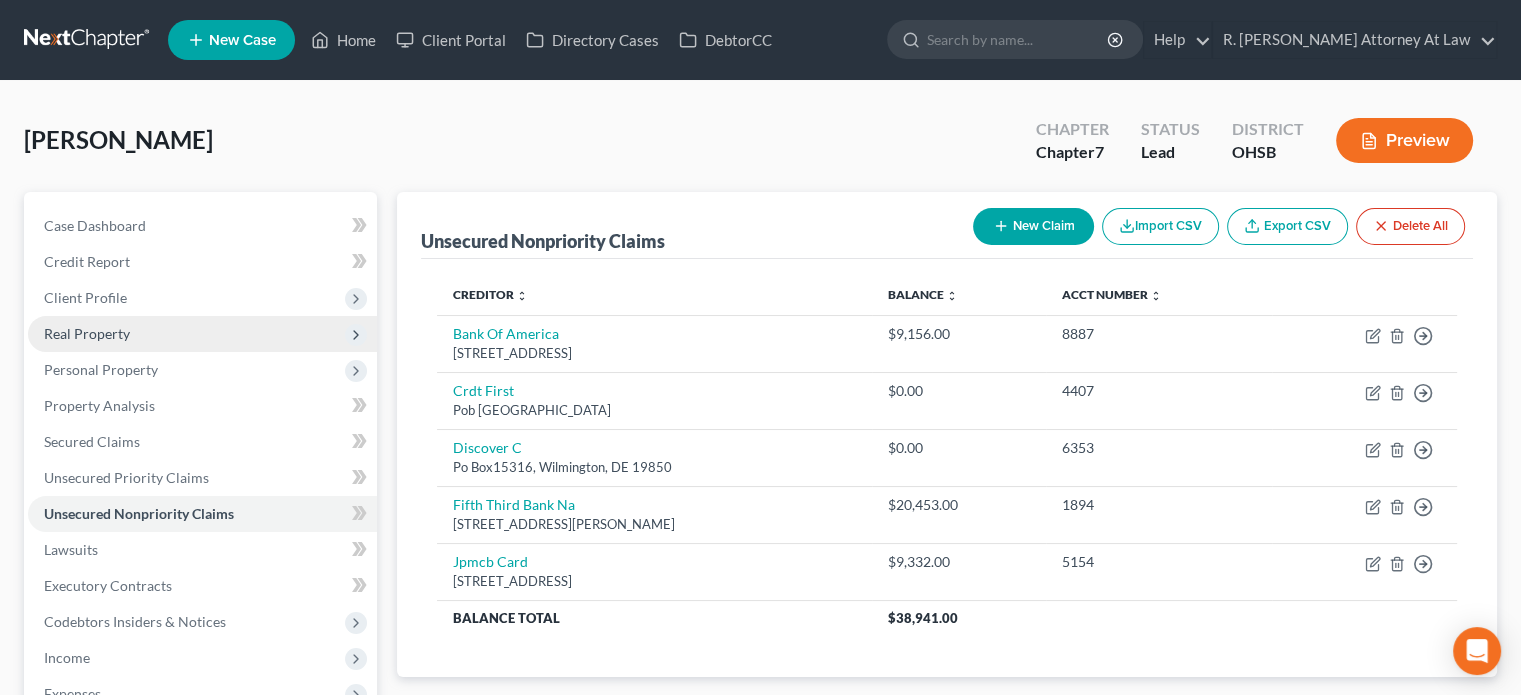 click on "Real Property" at bounding box center [87, 333] 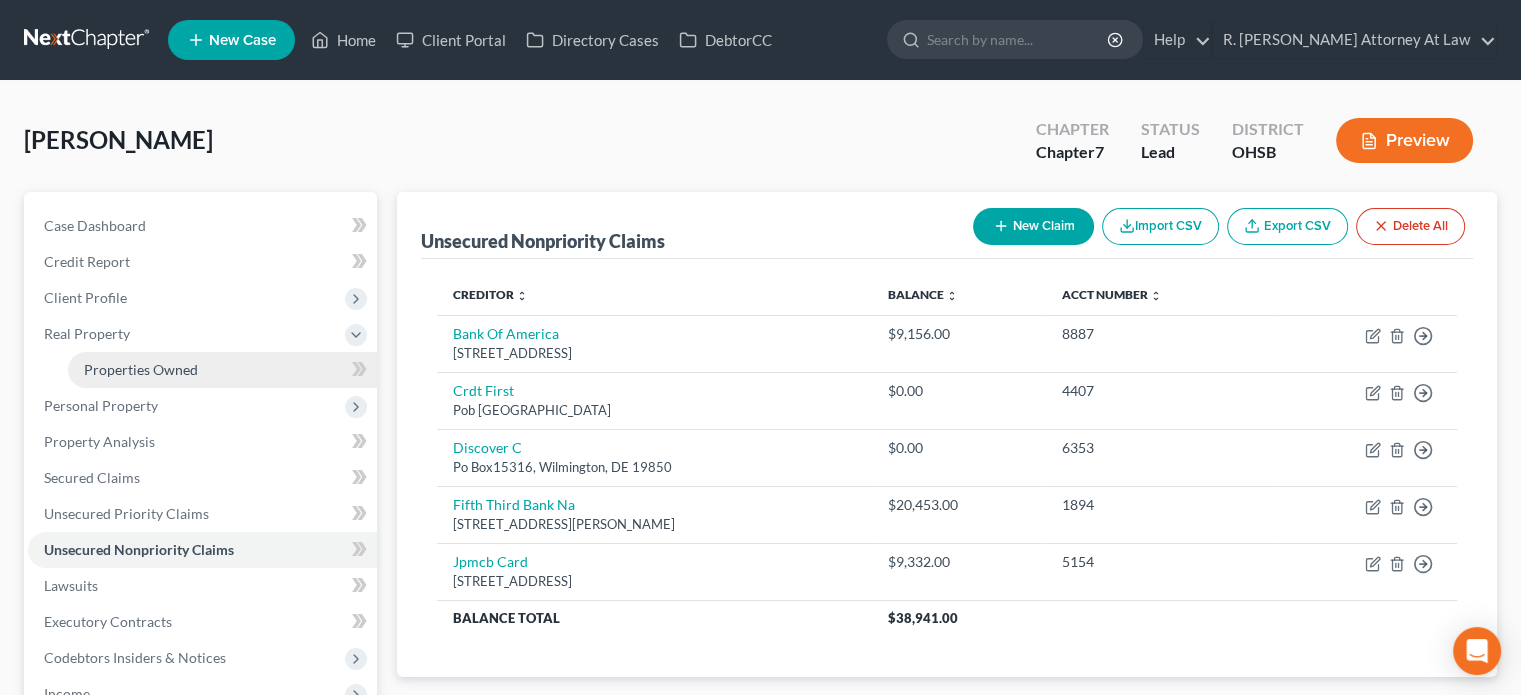 click on "Properties Owned" at bounding box center [222, 370] 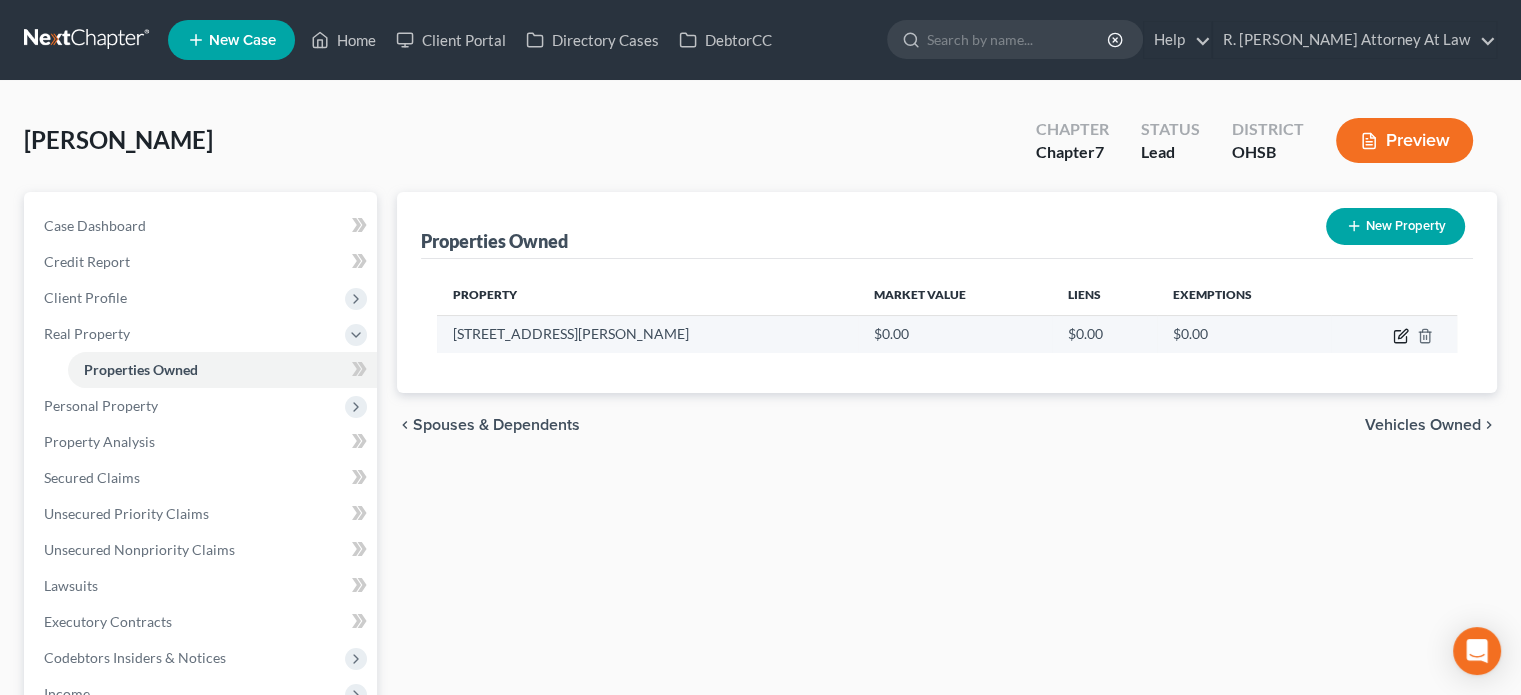 click 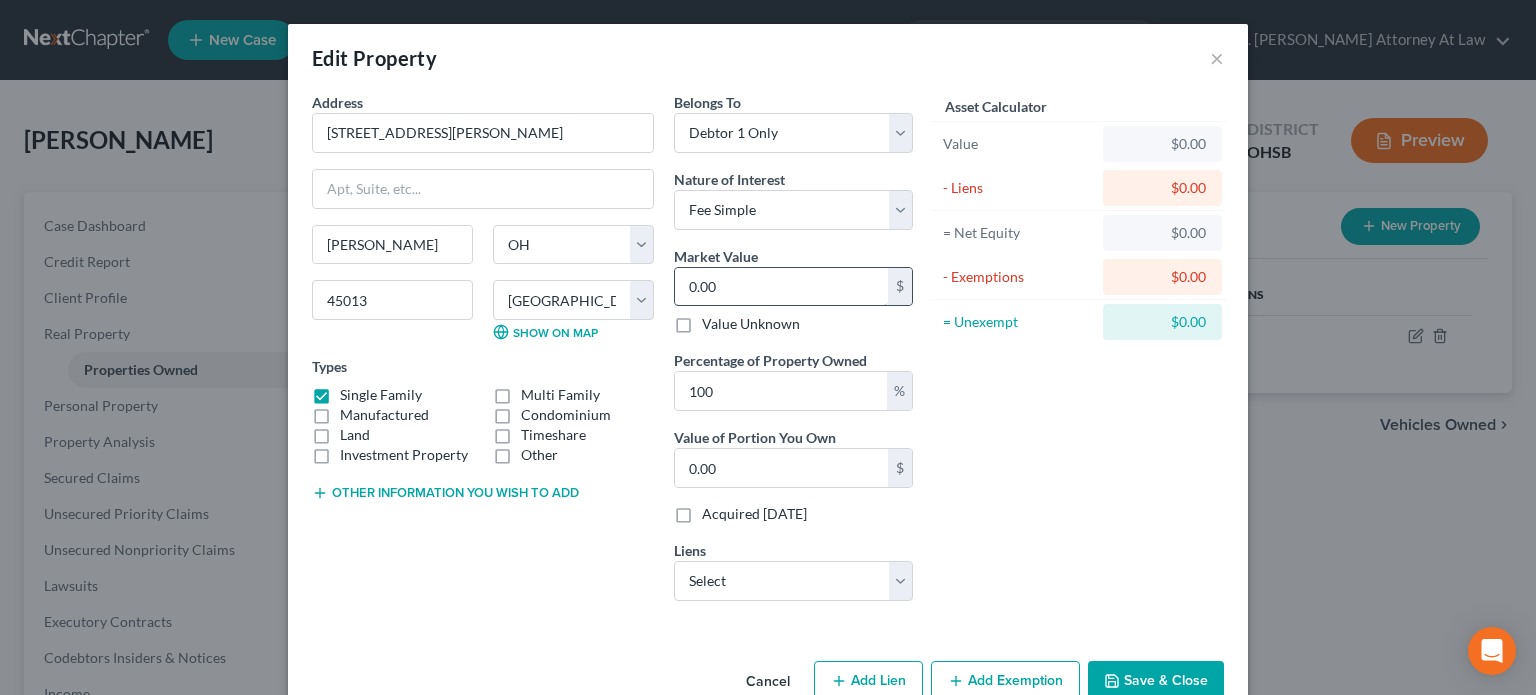 click on "0.00" at bounding box center [781, 287] 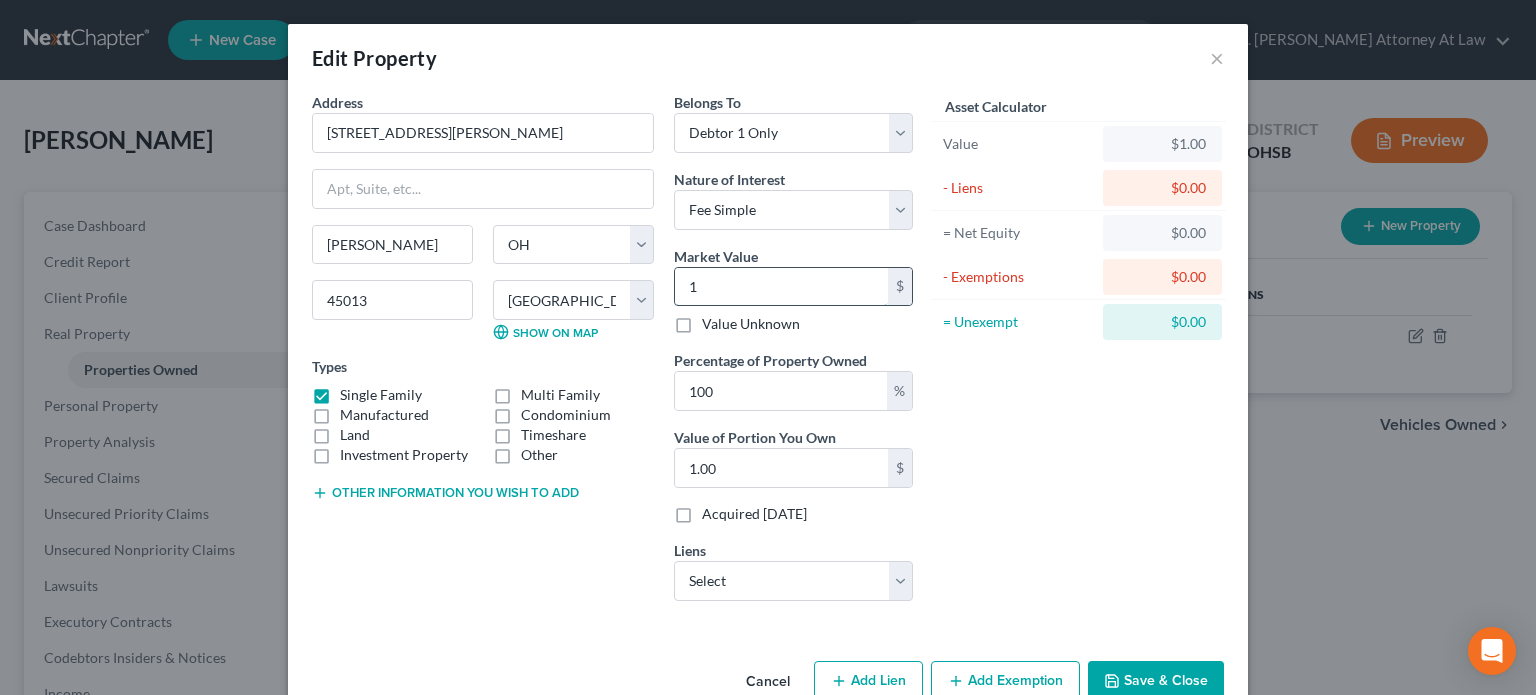 type on "13" 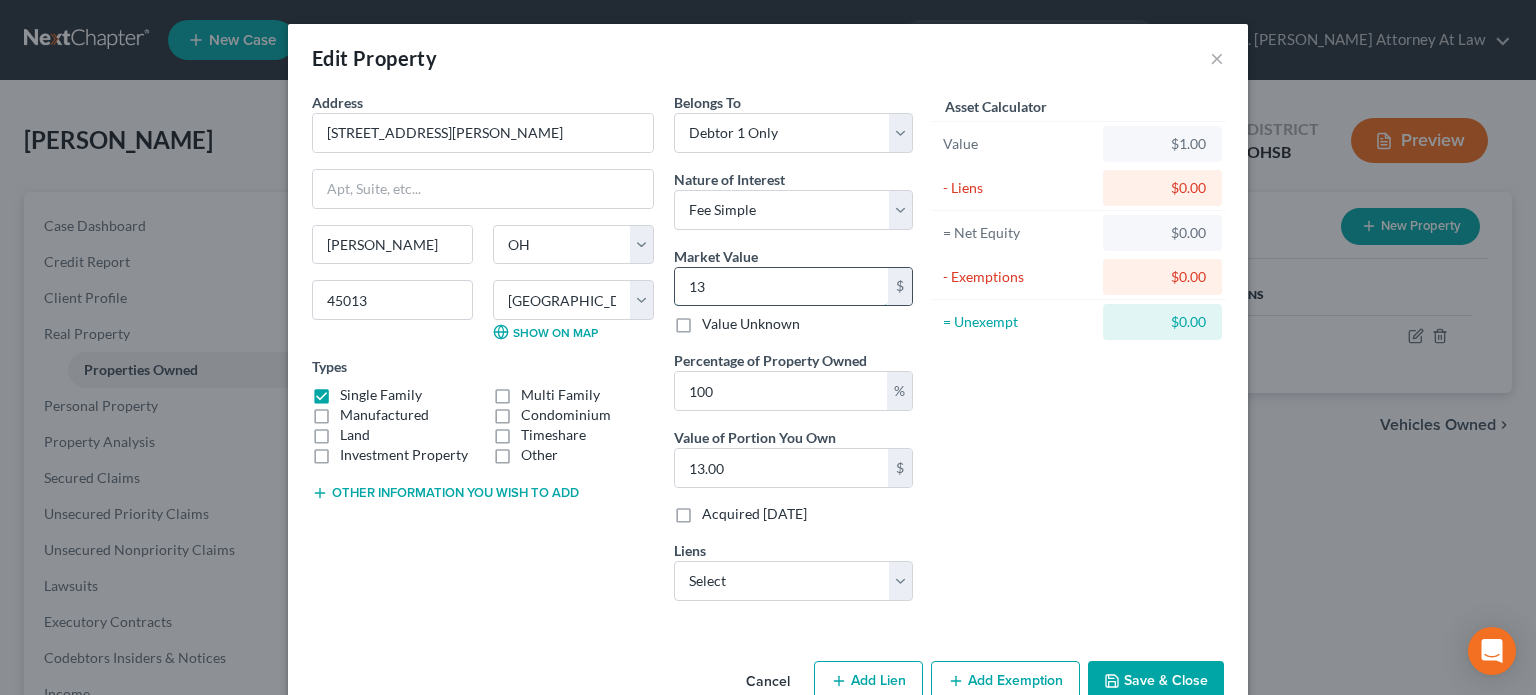 type on "137" 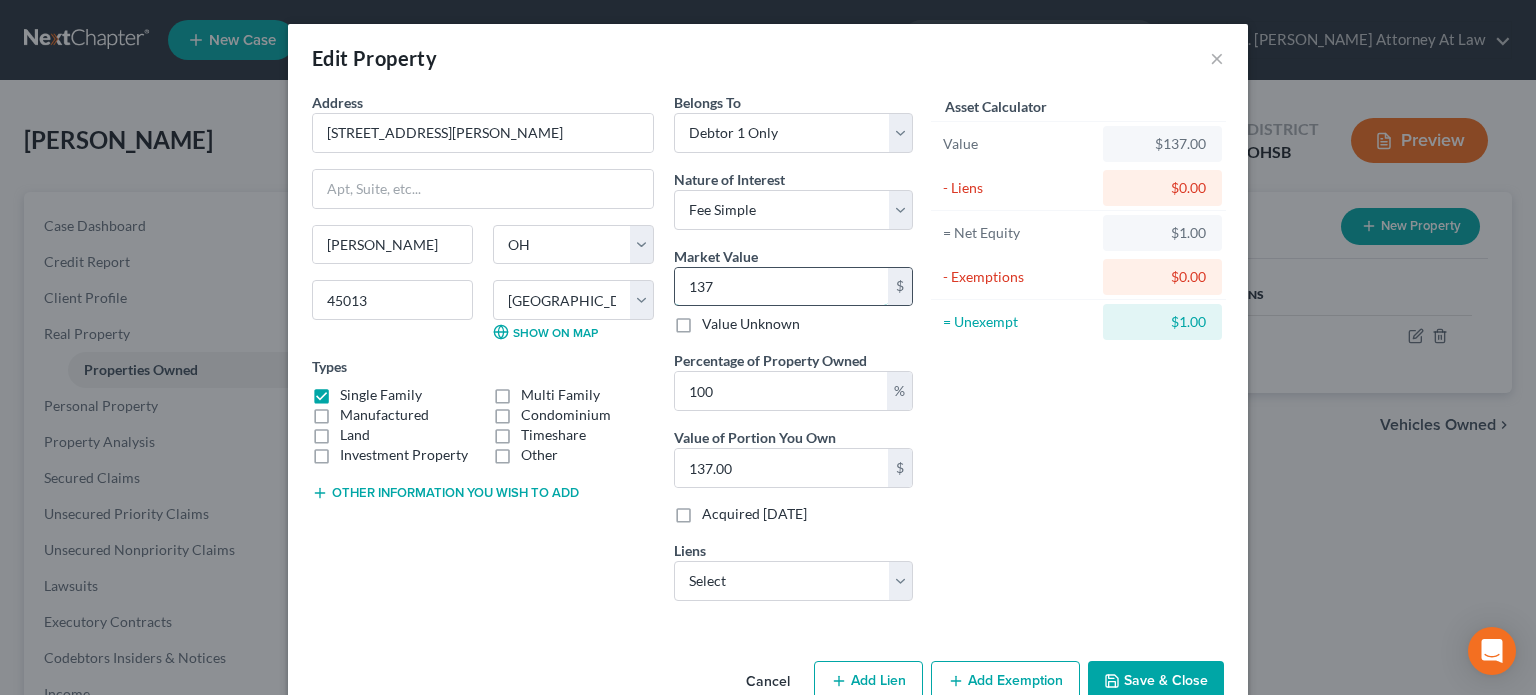 type on "13" 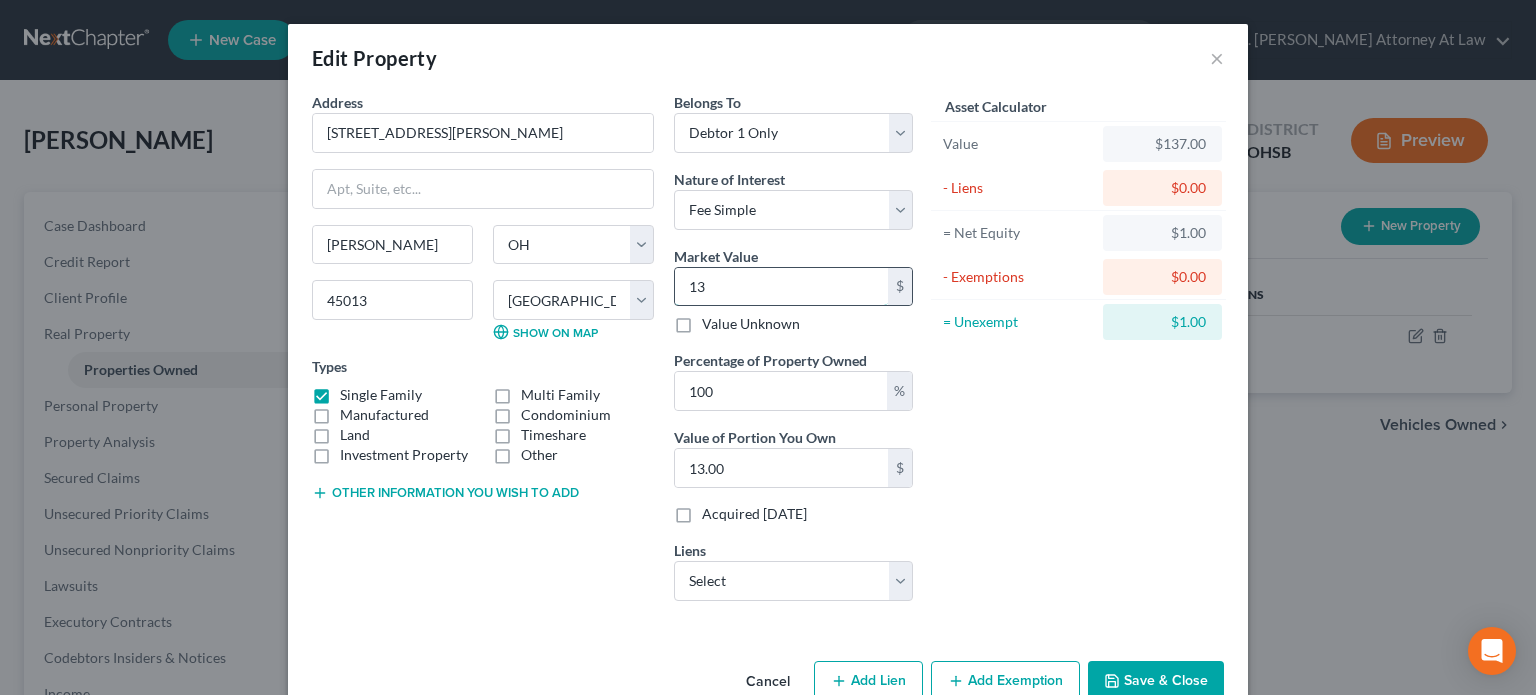 type on "139" 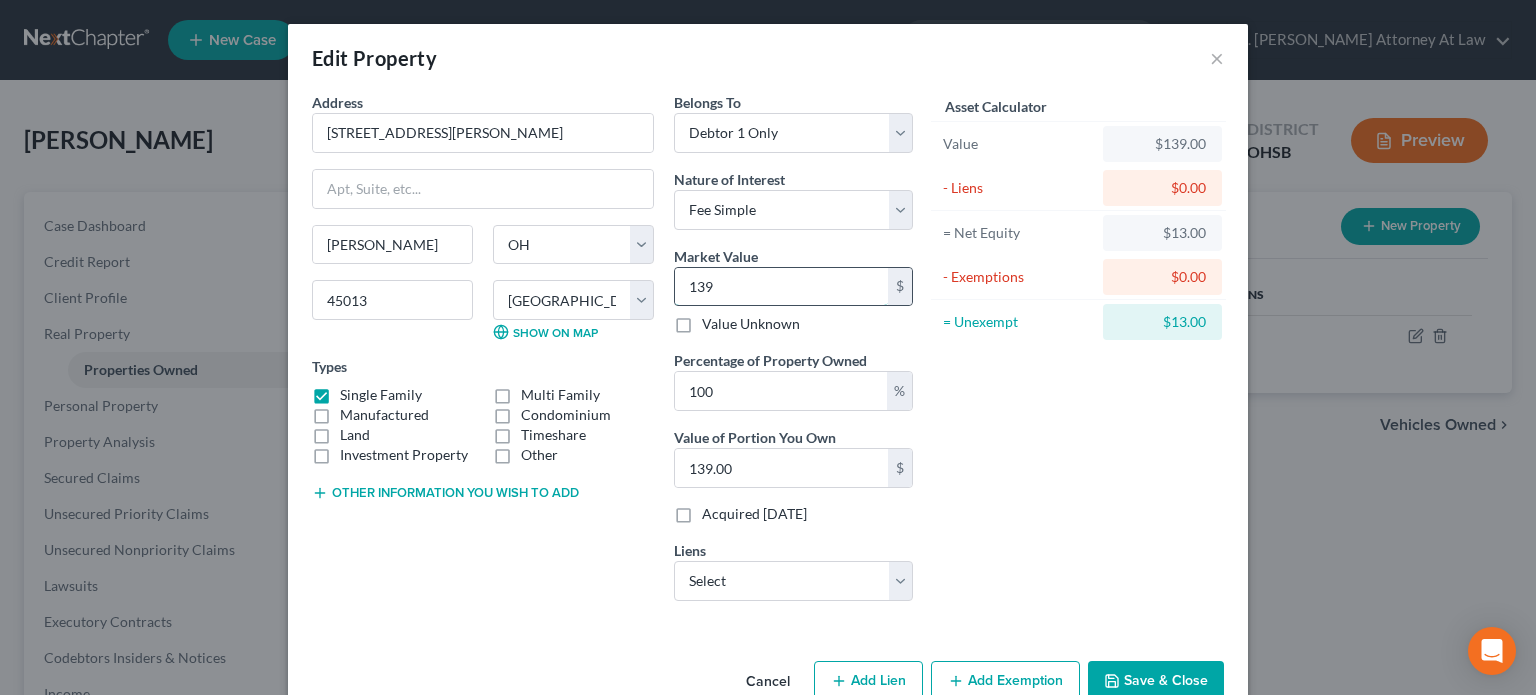 type on "1397" 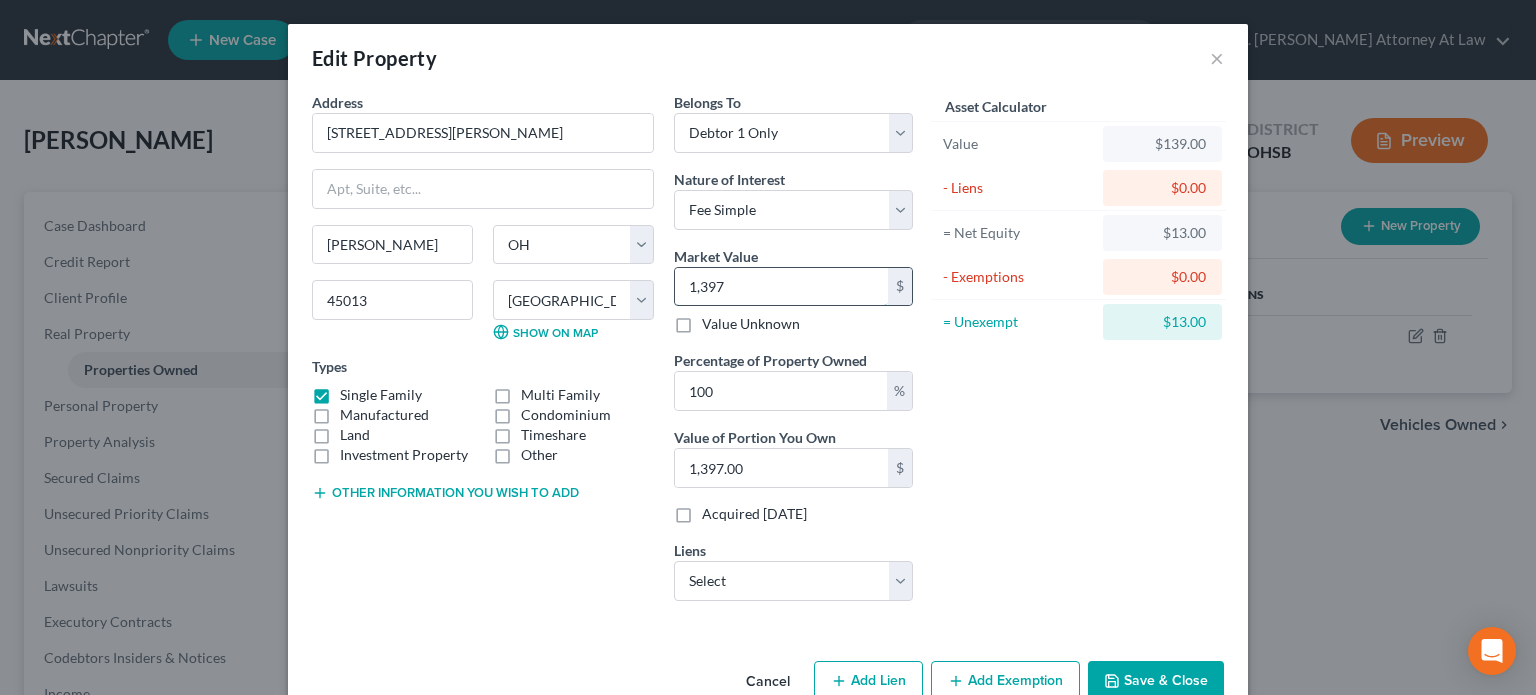 type on "1,3977" 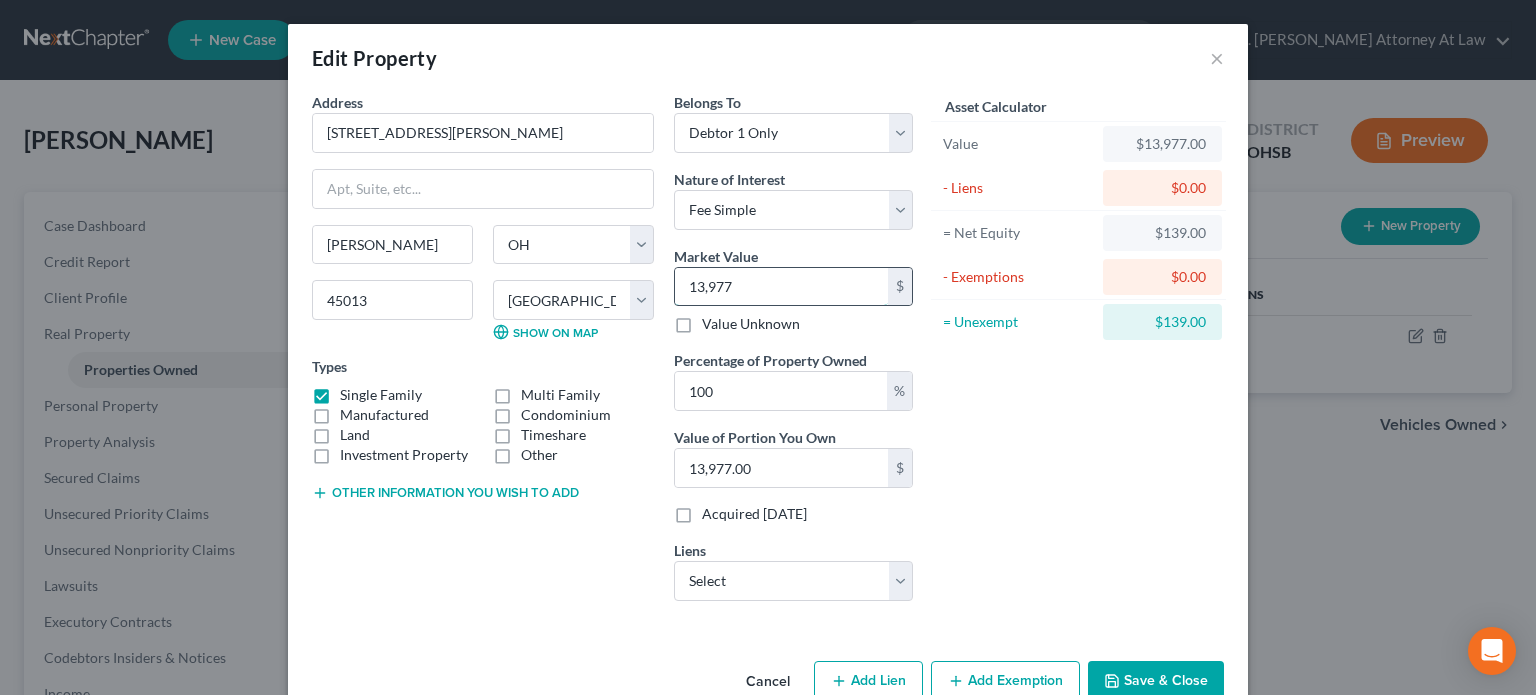 type on "13,9770" 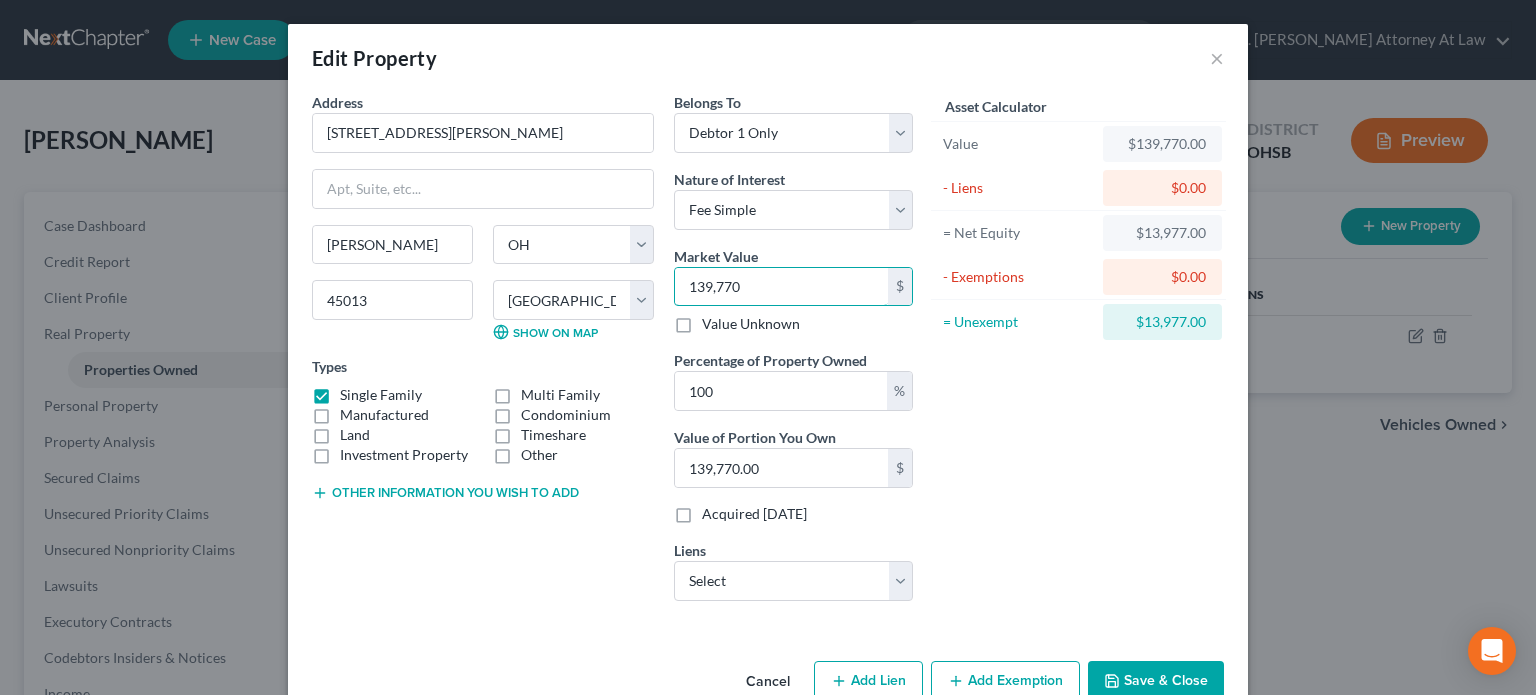 type on "139,770" 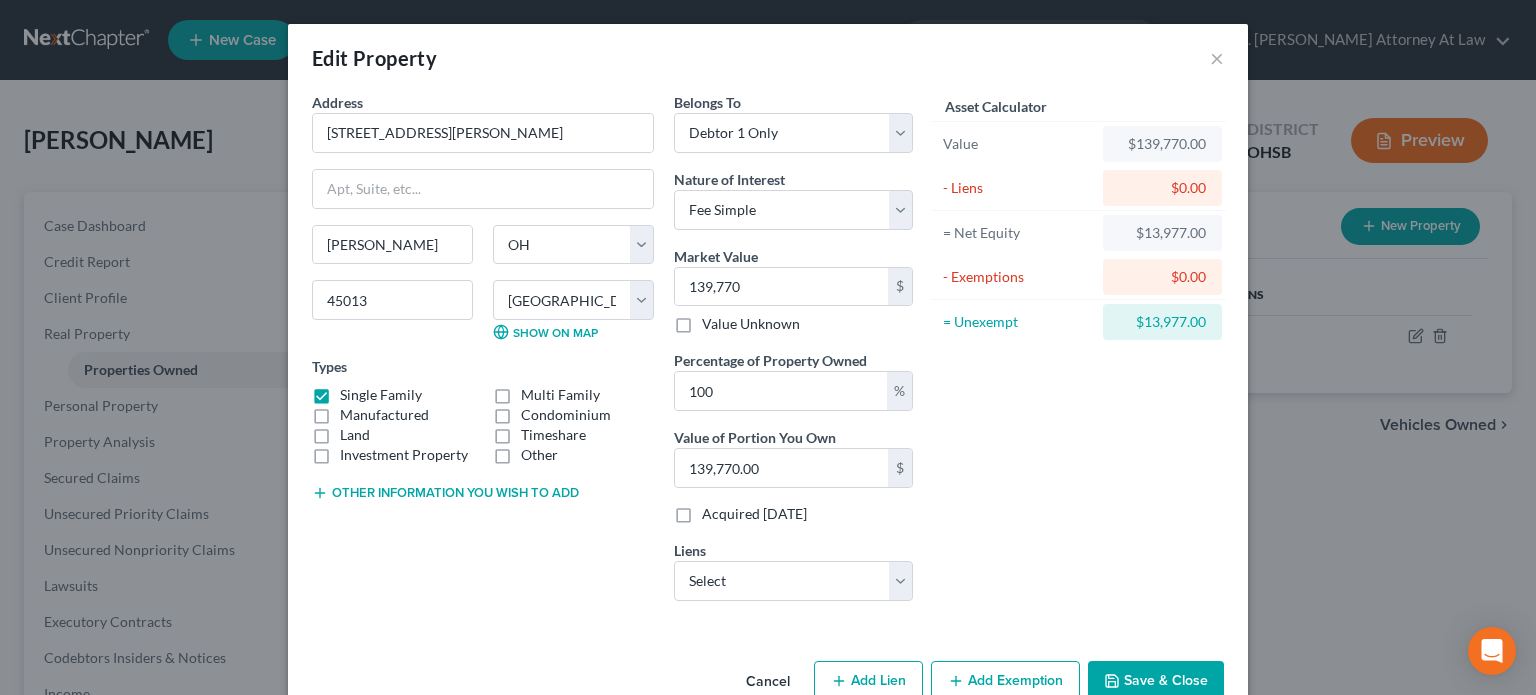 click on "Address
*
486 [PERSON_NAME][GEOGRAPHIC_DATA] [PERSON_NAME][GEOGRAPHIC_DATA] [US_STATE][GEOGRAPHIC_DATA] [GEOGRAPHIC_DATA] [GEOGRAPHIC_DATA] [GEOGRAPHIC_DATA] [GEOGRAPHIC_DATA] [GEOGRAPHIC_DATA] DE [GEOGRAPHIC_DATA] [GEOGRAPHIC_DATA] [GEOGRAPHIC_DATA] [GEOGRAPHIC_DATA] [GEOGRAPHIC_DATA] [GEOGRAPHIC_DATA] [GEOGRAPHIC_DATA] IN [GEOGRAPHIC_DATA] [GEOGRAPHIC_DATA] [GEOGRAPHIC_DATA] [GEOGRAPHIC_DATA] [GEOGRAPHIC_DATA] [GEOGRAPHIC_DATA] [GEOGRAPHIC_DATA] [GEOGRAPHIC_DATA] [GEOGRAPHIC_DATA] [GEOGRAPHIC_DATA] [GEOGRAPHIC_DATA] [GEOGRAPHIC_DATA] [GEOGRAPHIC_DATA] [GEOGRAPHIC_DATA] [GEOGRAPHIC_DATA] [GEOGRAPHIC_DATA] [GEOGRAPHIC_DATA] [GEOGRAPHIC_DATA] [GEOGRAPHIC_DATA] [GEOGRAPHIC_DATA] [GEOGRAPHIC_DATA] [GEOGRAPHIC_DATA] [GEOGRAPHIC_DATA] [GEOGRAPHIC_DATA] [GEOGRAPHIC_DATA] [GEOGRAPHIC_DATA] [GEOGRAPHIC_DATA] [GEOGRAPHIC_DATA] [GEOGRAPHIC_DATA] [GEOGRAPHIC_DATA] VI [GEOGRAPHIC_DATA] [GEOGRAPHIC_DATA] [GEOGRAPHIC_DATA] [GEOGRAPHIC_DATA] [GEOGRAPHIC_DATA] [GEOGRAPHIC_DATA] 45013 County [GEOGRAPHIC_DATA] [GEOGRAPHIC_DATA] [GEOGRAPHIC_DATA] [GEOGRAPHIC_DATA] [GEOGRAPHIC_DATA] County [GEOGRAPHIC_DATA] [GEOGRAPHIC_DATA] [GEOGRAPHIC_DATA] [GEOGRAPHIC_DATA] [GEOGRAPHIC_DATA] [GEOGRAPHIC_DATA] [GEOGRAPHIC_DATA] [GEOGRAPHIC_DATA] [GEOGRAPHIC_DATA] [GEOGRAPHIC_DATA] [GEOGRAPHIC_DATA] [GEOGRAPHIC_DATA] [GEOGRAPHIC_DATA] [GEOGRAPHIC_DATA] [GEOGRAPHIC_DATA] [US_STATE][GEOGRAPHIC_DATA] [GEOGRAPHIC_DATA] [GEOGRAPHIC_DATA] [GEOGRAPHIC_DATA] [GEOGRAPHIC_DATA] [GEOGRAPHIC_DATA] [GEOGRAPHIC_DATA] [GEOGRAPHIC_DATA] [GEOGRAPHIC_DATA] [GEOGRAPHIC_DATA] [GEOGRAPHIC_DATA] [GEOGRAPHIC_DATA] [GEOGRAPHIC_DATA] [GEOGRAPHIC_DATA] [GEOGRAPHIC_DATA] [GEOGRAPHIC_DATA] [GEOGRAPHIC_DATA] [GEOGRAPHIC_DATA] [GEOGRAPHIC_DATA] [GEOGRAPHIC_DATA] [GEOGRAPHIC_DATA] [GEOGRAPHIC_DATA] [GEOGRAPHIC_DATA] [GEOGRAPHIC_DATA] [GEOGRAPHIC_DATA] [GEOGRAPHIC_DATA] [GEOGRAPHIC_DATA] [GEOGRAPHIC_DATA] [GEOGRAPHIC_DATA] [GEOGRAPHIC_DATA] [GEOGRAPHIC_DATA] [GEOGRAPHIC_DATA] [GEOGRAPHIC_DATA] [GEOGRAPHIC_DATA]" at bounding box center [483, 354] 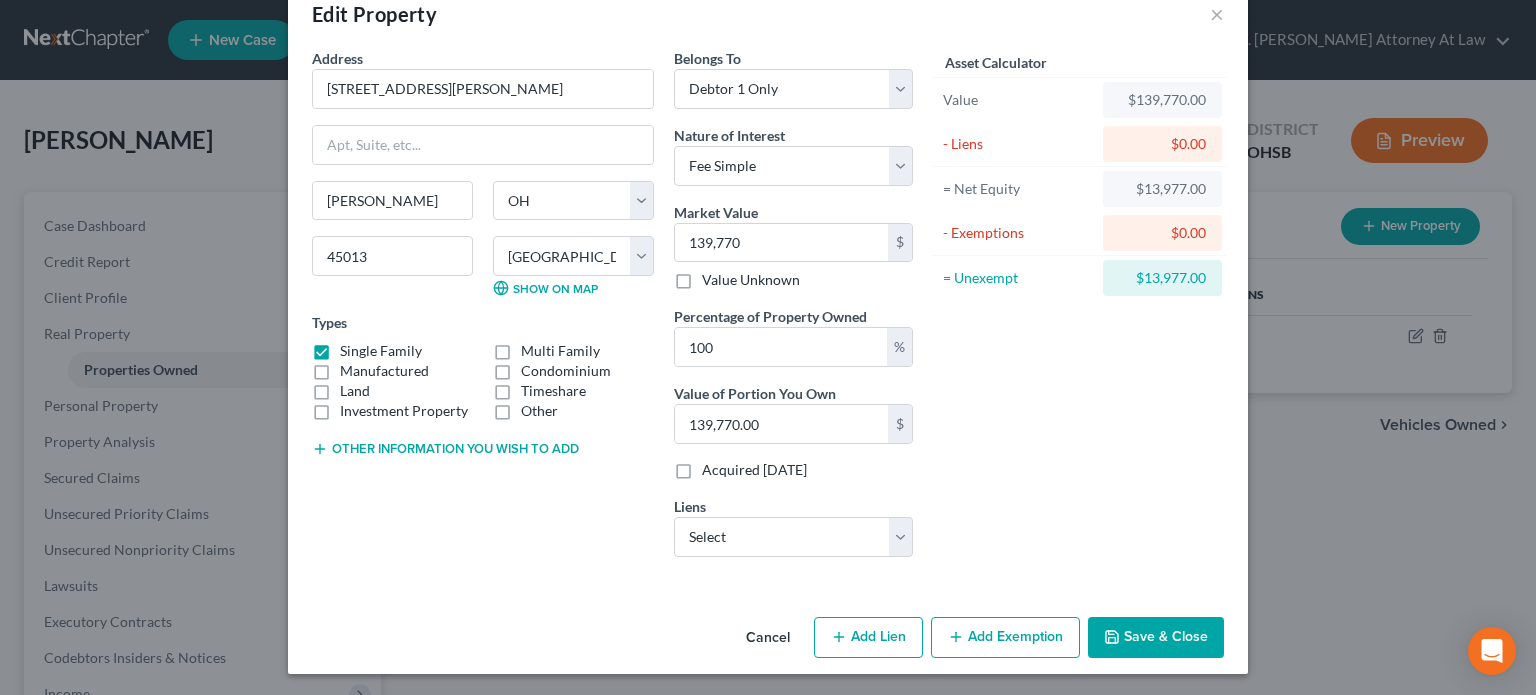drag, startPoint x: 980, startPoint y: 634, endPoint x: 914, endPoint y: 481, distance: 166.62833 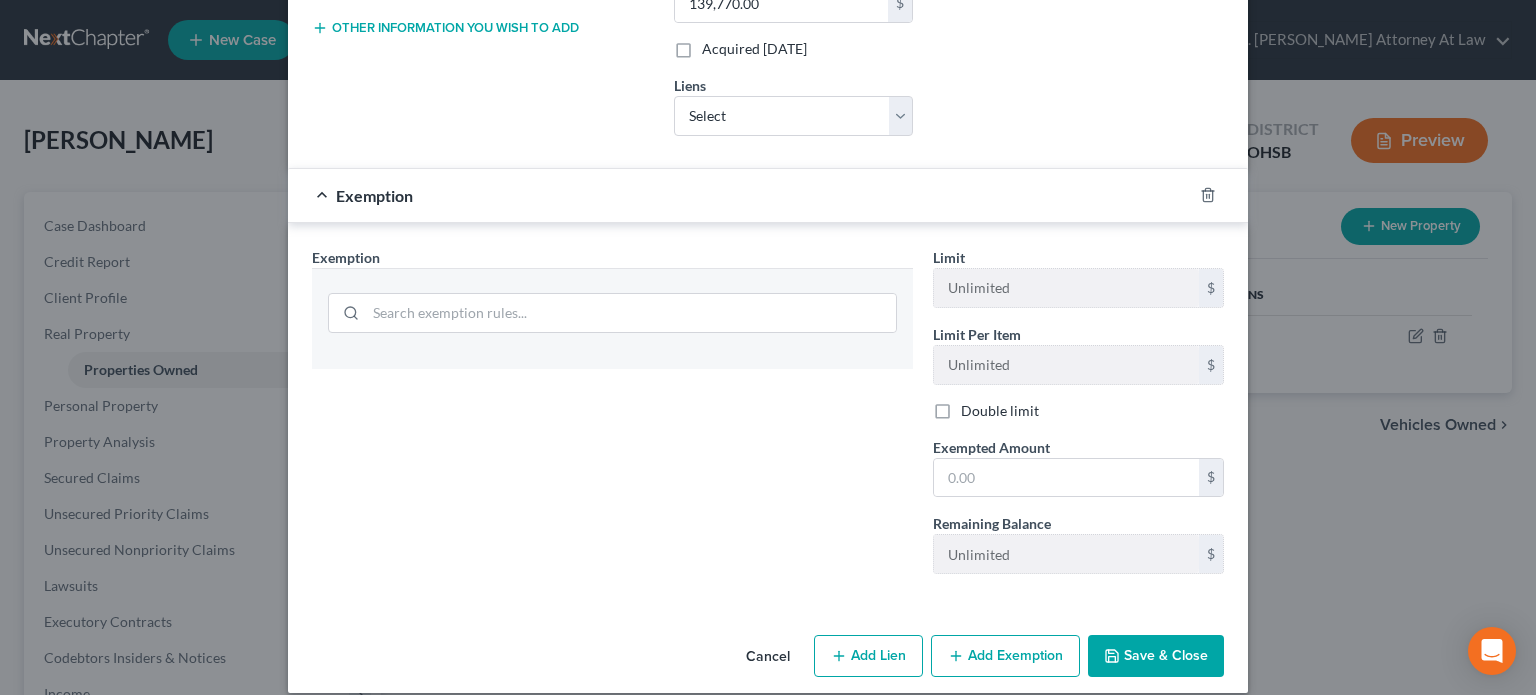 scroll, scrollTop: 482, scrollLeft: 0, axis: vertical 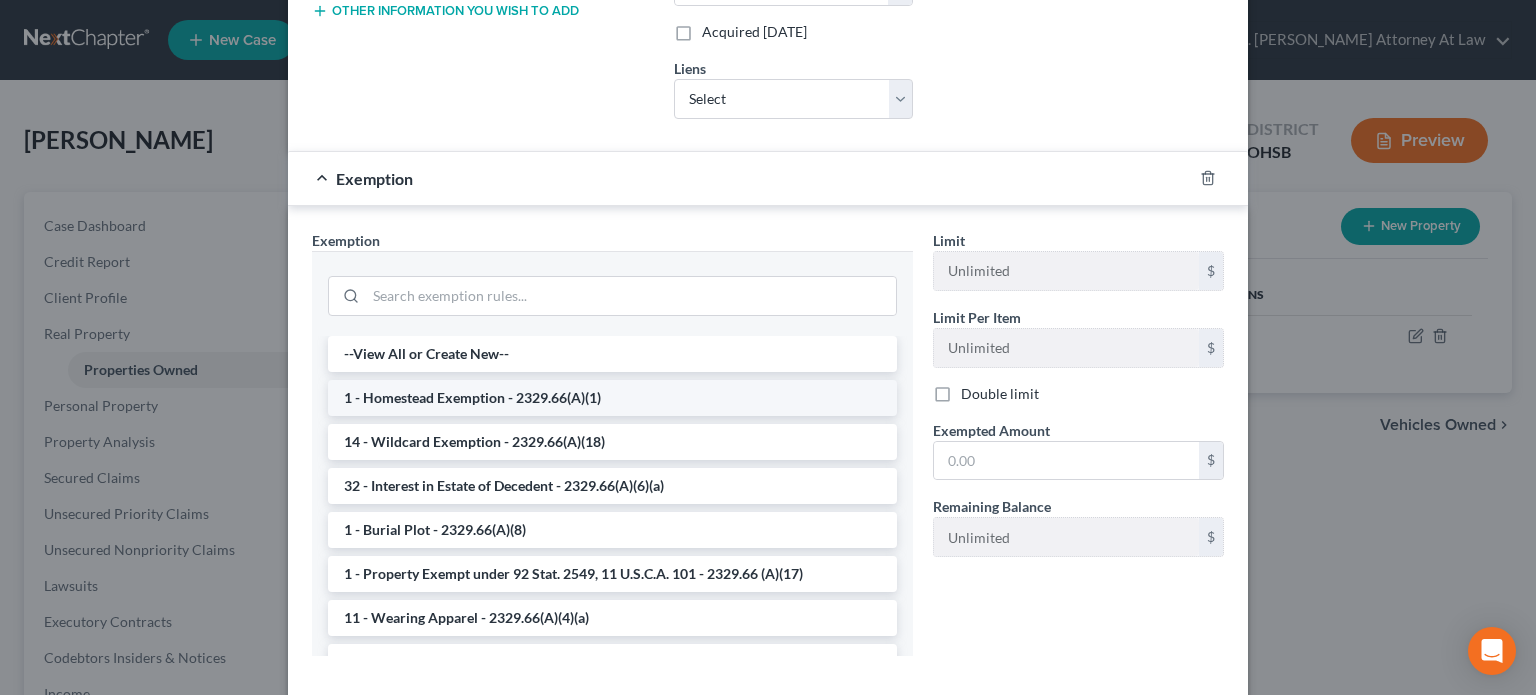 click on "1 - Homestead Exemption  - 2329.66(A)(1)" at bounding box center (612, 398) 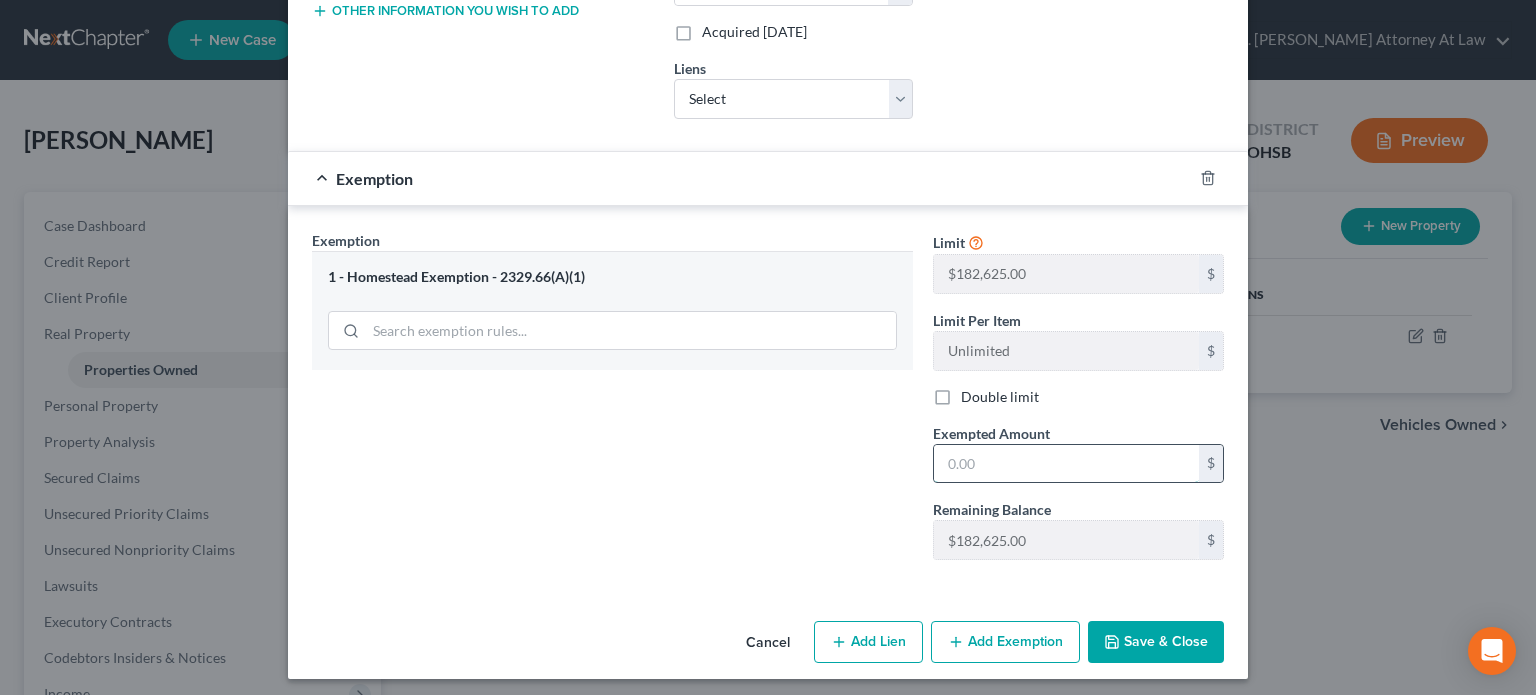 click at bounding box center (1066, 464) 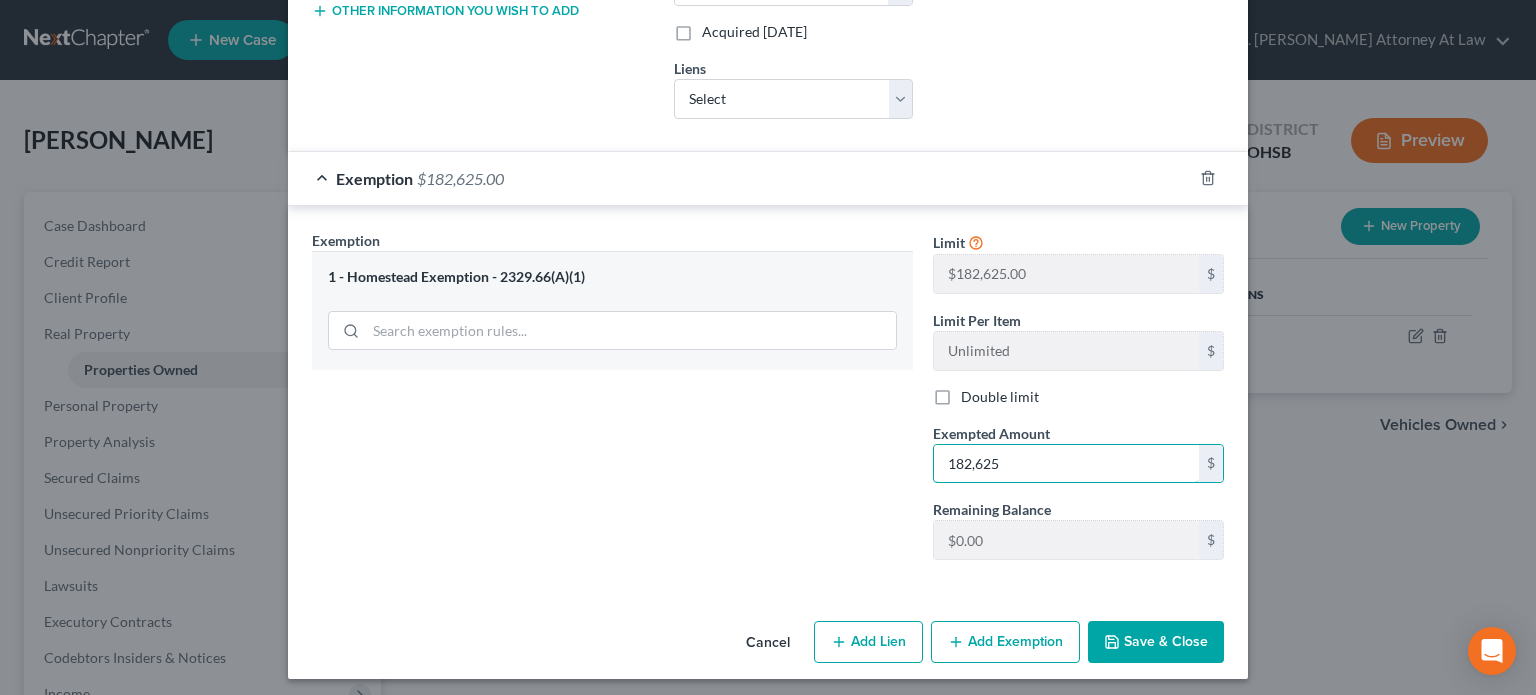 type on "182,625" 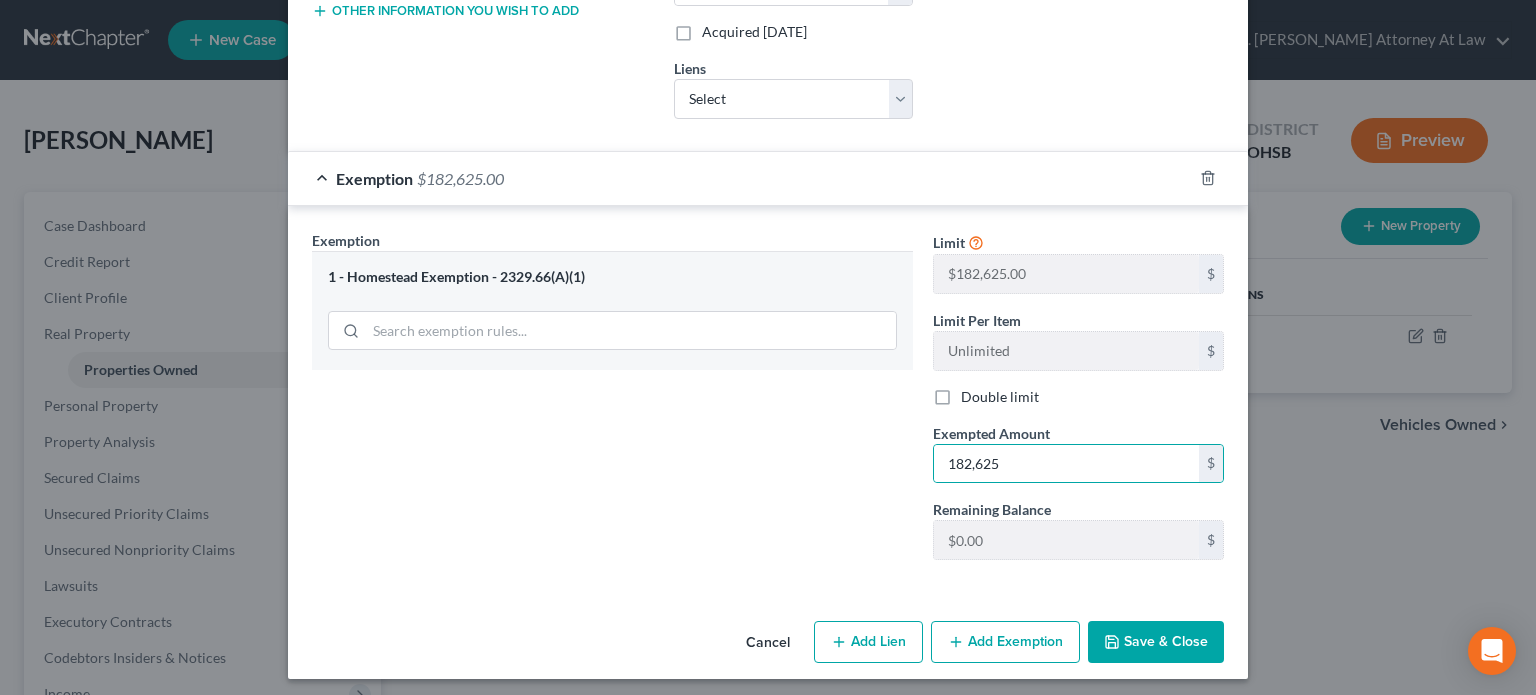 click on "Save & Close" at bounding box center [1156, 642] 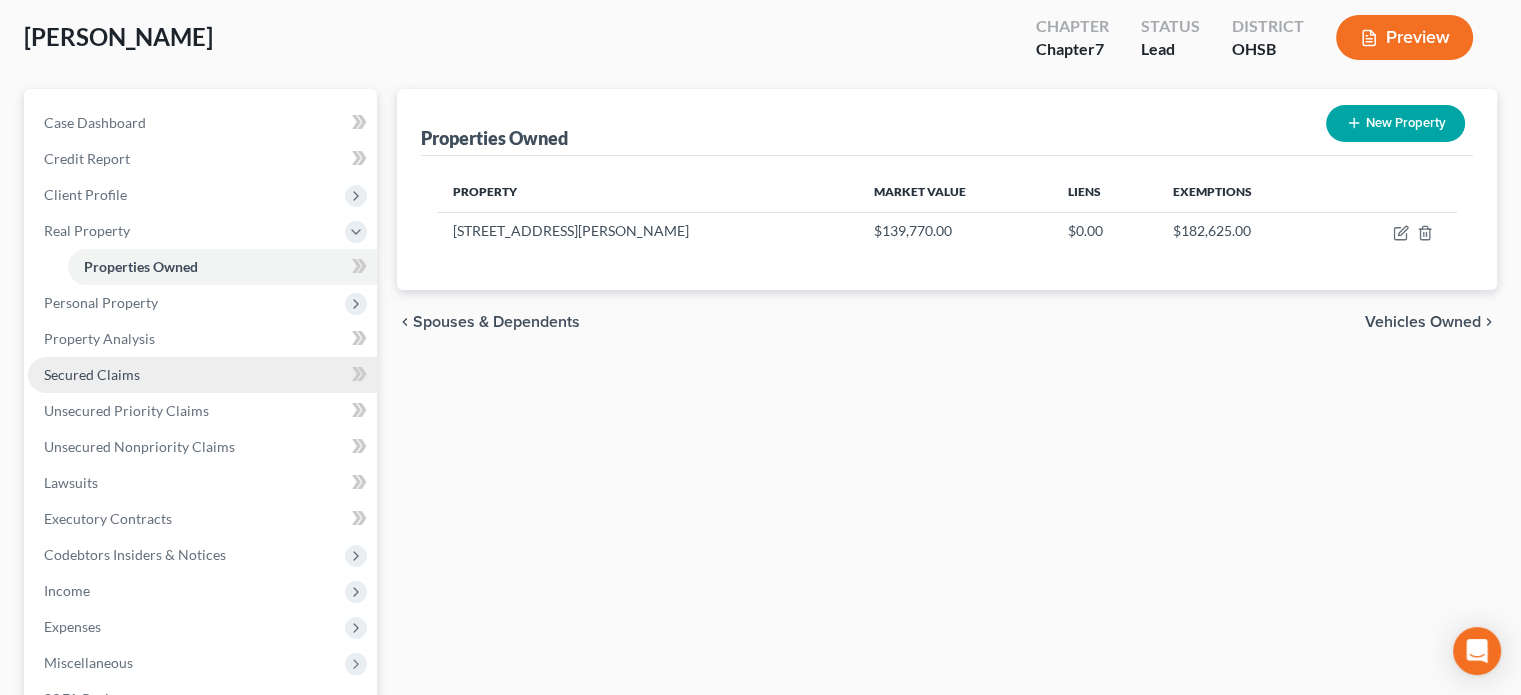 scroll, scrollTop: 200, scrollLeft: 0, axis: vertical 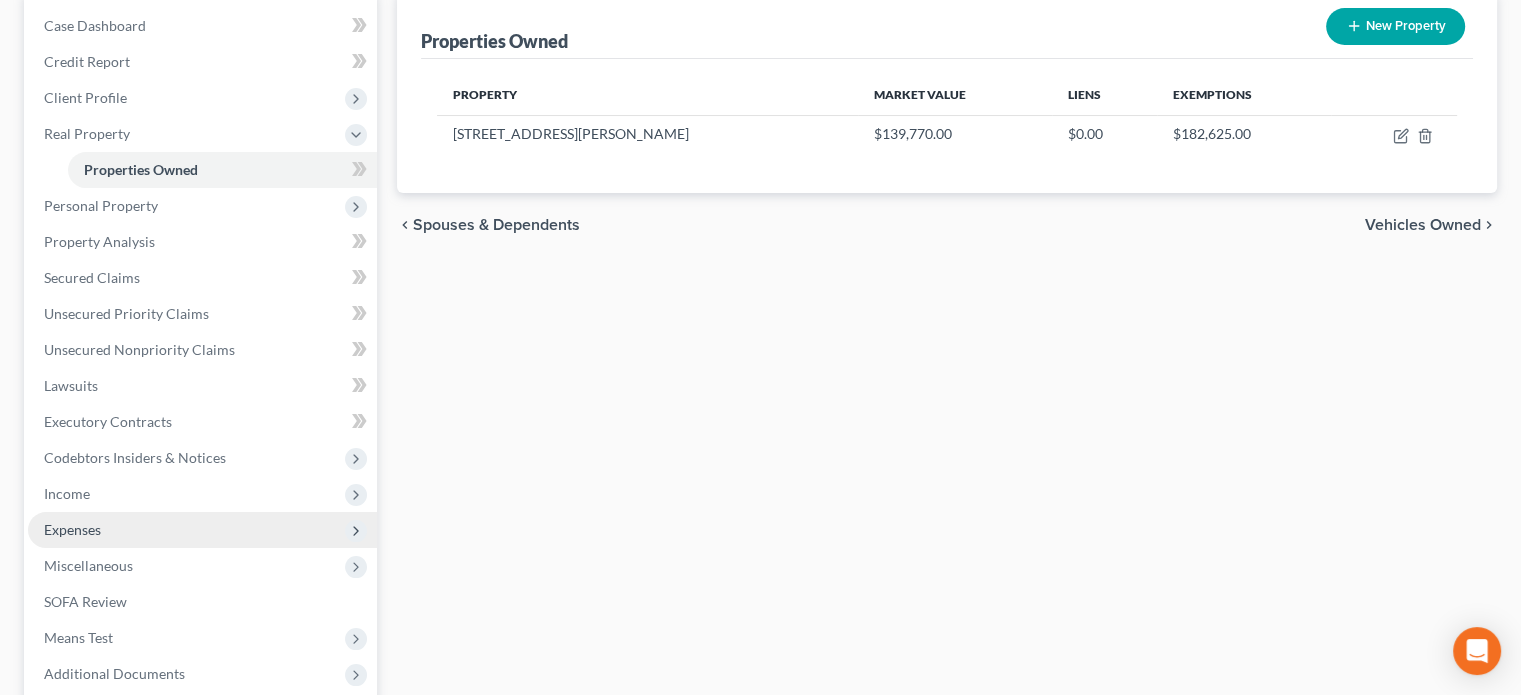click on "Expenses" at bounding box center (72, 529) 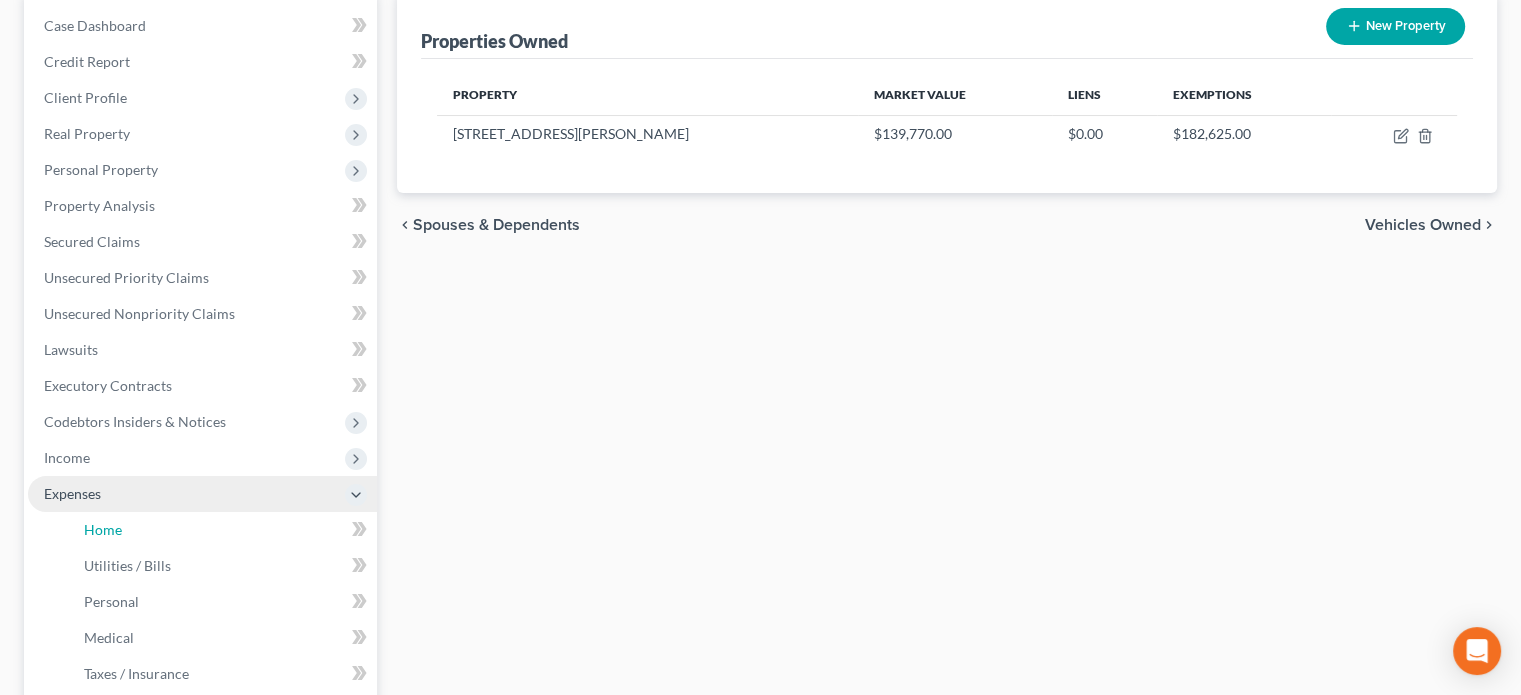 click on "Home" at bounding box center [103, 529] 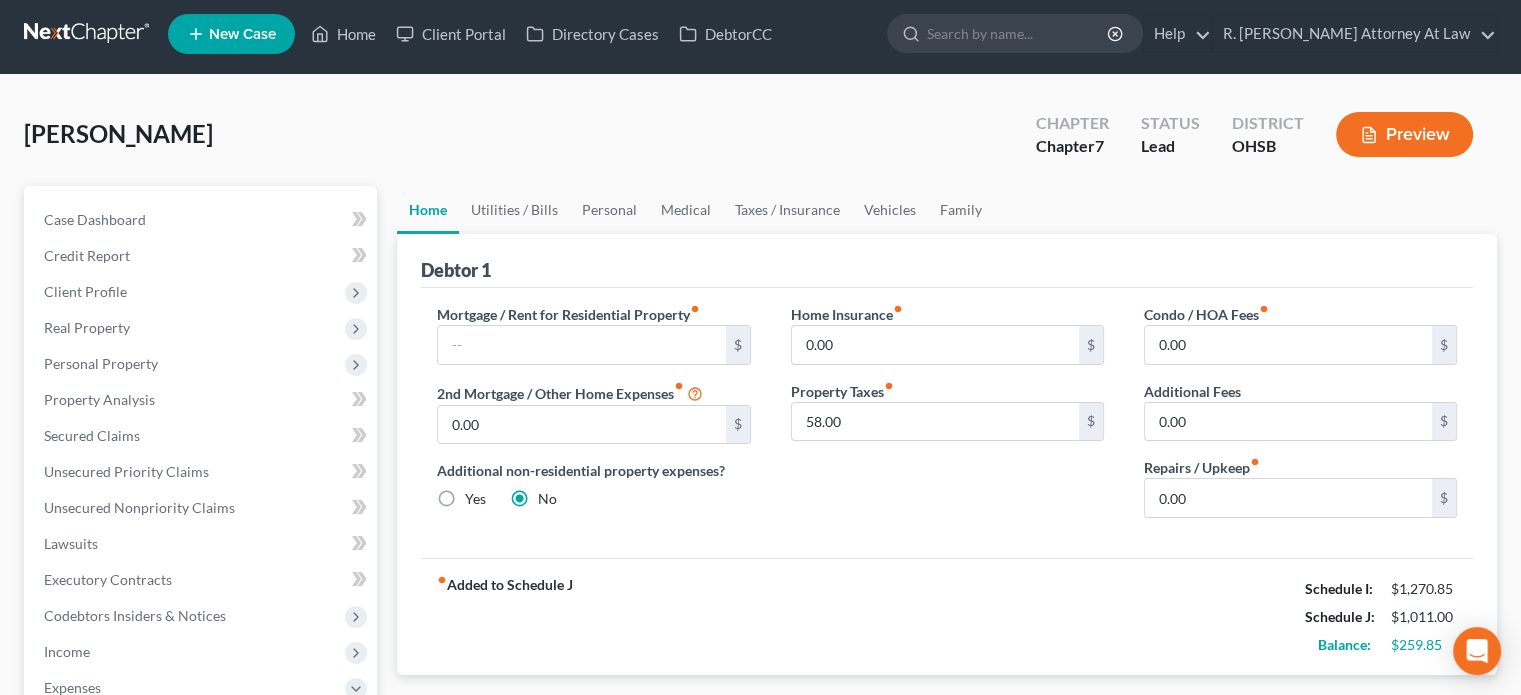 scroll, scrollTop: 0, scrollLeft: 0, axis: both 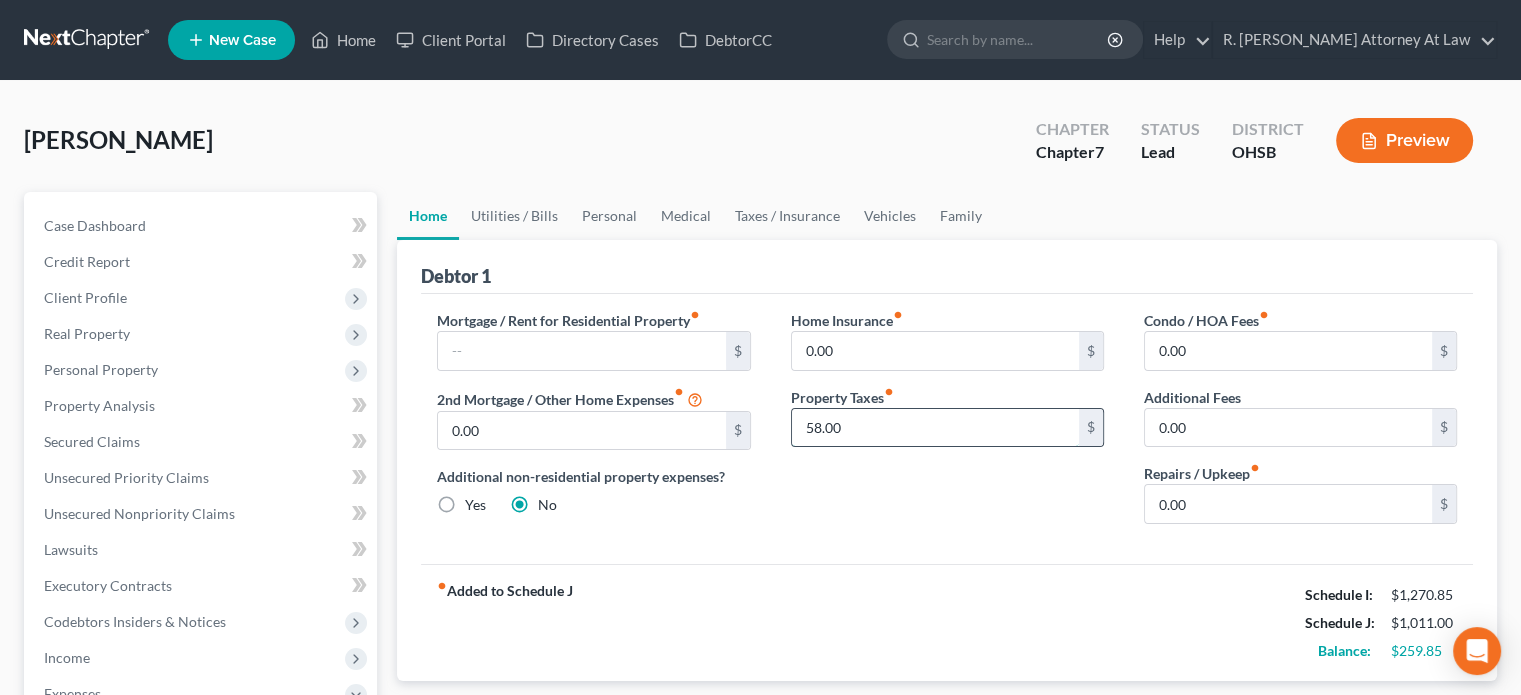 click on "58.00" at bounding box center [935, 428] 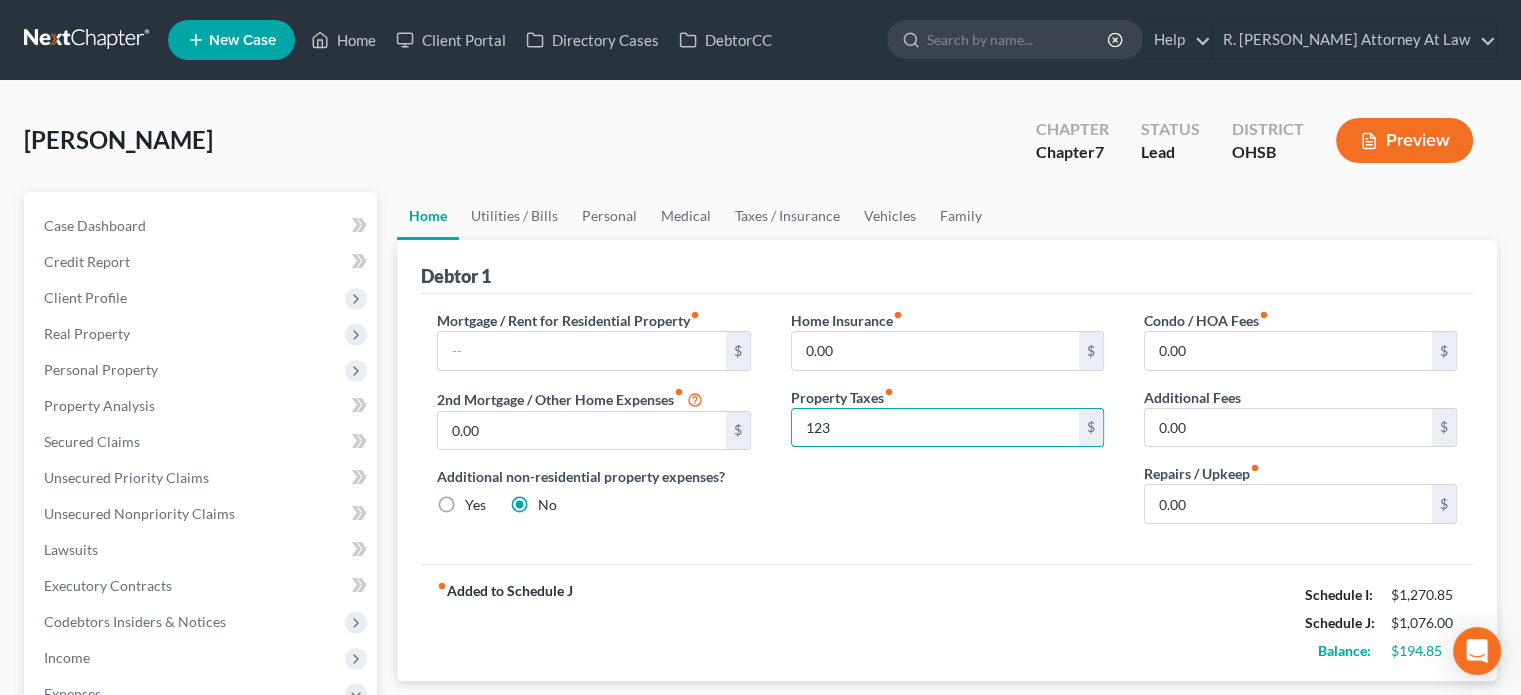 type on "123" 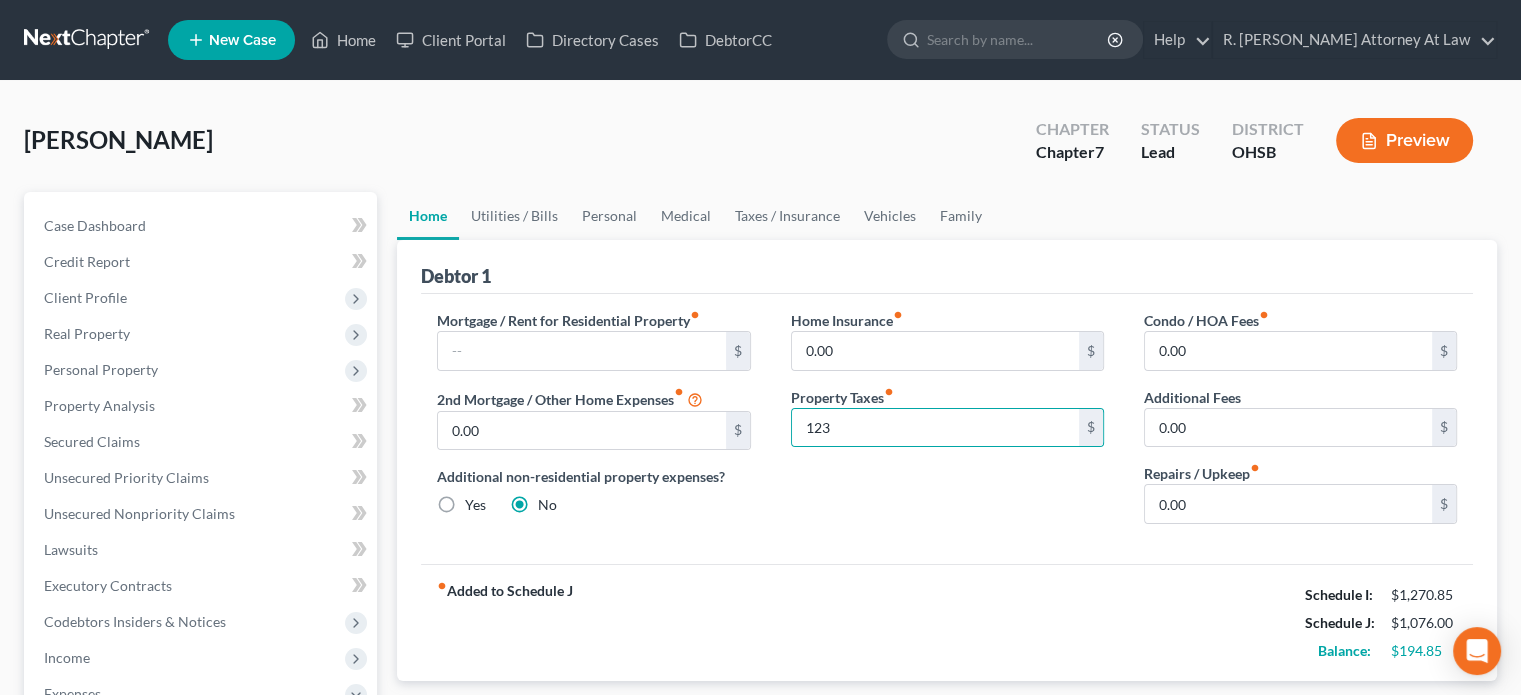 click on "Home Insurance  fiber_manual_record 0.00 $ Property Taxes  fiber_manual_record 123 $" at bounding box center [947, 425] 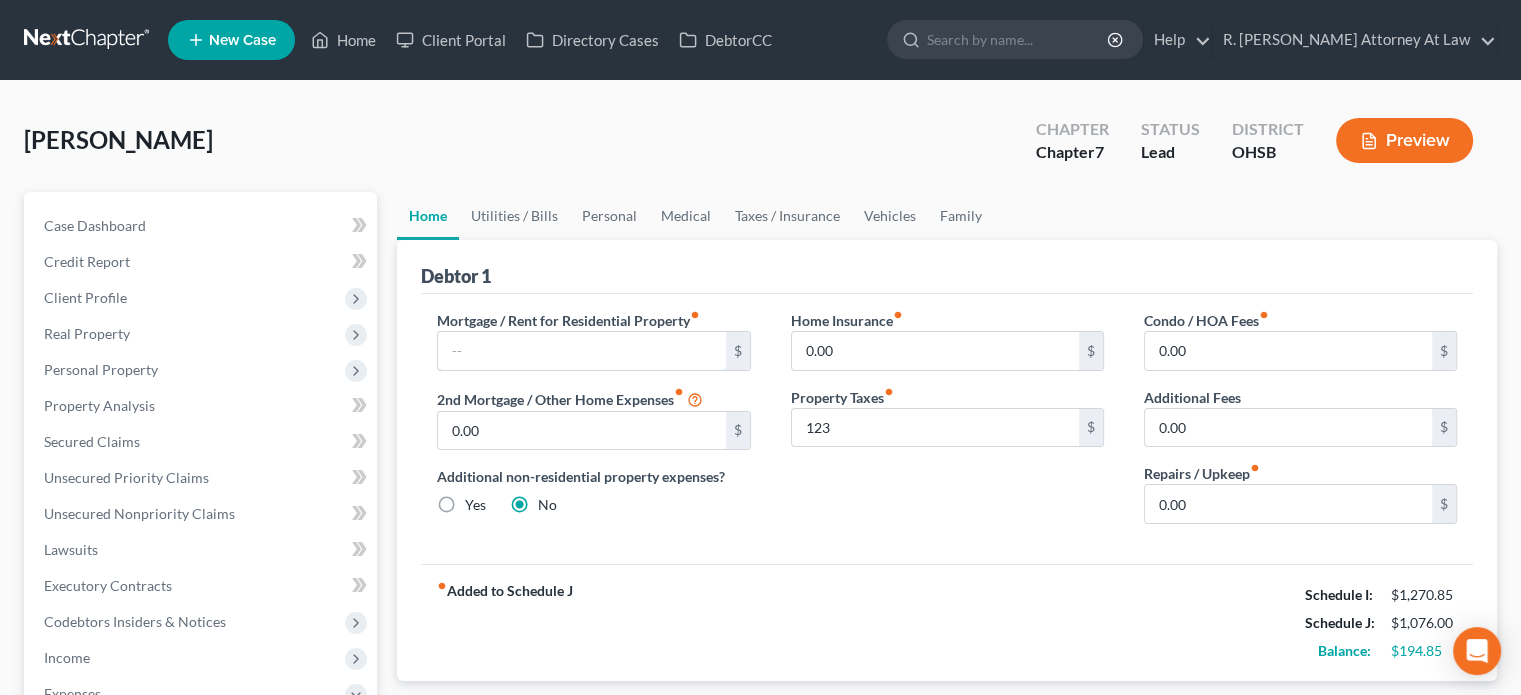 drag, startPoint x: 523, startPoint y: 345, endPoint x: 772, endPoint y: 357, distance: 249.28899 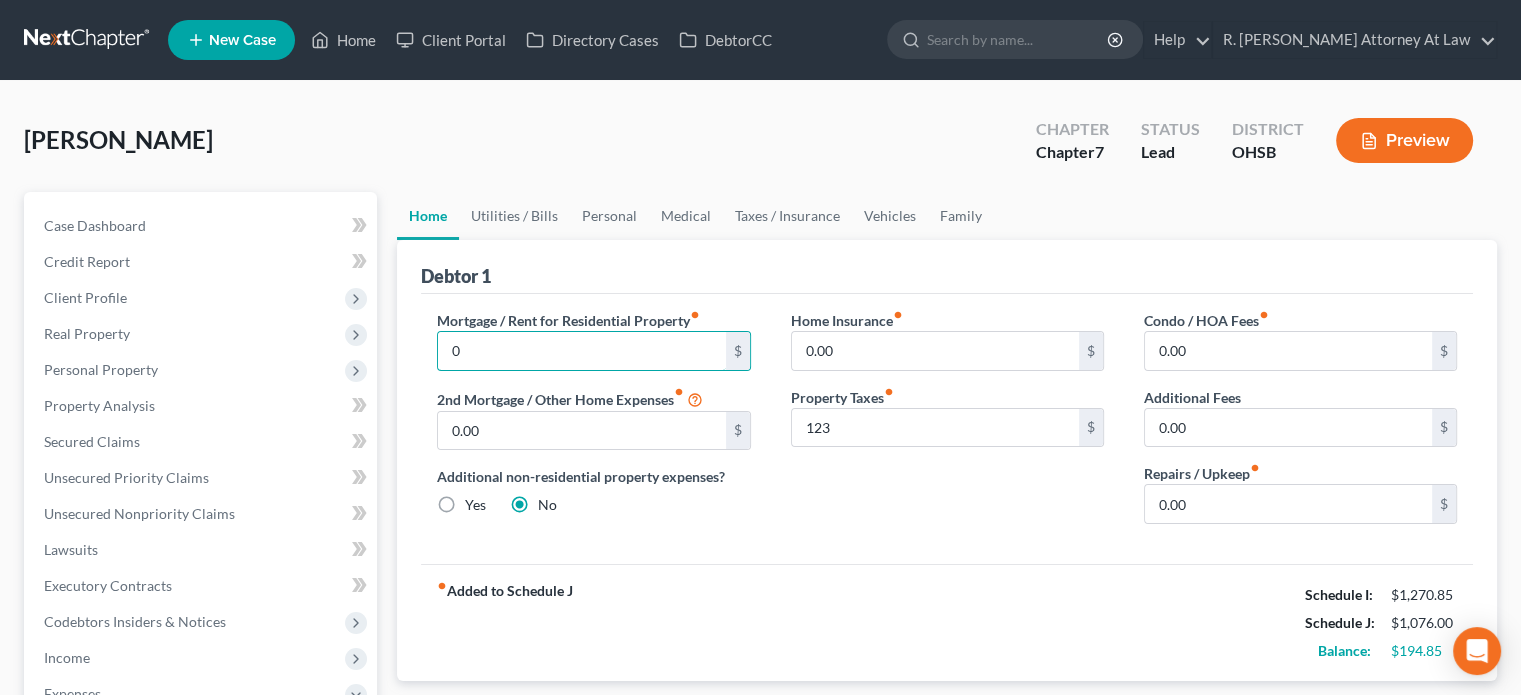 type on "0" 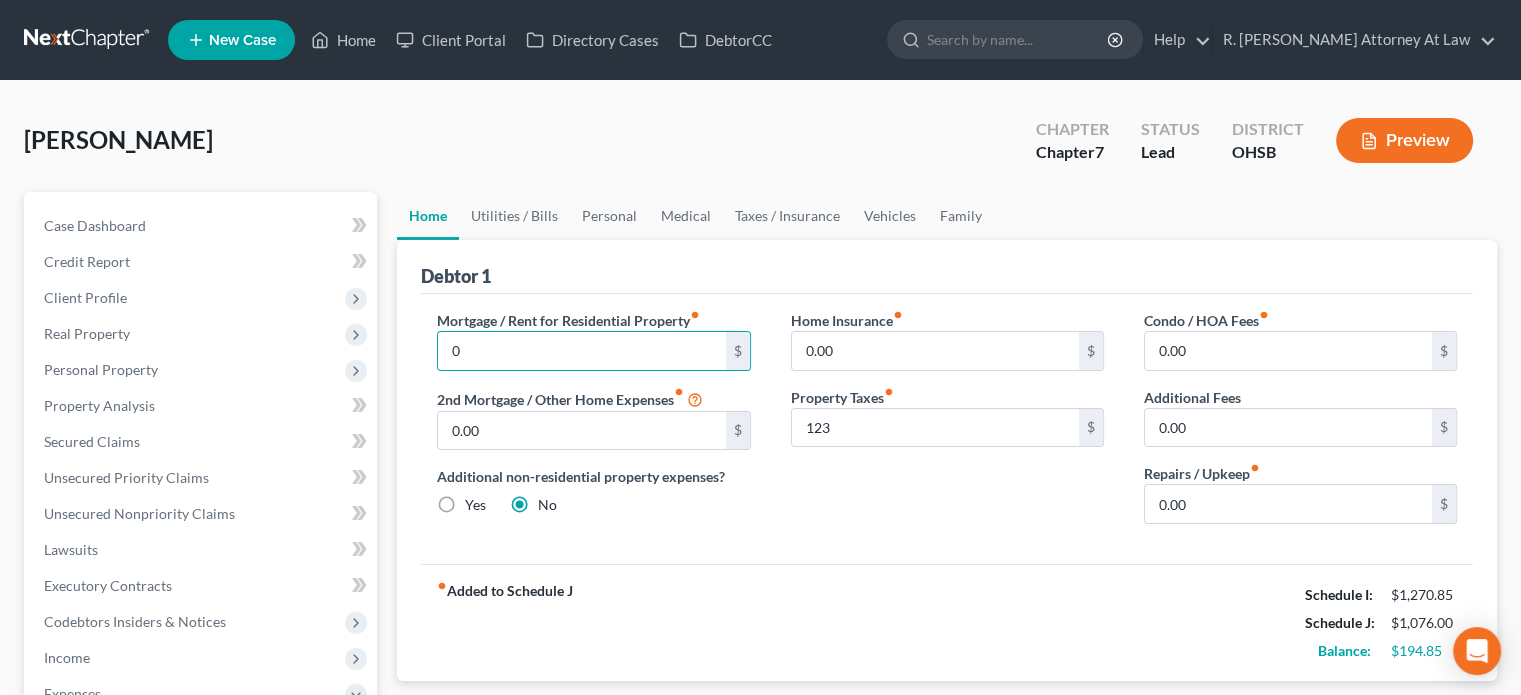 click on "Home Insurance  fiber_manual_record 0.00 $ Property Taxes  fiber_manual_record 123 $" at bounding box center (947, 425) 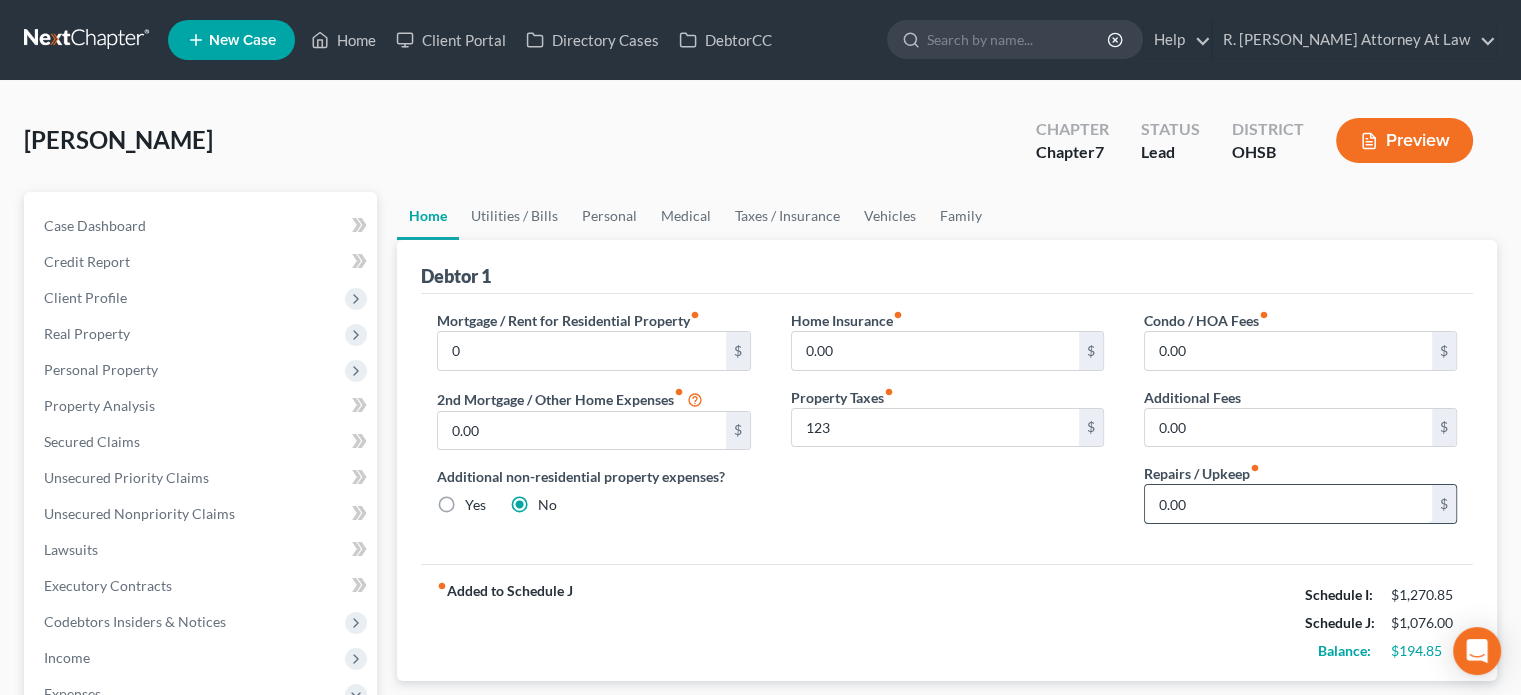 click on "0.00" at bounding box center (1288, 504) 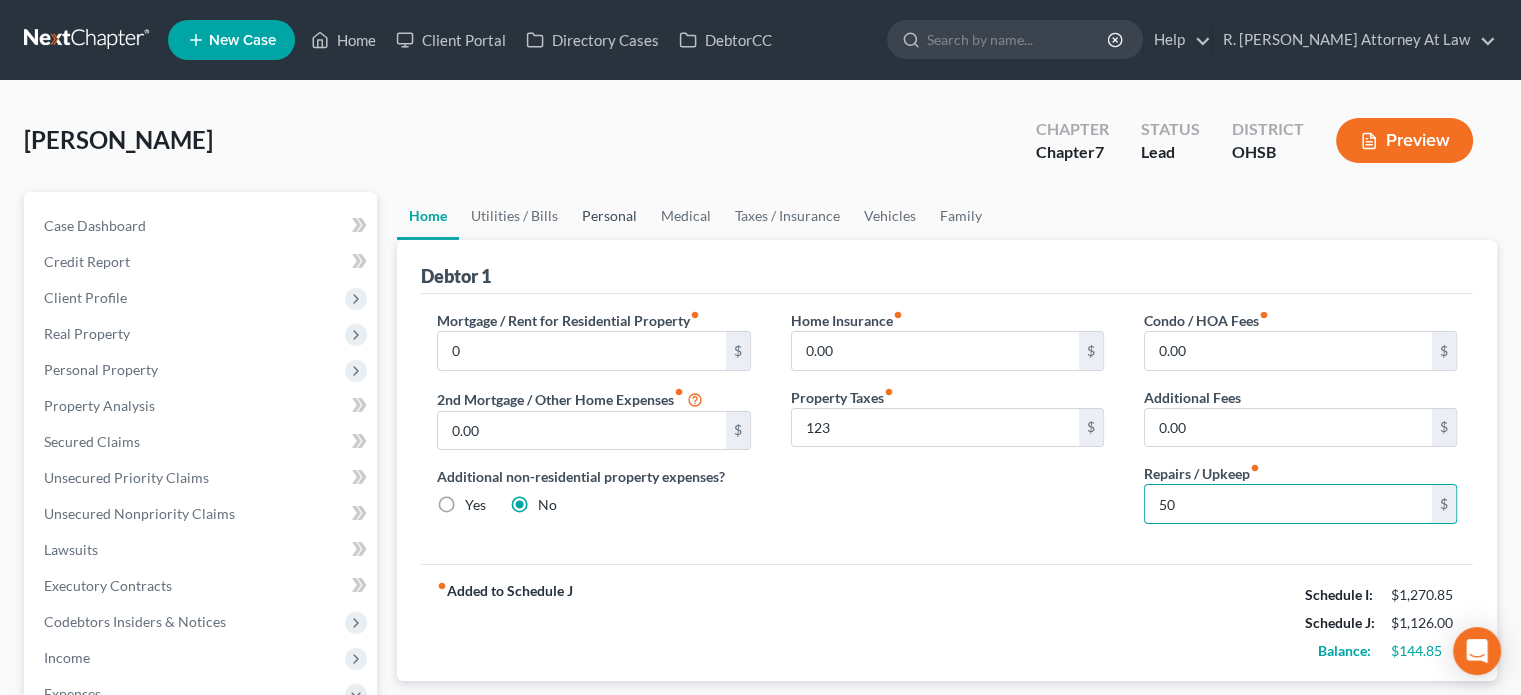 type on "50" 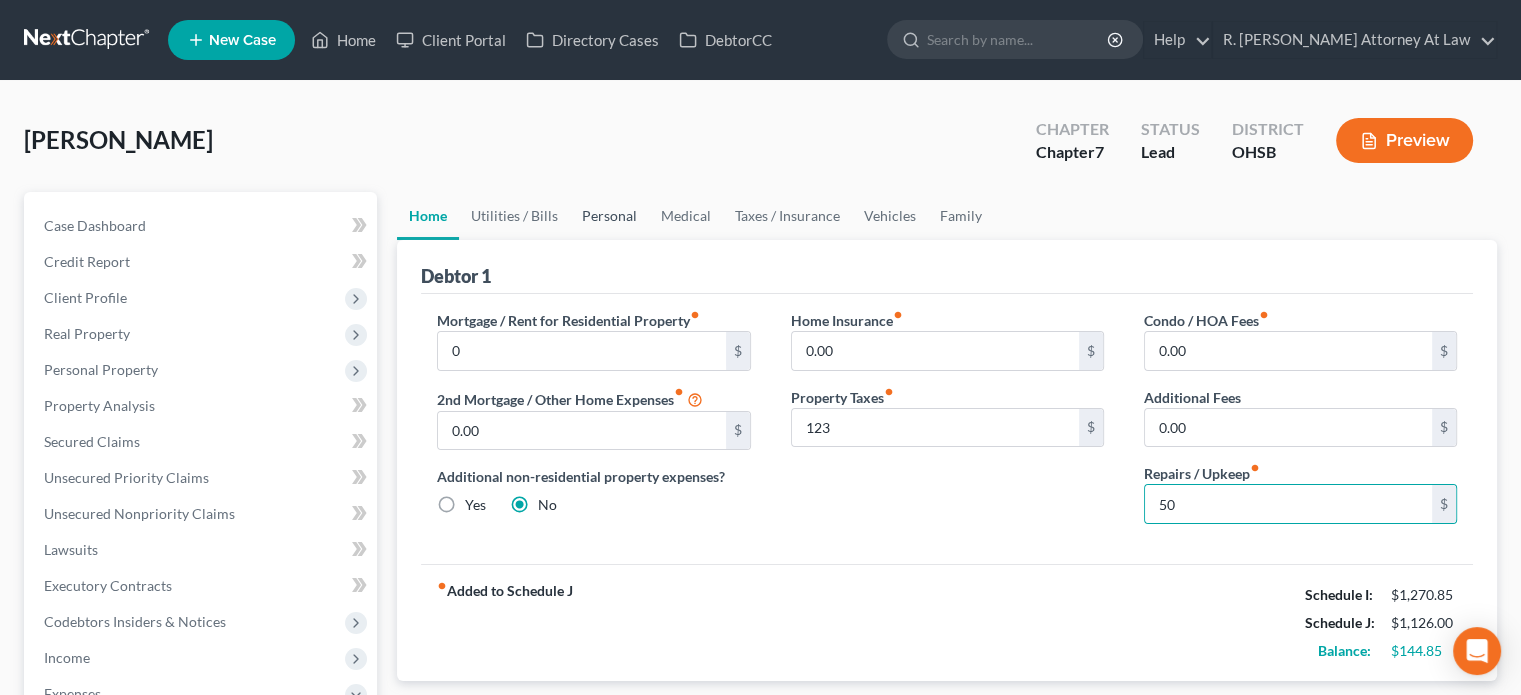 click on "Personal" at bounding box center [609, 216] 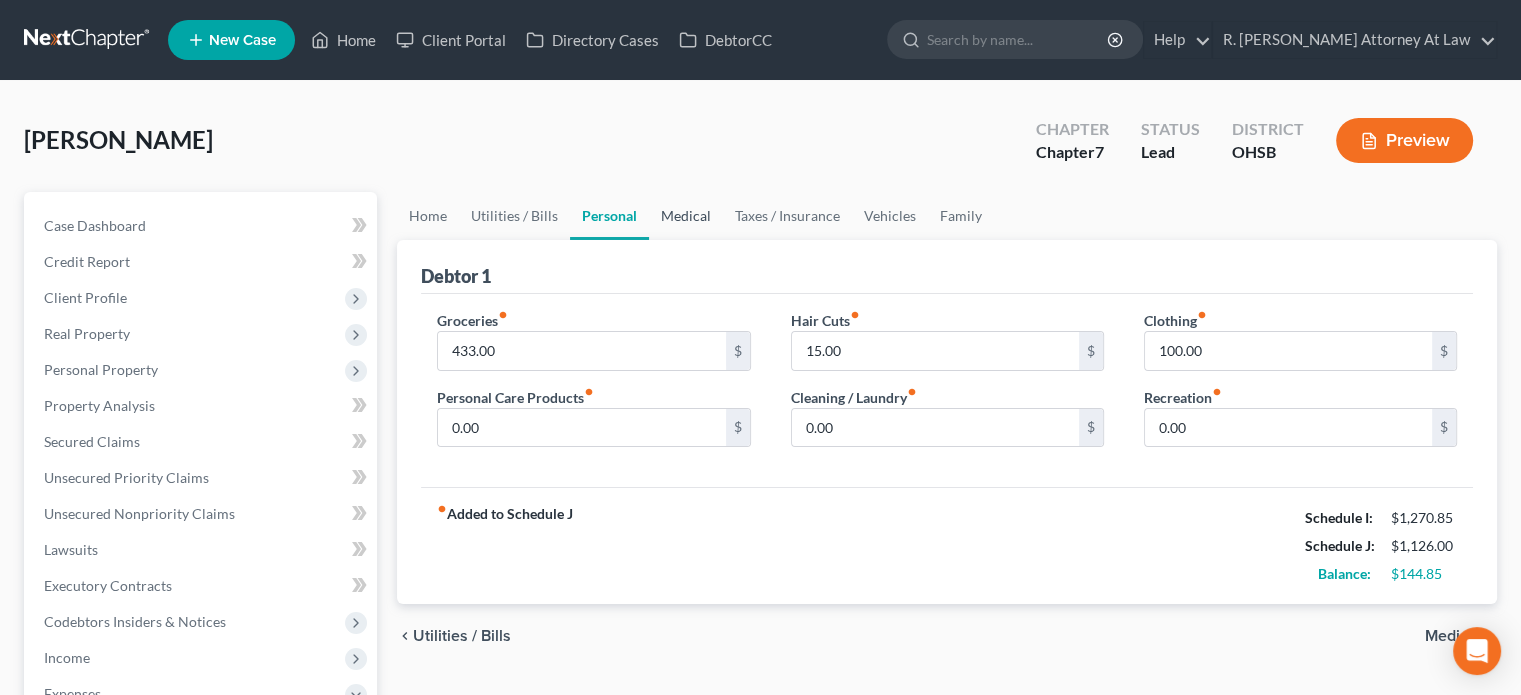 click on "Medical" at bounding box center [686, 216] 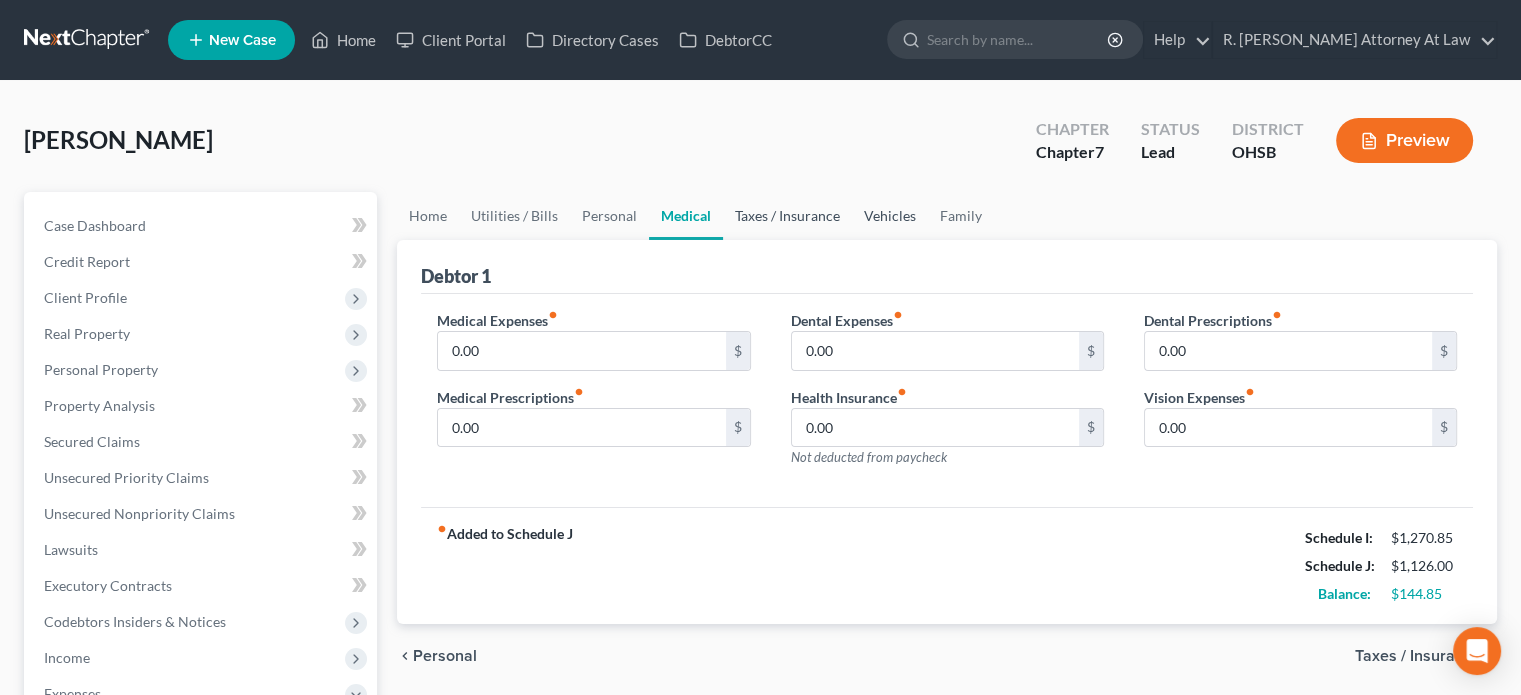 drag, startPoint x: 765, startPoint y: 215, endPoint x: 873, endPoint y: 219, distance: 108.07405 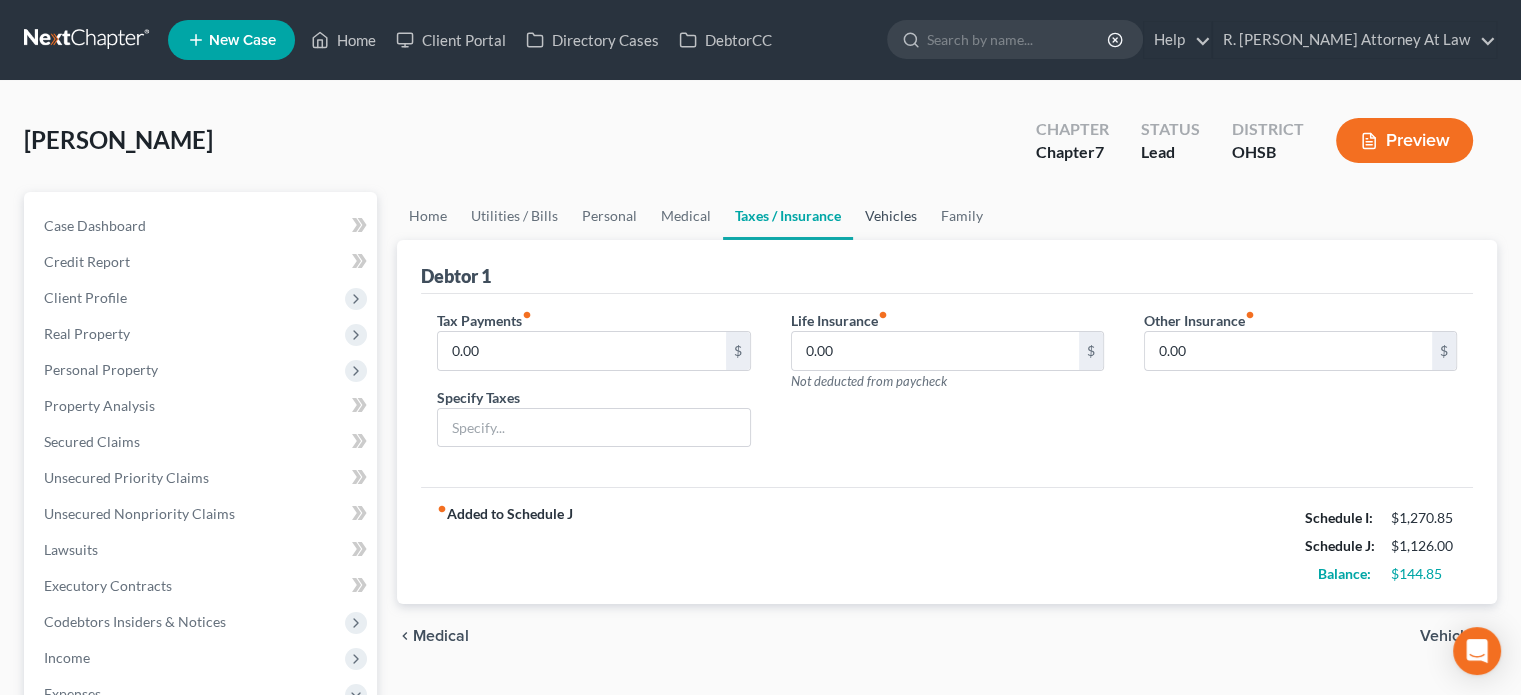 click on "Vehicles" at bounding box center (891, 216) 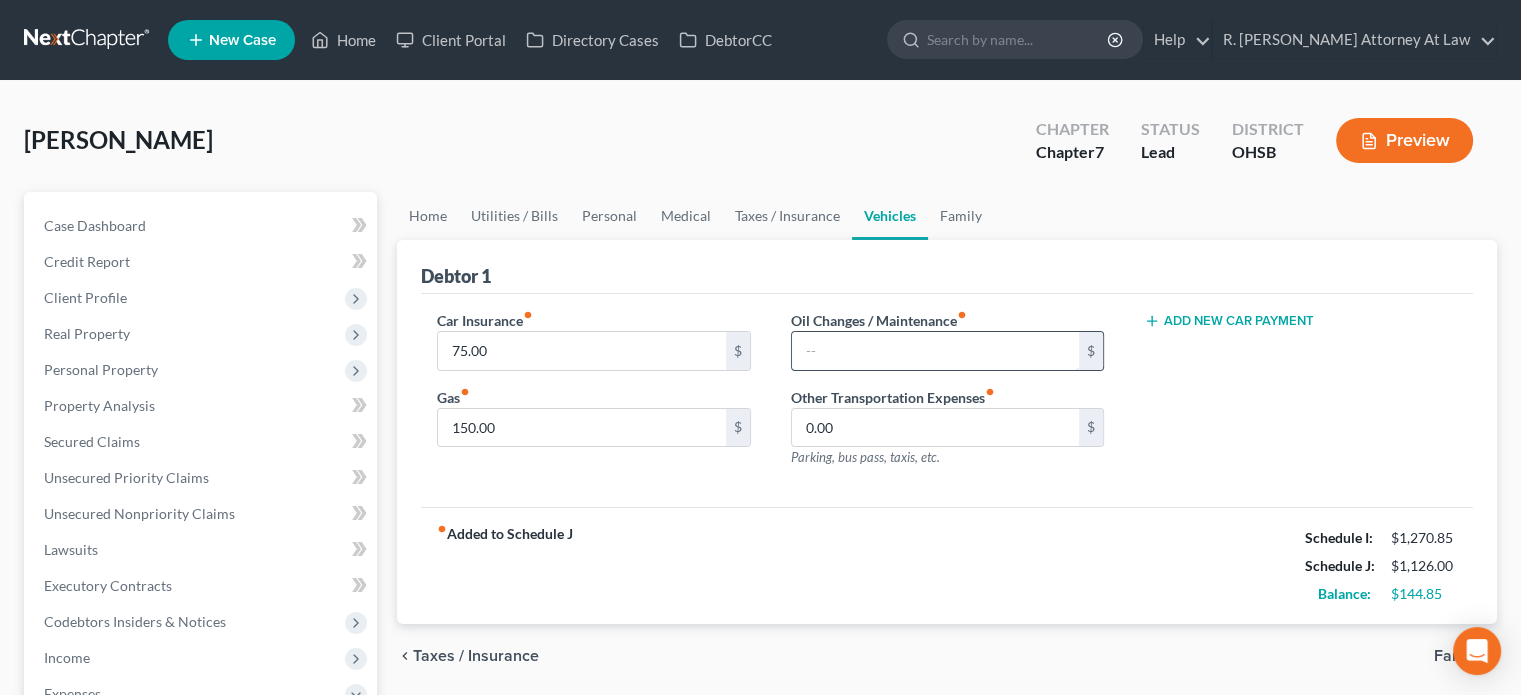 click at bounding box center [935, 351] 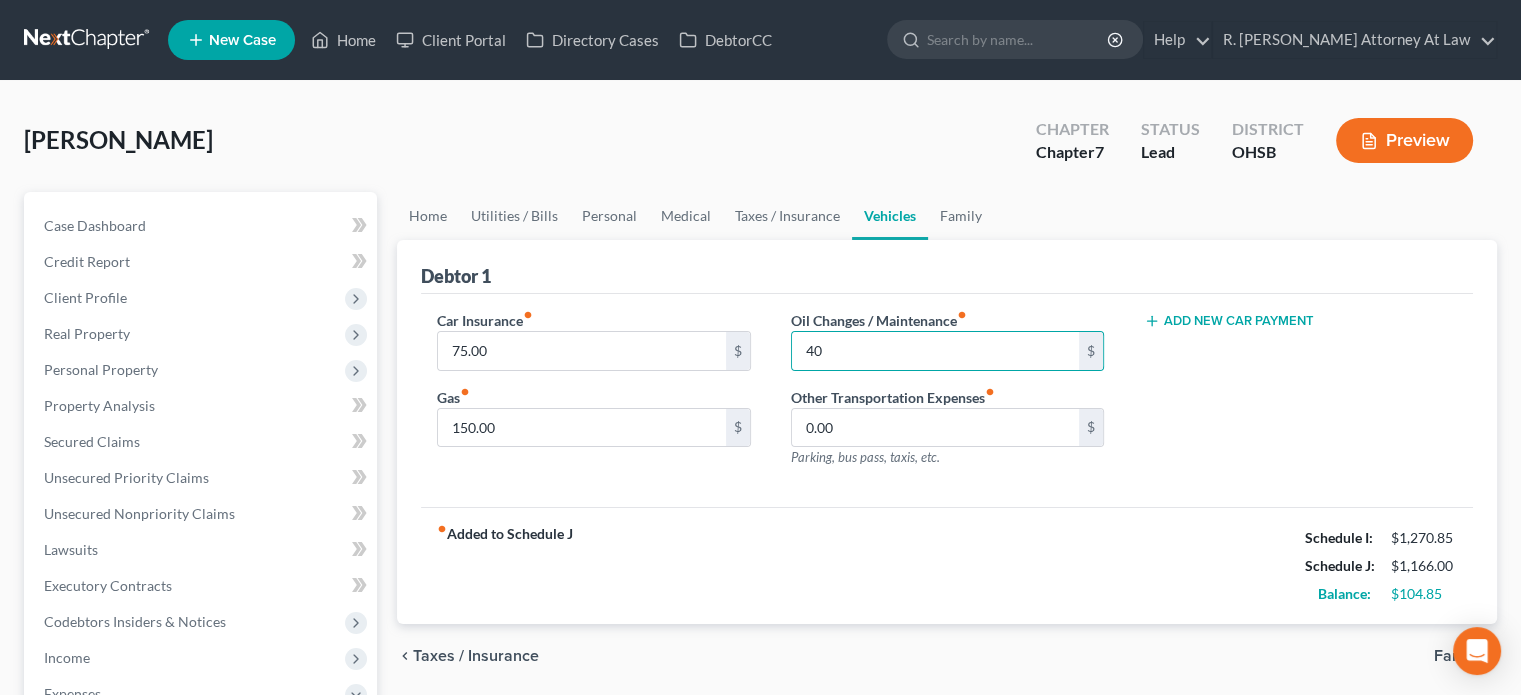 drag, startPoint x: 680, startPoint y: 479, endPoint x: 702, endPoint y: 402, distance: 80.08121 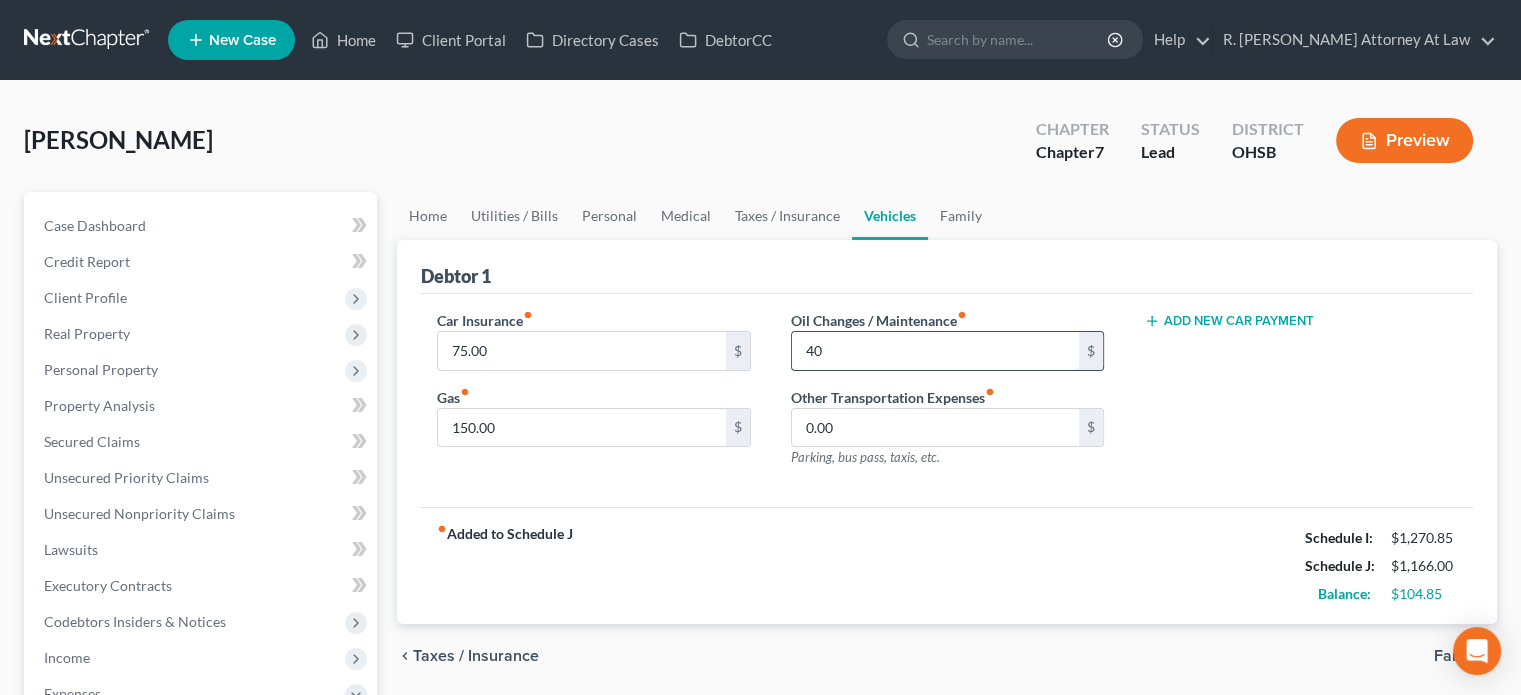 click on "40" at bounding box center [935, 351] 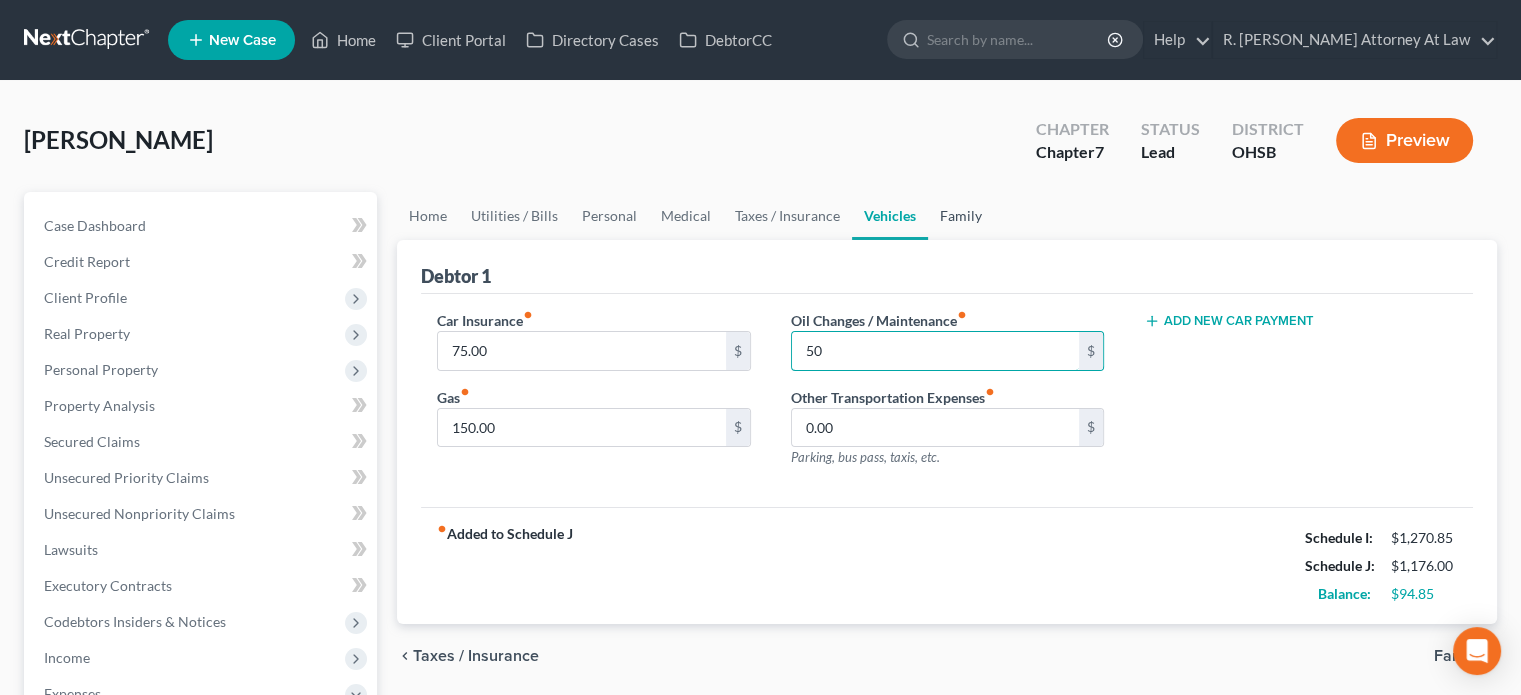 type on "50" 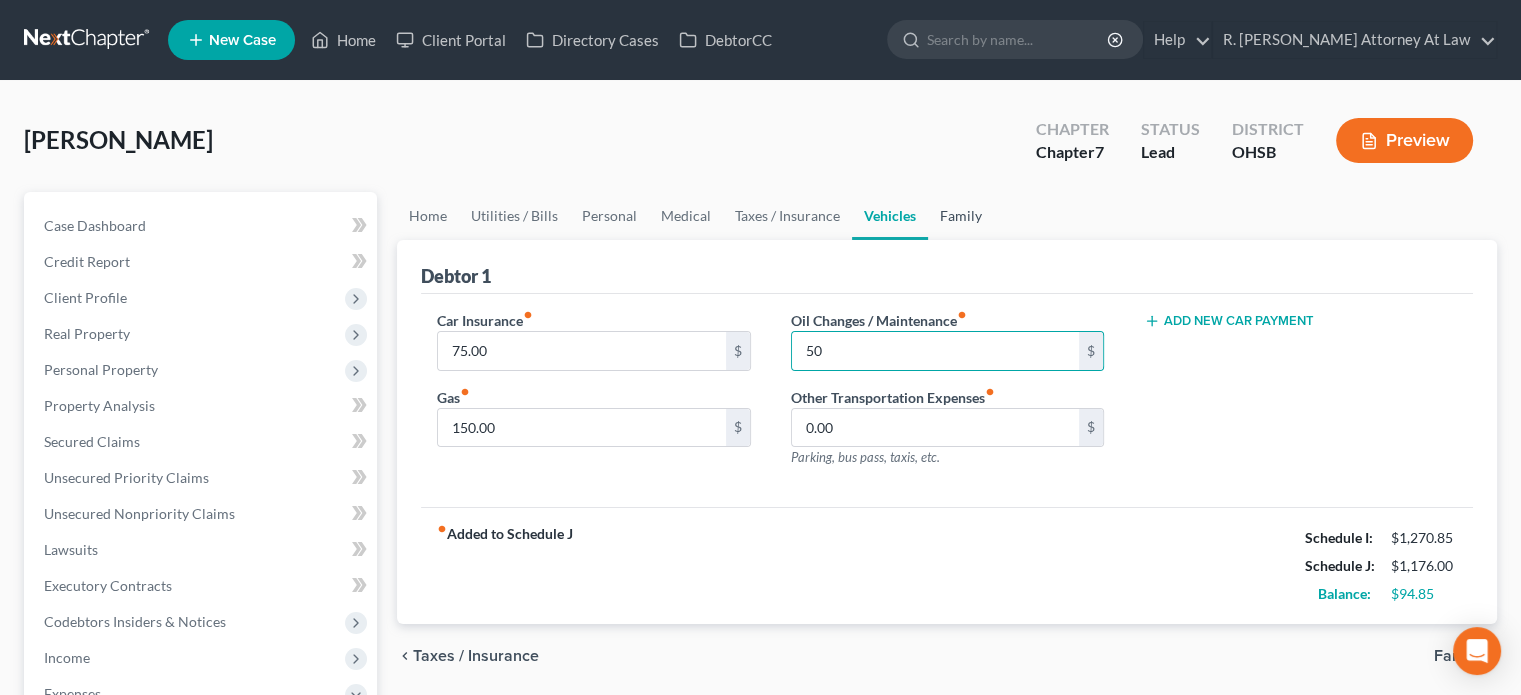 click on "Family" at bounding box center [961, 216] 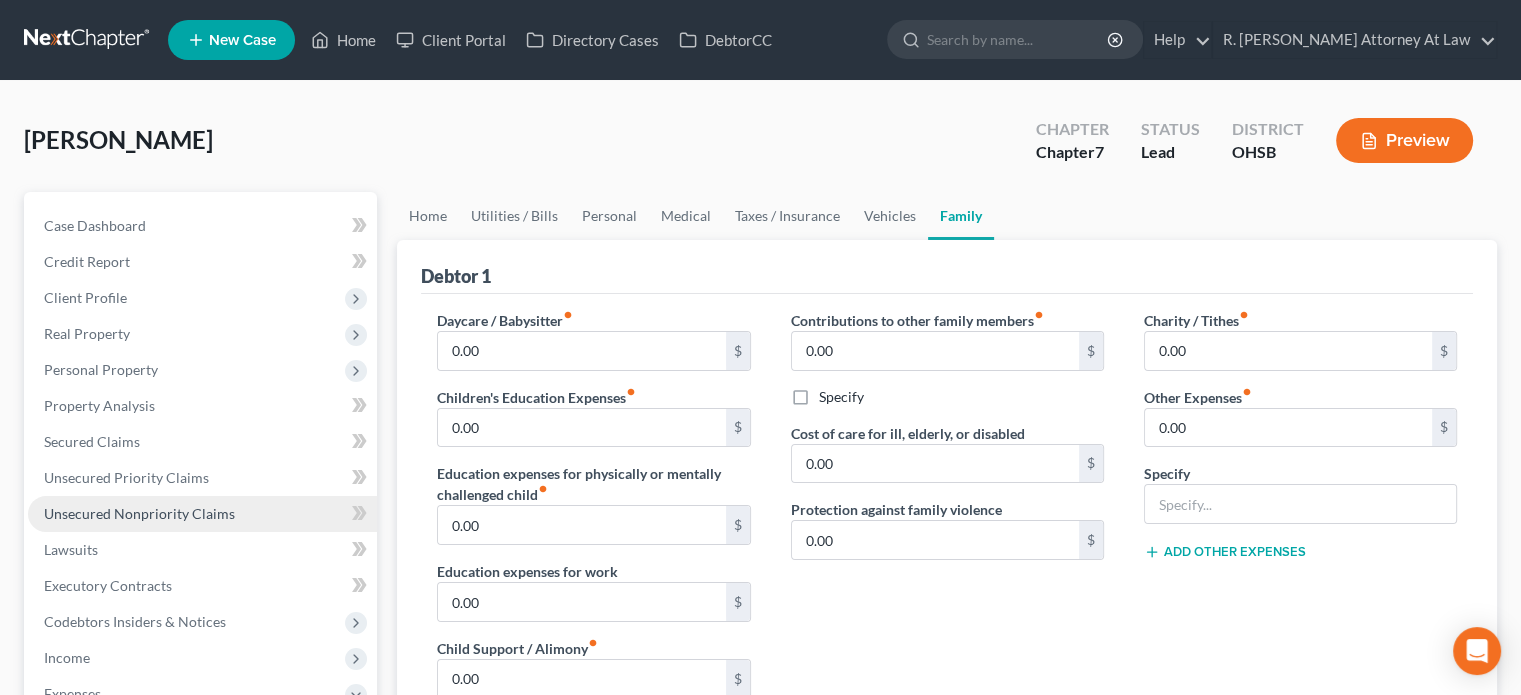 click on "Unsecured Nonpriority Claims" at bounding box center [139, 513] 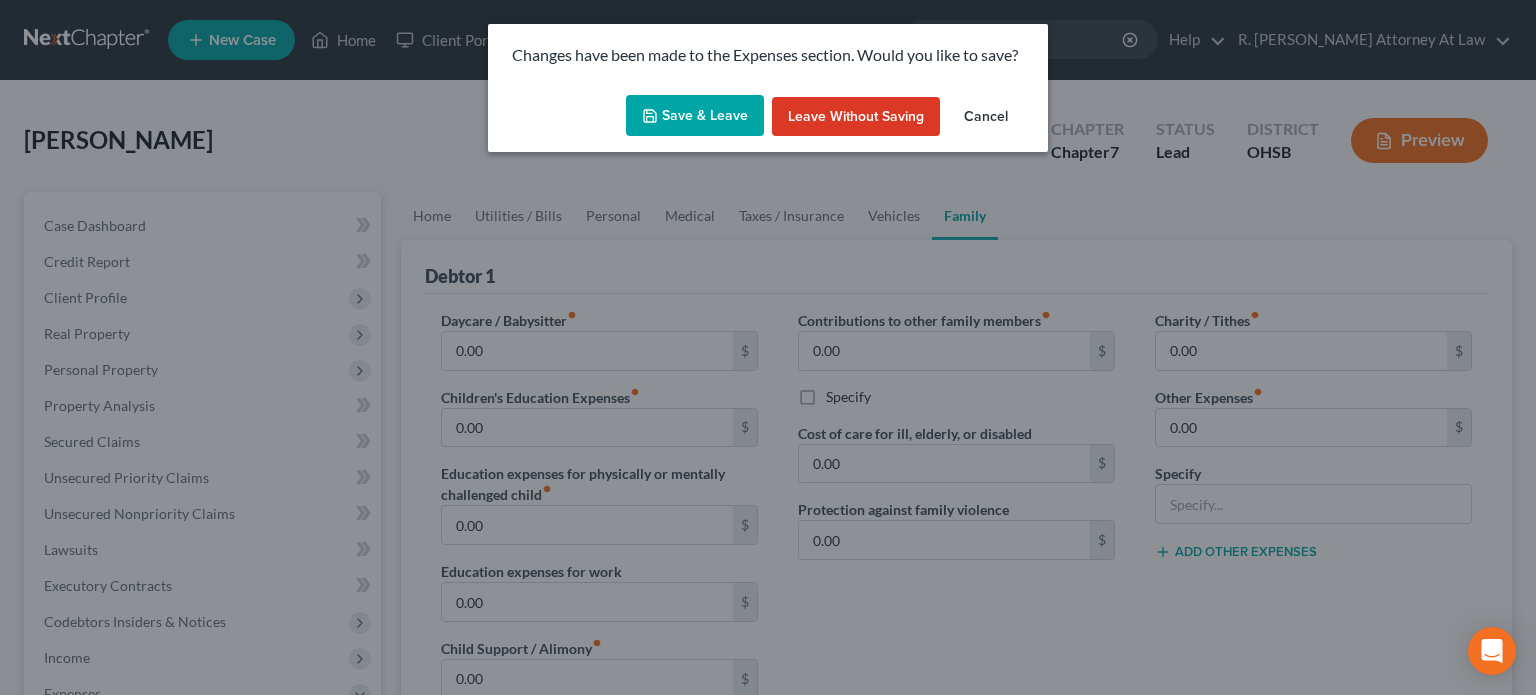 click on "Save & Leave" at bounding box center (695, 116) 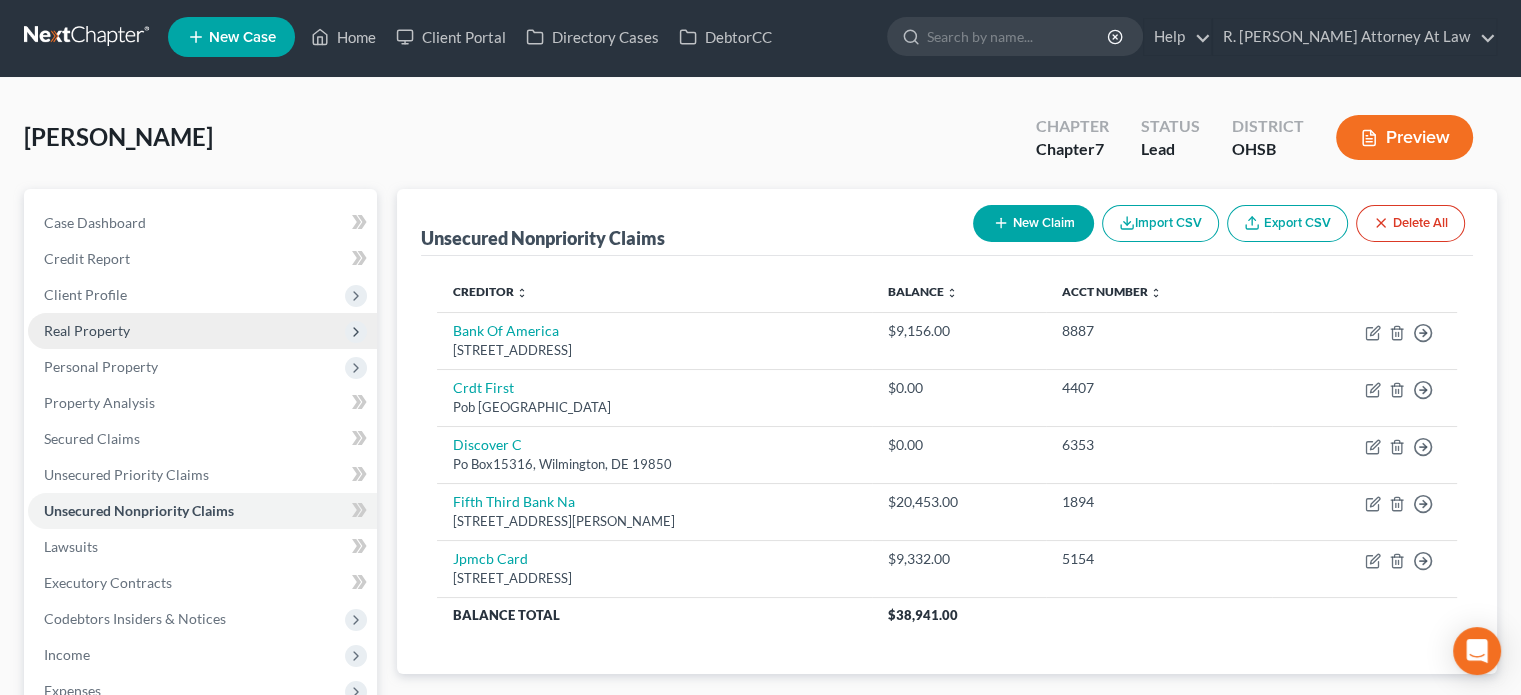 scroll, scrollTop: 0, scrollLeft: 0, axis: both 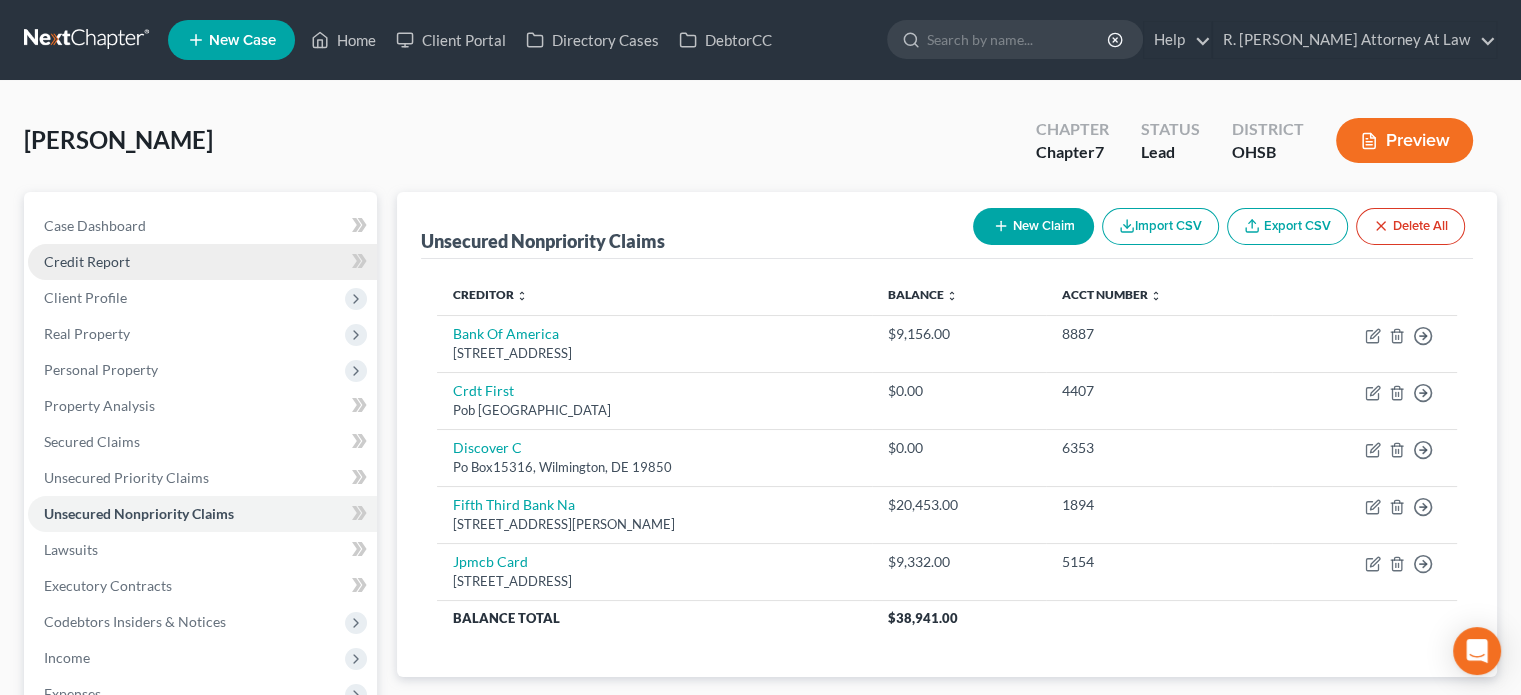 click on "Credit Report" at bounding box center [87, 261] 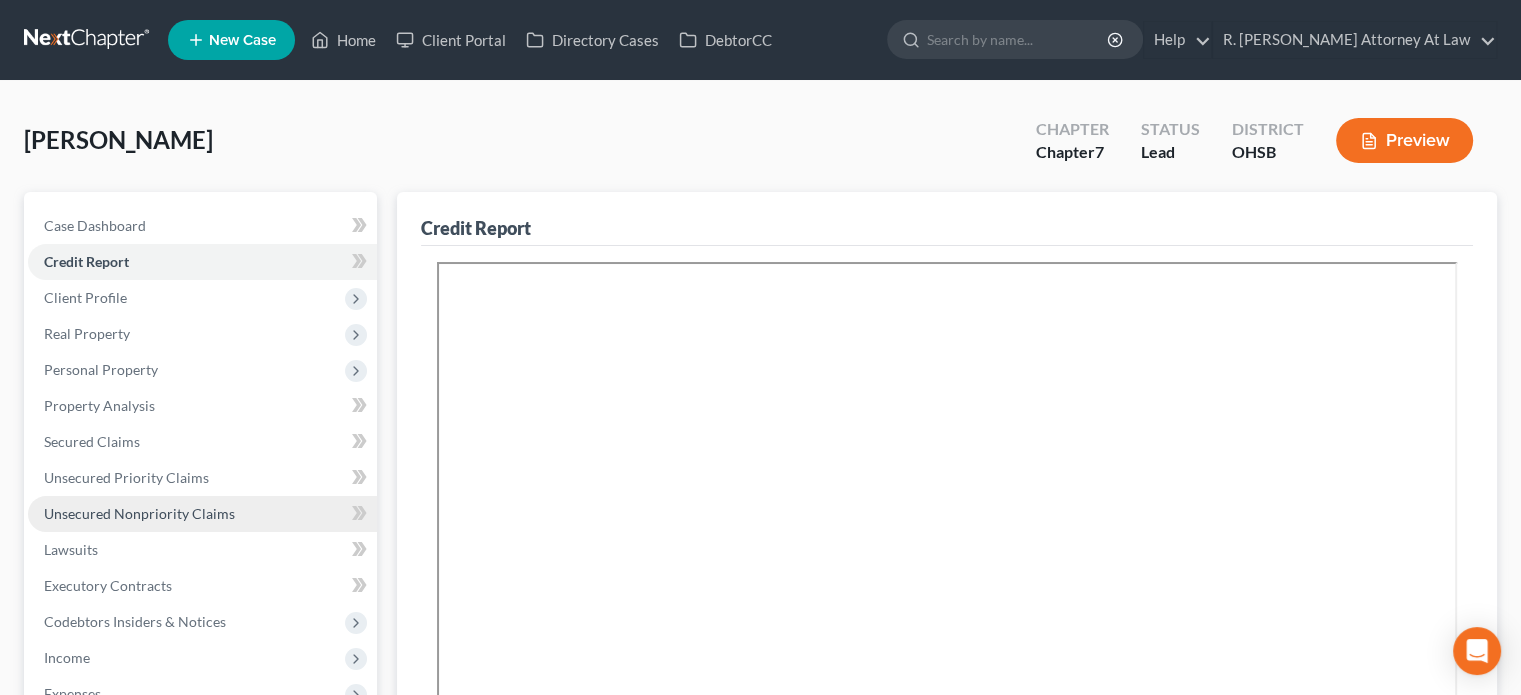 click on "Unsecured Nonpriority Claims" at bounding box center [139, 513] 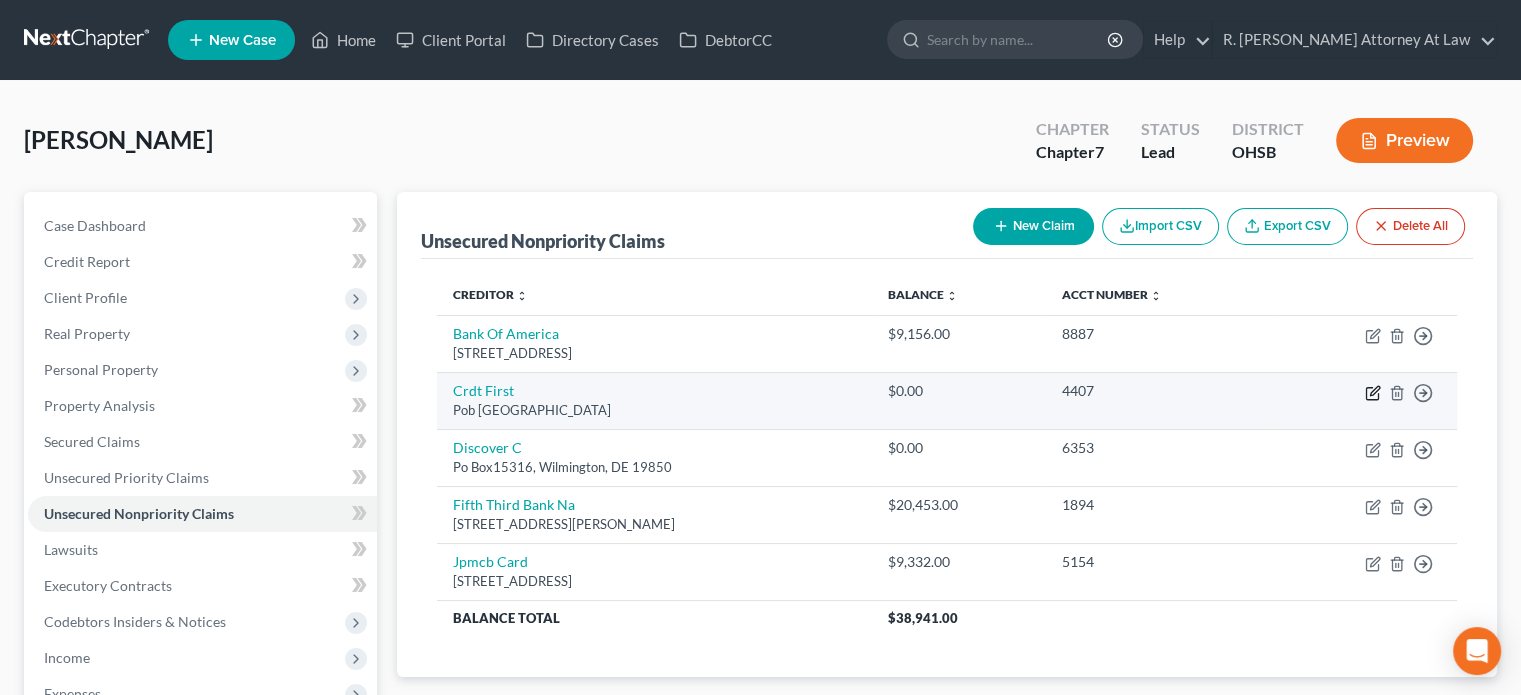 click 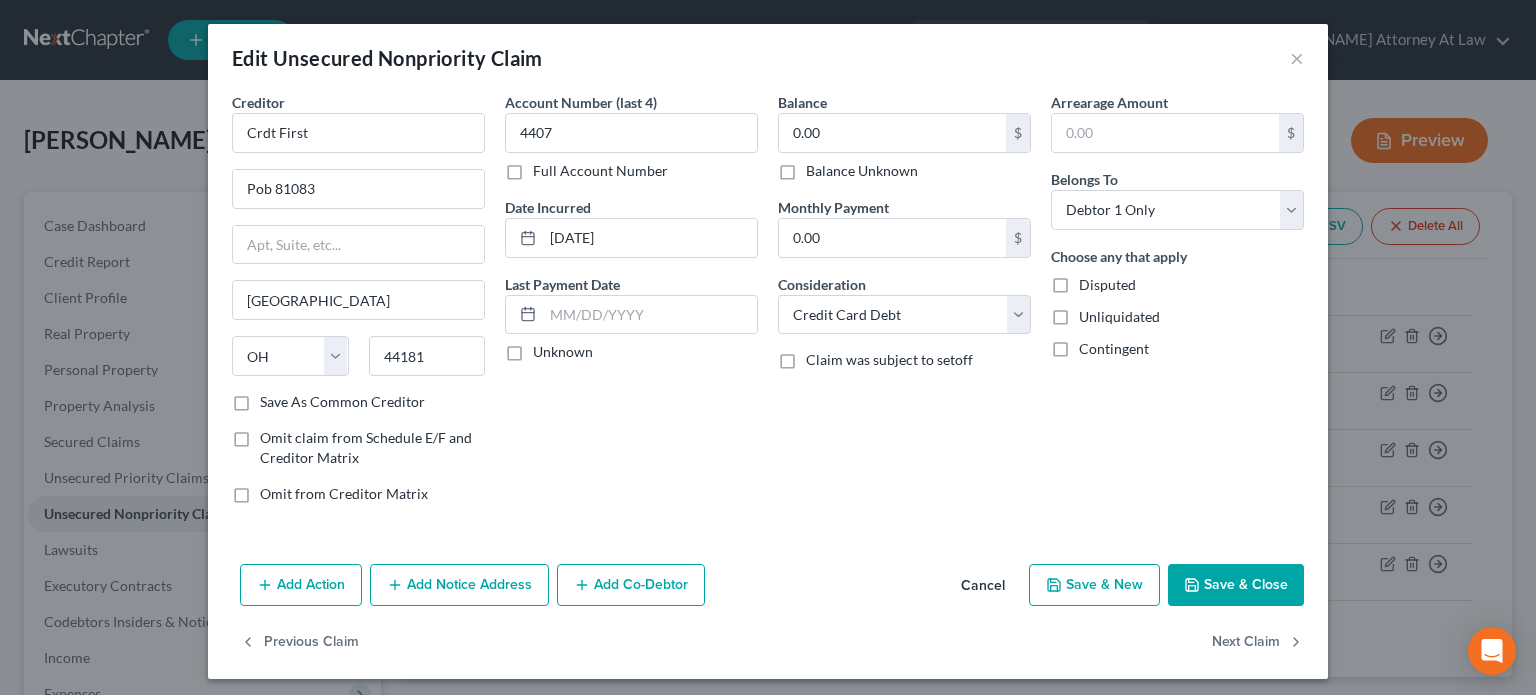 click on "Balance Unknown" at bounding box center [862, 171] 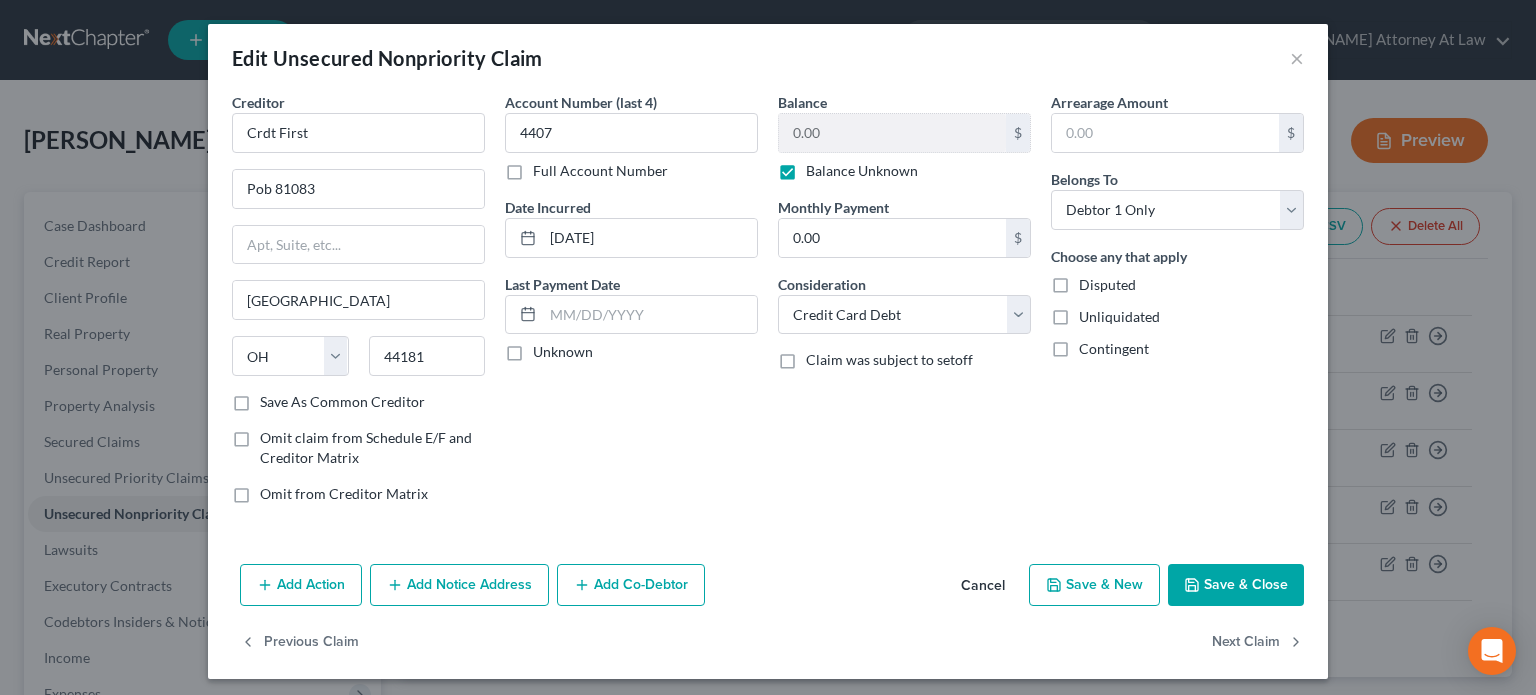 click 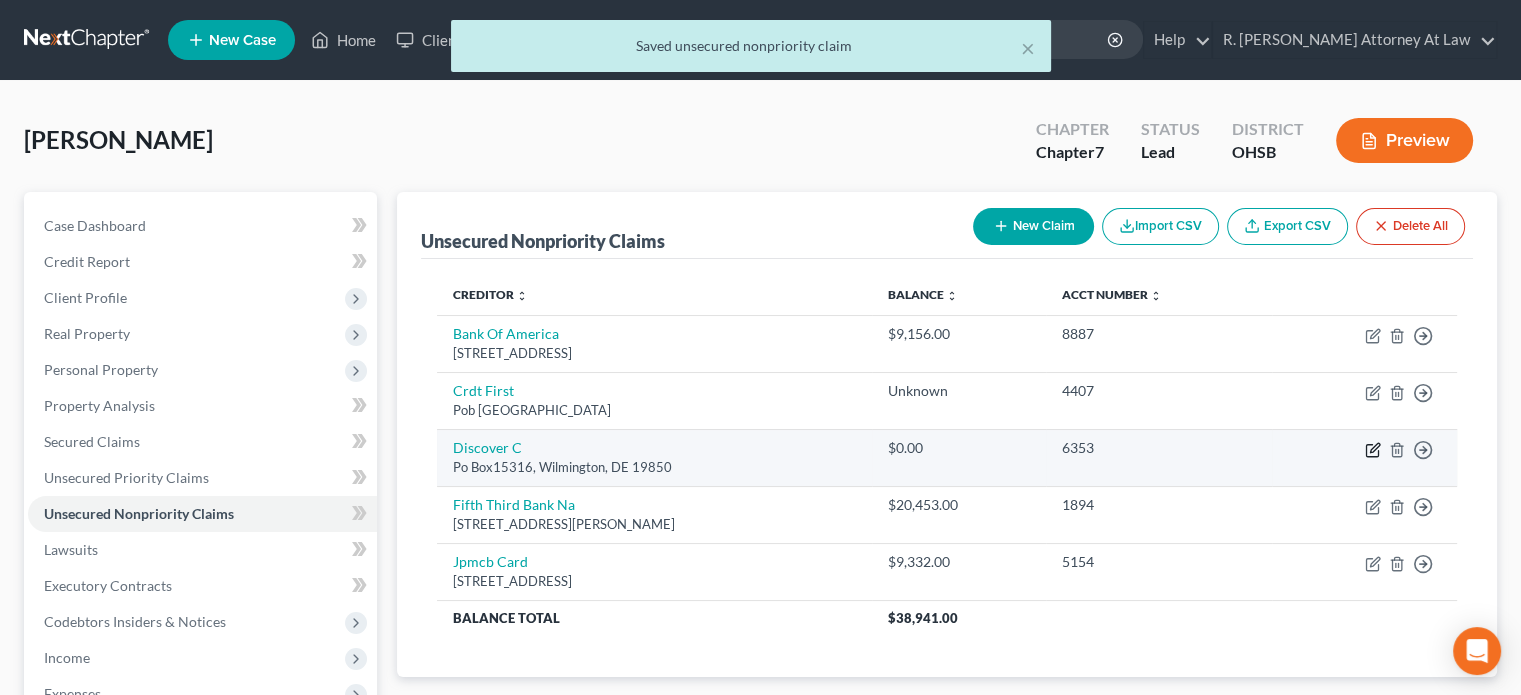 click 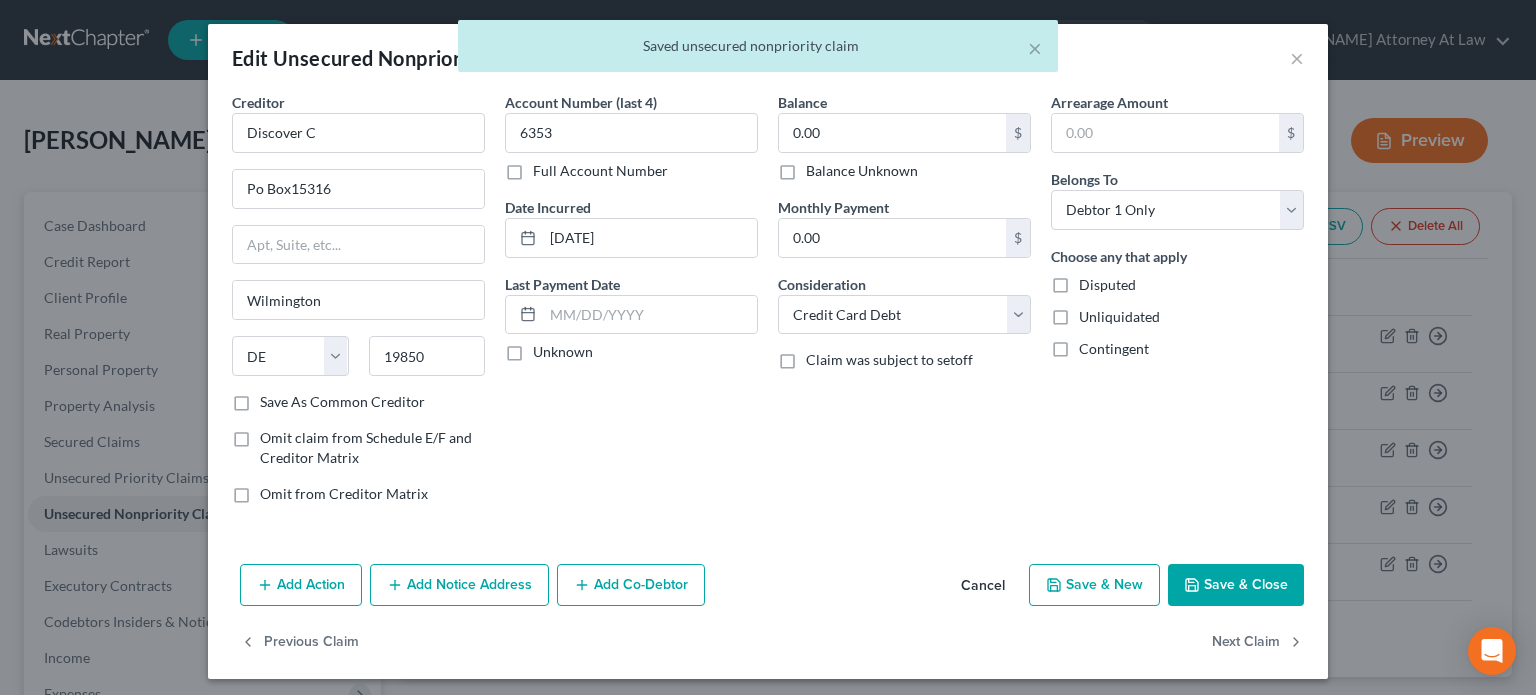 click on "Balance Unknown" at bounding box center [862, 171] 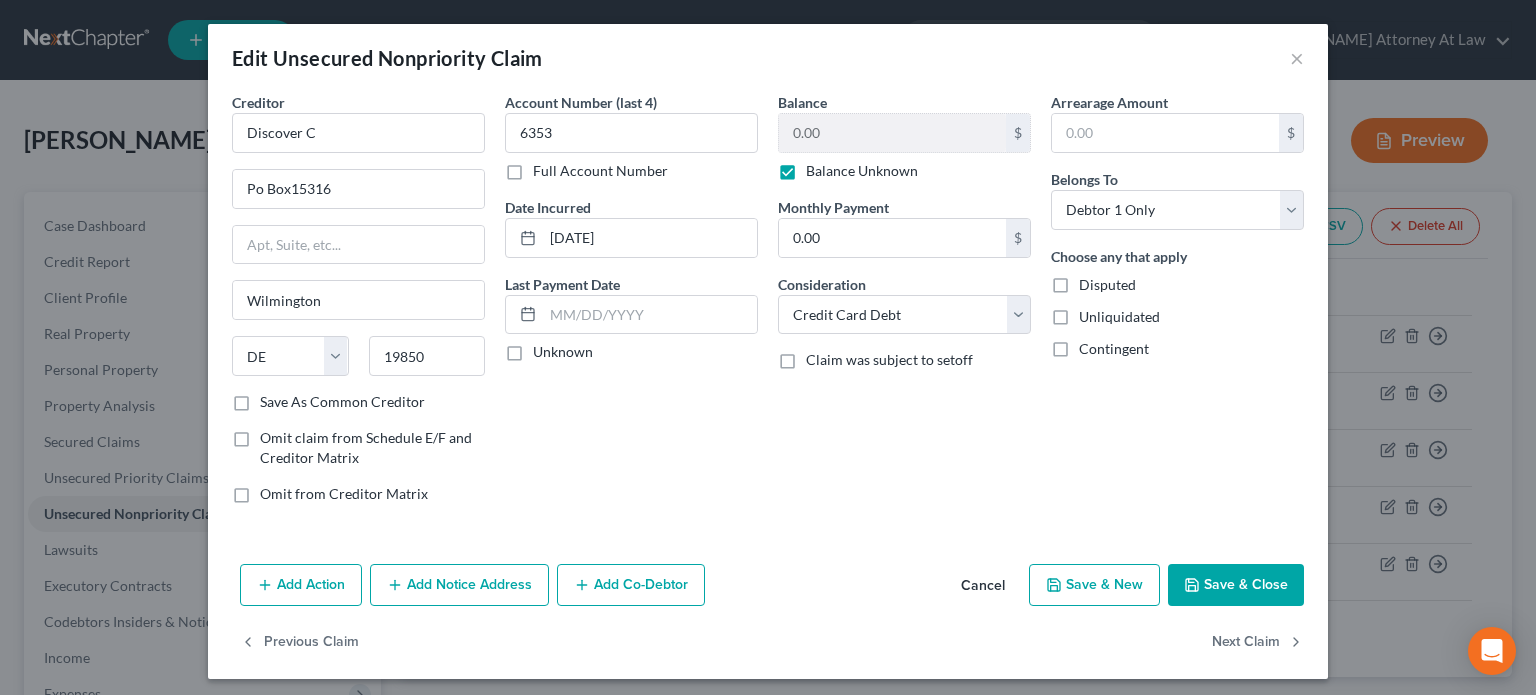 click on "Save & Close" at bounding box center [1236, 585] 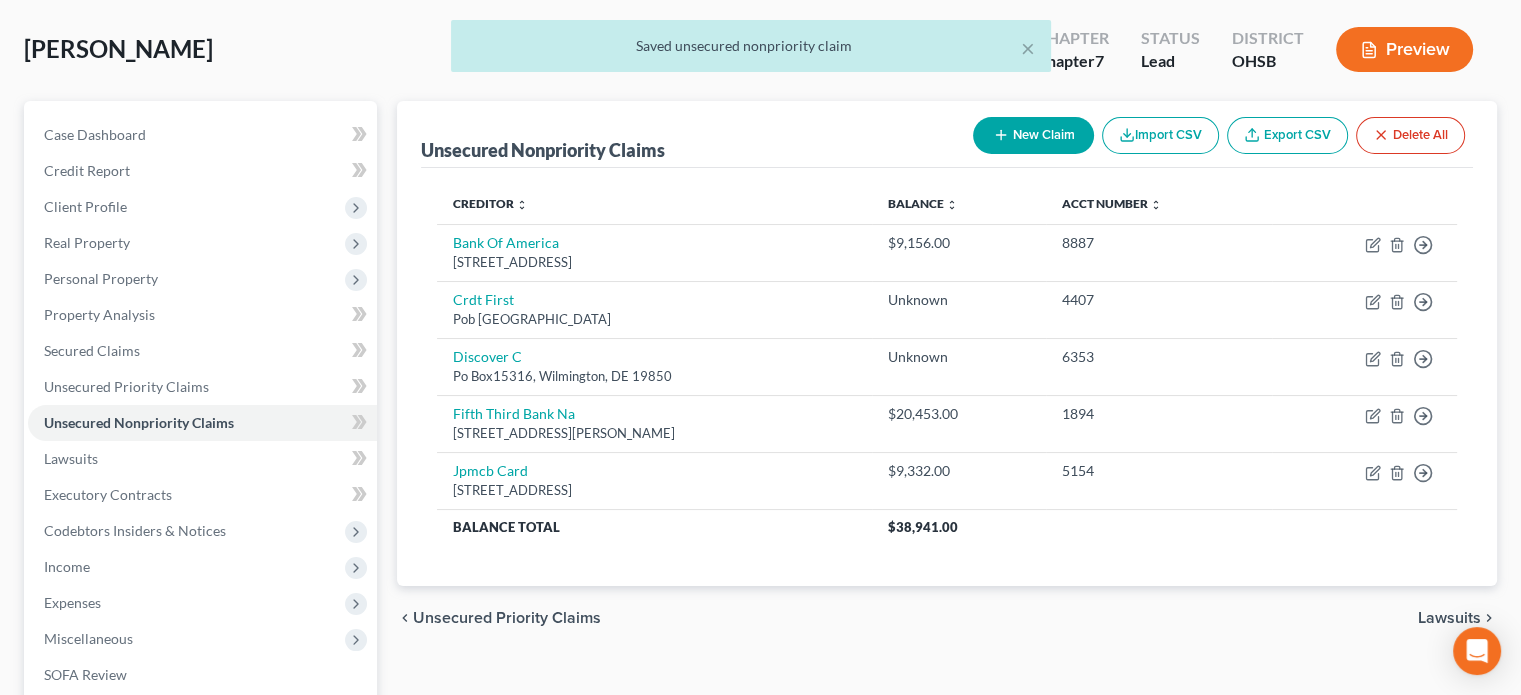 scroll, scrollTop: 366, scrollLeft: 0, axis: vertical 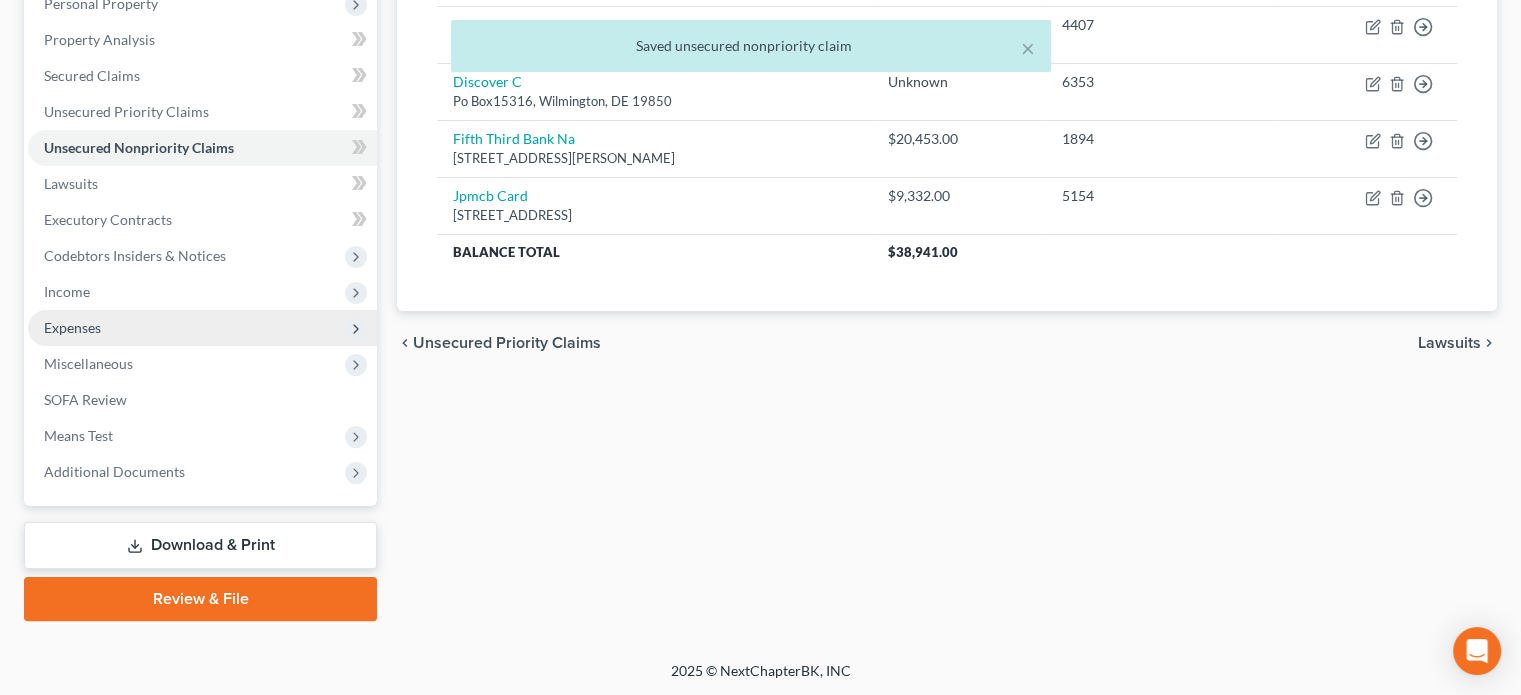 click on "Expenses" at bounding box center (72, 327) 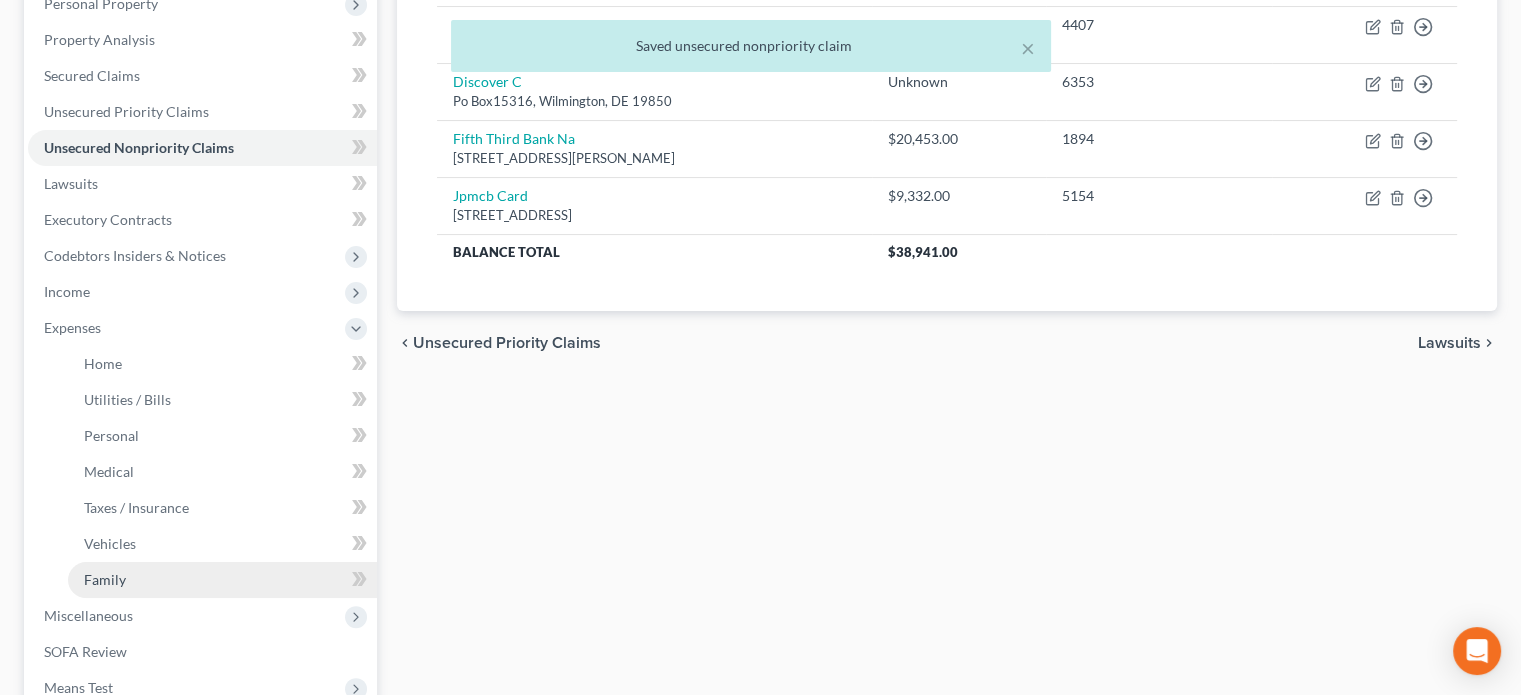 click on "Family" at bounding box center [105, 579] 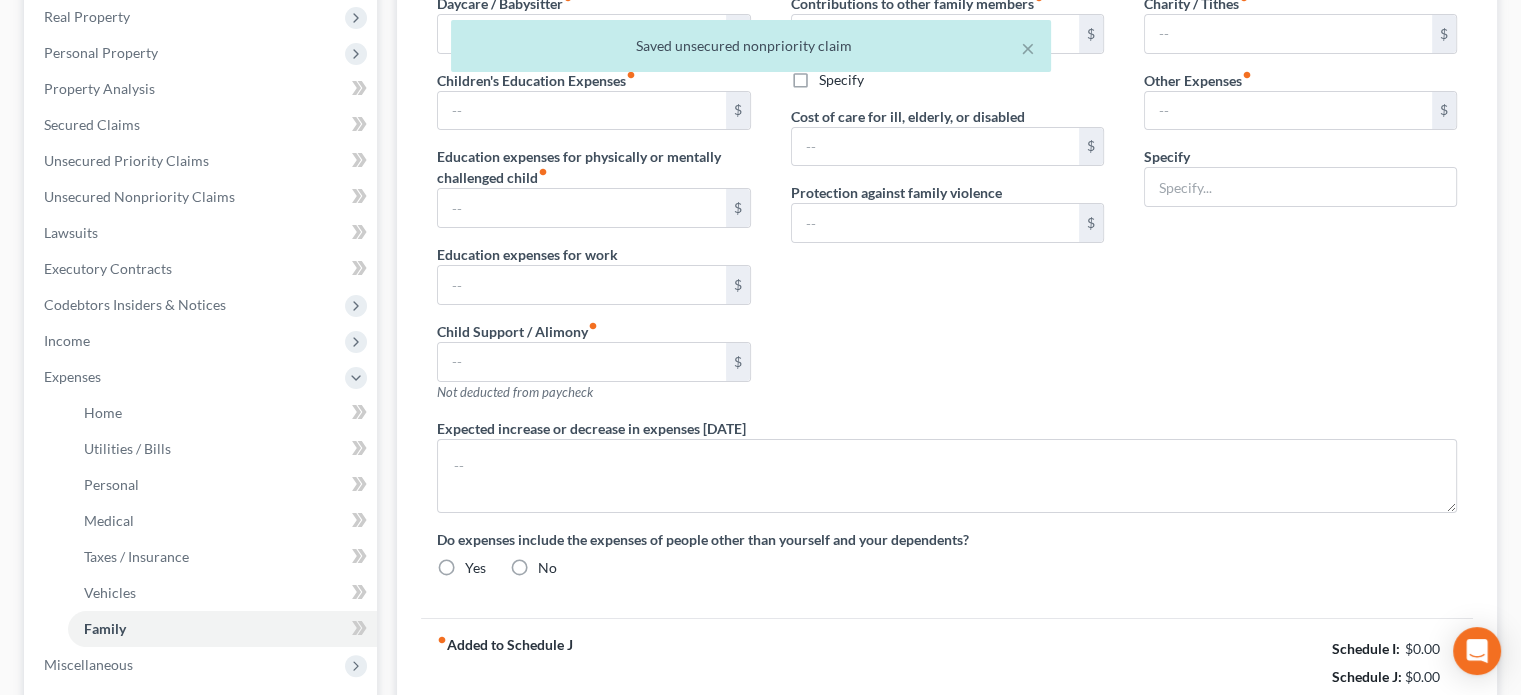 type on "0.00" 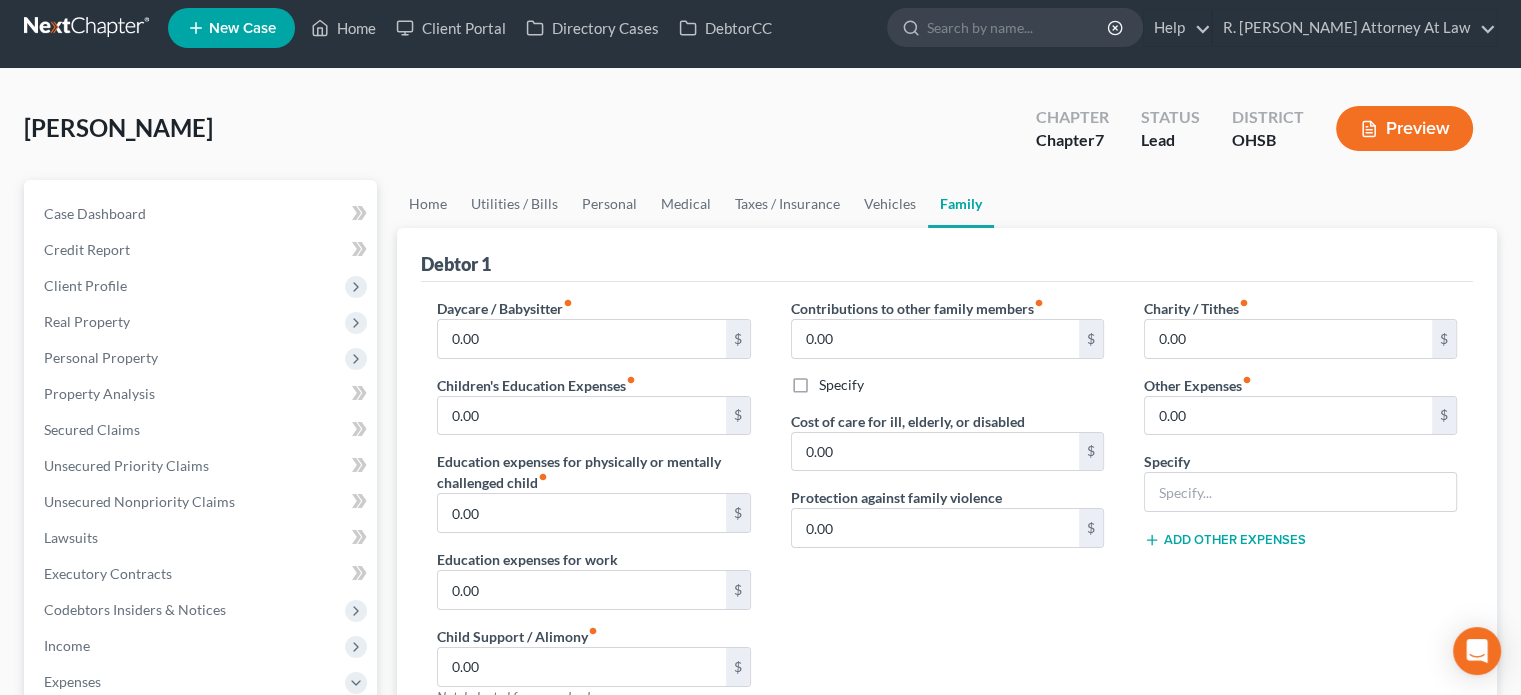 scroll, scrollTop: 0, scrollLeft: 0, axis: both 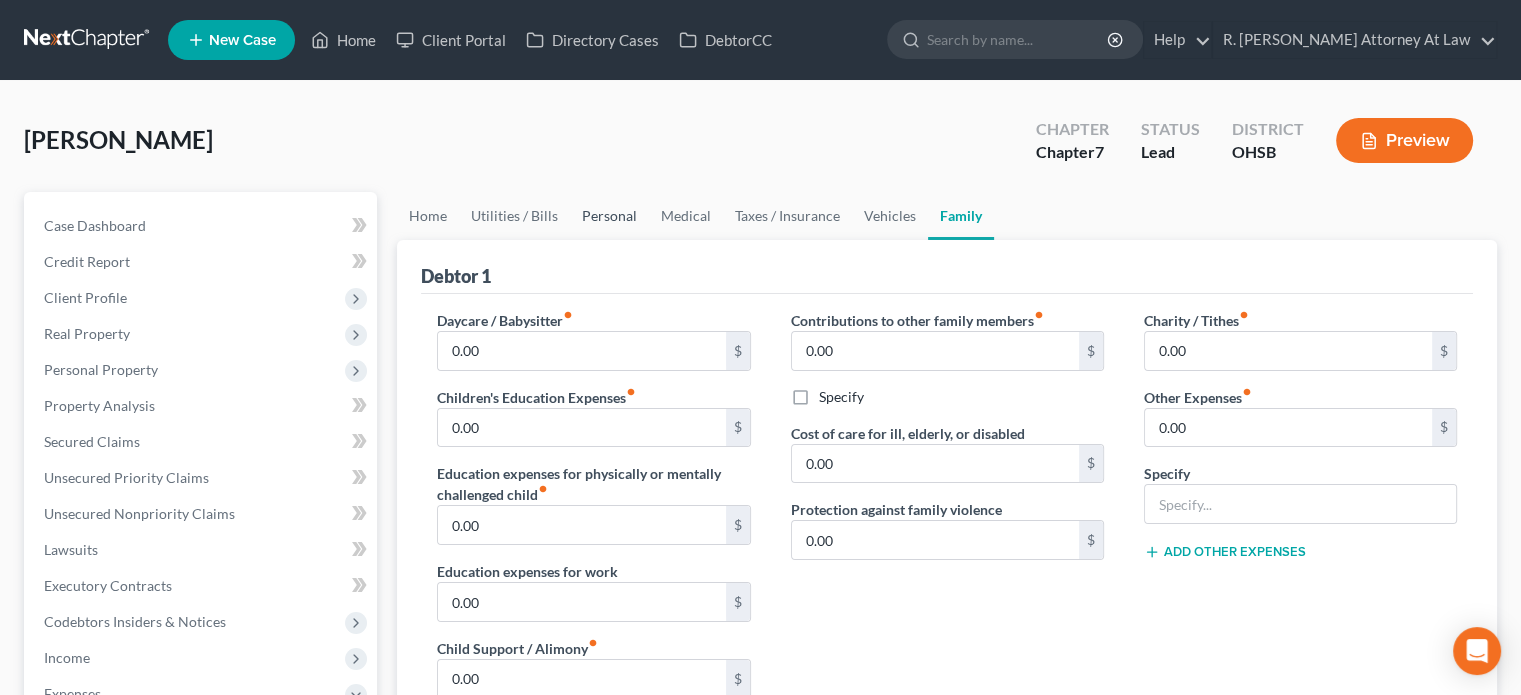 click on "Personal" at bounding box center [609, 216] 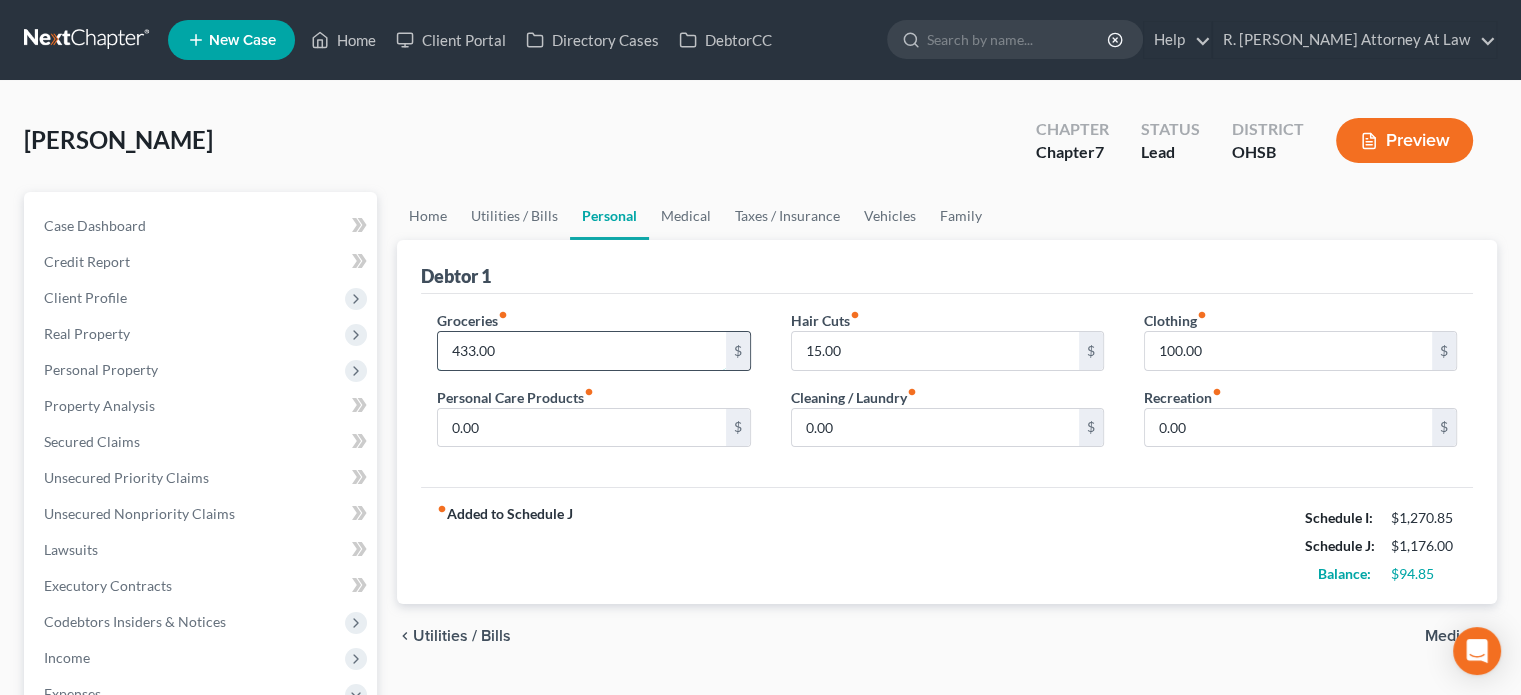 click on "433.00" at bounding box center [581, 351] 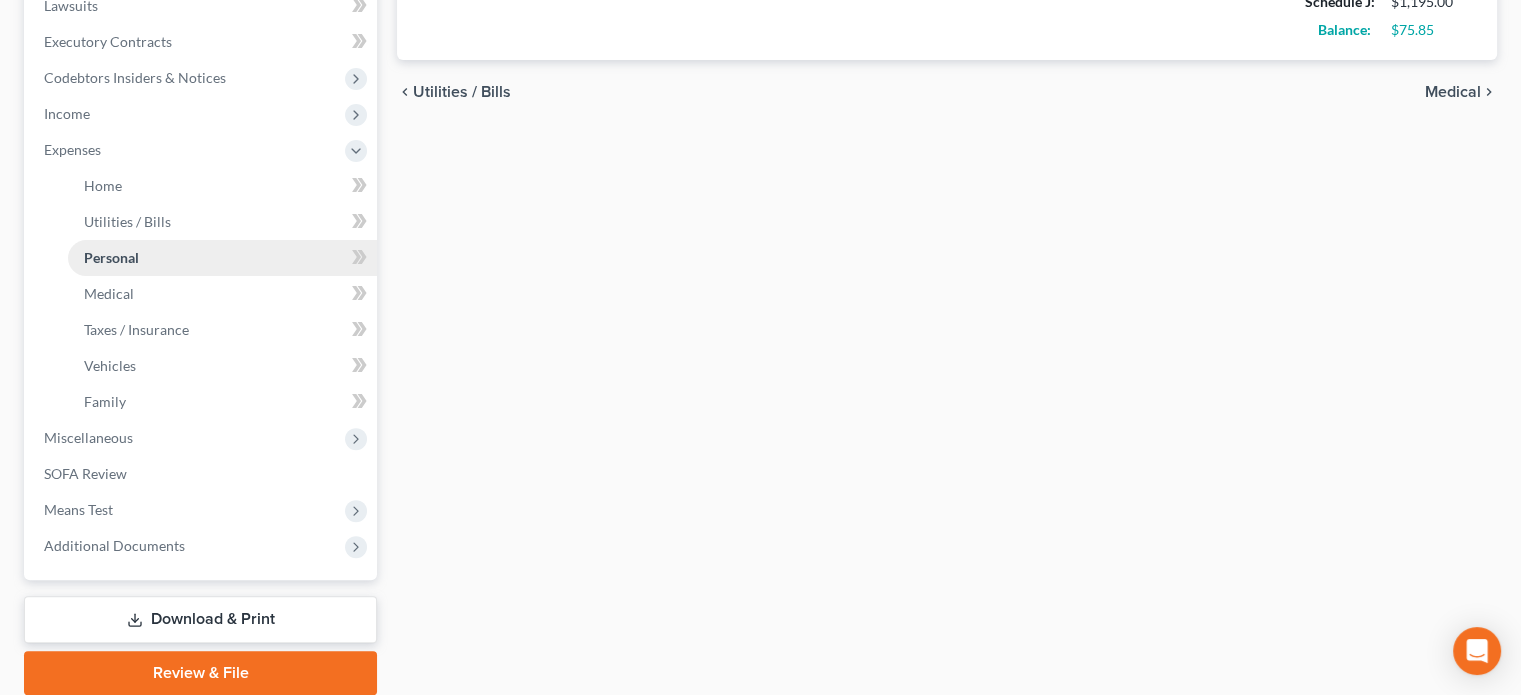 scroll, scrollTop: 600, scrollLeft: 0, axis: vertical 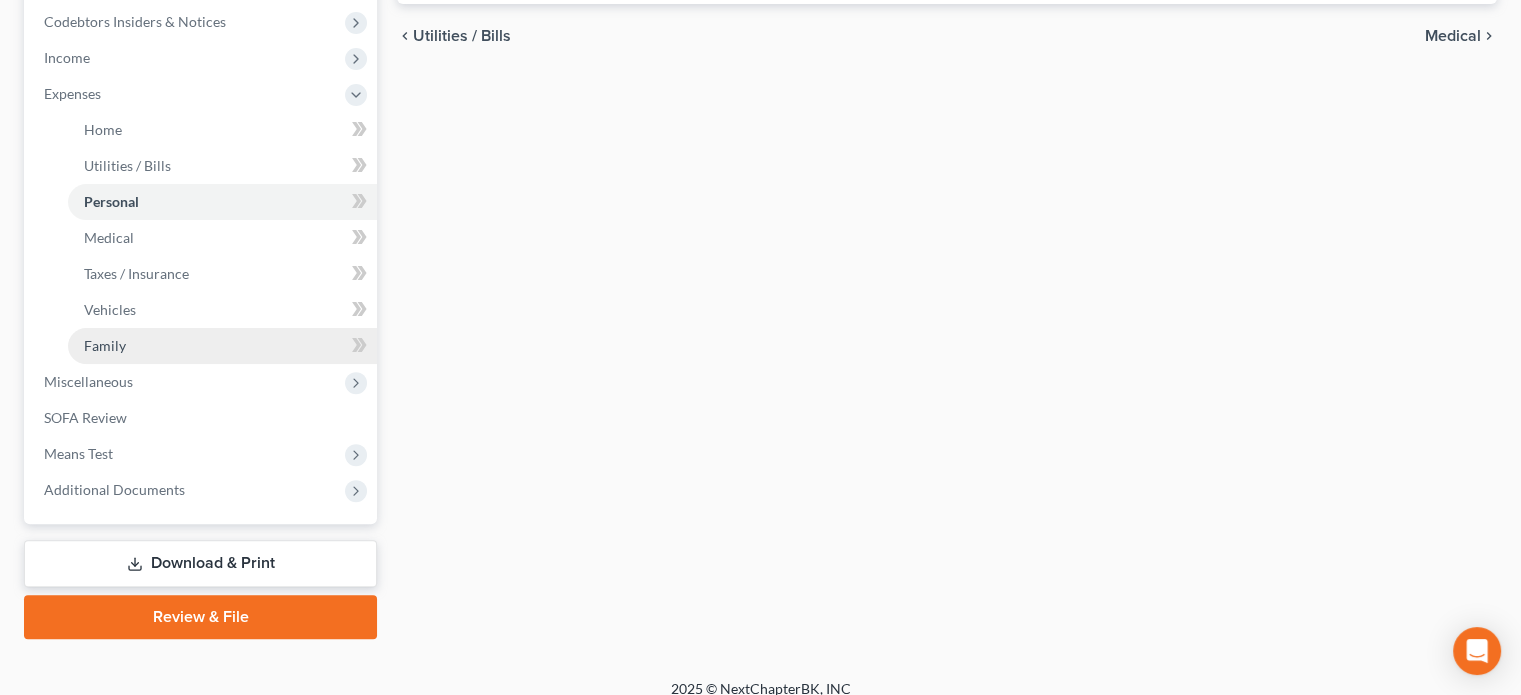 type on "452" 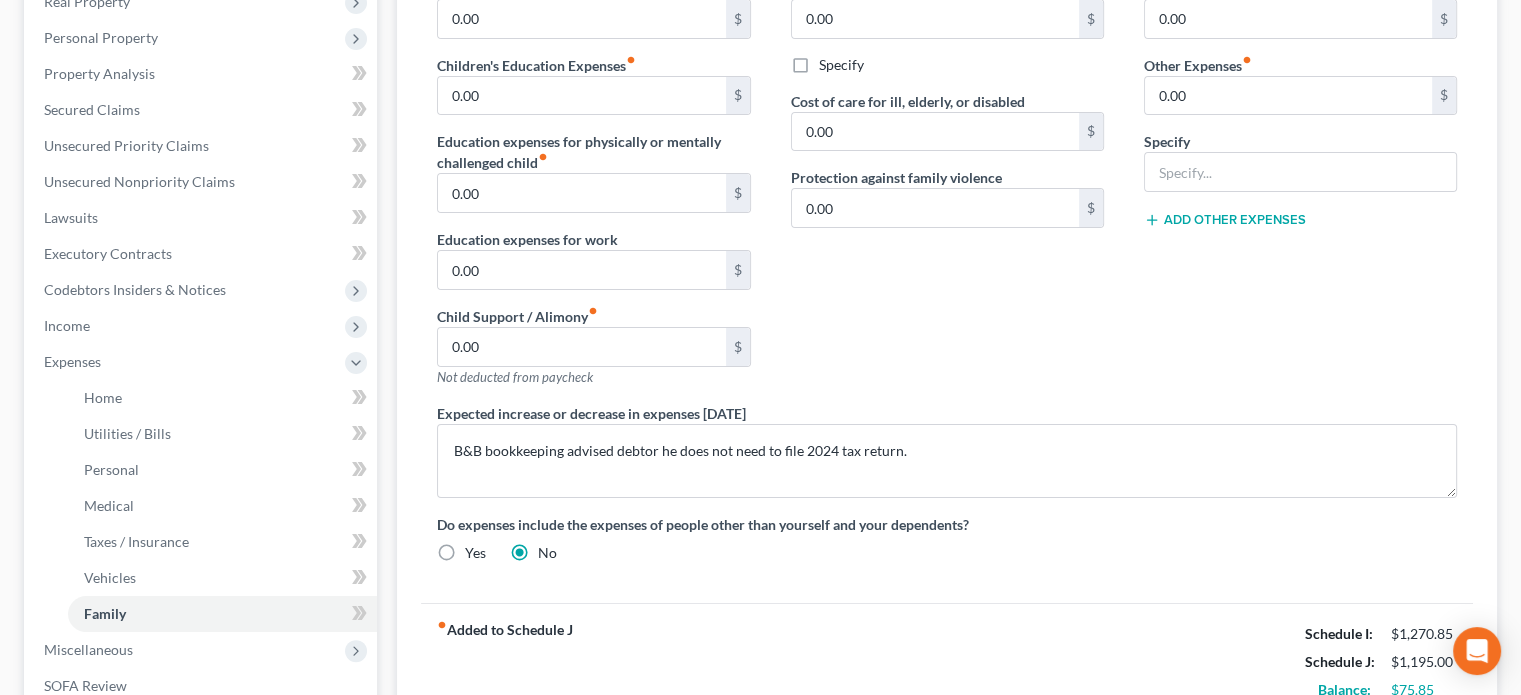 scroll, scrollTop: 118, scrollLeft: 0, axis: vertical 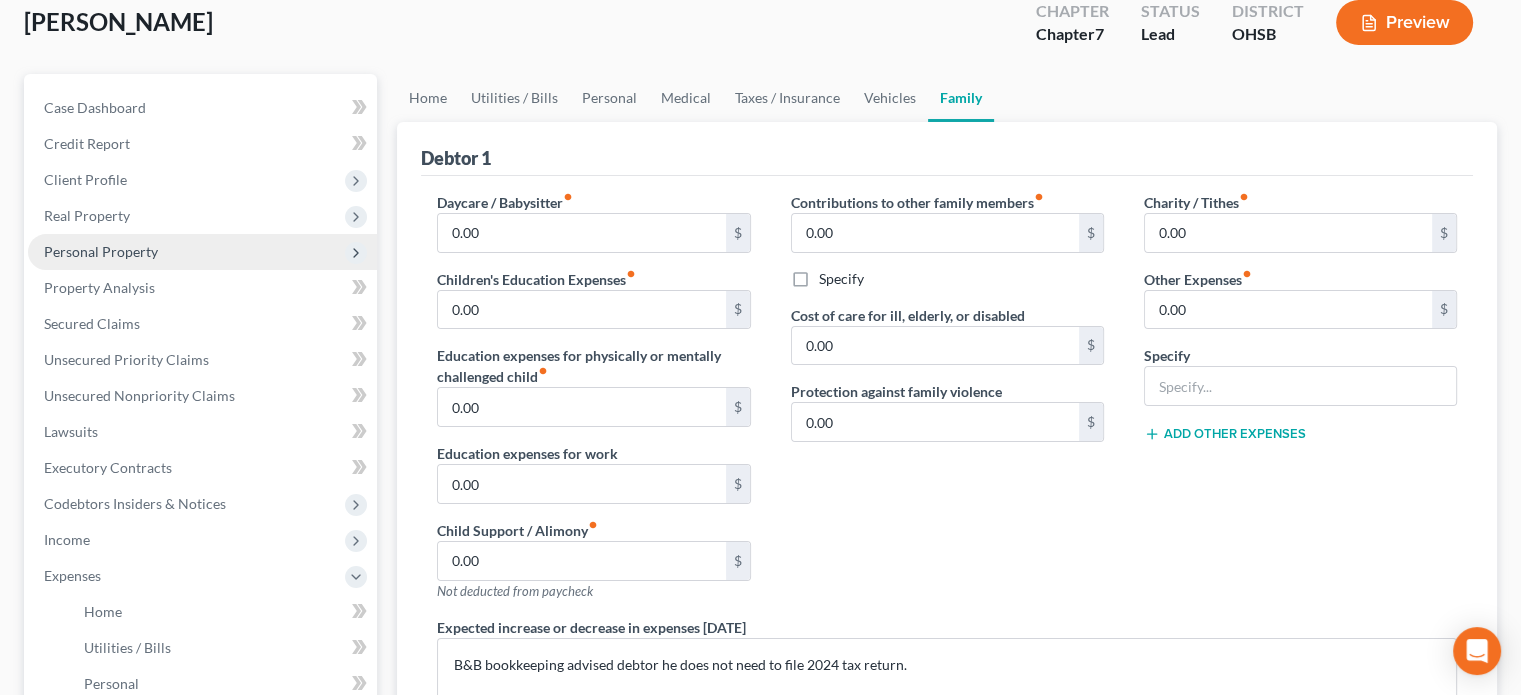 click on "Personal Property" at bounding box center [101, 251] 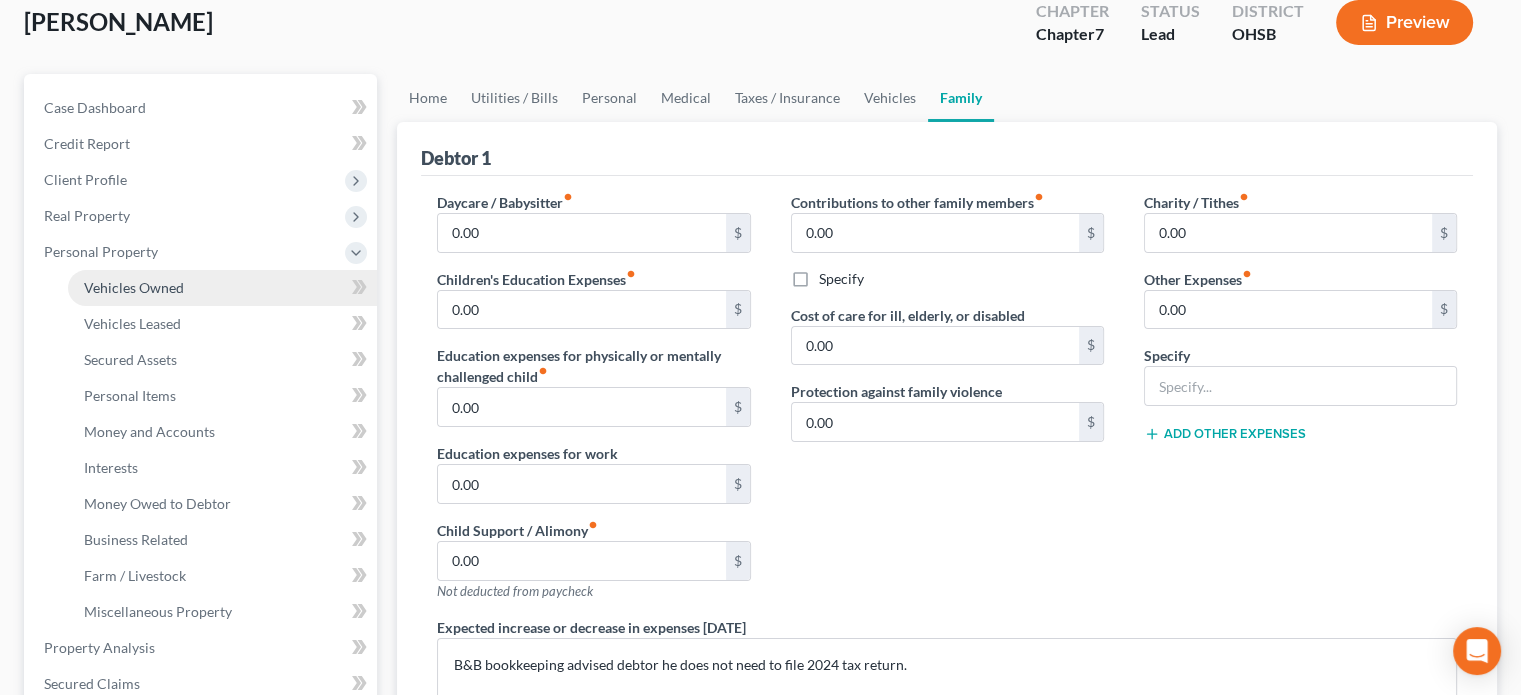 click on "Vehicles Owned" at bounding box center [222, 288] 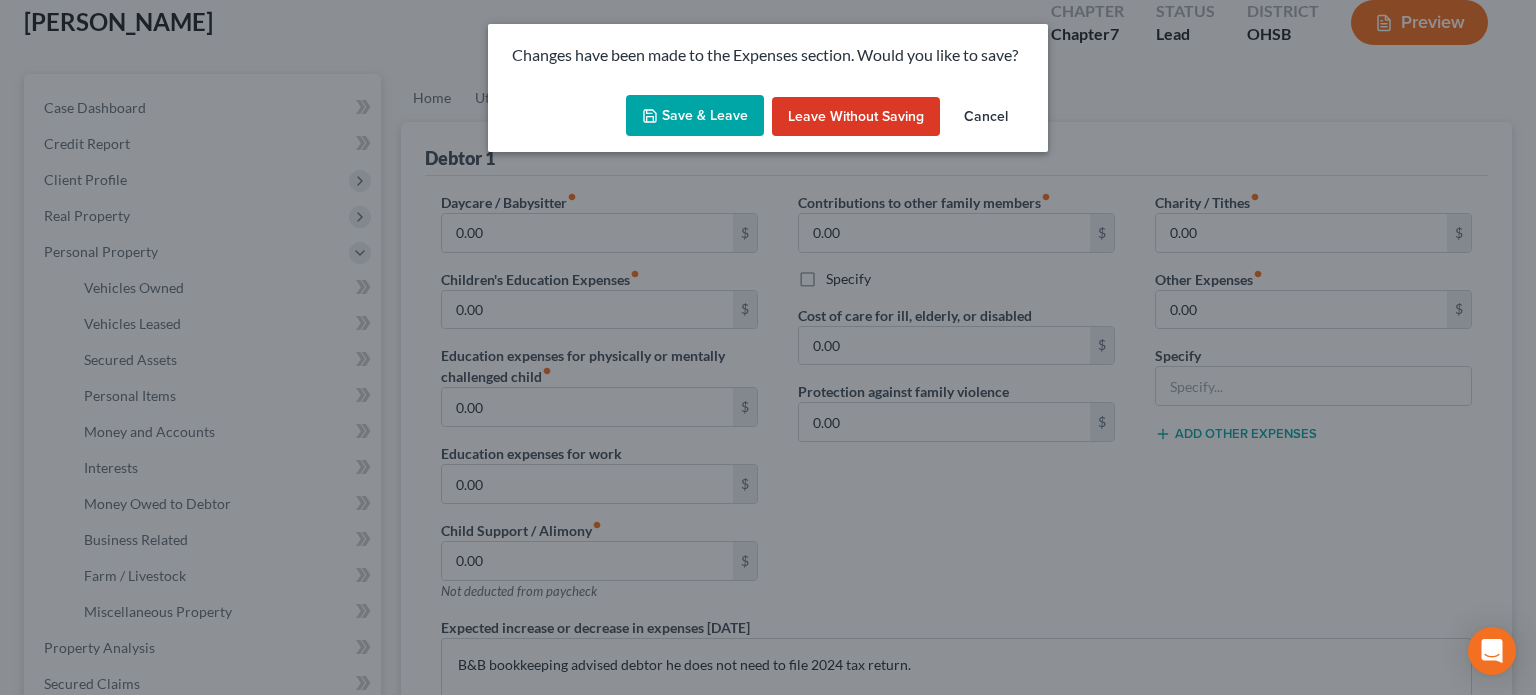 click on "Save & Leave" at bounding box center [695, 116] 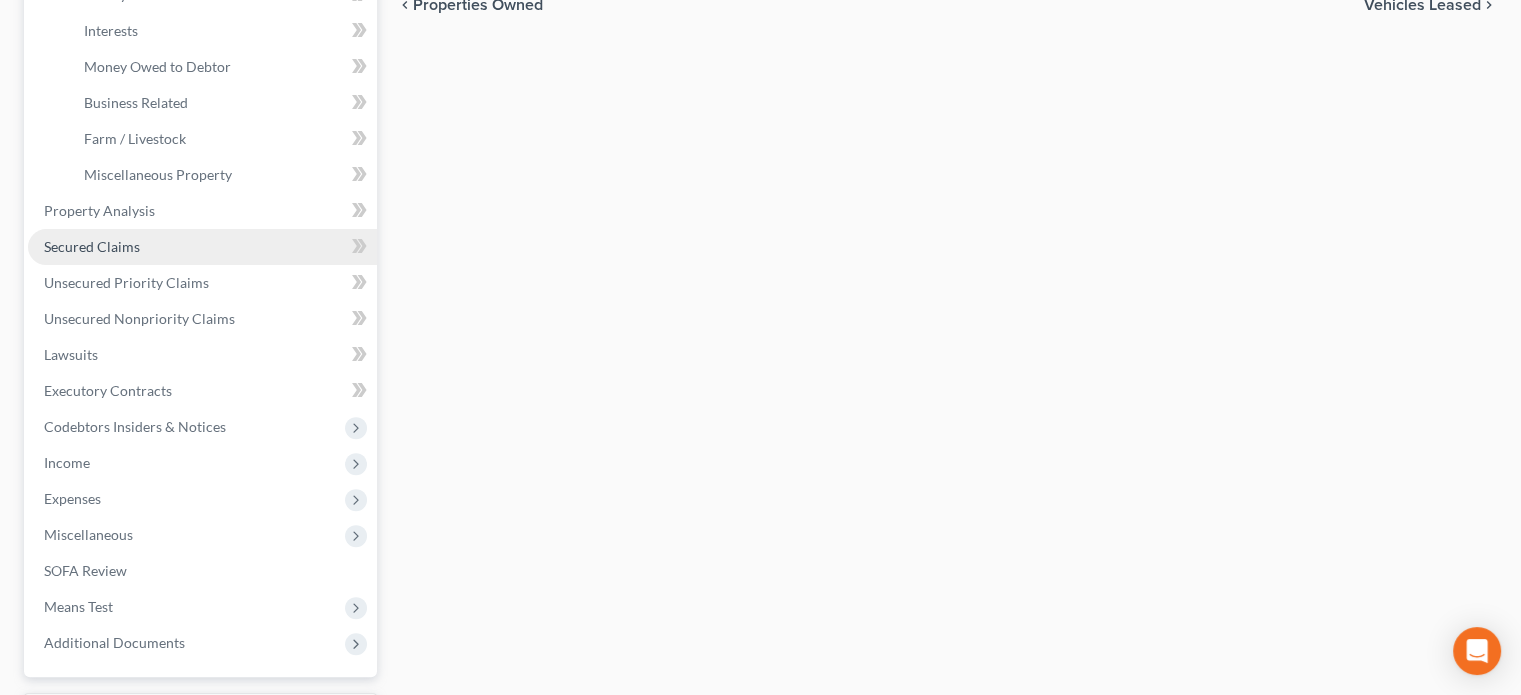 scroll, scrollTop: 600, scrollLeft: 0, axis: vertical 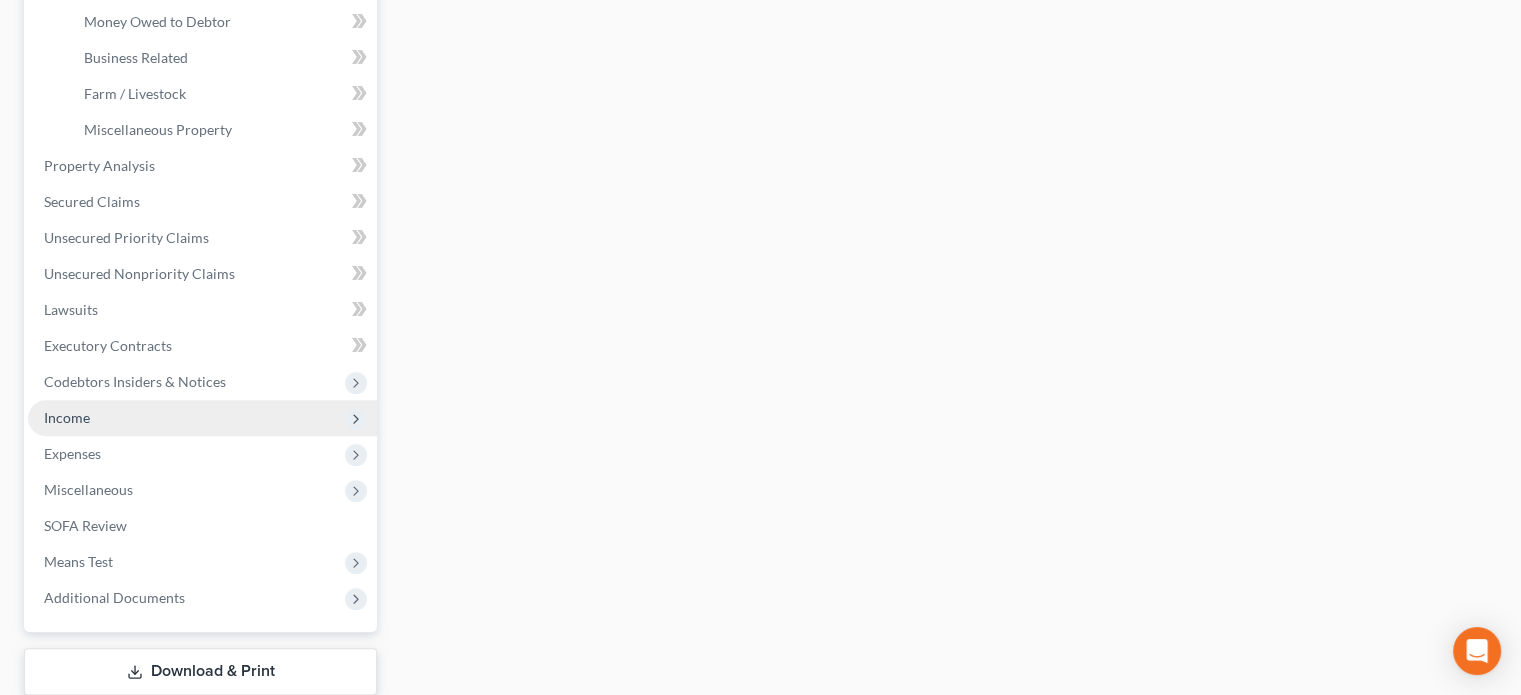 click on "Income" at bounding box center (67, 417) 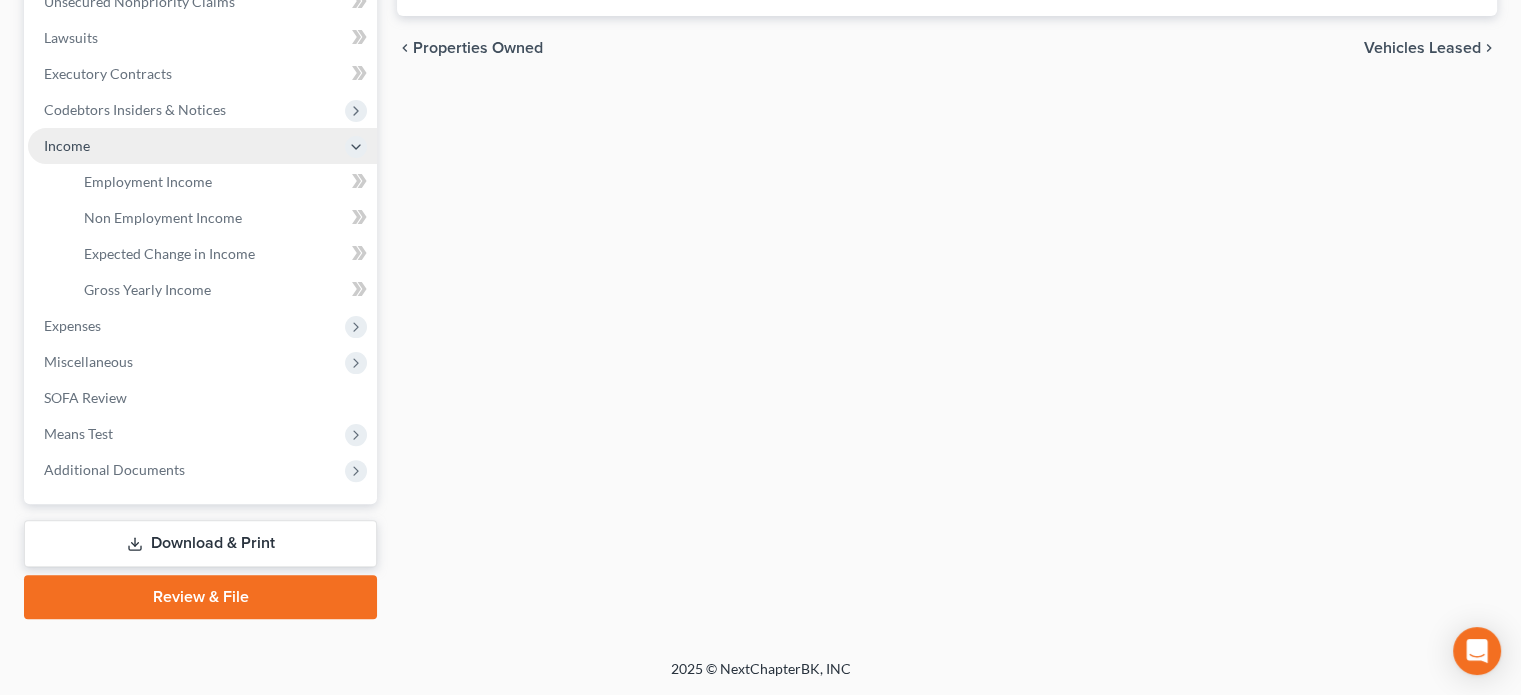 scroll, scrollTop: 509, scrollLeft: 0, axis: vertical 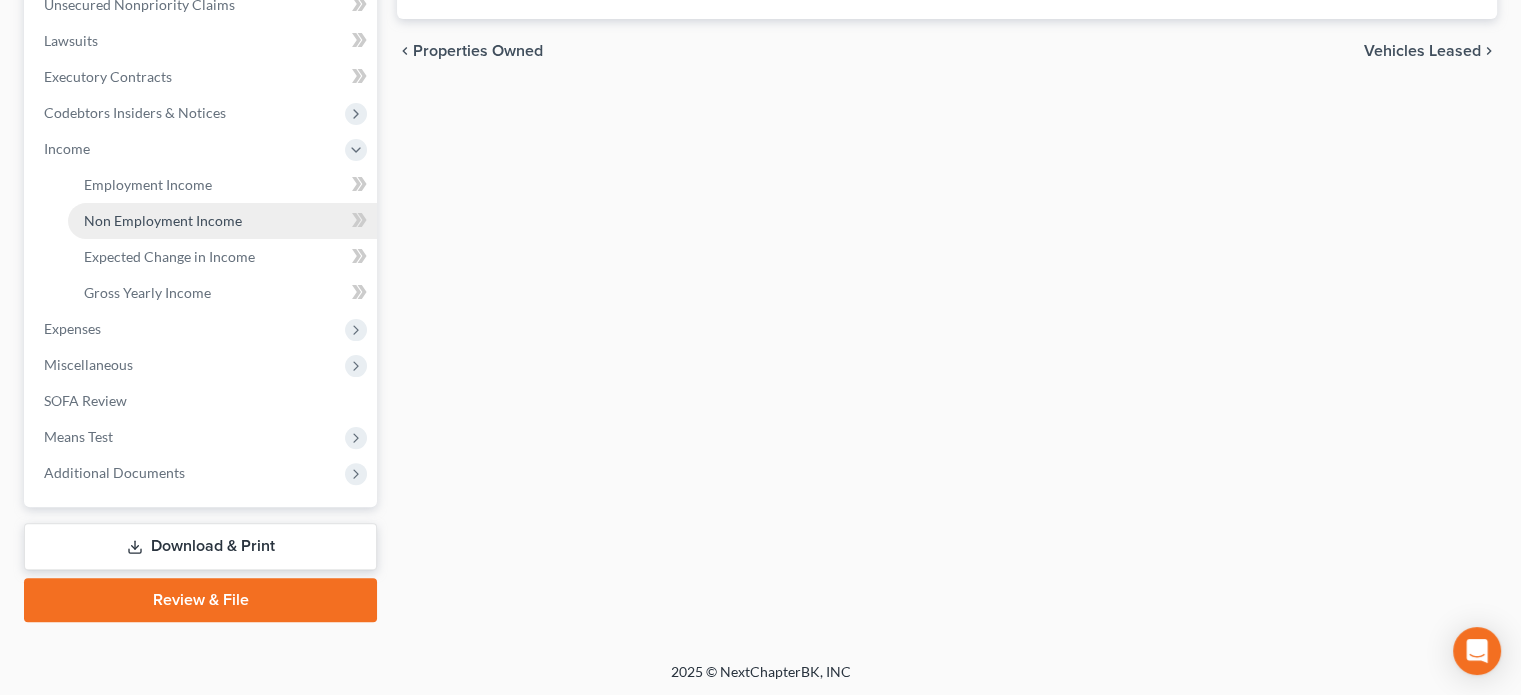 click on "Non Employment Income" at bounding box center (222, 221) 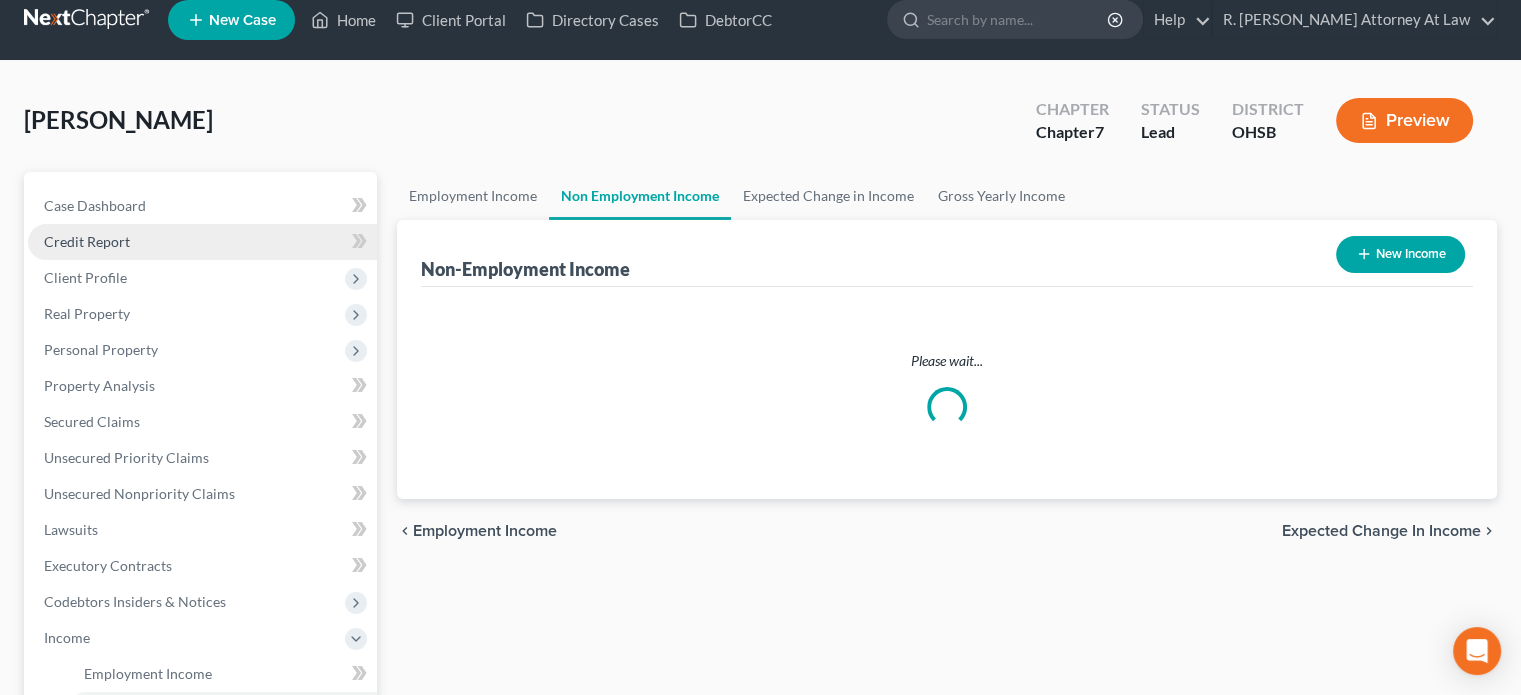 scroll, scrollTop: 0, scrollLeft: 0, axis: both 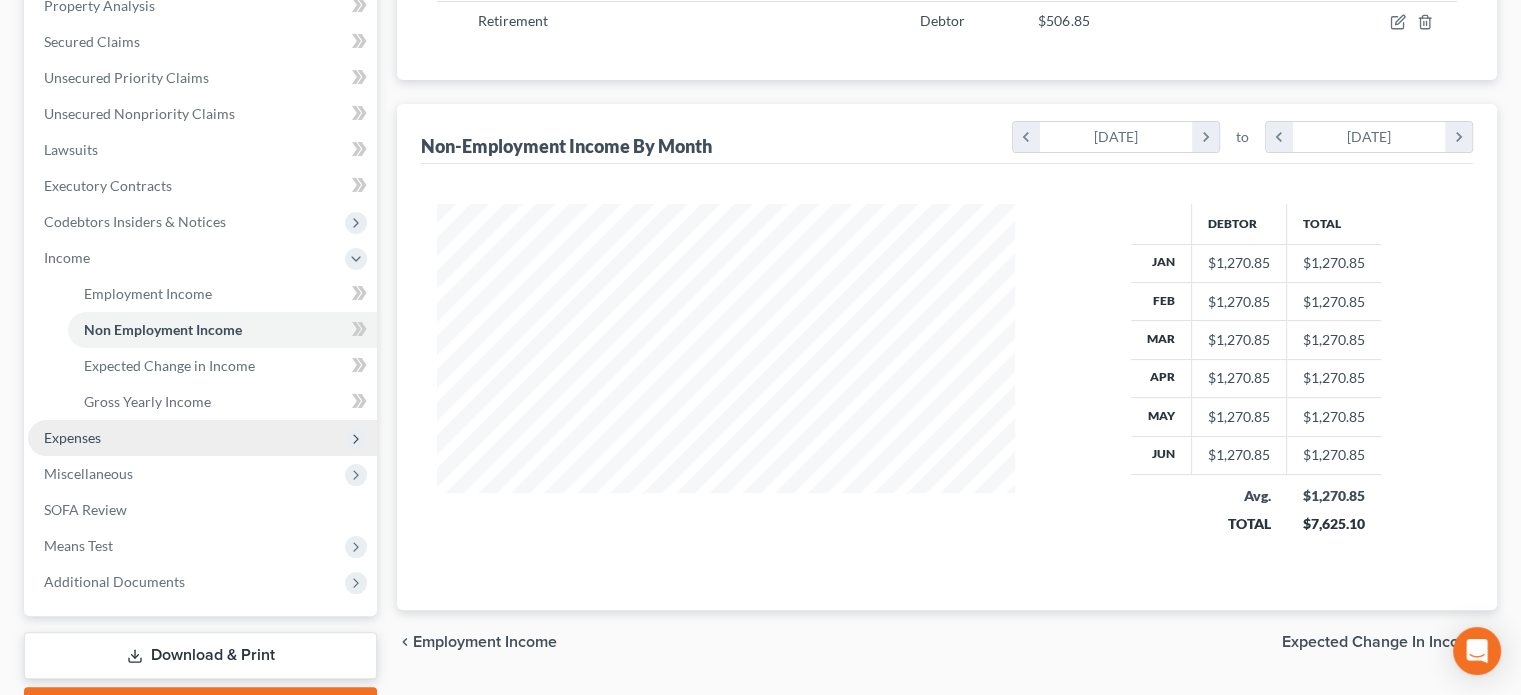 click on "Expenses" at bounding box center [202, 438] 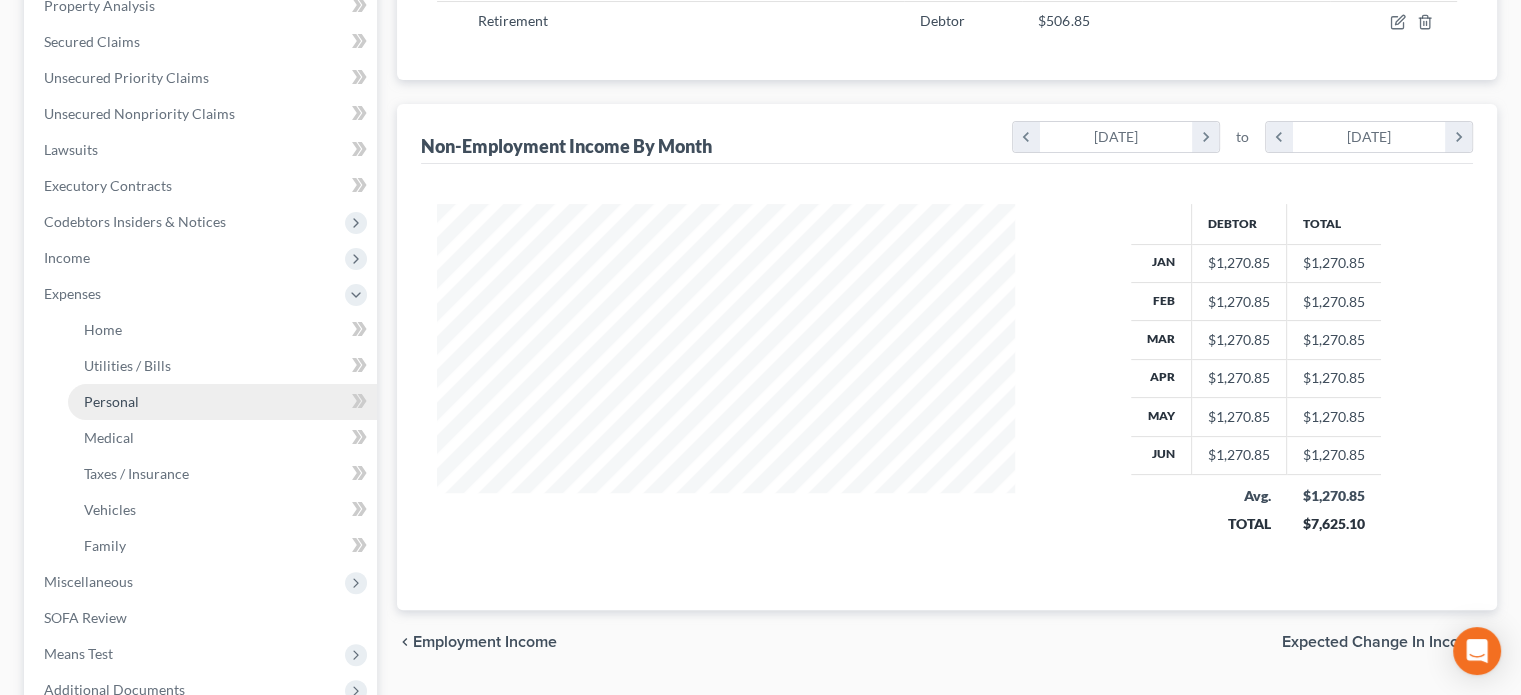 click on "Personal" at bounding box center [111, 401] 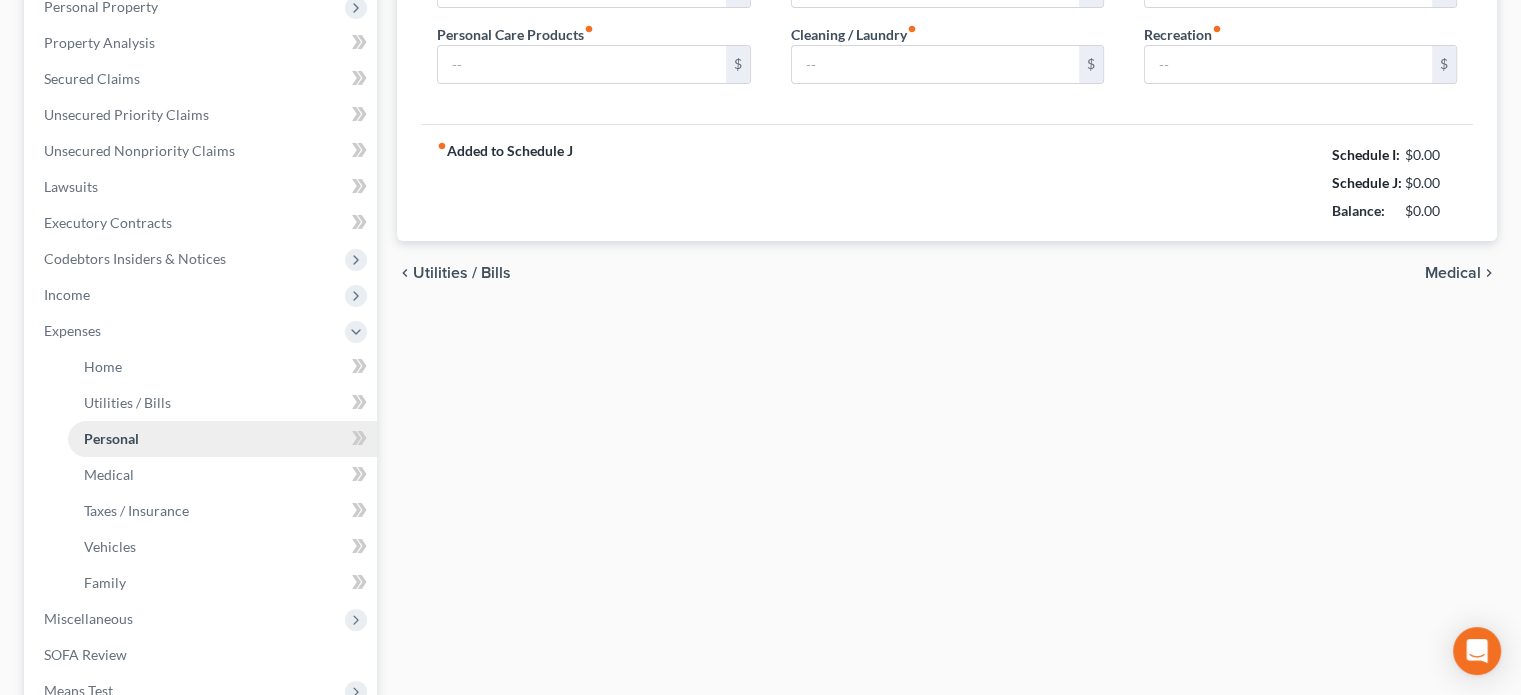 type on "452.00" 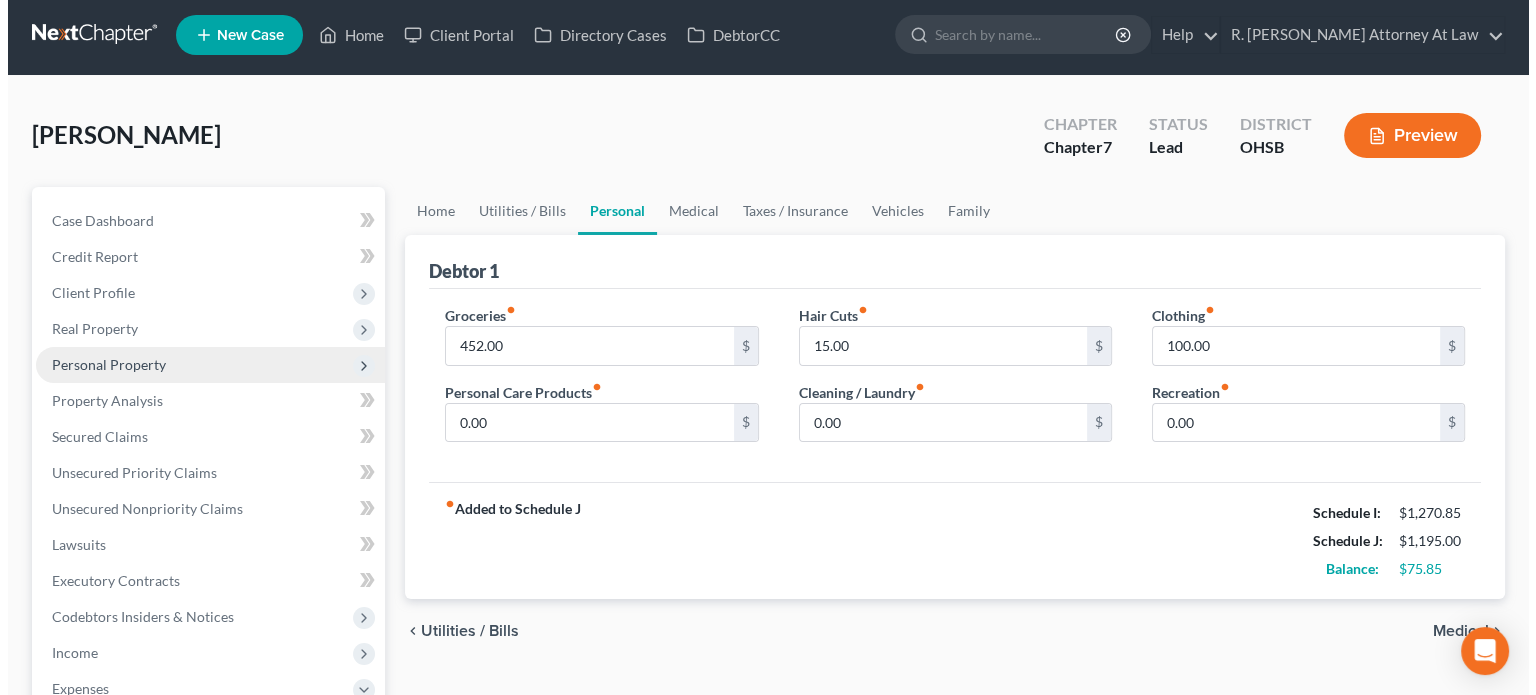scroll, scrollTop: 0, scrollLeft: 0, axis: both 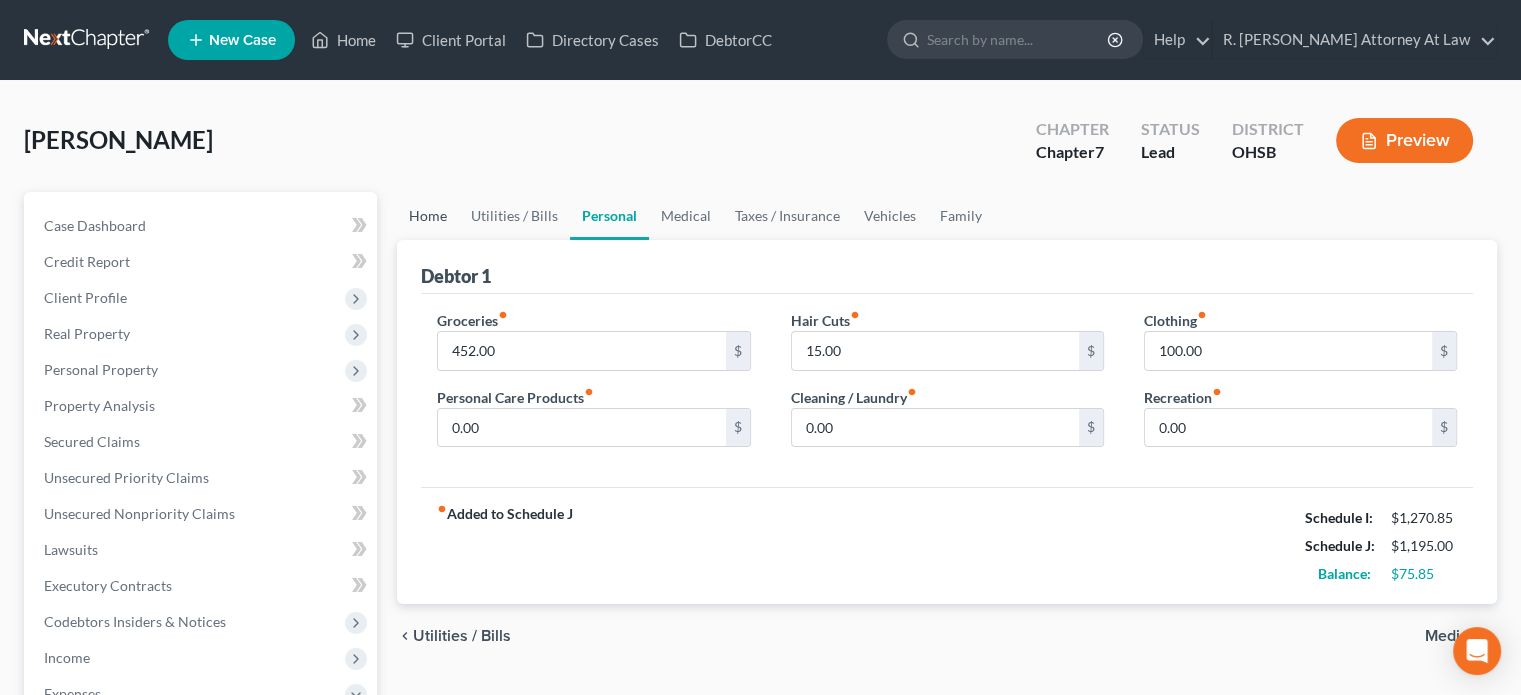 click on "Home" at bounding box center (428, 216) 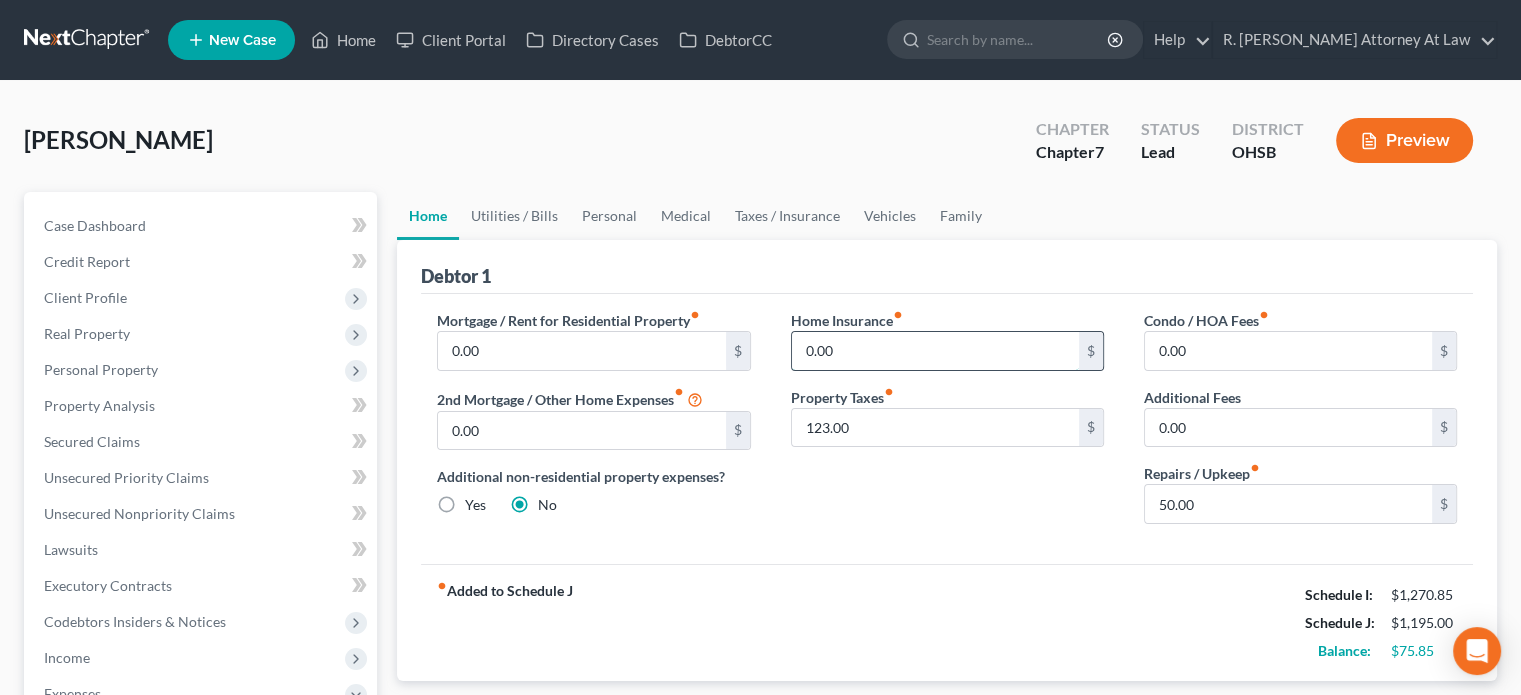 click on "0.00" at bounding box center (935, 351) 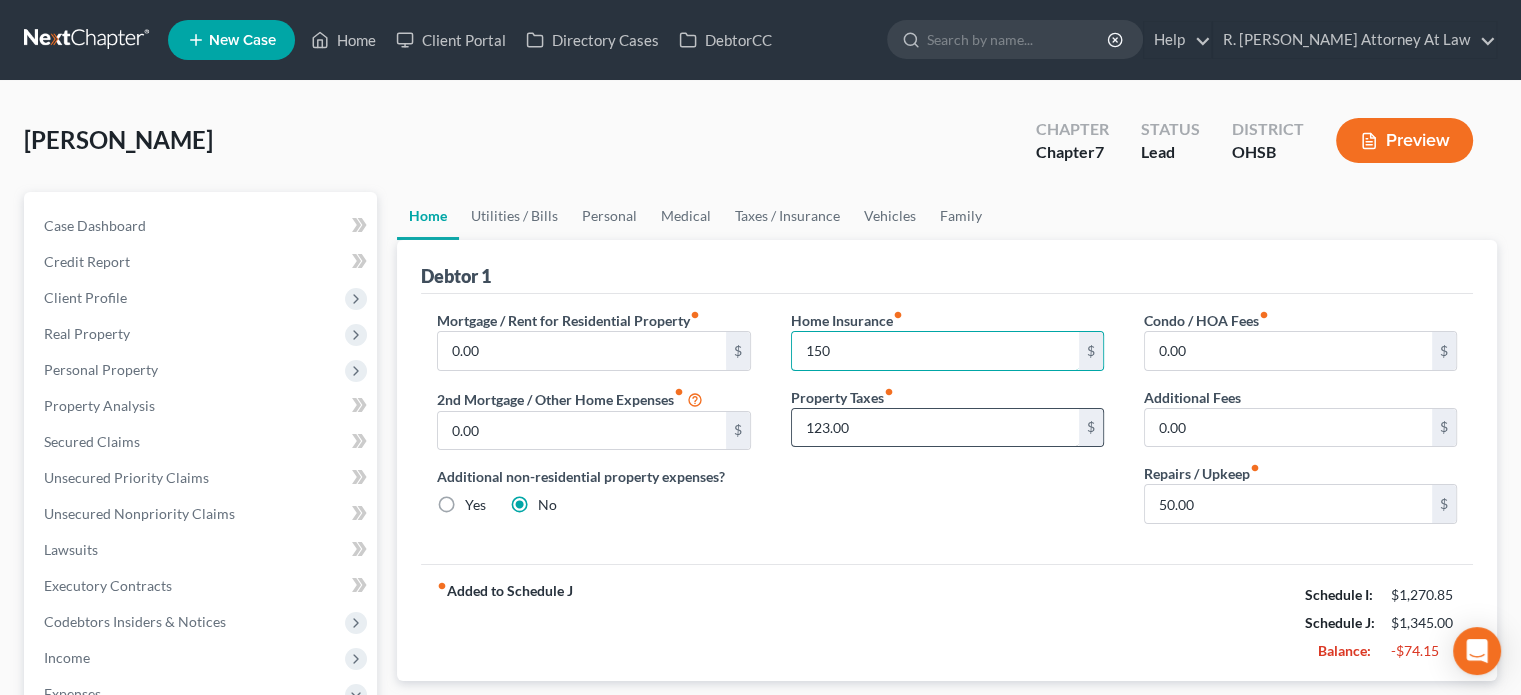 type on "150" 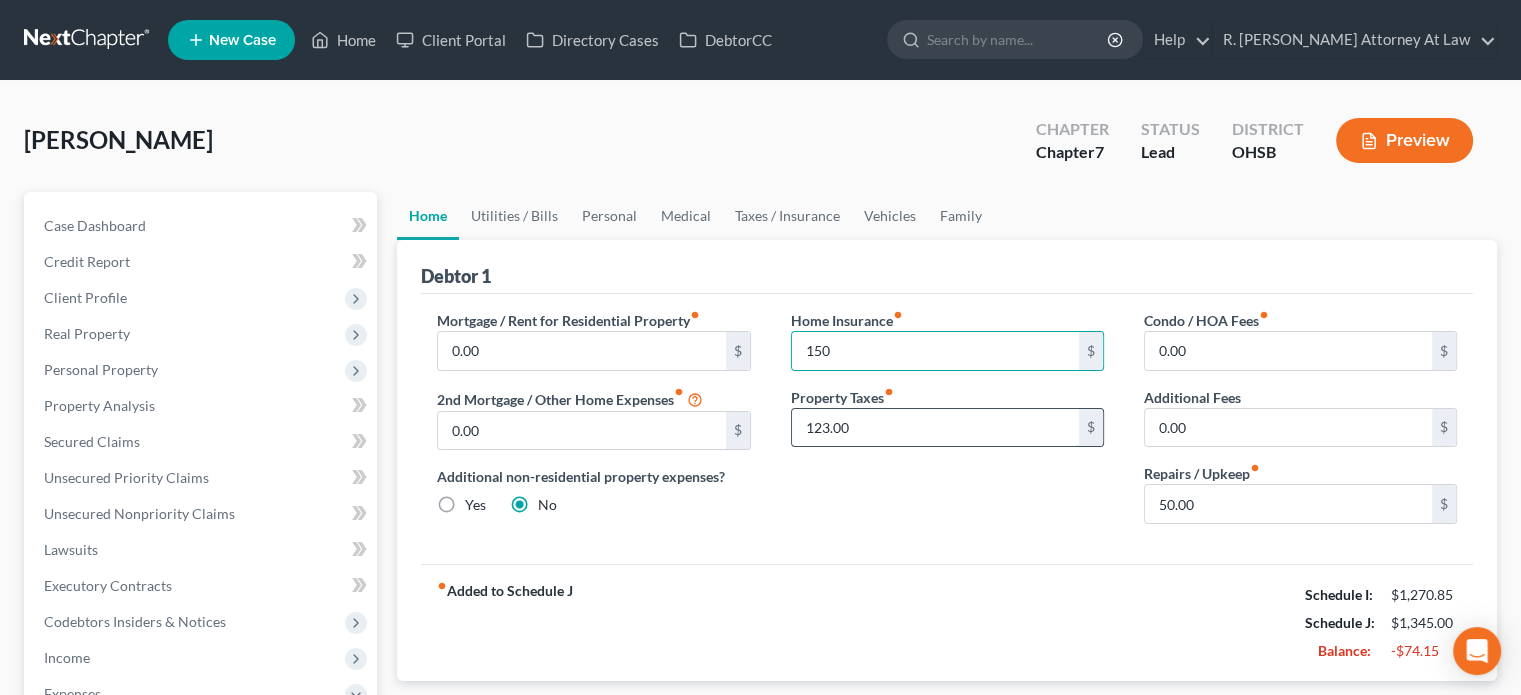 click on "123.00" at bounding box center (935, 428) 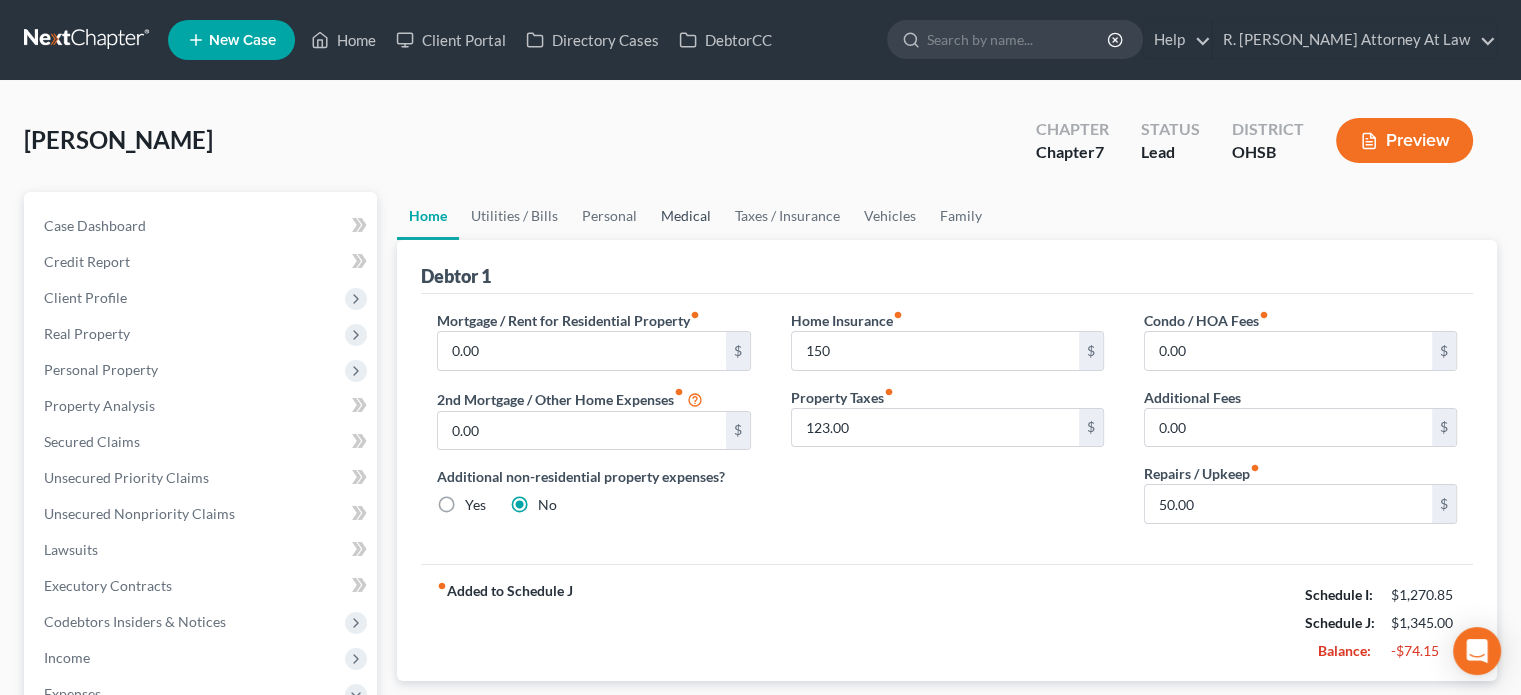 click on "Medical" at bounding box center [686, 216] 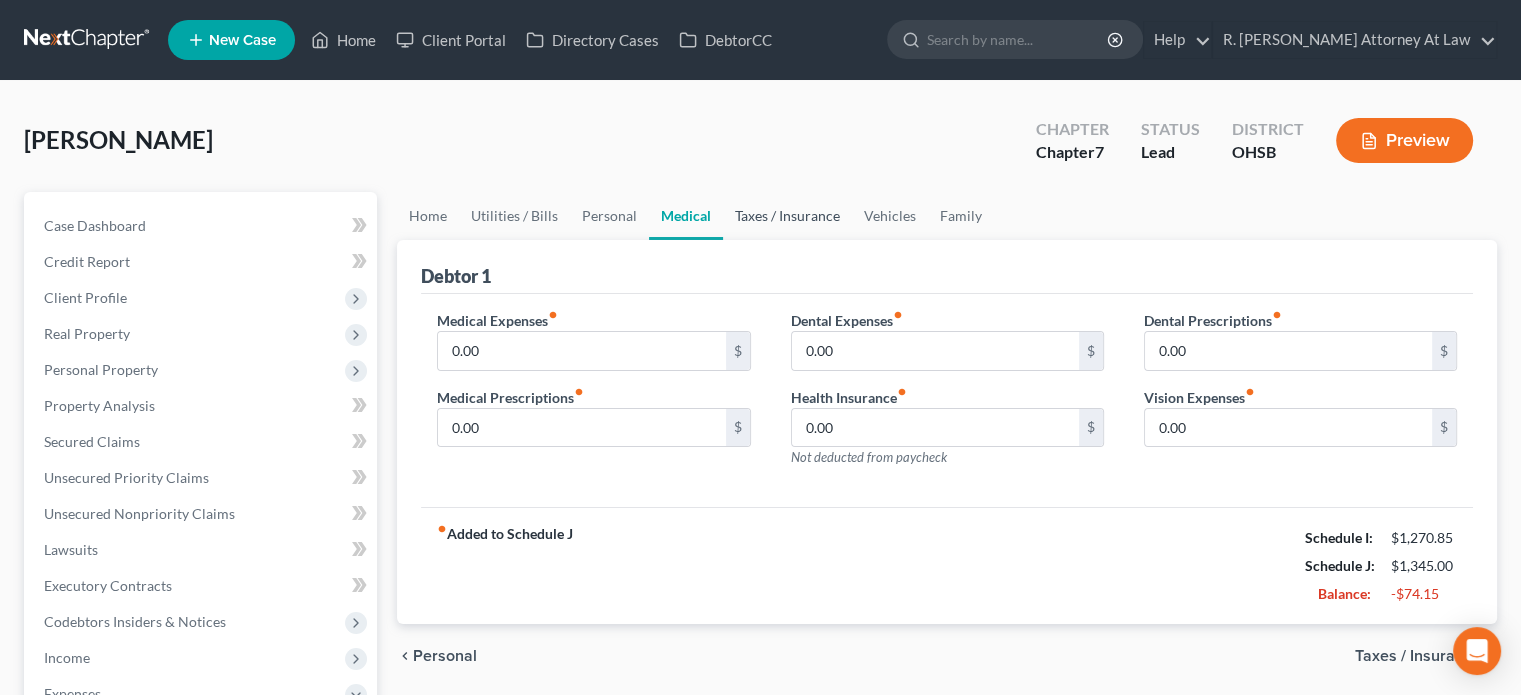 click on "Taxes / Insurance" at bounding box center (787, 216) 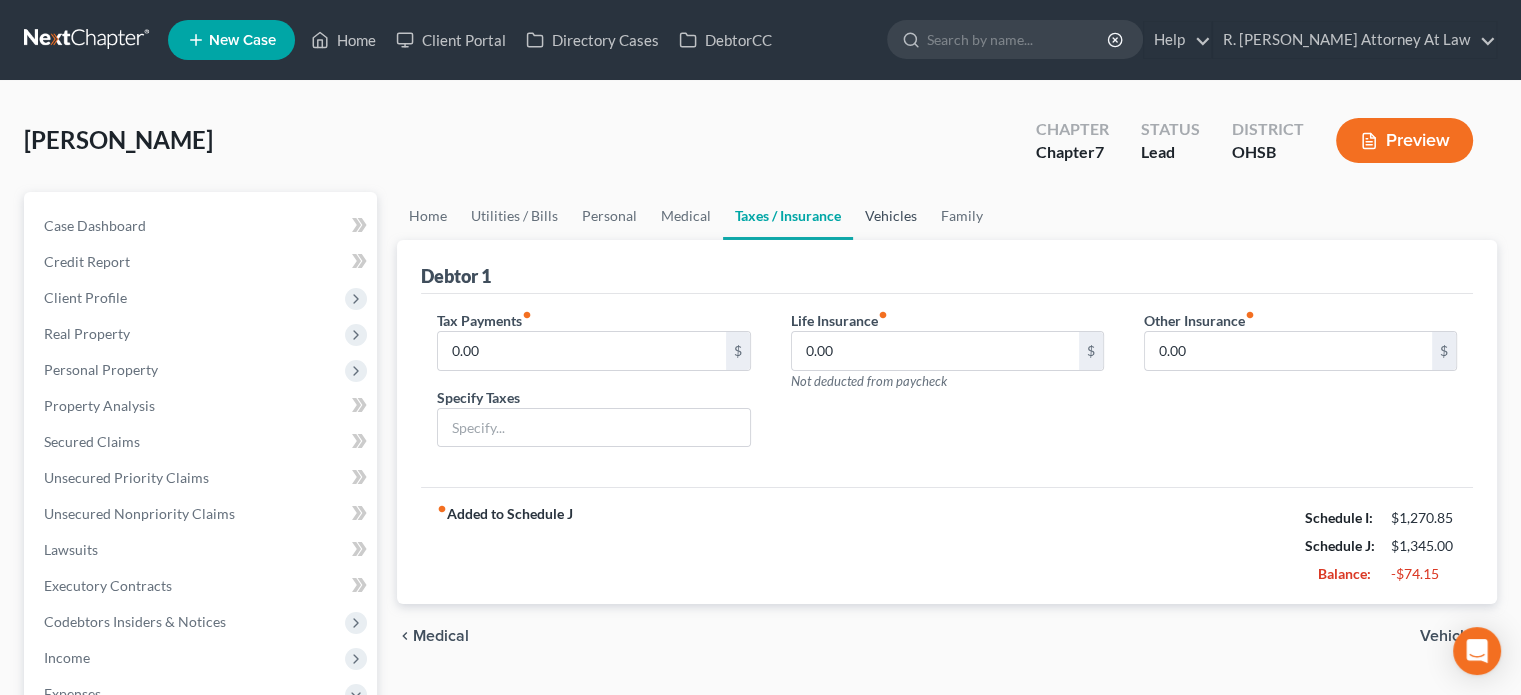 click on "Vehicles" at bounding box center [891, 216] 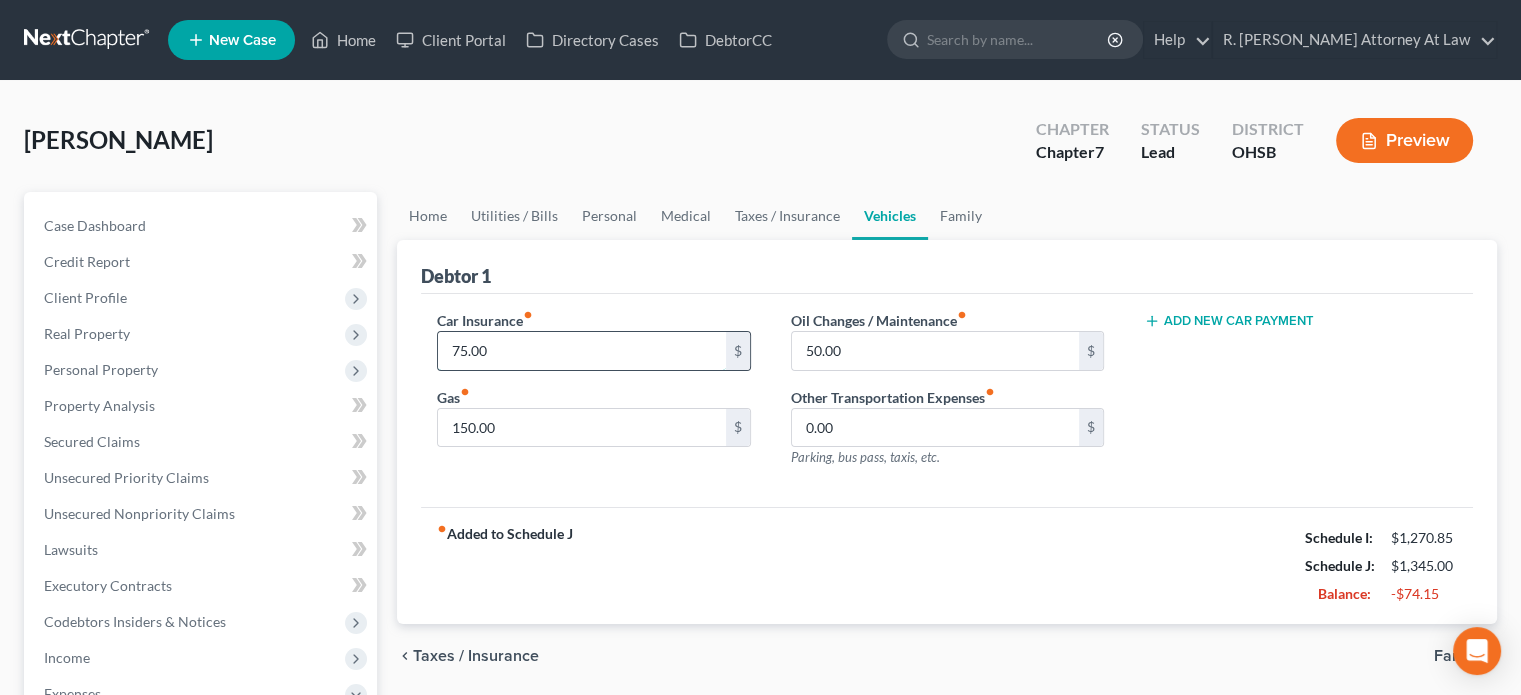 click on "75.00" at bounding box center [581, 351] 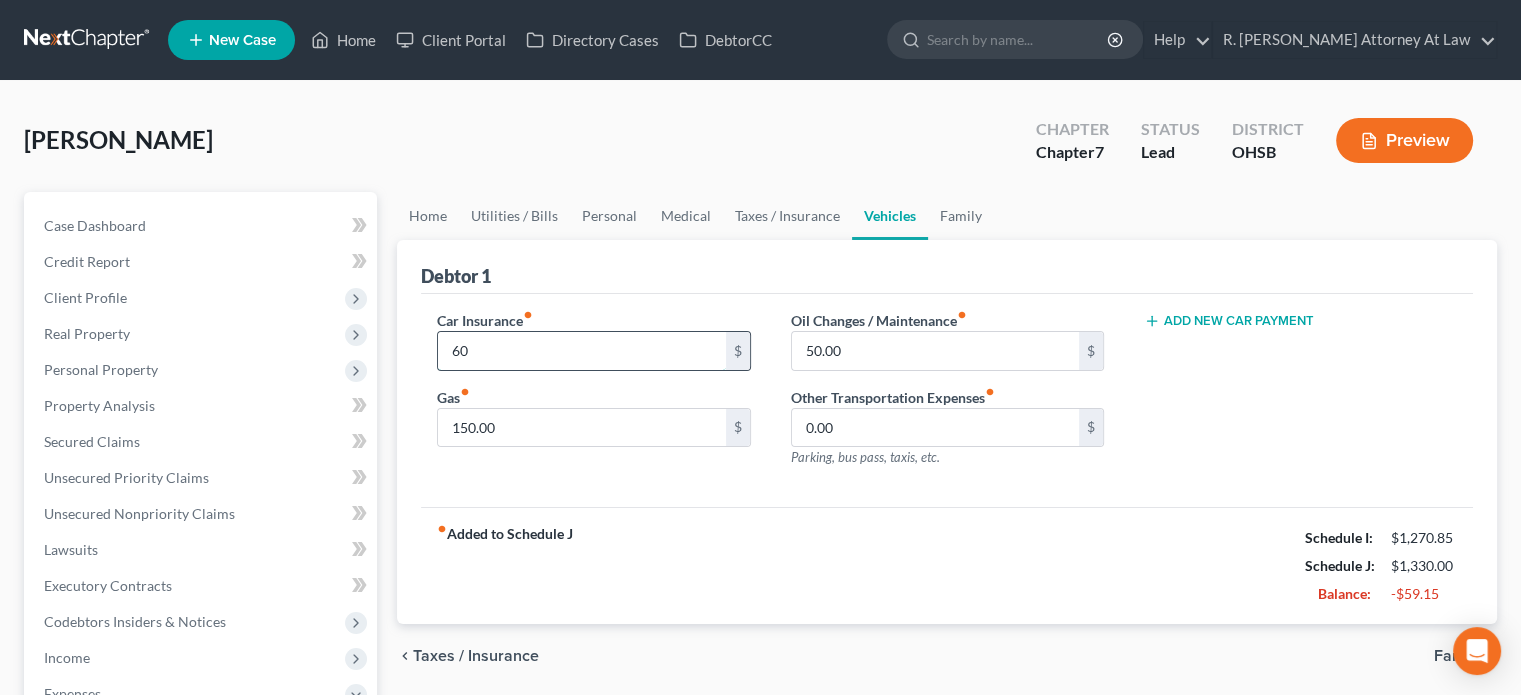 type on "6" 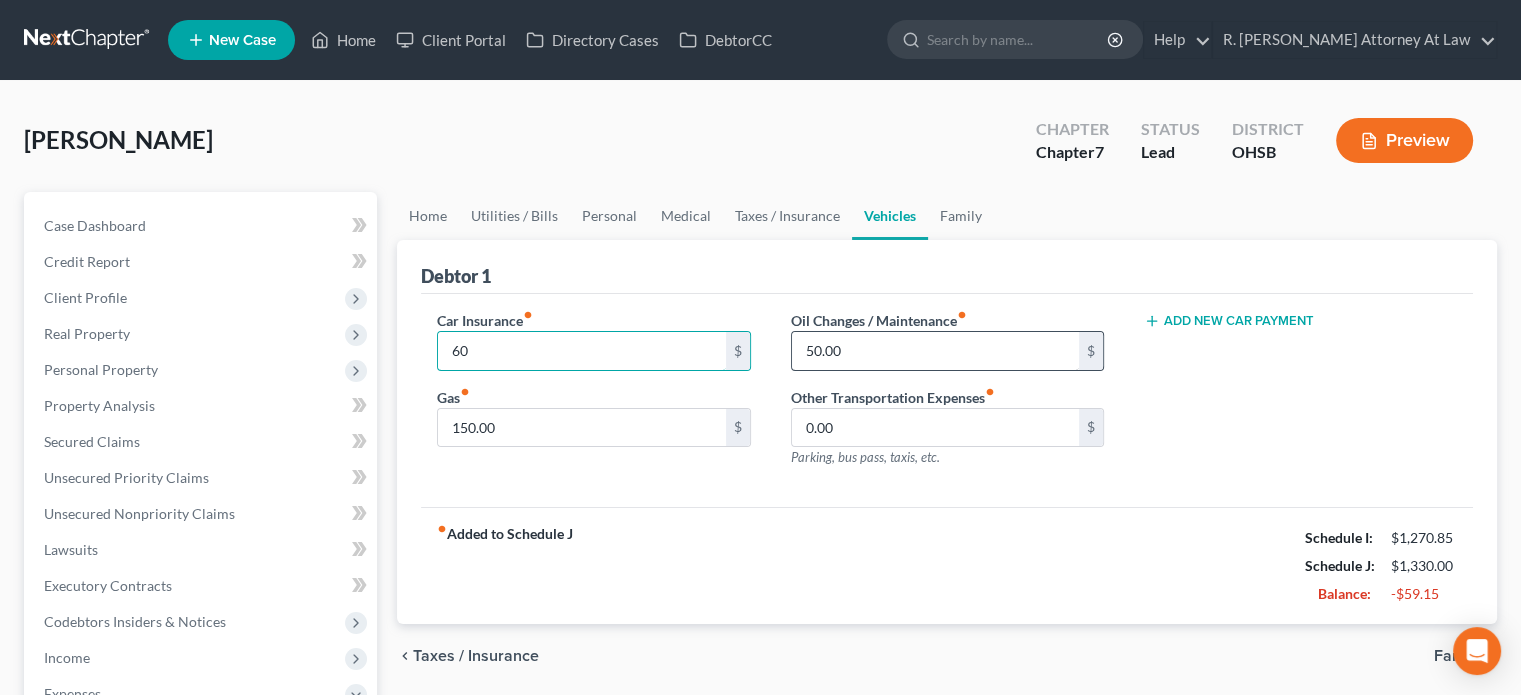 type on "60" 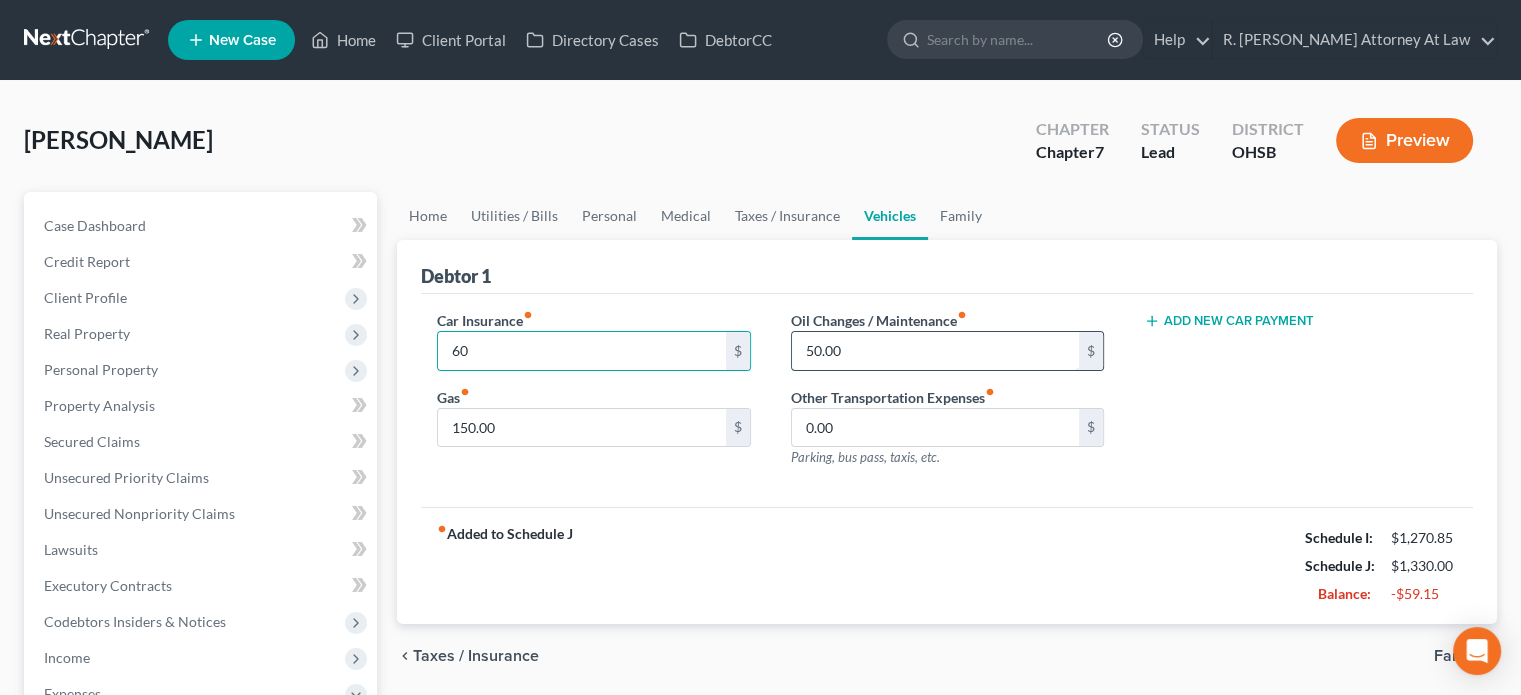 click on "50.00" at bounding box center (935, 351) 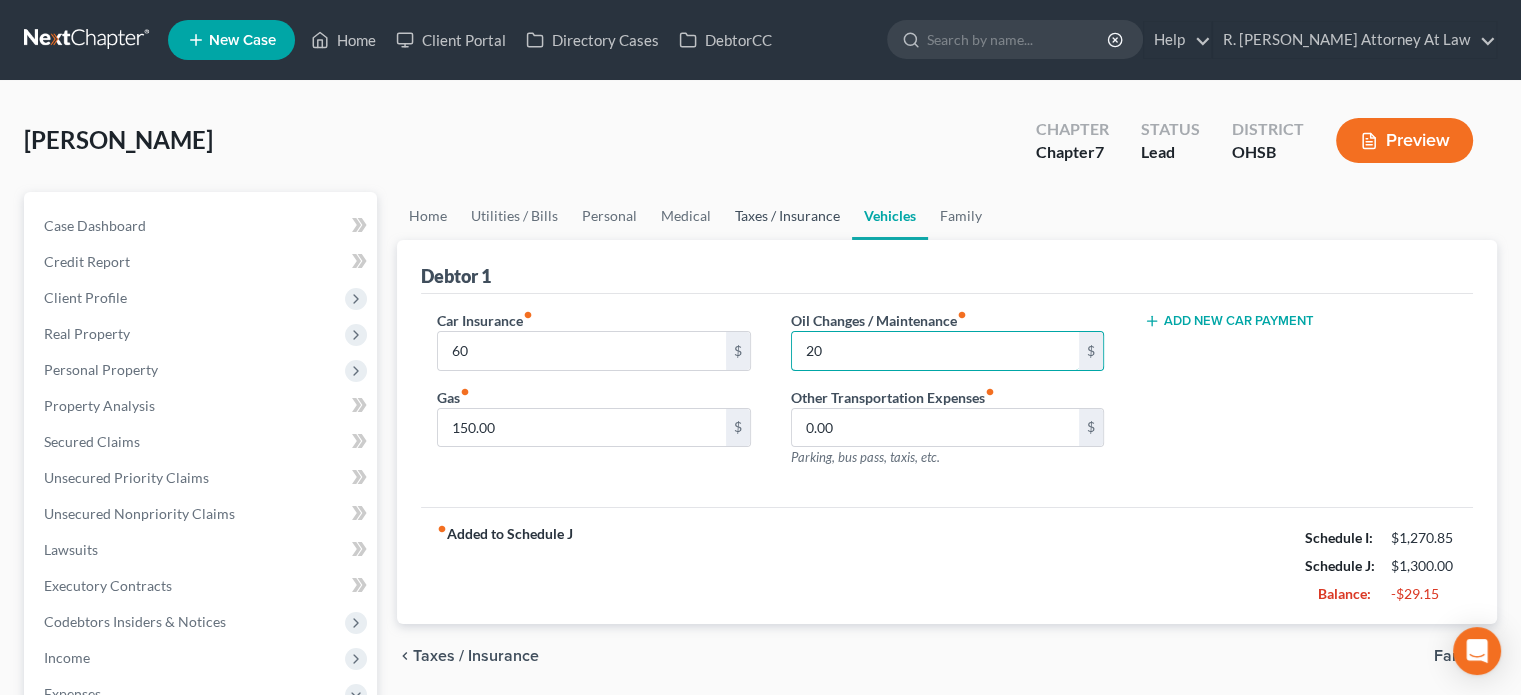 type on "20" 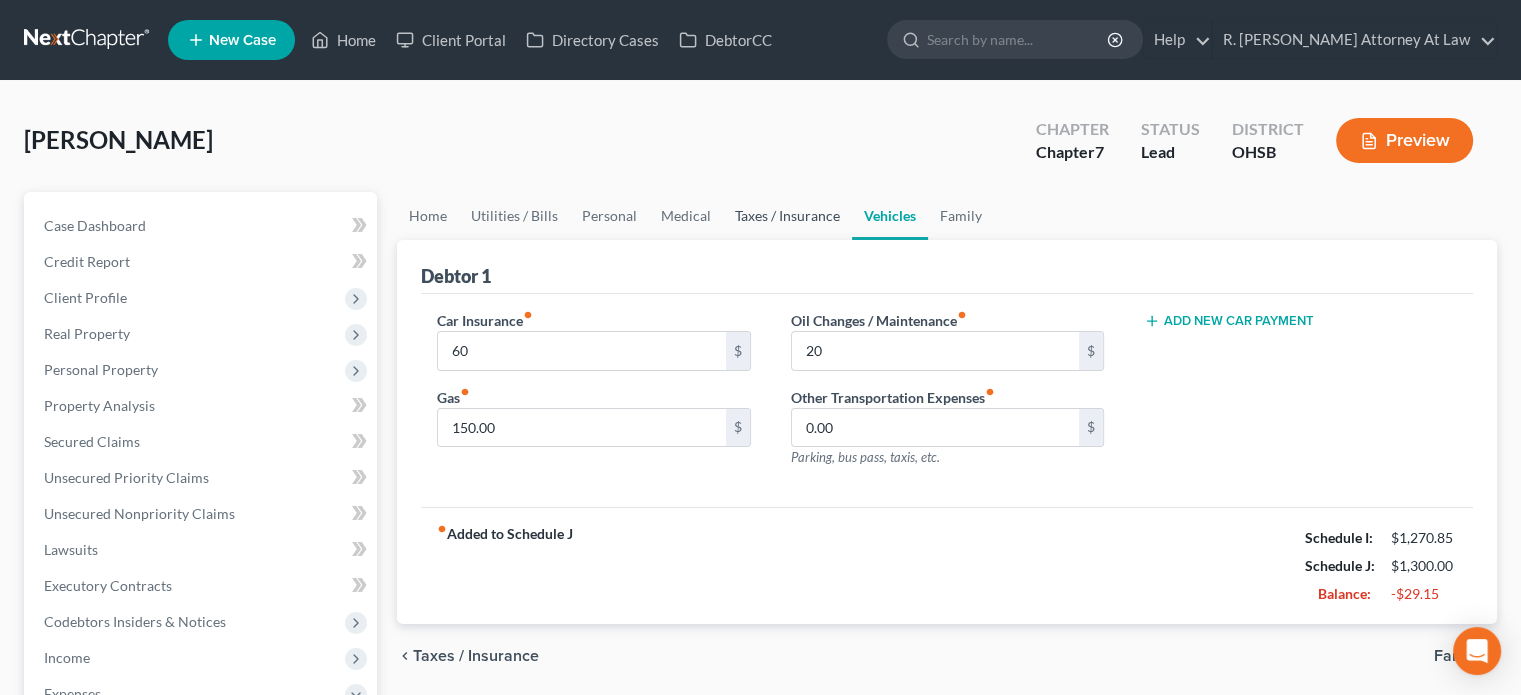 click on "Taxes / Insurance" at bounding box center [787, 216] 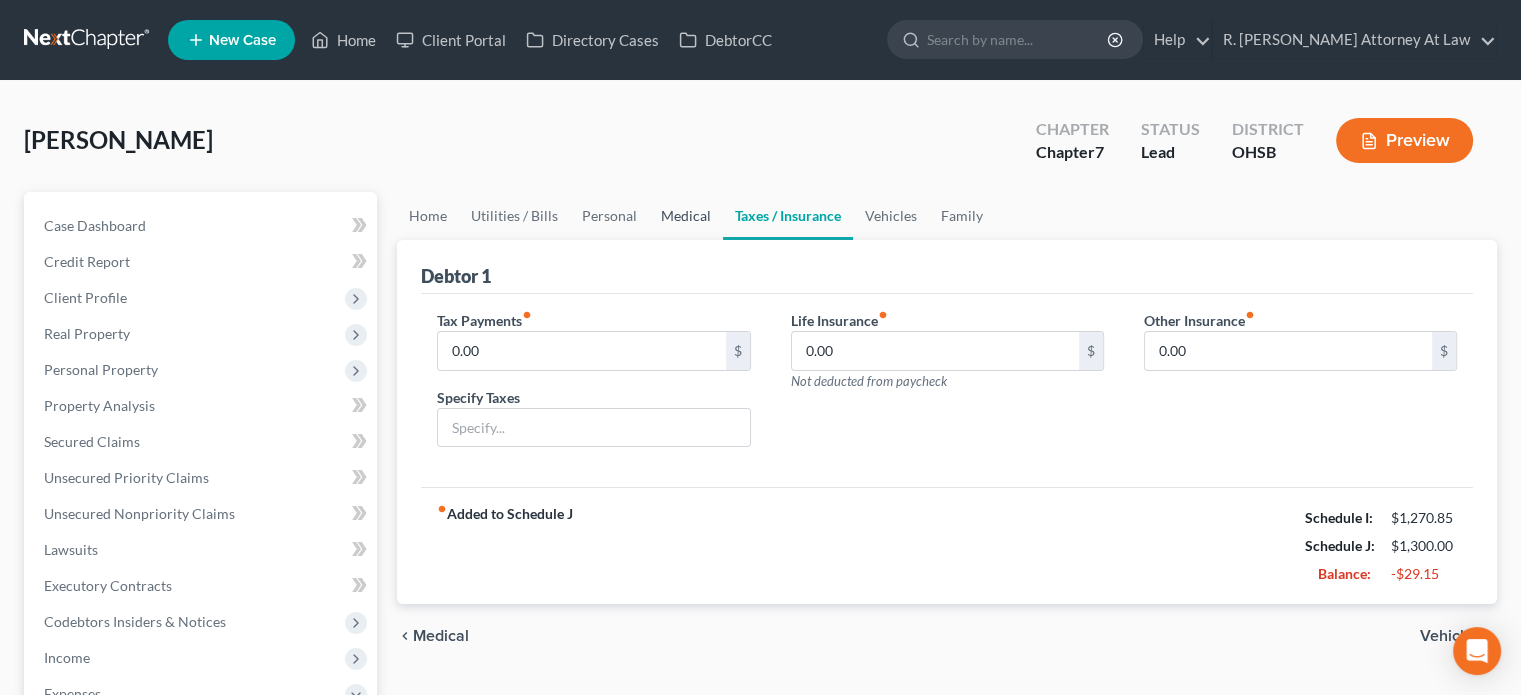 click on "Medical" at bounding box center [686, 216] 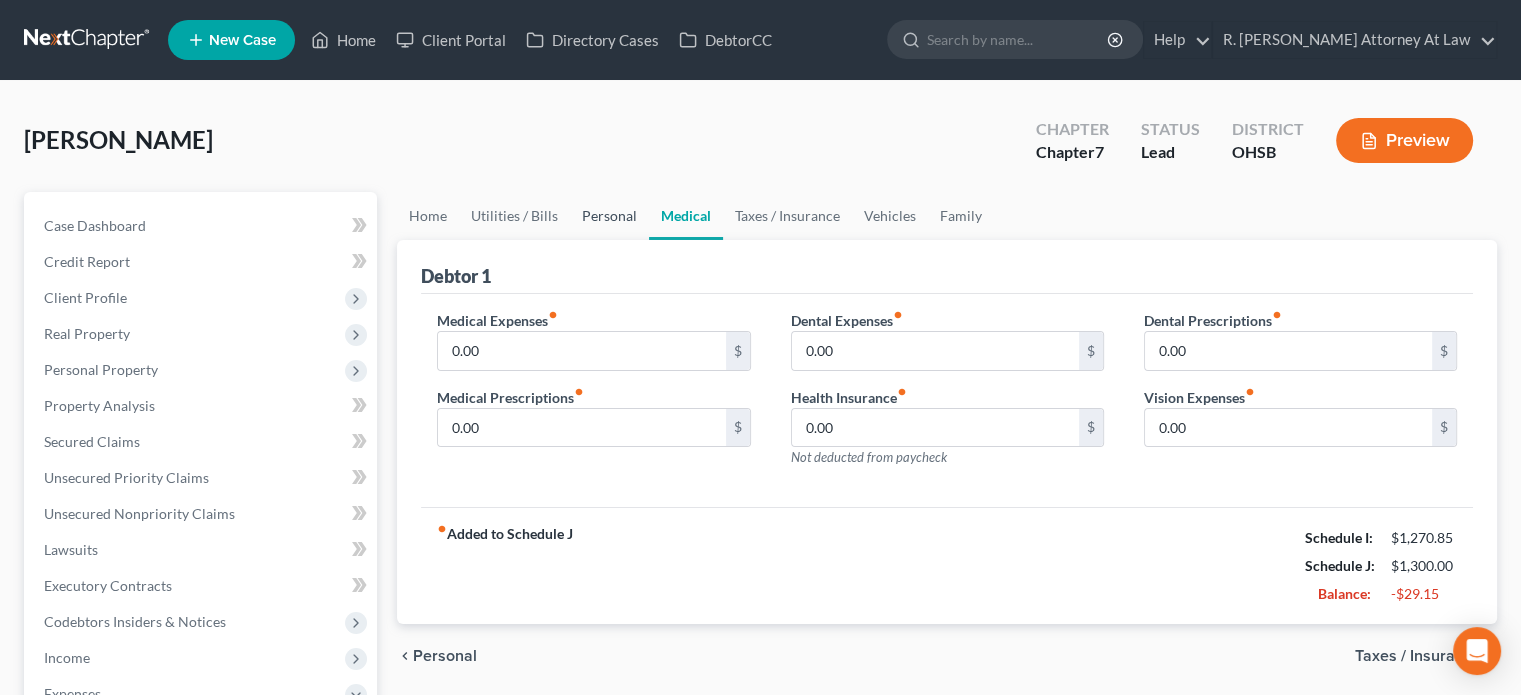 click on "Personal" at bounding box center [609, 216] 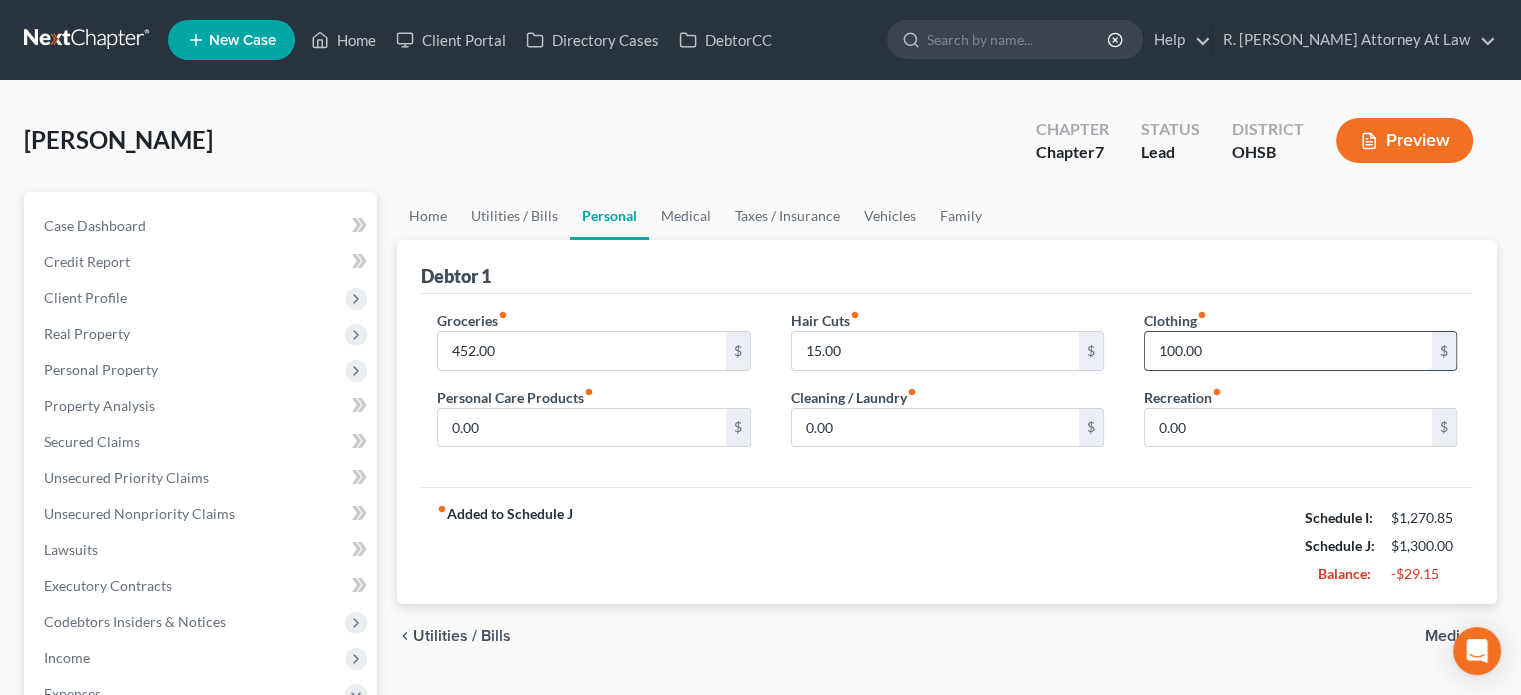 click on "100.00" at bounding box center (1288, 351) 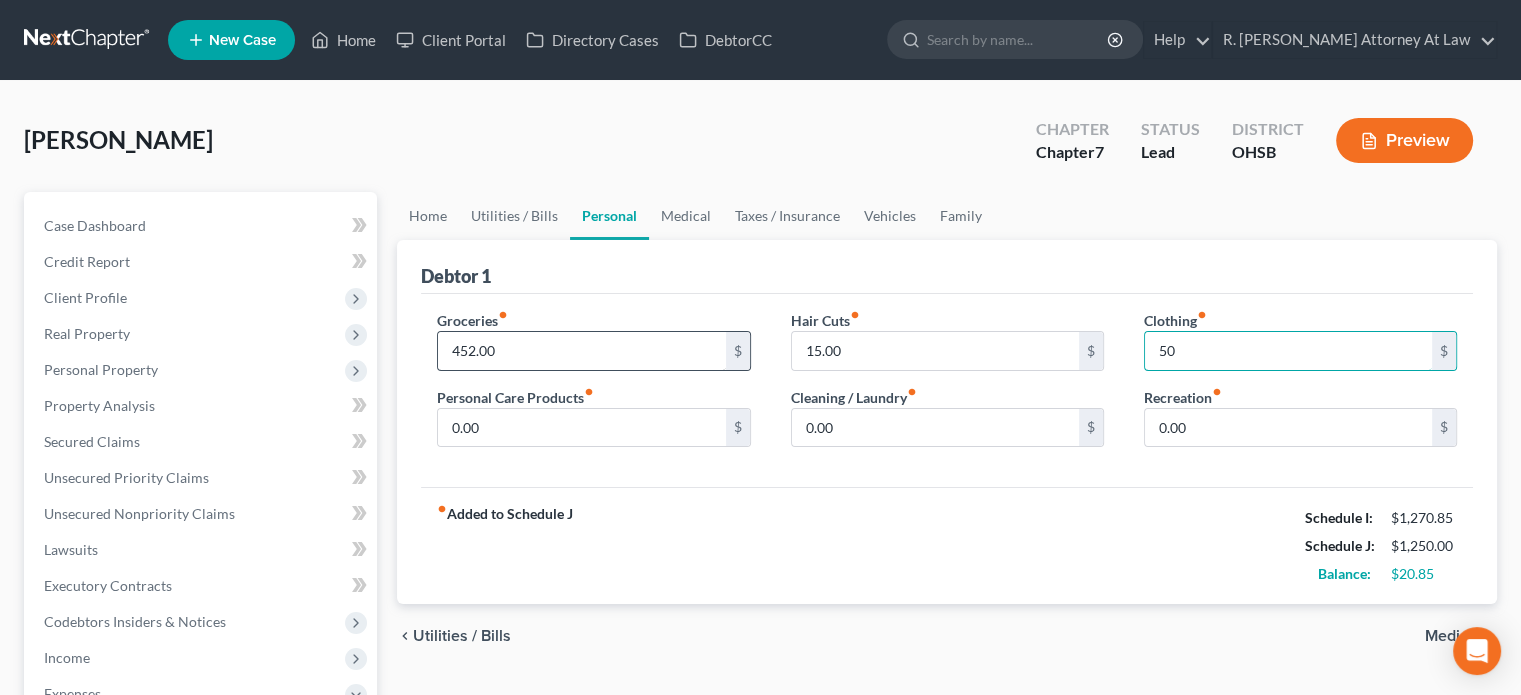 type on "50" 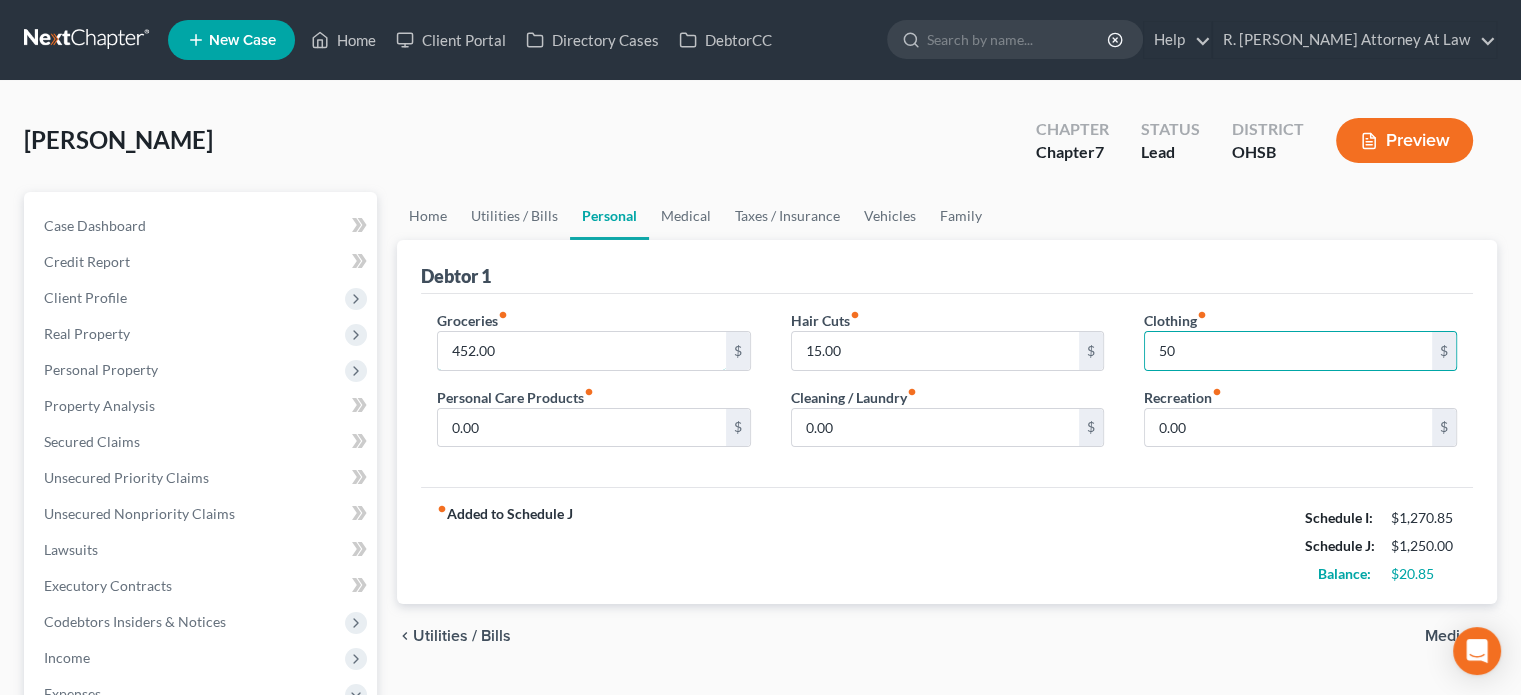 drag, startPoint x: 595, startPoint y: 346, endPoint x: 552, endPoint y: 267, distance: 89.94443 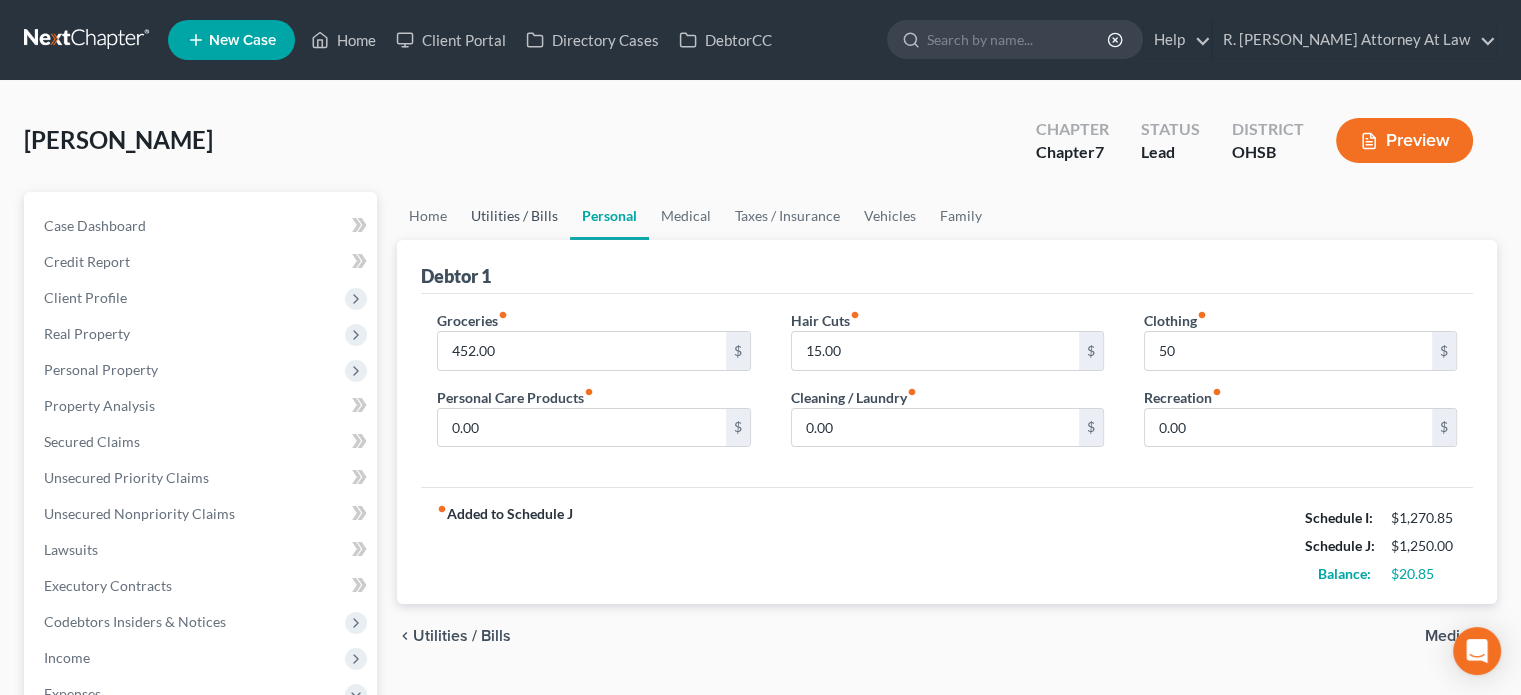 click on "Utilities / Bills" at bounding box center [514, 216] 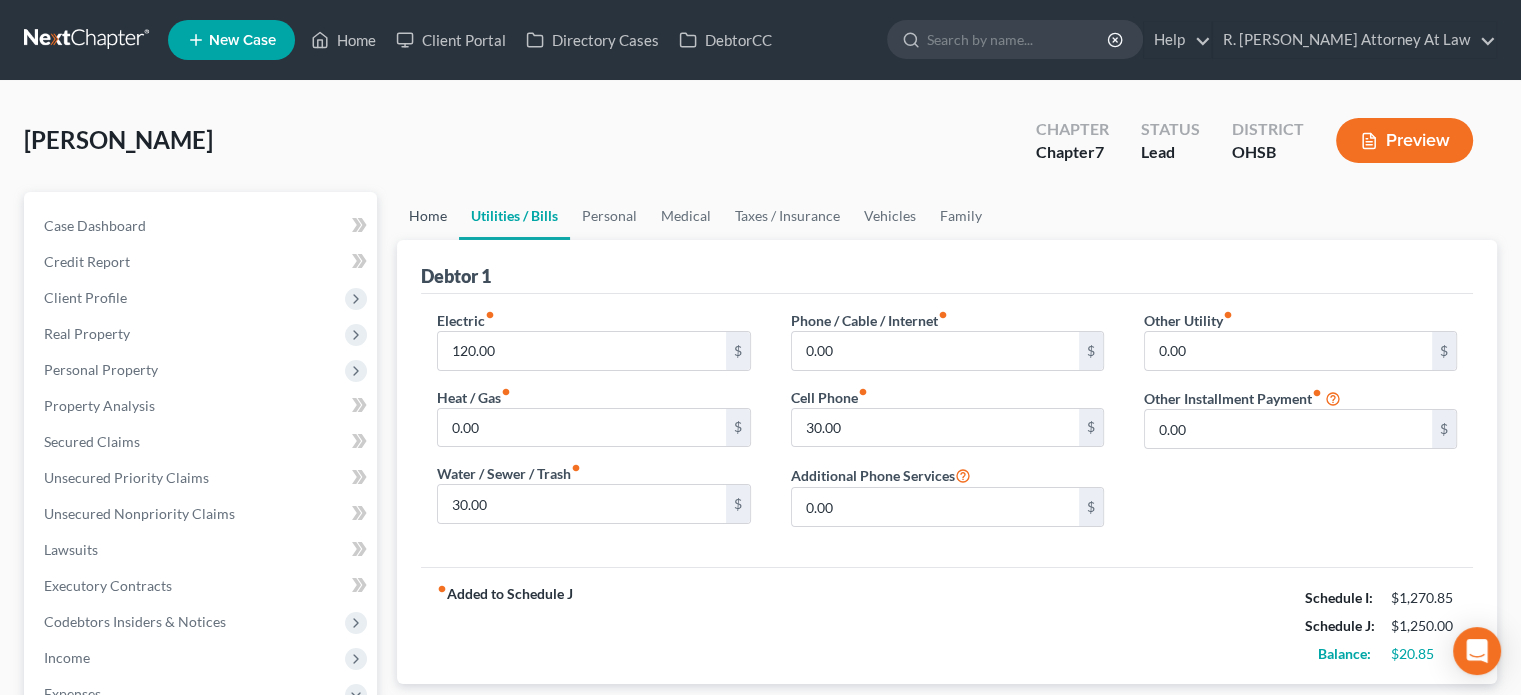 click on "Home" at bounding box center [428, 216] 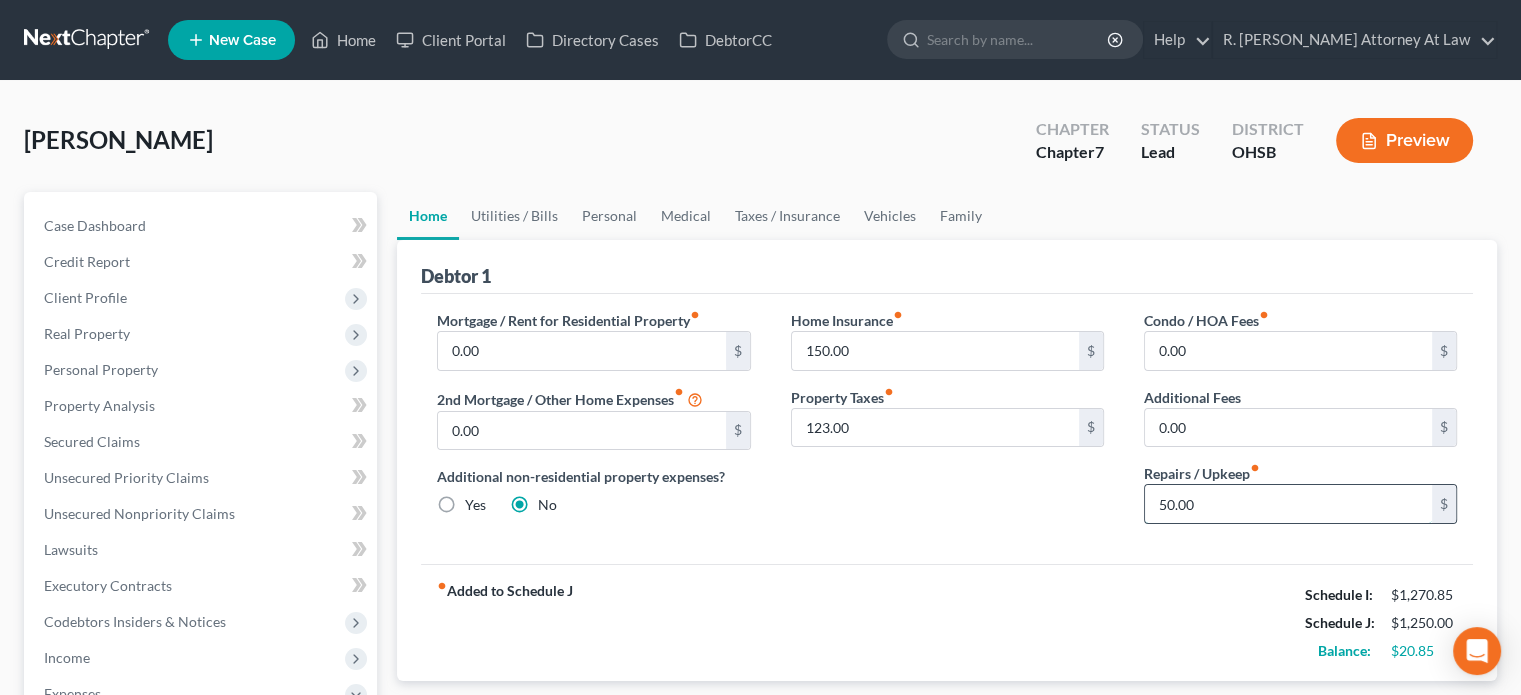 click on "50.00" at bounding box center [1288, 504] 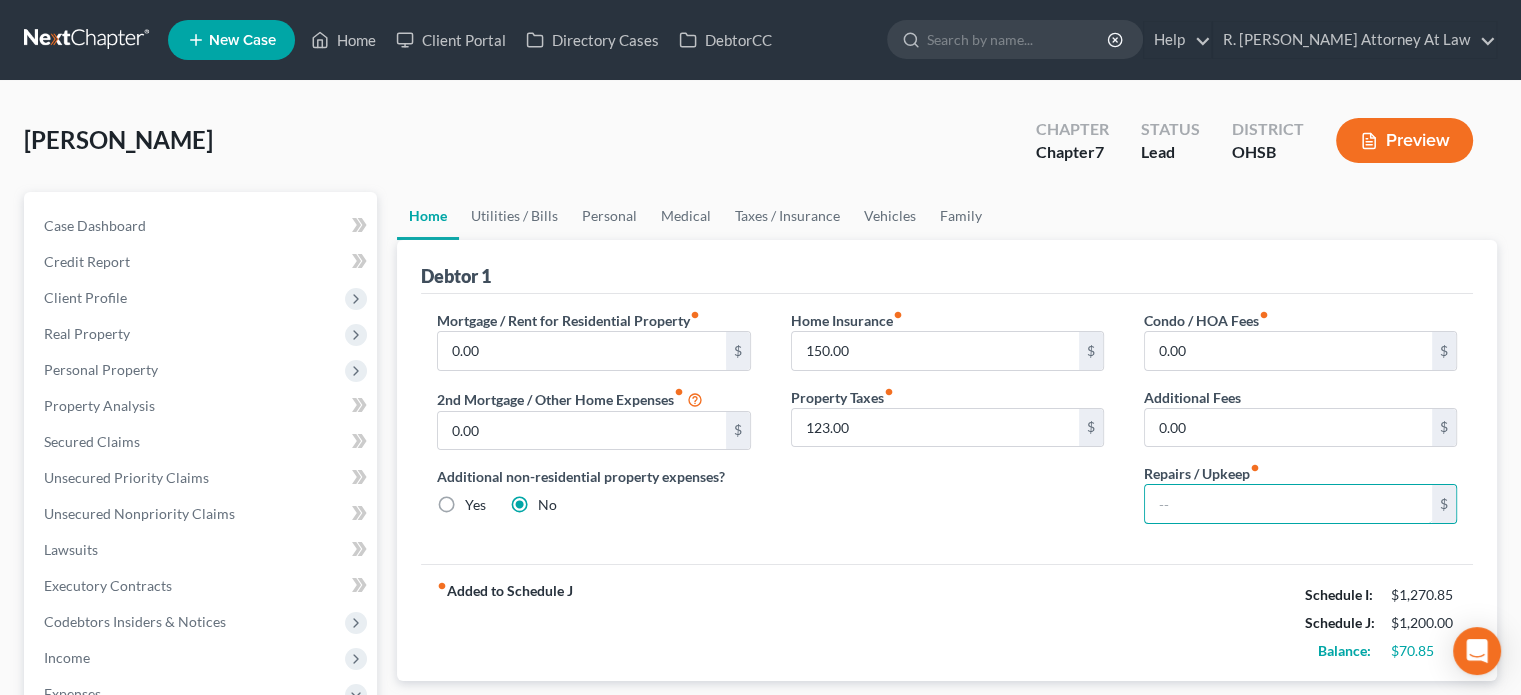 type 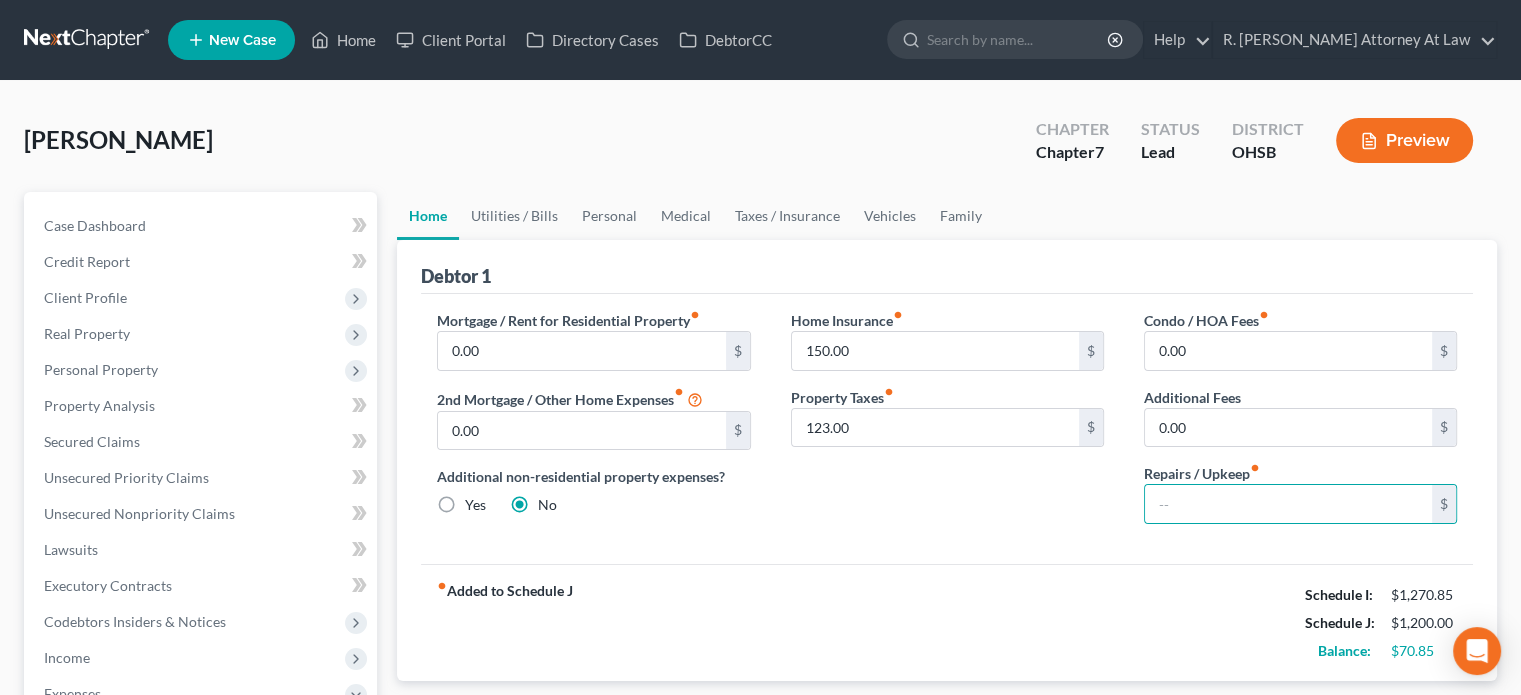 drag, startPoint x: 1062, startPoint y: 491, endPoint x: 1039, endPoint y: 467, distance: 33.24154 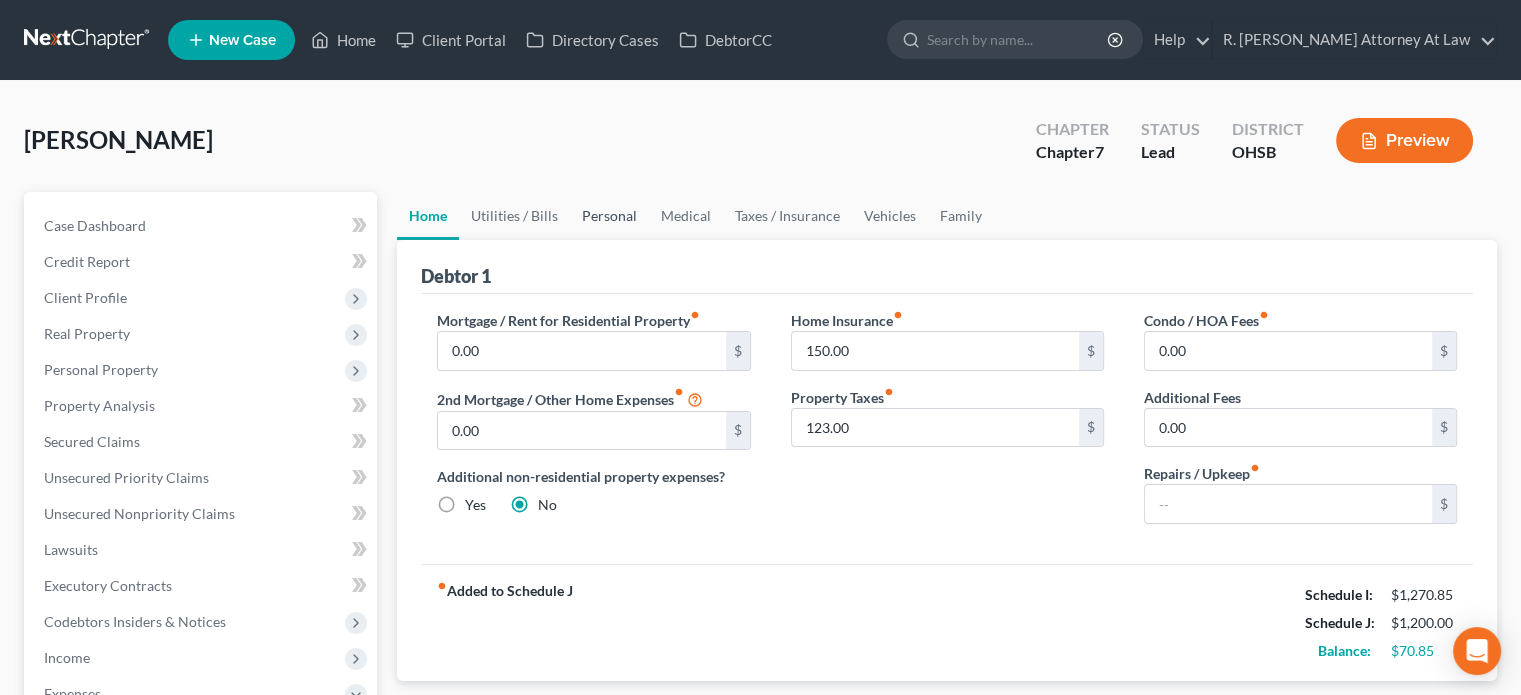 click on "Personal" at bounding box center [609, 216] 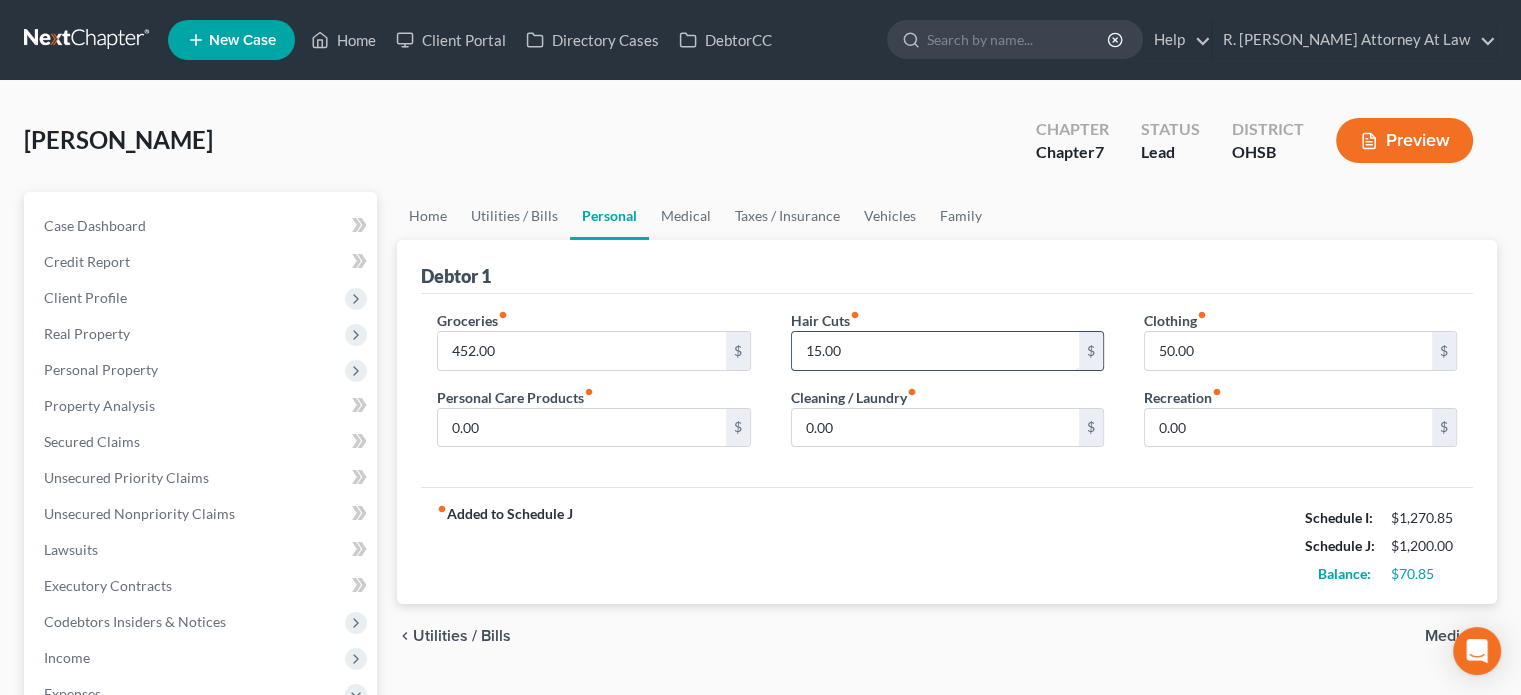 click on "15.00" at bounding box center [935, 351] 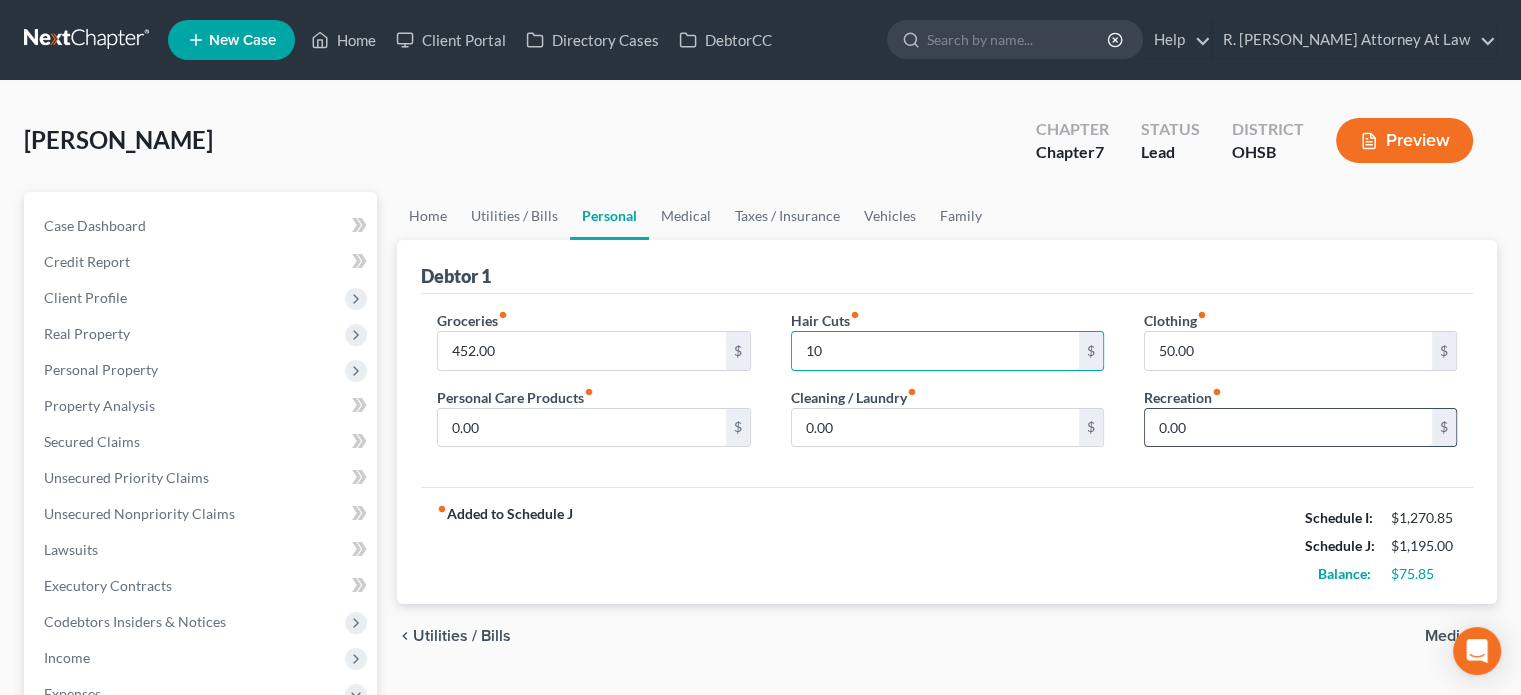 click on "fiber_manual_record  Added to Schedule J Schedule I: $1,270.85 Schedule J: $1,195.00 Balance: $75.85" at bounding box center [947, 545] 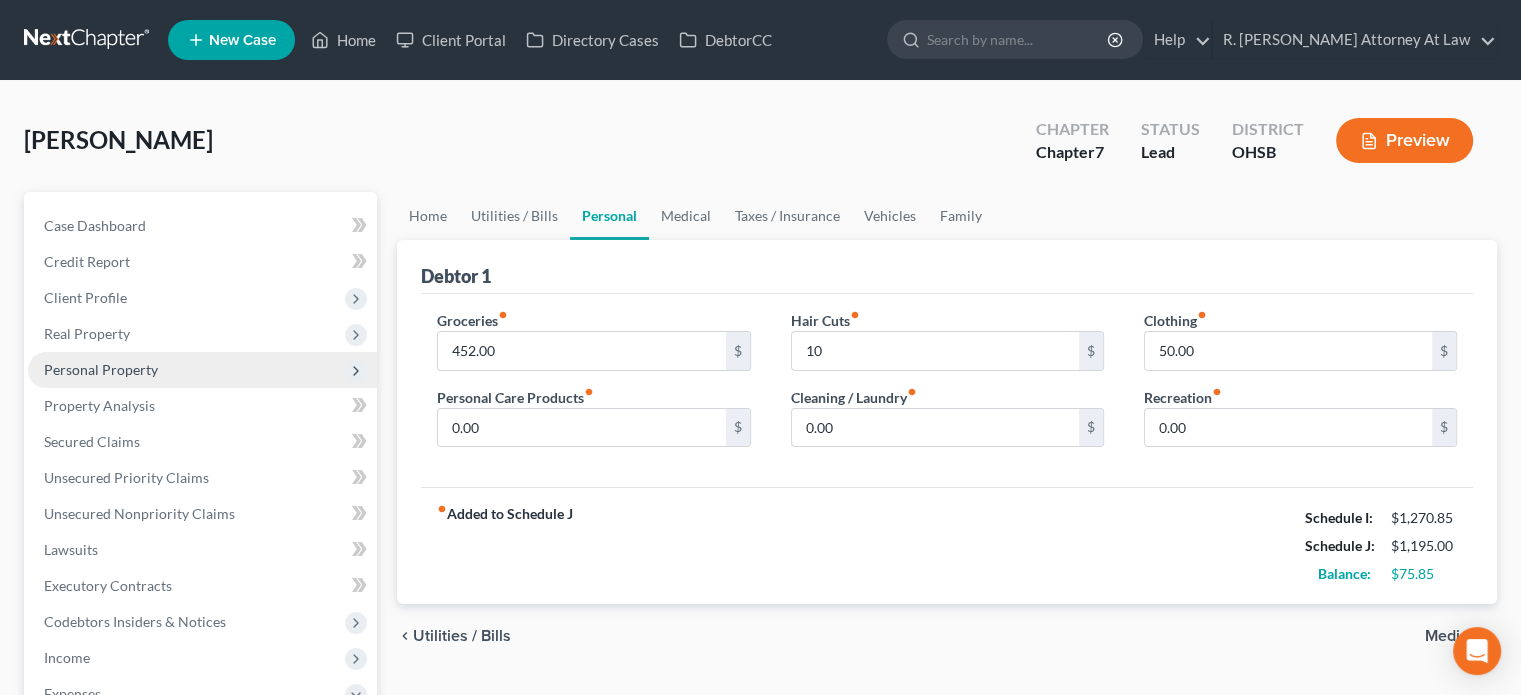 click on "Personal Property" at bounding box center [101, 369] 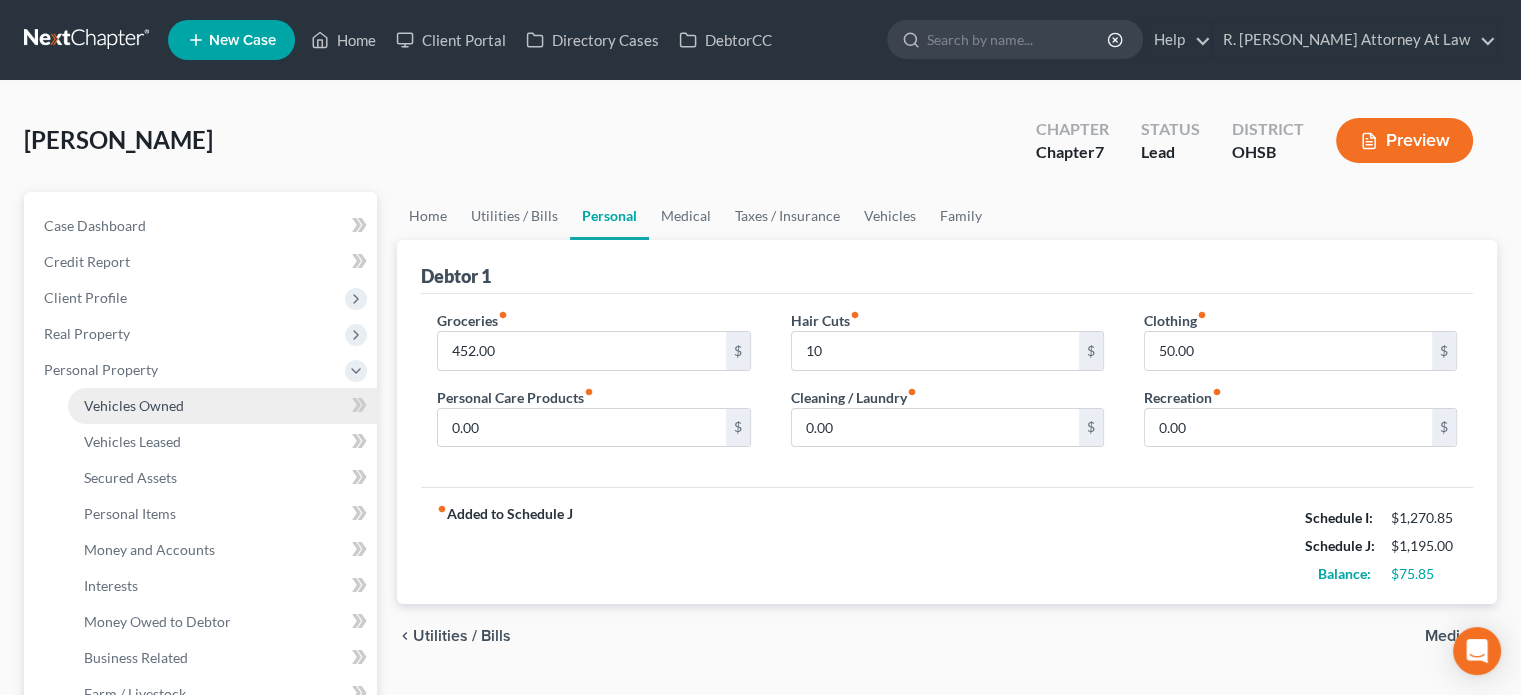 click on "Vehicles Owned" at bounding box center [134, 405] 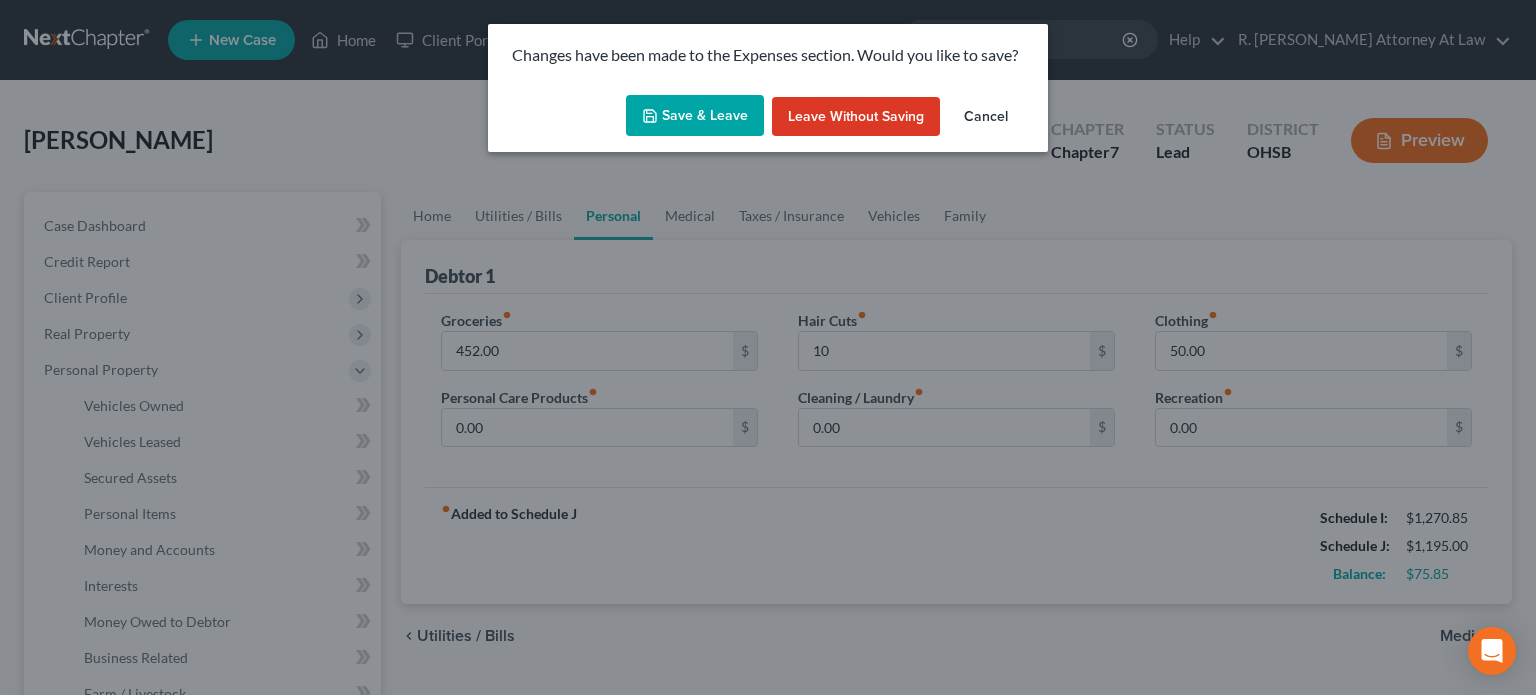 click on "Save & Leave" at bounding box center (695, 116) 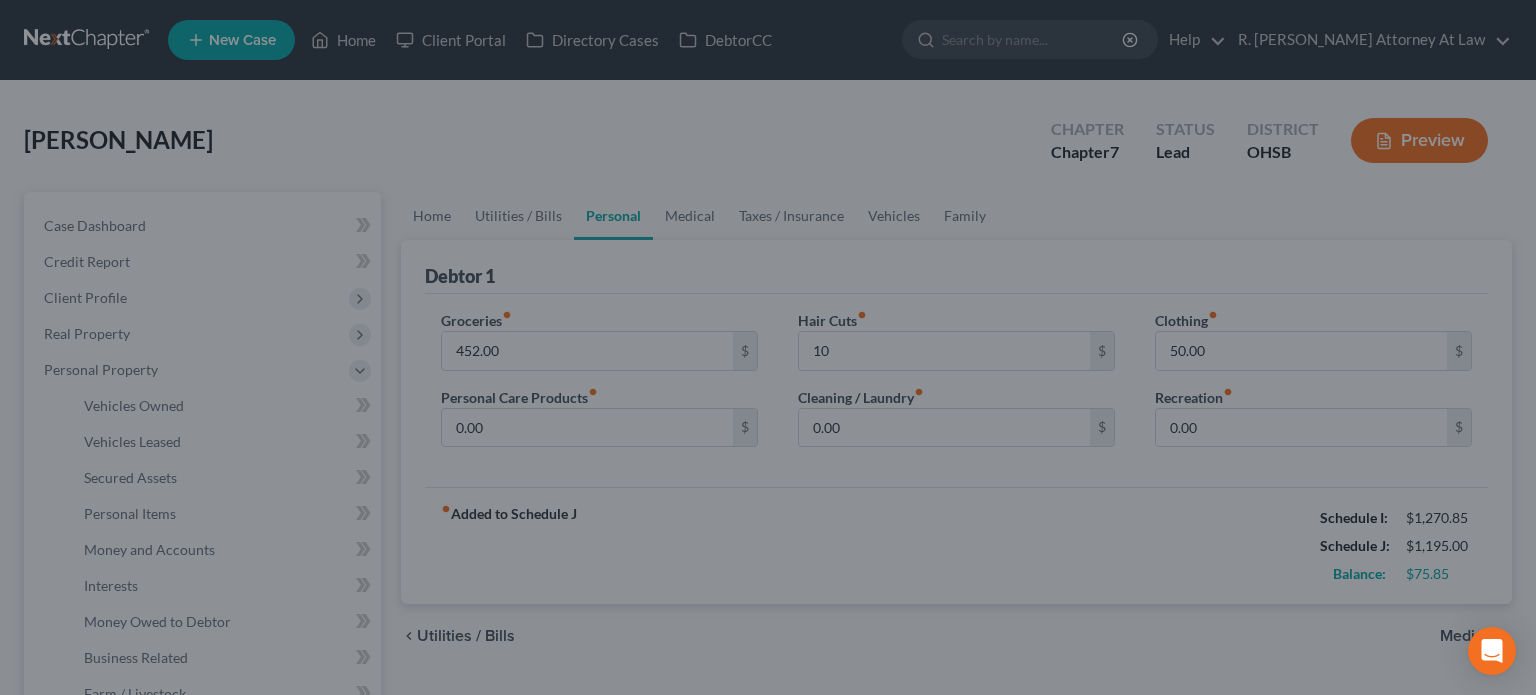 type on "10.00" 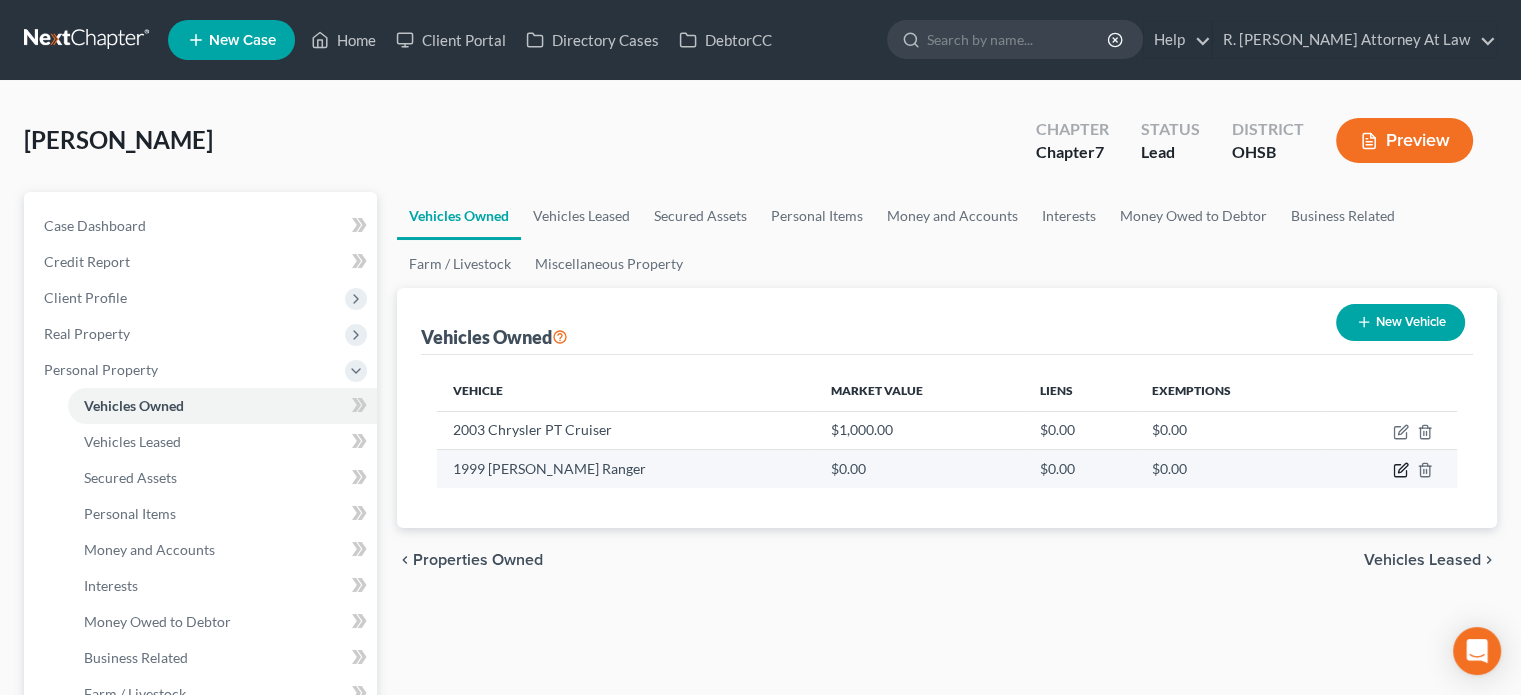 click 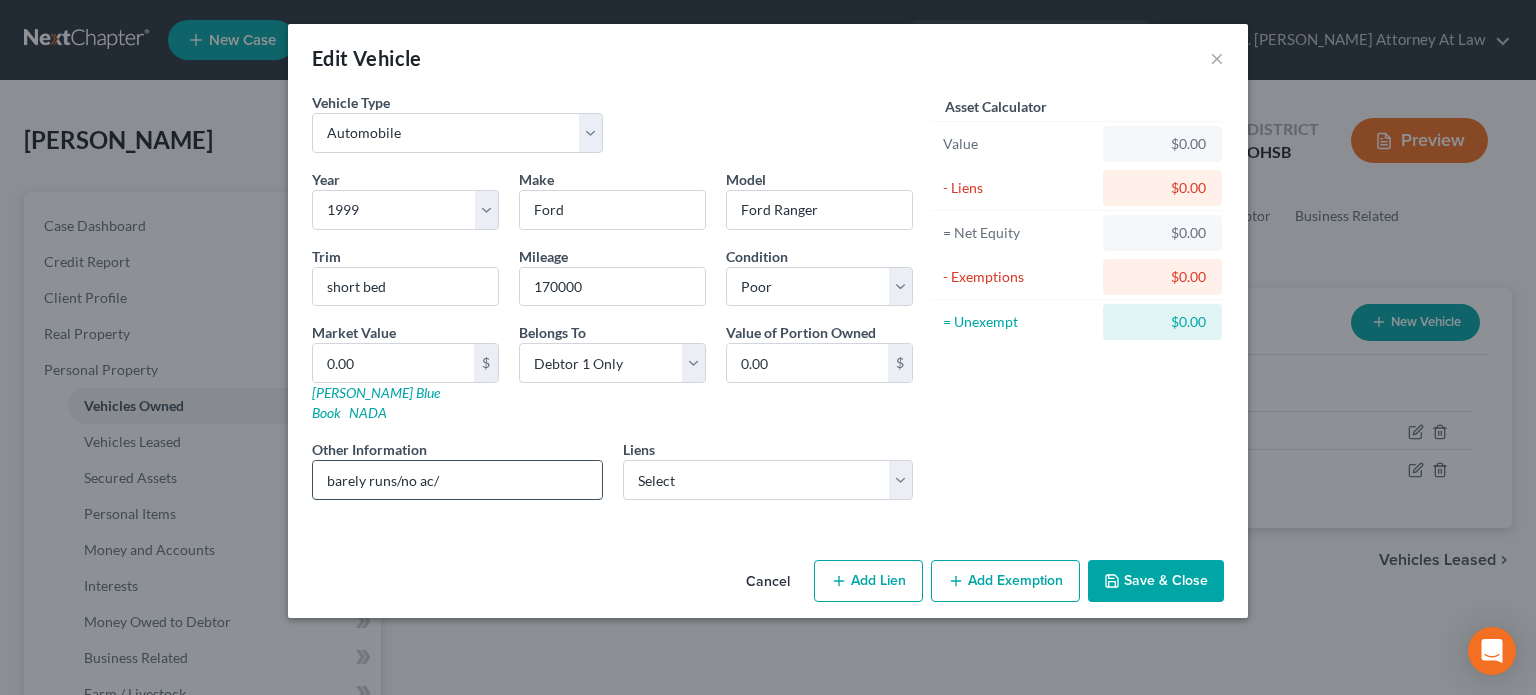 drag, startPoint x: 445, startPoint y: 461, endPoint x: 514, endPoint y: 474, distance: 70.21396 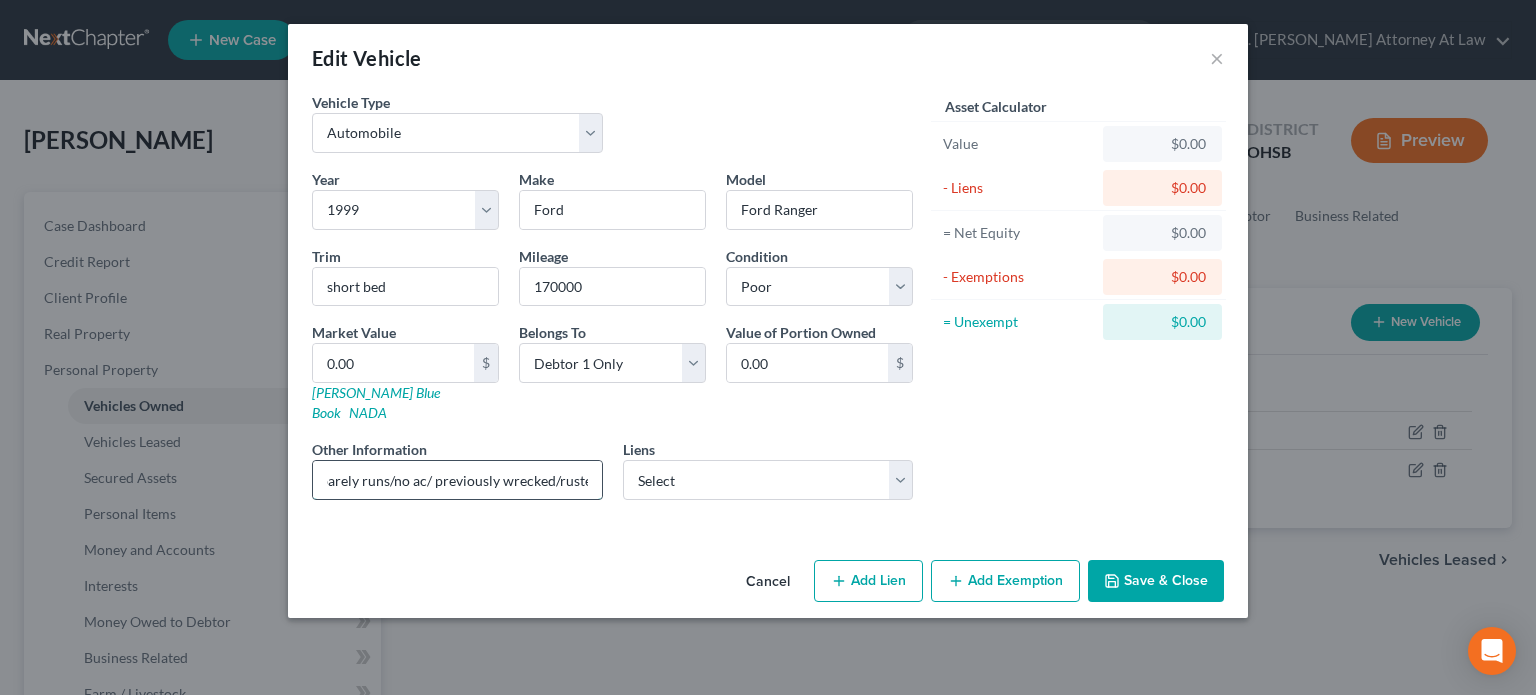 scroll, scrollTop: 0, scrollLeft: 15, axis: horizontal 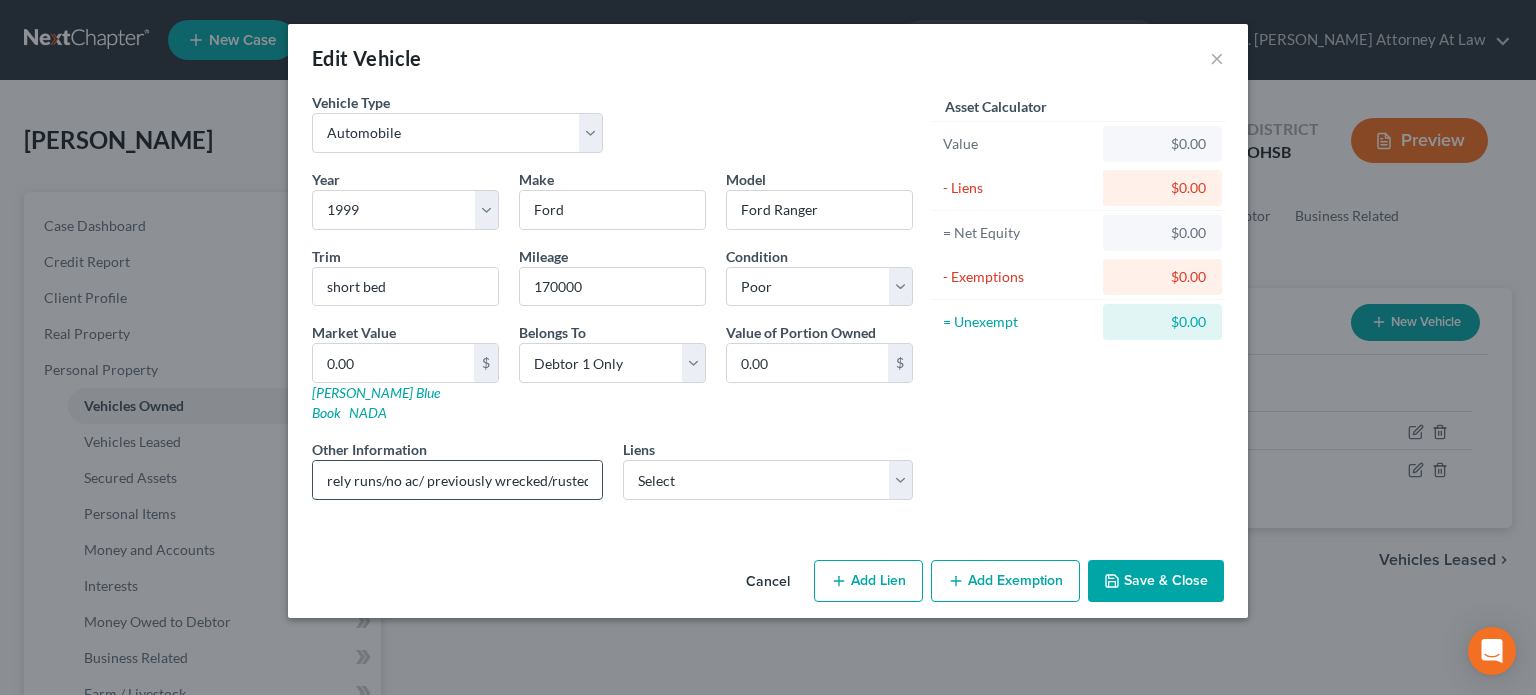 click on "barely runs/no ac/ previously wrecked/rusted" at bounding box center (457, 480) 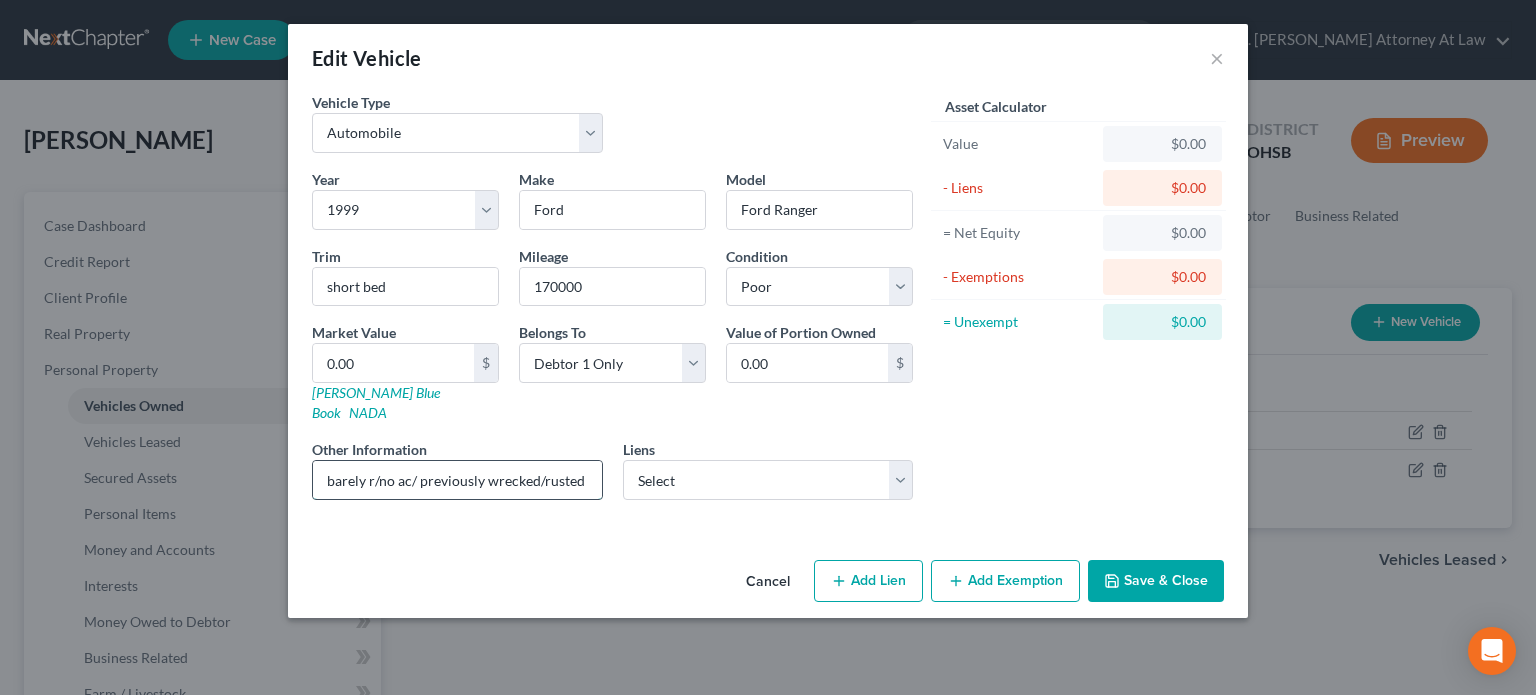 scroll, scrollTop: 0, scrollLeft: 0, axis: both 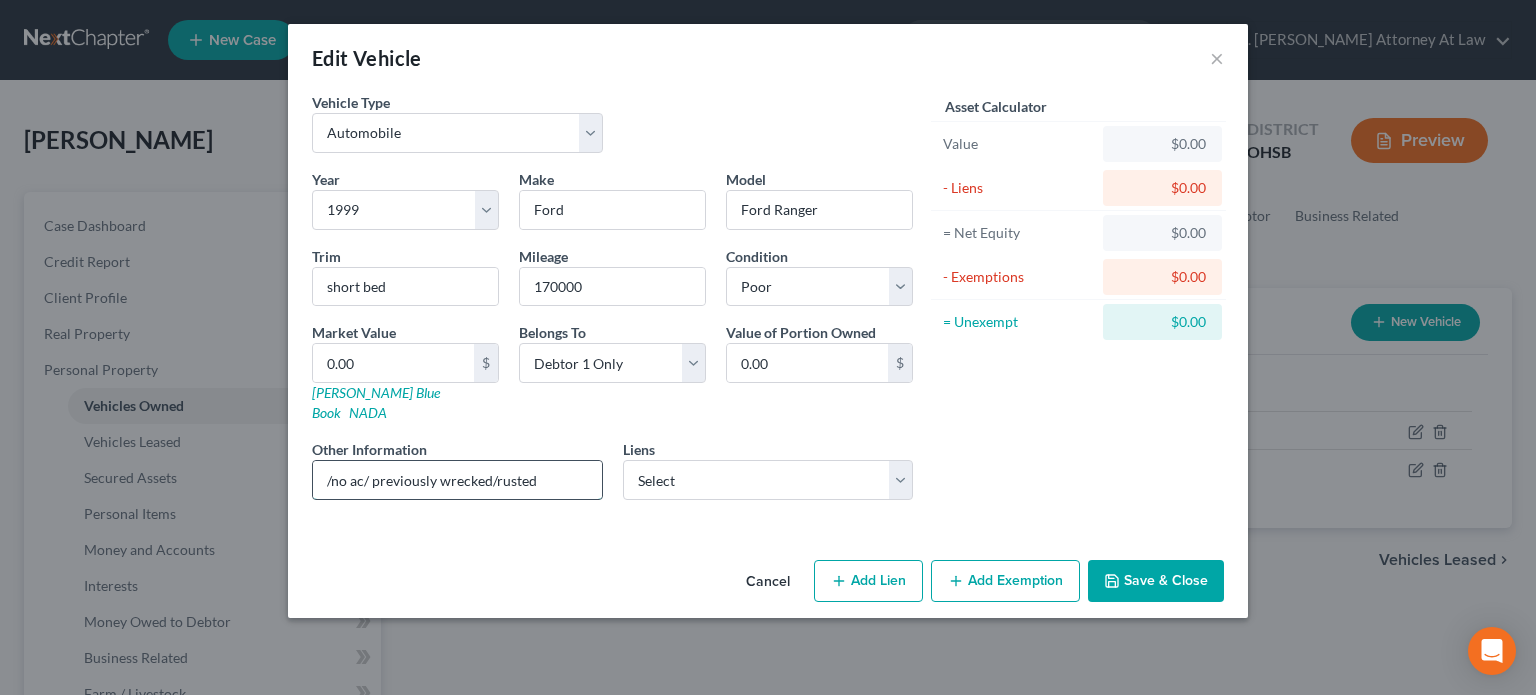 click on "/no ac/ previously wrecked/rusted" at bounding box center (457, 480) 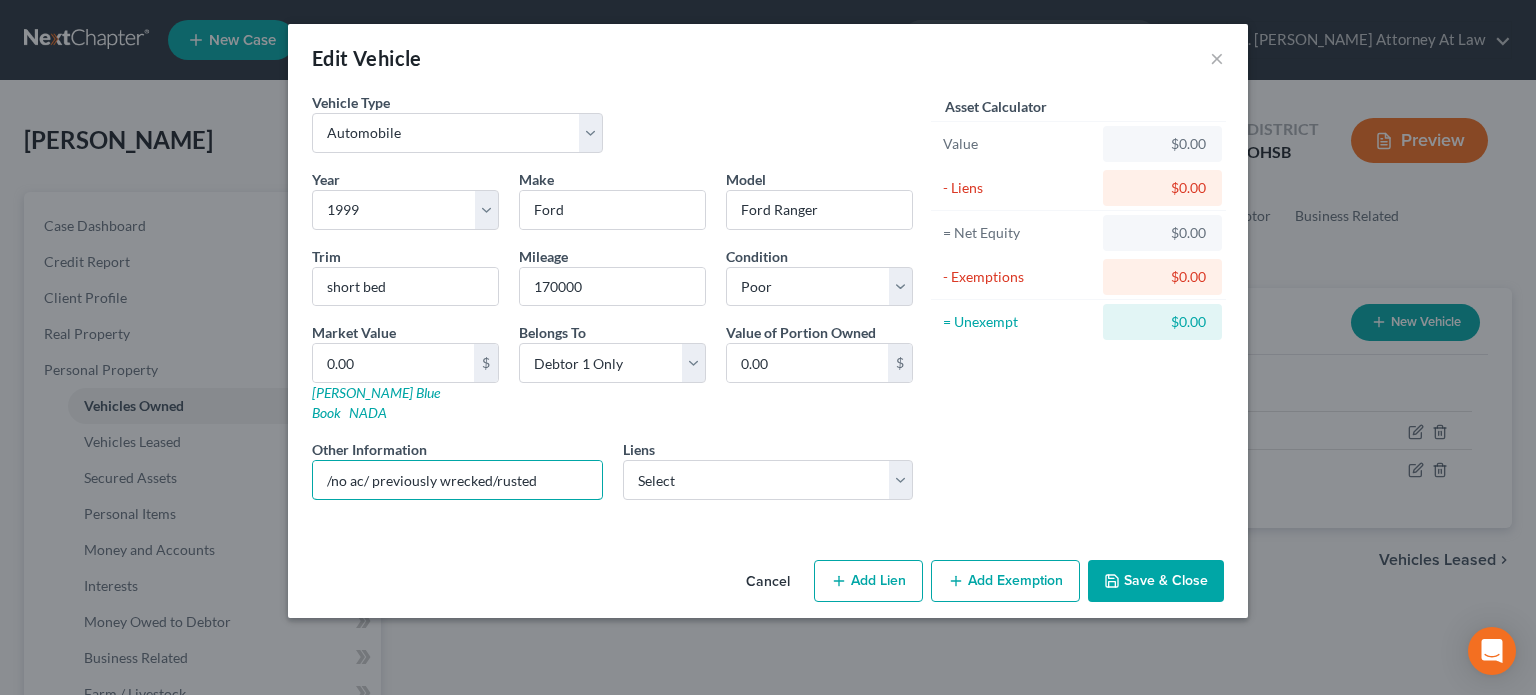 type on "/no ac/ previously wrecked/rusted" 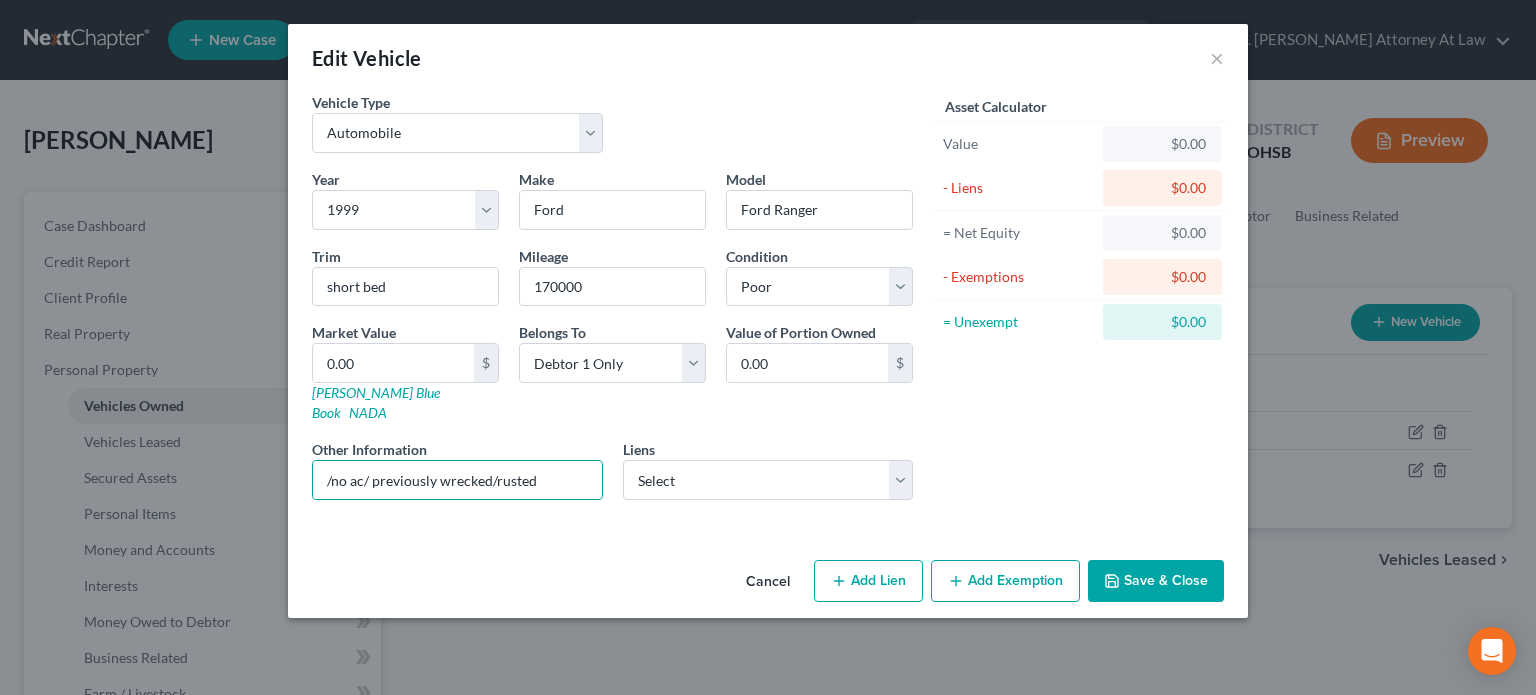click on "Save & Close" at bounding box center [1156, 581] 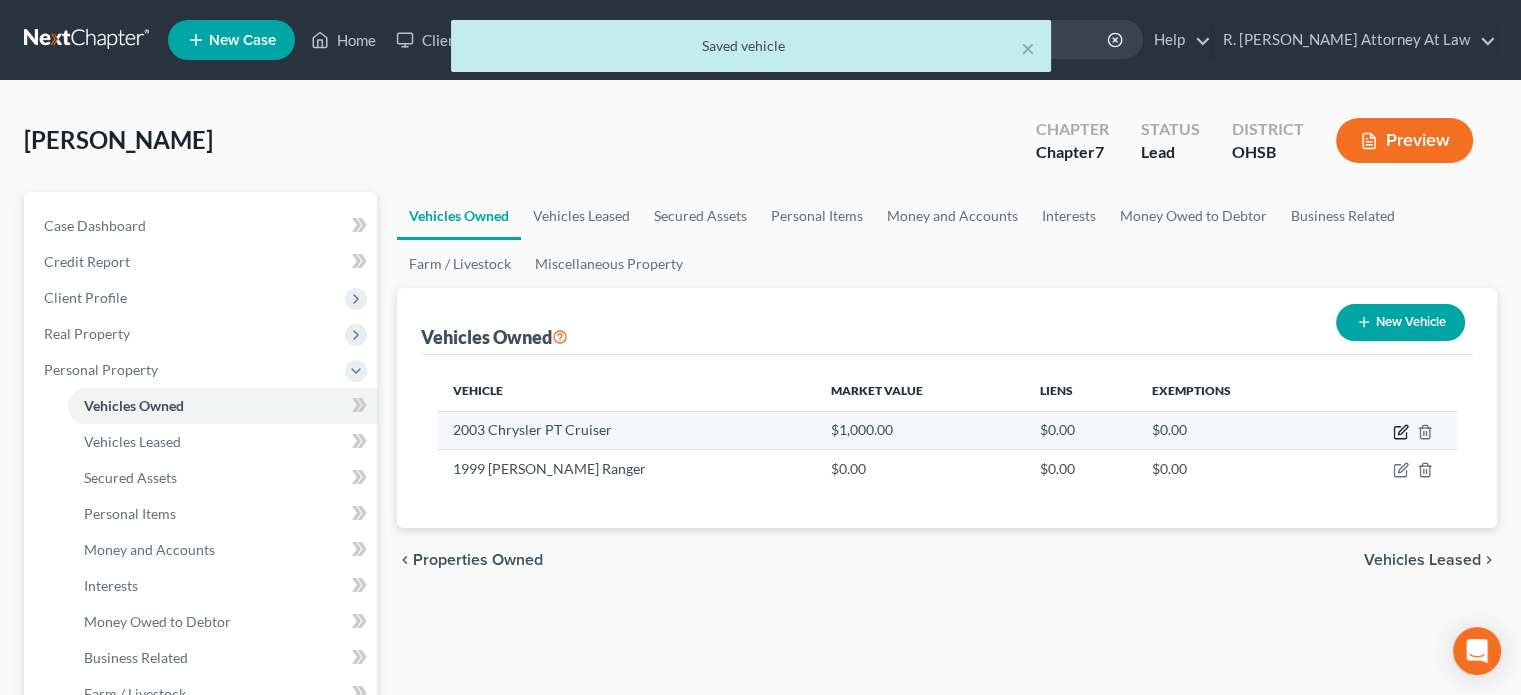 click 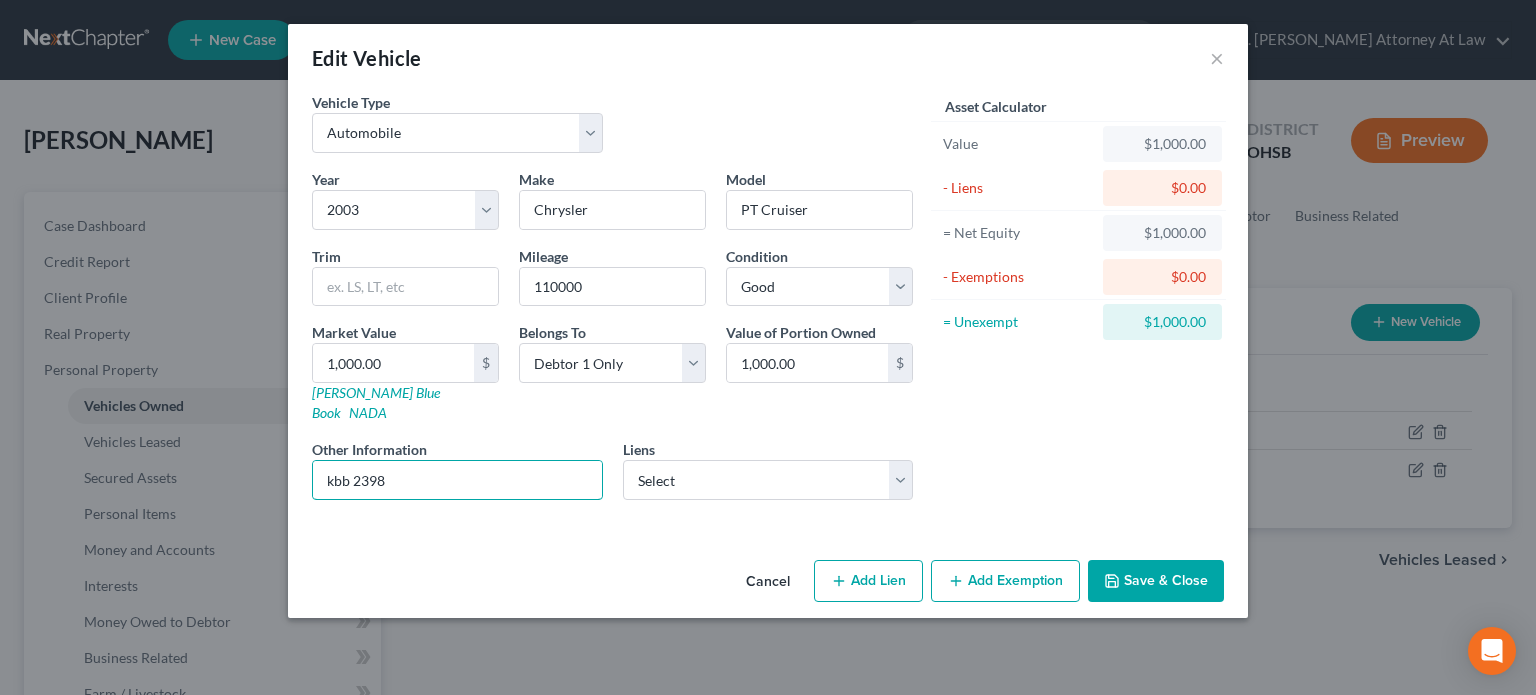 drag, startPoint x: 400, startPoint y: 460, endPoint x: 584, endPoint y: 690, distance: 294.5437 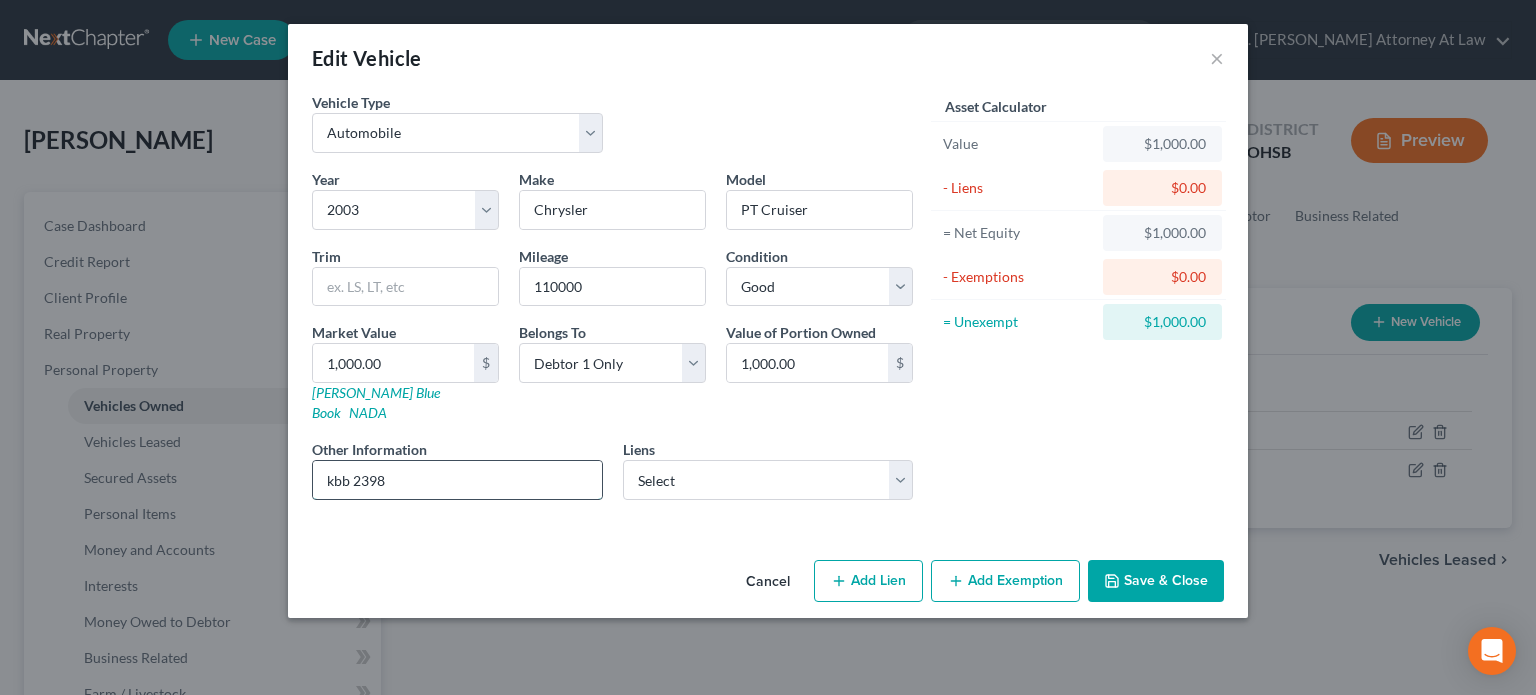 click on "kbb 2398" at bounding box center [457, 480] 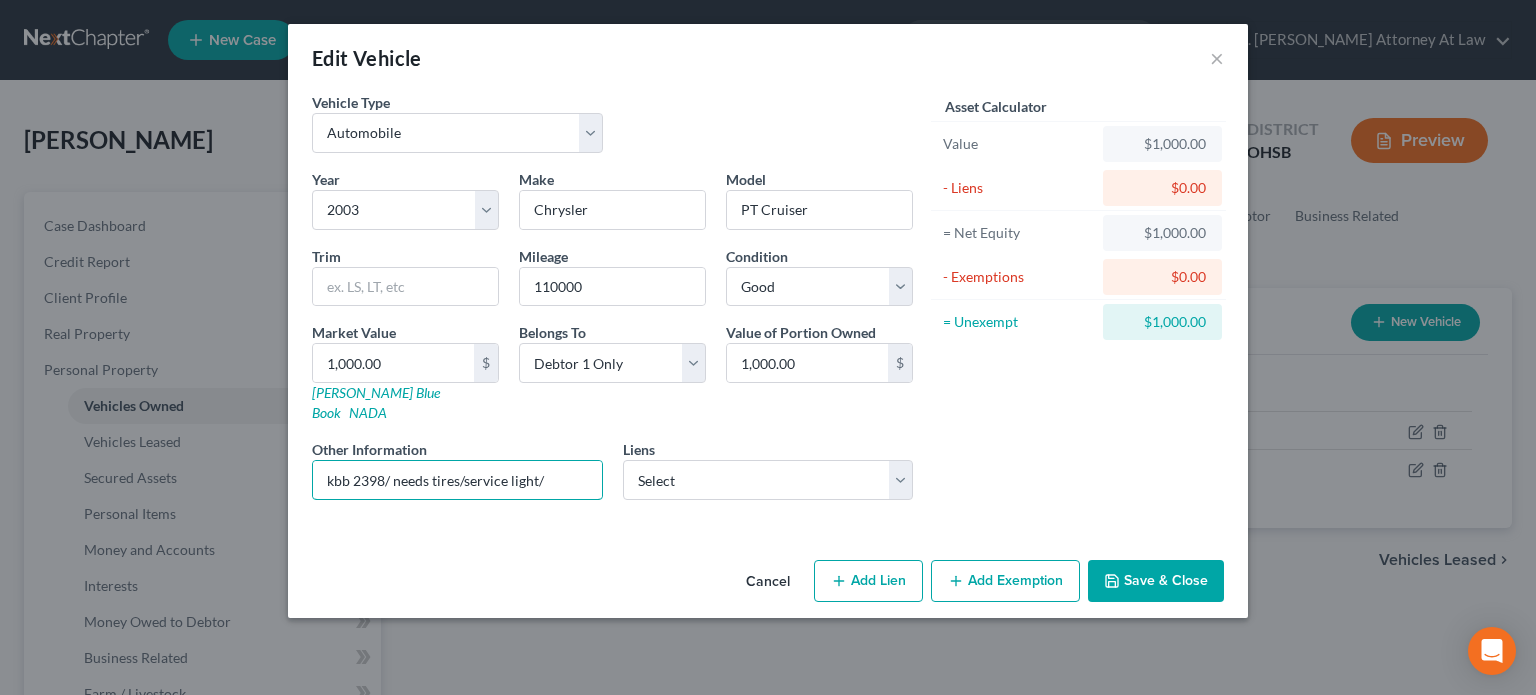 type on "kbb 2398/ needs tires/service light/" 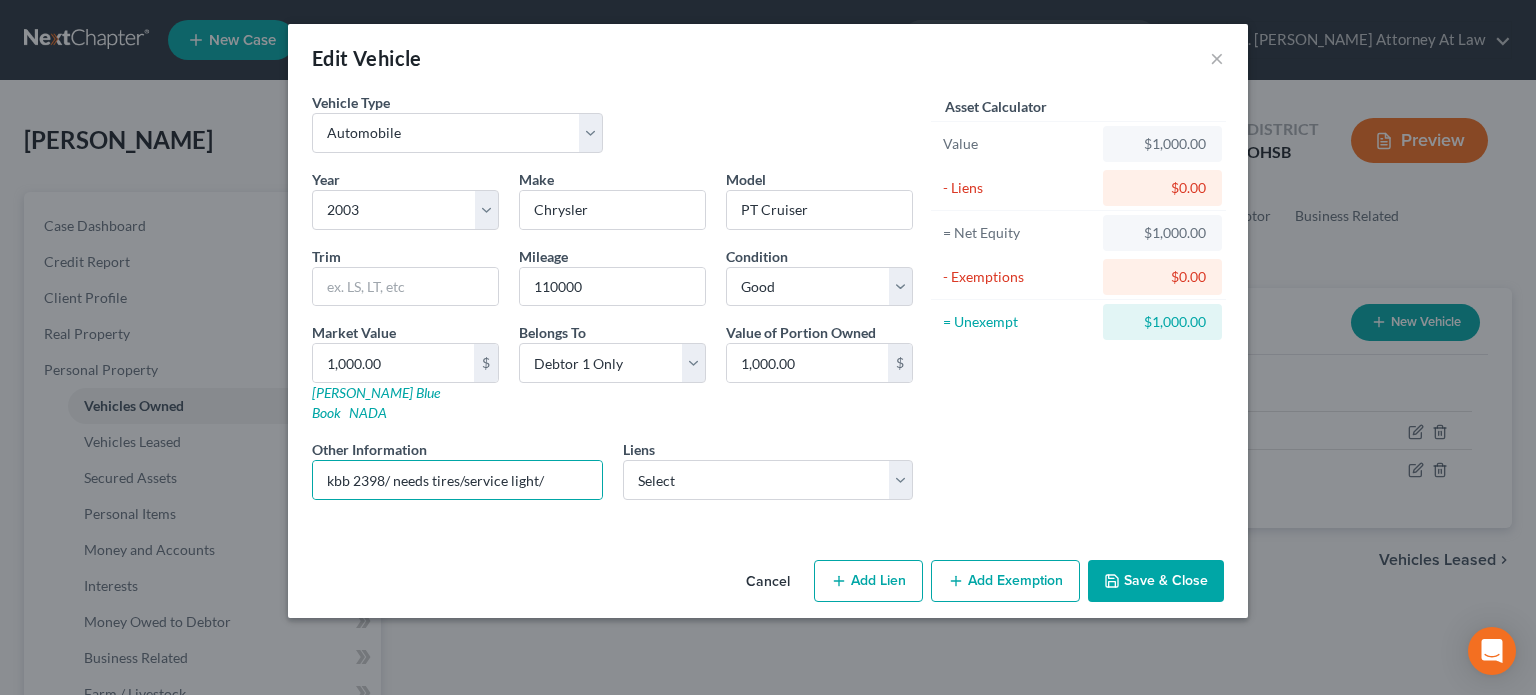 click on "Save & Close" at bounding box center (1156, 581) 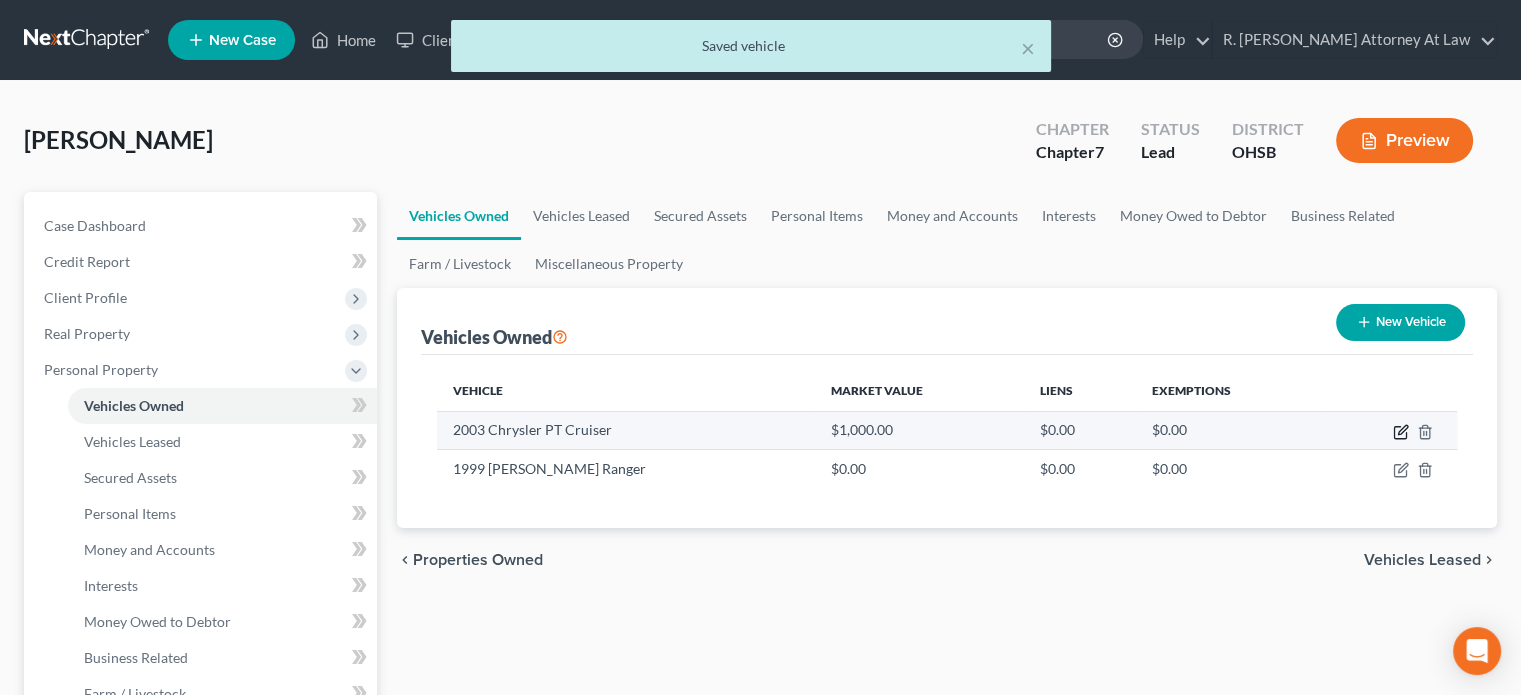 click 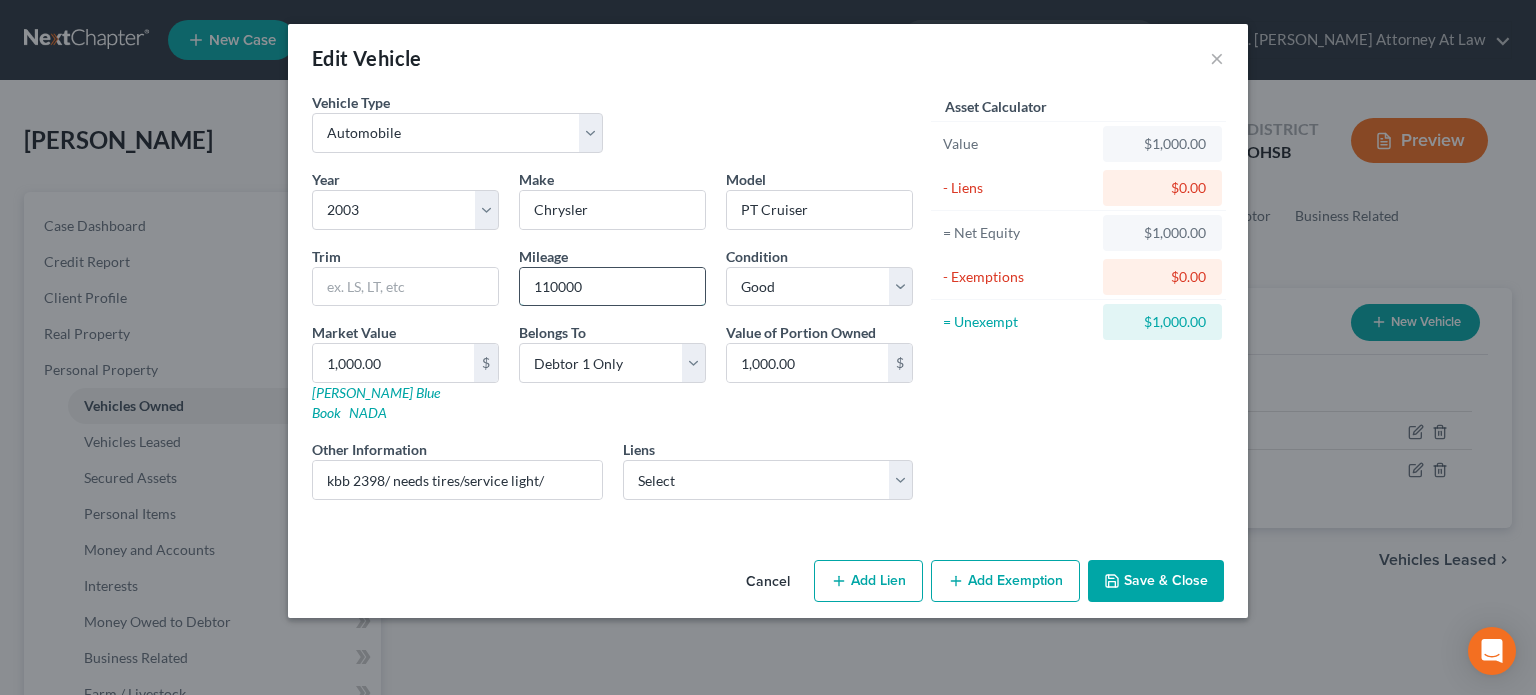 click on "110000" at bounding box center (612, 287) 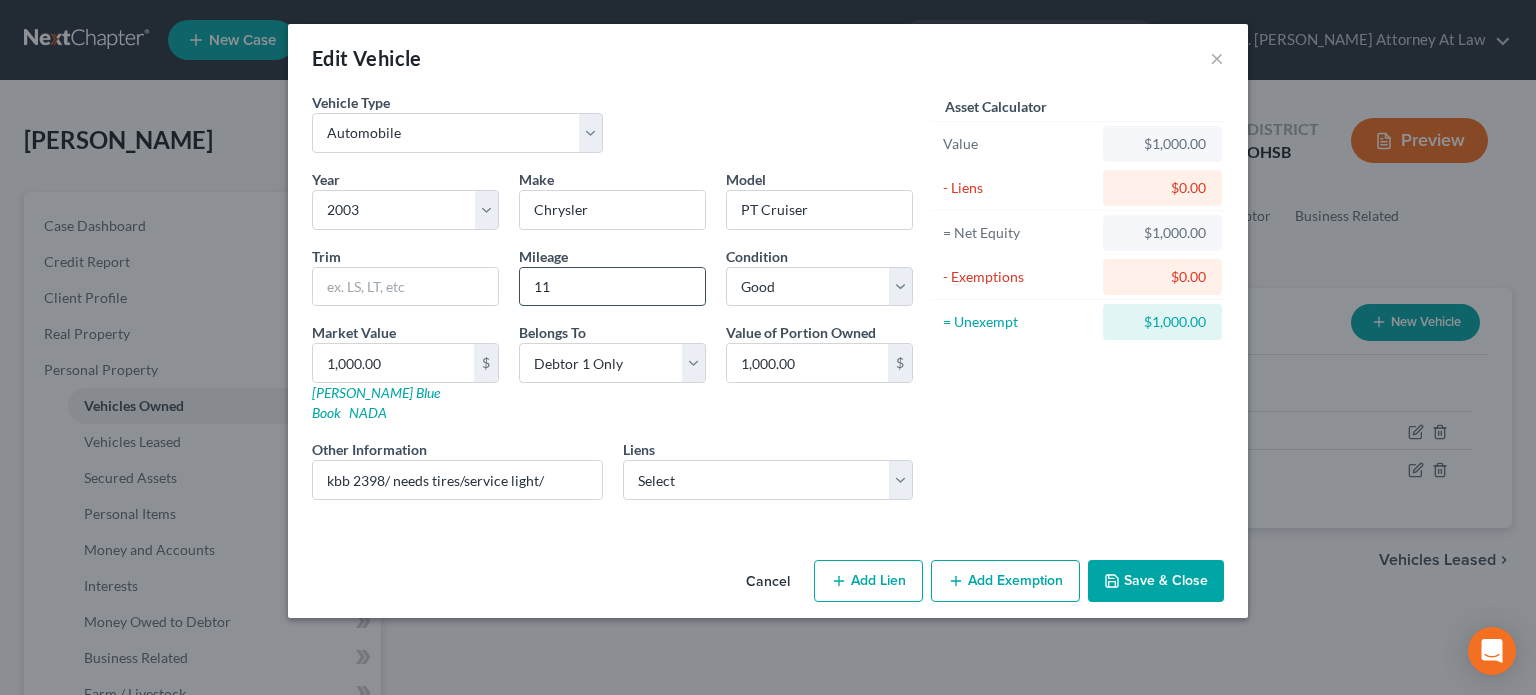type on "1" 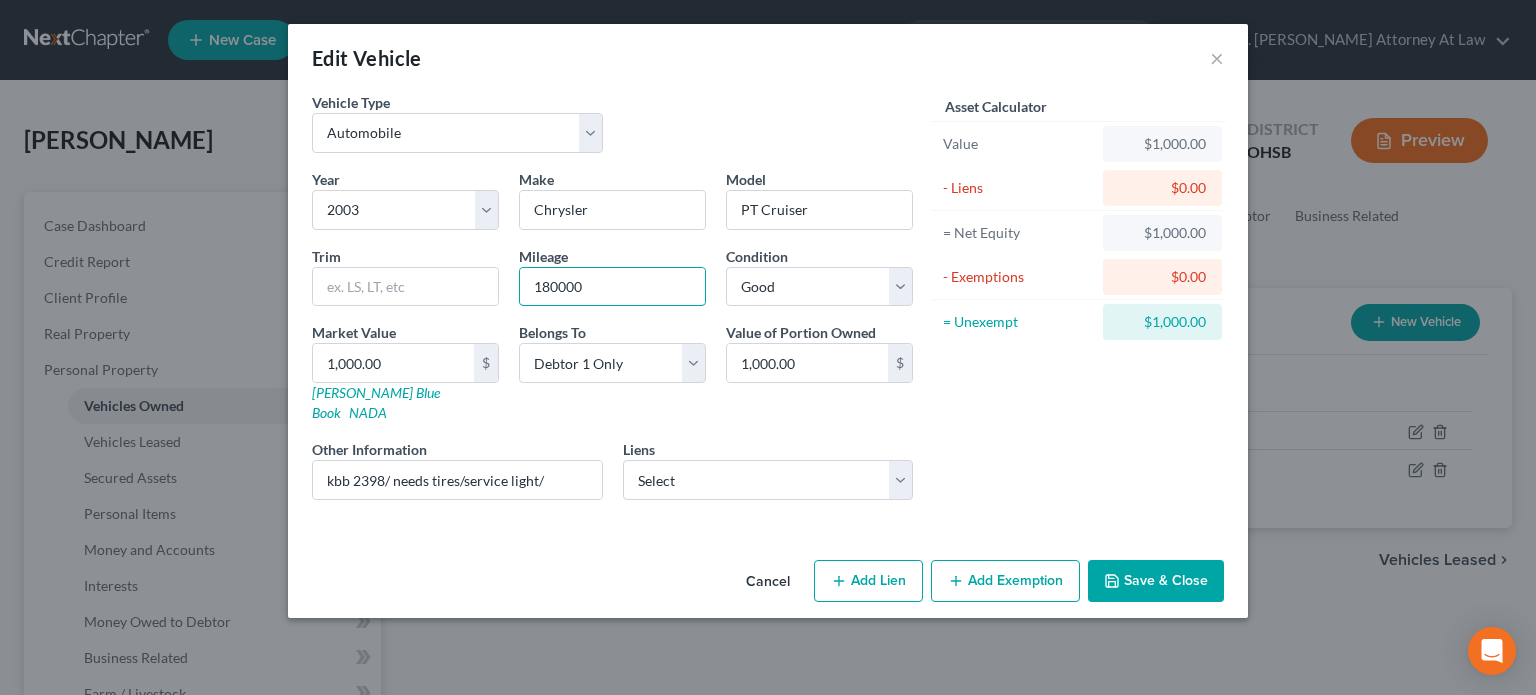 type on "180000" 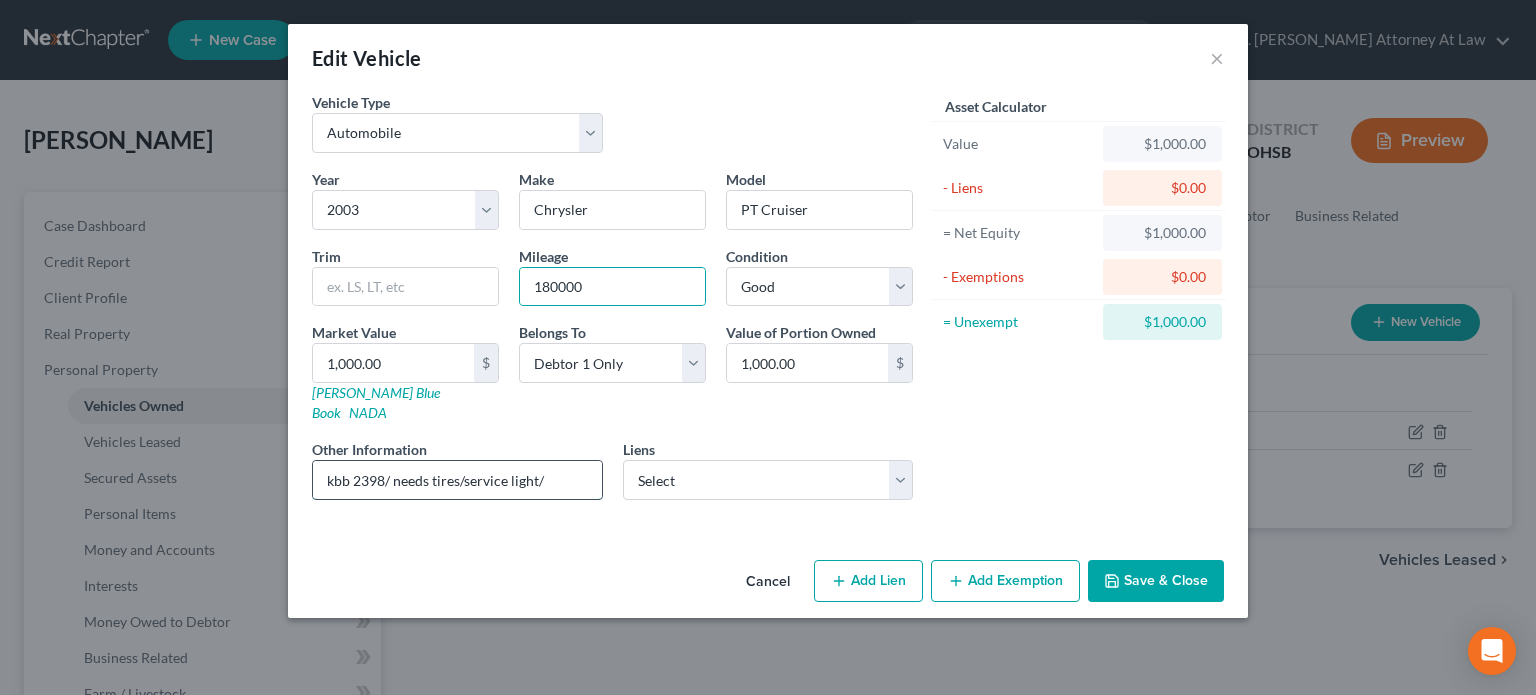 click on "kbb 2398/ needs tires/service light/" at bounding box center [457, 480] 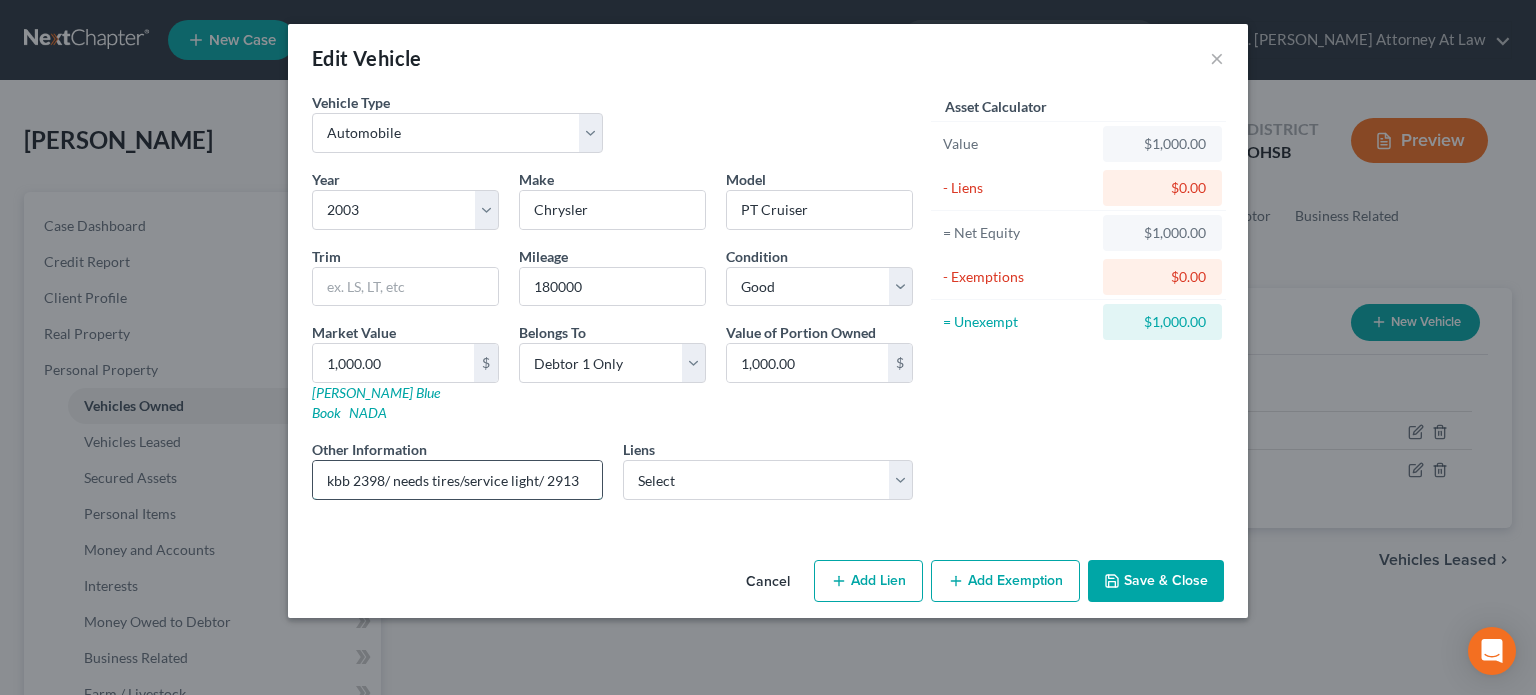 click on "kbb 2398/ needs tires/service light/ 2913" at bounding box center [457, 480] 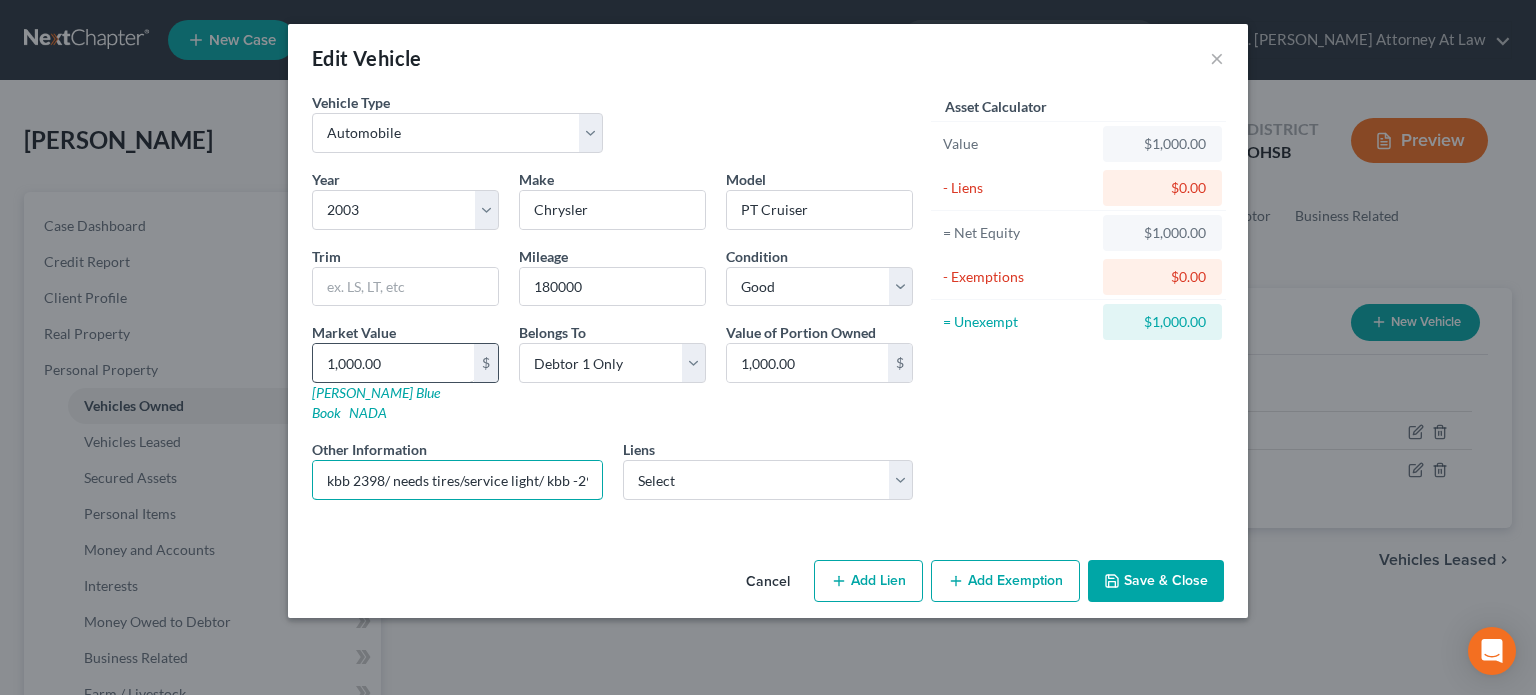 type on "kbb 2398/ needs tires/service light/ kbb -2913" 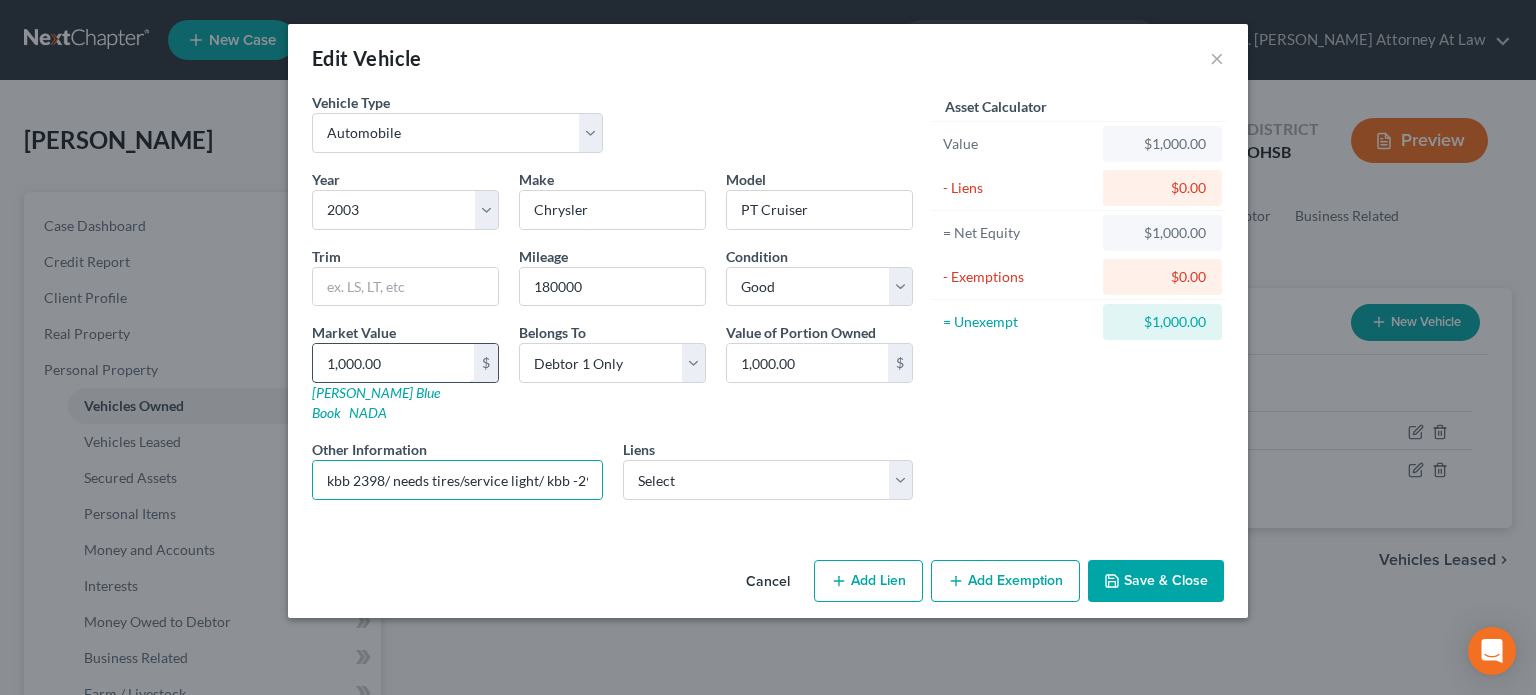 click on "1,000.00" at bounding box center (393, 363) 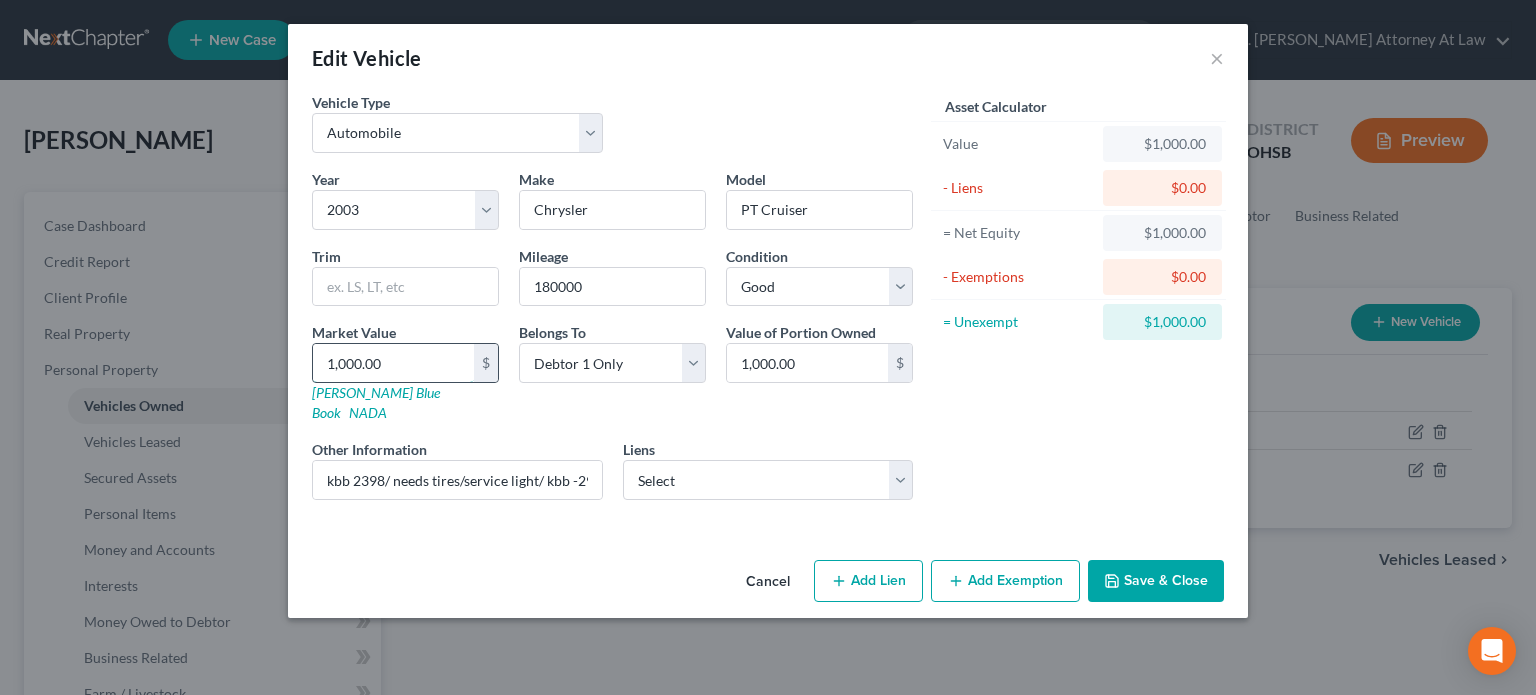 type on "1" 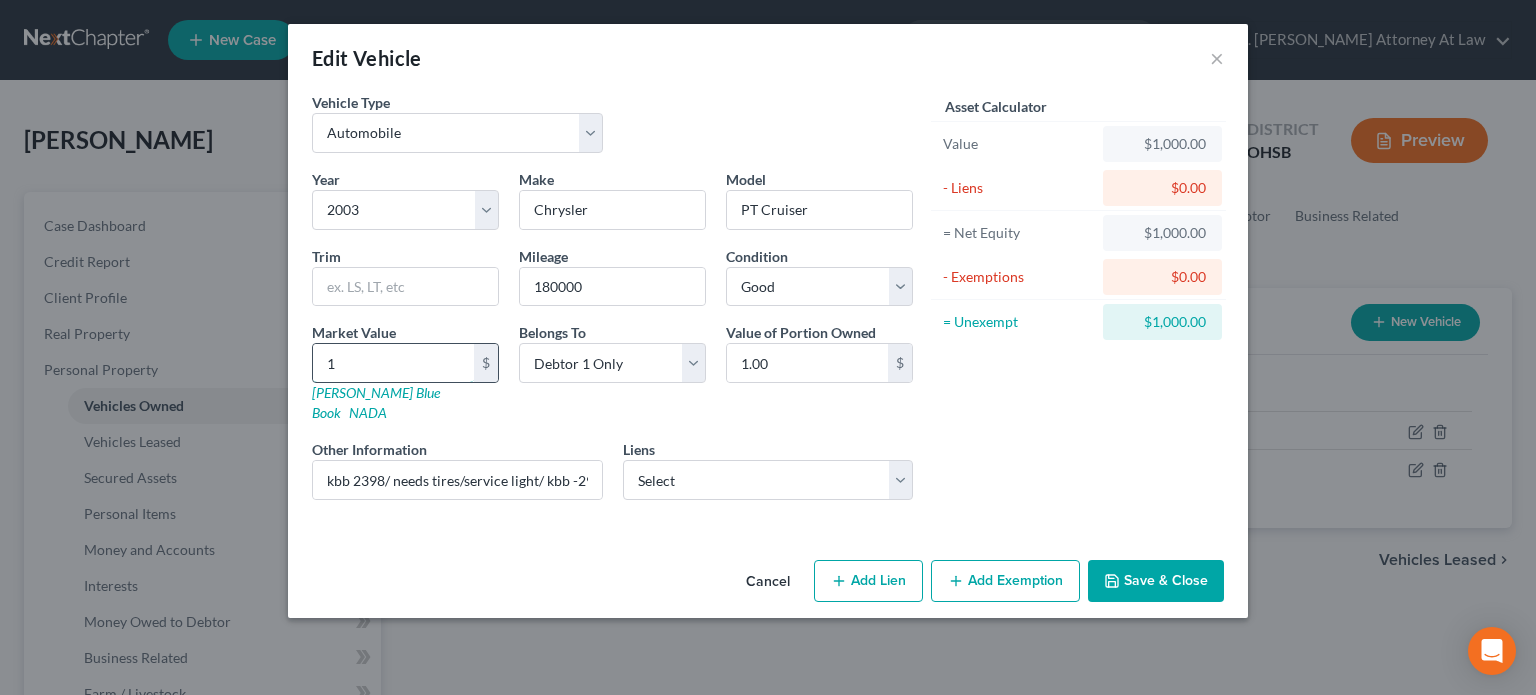 type on "15" 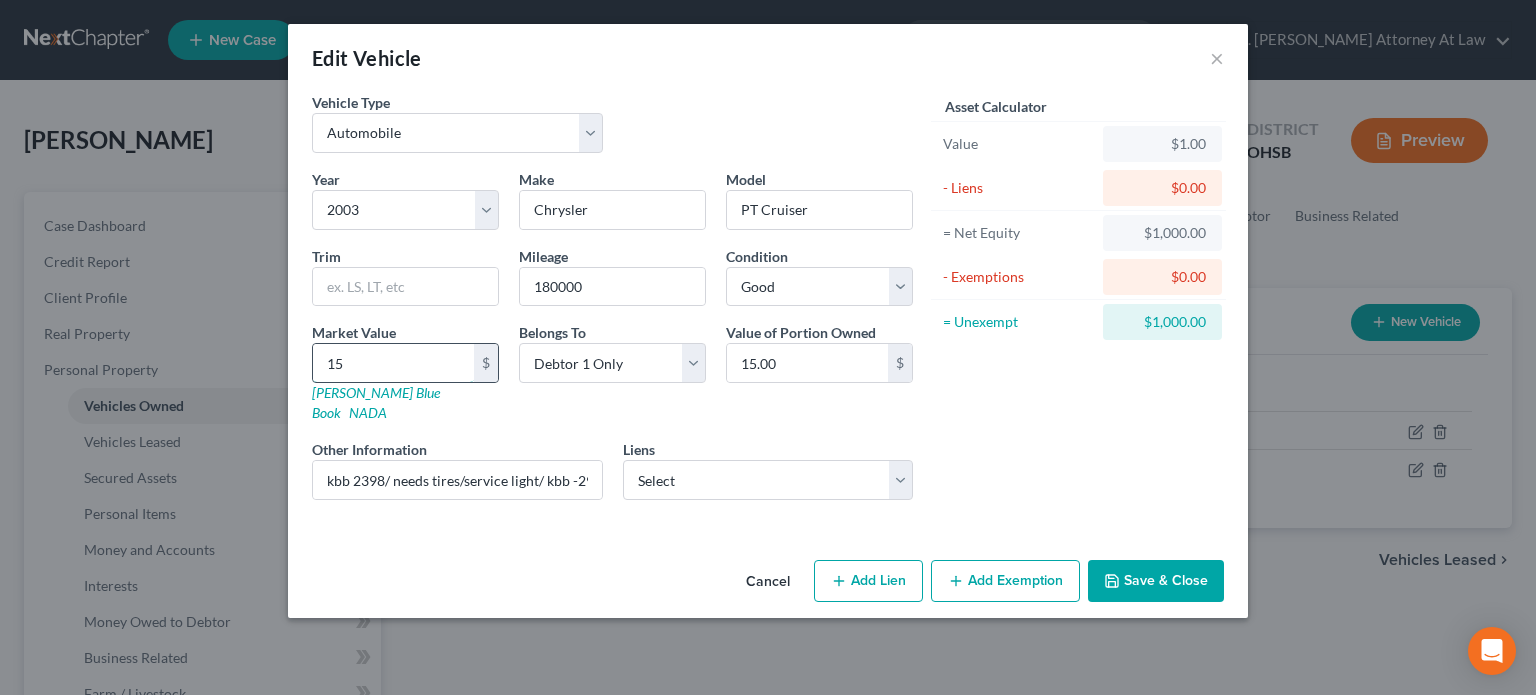 type on "150" 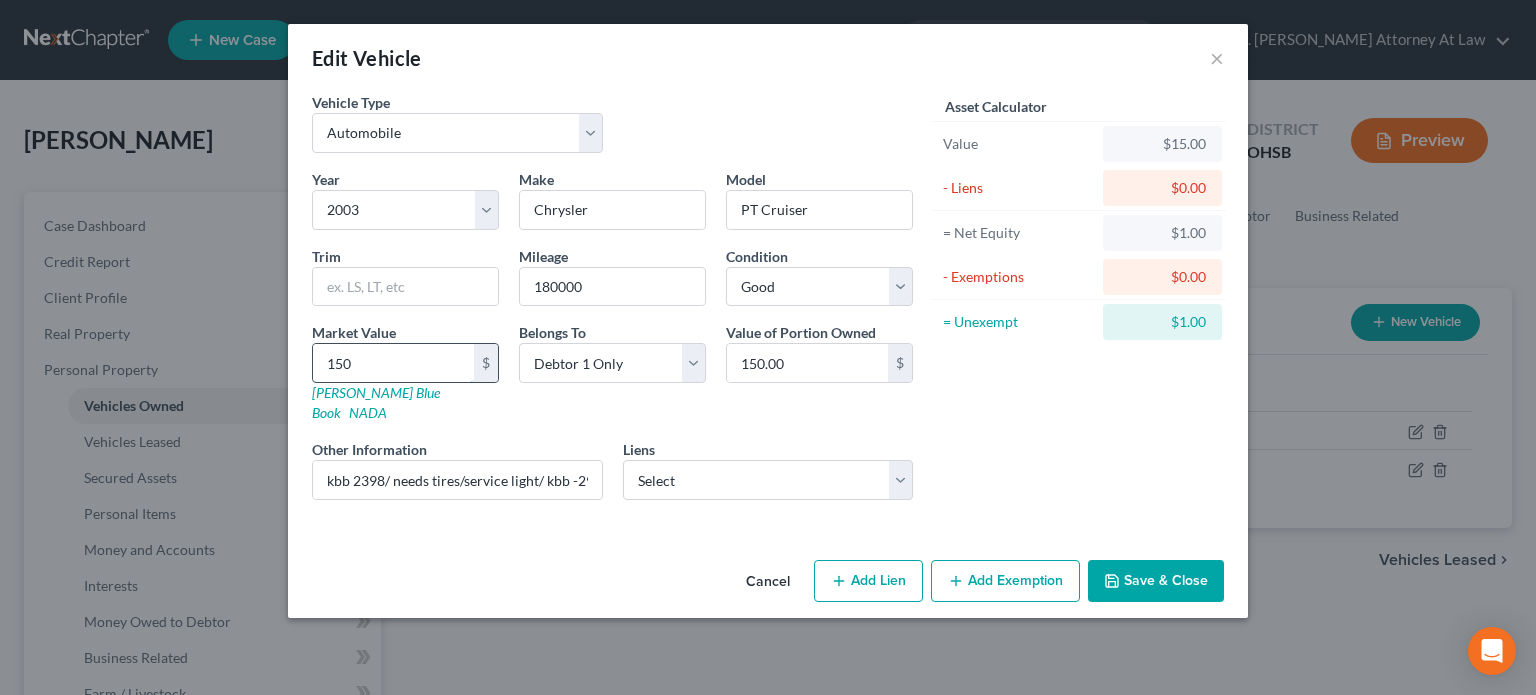 type on "1500" 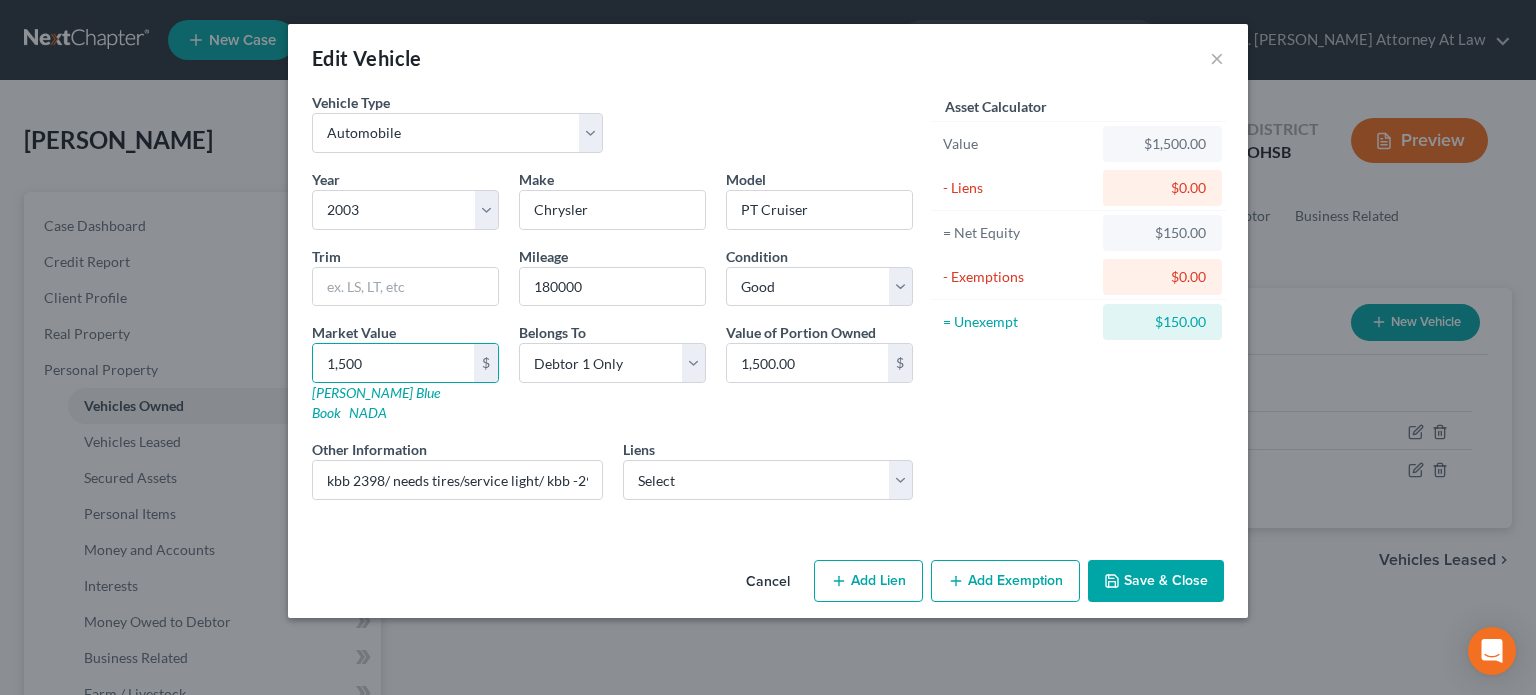 click on "Save & Close" at bounding box center (1156, 581) 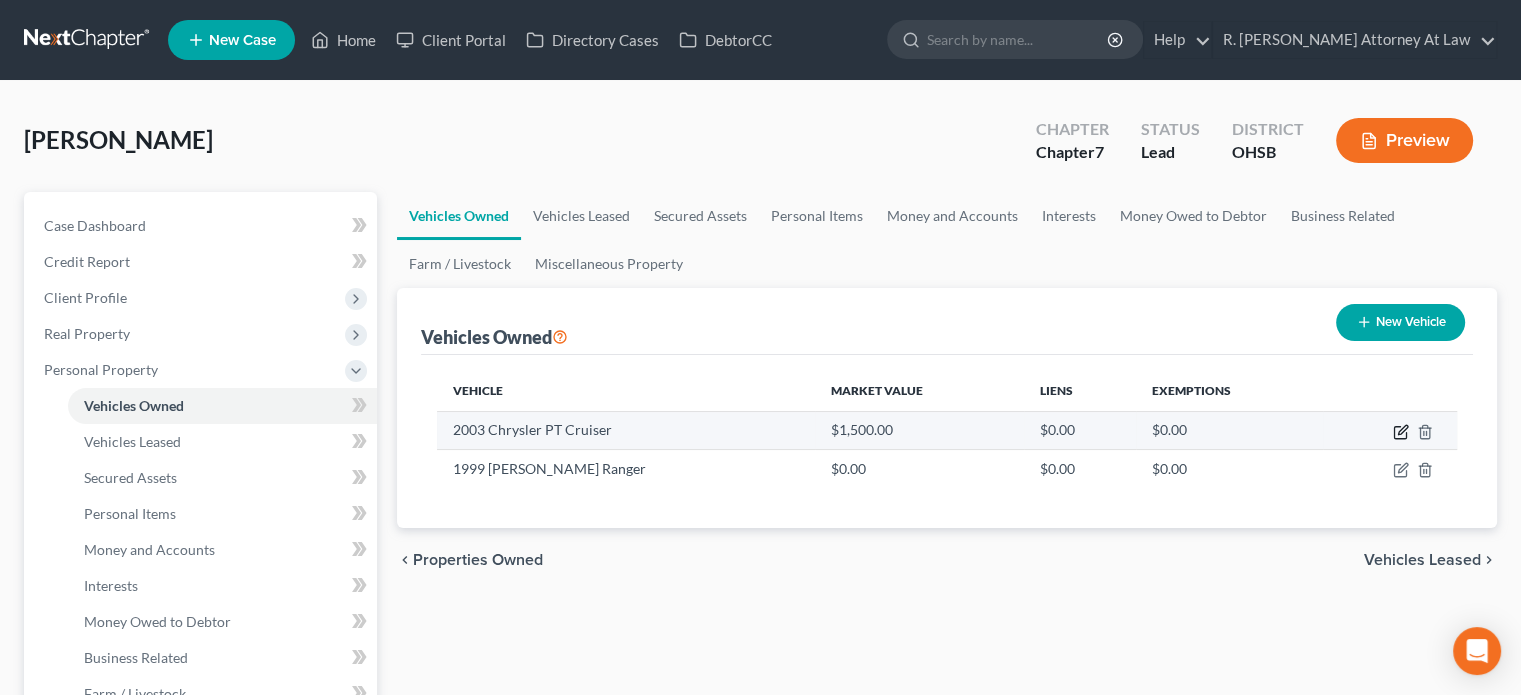 drag, startPoint x: 1400, startPoint y: 430, endPoint x: 1324, endPoint y: 412, distance: 78.10249 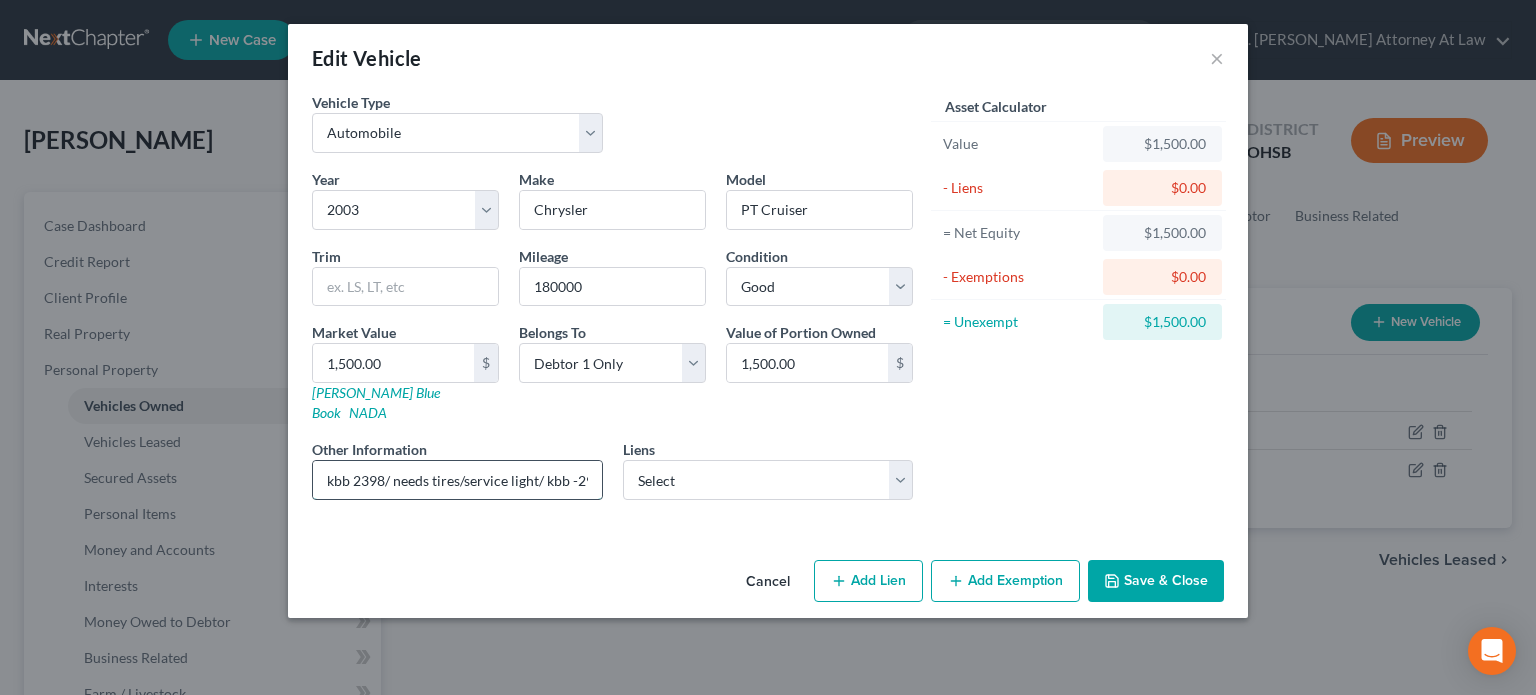 click on "kbb 2398/ needs tires/service light/ kbb -2913" at bounding box center (457, 480) 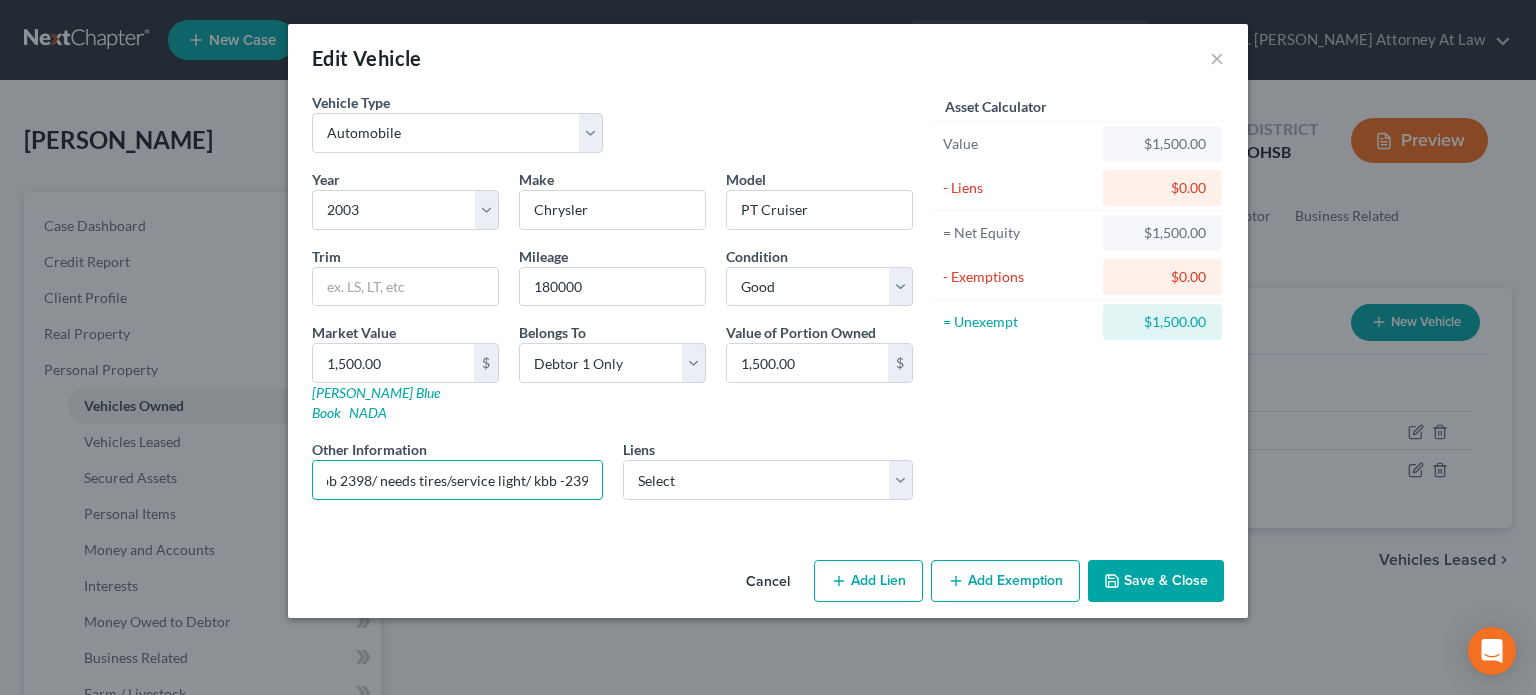 scroll, scrollTop: 0, scrollLeft: 21, axis: horizontal 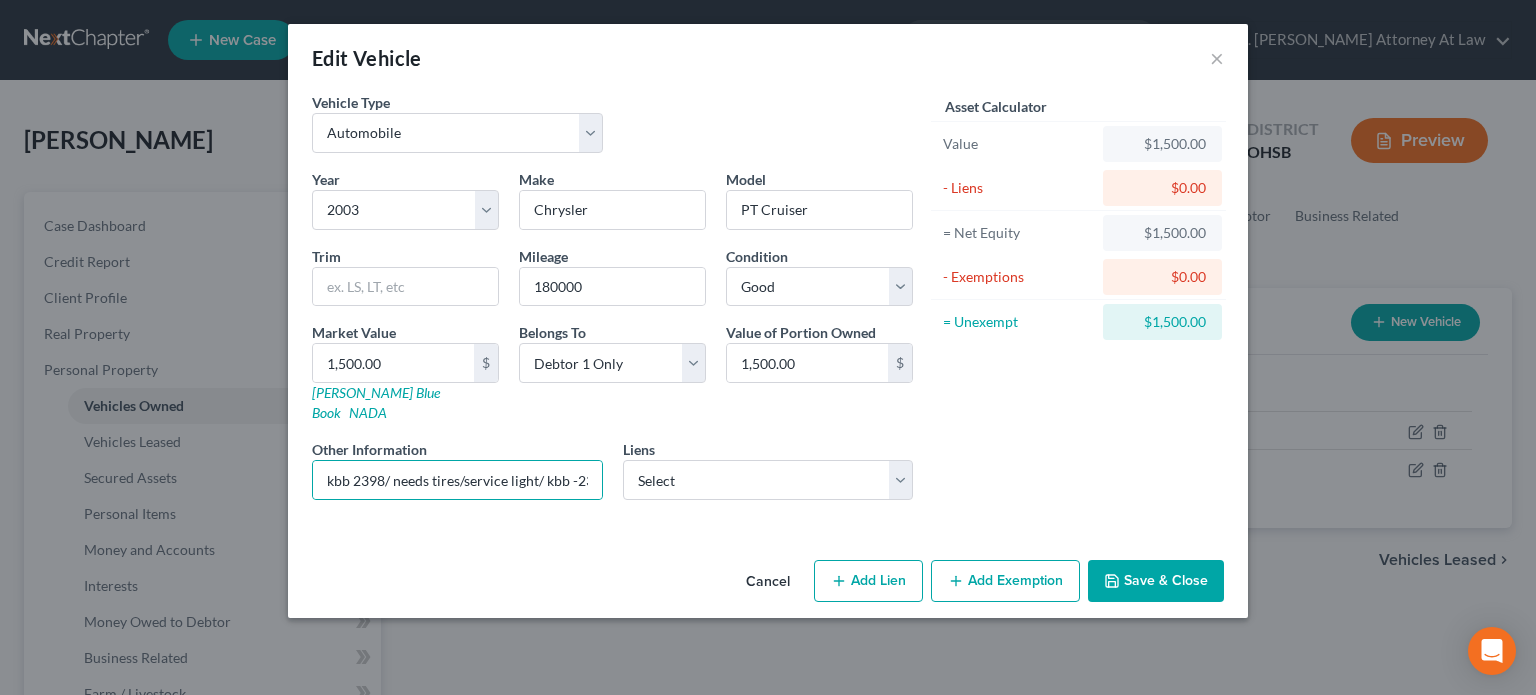 click on "Save & Close" at bounding box center (1156, 581) 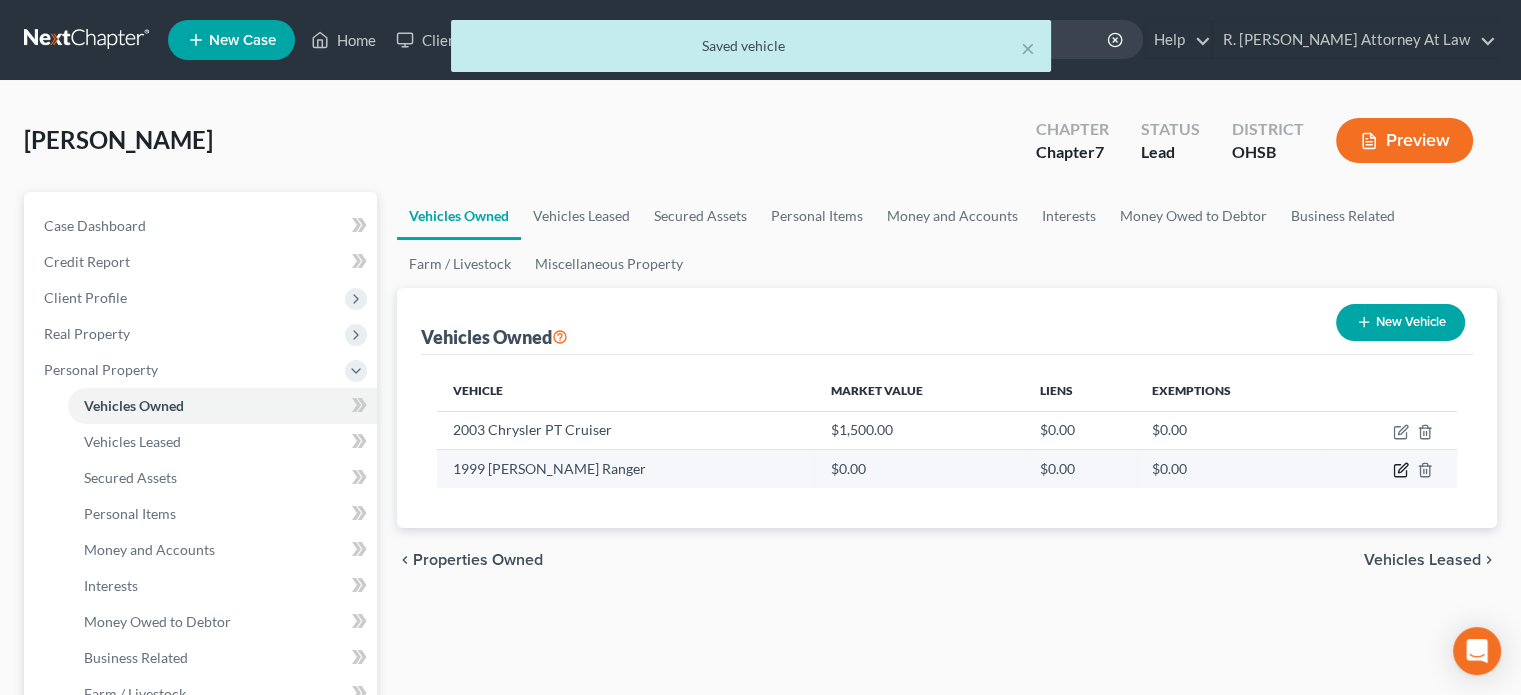 click 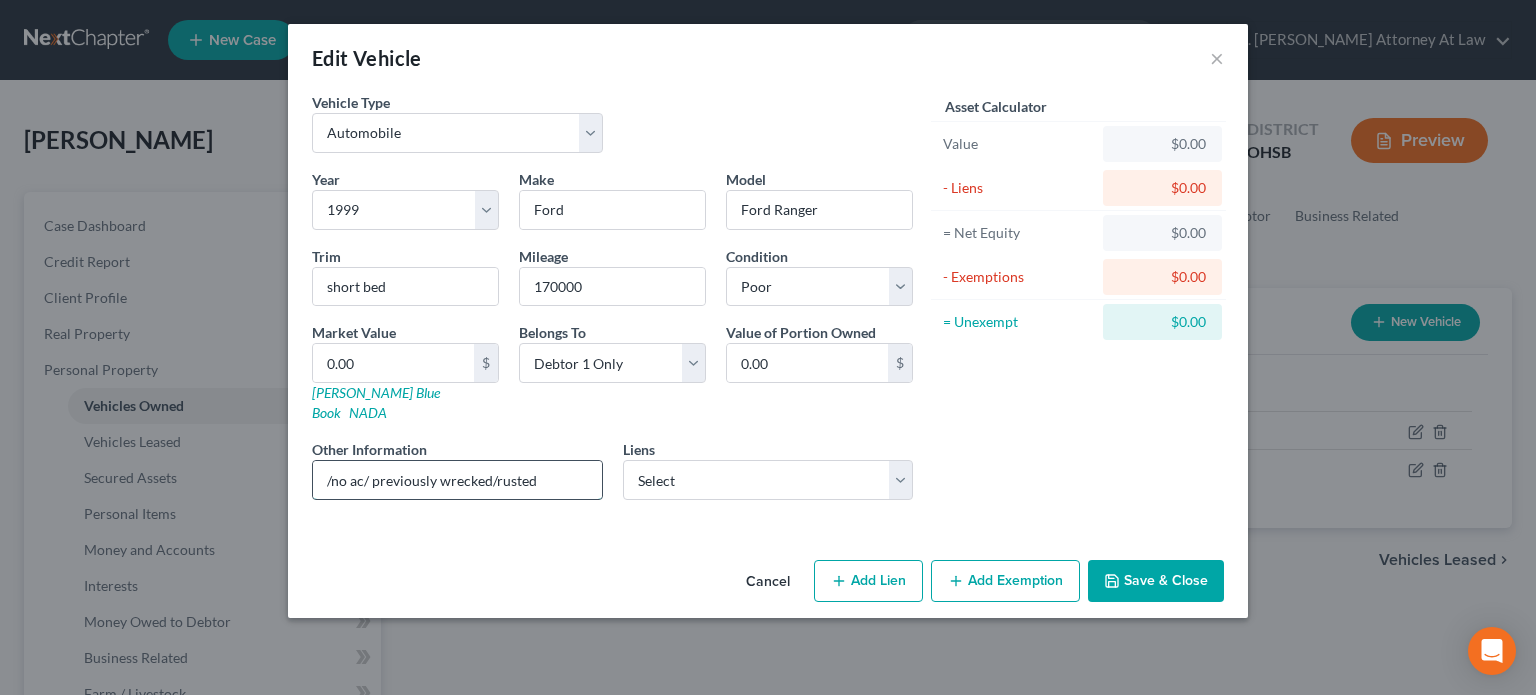 click on "/no ac/ previously wrecked/rusted" at bounding box center (457, 480) 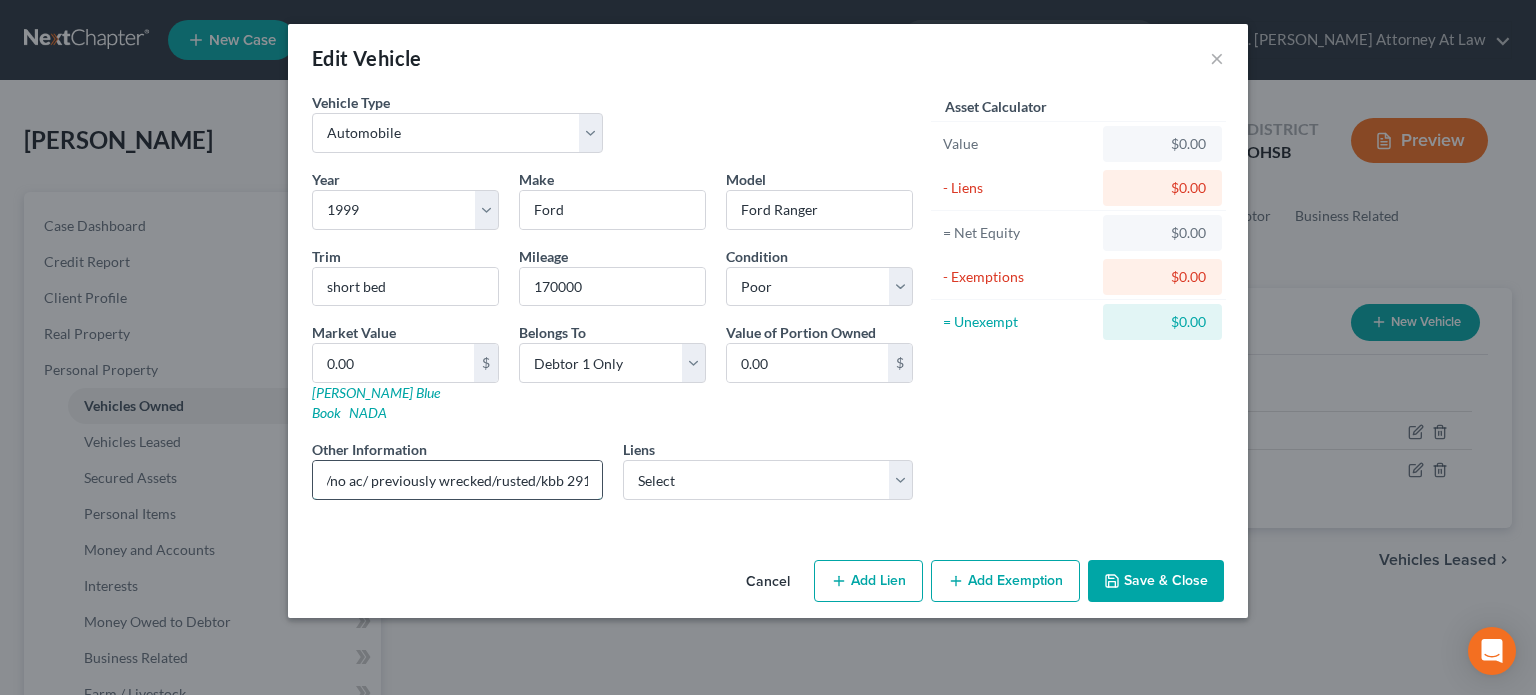 scroll, scrollTop: 0, scrollLeft: 9, axis: horizontal 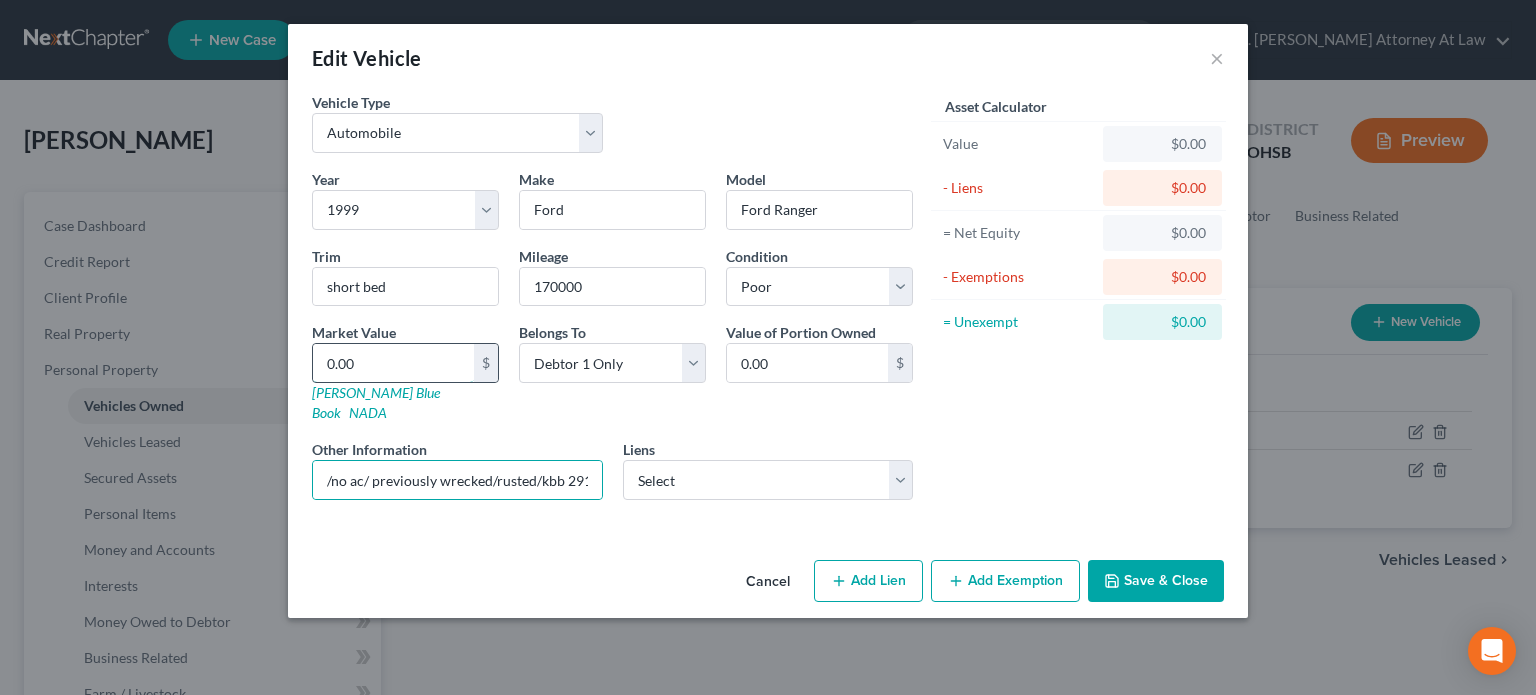 click on "0.00" at bounding box center [393, 363] 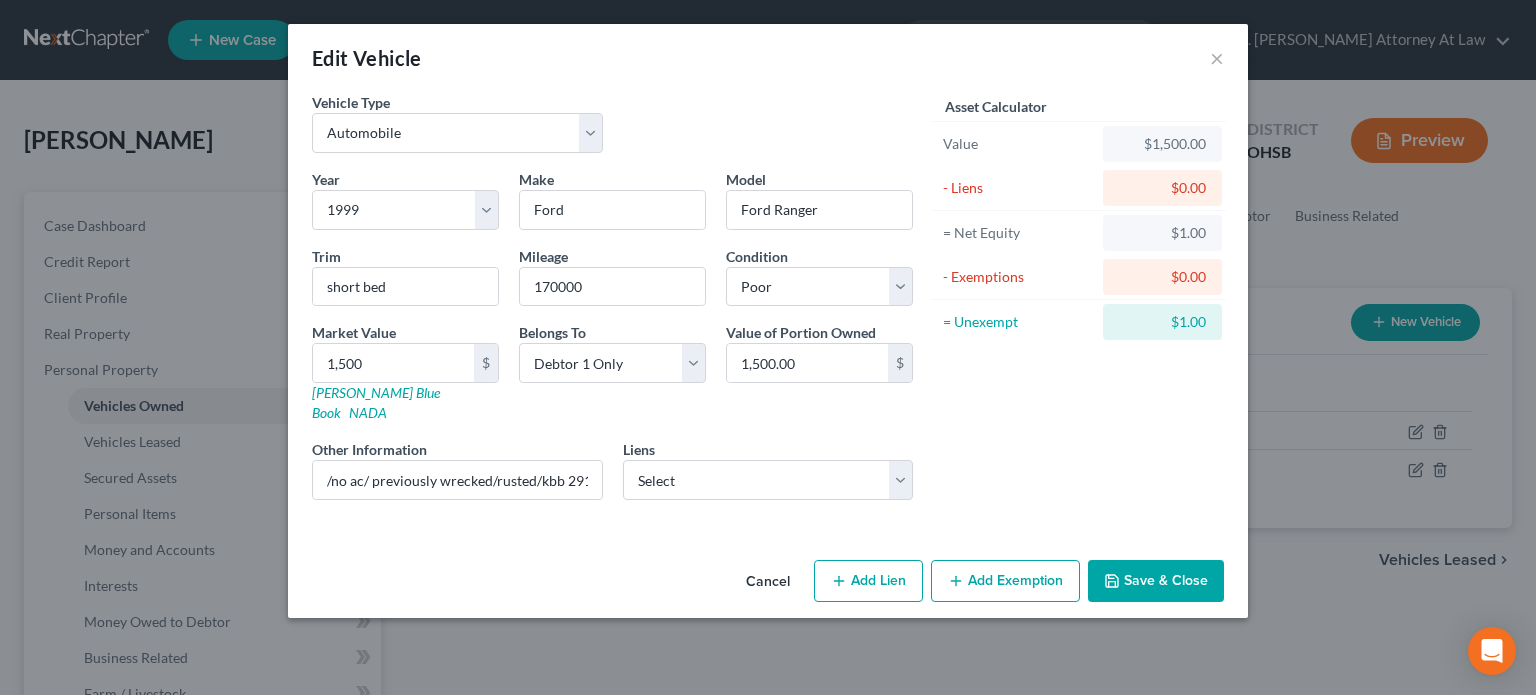 click on "Add Exemption" at bounding box center [1005, 581] 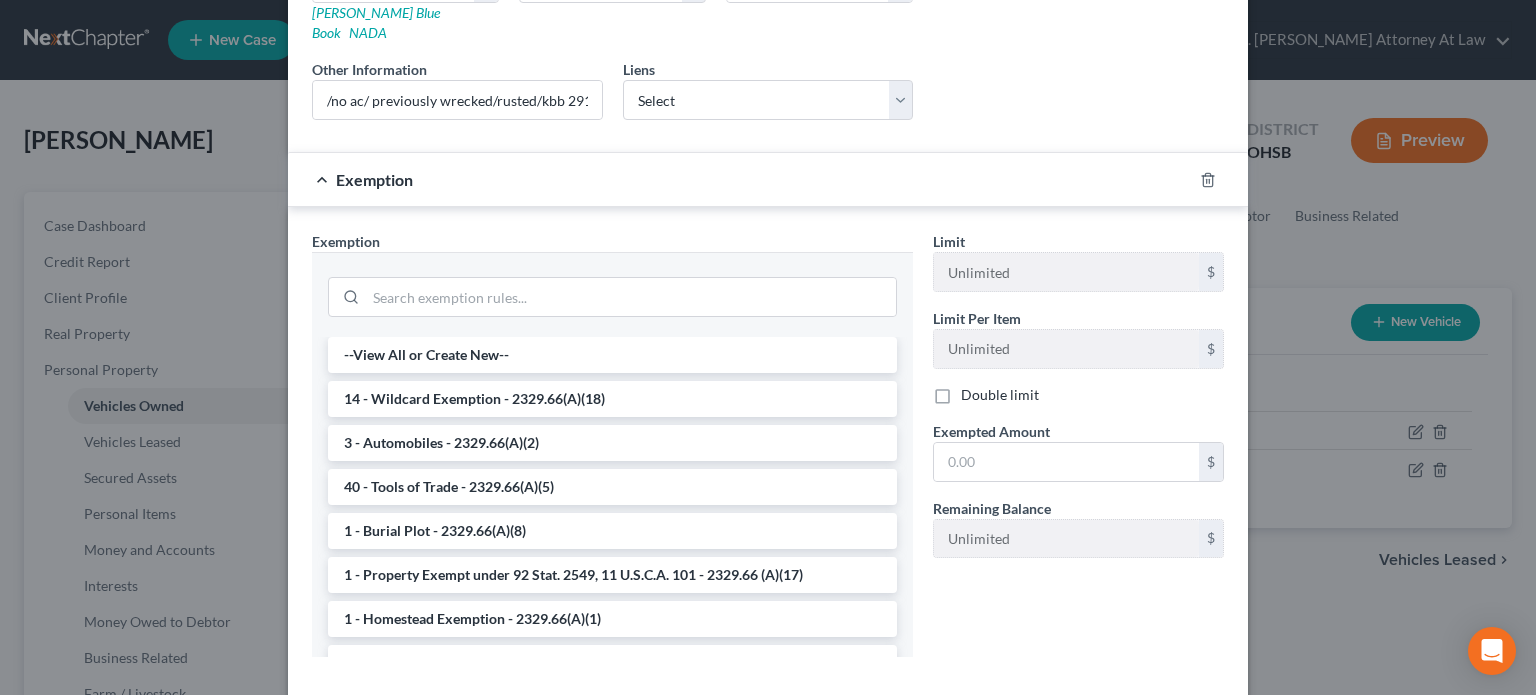 scroll, scrollTop: 400, scrollLeft: 0, axis: vertical 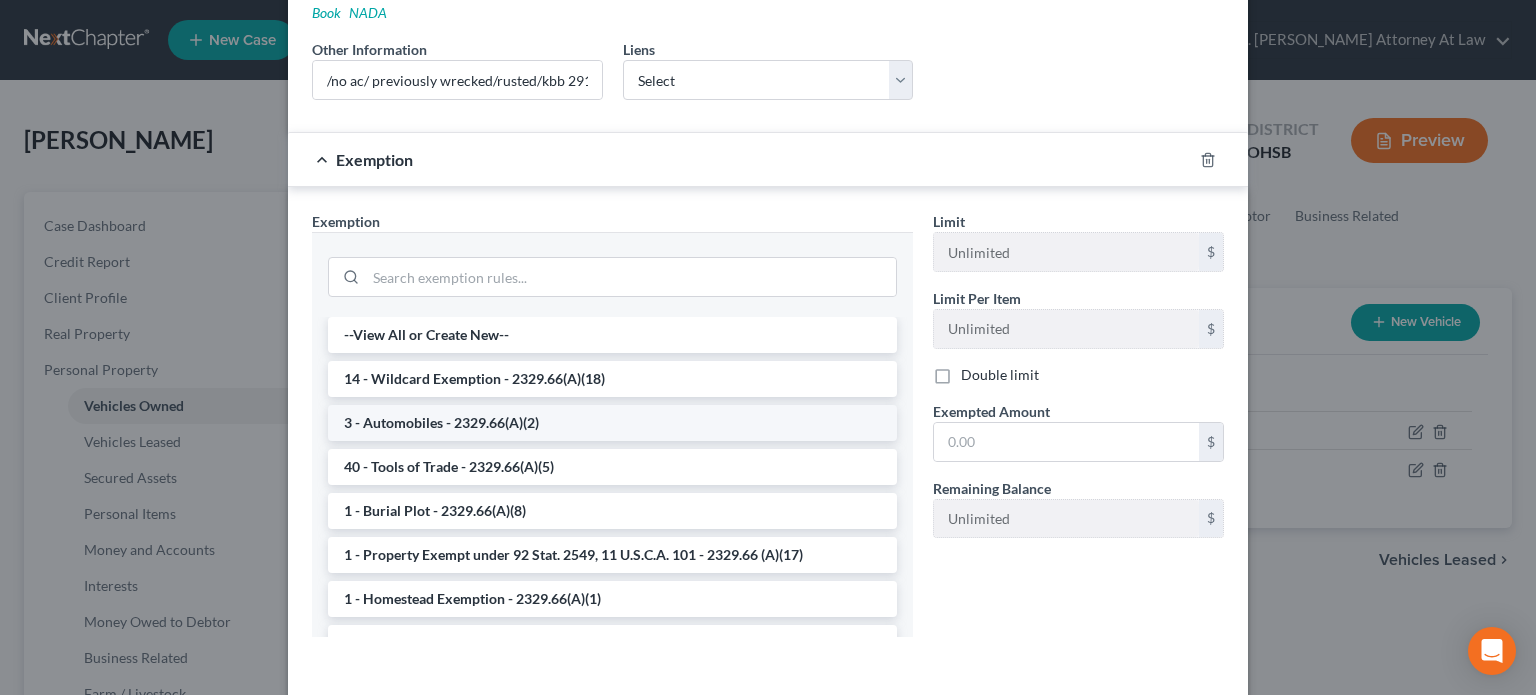 click on "3 - Automobiles - 2329.66(A)(2)" at bounding box center (612, 423) 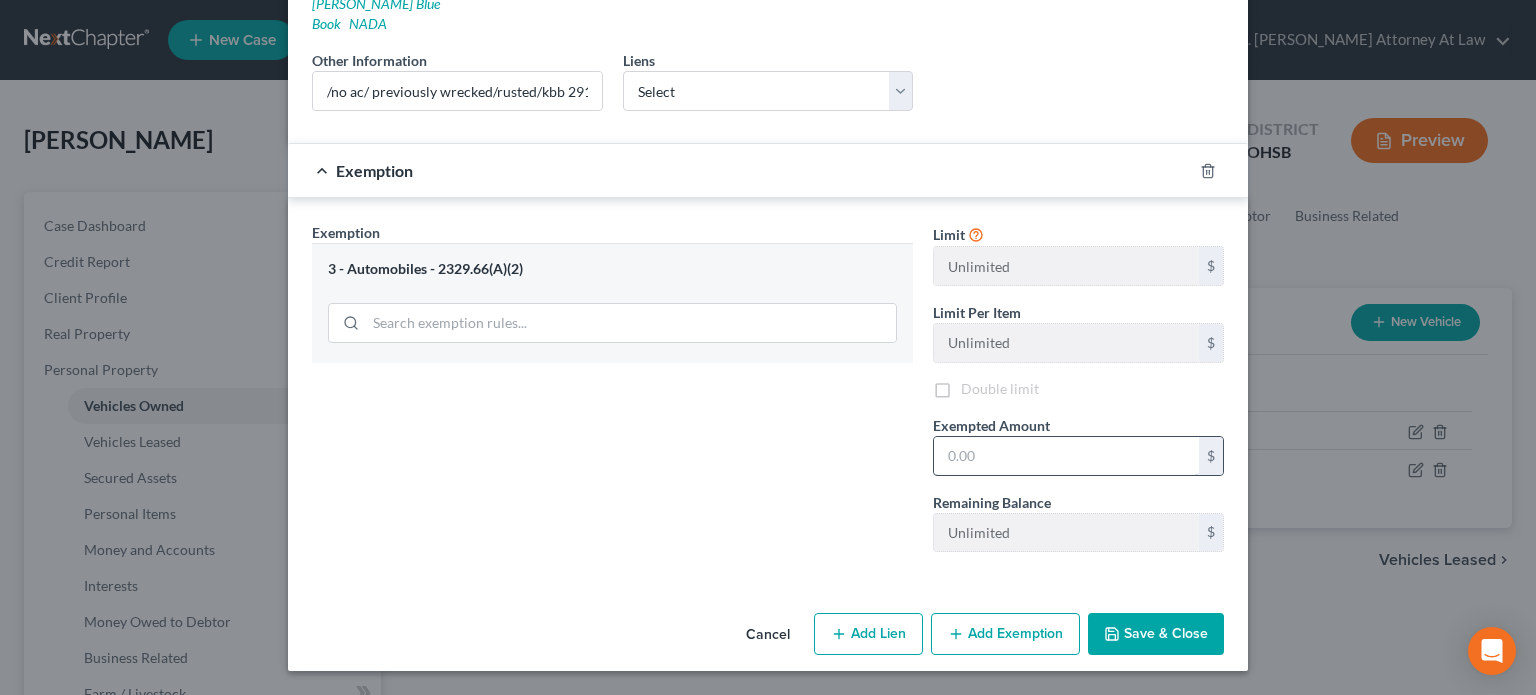 scroll, scrollTop: 364, scrollLeft: 0, axis: vertical 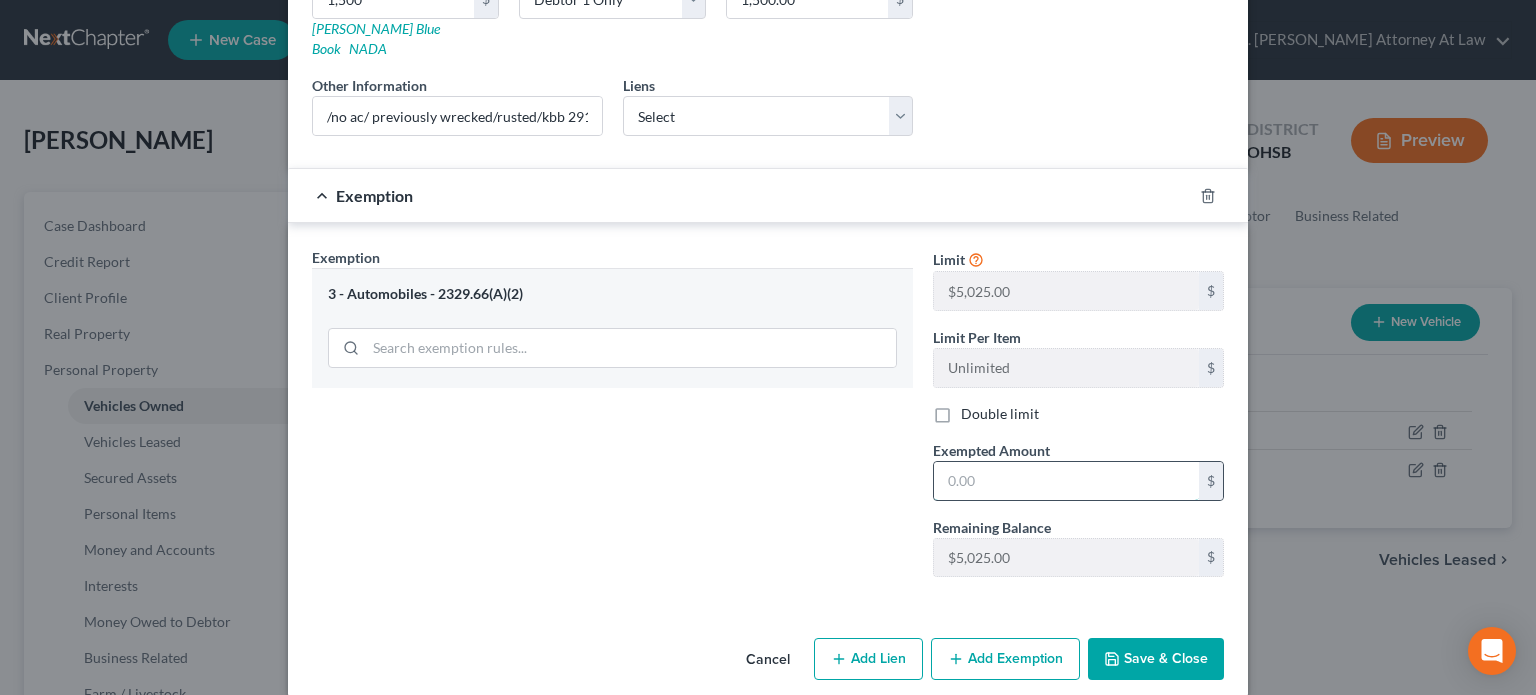click at bounding box center (1066, 481) 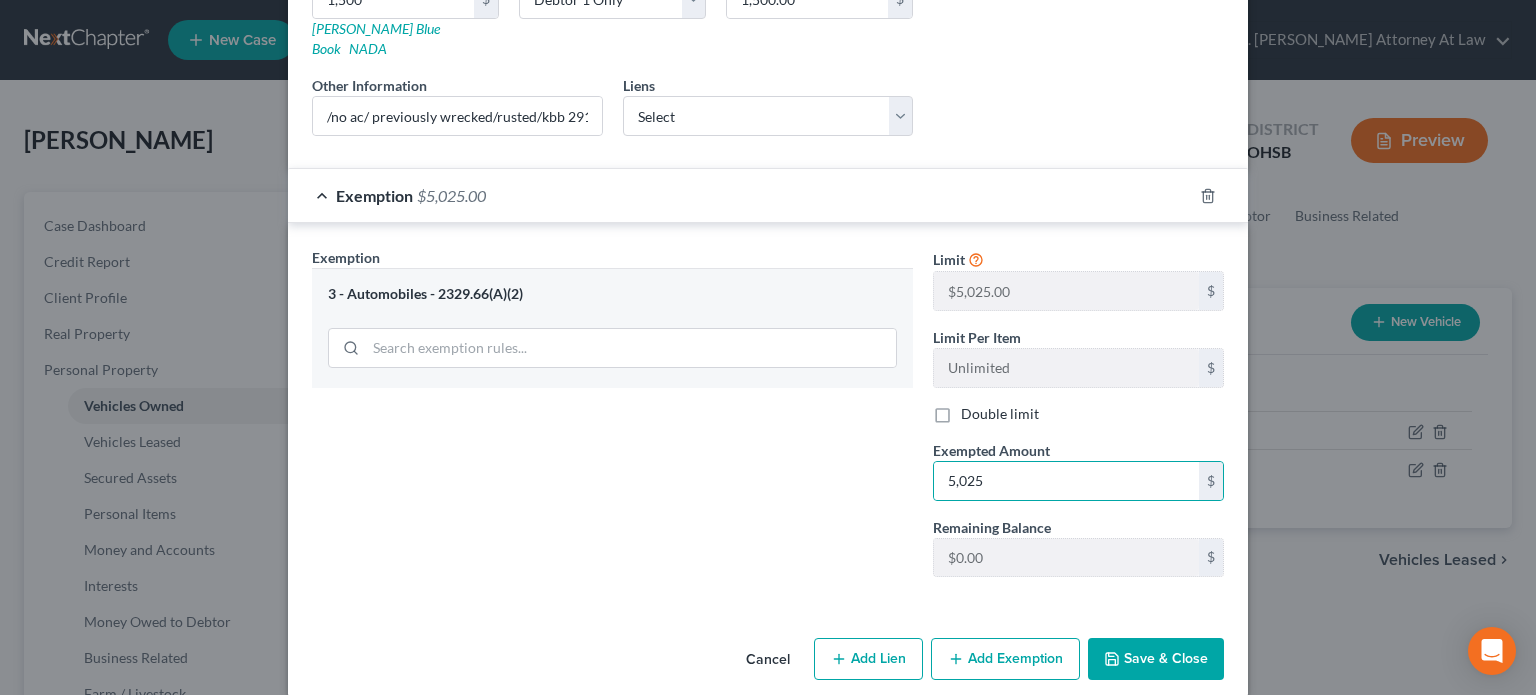 click on "Save & Close" at bounding box center (1156, 659) 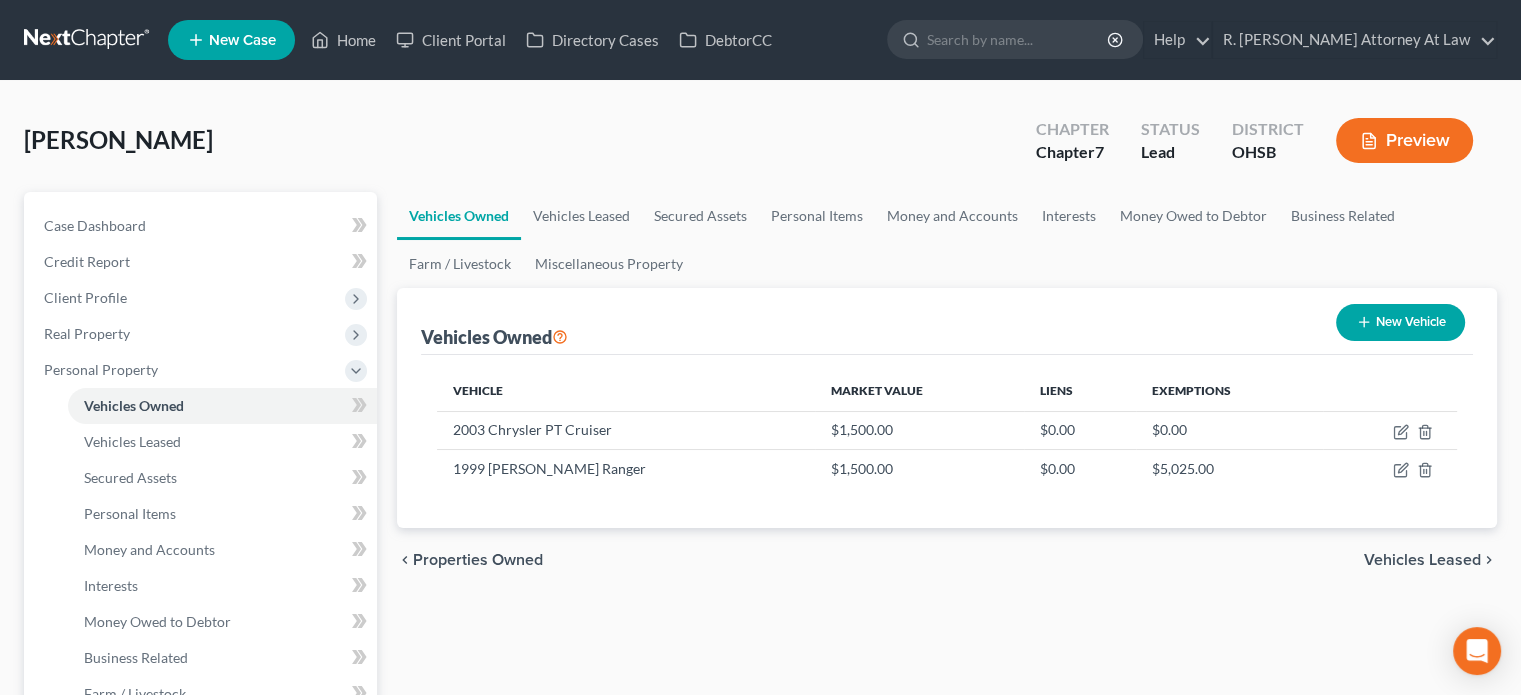 click 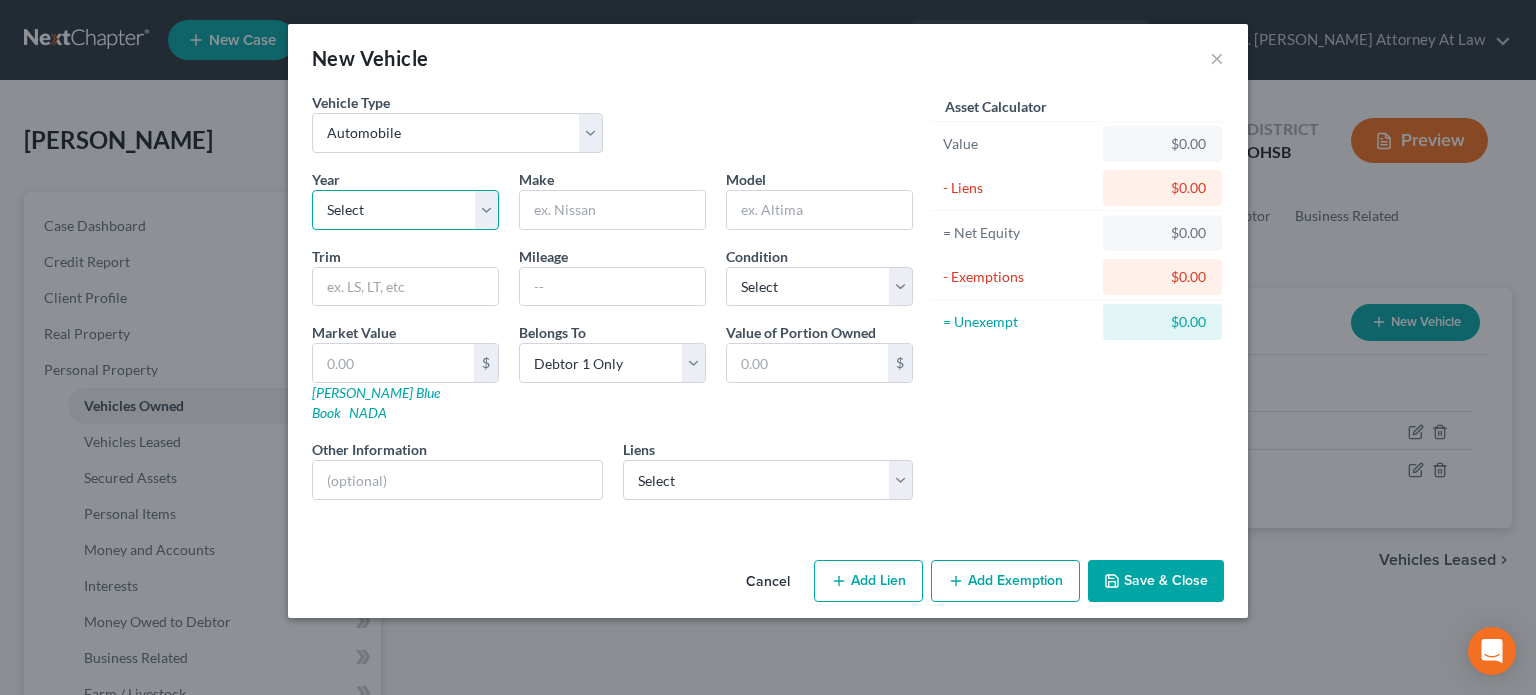 drag, startPoint x: 411, startPoint y: 216, endPoint x: 408, endPoint y: 227, distance: 11.401754 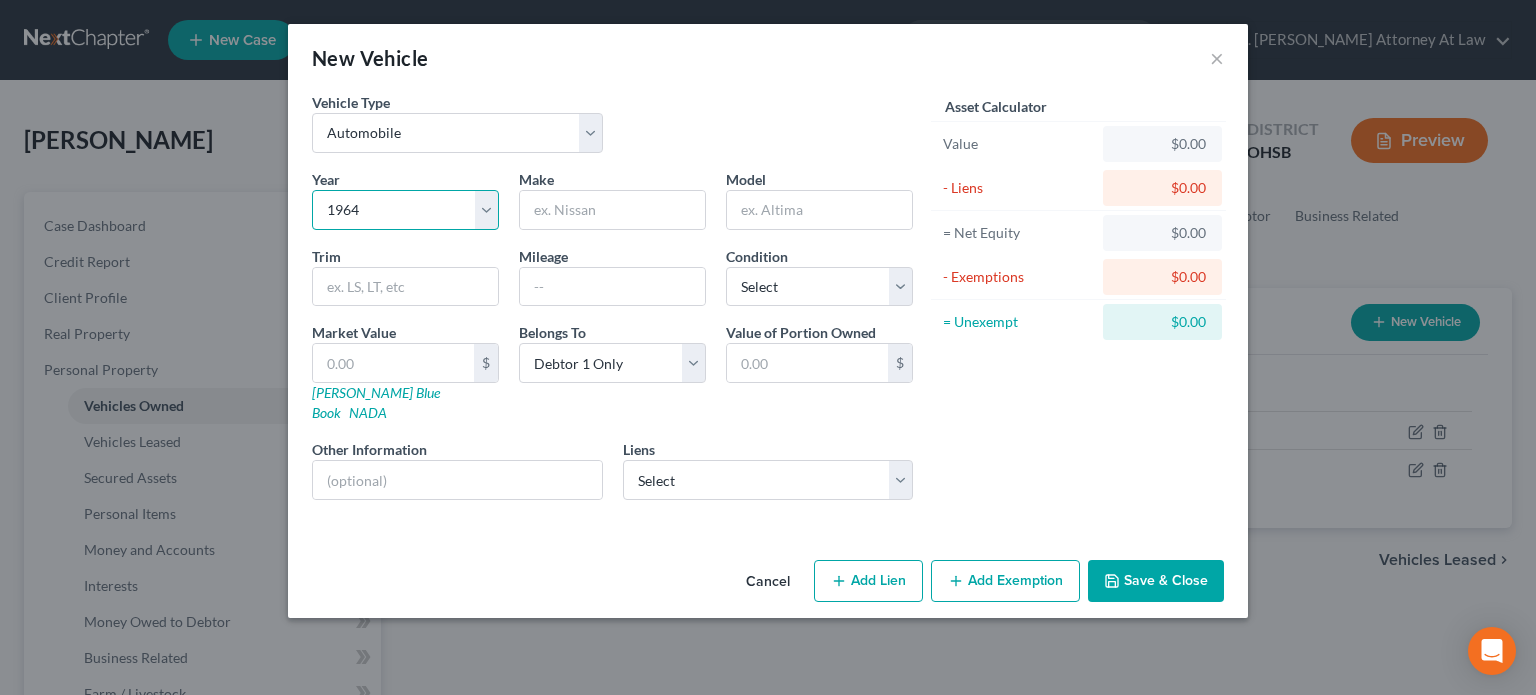 click on "Select 2026 2025 2024 2023 2022 2021 2020 2019 2018 2017 2016 2015 2014 2013 2012 2011 2010 2009 2008 2007 2006 2005 2004 2003 2002 2001 2000 1999 1998 1997 1996 1995 1994 1993 1992 1991 1990 1989 1988 1987 1986 1985 1984 1983 1982 1981 1980 1979 1978 1977 1976 1975 1974 1973 1972 1971 1970 1969 1968 1967 1966 1965 1964 1963 1962 1961 1960 1959 1958 1957 1956 1955 1954 1953 1952 1951 1950 1949 1948 1947 1946 1945 1944 1943 1942 1941 1940 1939 1938 1937 1936 1935 1934 1933 1932 1931 1930 1929 1928 1927 1926 1925 1924 1923 1922 1921 1920 1919 1918 1917 1916 1915 1914 1913 1912 1911 1910 1909 1908 1907 1906 1905 1904 1903 1902 1901" at bounding box center (405, 210) 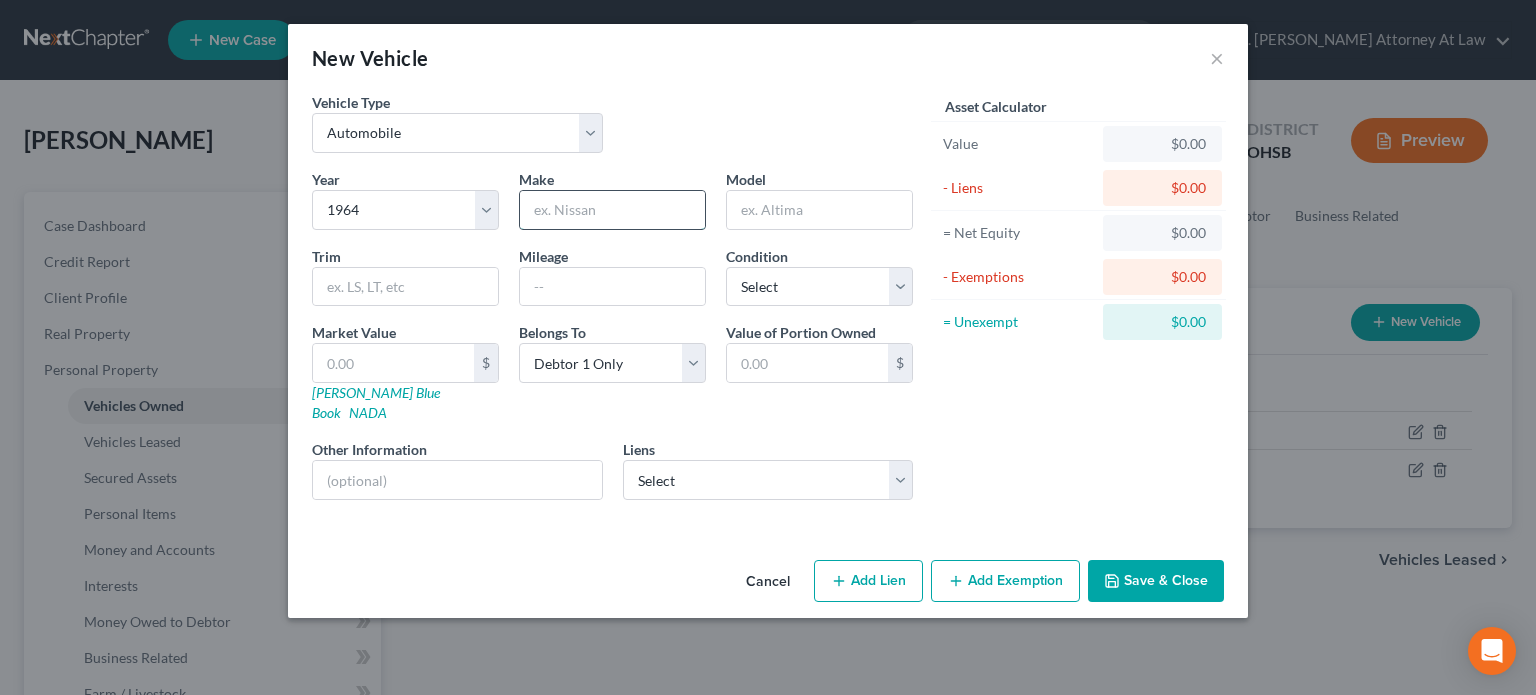 click at bounding box center [612, 210] 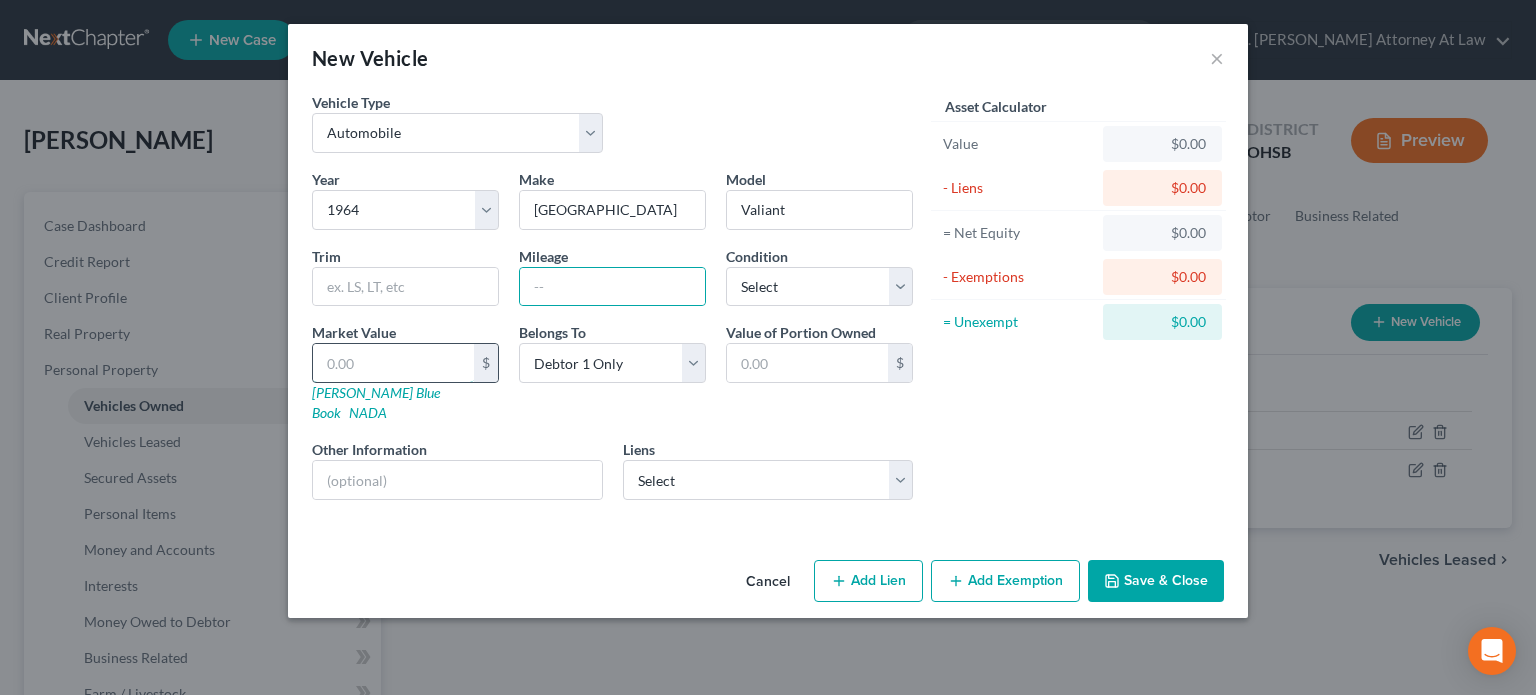 click at bounding box center [393, 363] 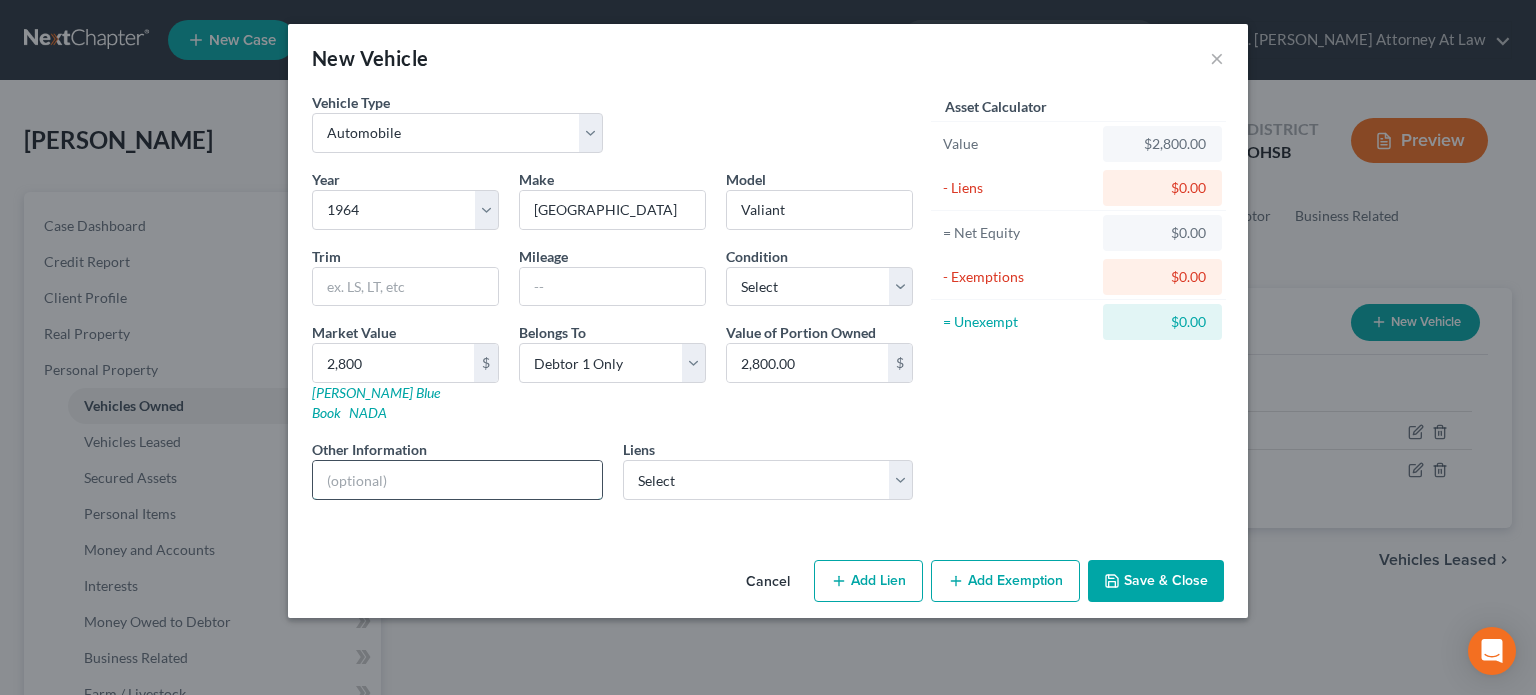 click at bounding box center (457, 480) 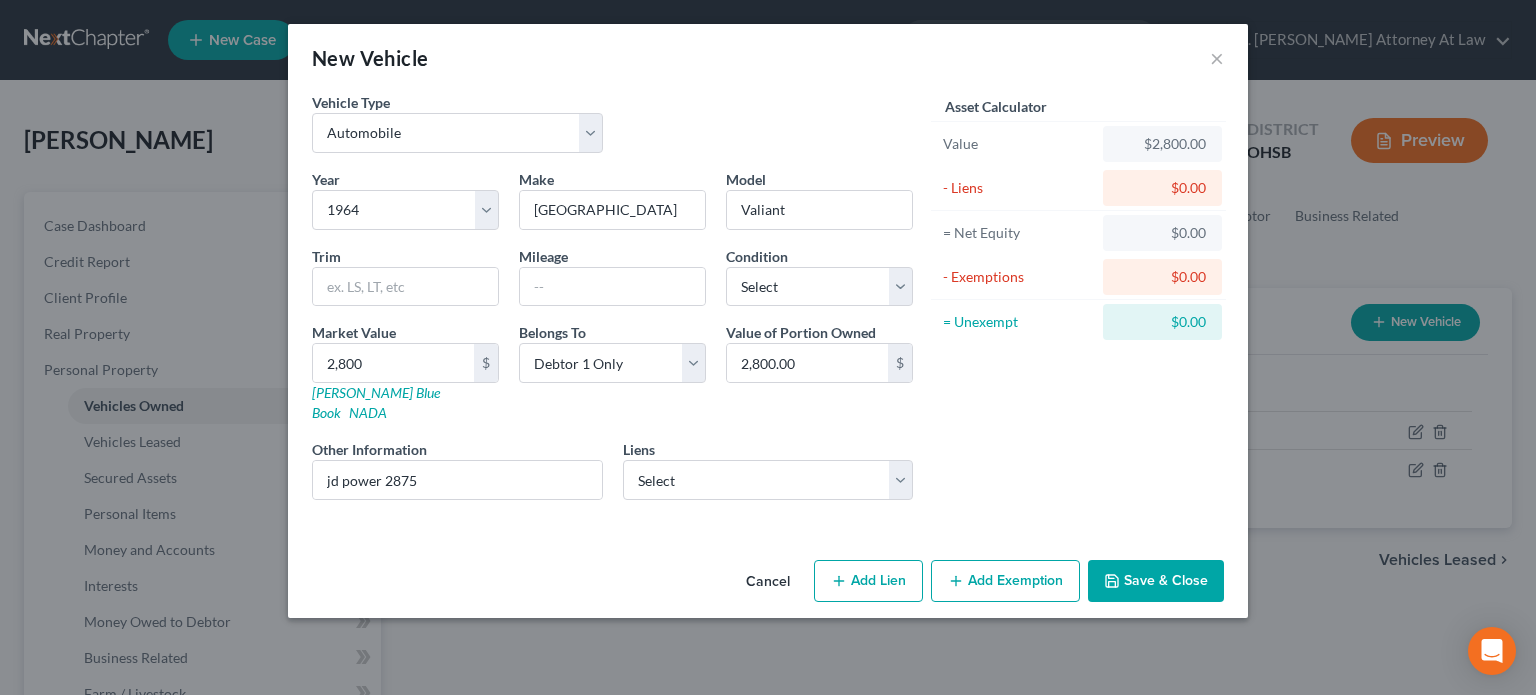 click on "Save & Close" at bounding box center (1156, 581) 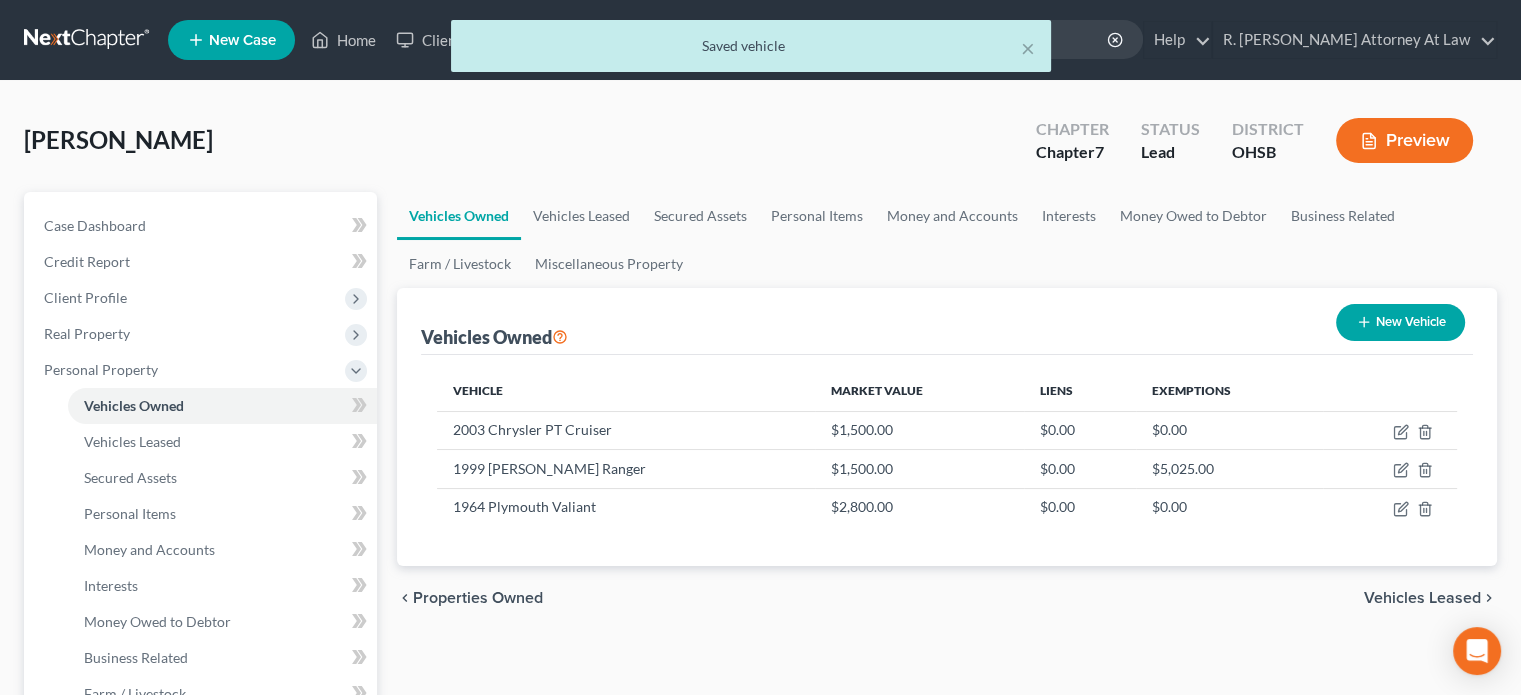 click on "New Vehicle" at bounding box center (1400, 322) 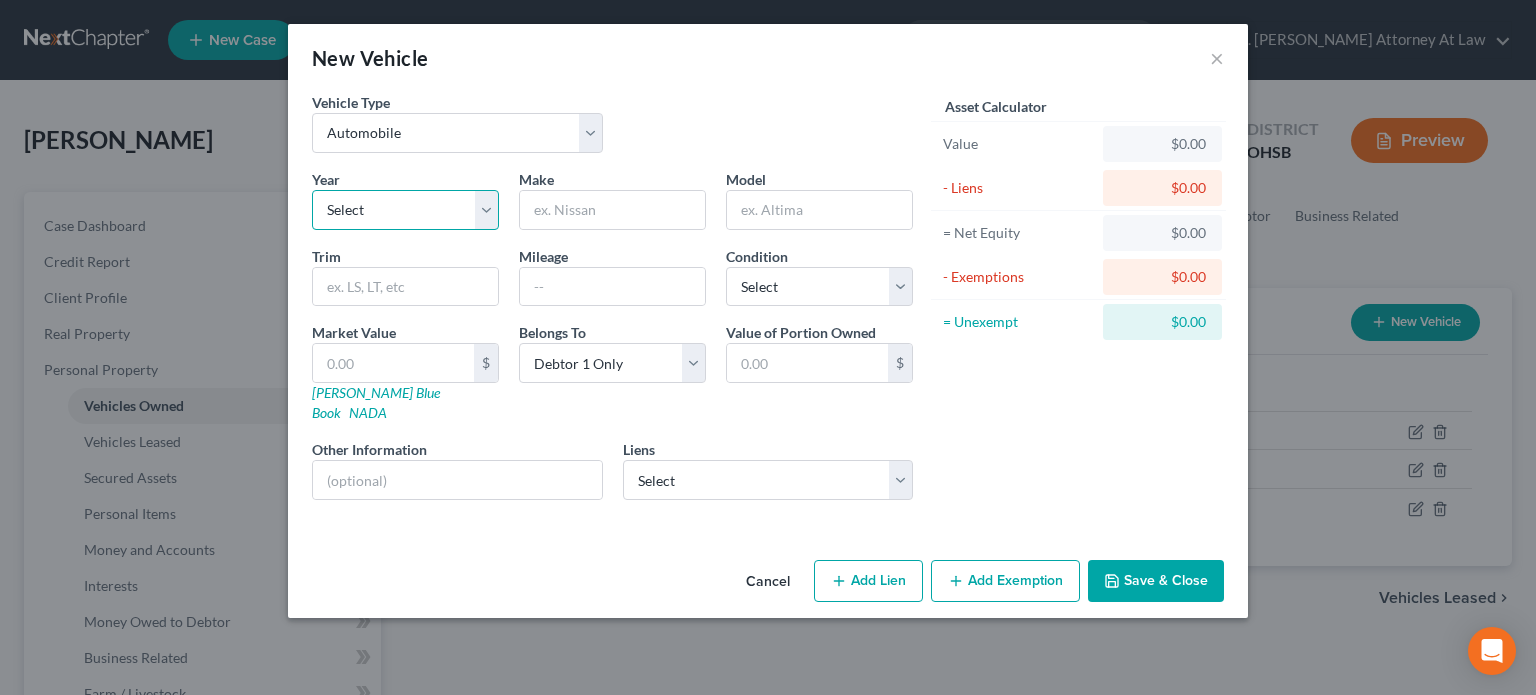 click on "Select 2026 2025 2024 2023 2022 2021 2020 2019 2018 2017 2016 2015 2014 2013 2012 2011 2010 2009 2008 2007 2006 2005 2004 2003 2002 2001 2000 1999 1998 1997 1996 1995 1994 1993 1992 1991 1990 1989 1988 1987 1986 1985 1984 1983 1982 1981 1980 1979 1978 1977 1976 1975 1974 1973 1972 1971 1970 1969 1968 1967 1966 1965 1964 1963 1962 1961 1960 1959 1958 1957 1956 1955 1954 1953 1952 1951 1950 1949 1948 1947 1946 1945 1944 1943 1942 1941 1940 1939 1938 1937 1936 1935 1934 1933 1932 1931 1930 1929 1928 1927 1926 1925 1924 1923 1922 1921 1920 1919 1918 1917 1916 1915 1914 1913 1912 1911 1910 1909 1908 1907 1906 1905 1904 1903 1902 1901" at bounding box center [405, 210] 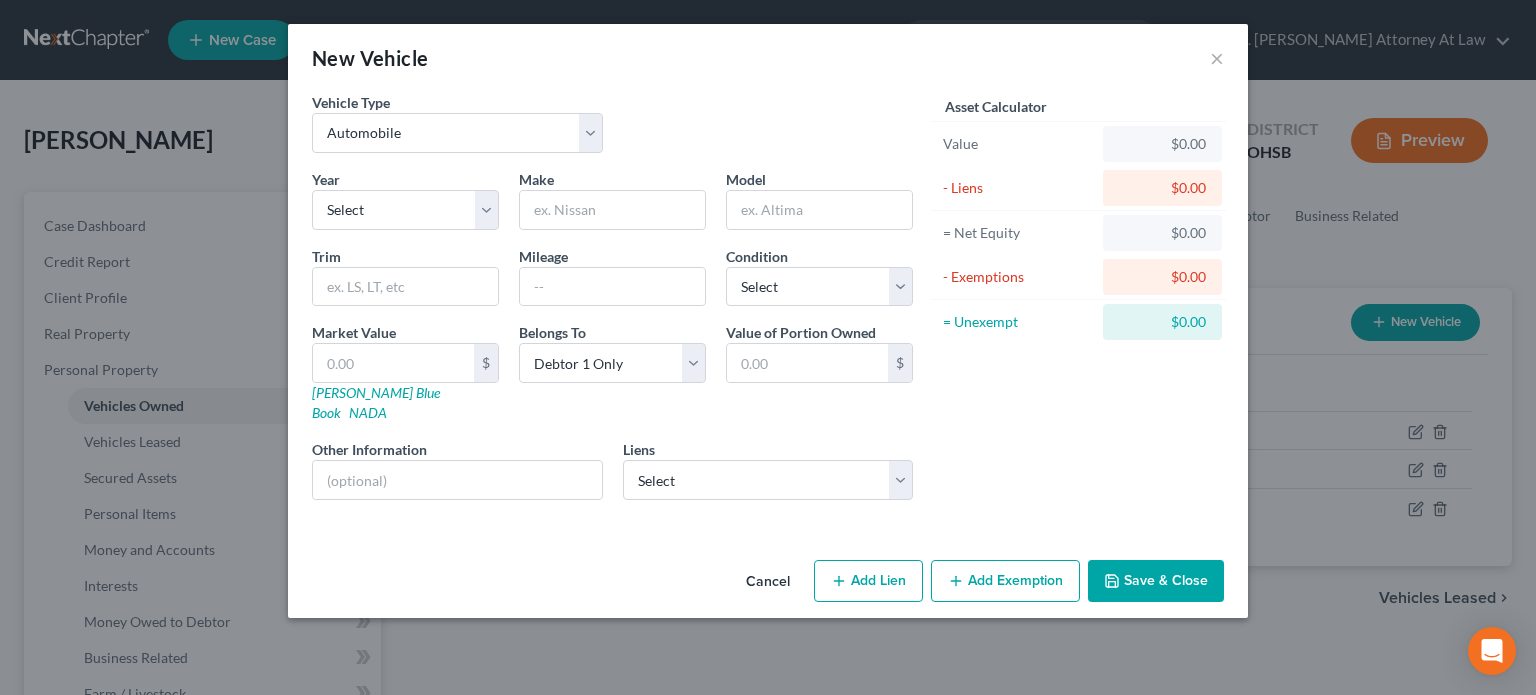 drag, startPoint x: 796, startPoint y: 103, endPoint x: 993, endPoint y: 391, distance: 348.9312 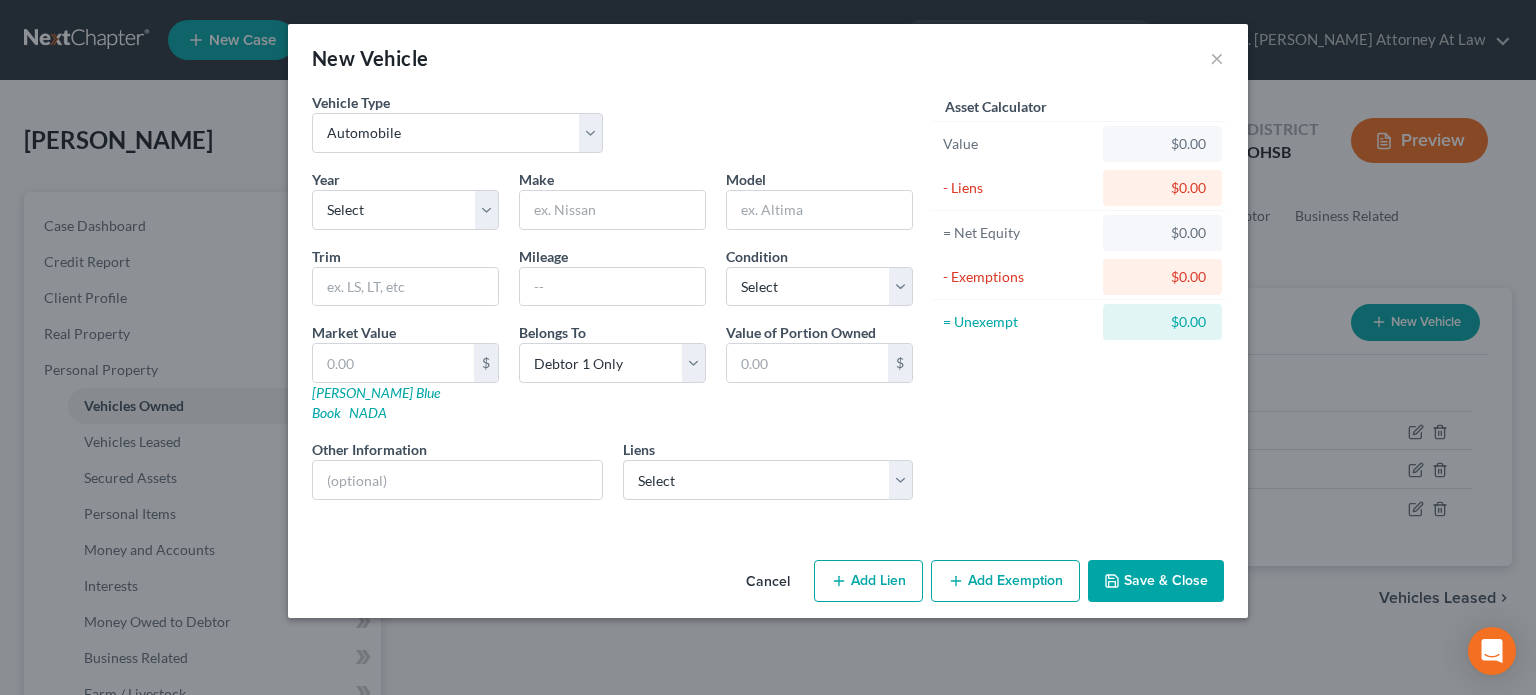 click on "Save & Close" at bounding box center (1156, 581) 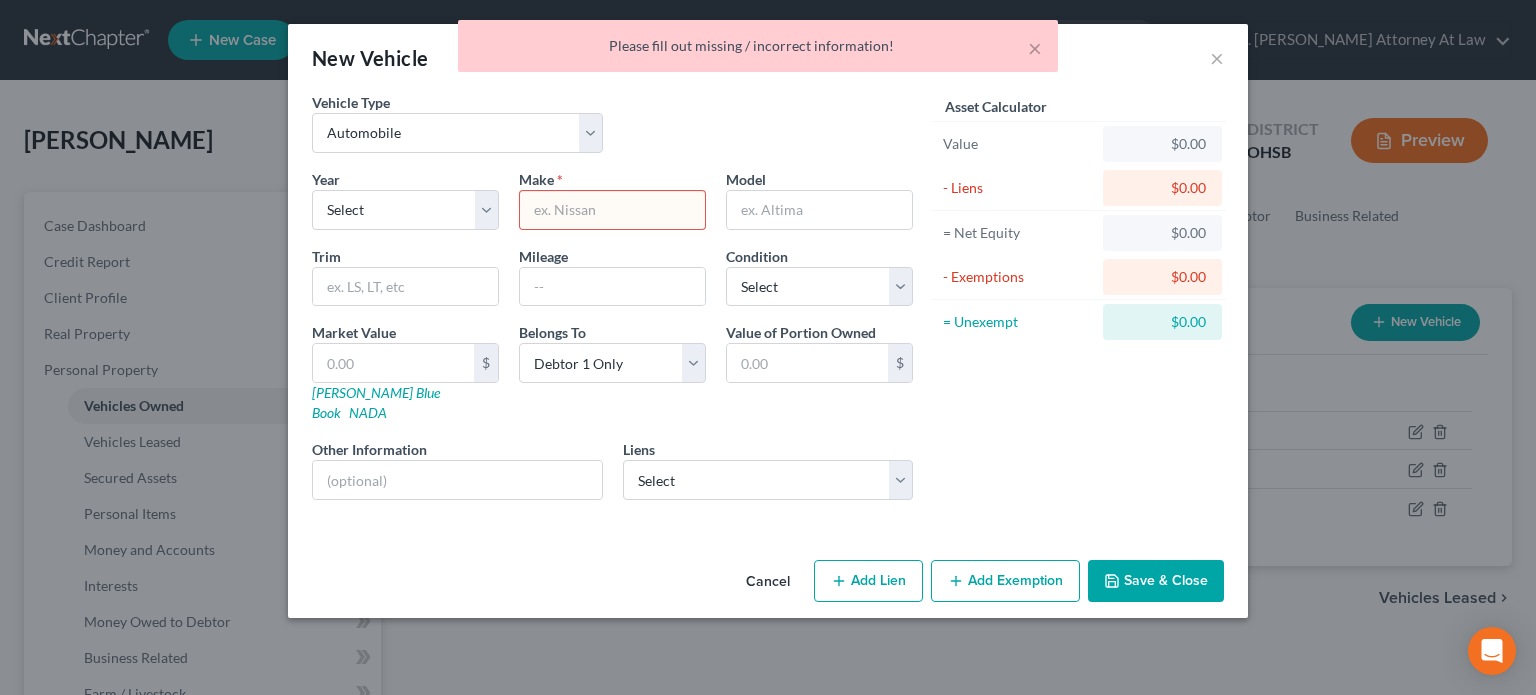 click on "Cancel" at bounding box center [768, 582] 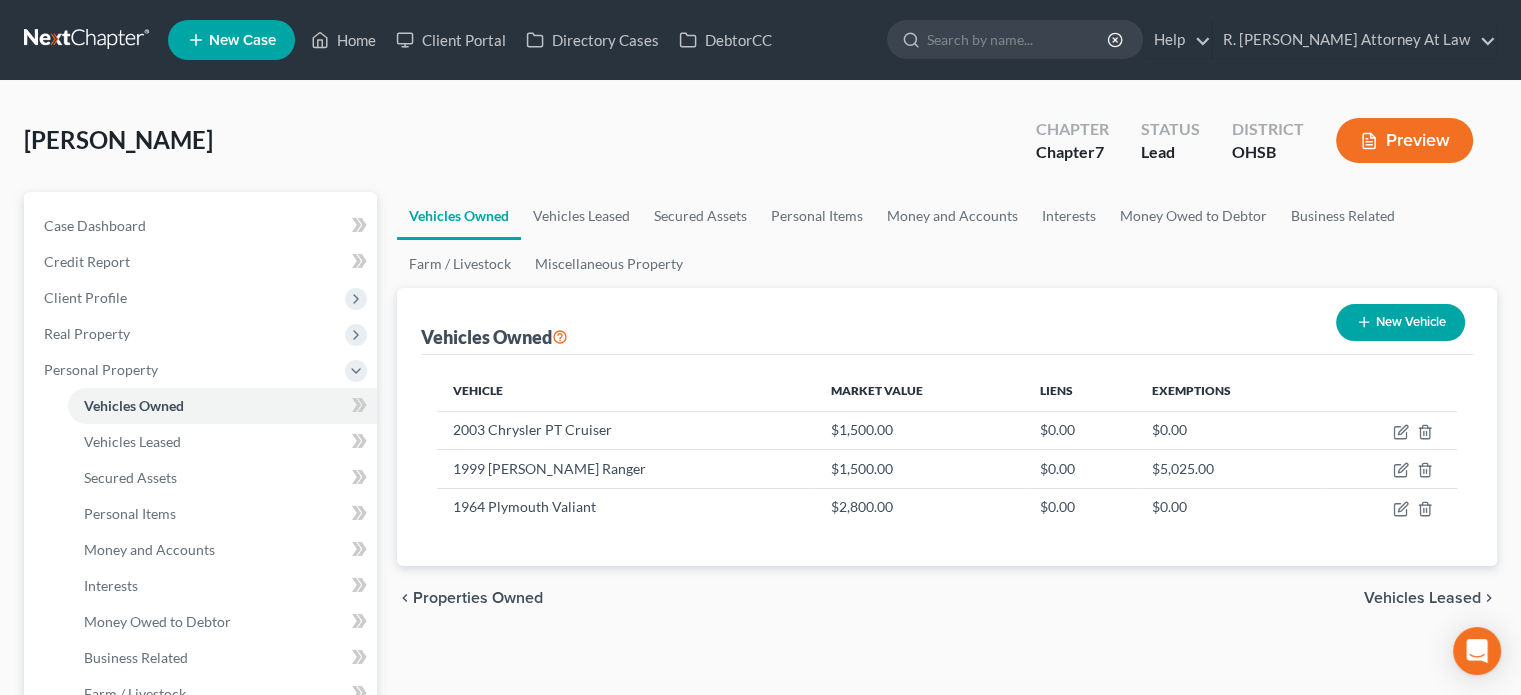 click 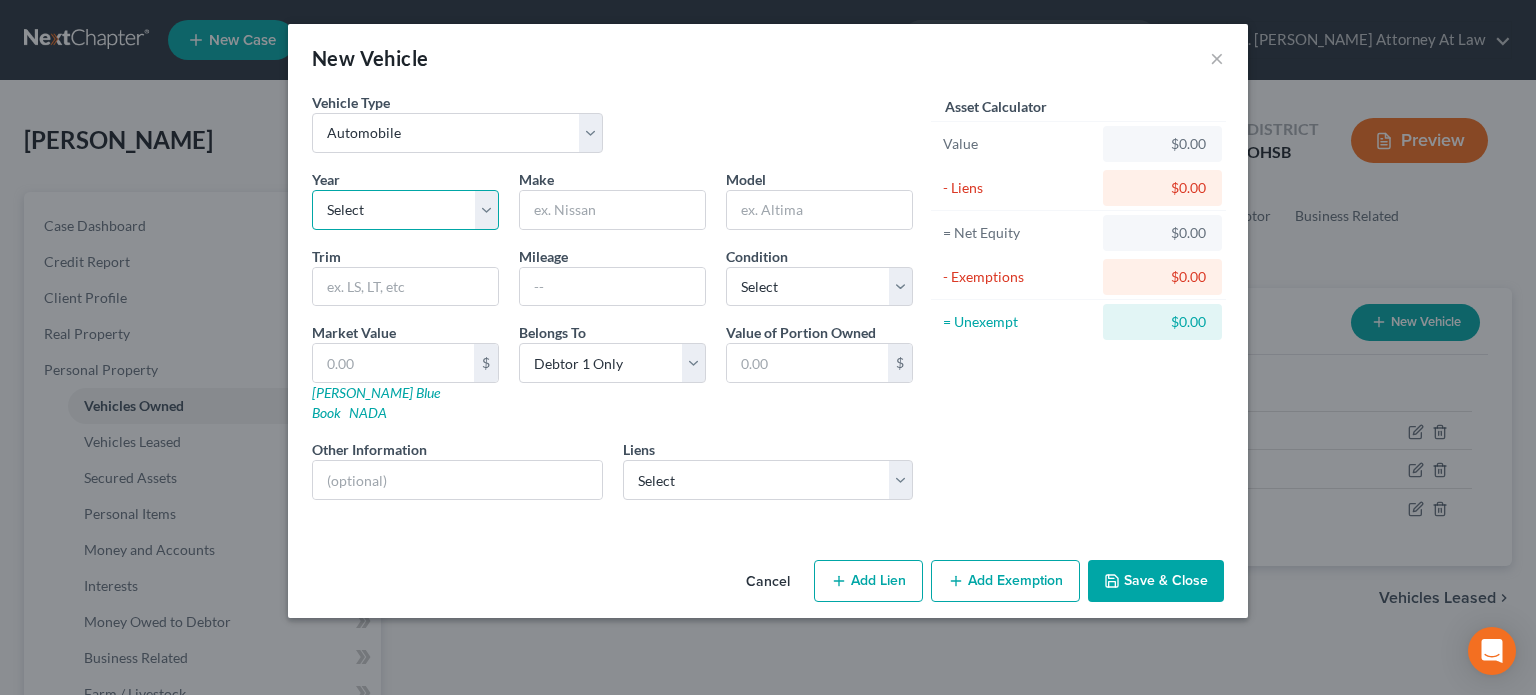 click on "Select 2026 2025 2024 2023 2022 2021 2020 2019 2018 2017 2016 2015 2014 2013 2012 2011 2010 2009 2008 2007 2006 2005 2004 2003 2002 2001 2000 1999 1998 1997 1996 1995 1994 1993 1992 1991 1990 1989 1988 1987 1986 1985 1984 1983 1982 1981 1980 1979 1978 1977 1976 1975 1974 1973 1972 1971 1970 1969 1968 1967 1966 1965 1964 1963 1962 1961 1960 1959 1958 1957 1956 1955 1954 1953 1952 1951 1950 1949 1948 1947 1946 1945 1944 1943 1942 1941 1940 1939 1938 1937 1936 1935 1934 1933 1932 1931 1930 1929 1928 1927 1926 1925 1924 1923 1922 1921 1920 1919 1918 1917 1916 1915 1914 1913 1912 1911 1910 1909 1908 1907 1906 1905 1904 1903 1902 1901" at bounding box center [405, 210] 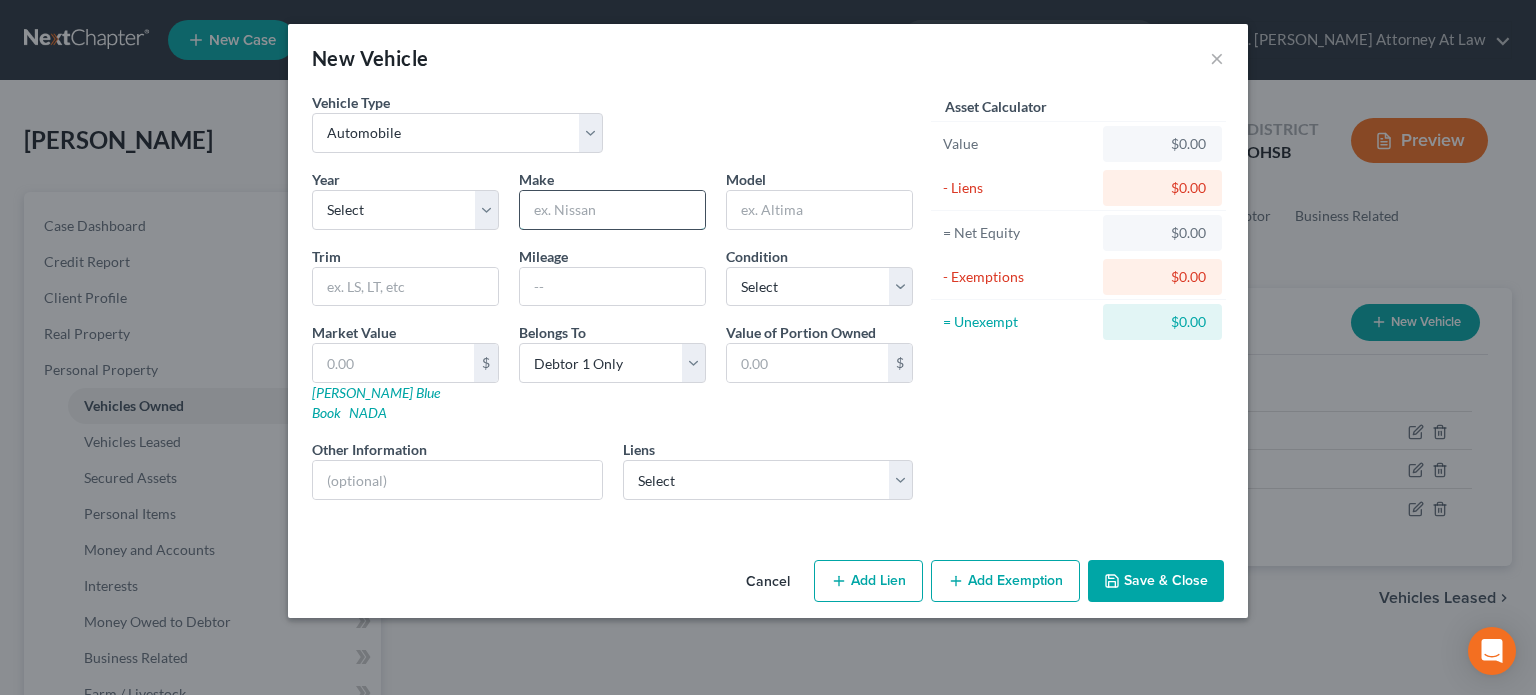 click at bounding box center (612, 210) 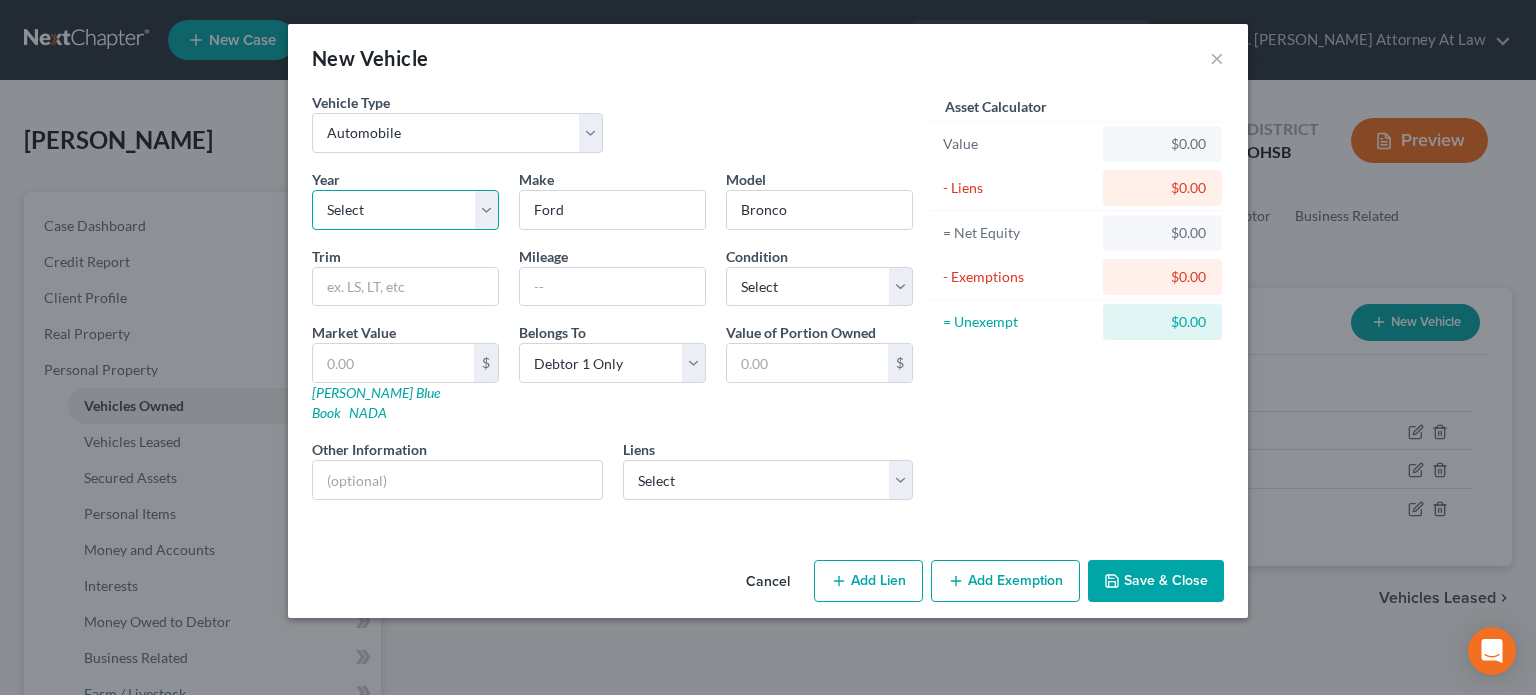 click on "Select 2026 2025 2024 2023 2022 2021 2020 2019 2018 2017 2016 2015 2014 2013 2012 2011 2010 2009 2008 2007 2006 2005 2004 2003 2002 2001 2000 1999 1998 1997 1996 1995 1994 1993 1992 1991 1990 1989 1988 1987 1986 1985 1984 1983 1982 1981 1980 1979 1978 1977 1976 1975 1974 1973 1972 1971 1970 1969 1968 1967 1966 1965 1964 1963 1962 1961 1960 1959 1958 1957 1956 1955 1954 1953 1952 1951 1950 1949 1948 1947 1946 1945 1944 1943 1942 1941 1940 1939 1938 1937 1936 1935 1934 1933 1932 1931 1930 1929 1928 1927 1926 1925 1924 1923 1922 1921 1920 1919 1918 1917 1916 1915 1914 1913 1912 1911 1910 1909 1908 1907 1906 1905 1904 1903 1902 1901" at bounding box center (405, 210) 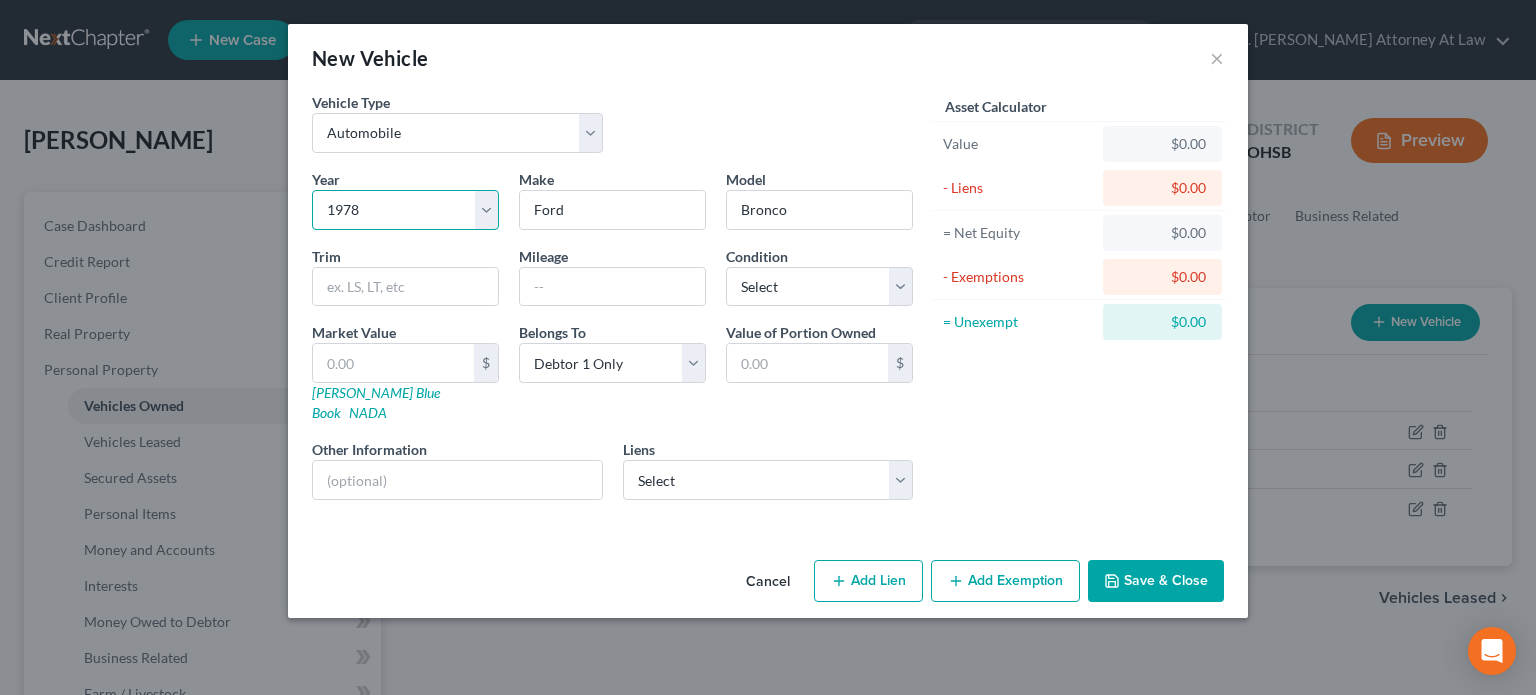 click on "Select 2026 2025 2024 2023 2022 2021 2020 2019 2018 2017 2016 2015 2014 2013 2012 2011 2010 2009 2008 2007 2006 2005 2004 2003 2002 2001 2000 1999 1998 1997 1996 1995 1994 1993 1992 1991 1990 1989 1988 1987 1986 1985 1984 1983 1982 1981 1980 1979 1978 1977 1976 1975 1974 1973 1972 1971 1970 1969 1968 1967 1966 1965 1964 1963 1962 1961 1960 1959 1958 1957 1956 1955 1954 1953 1952 1951 1950 1949 1948 1947 1946 1945 1944 1943 1942 1941 1940 1939 1938 1937 1936 1935 1934 1933 1932 1931 1930 1929 1928 1927 1926 1925 1924 1923 1922 1921 1920 1919 1918 1917 1916 1915 1914 1913 1912 1911 1910 1909 1908 1907 1906 1905 1904 1903 1902 1901" at bounding box center (405, 210) 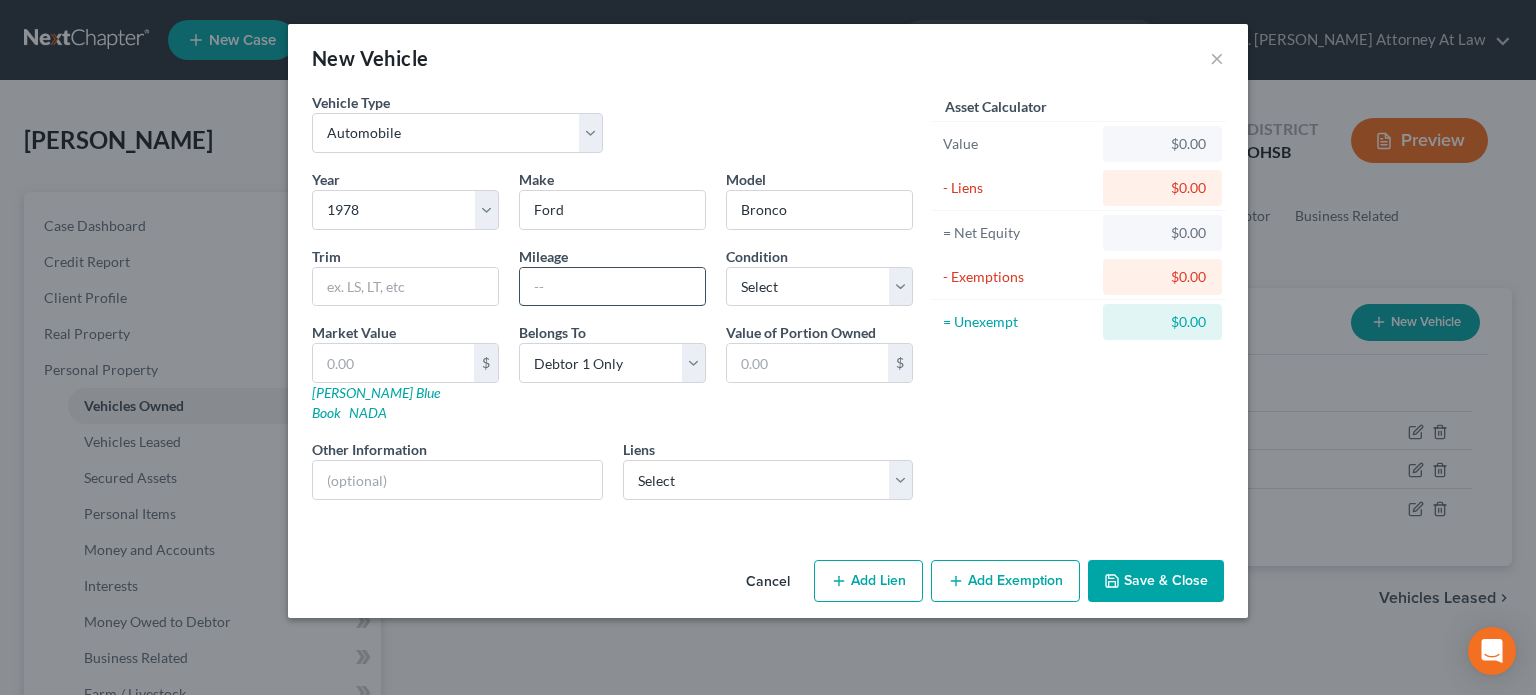 click at bounding box center (612, 287) 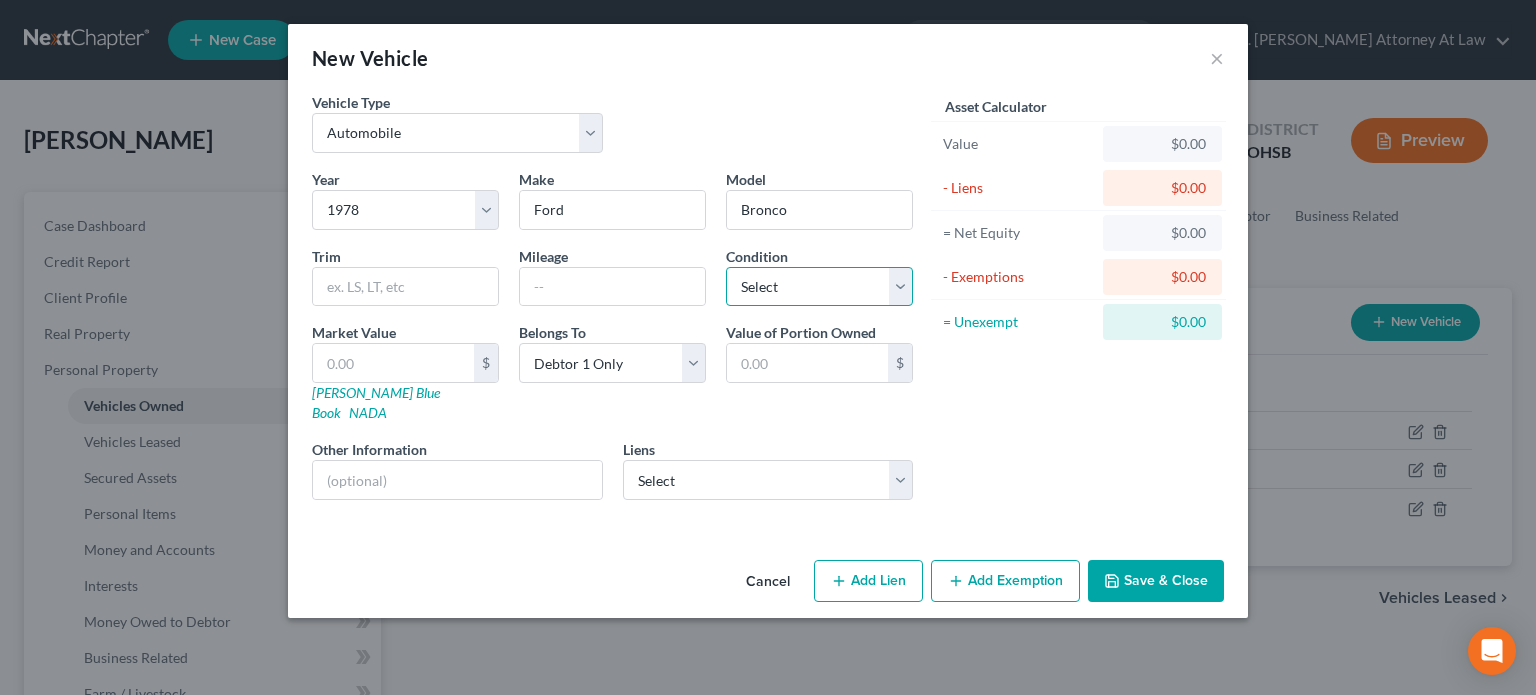 drag, startPoint x: 776, startPoint y: 268, endPoint x: 766, endPoint y: 303, distance: 36.40055 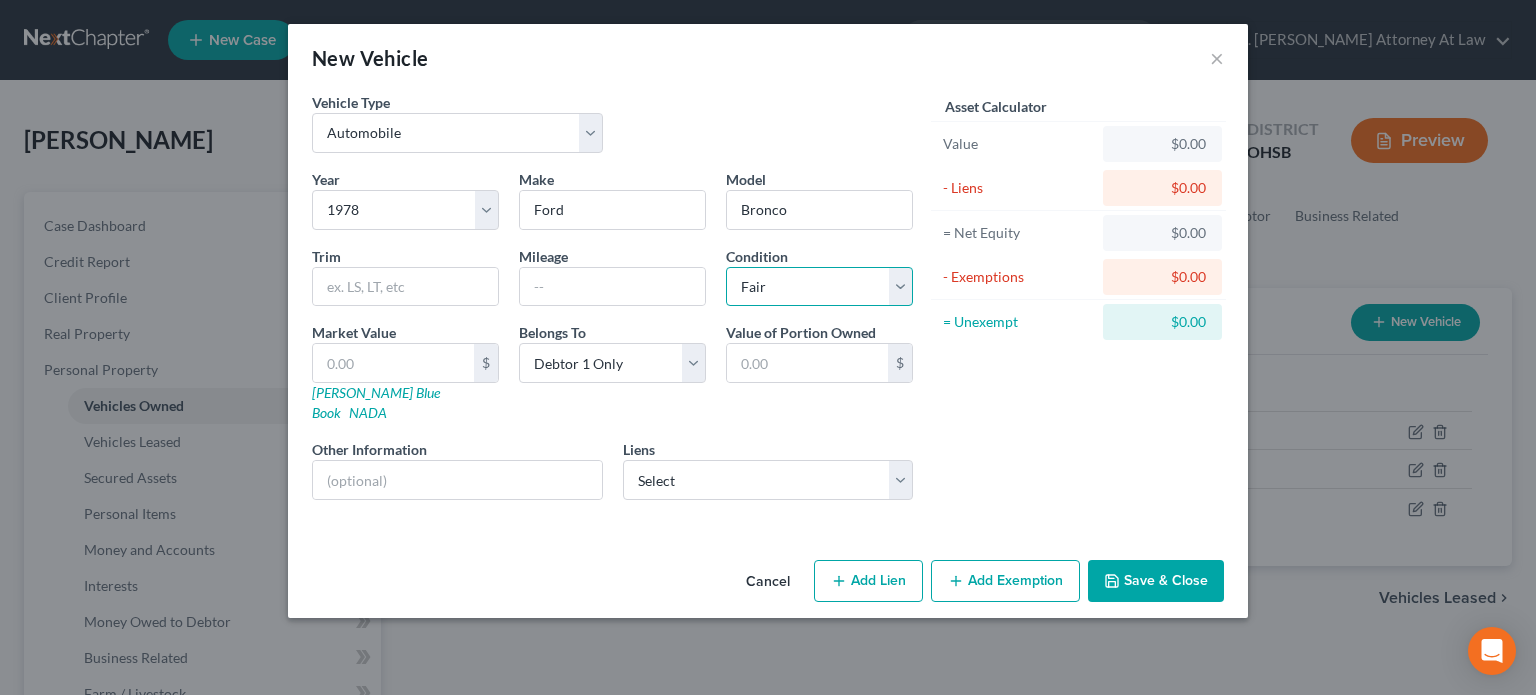 click on "Select Excellent Very Good Good Fair Poor" at bounding box center (819, 287) 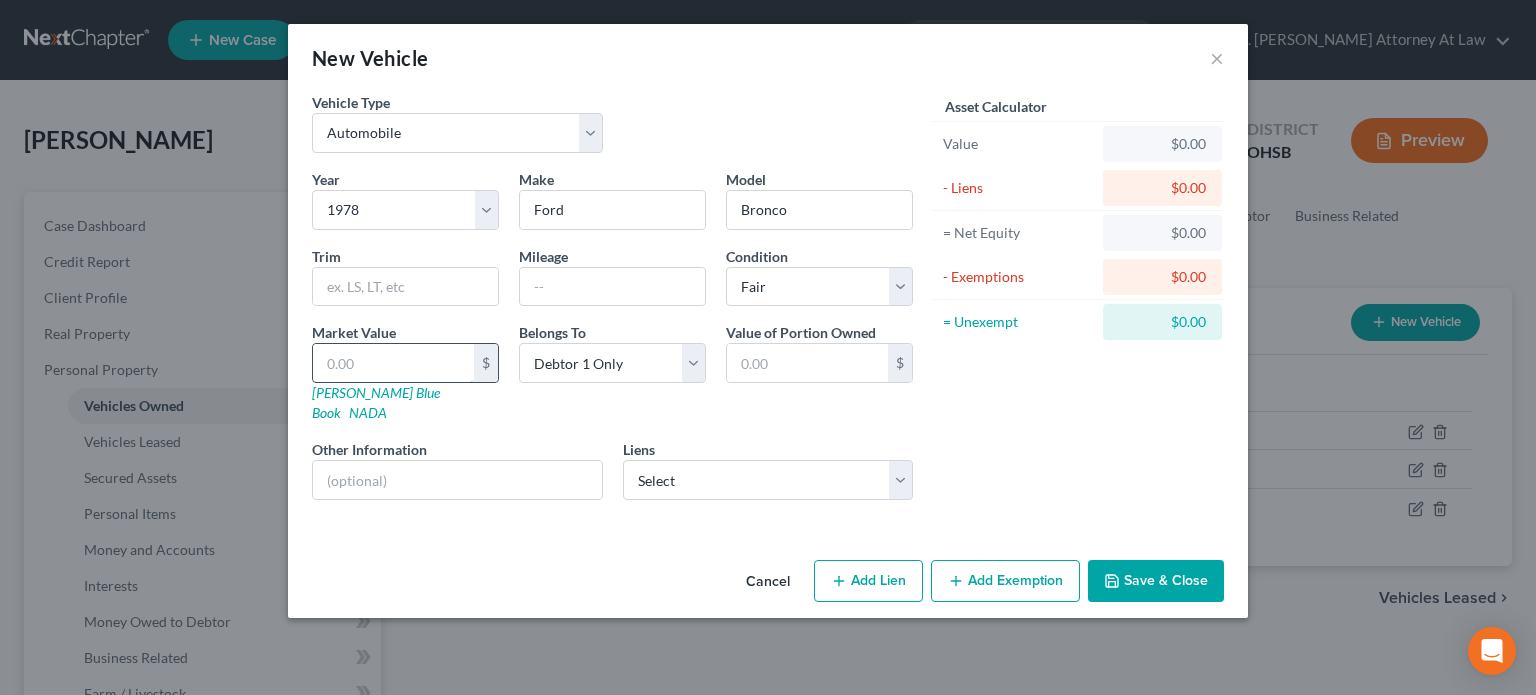 click at bounding box center (393, 363) 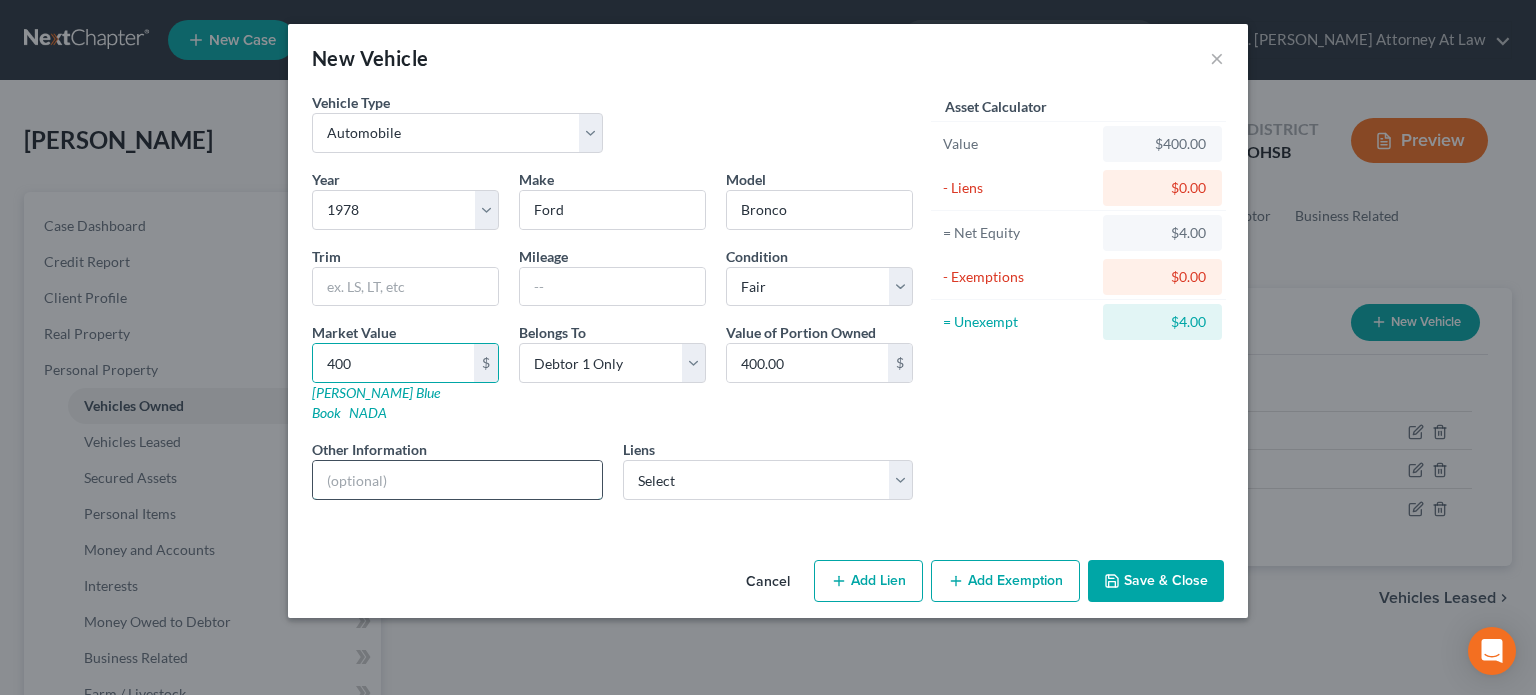click at bounding box center (457, 480) 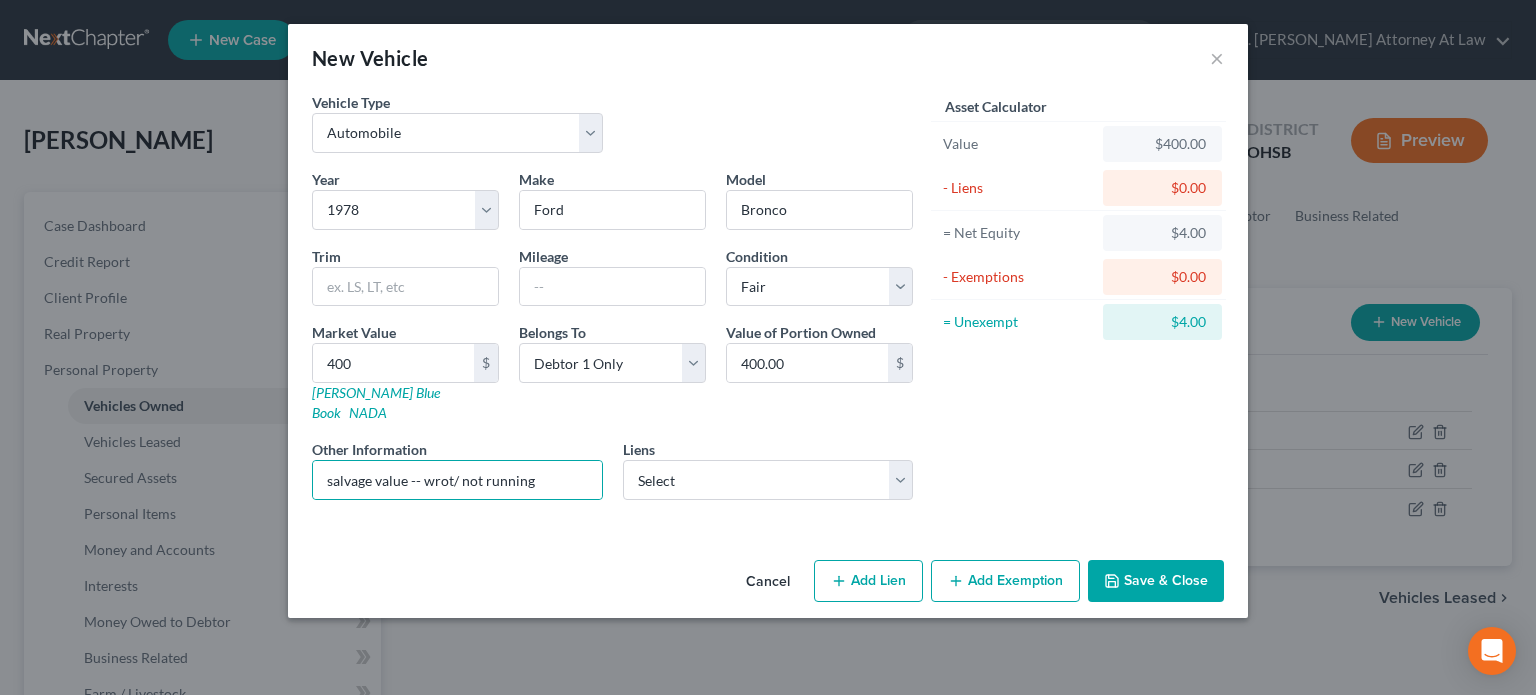 click on "Save & Close" at bounding box center (1156, 581) 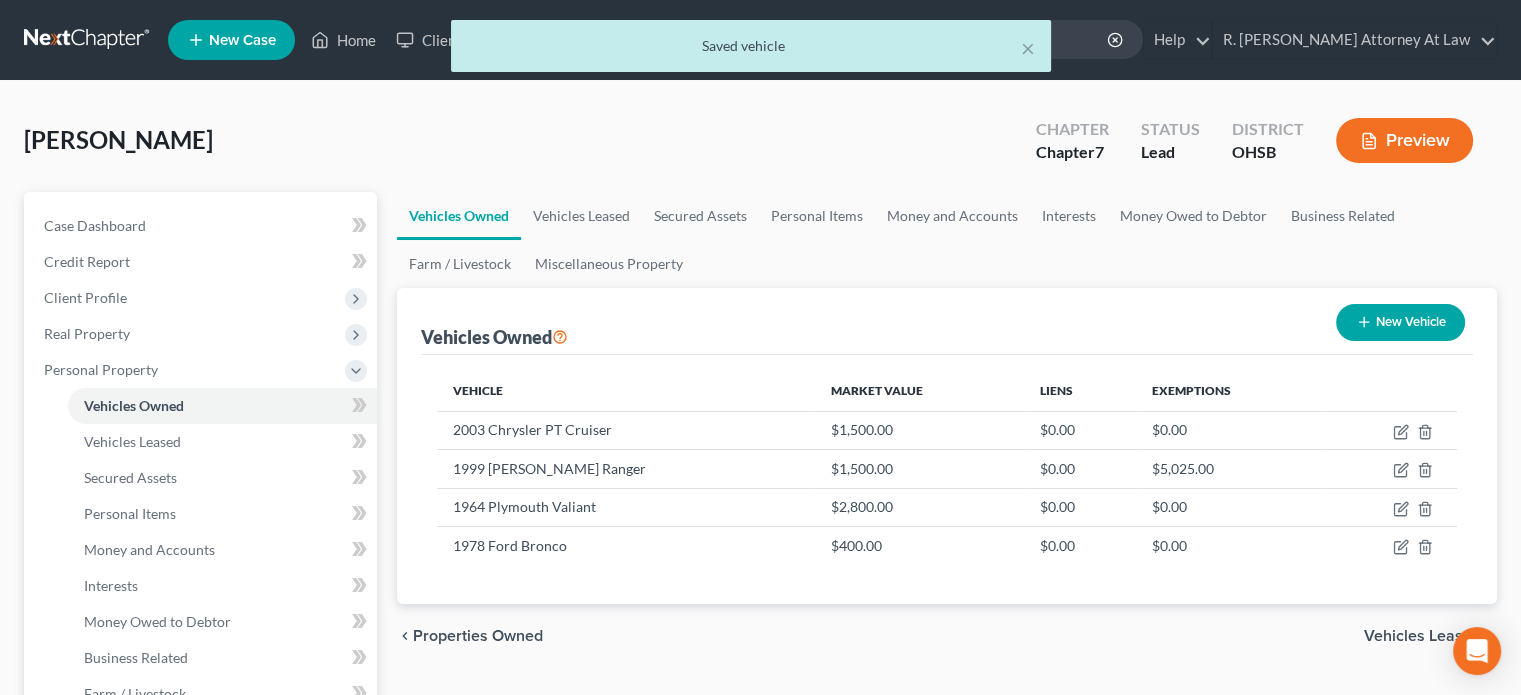click 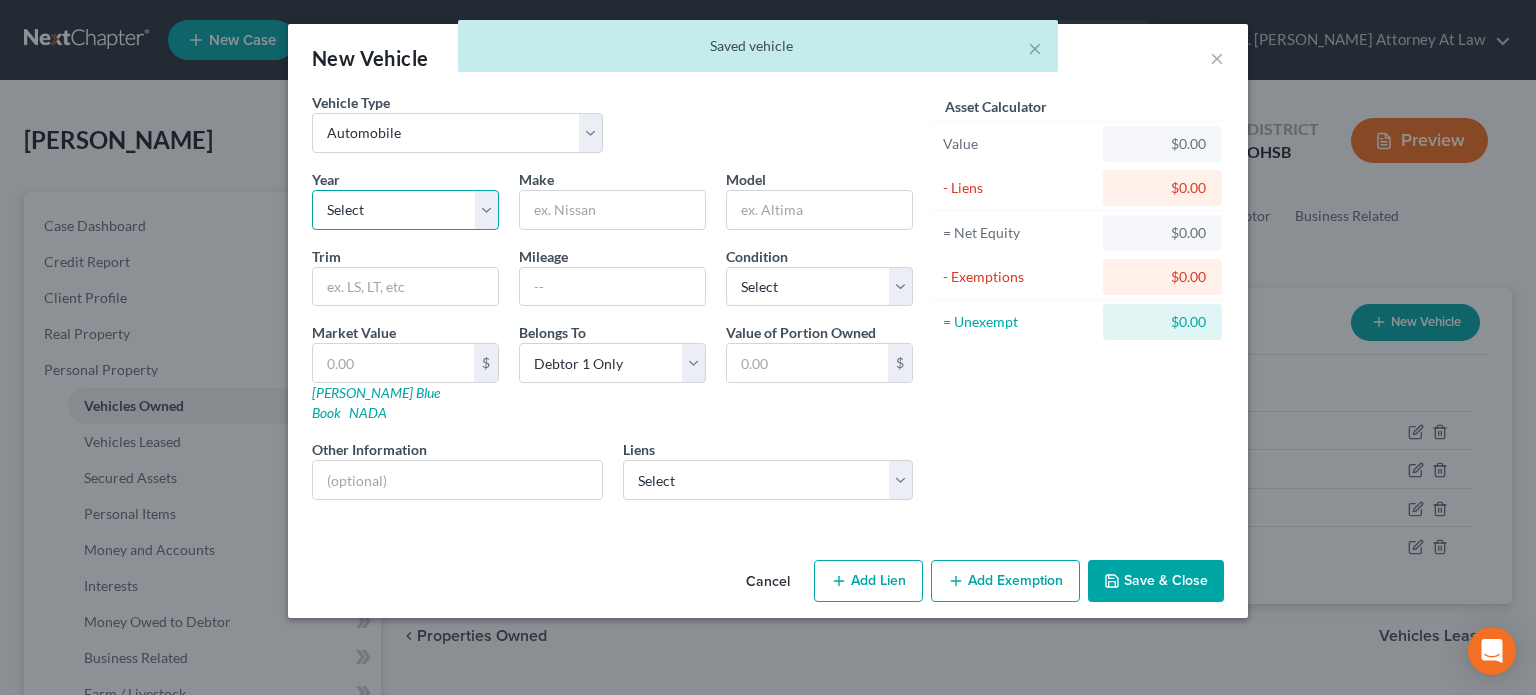 drag, startPoint x: 400, startPoint y: 210, endPoint x: 388, endPoint y: 227, distance: 20.808653 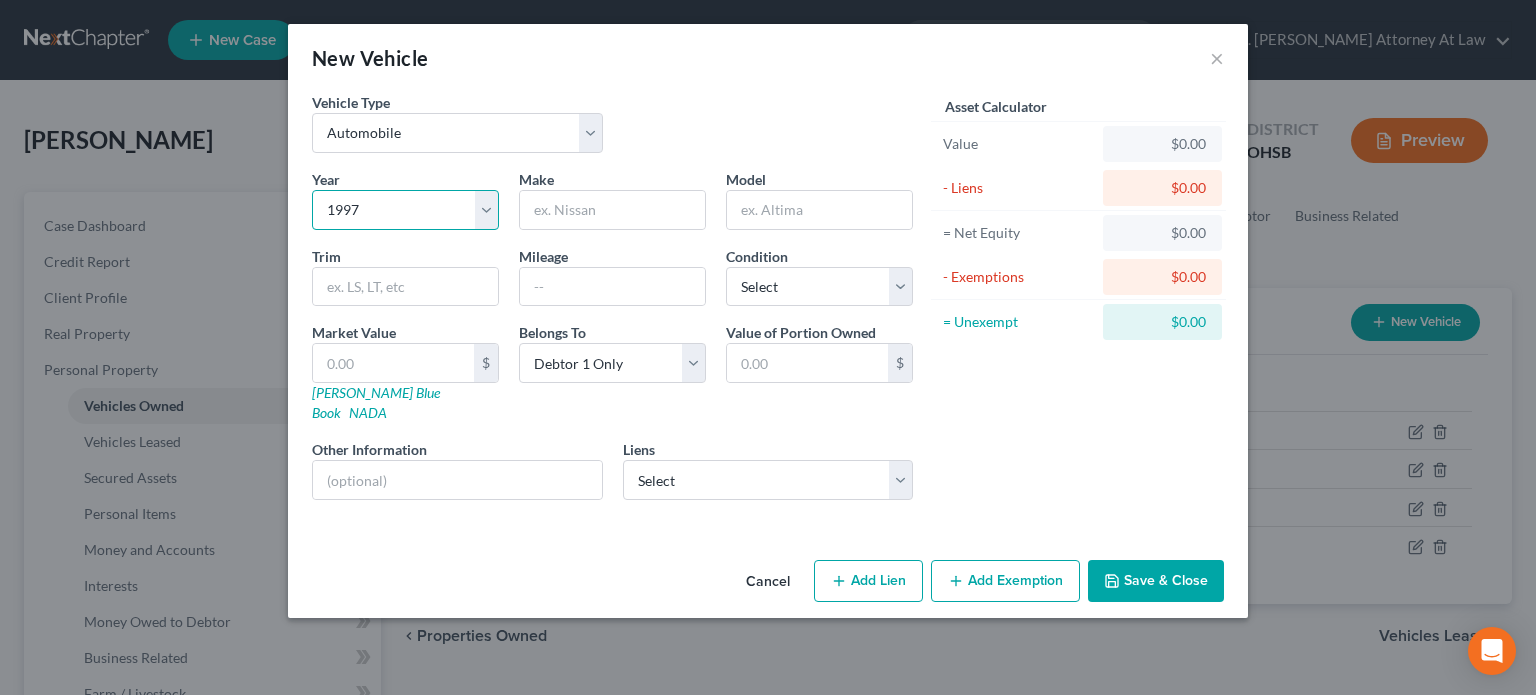 click on "Select 2026 2025 2024 2023 2022 2021 2020 2019 2018 2017 2016 2015 2014 2013 2012 2011 2010 2009 2008 2007 2006 2005 2004 2003 2002 2001 2000 1999 1998 1997 1996 1995 1994 1993 1992 1991 1990 1989 1988 1987 1986 1985 1984 1983 1982 1981 1980 1979 1978 1977 1976 1975 1974 1973 1972 1971 1970 1969 1968 1967 1966 1965 1964 1963 1962 1961 1960 1959 1958 1957 1956 1955 1954 1953 1952 1951 1950 1949 1948 1947 1946 1945 1944 1943 1942 1941 1940 1939 1938 1937 1936 1935 1934 1933 1932 1931 1930 1929 1928 1927 1926 1925 1924 1923 1922 1921 1920 1919 1918 1917 1916 1915 1914 1913 1912 1911 1910 1909 1908 1907 1906 1905 1904 1903 1902 1901" at bounding box center (405, 210) 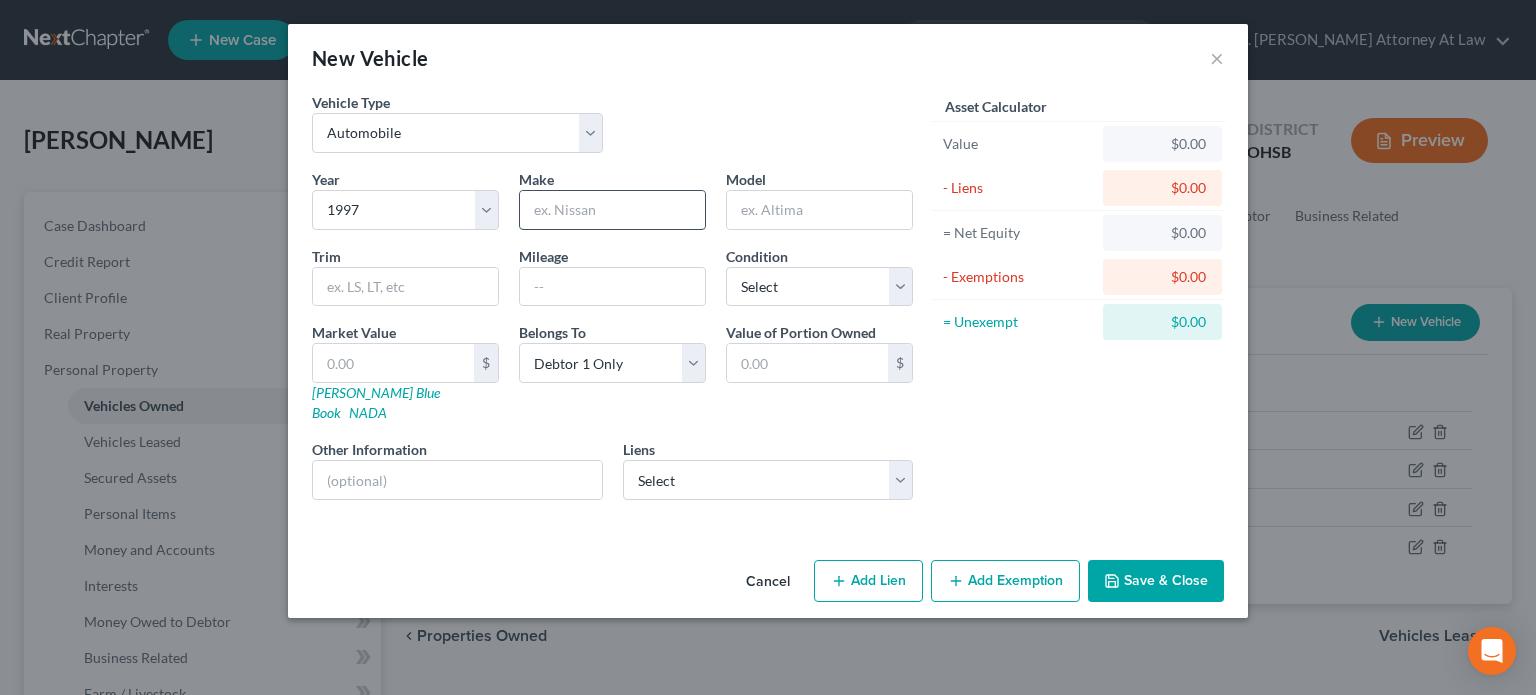 click at bounding box center [612, 210] 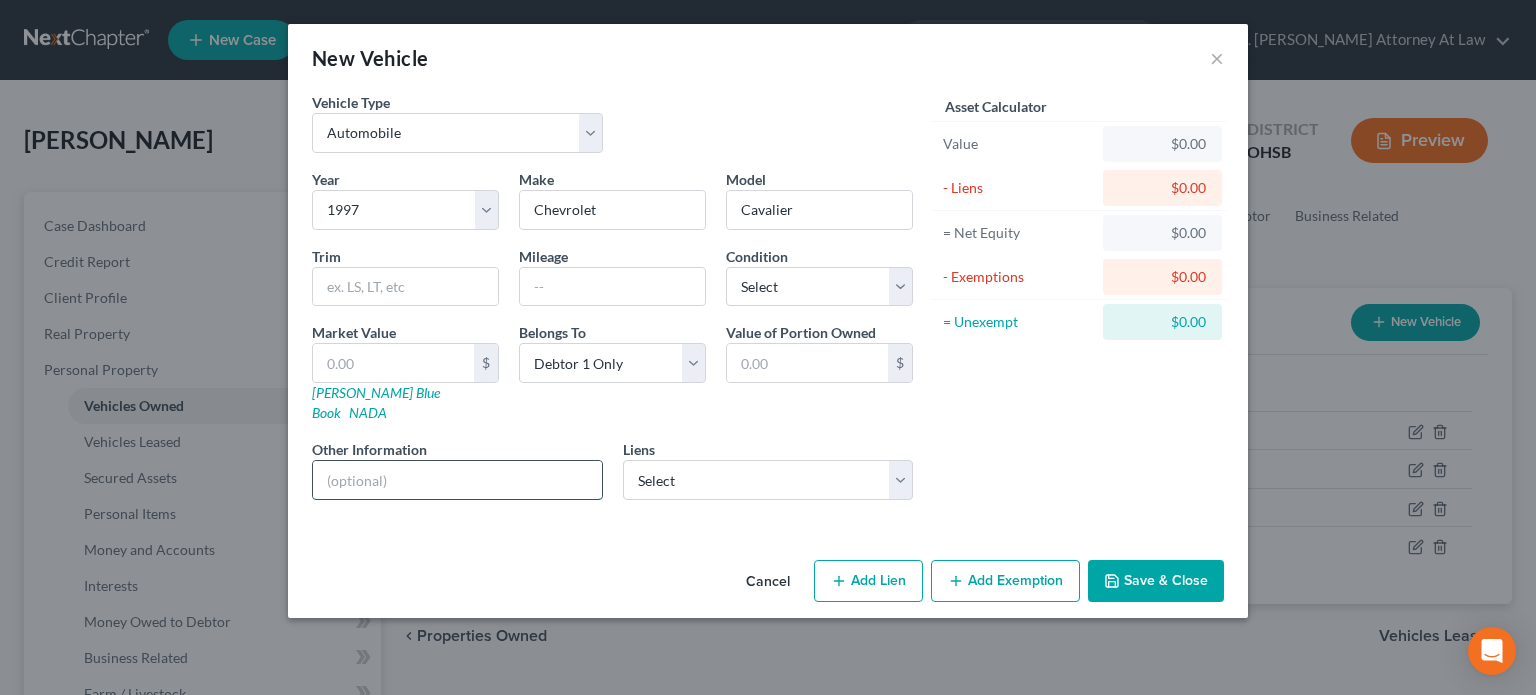 click at bounding box center [457, 480] 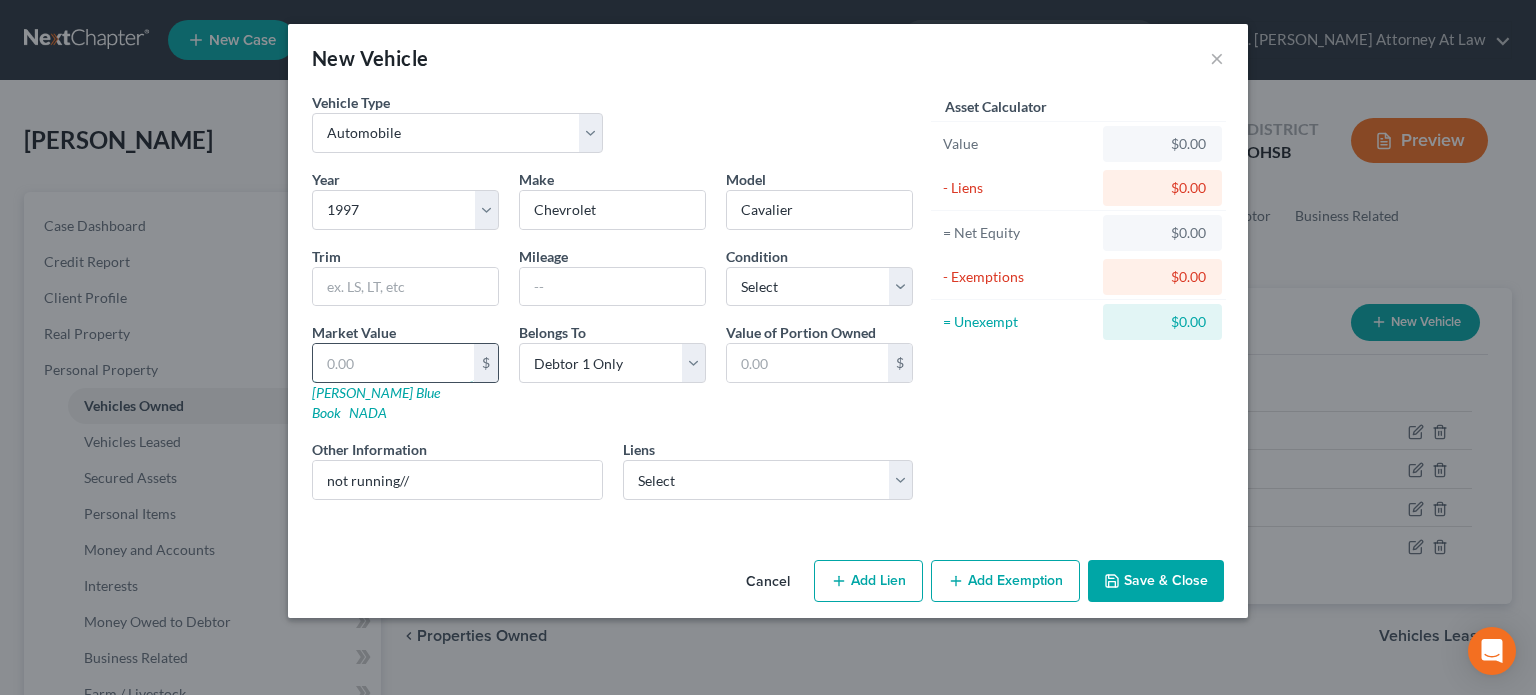 click at bounding box center [393, 363] 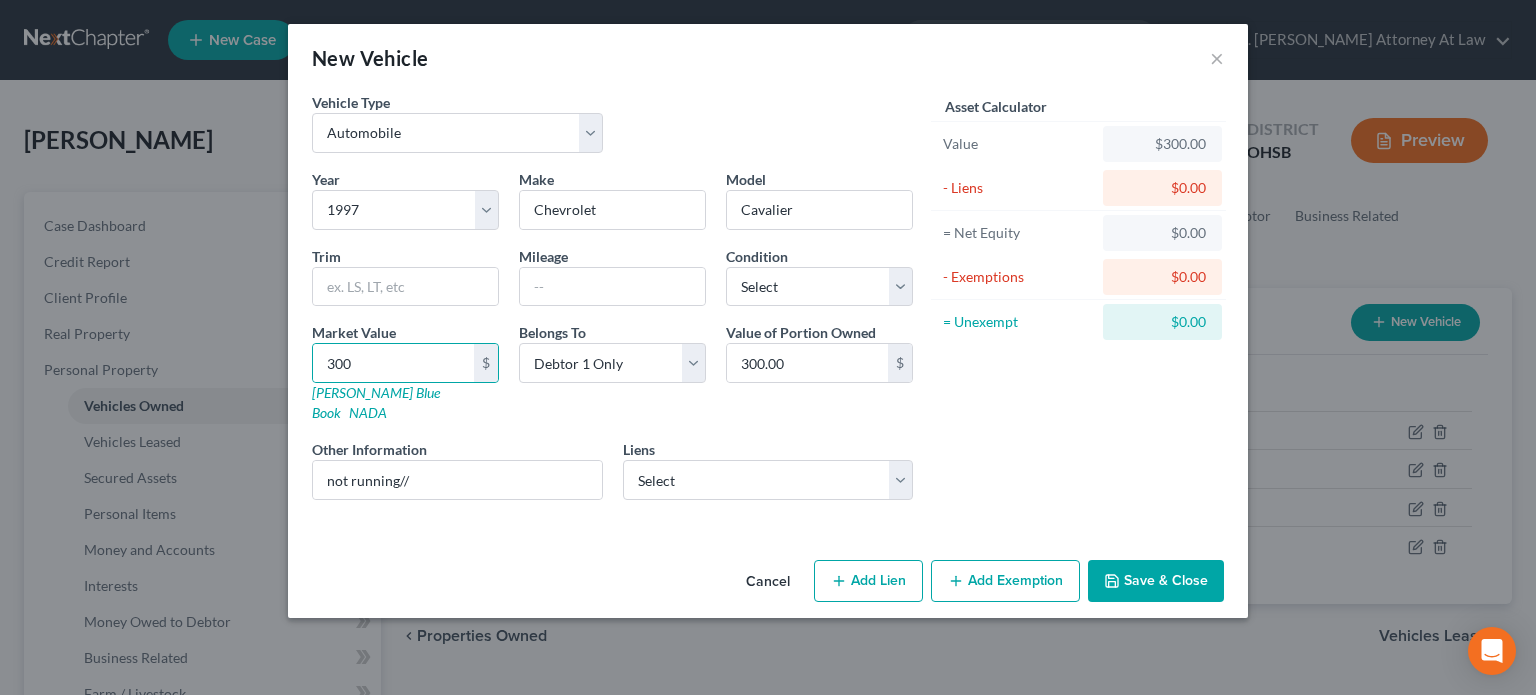 click on "Add Exemption" at bounding box center (1005, 581) 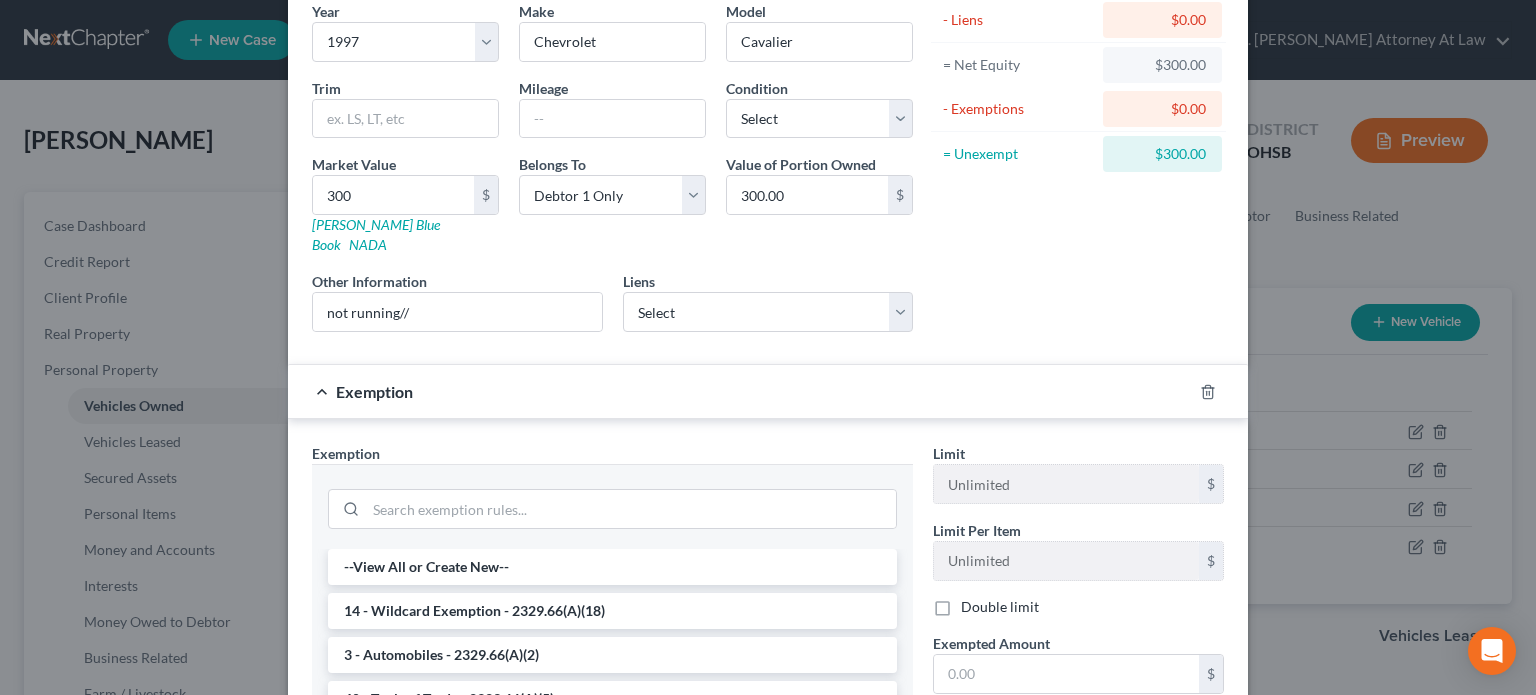 scroll, scrollTop: 400, scrollLeft: 0, axis: vertical 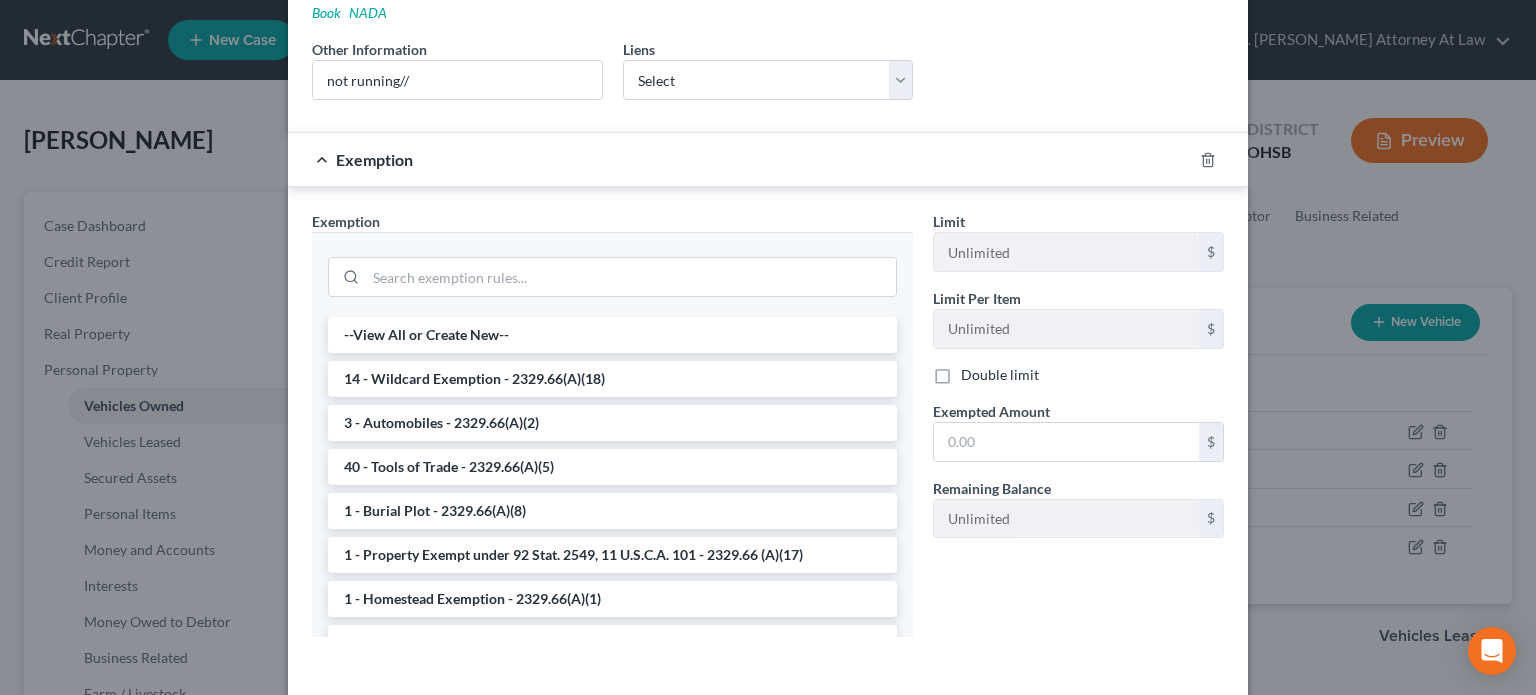 drag, startPoint x: 439, startPoint y: 359, endPoint x: 816, endPoint y: 442, distance: 386.0285 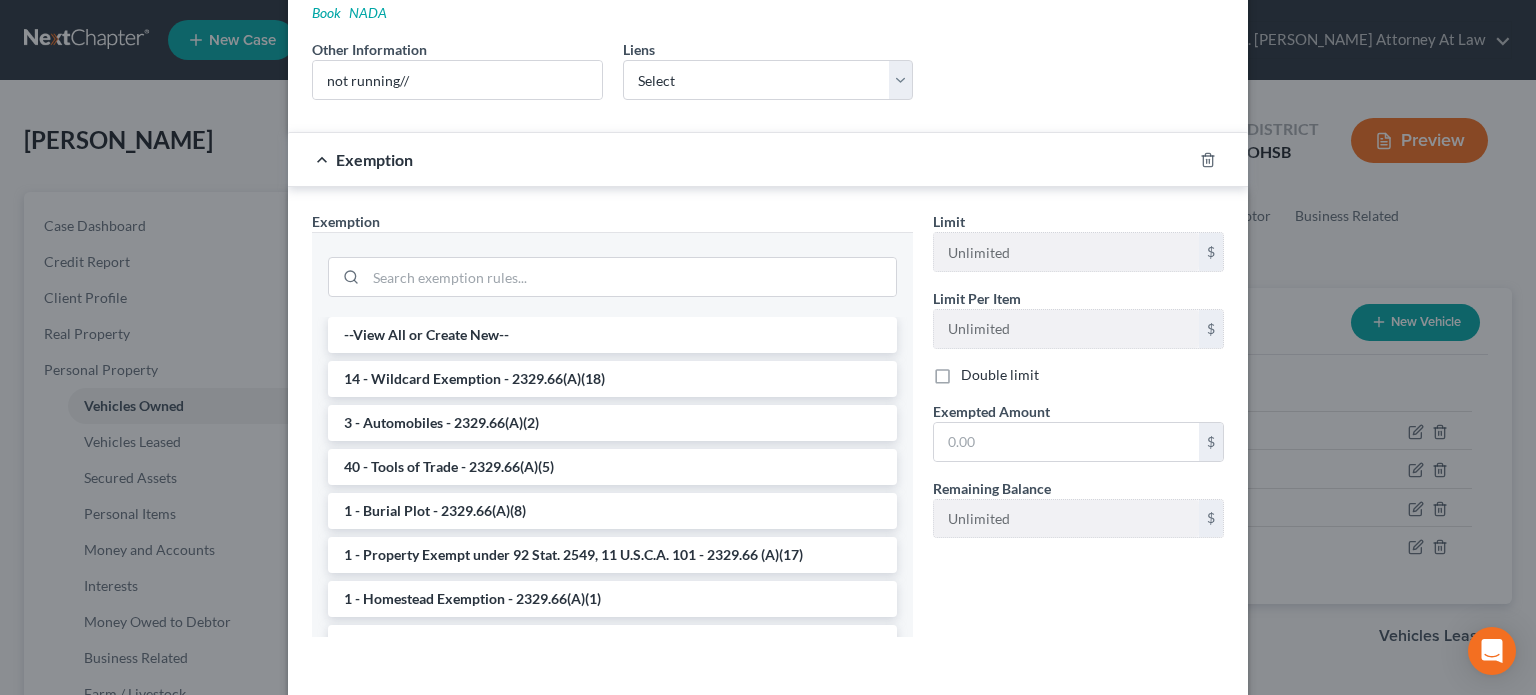 click on "14 - Wildcard Exemption  - 2329.66(A)(18)" at bounding box center [612, 379] 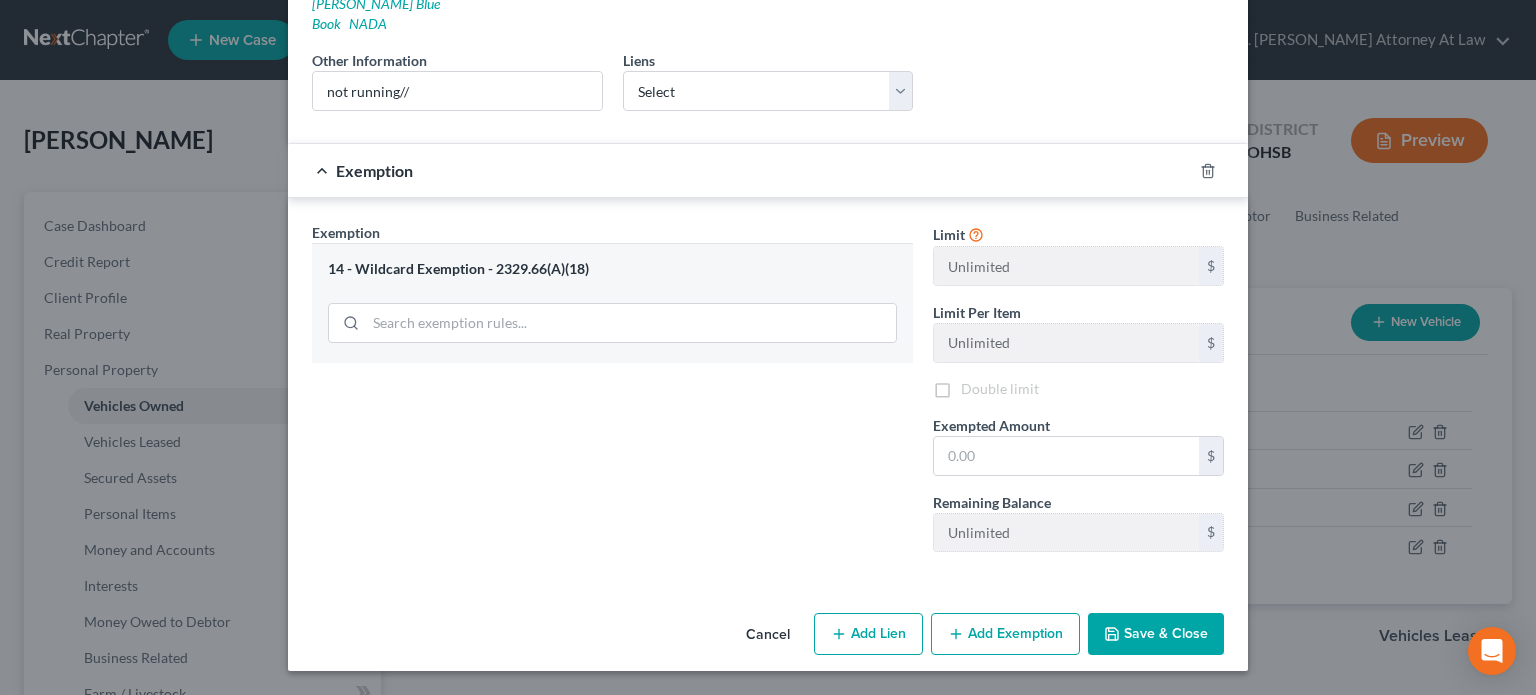 scroll, scrollTop: 364, scrollLeft: 0, axis: vertical 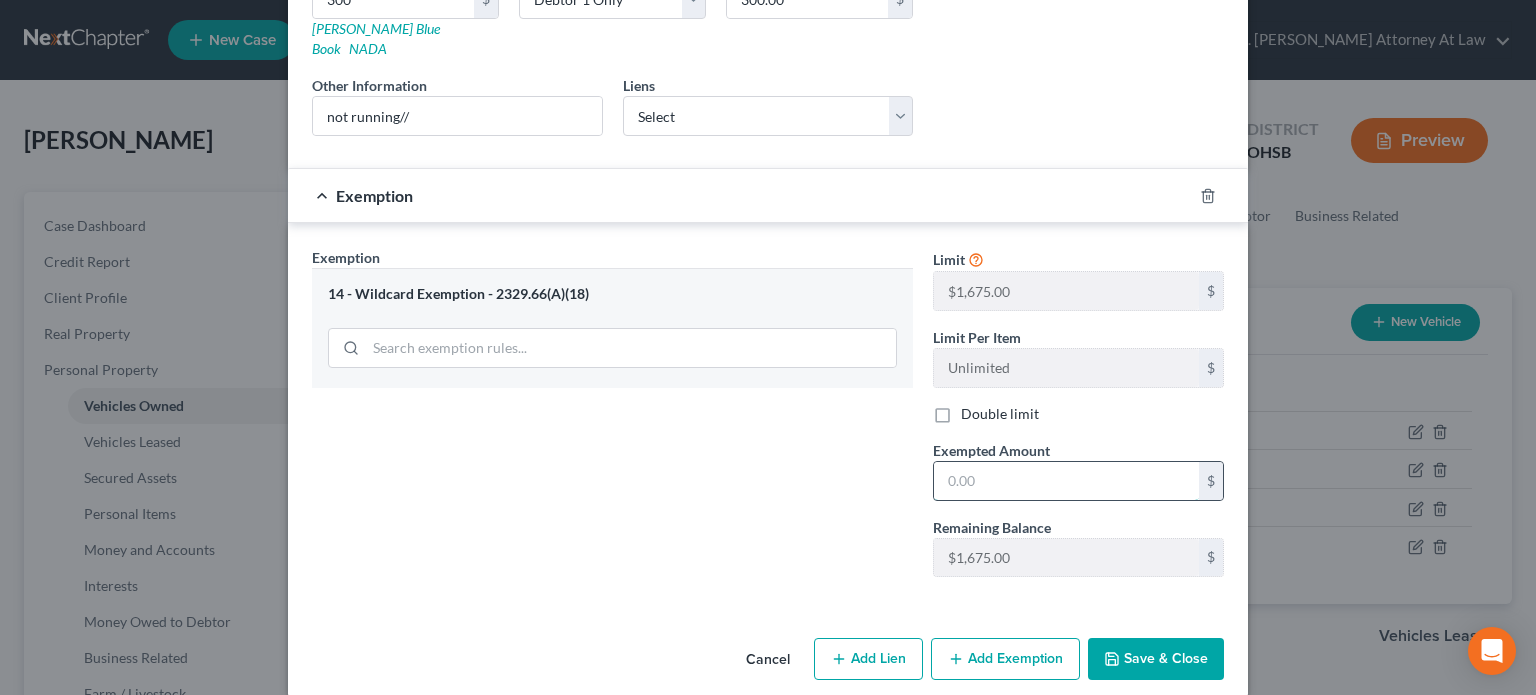 click at bounding box center (1066, 481) 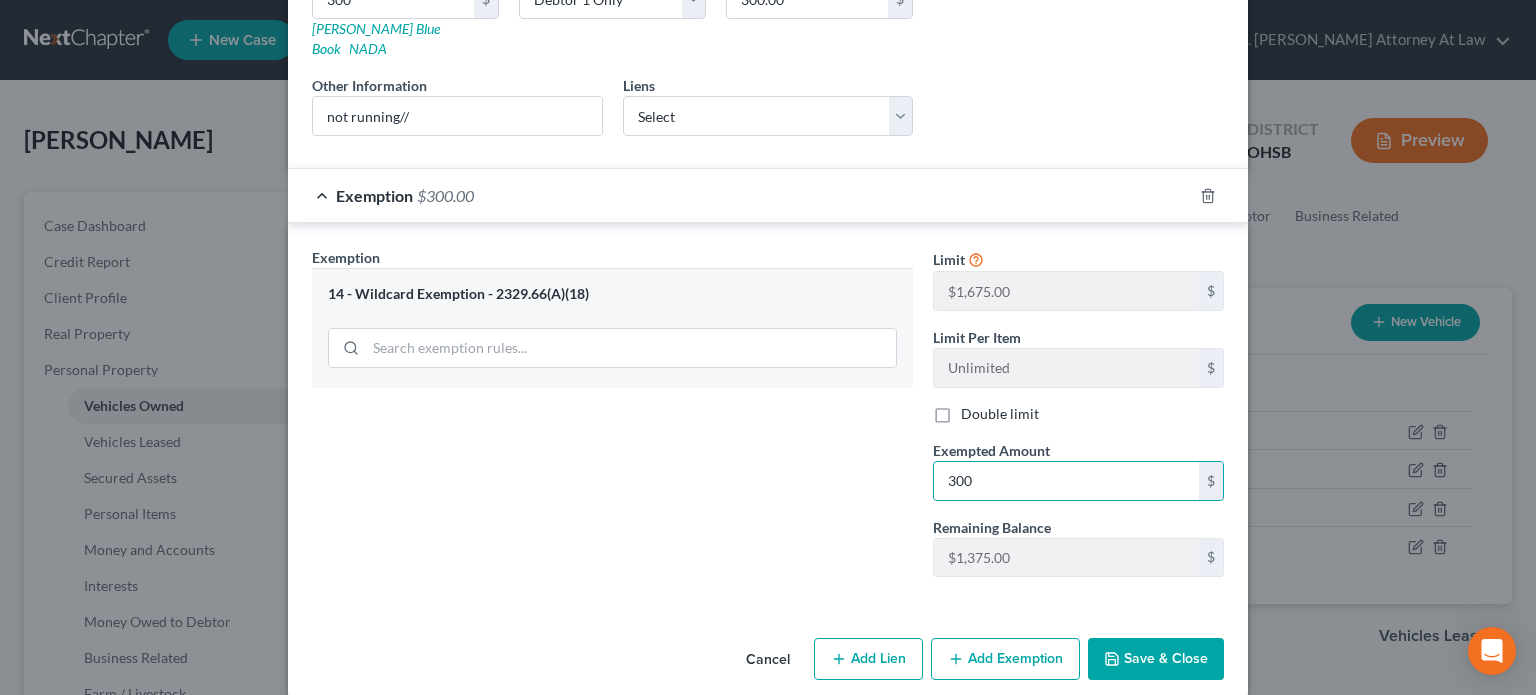 drag, startPoint x: 763, startPoint y: 443, endPoint x: 981, endPoint y: 572, distance: 253.3081 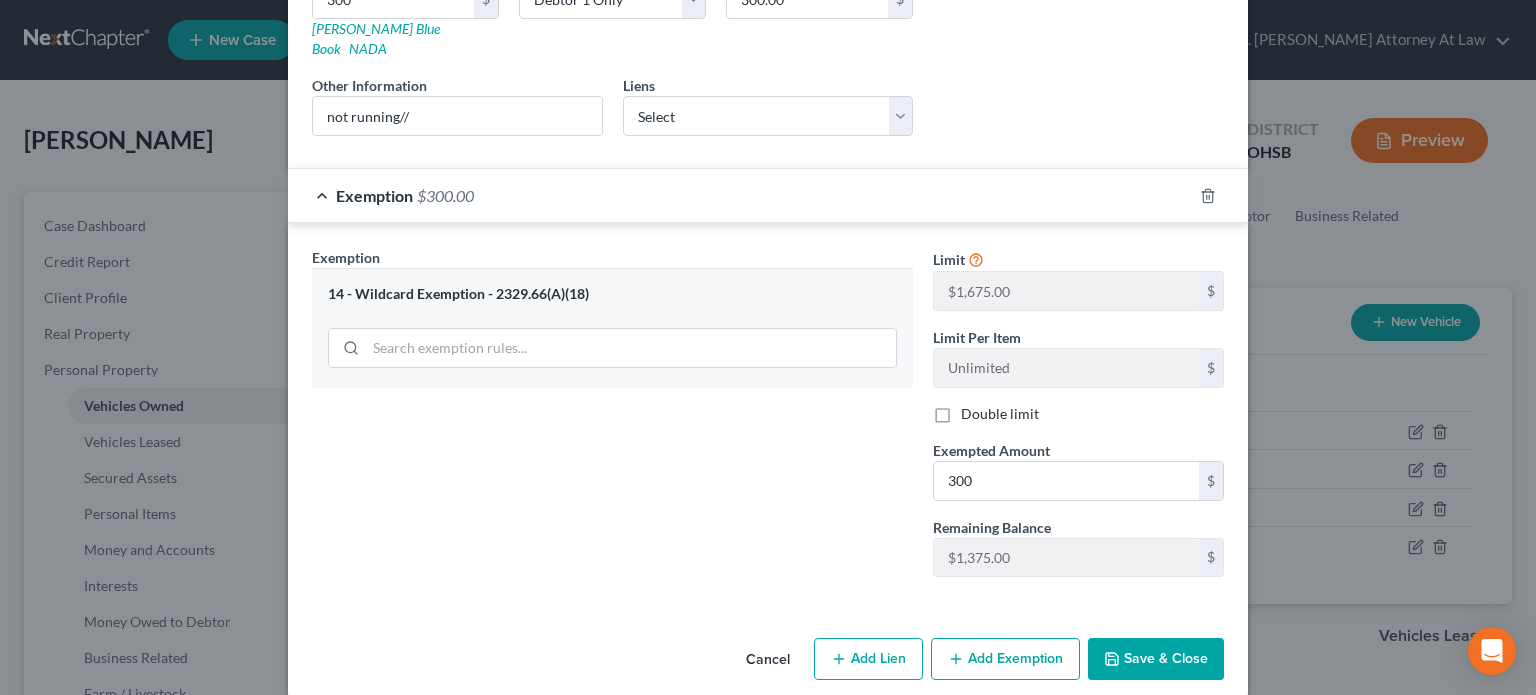 click on "Save & Close" at bounding box center (1156, 659) 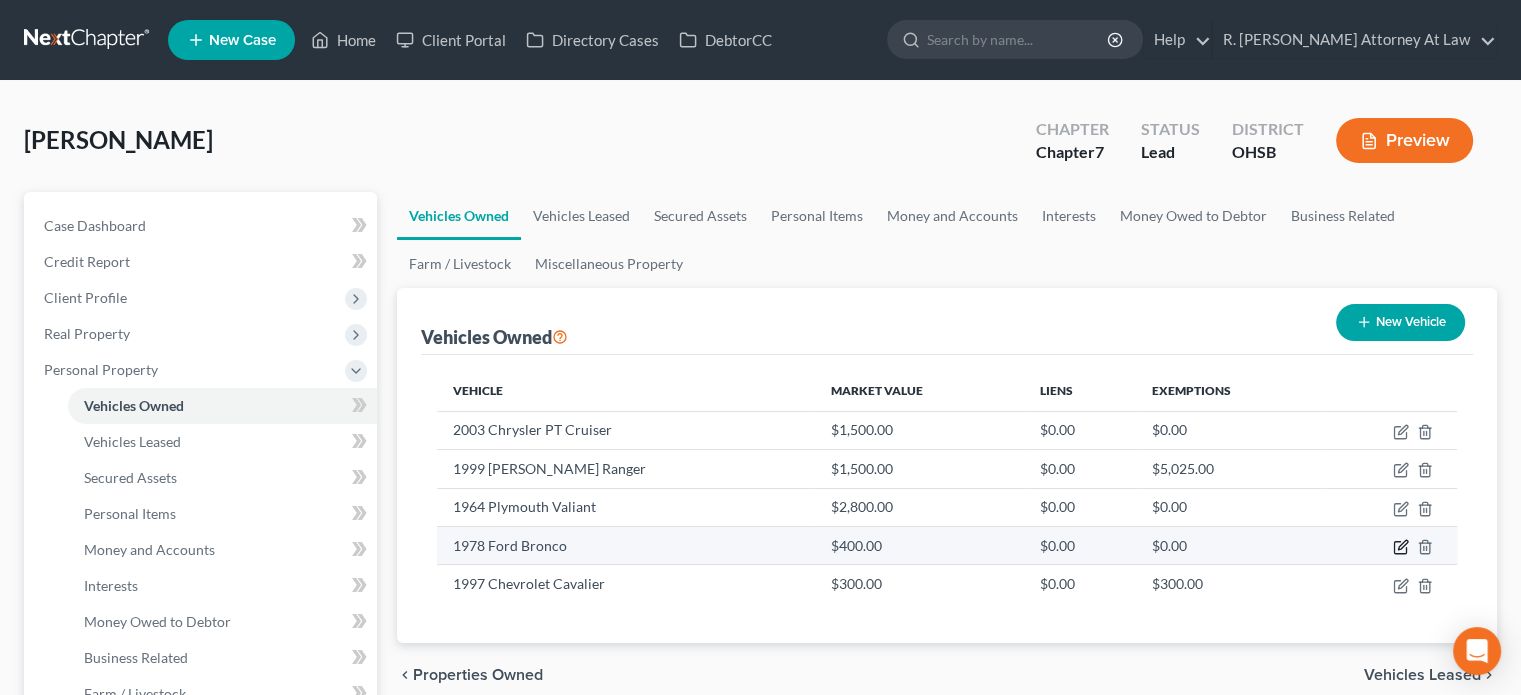 click 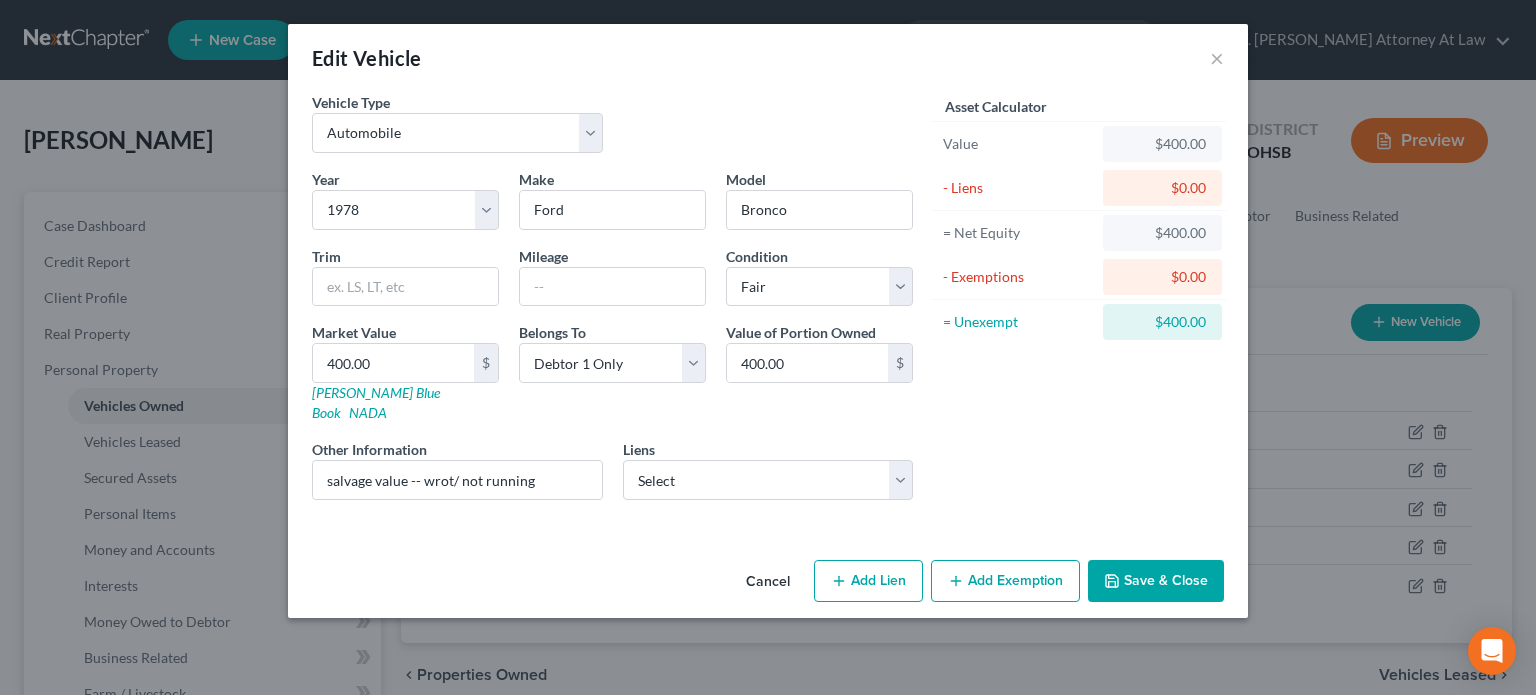 click on "Add Exemption" at bounding box center (1005, 581) 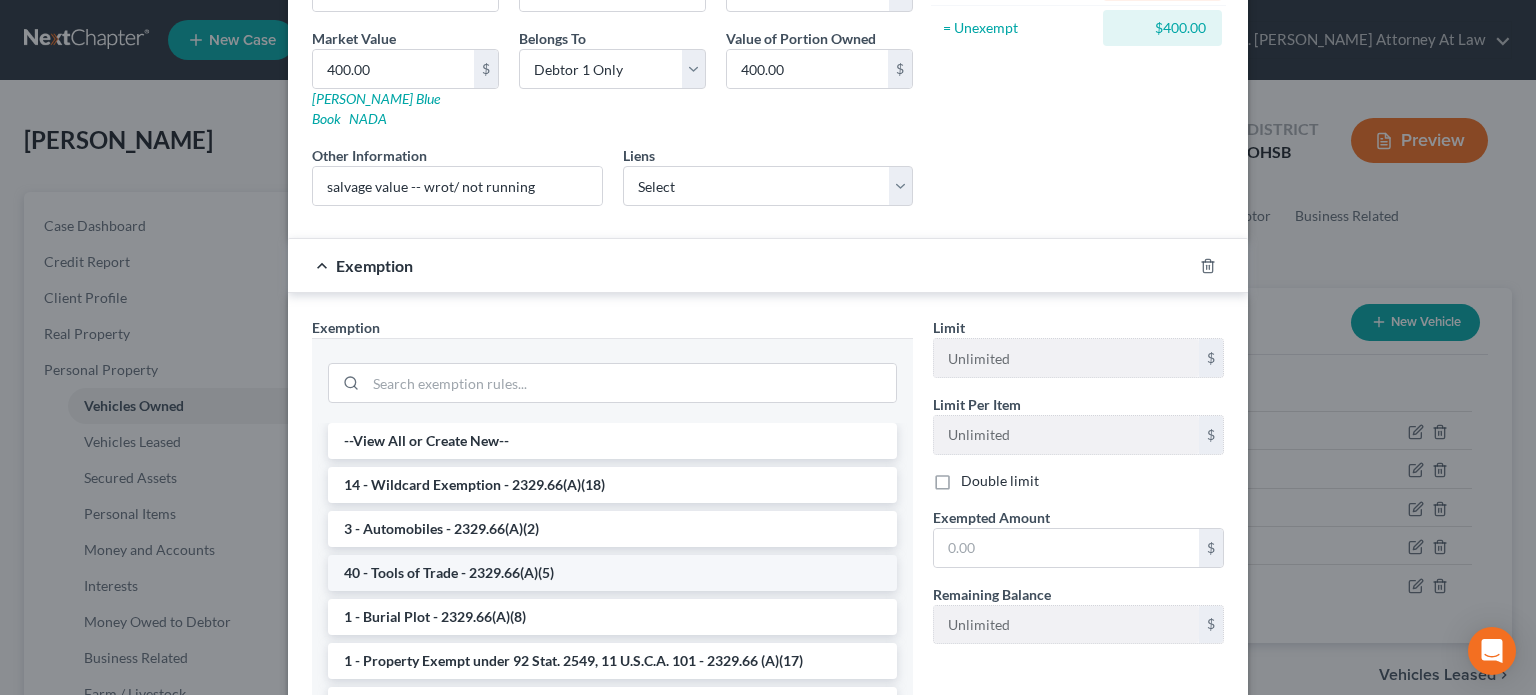 scroll, scrollTop: 300, scrollLeft: 0, axis: vertical 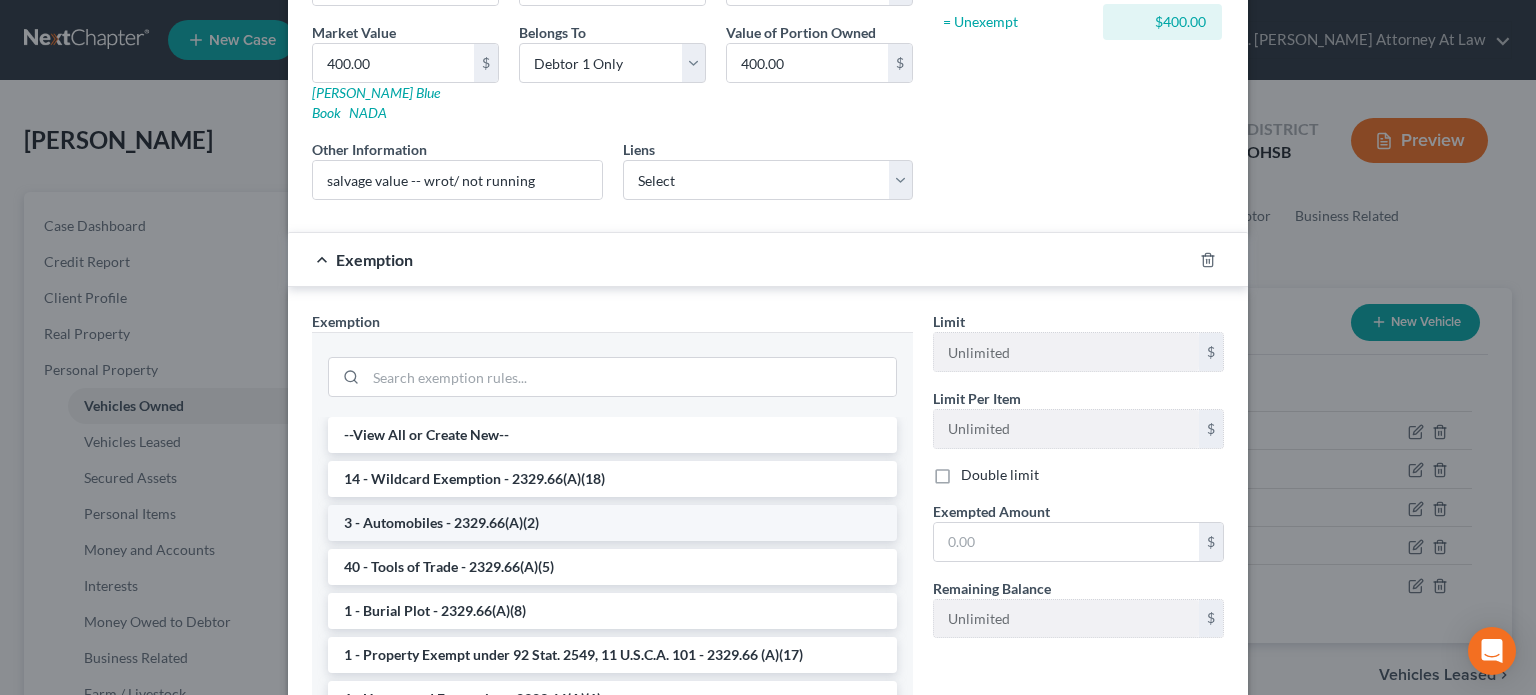 click on "3 - Automobiles - 2329.66(A)(2)" at bounding box center [612, 523] 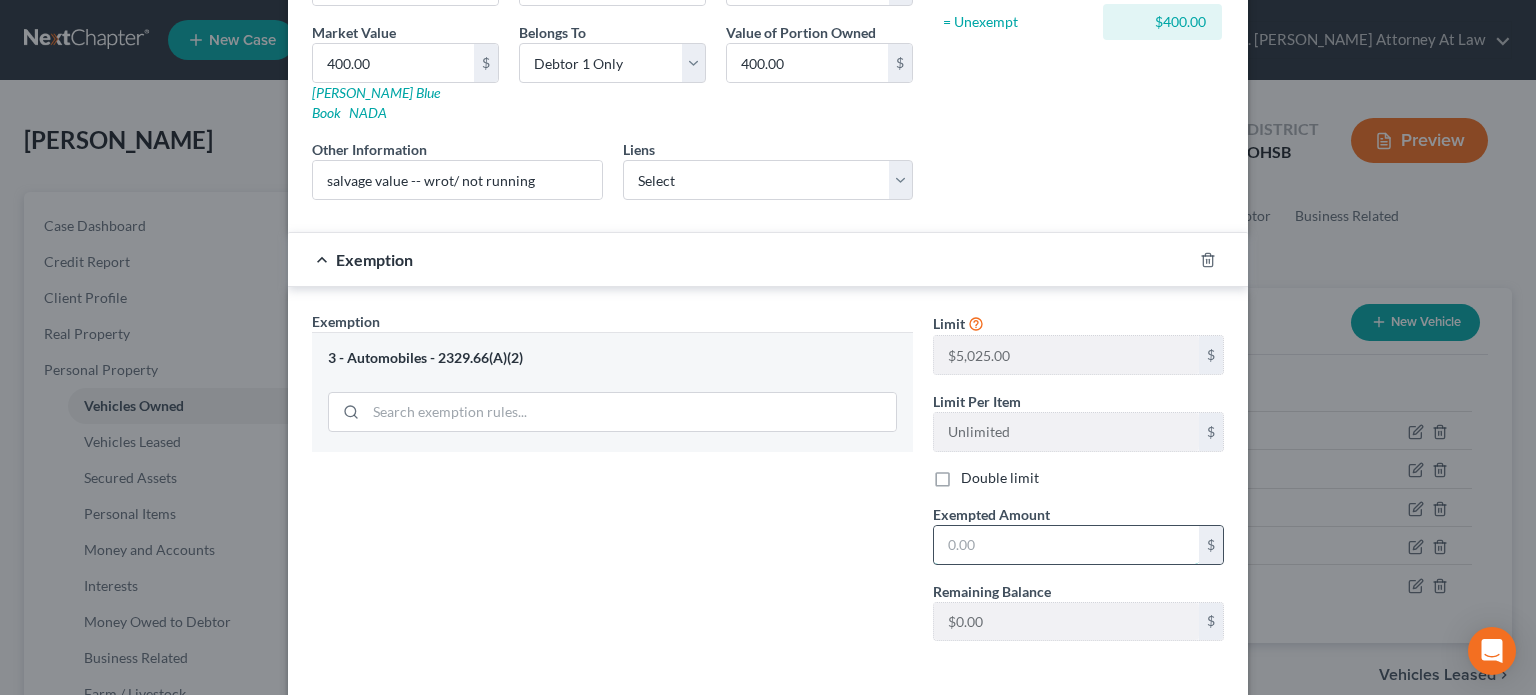click at bounding box center [1066, 545] 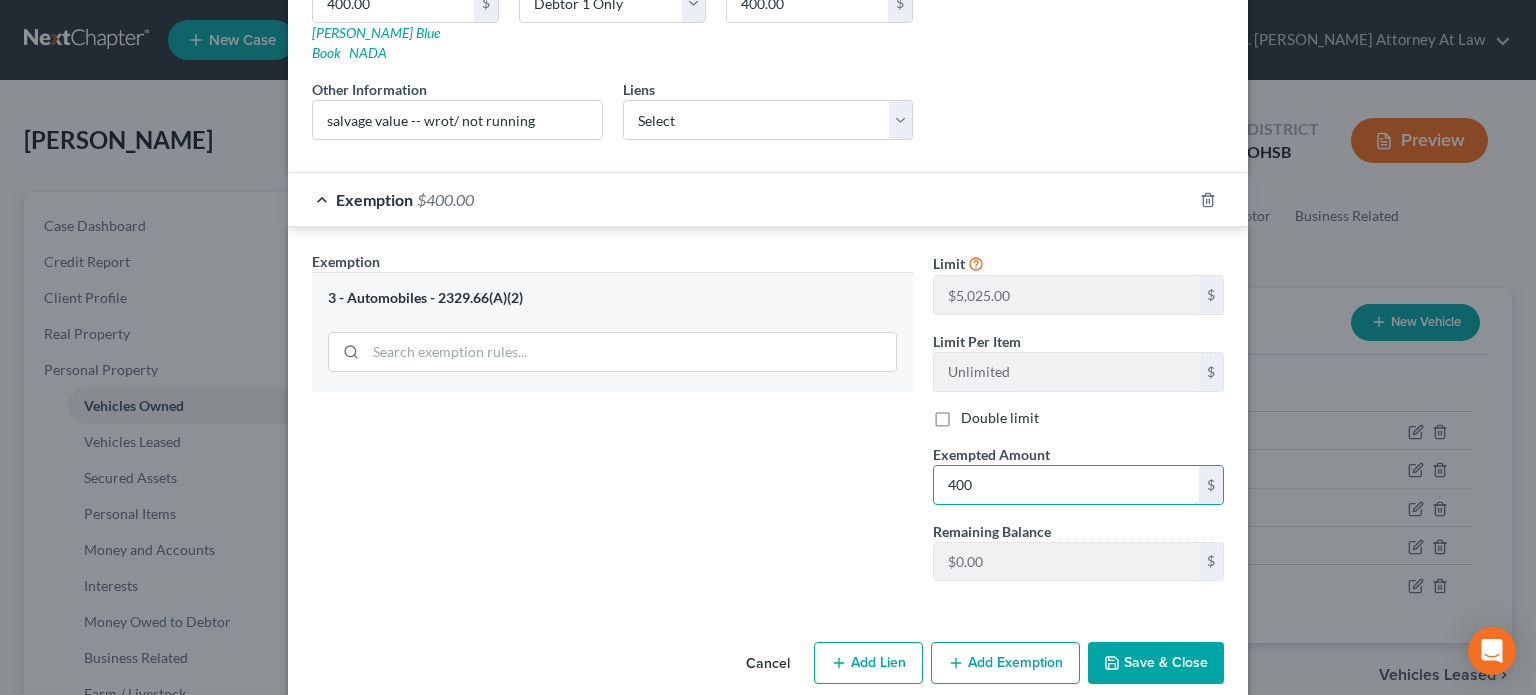scroll, scrollTop: 364, scrollLeft: 0, axis: vertical 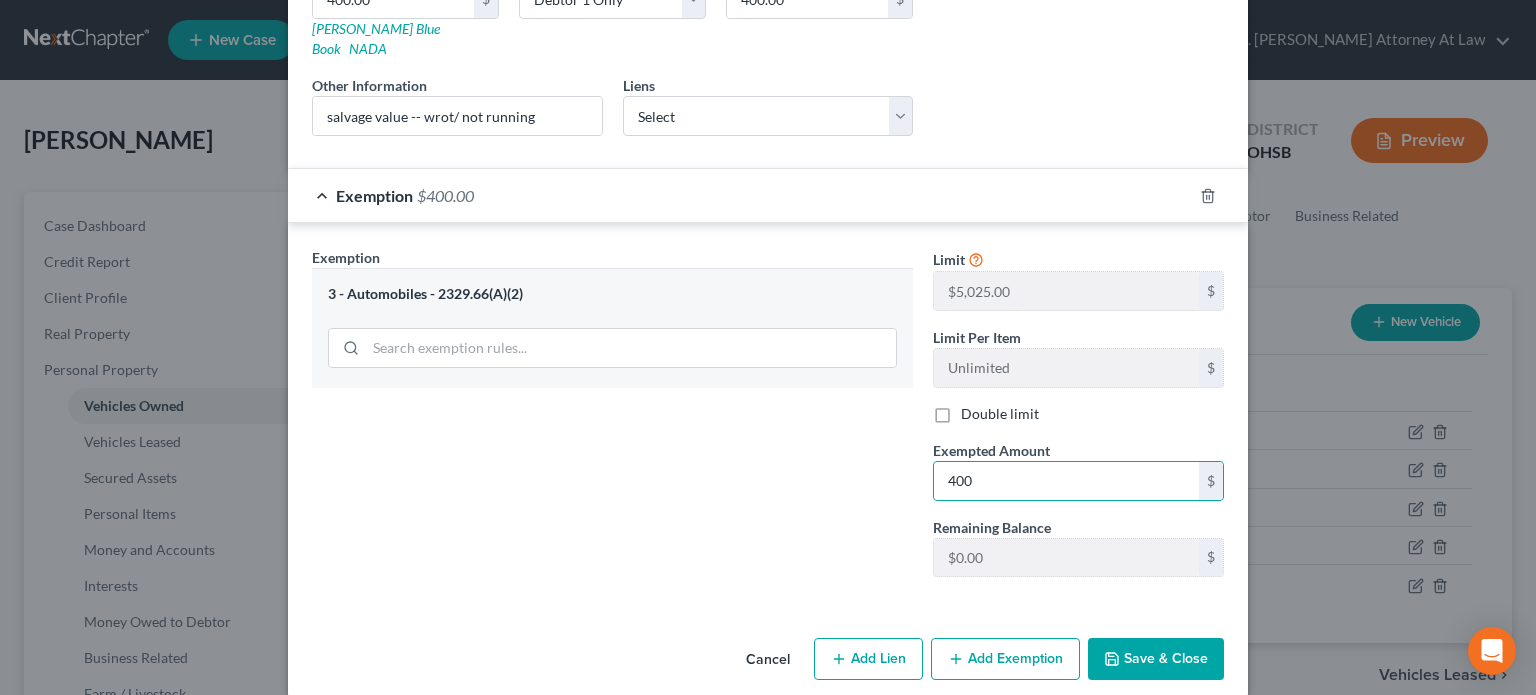 drag, startPoint x: 1163, startPoint y: 640, endPoint x: 1023, endPoint y: 578, distance: 153.11433 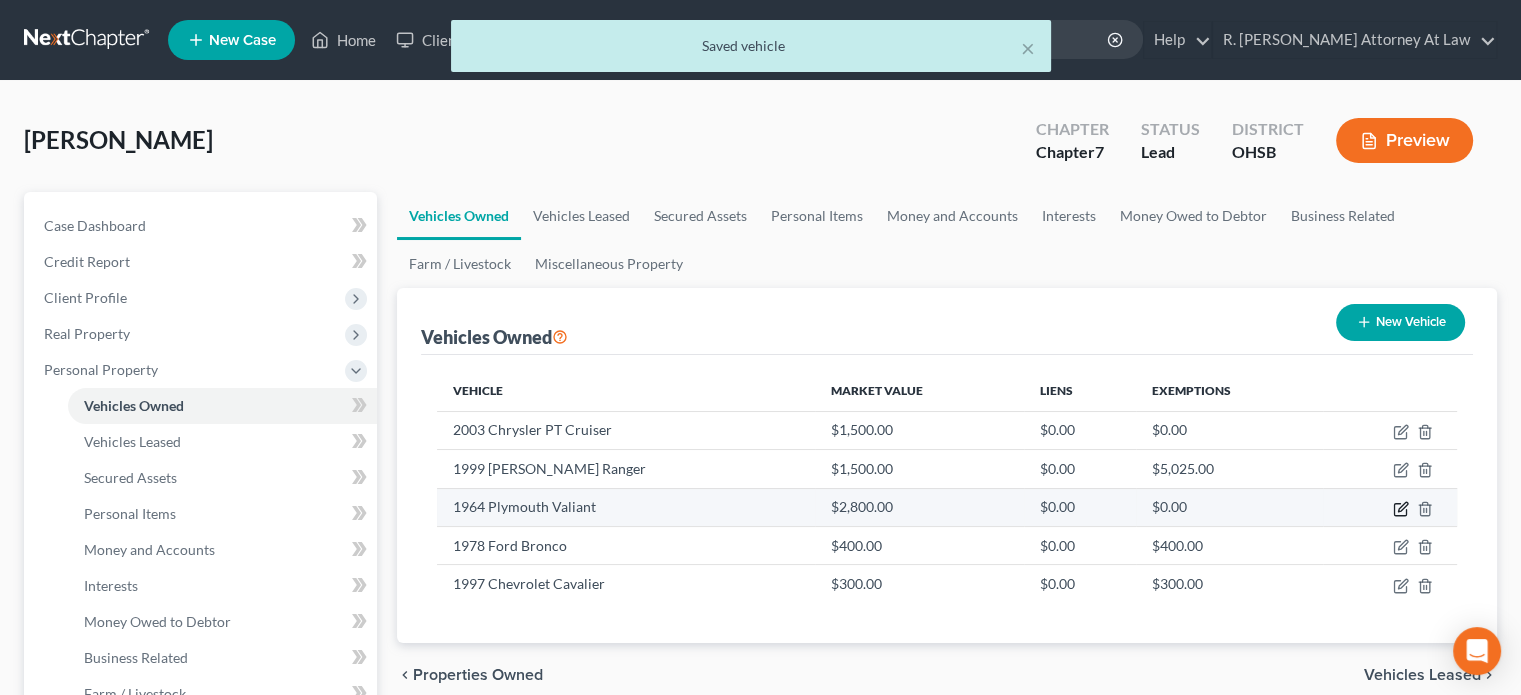 click 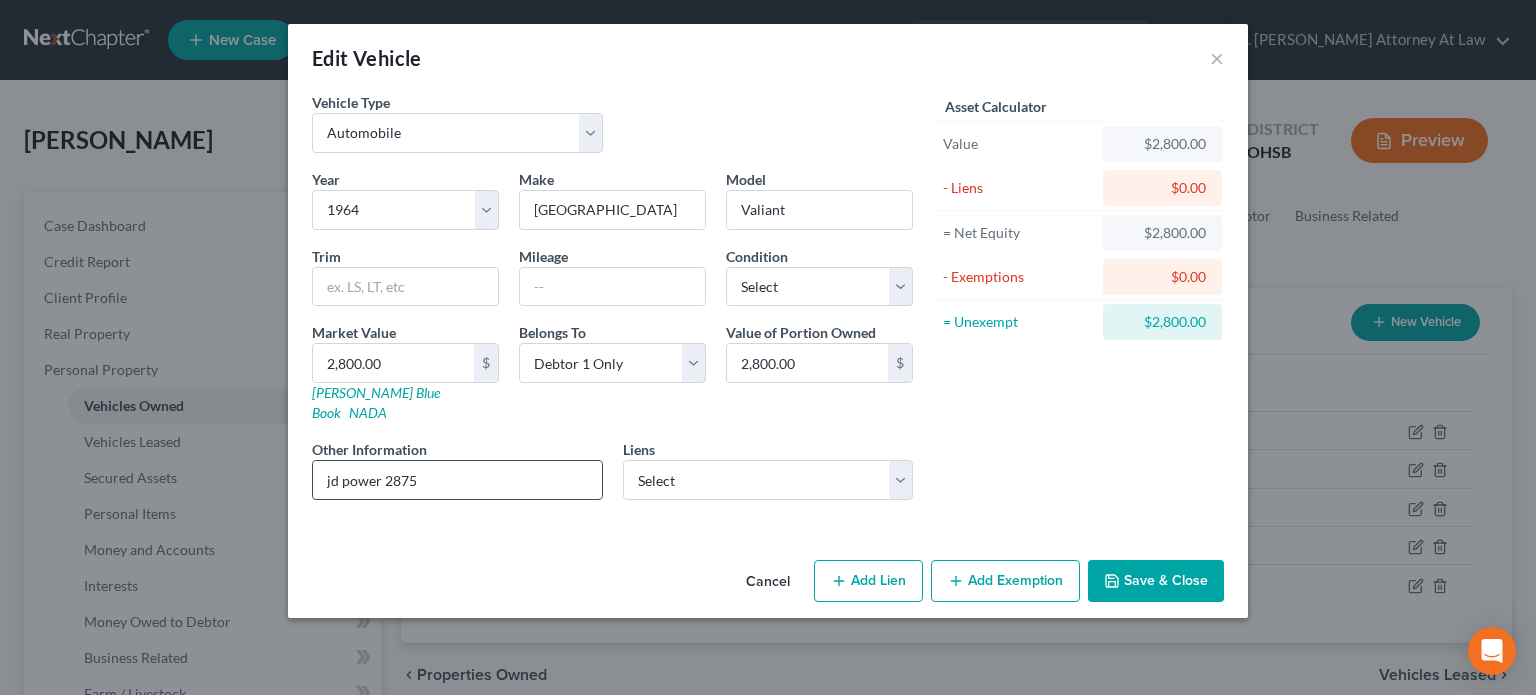 click on "jd power 2875" at bounding box center [457, 480] 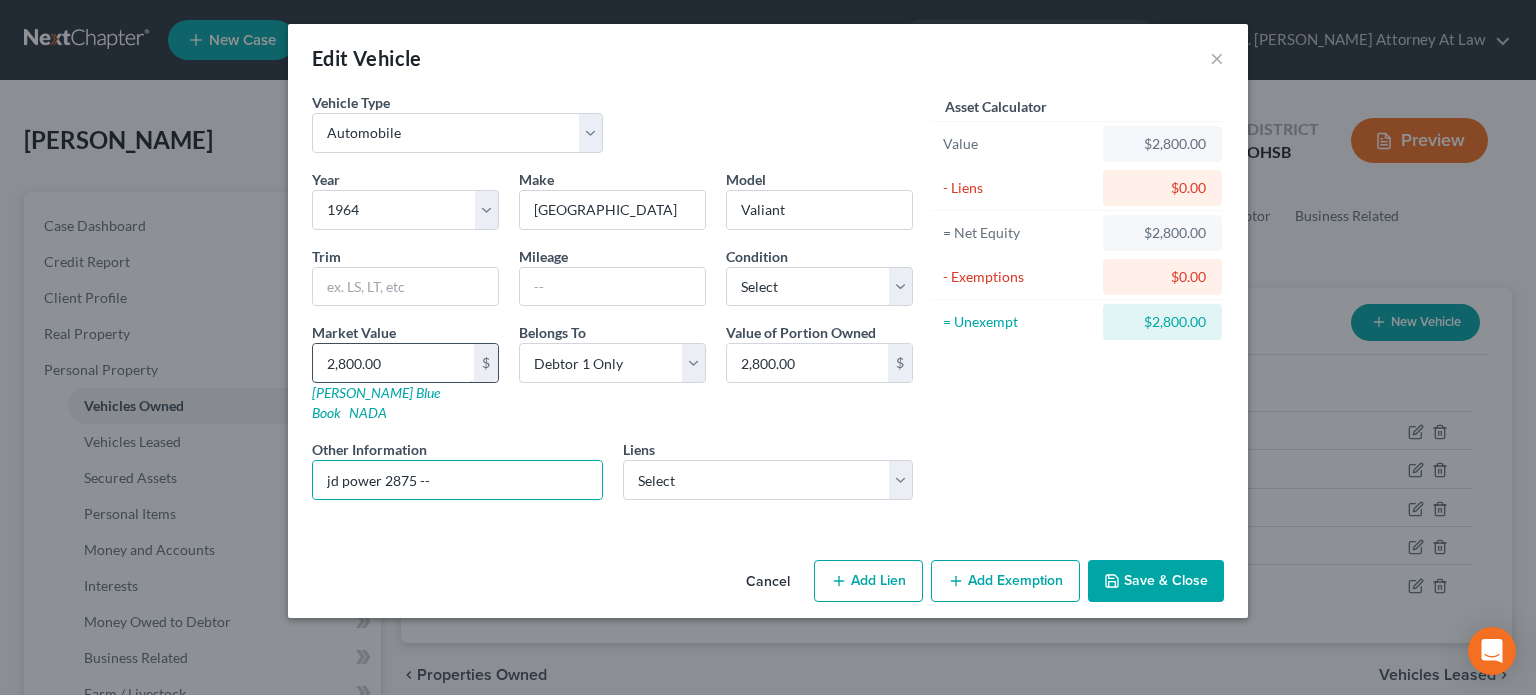 drag, startPoint x: 384, startPoint y: 363, endPoint x: 420, endPoint y: 374, distance: 37.64306 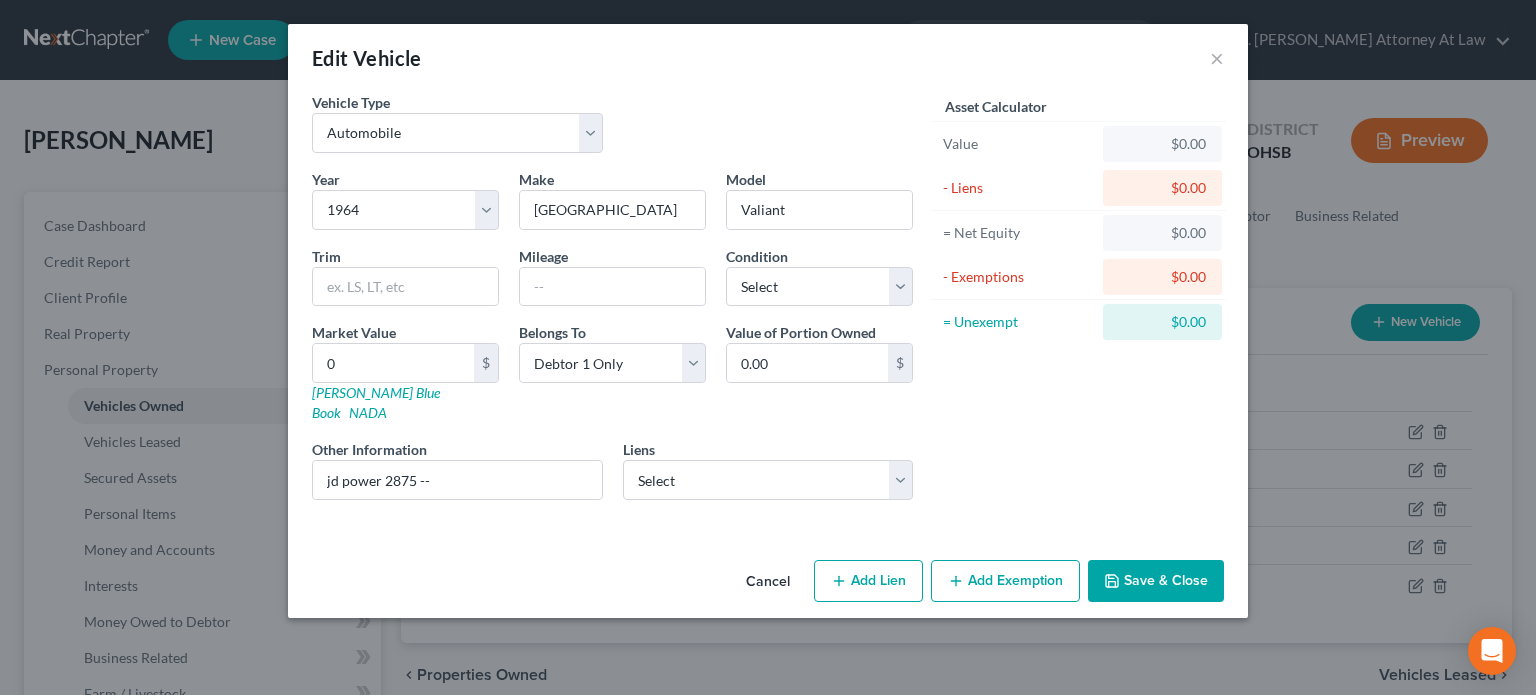 drag, startPoint x: 991, startPoint y: 471, endPoint x: 925, endPoint y: 472, distance: 66.007576 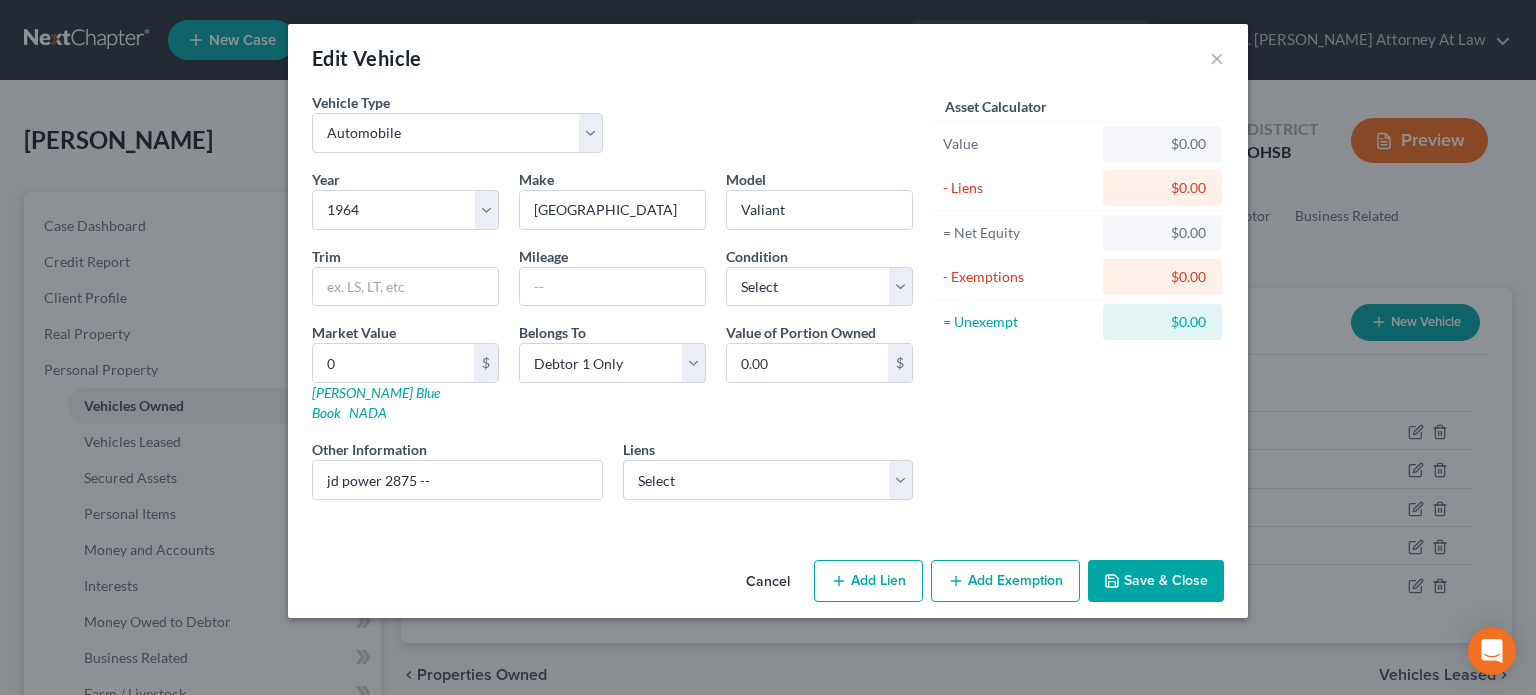 click on "Save & Close" at bounding box center (1156, 581) 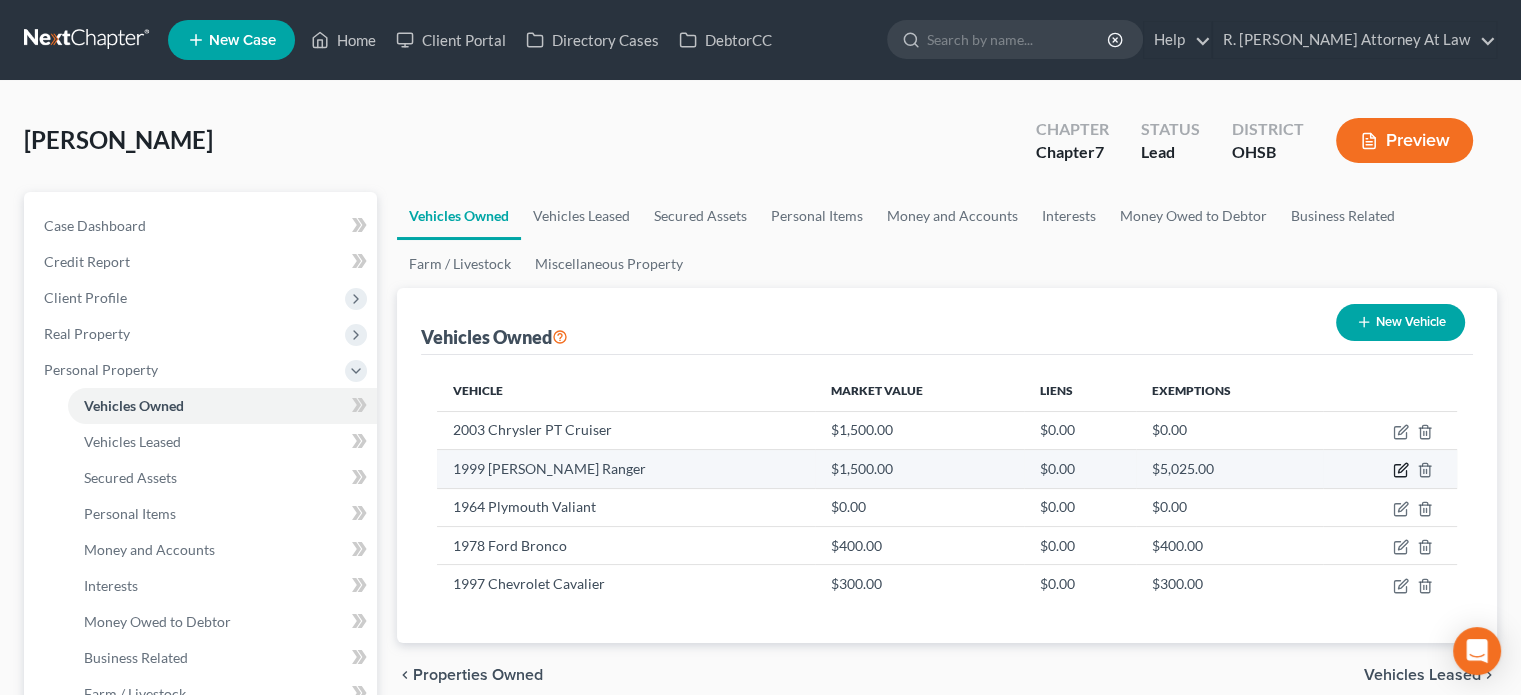 click 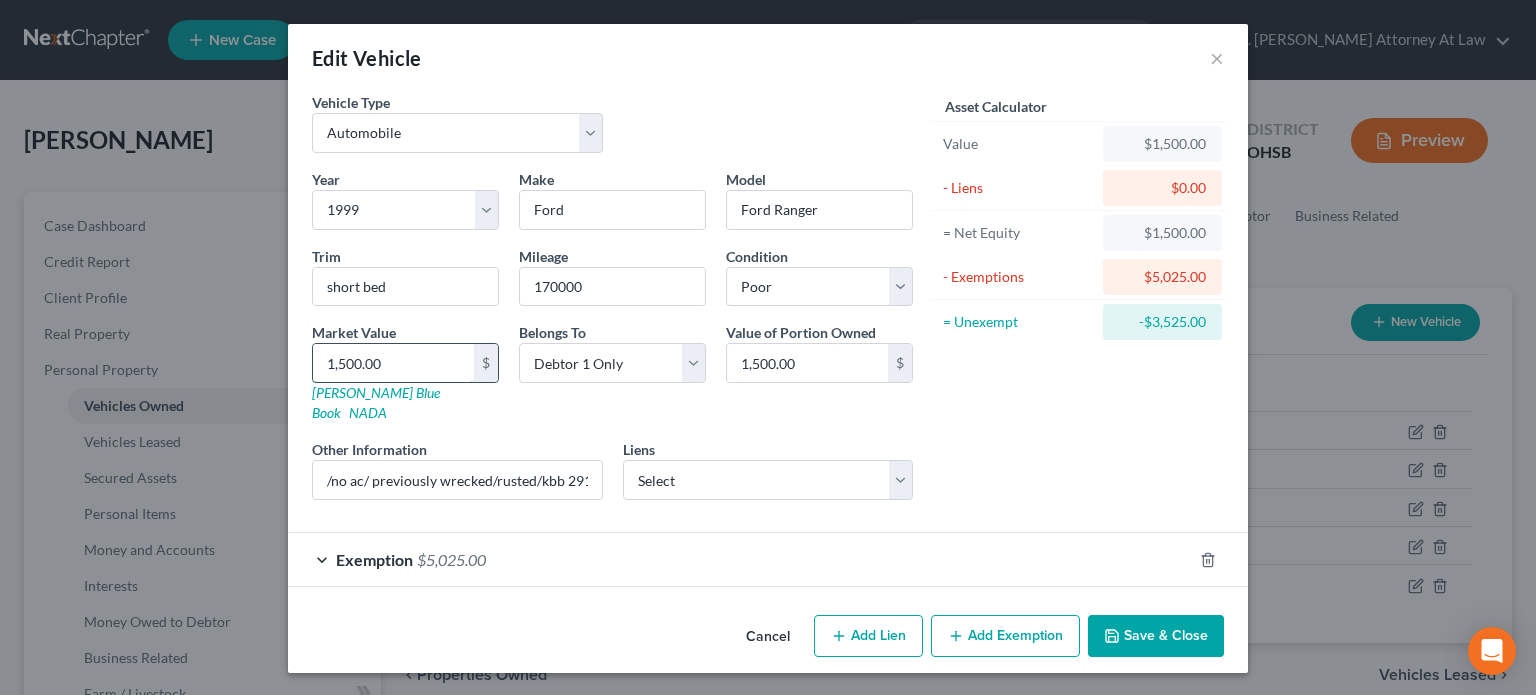 click on "1,500.00" at bounding box center (393, 363) 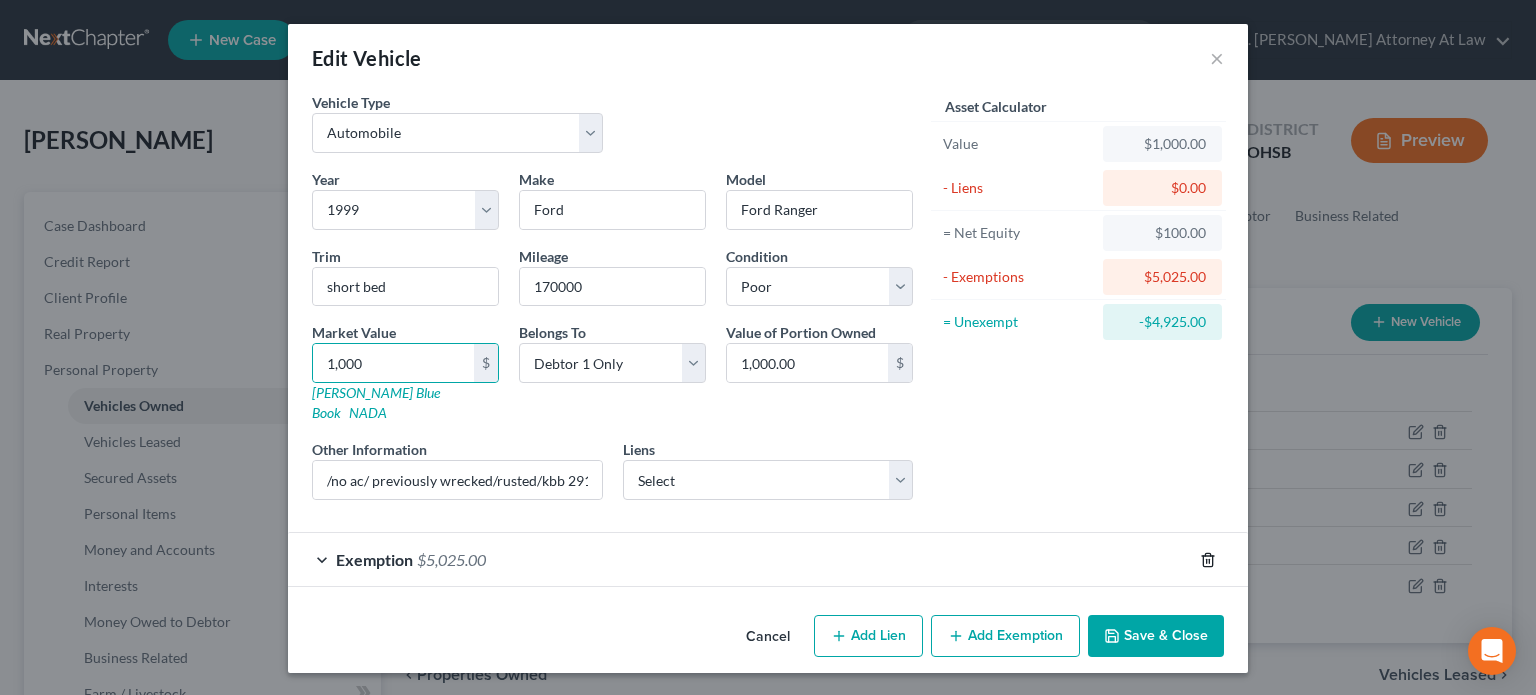 click 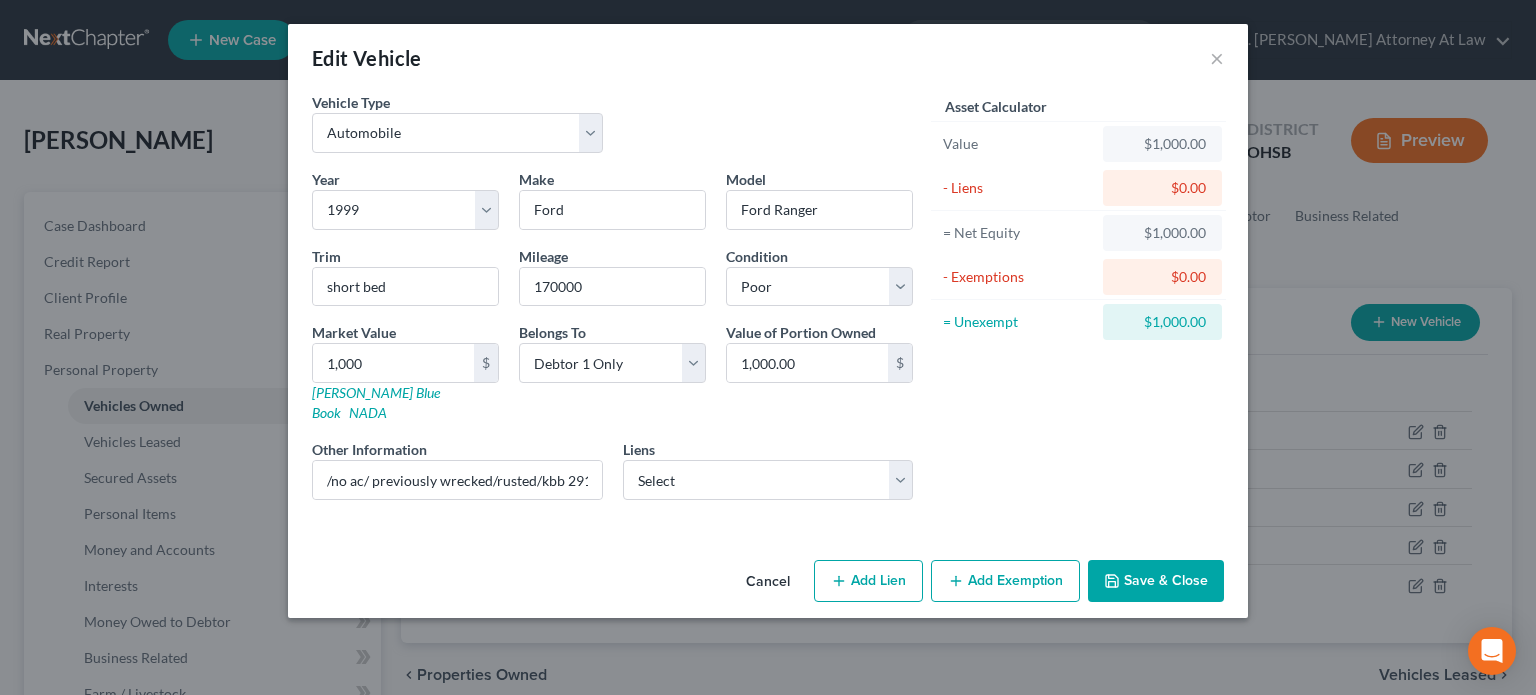 click on "Add Exemption" at bounding box center [1005, 581] 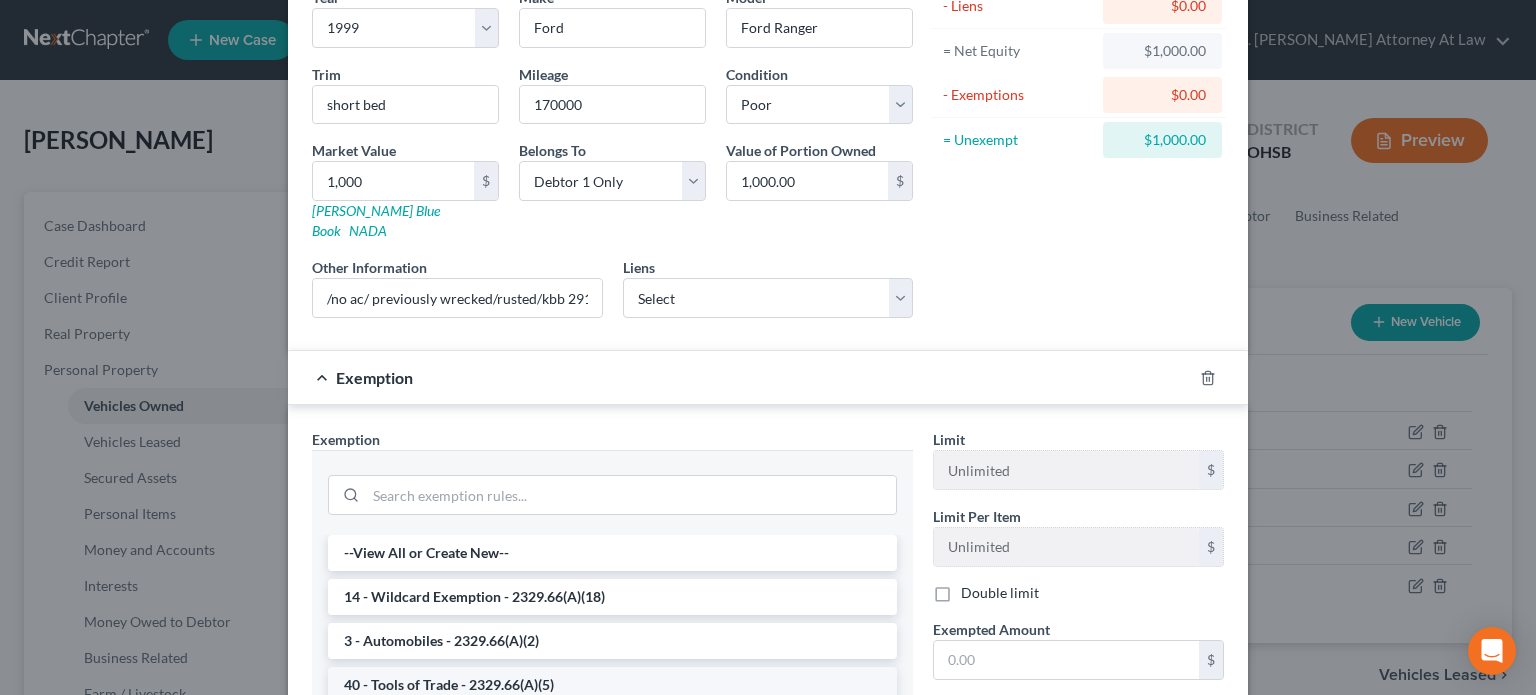 scroll, scrollTop: 300, scrollLeft: 0, axis: vertical 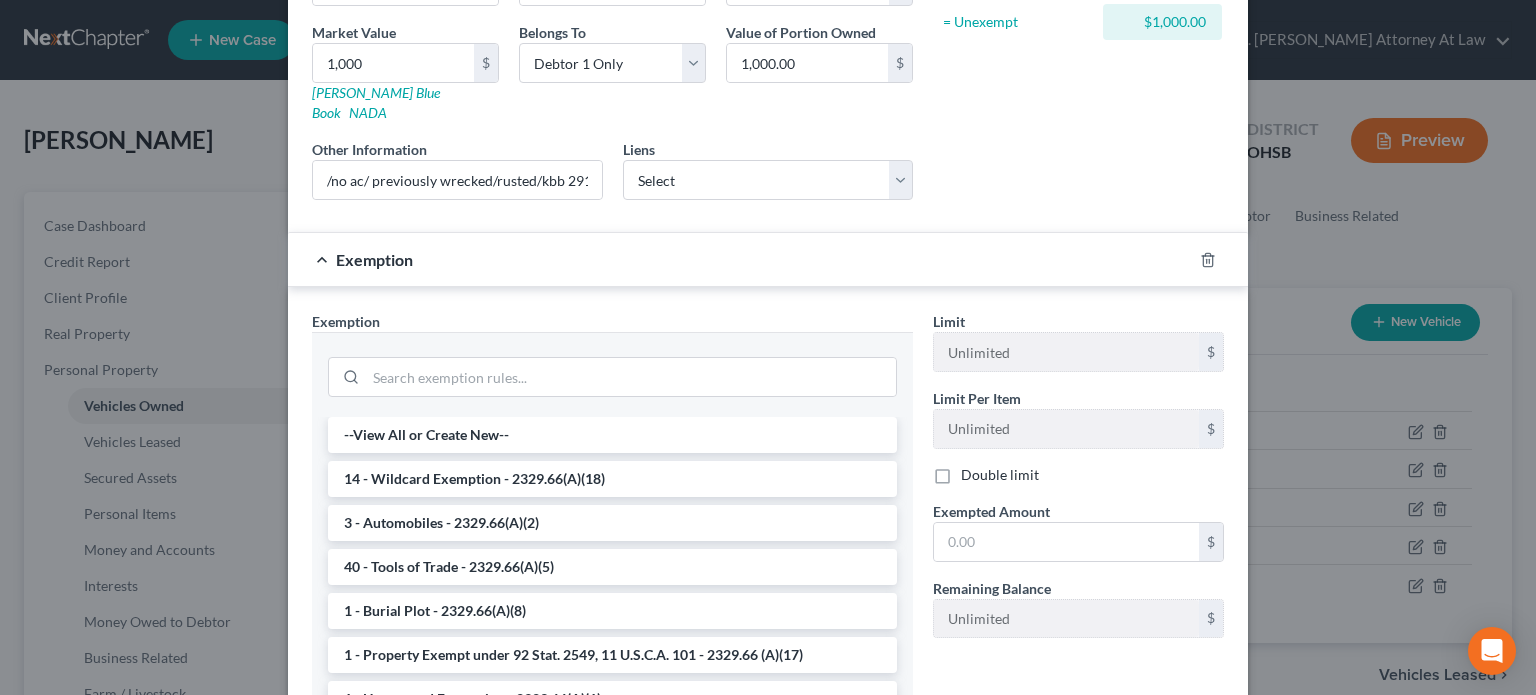 drag, startPoint x: 467, startPoint y: 458, endPoint x: 513, endPoint y: 465, distance: 46.52956 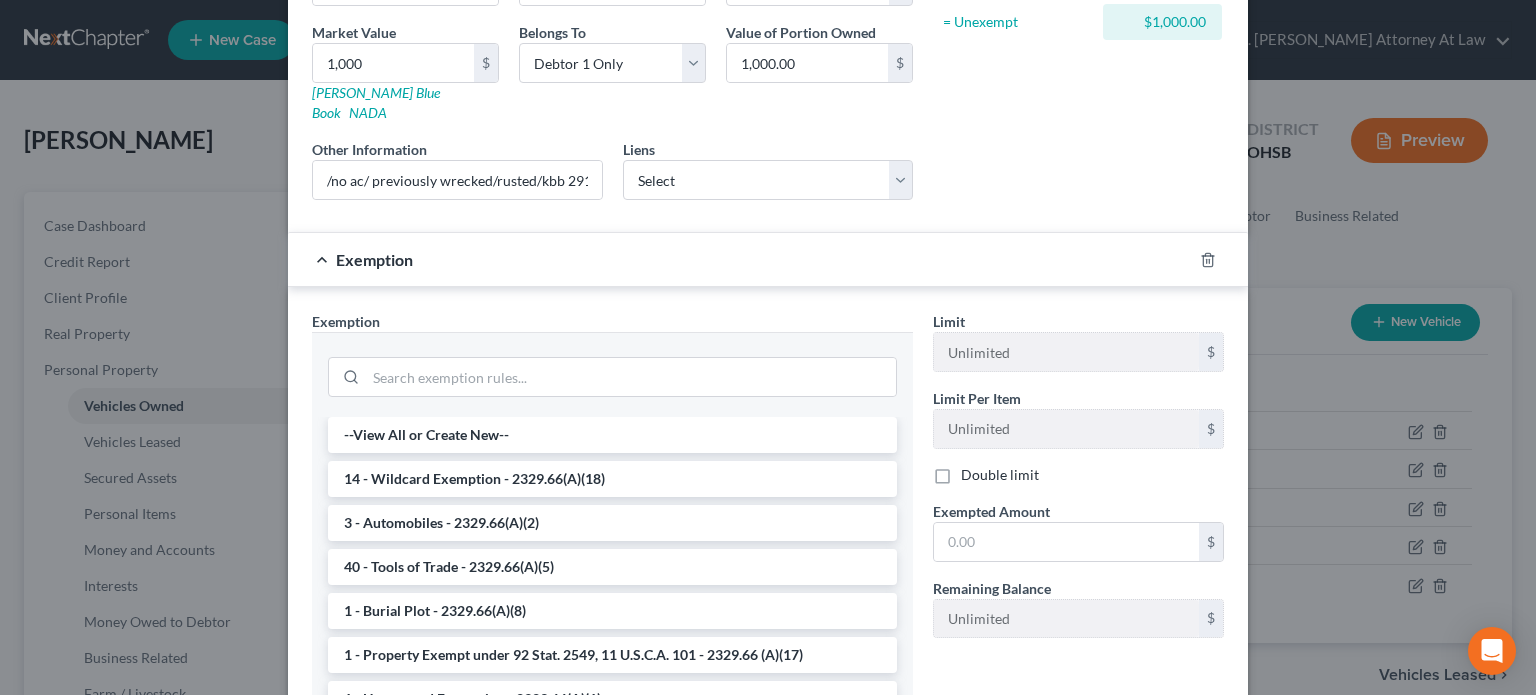 click on "14 - Wildcard Exemption  - 2329.66(A)(18)" at bounding box center (612, 479) 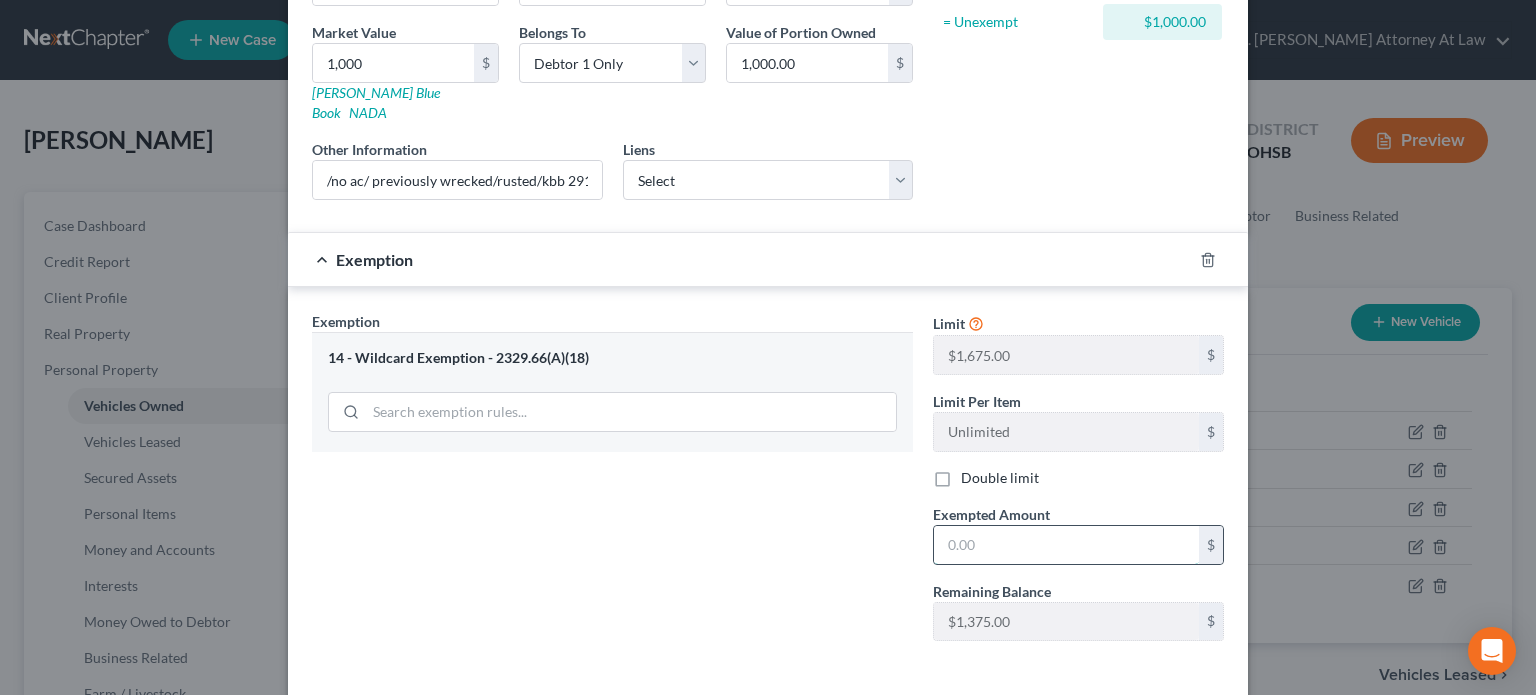 click at bounding box center [1066, 545] 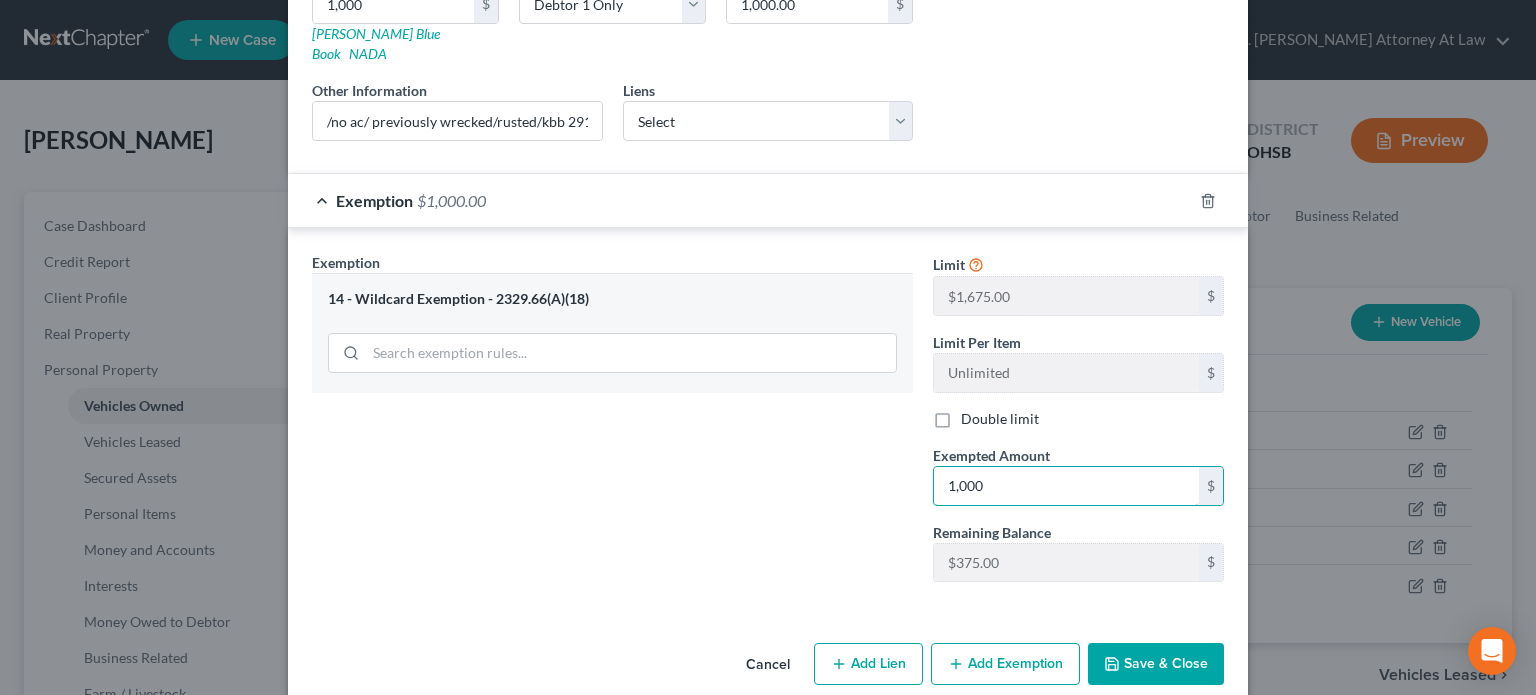 scroll, scrollTop: 364, scrollLeft: 0, axis: vertical 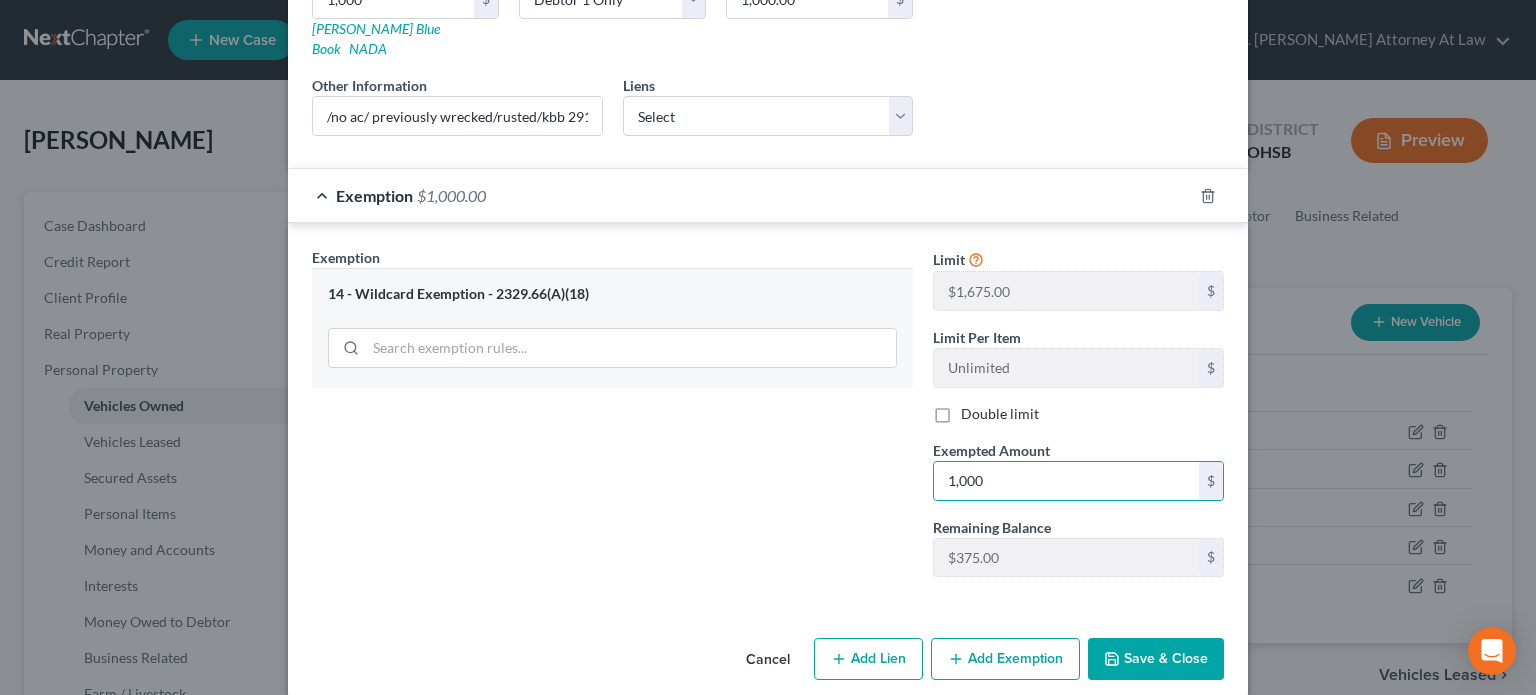 click on "Save & Close" at bounding box center [1156, 659] 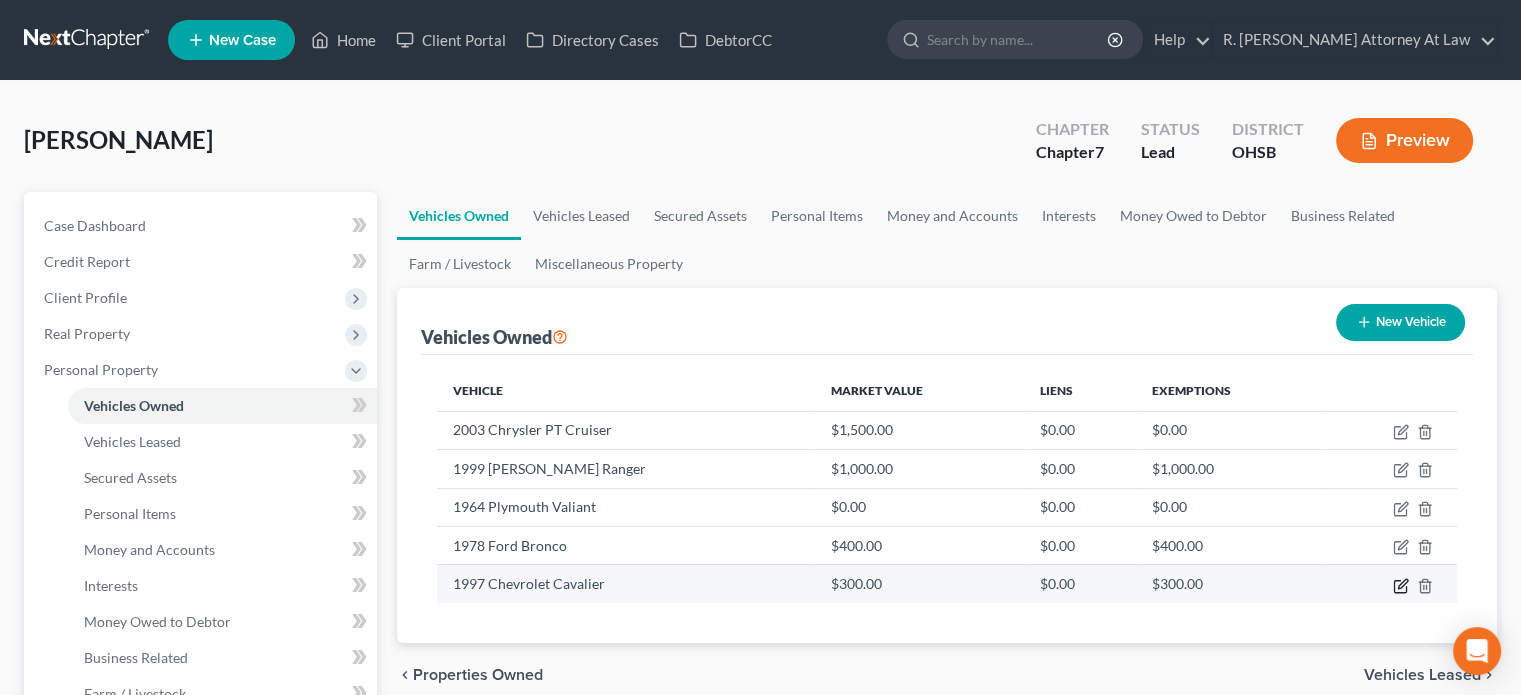 click 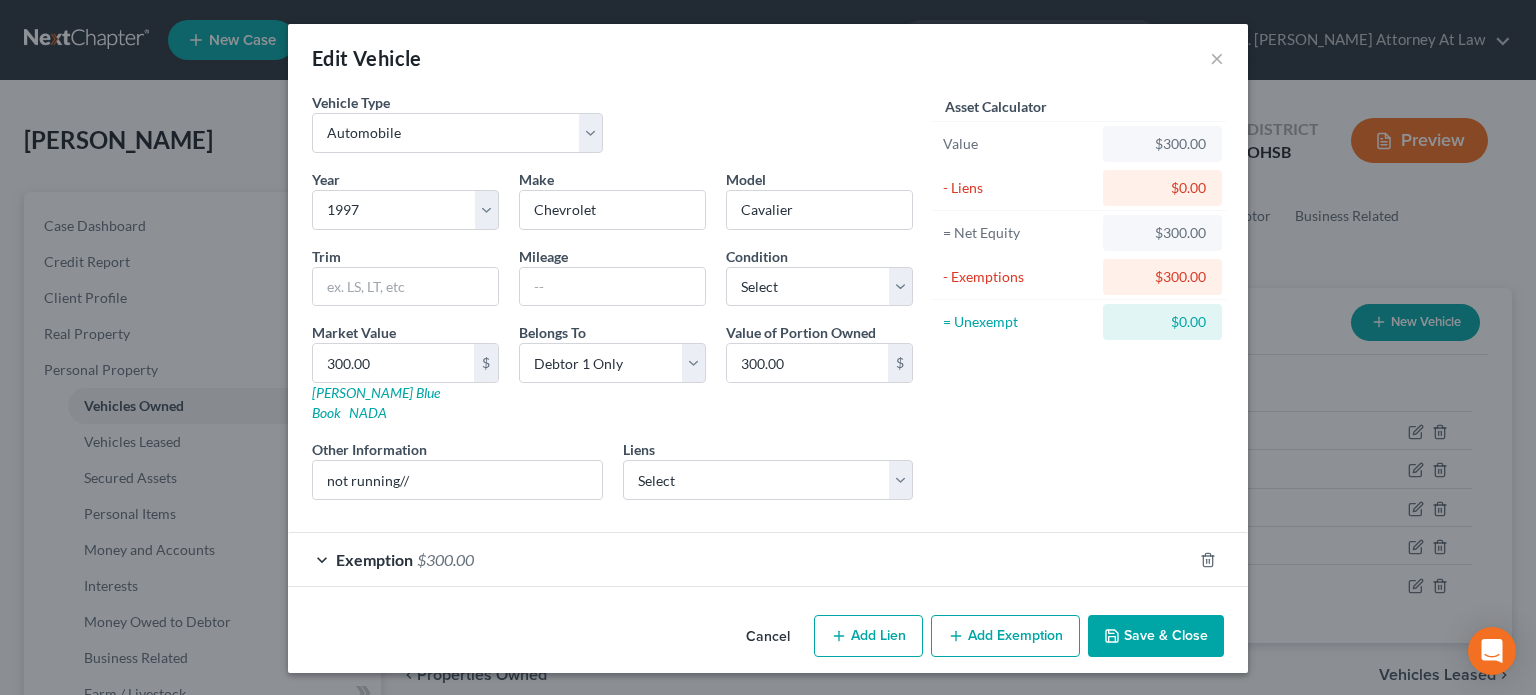 click on "Save & Close" at bounding box center [1156, 636] 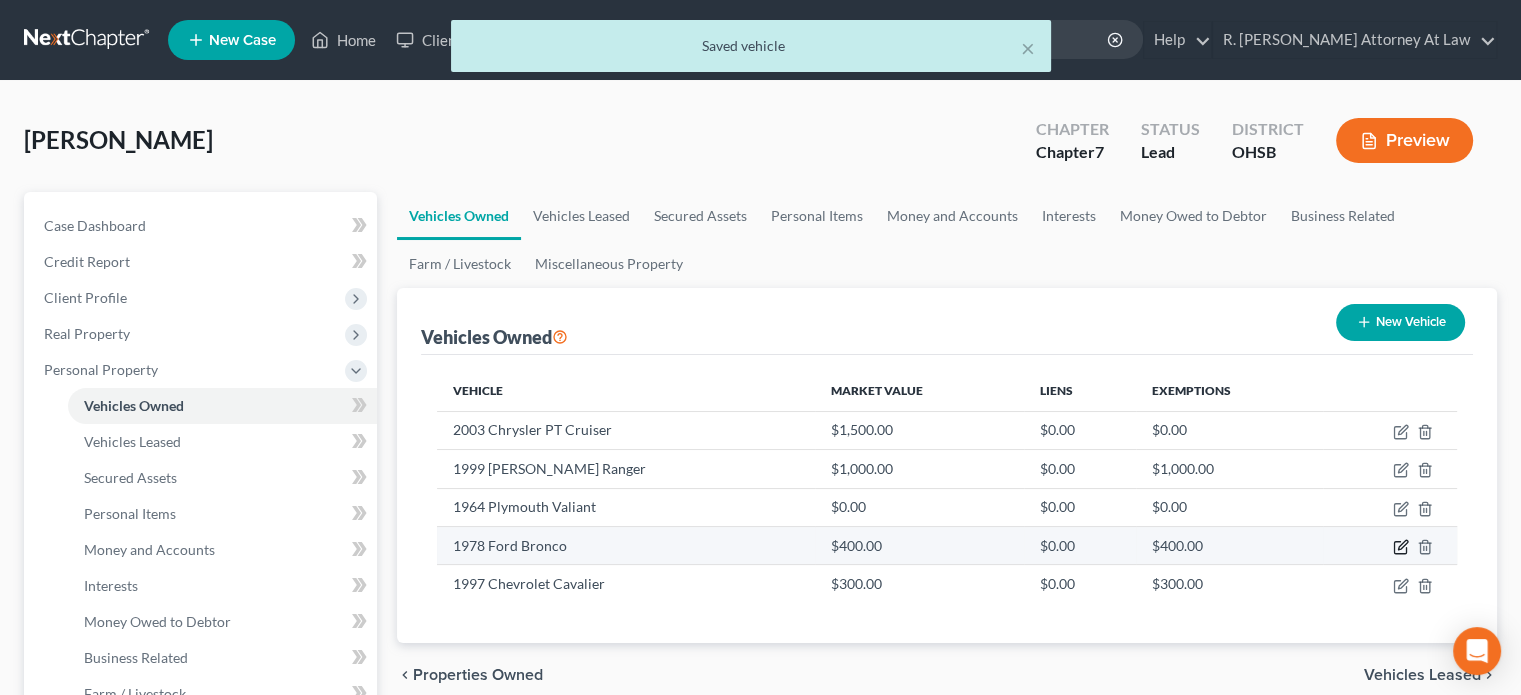 click 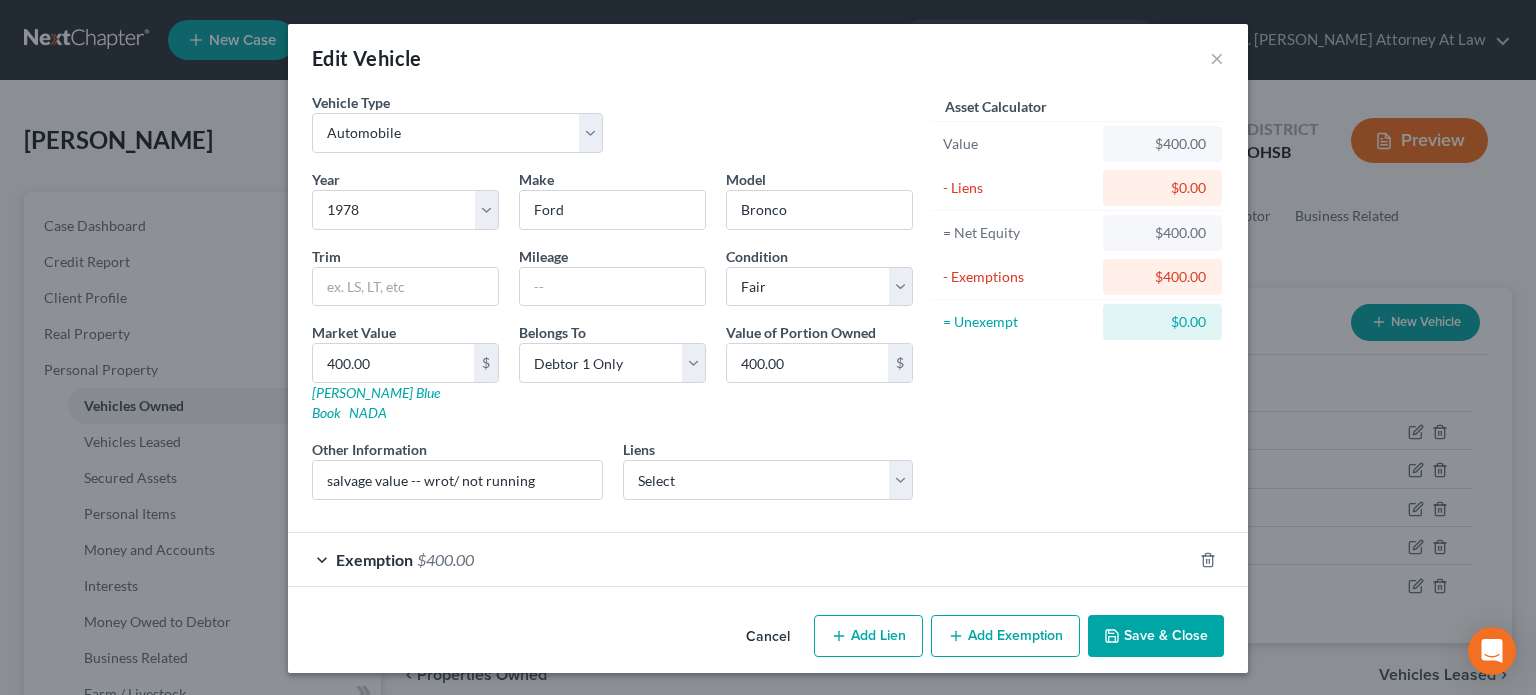 click on "Exemption $400.00" at bounding box center (740, 559) 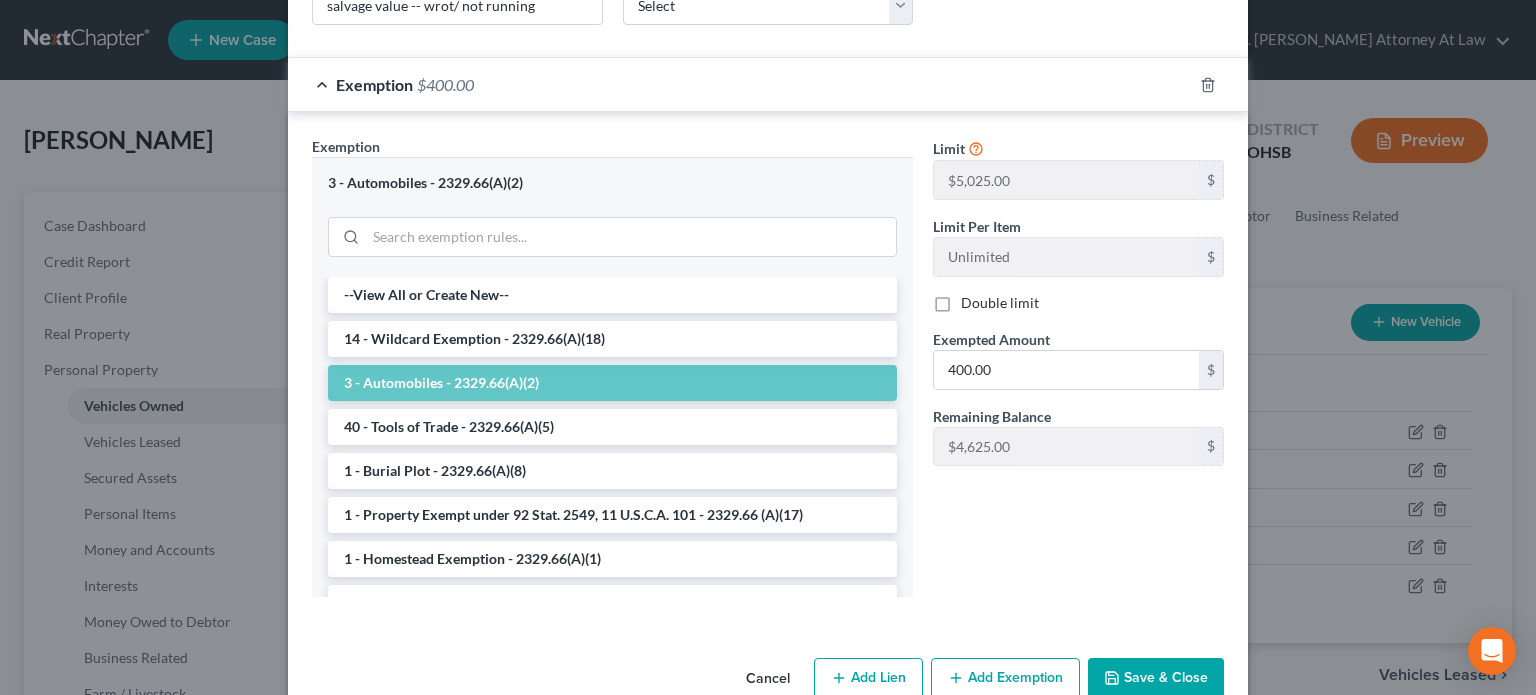 scroll, scrollTop: 496, scrollLeft: 0, axis: vertical 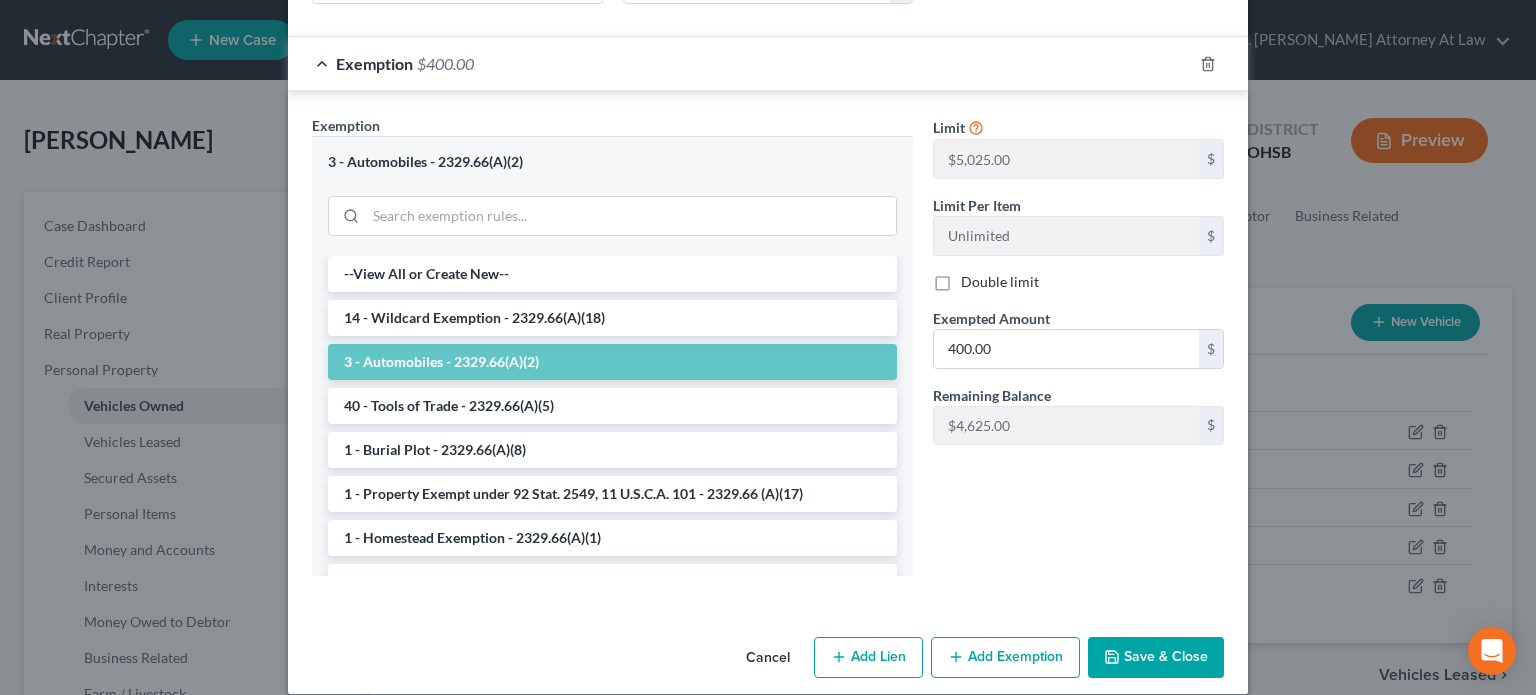 click 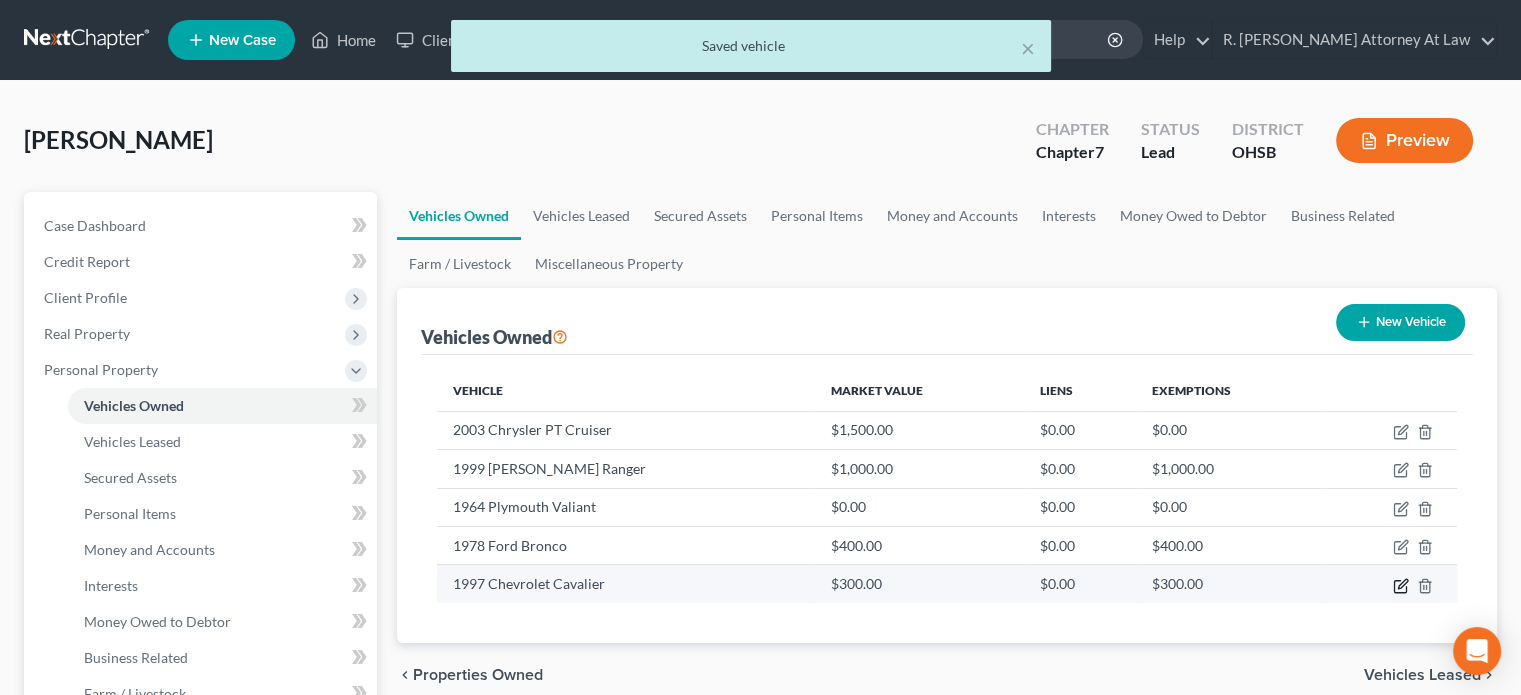 click 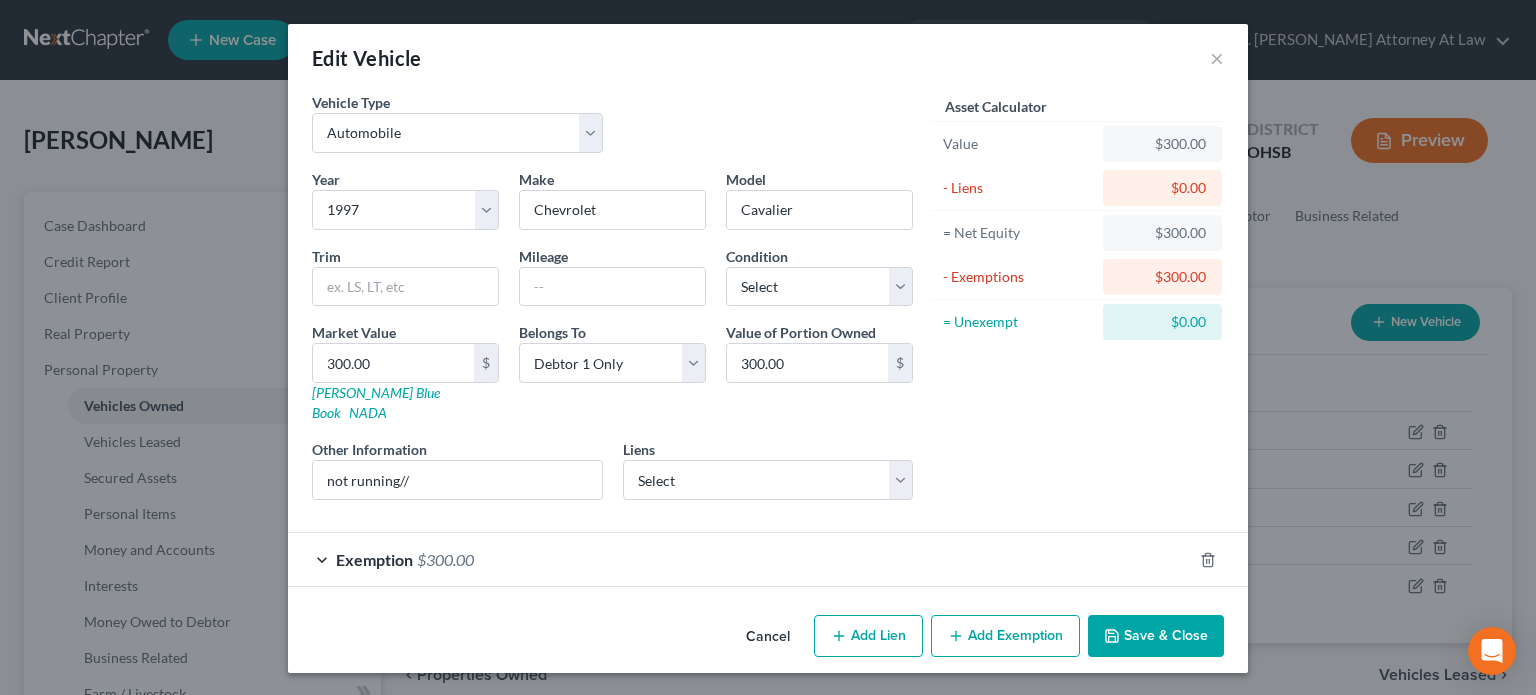 click on "Exemption $300.00" at bounding box center [740, 559] 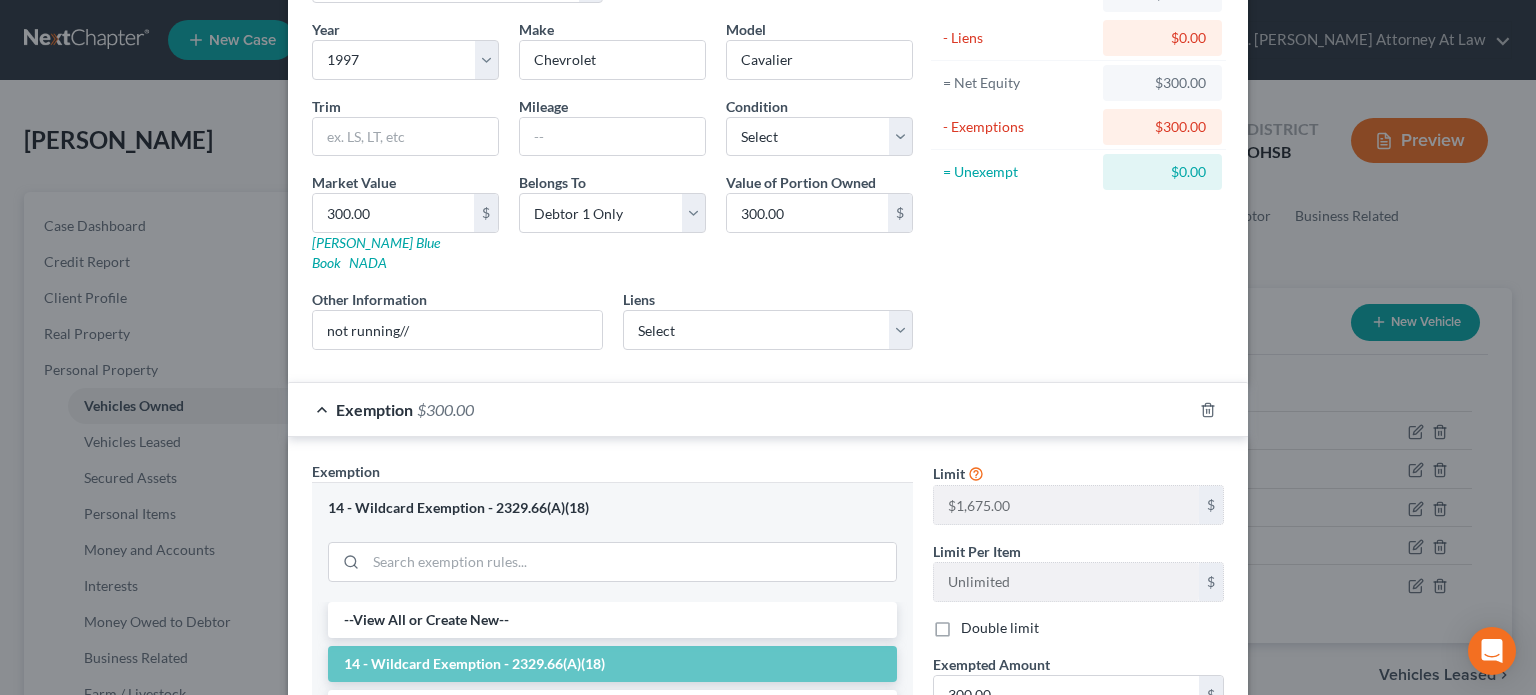scroll, scrollTop: 200, scrollLeft: 0, axis: vertical 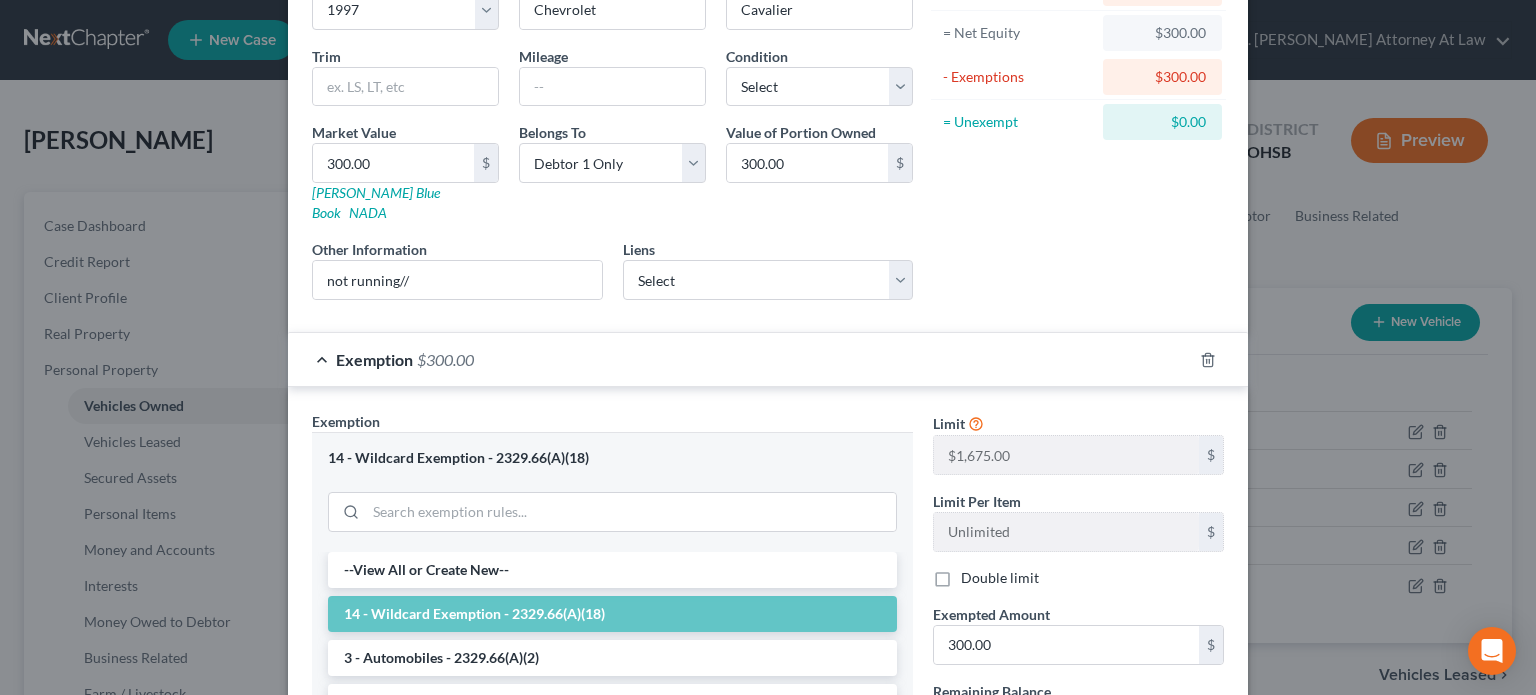 drag, startPoint x: 828, startPoint y: 598, endPoint x: 904, endPoint y: 584, distance: 77.27872 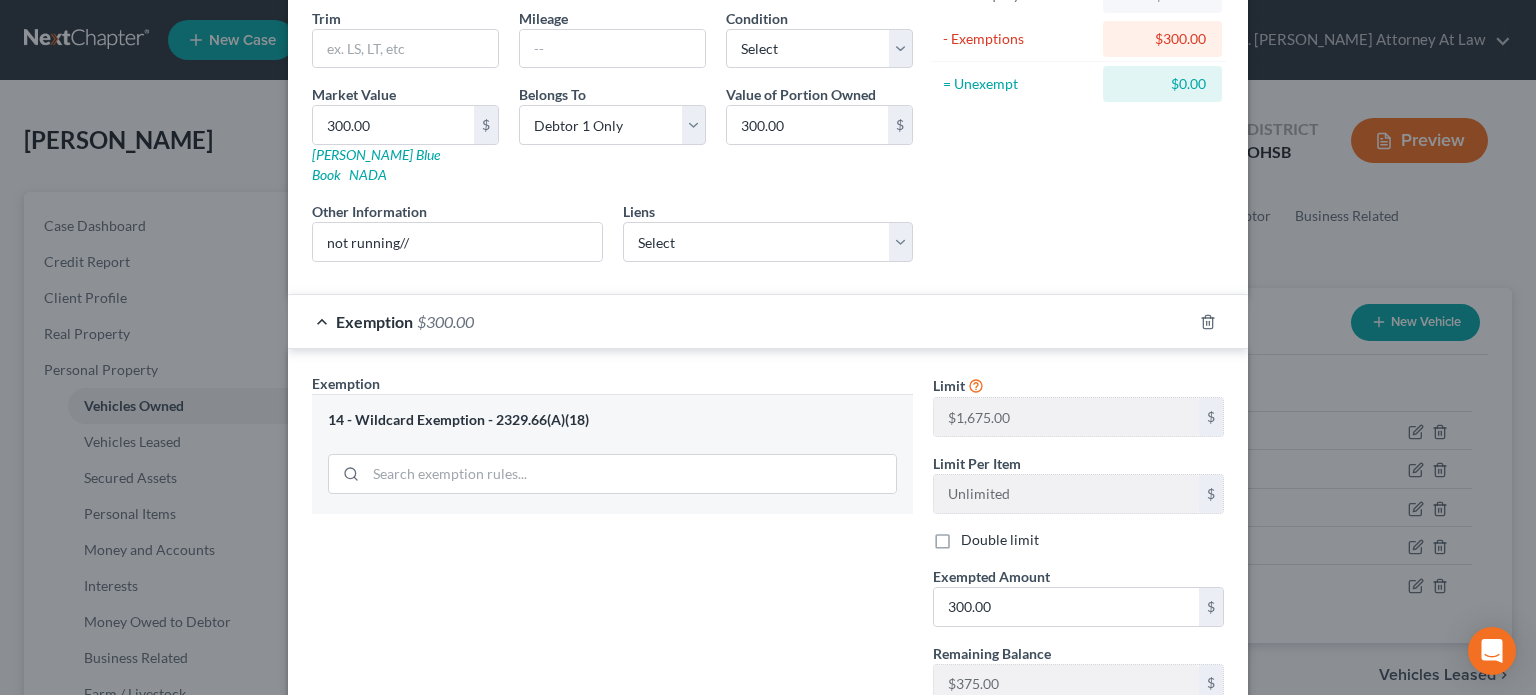 scroll, scrollTop: 364, scrollLeft: 0, axis: vertical 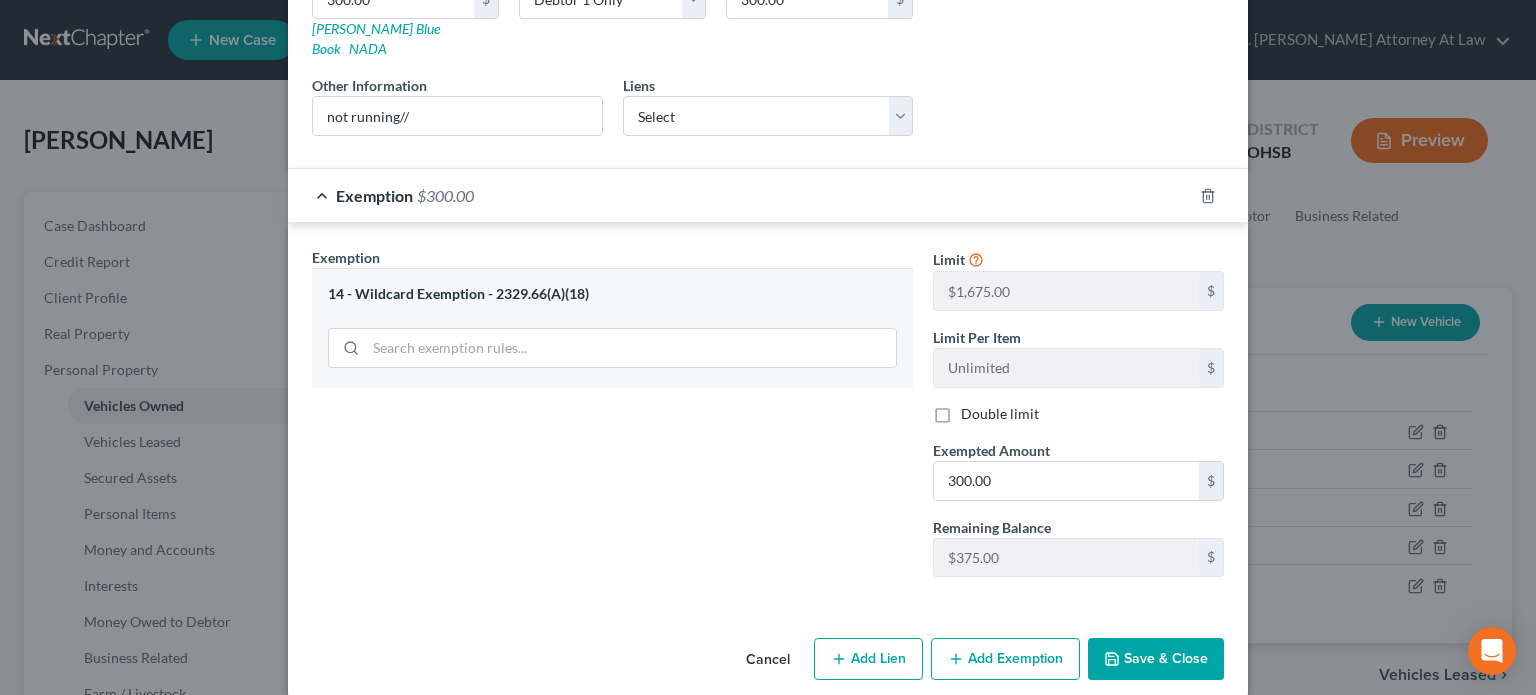 click on "Save & Close" at bounding box center (1156, 659) 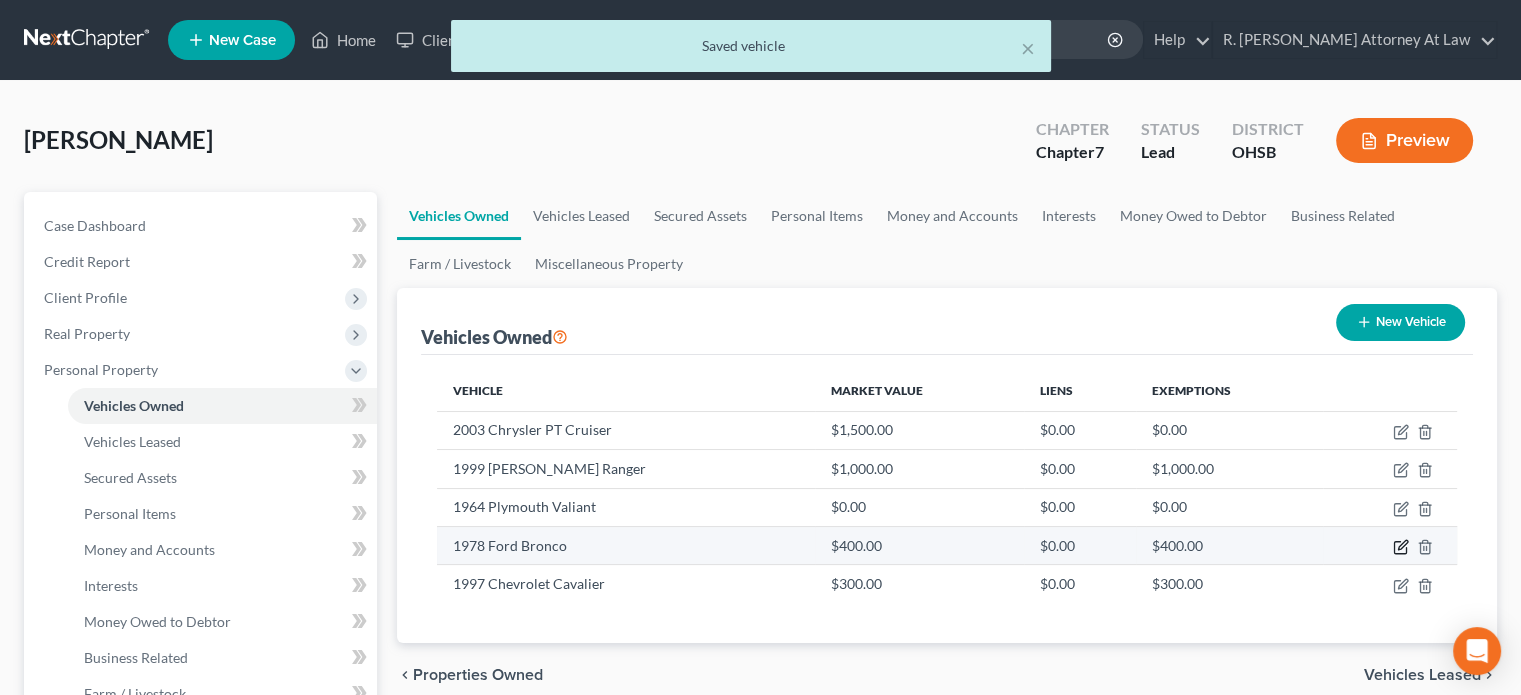 click 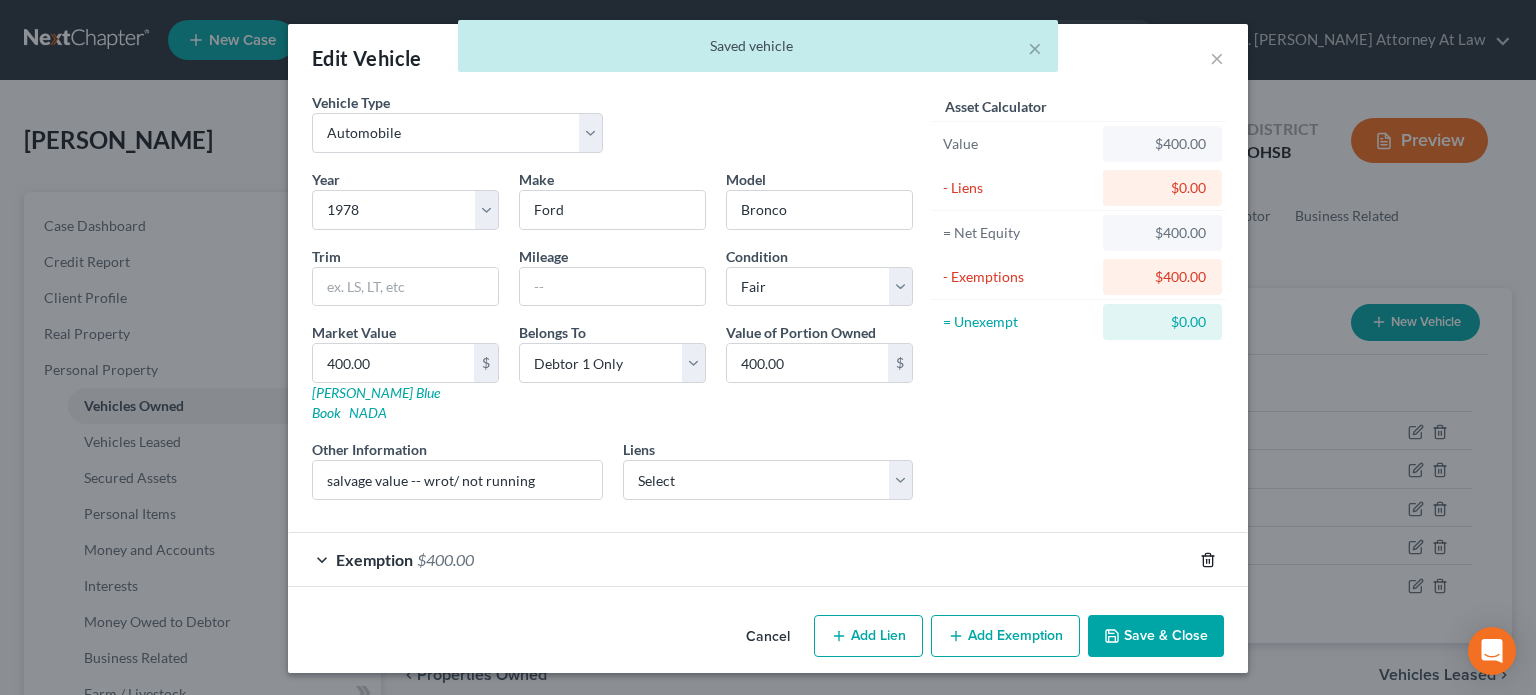 click 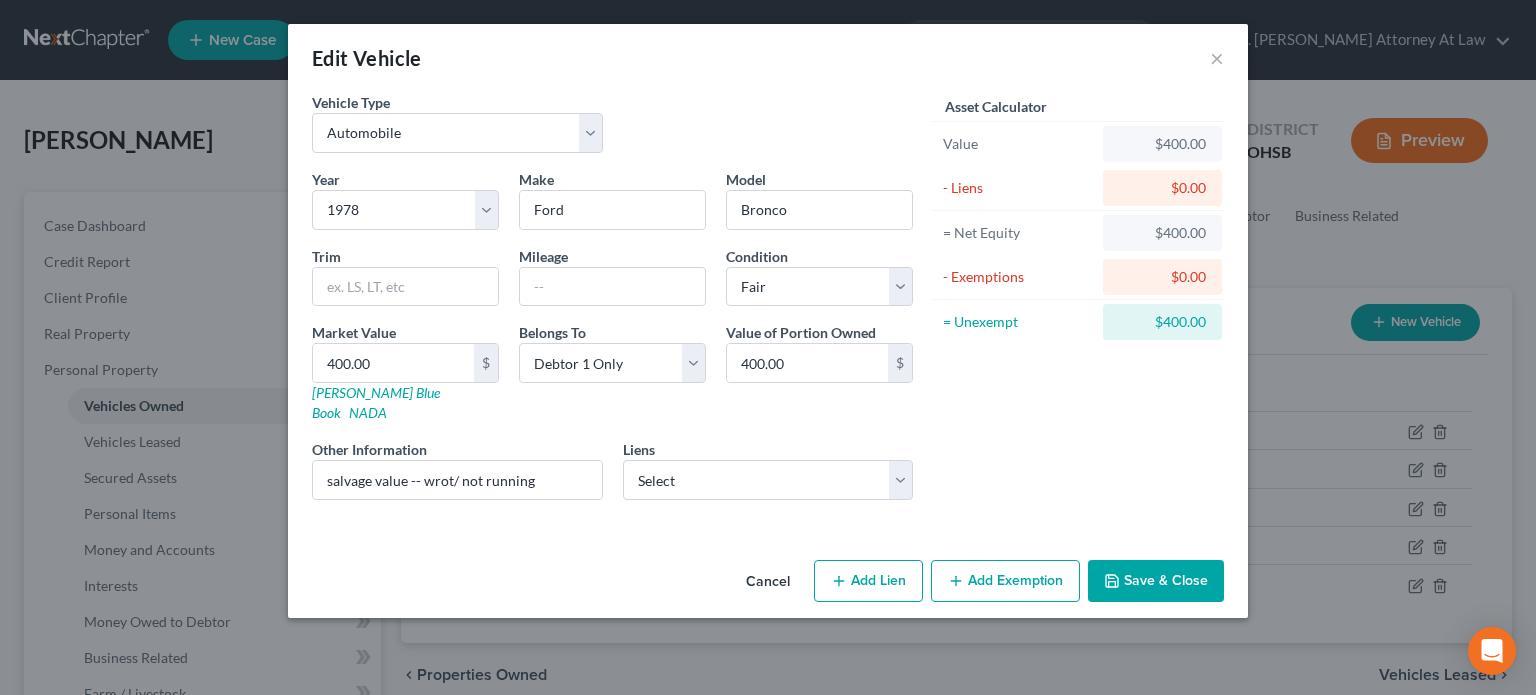 click on "Add Exemption" at bounding box center [1005, 581] 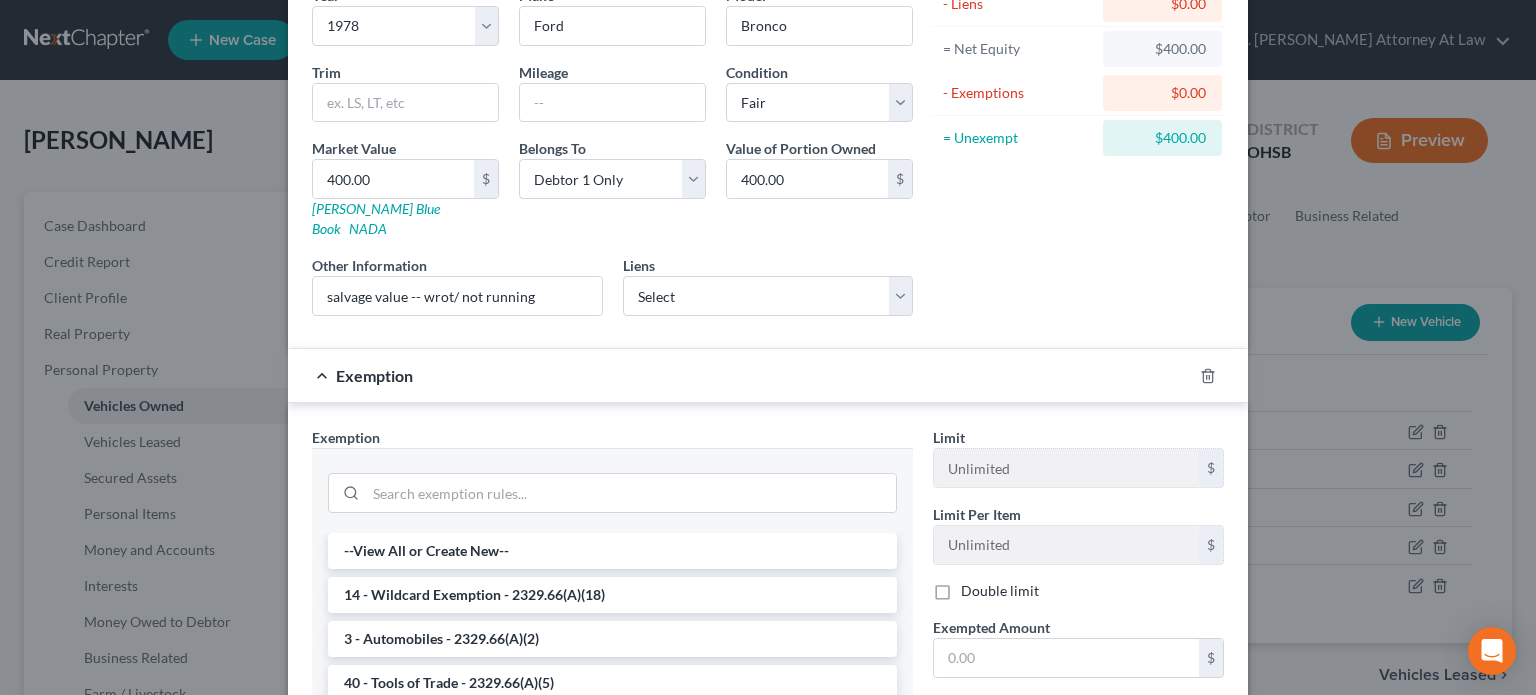 scroll, scrollTop: 300, scrollLeft: 0, axis: vertical 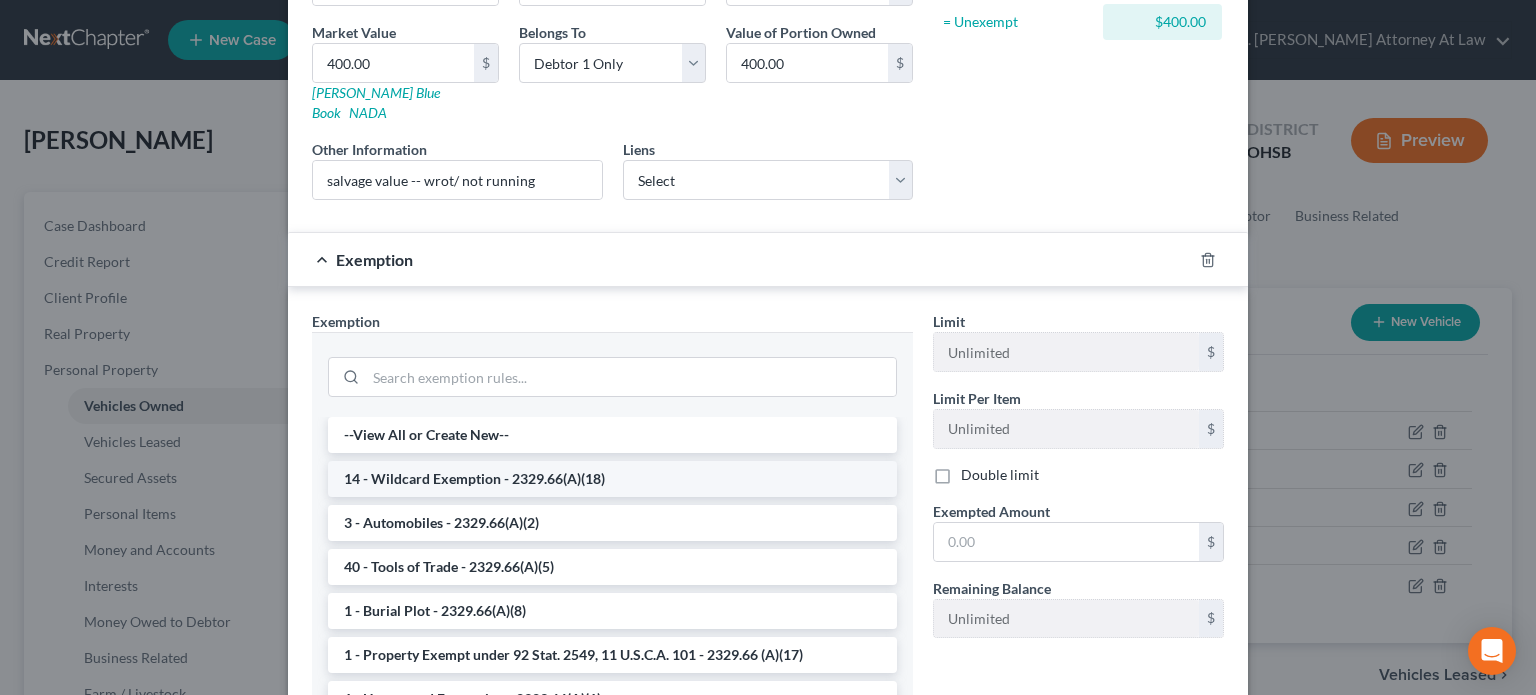 click on "14 - Wildcard Exemption  - 2329.66(A)(18)" at bounding box center [612, 479] 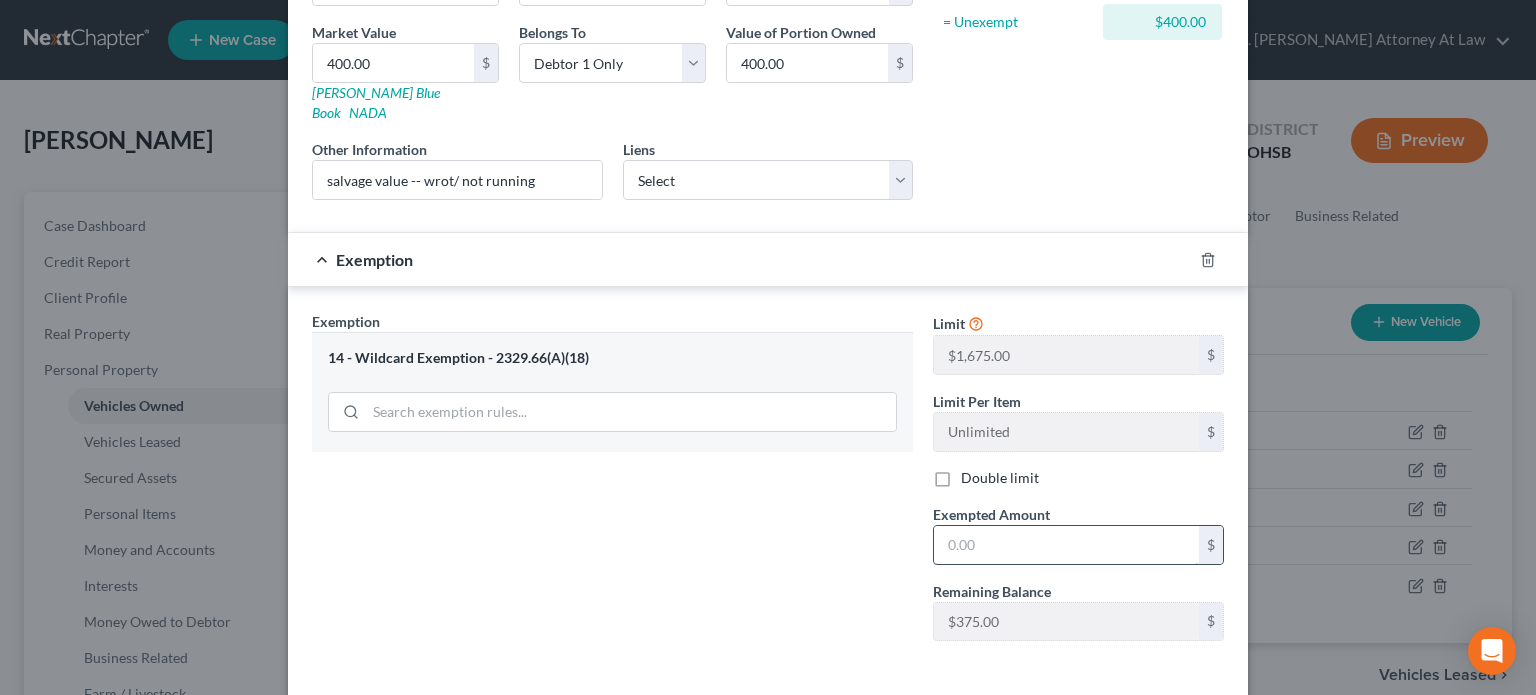 click at bounding box center (1066, 545) 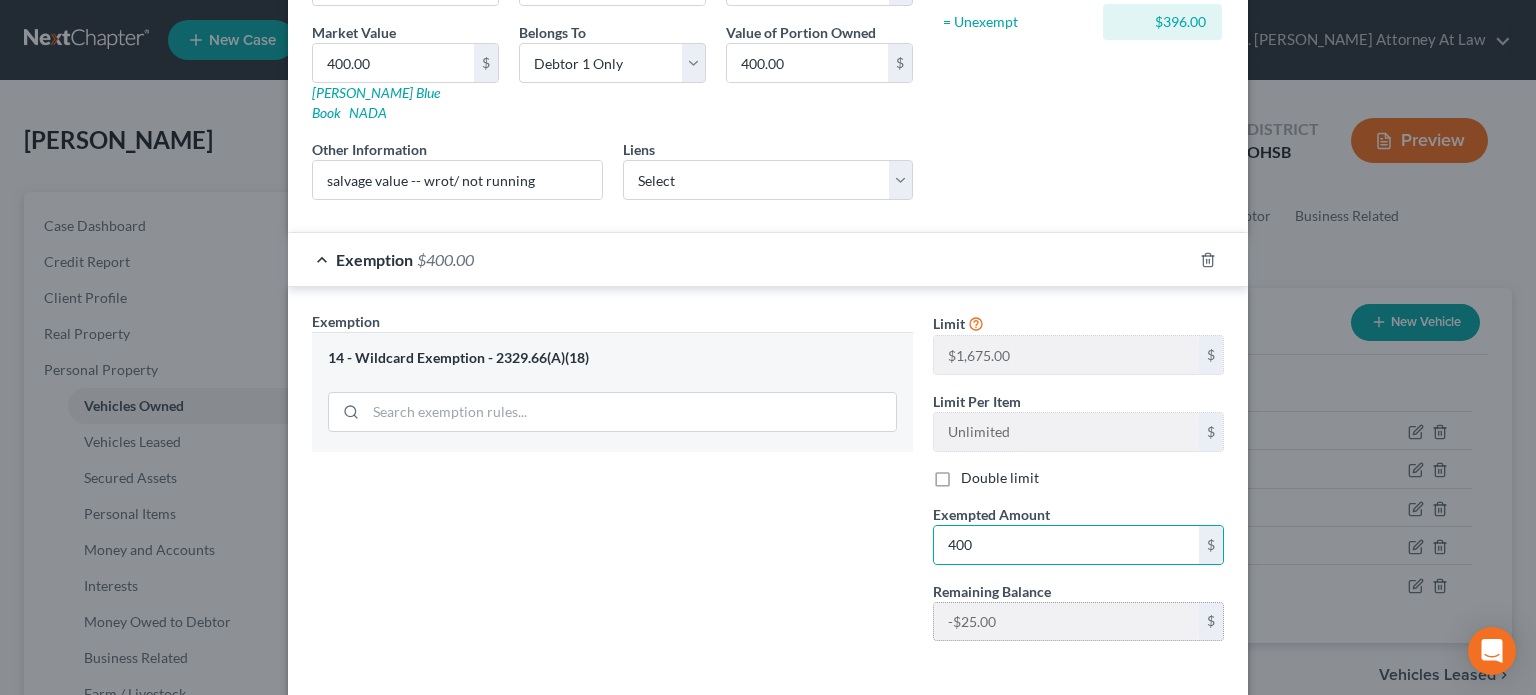 drag, startPoint x: 760, startPoint y: 498, endPoint x: 948, endPoint y: 595, distance: 211.54904 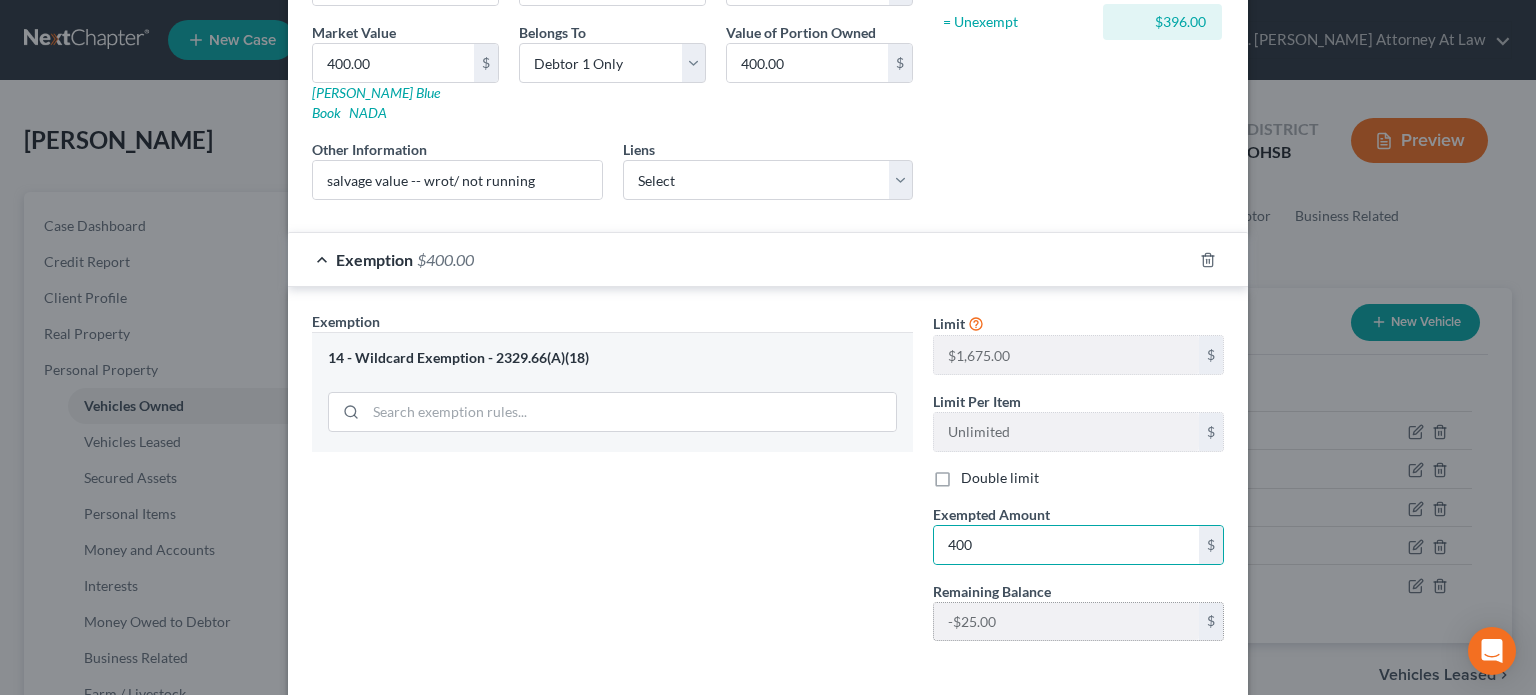 click on "Exemption Set must be selected for CA.
Exemption
*
14 - Wildcard Exemption  - 2329.66(A)(18)" at bounding box center (612, 484) 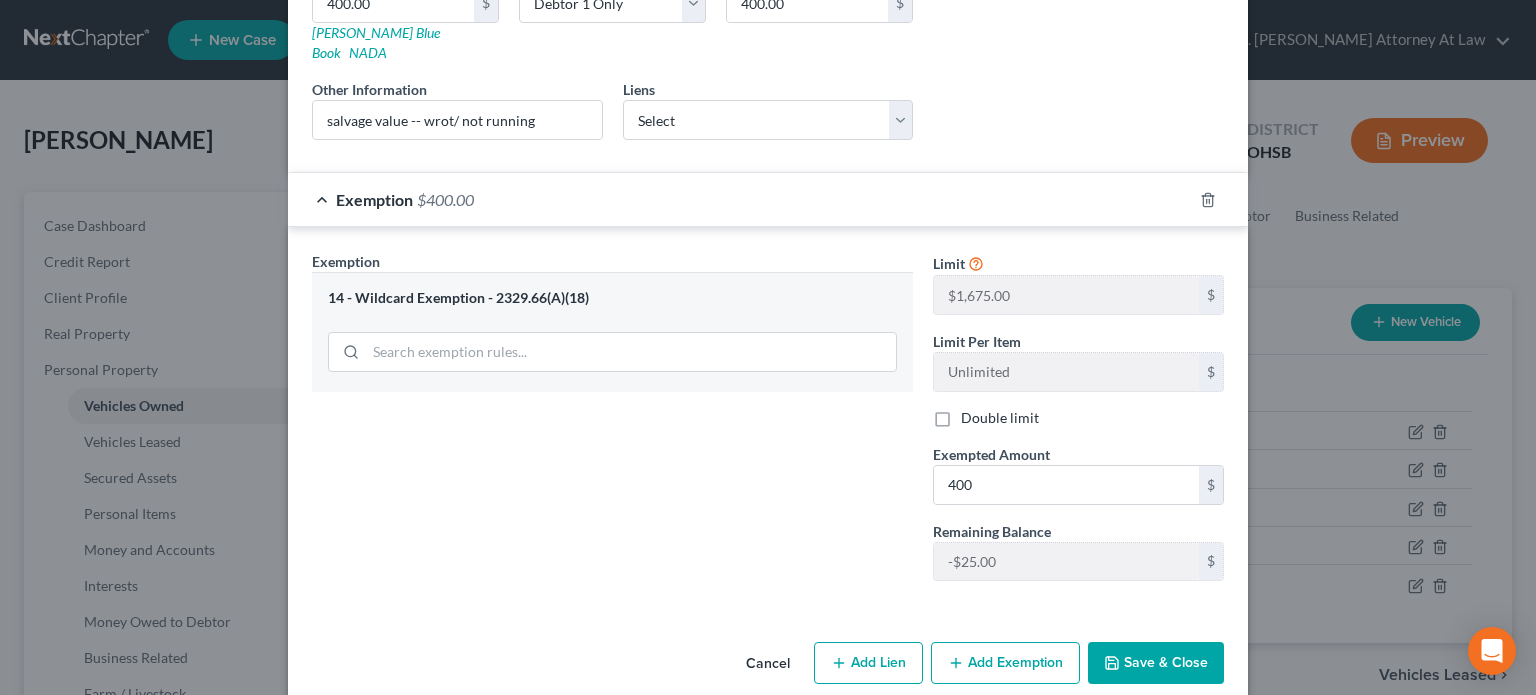 scroll, scrollTop: 364, scrollLeft: 0, axis: vertical 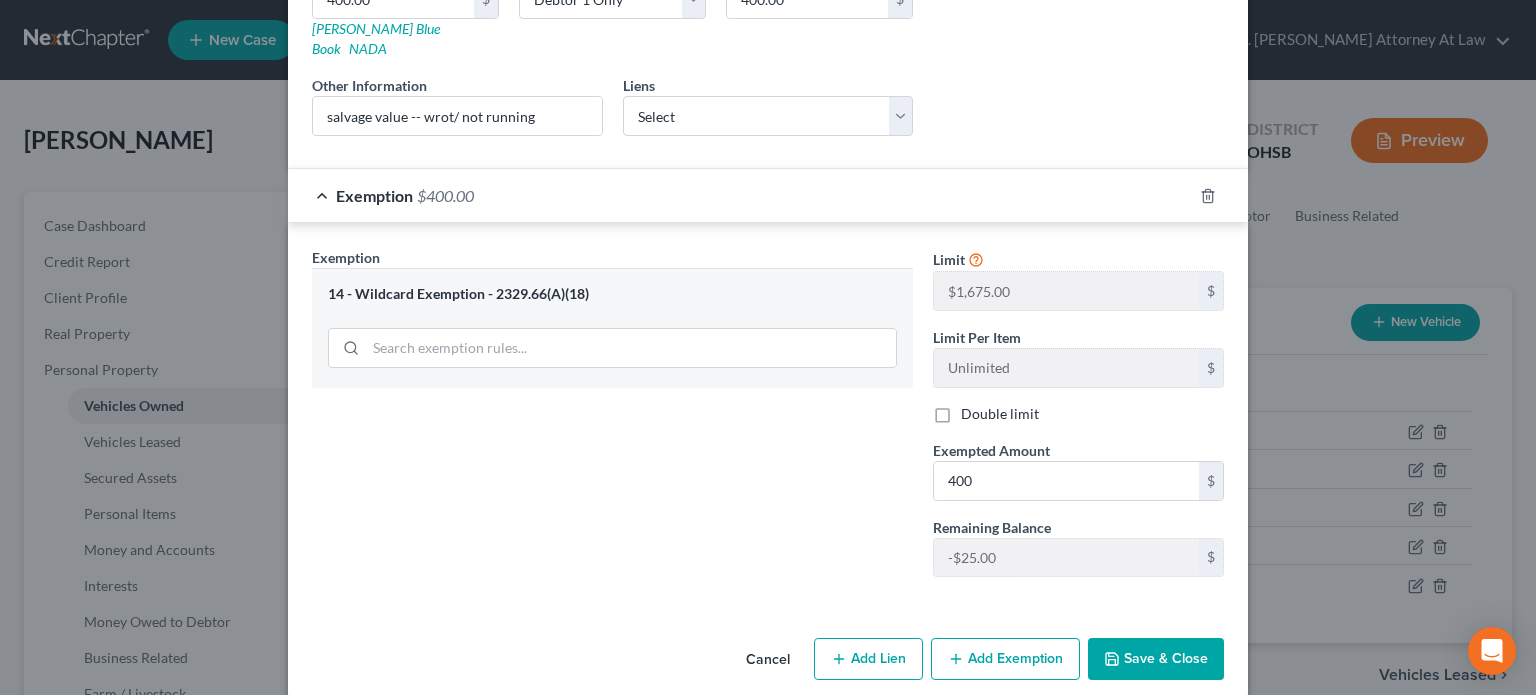 click on "Save & Close" at bounding box center [1156, 659] 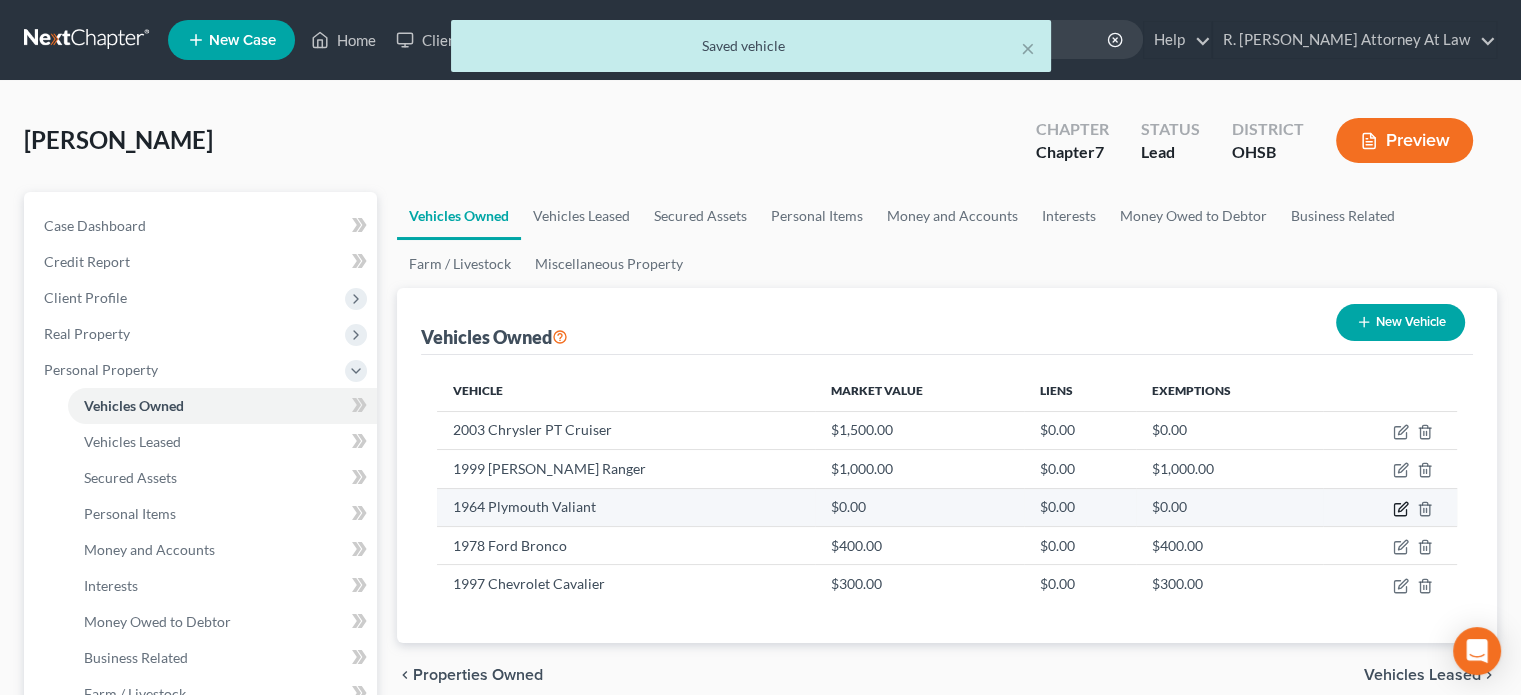click 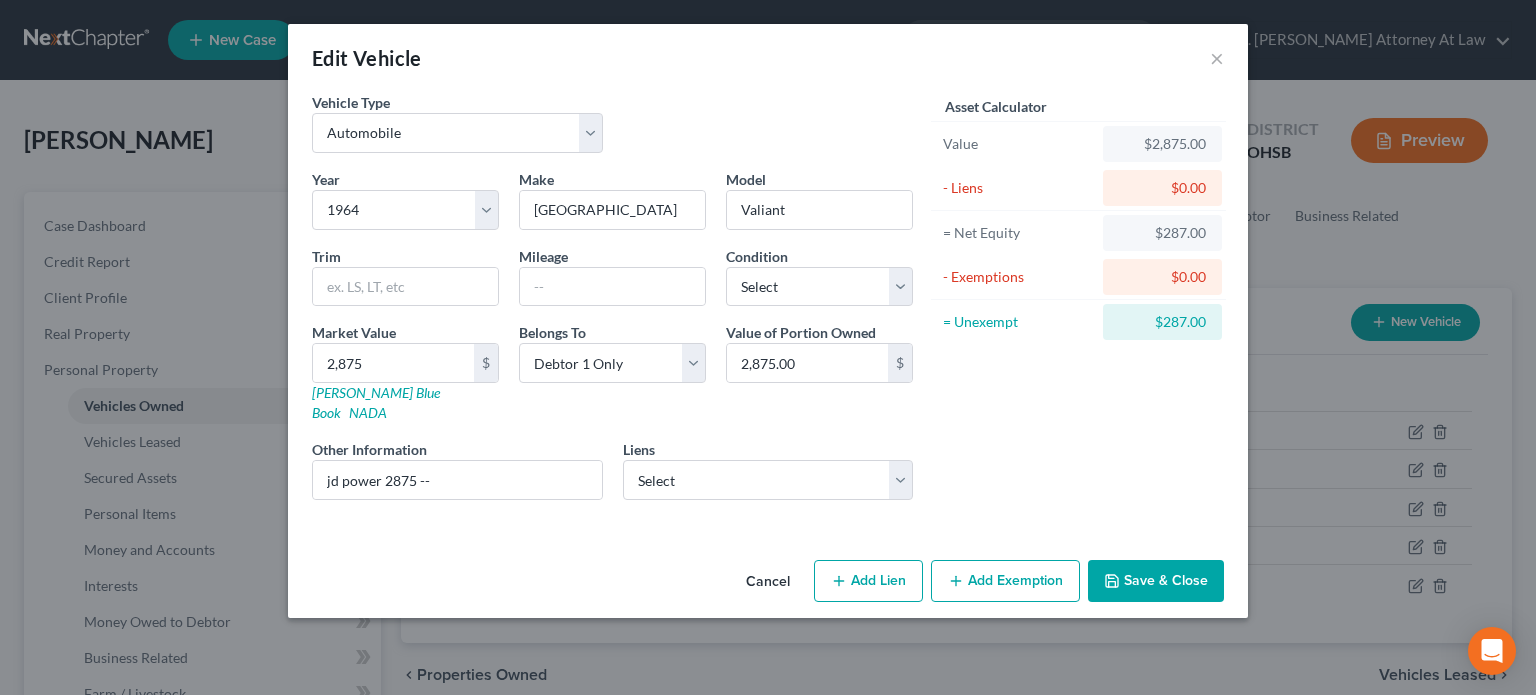 click on "Add Exemption" at bounding box center (1005, 581) 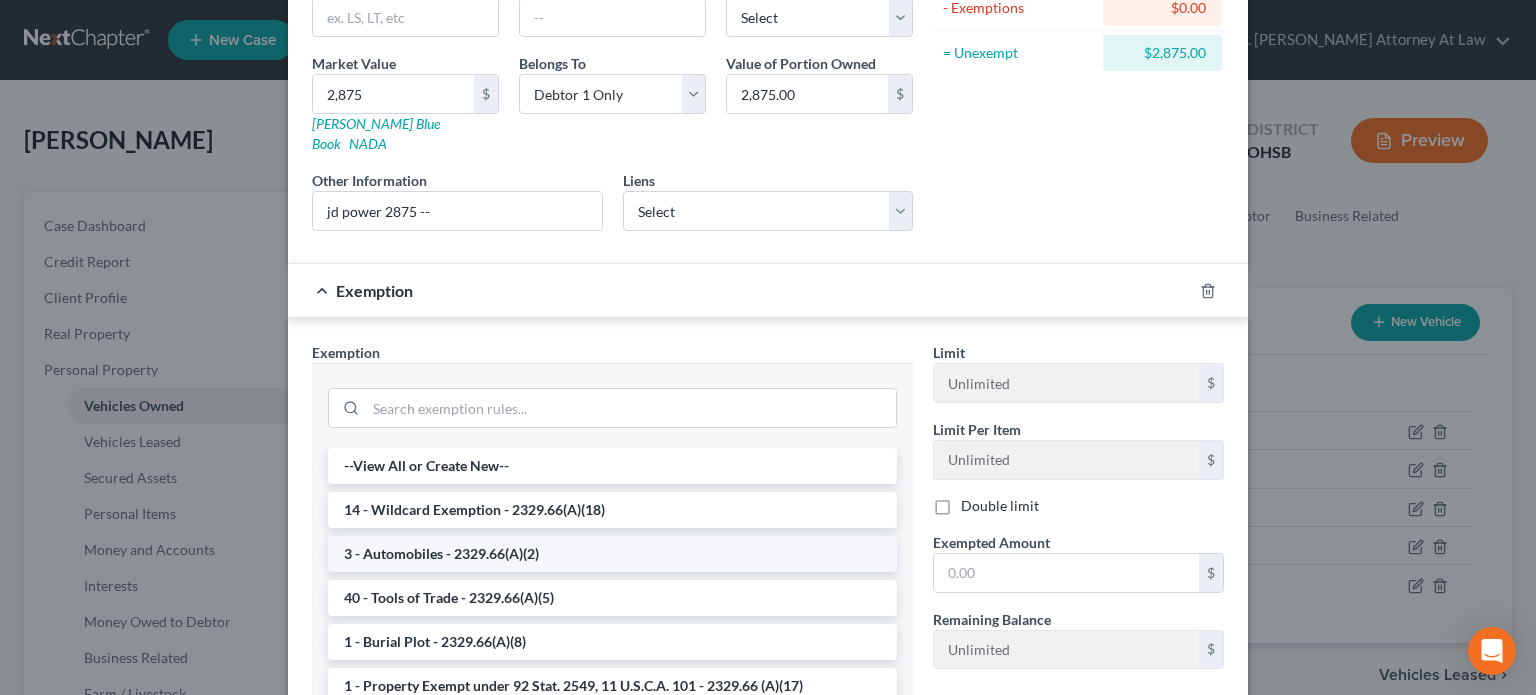 scroll, scrollTop: 300, scrollLeft: 0, axis: vertical 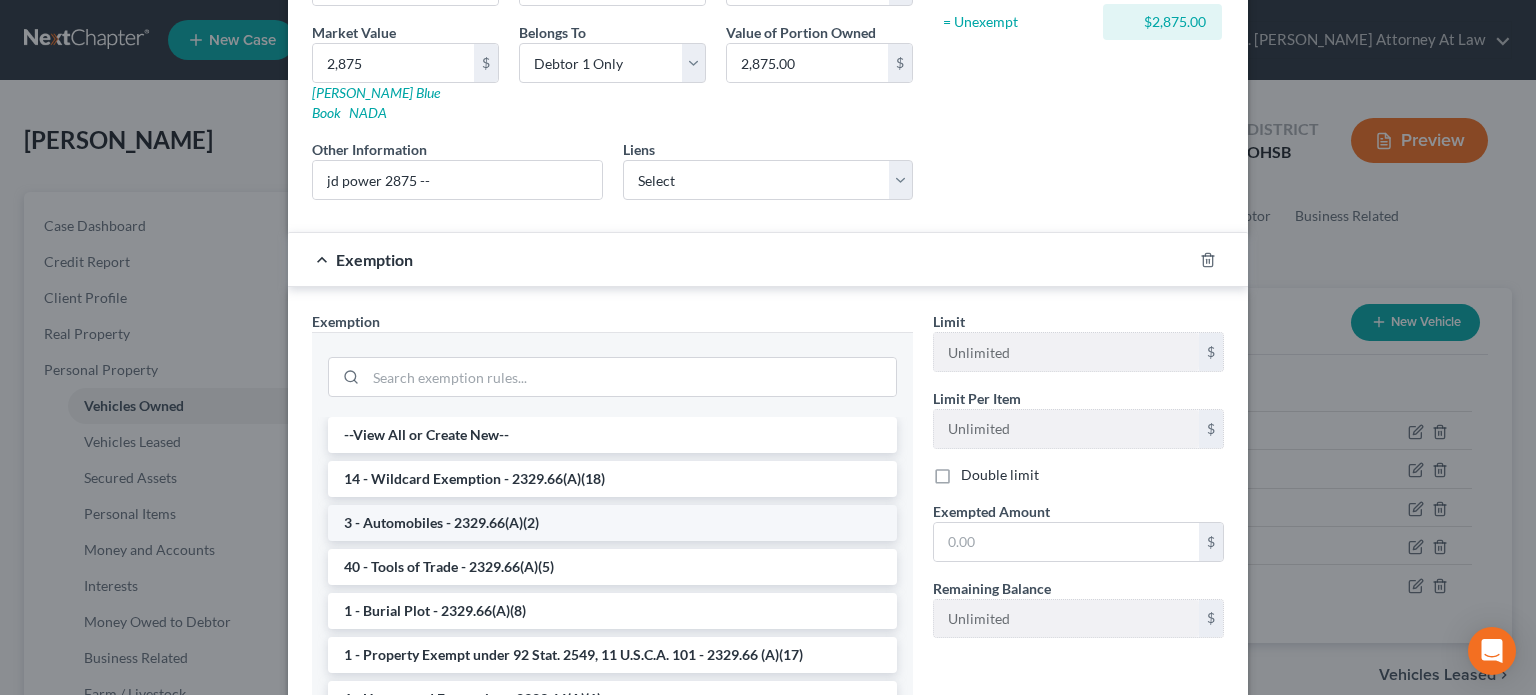 click on "3 - Automobiles - 2329.66(A)(2)" at bounding box center [612, 523] 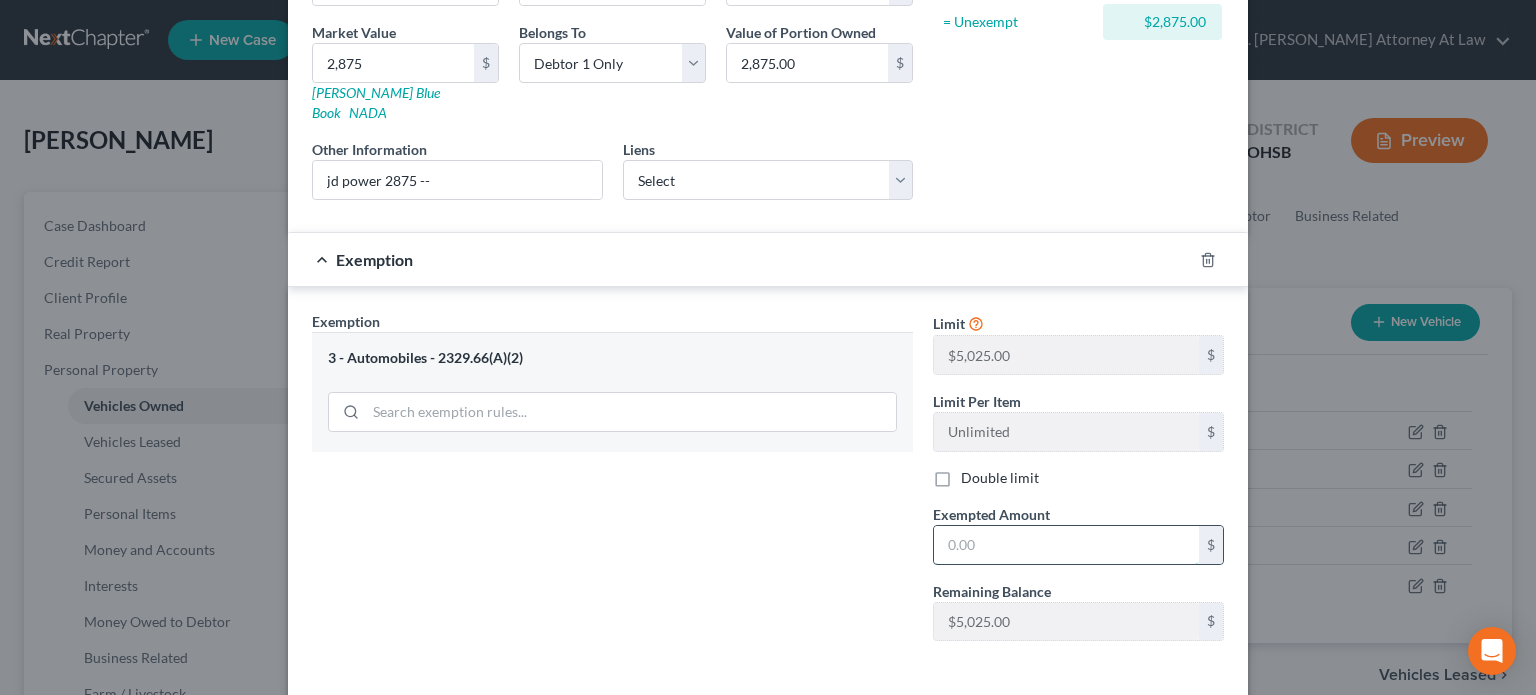 click at bounding box center [1066, 545] 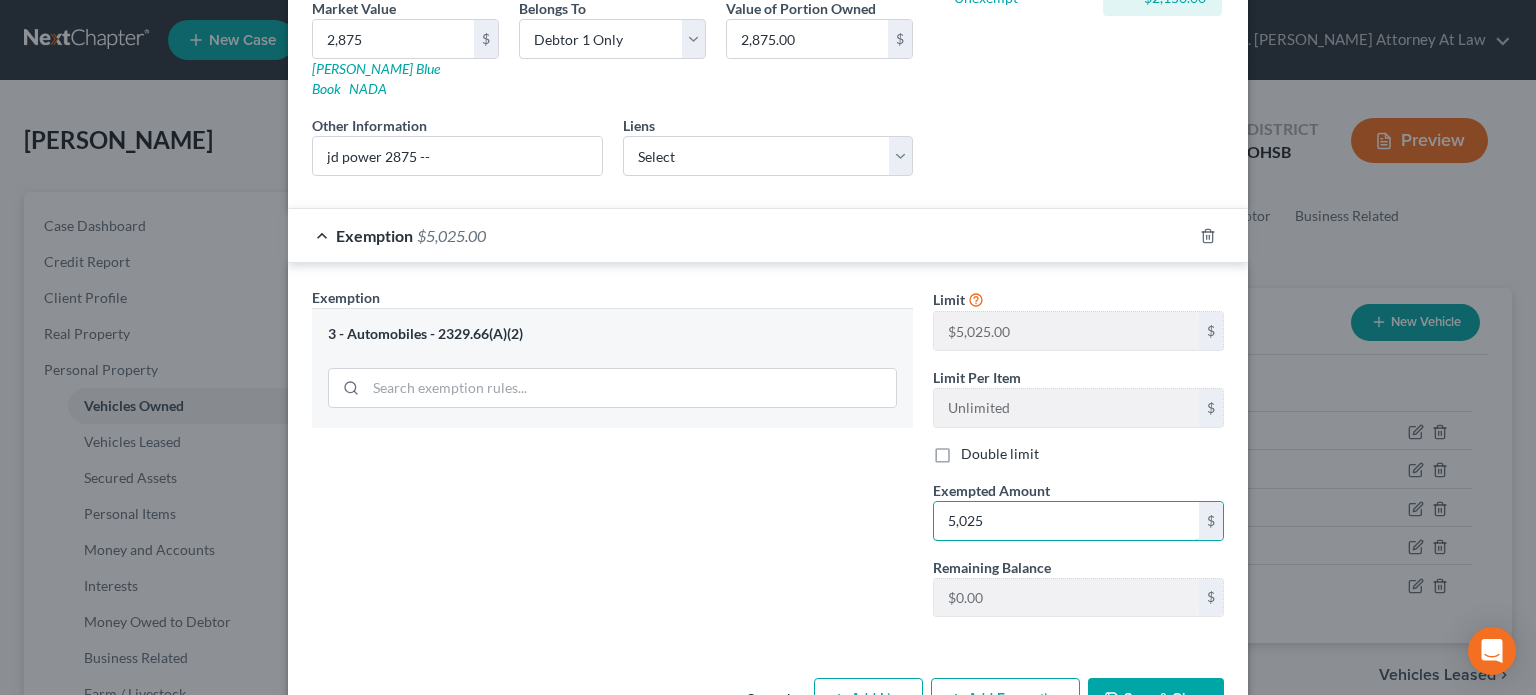 scroll, scrollTop: 364, scrollLeft: 0, axis: vertical 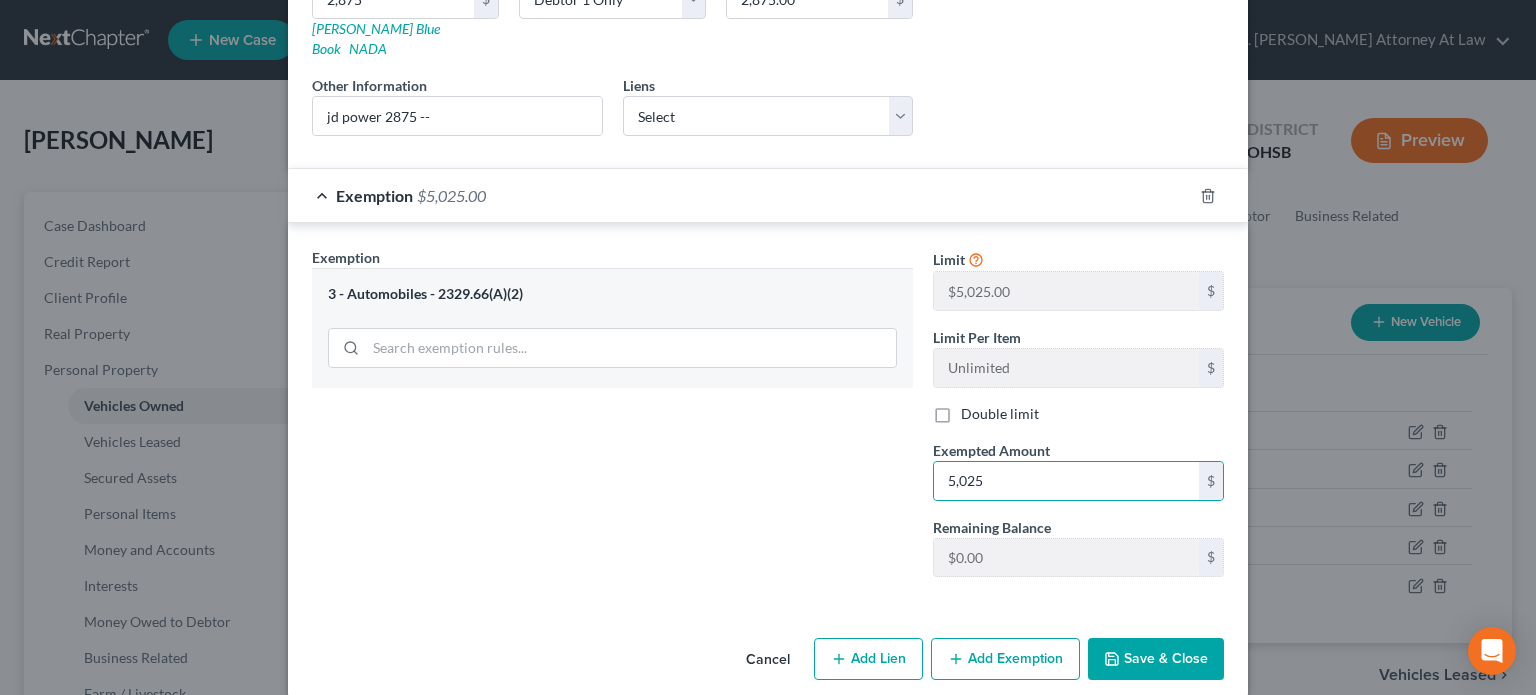 click on "Save & Close" at bounding box center (1156, 659) 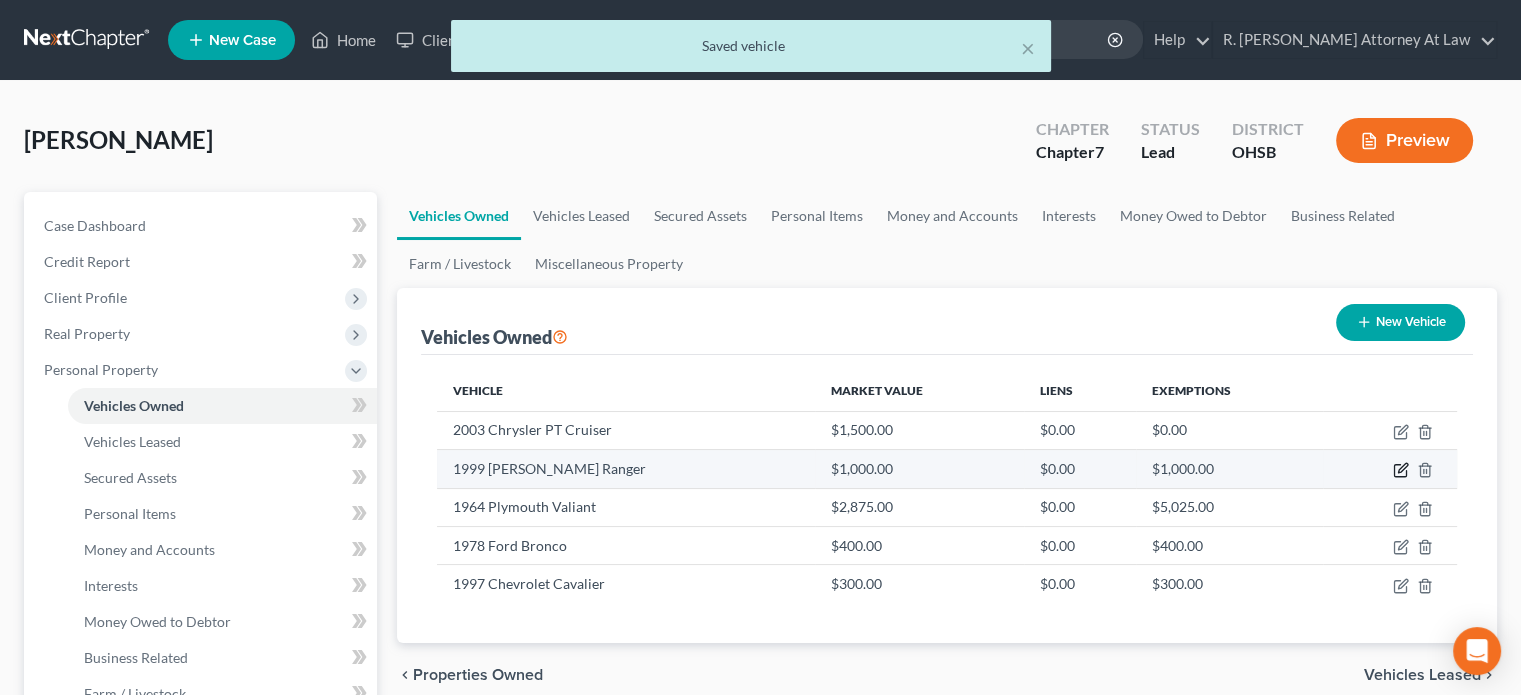 click 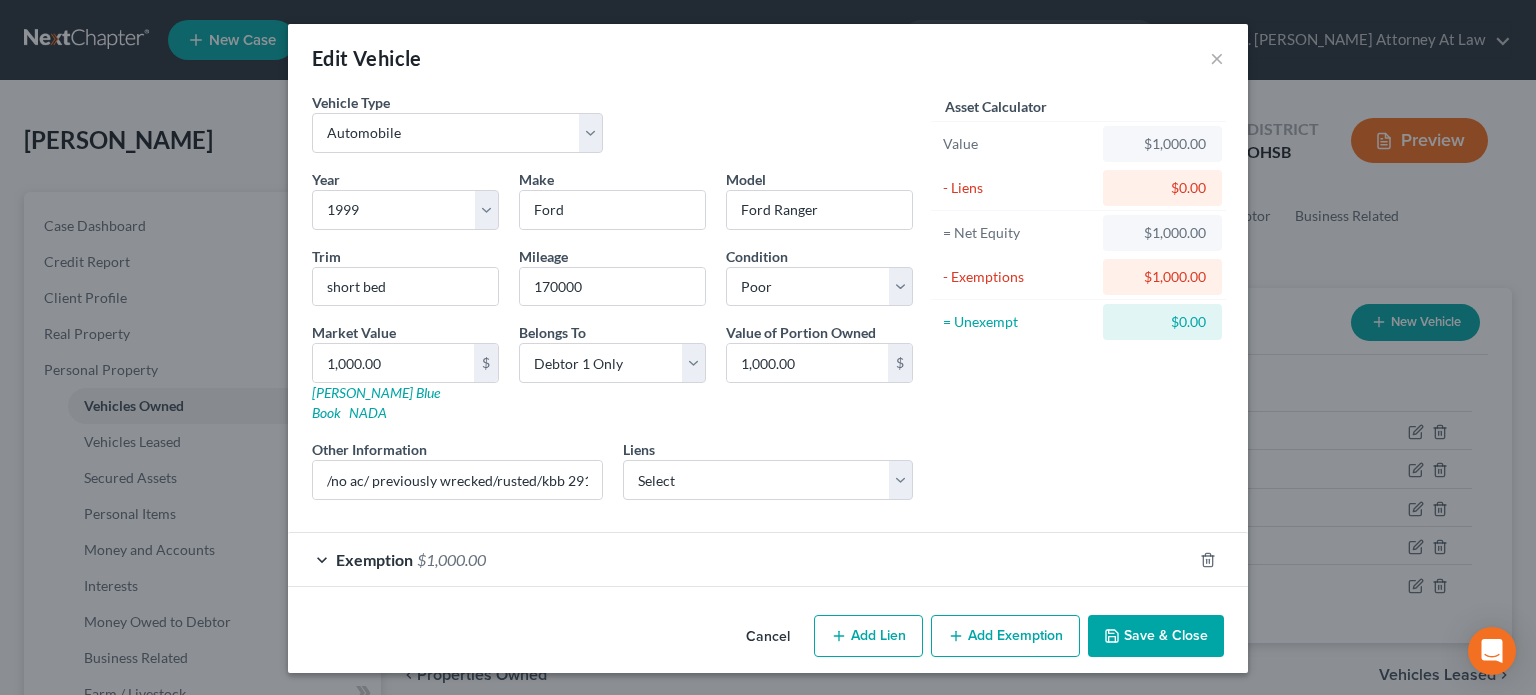 click on "Add Exemption" at bounding box center (1005, 636) 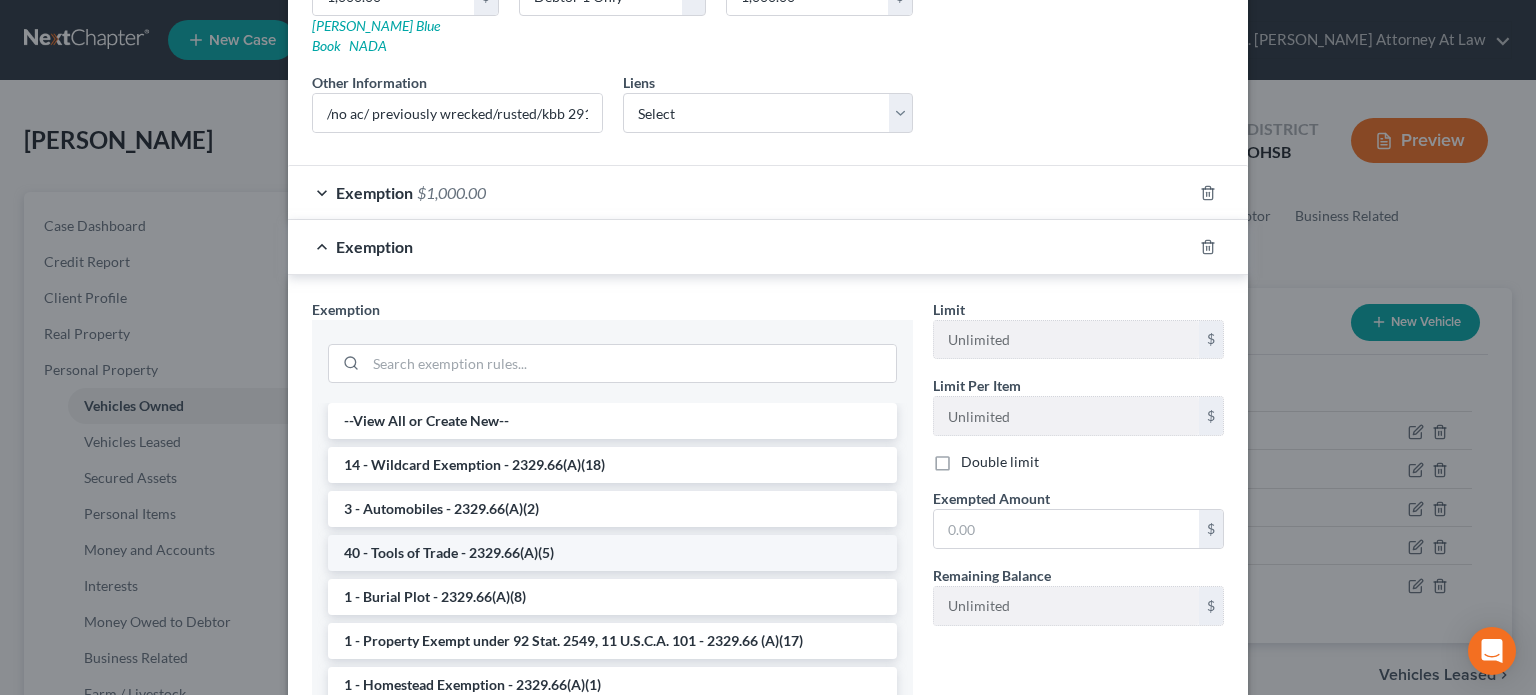 scroll, scrollTop: 433, scrollLeft: 0, axis: vertical 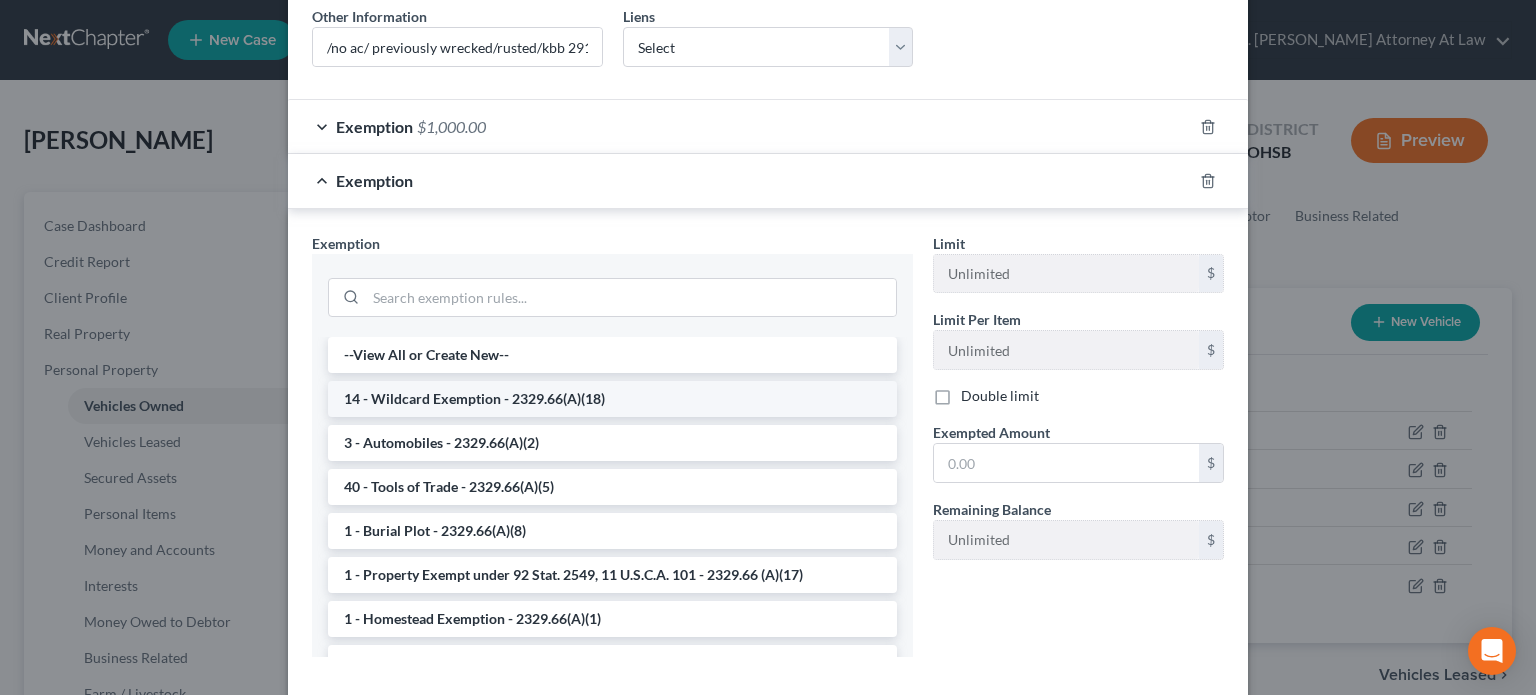 click on "14 - Wildcard Exemption  - 2329.66(A)(18)" at bounding box center [612, 399] 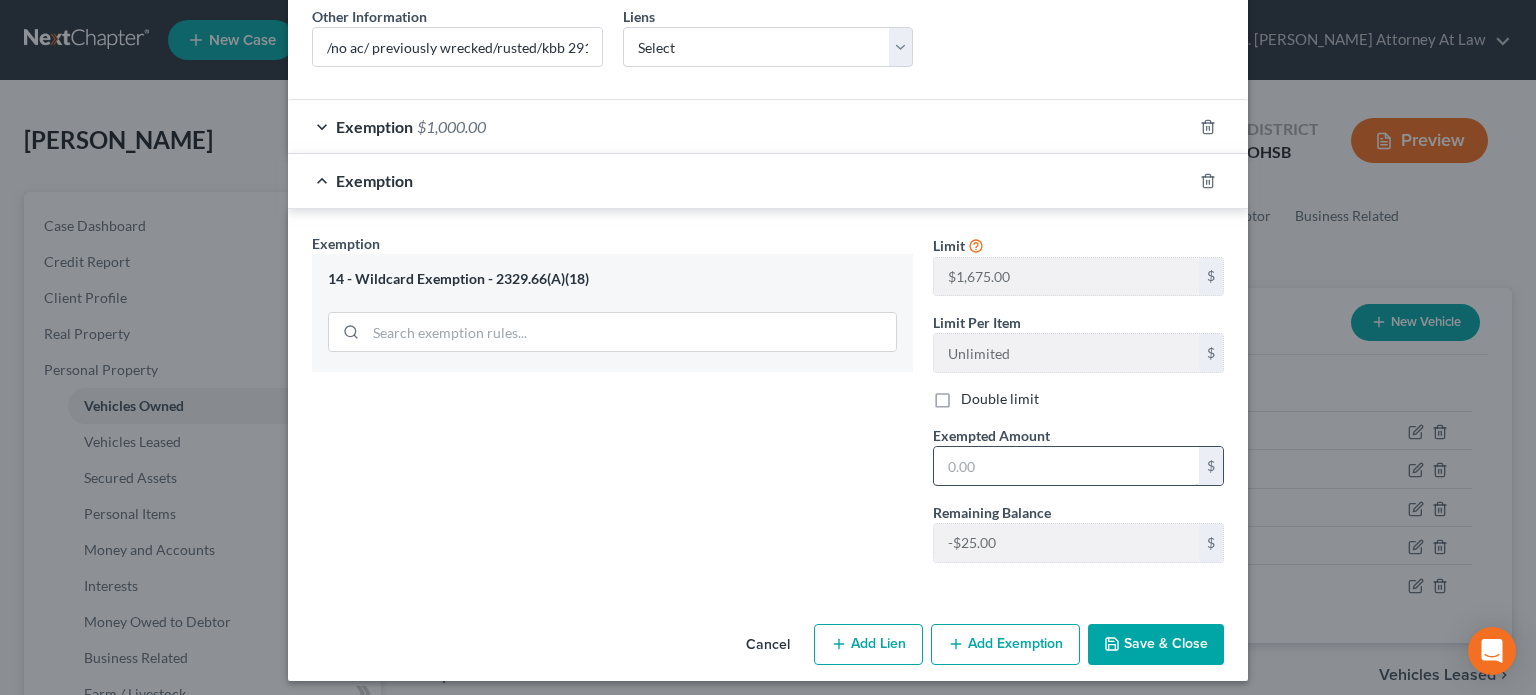 scroll, scrollTop: 419, scrollLeft: 0, axis: vertical 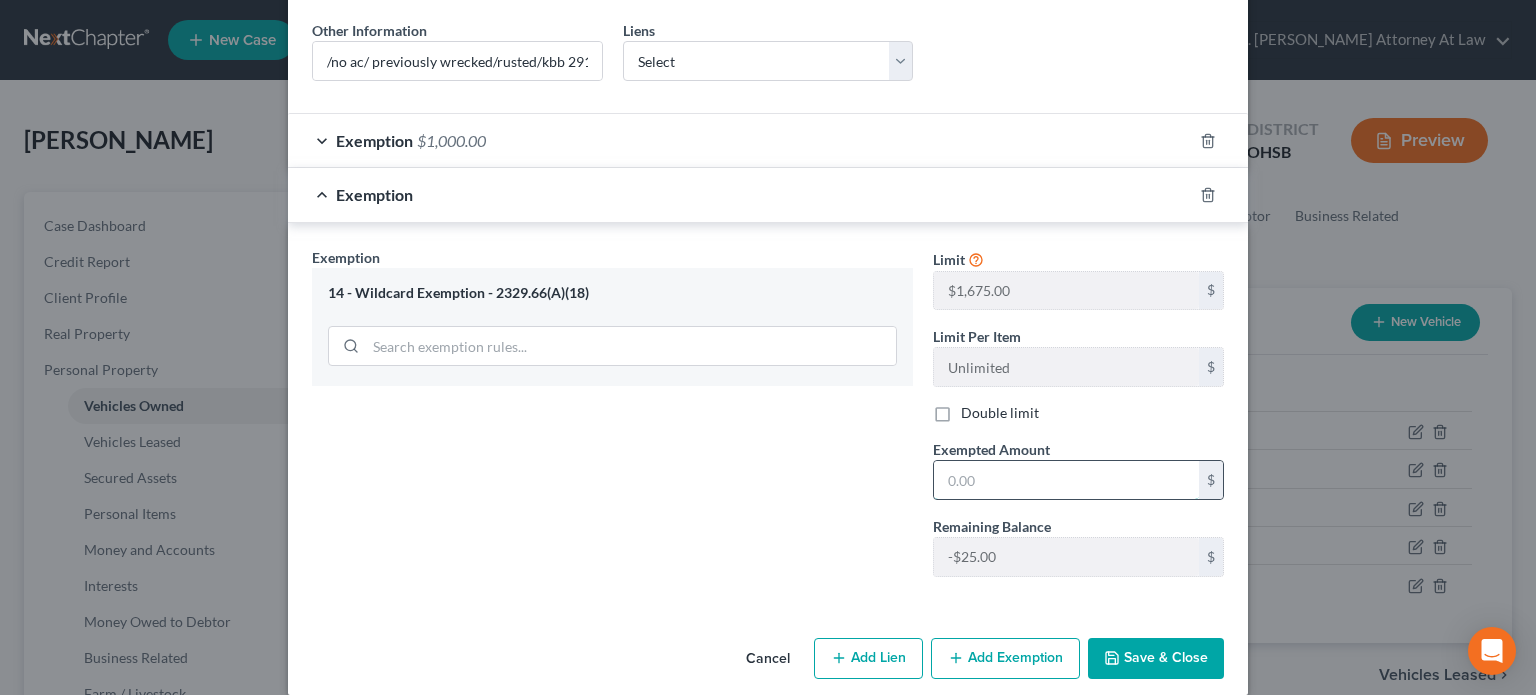 click at bounding box center (1066, 480) 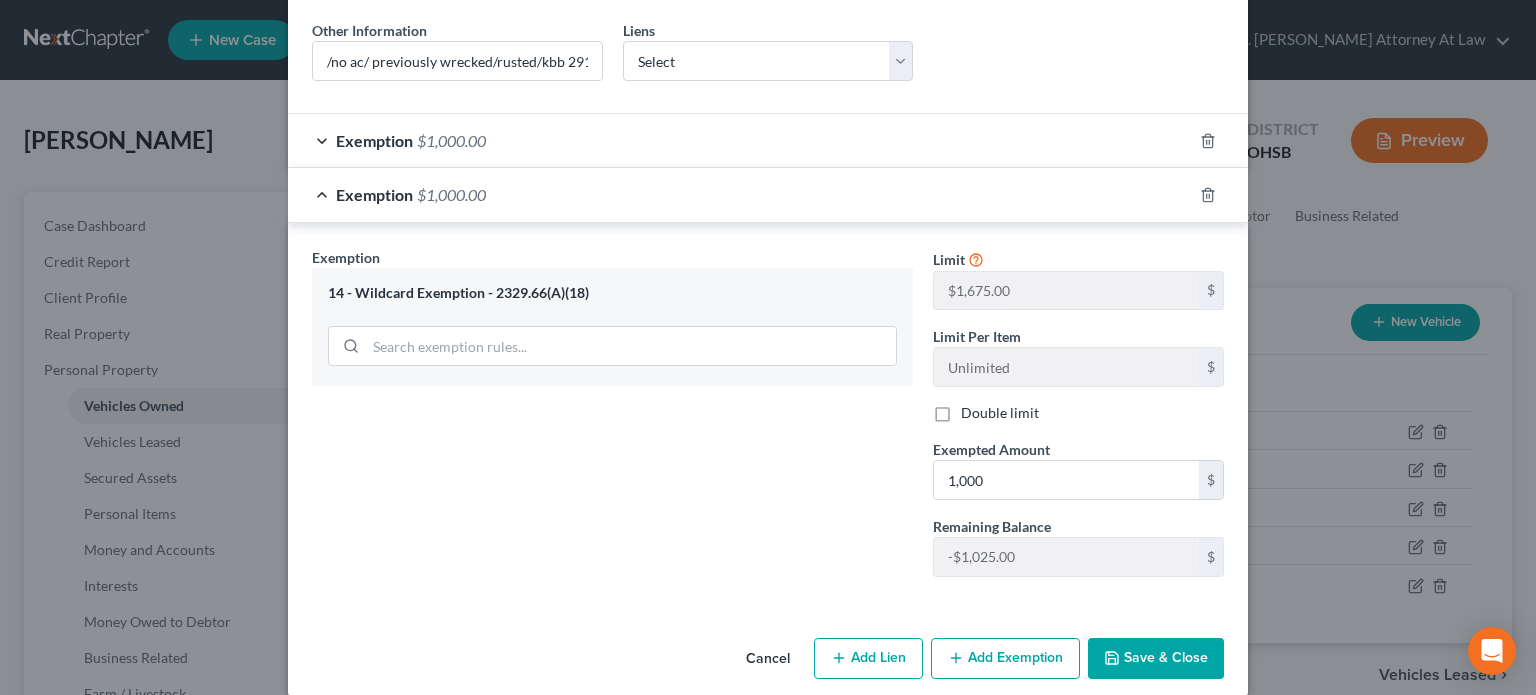 click on "Save & Close" at bounding box center [1156, 659] 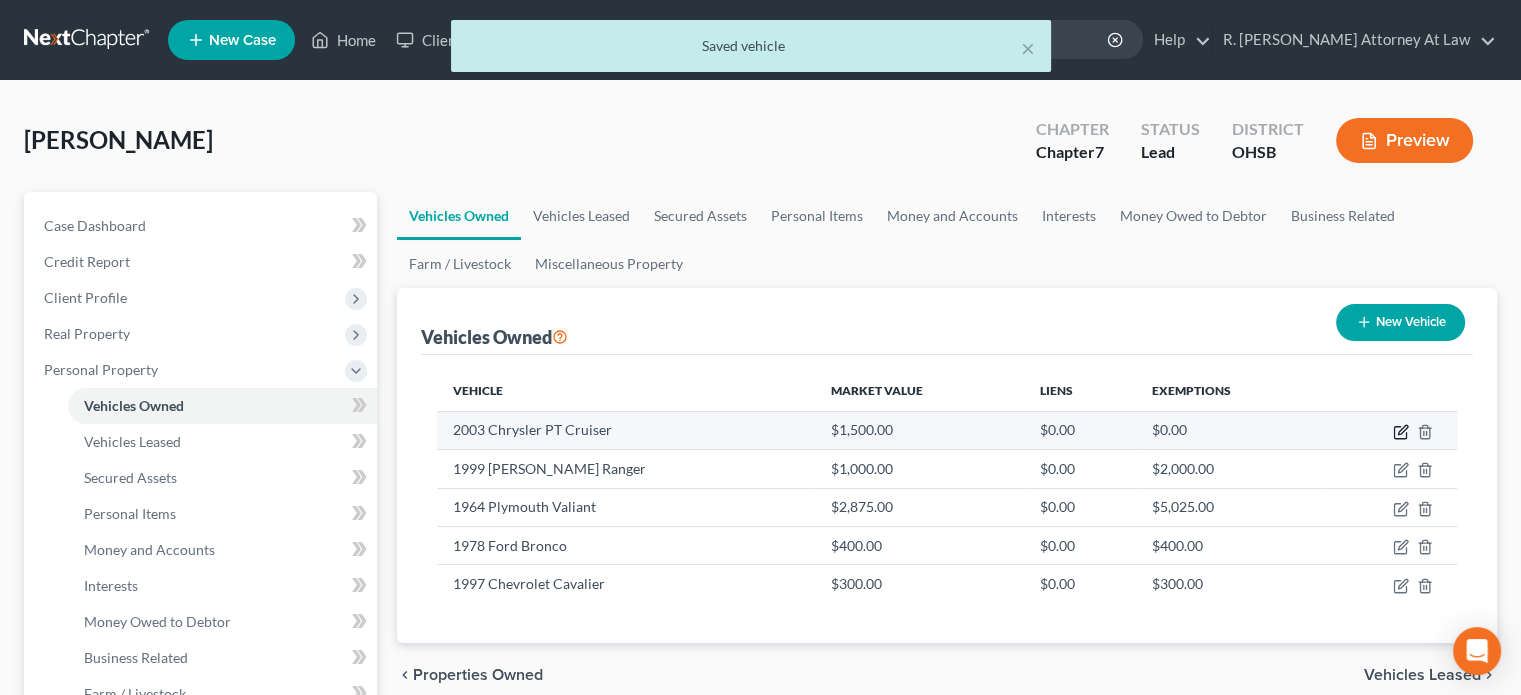 click 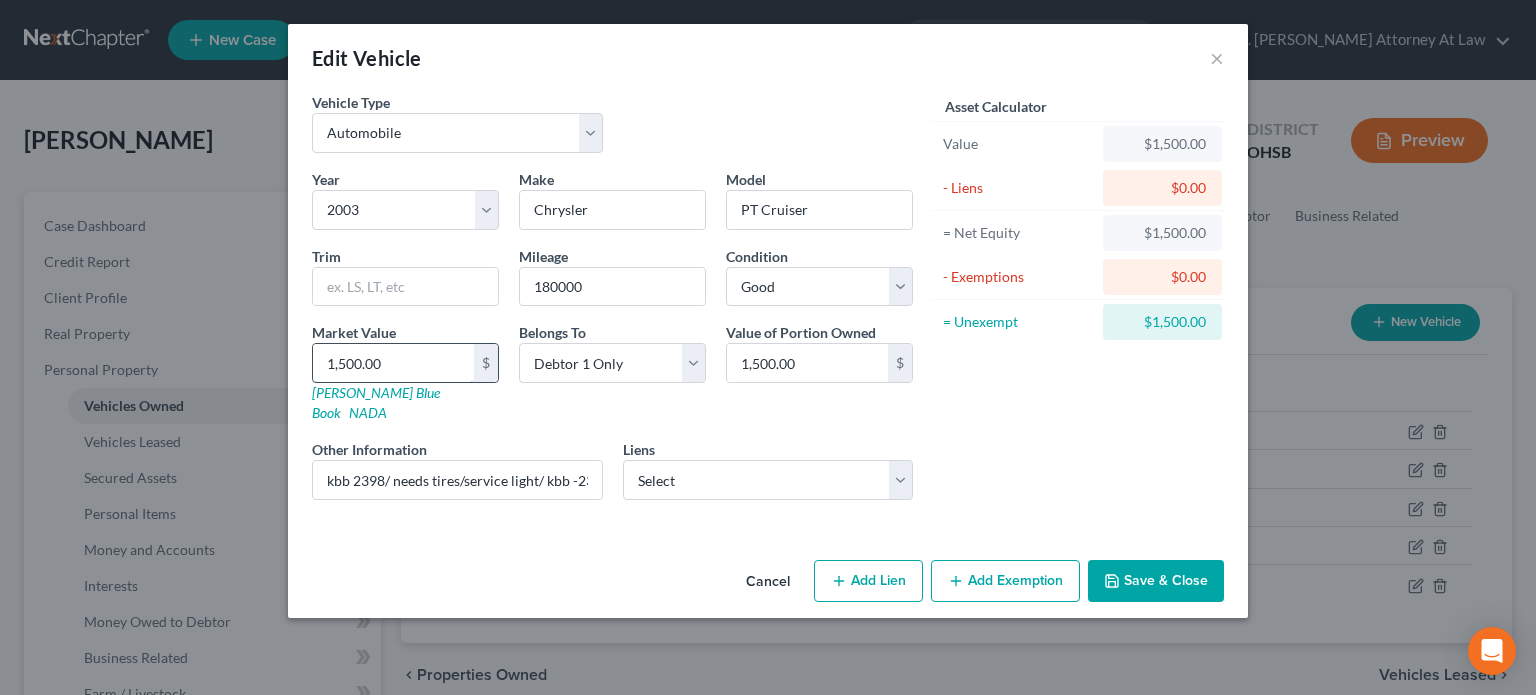 click on "1,500.00" at bounding box center [393, 363] 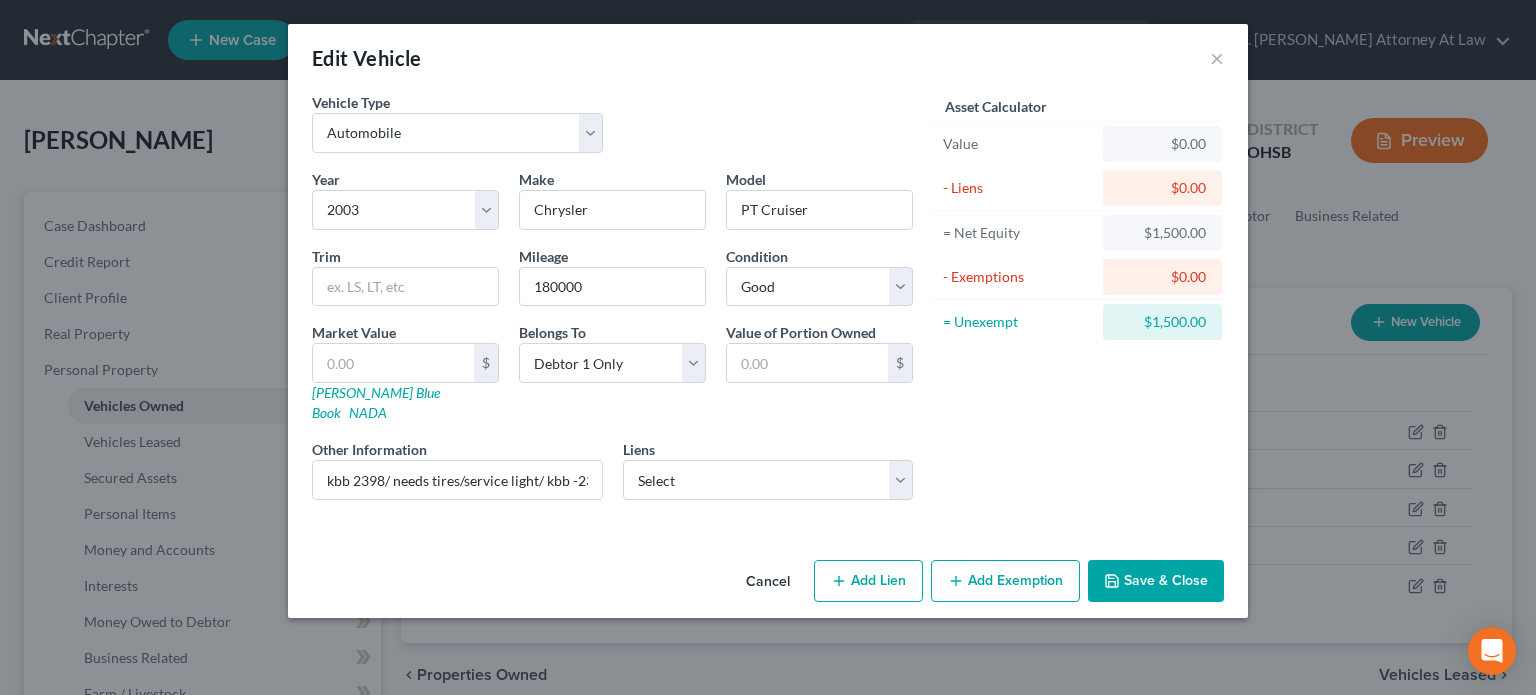 click on "Add Exemption" at bounding box center (1005, 581) 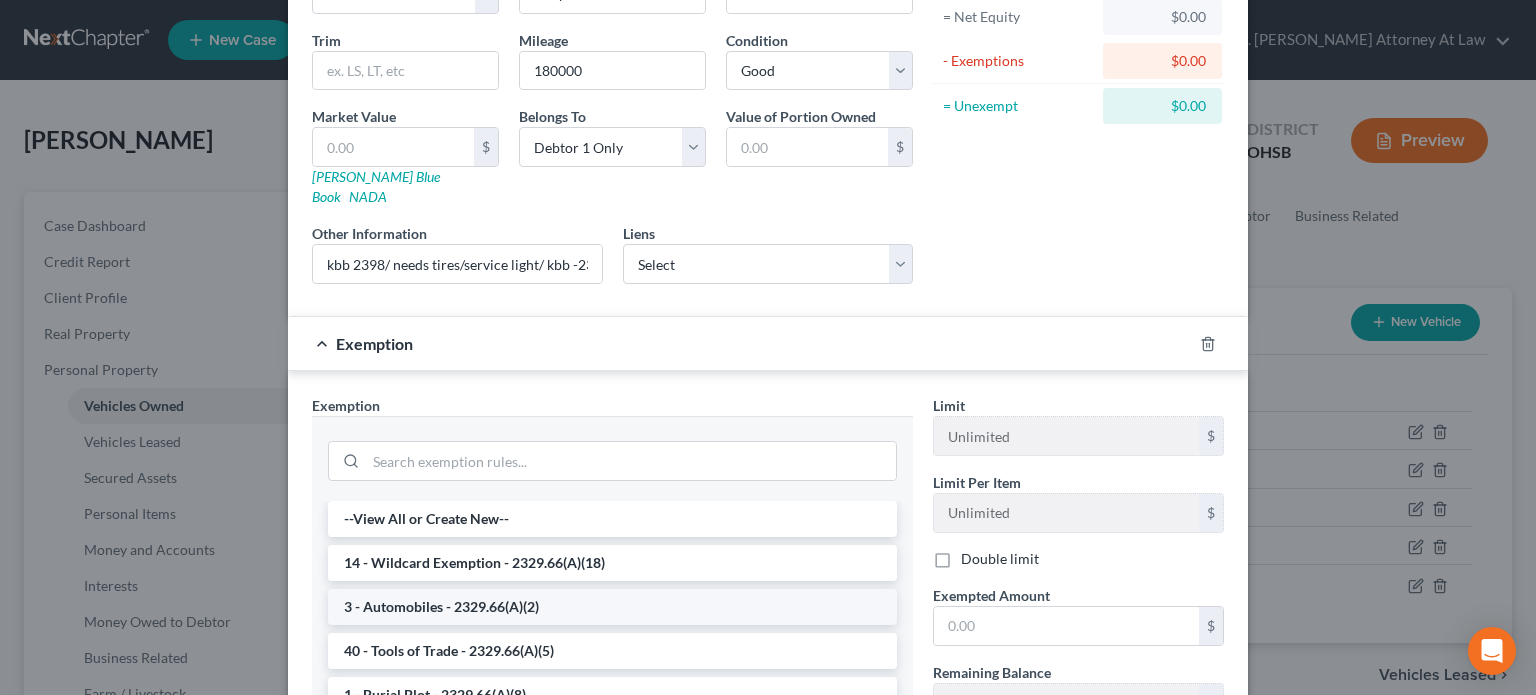 scroll, scrollTop: 300, scrollLeft: 0, axis: vertical 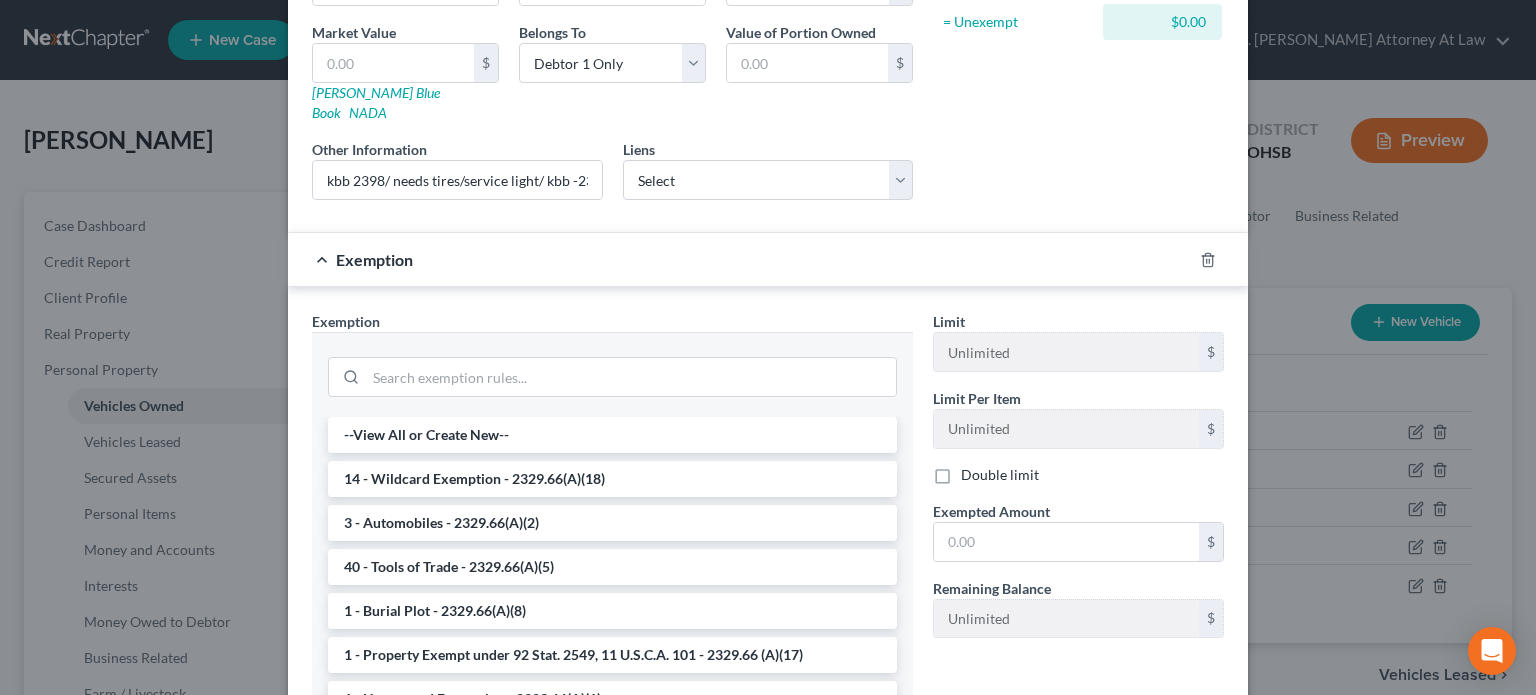 drag, startPoint x: 359, startPoint y: 461, endPoint x: 451, endPoint y: 455, distance: 92.19544 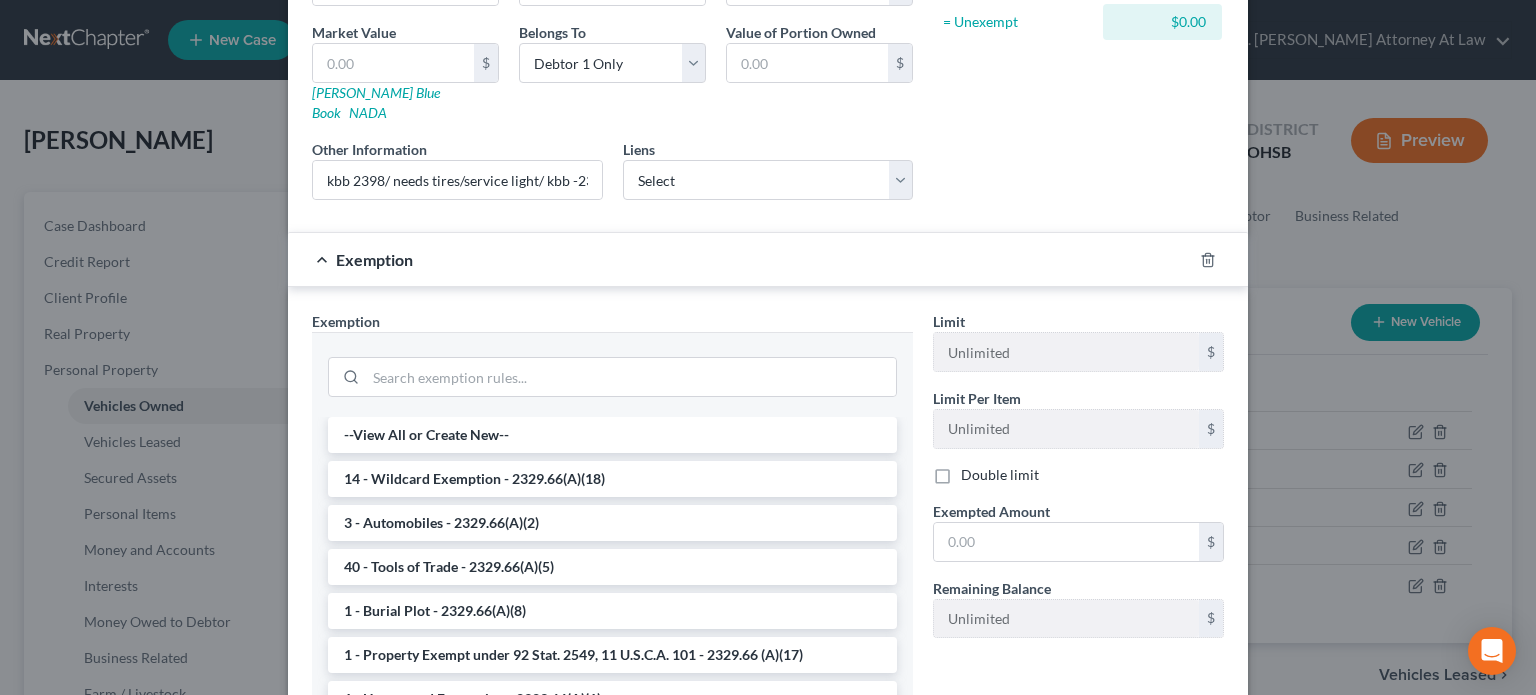 click on "14 - Wildcard Exemption  - 2329.66(A)(18)" at bounding box center (612, 479) 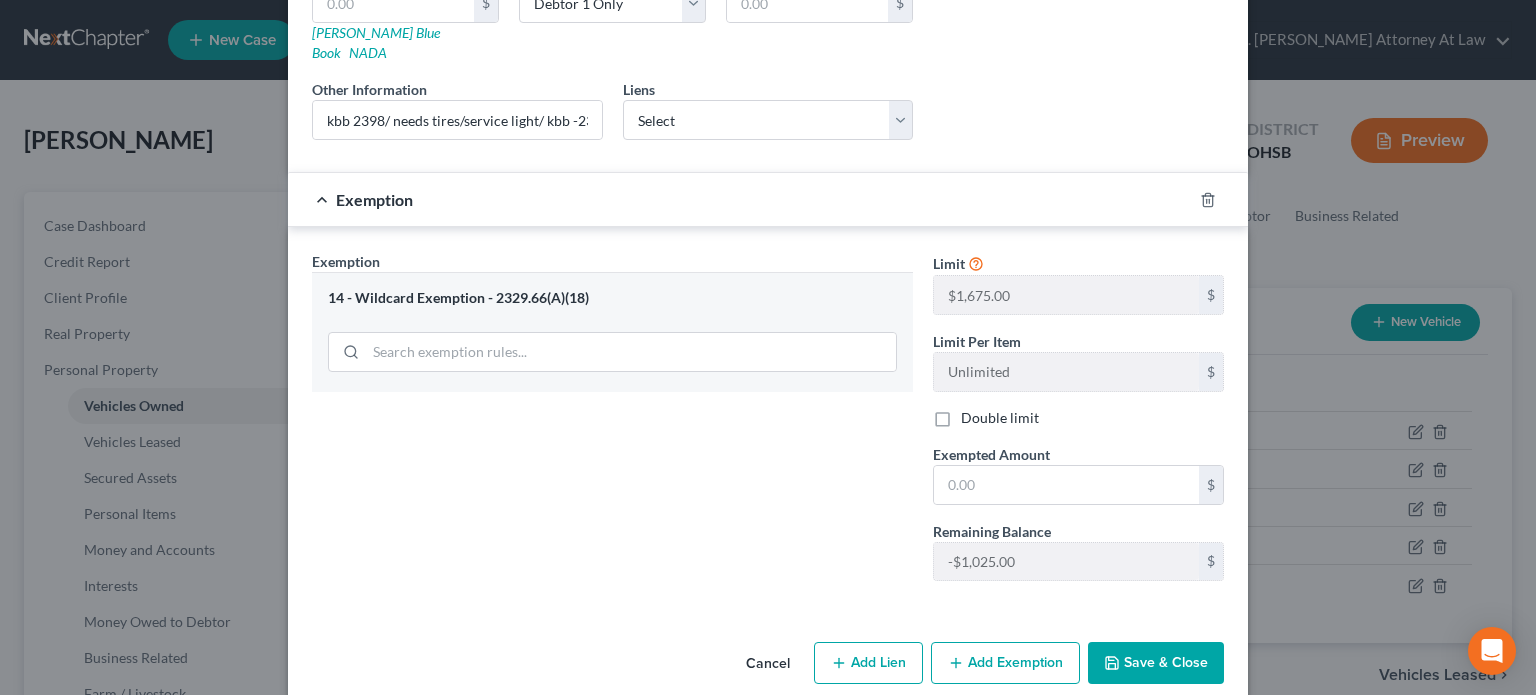 scroll, scrollTop: 364, scrollLeft: 0, axis: vertical 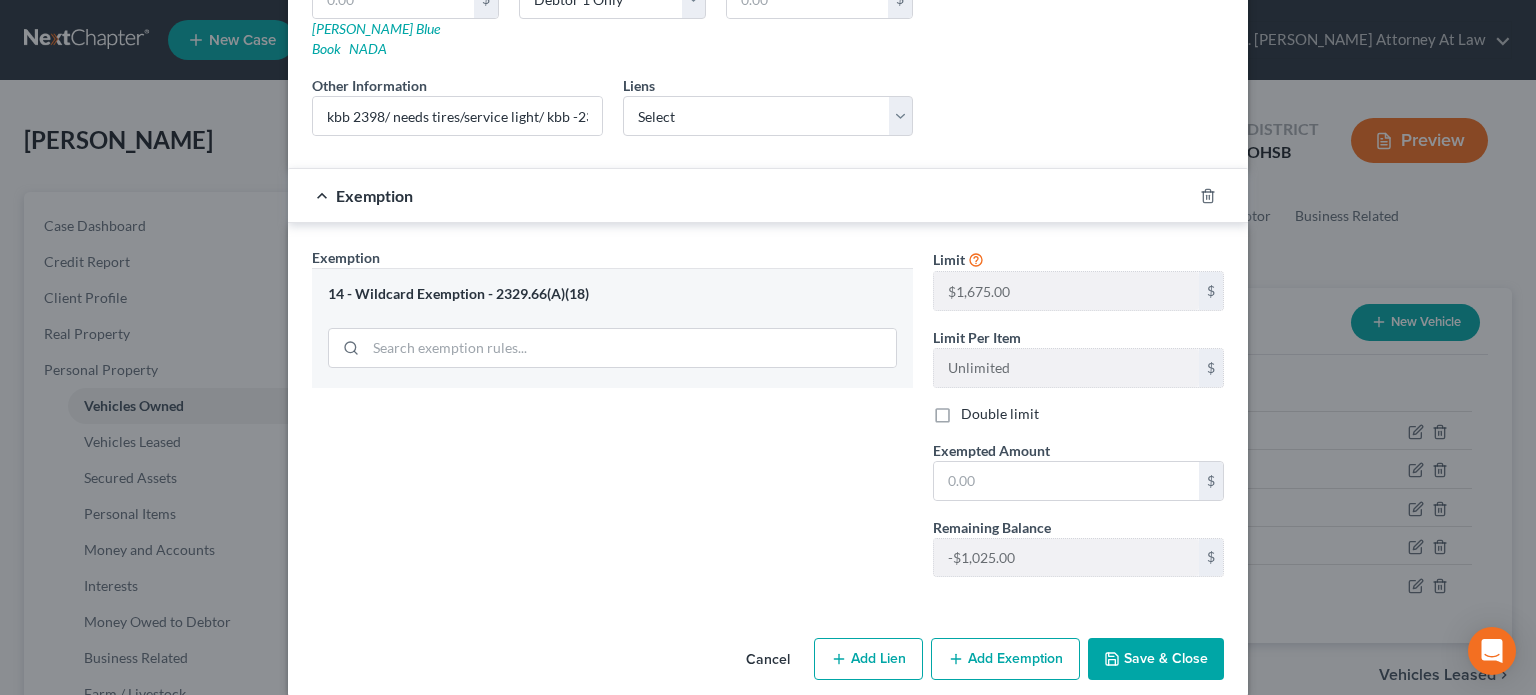 click on "Save & Close" at bounding box center [1156, 659] 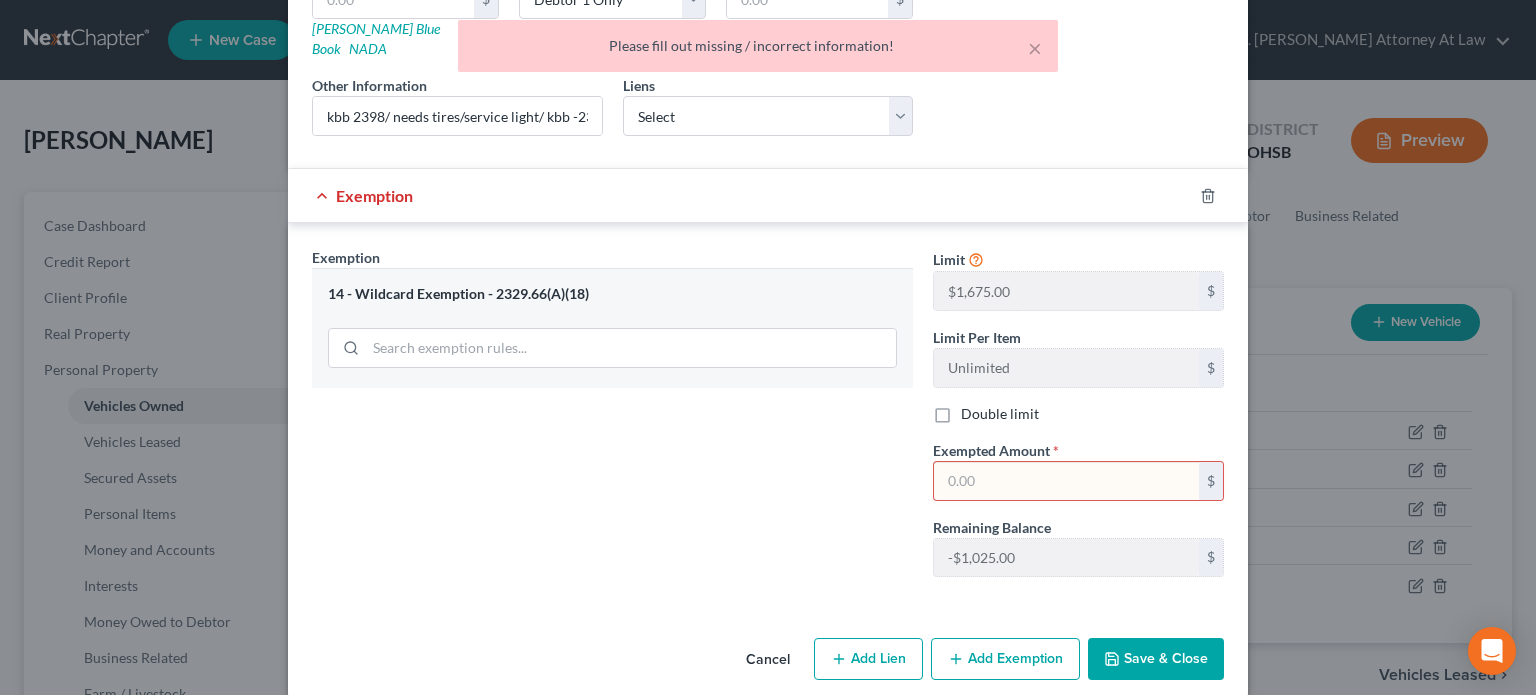 click at bounding box center [1066, 481] 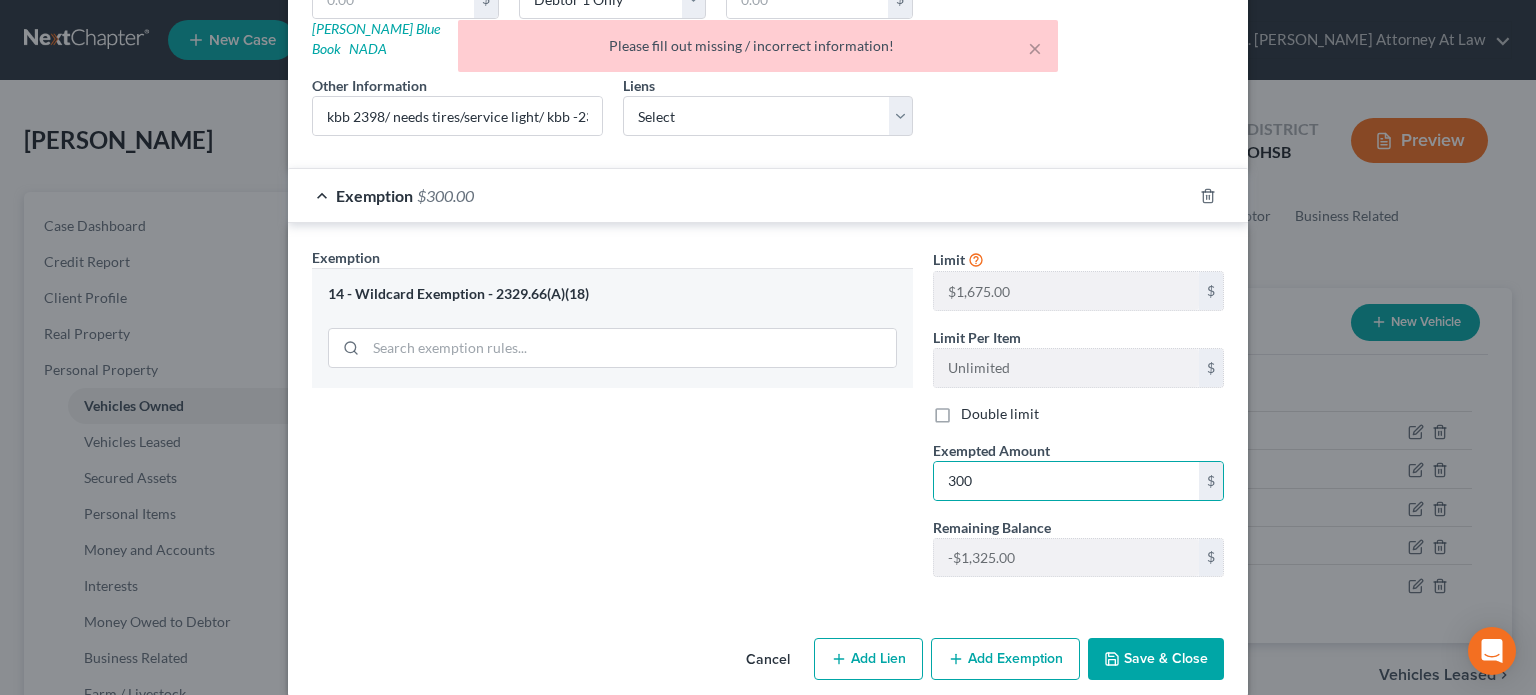 drag, startPoint x: 1160, startPoint y: 635, endPoint x: 1168, endPoint y: 628, distance: 10.630146 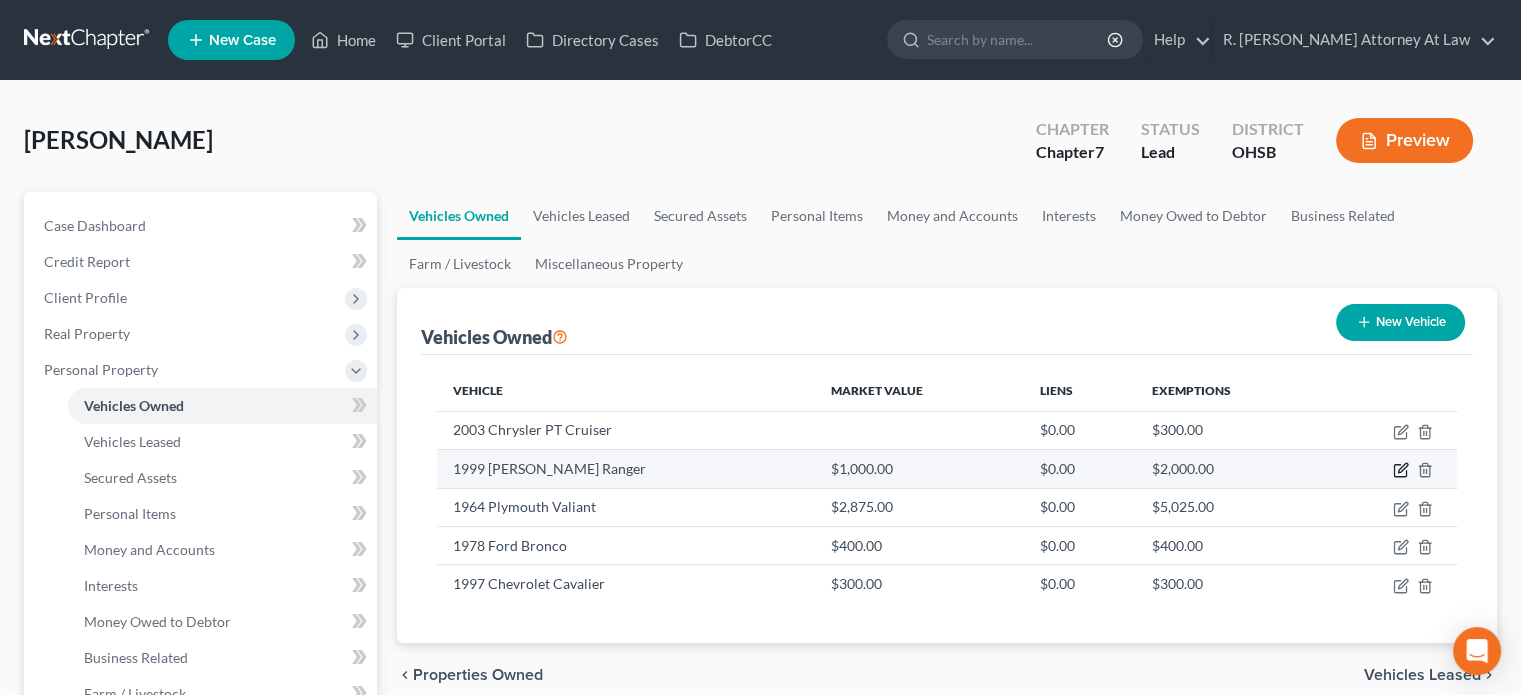 click 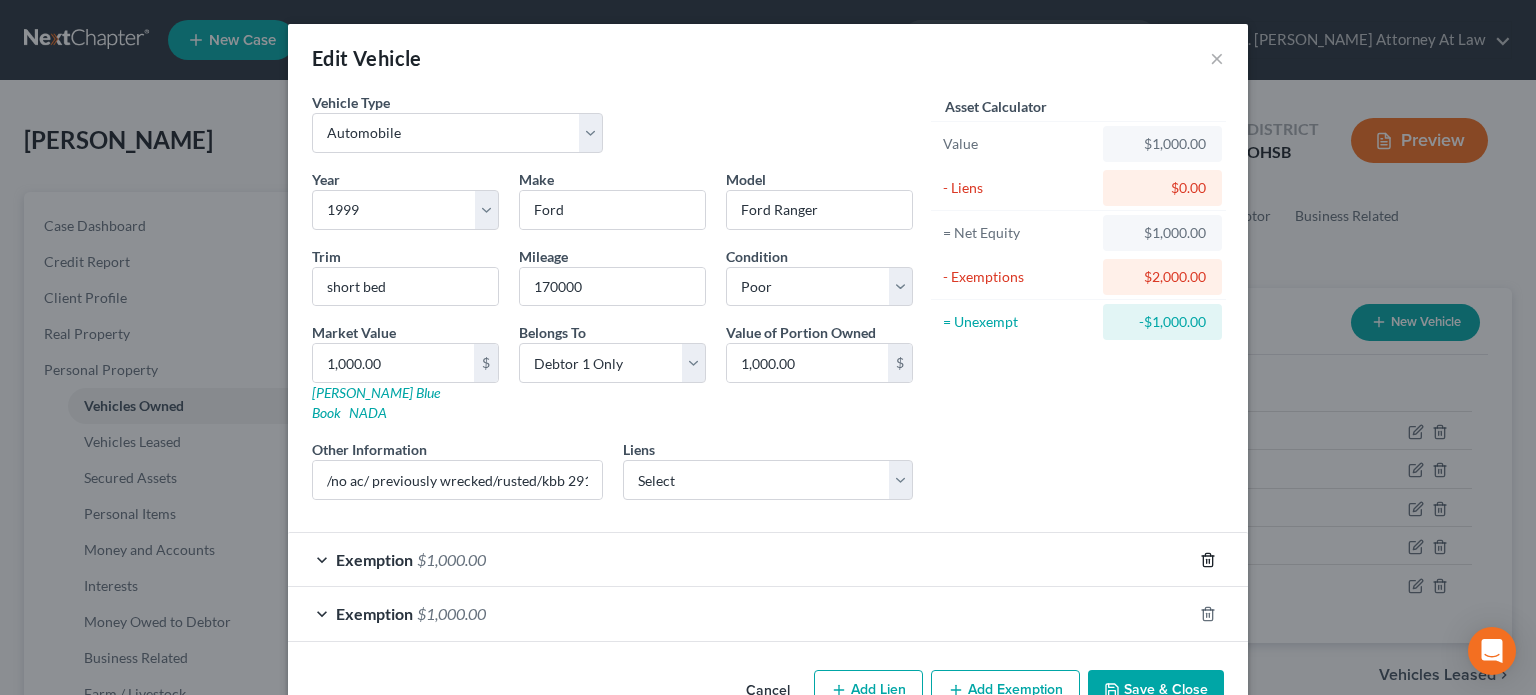 click 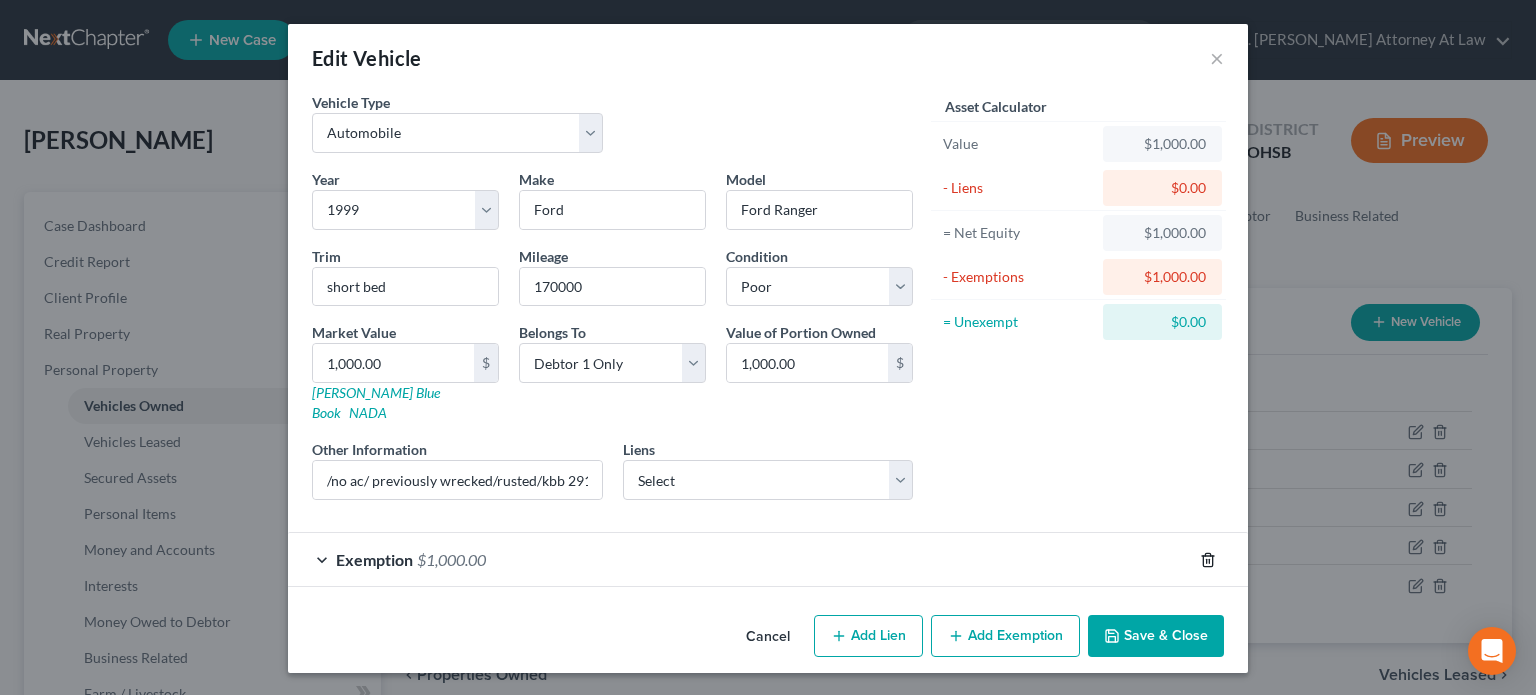 click 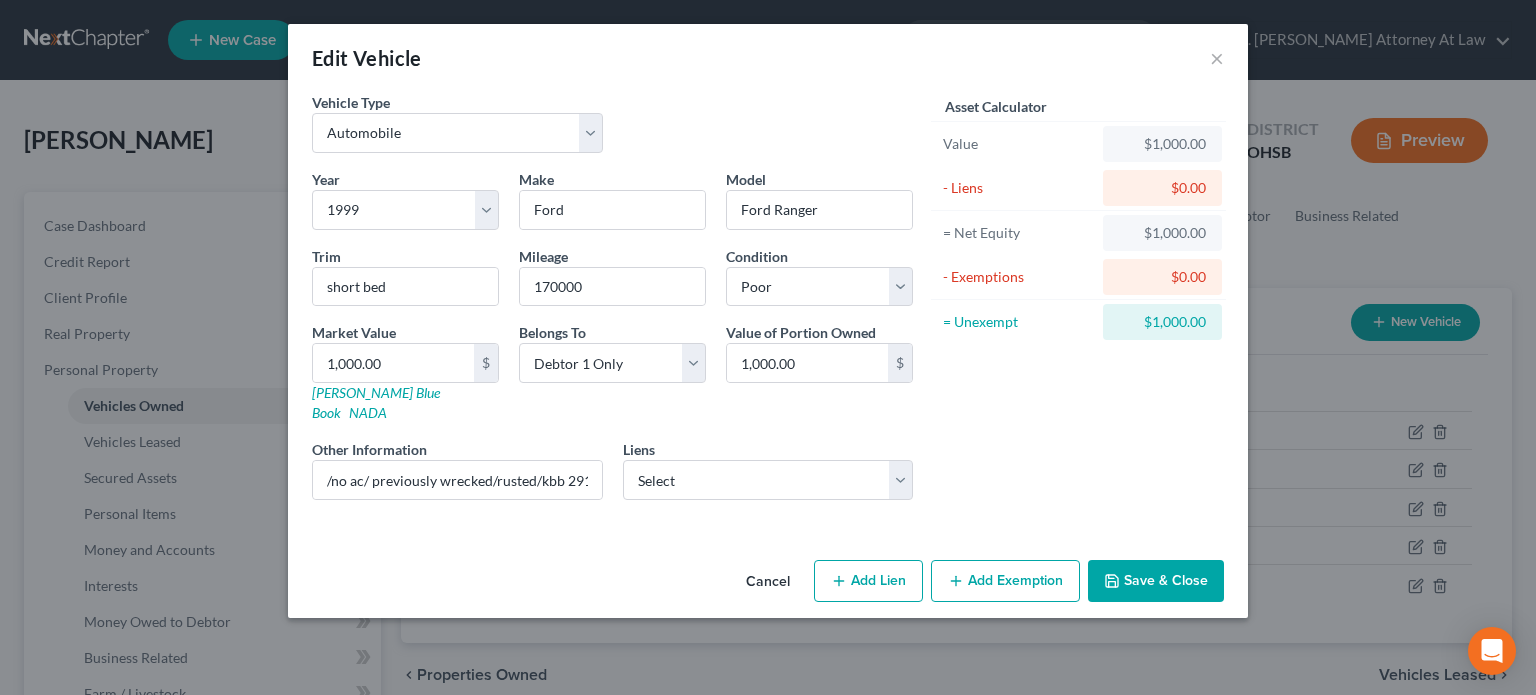 click on "Add Exemption" at bounding box center (1005, 581) 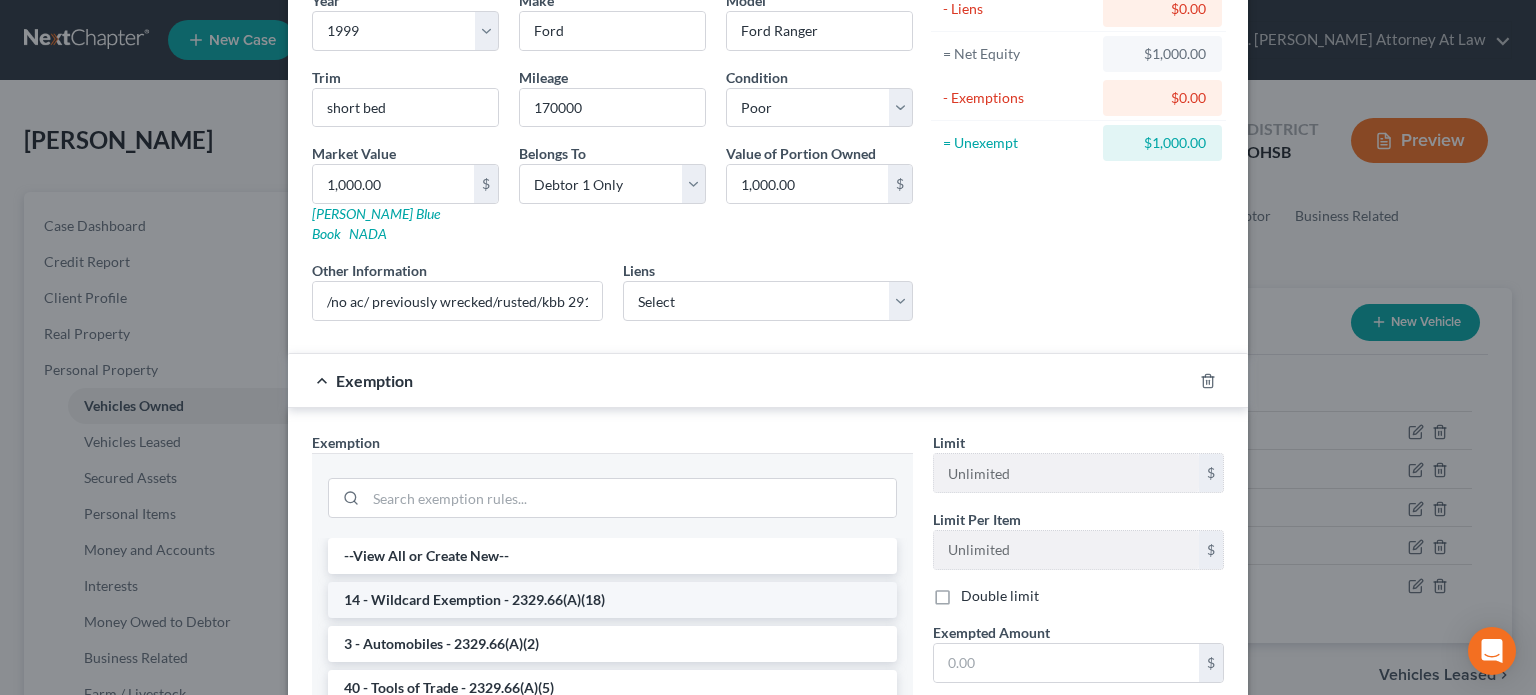 scroll, scrollTop: 200, scrollLeft: 0, axis: vertical 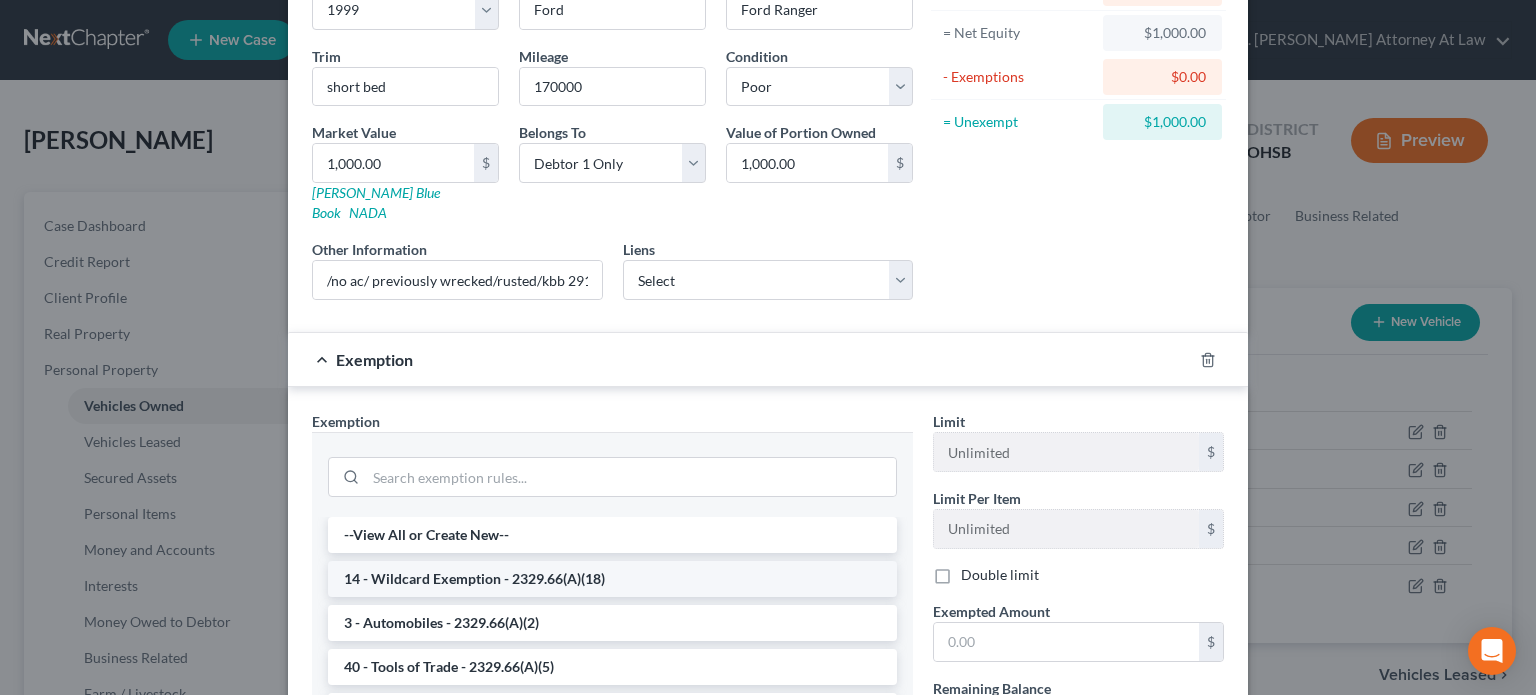 click on "14 - Wildcard Exemption  - 2329.66(A)(18)" at bounding box center [612, 579] 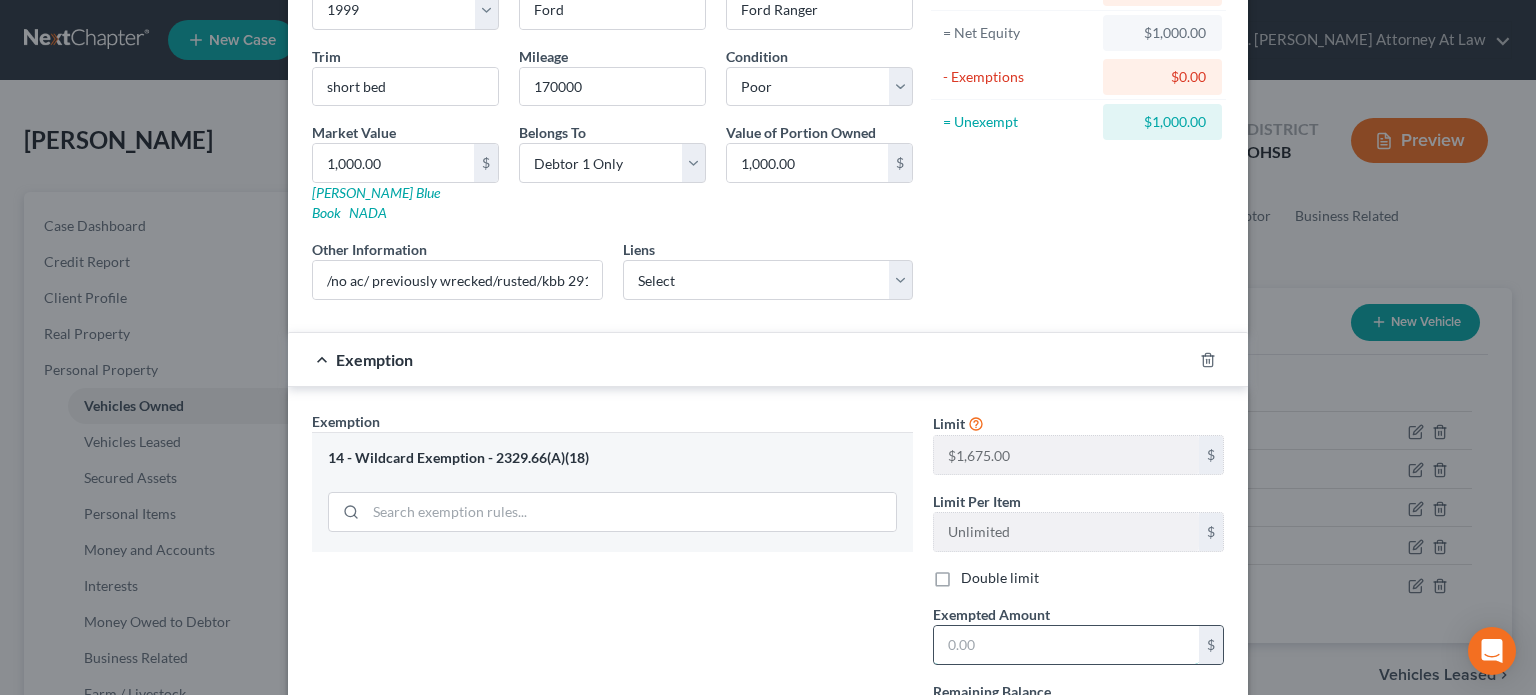 click at bounding box center [1066, 645] 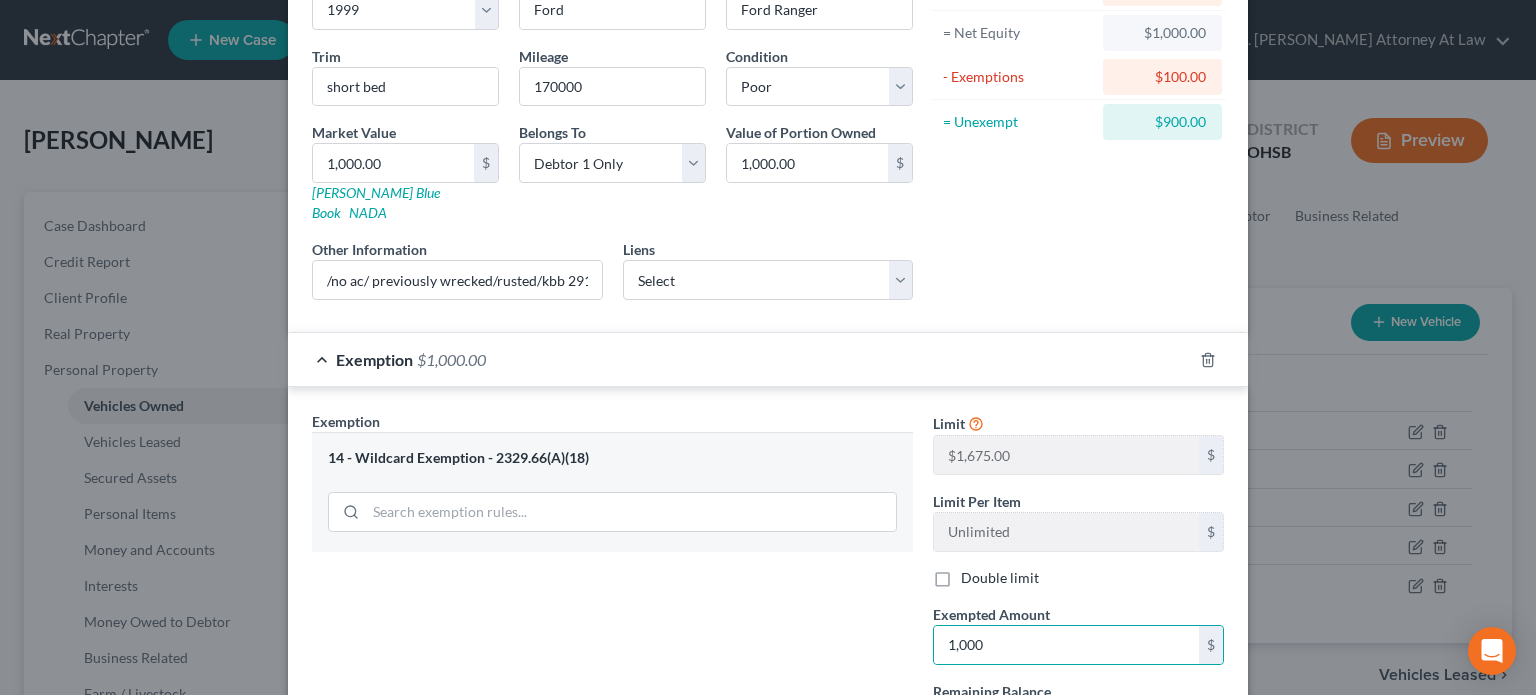 drag, startPoint x: 800, startPoint y: 618, endPoint x: 860, endPoint y: 598, distance: 63.245552 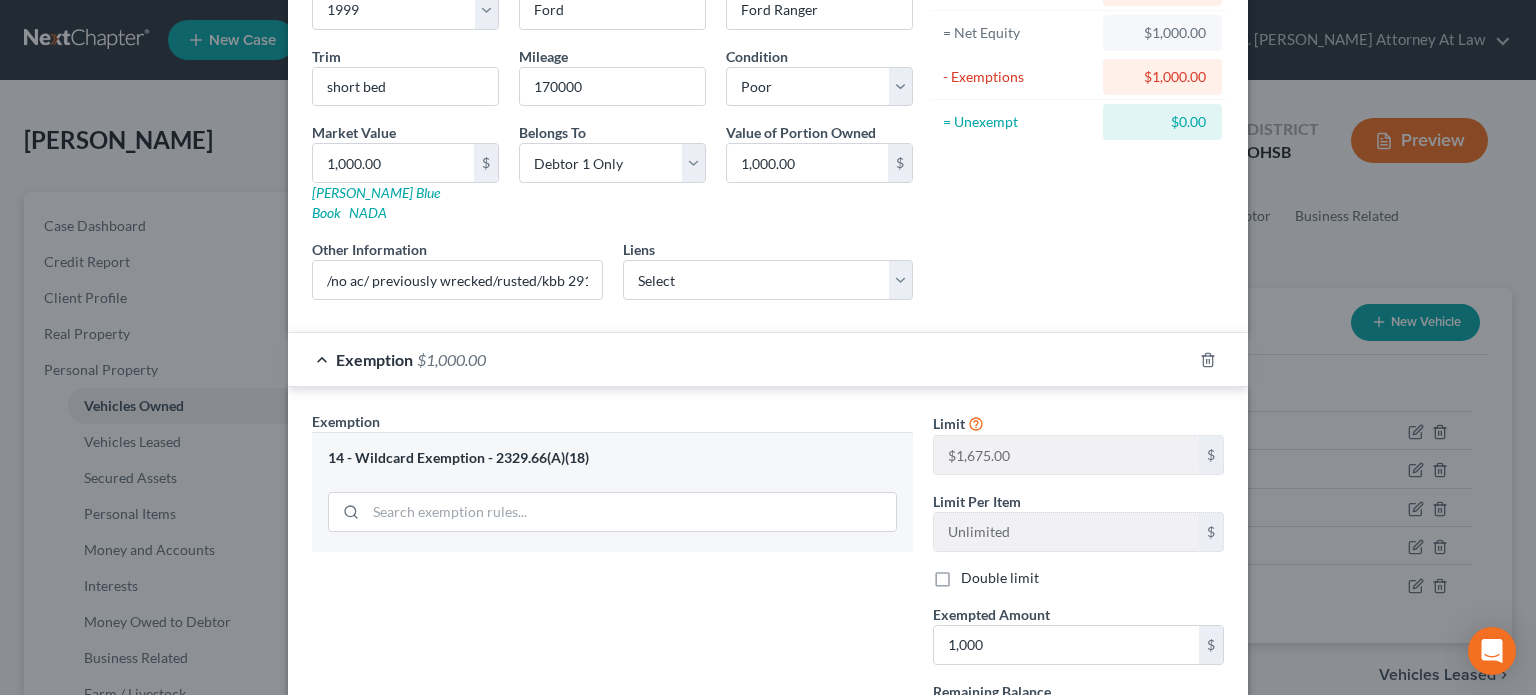 scroll, scrollTop: 364, scrollLeft: 0, axis: vertical 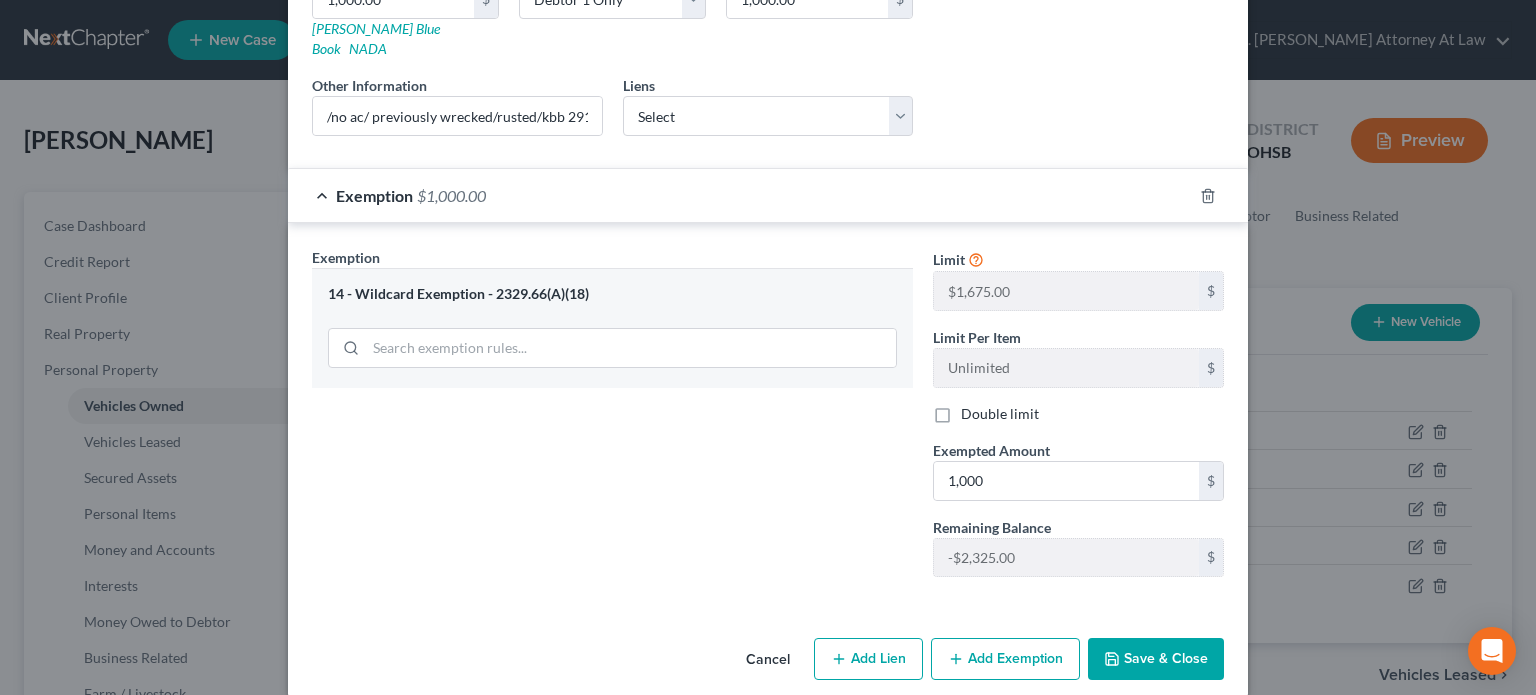 click on "Save & Close" at bounding box center [1156, 659] 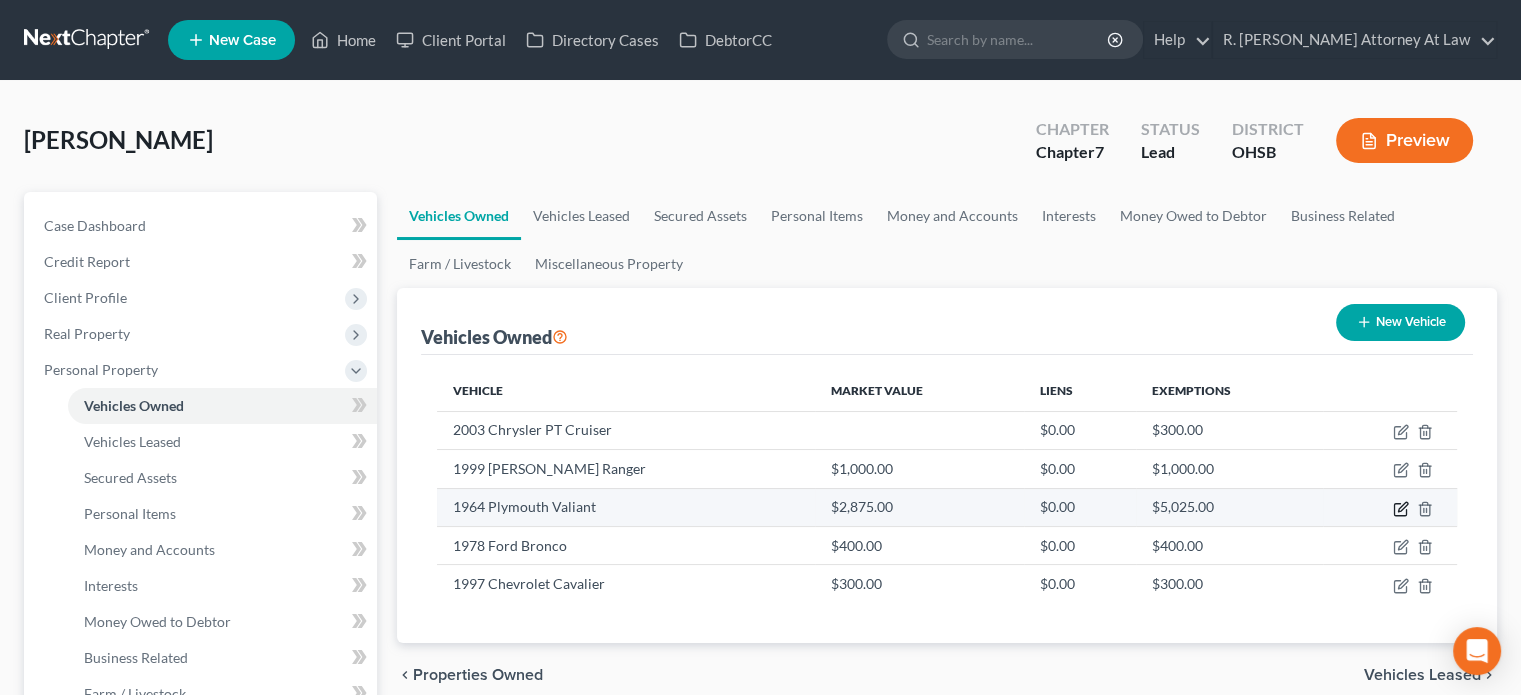 click 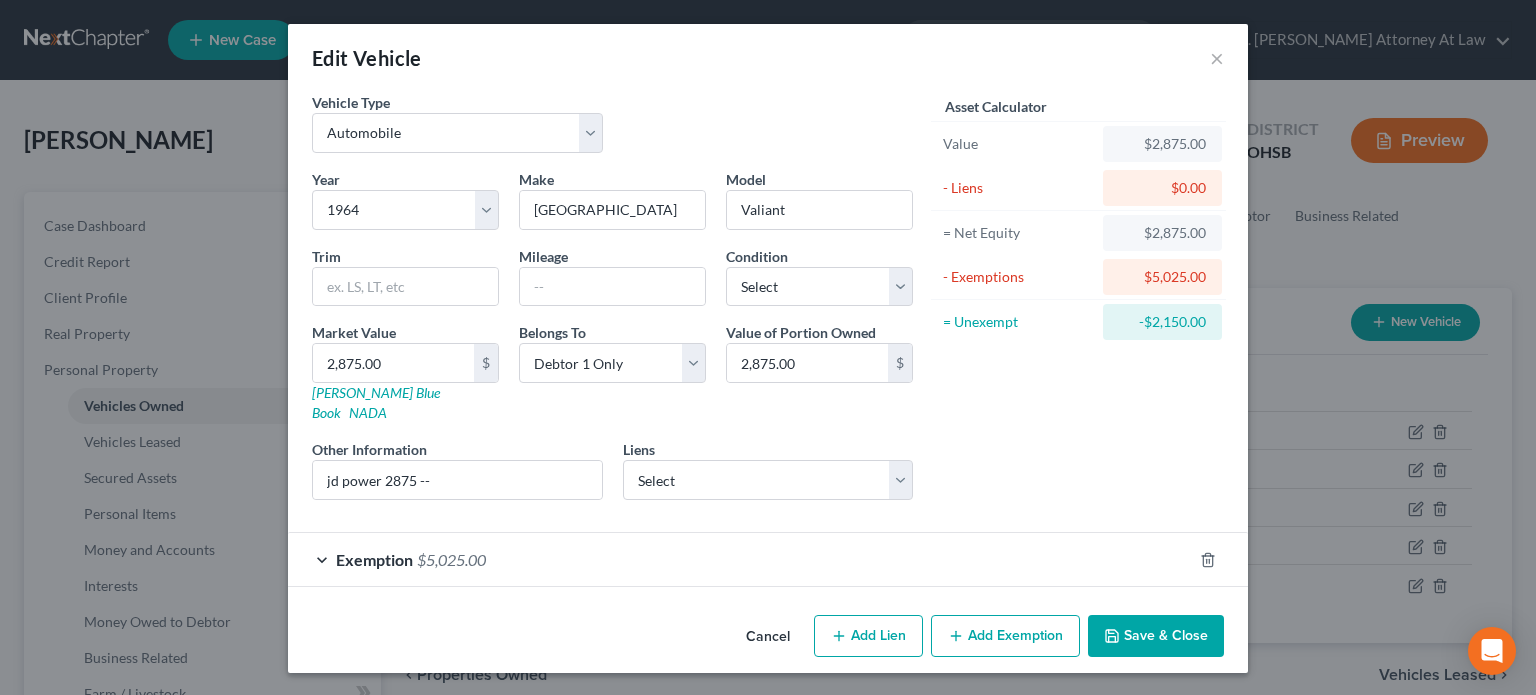 click on "Save & Close" at bounding box center [1156, 636] 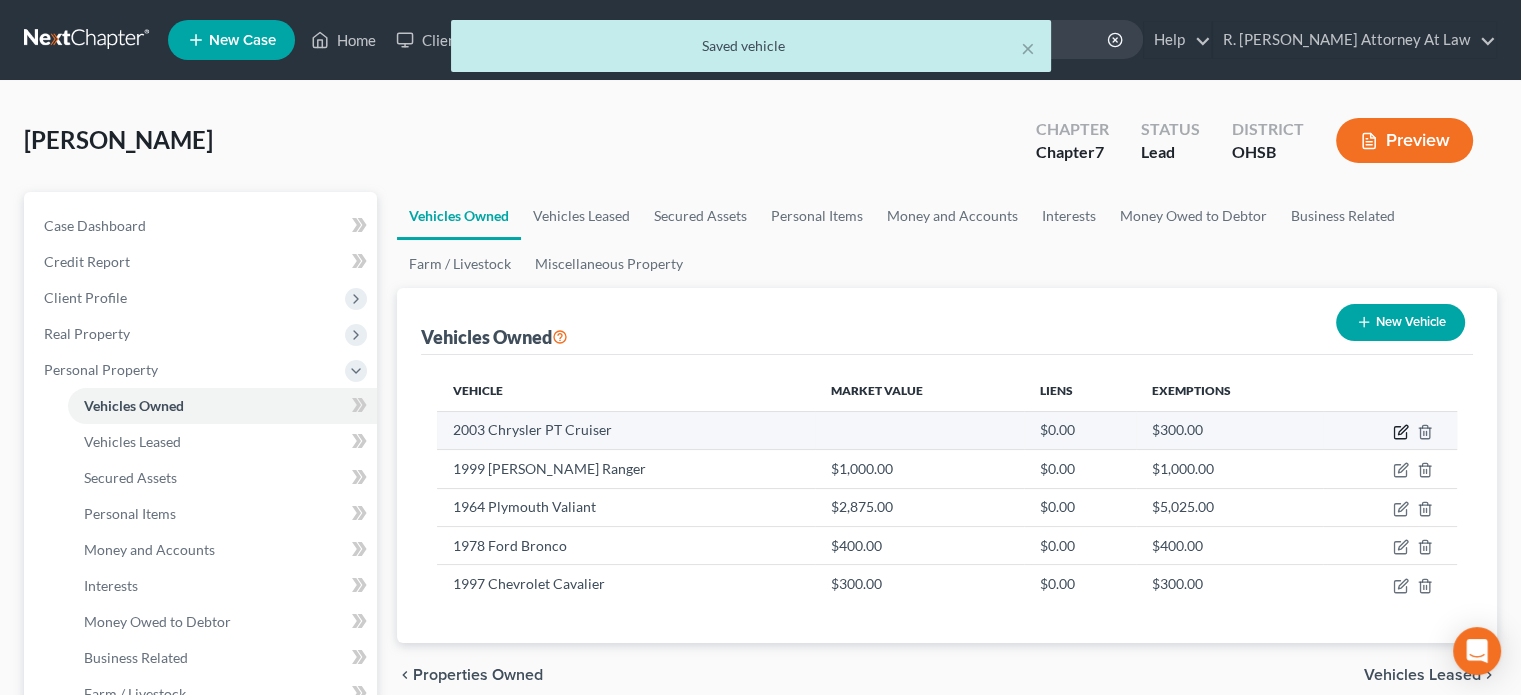click 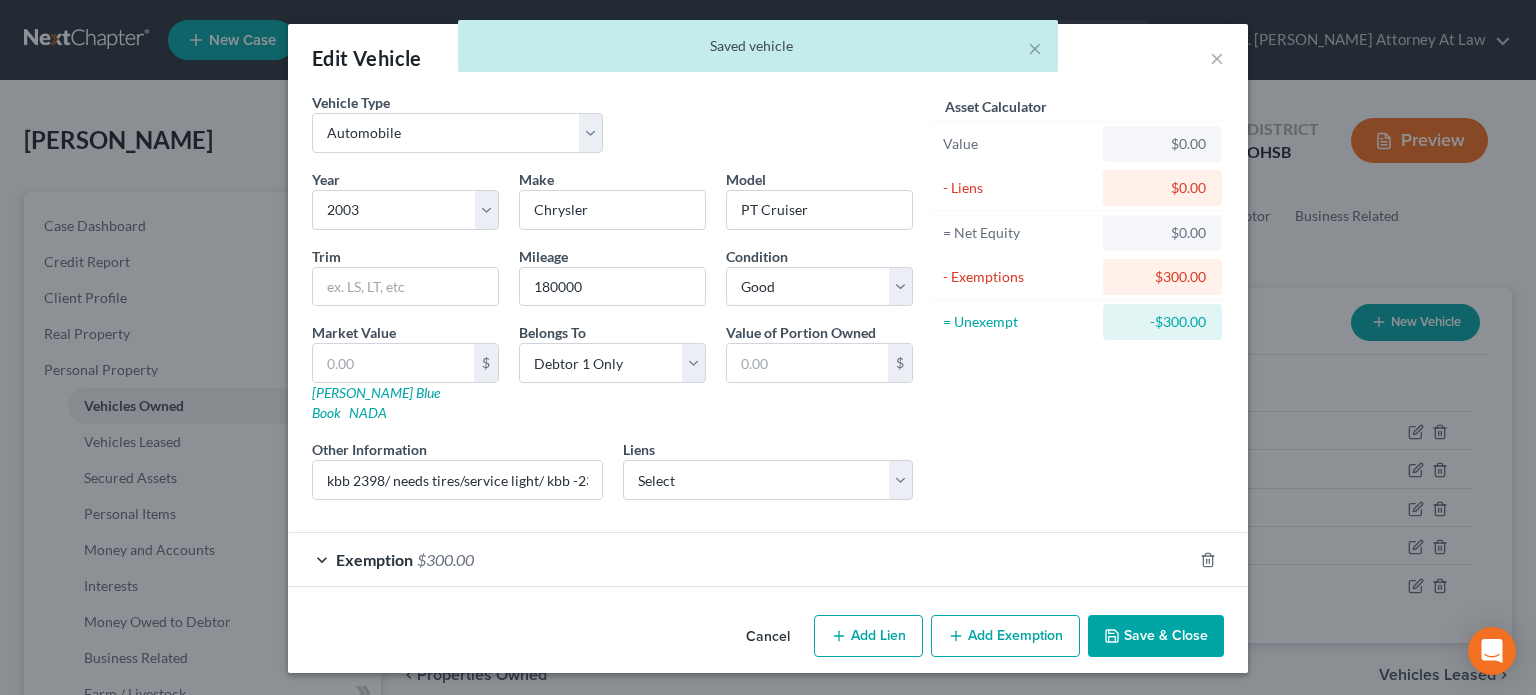 click on "Exemption $300.00" at bounding box center (740, 559) 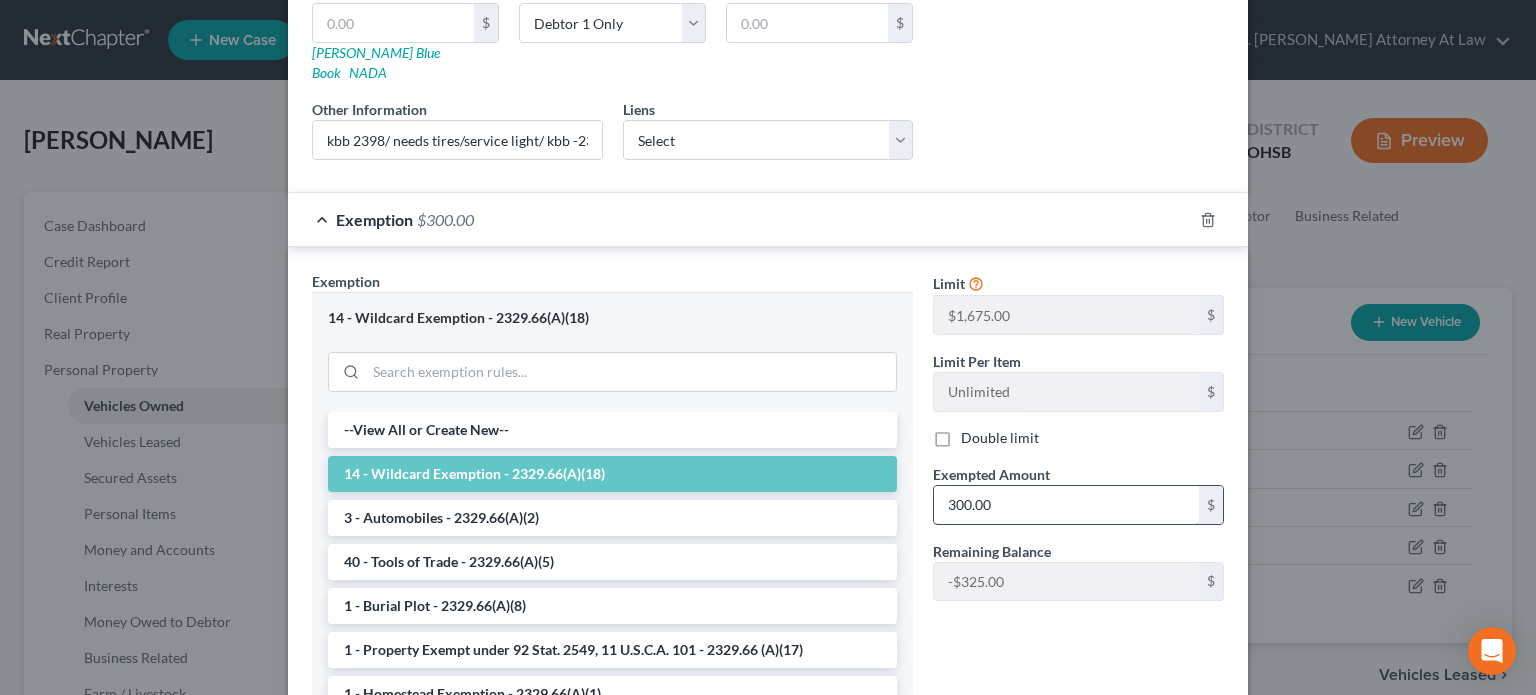 scroll, scrollTop: 496, scrollLeft: 0, axis: vertical 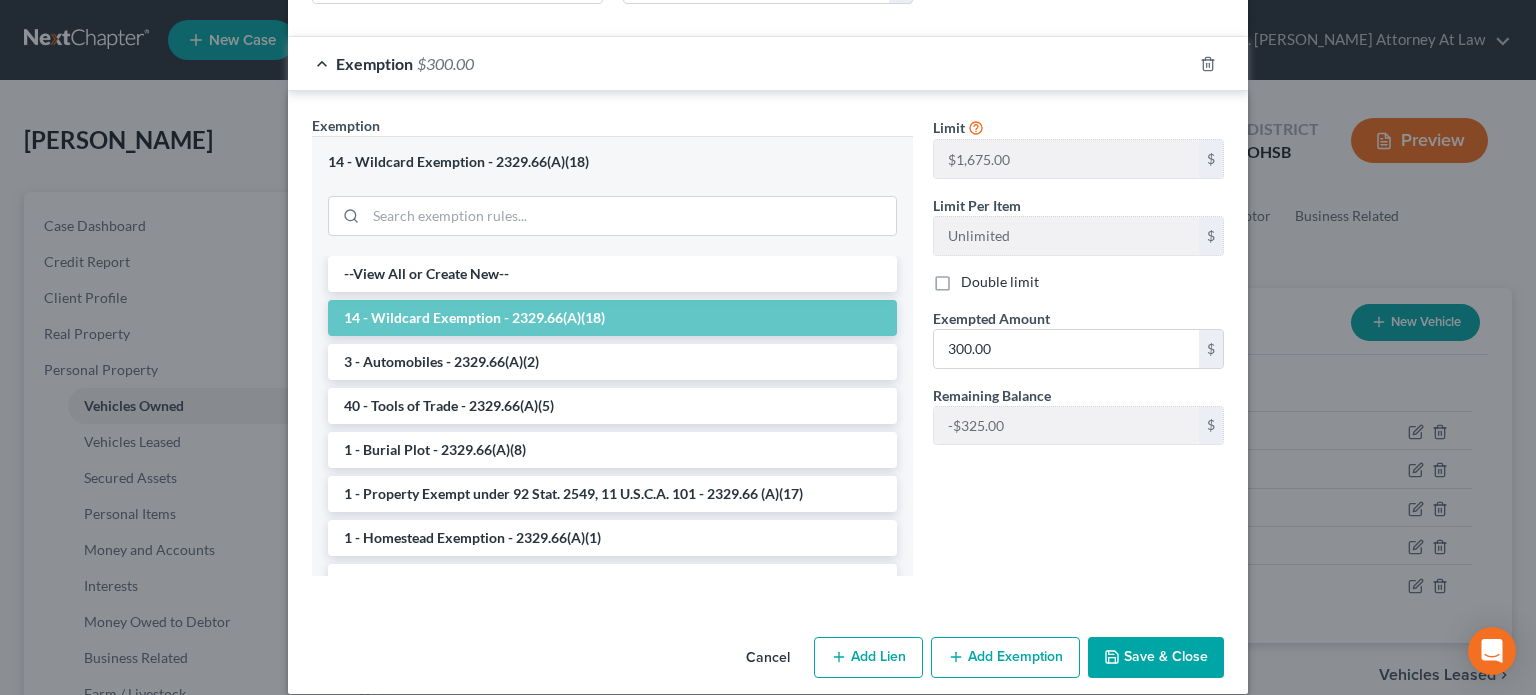 click on "Save & Close" at bounding box center (1156, 658) 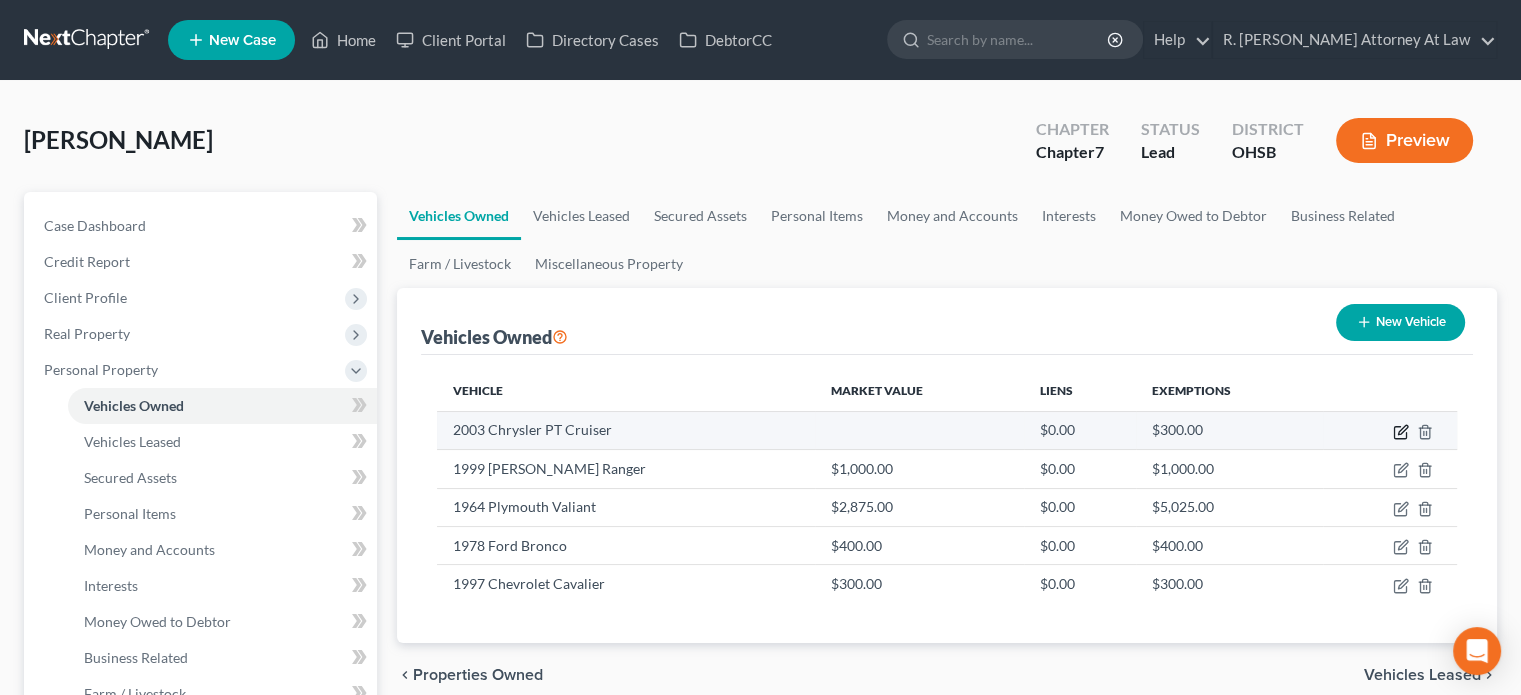 drag, startPoint x: 1396, startPoint y: 425, endPoint x: 1344, endPoint y: 425, distance: 52 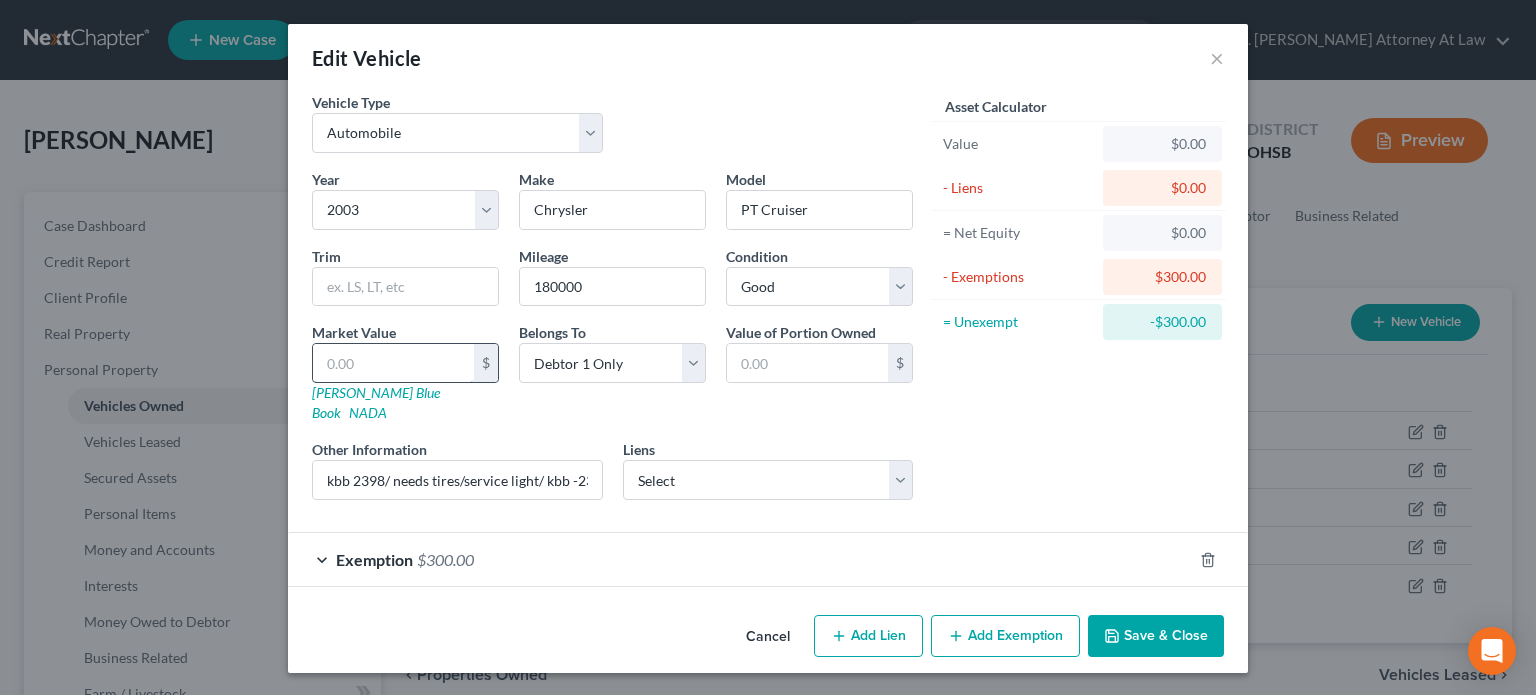 click at bounding box center [393, 363] 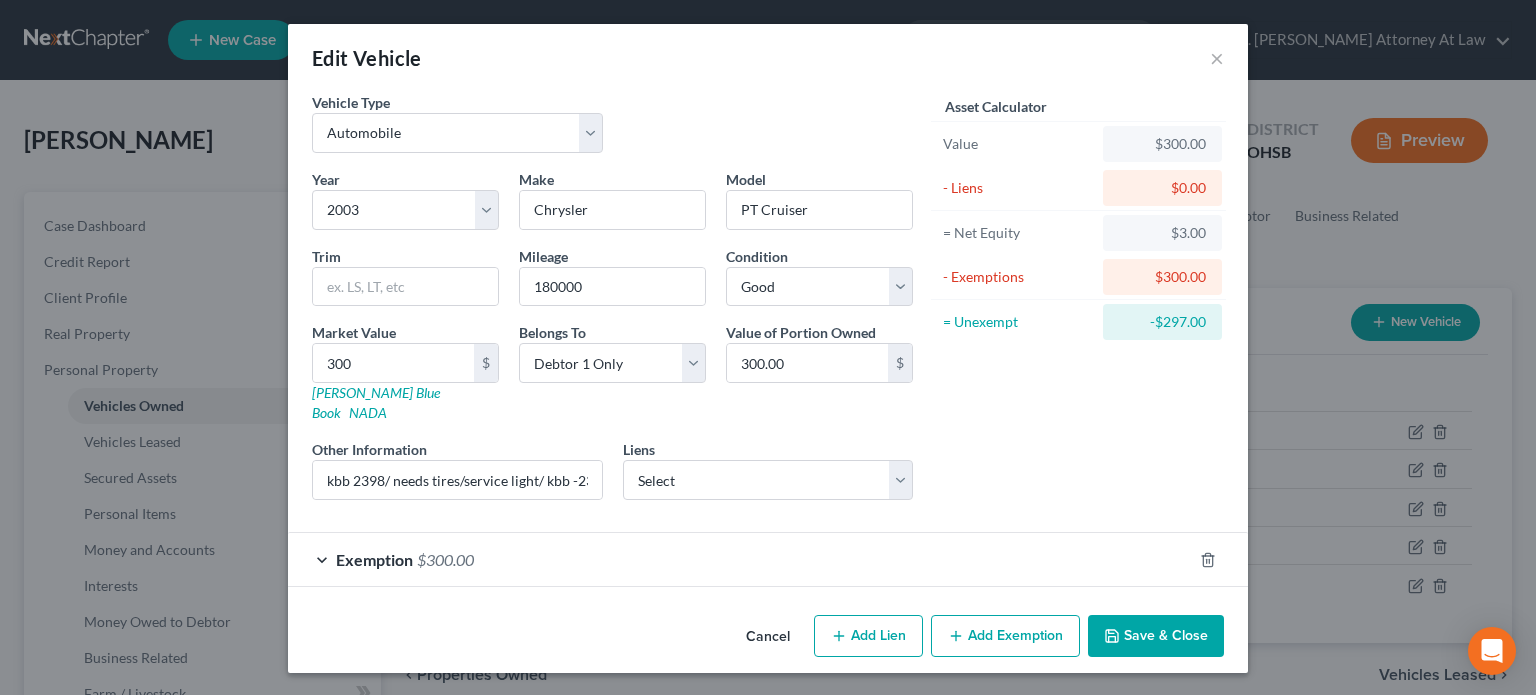 click on "Asset Calculator Value $300.00 - Liens $0.00 = Net Equity $3.00 - Exemptions $300.00 = Unexempt -$297.00" at bounding box center (1078, 304) 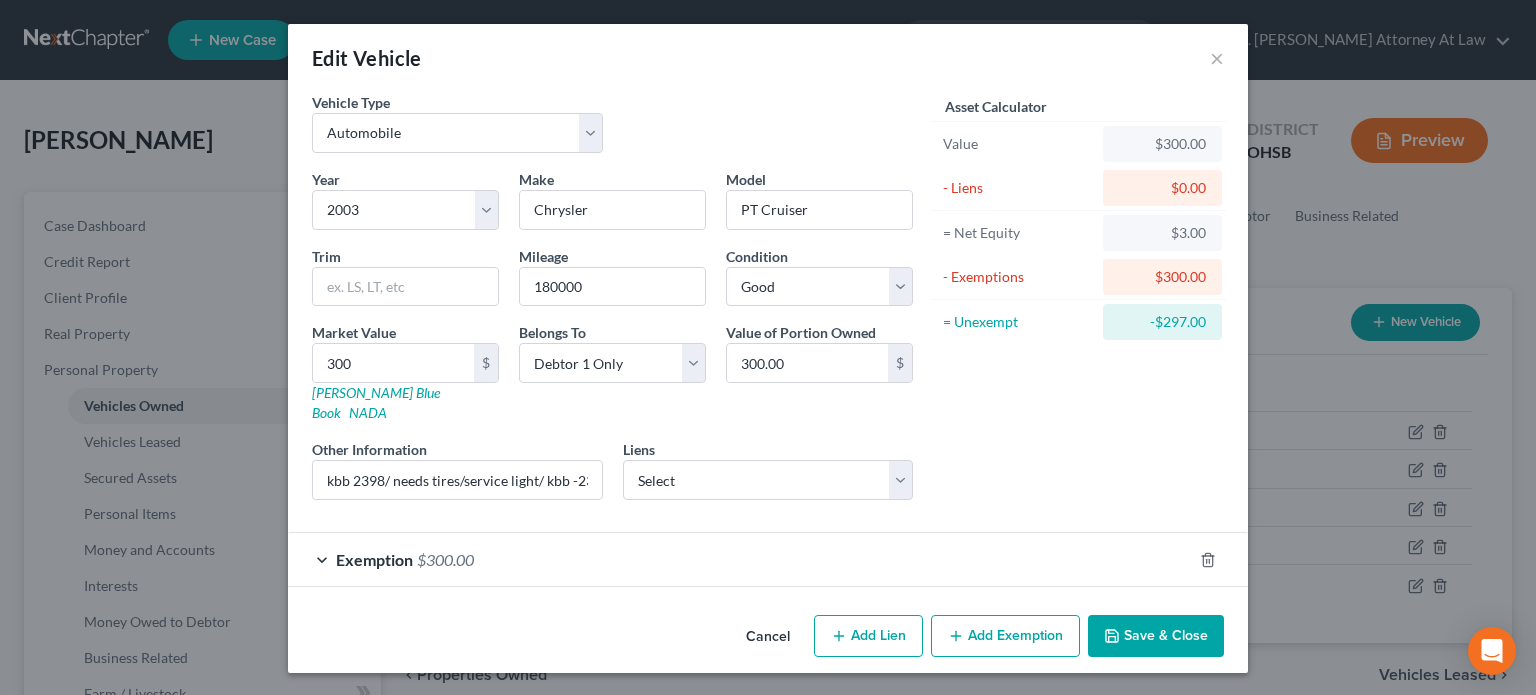 click on "Save & Close" at bounding box center [1156, 636] 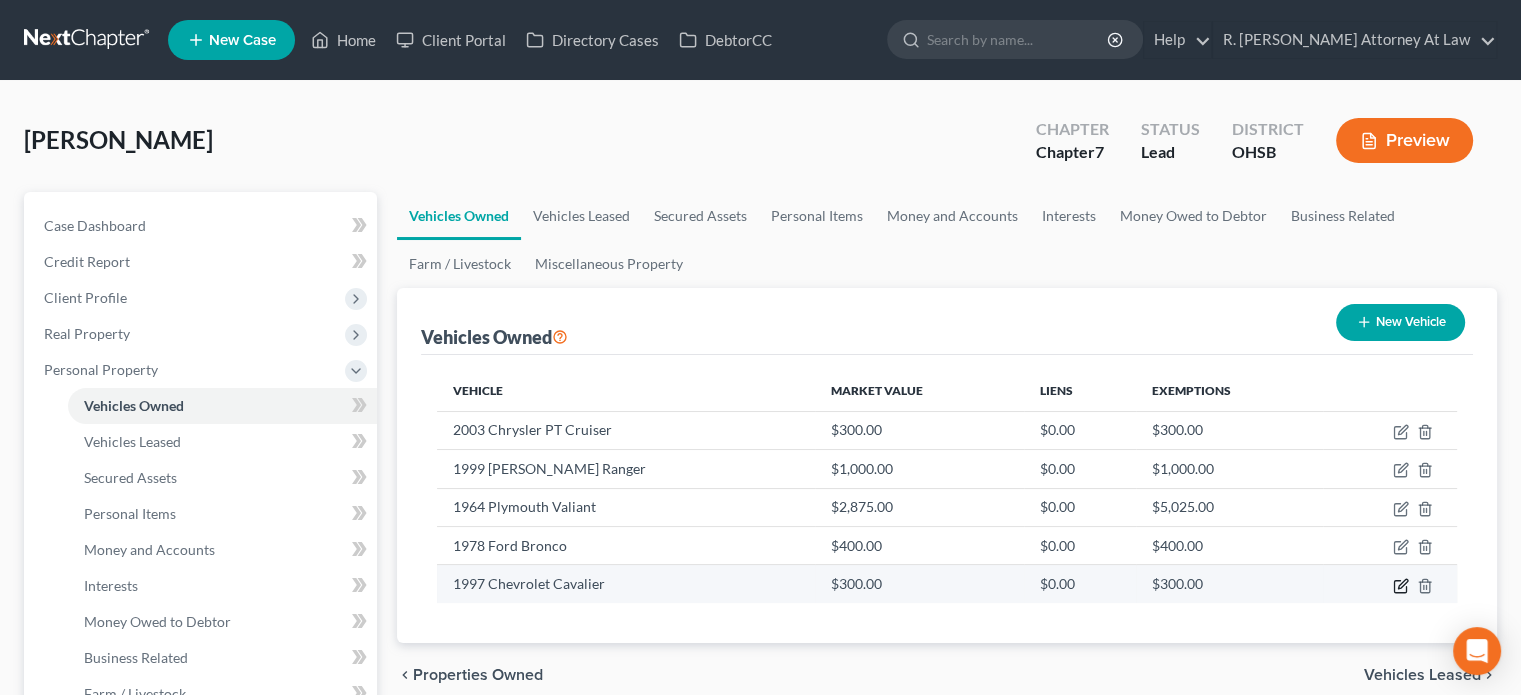 drag, startPoint x: 1396, startPoint y: 583, endPoint x: 1380, endPoint y: 582, distance: 16.03122 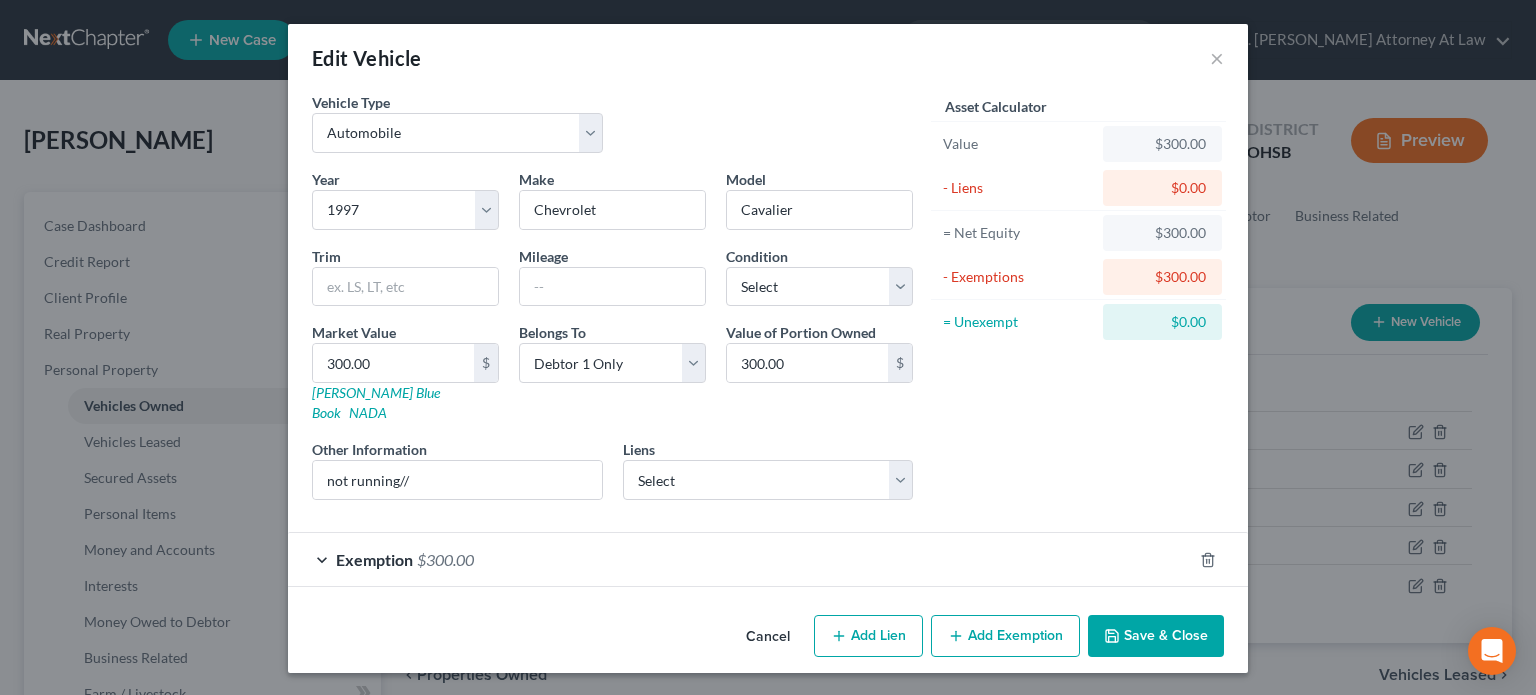 click on "Exemption $300.00" at bounding box center [740, 559] 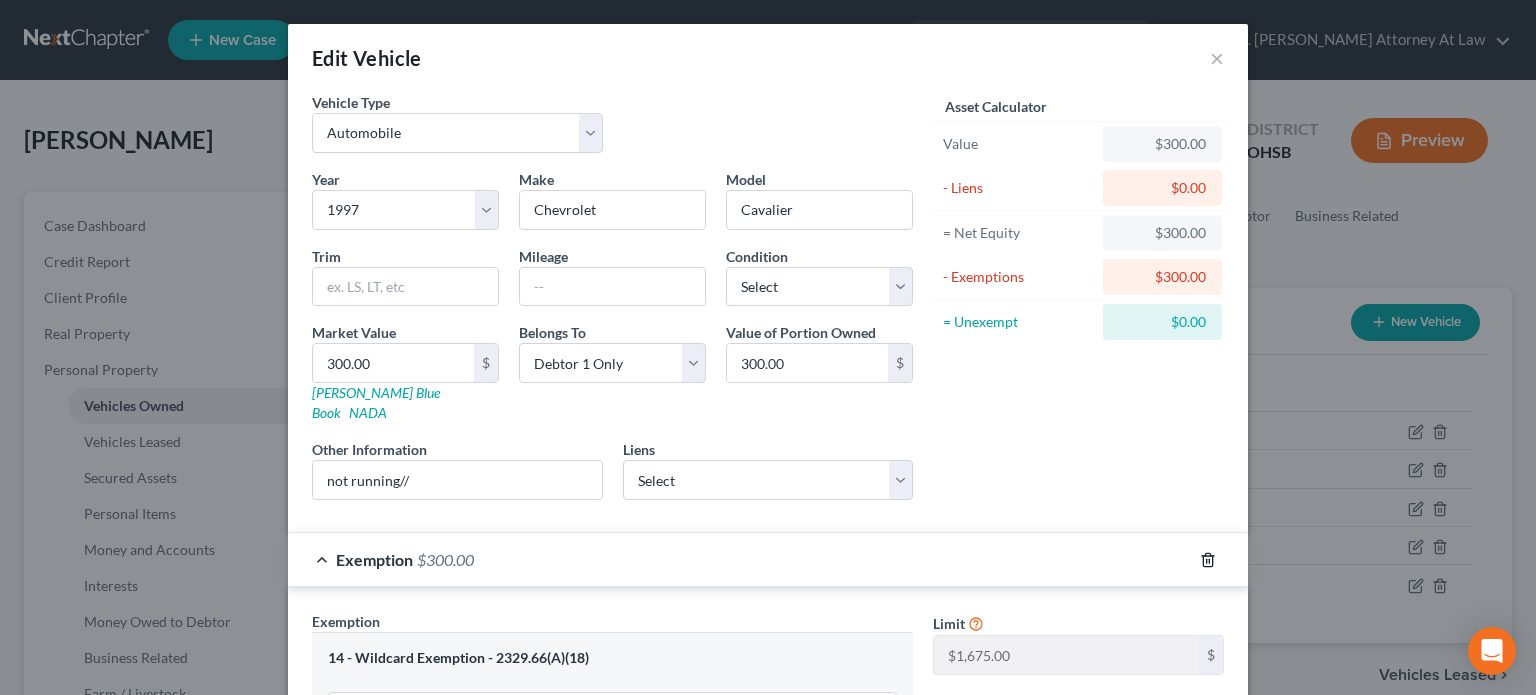 click 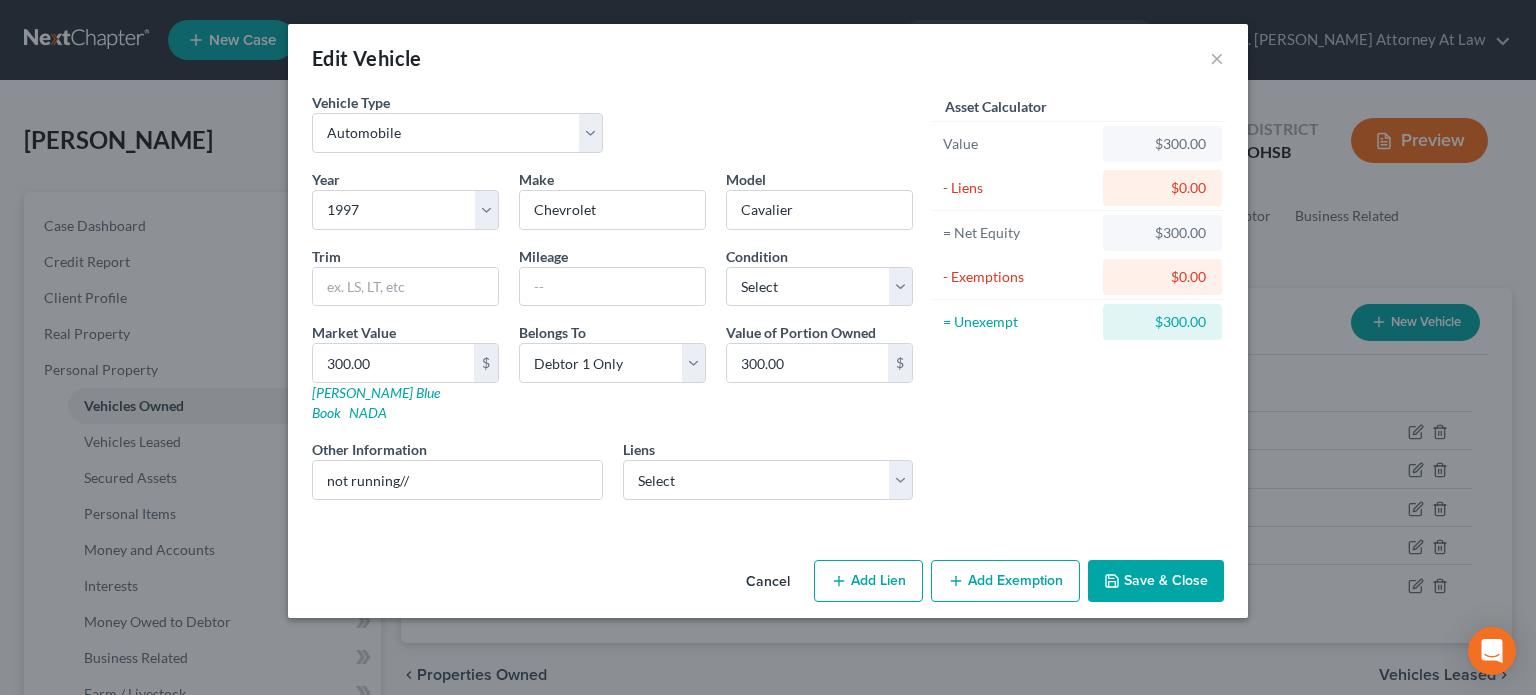click on "Add Exemption" at bounding box center [1005, 581] 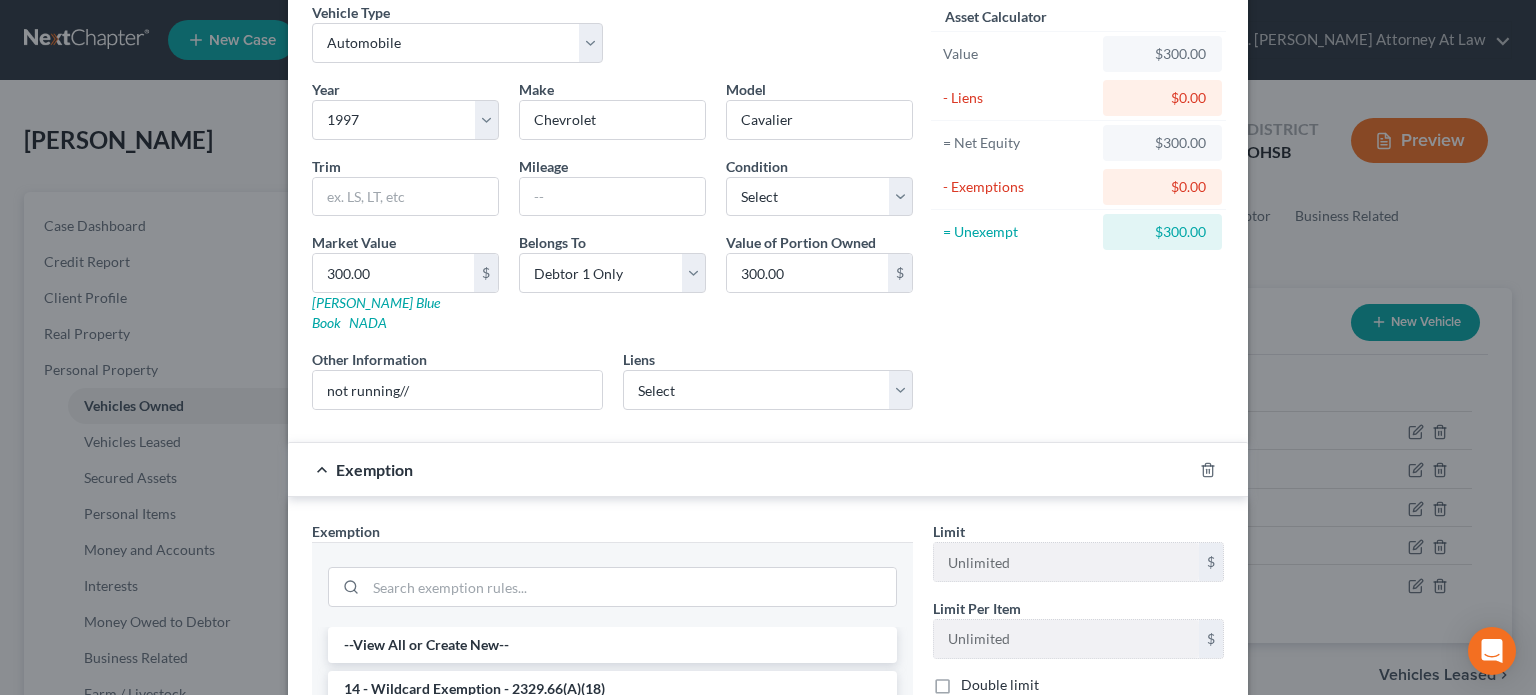 scroll, scrollTop: 461, scrollLeft: 0, axis: vertical 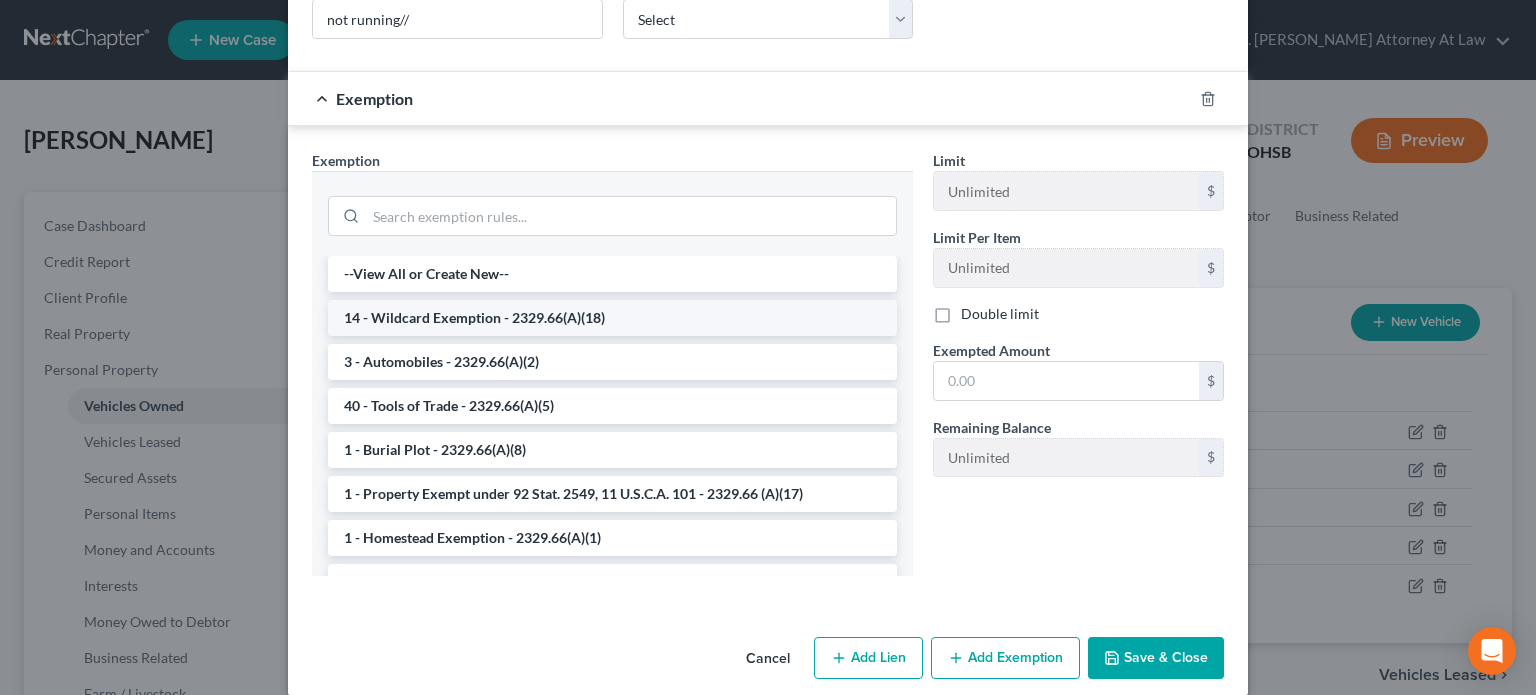 click on "14 - Wildcard Exemption  - 2329.66(A)(18)" at bounding box center [612, 318] 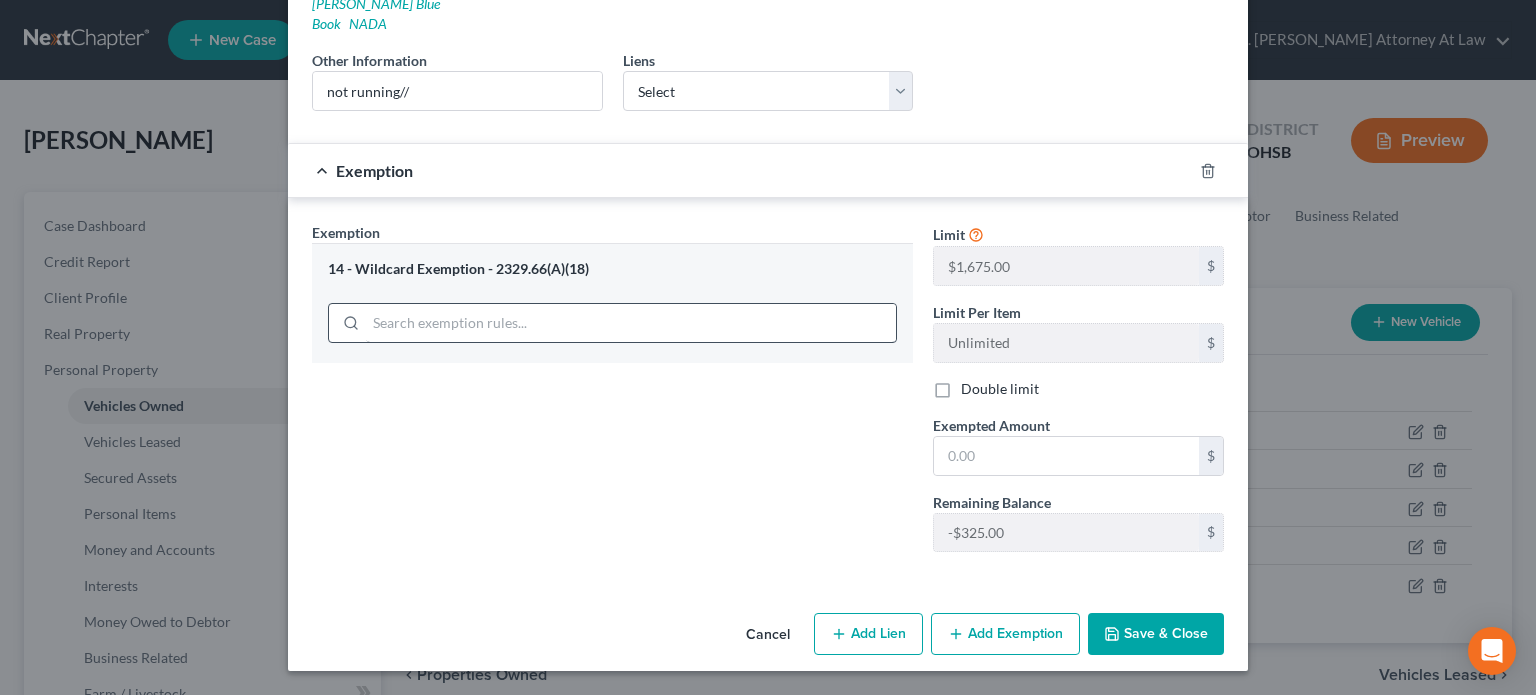 scroll, scrollTop: 364, scrollLeft: 0, axis: vertical 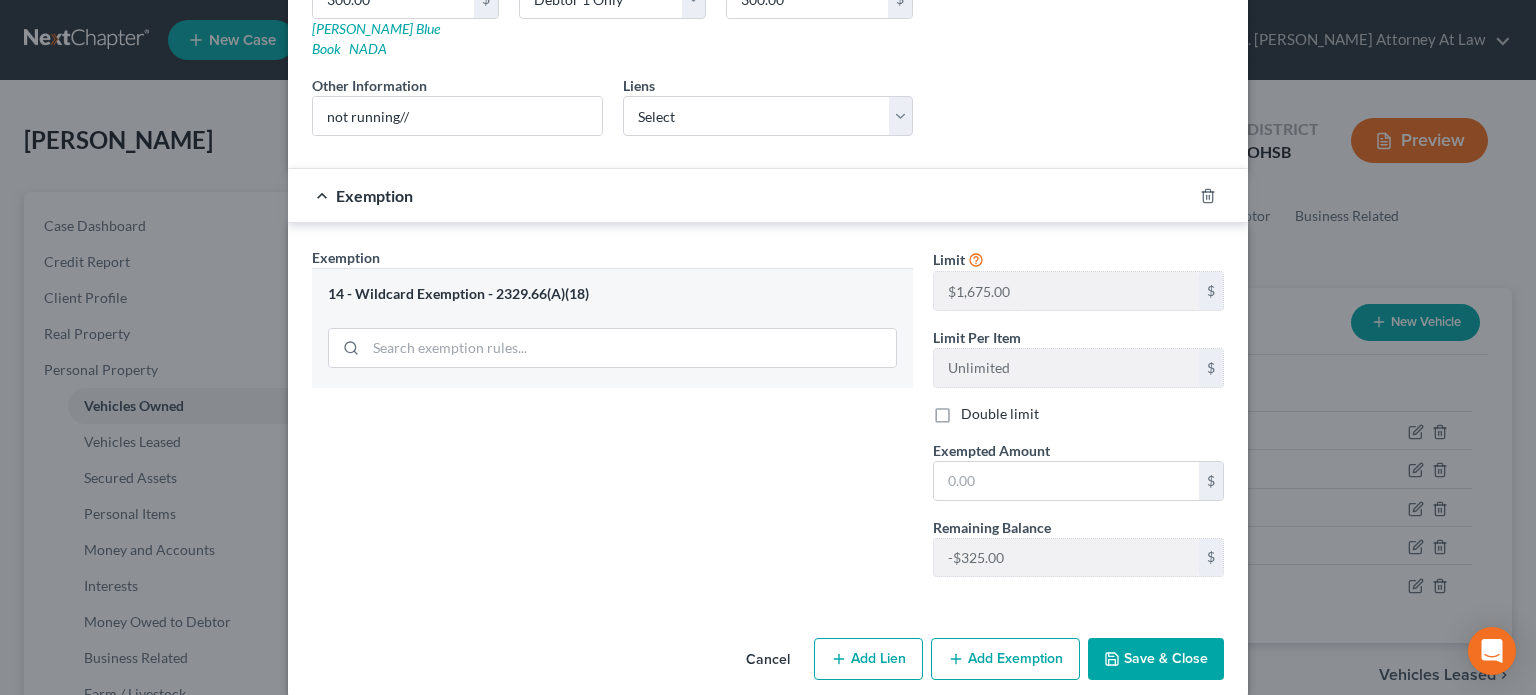 click on "Save & Close" at bounding box center [1156, 659] 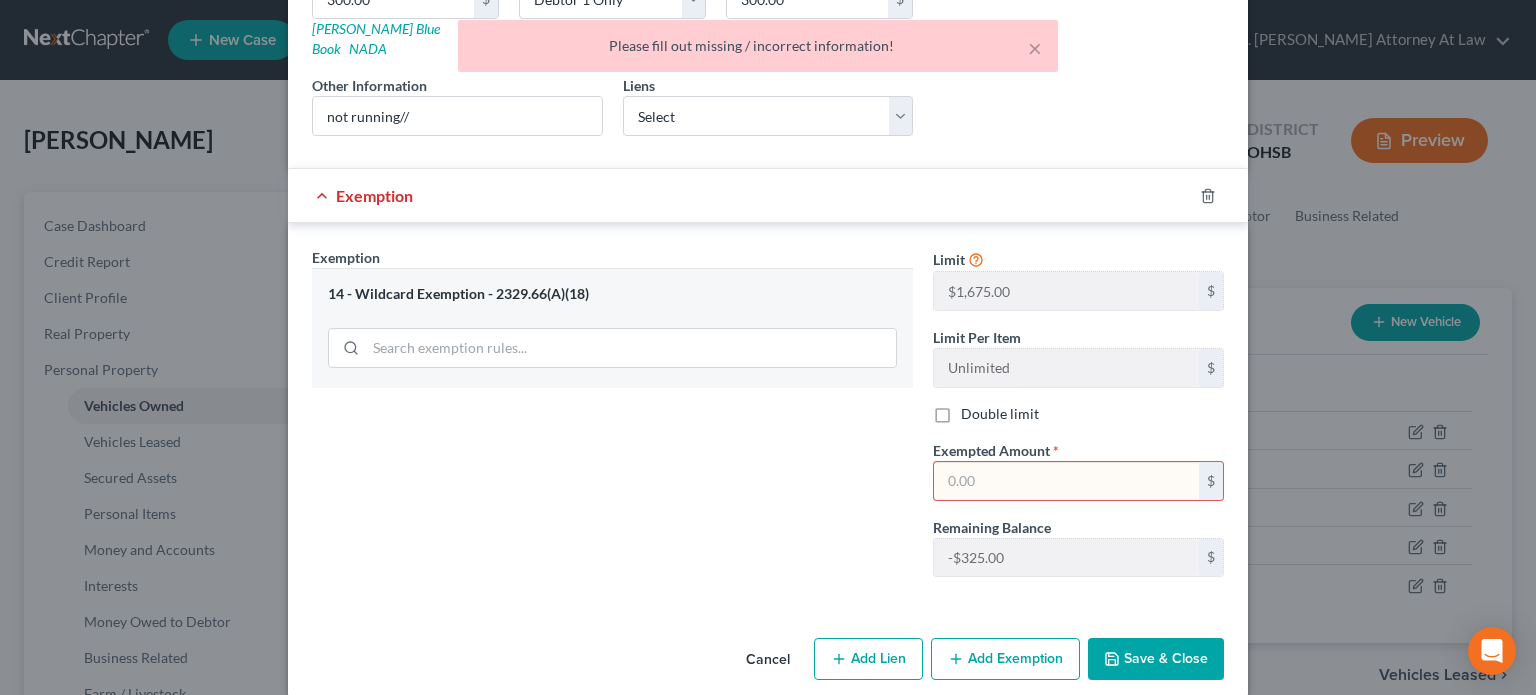 click on "Cancel" at bounding box center (768, 660) 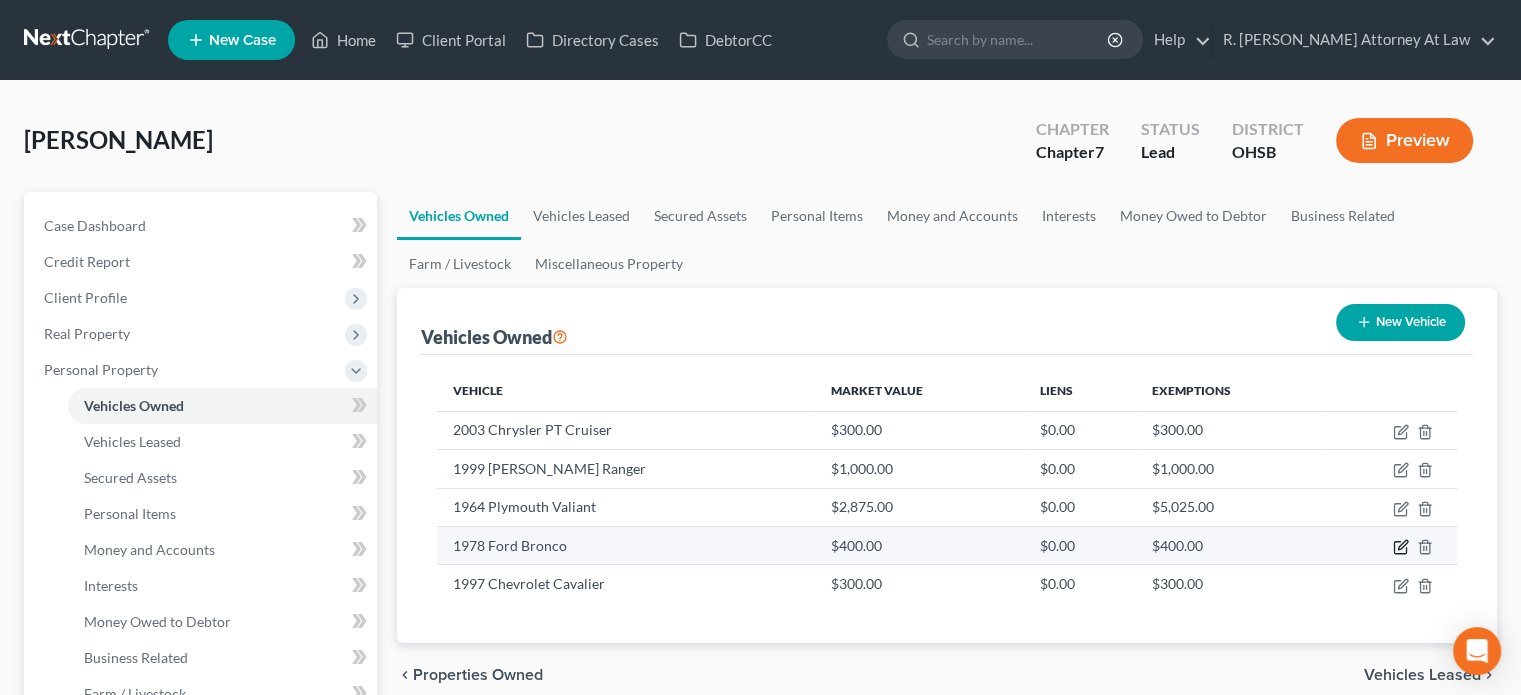 click 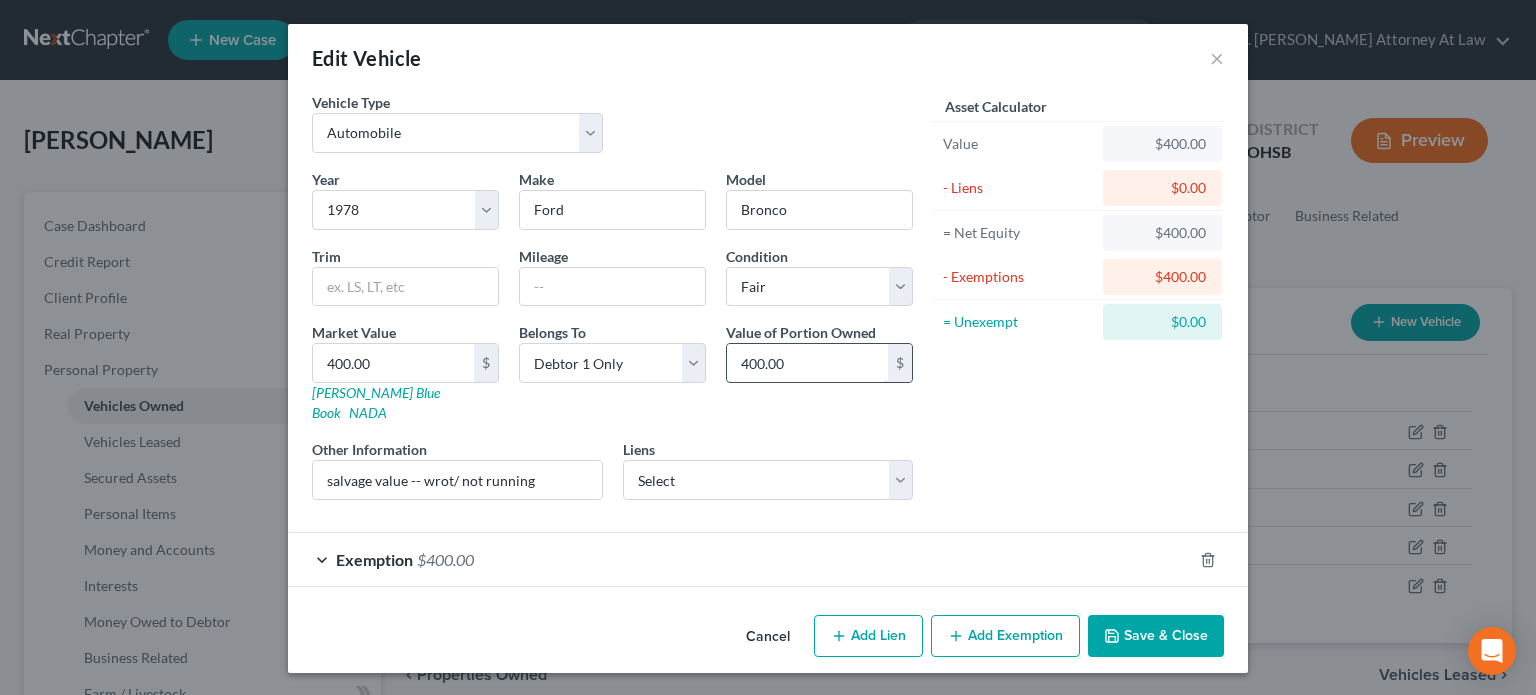click on "400.00" at bounding box center (807, 363) 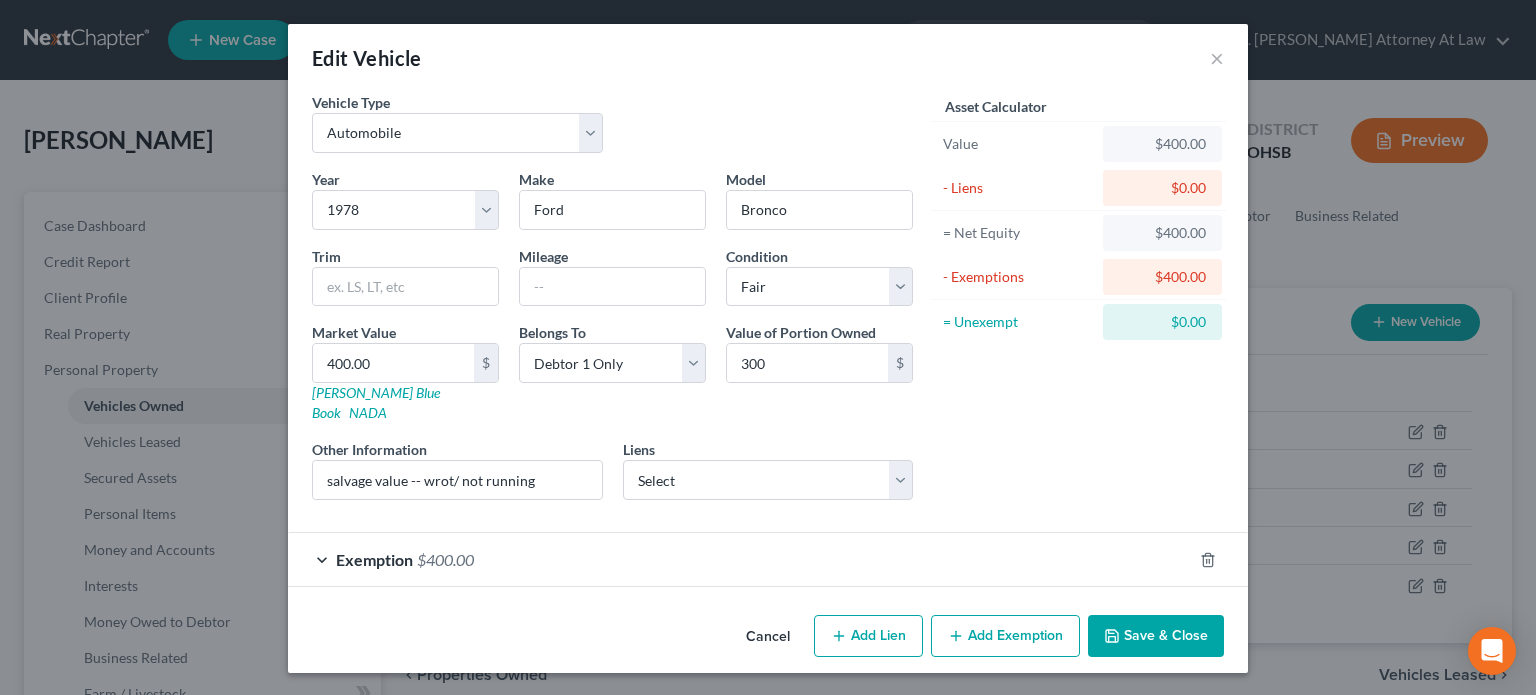 drag, startPoint x: 974, startPoint y: 411, endPoint x: 1032, endPoint y: 569, distance: 168.30923 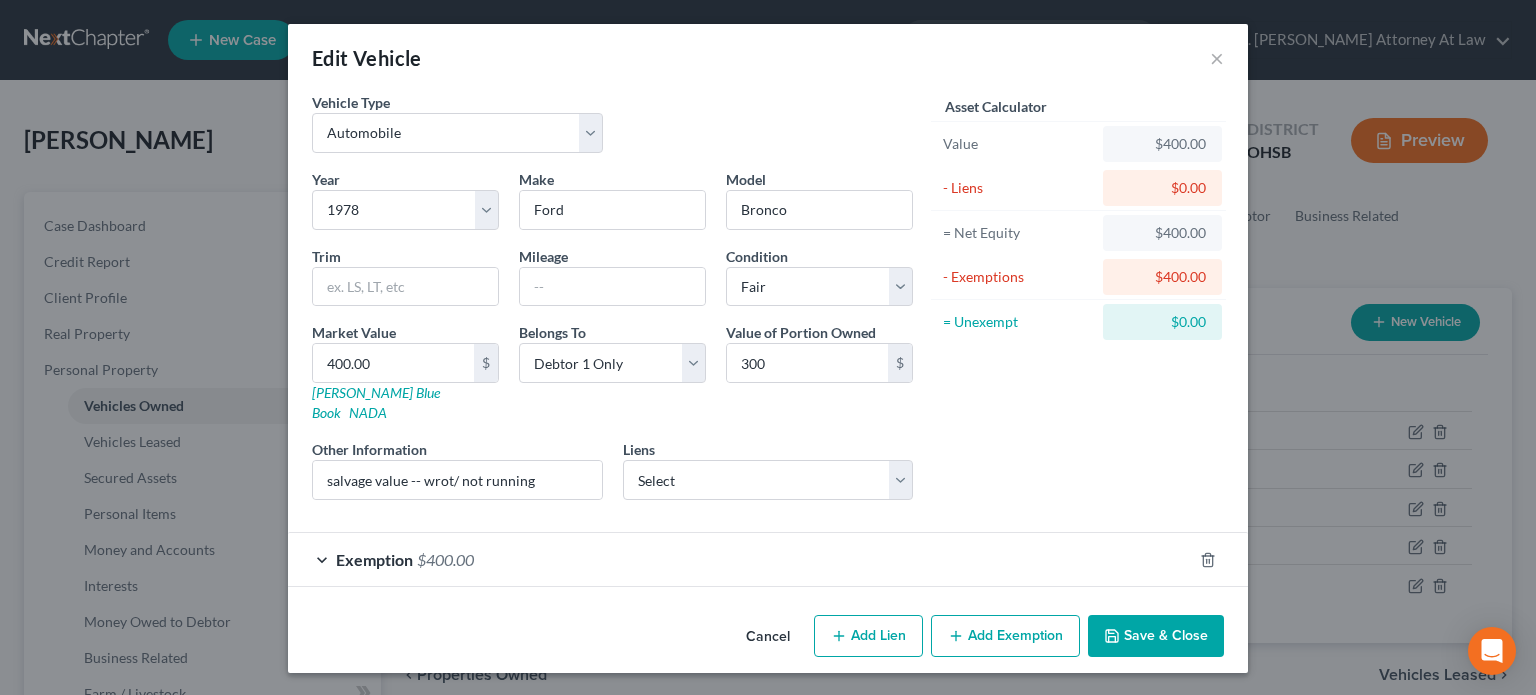 click on "Exemption $400.00" at bounding box center (740, 559) 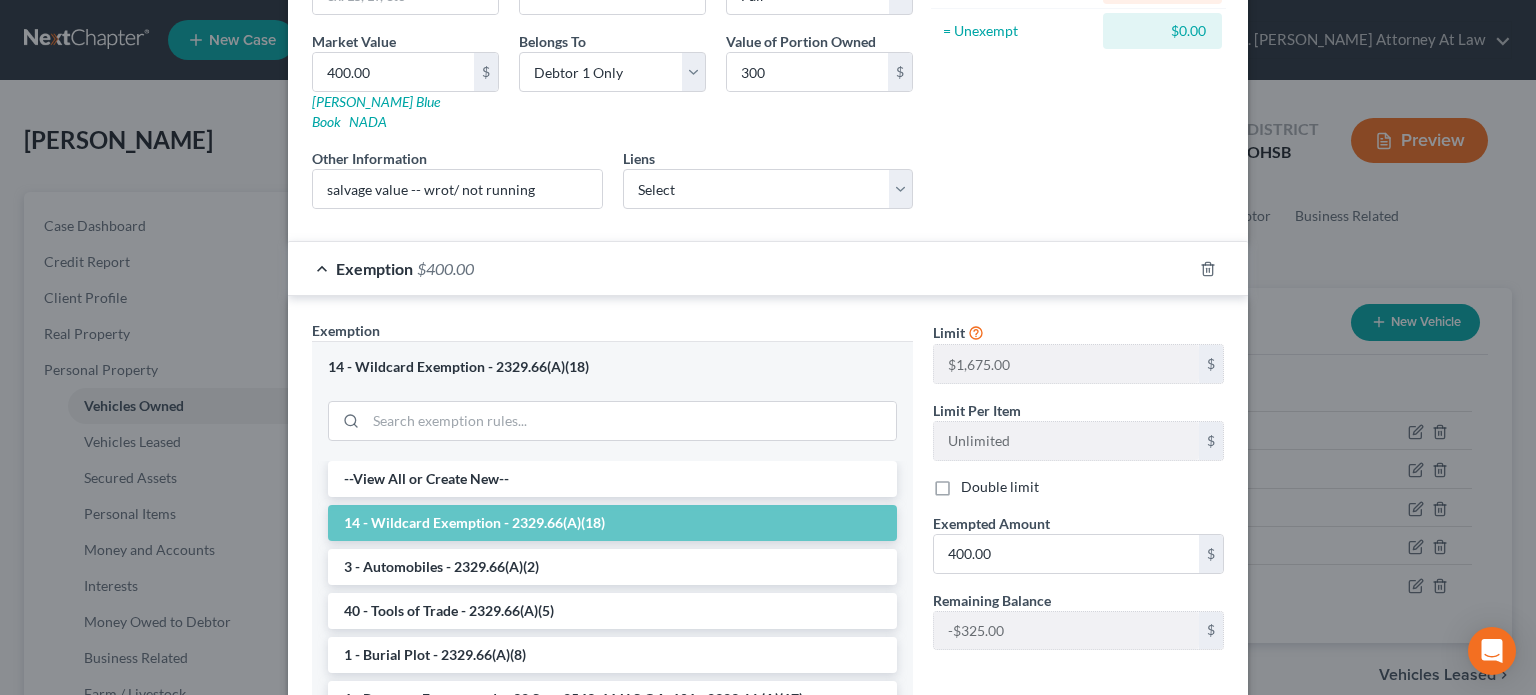 scroll, scrollTop: 400, scrollLeft: 0, axis: vertical 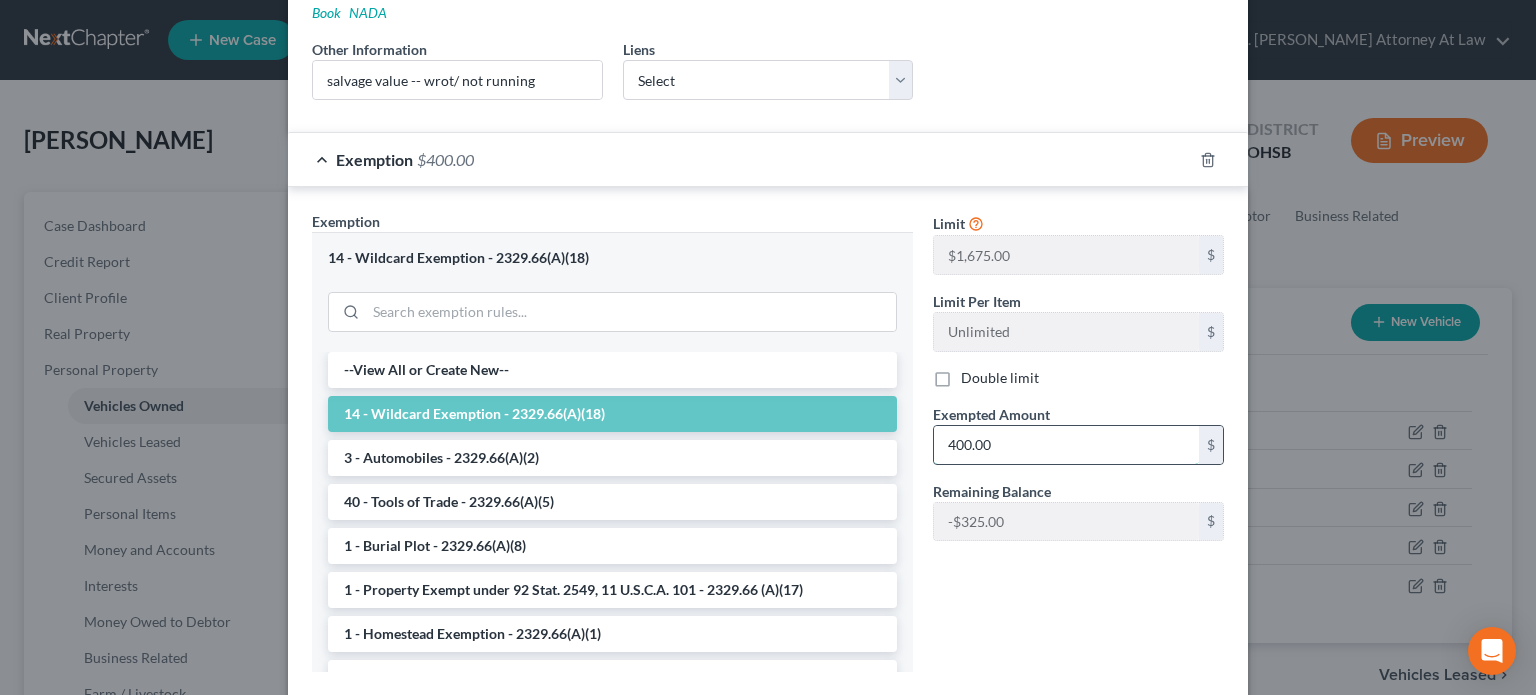 click on "400.00" at bounding box center (1066, 445) 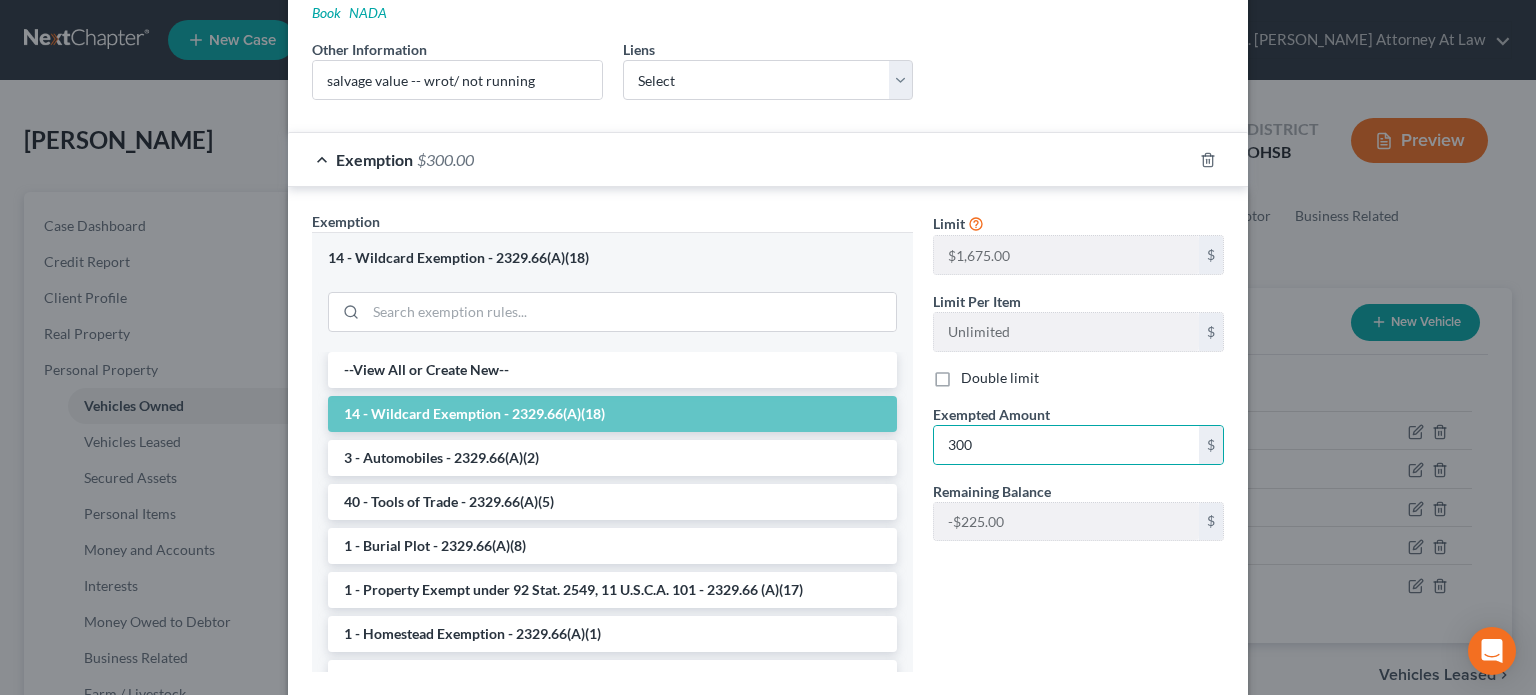 click on "Limit     $1,675.00 $ Limit Per Item Unlimited $ Double limit
Exempted Amount
*
300 $ Remaining Balance -$325.00 $" at bounding box center [1078, 449] 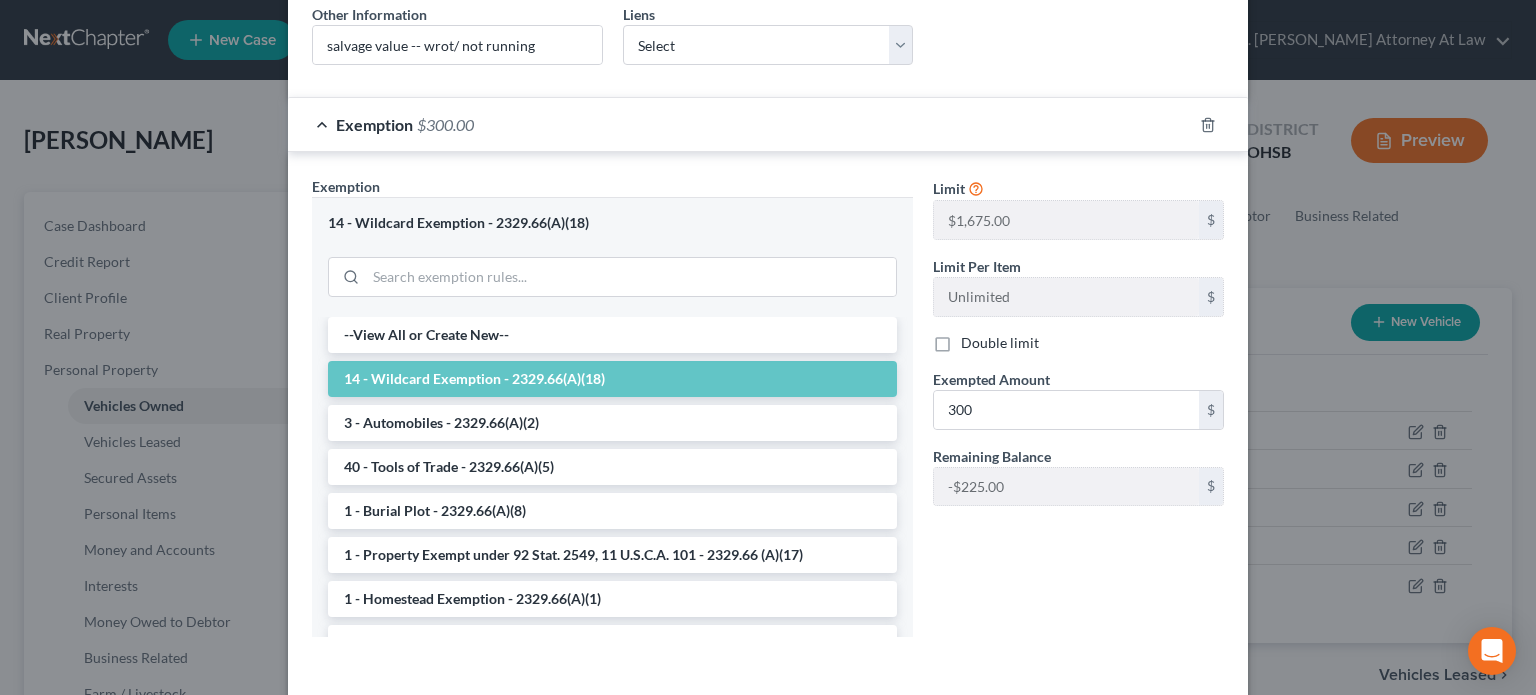 scroll, scrollTop: 496, scrollLeft: 0, axis: vertical 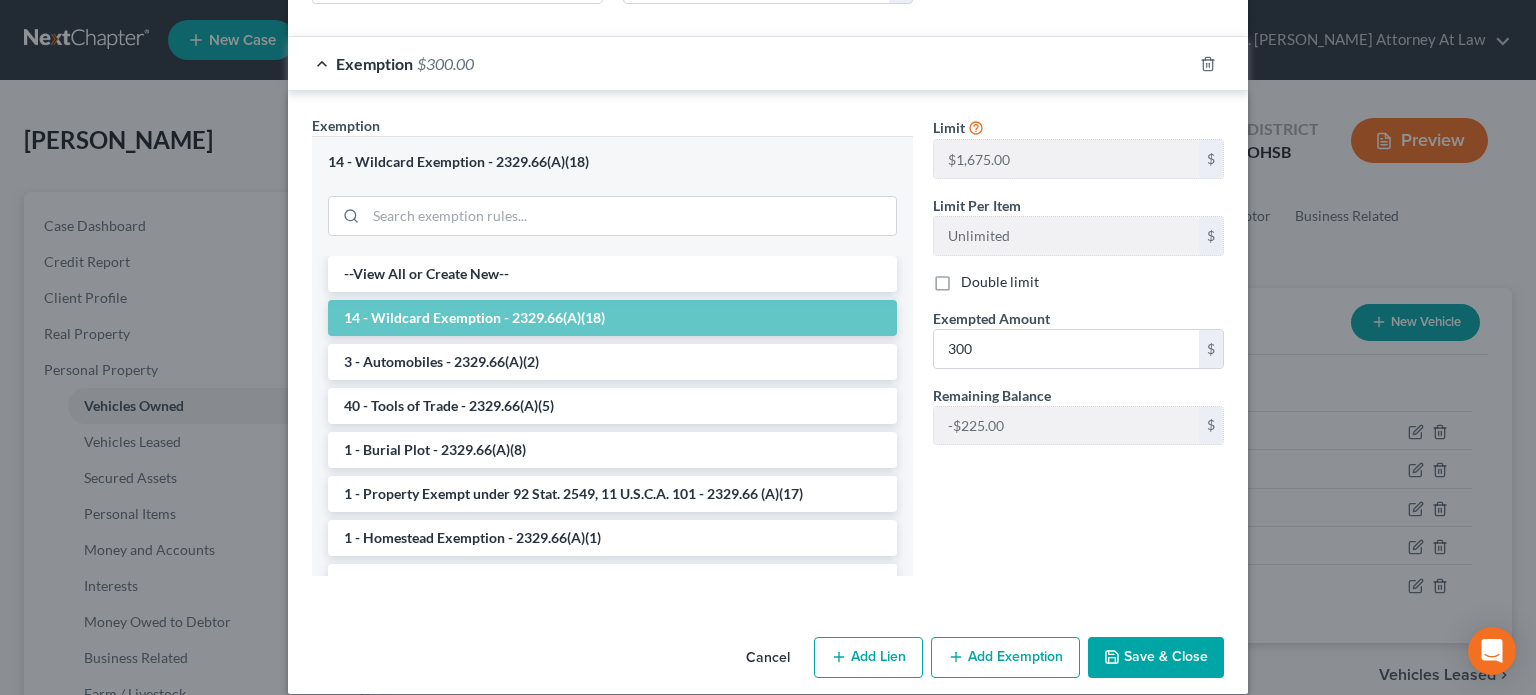 click on "Save & Close" at bounding box center (1156, 658) 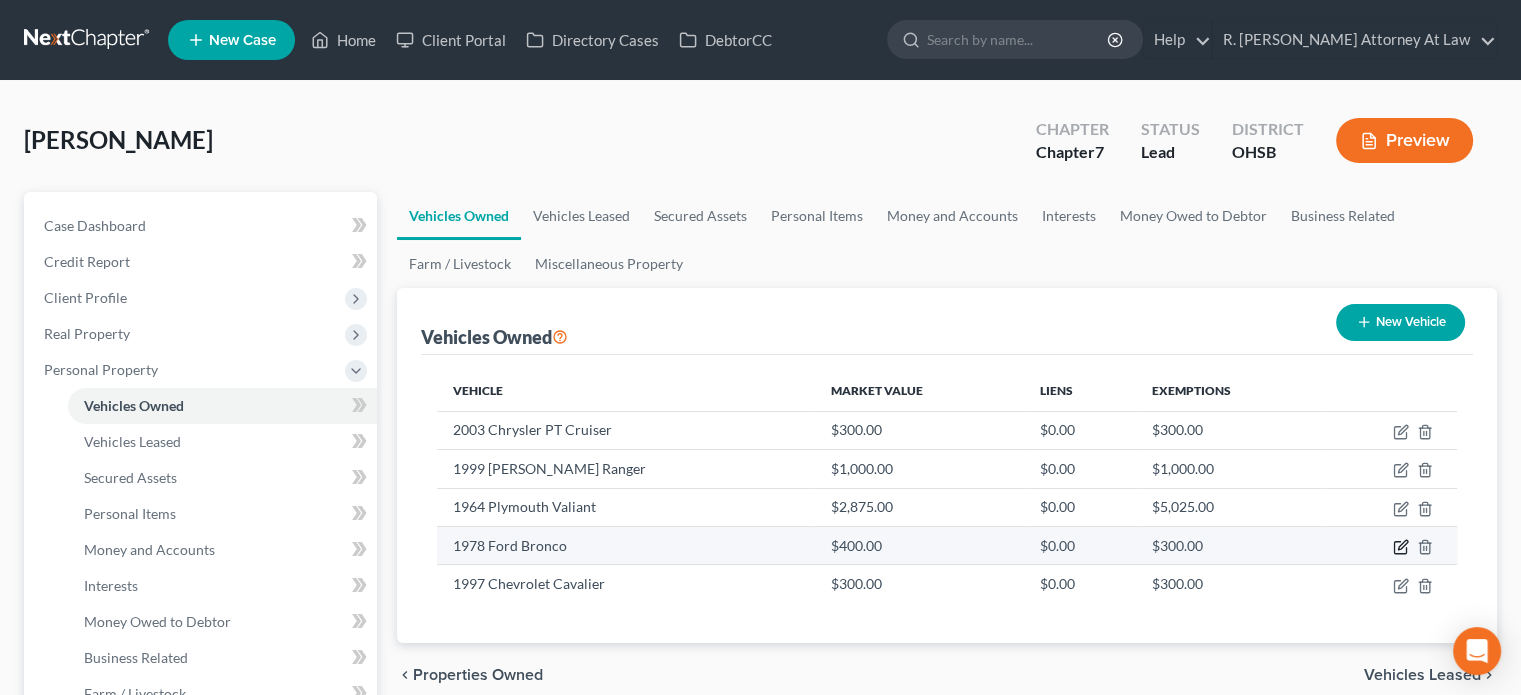 click 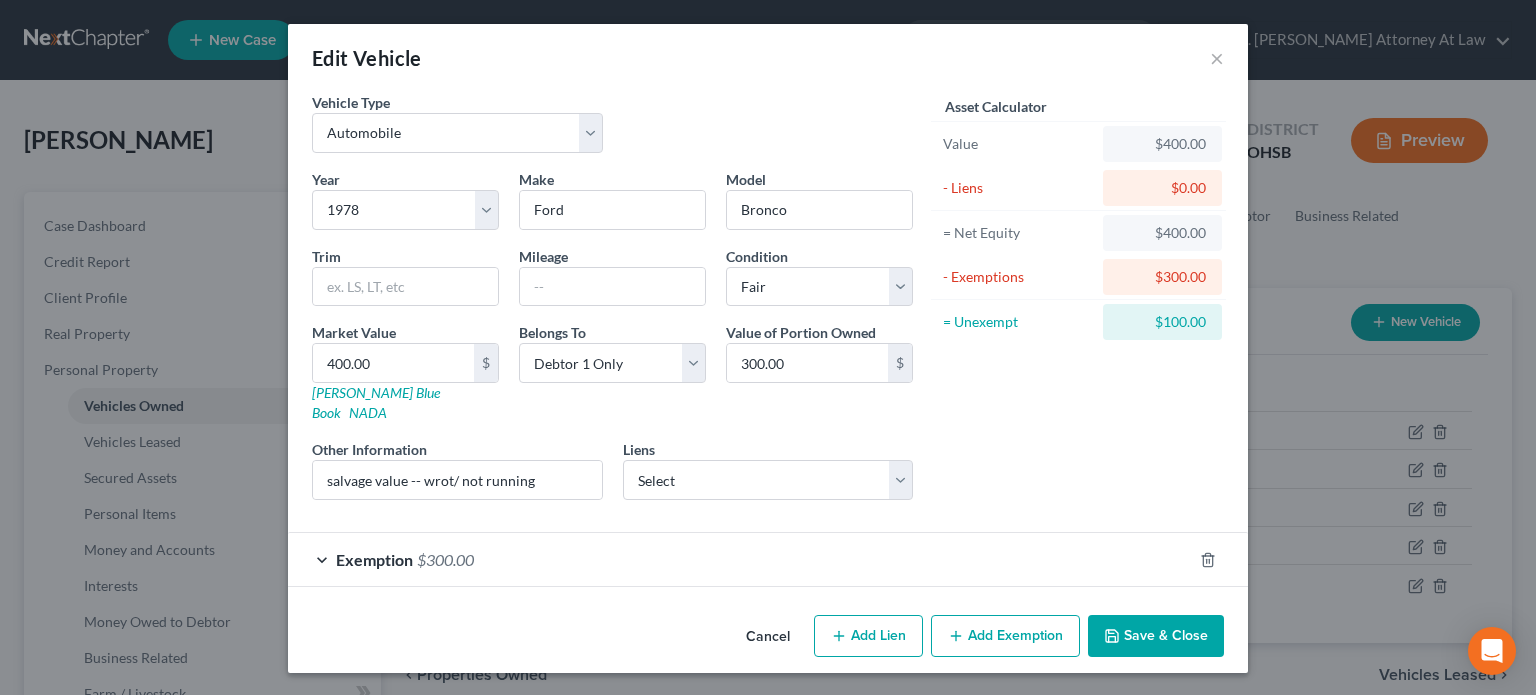 click on "Save & Close" at bounding box center (1156, 636) 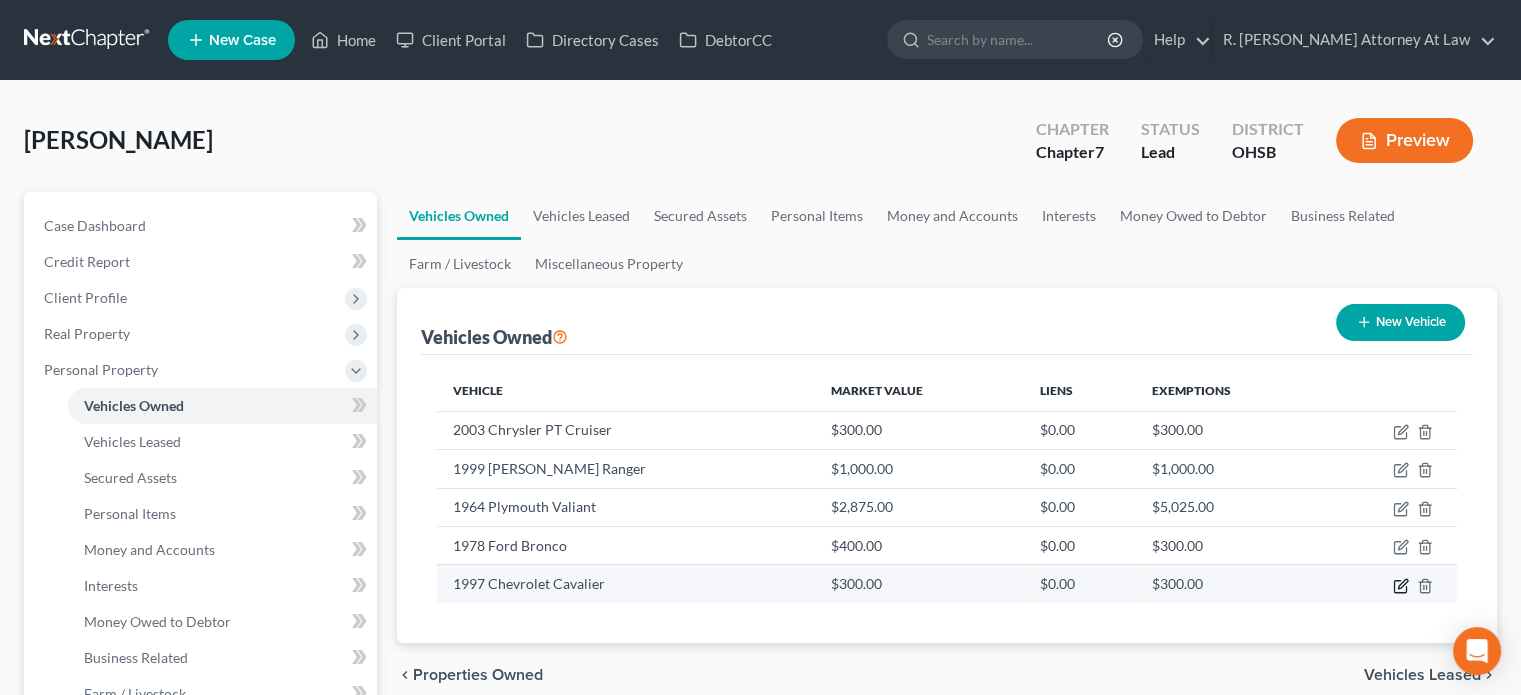 click 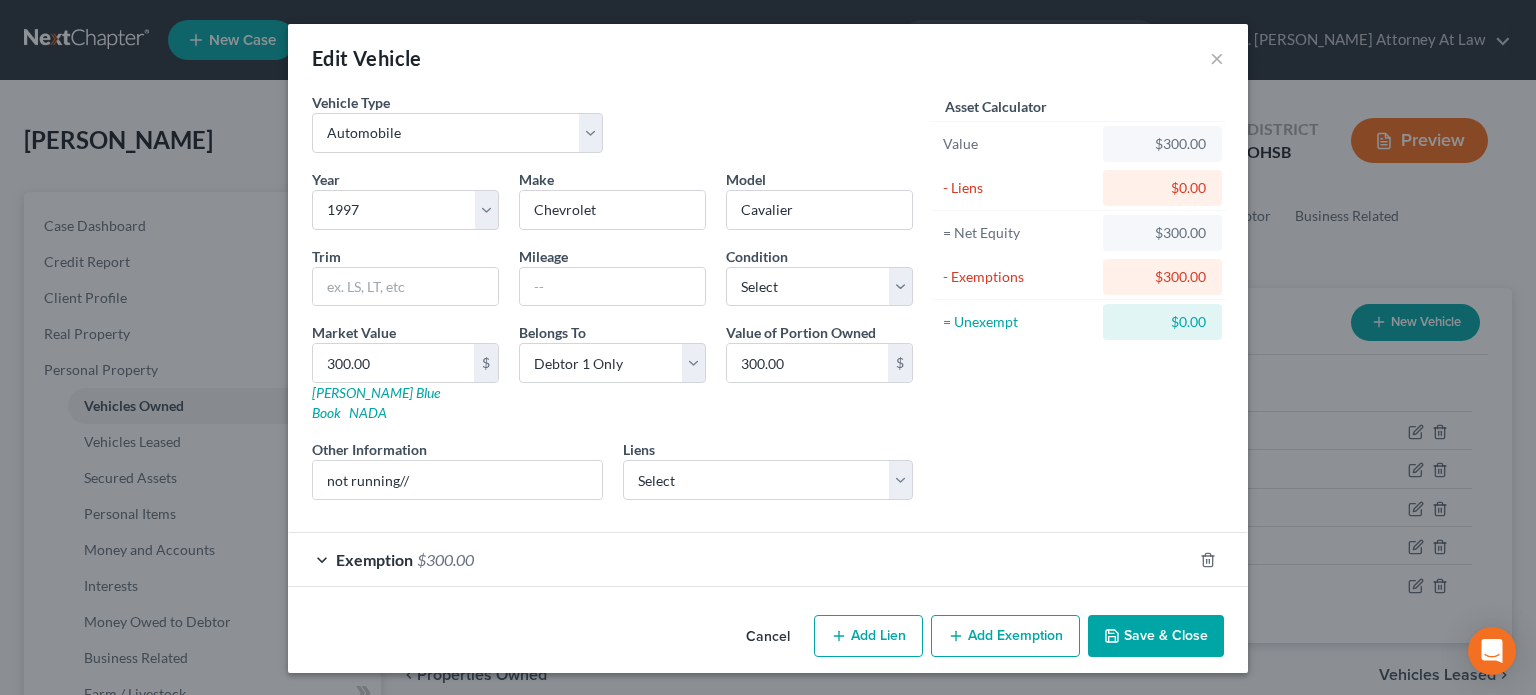 click on "Exemption $300.00" at bounding box center [740, 559] 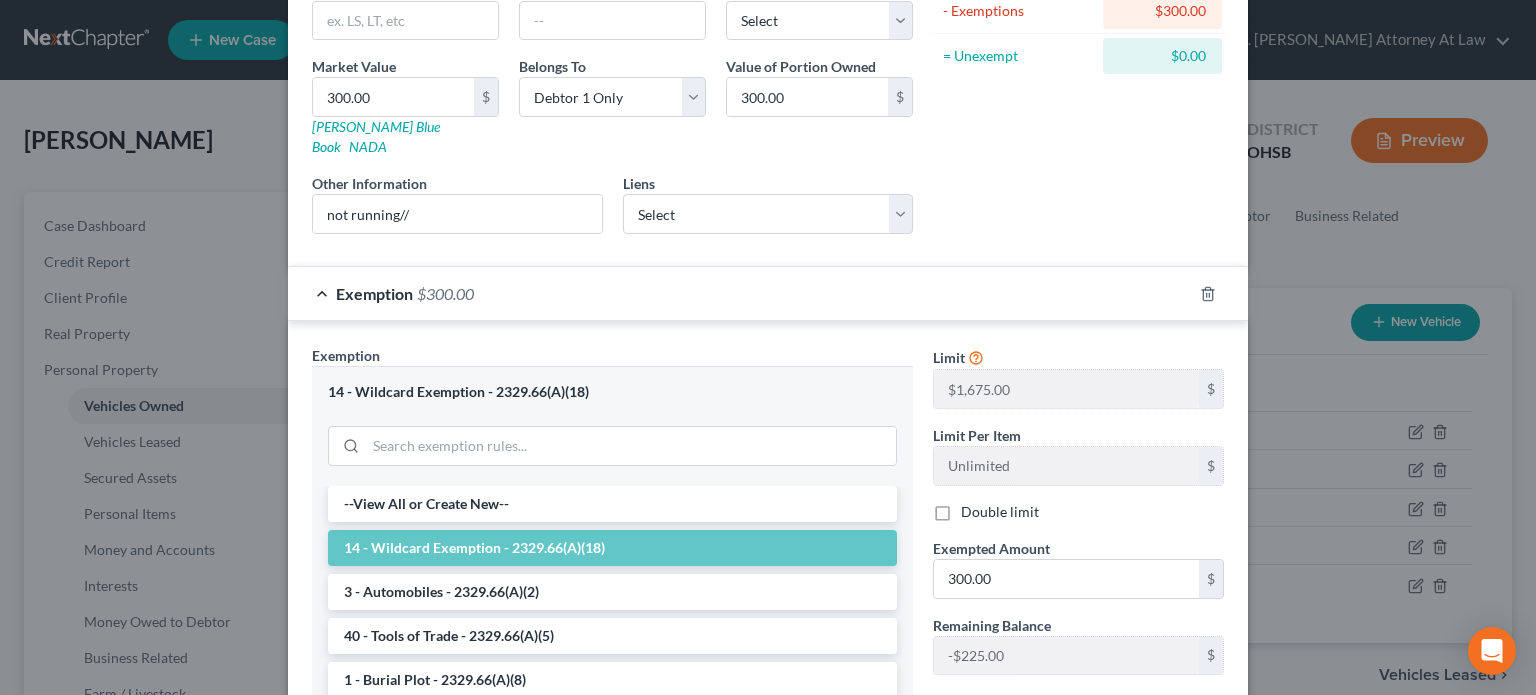 scroll, scrollTop: 300, scrollLeft: 0, axis: vertical 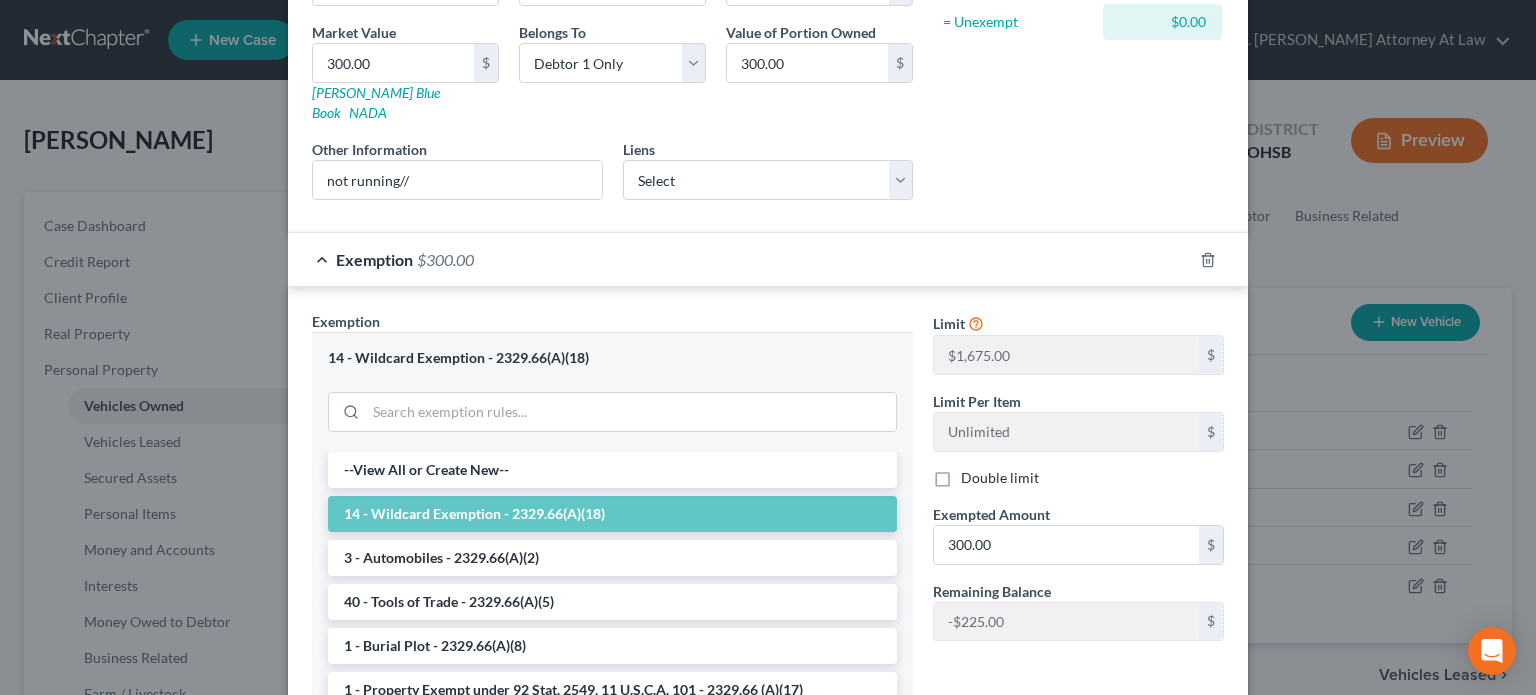 click on "Edit Vehicle × Vehicle Type Select Automobile Truck Trailer Watercraft Aircraft Motor Home Atv Other Vehicle Year Select 2026 2025 2024 2023 2022 2021 2020 2019 2018 2017 2016 2015 2014 2013 2012 2011 2010 2009 2008 2007 2006 2005 2004 2003 2002 2001 2000 1999 1998 1997 1996 1995 1994 1993 1992 1991 1990 1989 1988 1987 1986 1985 1984 1983 1982 1981 1980 1979 1978 1977 1976 1975 1974 1973 1972 1971 1970 1969 1968 1967 1966 1965 1964 1963 1962 1961 1960 1959 1958 1957 1956 1955 1954 1953 1952 1951 1950 1949 1948 1947 1946 1945 1944 1943 1942 1941 1940 1939 1938 1937 1936 1935 1934 1933 1932 1931 1930 1929 1928 1927 1926 1925 1924 1923 1922 1921 1920 1919 1918 1917 1916 1915 1914 1913 1912 1911 1910 1909 1908 1907 1906 1905 1904 1903 1902 1901
Make
*
Chevrolet Model Cavalier Trim Mileage Condition Select Excellent Very Good Good Fair Poor Market Value 300.00 $ [PERSON_NAME] Blue Book NADA
Belongs To
*
Select Debtor 1 Only Debtor 2 Only Debtor 1 And Debtor 2 Only Community Property $" at bounding box center [768, 347] 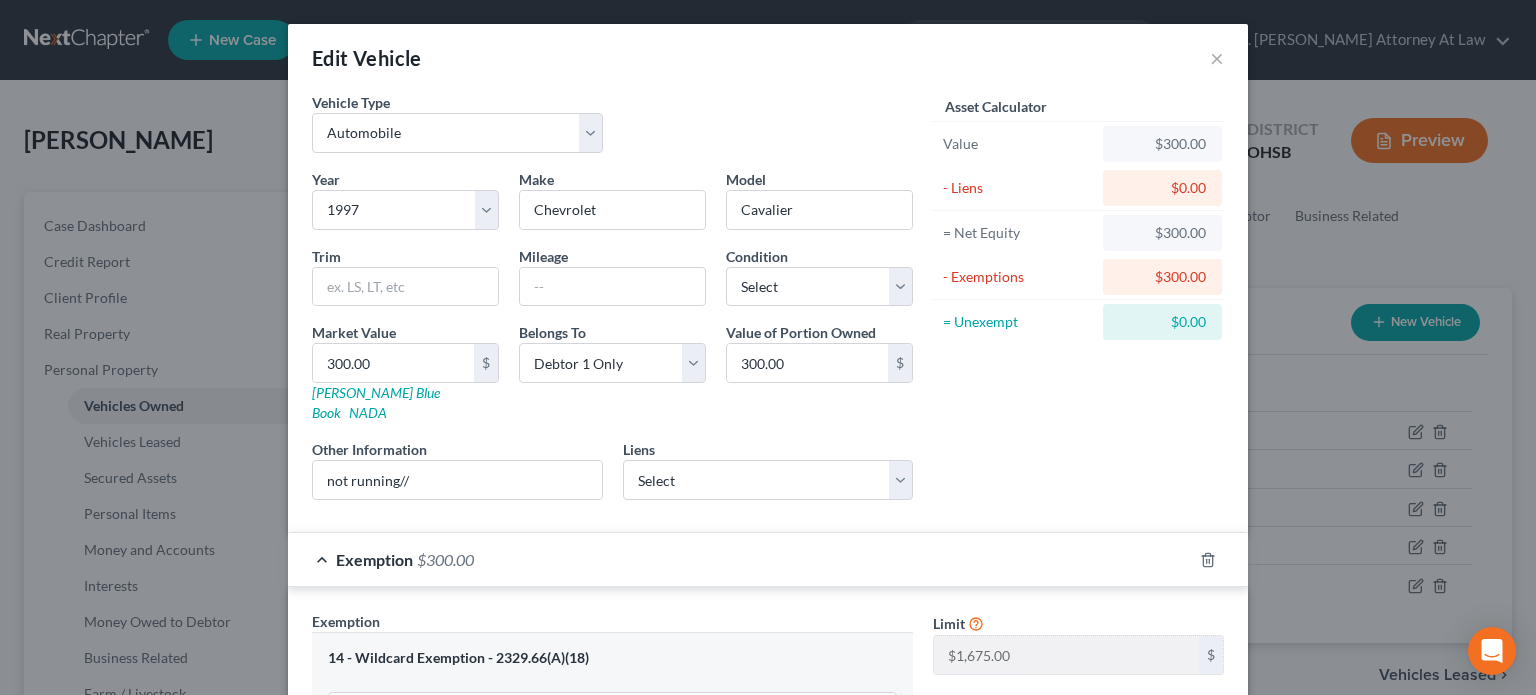 scroll, scrollTop: 0, scrollLeft: 0, axis: both 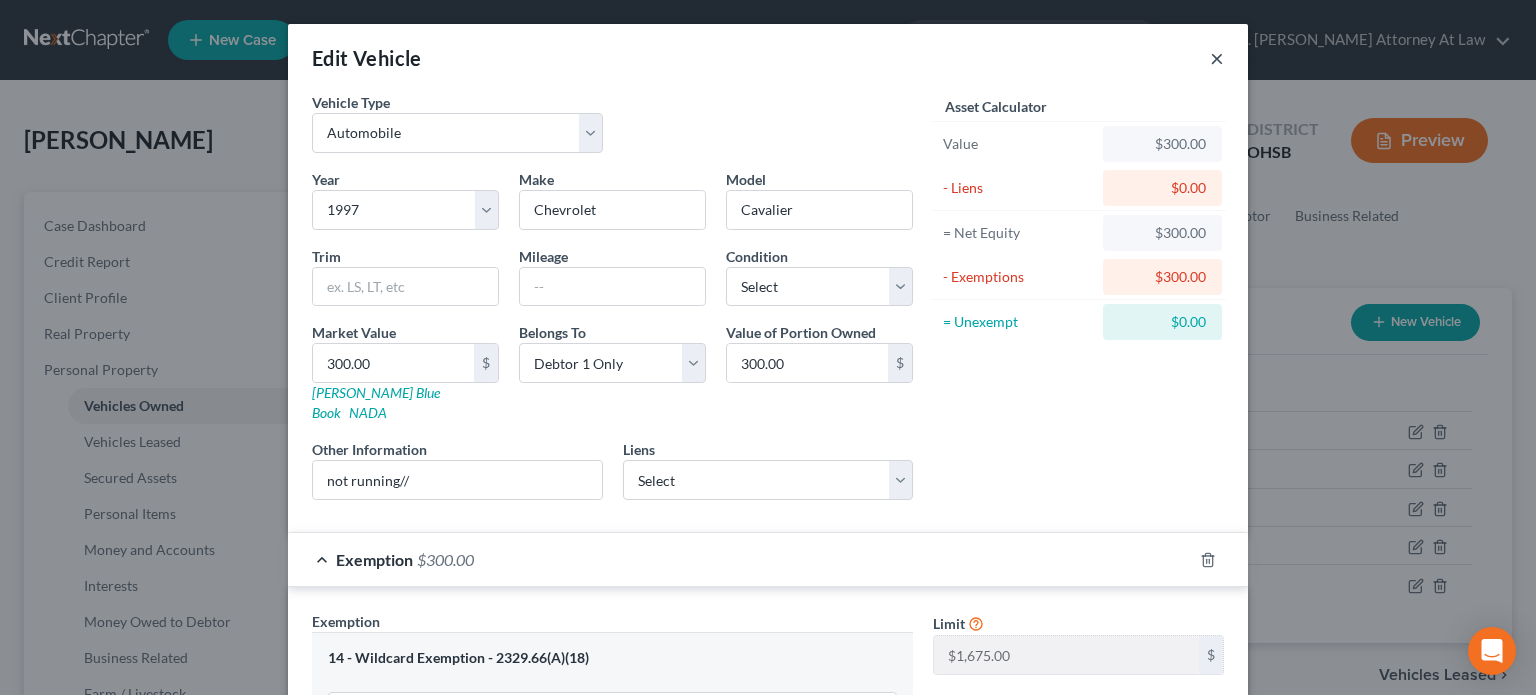 click on "×" at bounding box center (1217, 58) 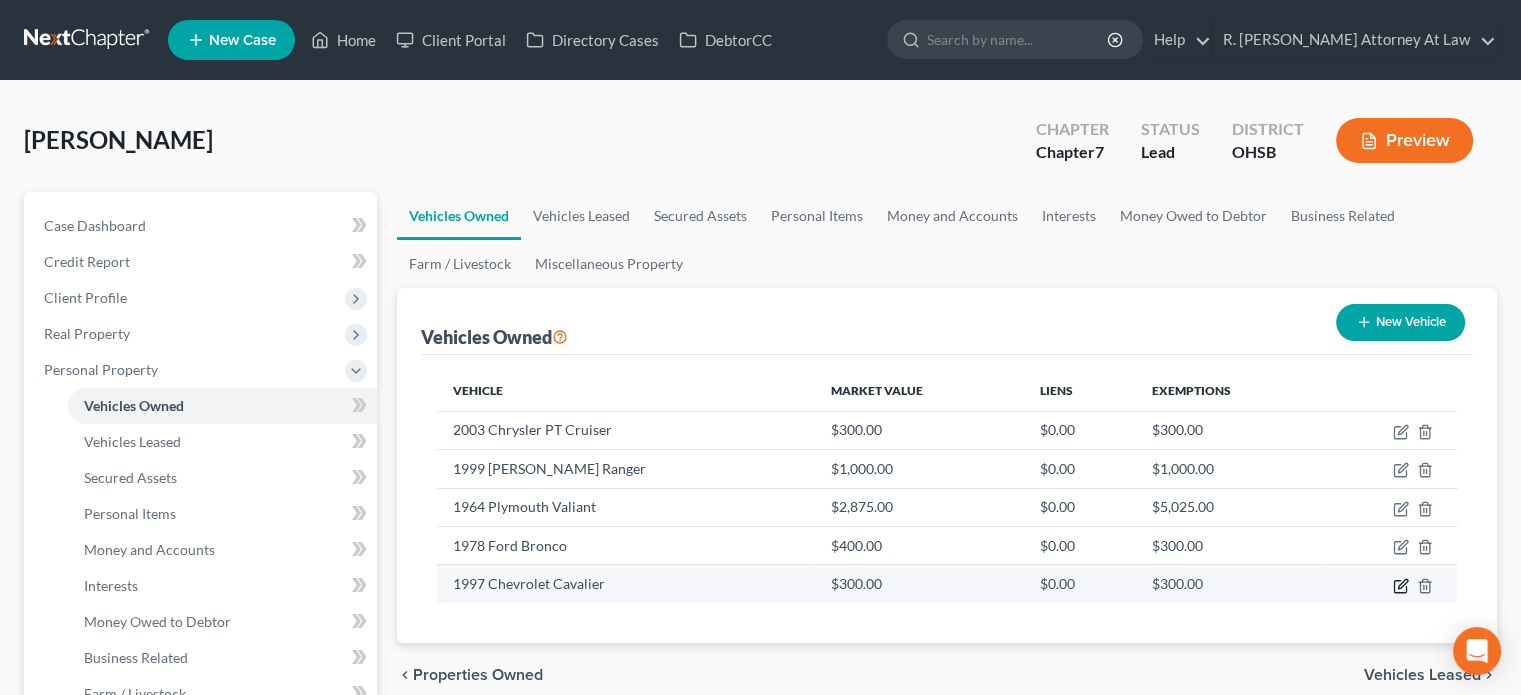 click 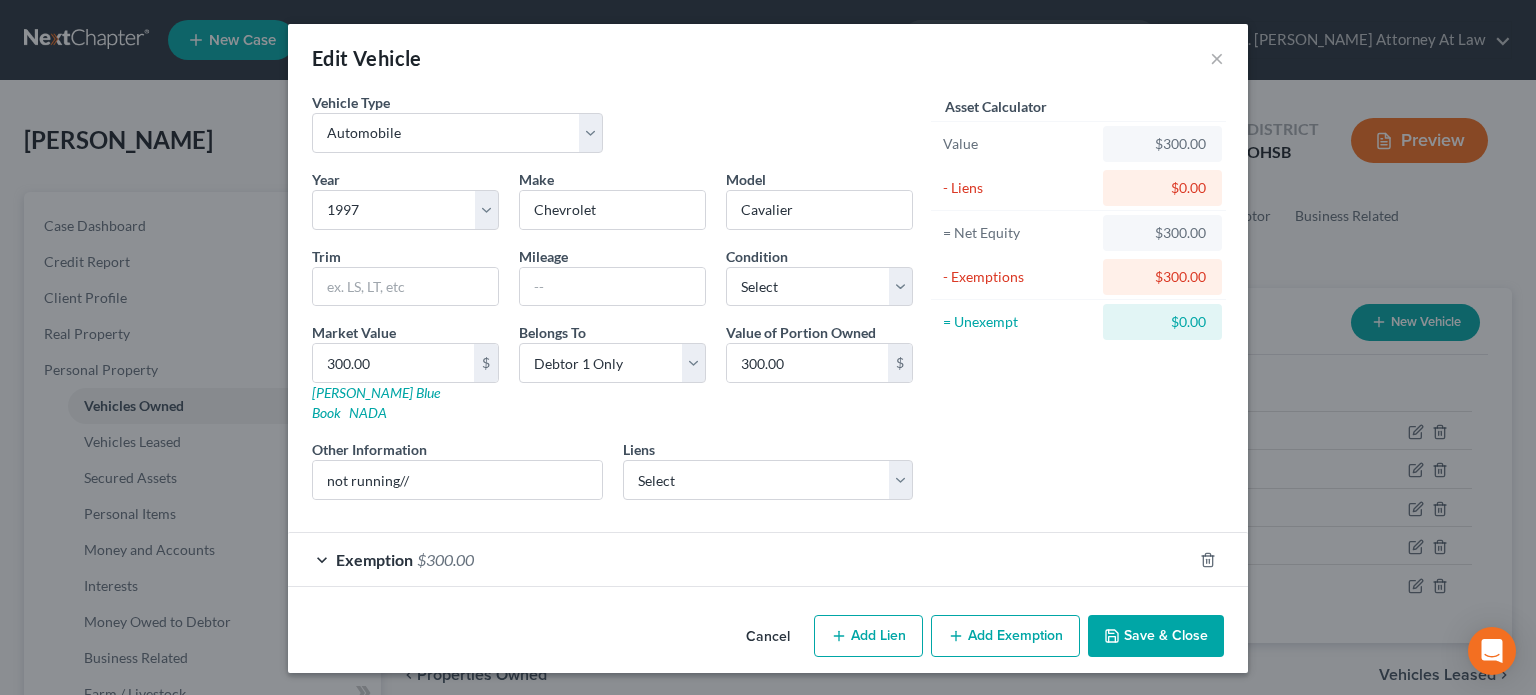 click on "Exemption $300.00" at bounding box center [740, 559] 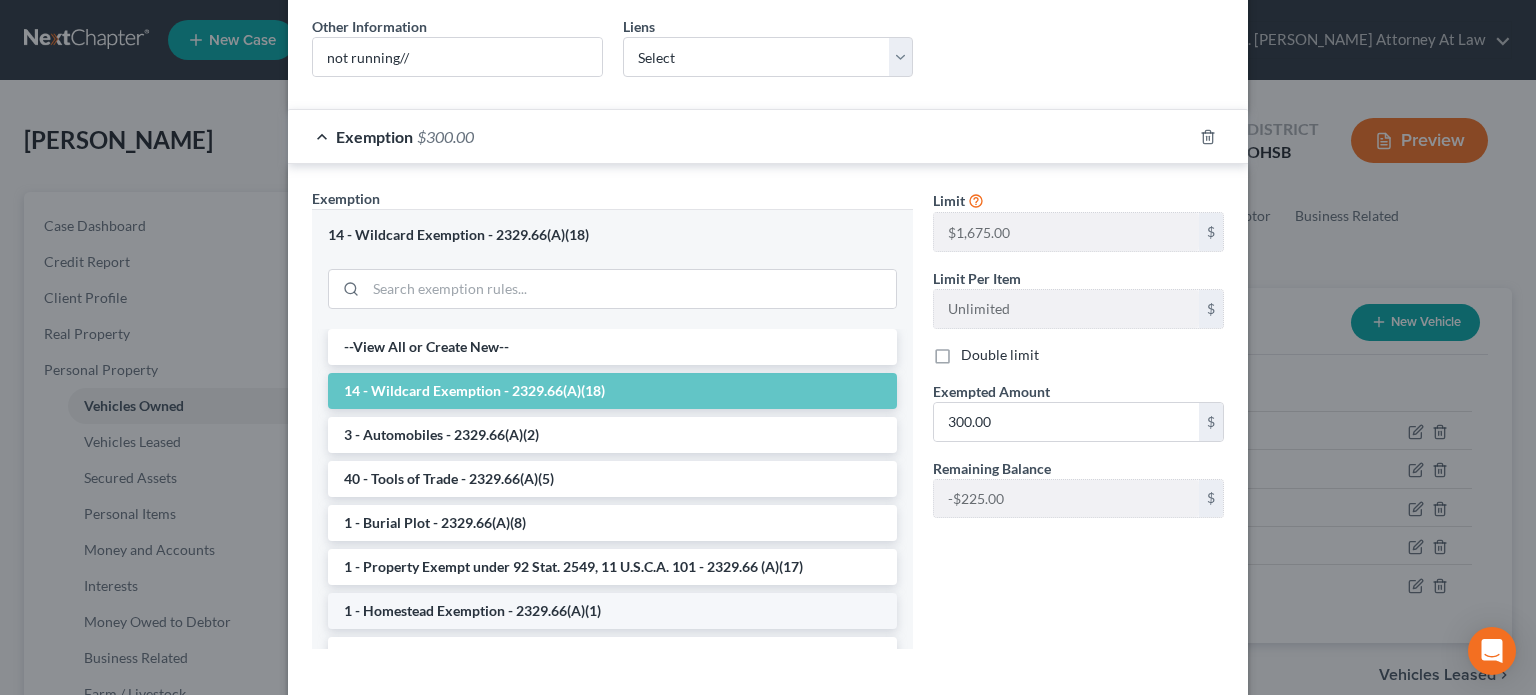 scroll, scrollTop: 496, scrollLeft: 0, axis: vertical 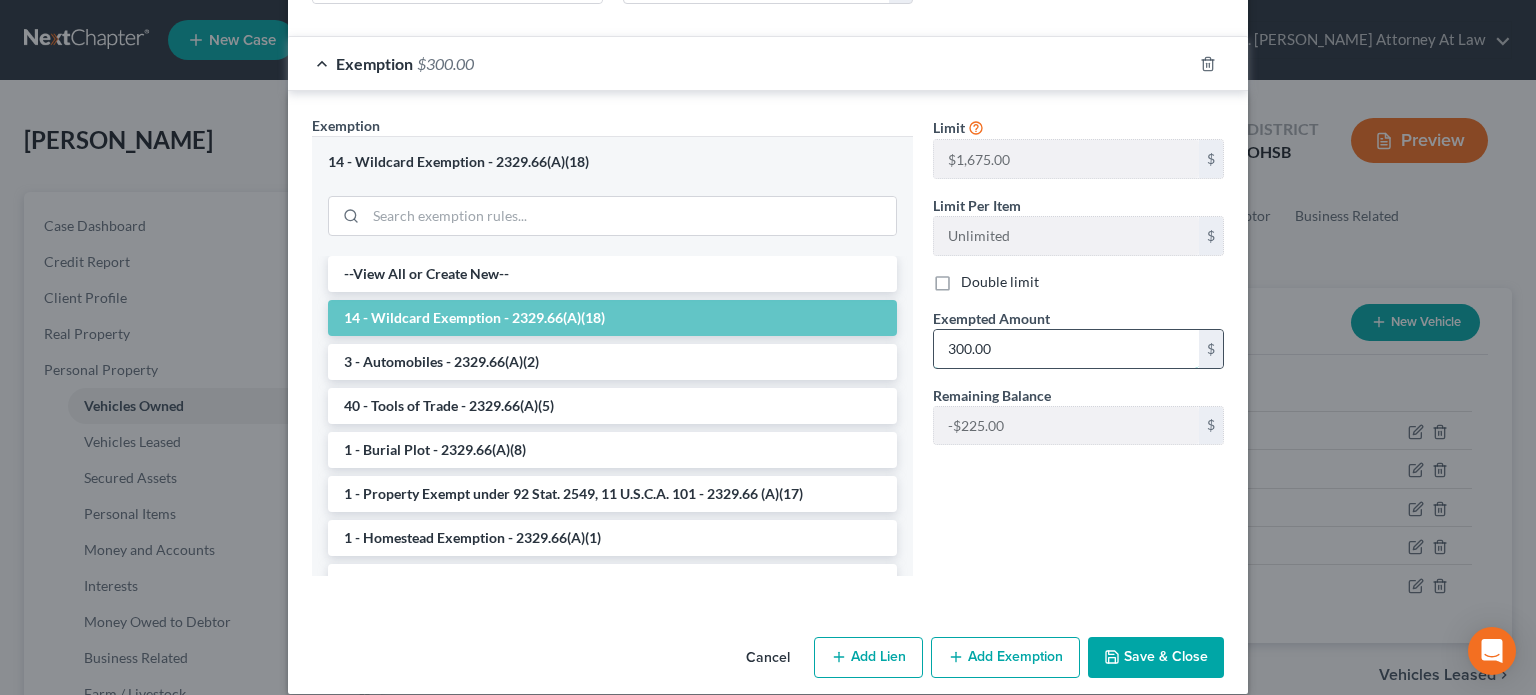 click on "300.00" at bounding box center (1066, 349) 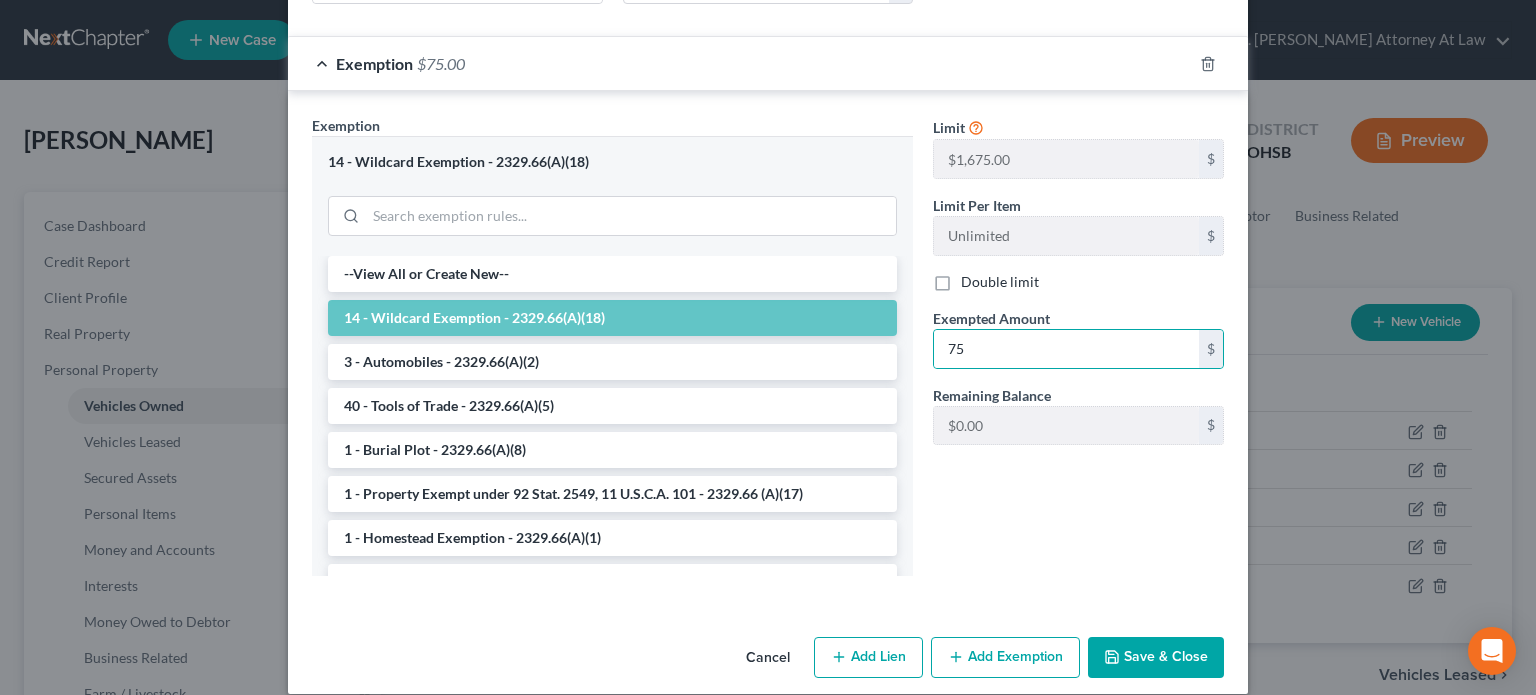 click on "Save & Close" at bounding box center (1156, 658) 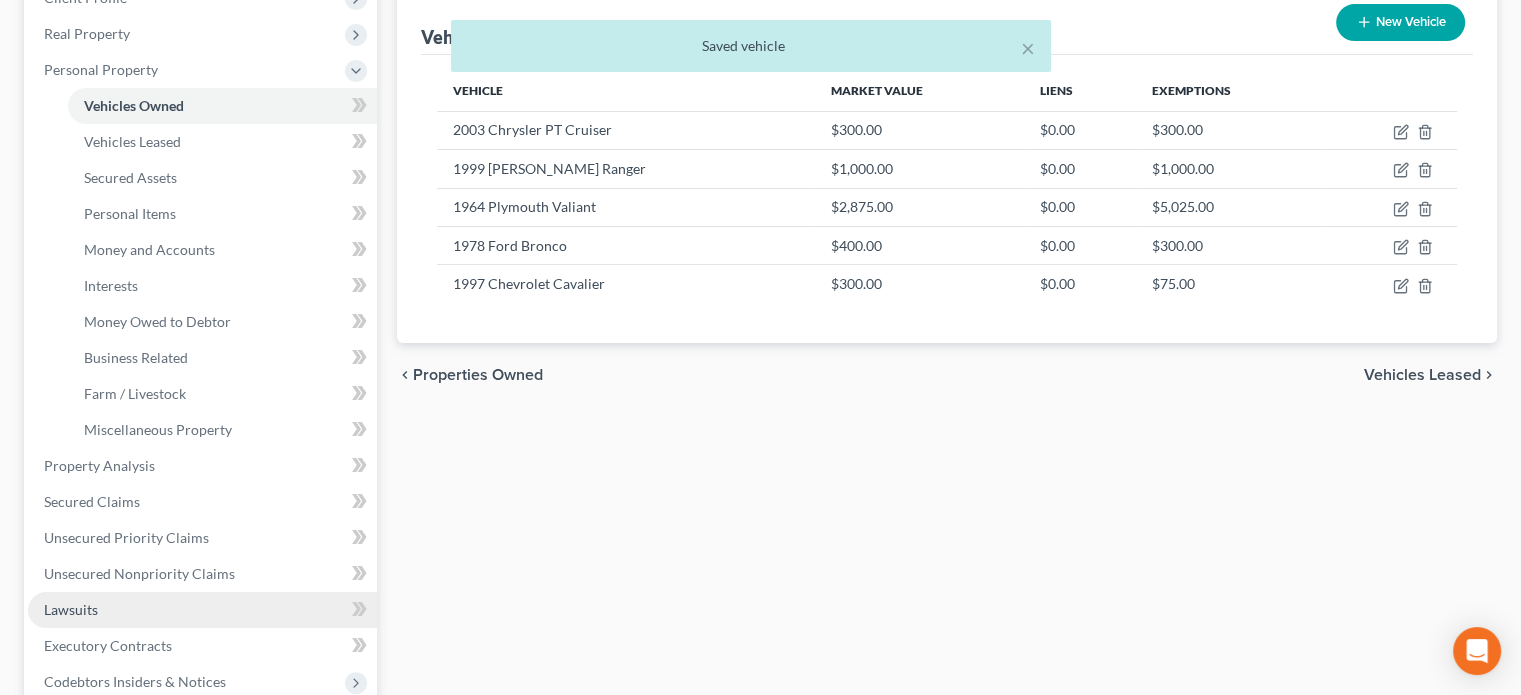scroll, scrollTop: 400, scrollLeft: 0, axis: vertical 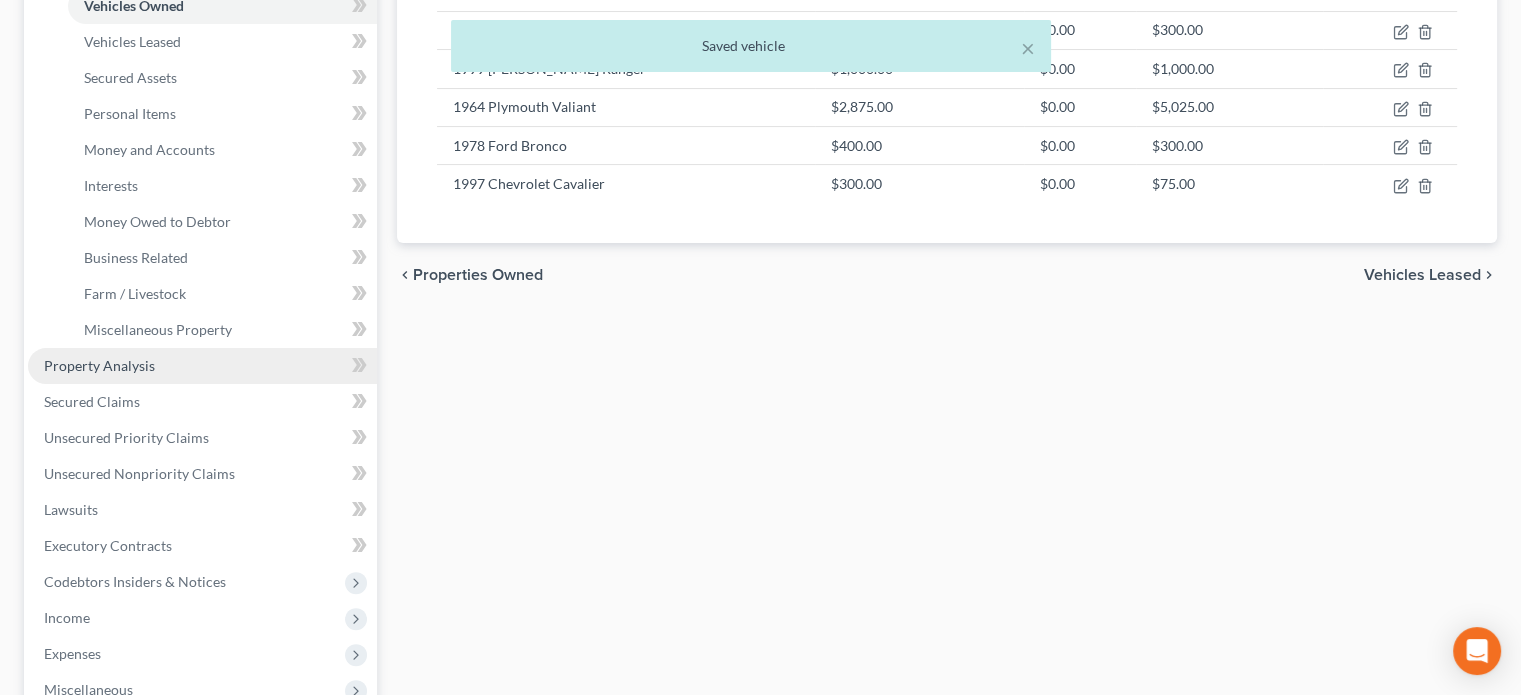click on "Property Analysis" at bounding box center [99, 365] 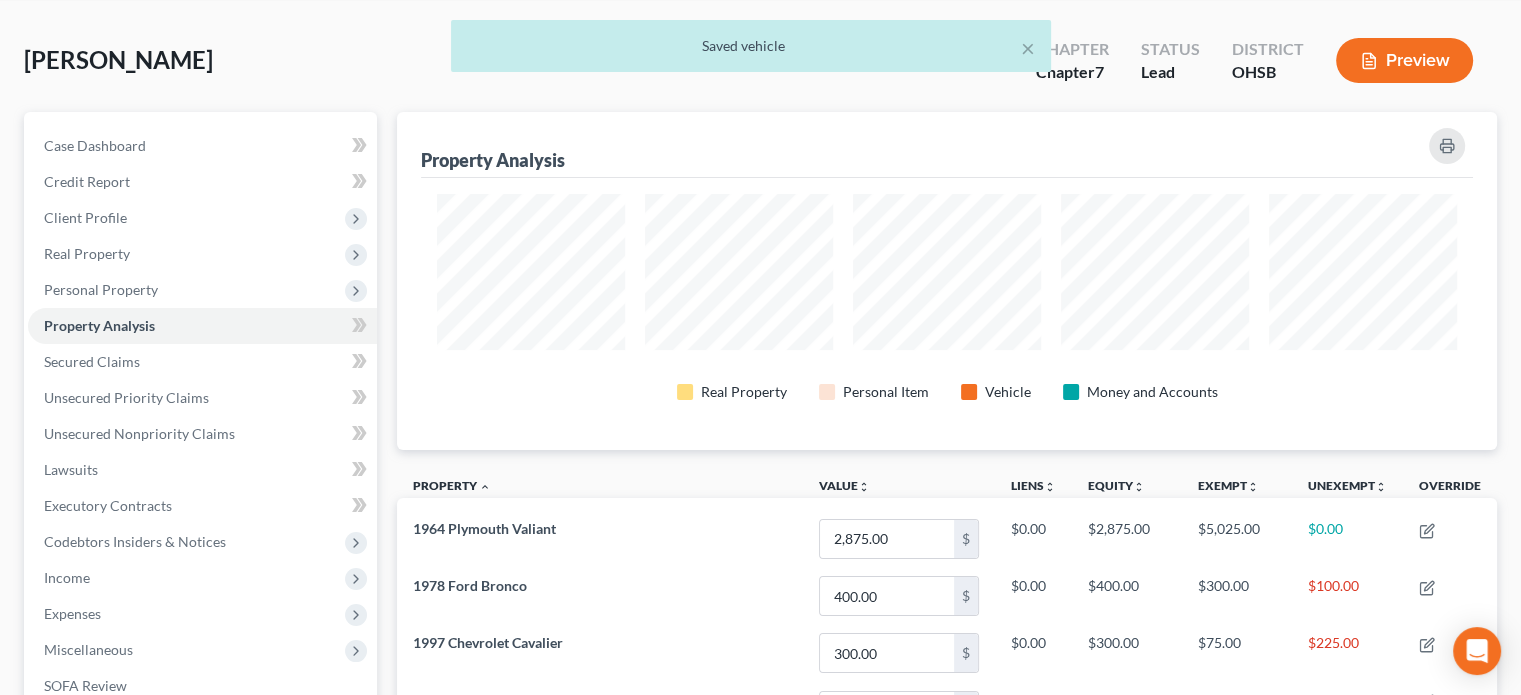 scroll, scrollTop: 0, scrollLeft: 0, axis: both 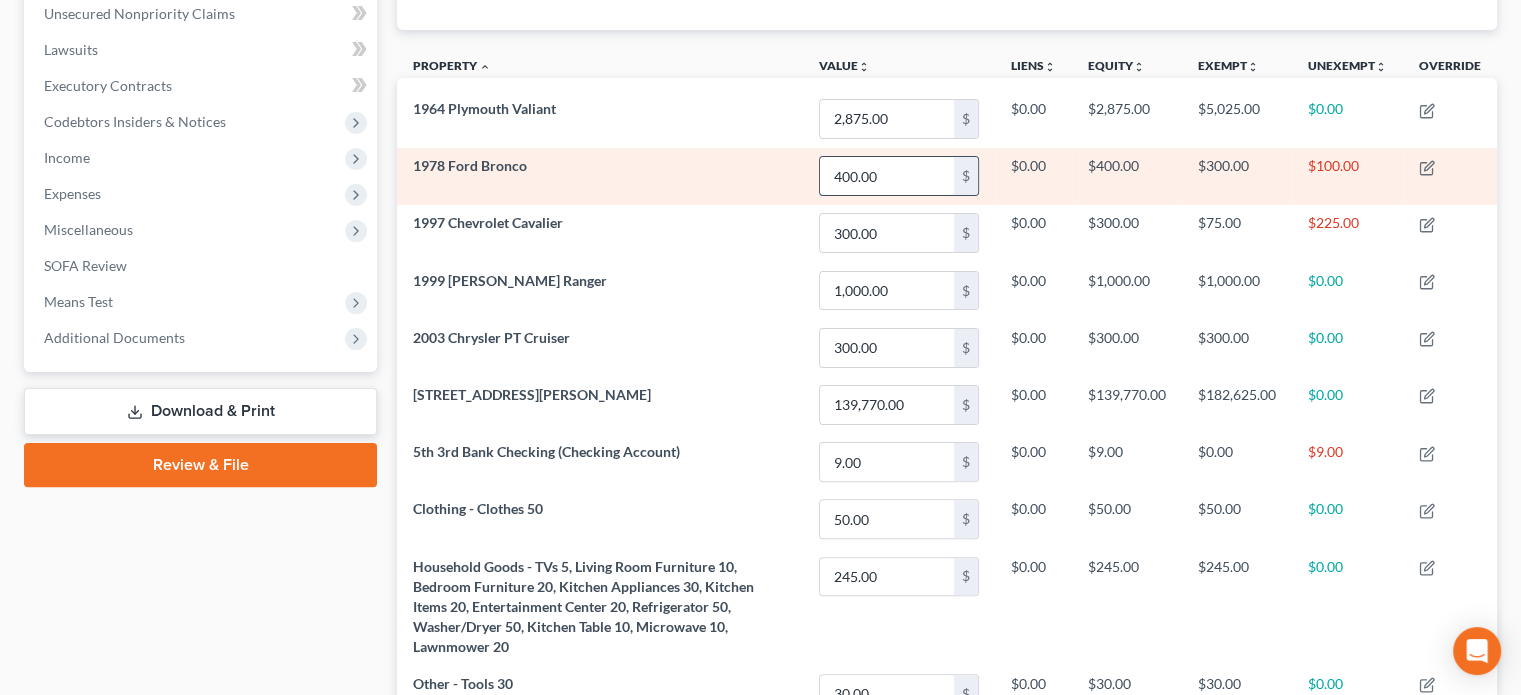 click on "400.00" at bounding box center (887, 176) 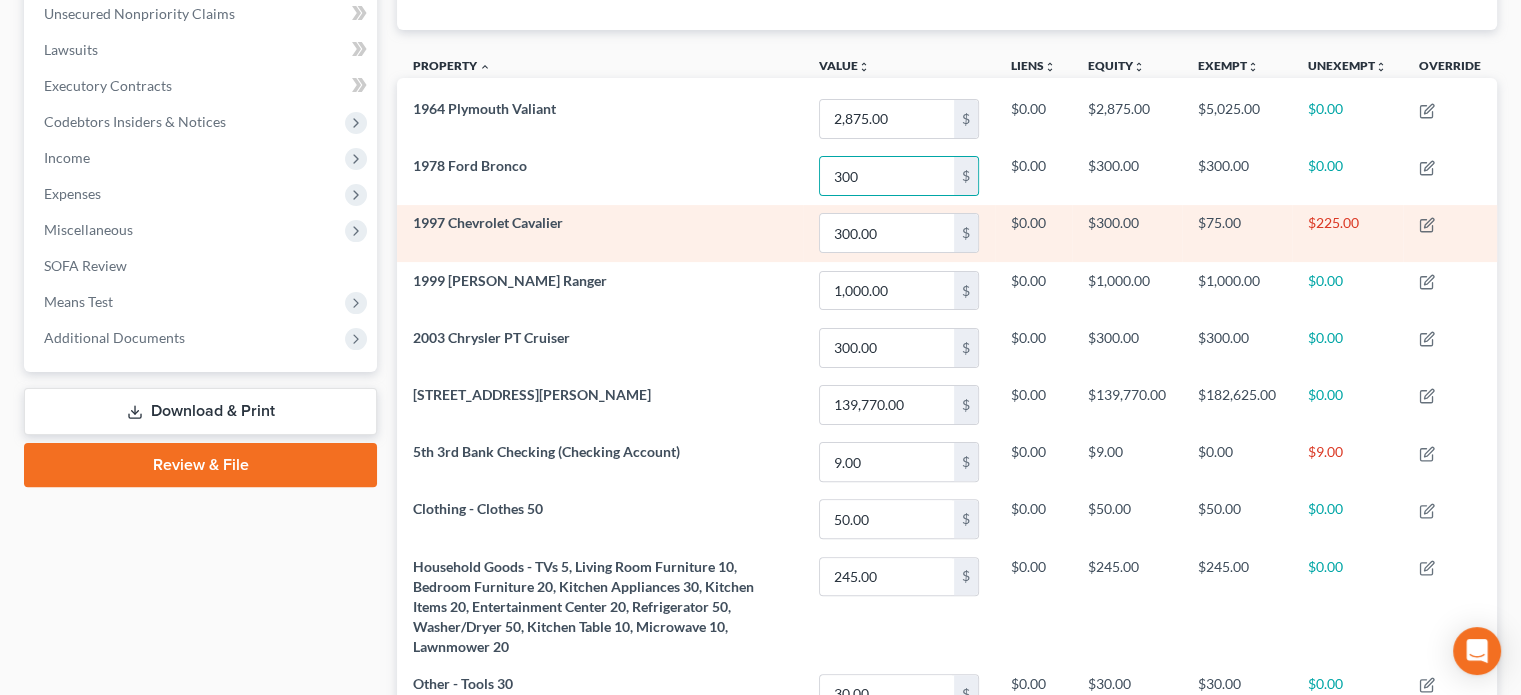 drag, startPoint x: 768, startPoint y: 204, endPoint x: 765, endPoint y: 256, distance: 52.086468 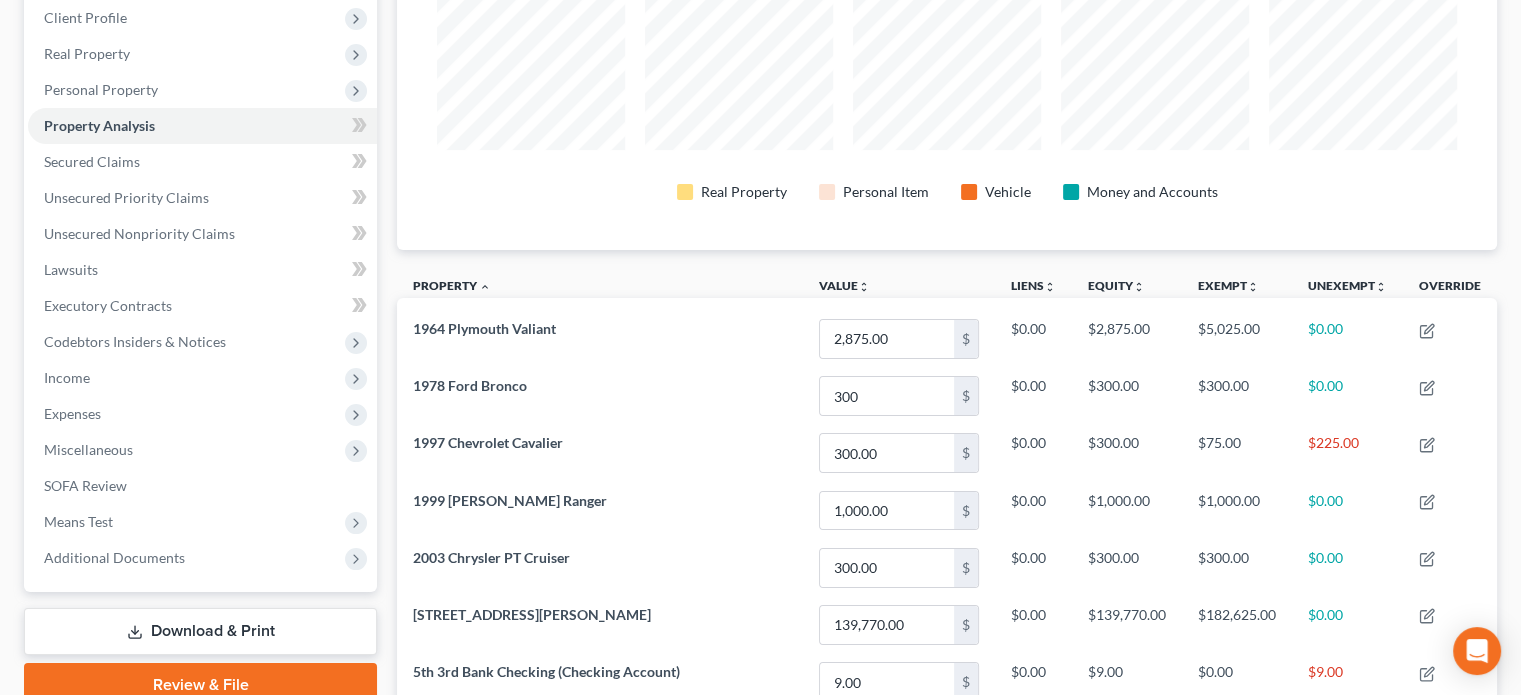 scroll, scrollTop: 319, scrollLeft: 0, axis: vertical 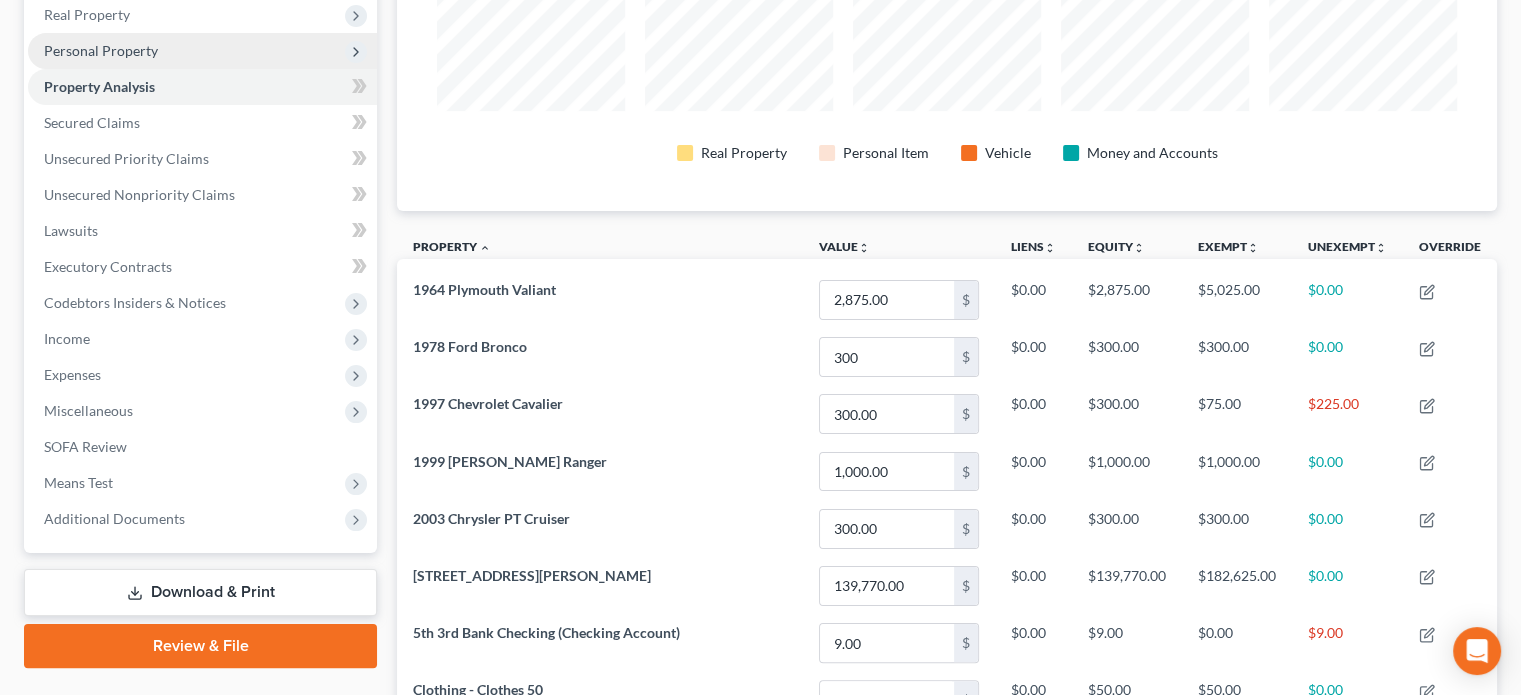 click on "Personal Property" at bounding box center (101, 50) 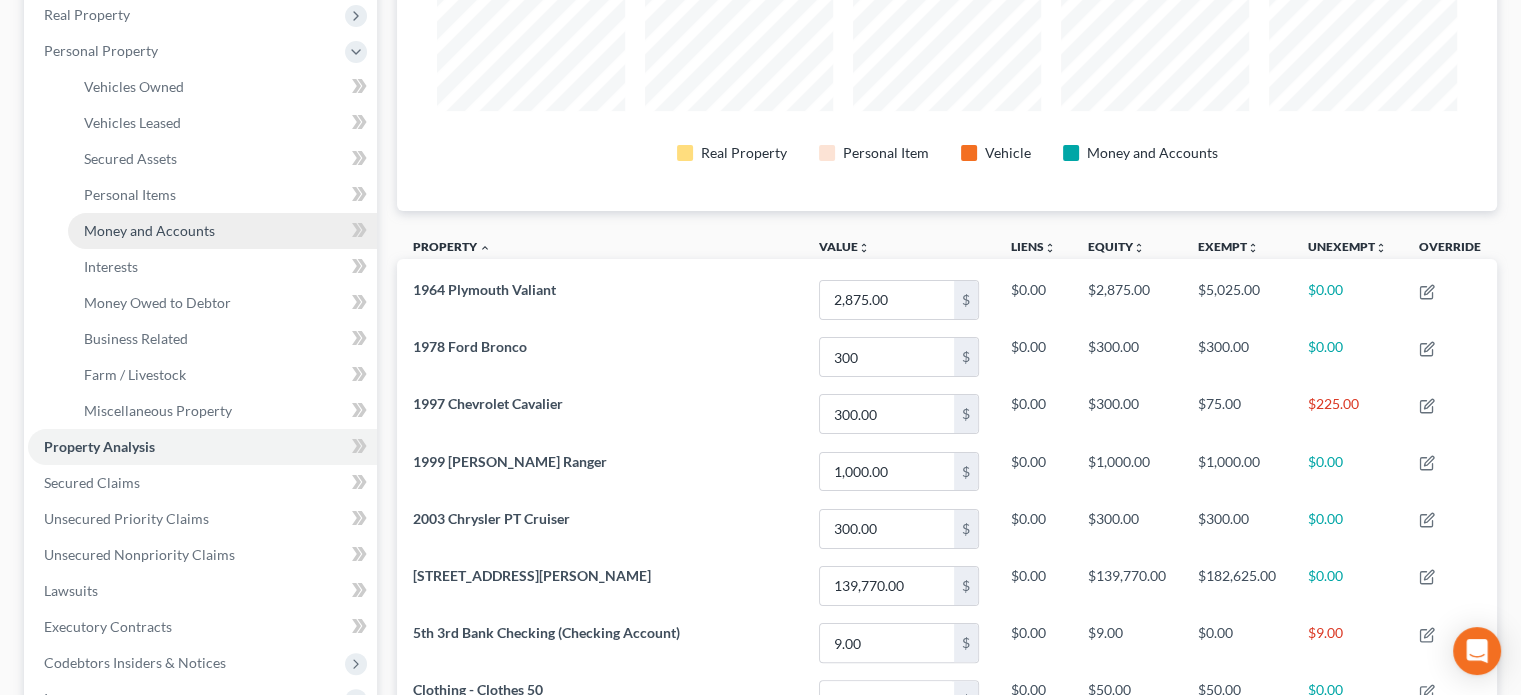 click on "Money and Accounts" at bounding box center [149, 230] 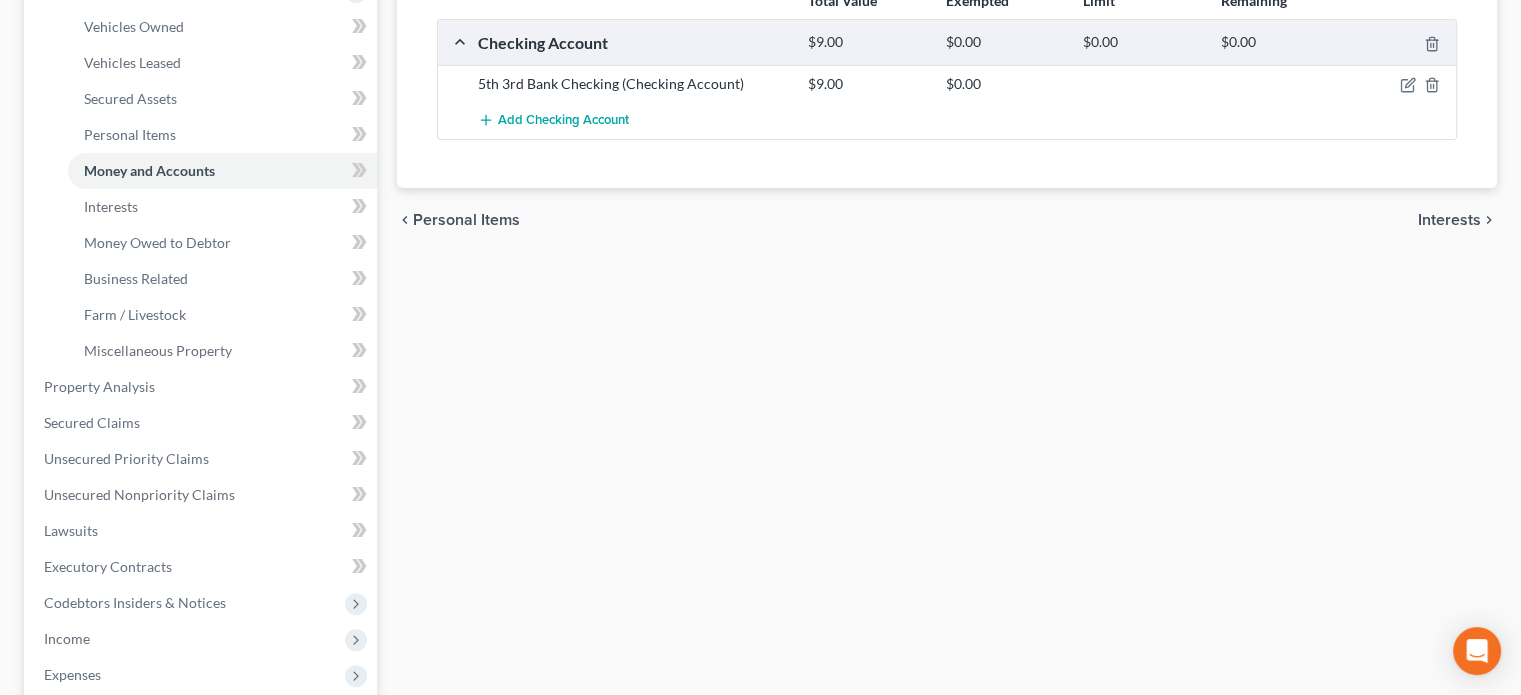 scroll, scrollTop: 400, scrollLeft: 0, axis: vertical 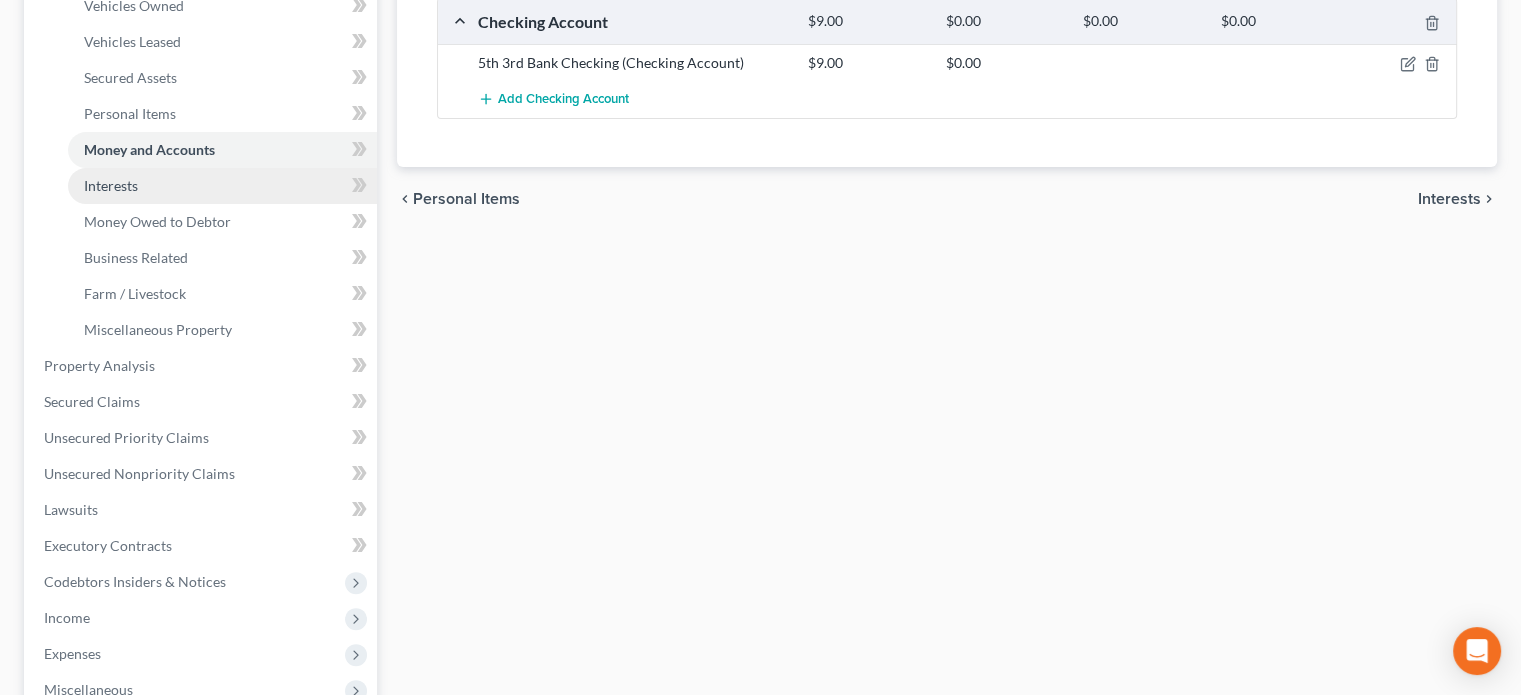 click on "Interests" at bounding box center [111, 185] 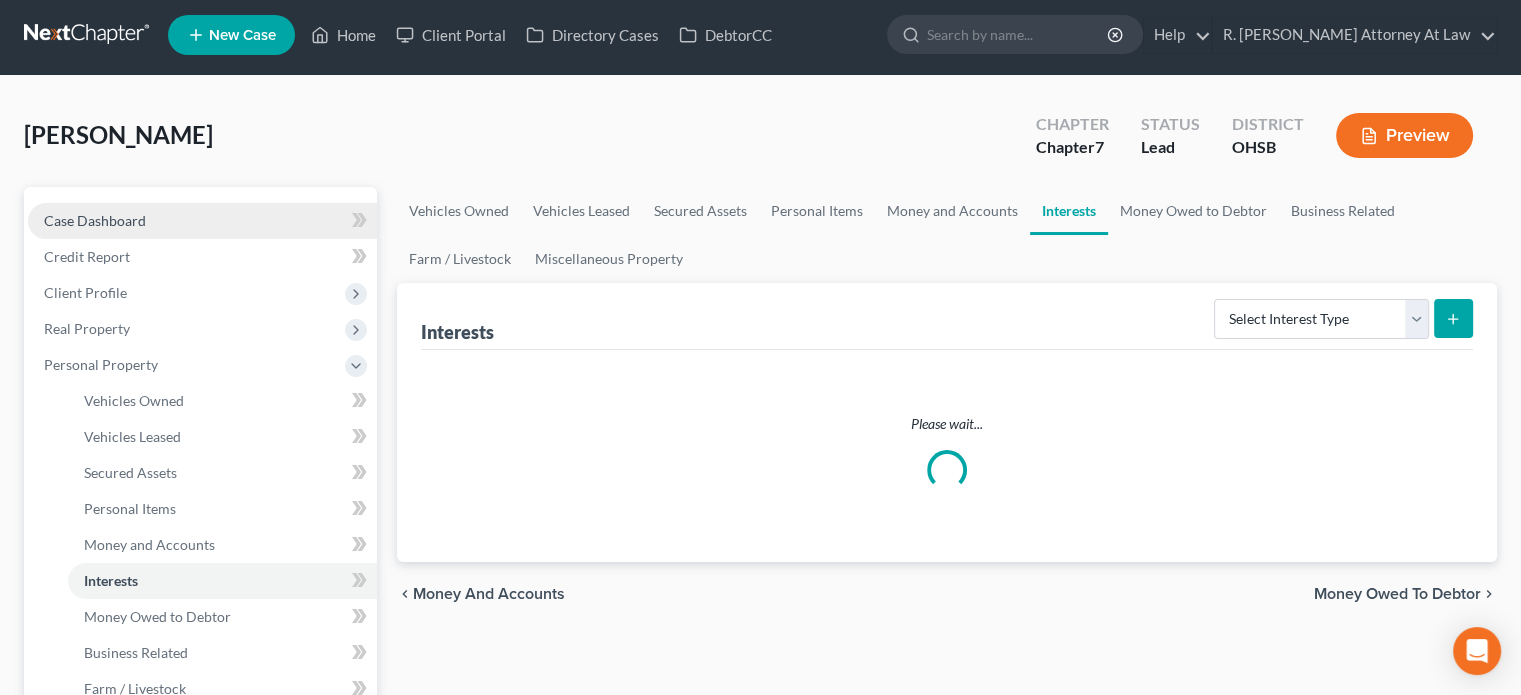 scroll, scrollTop: 0, scrollLeft: 0, axis: both 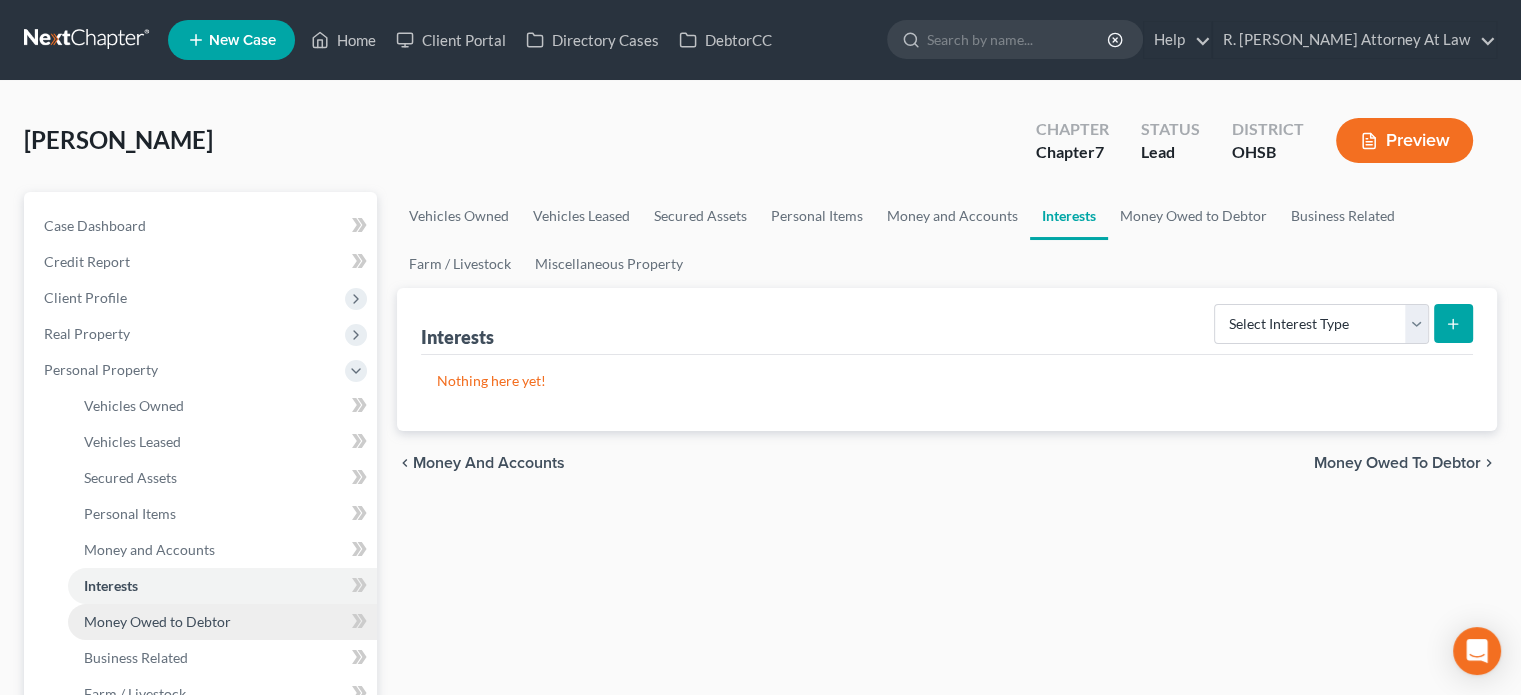 click on "Money Owed to Debtor" at bounding box center (222, 622) 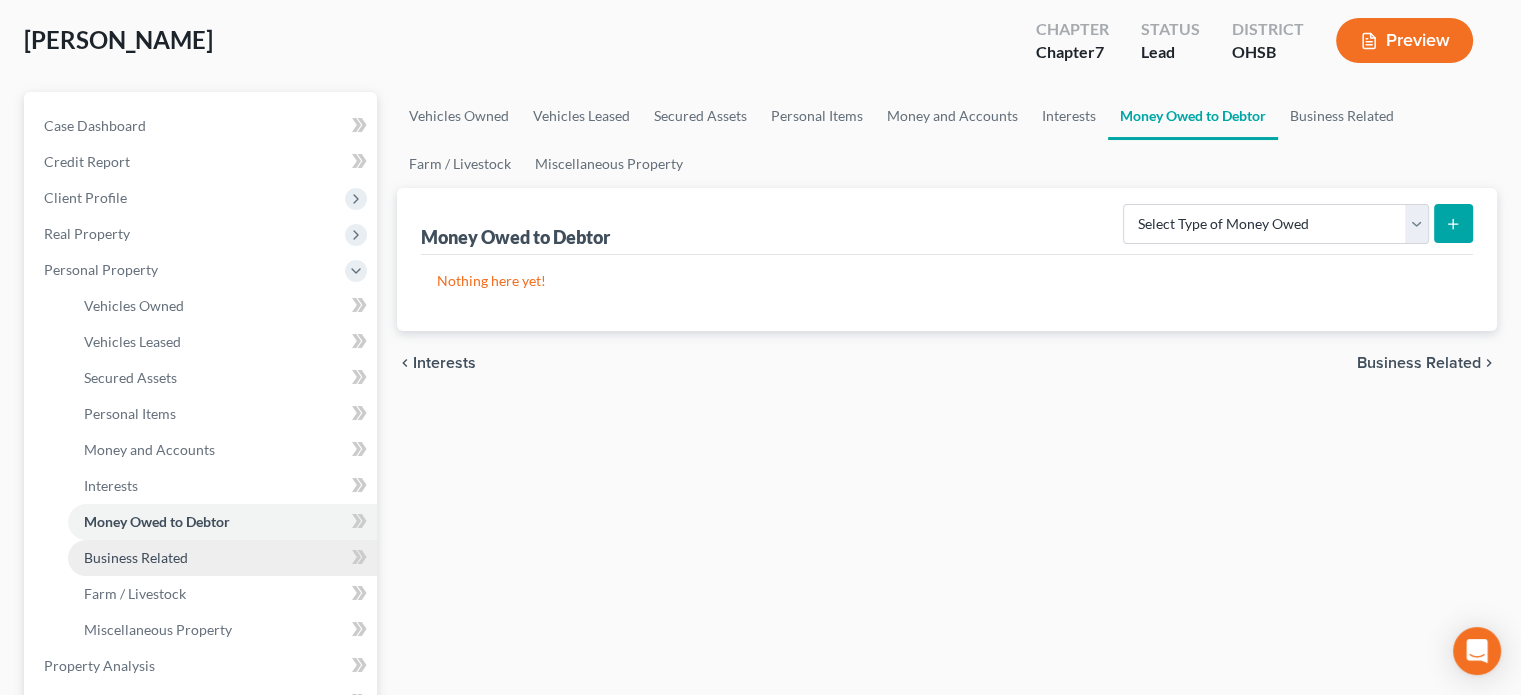 click on "Business Related" at bounding box center (136, 557) 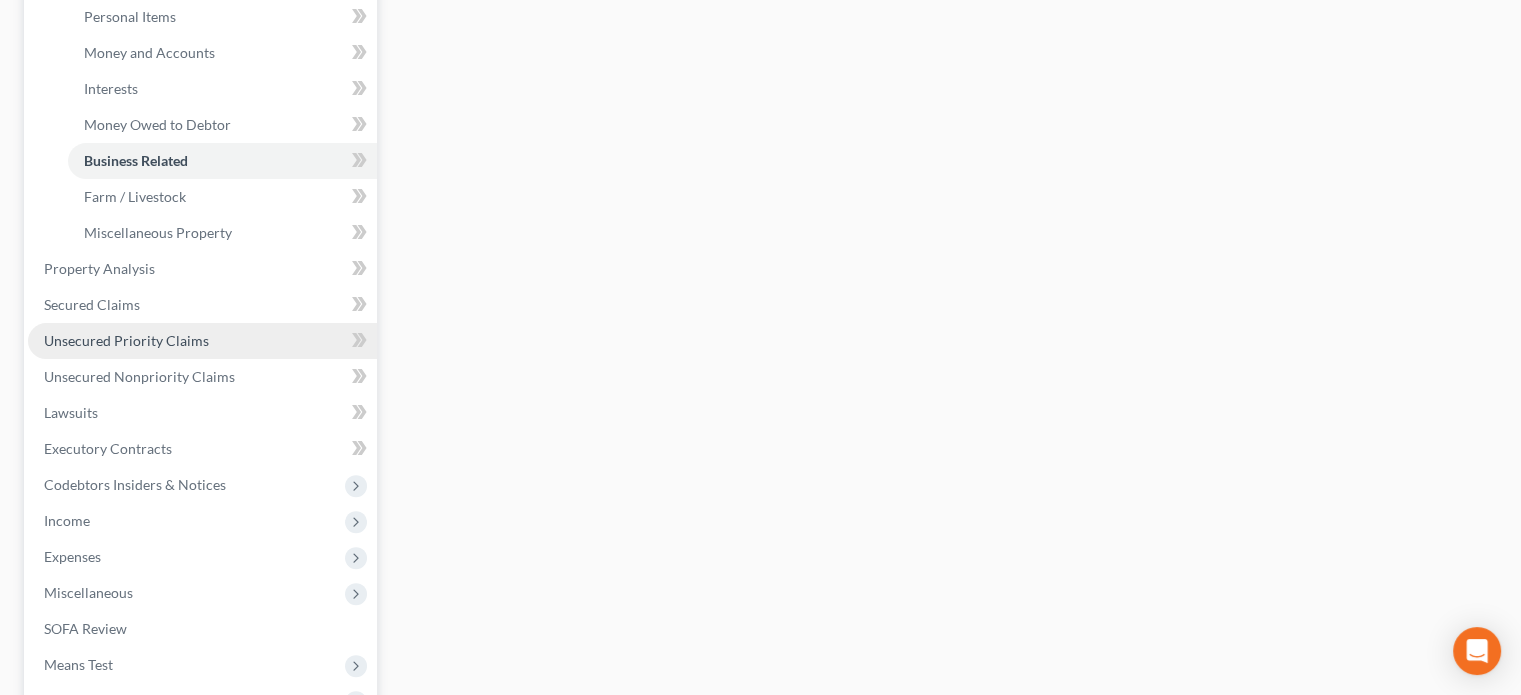 scroll, scrollTop: 500, scrollLeft: 0, axis: vertical 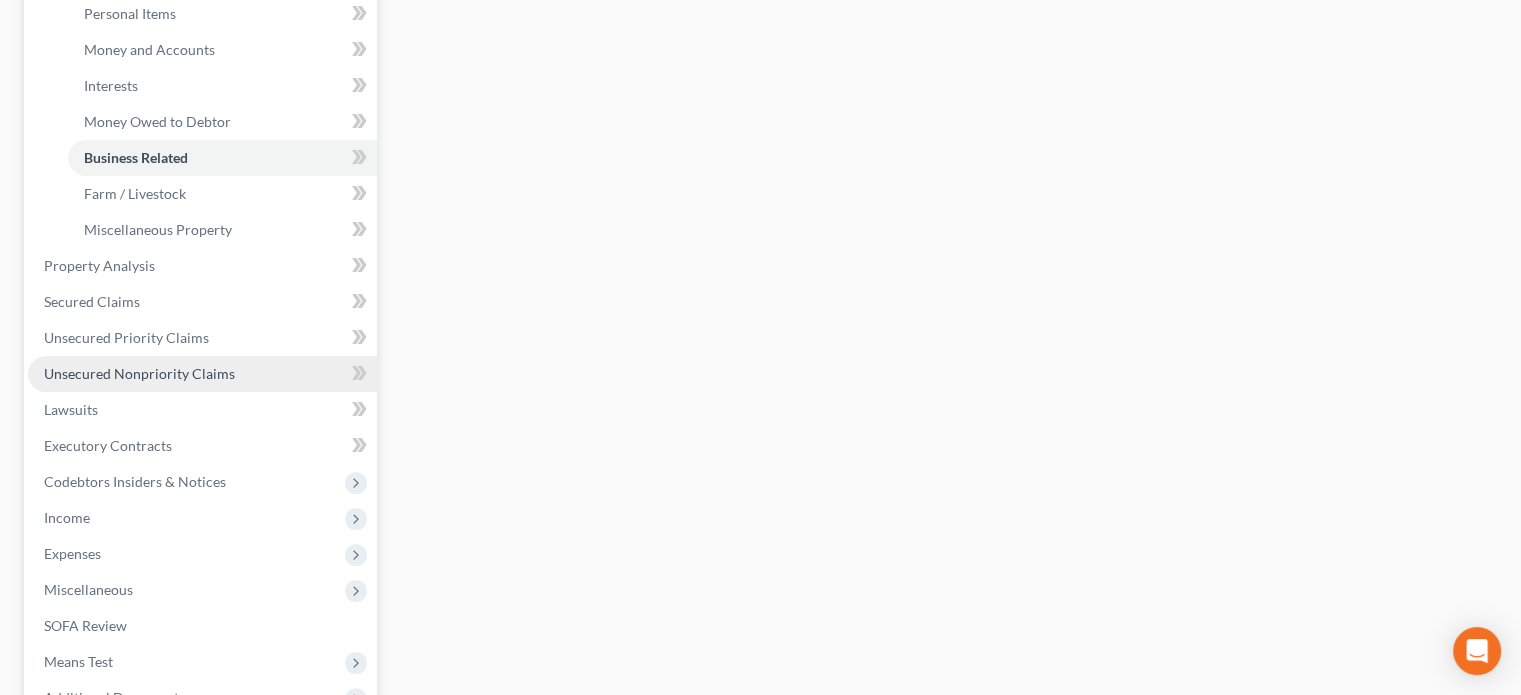 click on "Unsecured Nonpriority Claims" at bounding box center [202, 374] 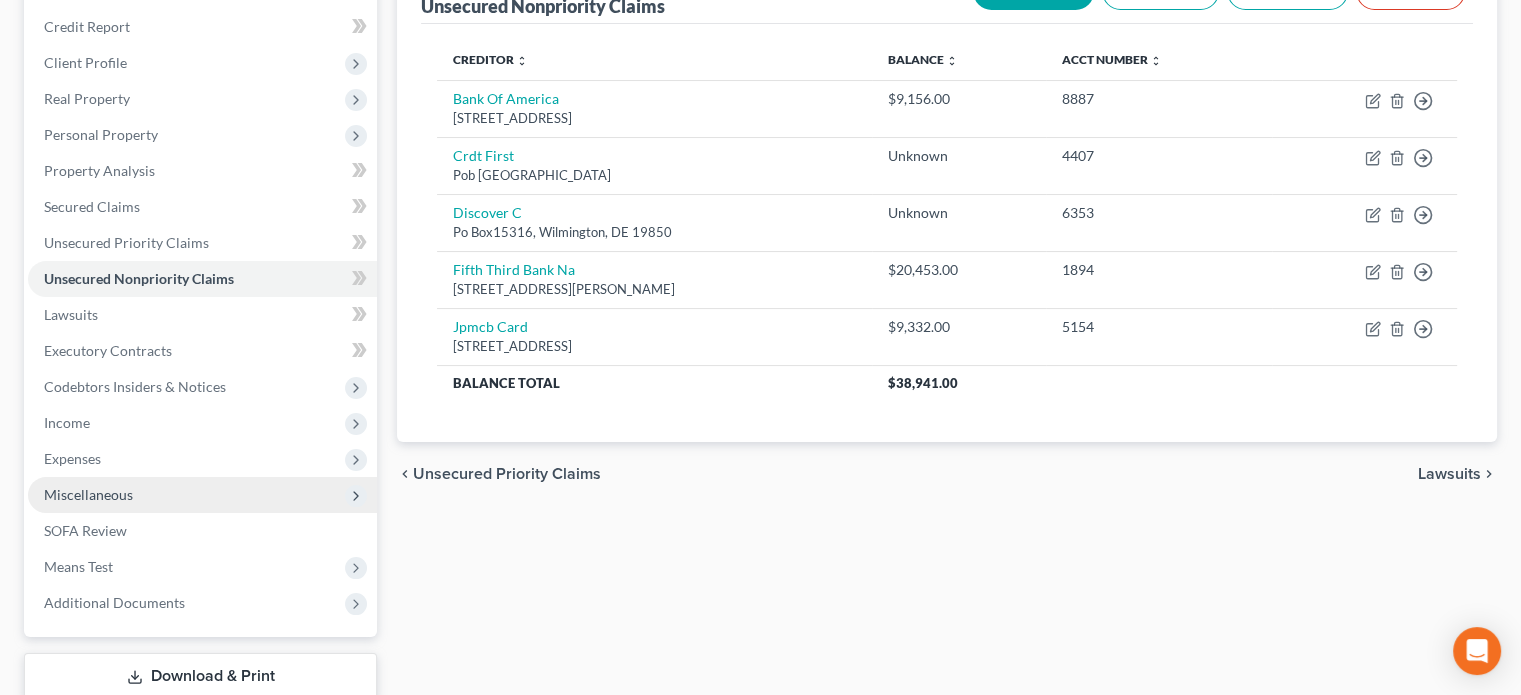 scroll, scrollTop: 300, scrollLeft: 0, axis: vertical 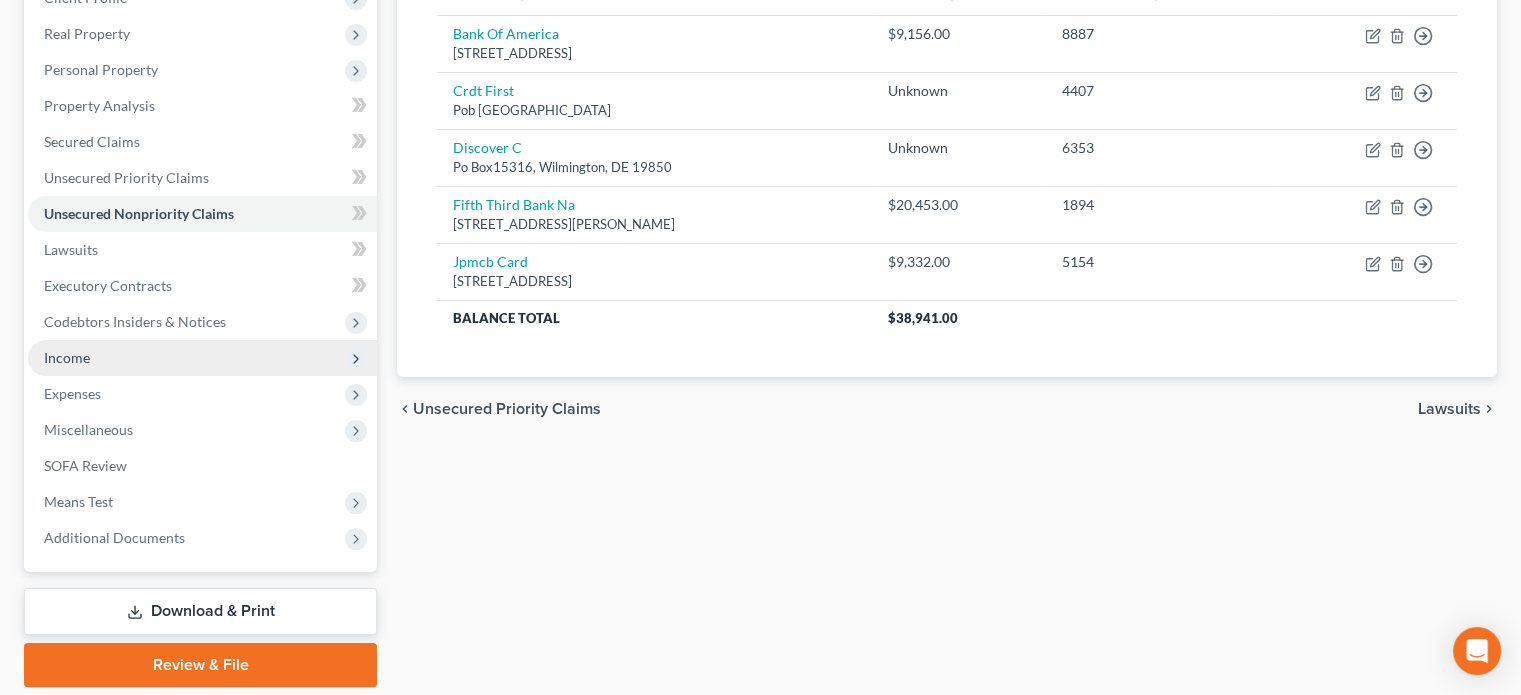 click on "Income" at bounding box center [67, 357] 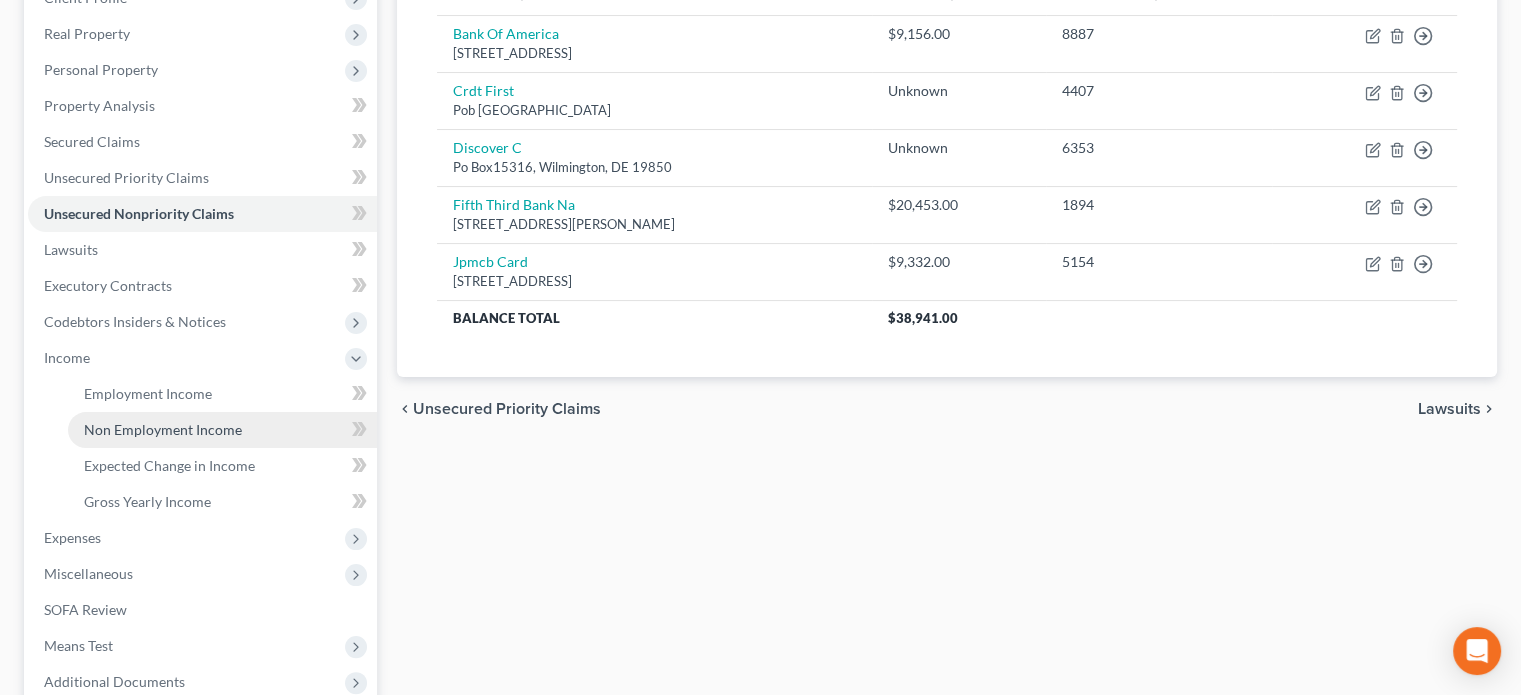 click on "Non Employment Income" at bounding box center [222, 430] 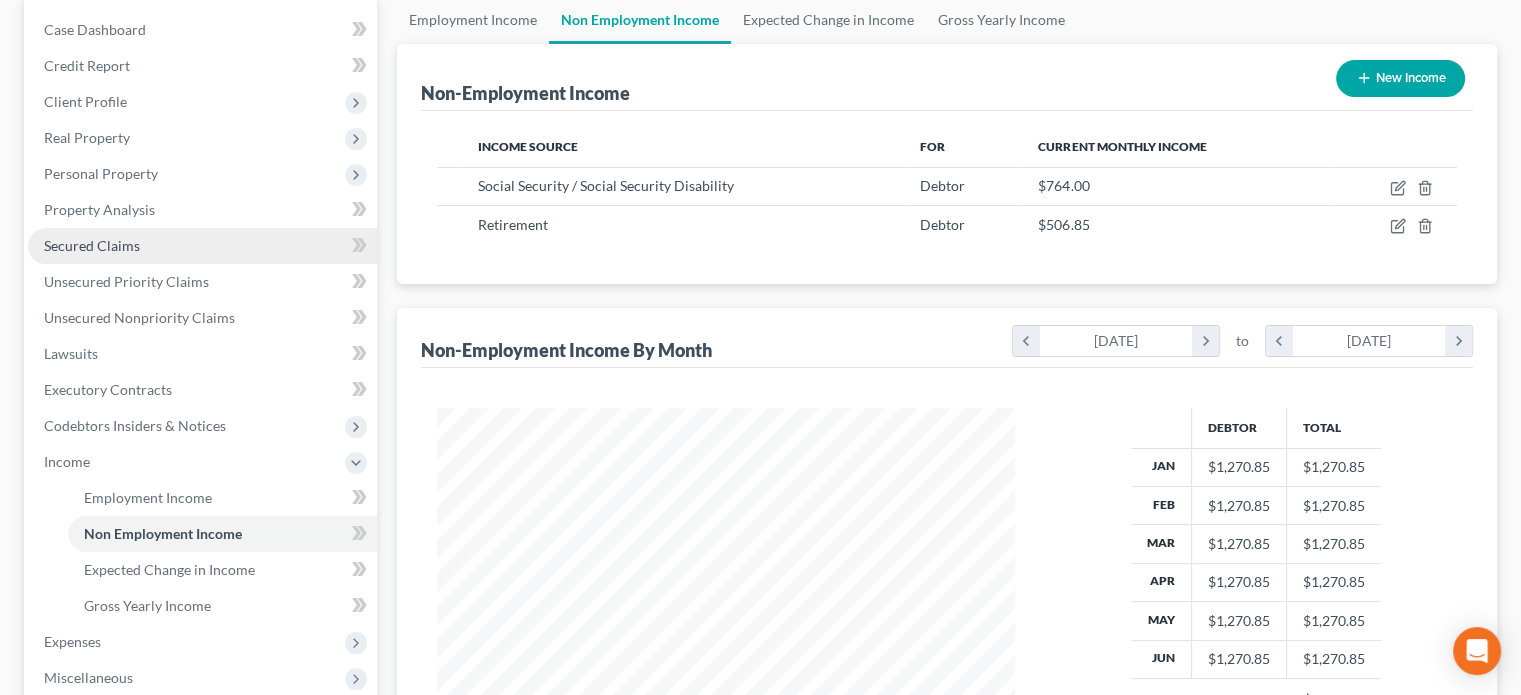 scroll, scrollTop: 16, scrollLeft: 0, axis: vertical 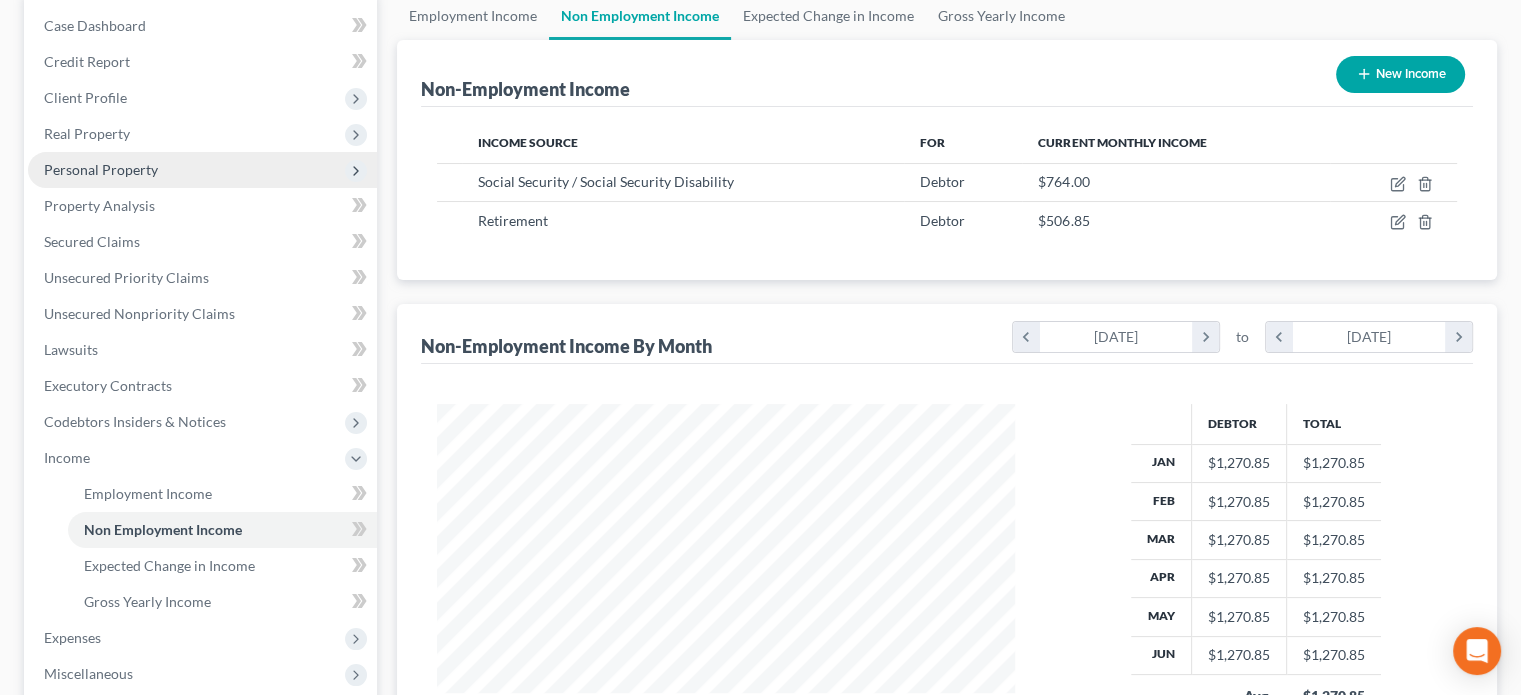 click on "Personal Property" at bounding box center [101, 169] 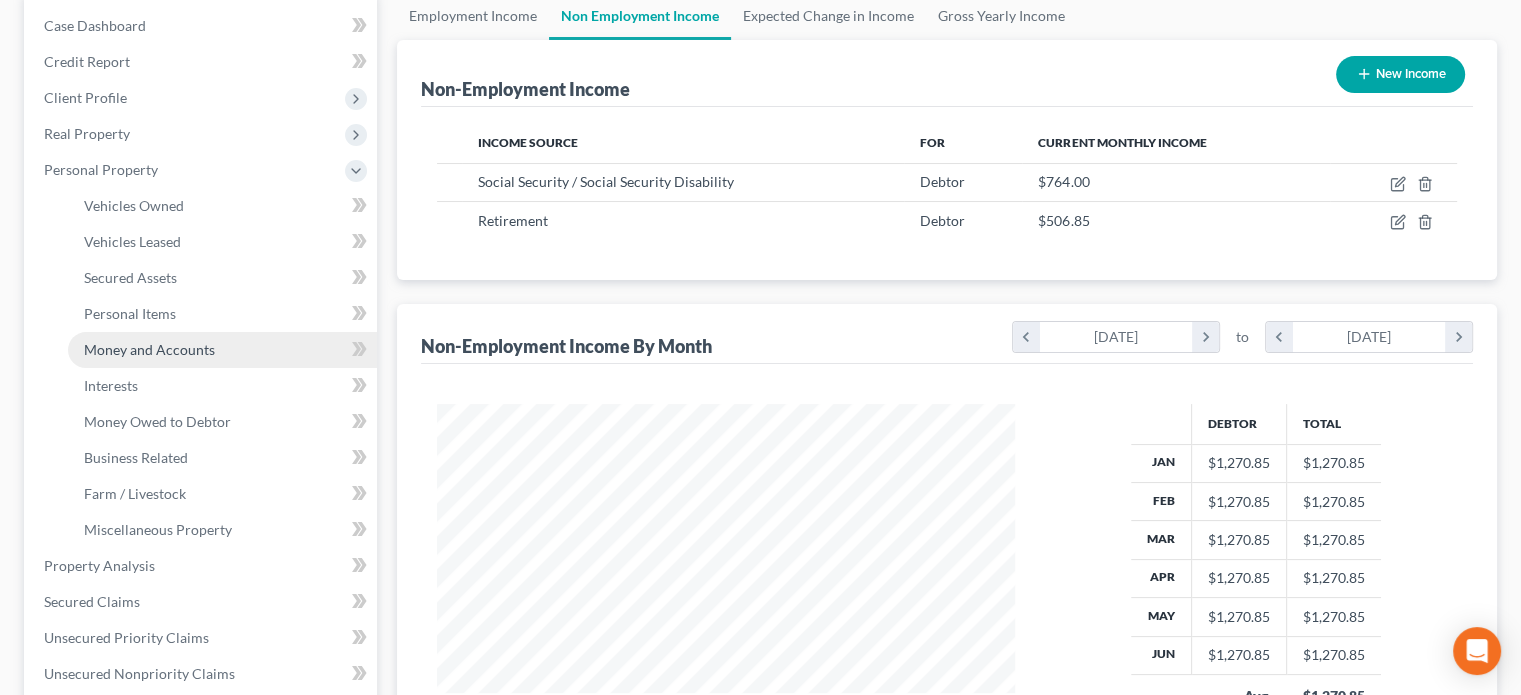 click on "Money and Accounts" at bounding box center [149, 349] 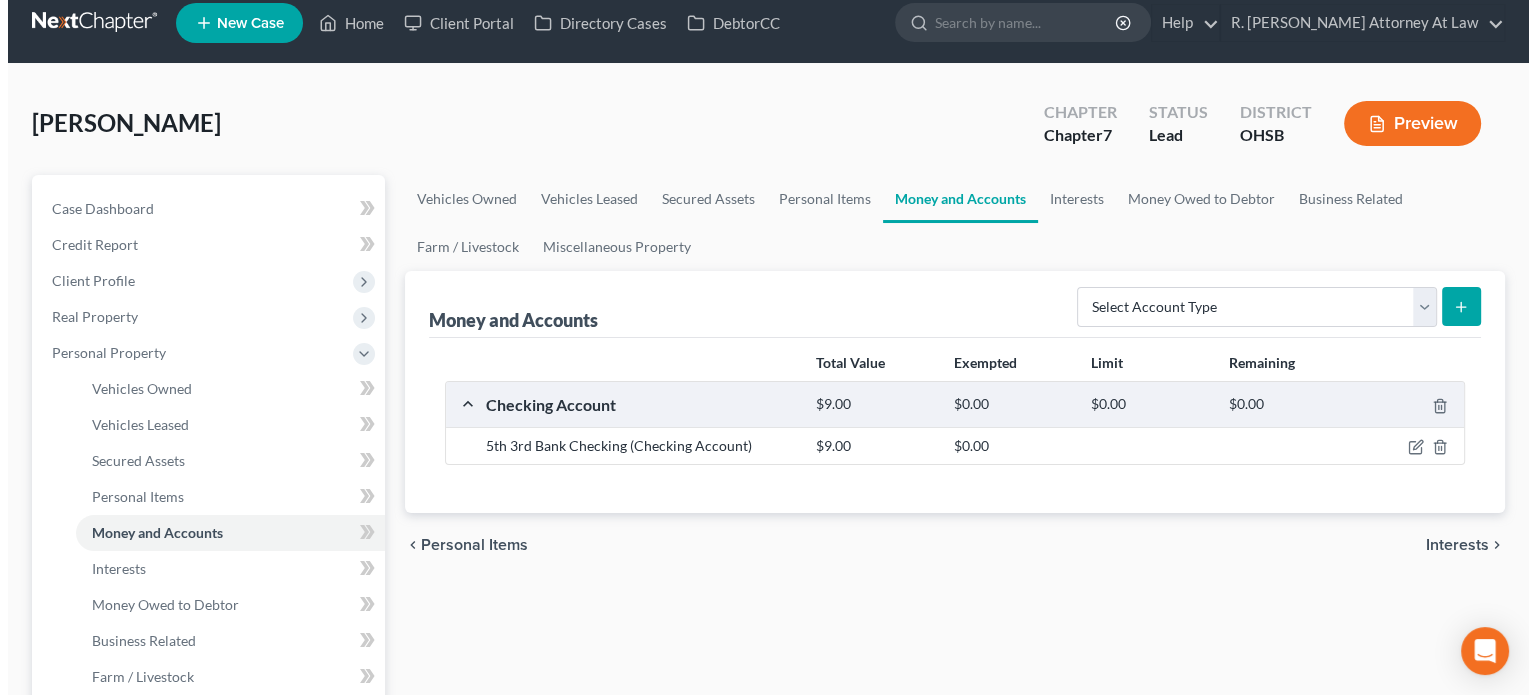 scroll, scrollTop: 0, scrollLeft: 0, axis: both 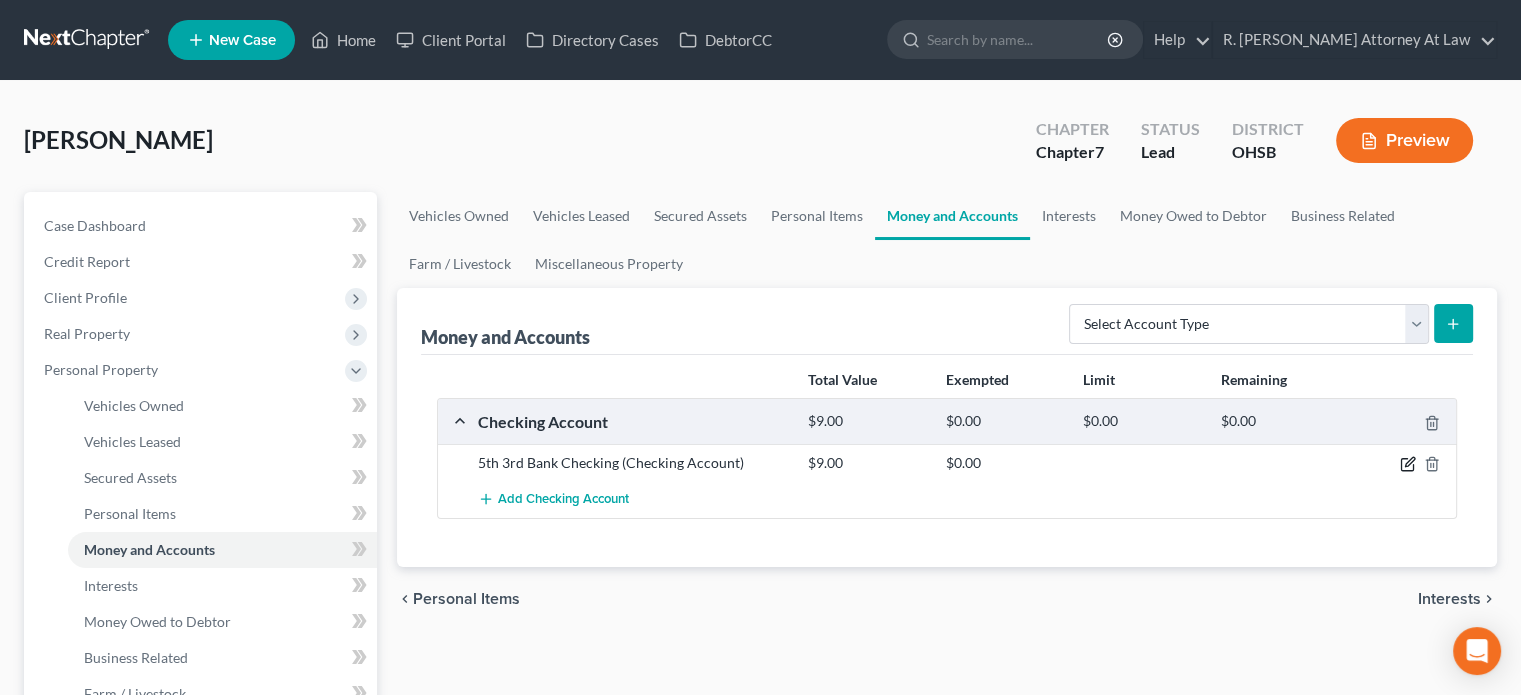 click 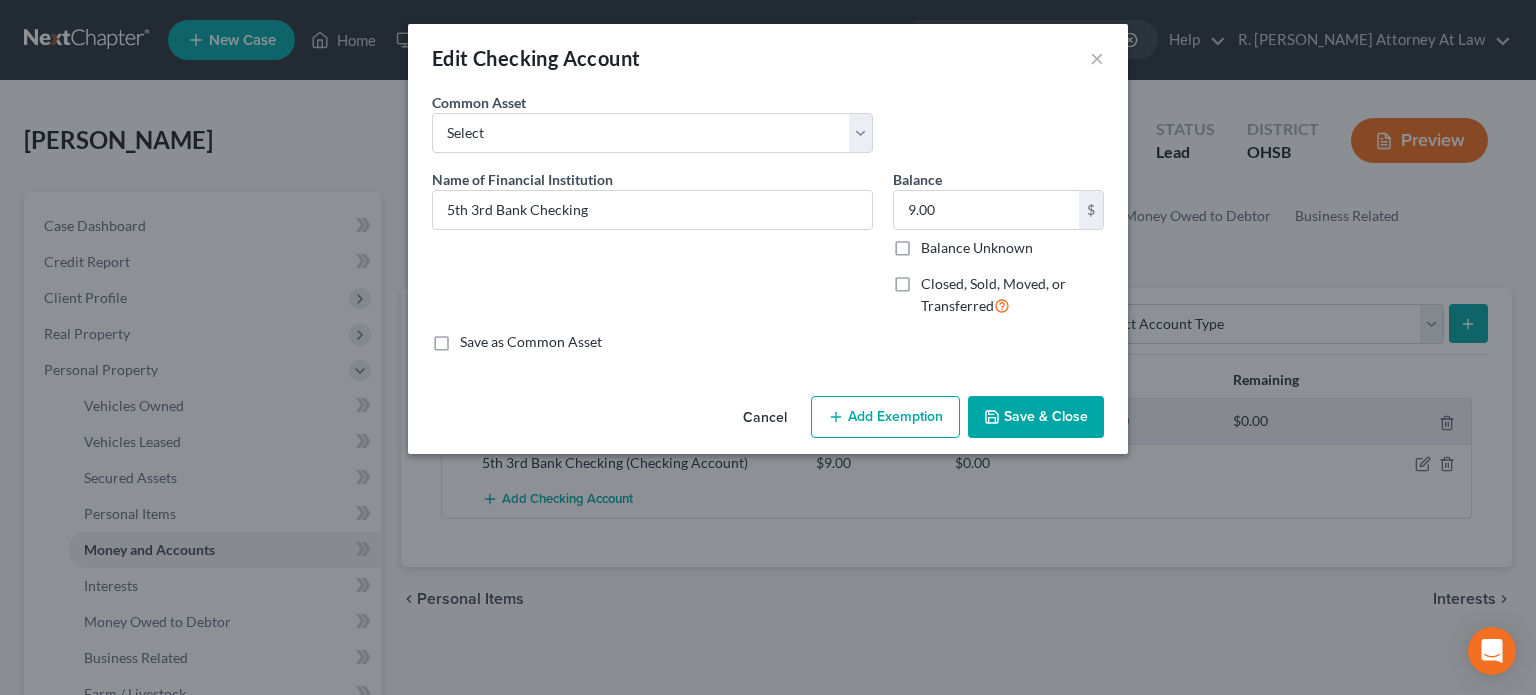 click on "Add Exemption" at bounding box center (885, 417) 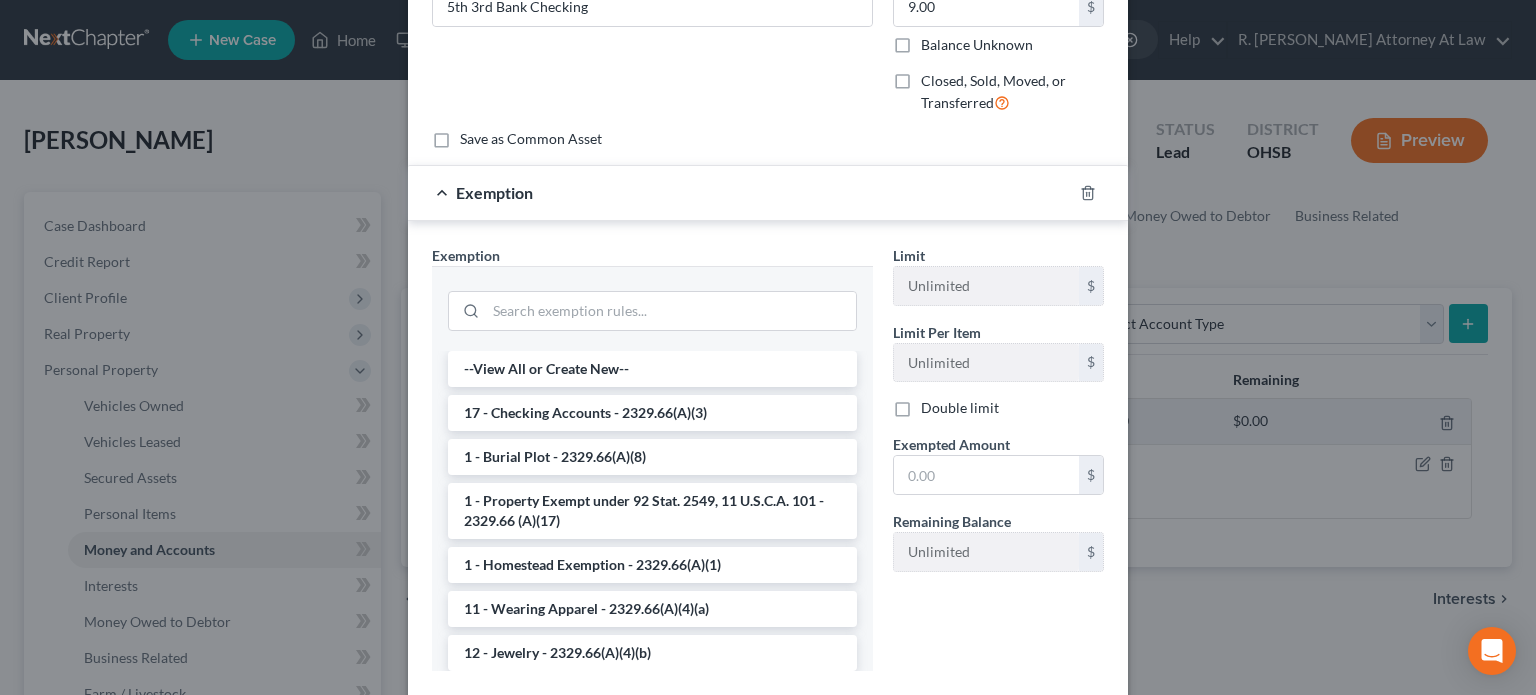 scroll, scrollTop: 0, scrollLeft: 0, axis: both 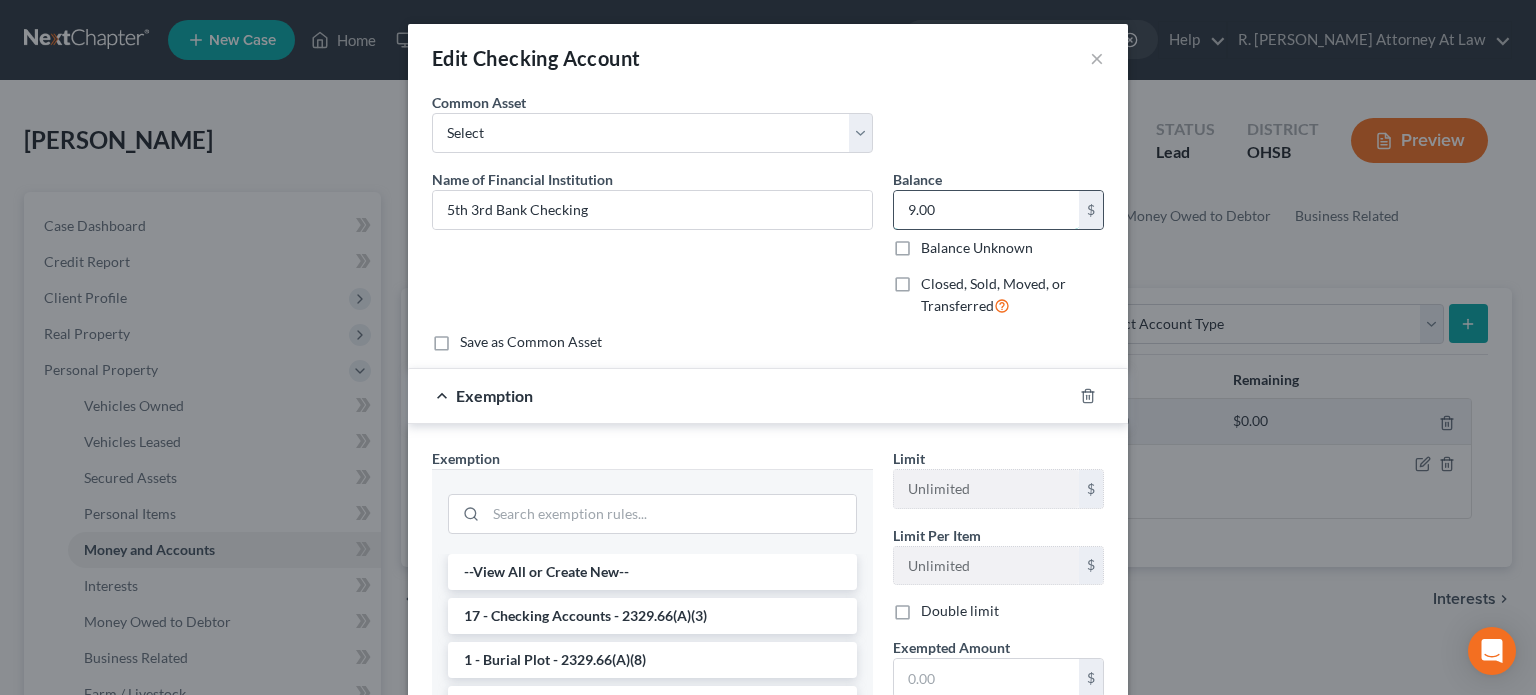 click on "9.00" at bounding box center (986, 210) 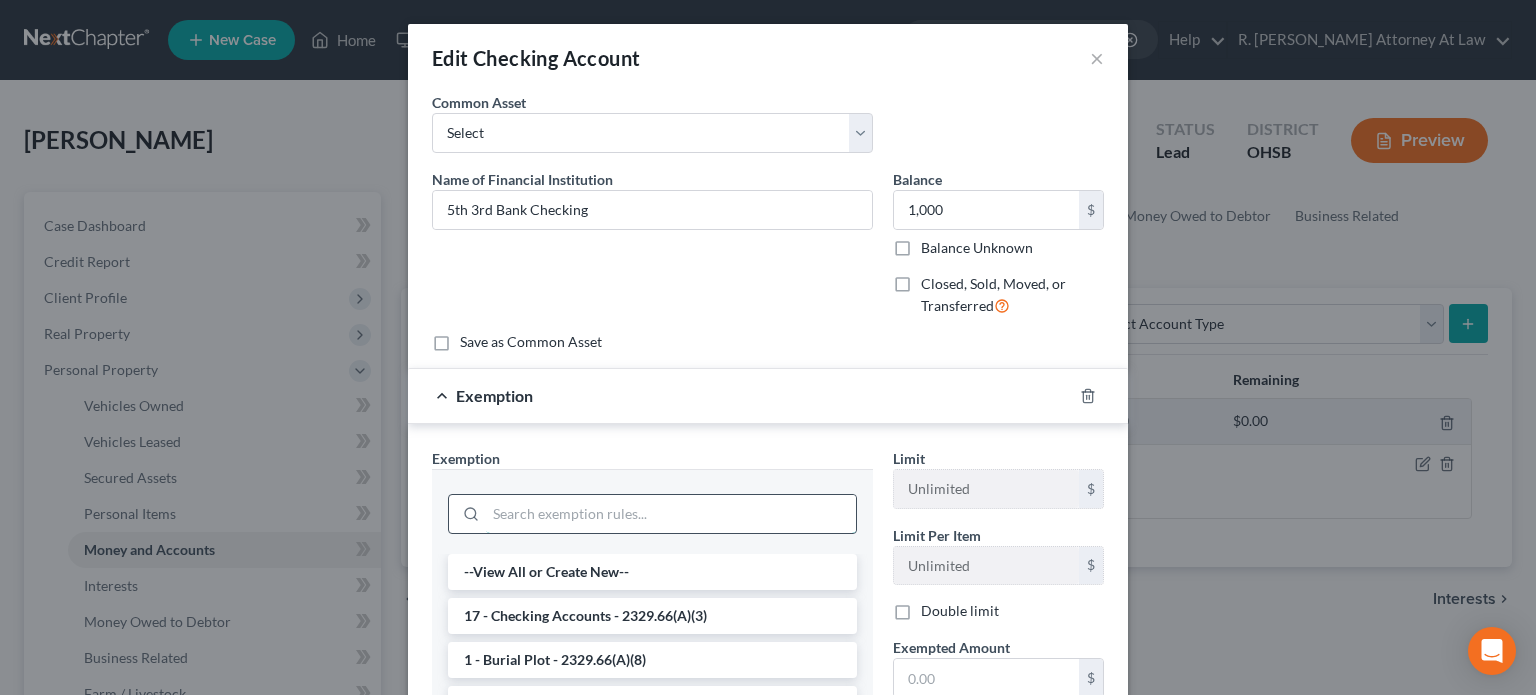 click at bounding box center (671, 514) 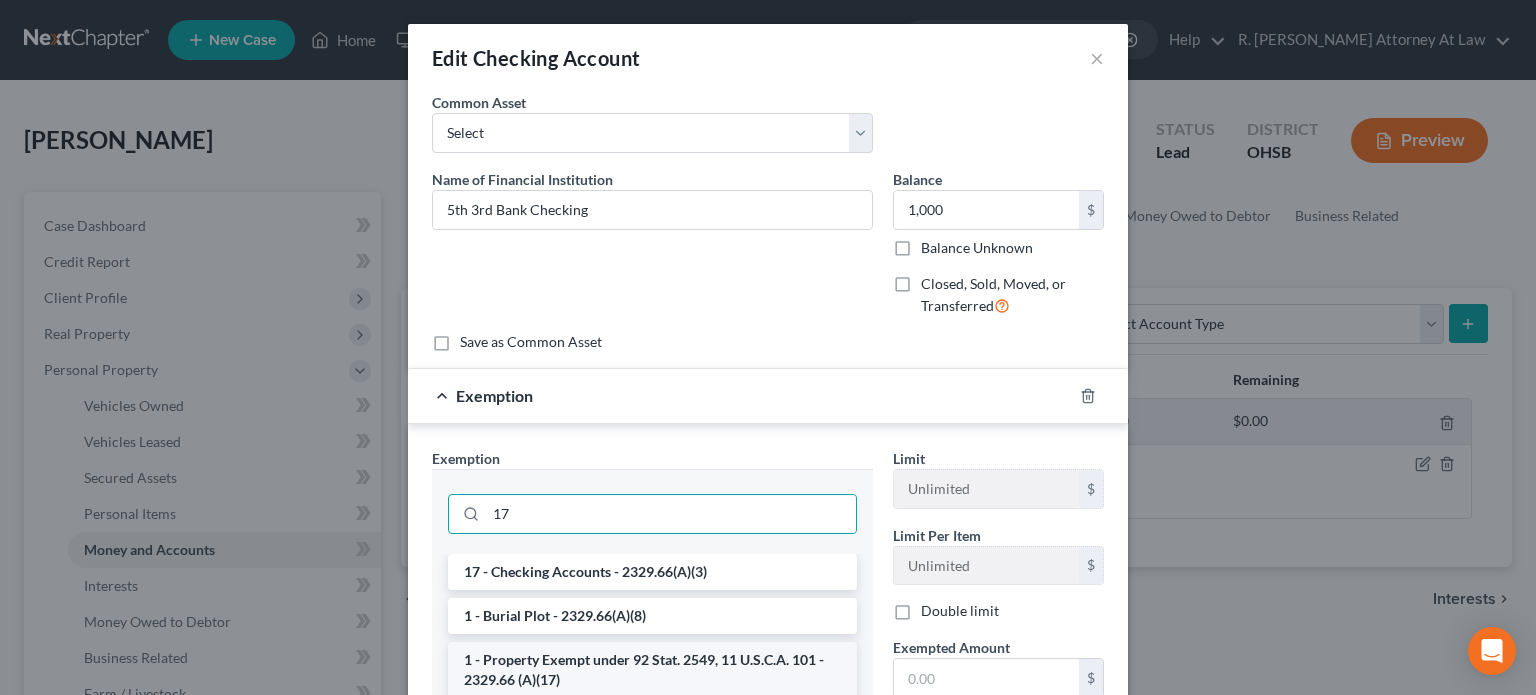 click on "1 - Property Exempt under 92 Stat. 2549,
11 U.S.C.A. 101 - 2329.66 (A)(17)" at bounding box center (652, 670) 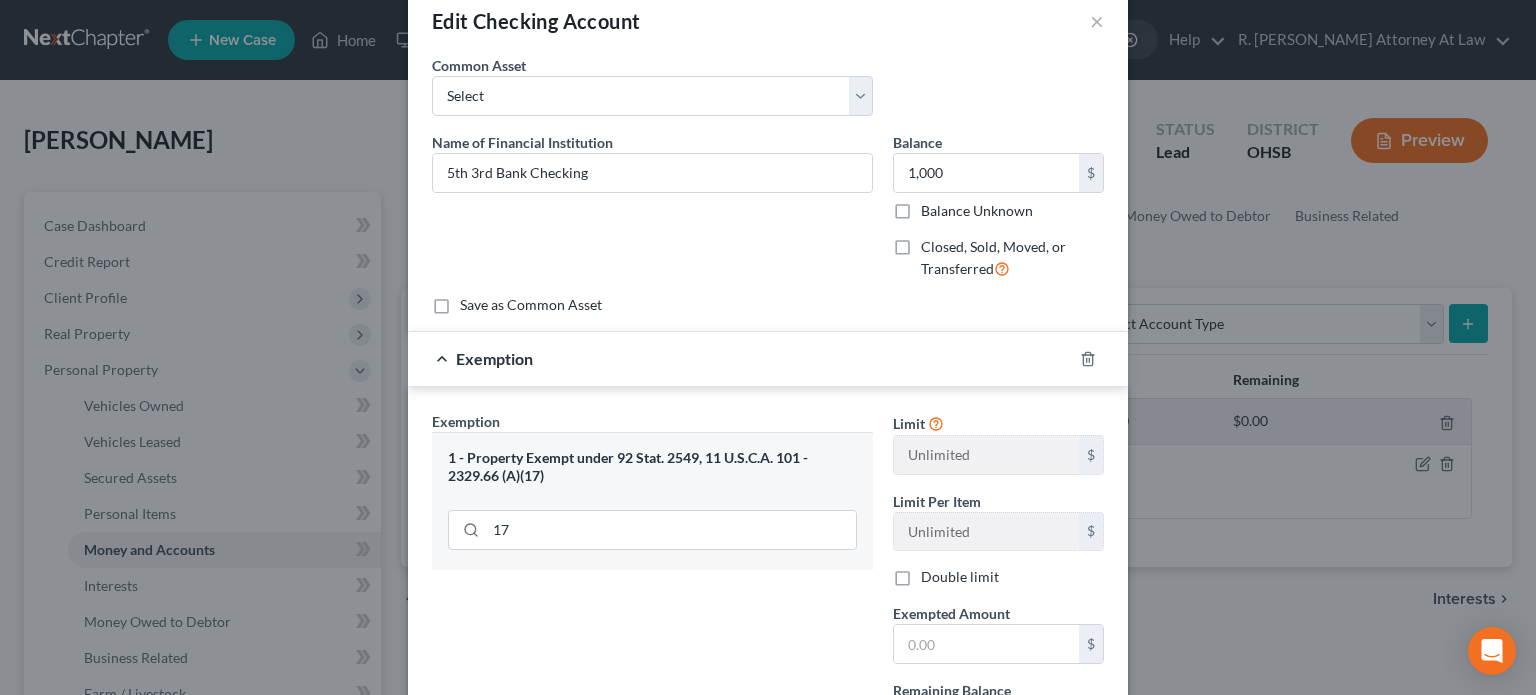 scroll, scrollTop: 100, scrollLeft: 0, axis: vertical 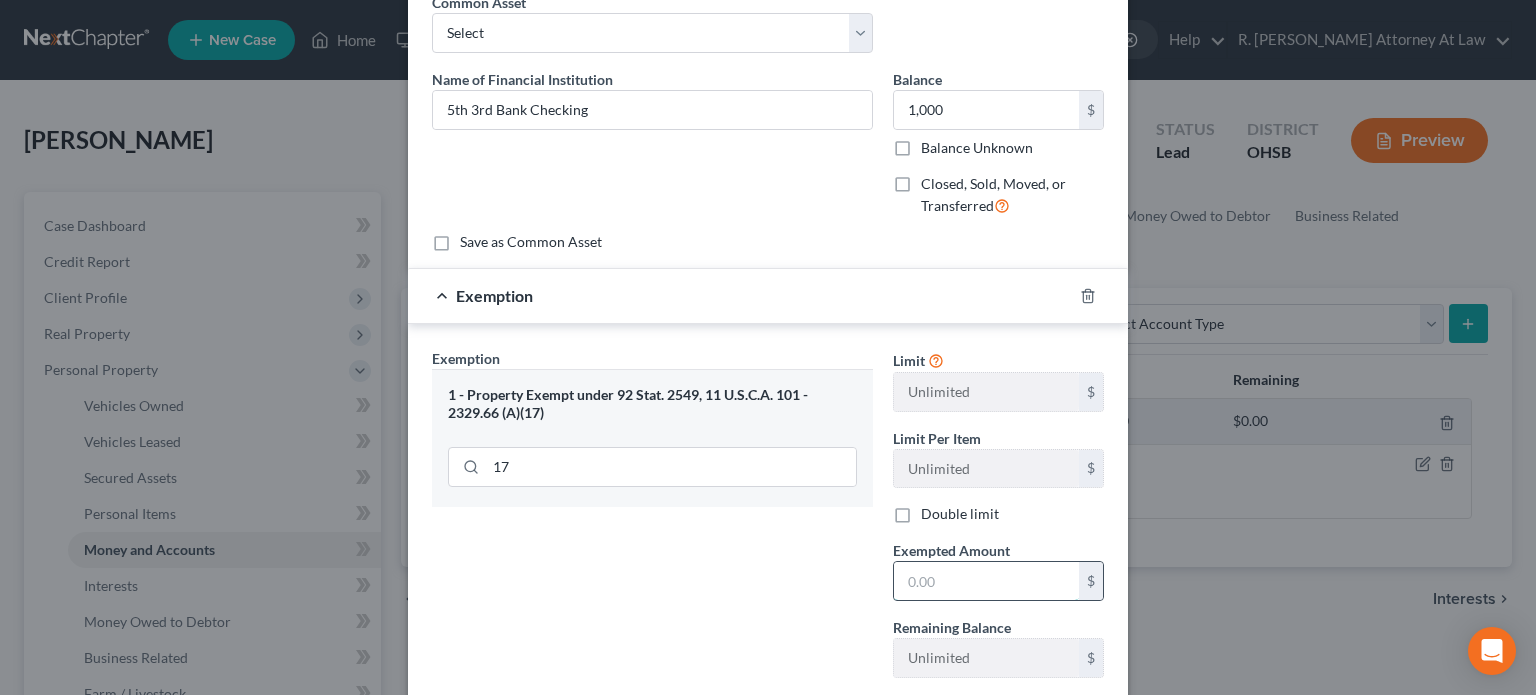 click at bounding box center (986, 581) 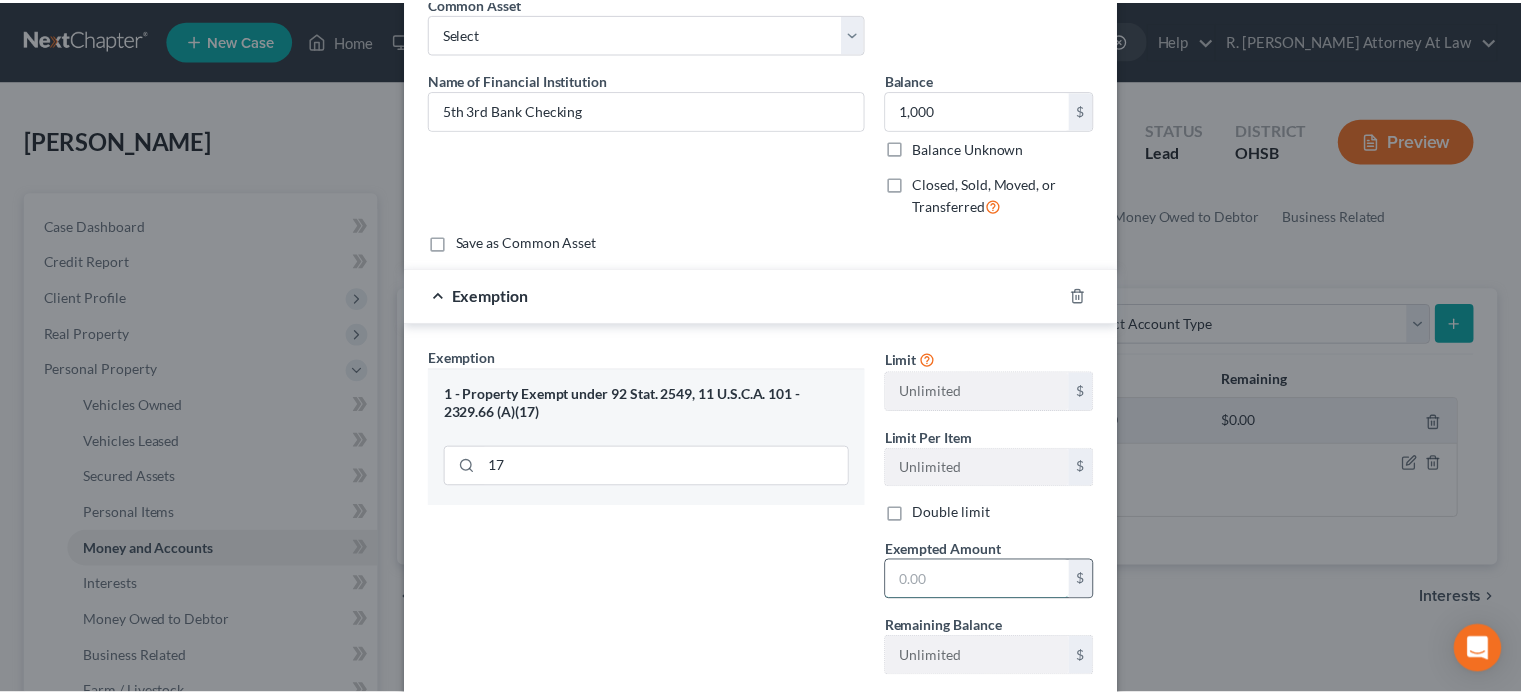 scroll, scrollTop: 200, scrollLeft: 0, axis: vertical 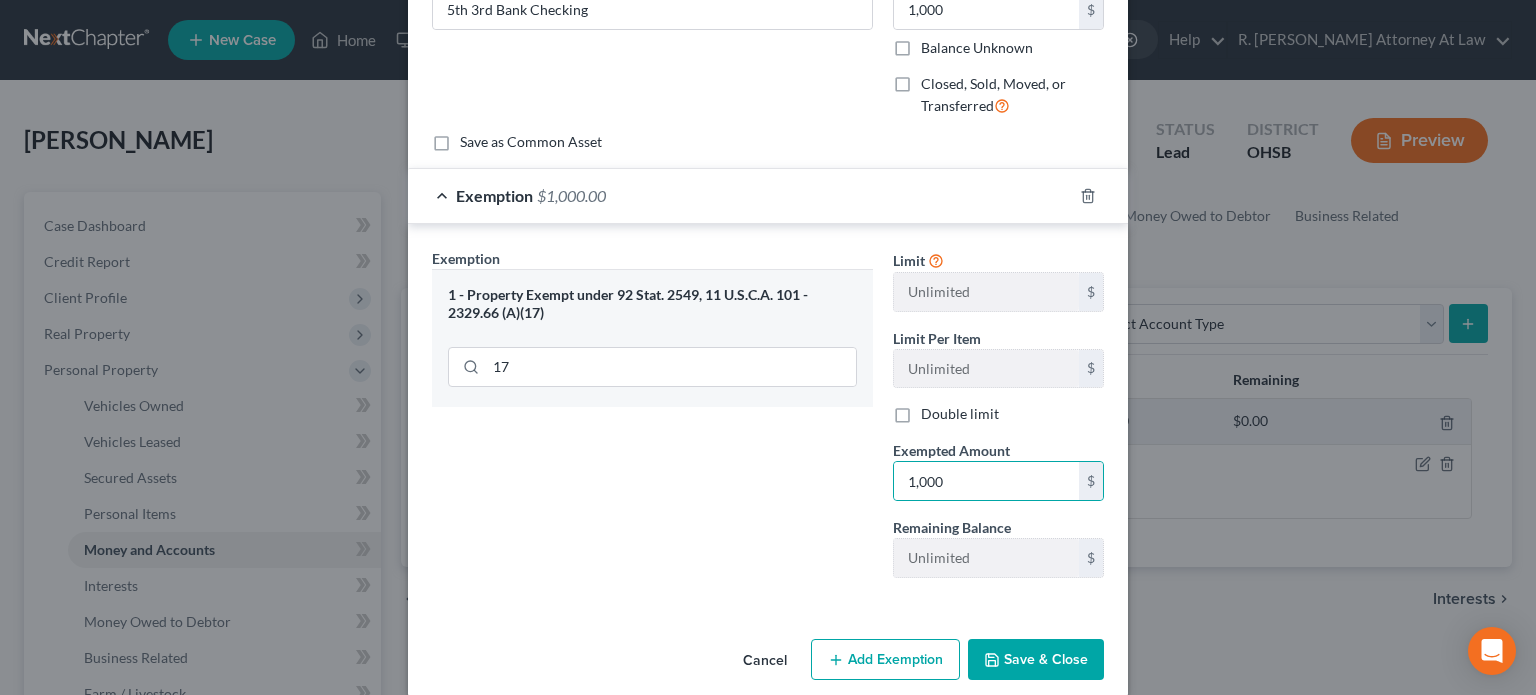 click on "Save & Close" at bounding box center (1036, 660) 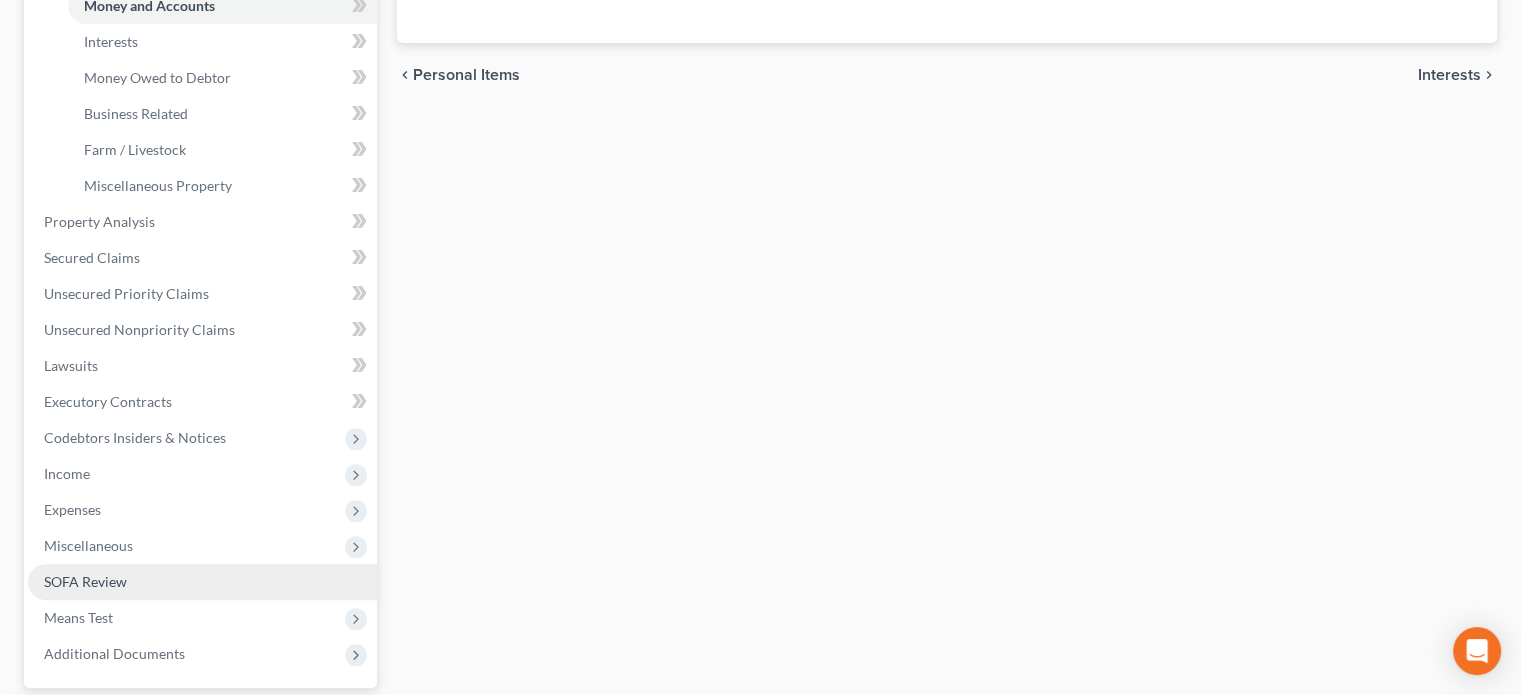 scroll, scrollTop: 600, scrollLeft: 0, axis: vertical 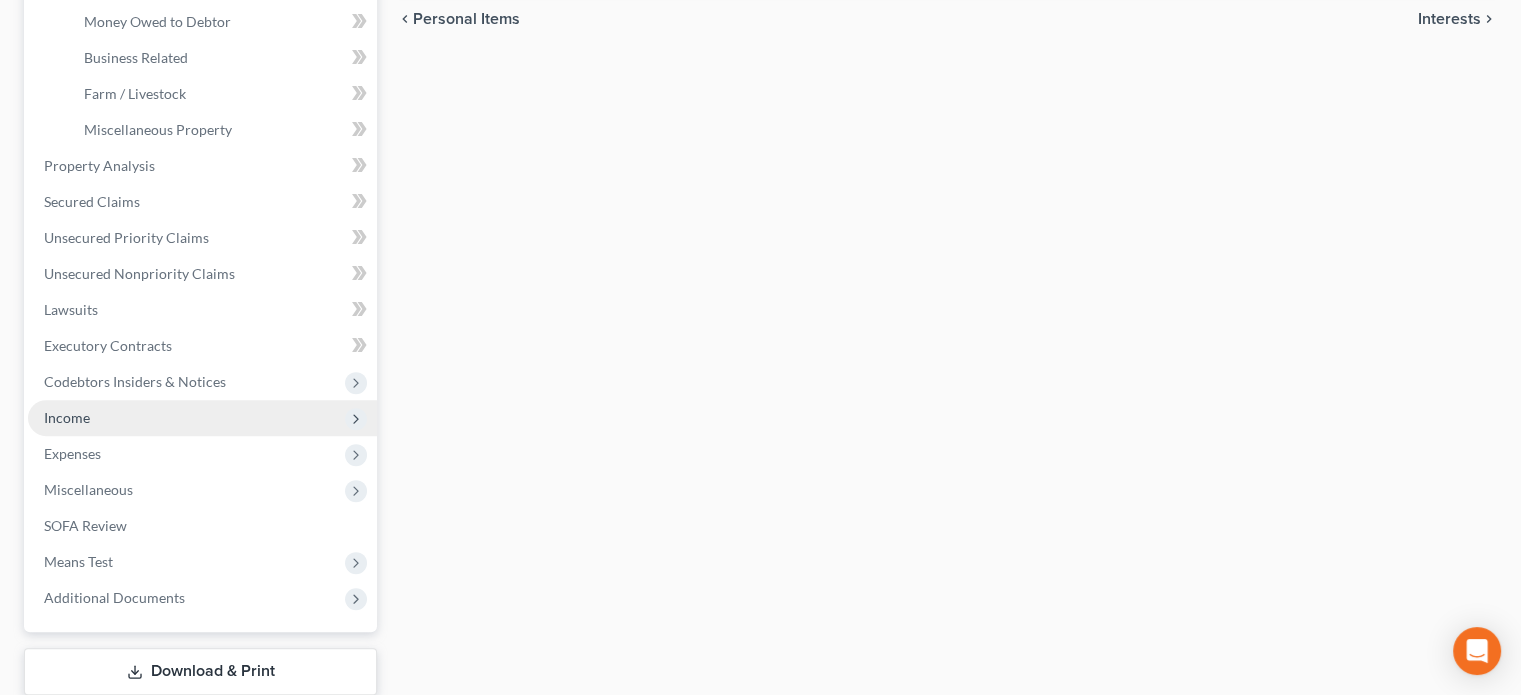 click on "Income" at bounding box center (67, 417) 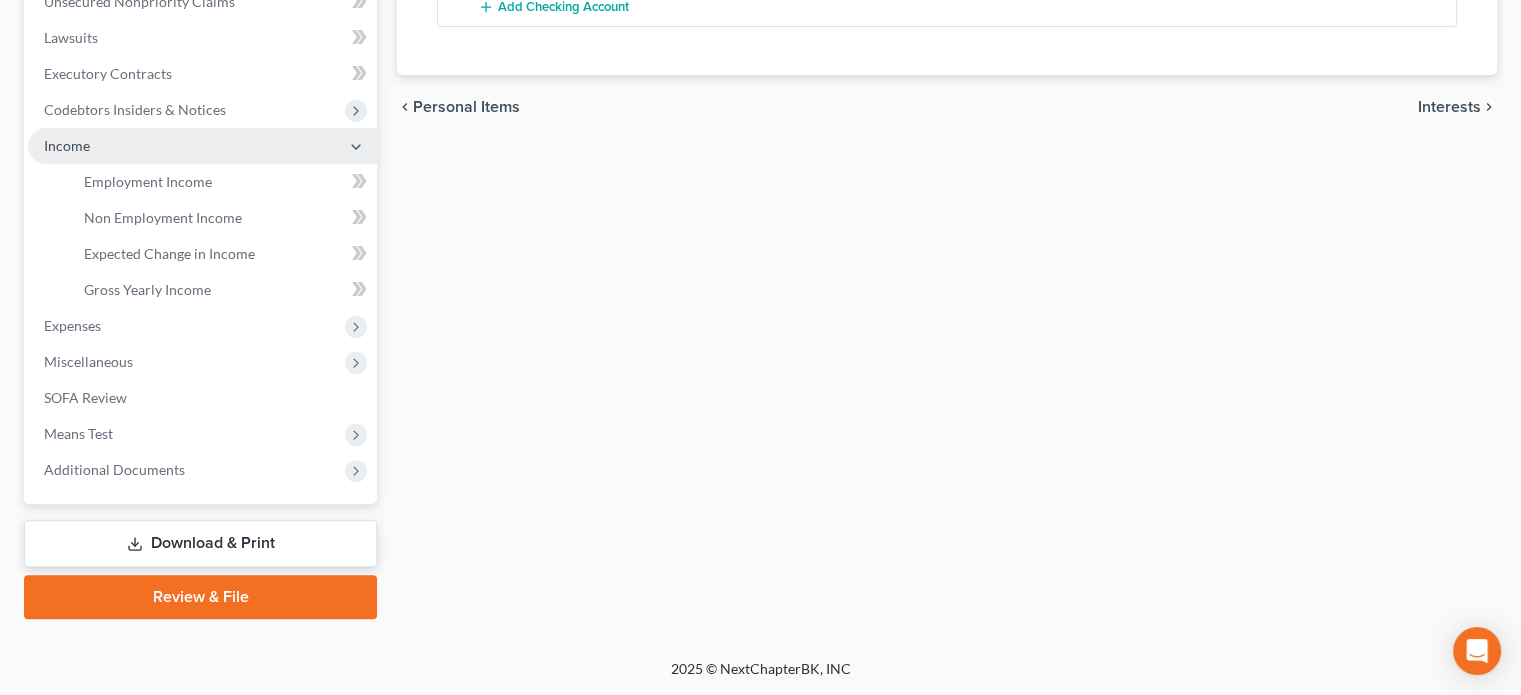 scroll, scrollTop: 510, scrollLeft: 0, axis: vertical 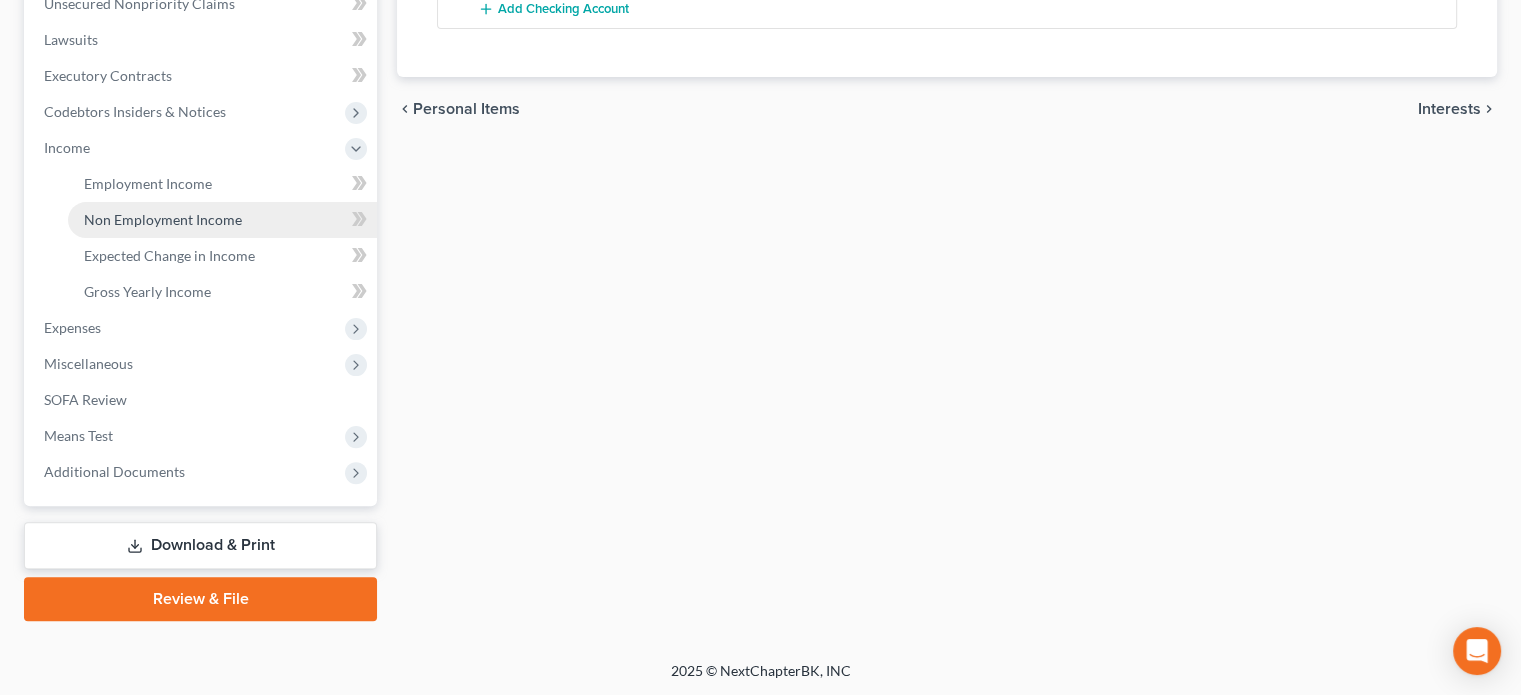 click on "Non Employment Income" at bounding box center [222, 220] 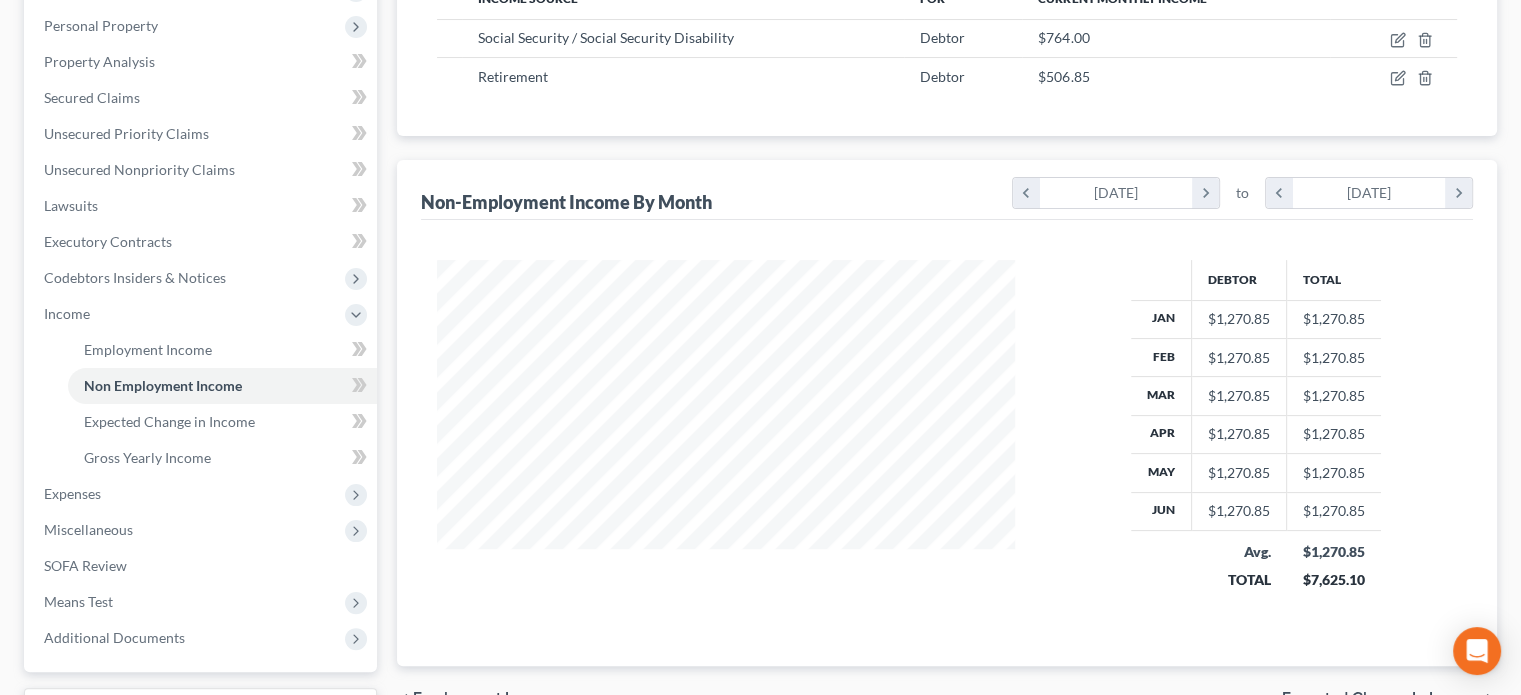 scroll, scrollTop: 160, scrollLeft: 0, axis: vertical 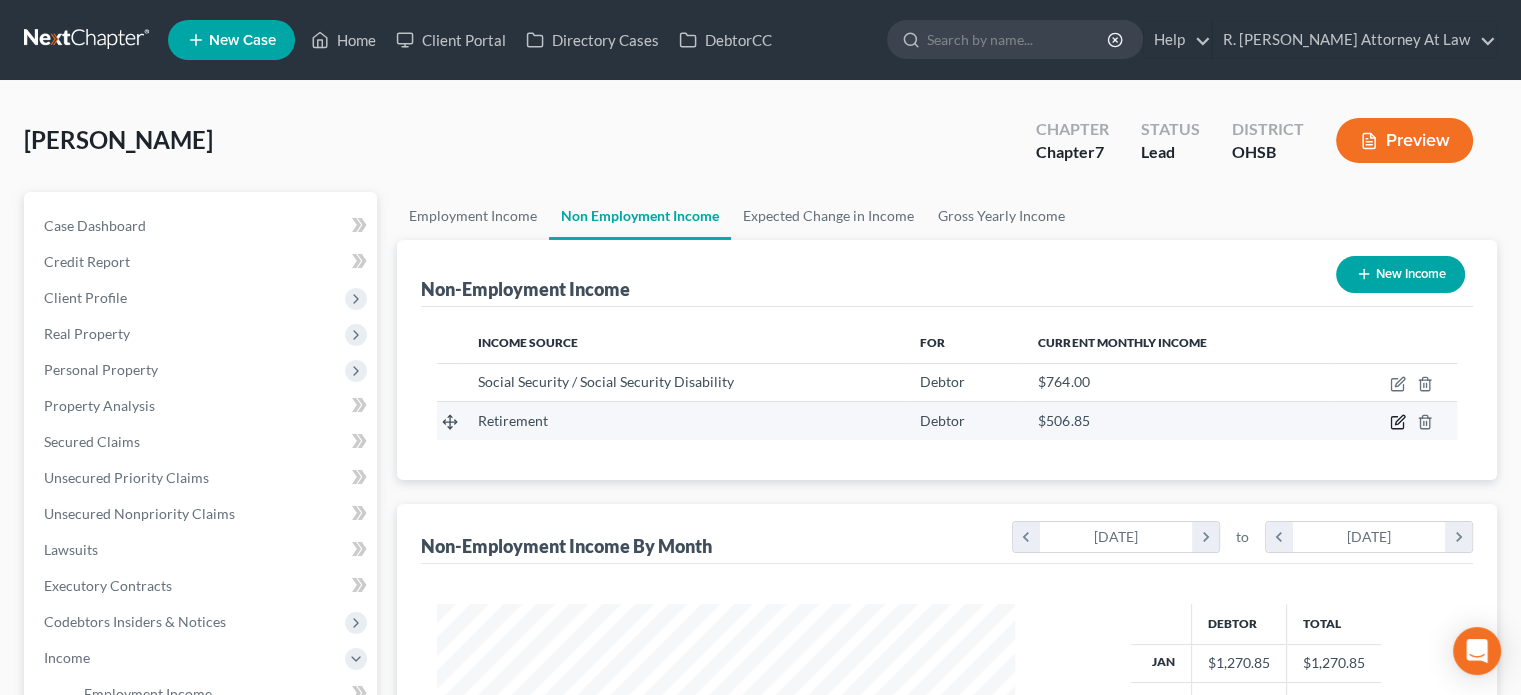 click 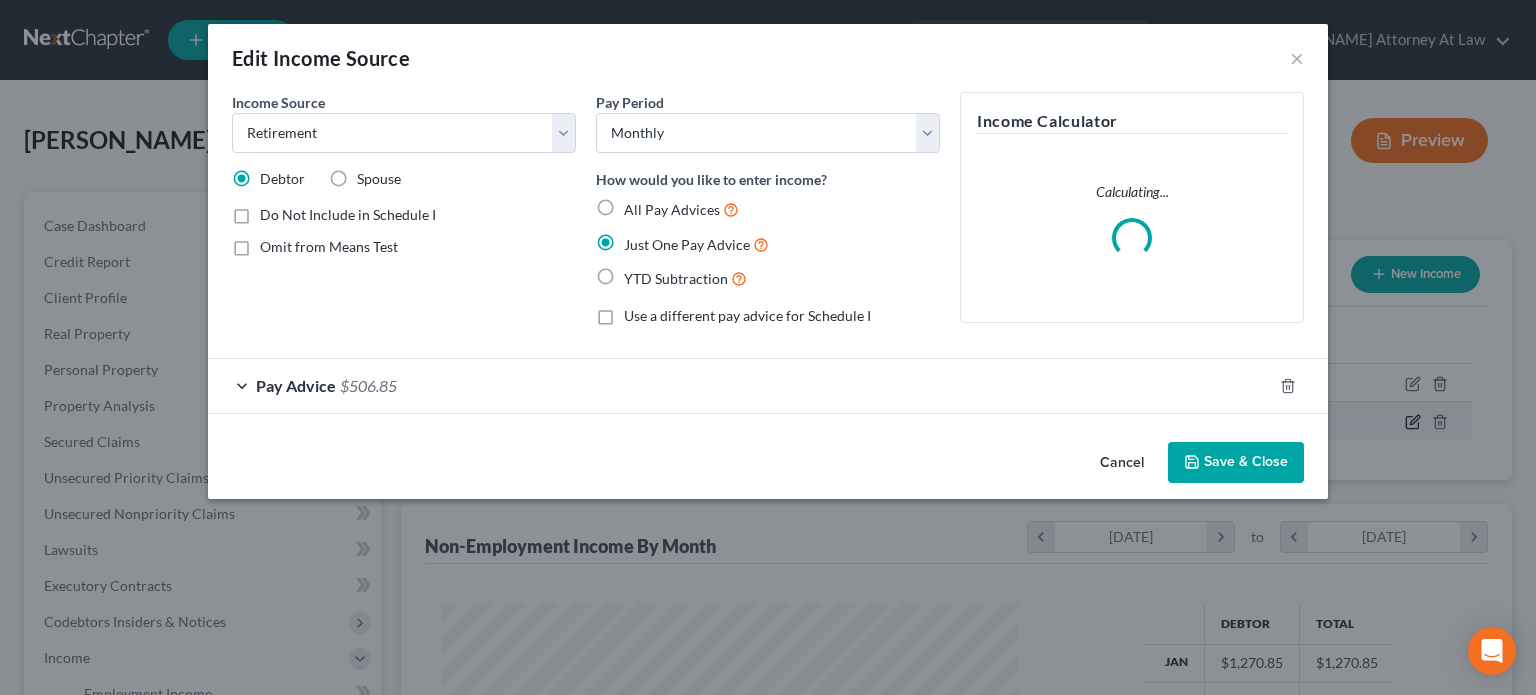 scroll, scrollTop: 999643, scrollLeft: 999375, axis: both 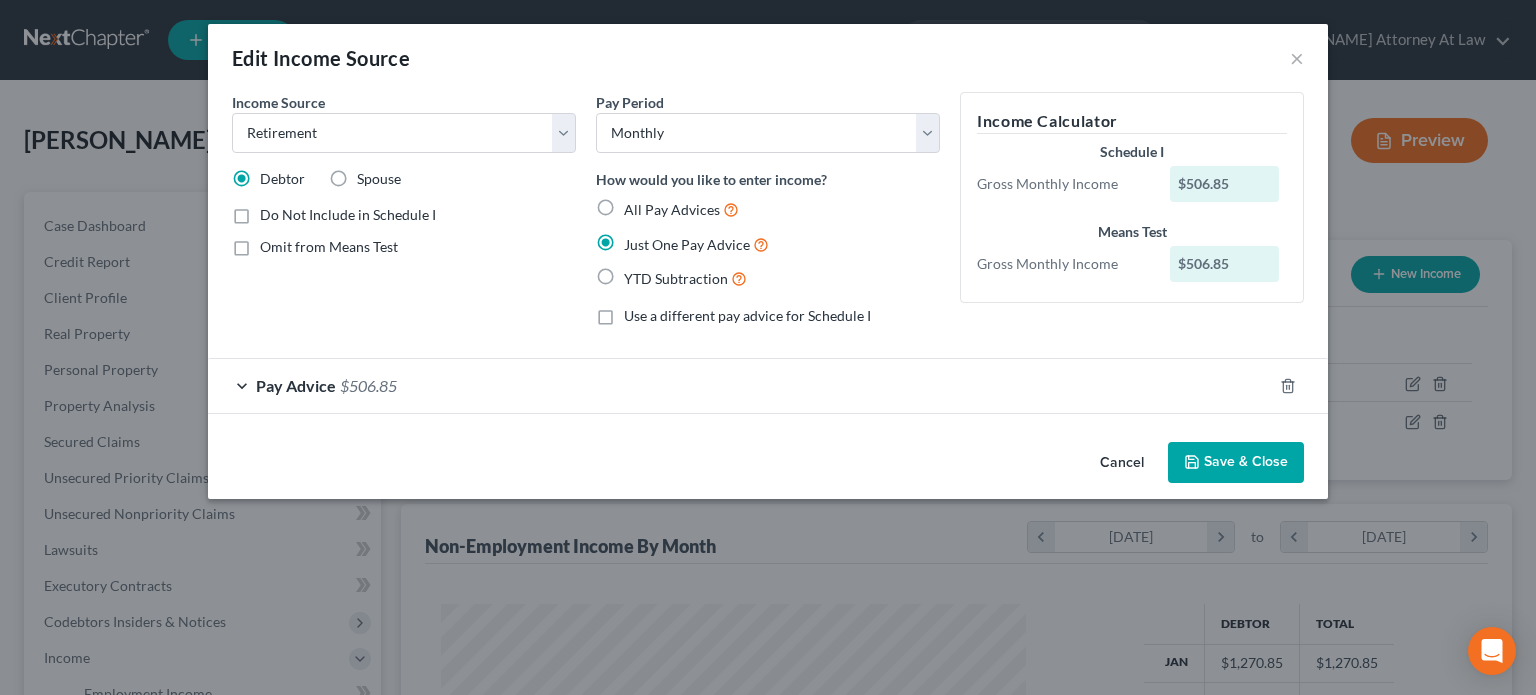 click on "Save & Close" at bounding box center [1236, 463] 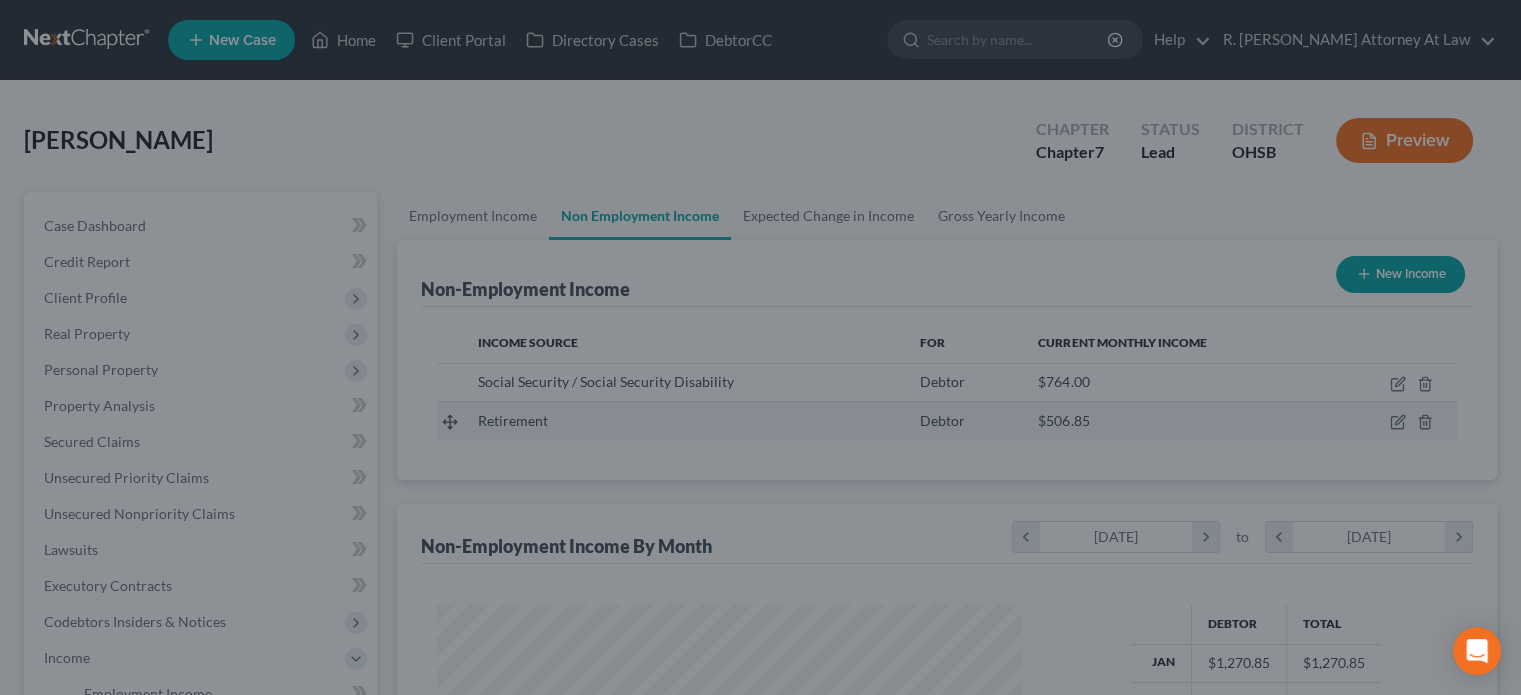 scroll, scrollTop: 356, scrollLeft: 617, axis: both 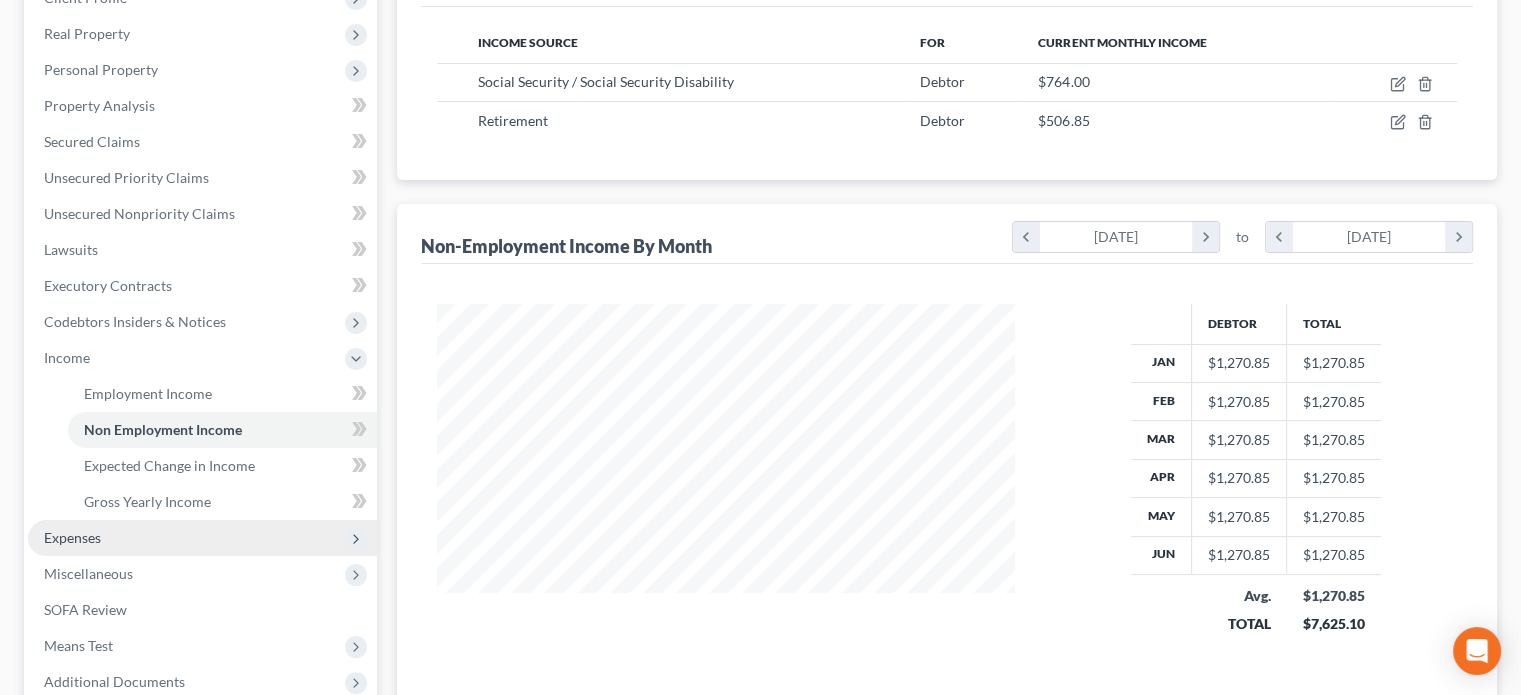 click on "Expenses" at bounding box center [202, 538] 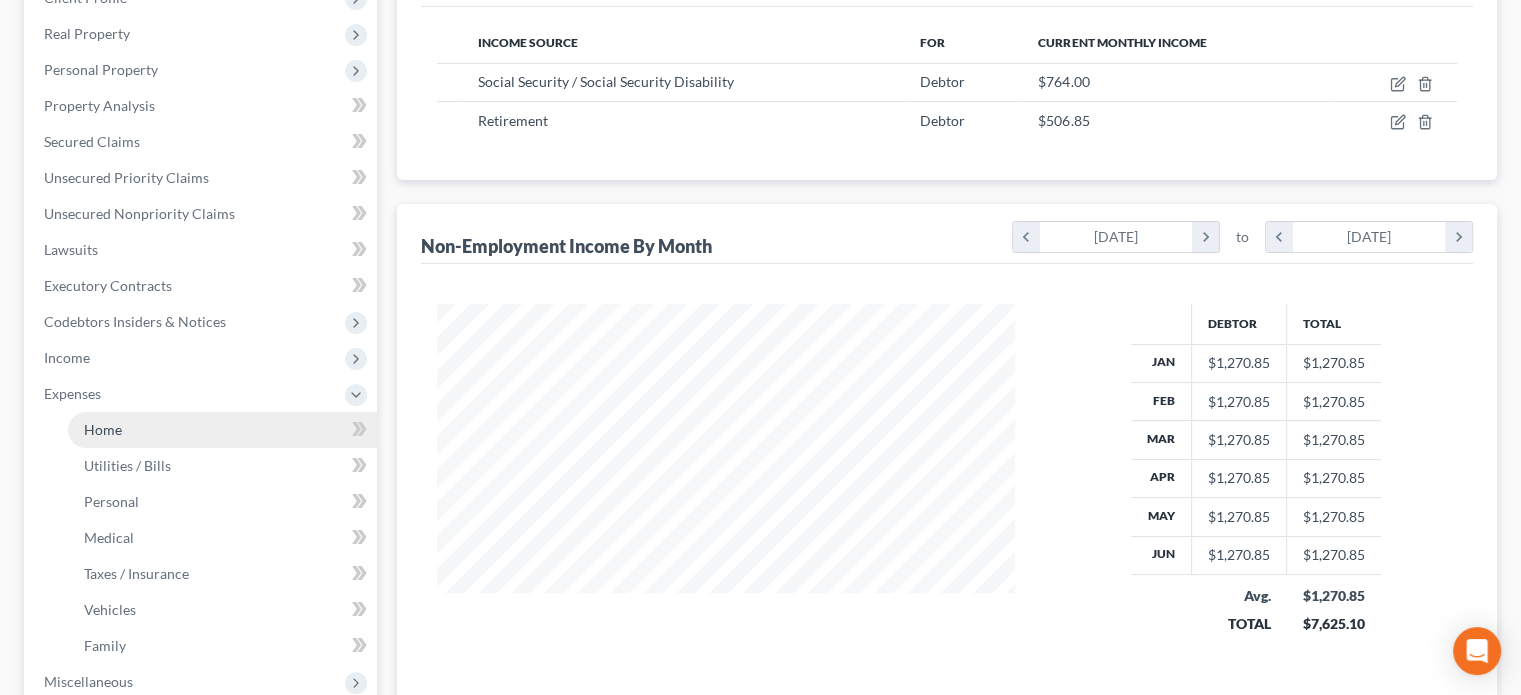 click on "Home" at bounding box center (103, 429) 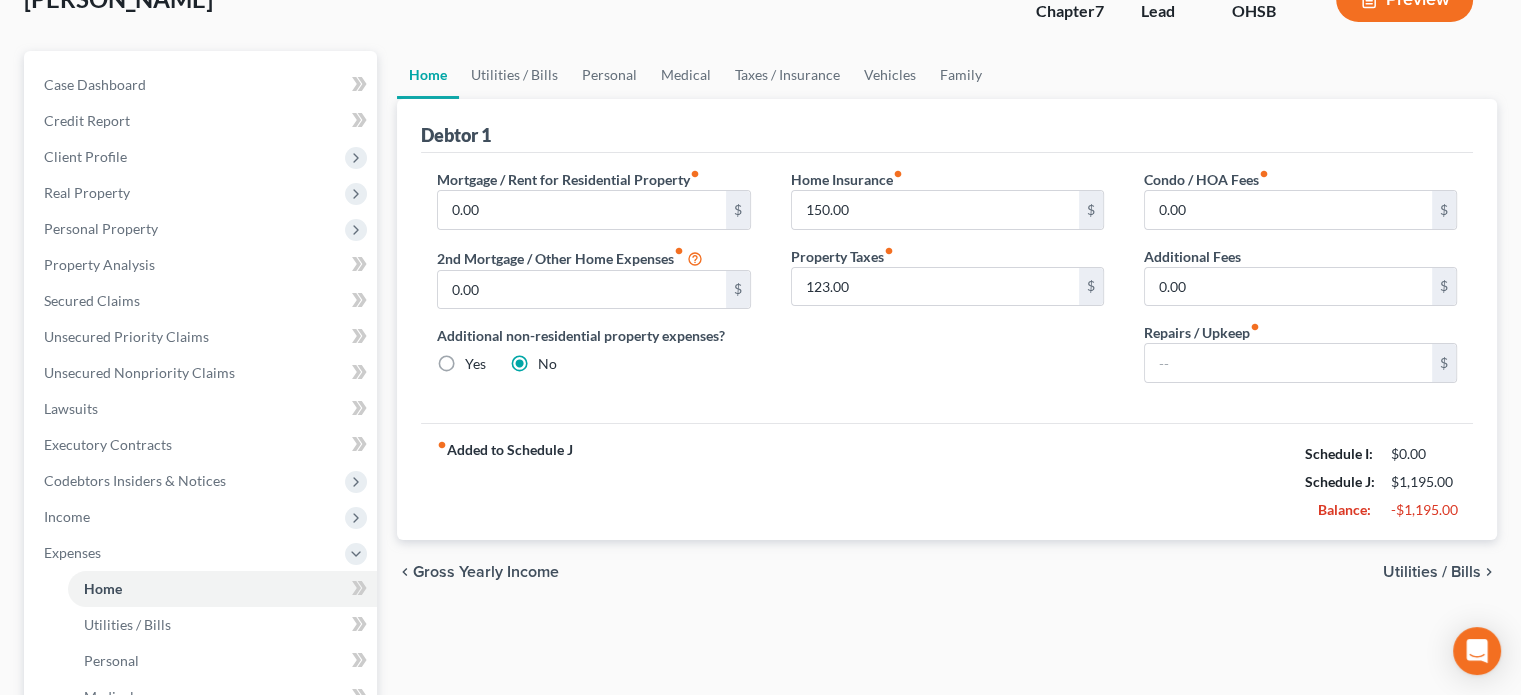 scroll, scrollTop: 0, scrollLeft: 0, axis: both 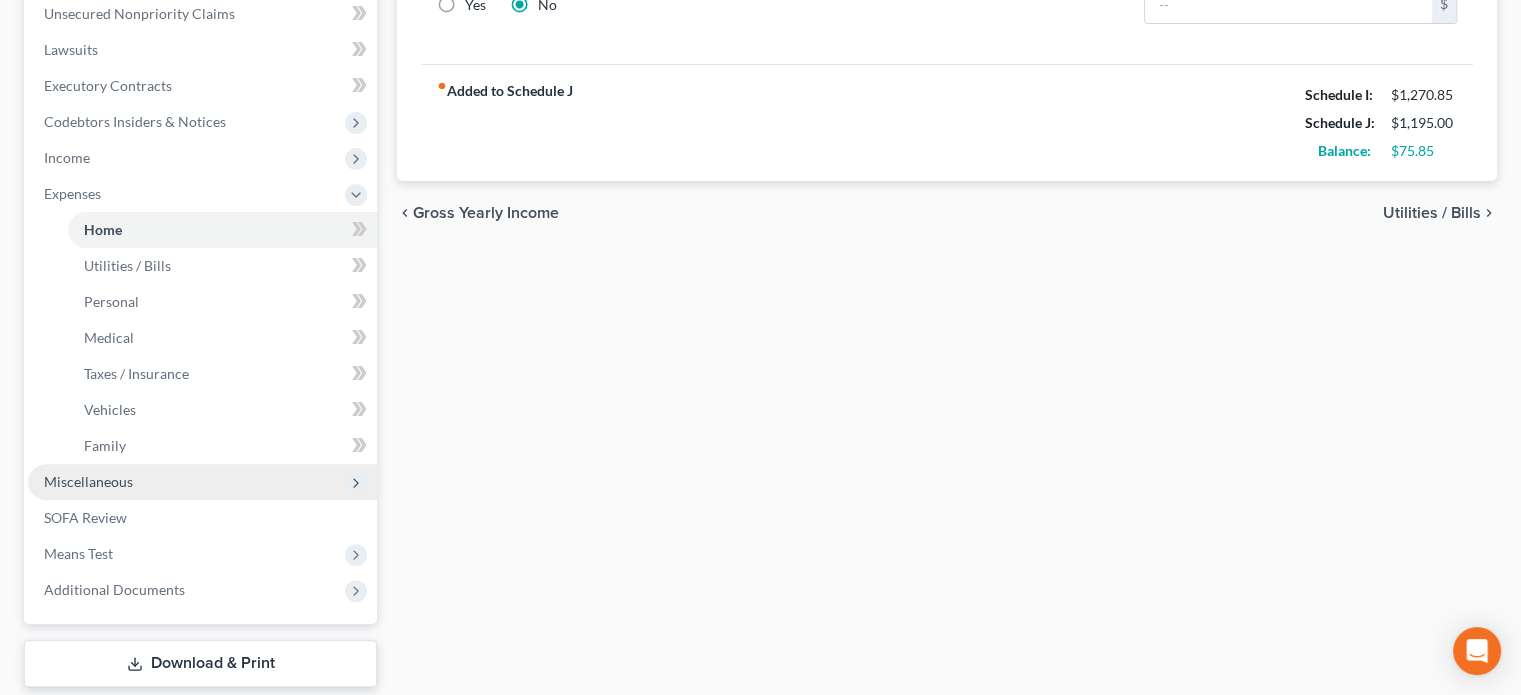 click on "Miscellaneous" at bounding box center (88, 481) 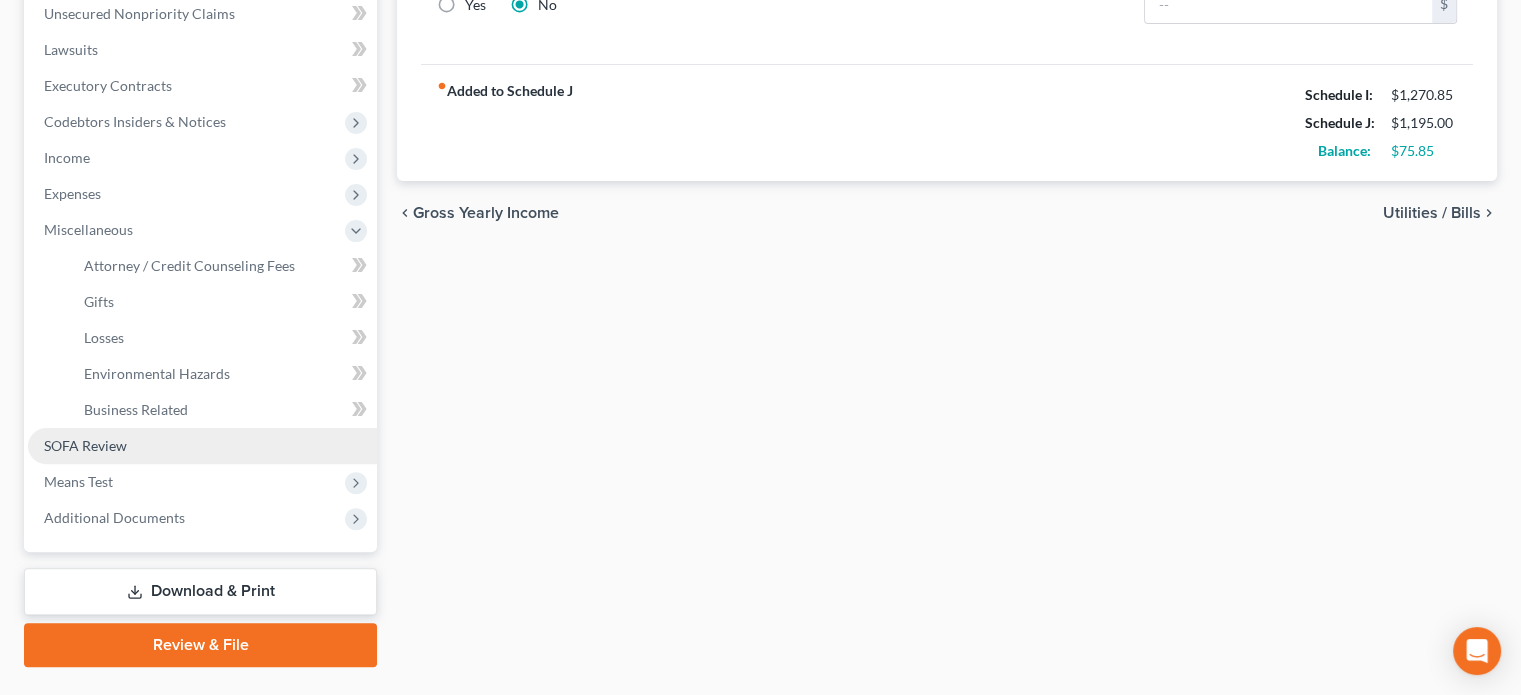 click on "SOFA Review" at bounding box center [85, 445] 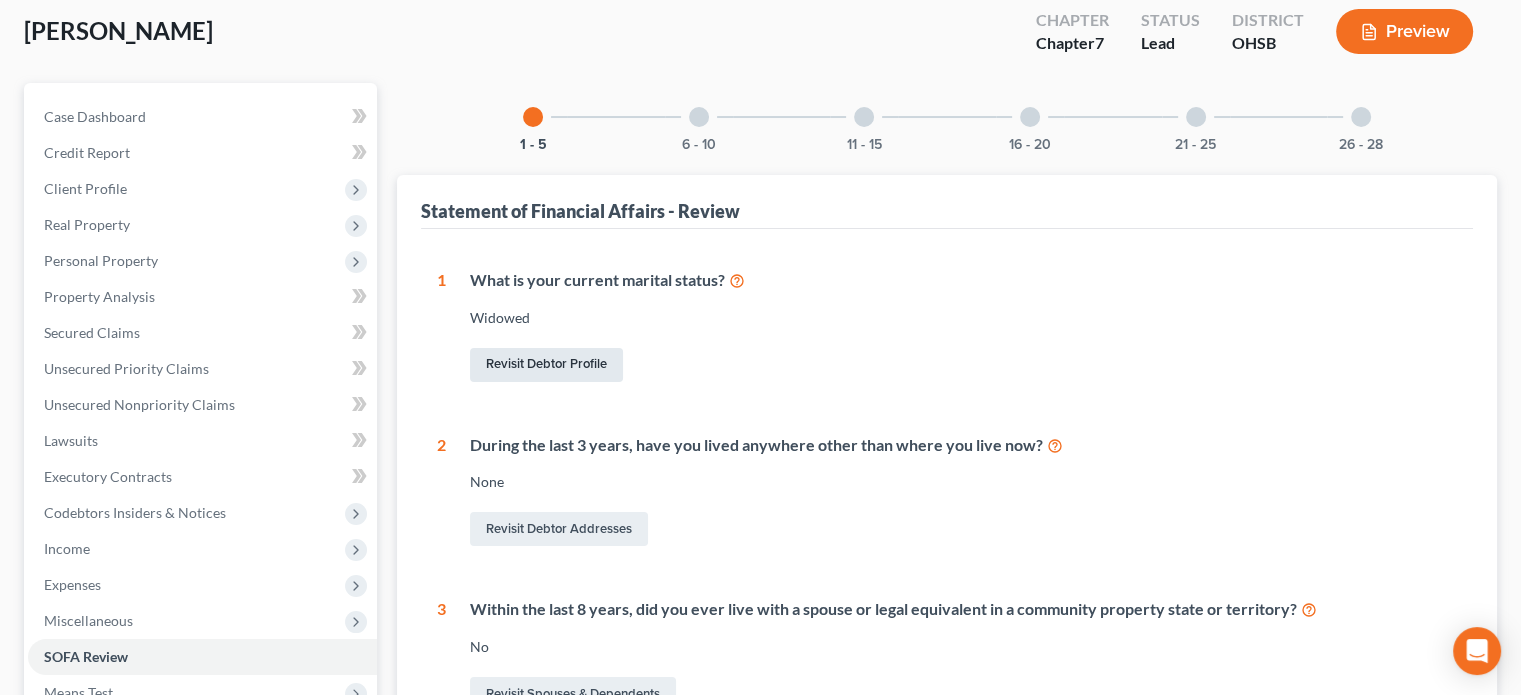 scroll, scrollTop: 100, scrollLeft: 0, axis: vertical 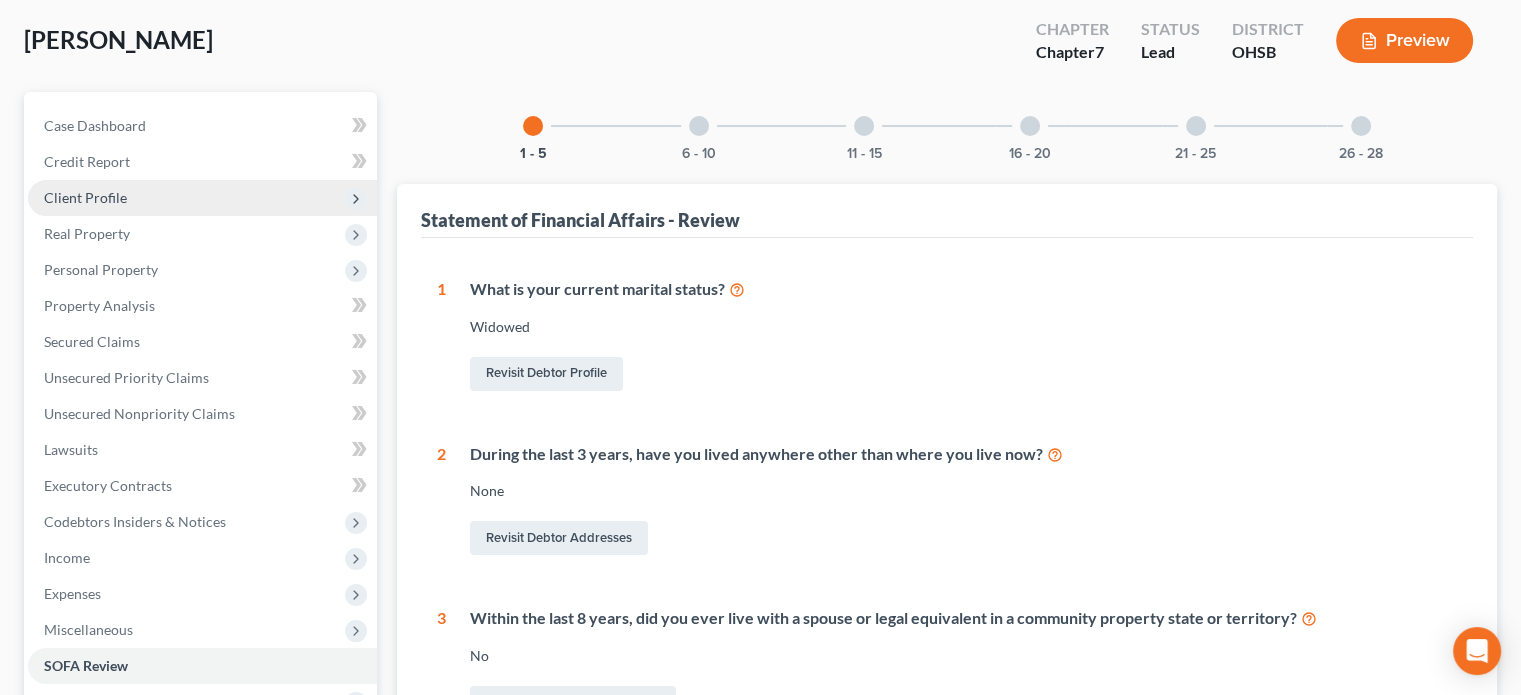 click on "Client Profile" at bounding box center [85, 197] 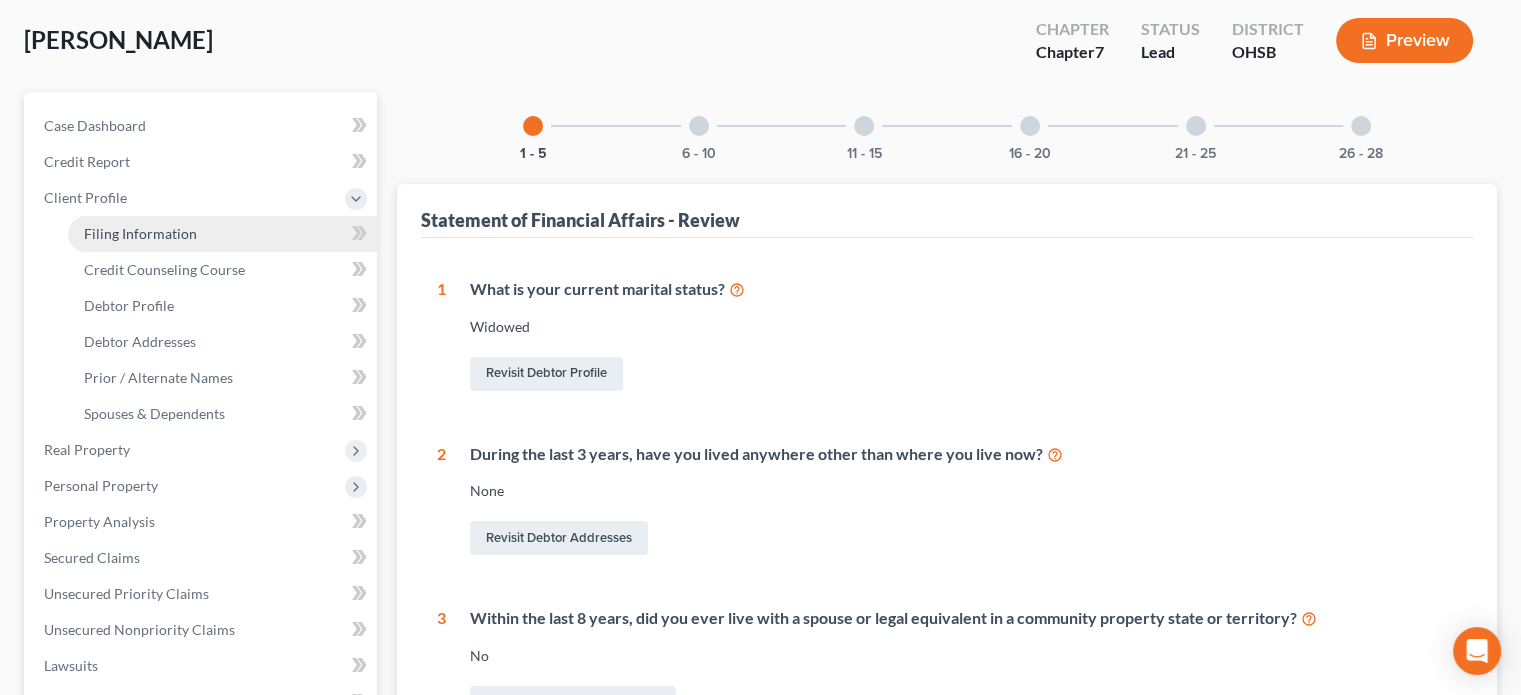 click on "Filing Information" at bounding box center [140, 233] 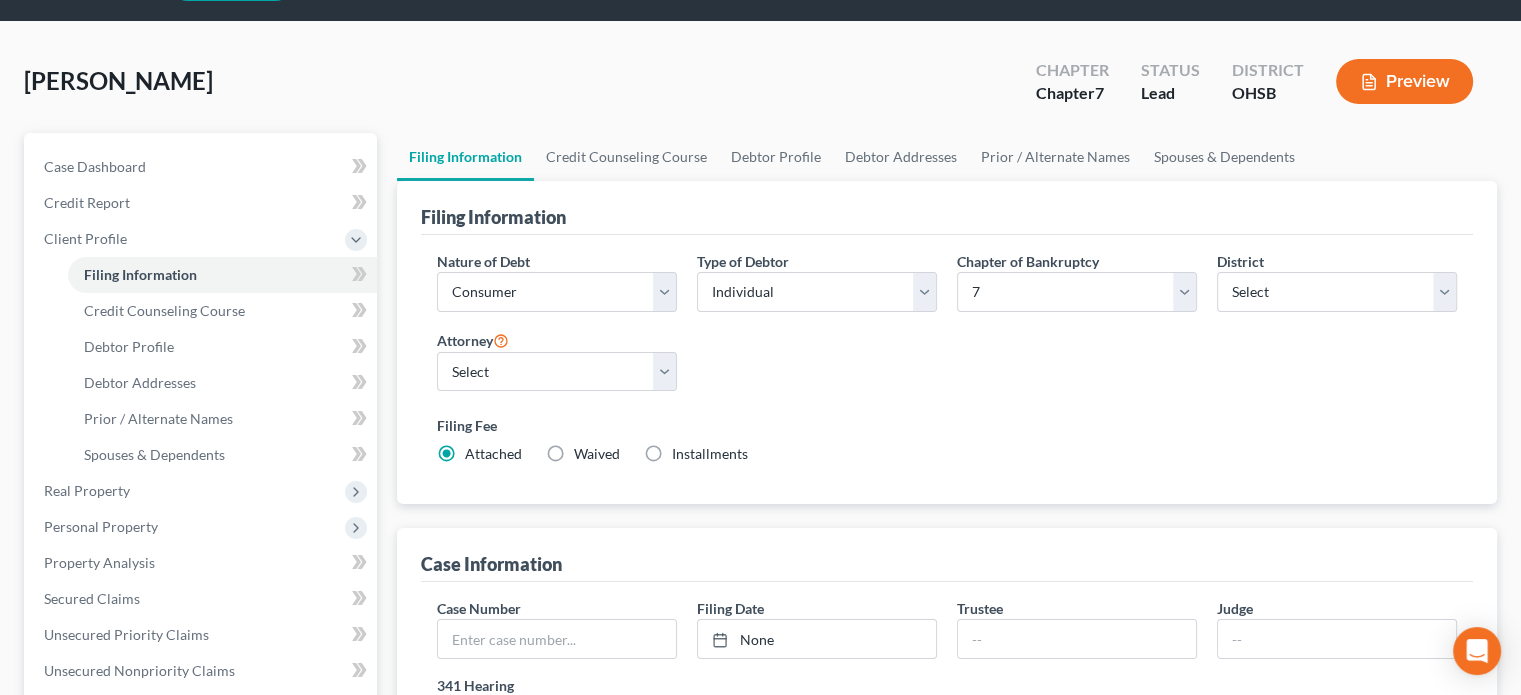 scroll, scrollTop: 0, scrollLeft: 0, axis: both 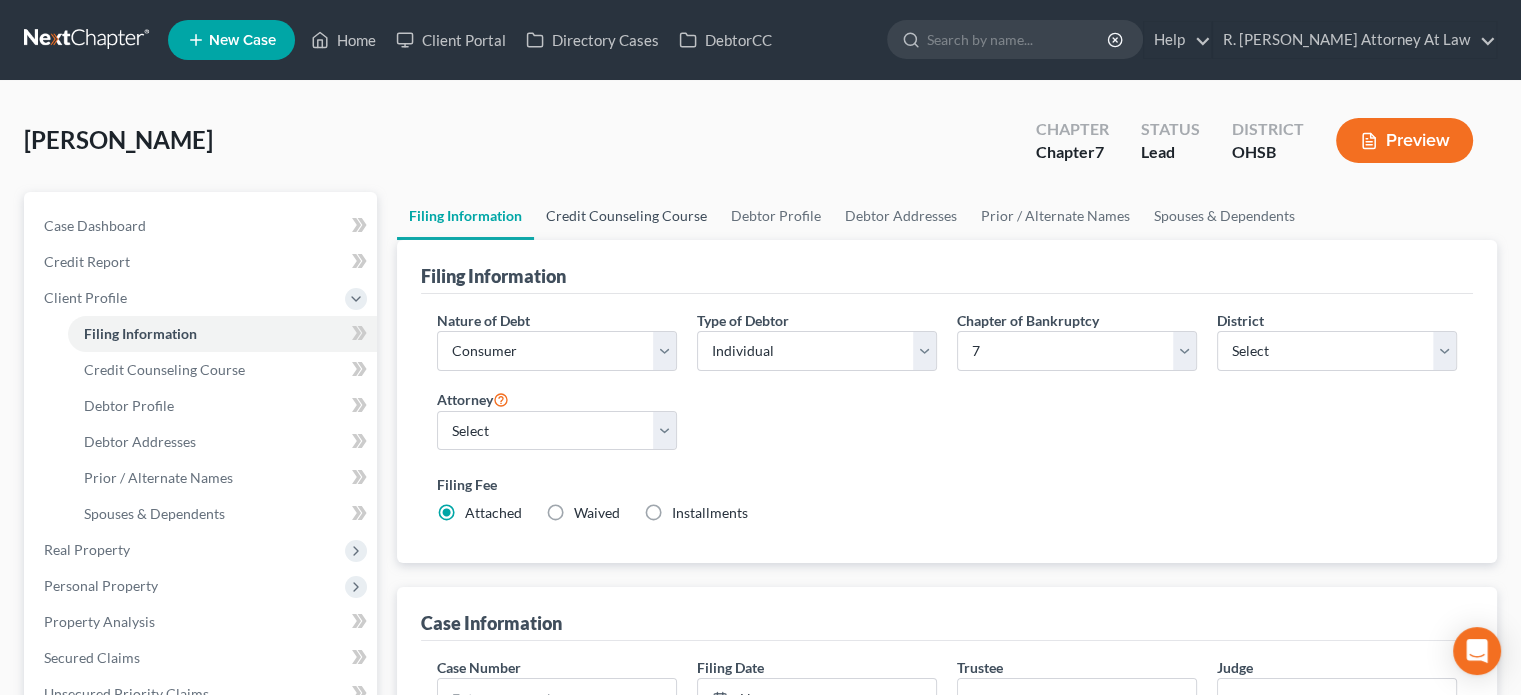click on "Credit Counseling Course" at bounding box center (626, 216) 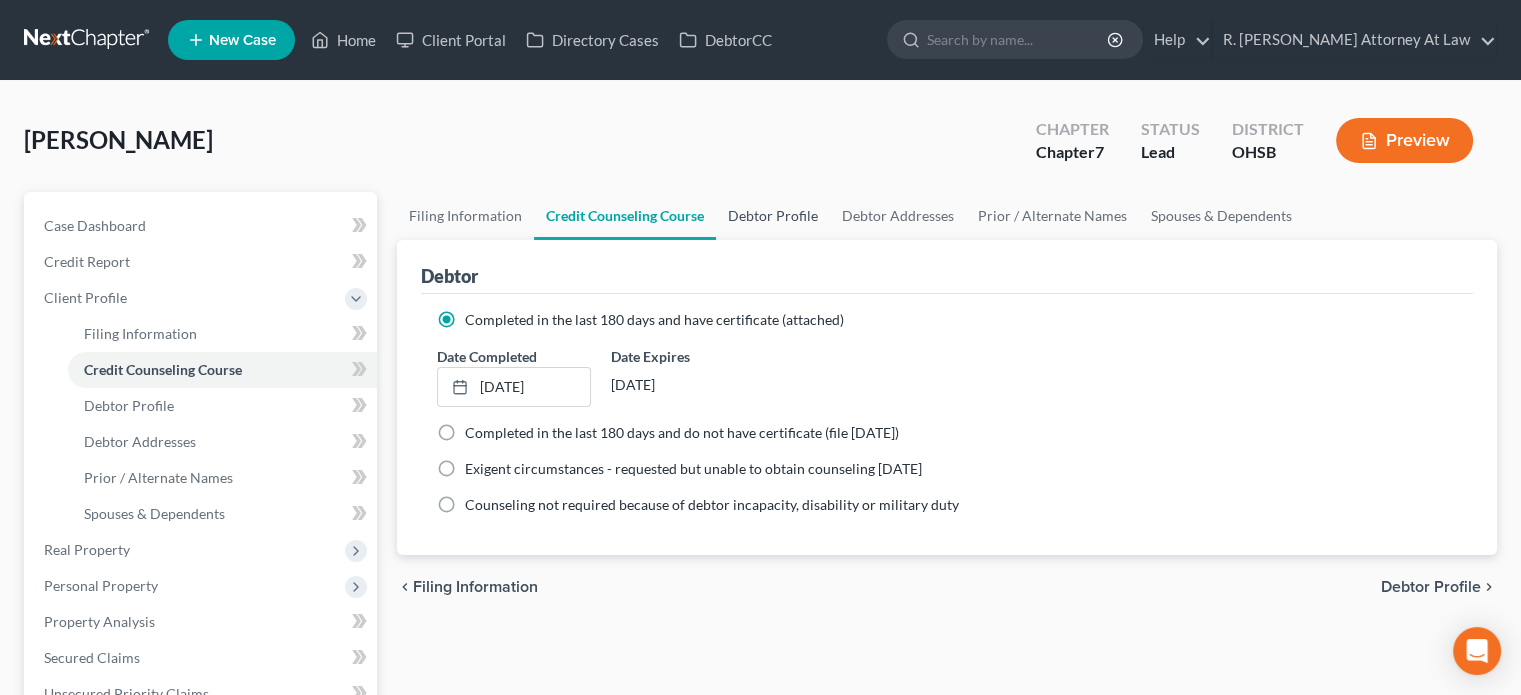 click on "Debtor Profile" at bounding box center [773, 216] 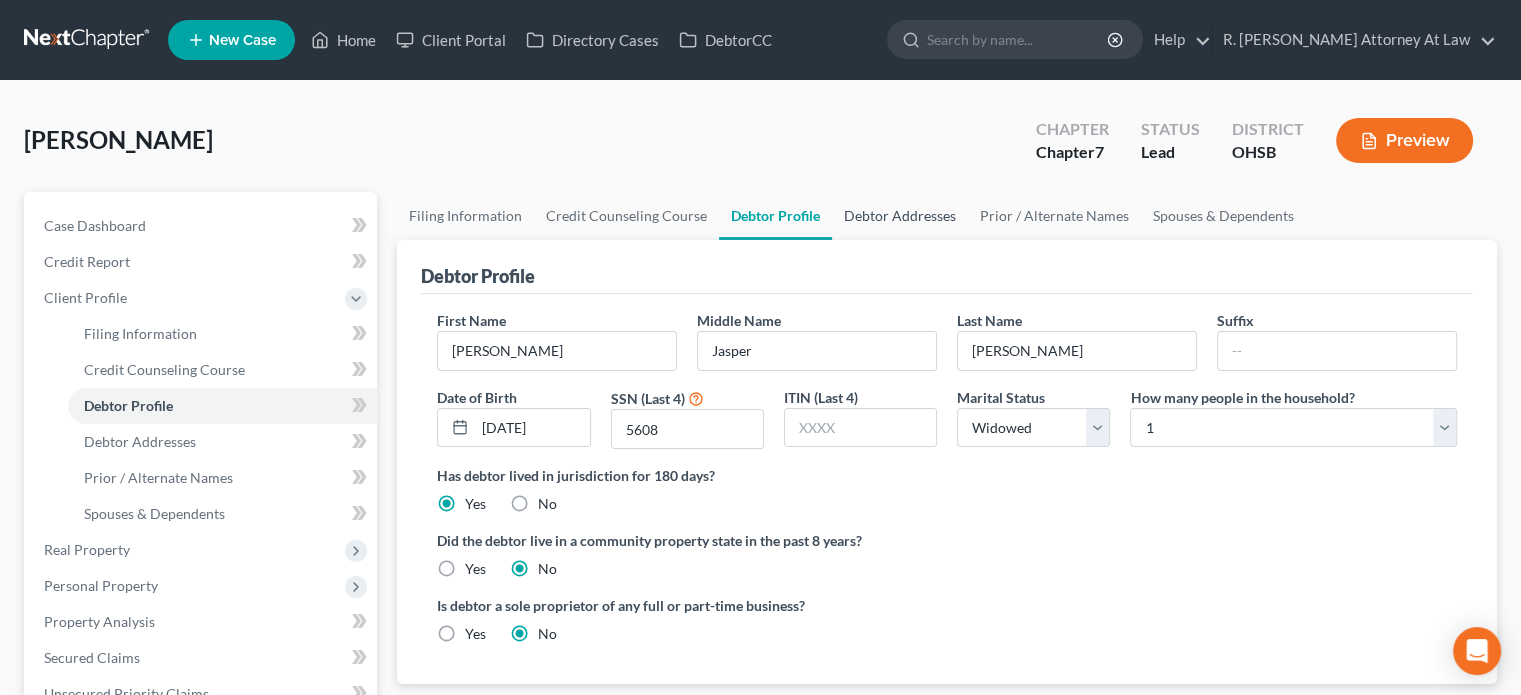 click on "Debtor Addresses" at bounding box center (900, 216) 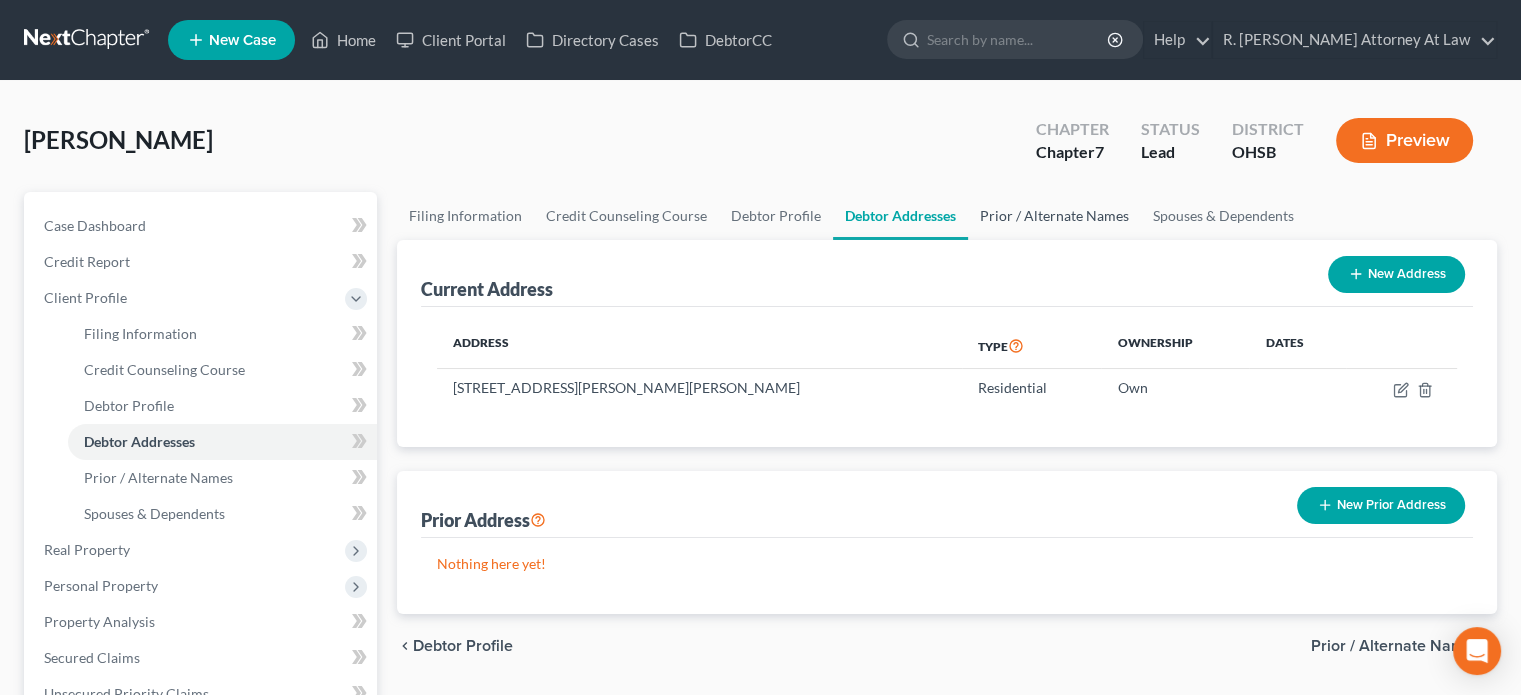 click on "Prior / Alternate Names" at bounding box center (1054, 216) 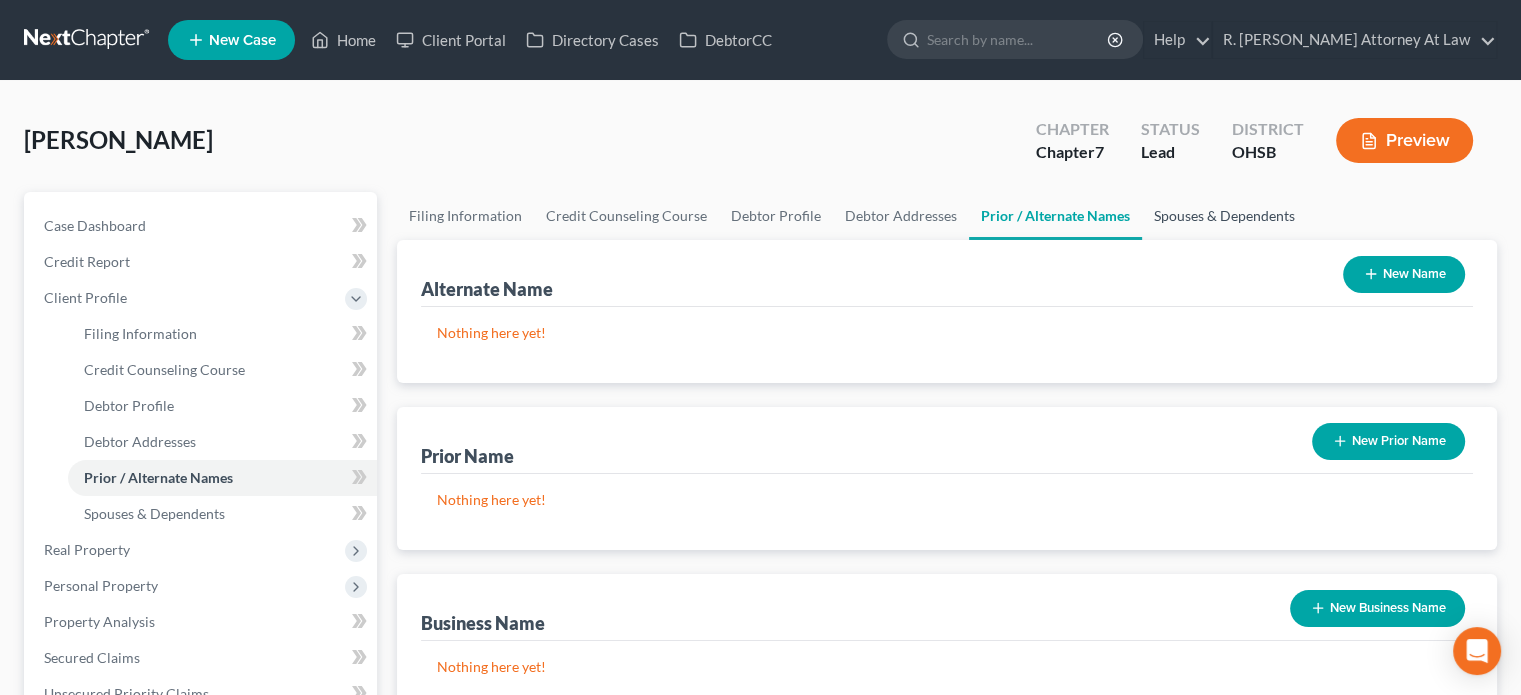 click on "Spouses & Dependents" at bounding box center (1224, 216) 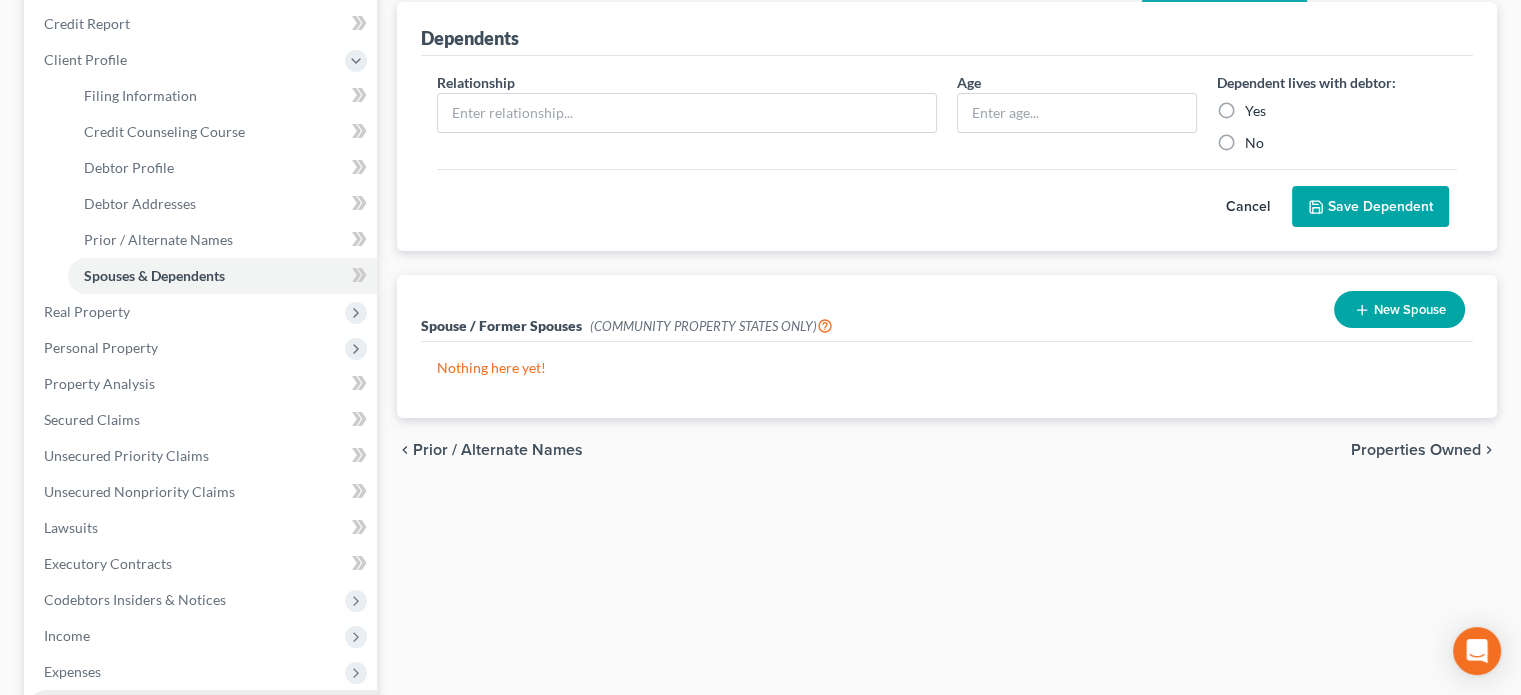 scroll, scrollTop: 400, scrollLeft: 0, axis: vertical 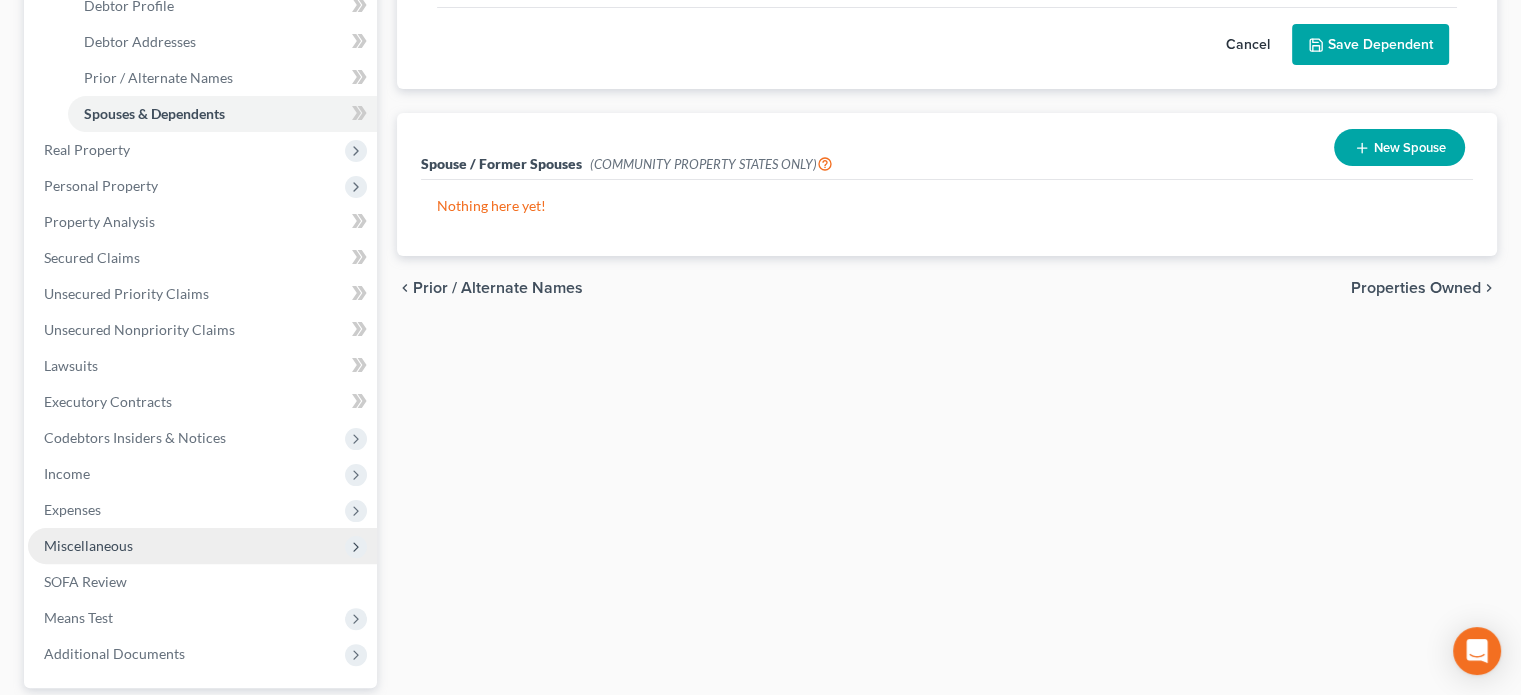 click on "Miscellaneous" at bounding box center [88, 545] 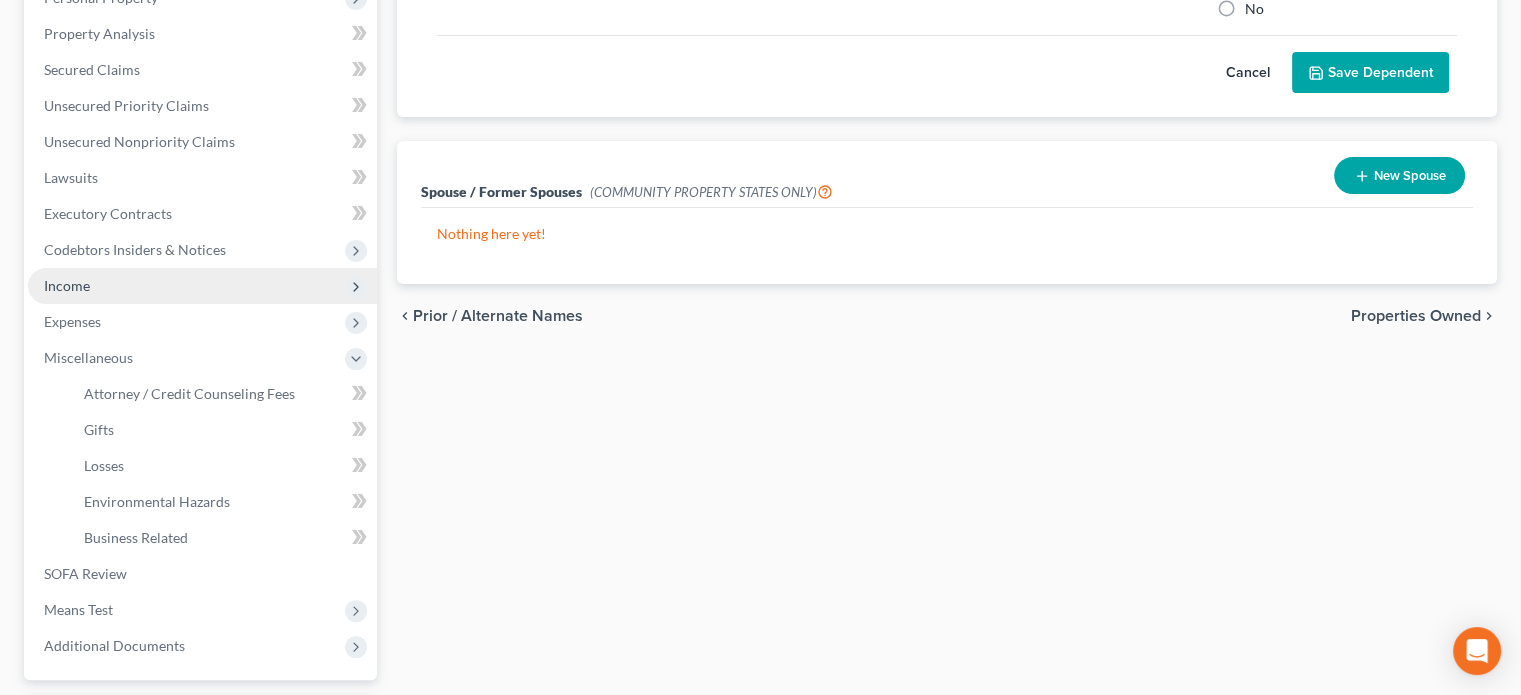 scroll, scrollTop: 346, scrollLeft: 0, axis: vertical 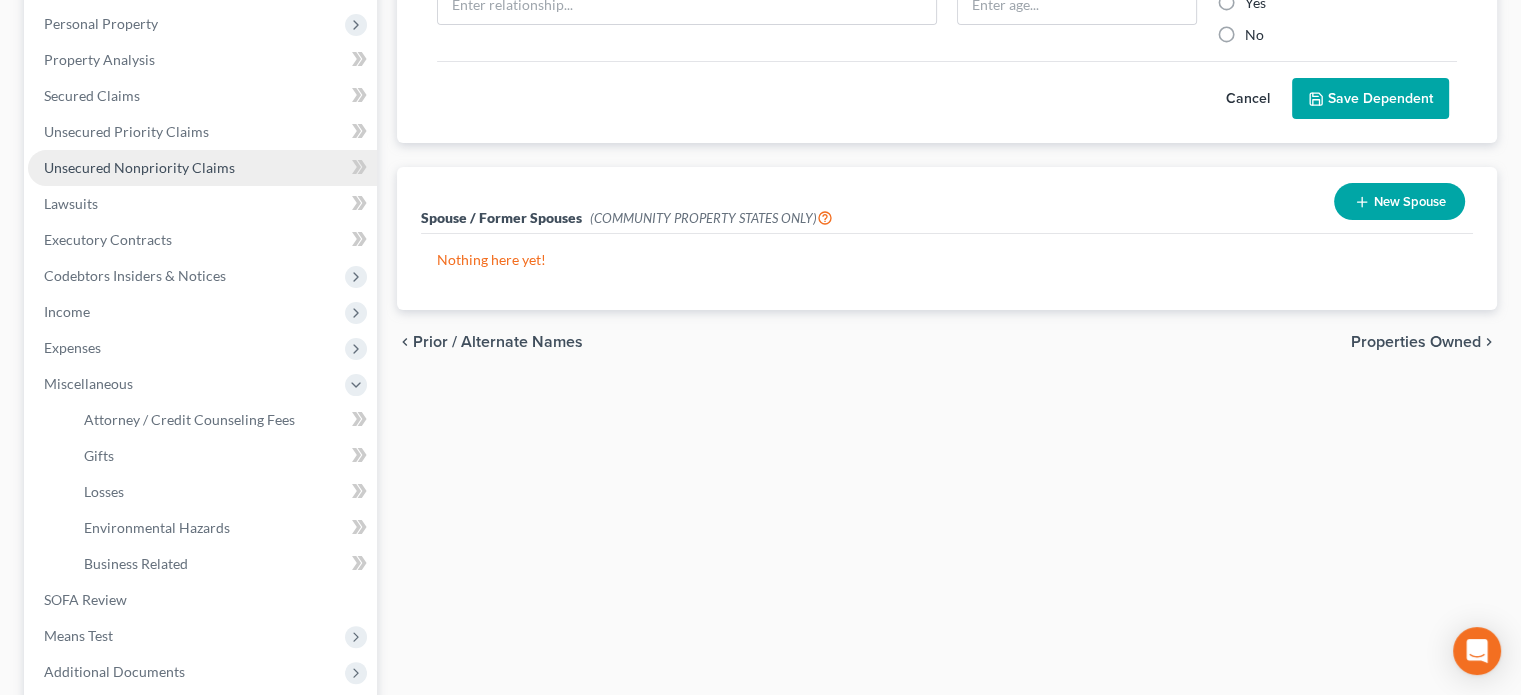 click on "Unsecured Nonpriority Claims" at bounding box center (139, 167) 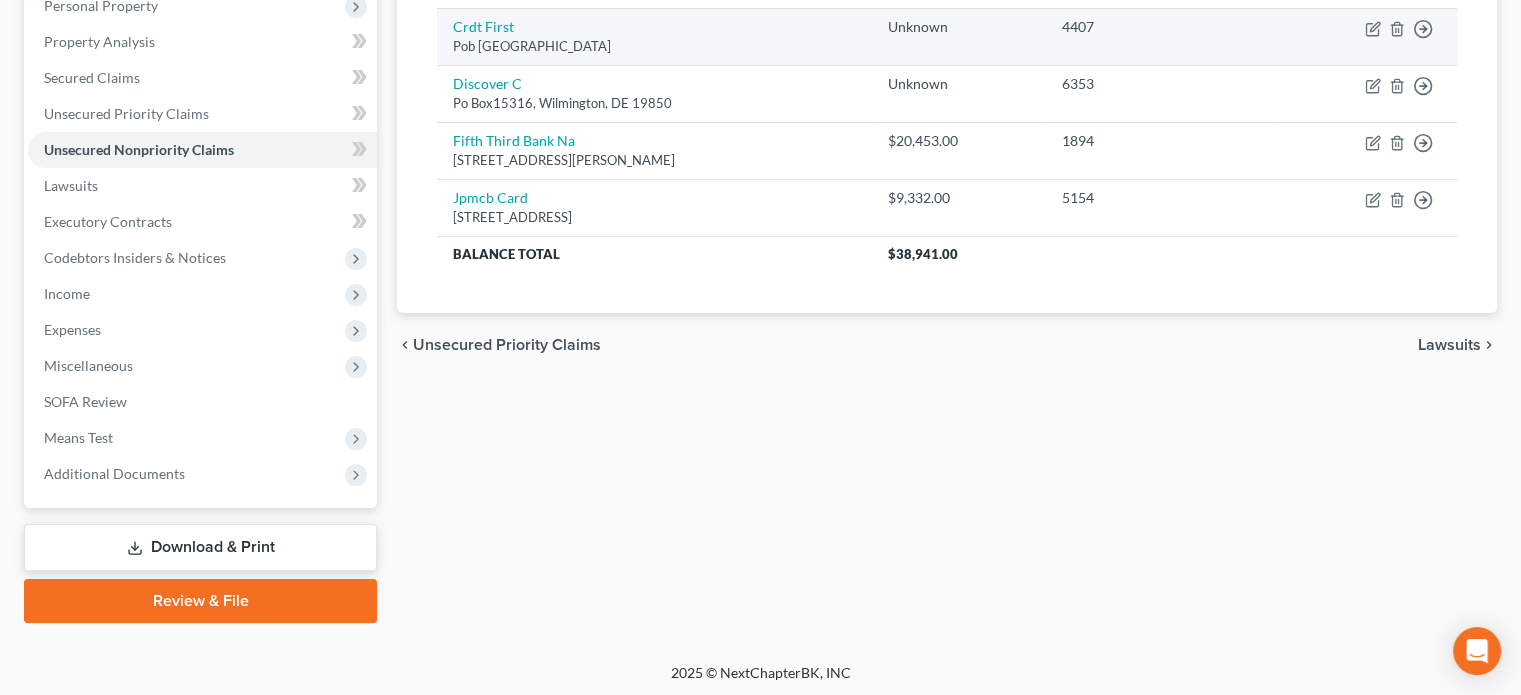 scroll, scrollTop: 366, scrollLeft: 0, axis: vertical 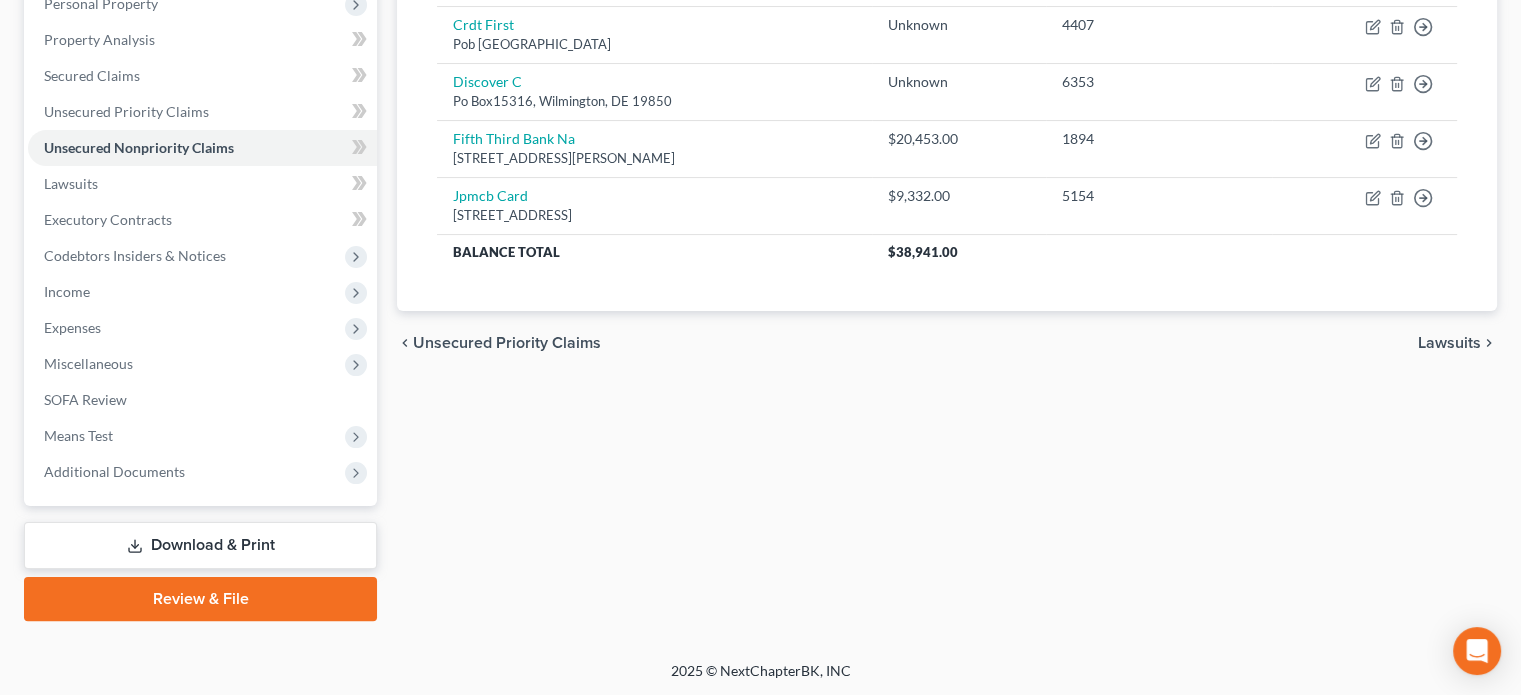 click on "Download & Print" at bounding box center (200, 545) 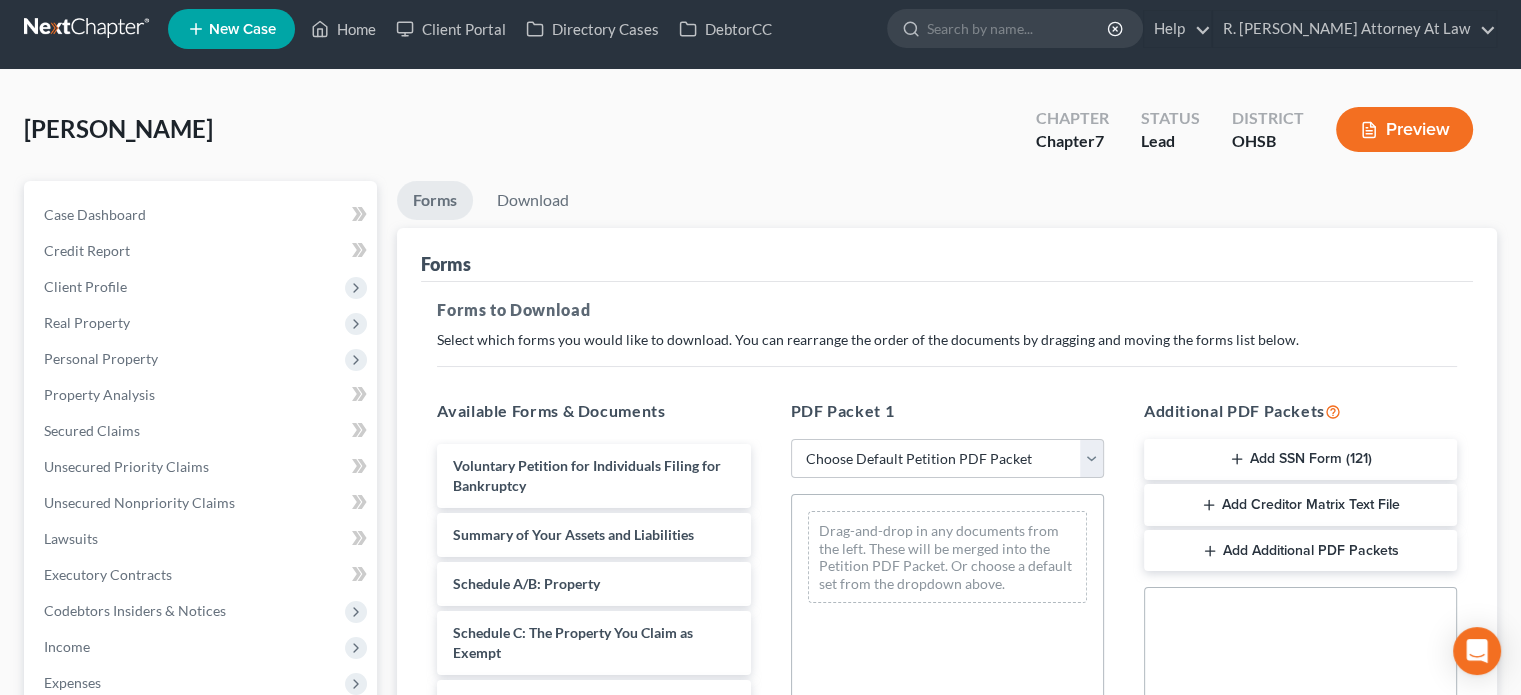 scroll, scrollTop: 0, scrollLeft: 0, axis: both 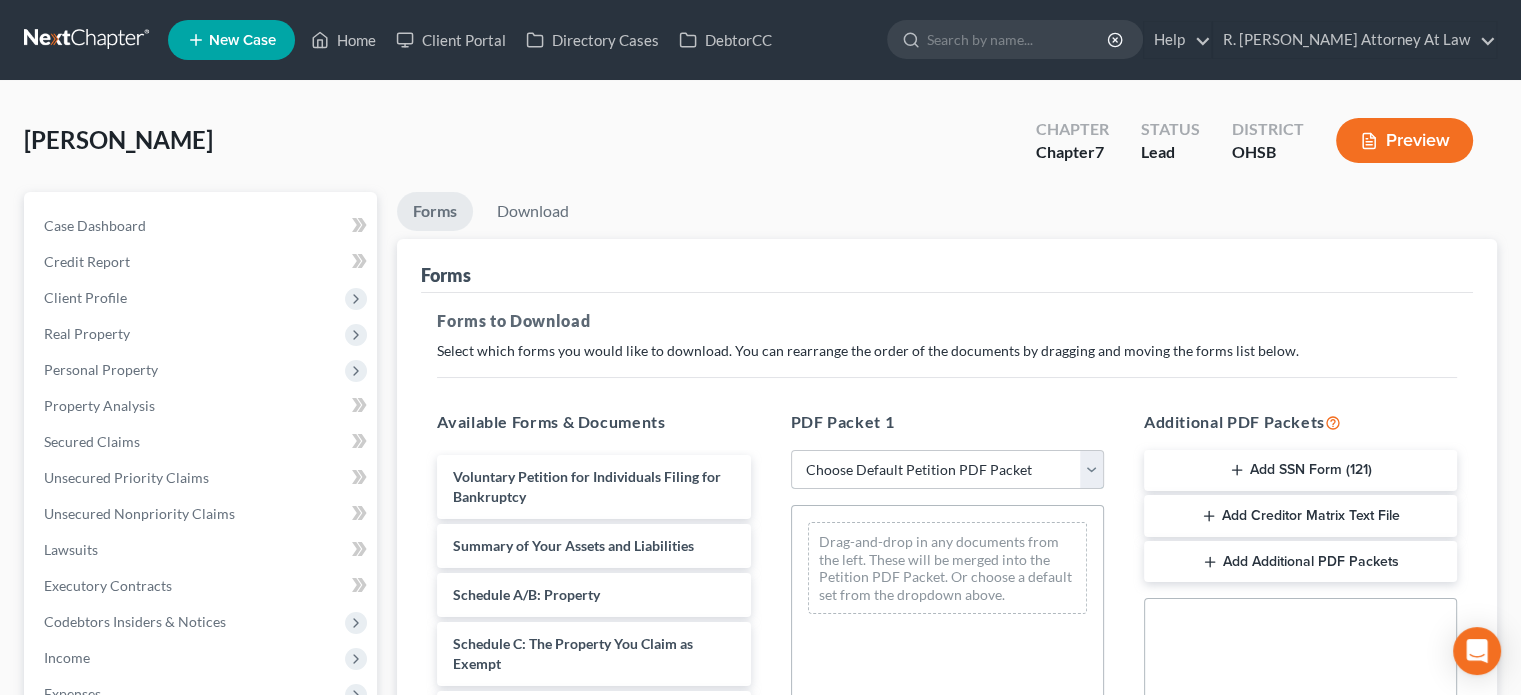 drag, startPoint x: 828, startPoint y: 459, endPoint x: 834, endPoint y: 479, distance: 20.880613 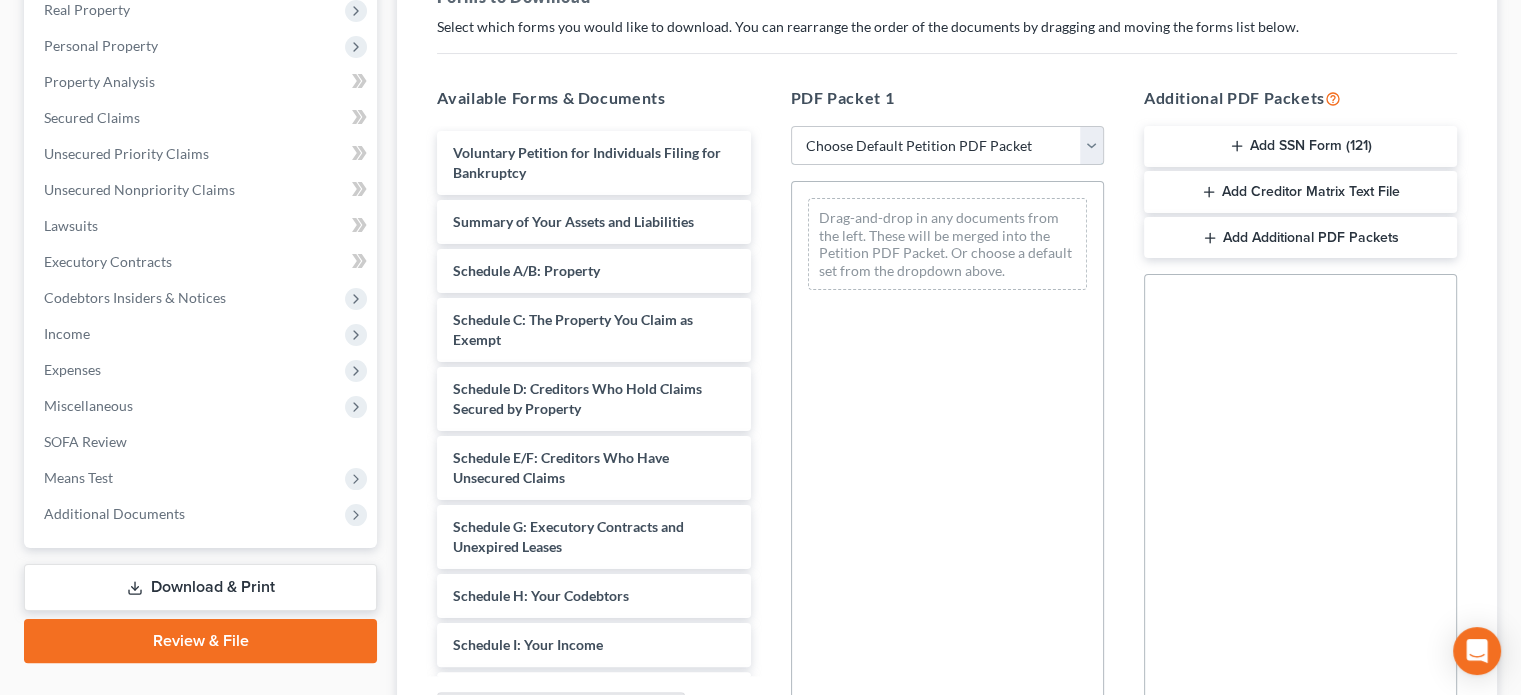 scroll, scrollTop: 400, scrollLeft: 0, axis: vertical 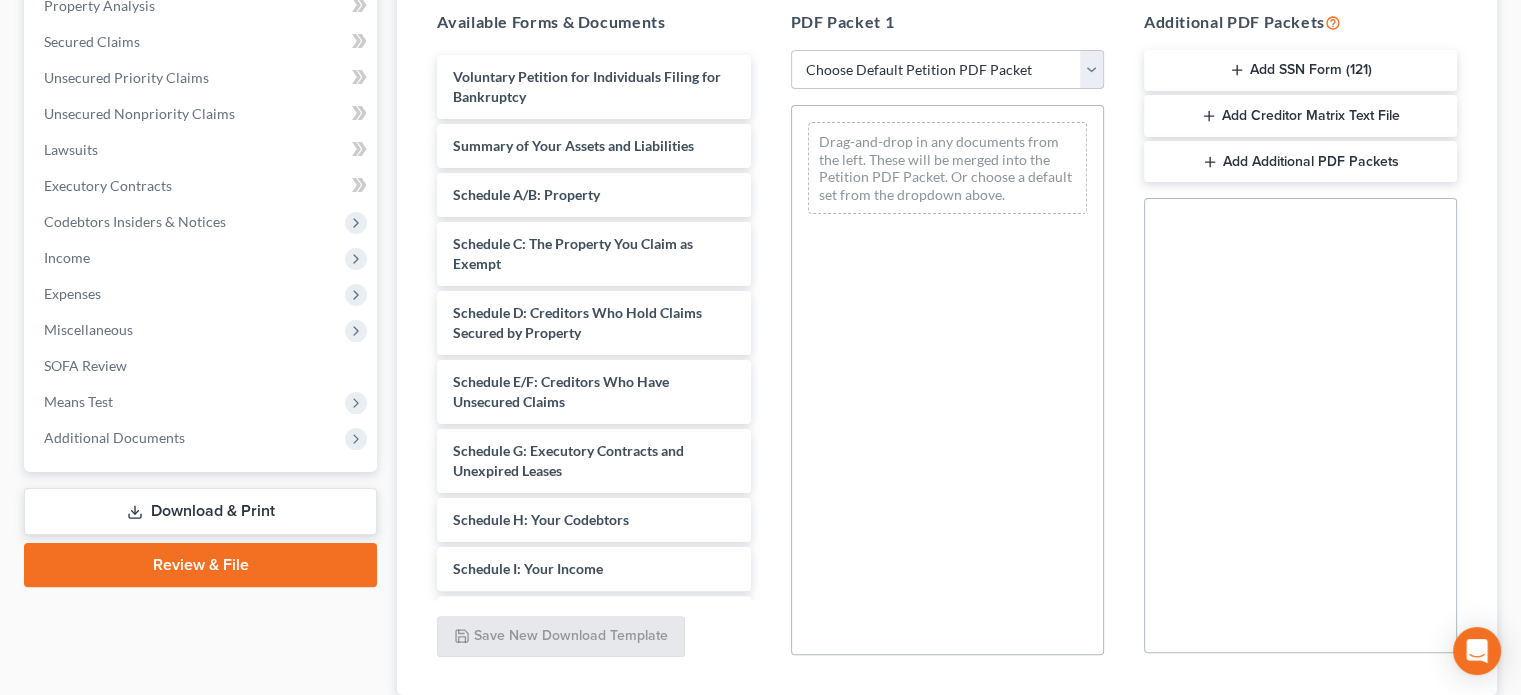 drag, startPoint x: 860, startPoint y: 63, endPoint x: 860, endPoint y: 84, distance: 21 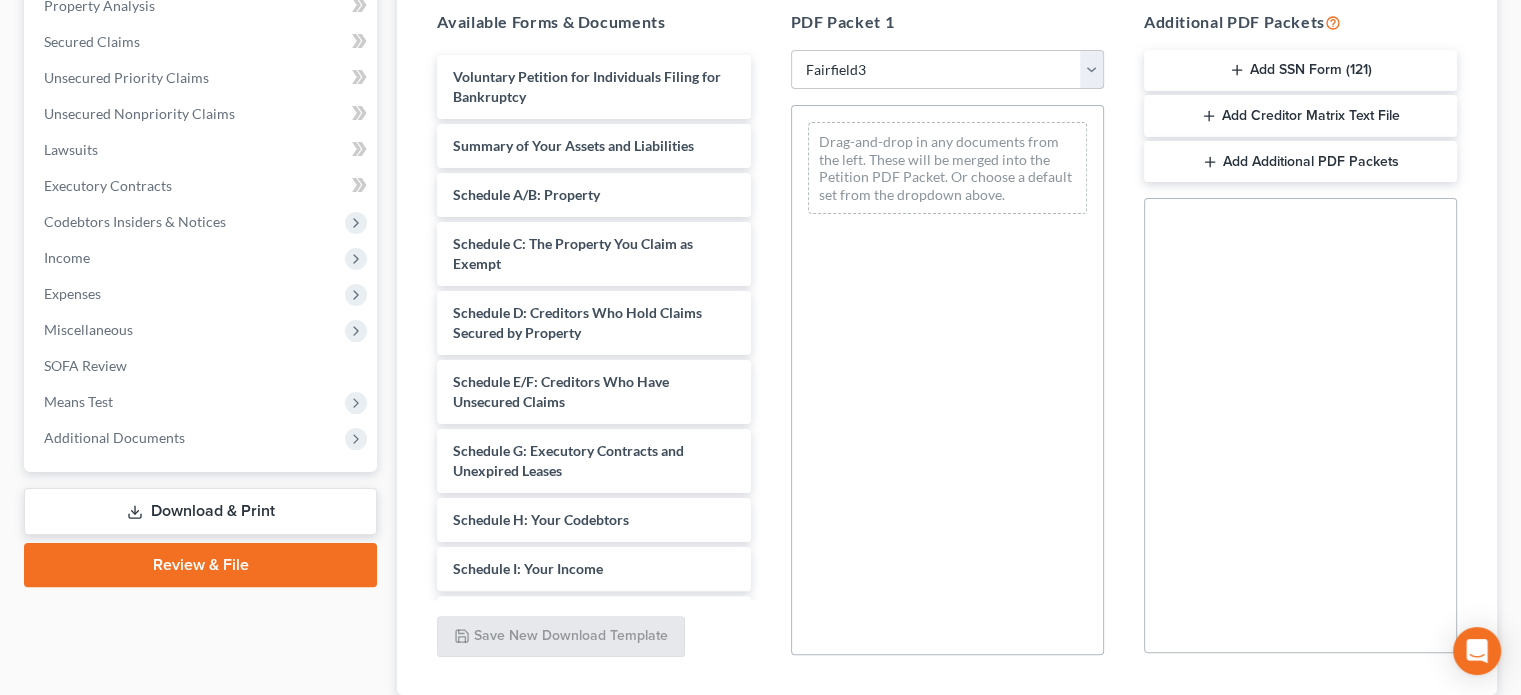 click on "Choose Default Petition PDF Packet Complete Bankruptcy Petition (all forms and schedules) Emergency Filing Forms (Petition and Creditor List Only) Amended Forms Signature Pages Only CostaMarkDraft [GEOGRAPHIC_DATA] [GEOGRAPHIC_DATA] [GEOGRAPHIC_DATA] [GEOGRAPHIC_DATA] [GEOGRAPHIC_DATA] Petition52020 Petitionmailed to client 52120 Fairfield3 [GEOGRAPHIC_DATA]" at bounding box center [947, 70] 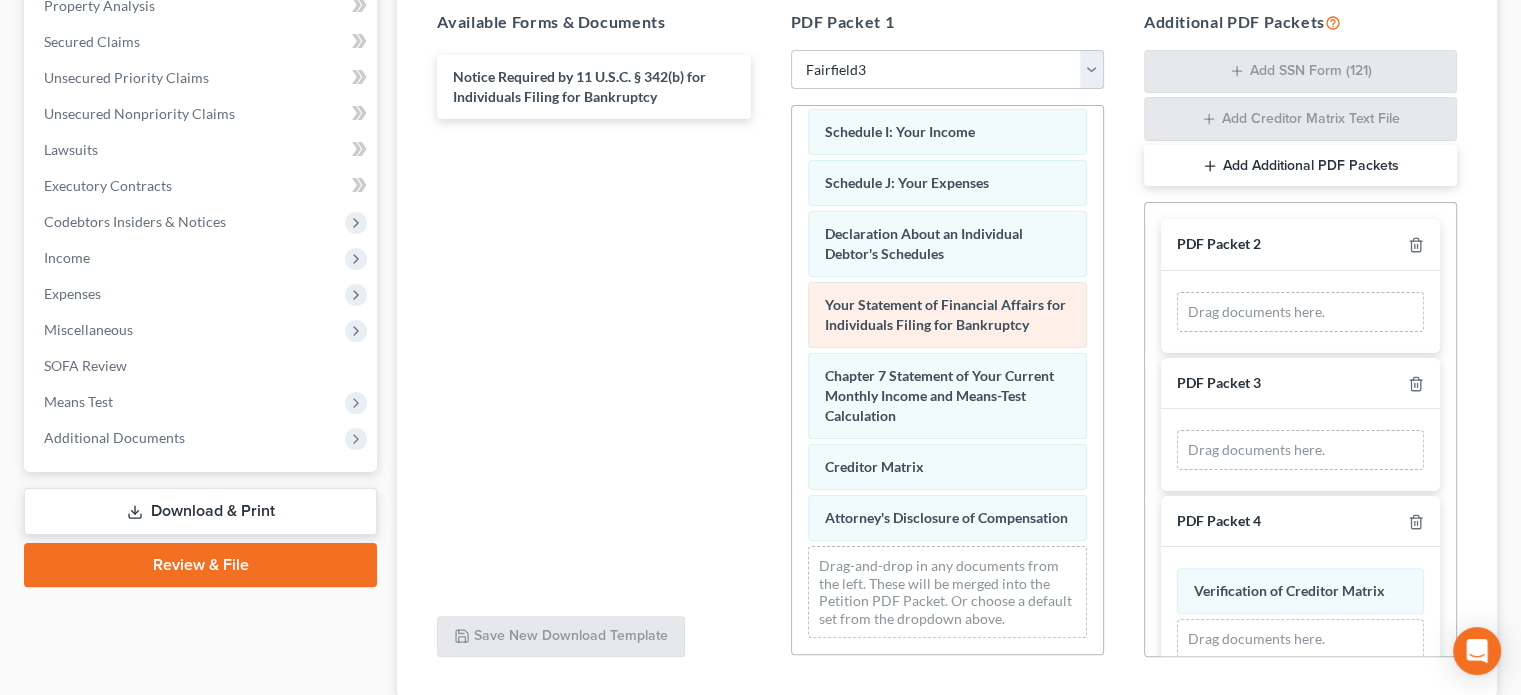 scroll, scrollTop: 553, scrollLeft: 0, axis: vertical 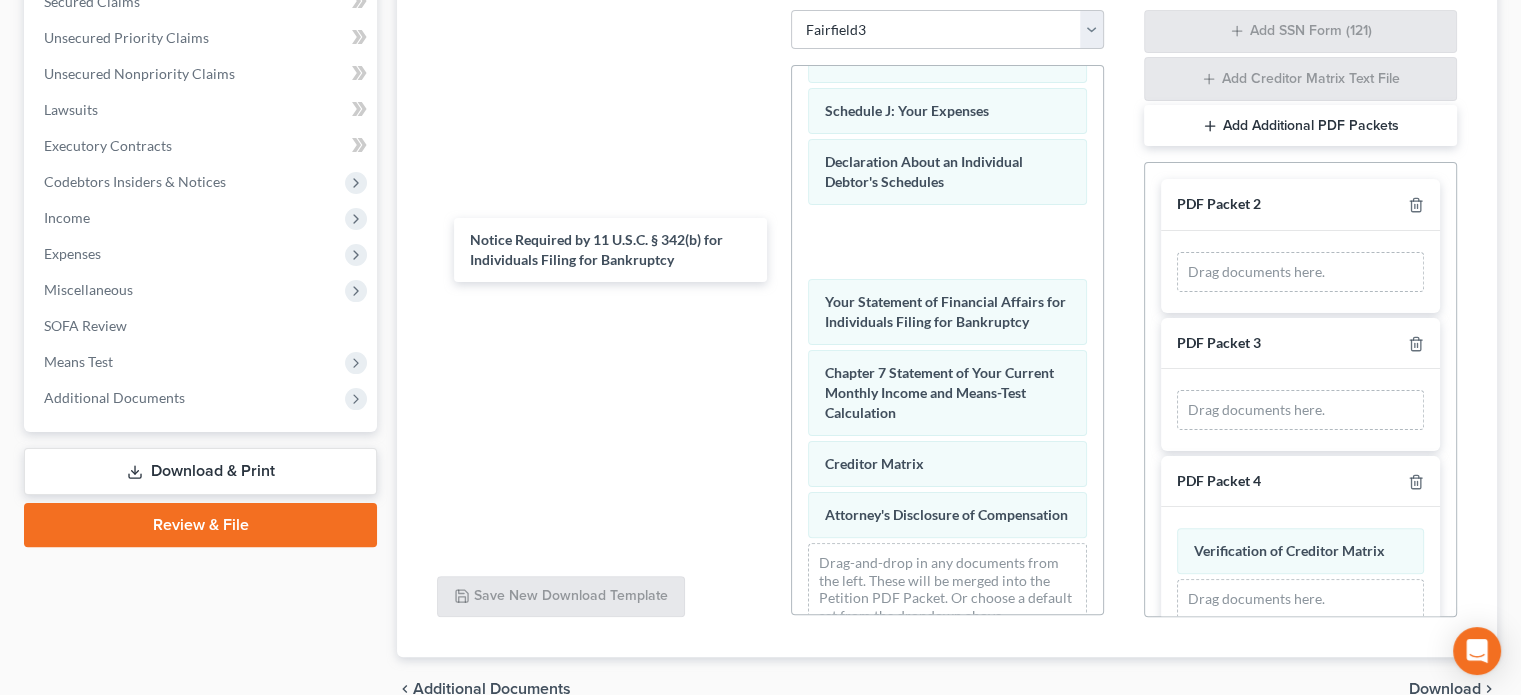 drag, startPoint x: 557, startPoint y: 41, endPoint x: 651, endPoint y: 290, distance: 266.15222 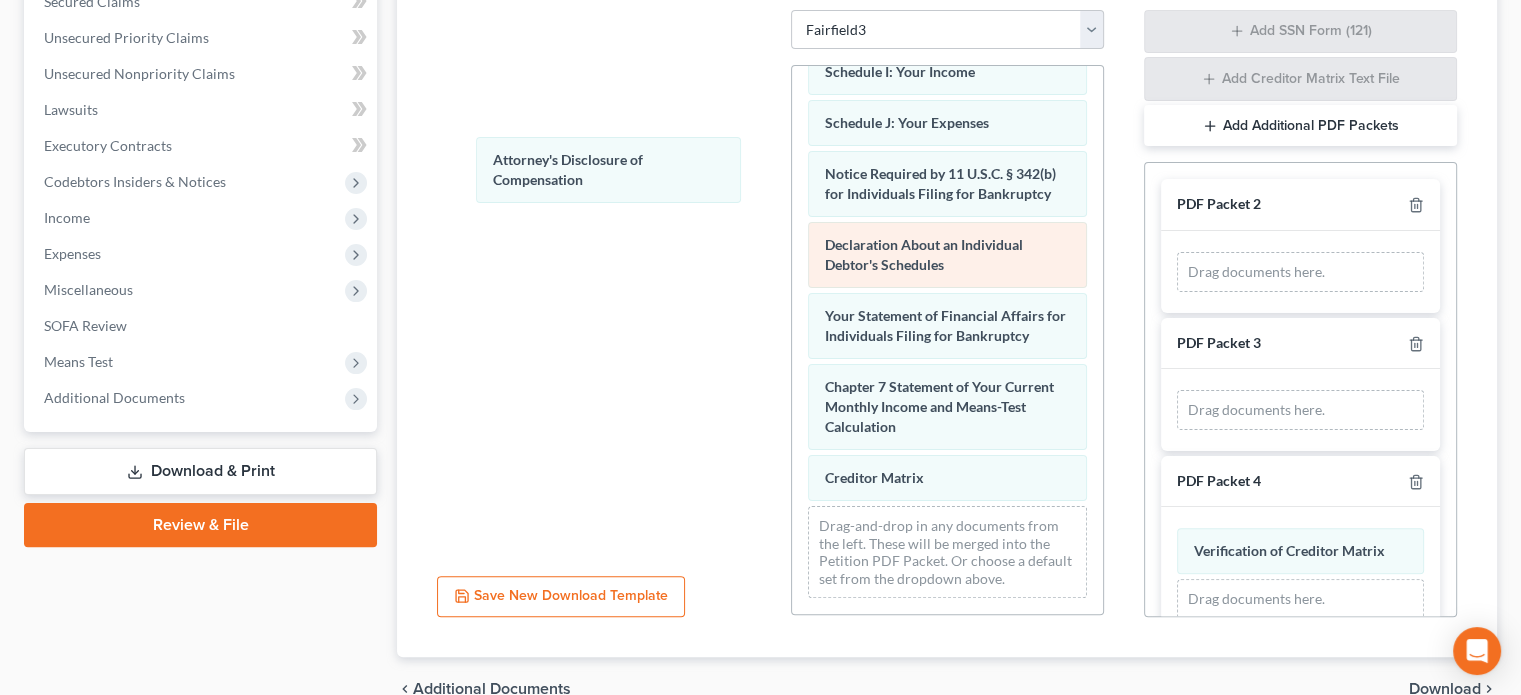 drag, startPoint x: 860, startPoint y: 537, endPoint x: 1001, endPoint y: 271, distance: 301.05978 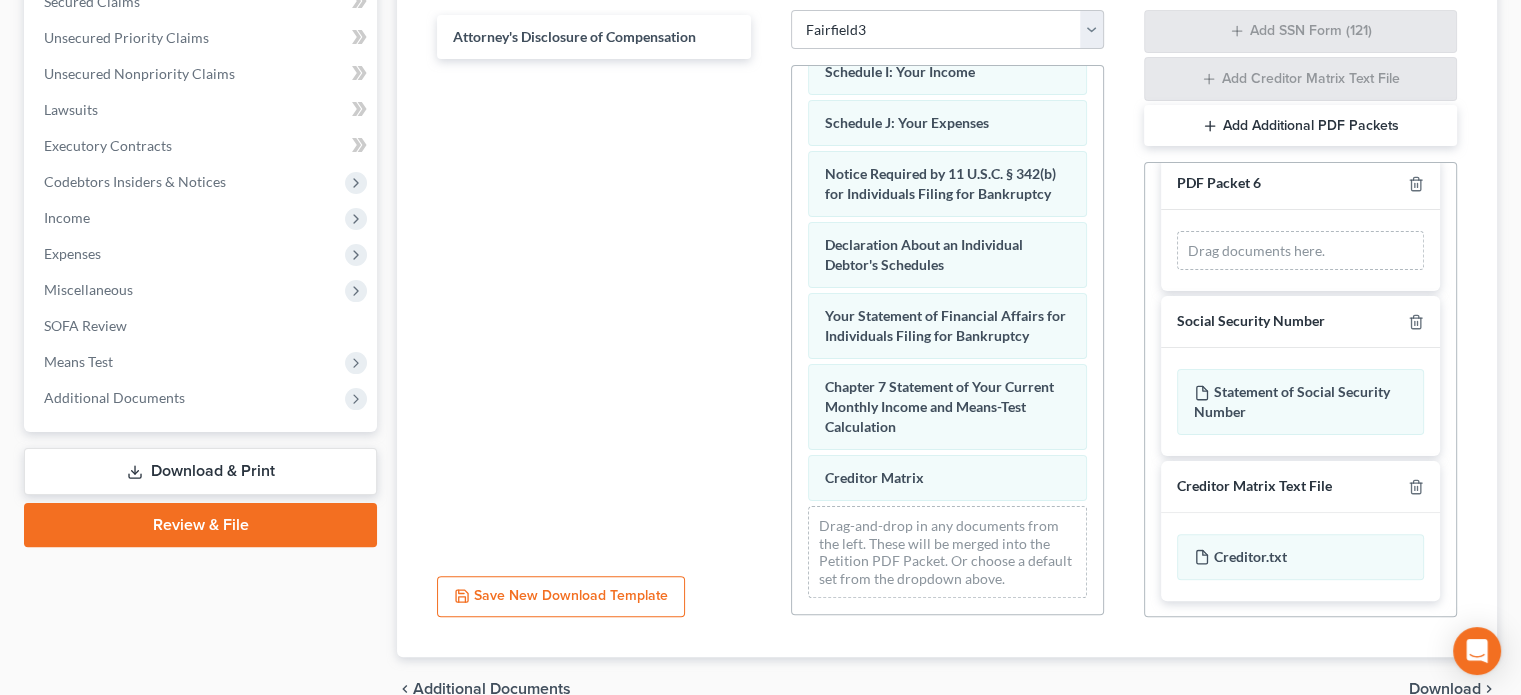 scroll, scrollTop: 710, scrollLeft: 0, axis: vertical 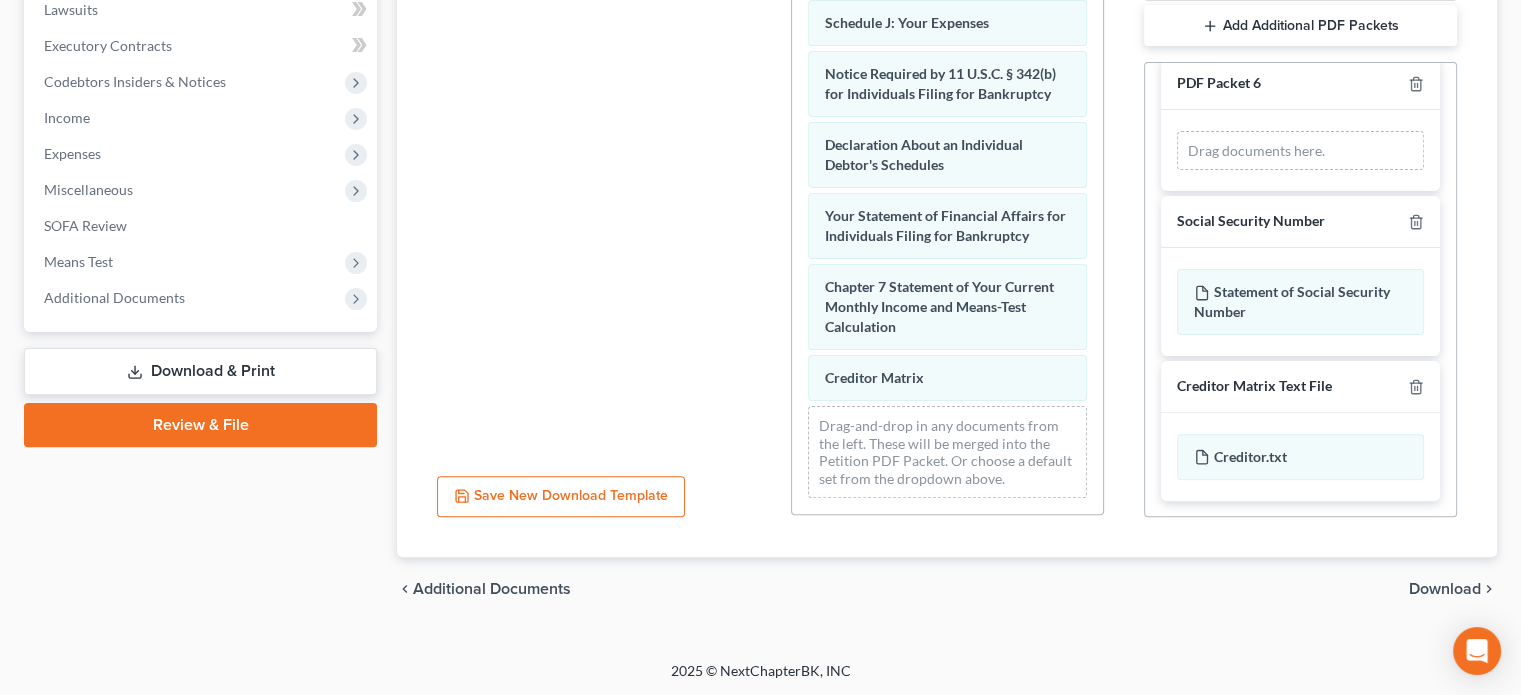 click on "Download" at bounding box center (1445, 589) 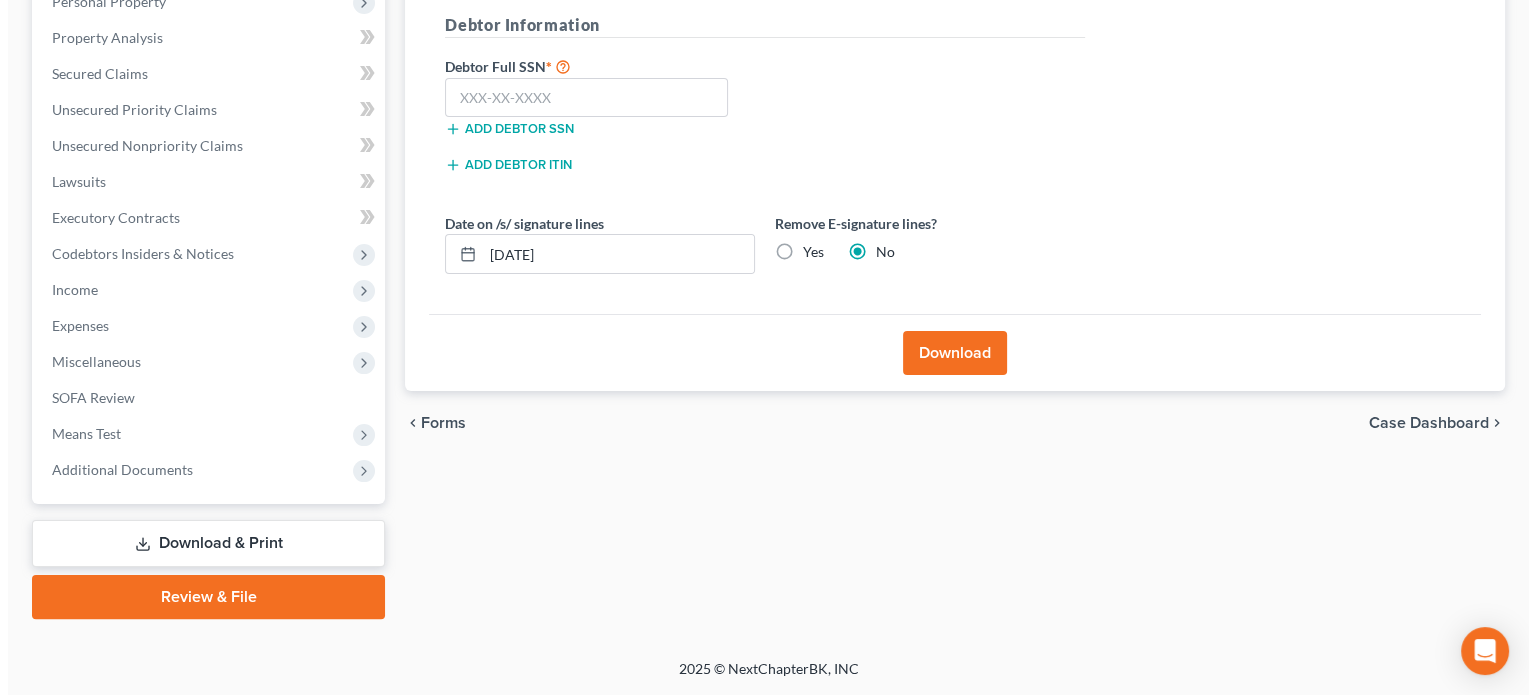 scroll, scrollTop: 366, scrollLeft: 0, axis: vertical 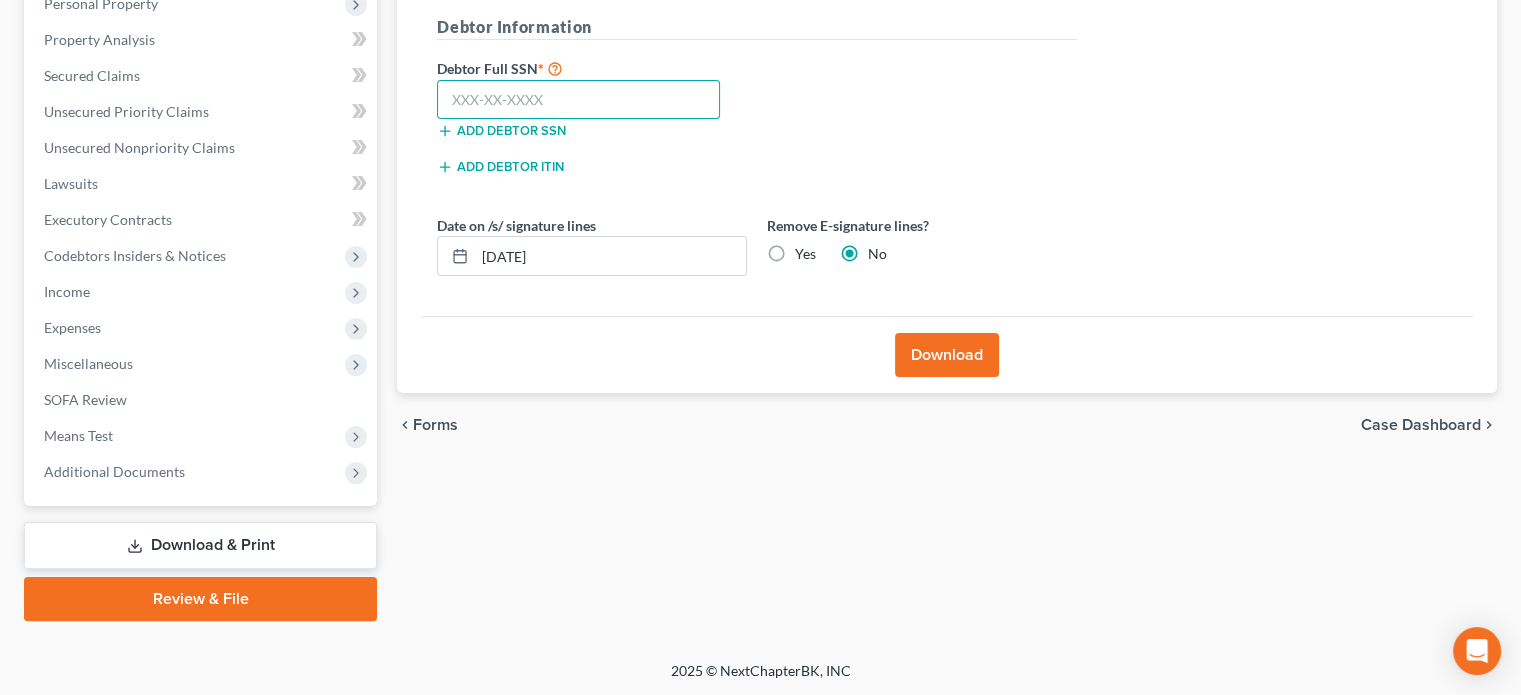 click at bounding box center [578, 100] 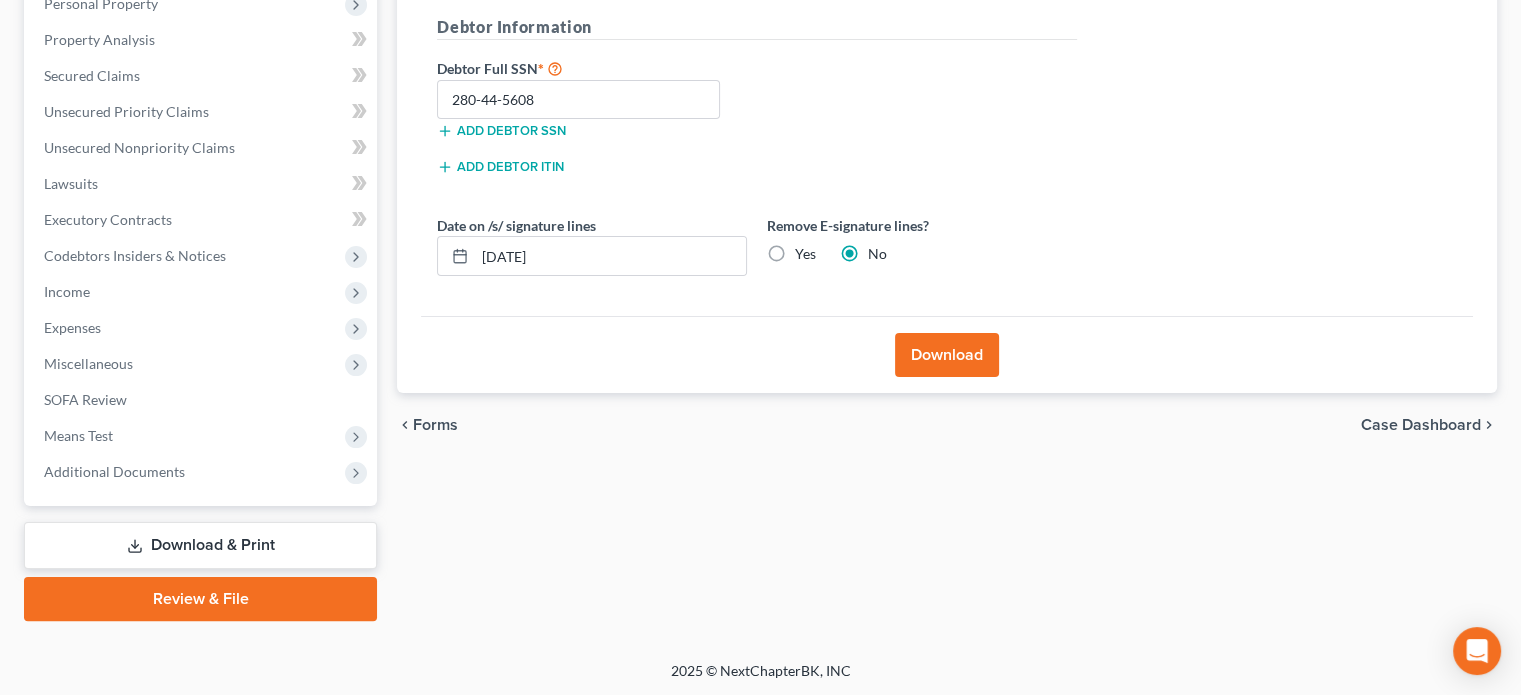click on "Download" at bounding box center [947, 355] 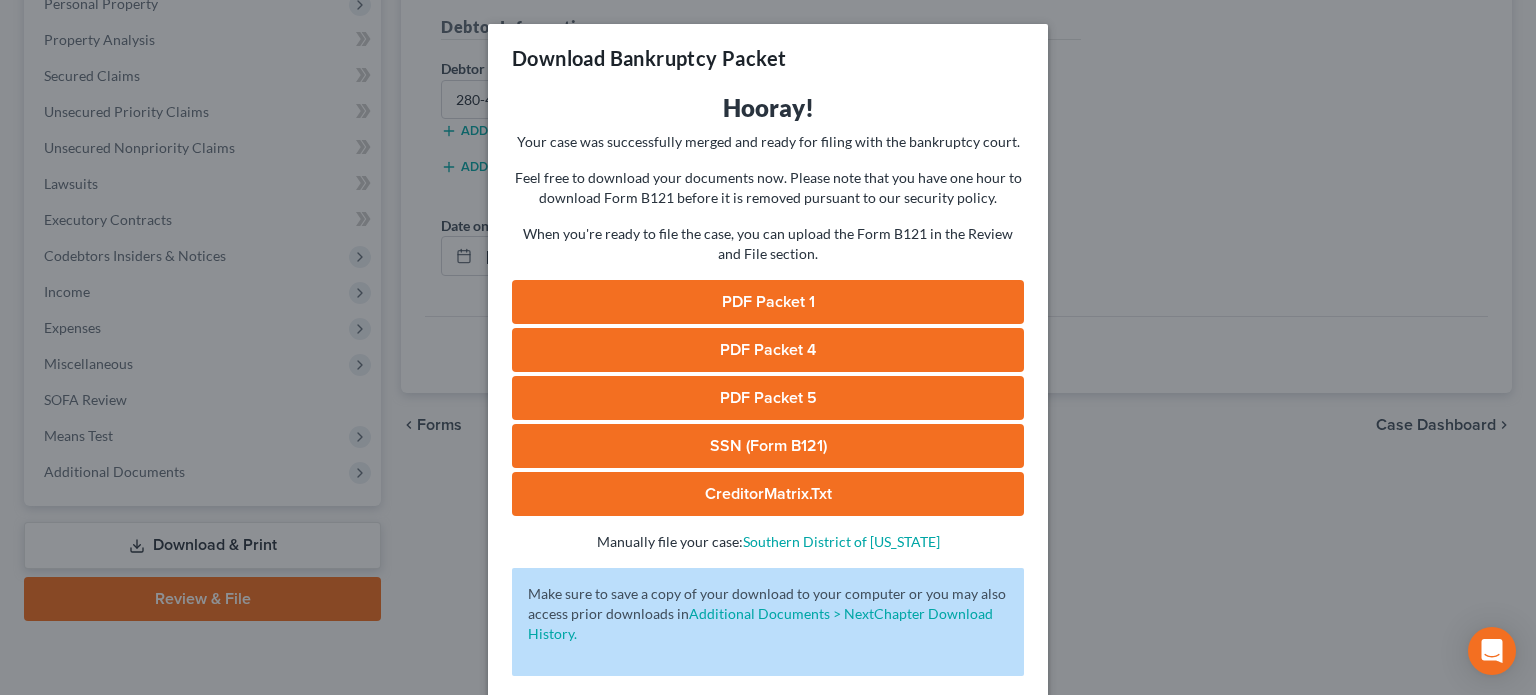 click on "PDF Packet 1" at bounding box center [768, 302] 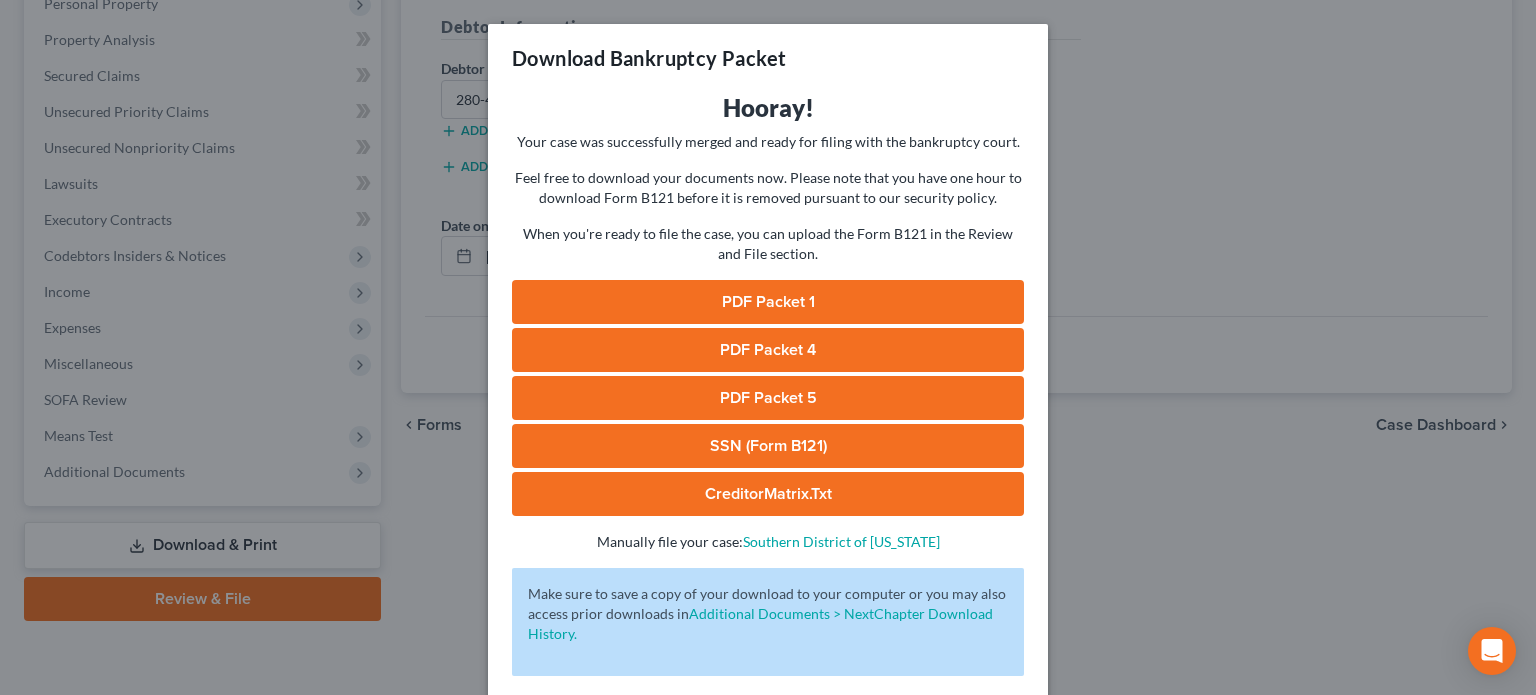 click on "PDF Packet 4" at bounding box center [768, 350] 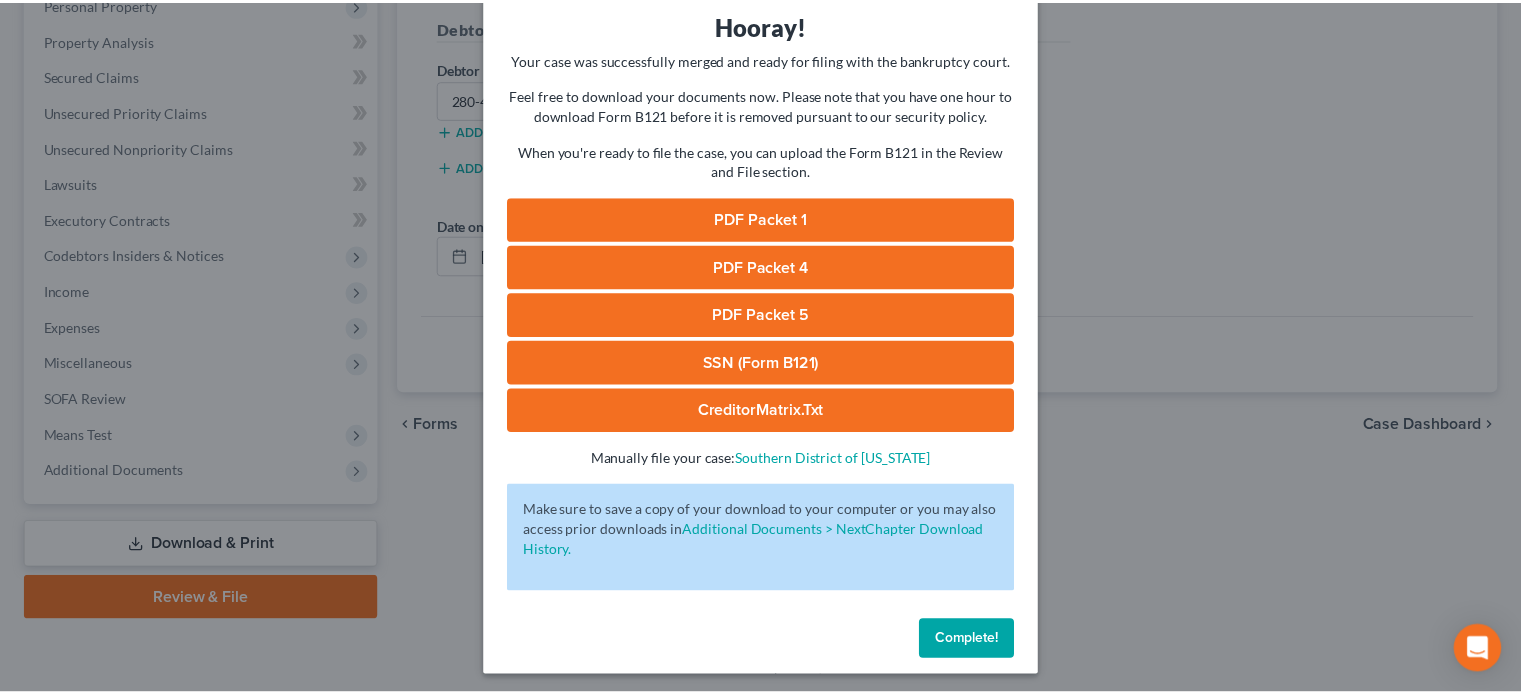 scroll, scrollTop: 88, scrollLeft: 0, axis: vertical 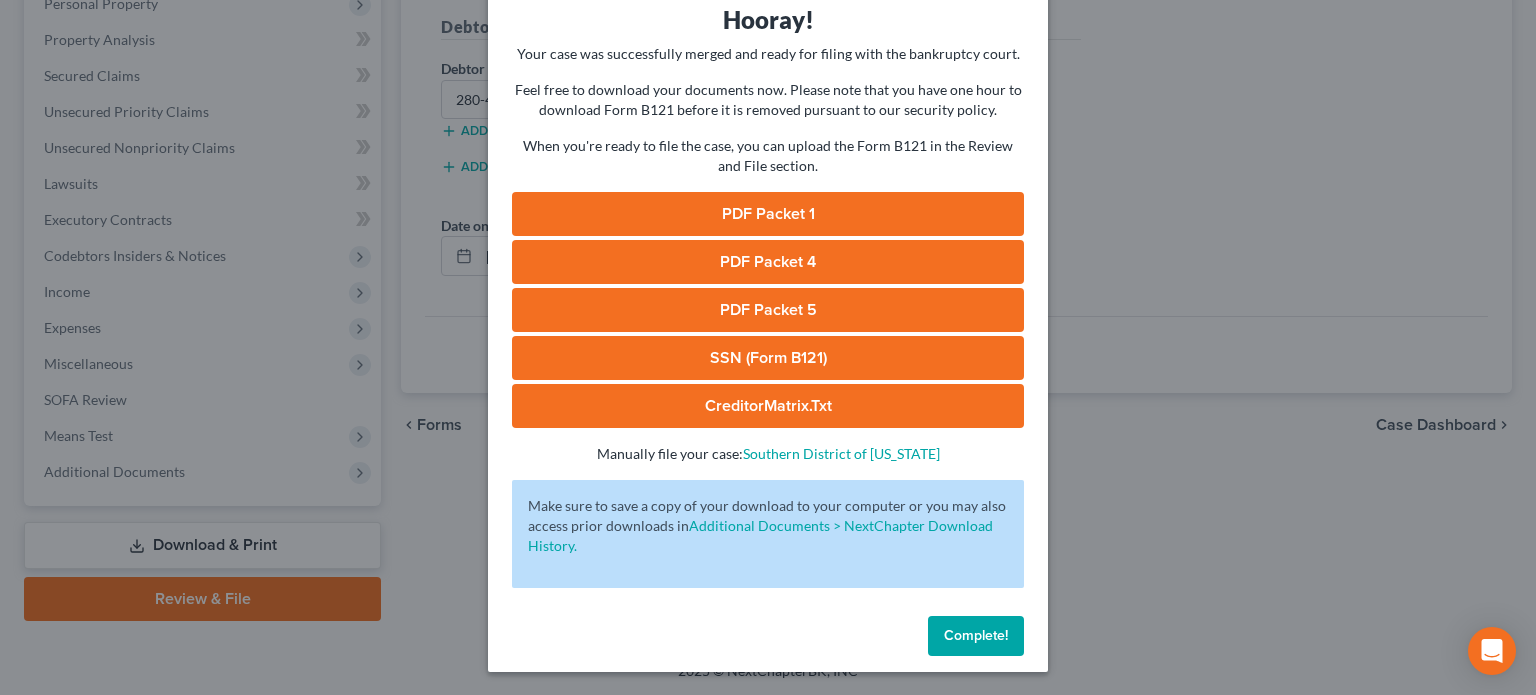 click on "Complete!" at bounding box center (976, 635) 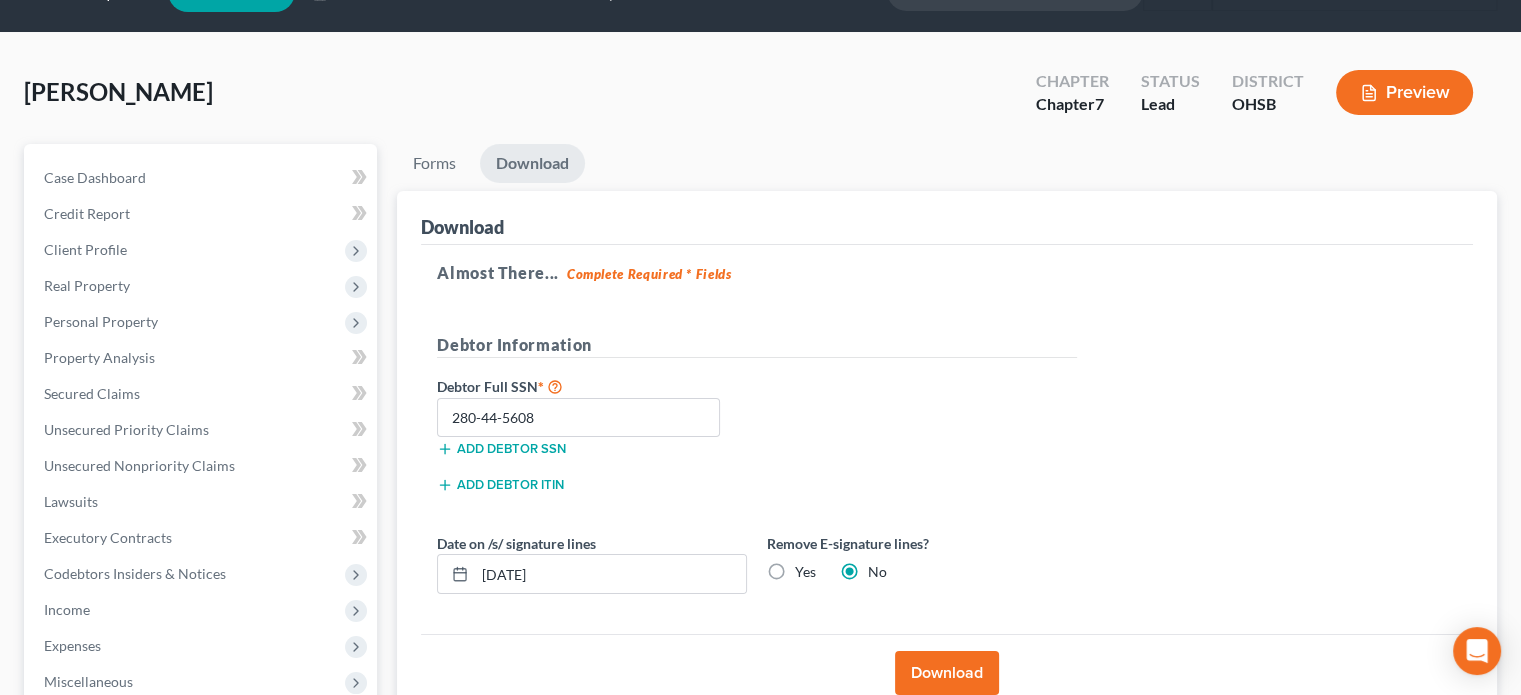 scroll, scrollTop: 0, scrollLeft: 0, axis: both 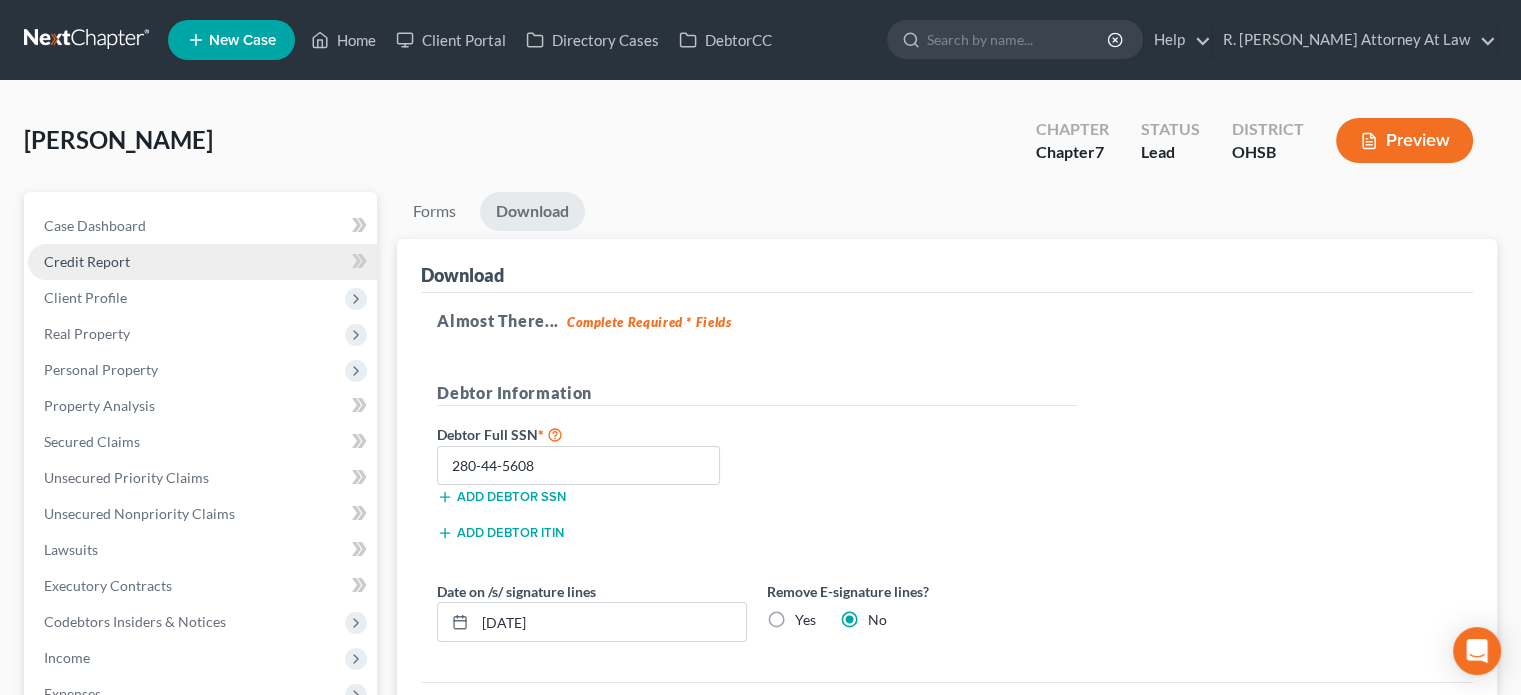 click on "Credit Report" at bounding box center (87, 261) 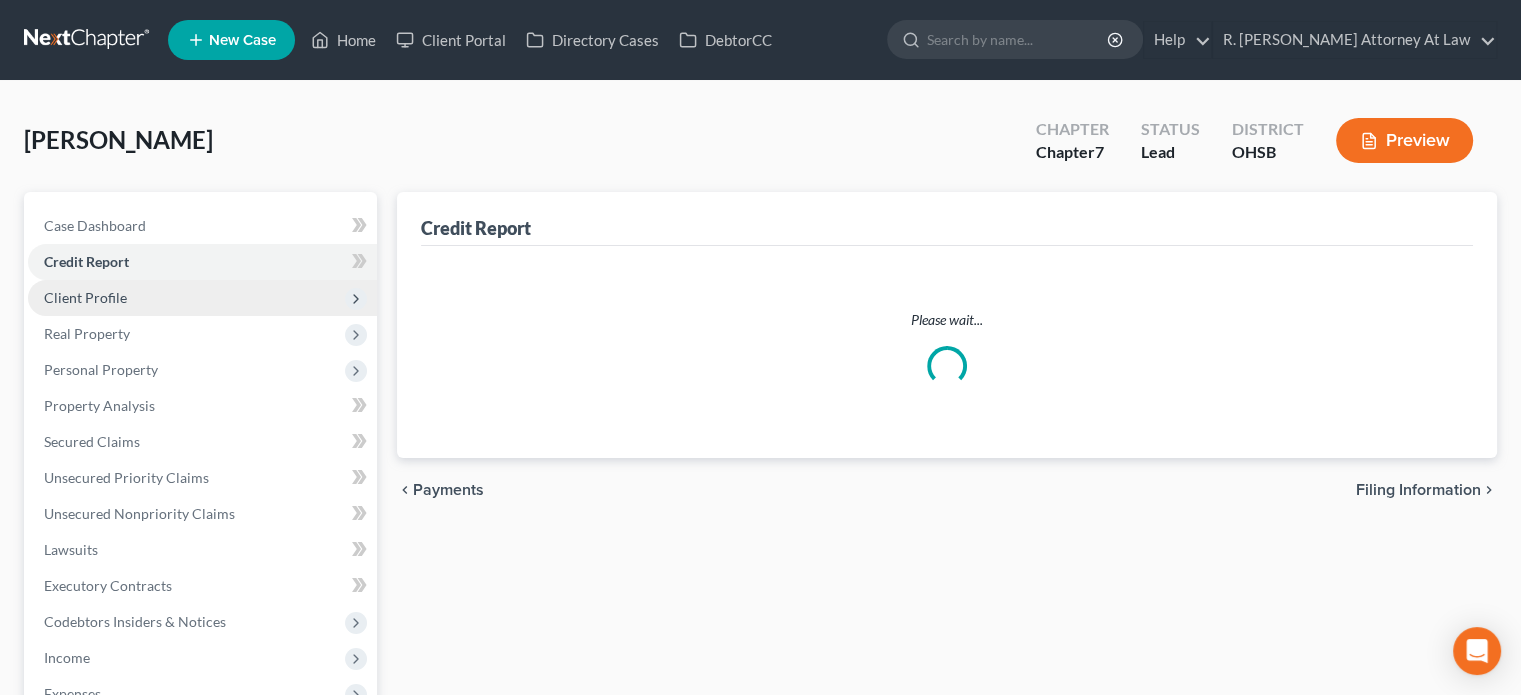 click on "Client Profile" at bounding box center (85, 297) 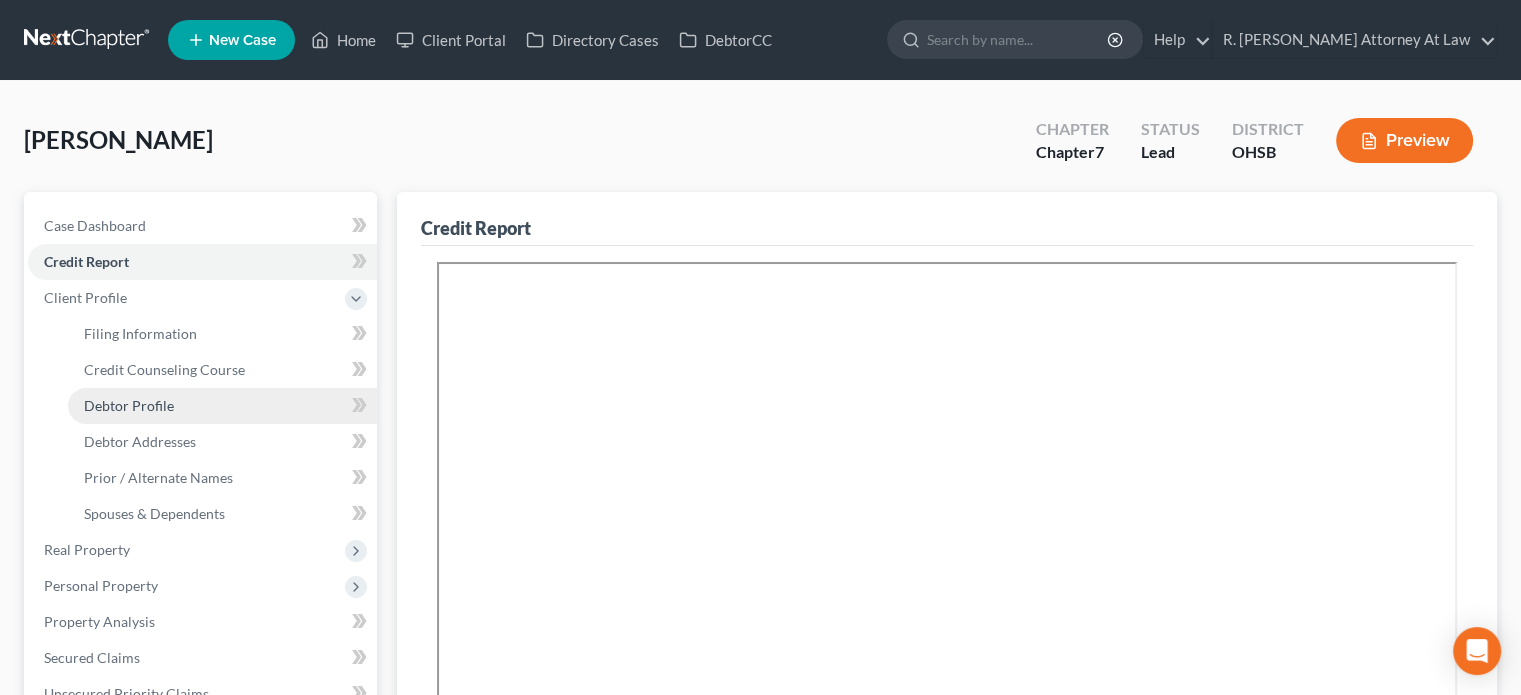 click on "Debtor Profile" at bounding box center (129, 405) 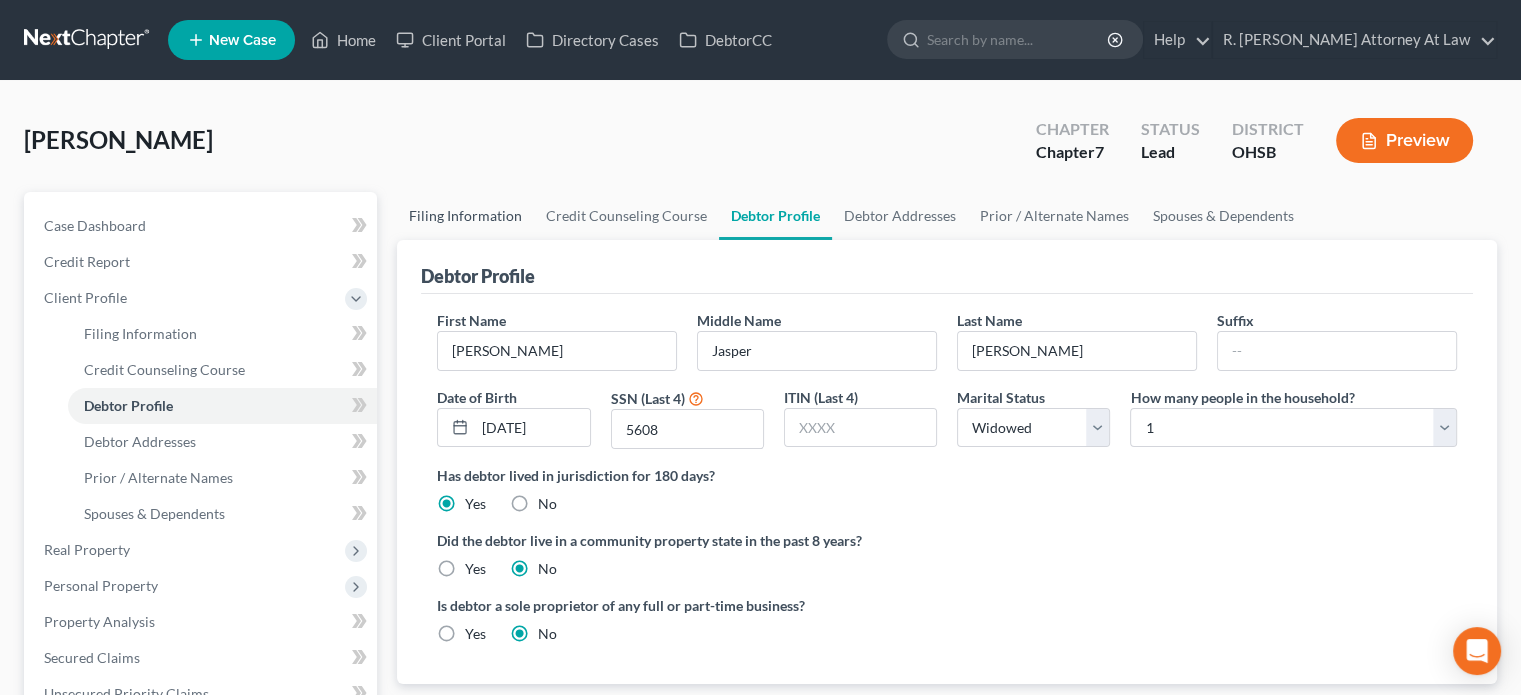 click on "Filing Information" at bounding box center [465, 216] 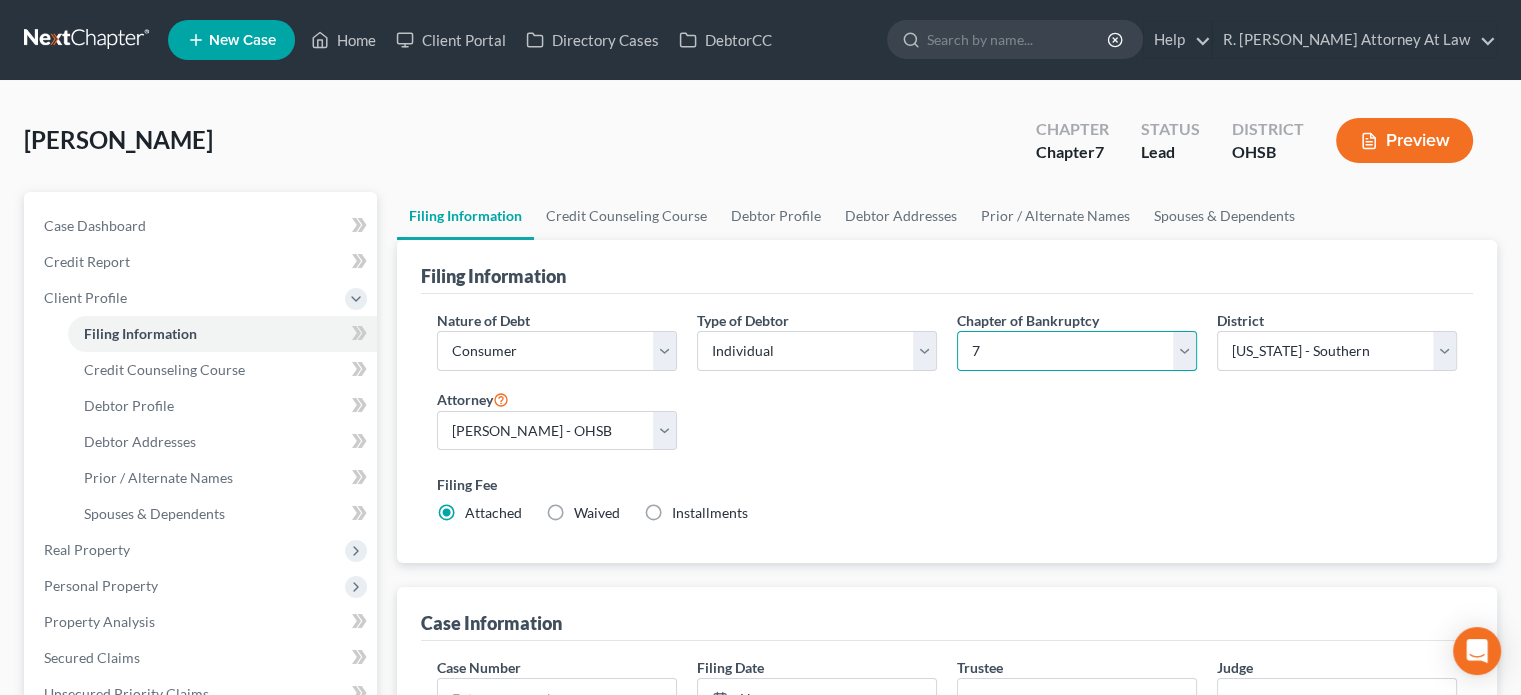 drag, startPoint x: 992, startPoint y: 351, endPoint x: 992, endPoint y: 366, distance: 15 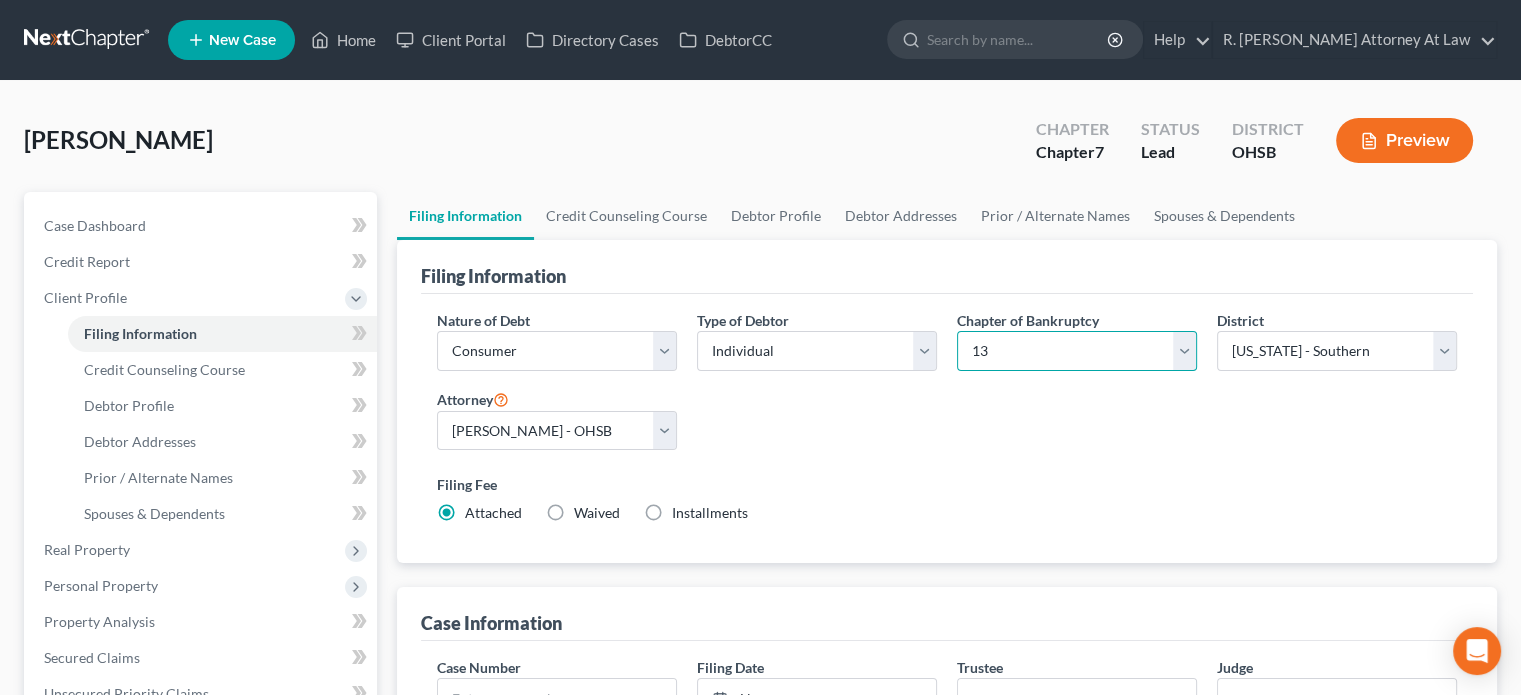 click on "Select 7 11 12 13" at bounding box center (1077, 351) 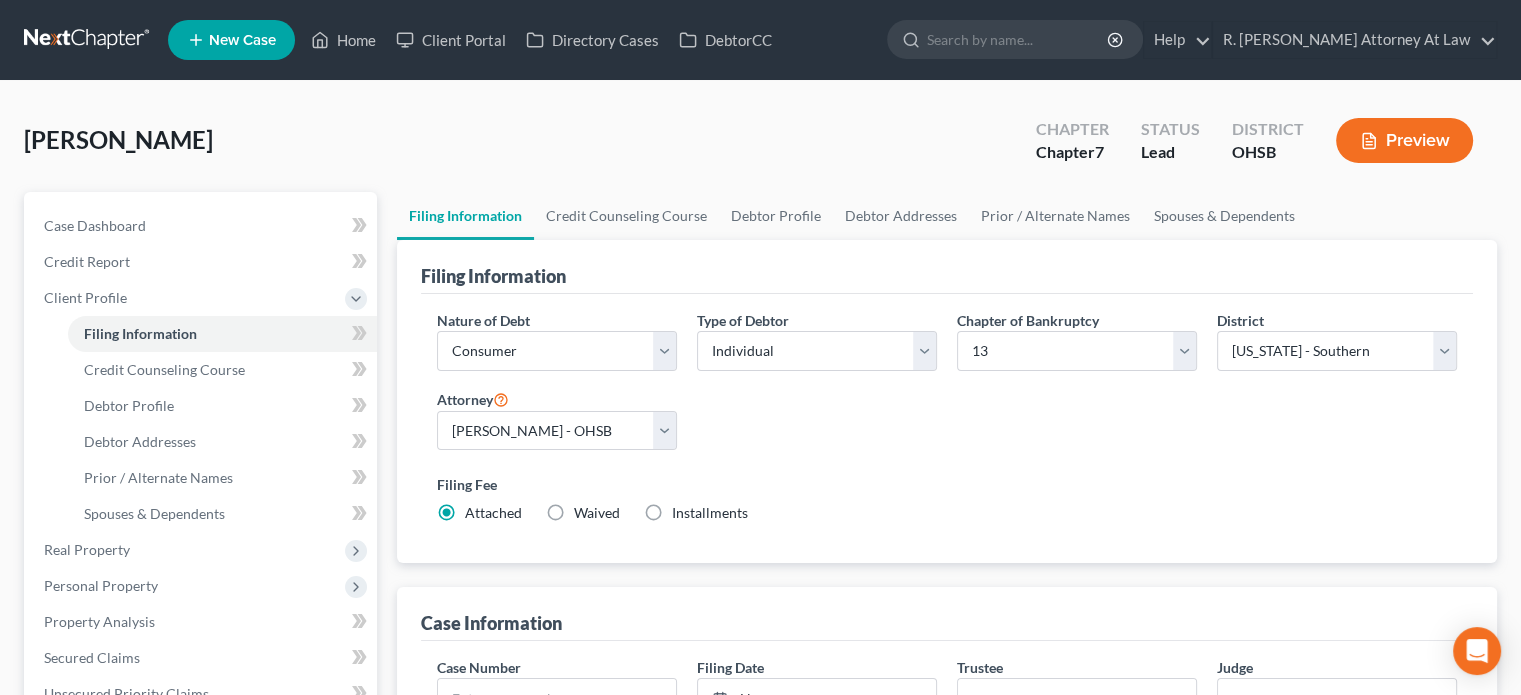 click on "Nature of Debt Select Business Consumer Other Nature of Business Select Clearing Bank Commodity Broker Health Care Business Other Railroad Single Asset Real Estate As Defined In 11 USC § 101(51B) Stockbroker Type of Debtor Select Individual Joint Chapter of Bankruptcy Select 7 11 12 13 District Select [US_STATE] - [GEOGRAPHIC_DATA] [US_STATE] - [GEOGRAPHIC_DATA][US_STATE] - Southern [US_STATE] [US_STATE] [US_STATE] - Eastern [US_STATE] - [GEOGRAPHIC_DATA][US_STATE] - [GEOGRAPHIC_DATA] [US_STATE] - [GEOGRAPHIC_DATA][US_STATE] - [GEOGRAPHIC_DATA][US_STATE] - Southern [US_STATE] [US_STATE] [US_STATE] [US_STATE] [US_STATE] - [GEOGRAPHIC_DATA] [US_STATE] - [GEOGRAPHIC_DATA][US_STATE] - [GEOGRAPHIC_DATA][US_STATE] - [GEOGRAPHIC_DATA] [US_STATE] - [GEOGRAPHIC_DATA][US_STATE] - Southern [US_STATE] [US_STATE] [US_STATE] [US_STATE] - [GEOGRAPHIC_DATA] [US_STATE] - [GEOGRAPHIC_DATA] [US_STATE] - [GEOGRAPHIC_DATA] [US_STATE] - Northern [US_STATE] - Southern [US_STATE] - Northern [US_STATE] - Southern [US_STATE] [US_STATE] - Eastern [US_STATE] - [GEOGRAPHIC_DATA] [US_STATE] - Eastern [US_STATE] - Middle [US_STATE] - Western [US_STATE] [US_STATE] [US_STATE] [US_STATE] - [GEOGRAPHIC_DATA][US_STATE] - Western [US_STATE] [US_STATE] - [GEOGRAPHIC_DATA][US_STATE] [US_STATE]" at bounding box center (947, 425) 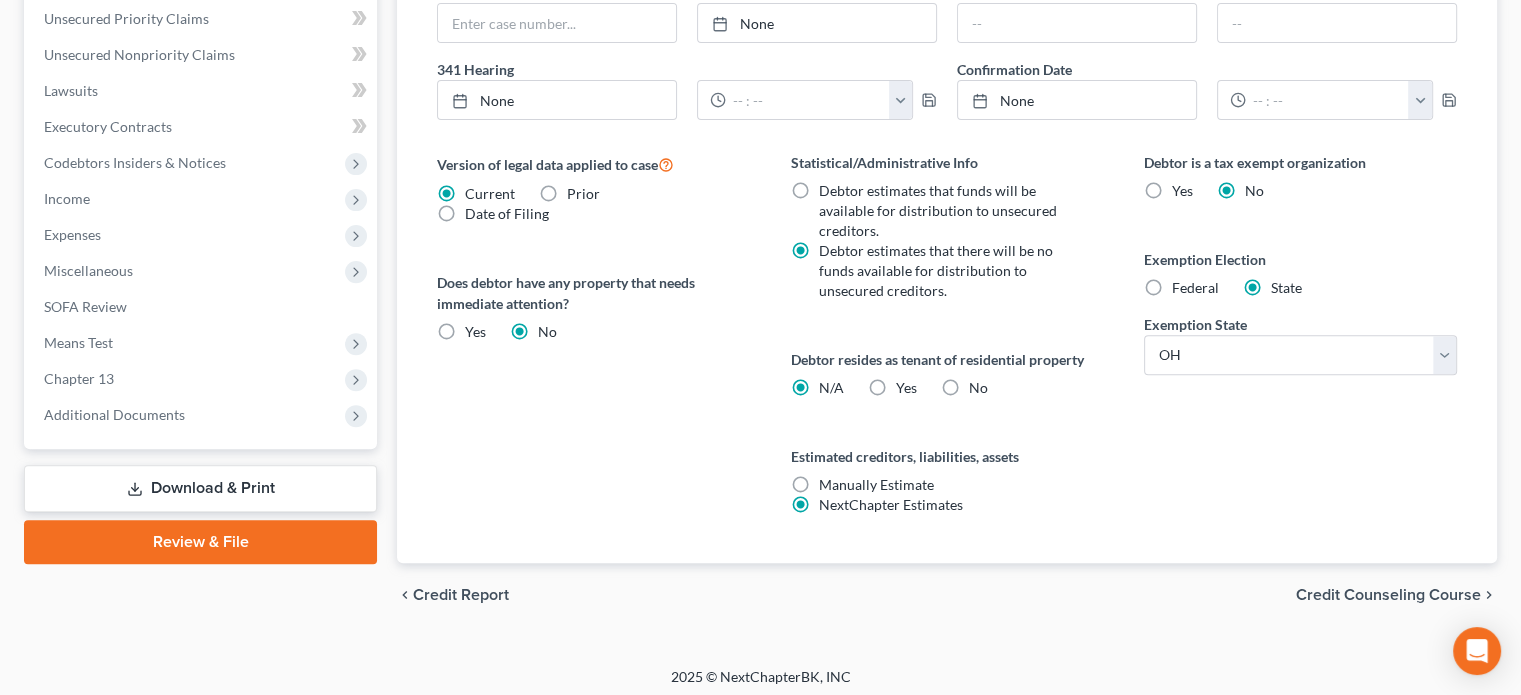 scroll, scrollTop: 680, scrollLeft: 0, axis: vertical 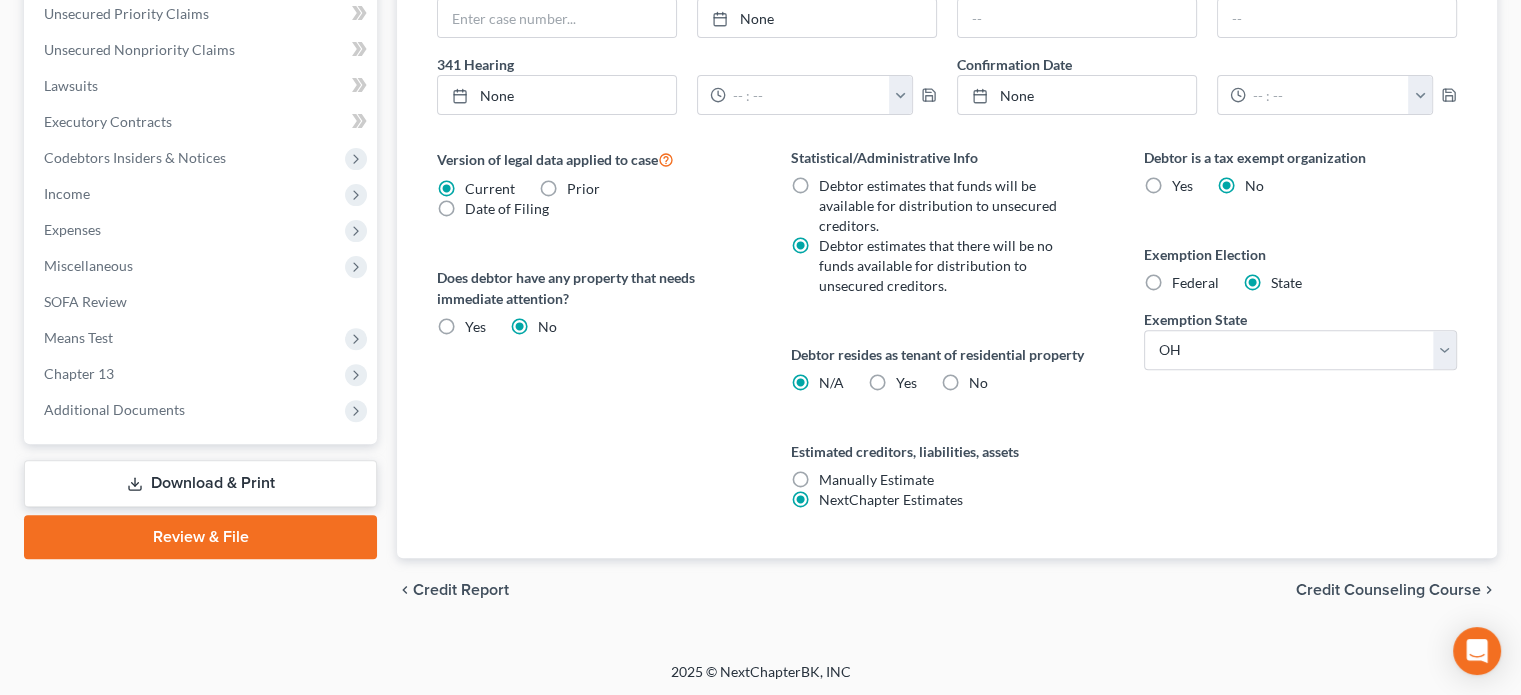 click on "Yes Yes" at bounding box center (906, 383) 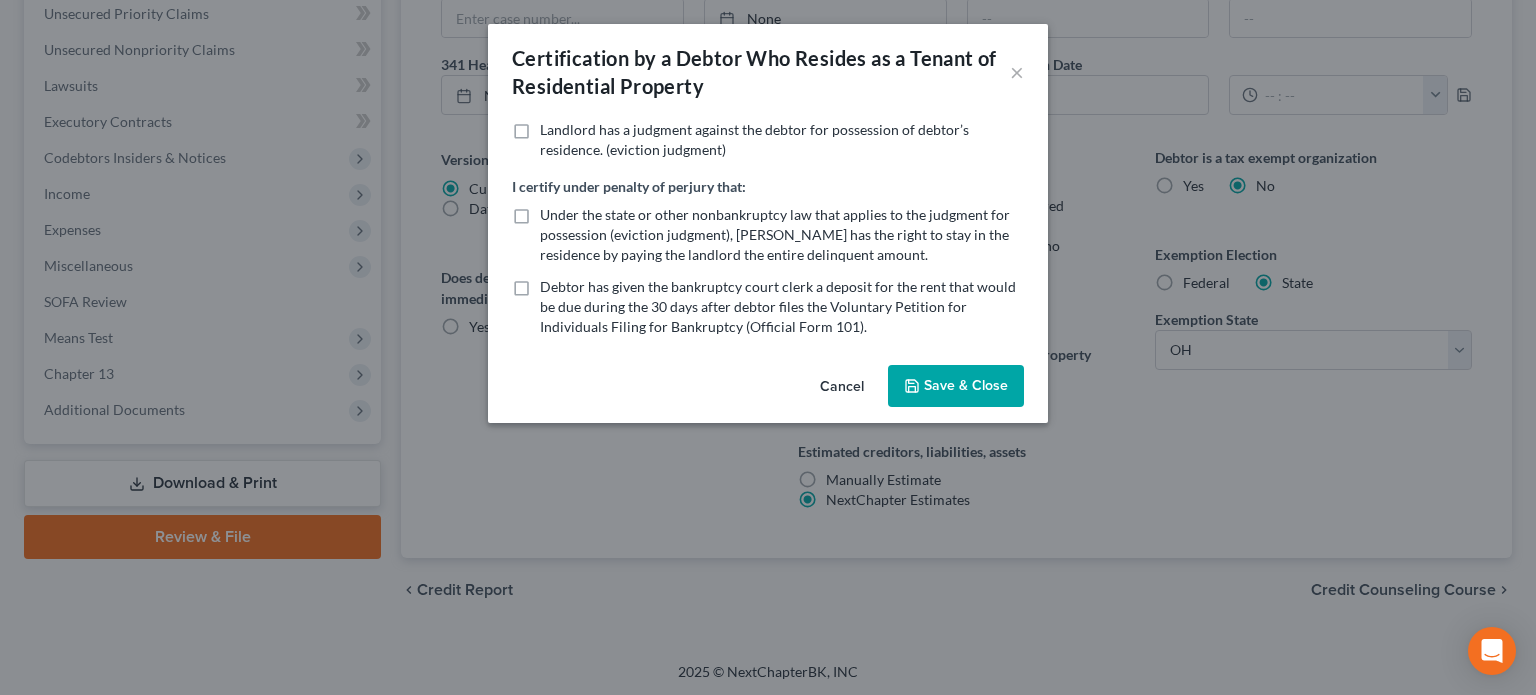 click on "Cancel" at bounding box center [842, 387] 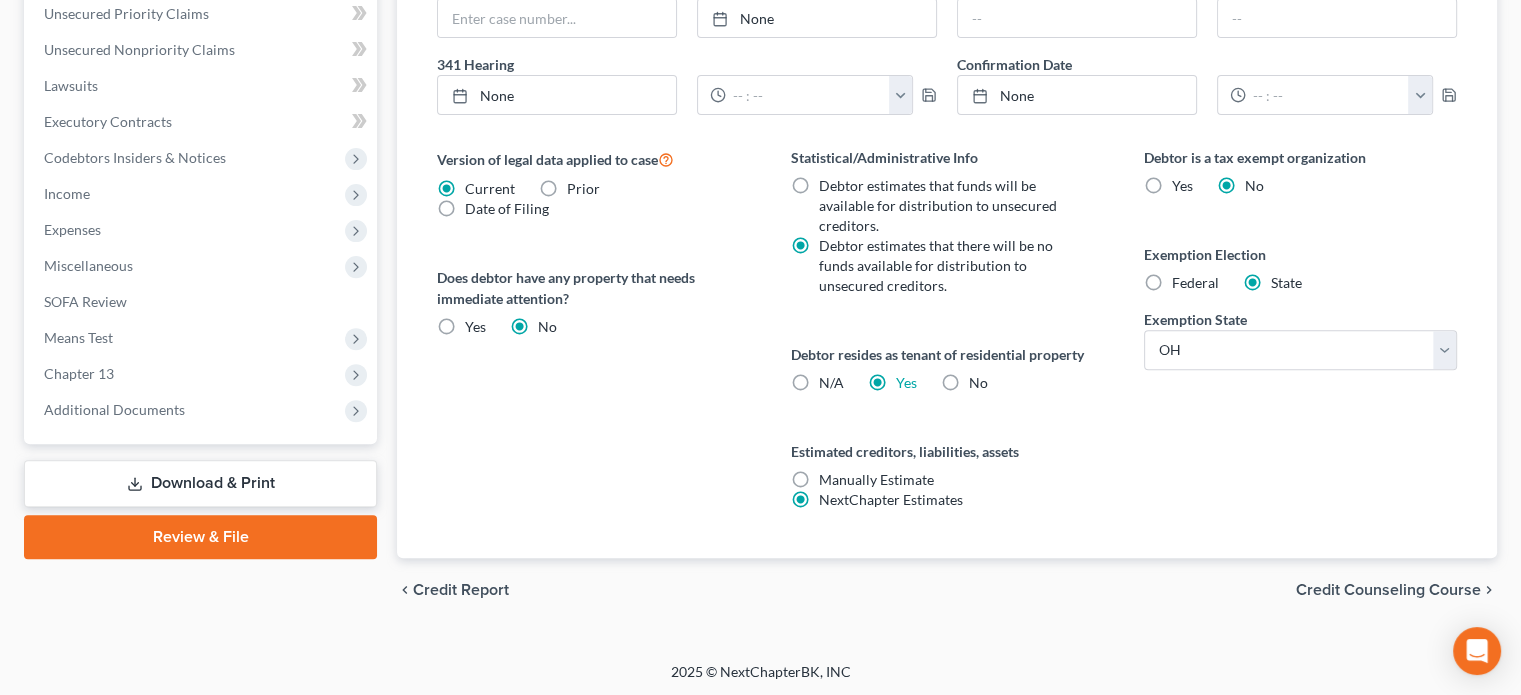 click on "N/A" at bounding box center [831, 383] 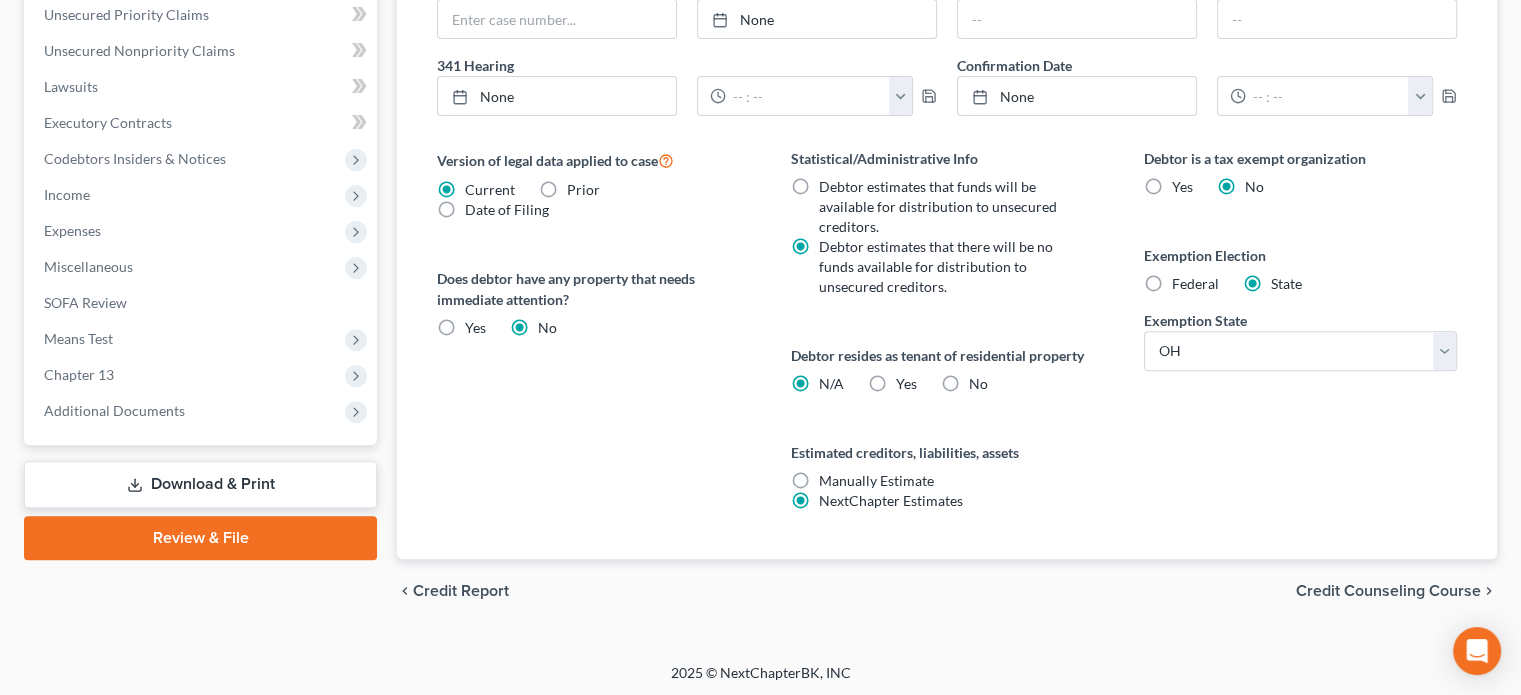 scroll, scrollTop: 680, scrollLeft: 0, axis: vertical 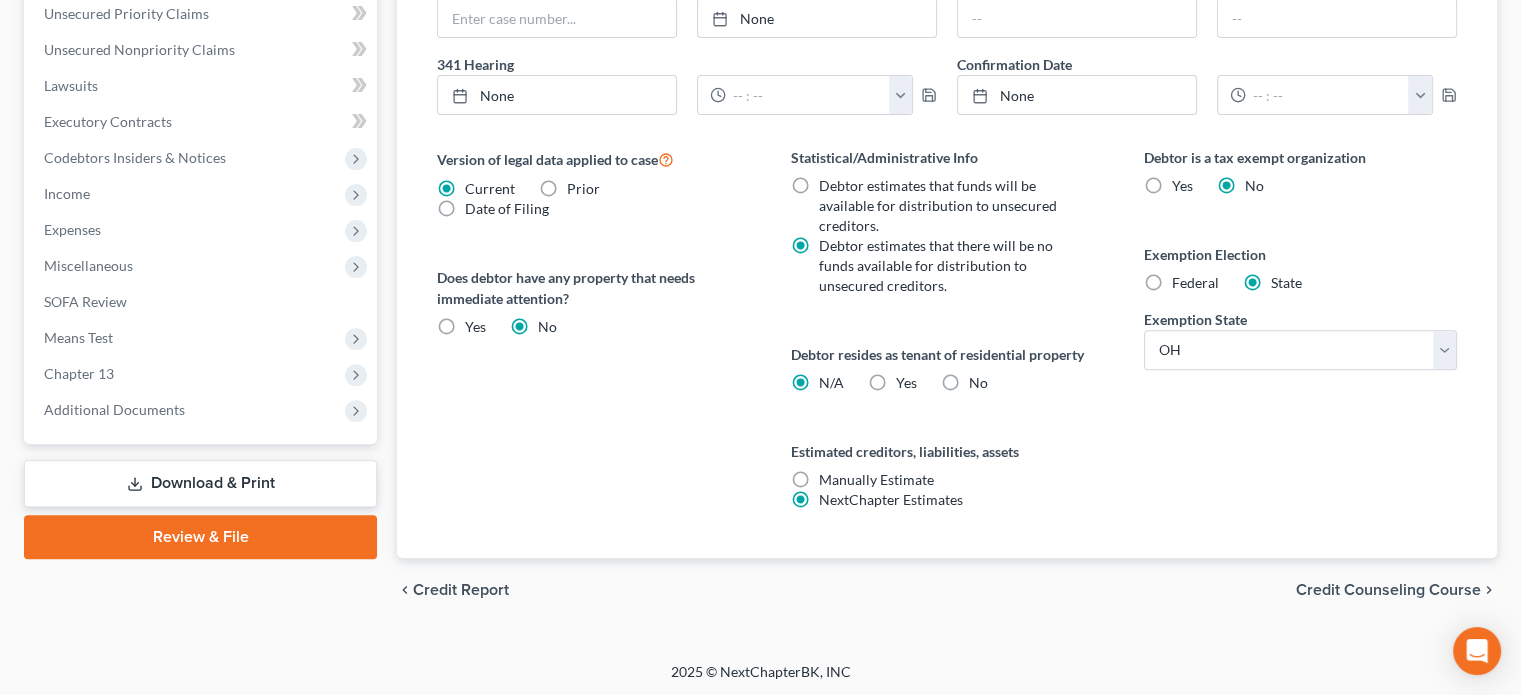click on "Manually Estimate Manually Estimate" at bounding box center (876, 480) 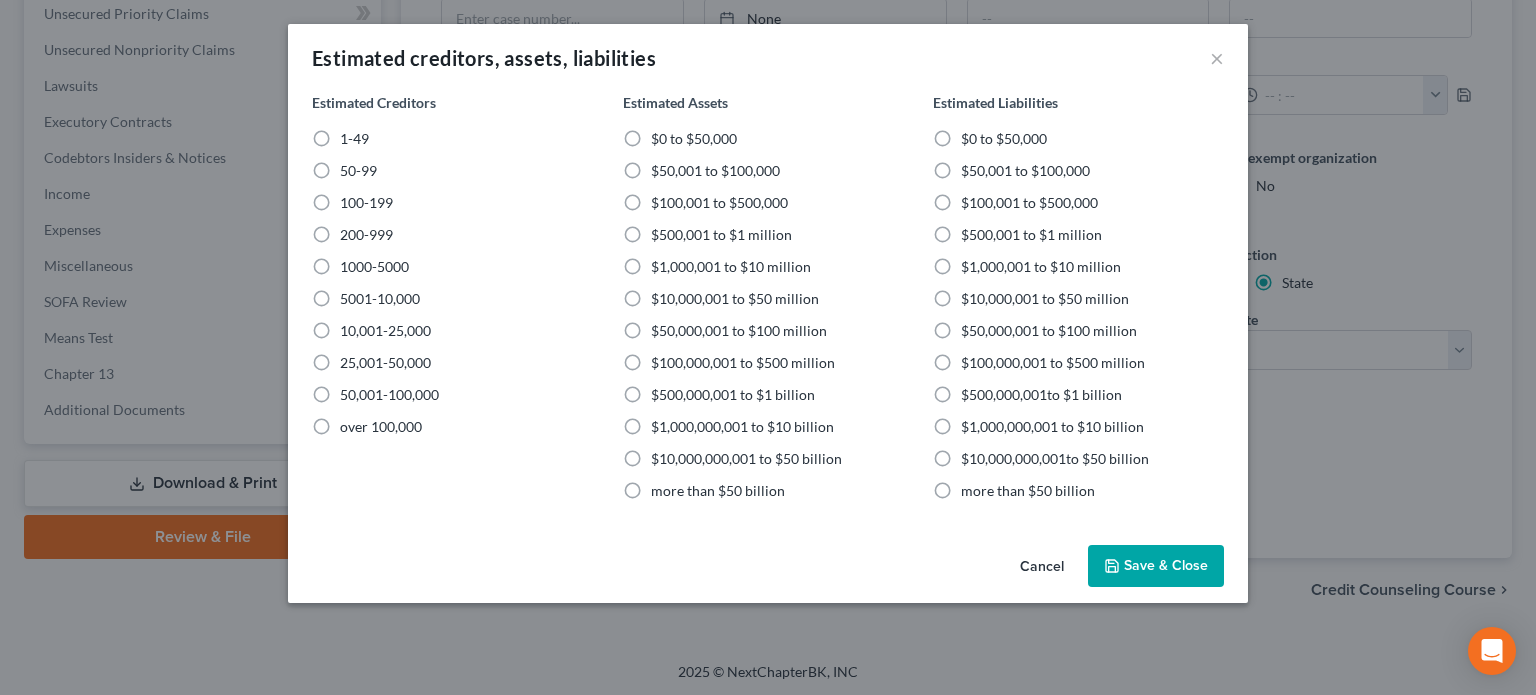 click on "Cancel" at bounding box center [1042, 567] 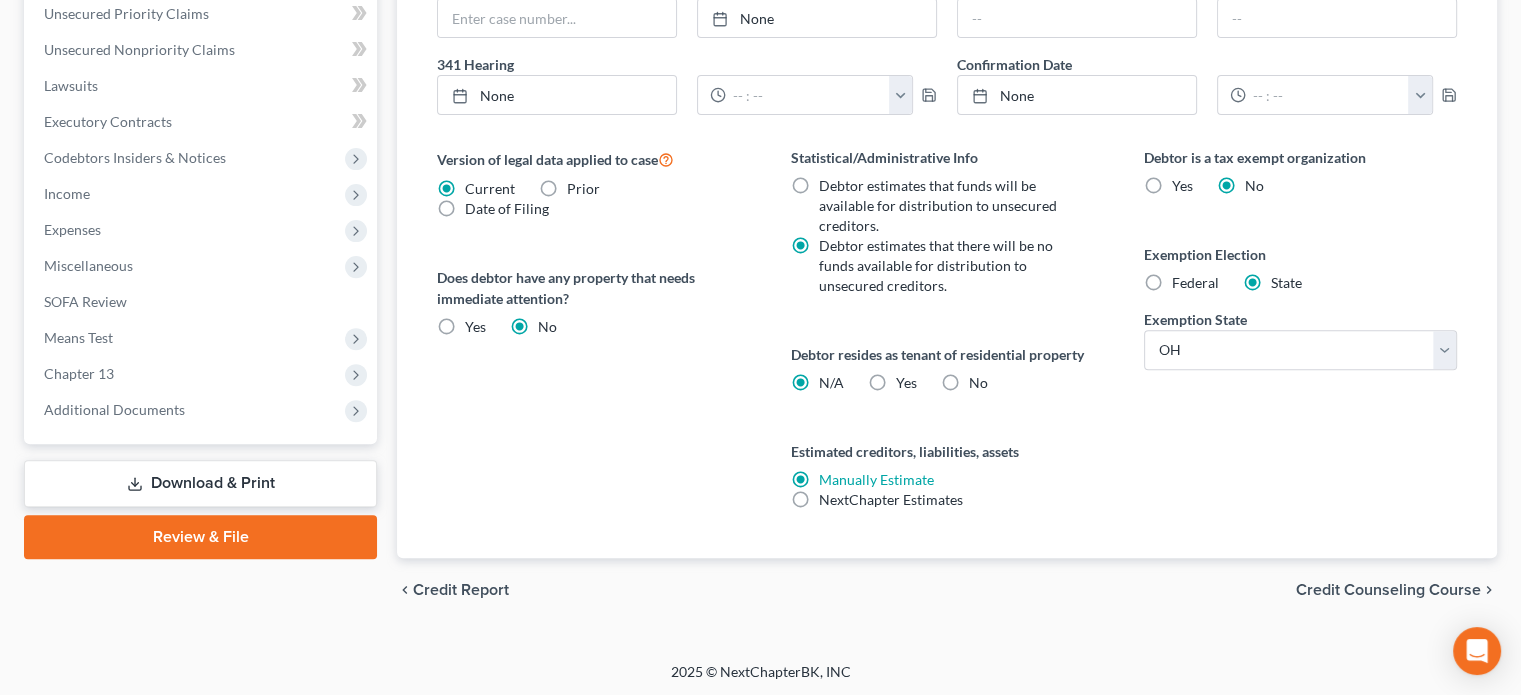 click on "NextChapter Estimates" at bounding box center (891, 500) 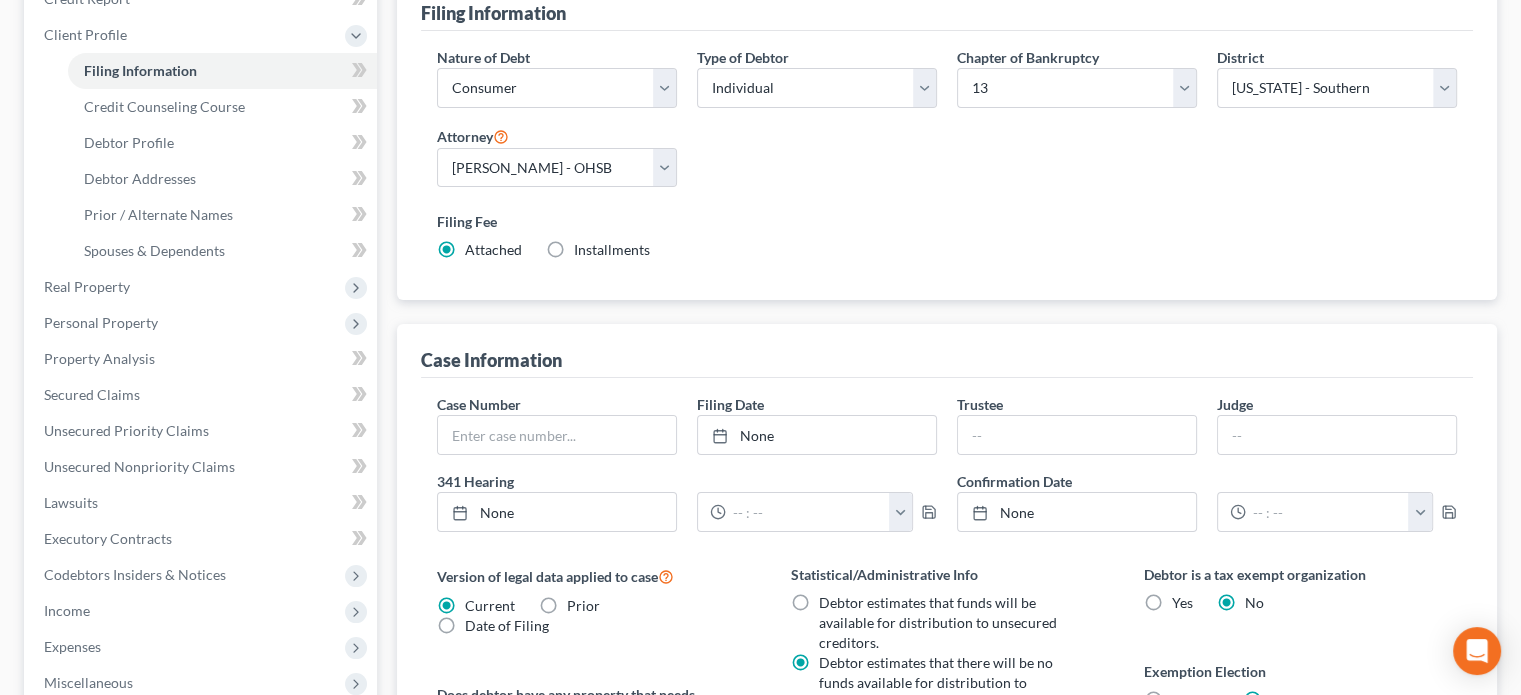 scroll, scrollTop: 680, scrollLeft: 0, axis: vertical 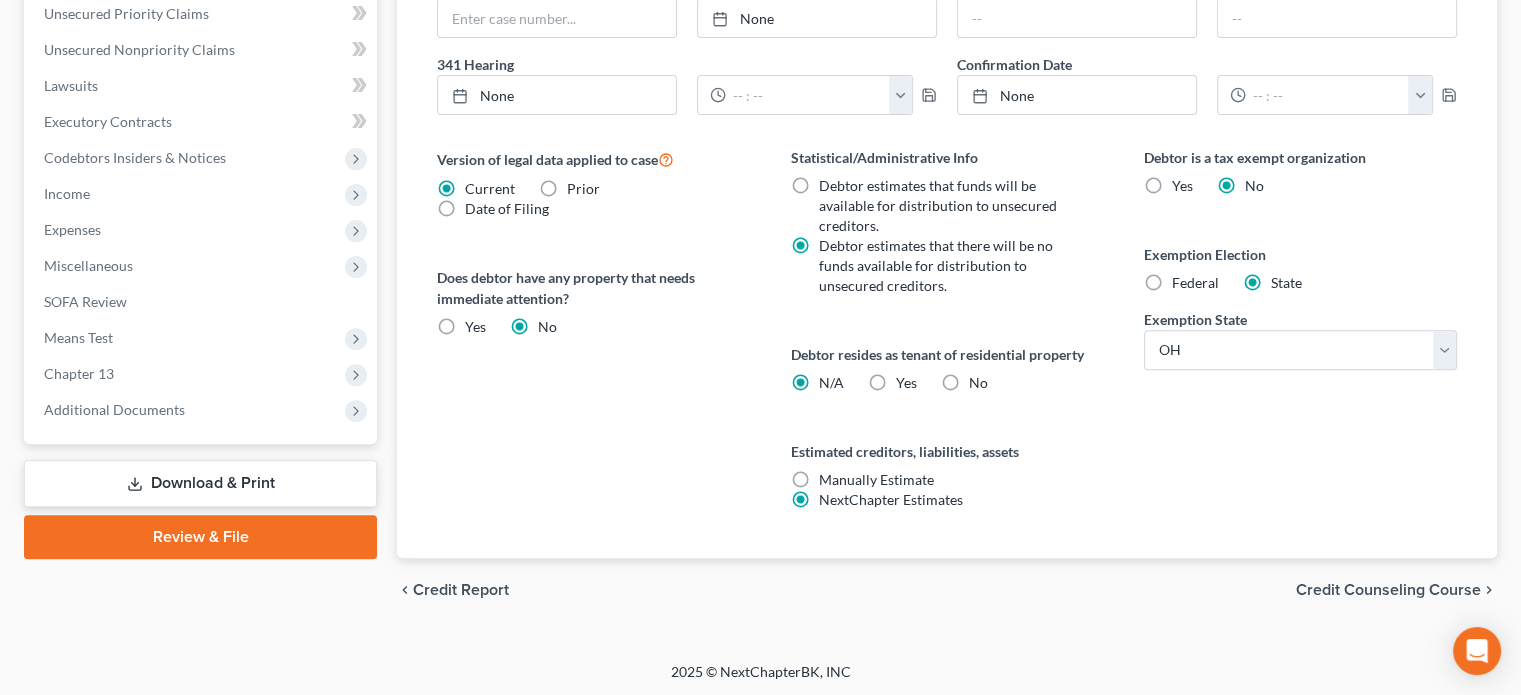 click on "Download & Print" at bounding box center [200, 483] 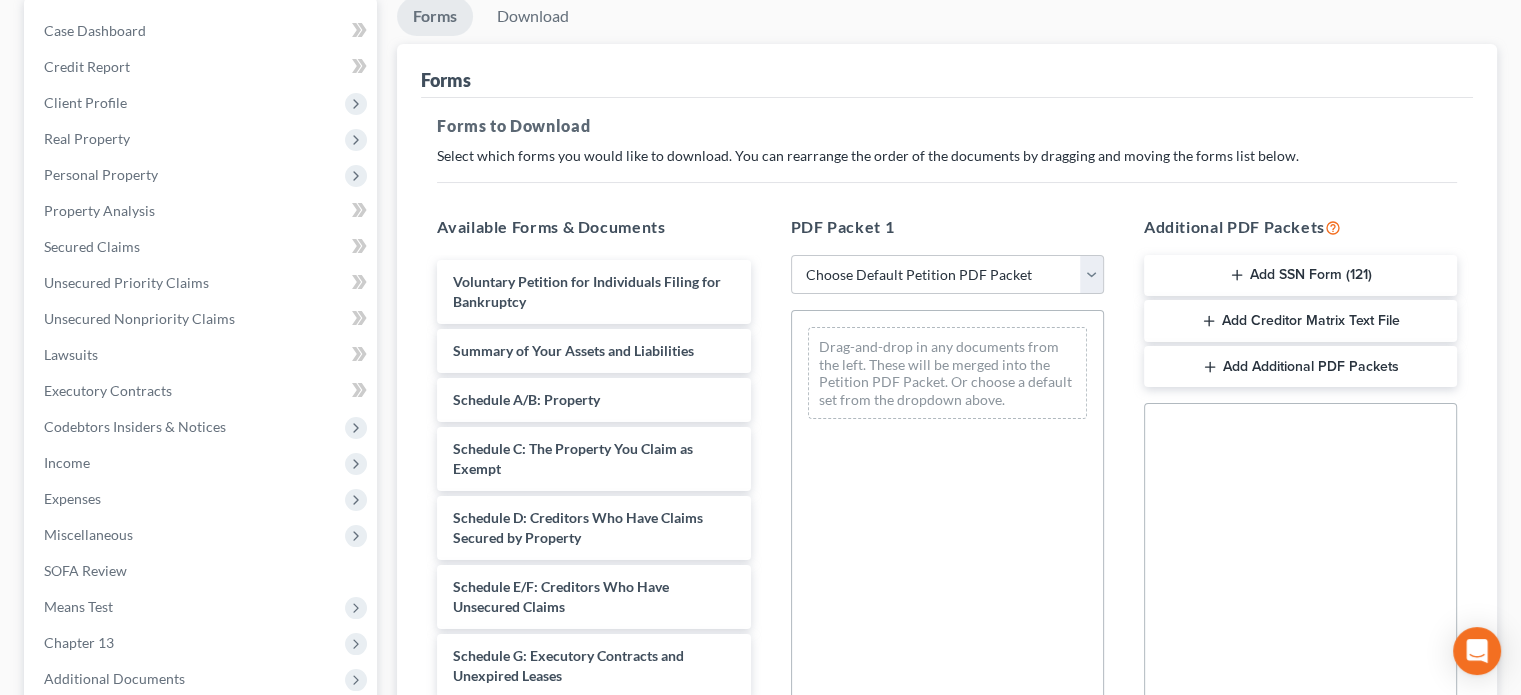 scroll, scrollTop: 300, scrollLeft: 0, axis: vertical 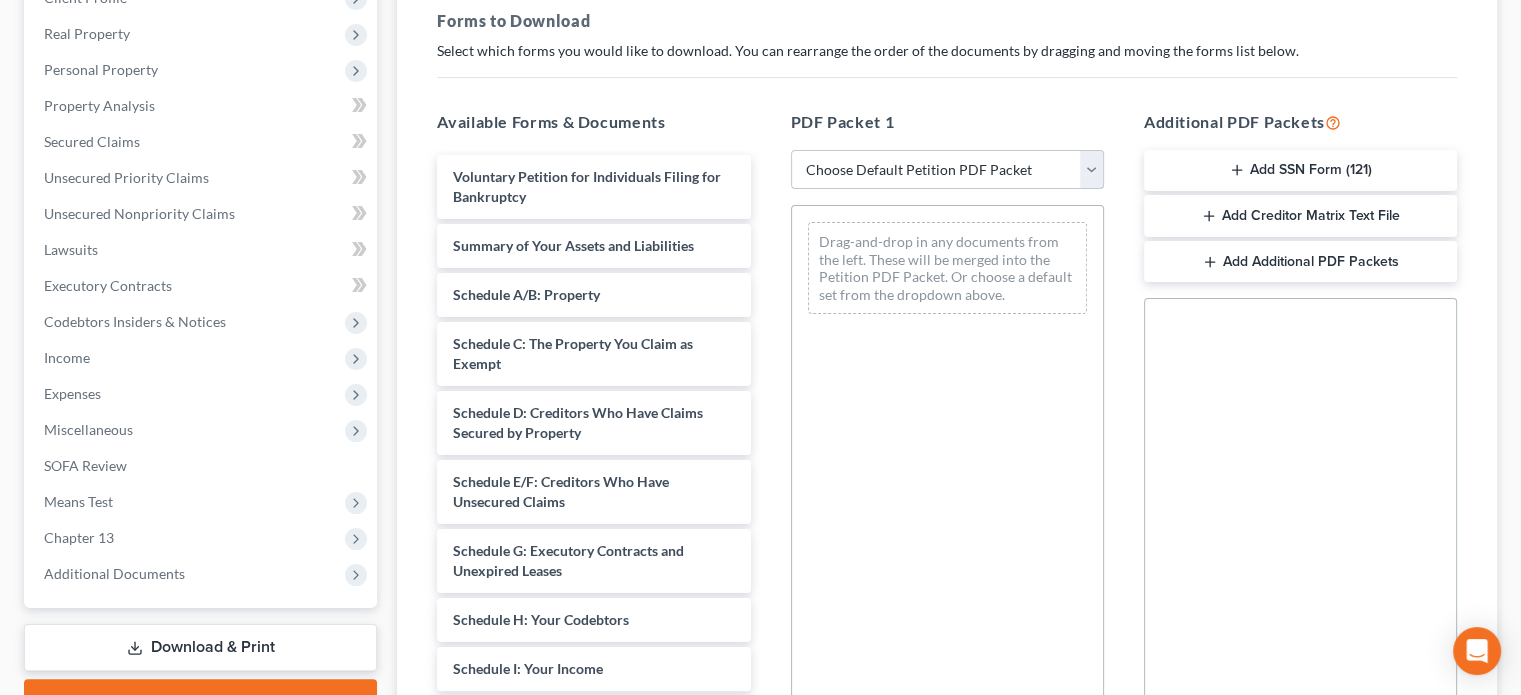 click on "Choose Default Petition PDF Packet Complete Bankruptcy Petition (all forms and schedules) Emergency Filing Forms (Petition and Creditor List Only) Amended Forms Signature Pages Only Supplemental Post Petition (Sch. I & J) Supplemental Post Petition (Sch. I) Supplemental Post Petition (Sch. J) Fairfieldoffice [GEOGRAPHIC_DATA] [GEOGRAPHIC_DATA]" at bounding box center [947, 170] 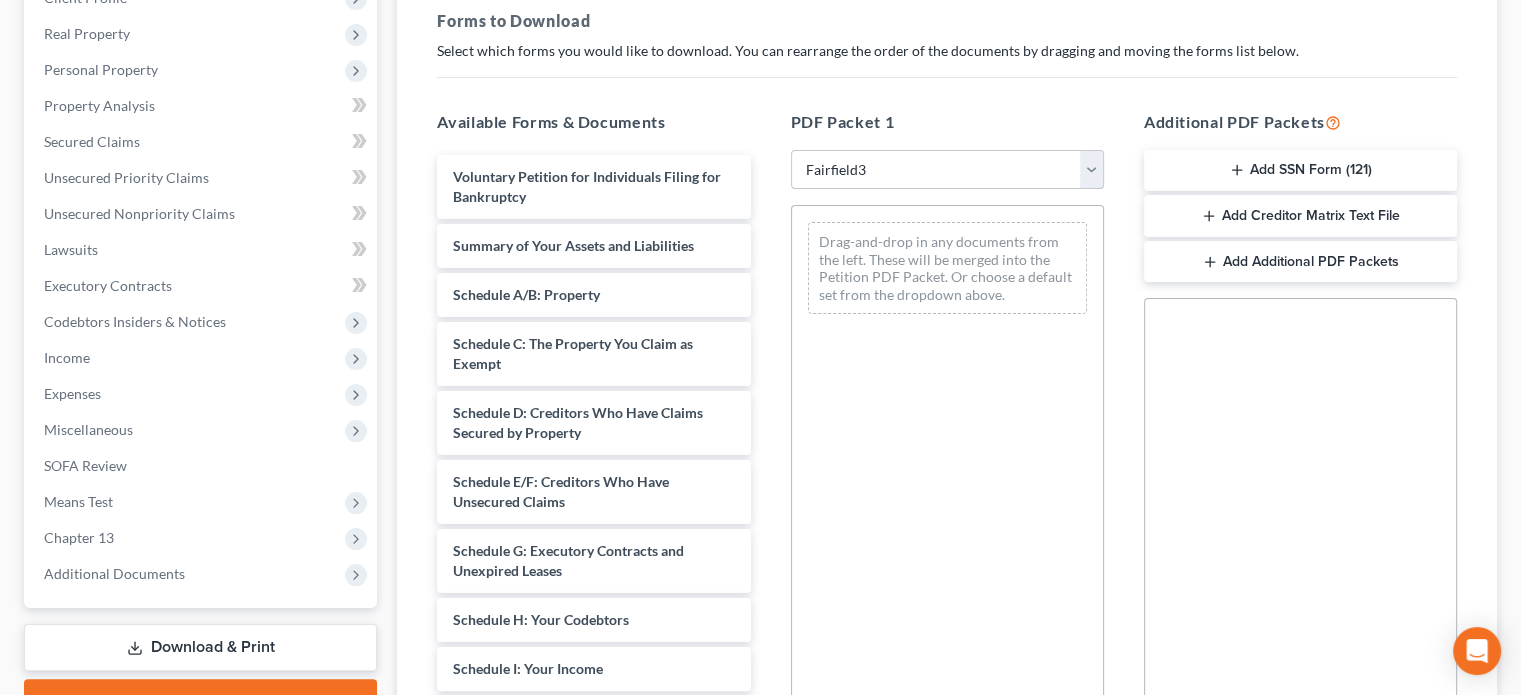 click on "Choose Default Petition PDF Packet Complete Bankruptcy Petition (all forms and schedules) Emergency Filing Forms (Petition and Creditor List Only) Amended Forms Signature Pages Only Supplemental Post Petition (Sch. I & J) Supplemental Post Petition (Sch. I) Supplemental Post Petition (Sch. J) Fairfieldoffice [GEOGRAPHIC_DATA] [GEOGRAPHIC_DATA]" at bounding box center (947, 170) 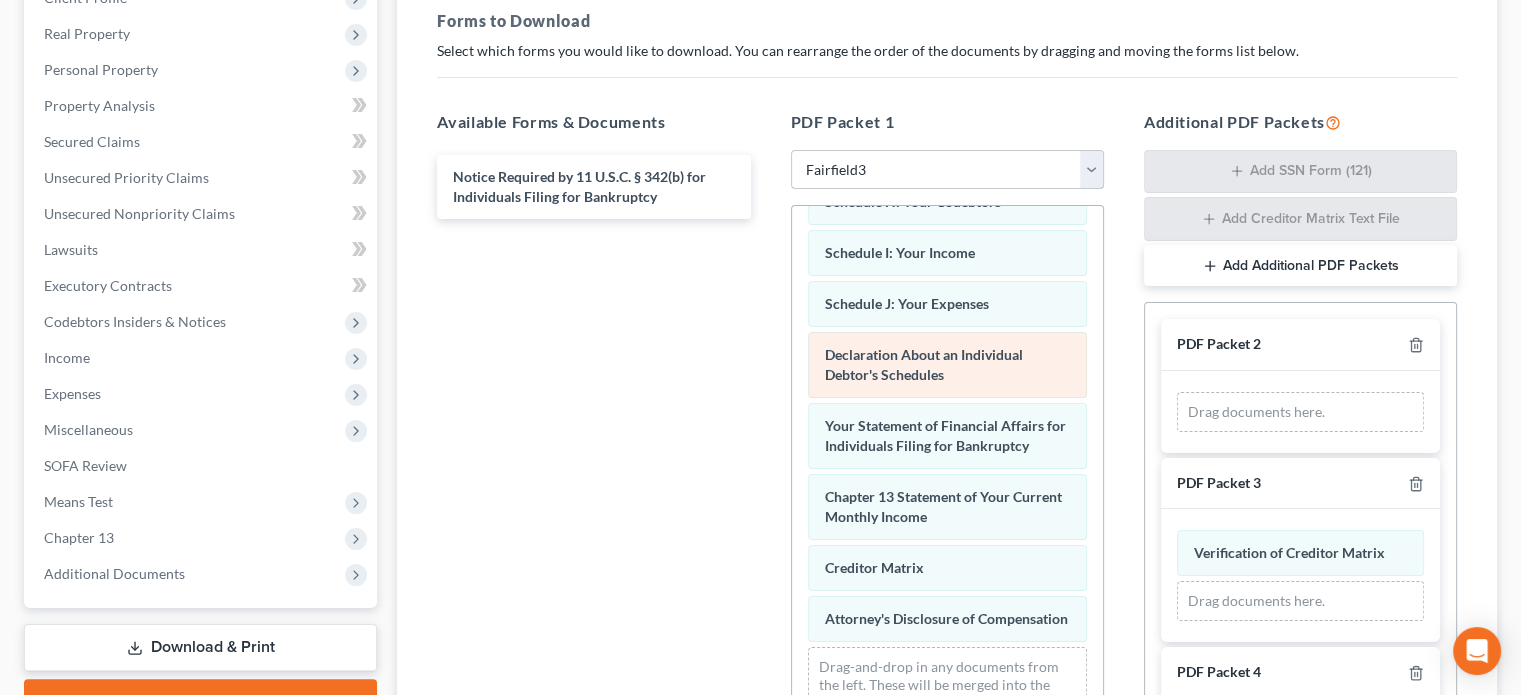 scroll, scrollTop: 533, scrollLeft: 0, axis: vertical 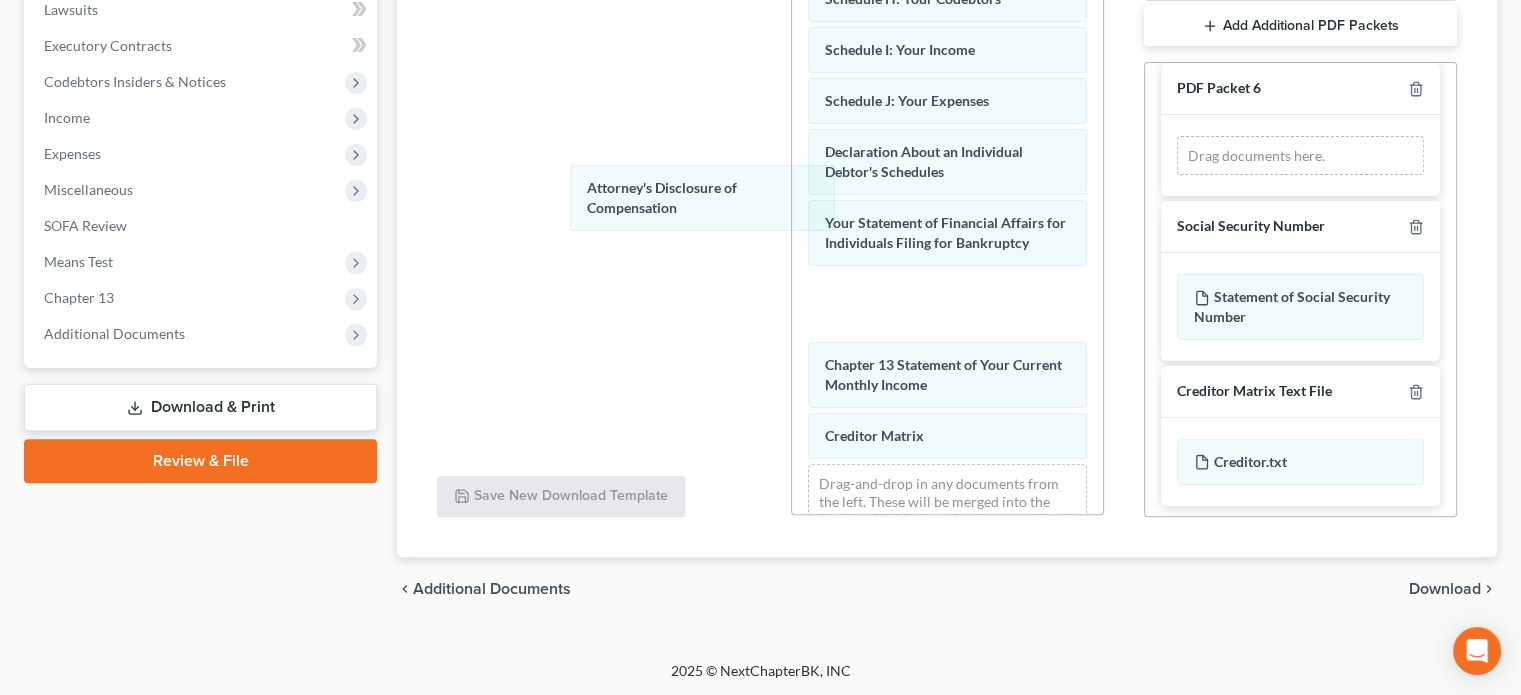 drag, startPoint x: 921, startPoint y: 361, endPoint x: 1463, endPoint y: 539, distance: 570.48047 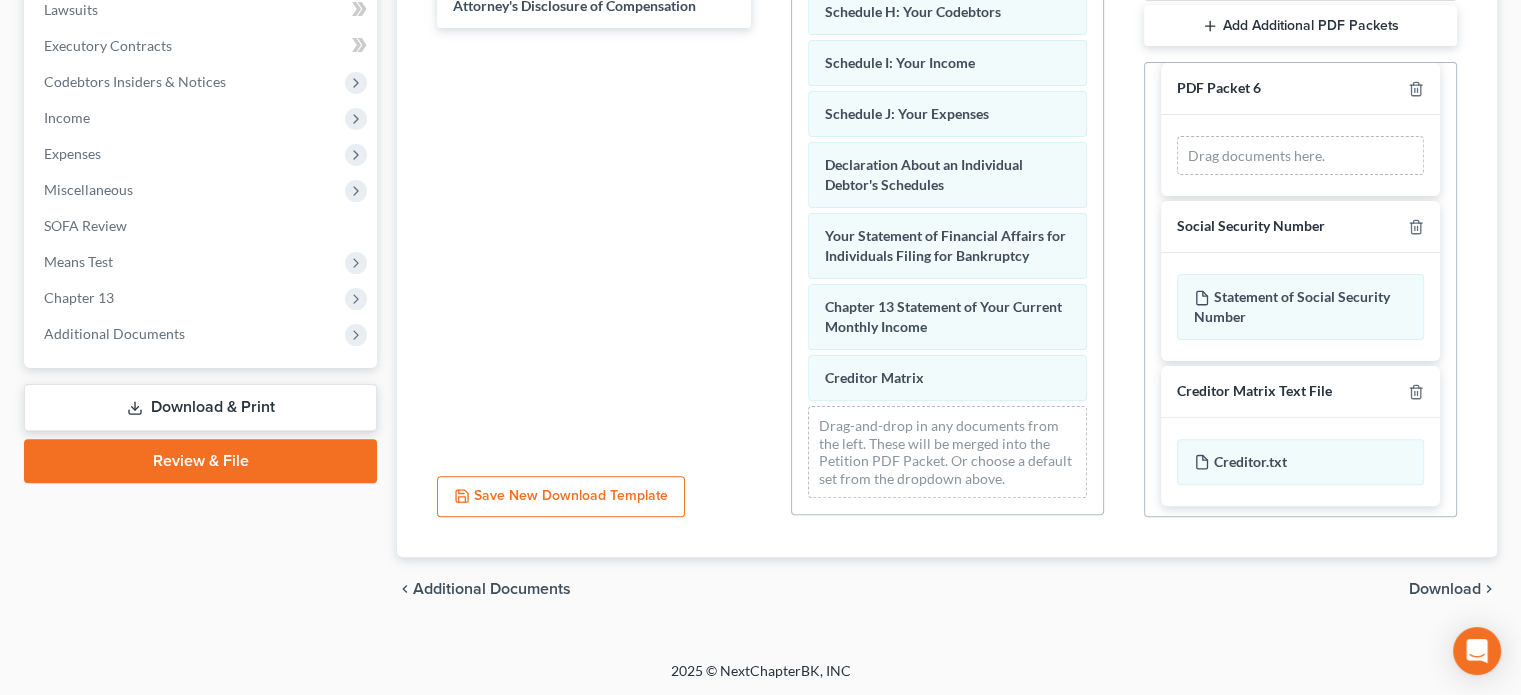 click on "Download" at bounding box center (1445, 589) 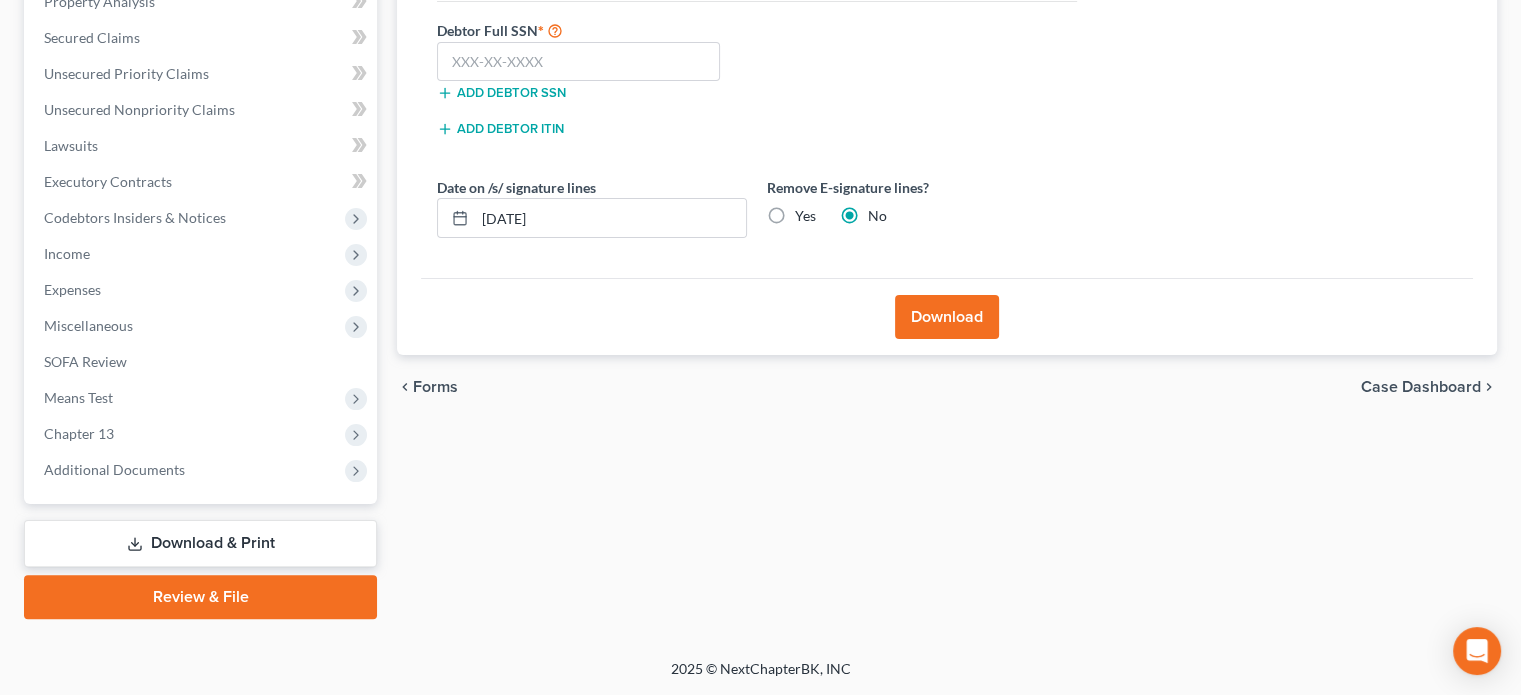 scroll, scrollTop: 402, scrollLeft: 0, axis: vertical 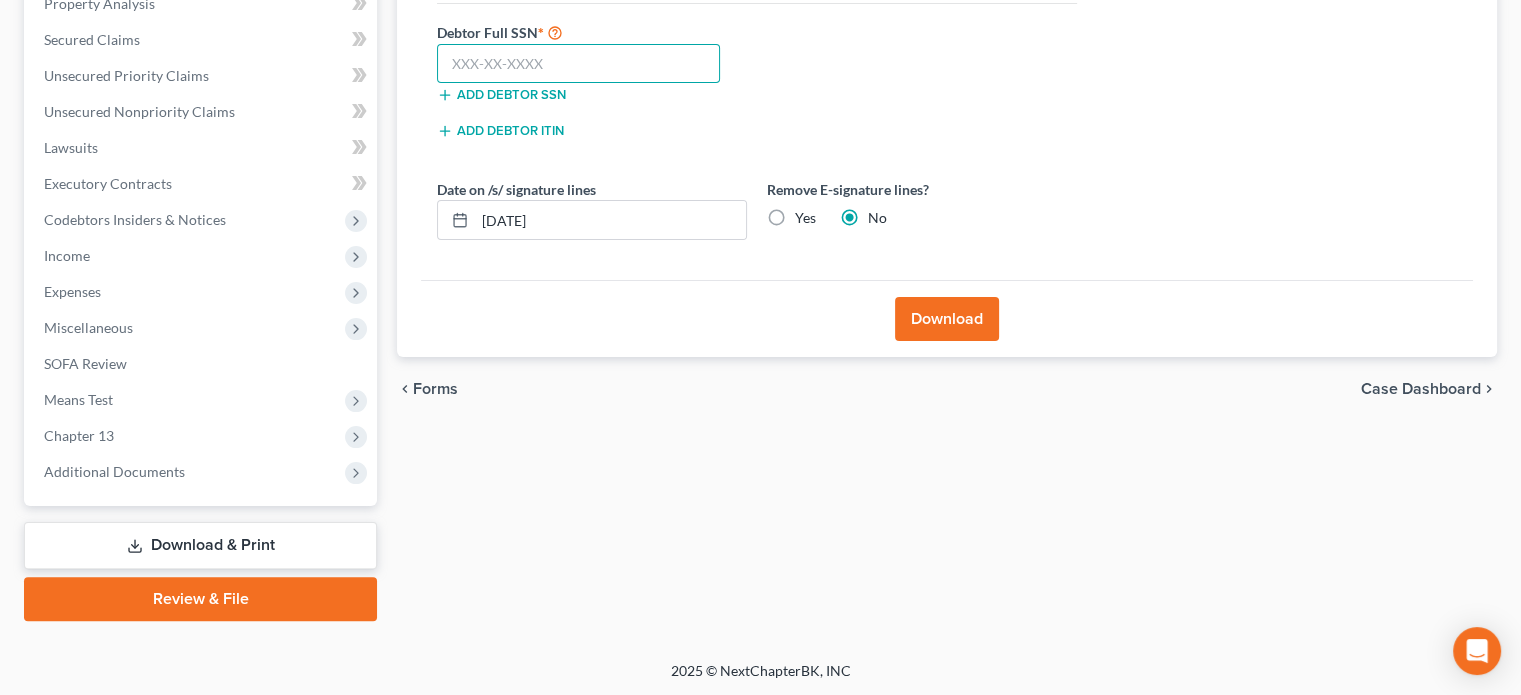 drag, startPoint x: 504, startPoint y: 63, endPoint x: 512, endPoint y: 33, distance: 31.04835 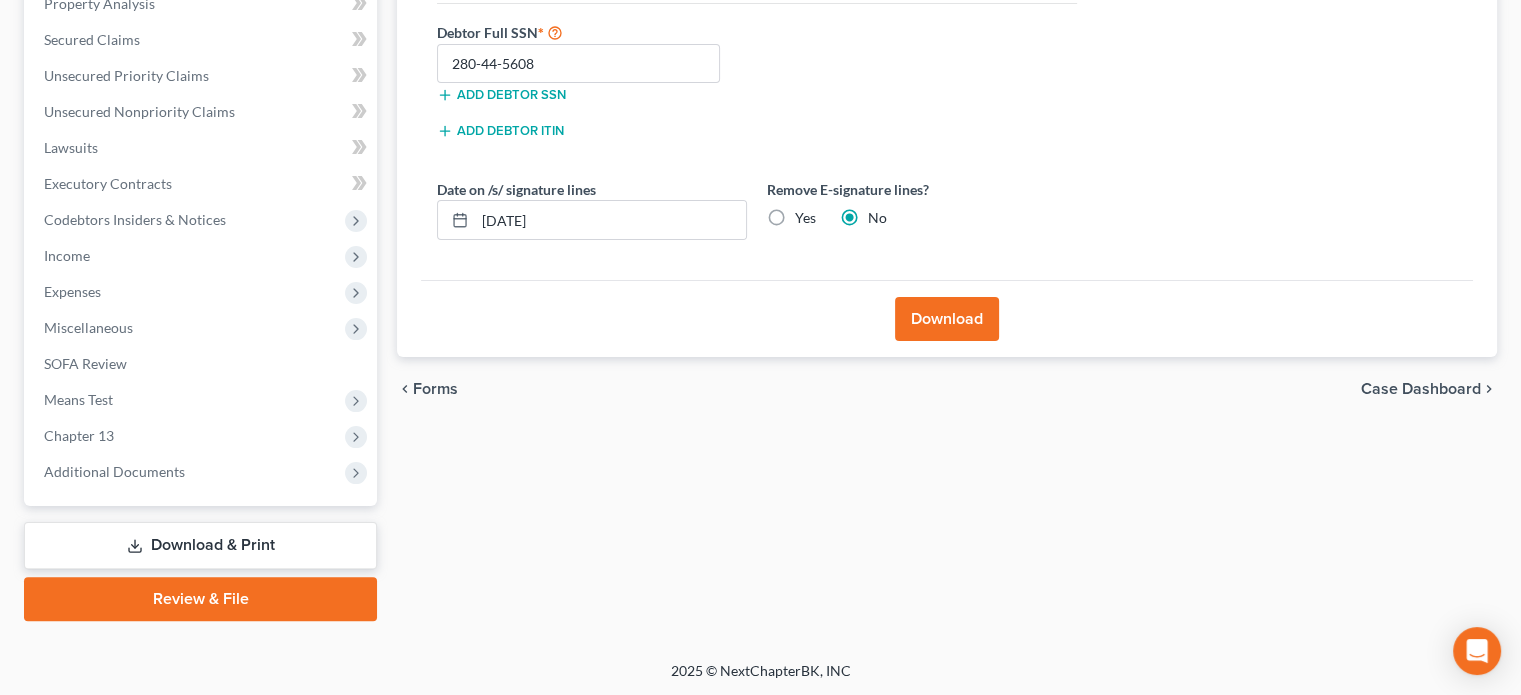 drag, startPoint x: 941, startPoint y: 315, endPoint x: 943, endPoint y: 299, distance: 16.124516 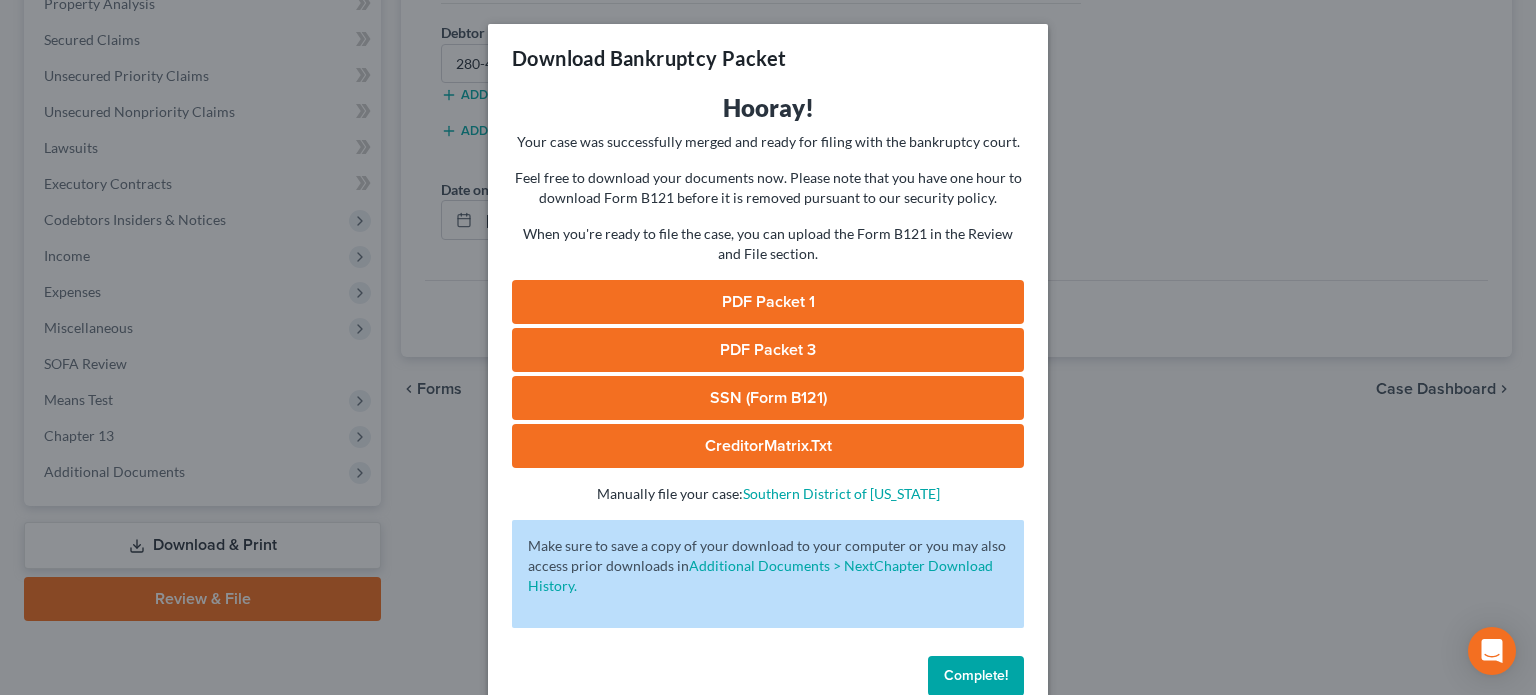 click on "PDF Packet 1" at bounding box center [768, 302] 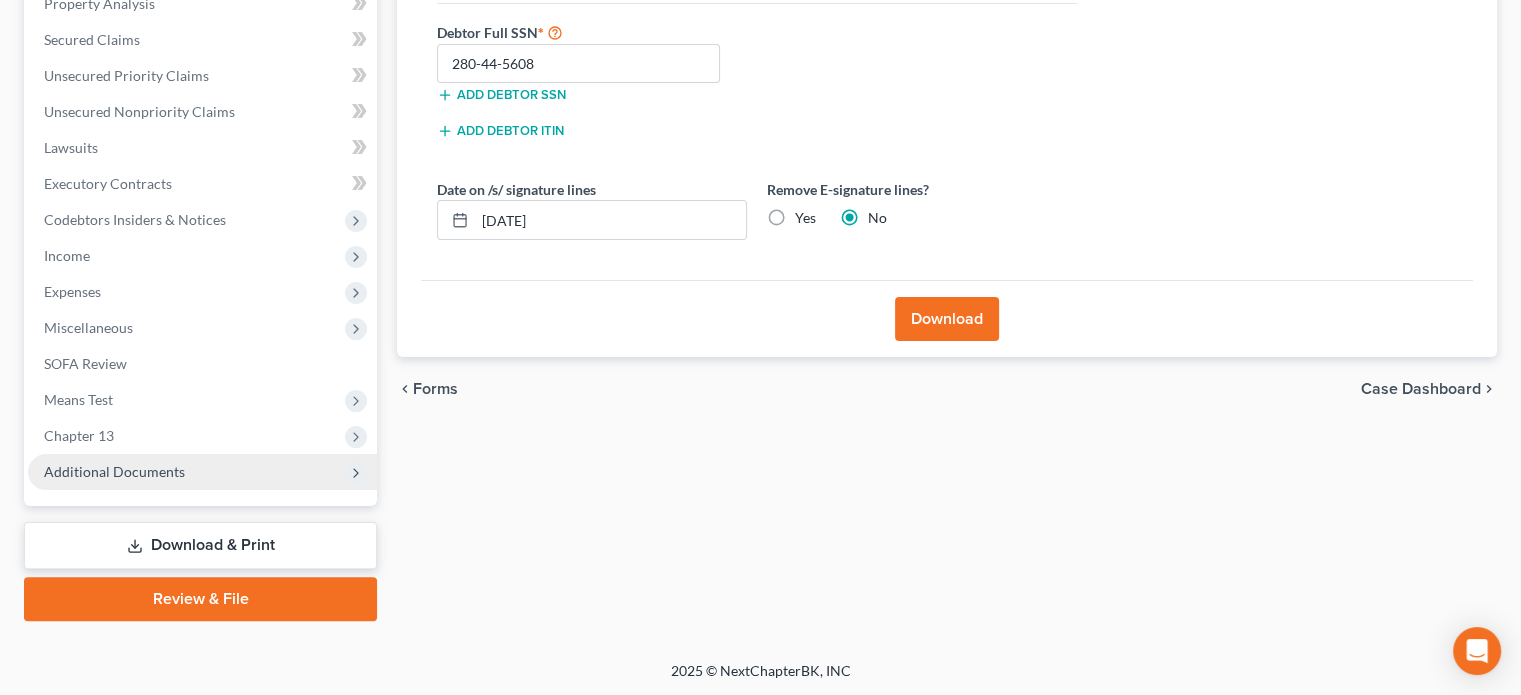 click on "Additional Documents" at bounding box center [202, 472] 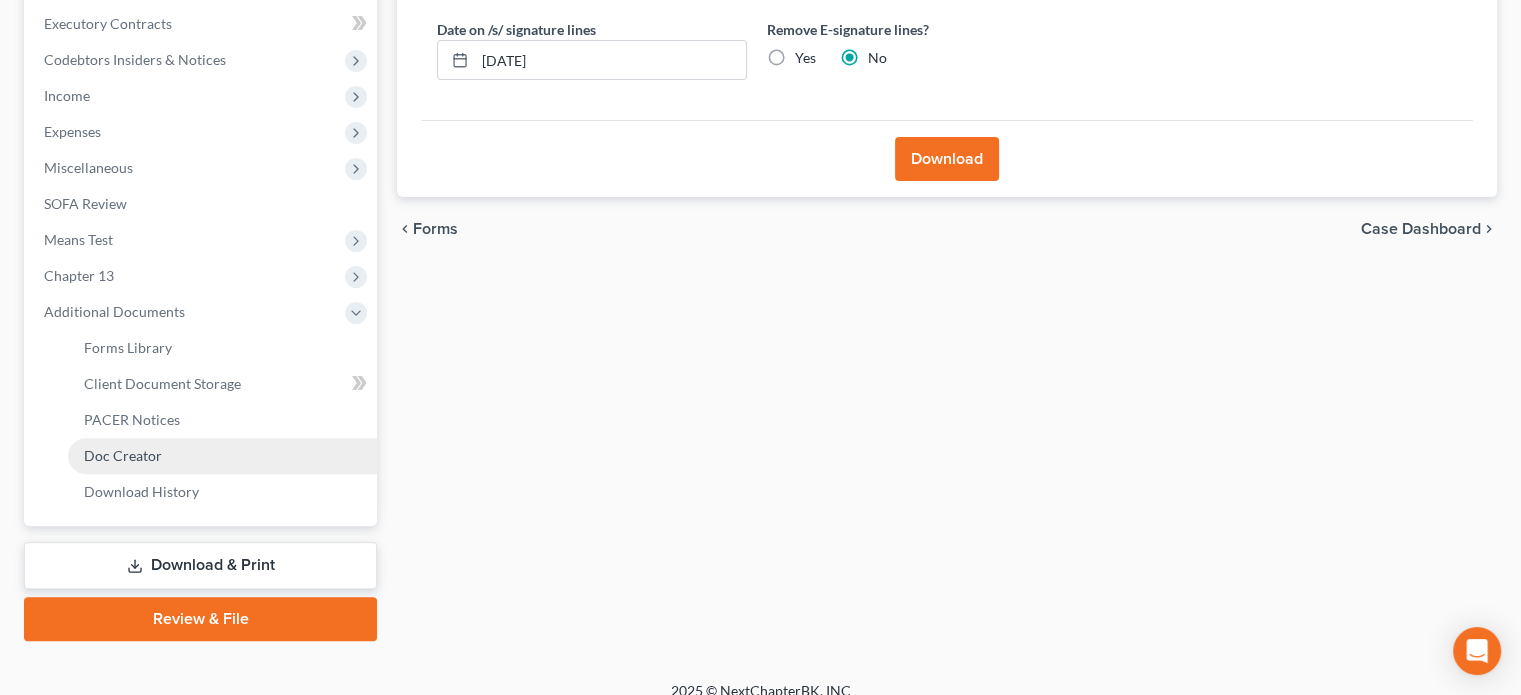 scroll, scrollTop: 582, scrollLeft: 0, axis: vertical 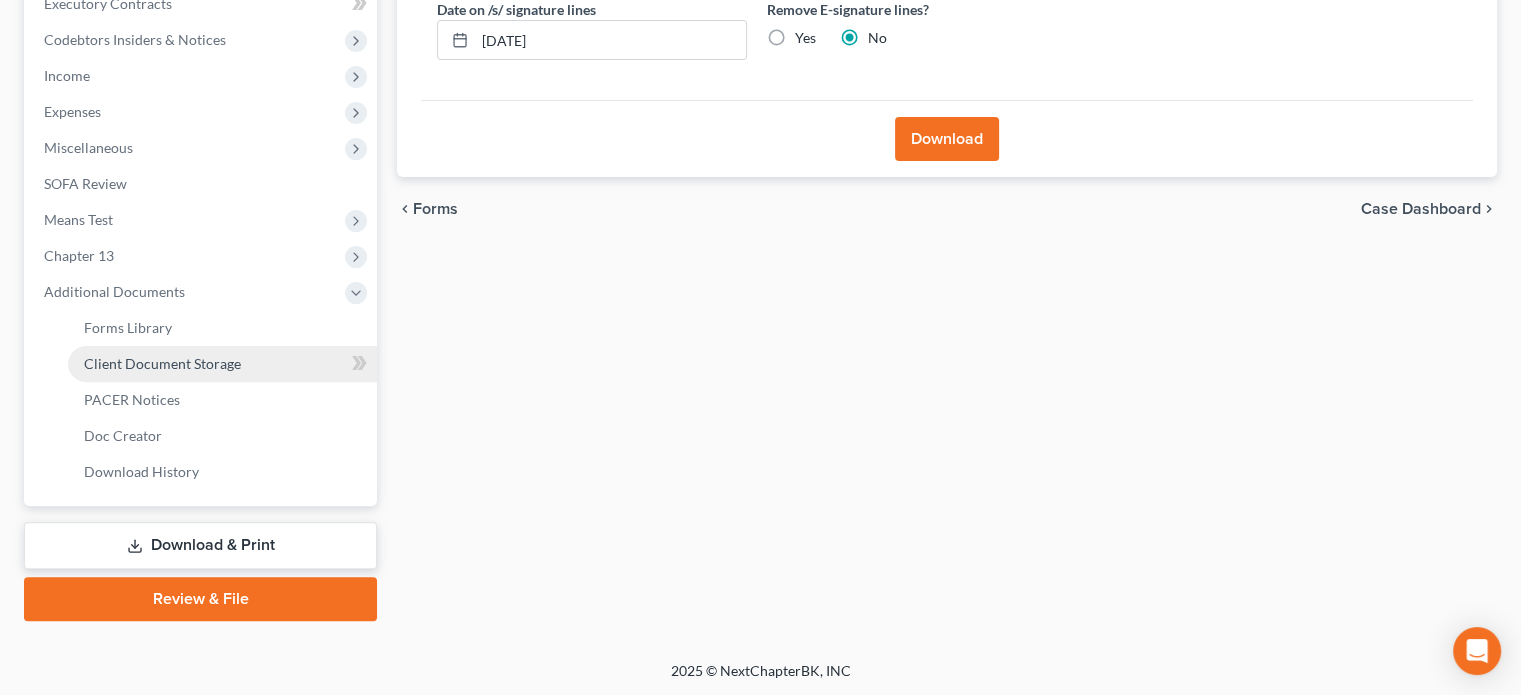 click on "Client Document Storage" at bounding box center [162, 363] 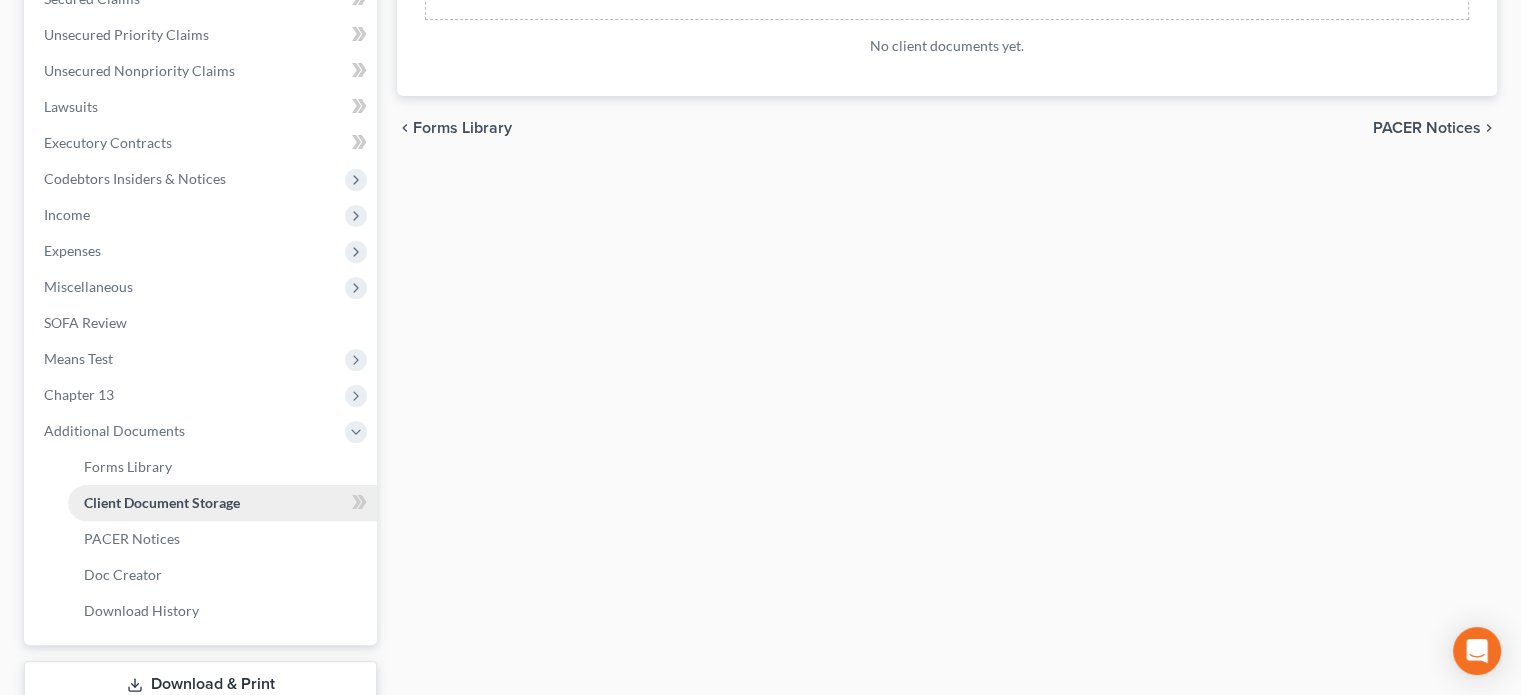 scroll, scrollTop: 500, scrollLeft: 0, axis: vertical 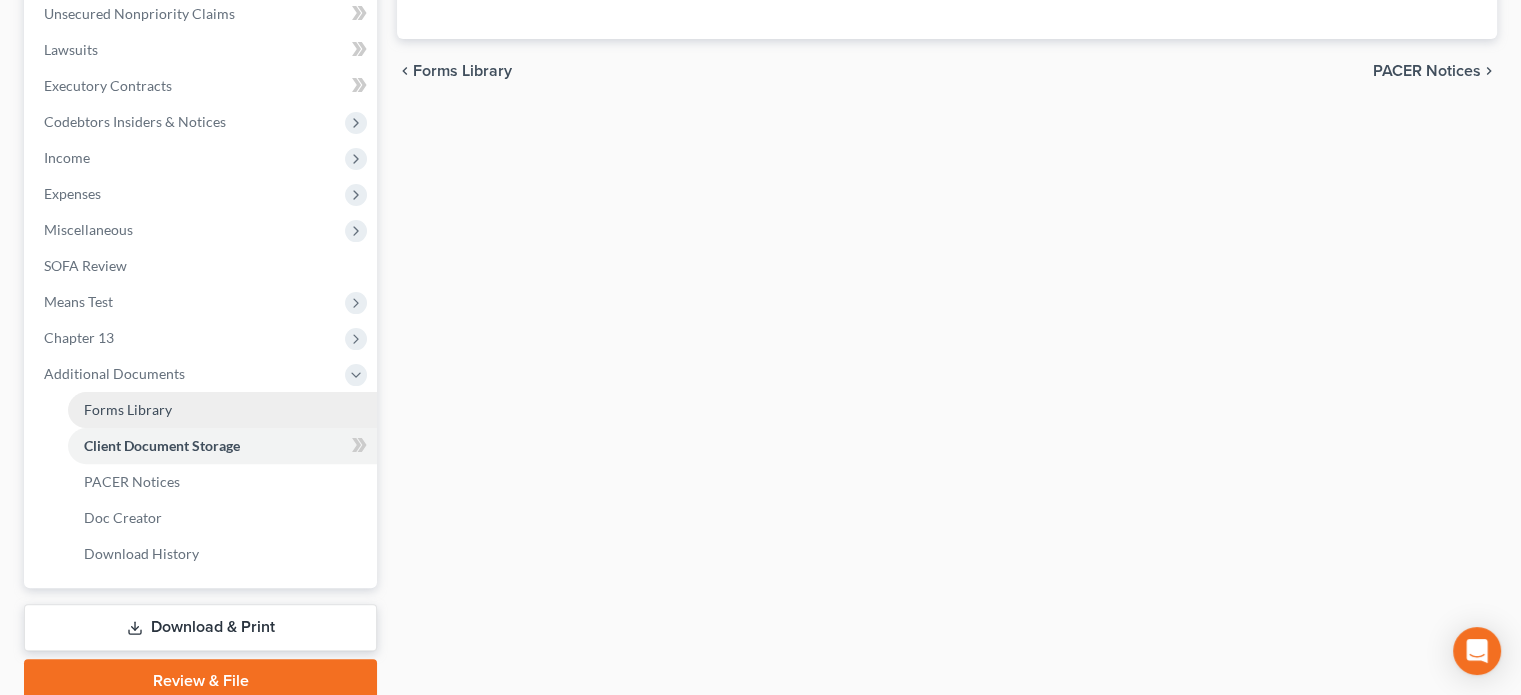 click on "Forms Library" at bounding box center [222, 410] 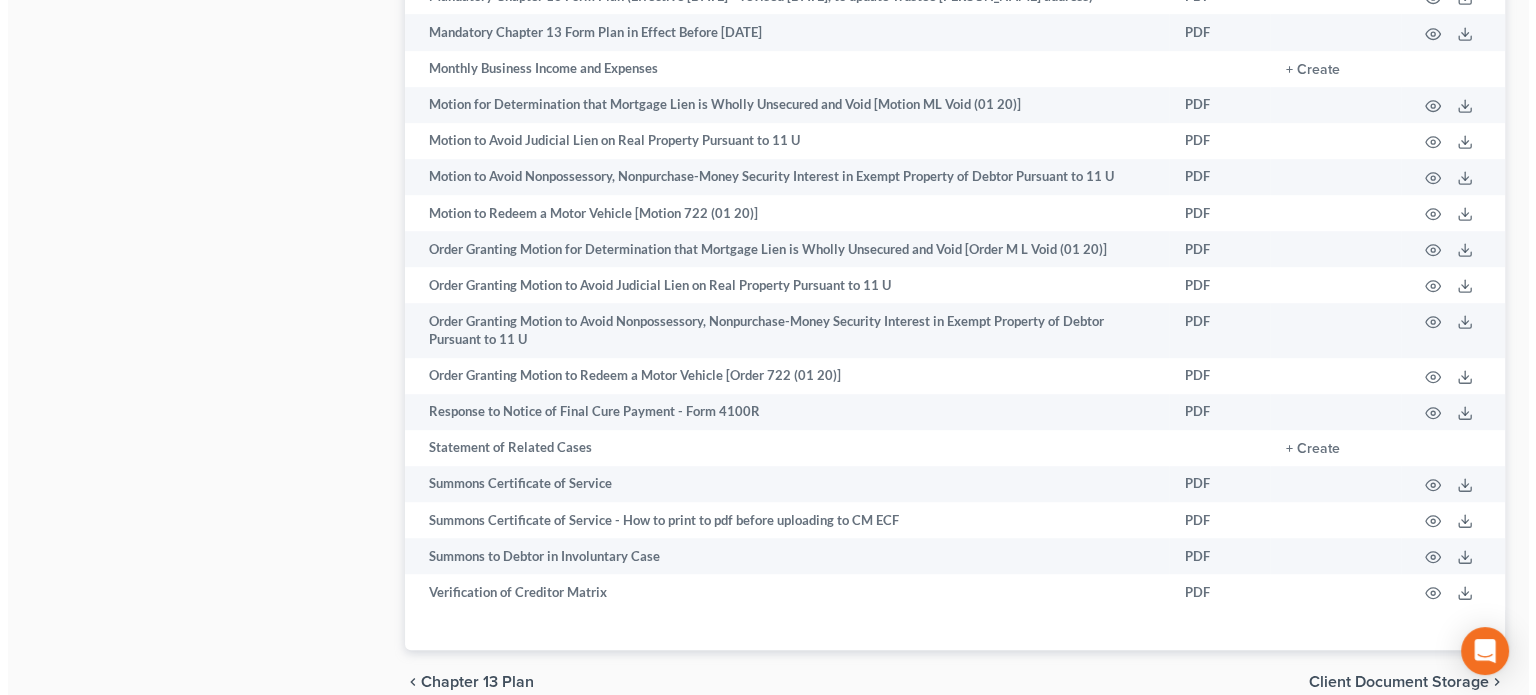 scroll, scrollTop: 1300, scrollLeft: 0, axis: vertical 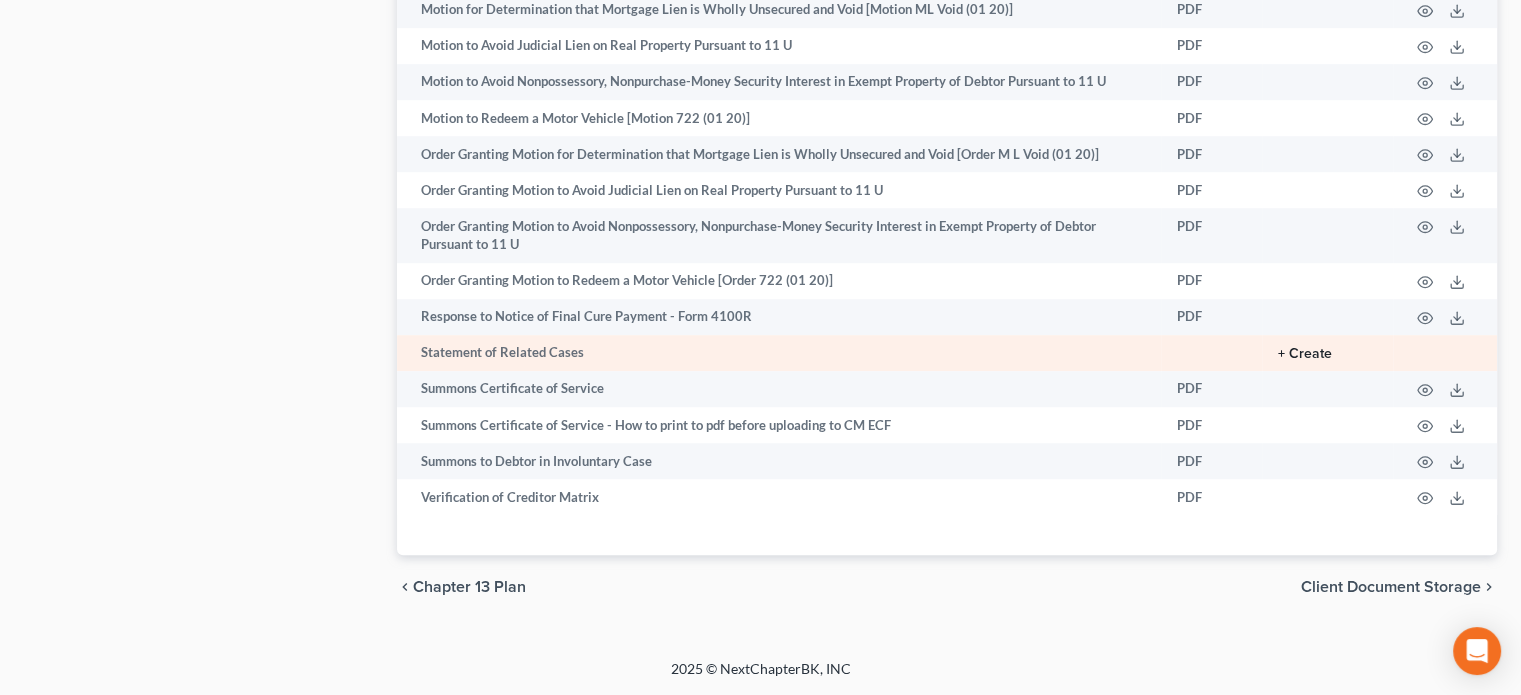 click on "+ Create" at bounding box center [1305, 354] 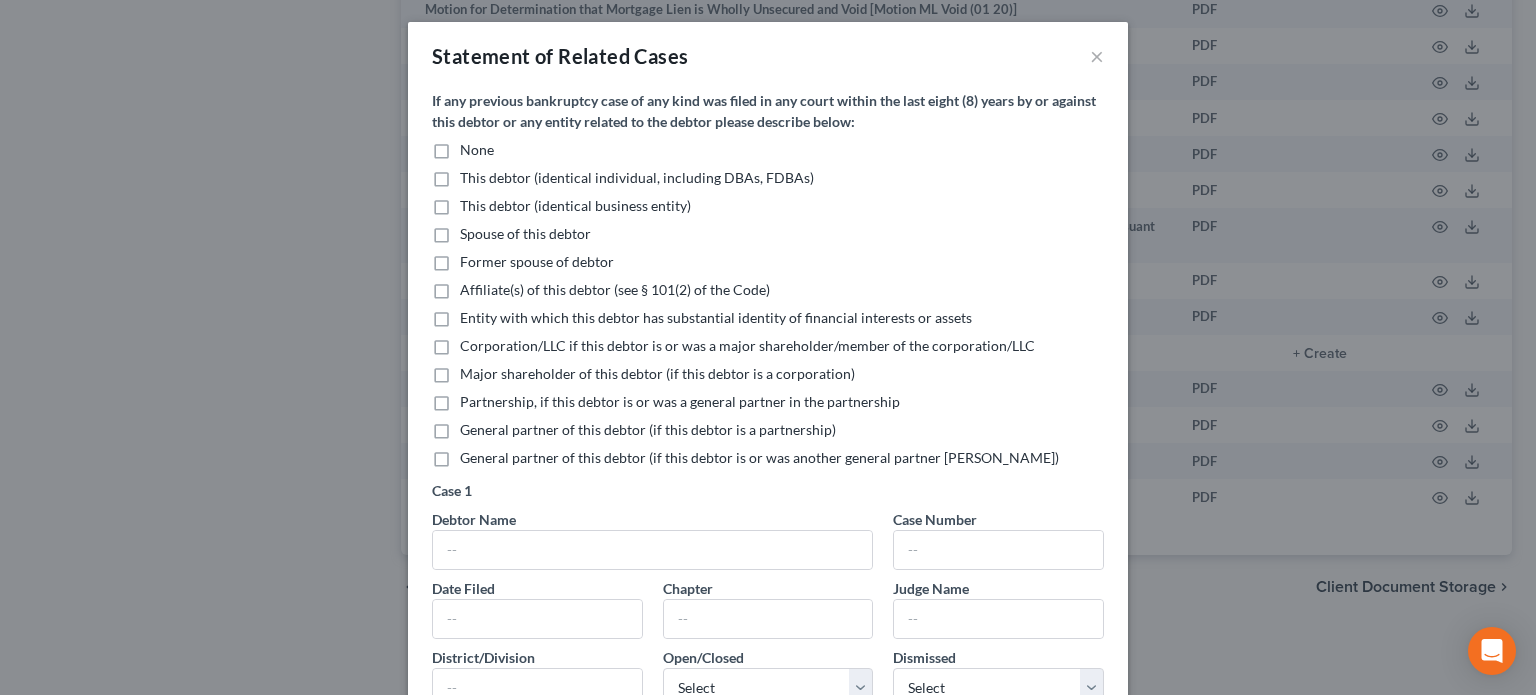 scroll, scrollTop: 0, scrollLeft: 0, axis: both 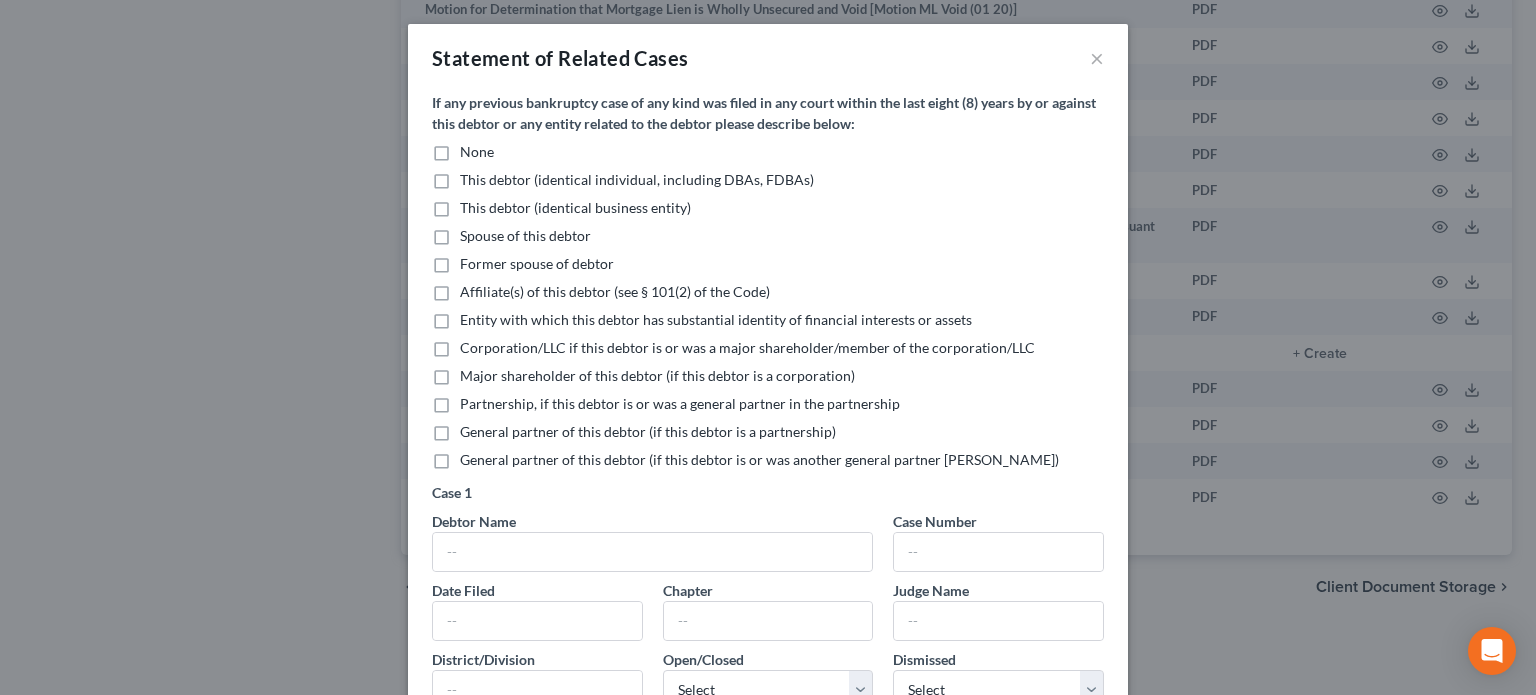 click on "None" at bounding box center (477, 152) 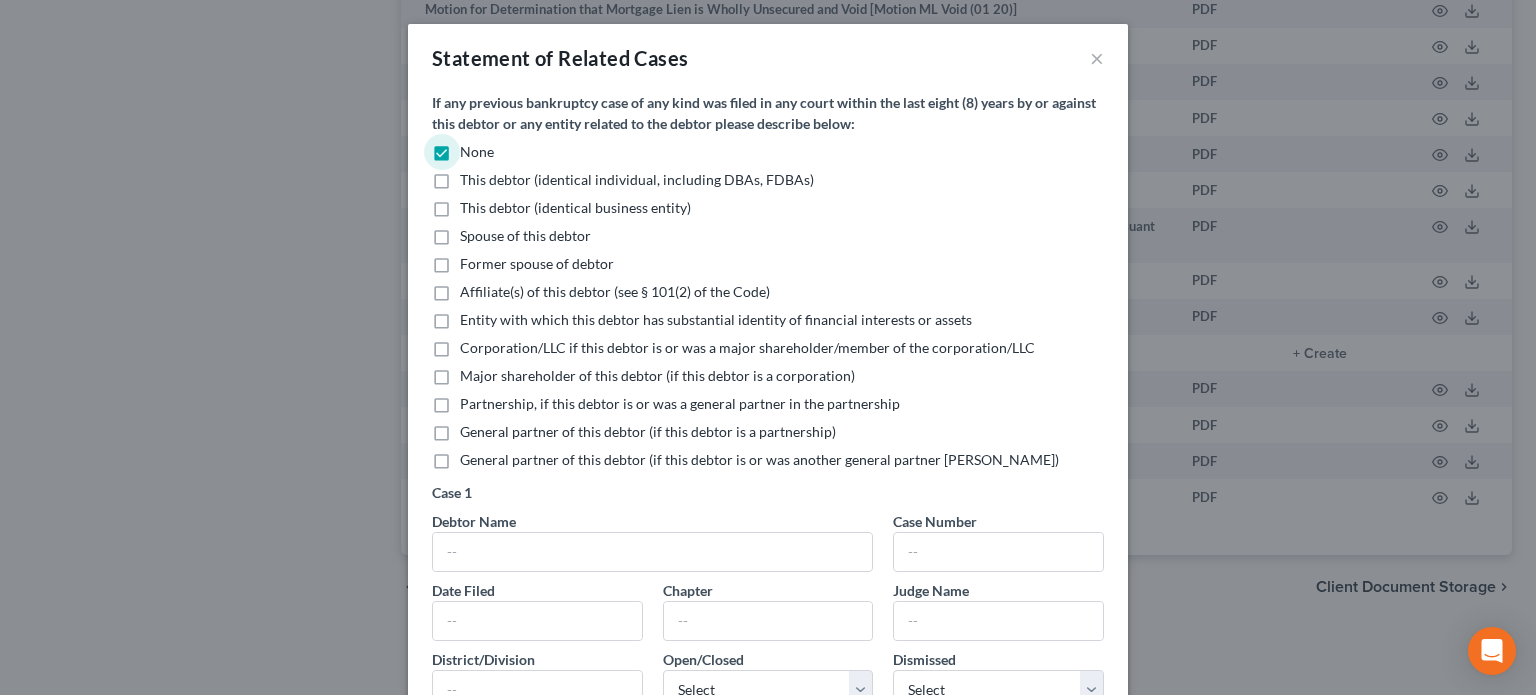 scroll, scrollTop: 345, scrollLeft: 0, axis: vertical 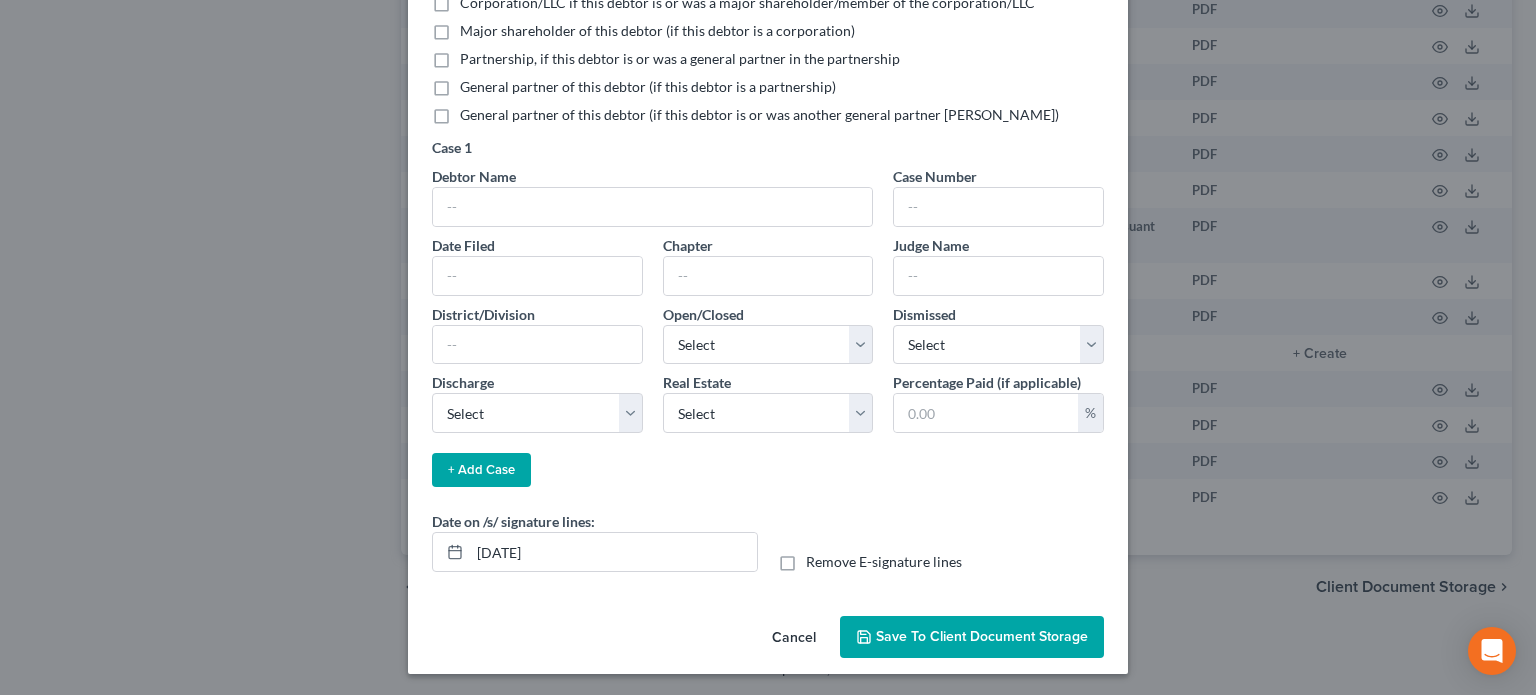 click on "Save to Client Document Storage" at bounding box center (982, 636) 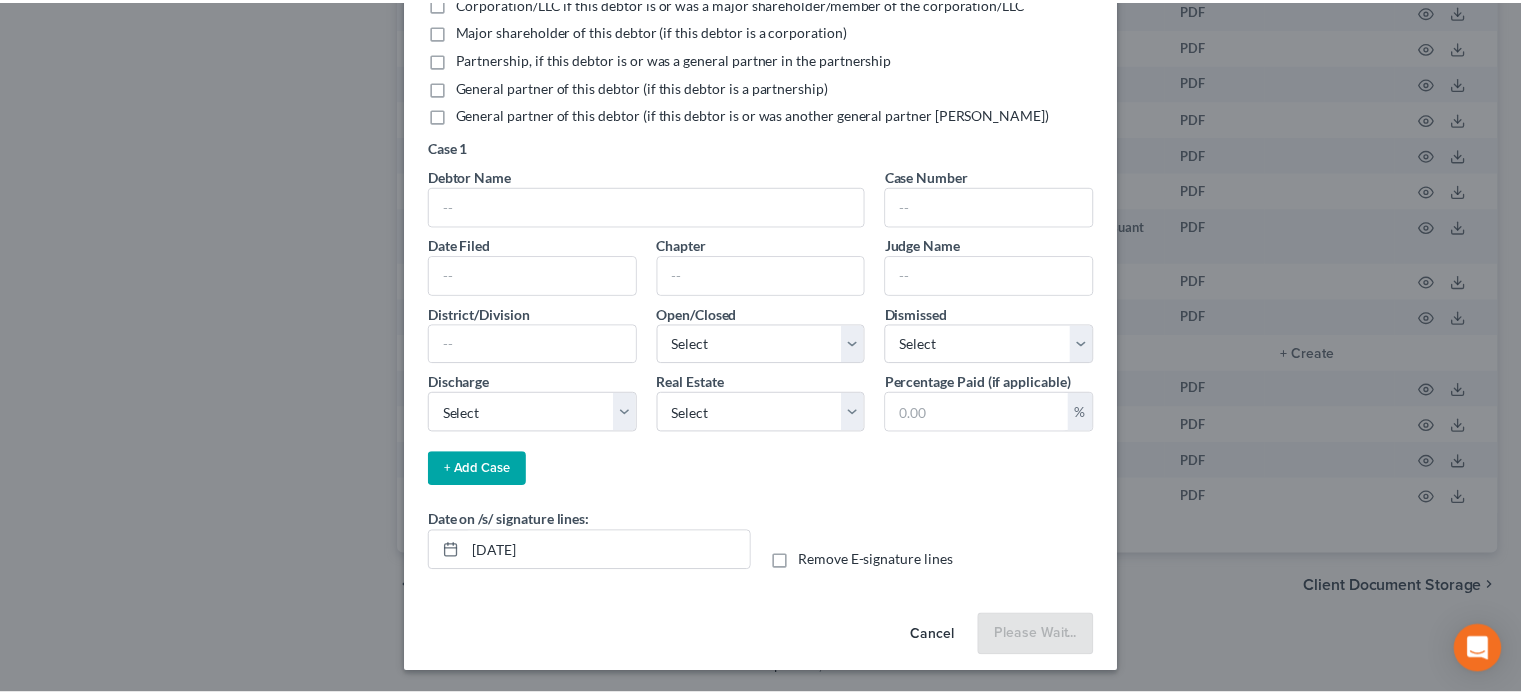 scroll, scrollTop: 344, scrollLeft: 0, axis: vertical 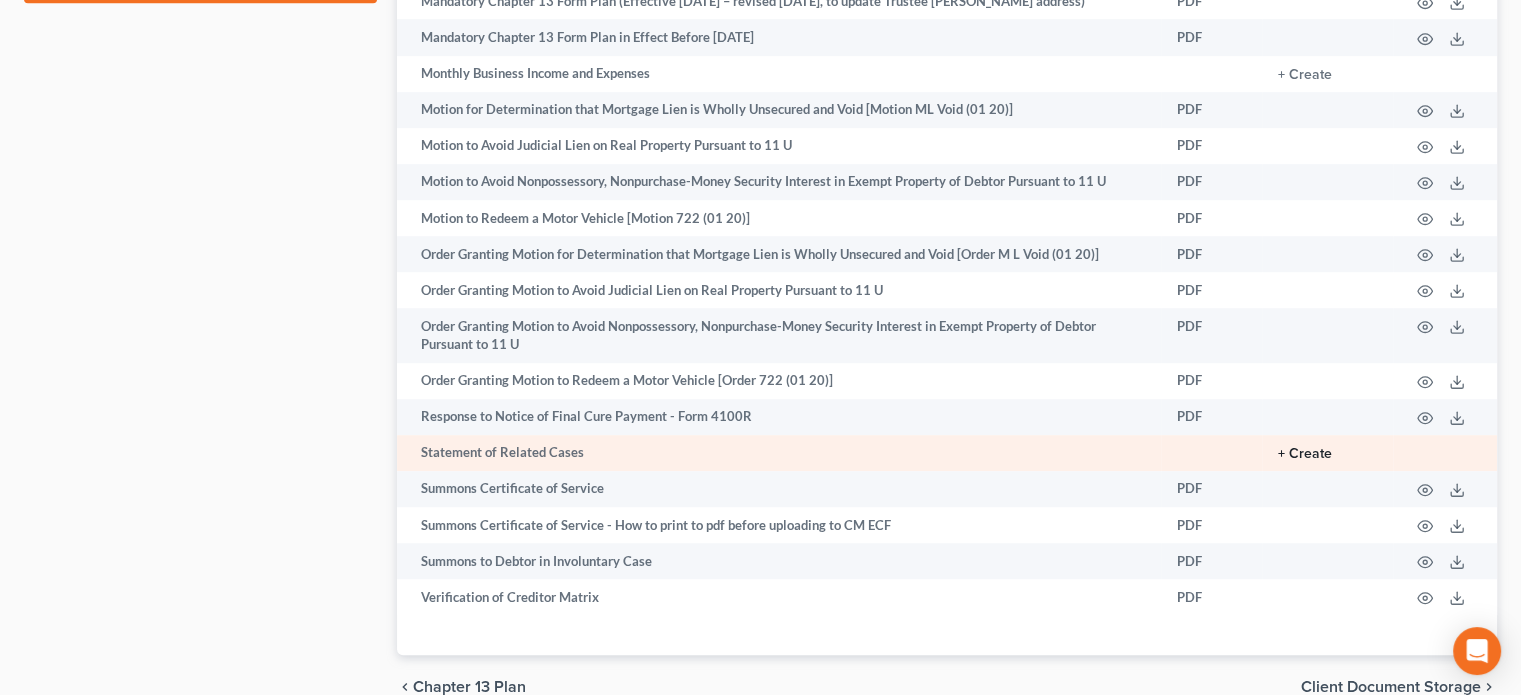 click on "+ Create" at bounding box center [1305, 454] 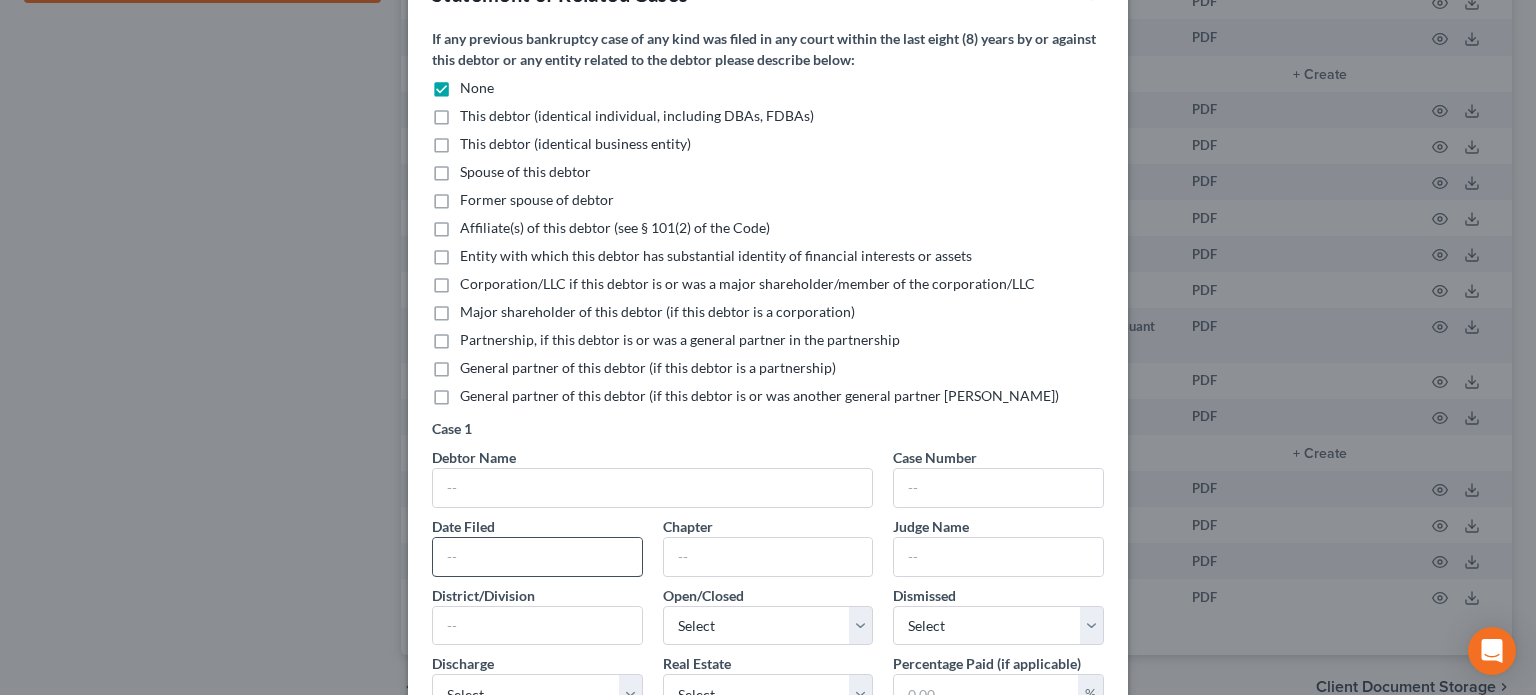 scroll, scrollTop: 345, scrollLeft: 0, axis: vertical 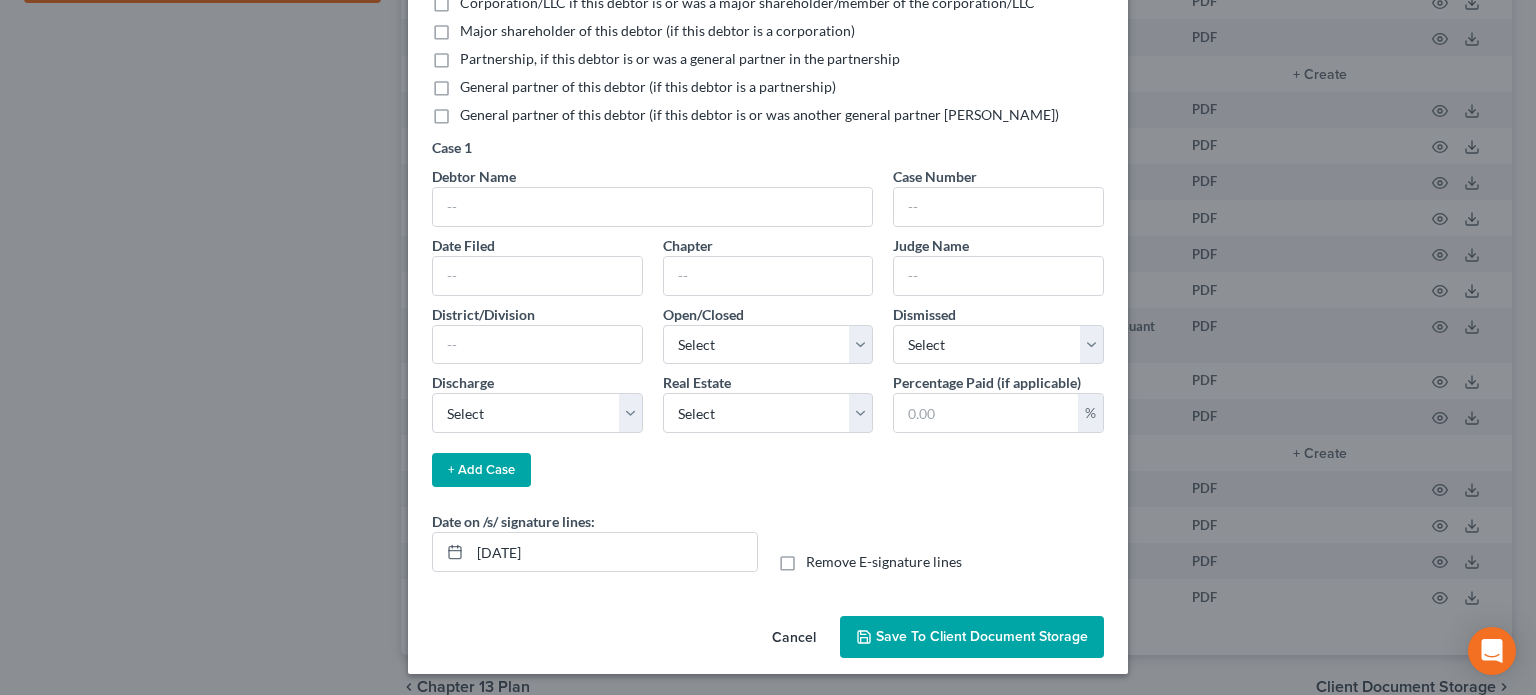 click on "Save to Client Document Storage" at bounding box center (982, 636) 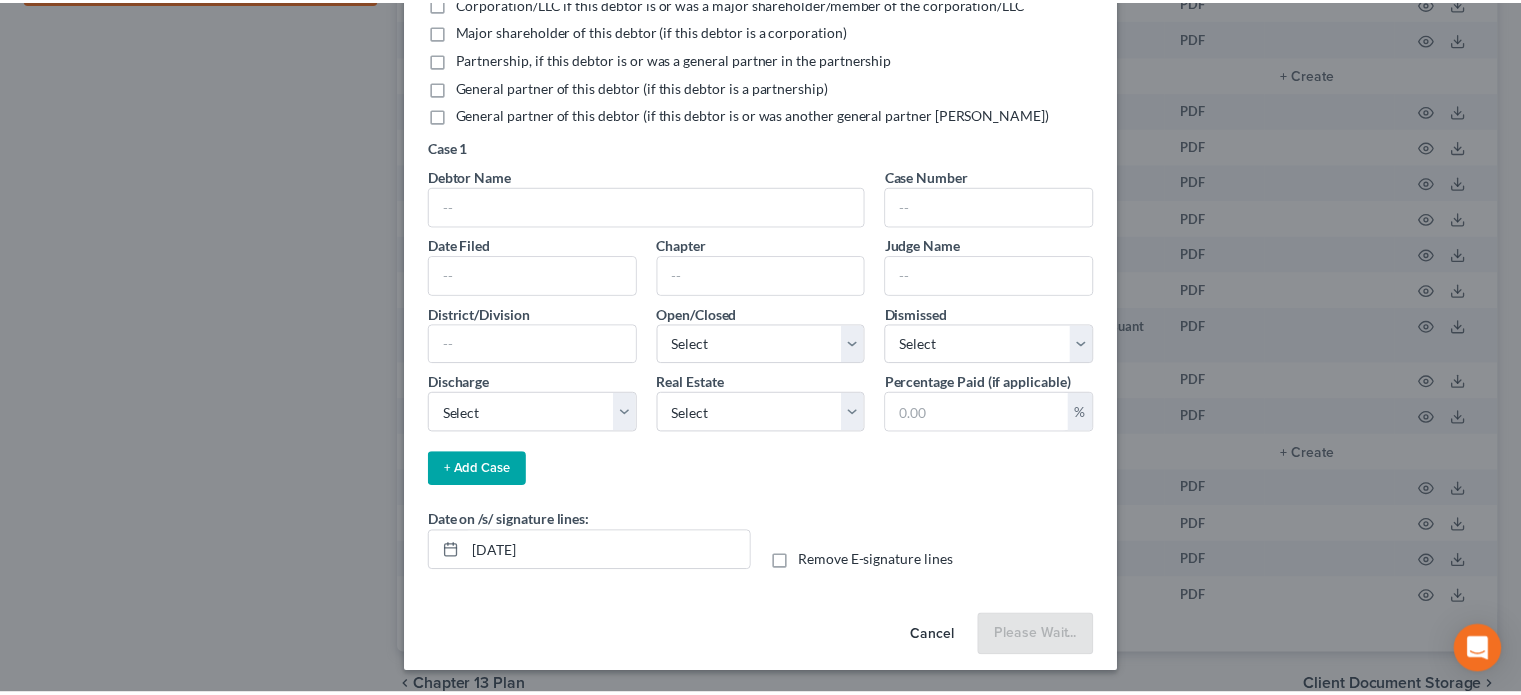 scroll, scrollTop: 344, scrollLeft: 0, axis: vertical 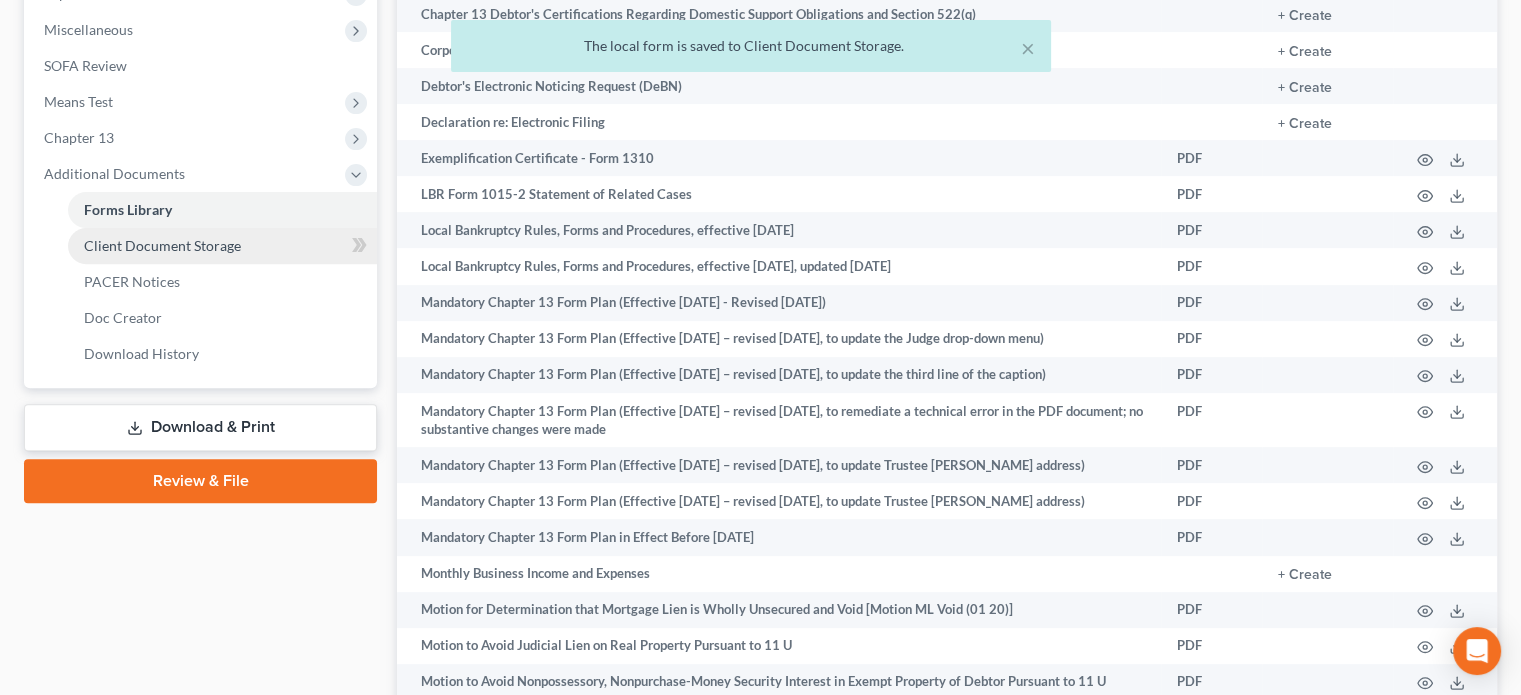 click on "Client Document Storage" at bounding box center (162, 245) 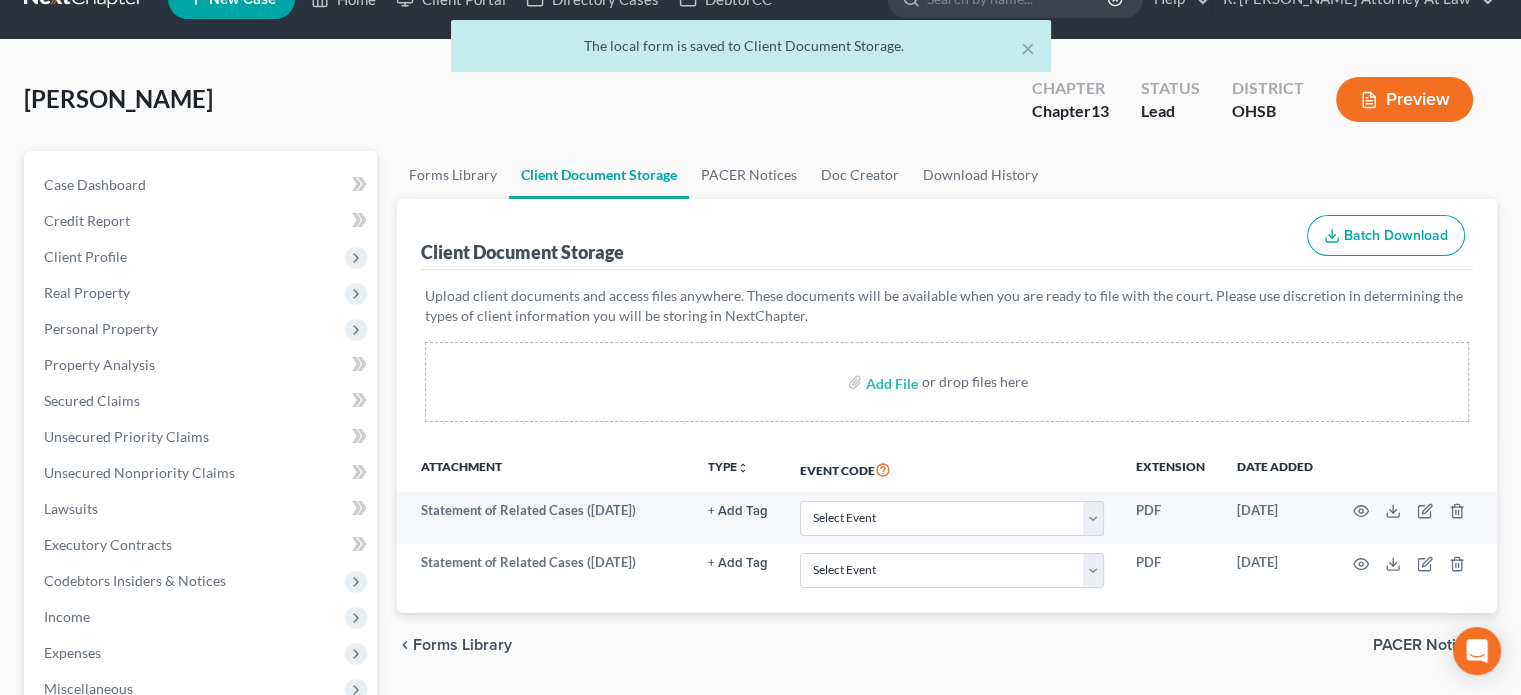 scroll, scrollTop: 200, scrollLeft: 0, axis: vertical 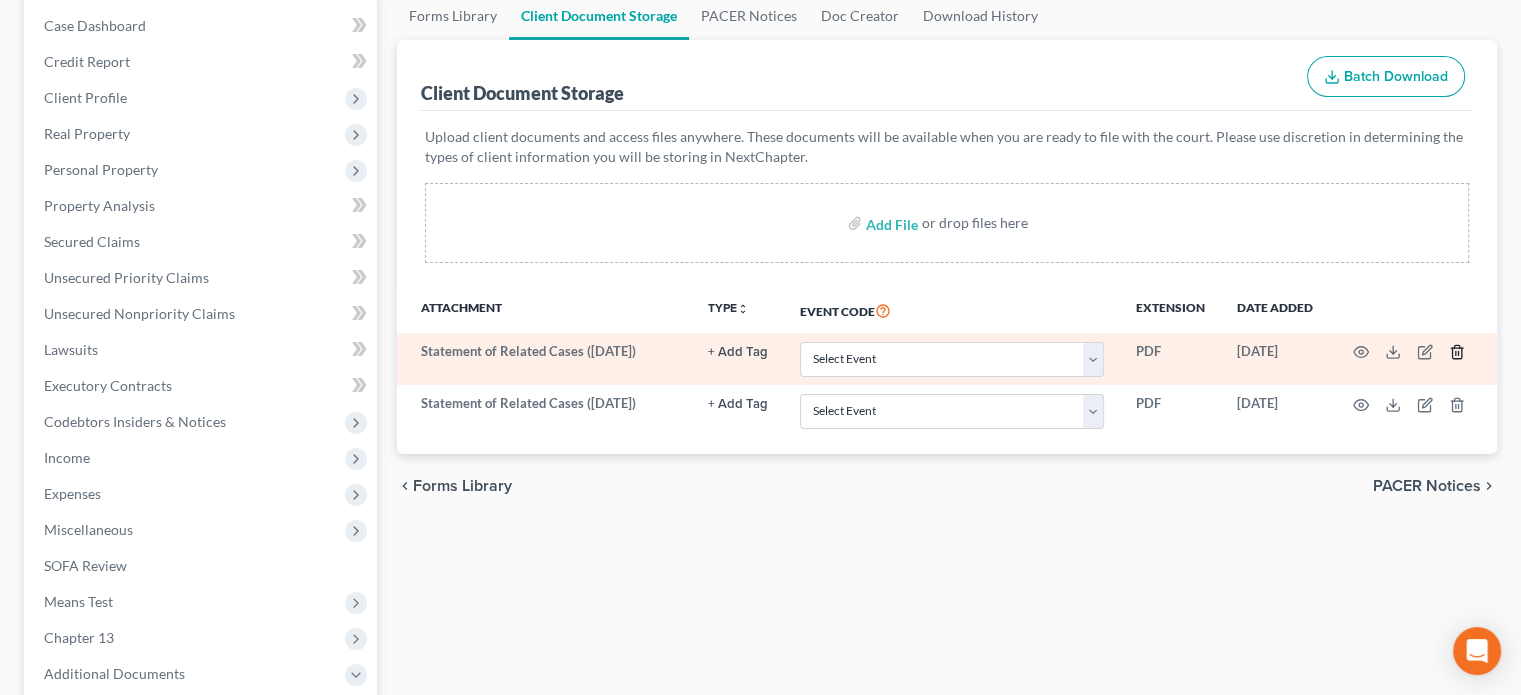 click 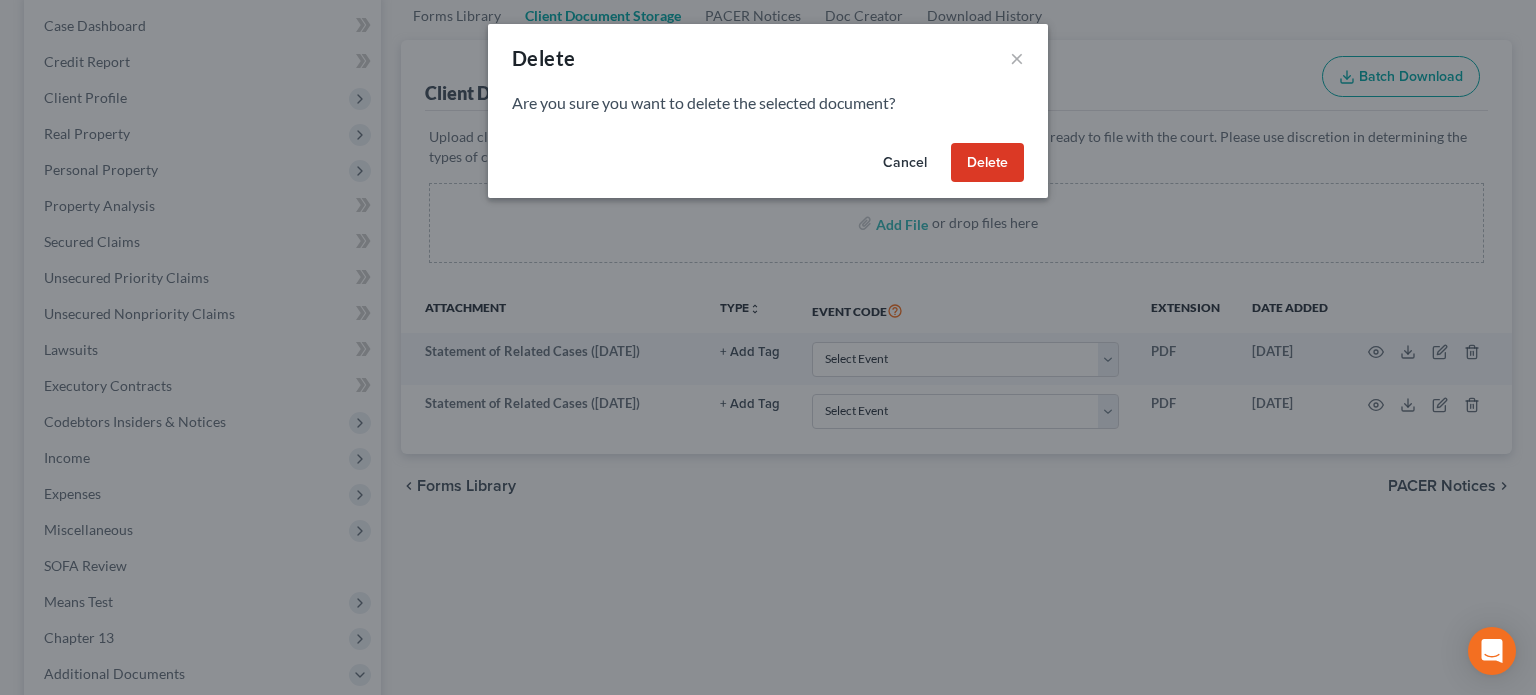 click on "Delete" at bounding box center (987, 163) 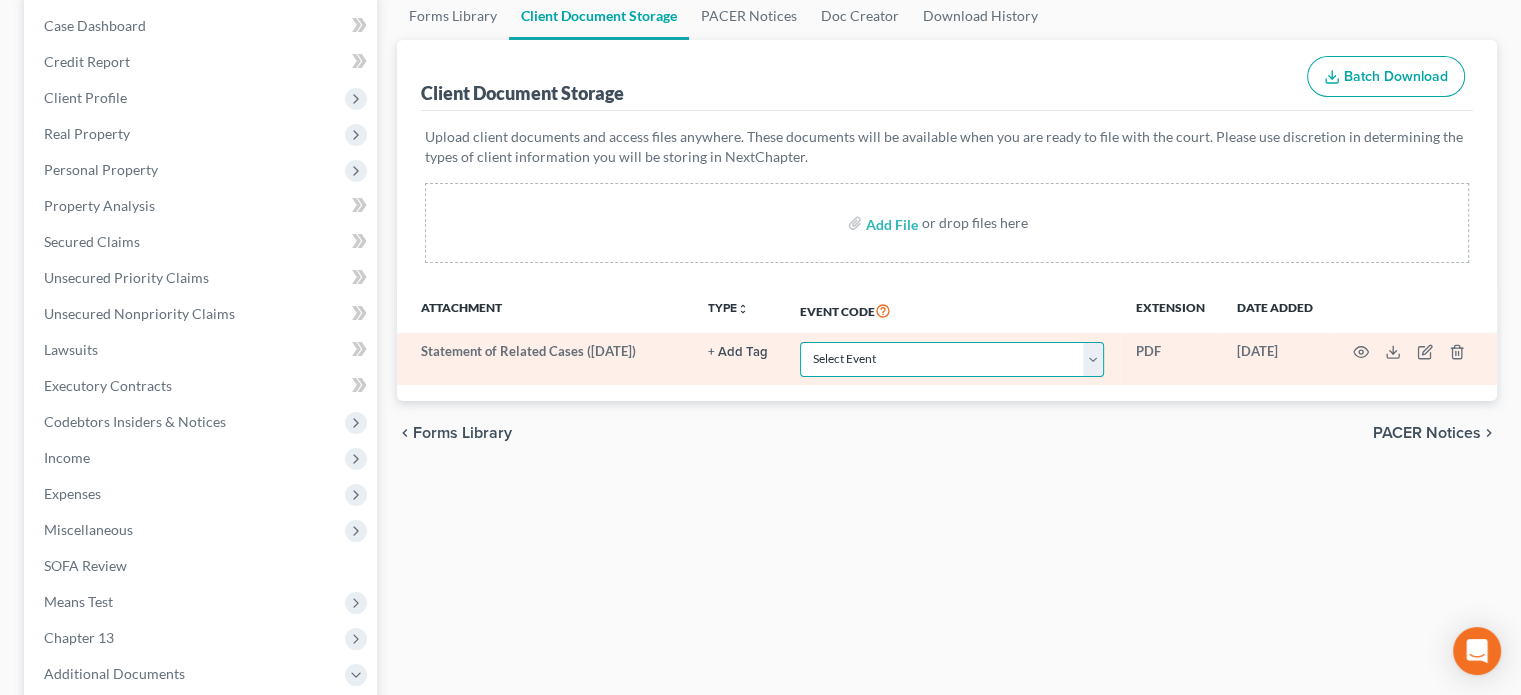 click on "Select Event 20 Largest Unsecured Creditors Amended Document Amended List of Creditors Amended Schedules Amended Statement of Current Monthly and Disposable Income Form 122 Amended Statement of Financial Affairs Business Income and Expenses Certificate of Credit Counseling Certificate of Service Certificate of Service (Use Only for Rule 3002.1 Events) Certification Regarding Notice to Debtor Certification of No New or Changed Creditors Certification of Plan Payment Chapter 11 Final Report and Account Chapter 11 Statement of Current Monthly Income - Form 22B Chapter 11 Statement of Monthly Income Form 122B Chapter 13 Calculation of Disposable Income 122C-2 Chapter 13 Plan Chapter 13 Statement of Monthly Income 122C-1 Chapter 7 Means Test Calculation 122A-2 Chapter 7 Statements - Monthly Income (122A-1) / Exemption Presumption of Abuse (122A-1Supp) Corporate Resolution Debtor Electronic Noticing Request Debtor Repayment Plan Debtor's Certification Regarding Issuance of Discharge Order Equity Security Holders" at bounding box center [952, 359] 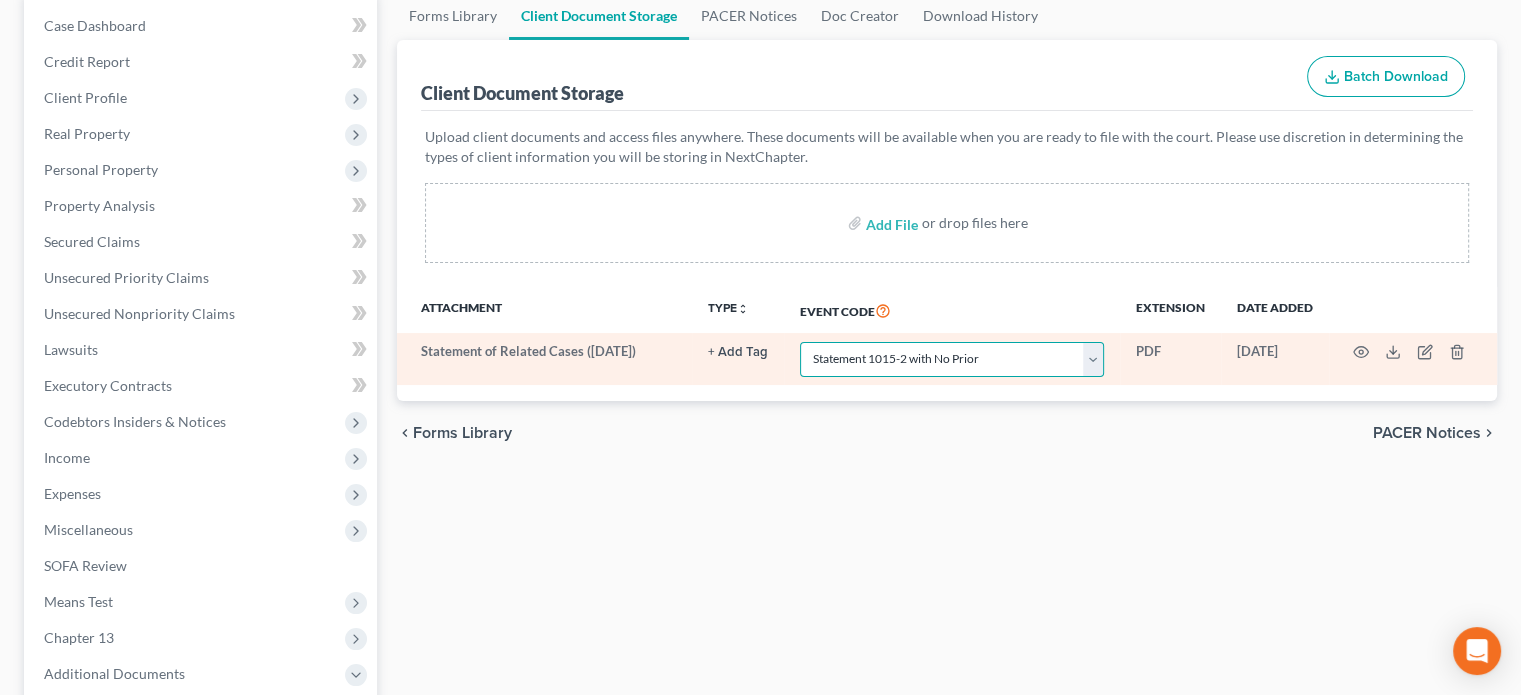 click on "Select Event 20 Largest Unsecured Creditors Amended Document Amended List of Creditors Amended Schedules Amended Statement of Current Monthly and Disposable Income Form 122 Amended Statement of Financial Affairs Business Income and Expenses Certificate of Credit Counseling Certificate of Service Certificate of Service (Use Only for Rule 3002.1 Events) Certification Regarding Notice to Debtor Certification of No New or Changed Creditors Certification of Plan Payment Chapter 11 Final Report and Account Chapter 11 Statement of Current Monthly Income - Form 22B Chapter 11 Statement of Monthly Income Form 122B Chapter 13 Calculation of Disposable Income 122C-2 Chapter 13 Plan Chapter 13 Statement of Monthly Income 122C-1 Chapter 7 Means Test Calculation 122A-2 Chapter 7 Statements - Monthly Income (122A-1) / Exemption Presumption of Abuse (122A-1Supp) Corporate Resolution Debtor Electronic Noticing Request Debtor Repayment Plan Debtor's Certification Regarding Issuance of Discharge Order Equity Security Holders" at bounding box center [952, 359] 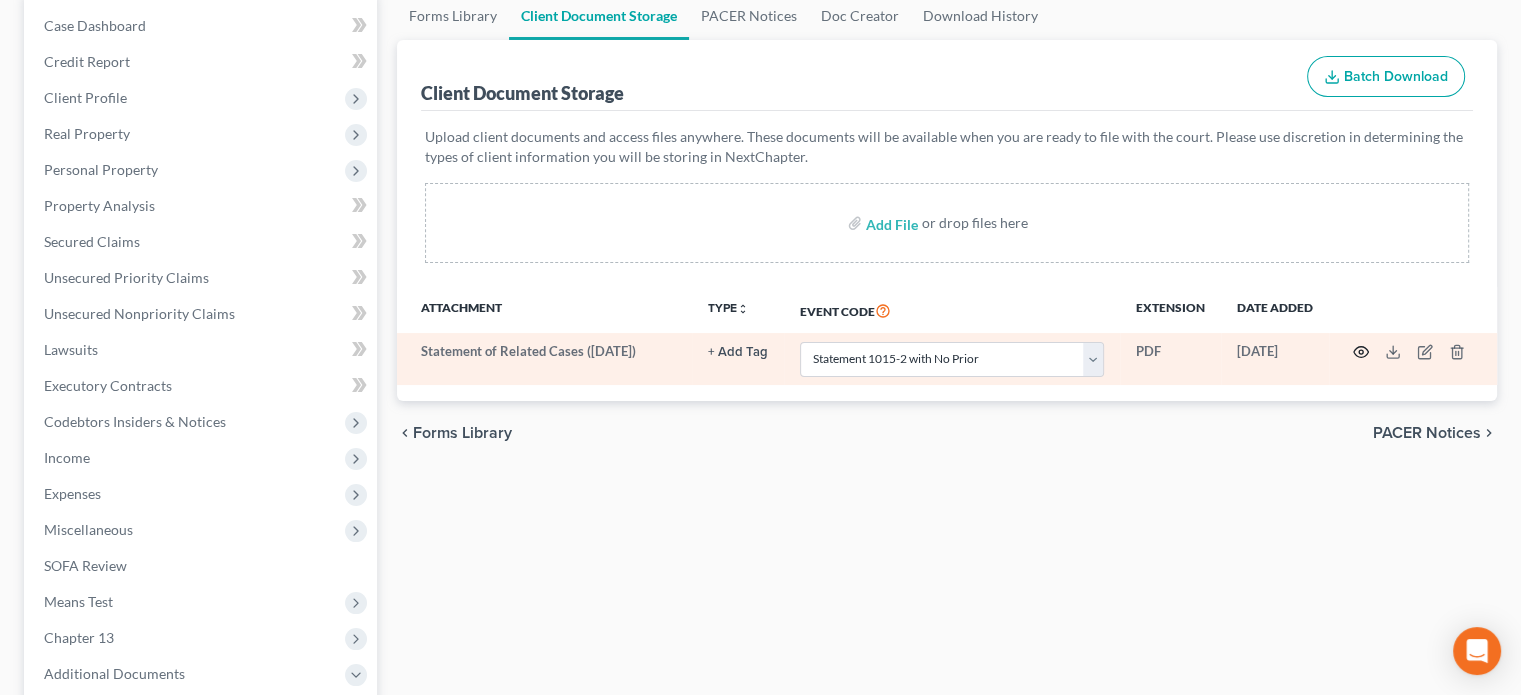 click 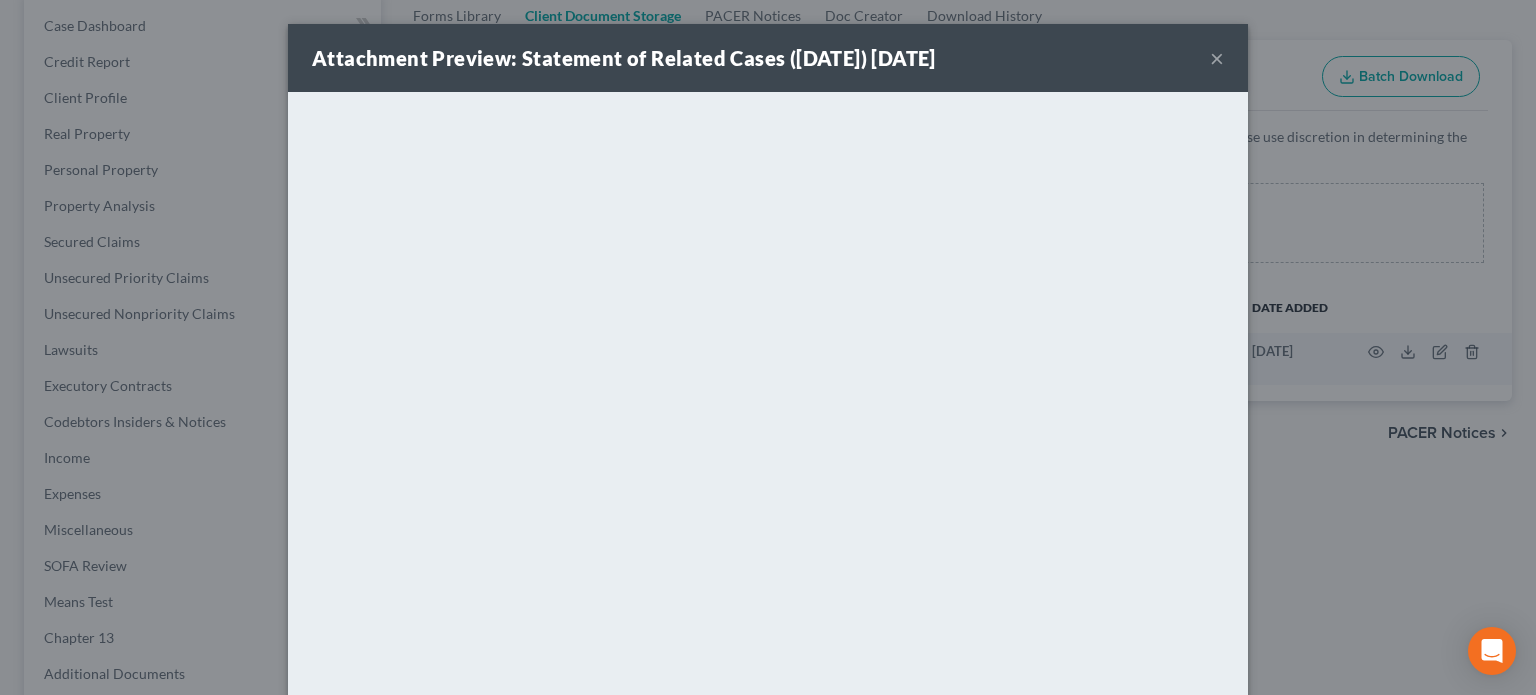 click on "×" at bounding box center [1217, 58] 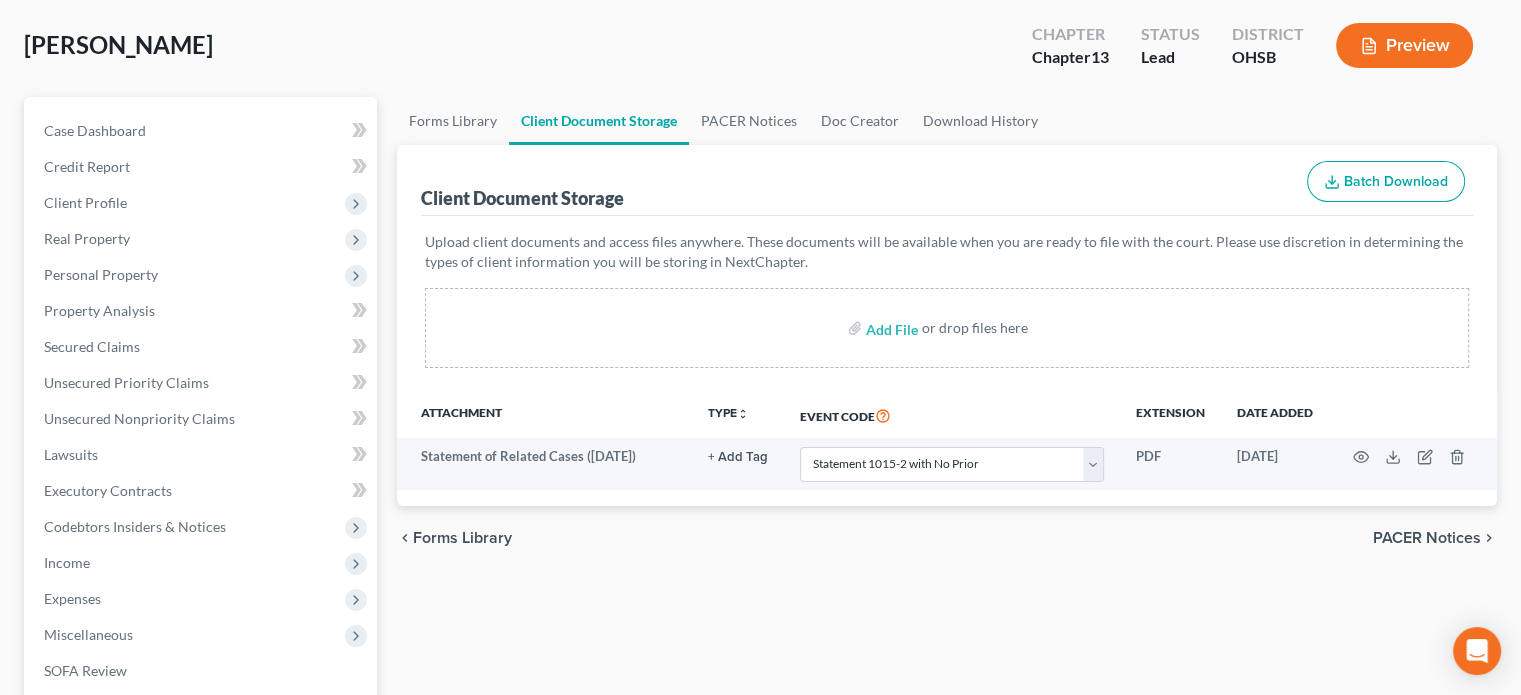 scroll, scrollTop: 100, scrollLeft: 0, axis: vertical 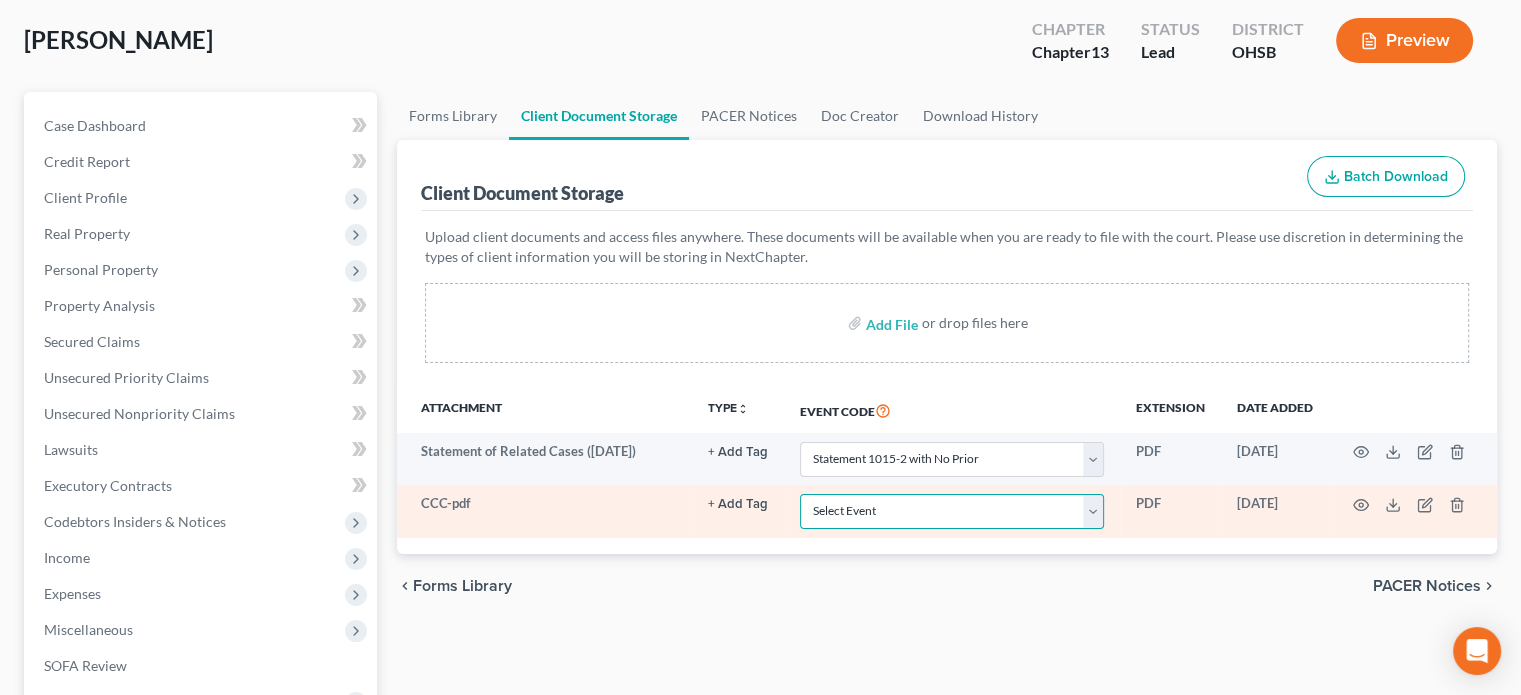 click on "Select Event 20 Largest Unsecured Creditors Amended Document Amended List of Creditors Amended Schedules Amended Statement of Current Monthly and Disposable Income Form 122 Amended Statement of Financial Affairs Business Income and Expenses Certificate of Credit Counseling Certificate of Service Certificate of Service (Use Only for Rule 3002.1 Events) Certification Regarding Notice to Debtor Certification of No New or Changed Creditors Certification of Plan Payment Chapter 11 Final Report and Account Chapter 11 Statement of Current Monthly Income - Form 22B Chapter 11 Statement of Monthly Income Form 122B Chapter 13 Calculation of Disposable Income 122C-2 Chapter 13 Plan Chapter 13 Statement of Monthly Income 122C-1 Chapter 7 Means Test Calculation 122A-2 Chapter 7 Statements - Monthly Income (122A-1) / Exemption Presumption of Abuse (122A-1Supp) Corporate Resolution Debtor Electronic Noticing Request Debtor Repayment Plan Debtor's Certification Regarding Issuance of Discharge Order Equity Security Holders" at bounding box center [952, 511] 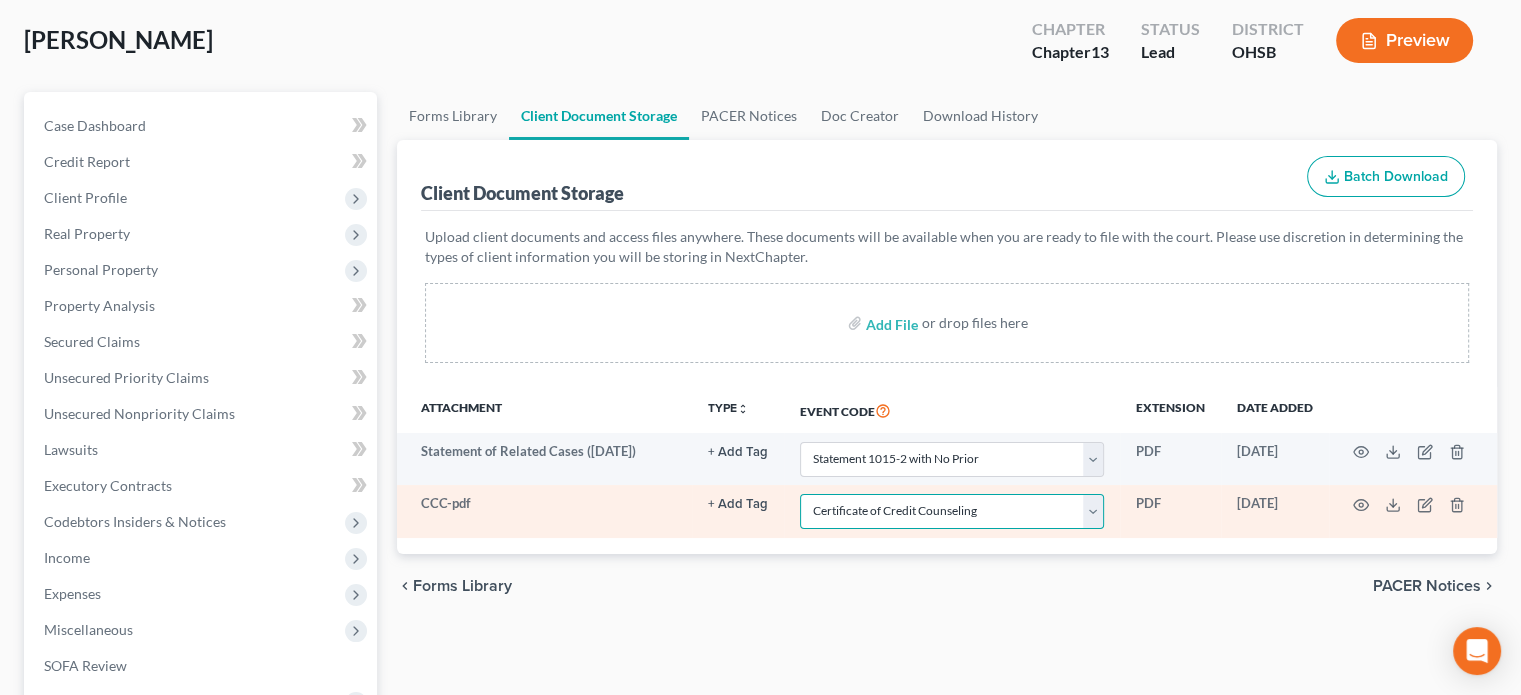 click on "Select Event 20 Largest Unsecured Creditors Amended Document Amended List of Creditors Amended Schedules Amended Statement of Current Monthly and Disposable Income Form 122 Amended Statement of Financial Affairs Business Income and Expenses Certificate of Credit Counseling Certificate of Service Certificate of Service (Use Only for Rule 3002.1 Events) Certification Regarding Notice to Debtor Certification of No New or Changed Creditors Certification of Plan Payment Chapter 11 Final Report and Account Chapter 11 Statement of Current Monthly Income - Form 22B Chapter 11 Statement of Monthly Income Form 122B Chapter 13 Calculation of Disposable Income 122C-2 Chapter 13 Plan Chapter 13 Statement of Monthly Income 122C-1 Chapter 7 Means Test Calculation 122A-2 Chapter 7 Statements - Monthly Income (122A-1) / Exemption Presumption of Abuse (122A-1Supp) Corporate Resolution Debtor Electronic Noticing Request Debtor Repayment Plan Debtor's Certification Regarding Issuance of Discharge Order Equity Security Holders" at bounding box center (952, 511) 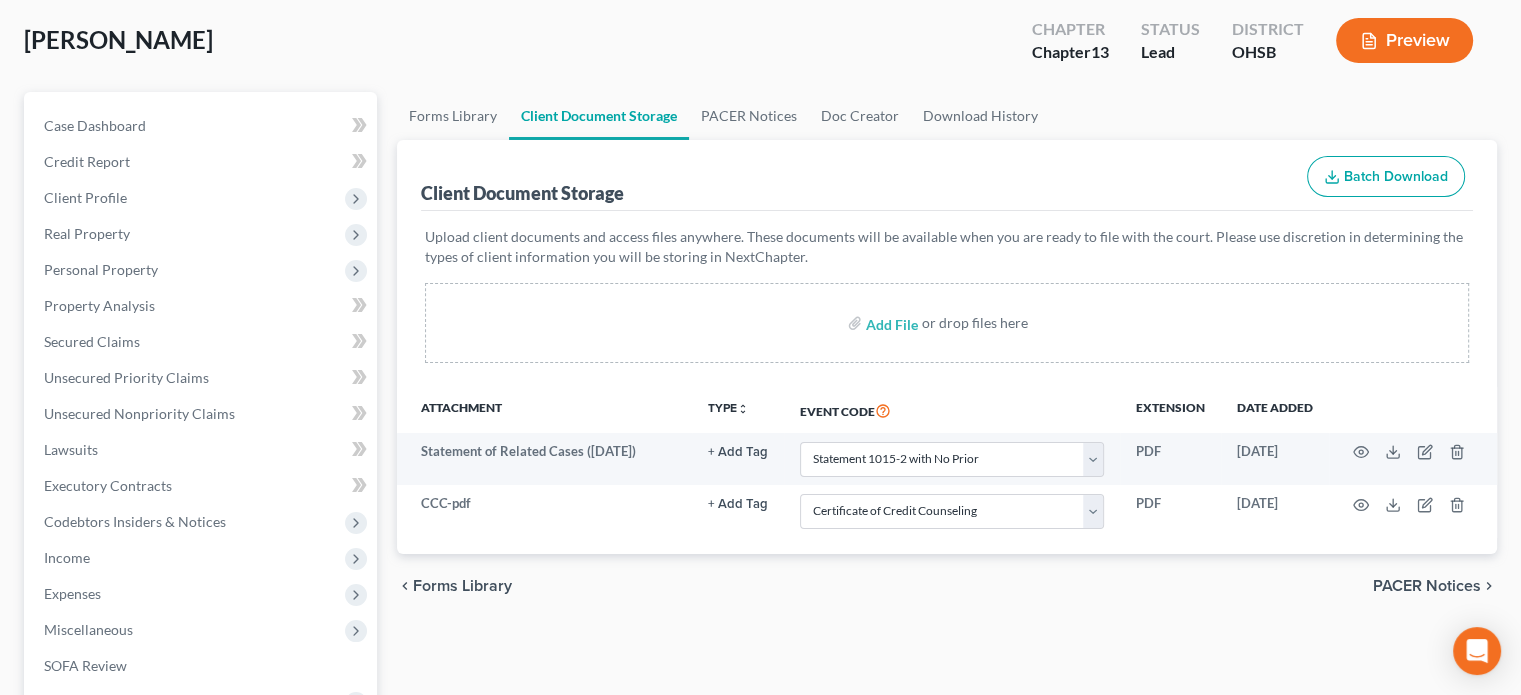 drag, startPoint x: 870, startPoint y: 578, endPoint x: 426, endPoint y: 426, distance: 469.29733 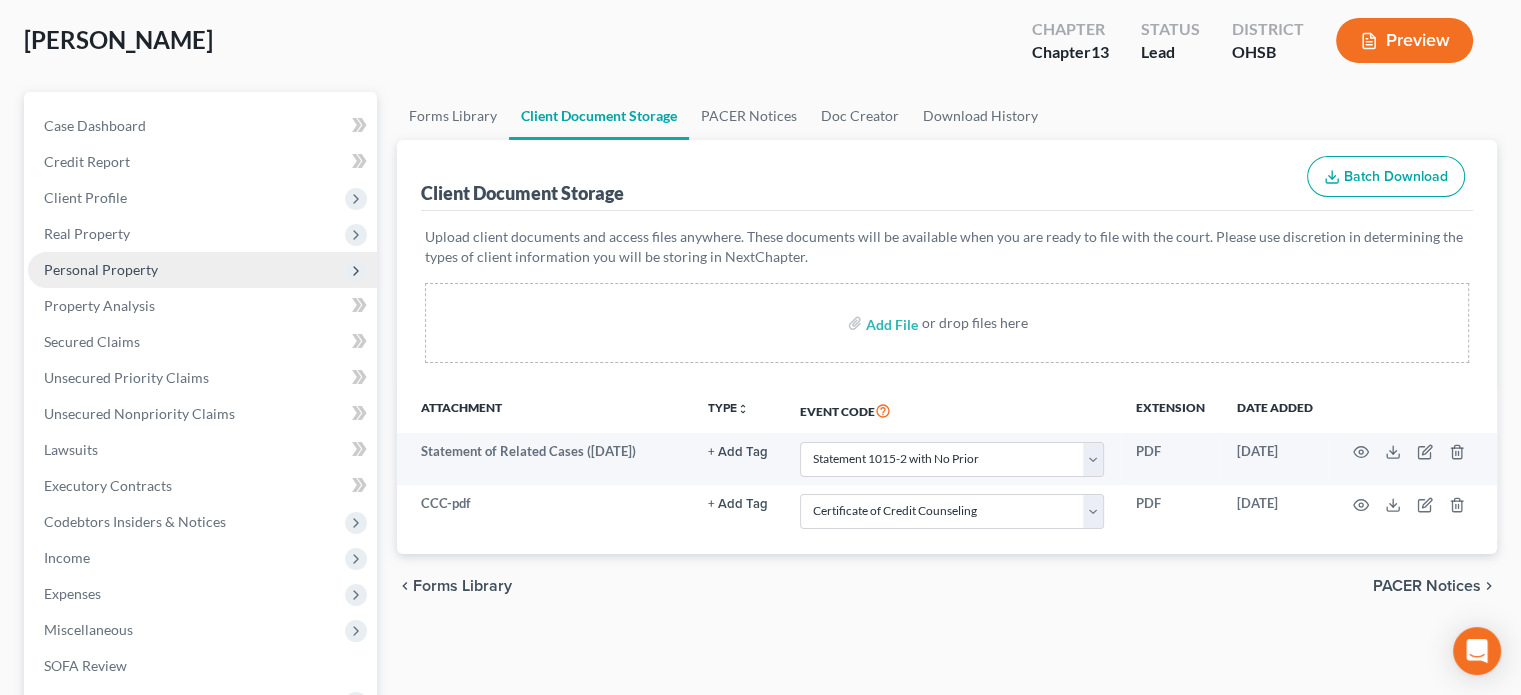 click on "Personal Property" at bounding box center [202, 270] 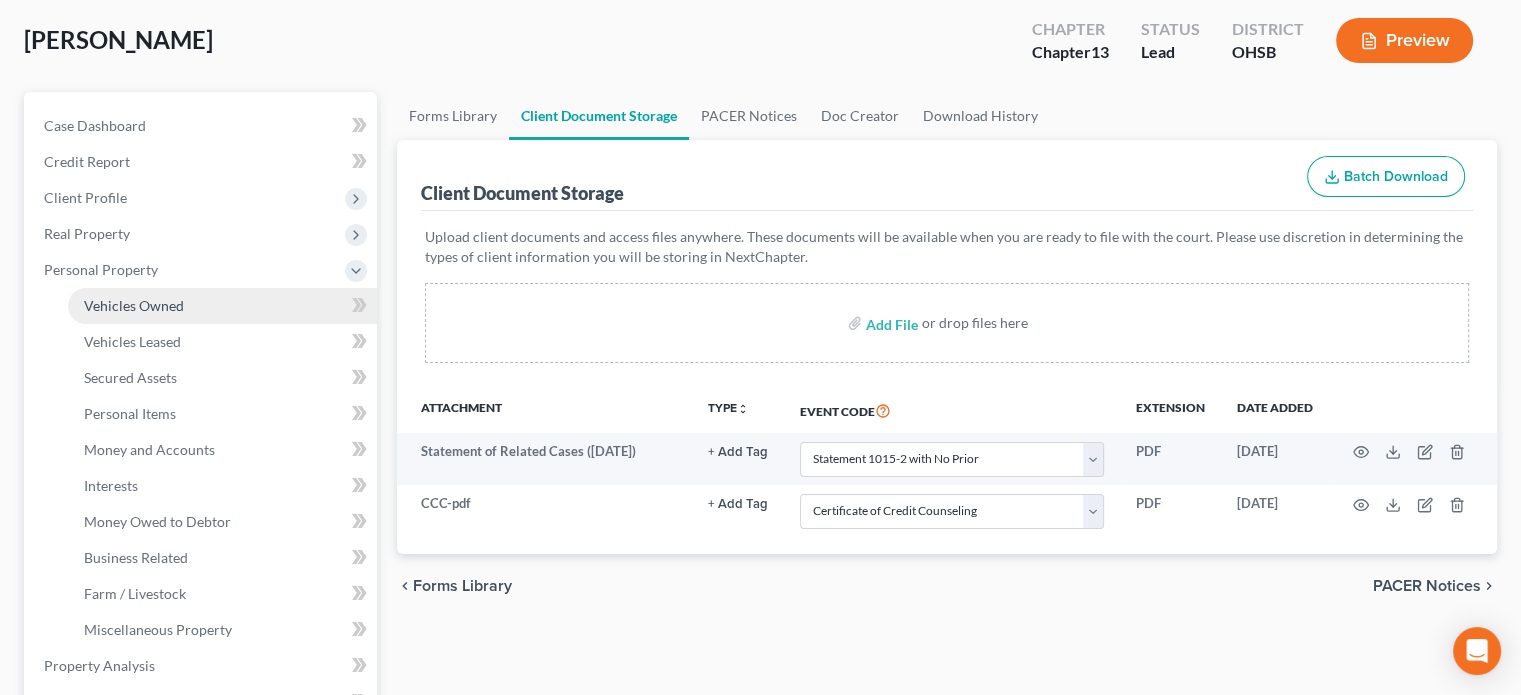 click on "Vehicles Owned" at bounding box center (222, 306) 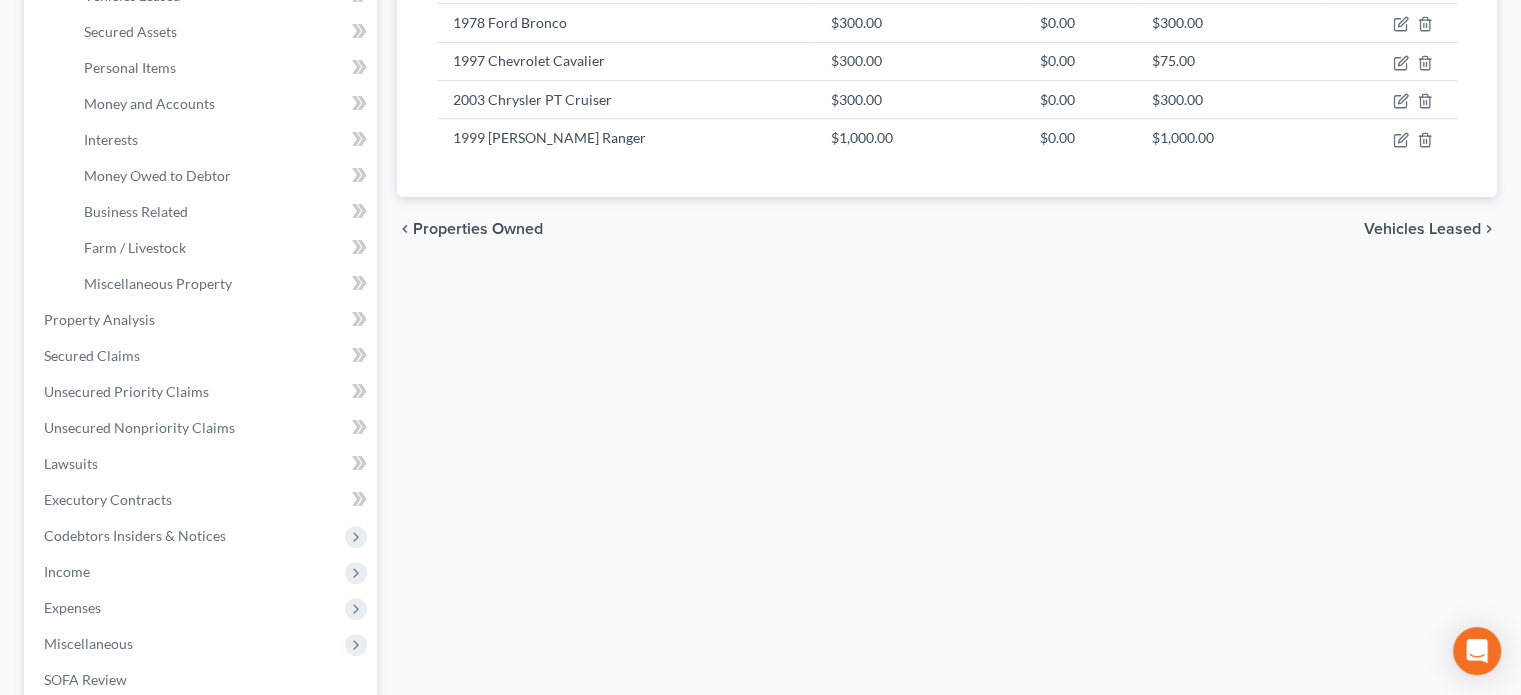scroll, scrollTop: 362, scrollLeft: 0, axis: vertical 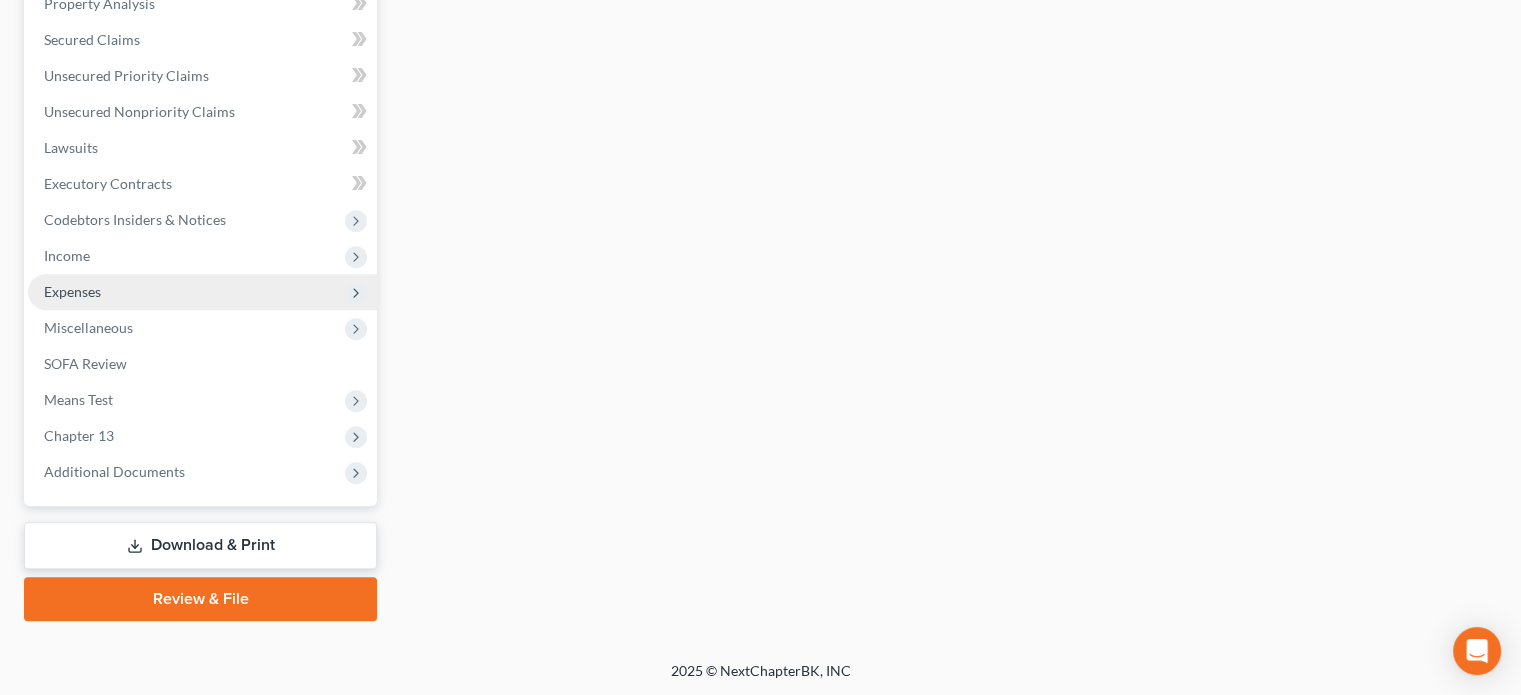 click on "Expenses" at bounding box center [72, 291] 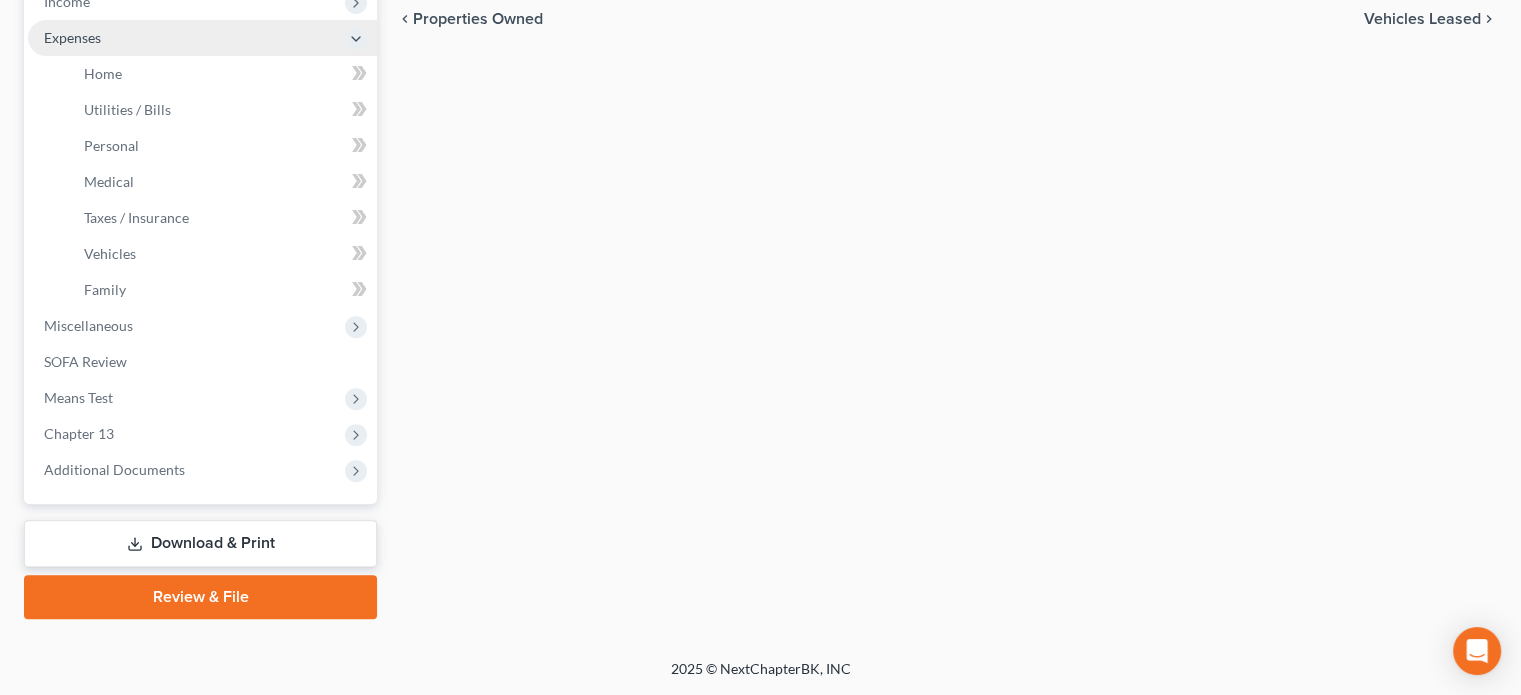 scroll, scrollTop: 402, scrollLeft: 0, axis: vertical 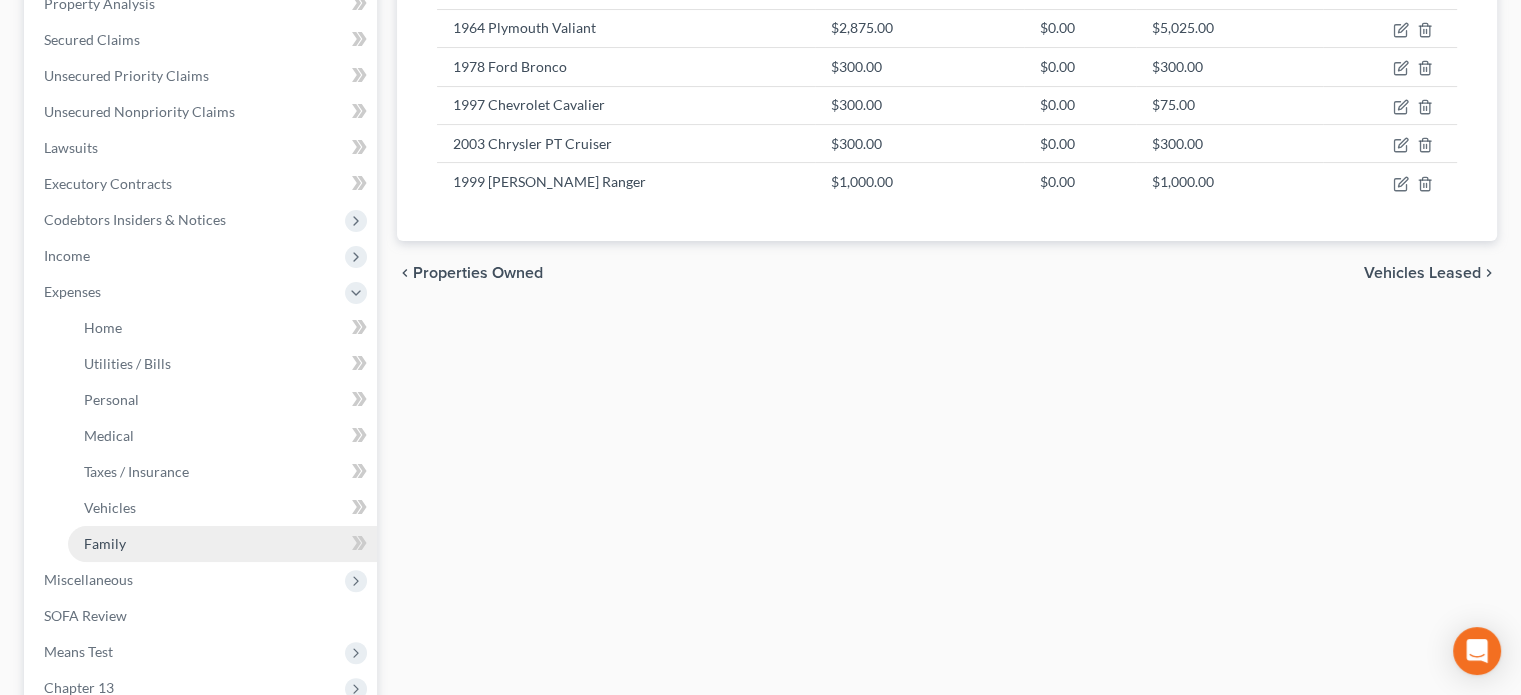 click on "Family" at bounding box center (222, 544) 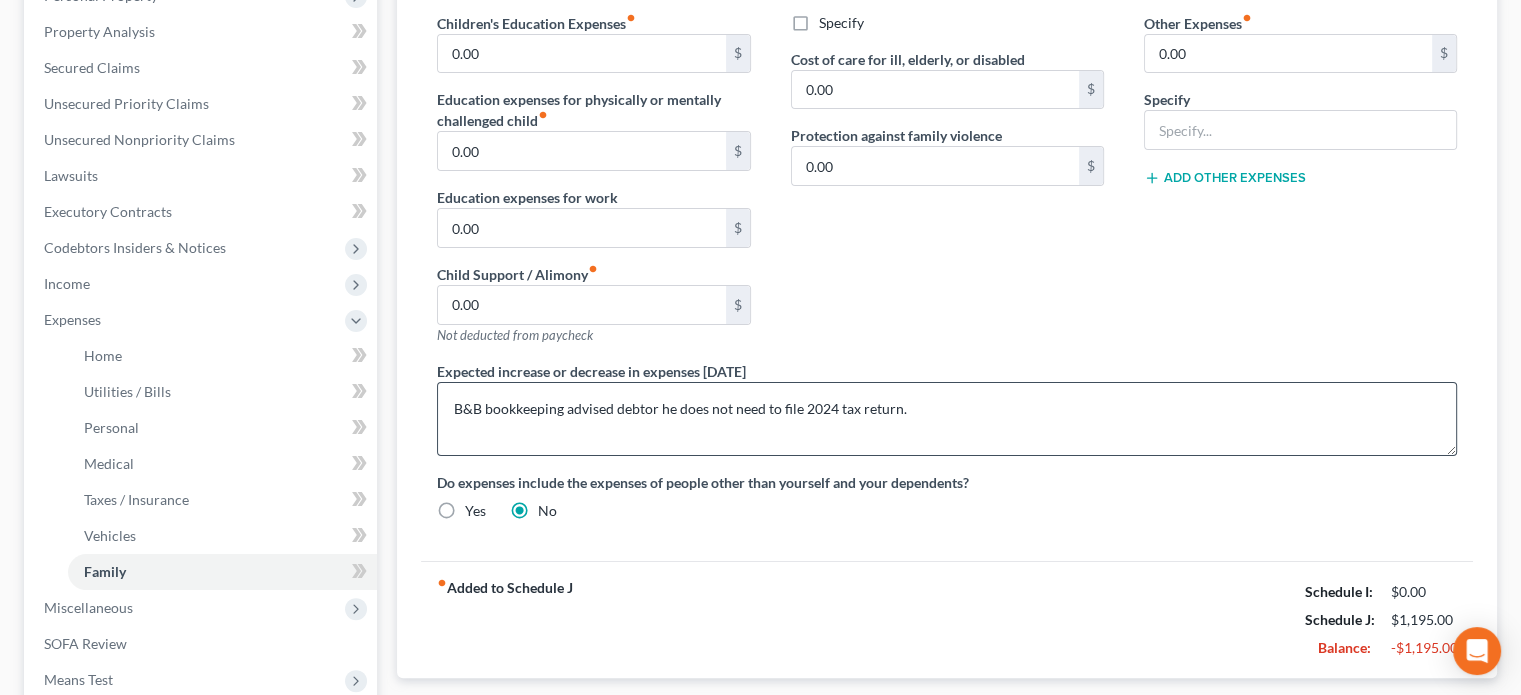 scroll, scrollTop: 400, scrollLeft: 0, axis: vertical 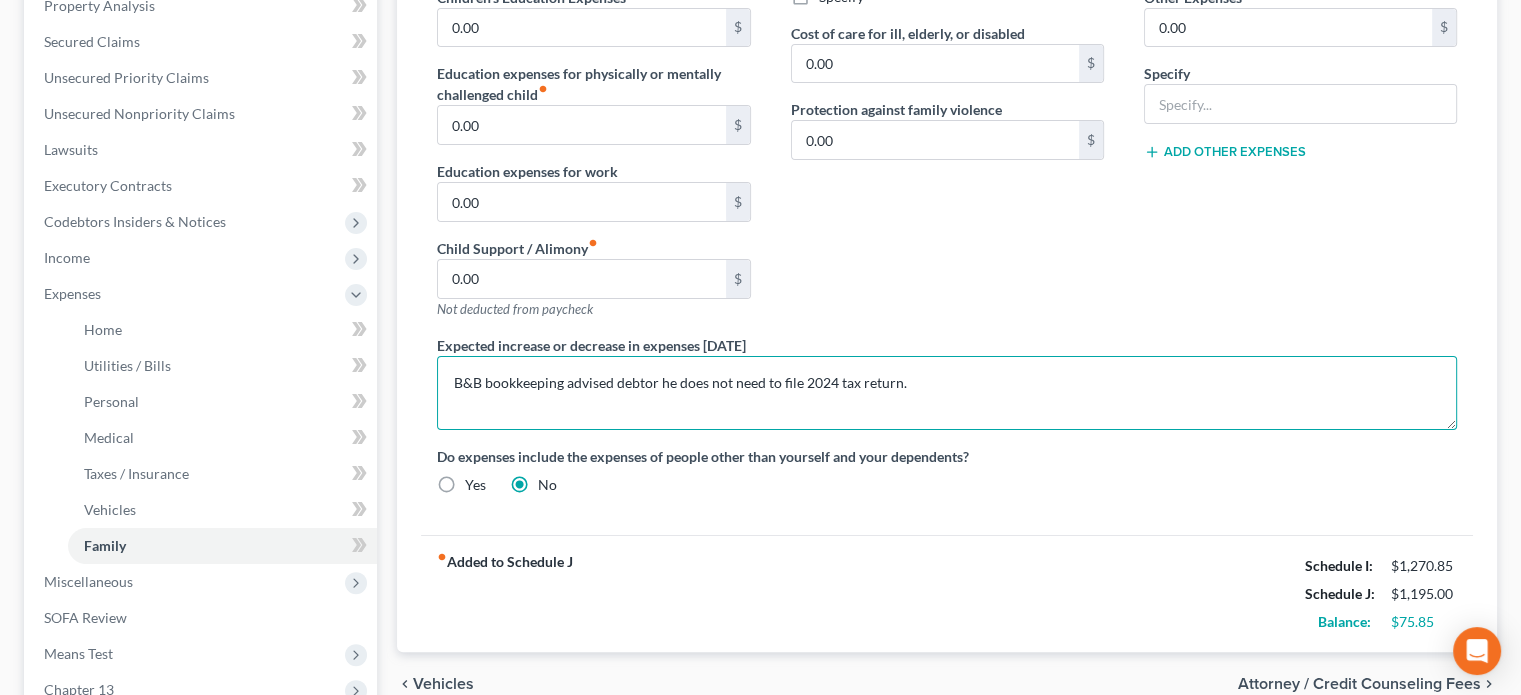 click on "B&B bookkeeping advised debtor he does not need to file 2024 tax return." at bounding box center [947, 393] 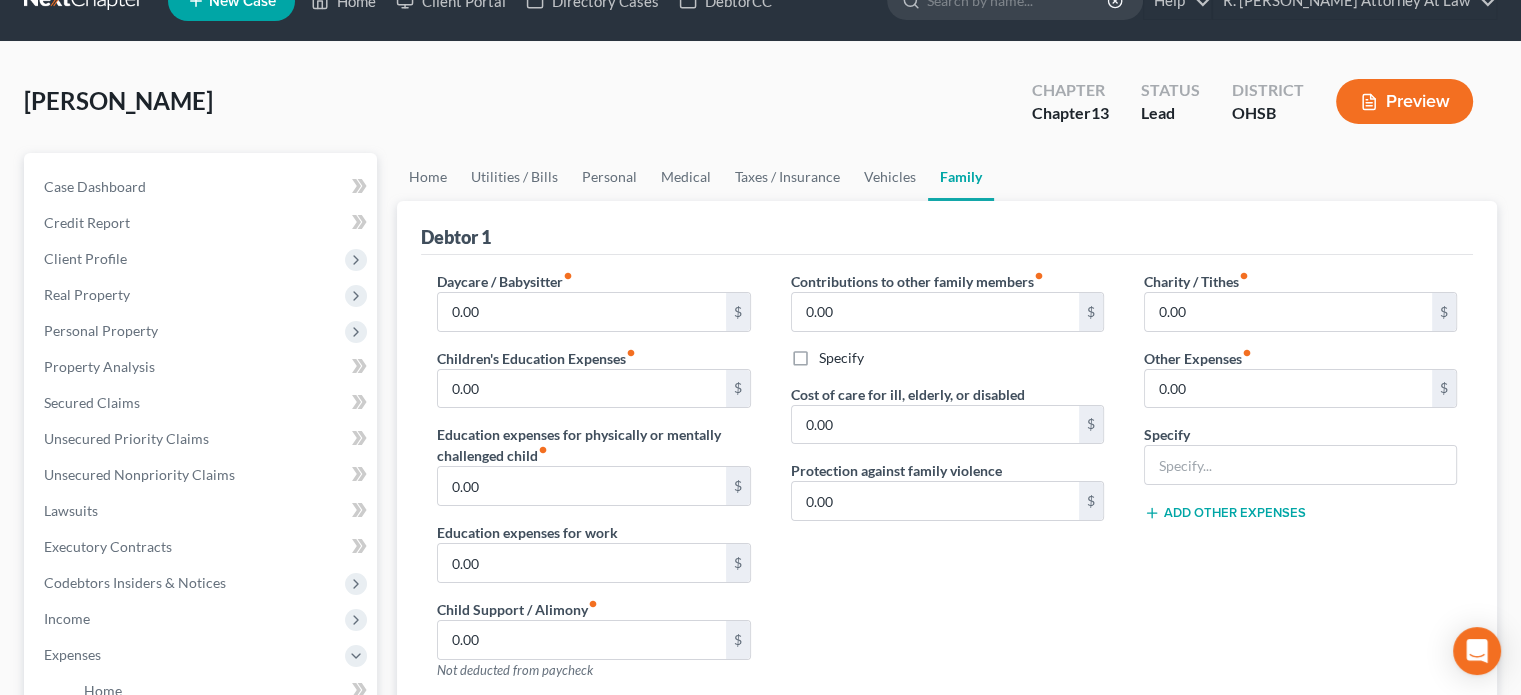 scroll, scrollTop: 0, scrollLeft: 0, axis: both 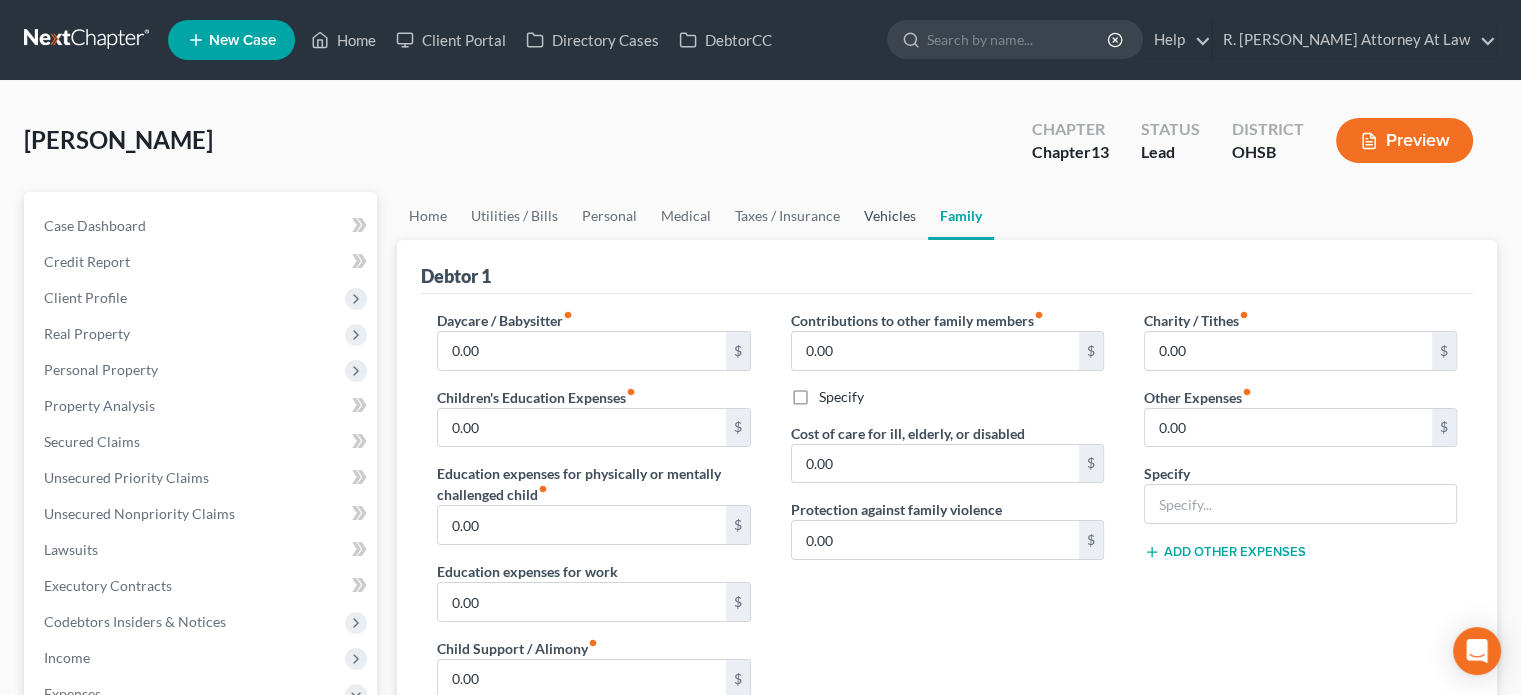 click on "Vehicles" at bounding box center (890, 216) 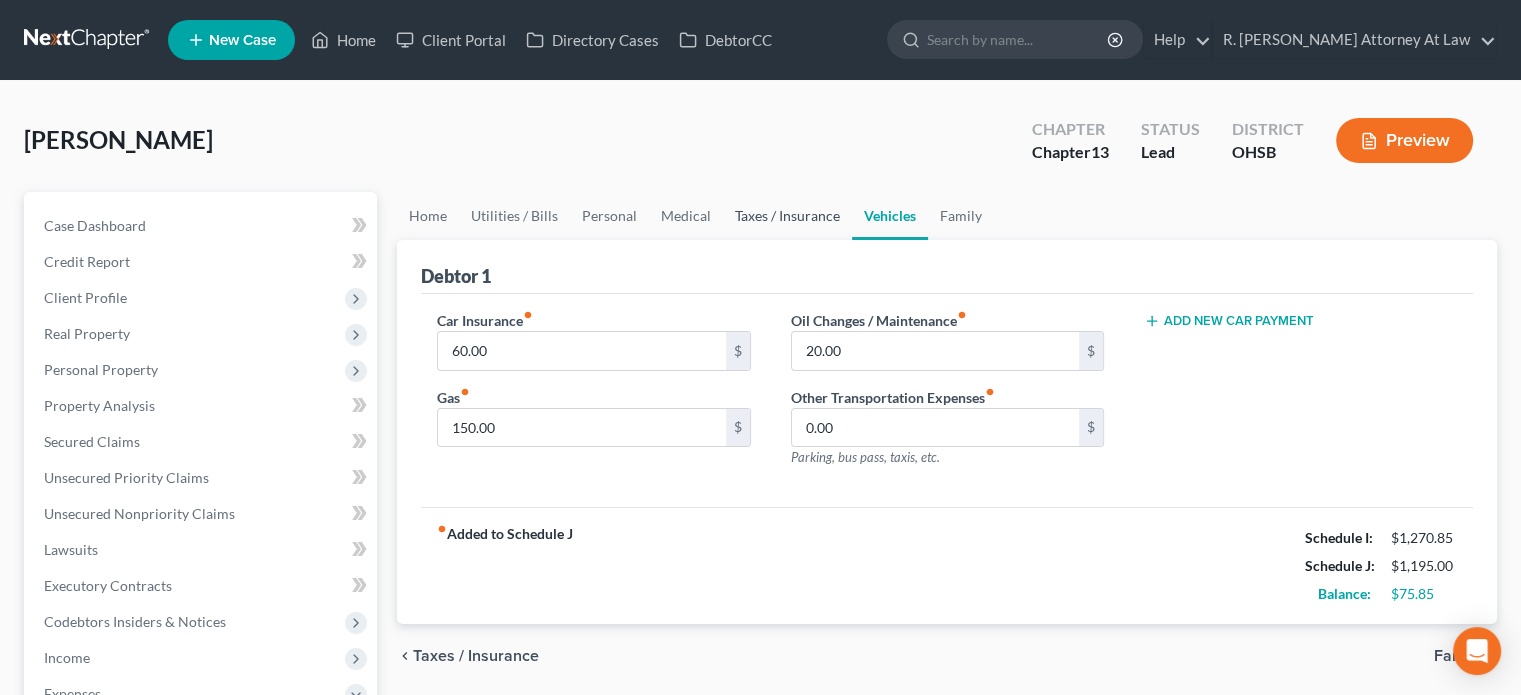 click on "Taxes / Insurance" at bounding box center (787, 216) 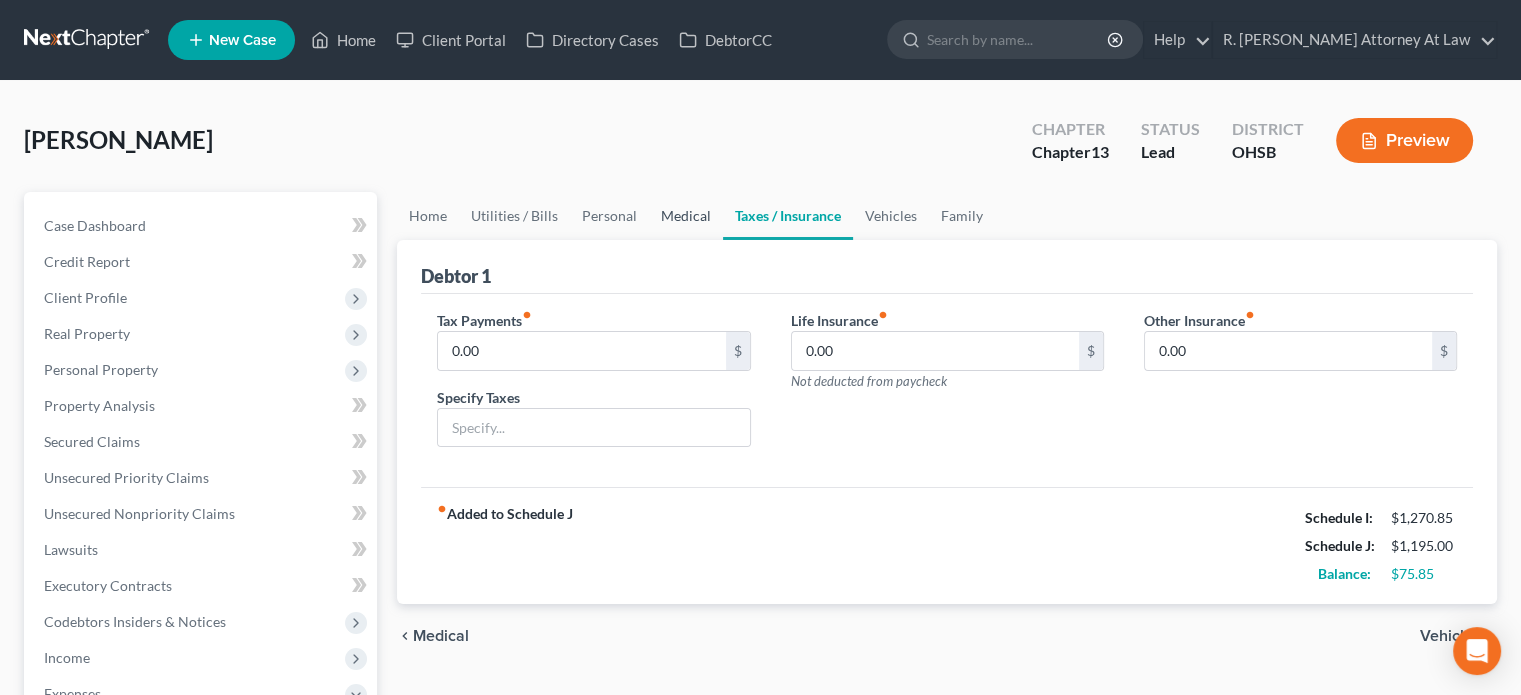 click on "Medical" at bounding box center [686, 216] 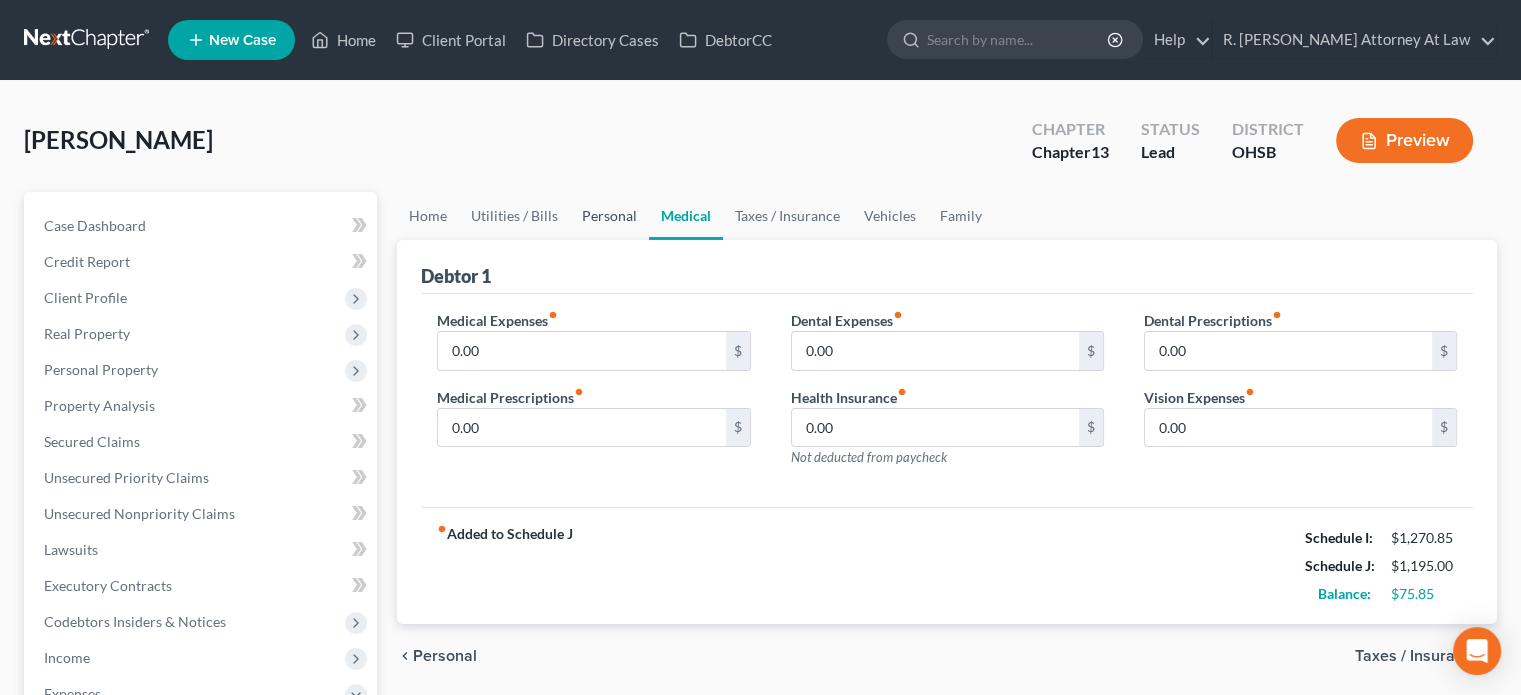 click on "Personal" at bounding box center [609, 216] 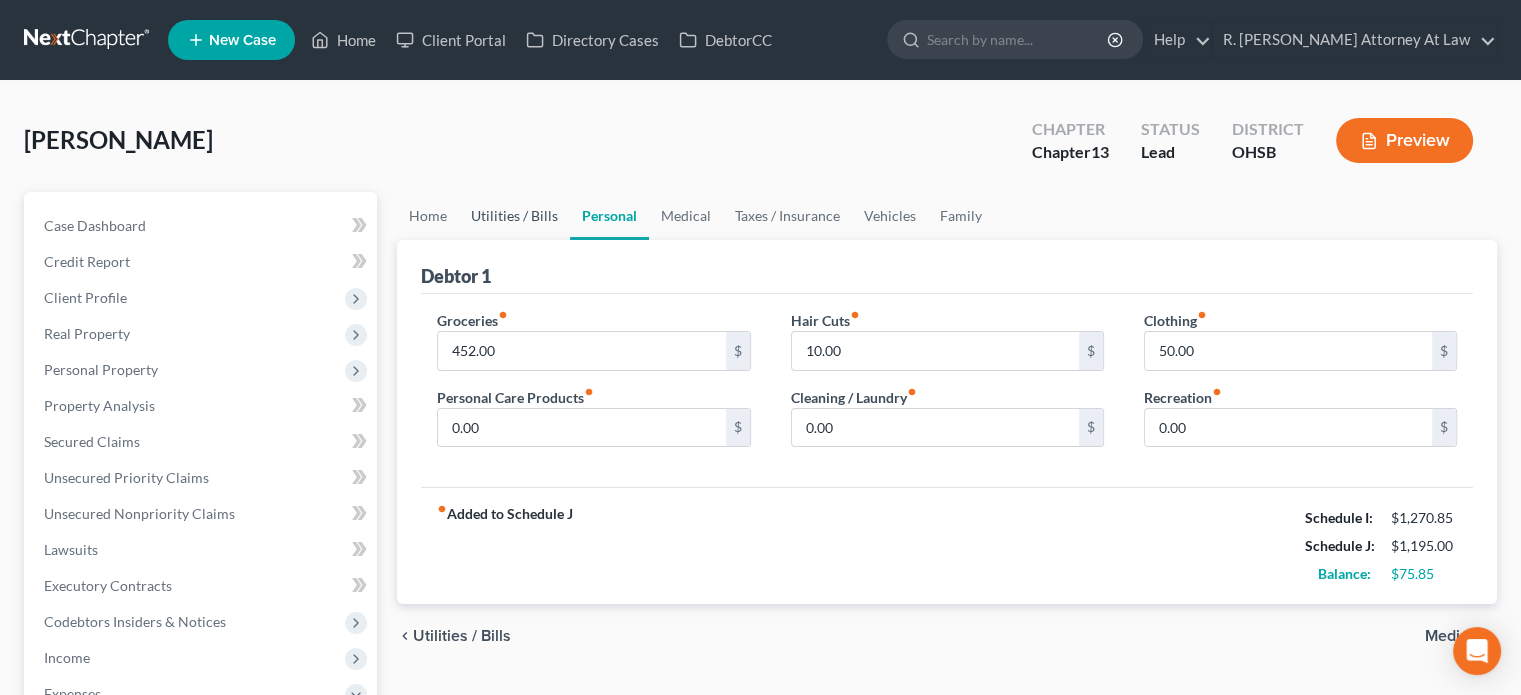 click on "Utilities / Bills" at bounding box center (514, 216) 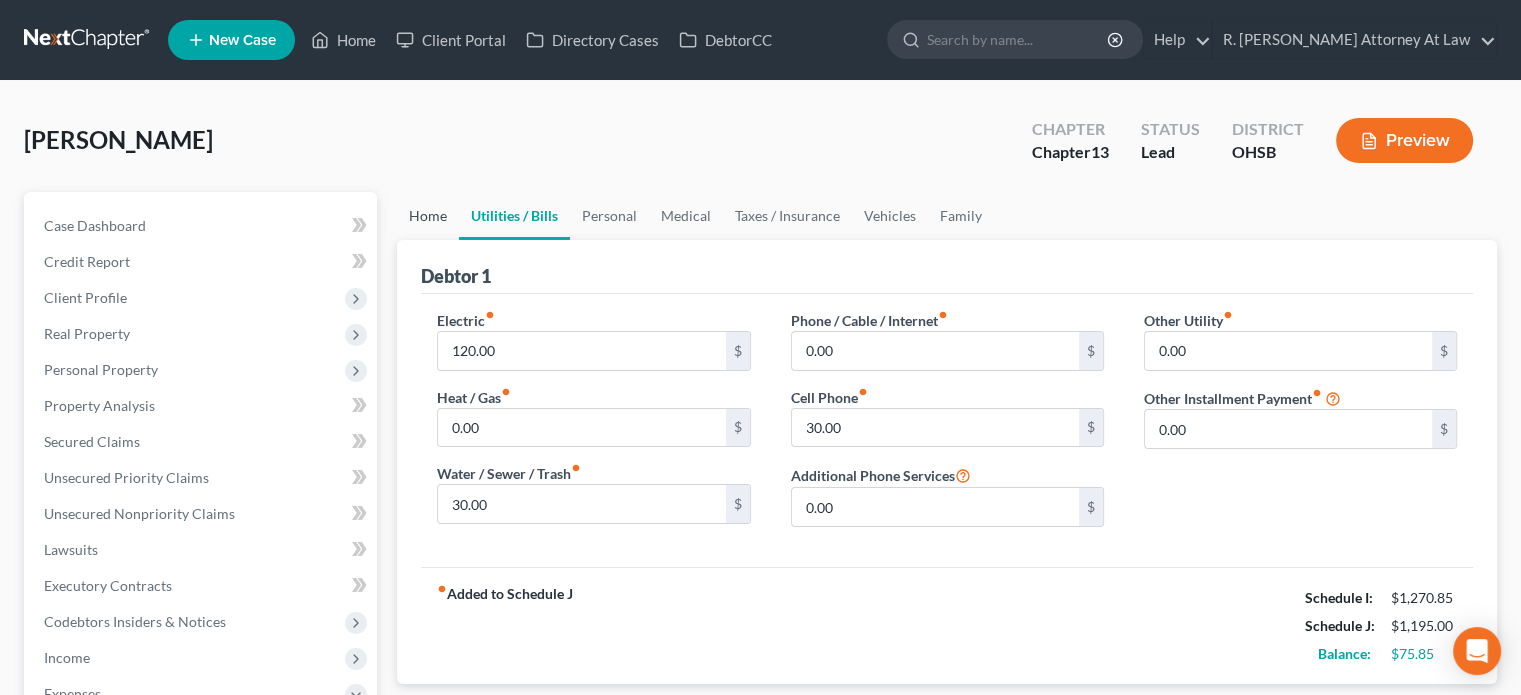 click on "Home" at bounding box center (428, 216) 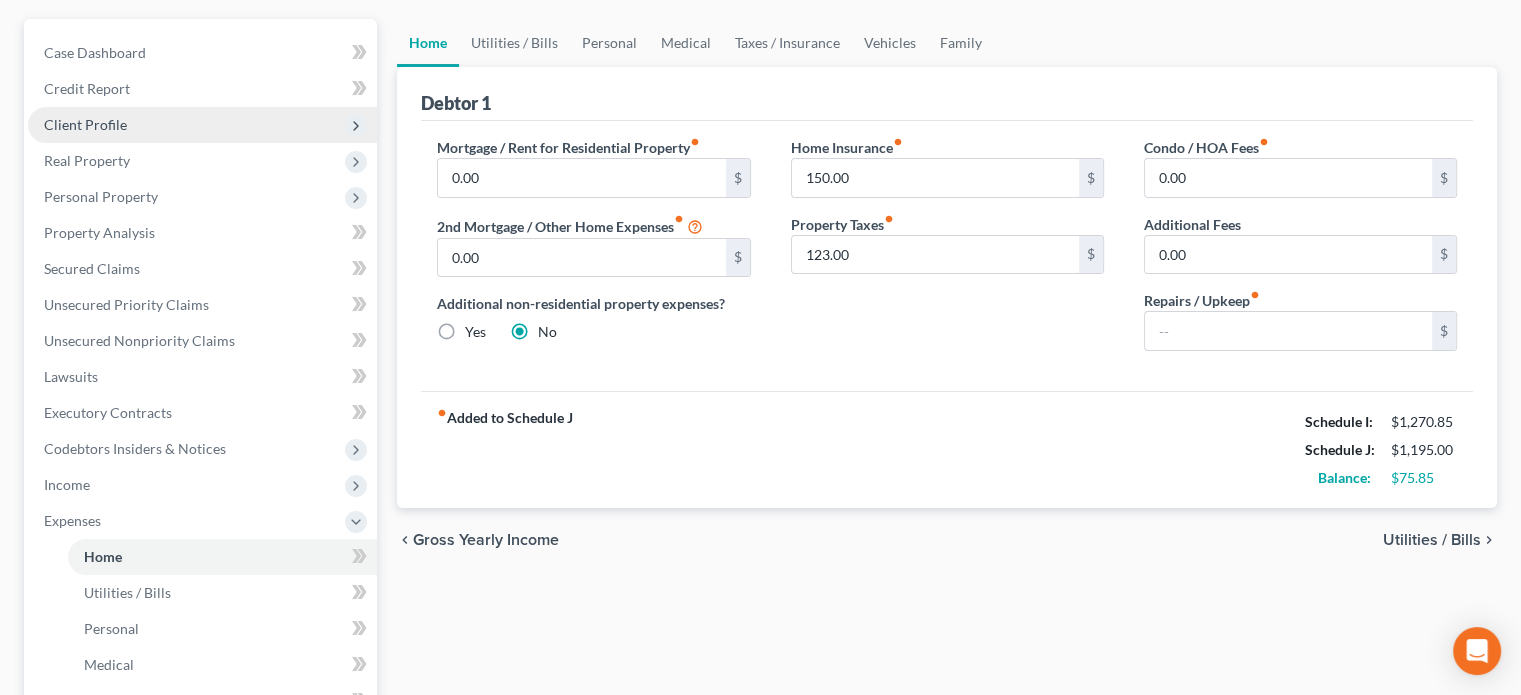 scroll, scrollTop: 200, scrollLeft: 0, axis: vertical 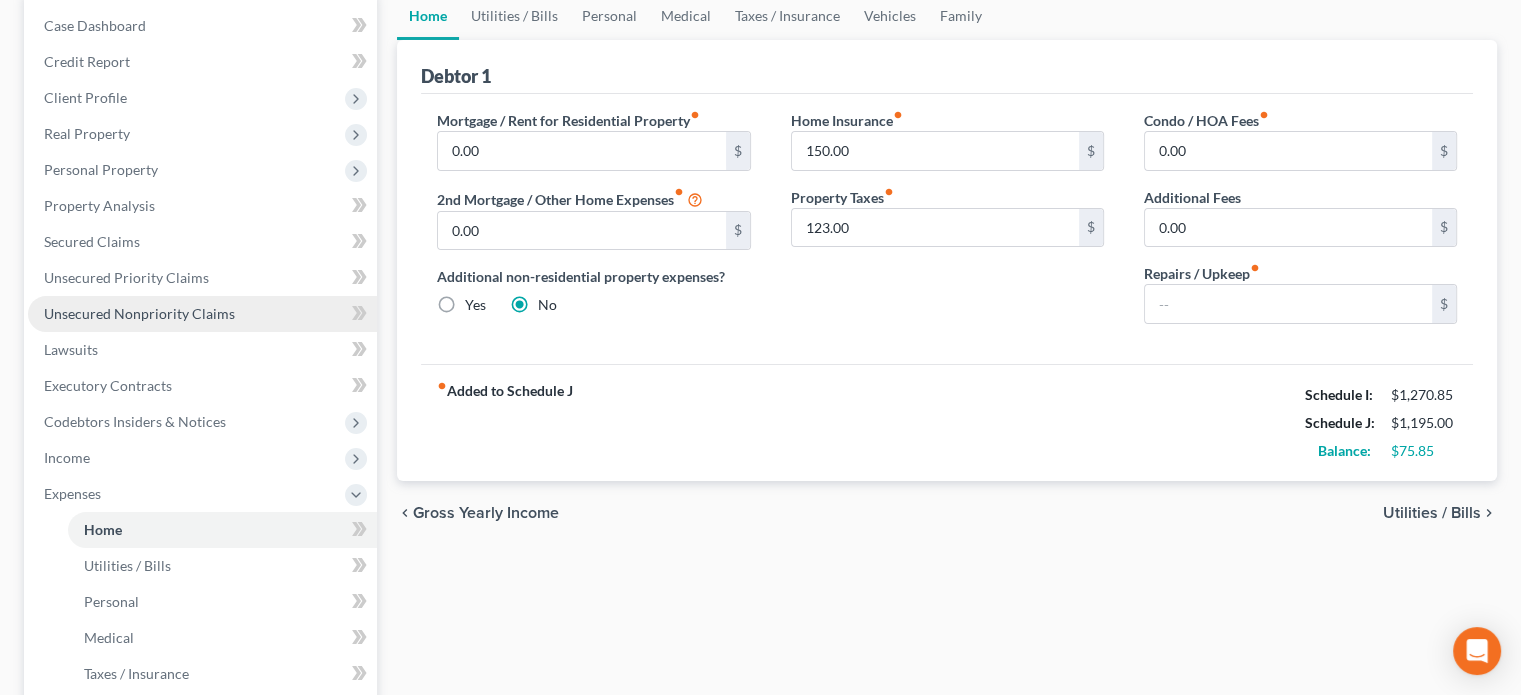 click on "Unsecured Nonpriority Claims" at bounding box center [139, 313] 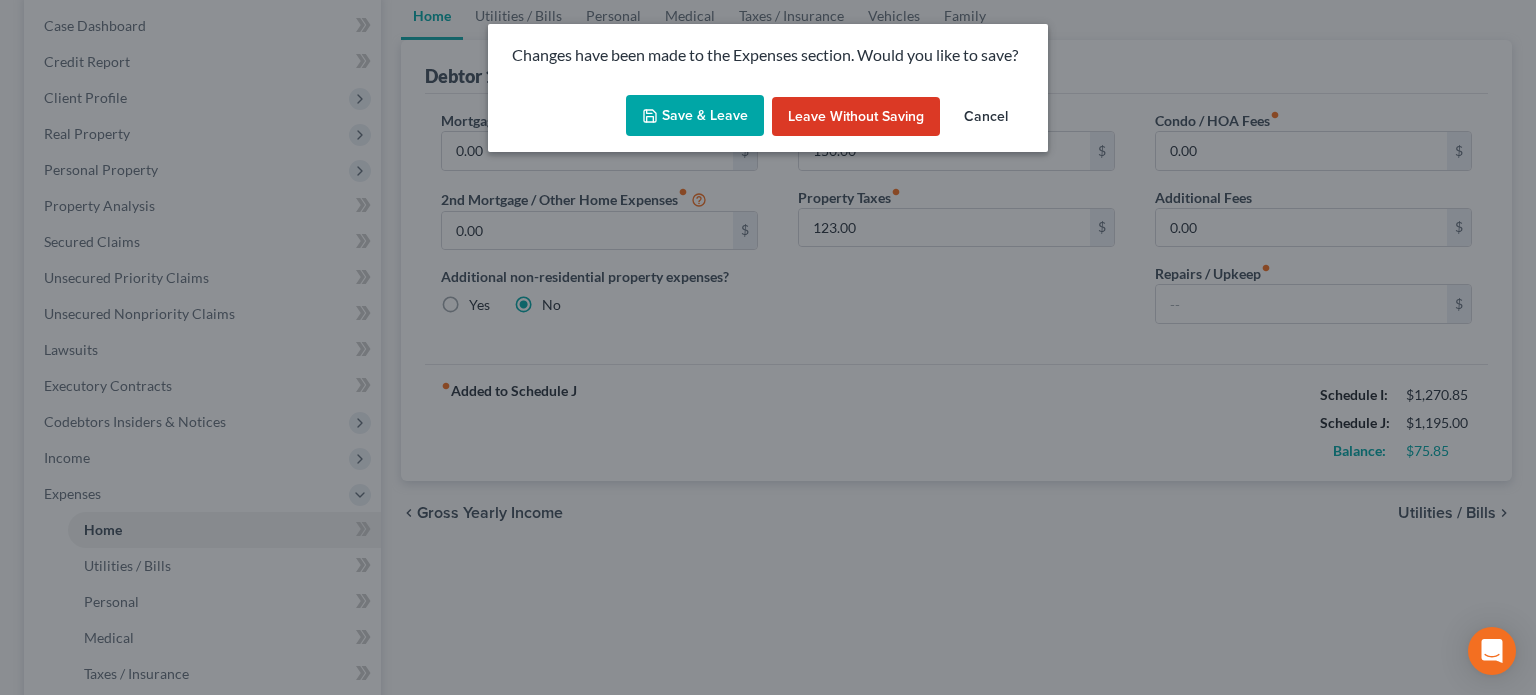 click on "Save & Leave" at bounding box center [695, 116] 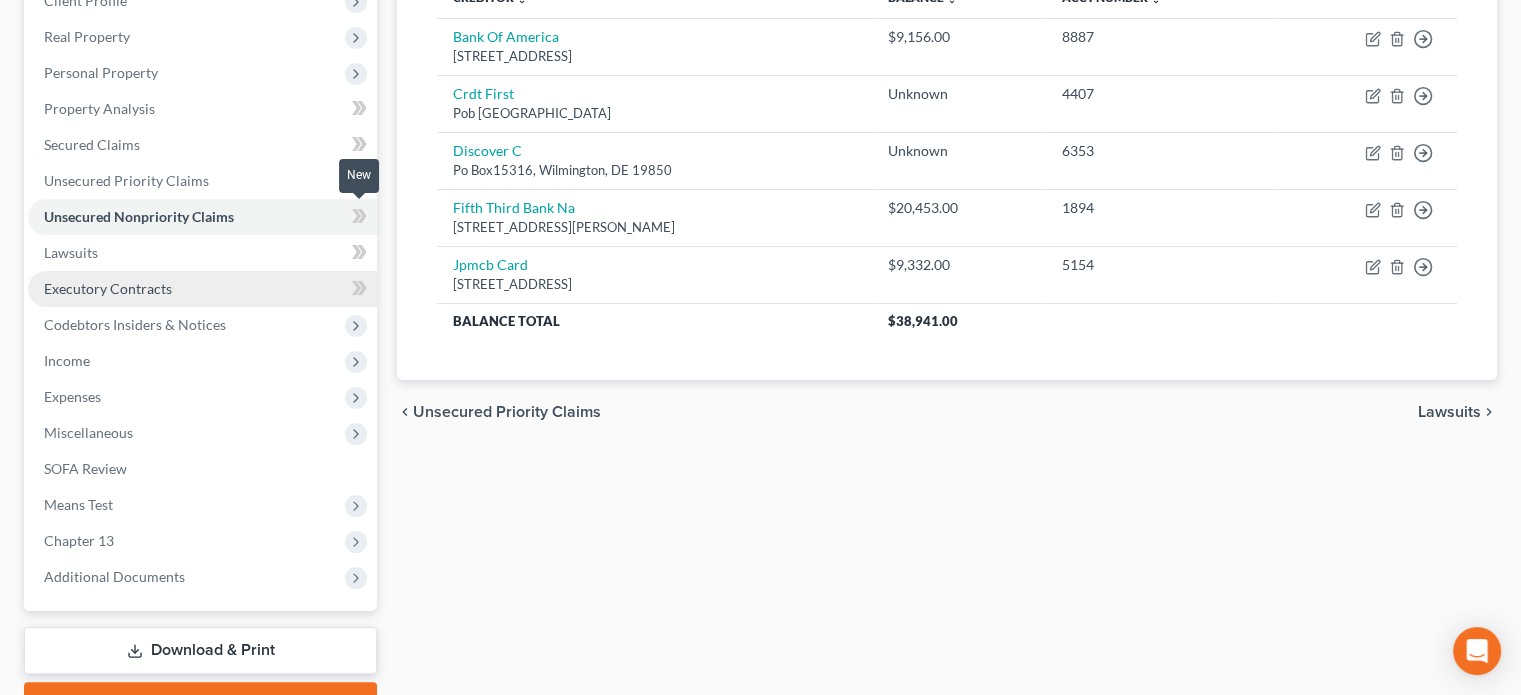 scroll, scrollTop: 300, scrollLeft: 0, axis: vertical 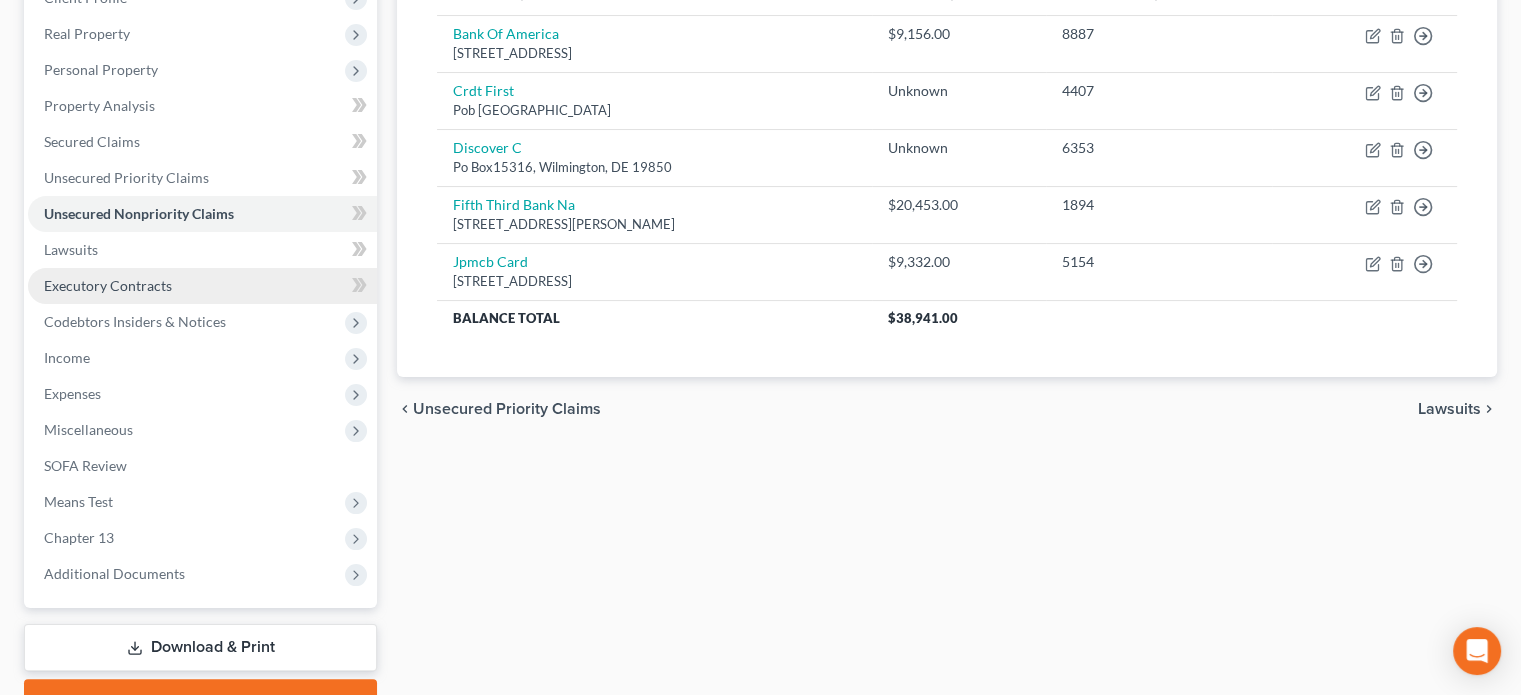 click on "Executory Contracts" at bounding box center [108, 285] 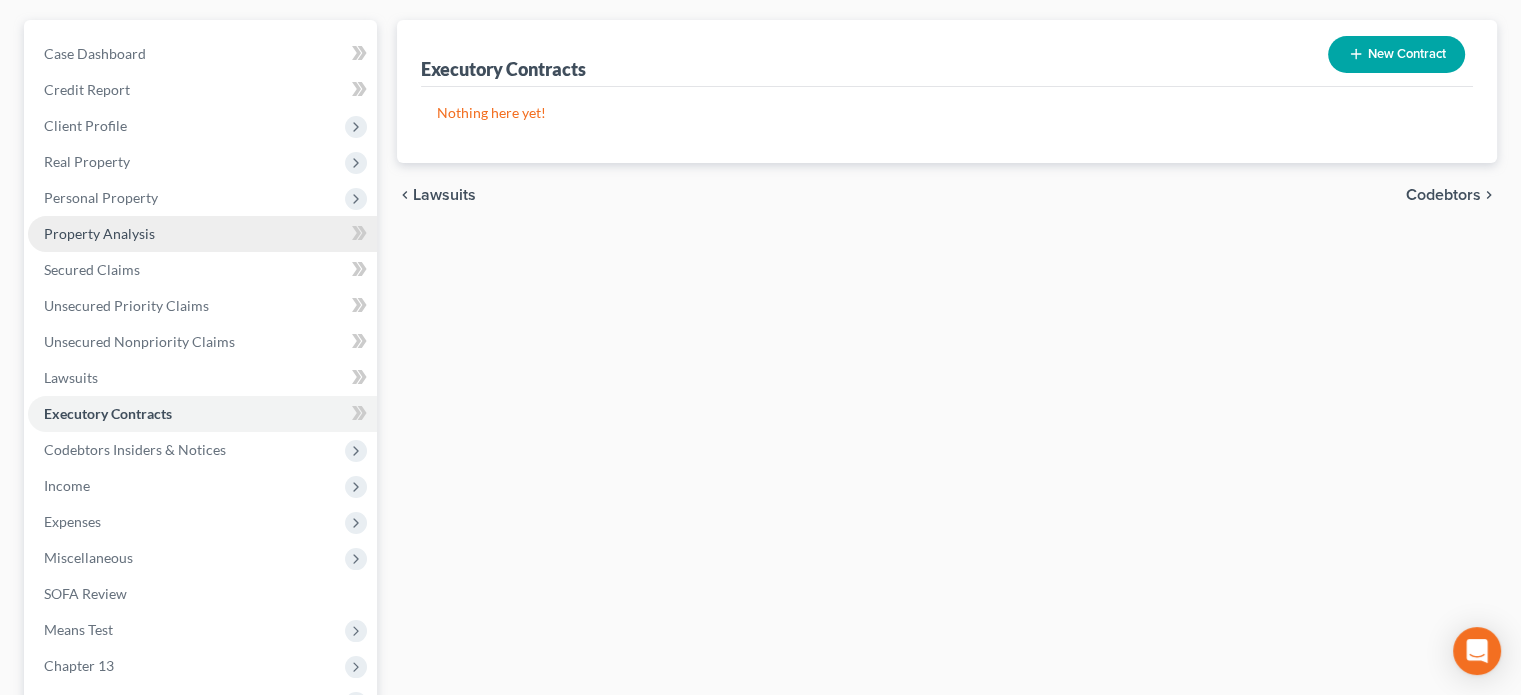 scroll, scrollTop: 200, scrollLeft: 0, axis: vertical 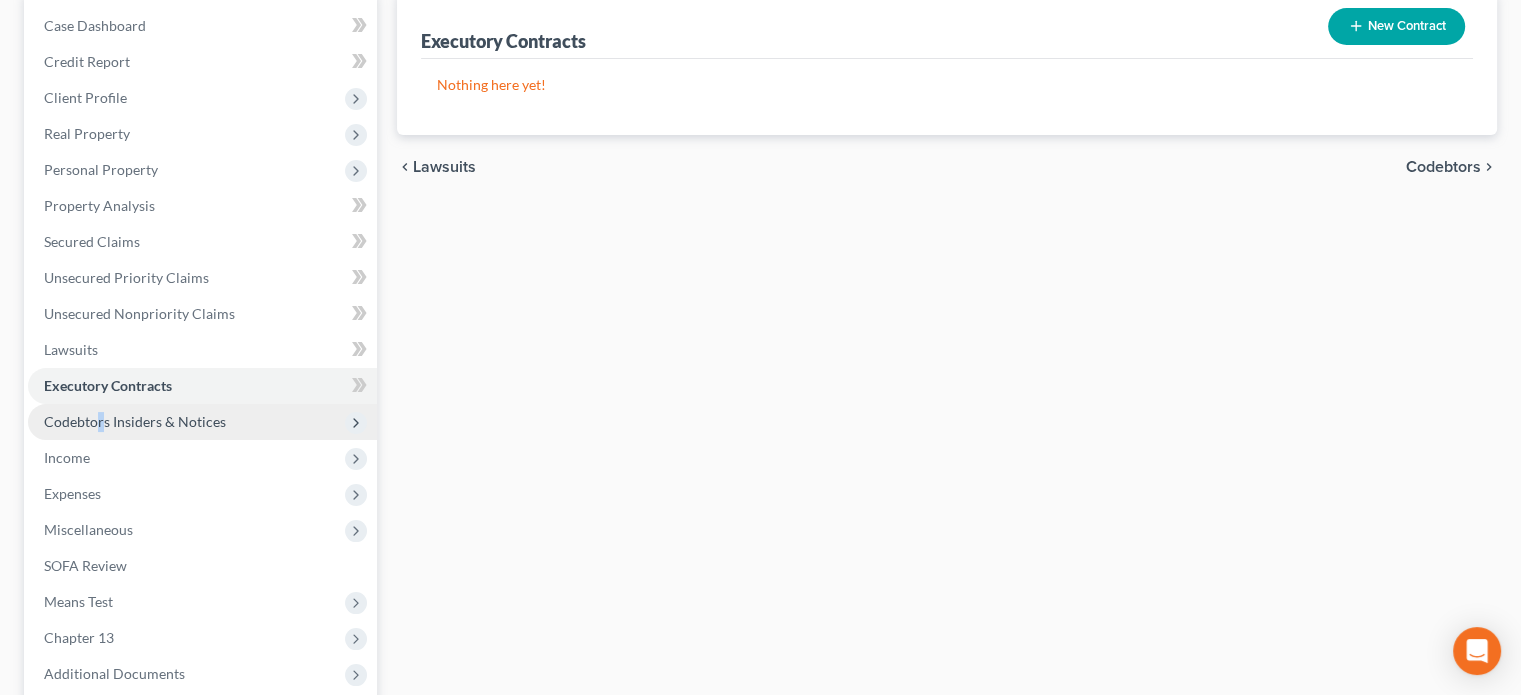 click on "Codebtors Insiders & Notices" at bounding box center [135, 421] 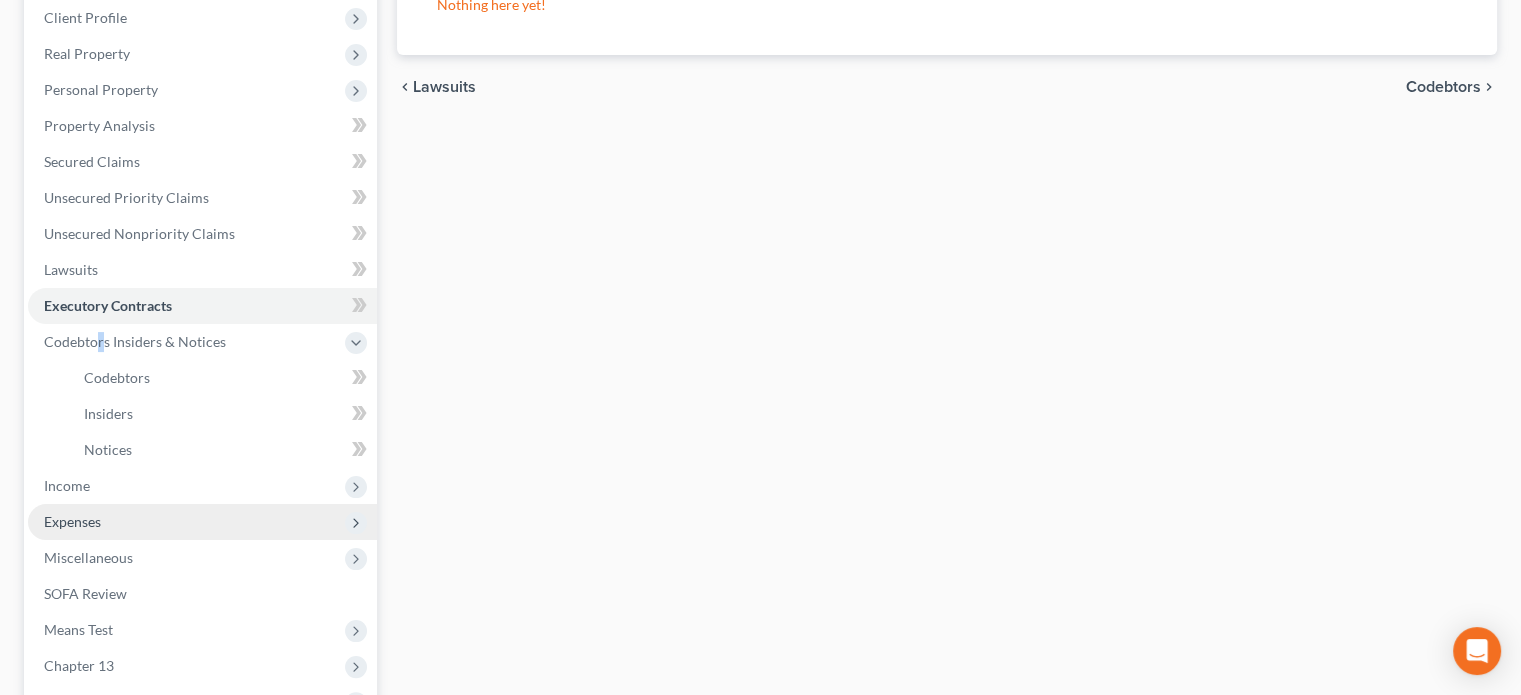 scroll, scrollTop: 500, scrollLeft: 0, axis: vertical 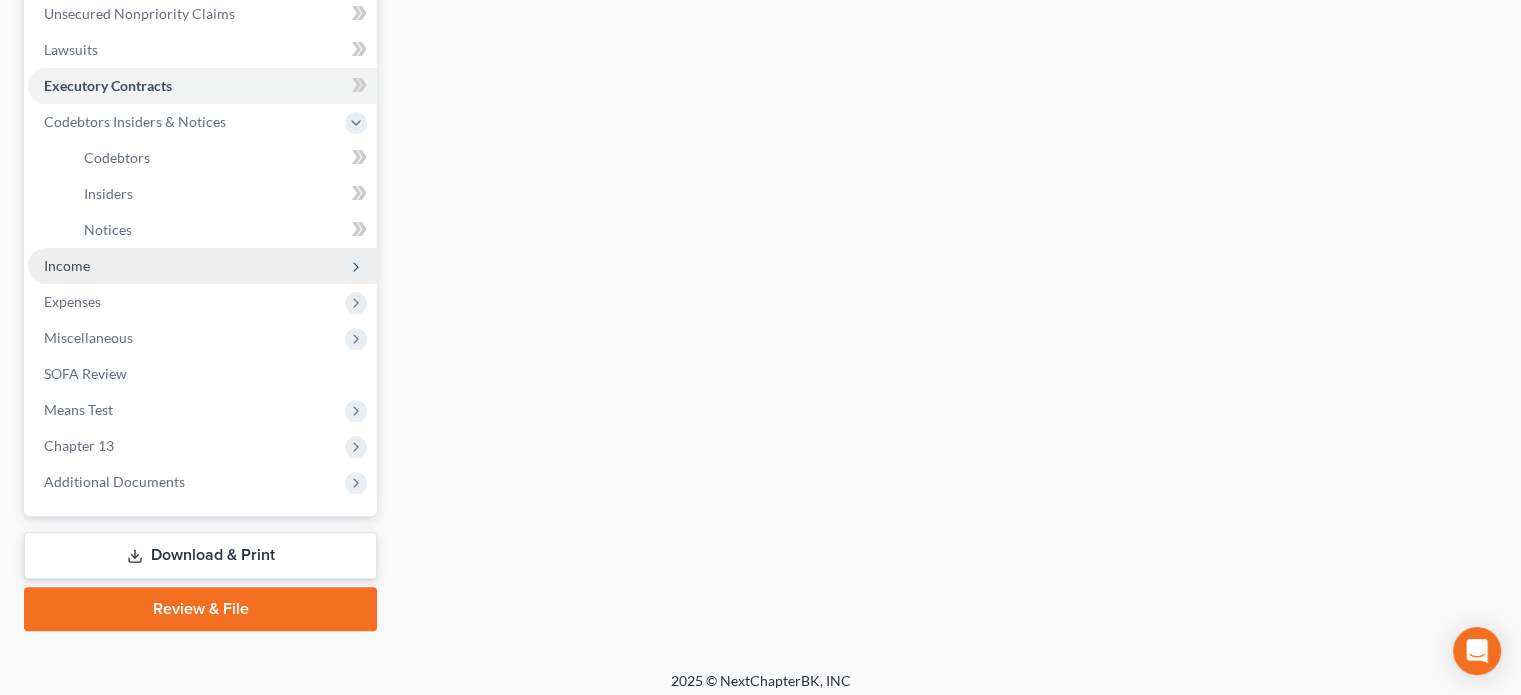 click on "Income" at bounding box center (67, 265) 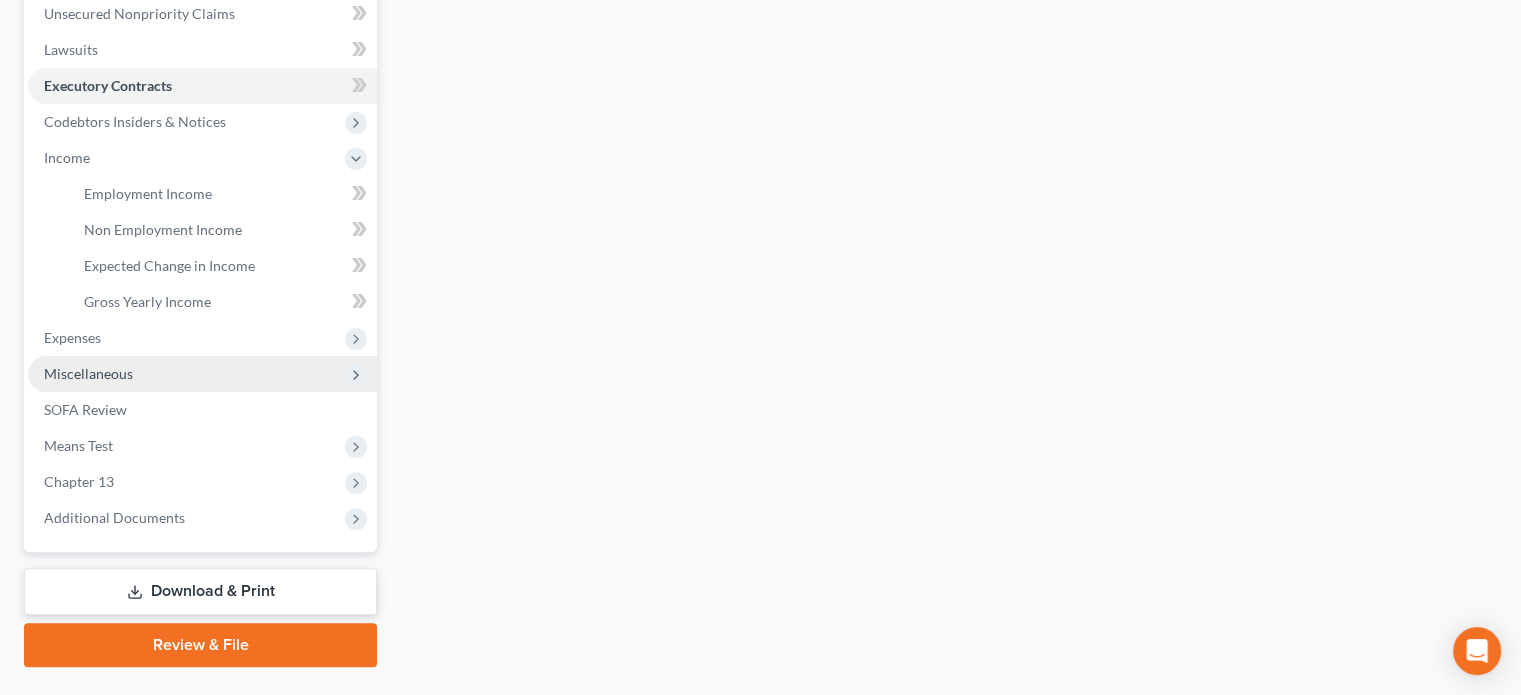 click on "Miscellaneous" at bounding box center [88, 373] 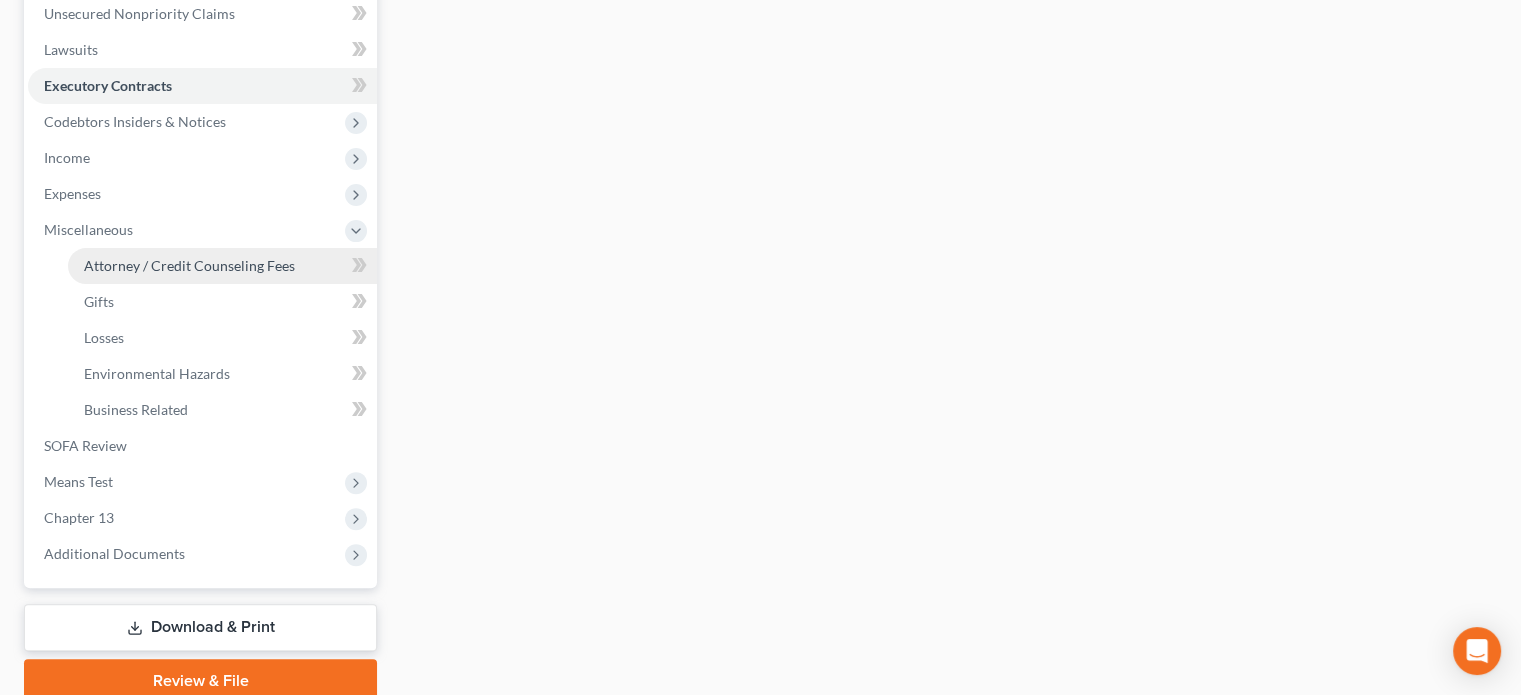 click on "Attorney / Credit Counseling Fees" at bounding box center [189, 265] 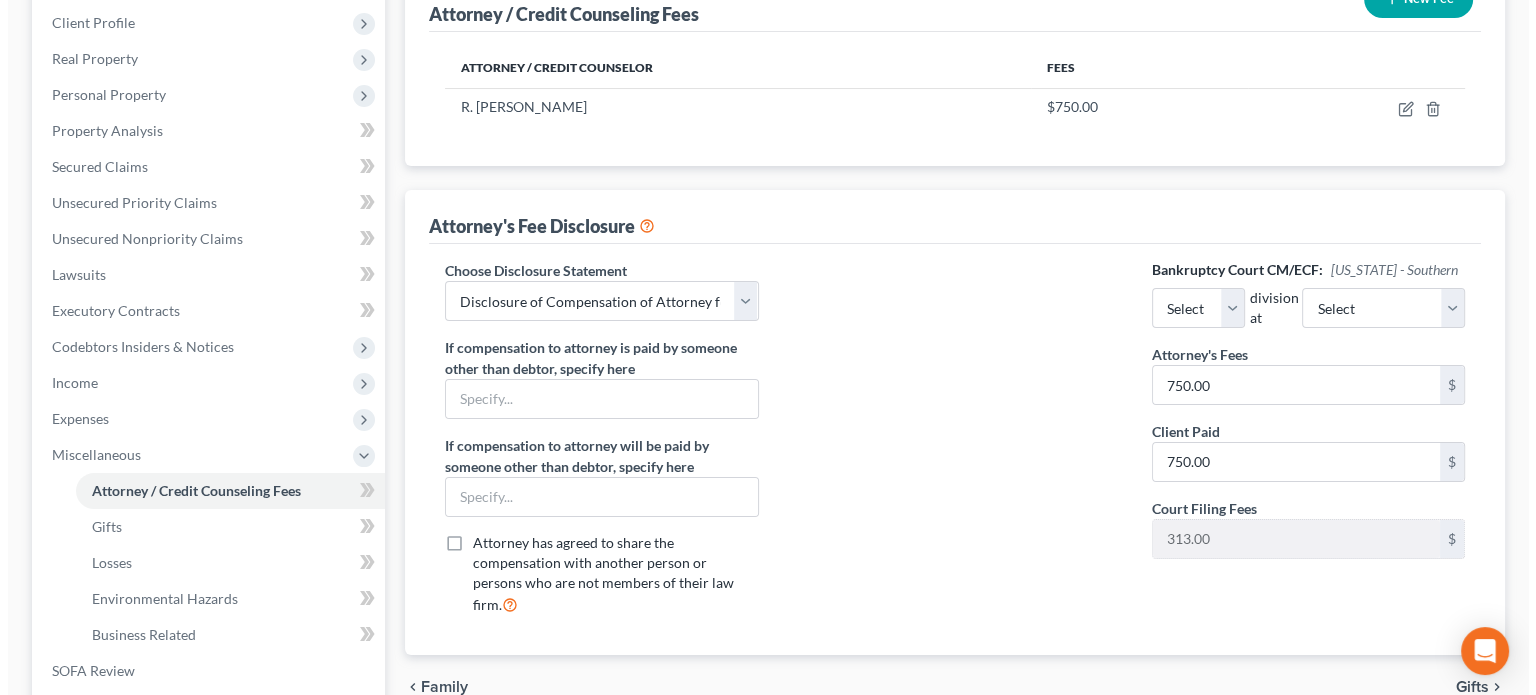 scroll, scrollTop: 300, scrollLeft: 0, axis: vertical 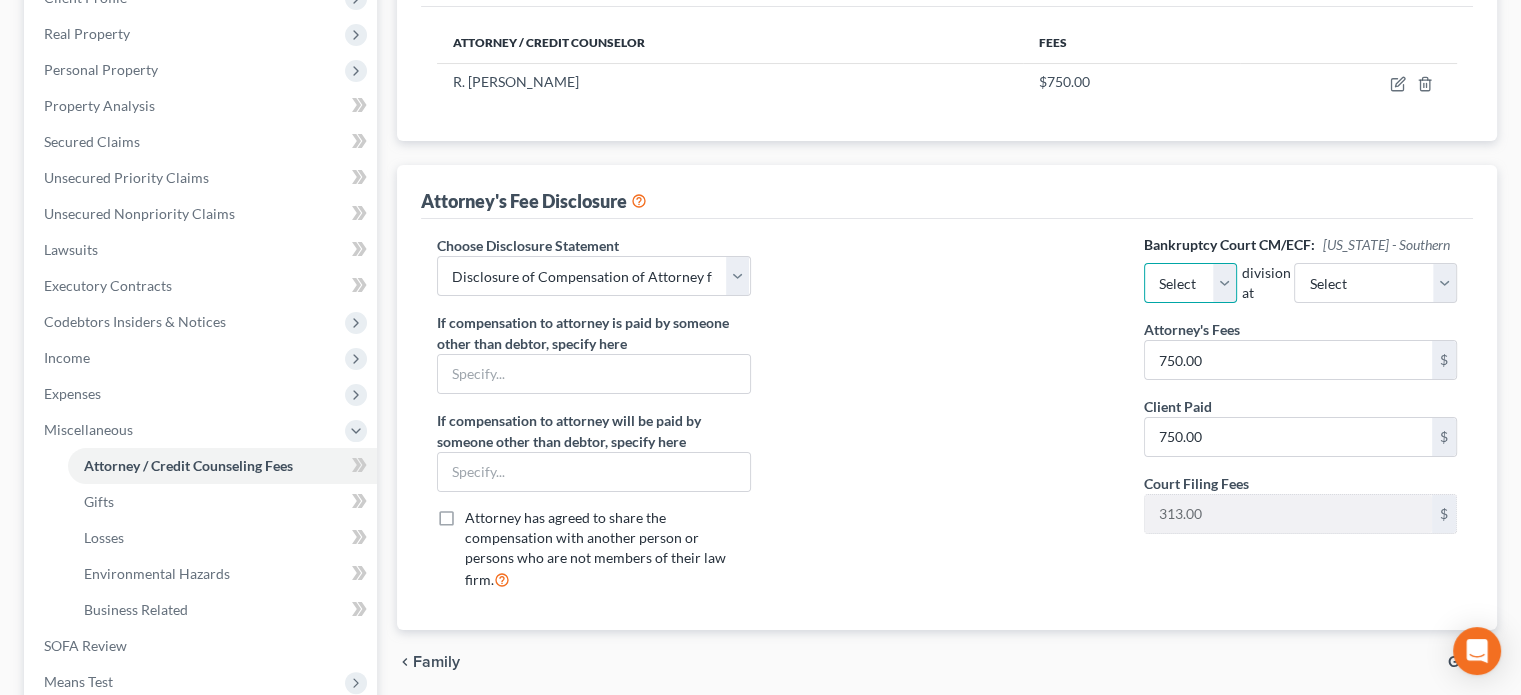 drag, startPoint x: 1228, startPoint y: 283, endPoint x: 1206, endPoint y: 299, distance: 27.202942 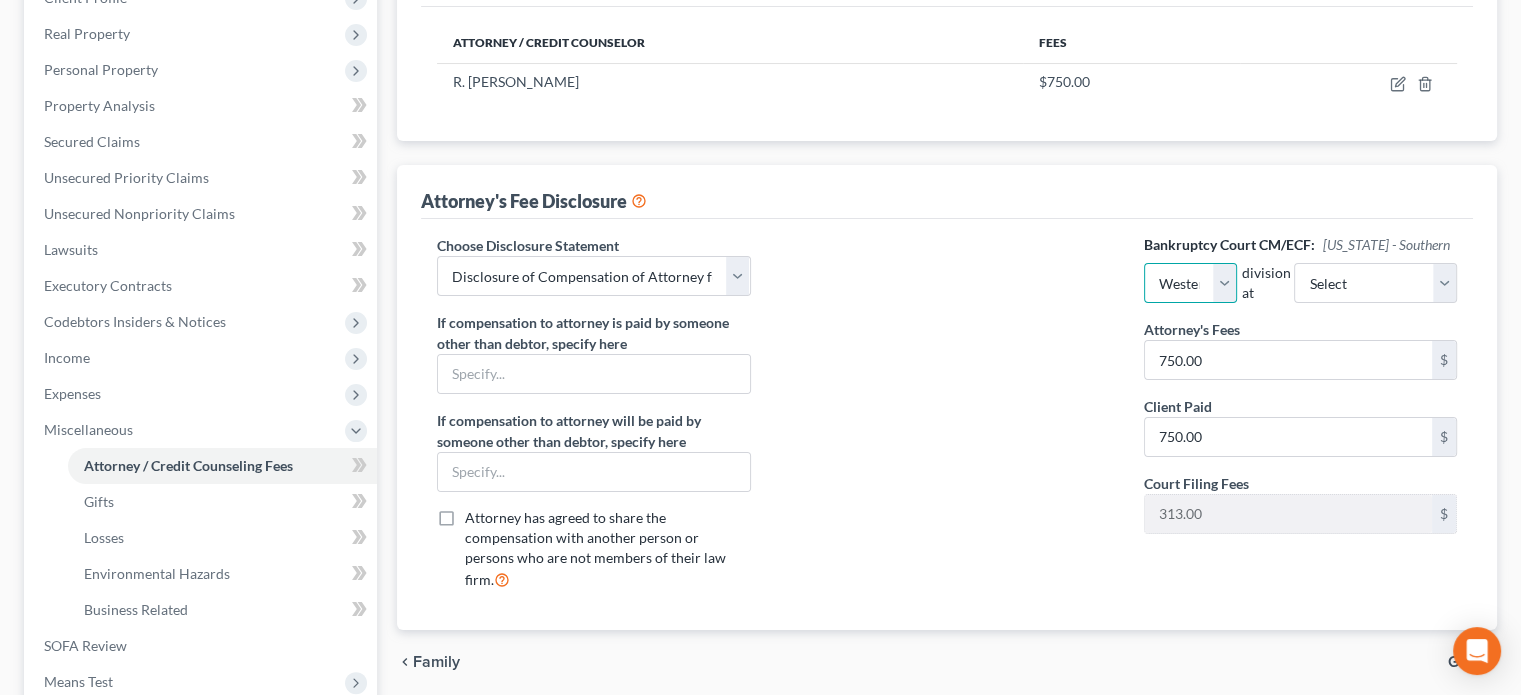 click on "Select Eastern Western" at bounding box center [1191, 283] 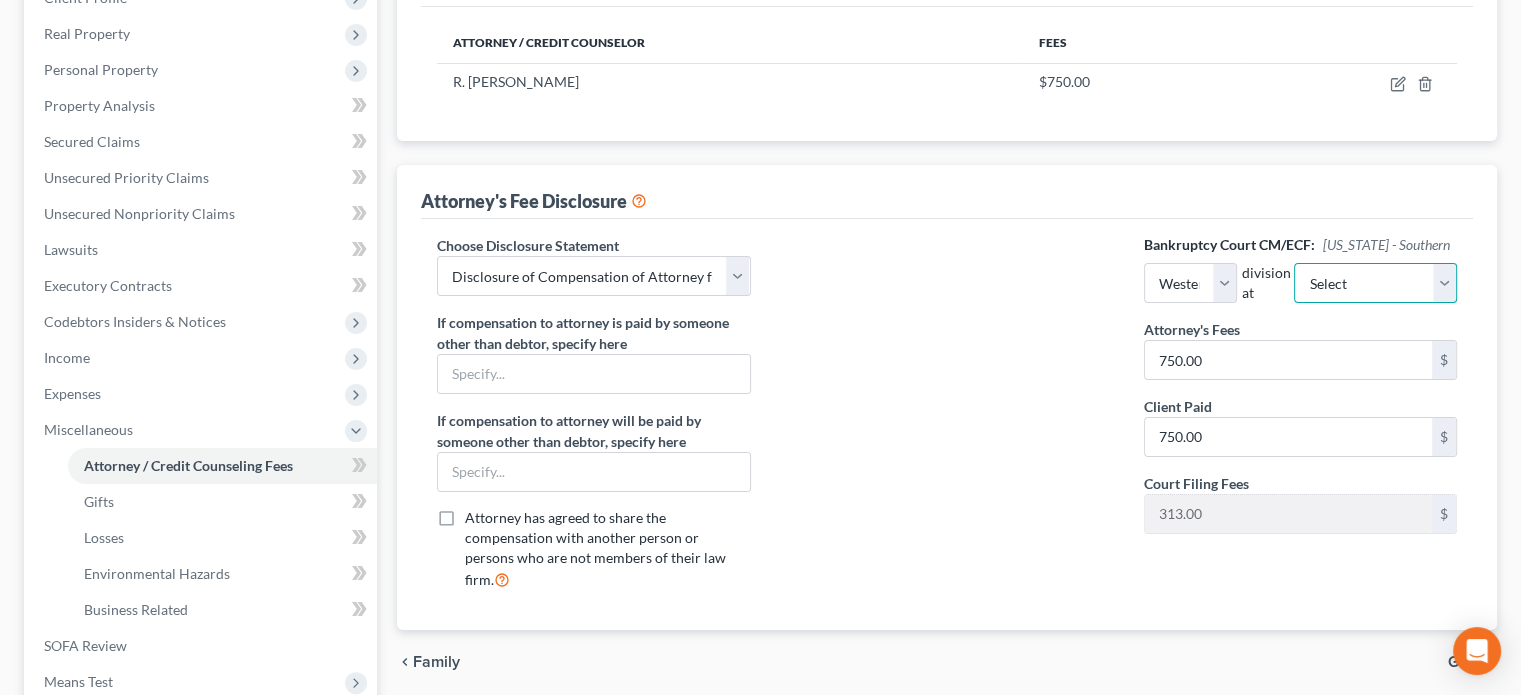 drag, startPoint x: 1344, startPoint y: 281, endPoint x: 1348, endPoint y: 298, distance: 17.464249 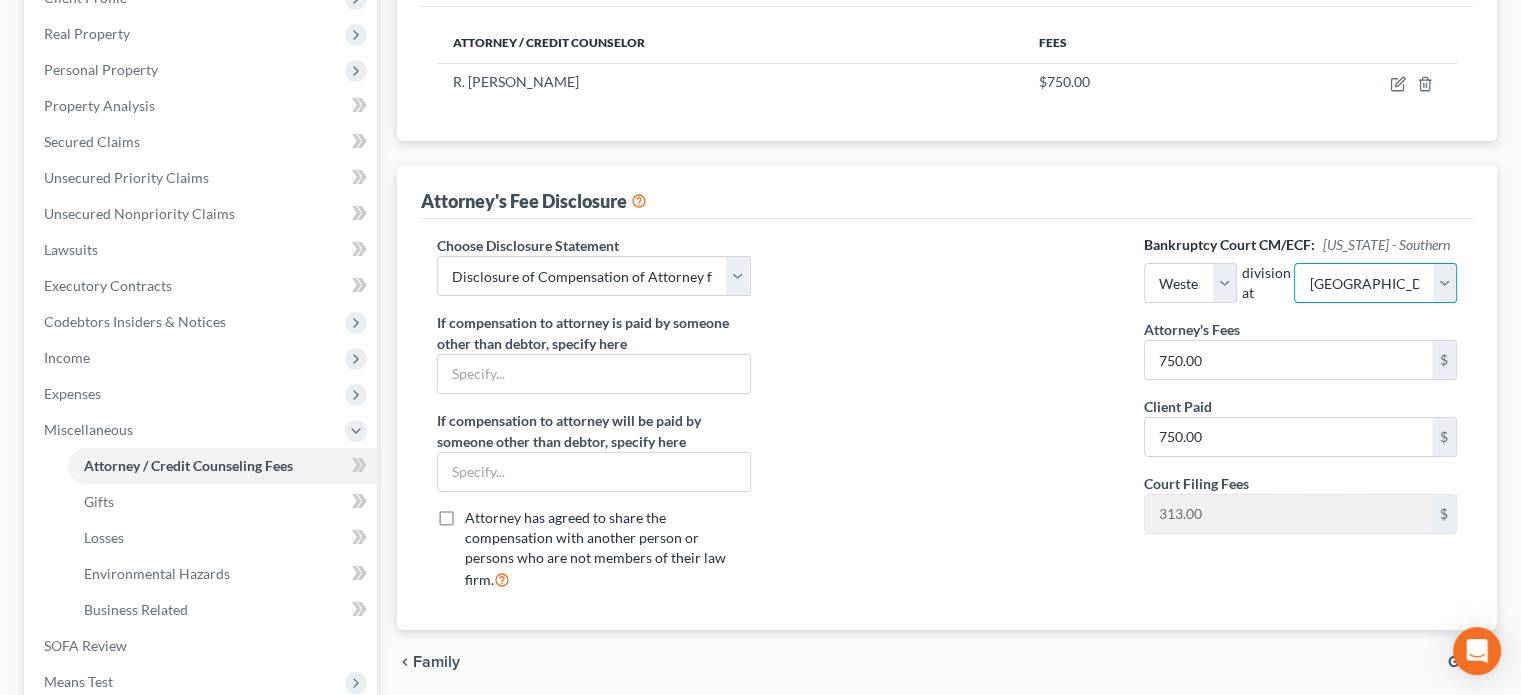 click on "Select Cincinnati [GEOGRAPHIC_DATA] [GEOGRAPHIC_DATA]" at bounding box center [1375, 283] 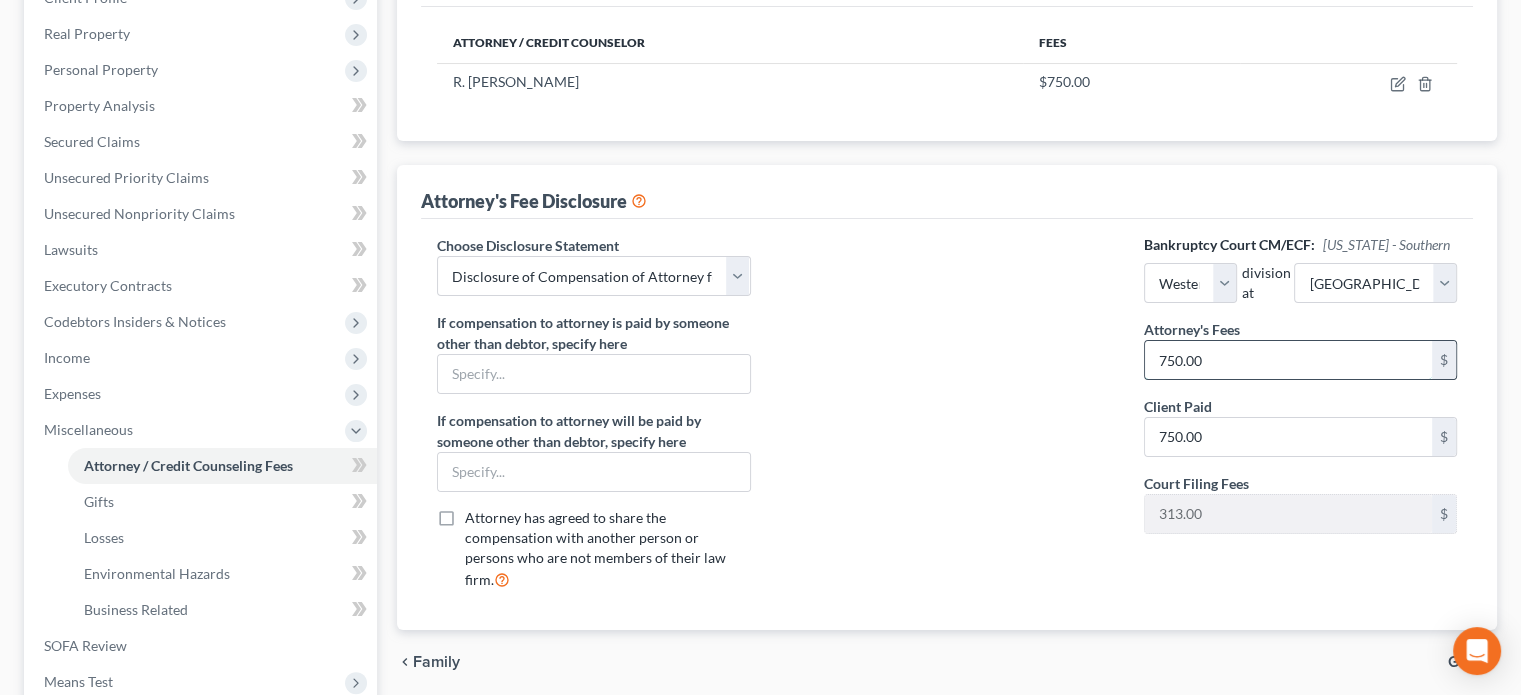 click on "750.00" at bounding box center [1288, 360] 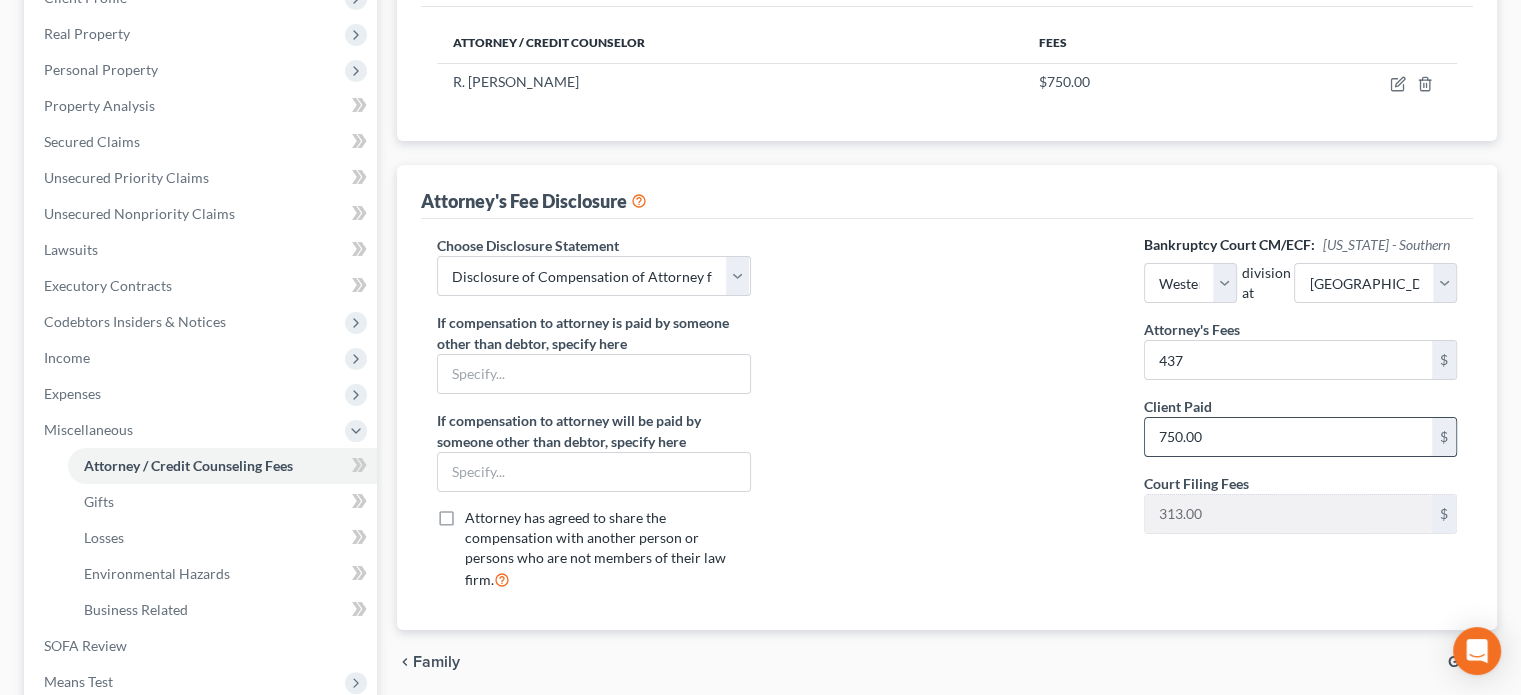 click on "750.00" at bounding box center (1288, 437) 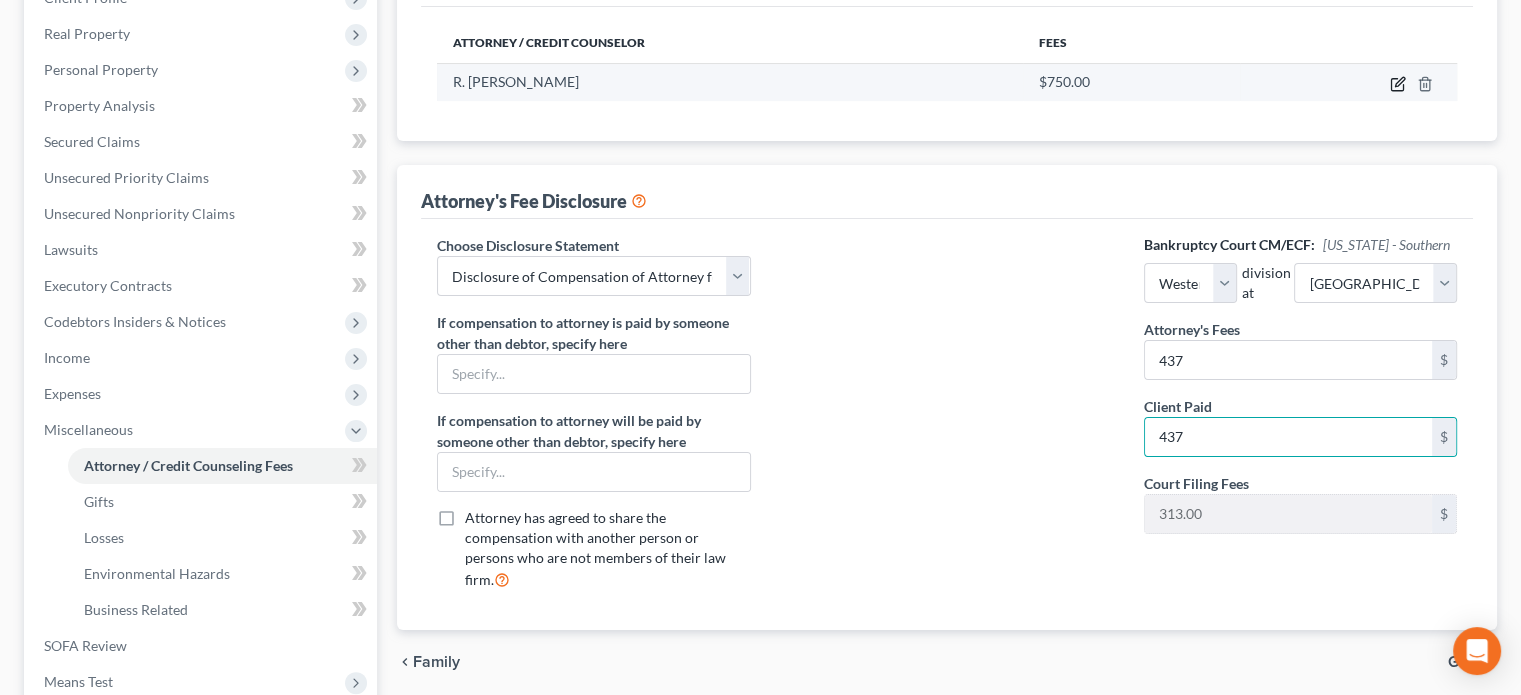 click 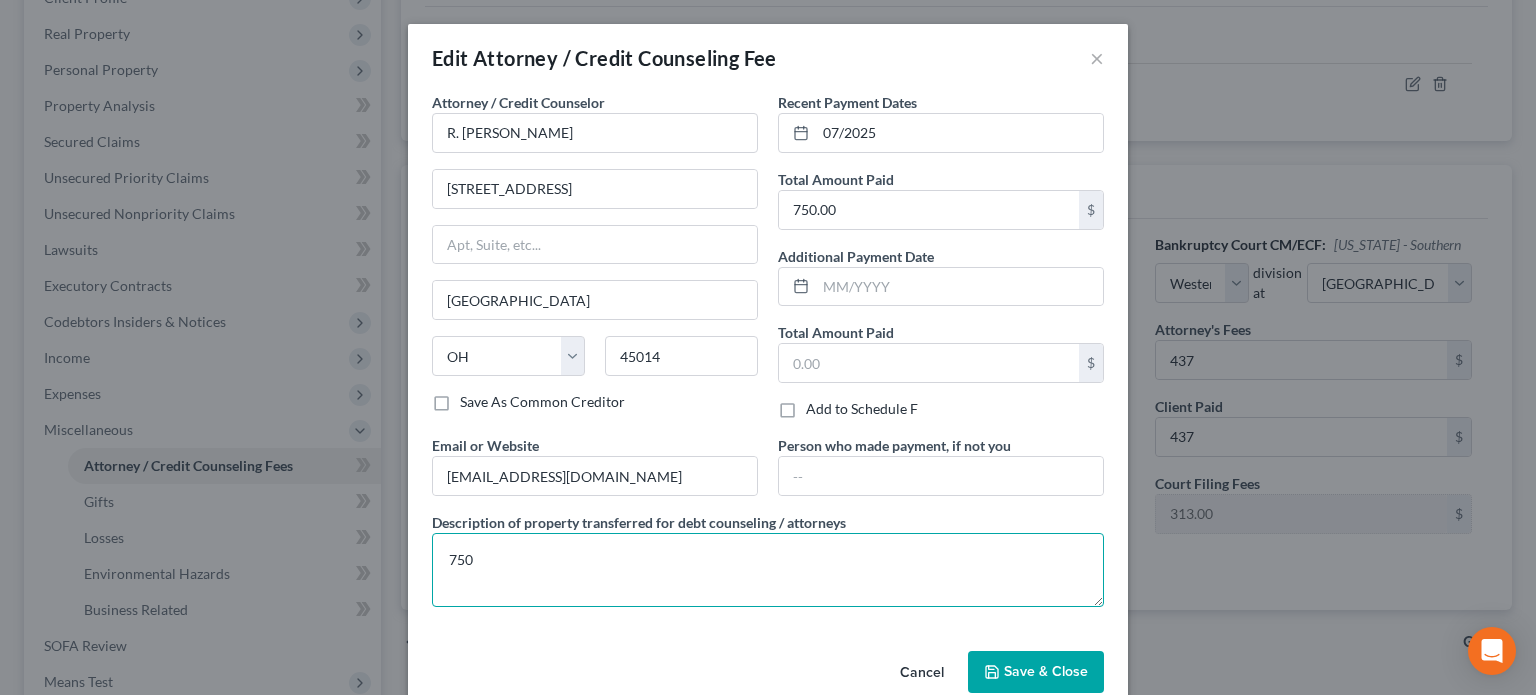drag, startPoint x: 569, startPoint y: 542, endPoint x: 580, endPoint y: 542, distance: 11 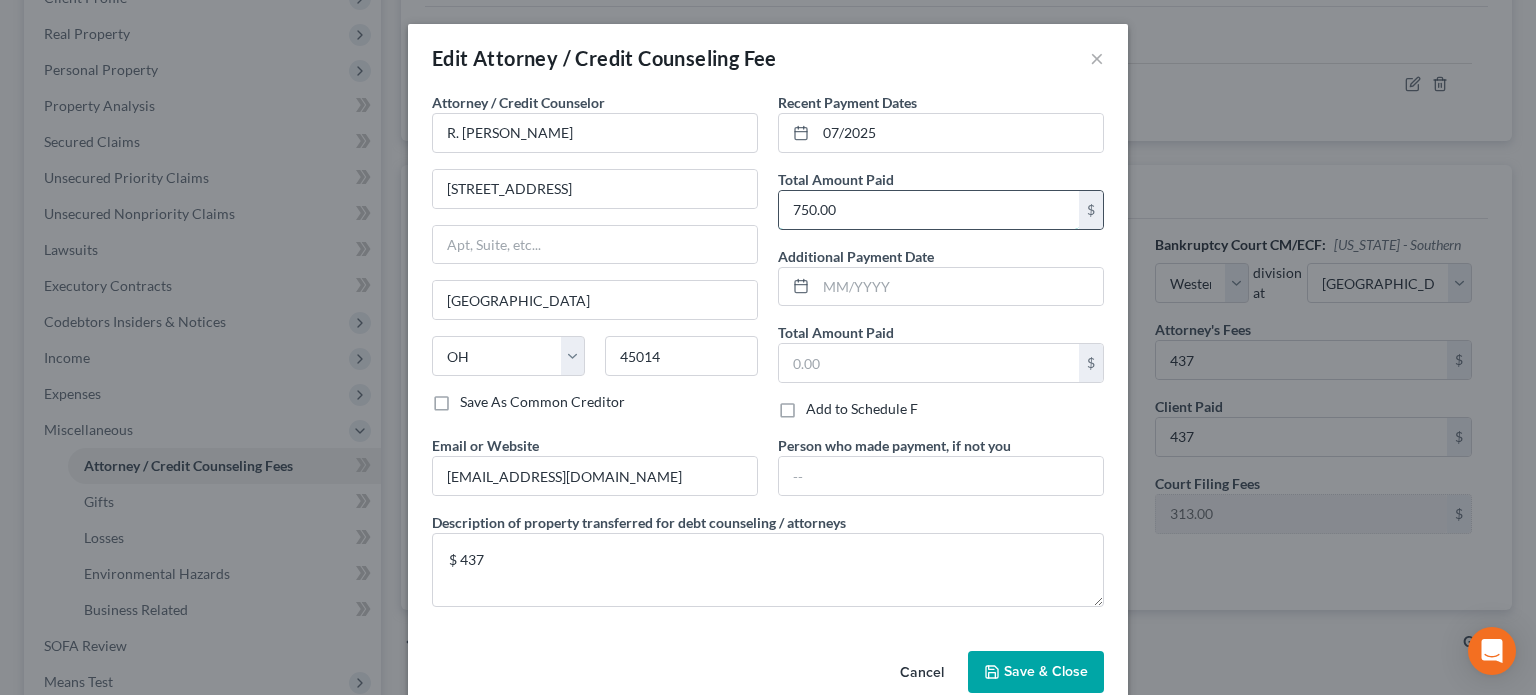 click on "750.00" at bounding box center (929, 210) 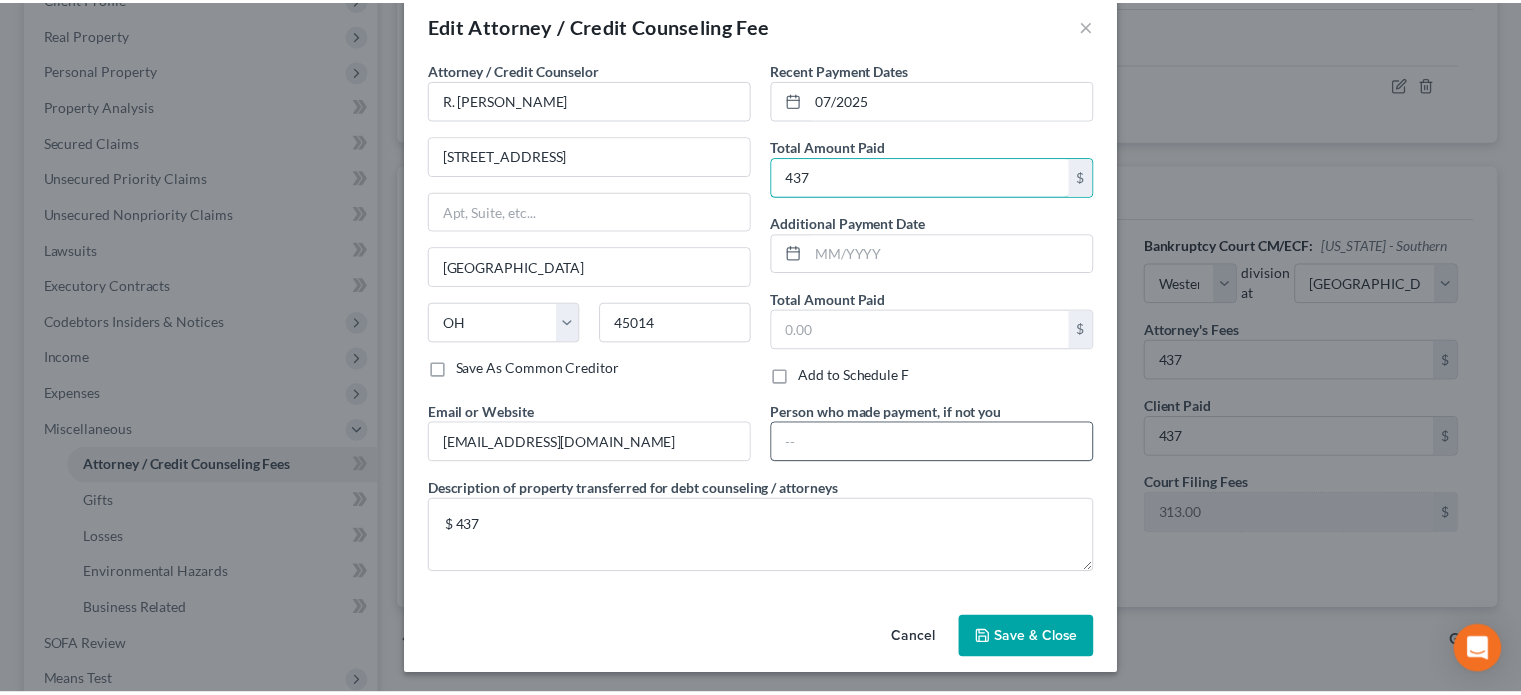 scroll, scrollTop: 35, scrollLeft: 0, axis: vertical 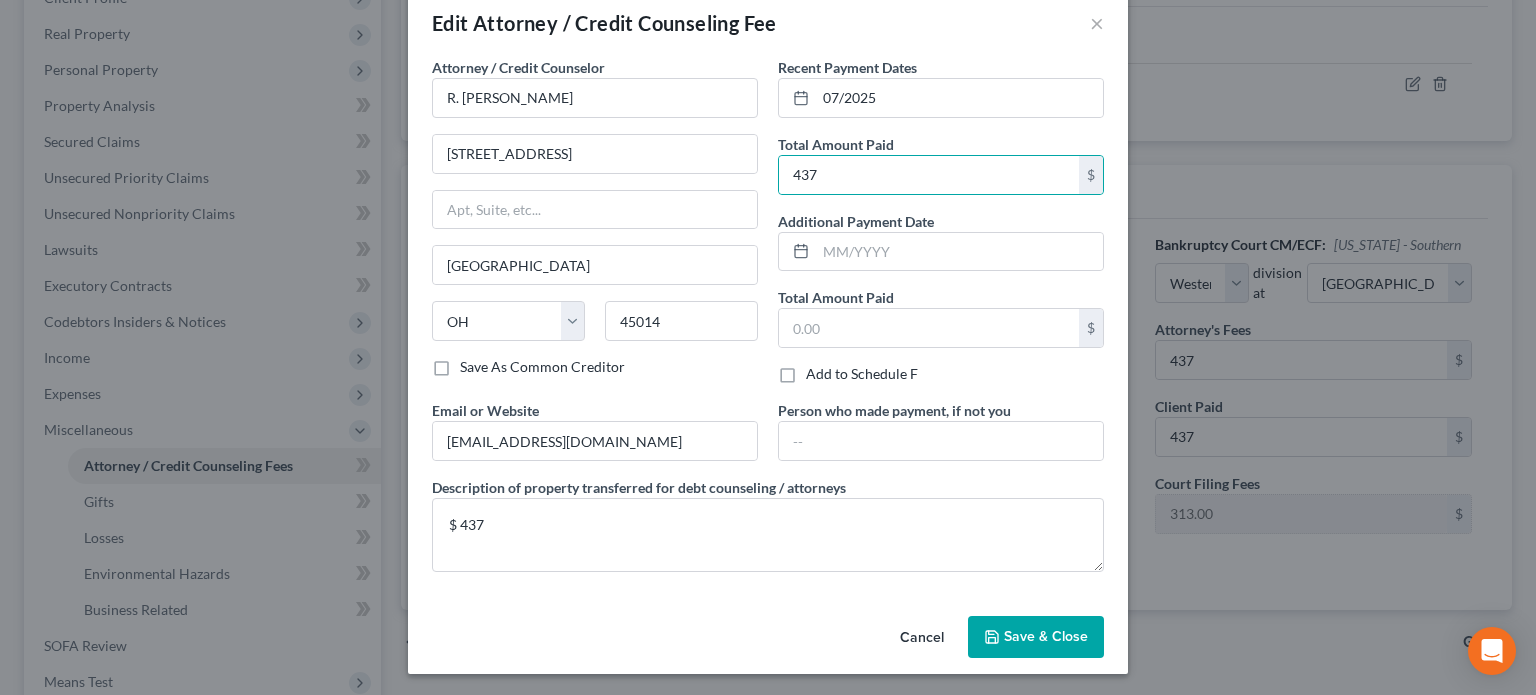 click on "Save & Close" at bounding box center [1046, 636] 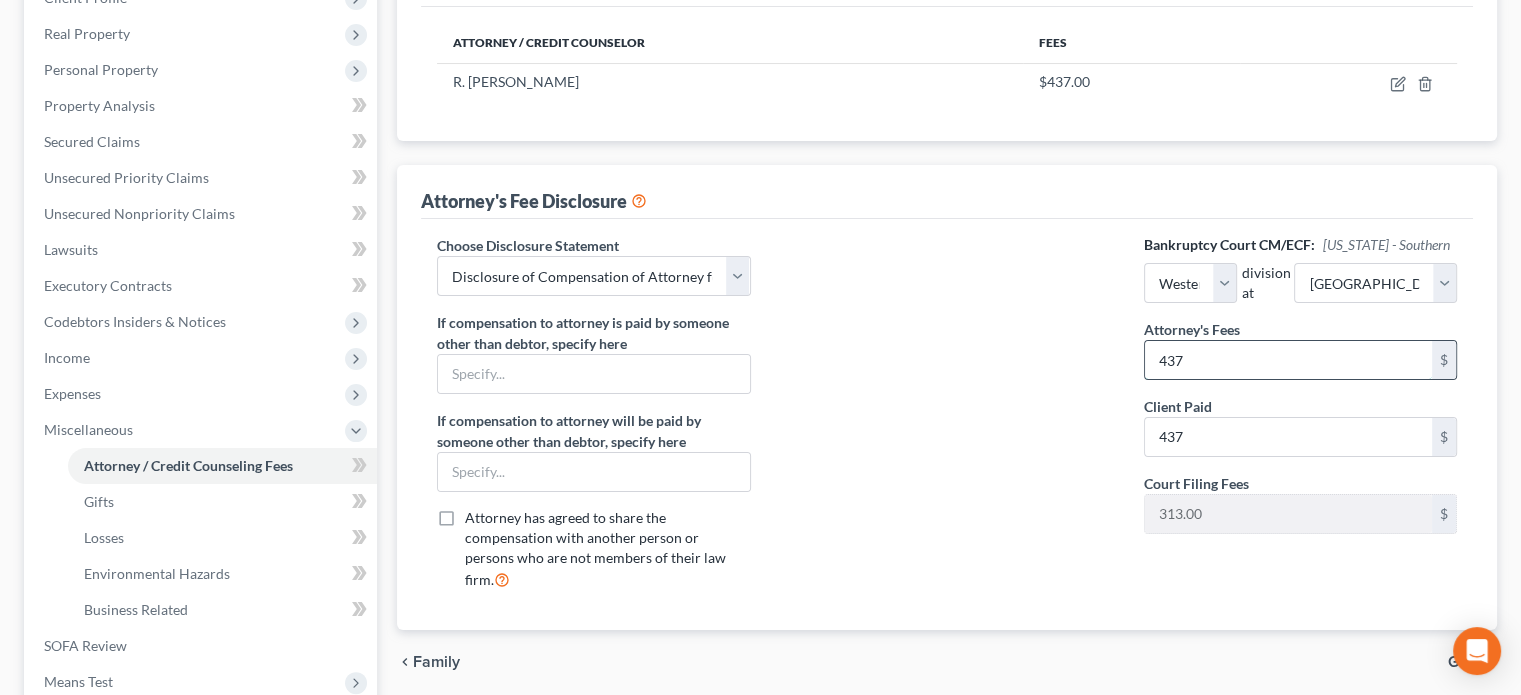 click on "437" at bounding box center [1288, 360] 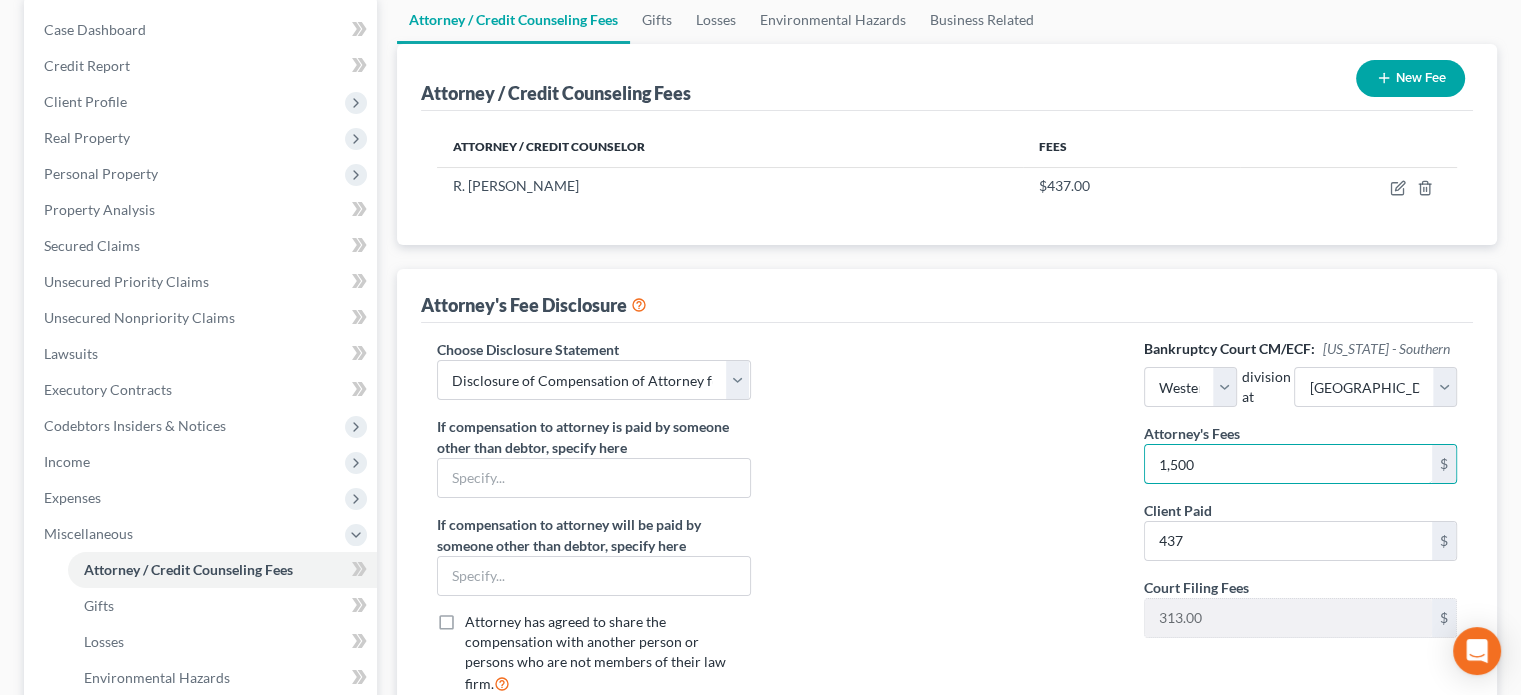 scroll, scrollTop: 200, scrollLeft: 0, axis: vertical 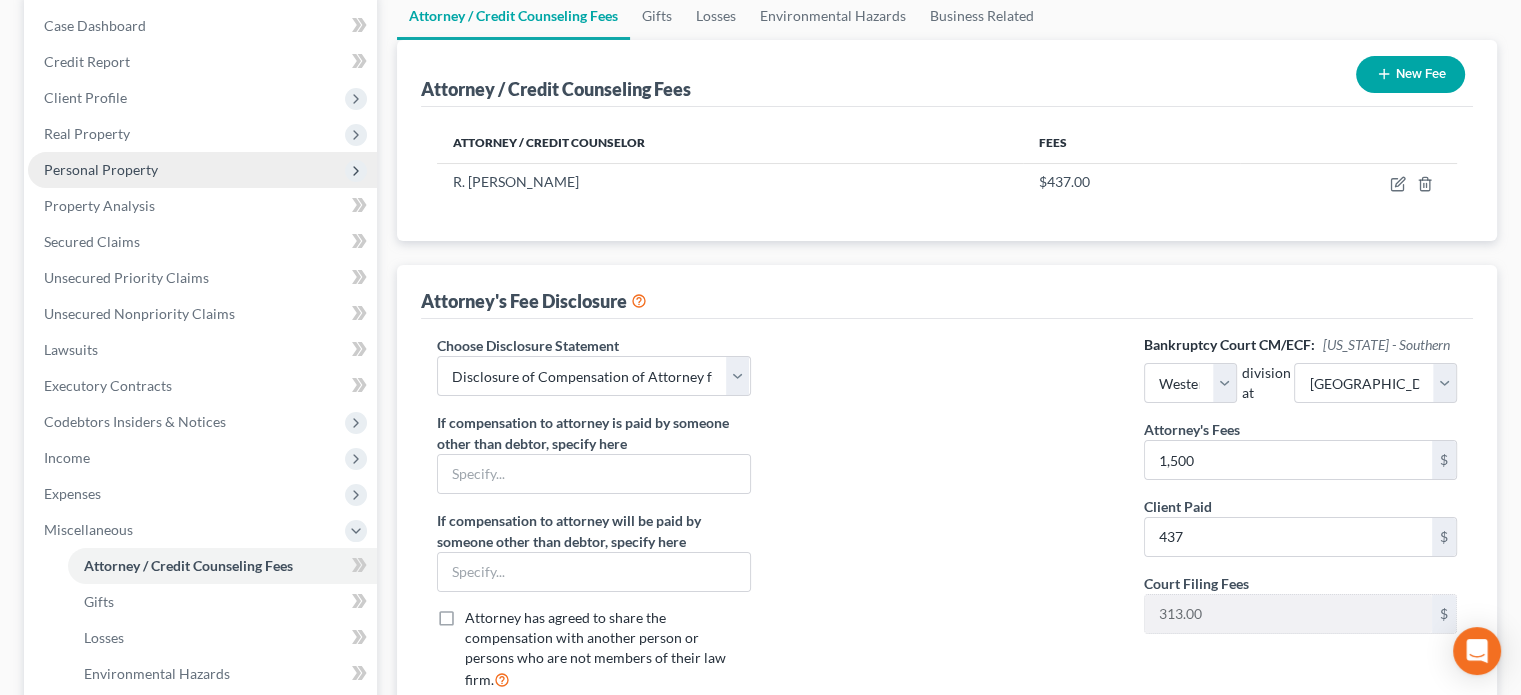 drag, startPoint x: 119, startPoint y: 159, endPoint x: 128, endPoint y: 179, distance: 21.931713 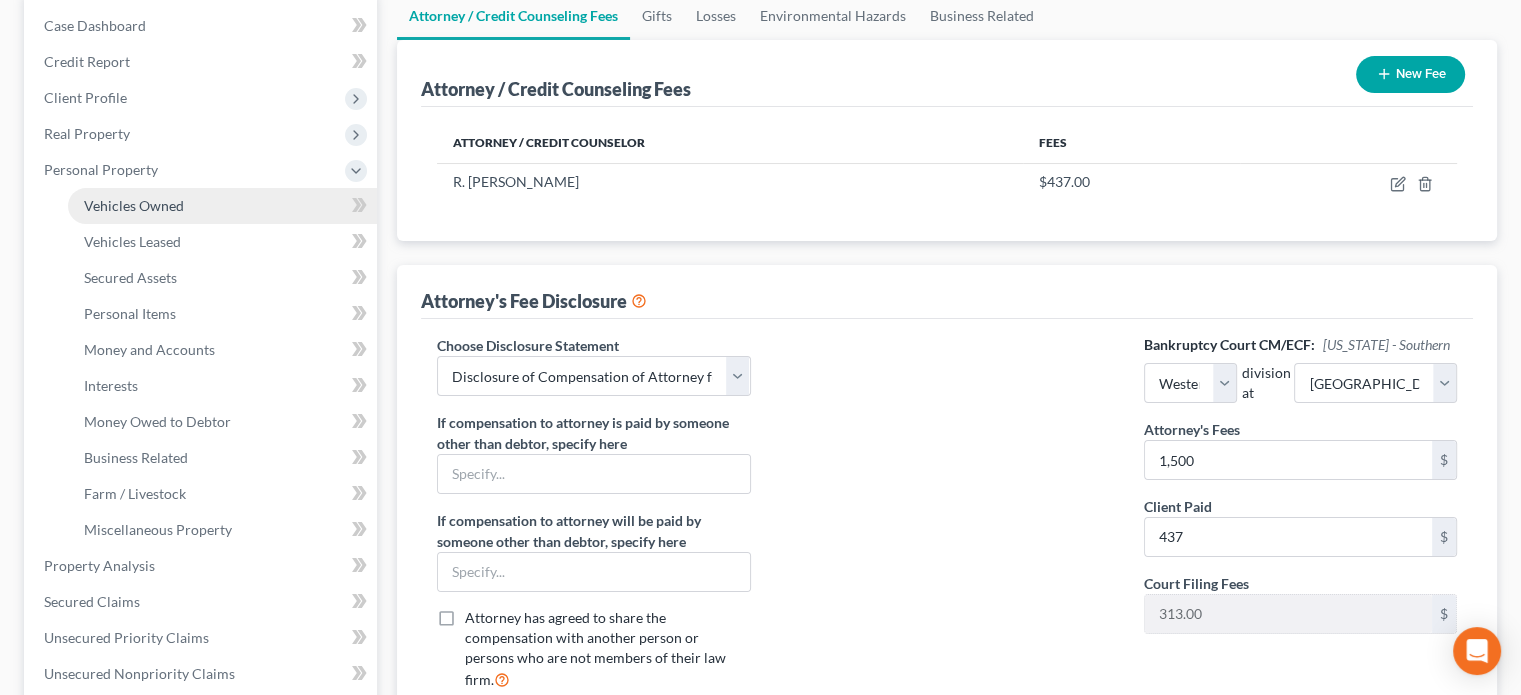 click on "Vehicles Owned" at bounding box center [222, 206] 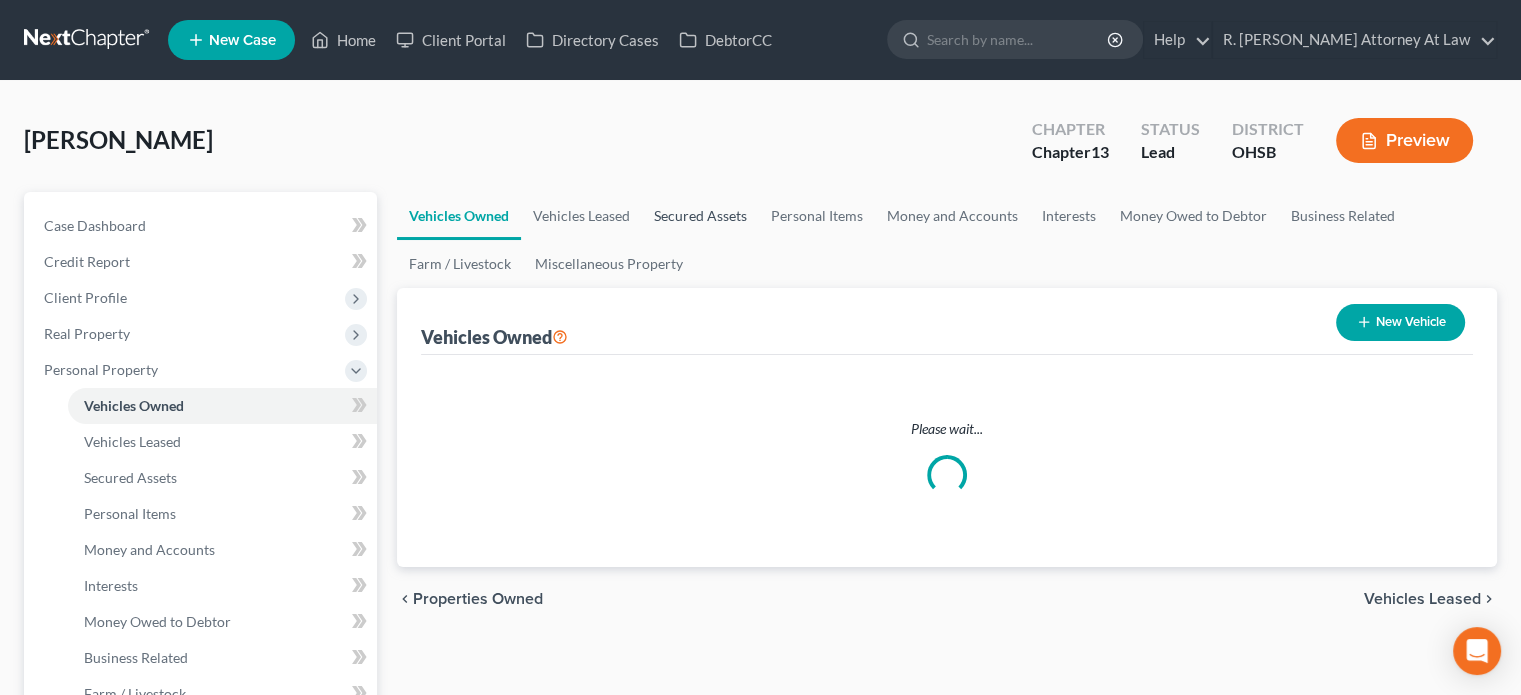 scroll, scrollTop: 0, scrollLeft: 0, axis: both 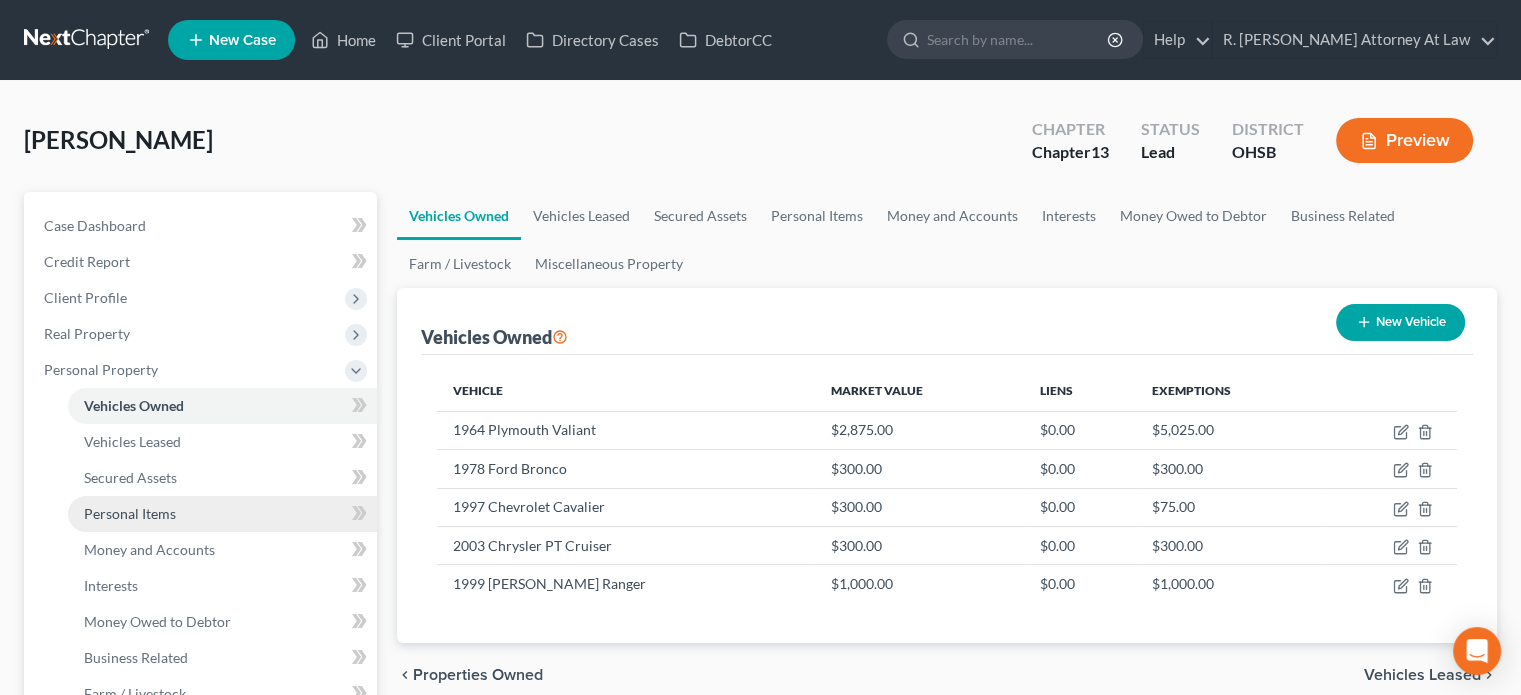 click on "Personal Items" at bounding box center [130, 513] 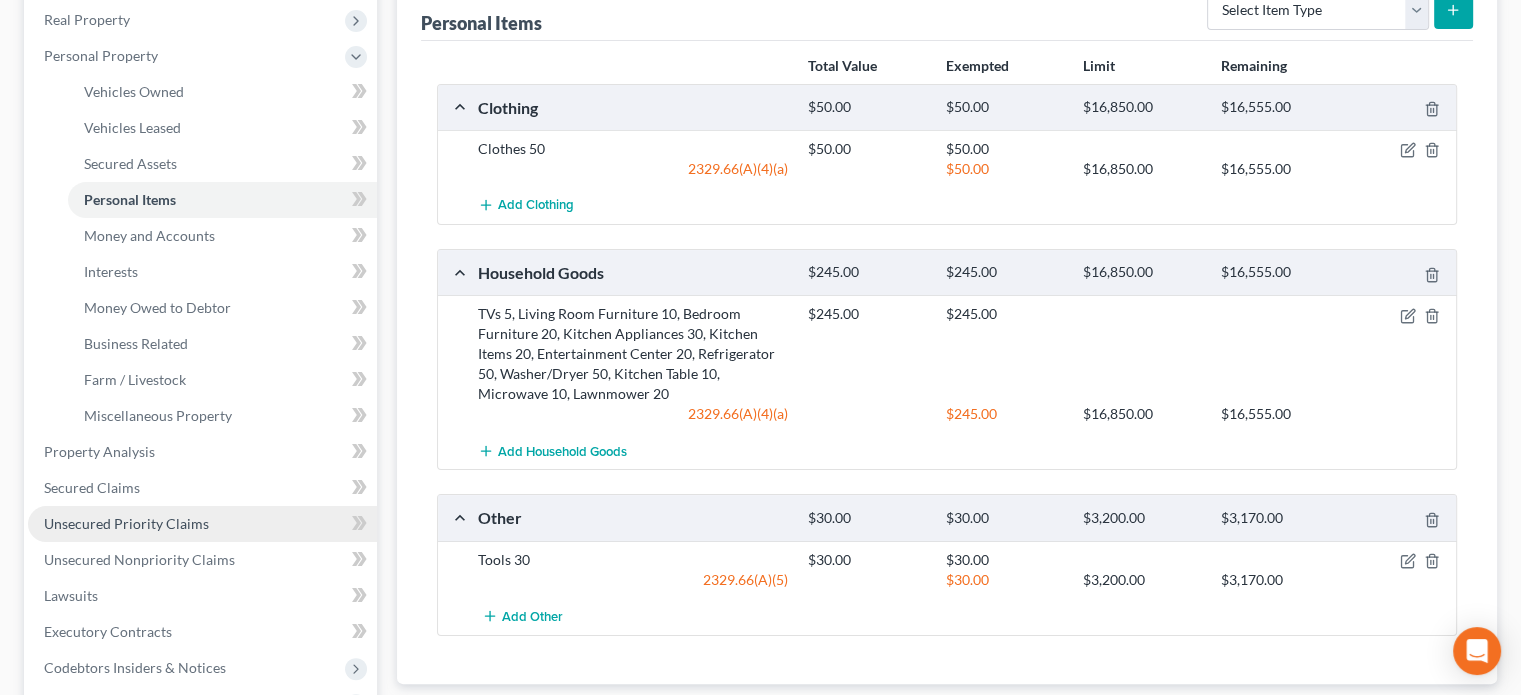 scroll, scrollTop: 300, scrollLeft: 0, axis: vertical 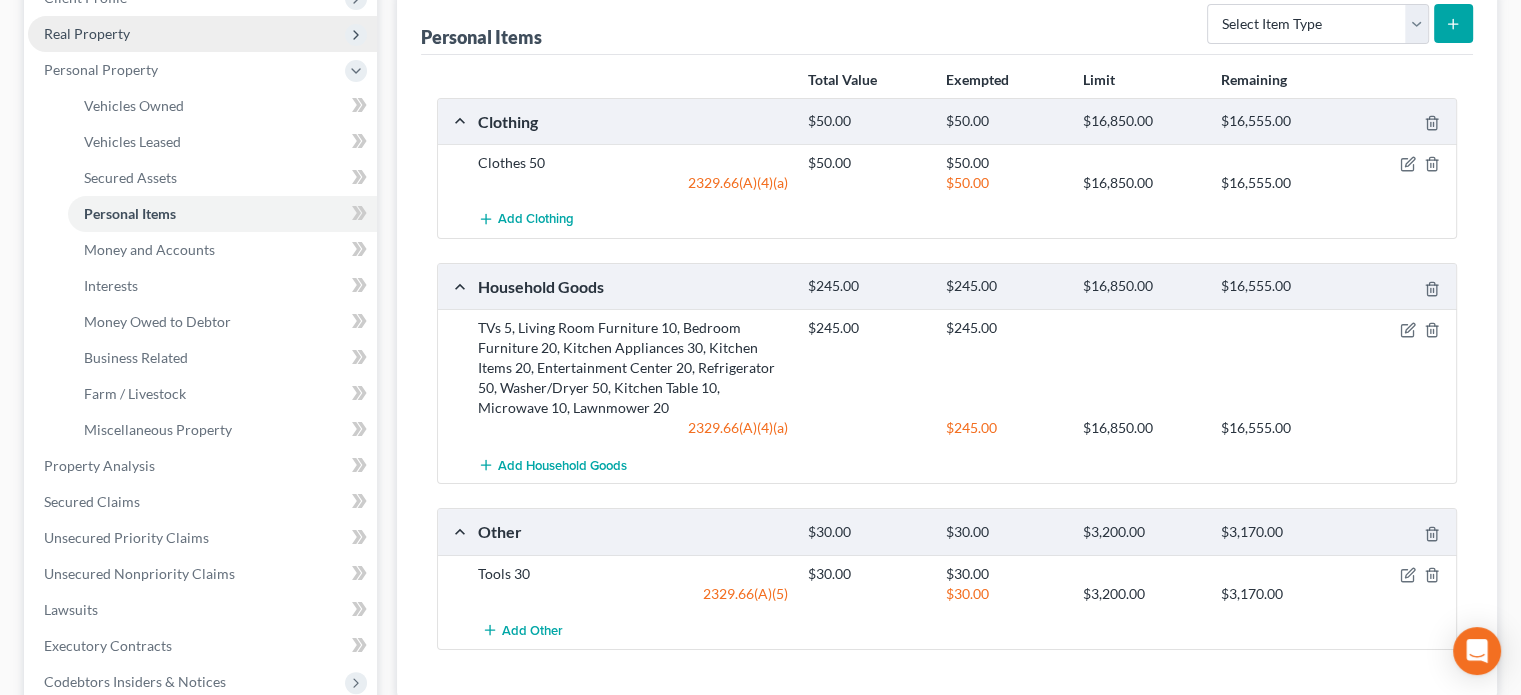 click on "Real Property" at bounding box center [87, 33] 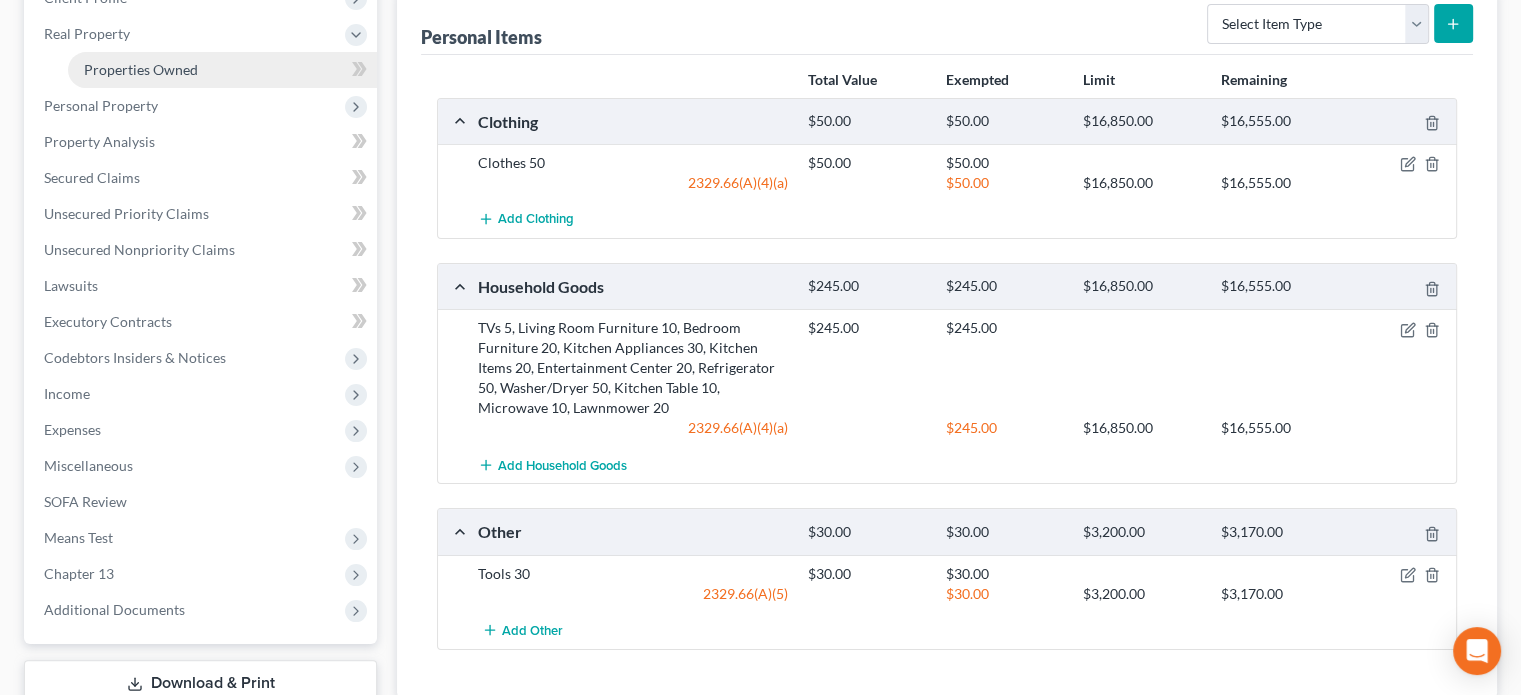 click on "Properties Owned" at bounding box center (141, 69) 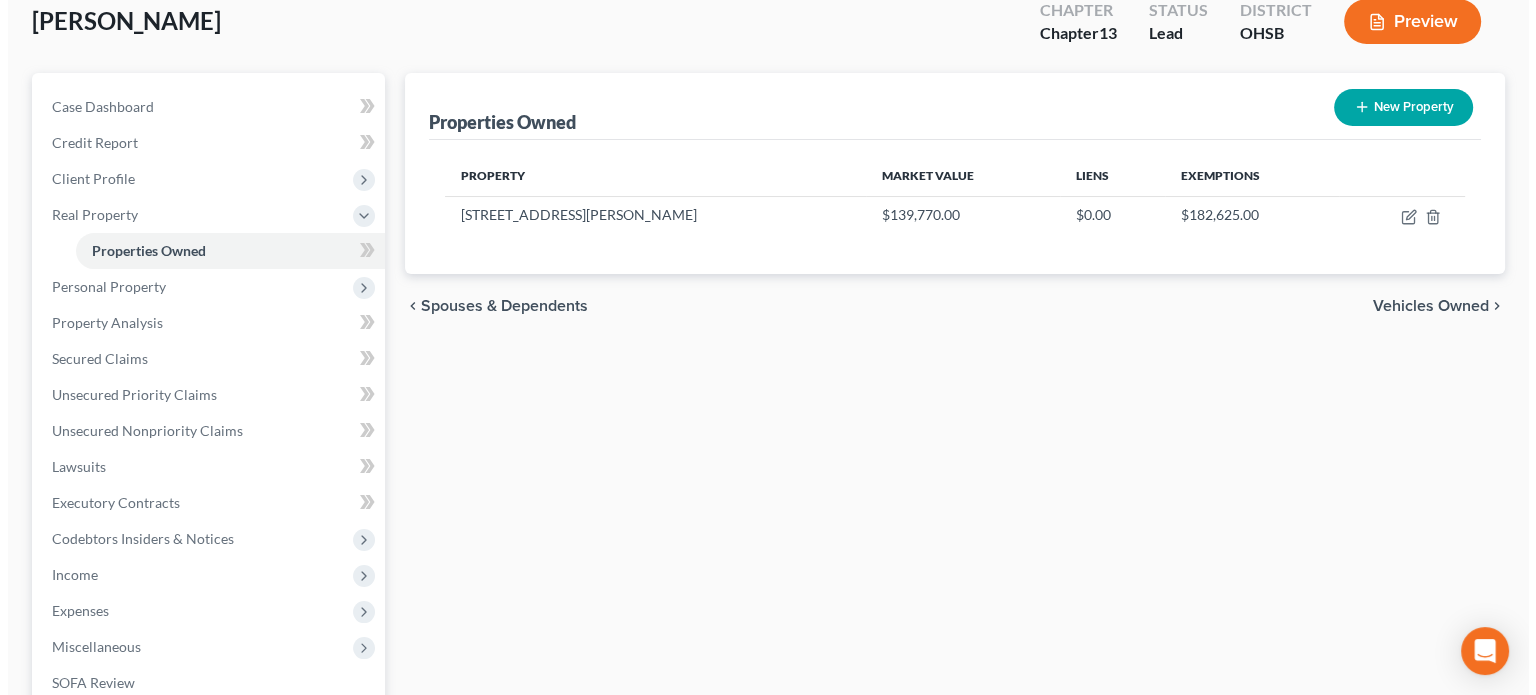 scroll, scrollTop: 0, scrollLeft: 0, axis: both 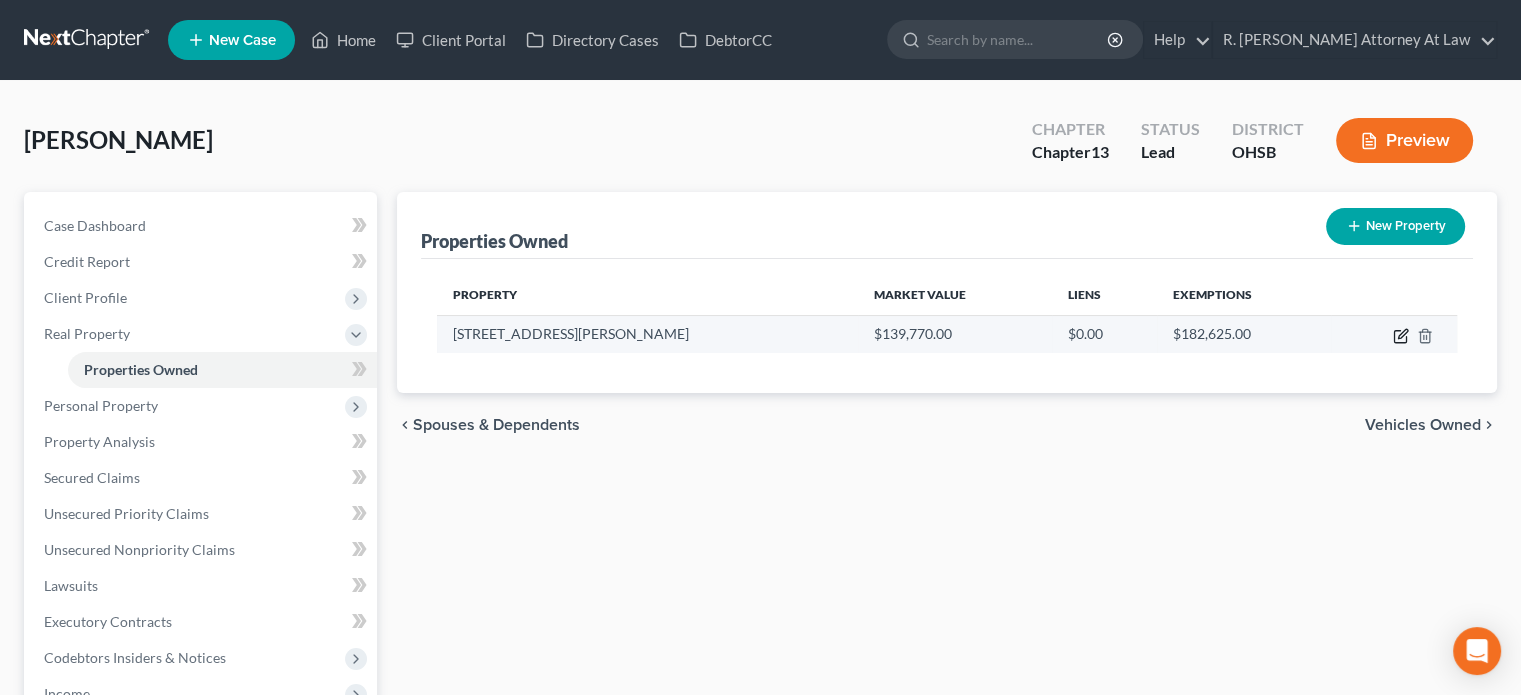 click 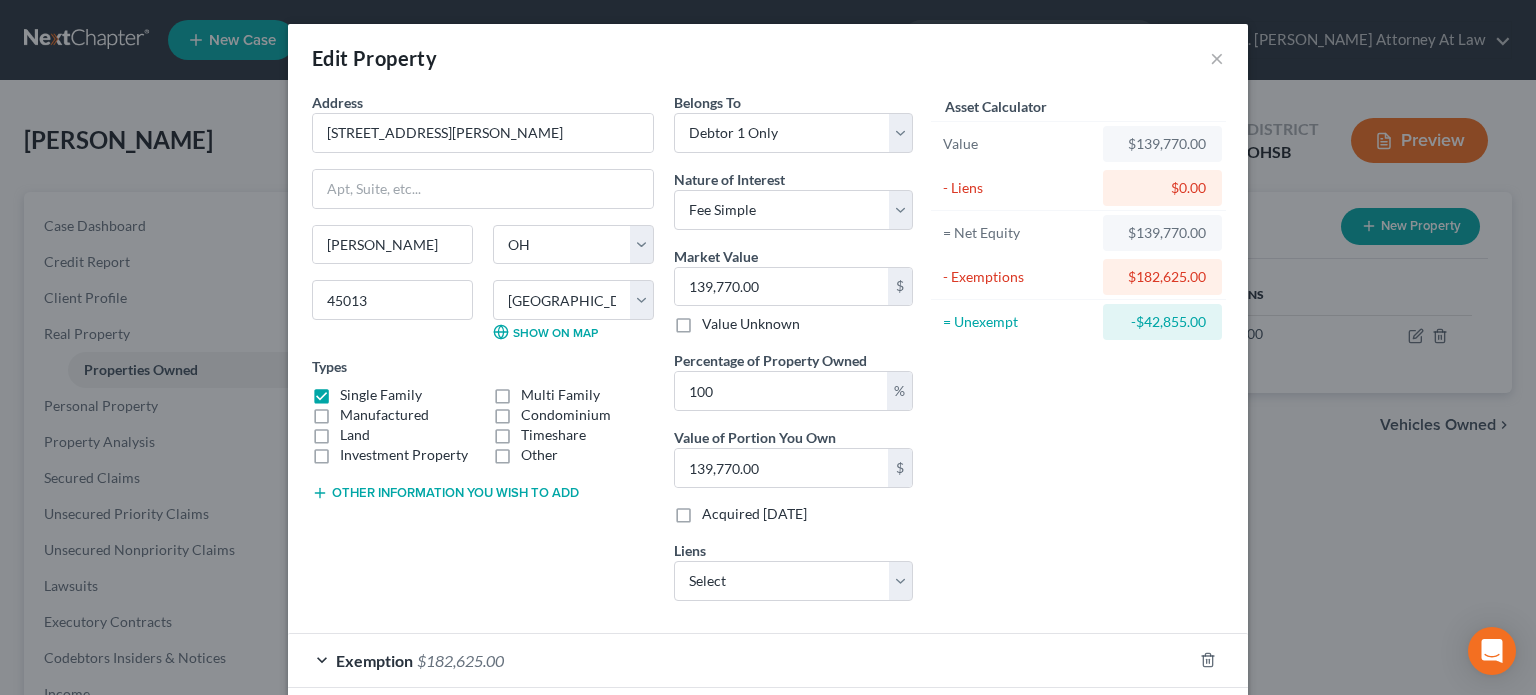 click on "Other information you wish to add" at bounding box center (445, 493) 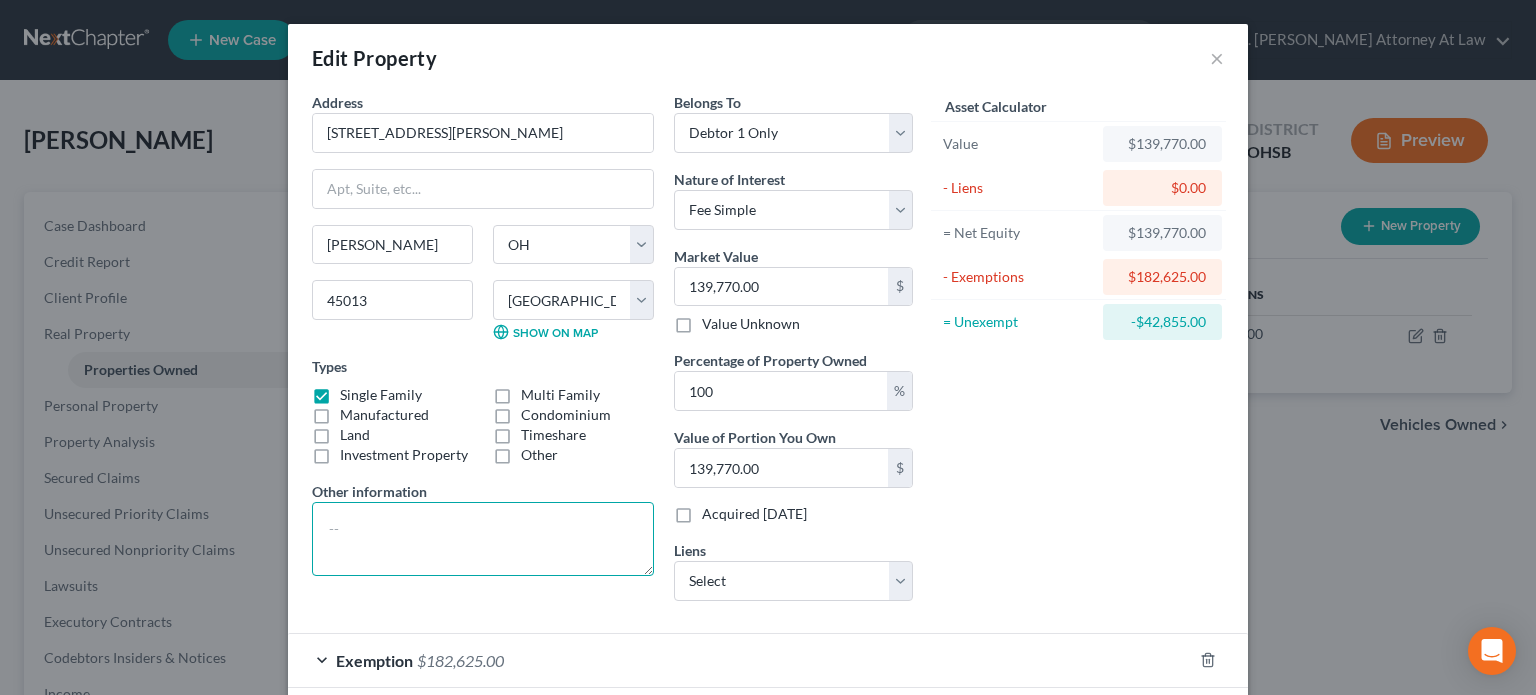 click at bounding box center (483, 539) 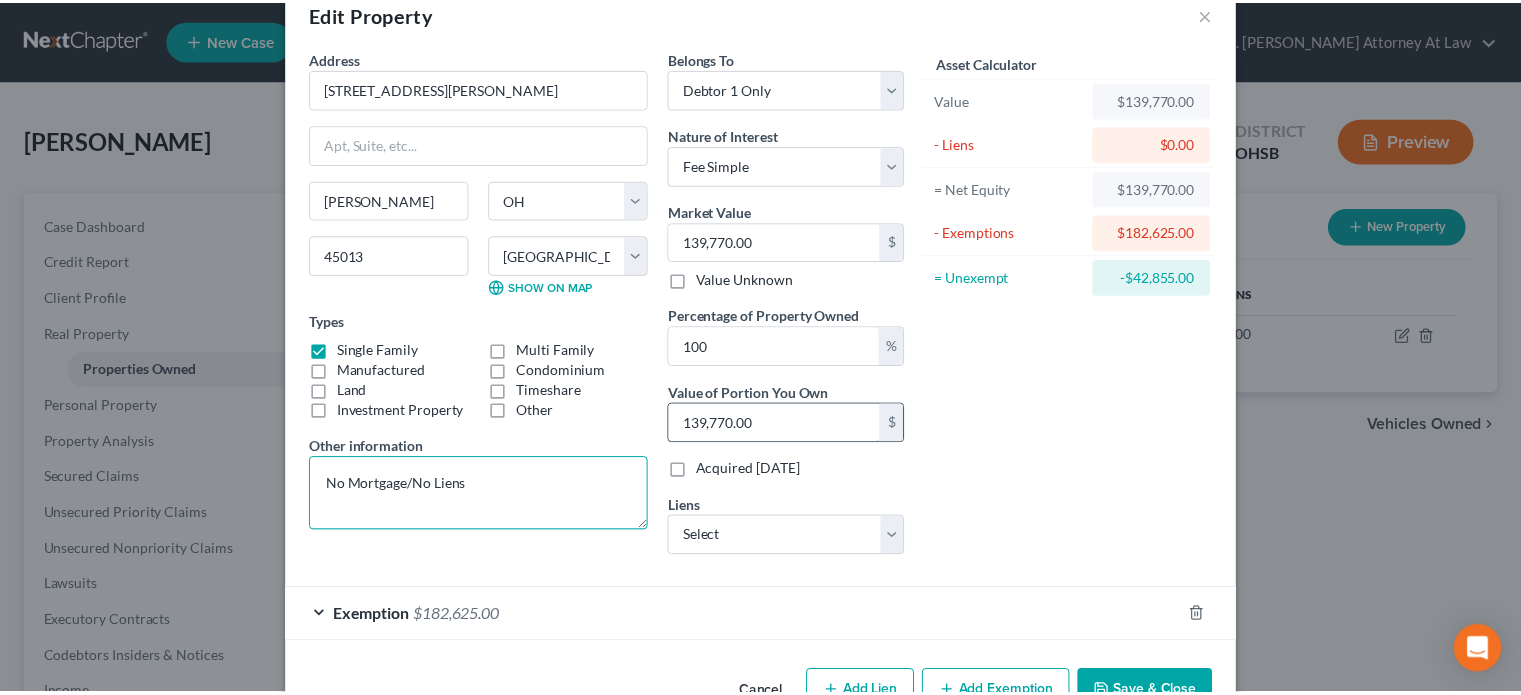 scroll, scrollTop: 100, scrollLeft: 0, axis: vertical 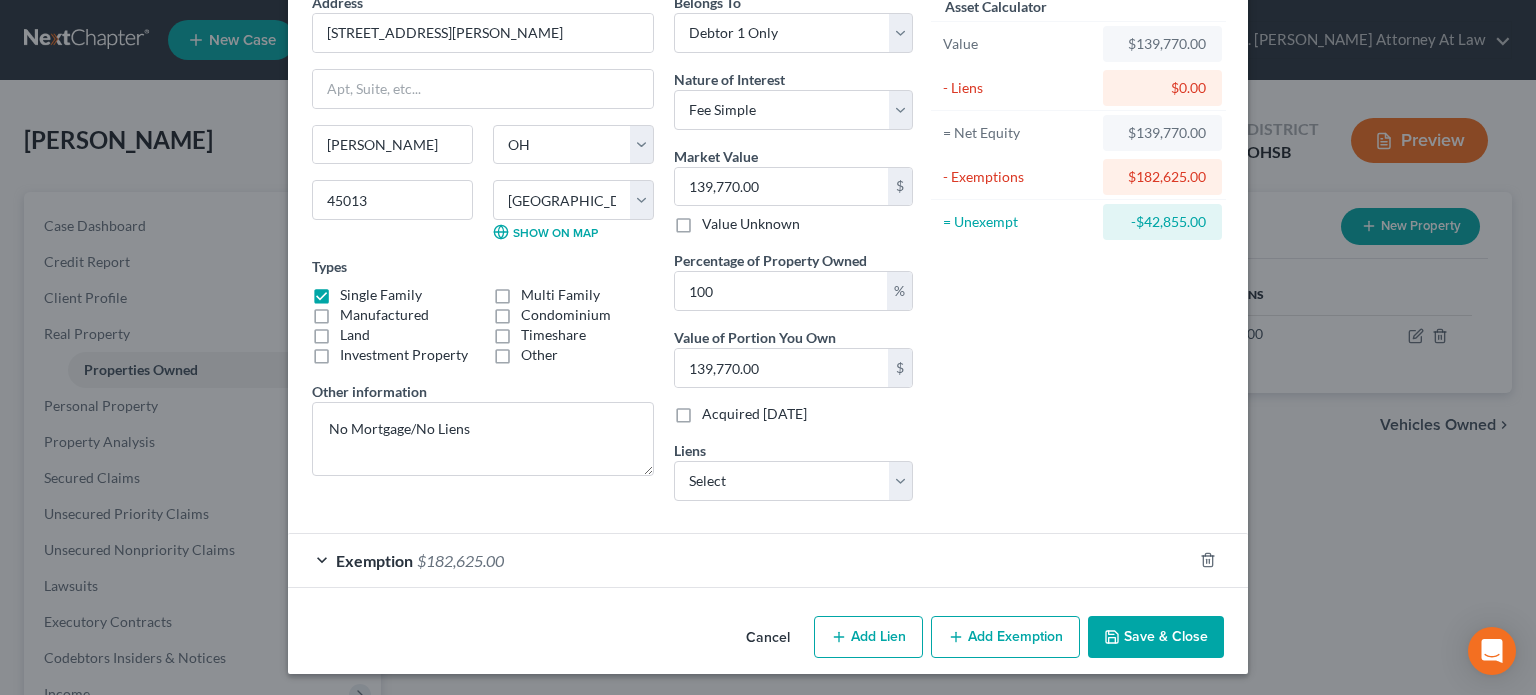 click on "Save & Close" at bounding box center (1156, 637) 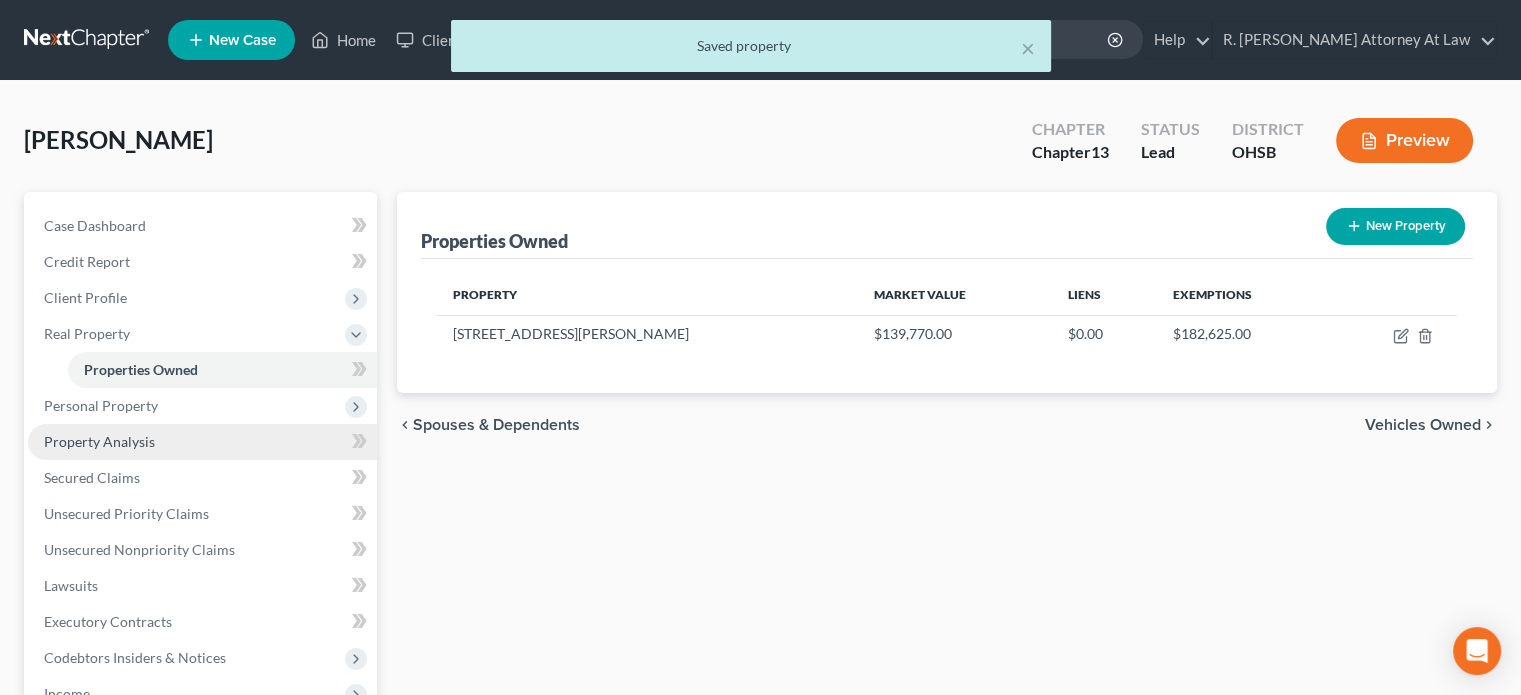 click on "Property Analysis" at bounding box center [202, 442] 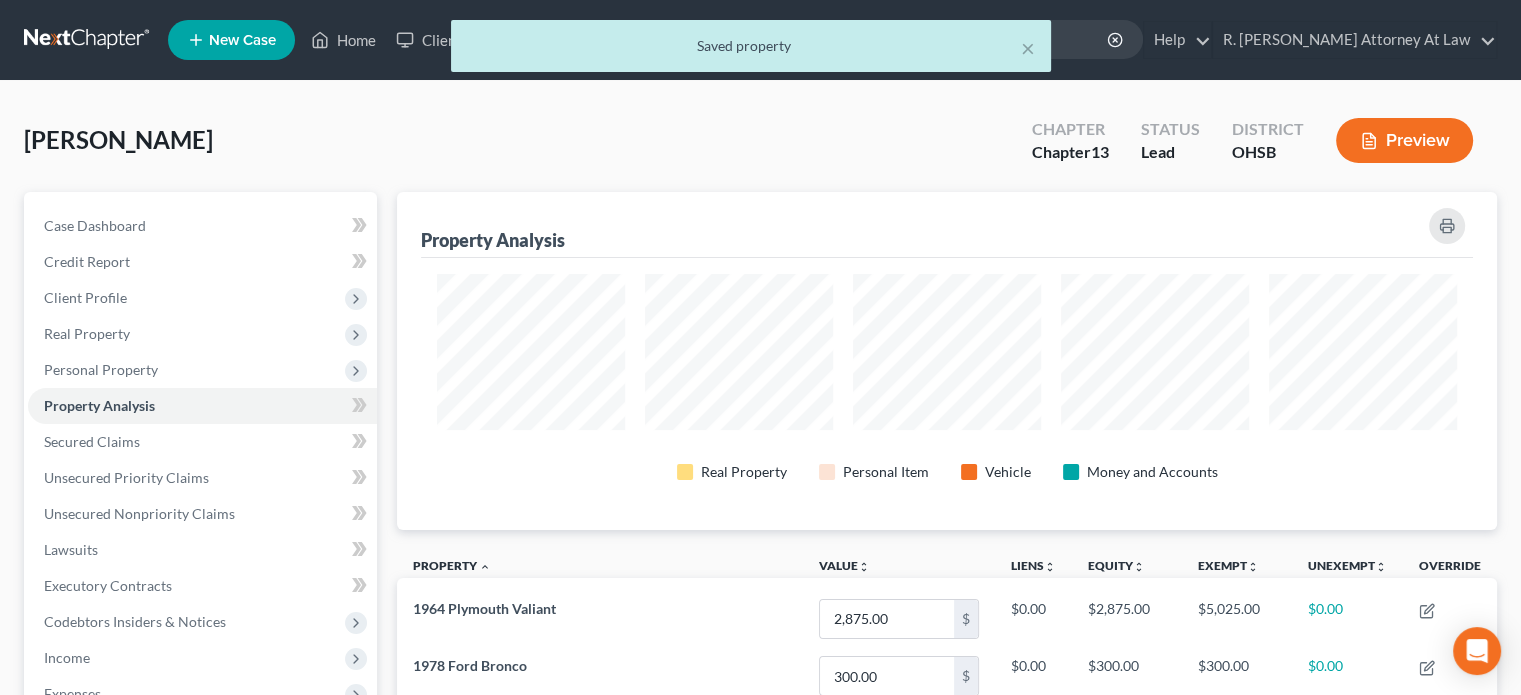 scroll, scrollTop: 999662, scrollLeft: 998900, axis: both 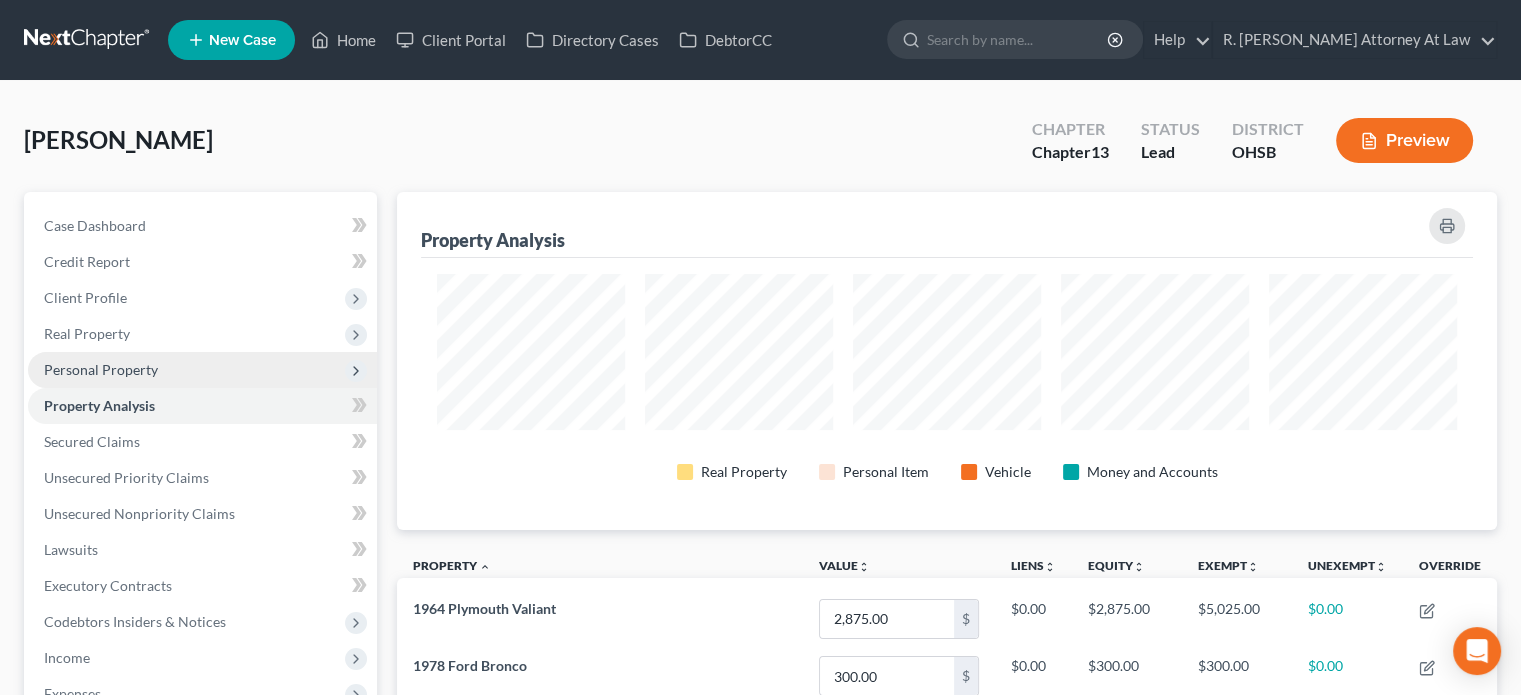 drag, startPoint x: 103, startPoint y: 366, endPoint x: 100, endPoint y: 339, distance: 27.166155 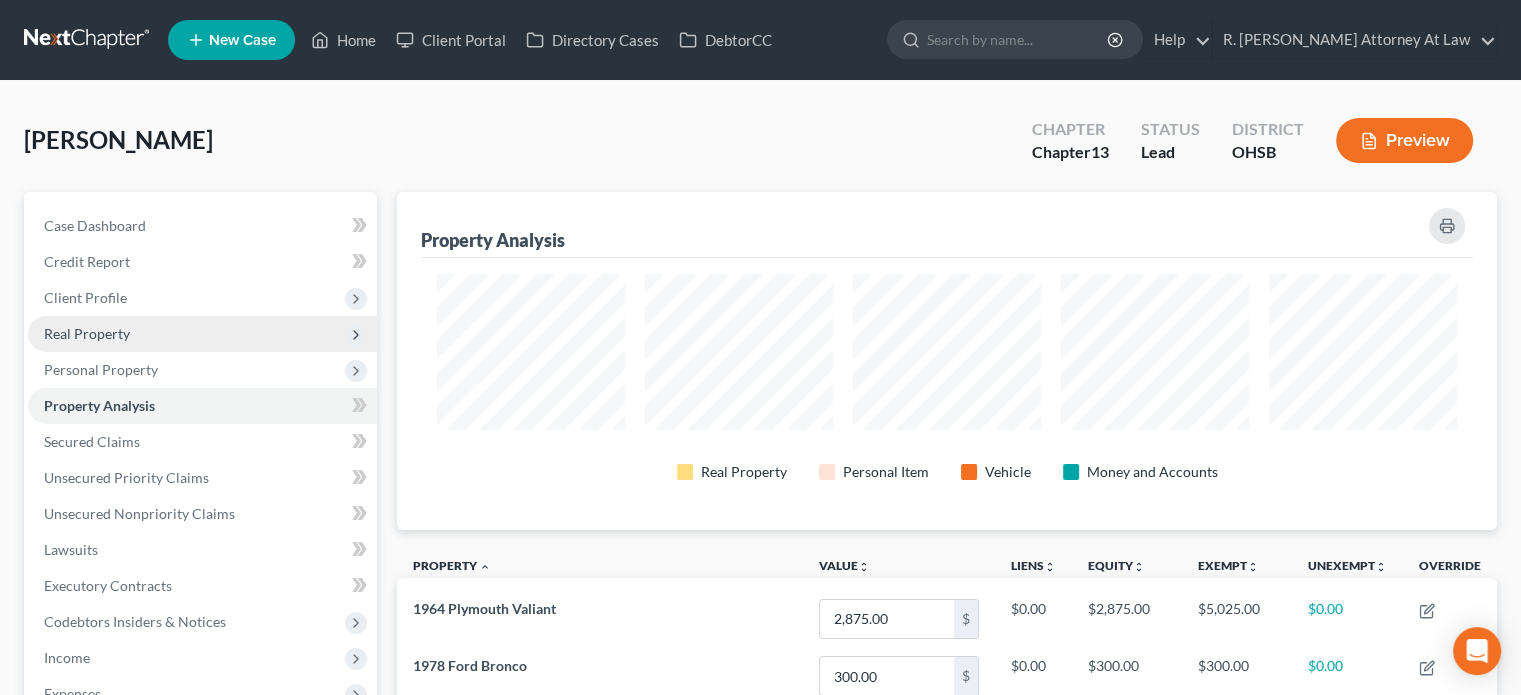 click on "Personal Property" at bounding box center (101, 369) 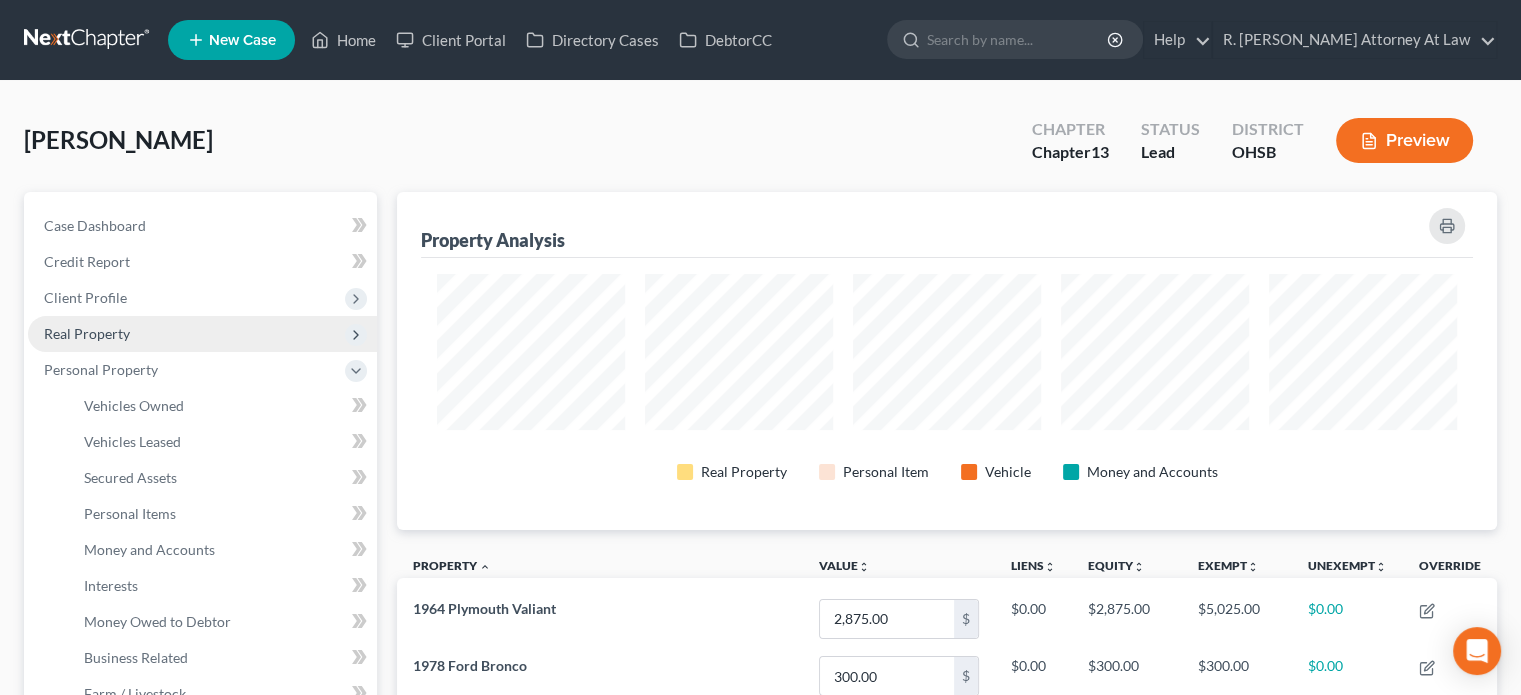 click on "Real Property" at bounding box center [87, 333] 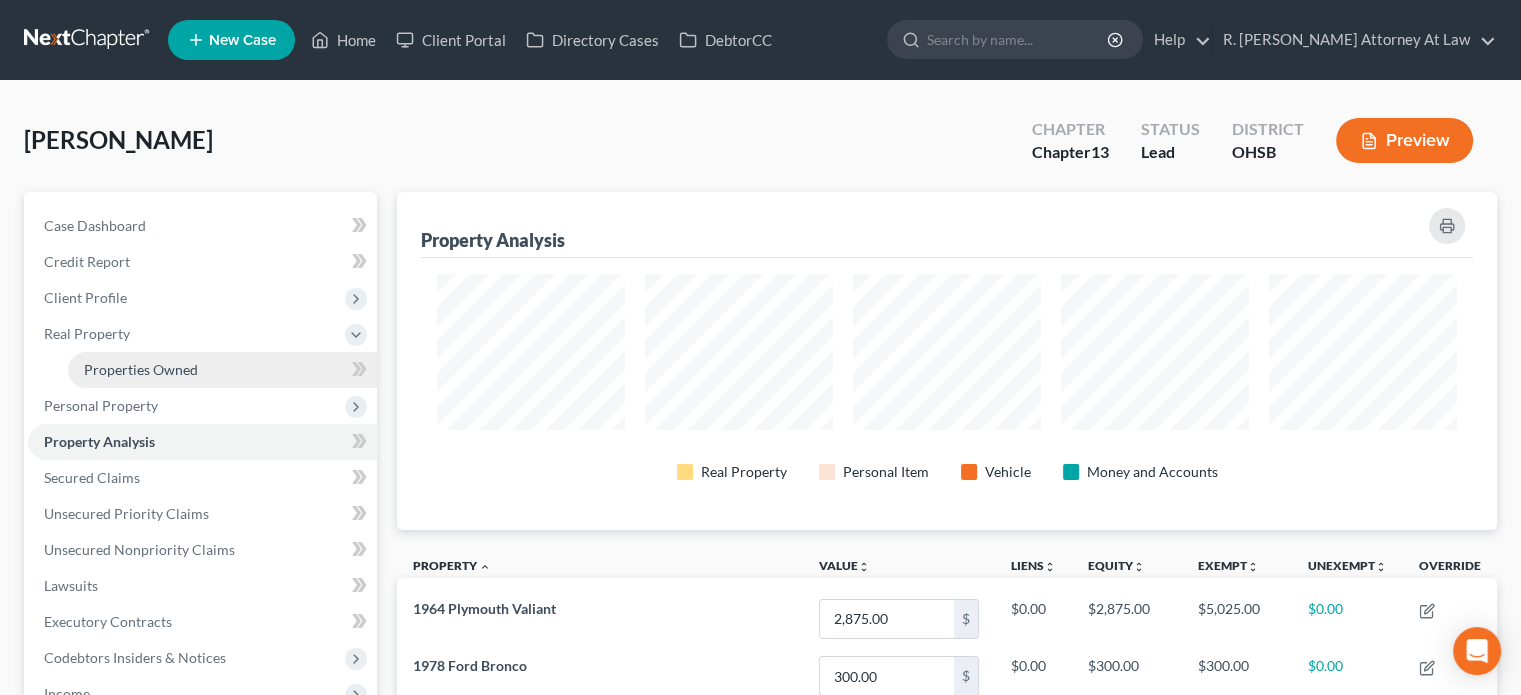 click on "Properties Owned" at bounding box center (141, 369) 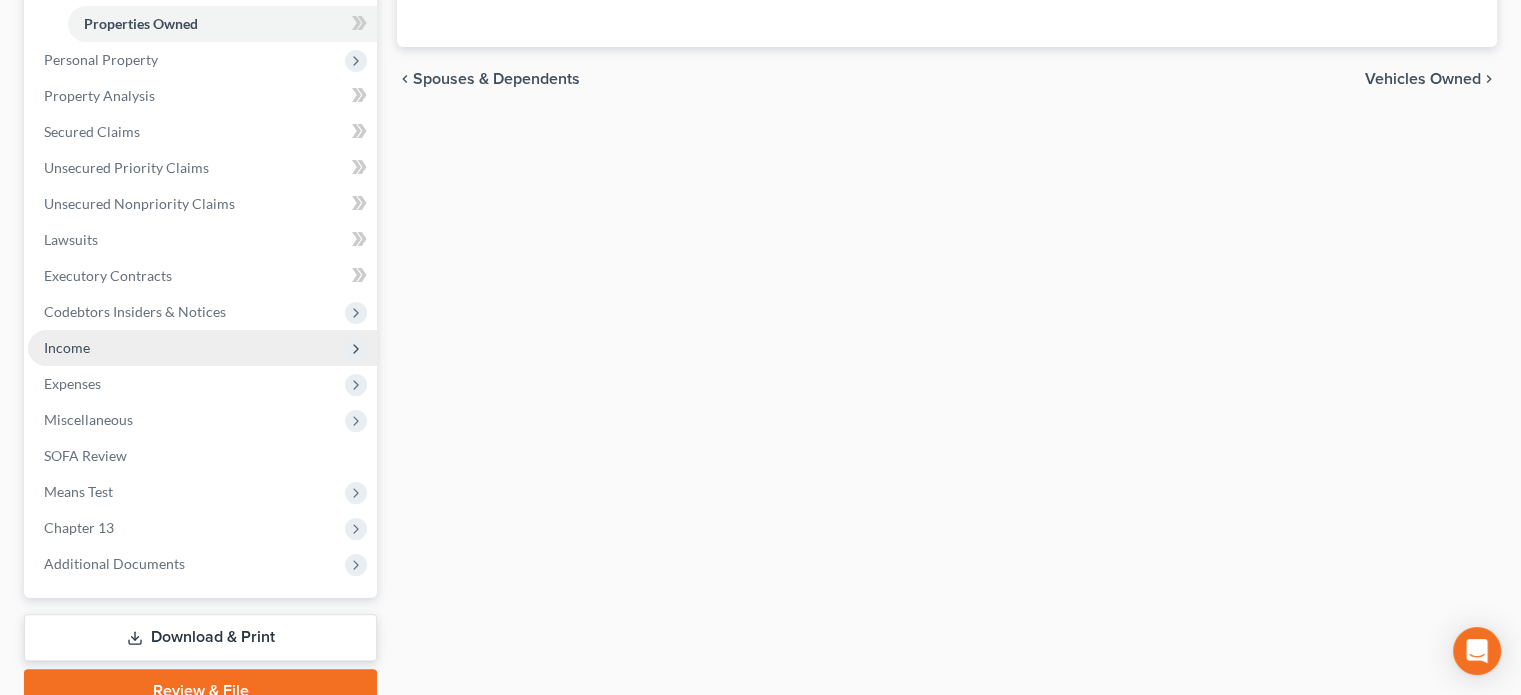 scroll, scrollTop: 338, scrollLeft: 0, axis: vertical 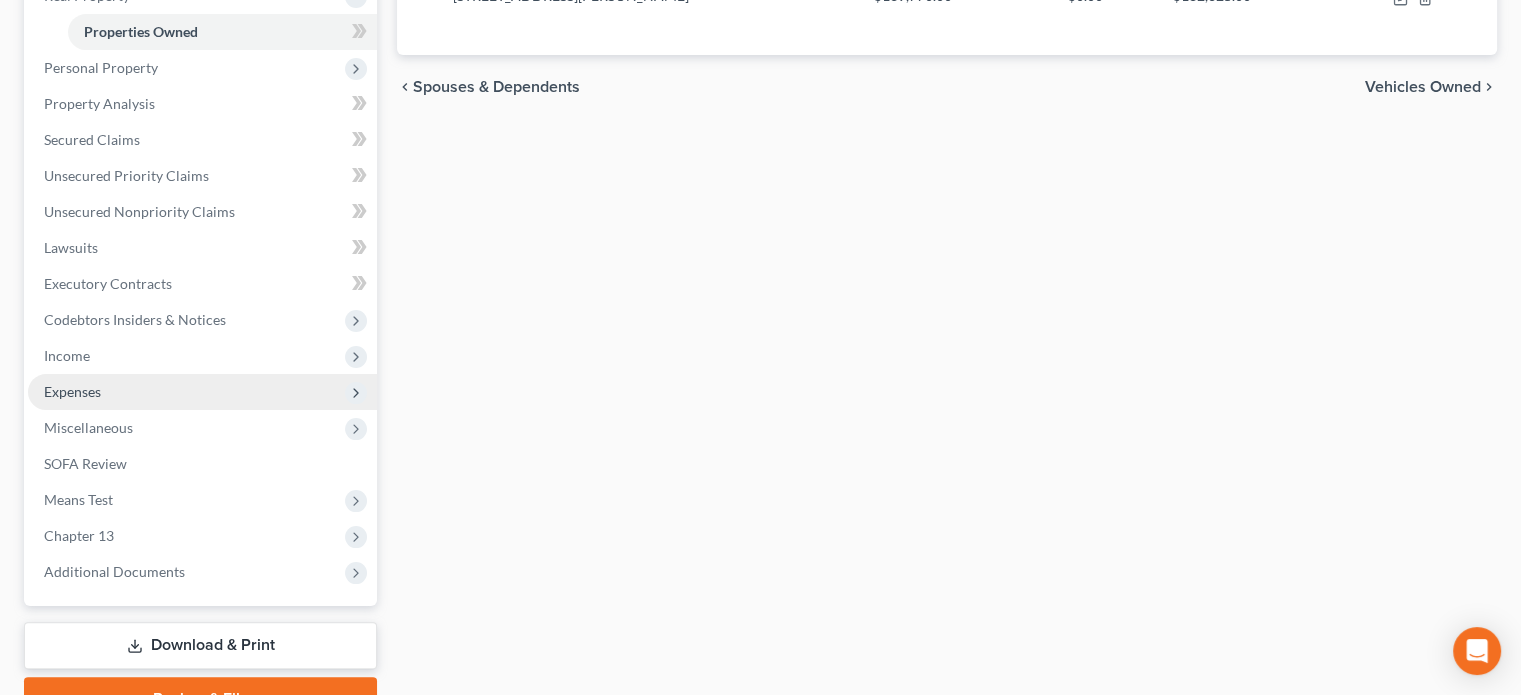 click on "Expenses" at bounding box center (72, 391) 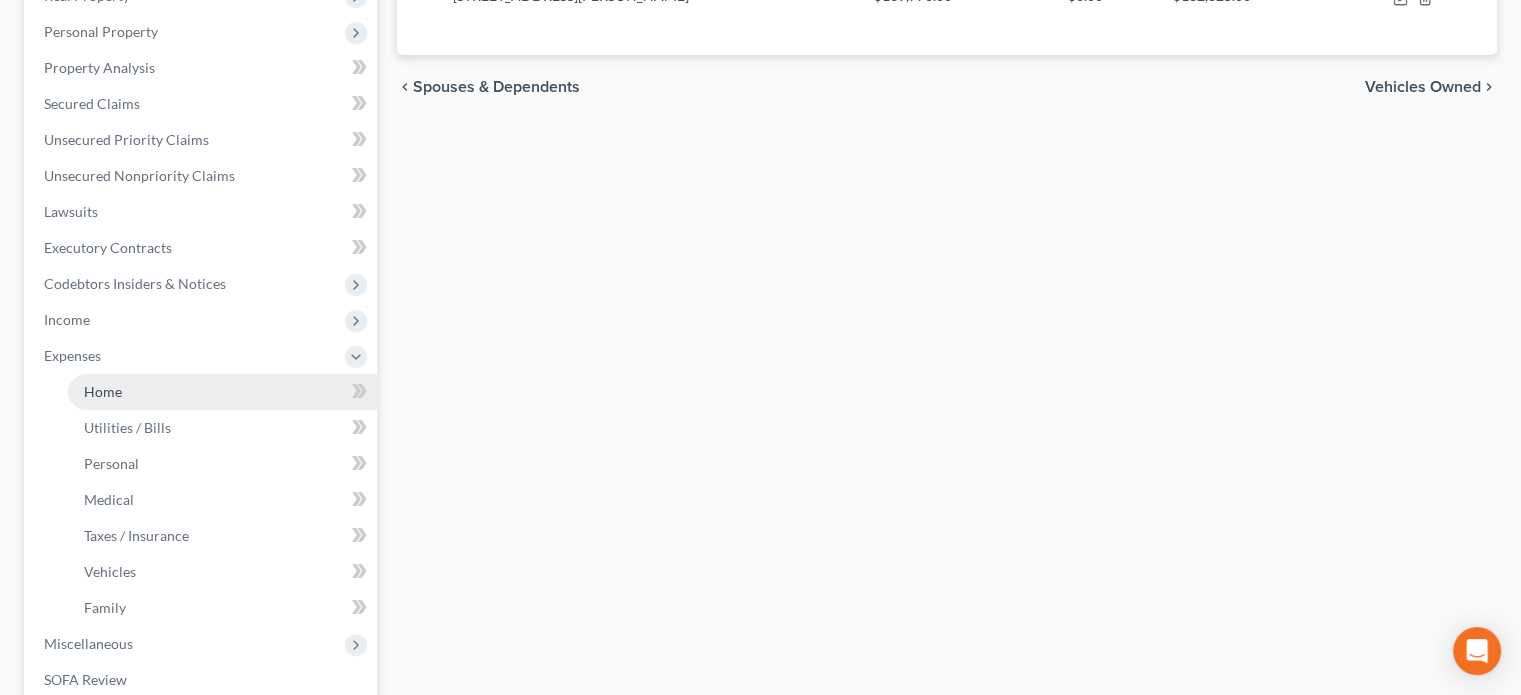 click on "Home" at bounding box center [103, 391] 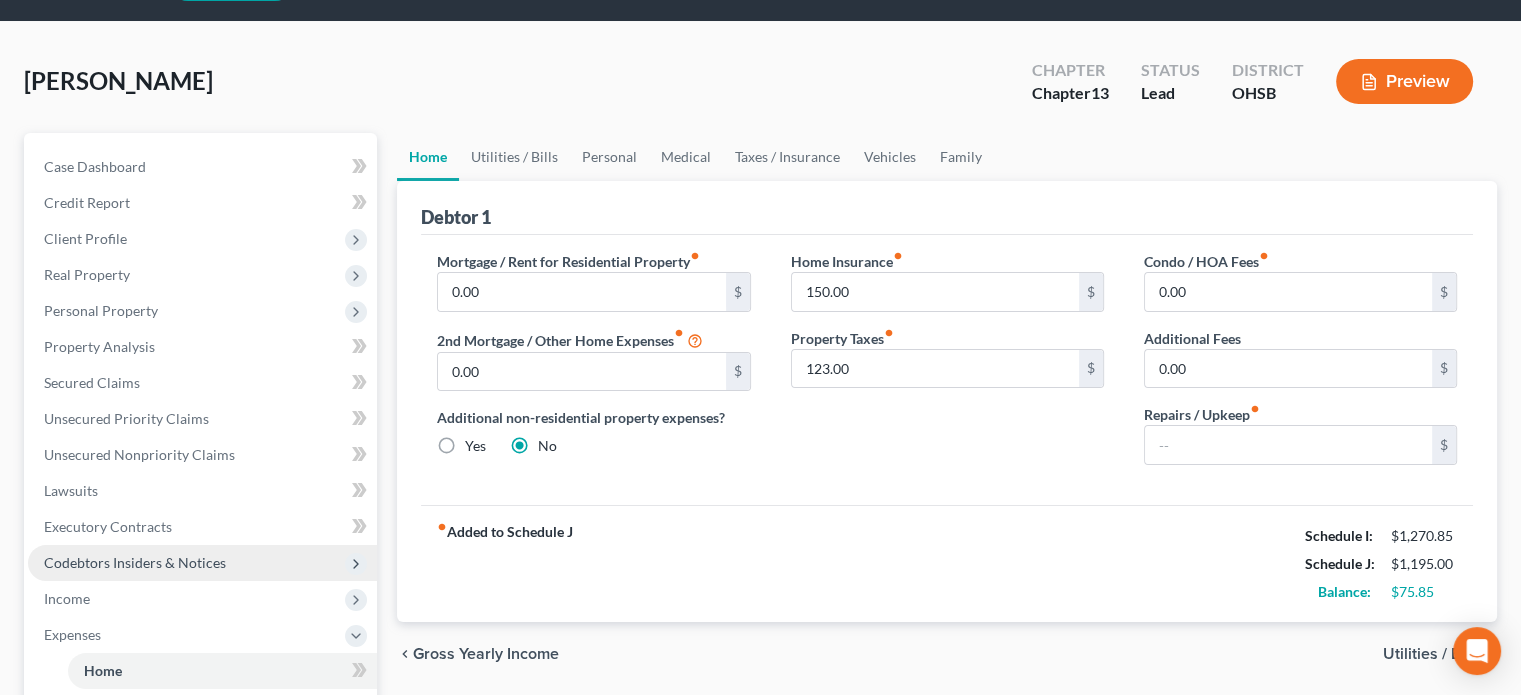 scroll, scrollTop: 54, scrollLeft: 0, axis: vertical 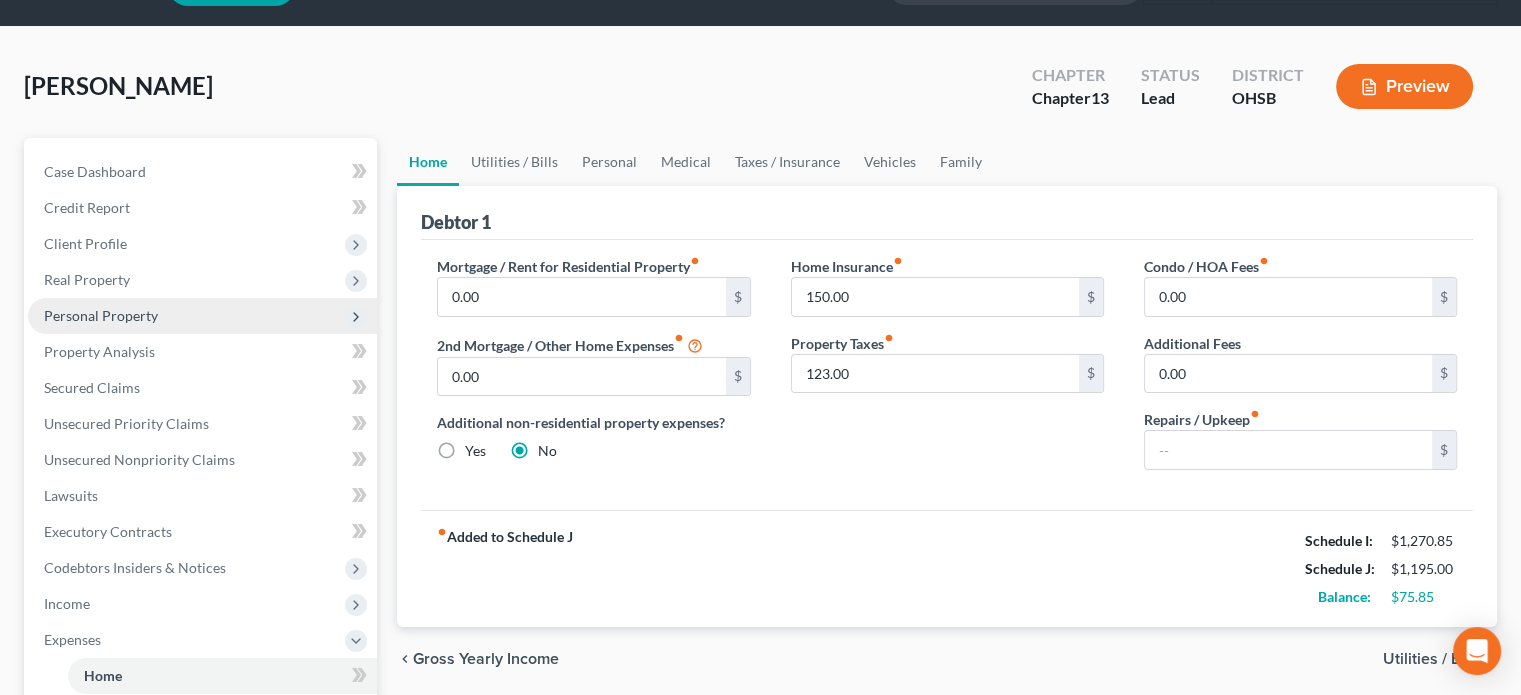 click on "Personal Property" at bounding box center (101, 315) 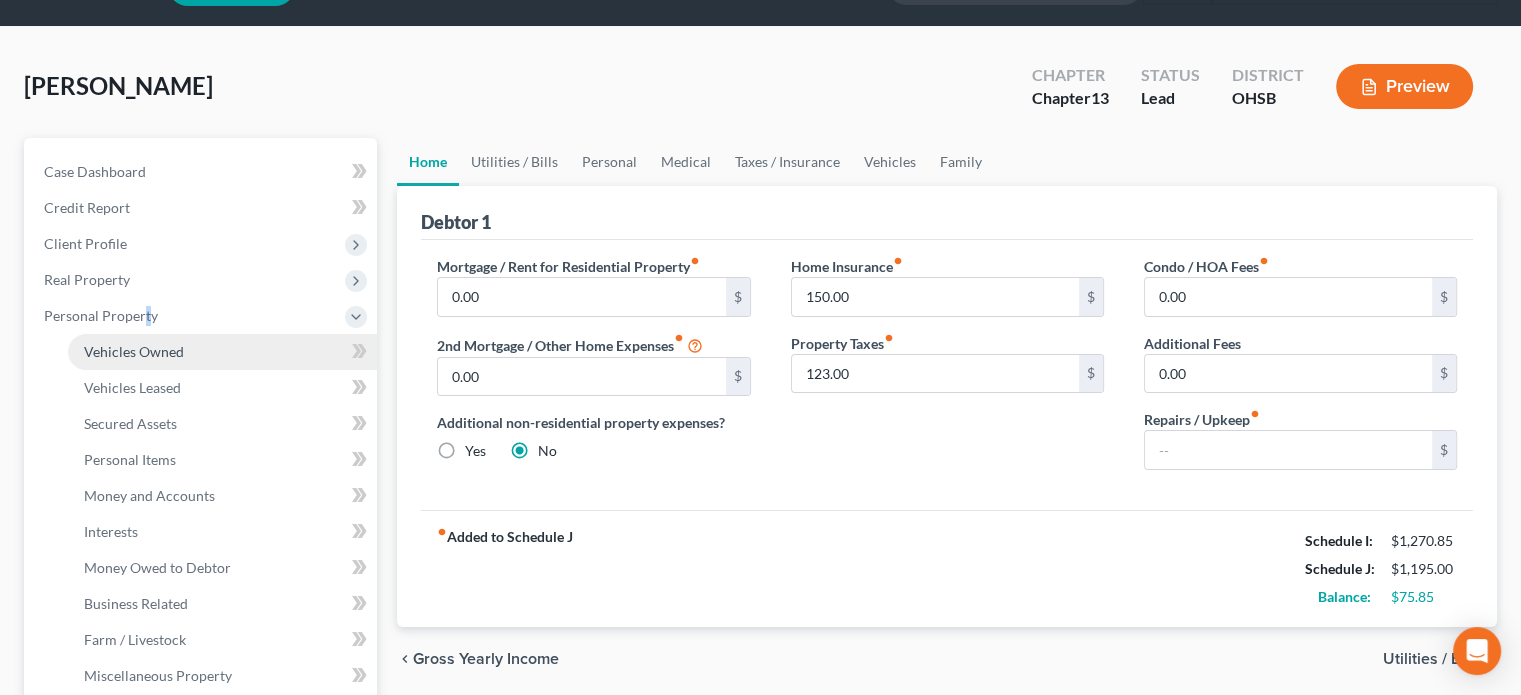 click on "Vehicles Owned" at bounding box center (134, 351) 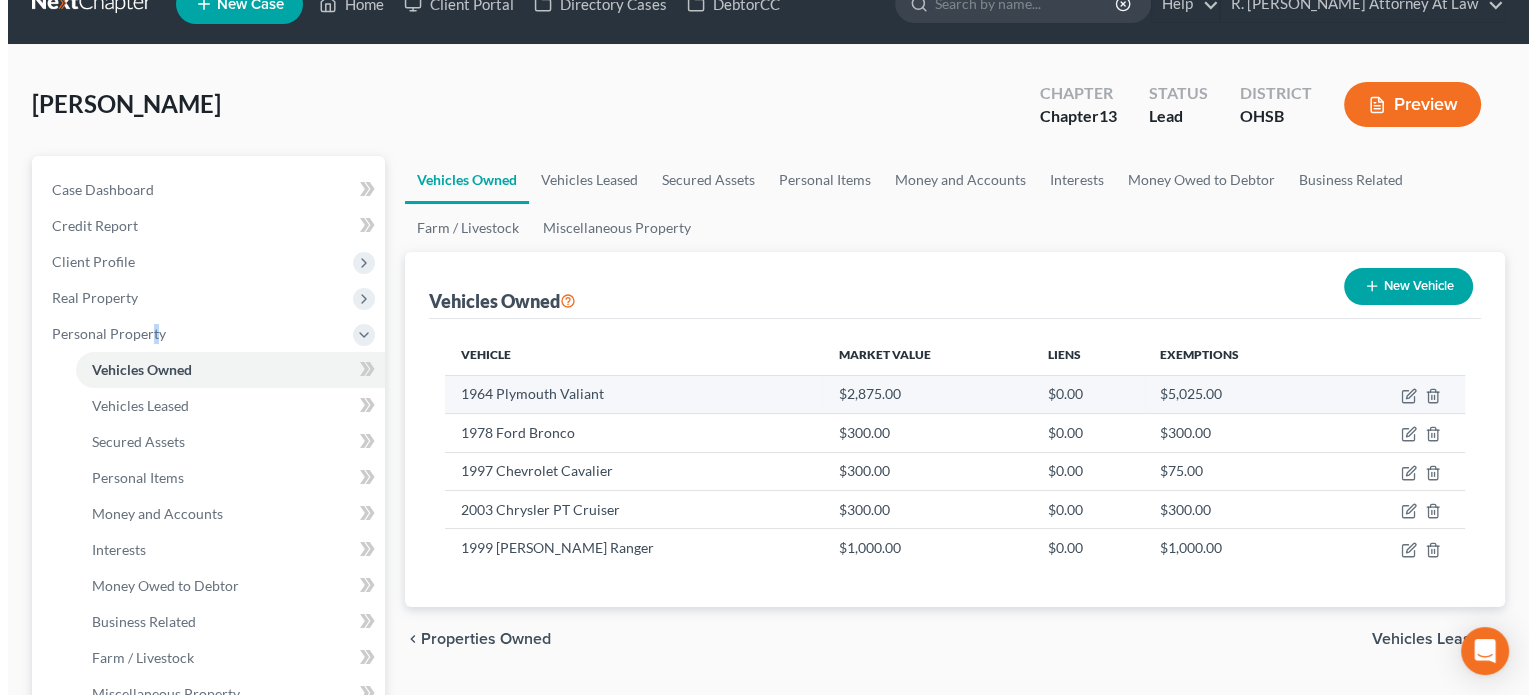 scroll, scrollTop: 100, scrollLeft: 0, axis: vertical 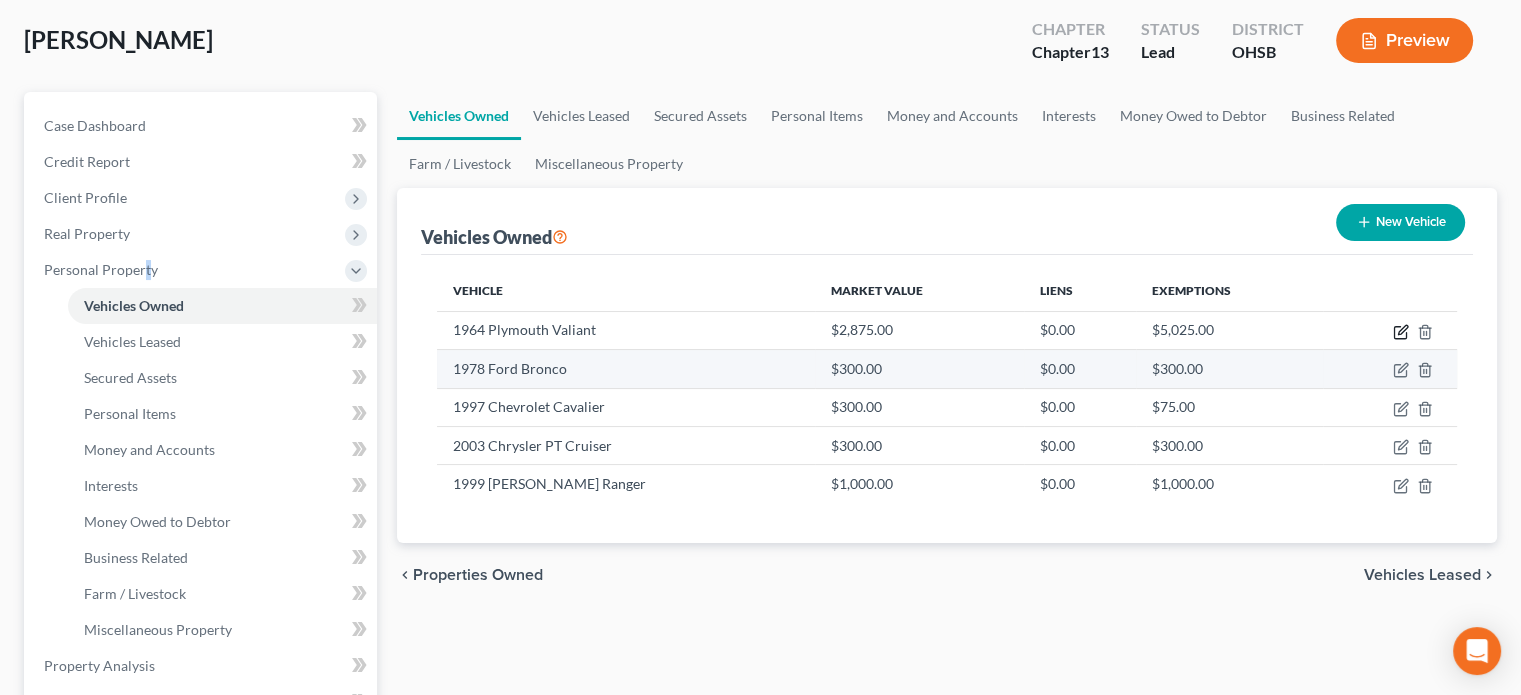 drag, startPoint x: 1401, startPoint y: 330, endPoint x: 1237, endPoint y: 376, distance: 170.32909 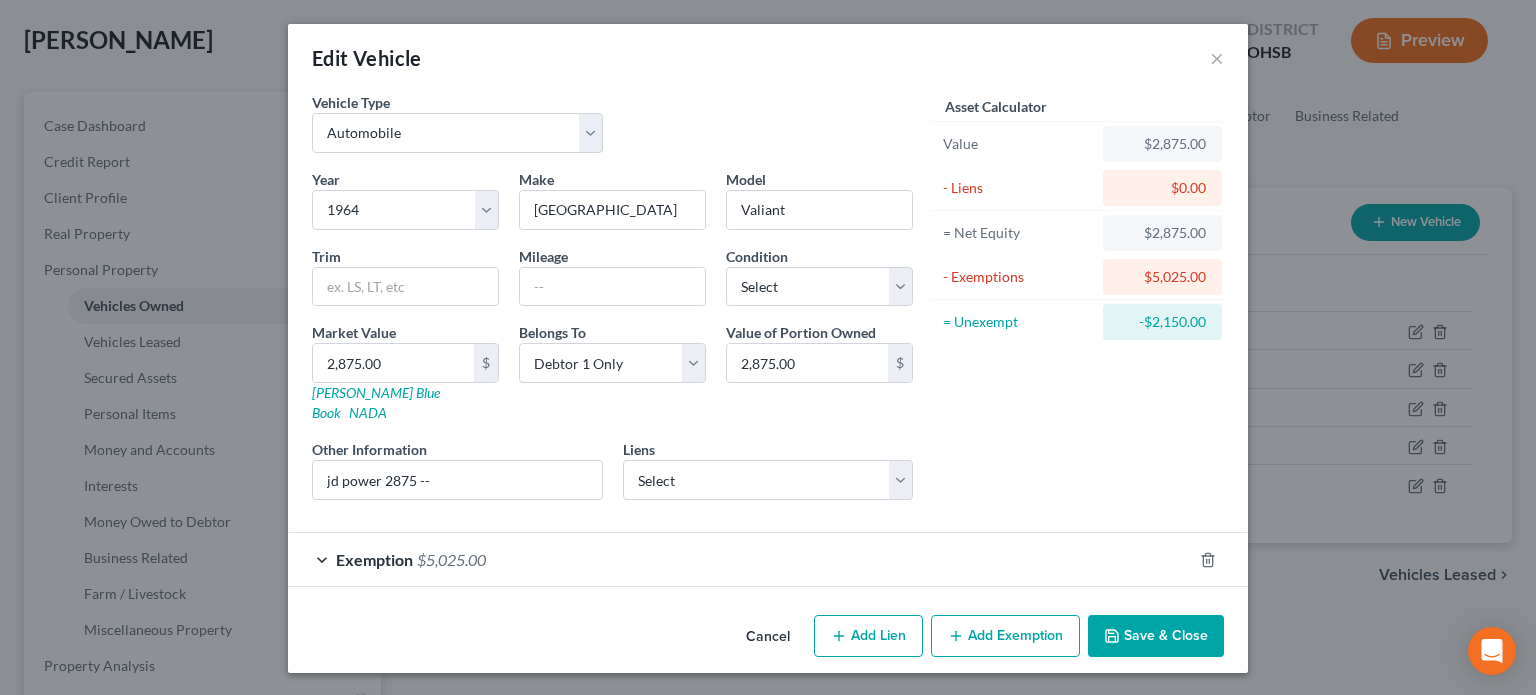 click on "Exemption $5,025.00" at bounding box center (740, 559) 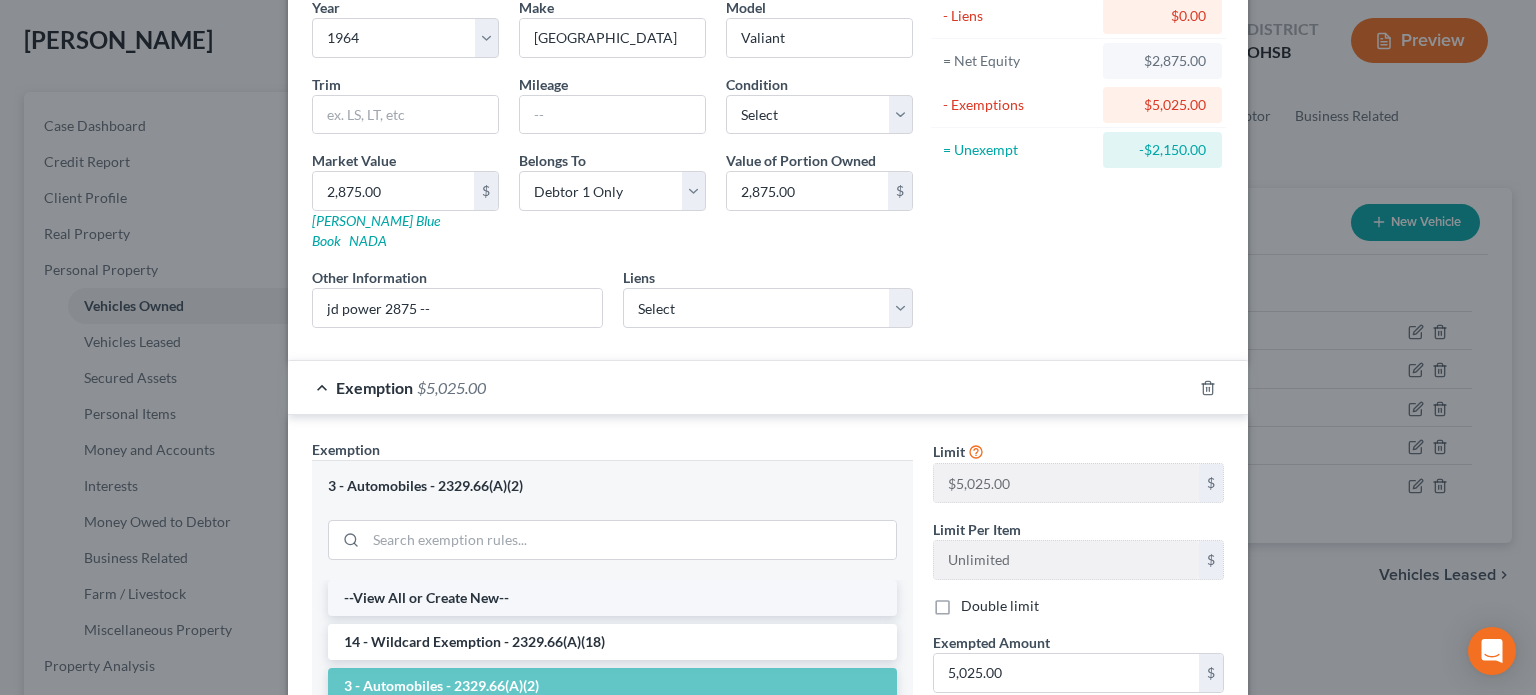 scroll, scrollTop: 200, scrollLeft: 0, axis: vertical 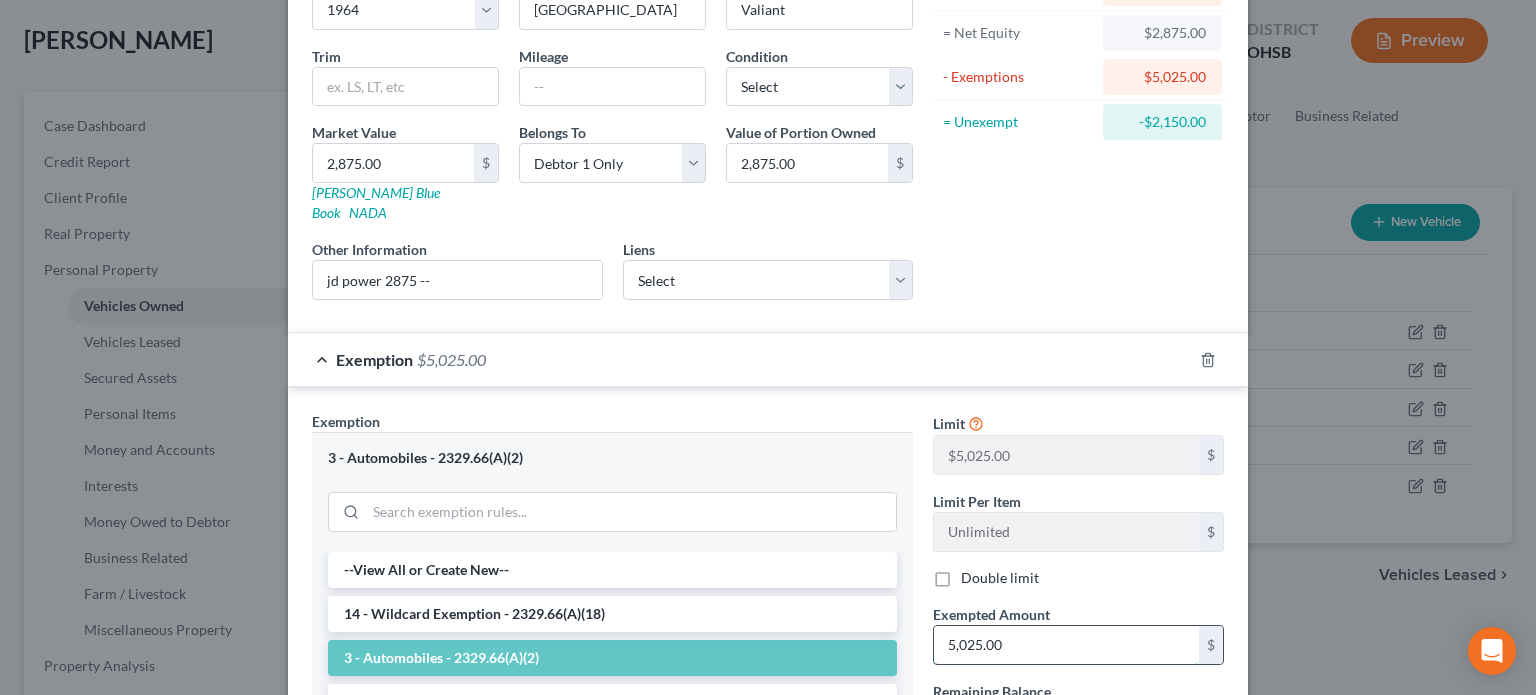 click on "5,025.00" at bounding box center (1066, 645) 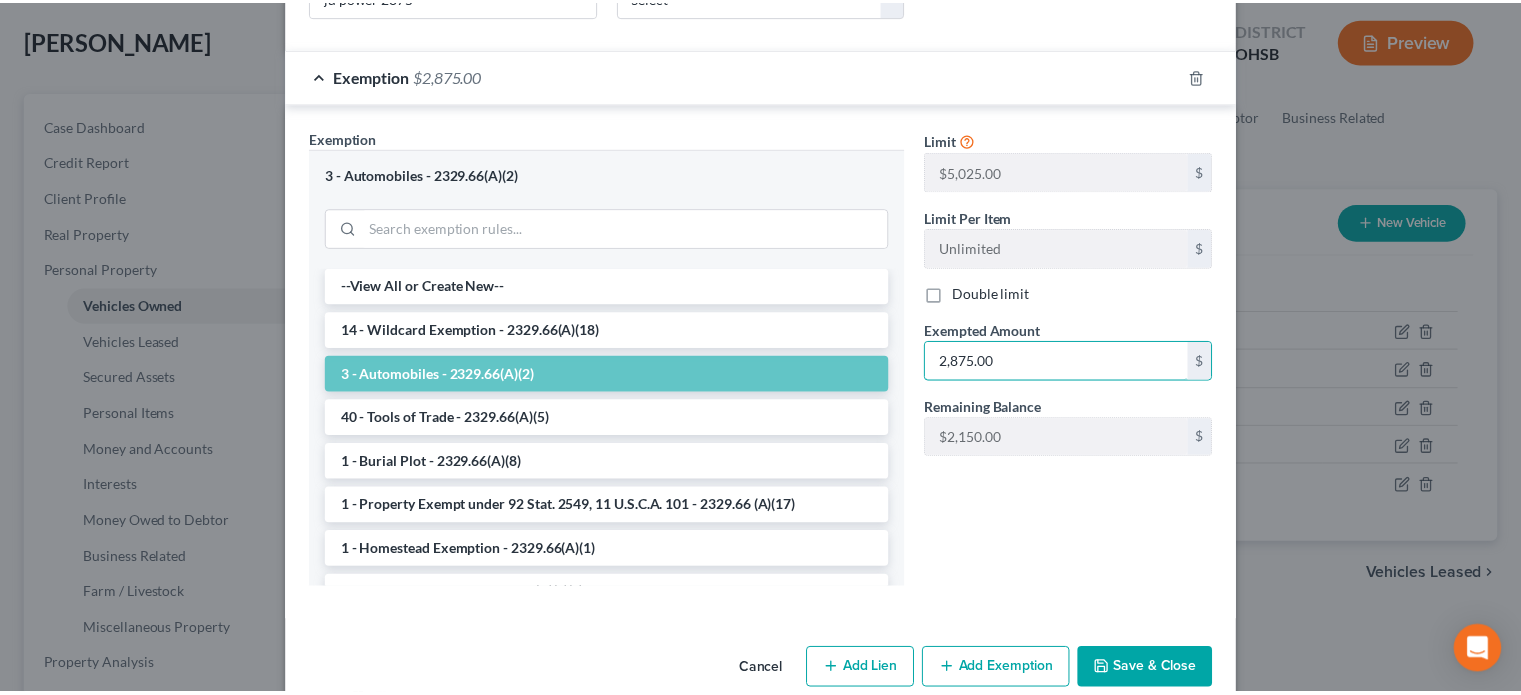 scroll, scrollTop: 496, scrollLeft: 0, axis: vertical 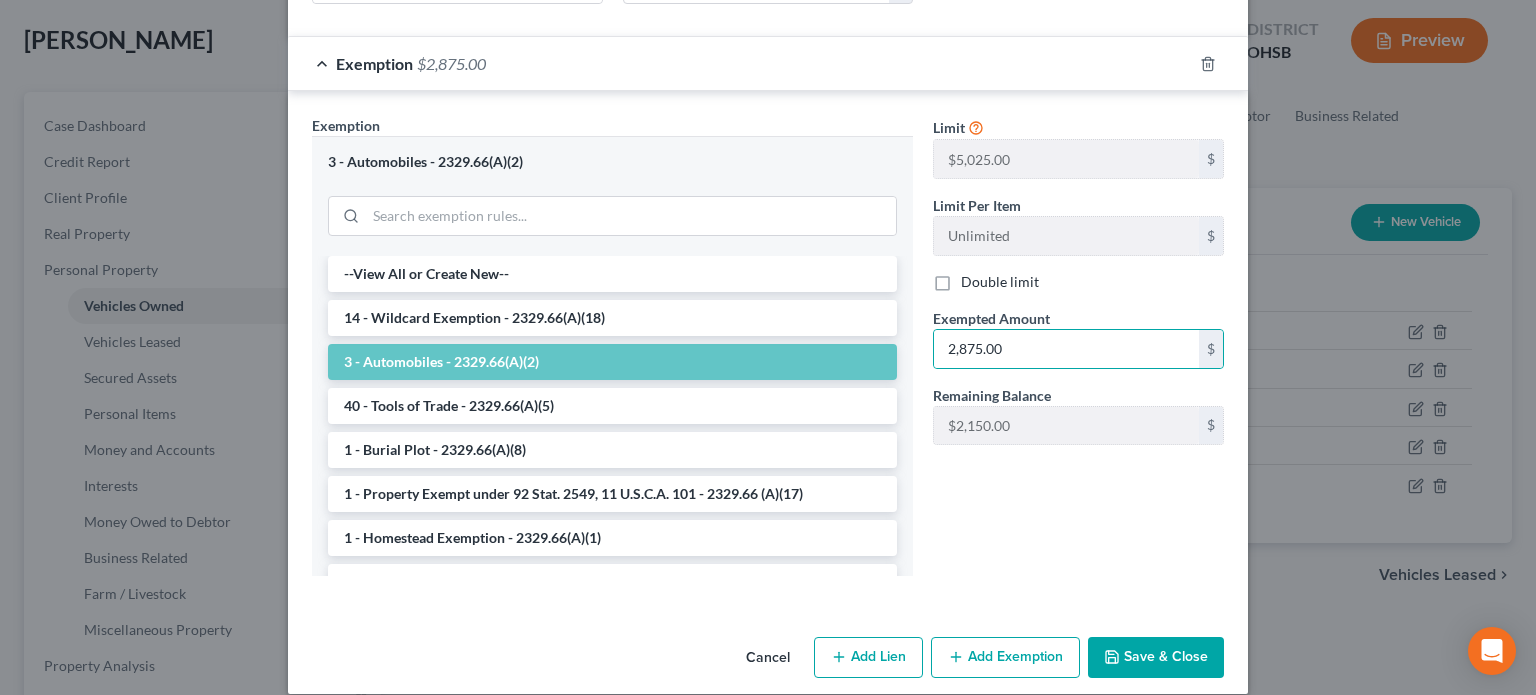 click on "Save & Close" at bounding box center (1156, 658) 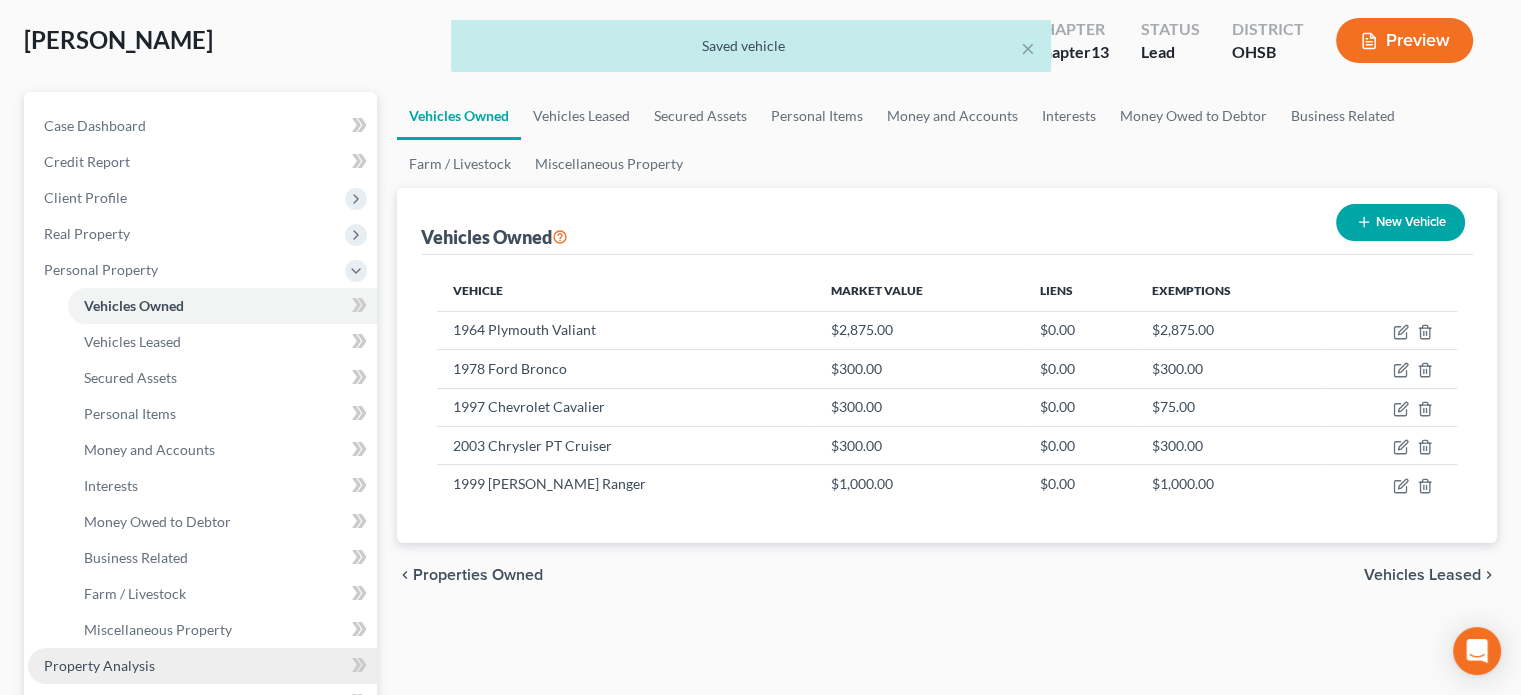 click on "Property Analysis" at bounding box center (202, 666) 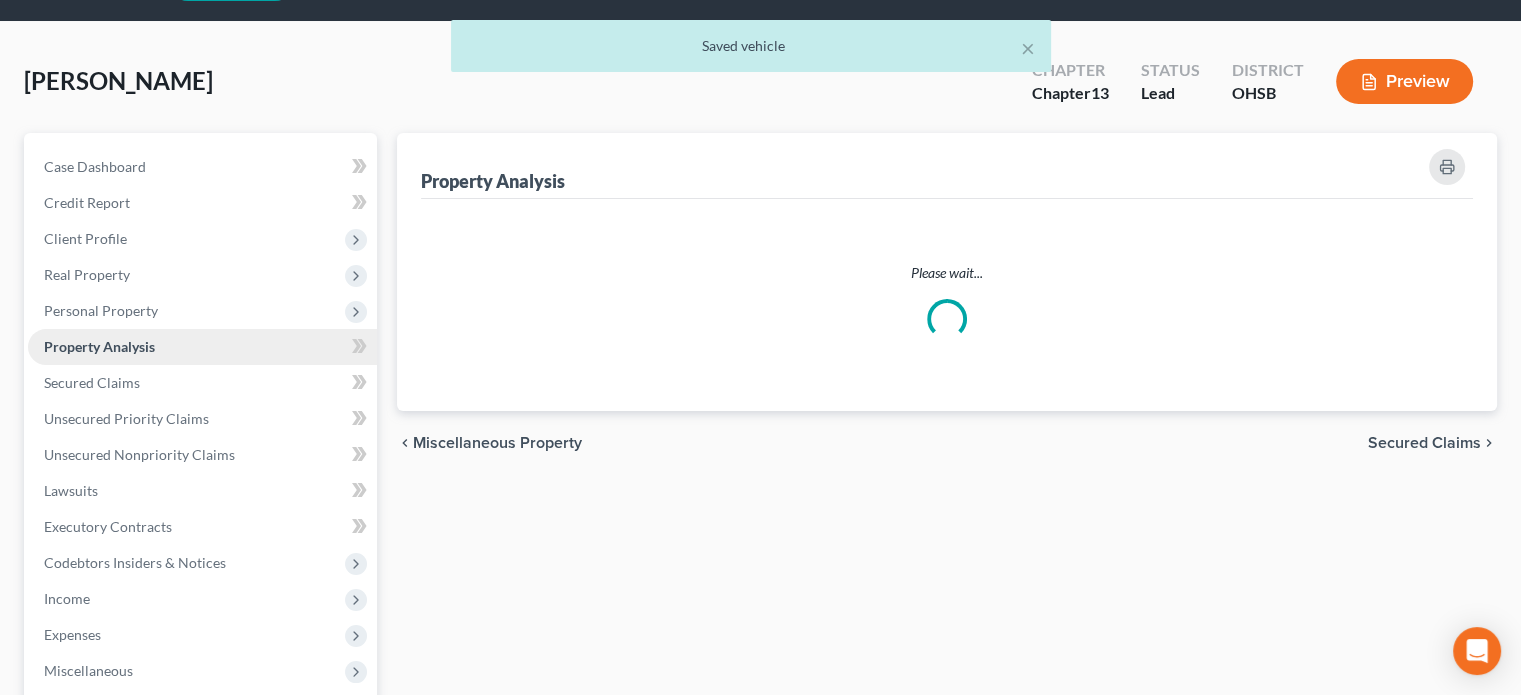 scroll, scrollTop: 0, scrollLeft: 0, axis: both 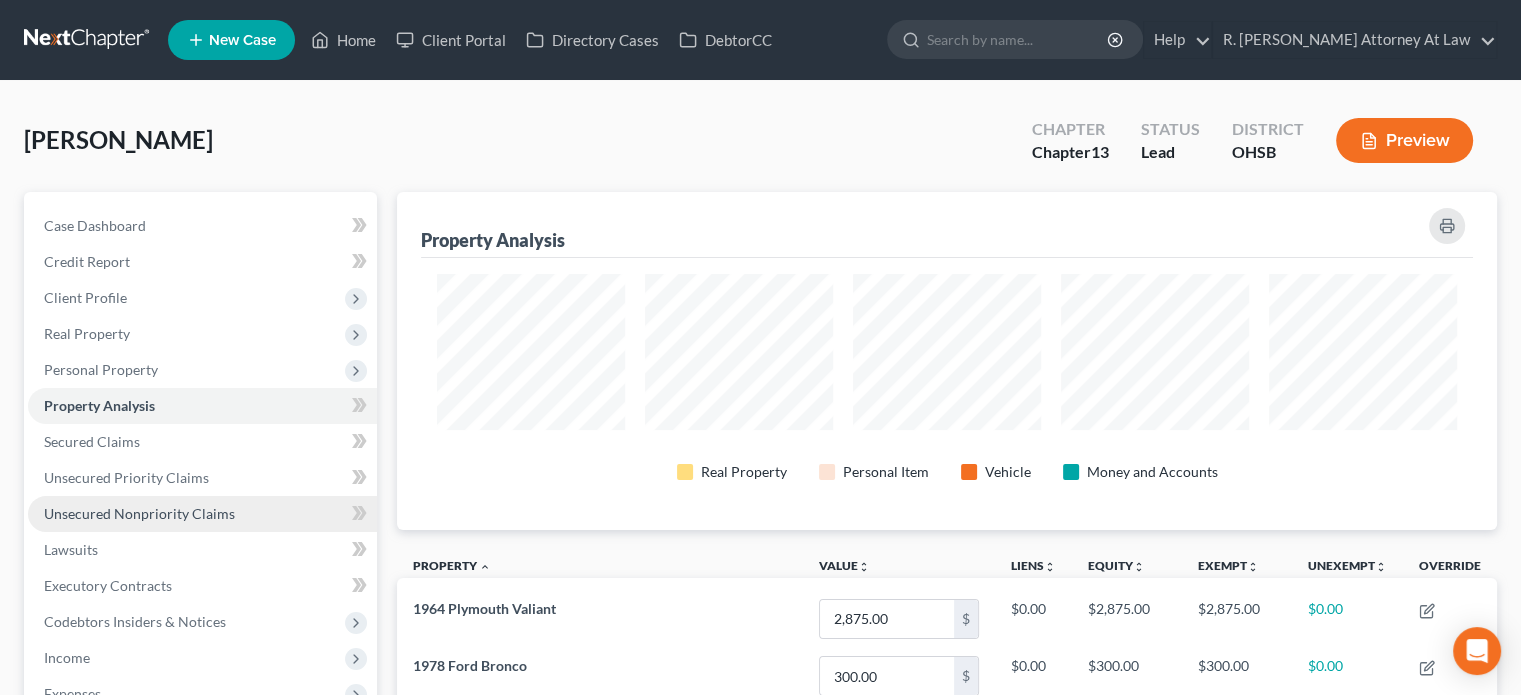 click on "Unsecured Nonpriority Claims" at bounding box center (139, 513) 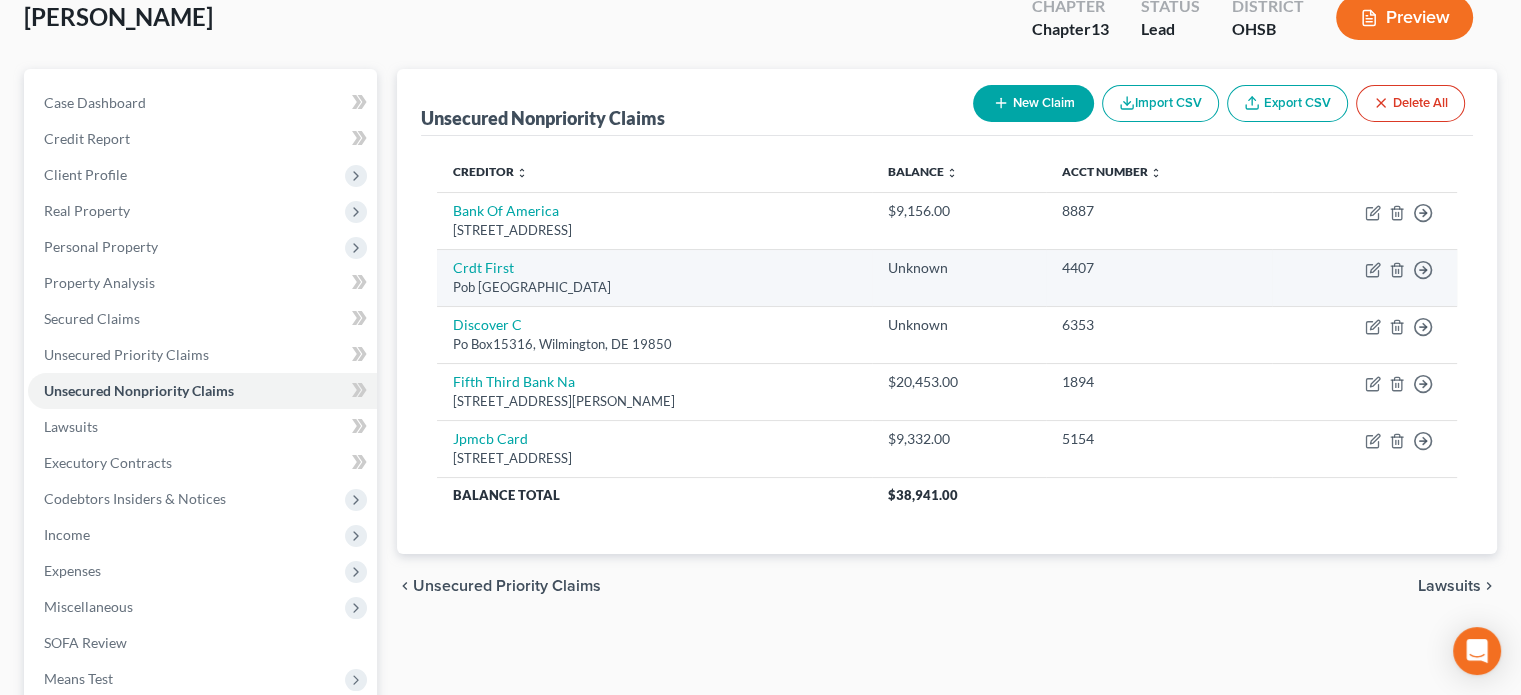 scroll, scrollTop: 300, scrollLeft: 0, axis: vertical 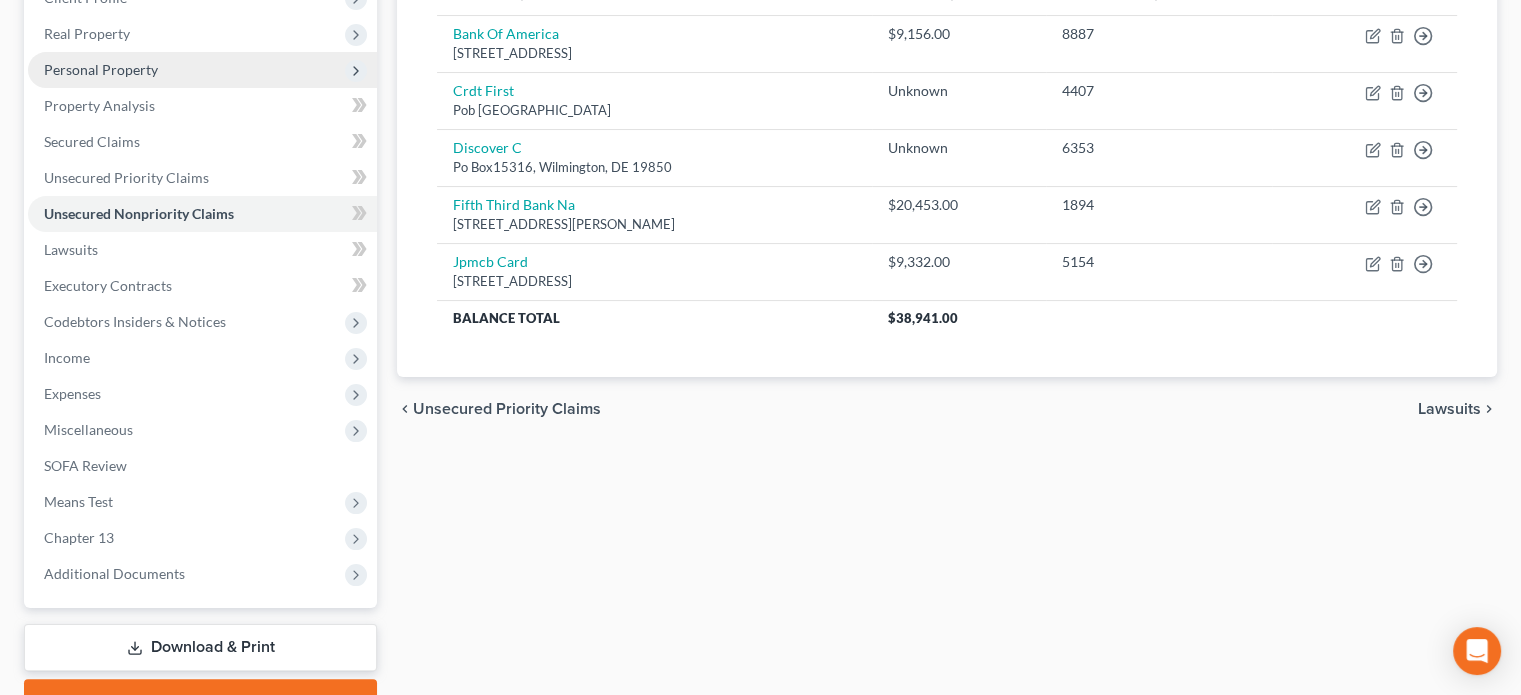drag, startPoint x: 75, startPoint y: 55, endPoint x: 75, endPoint y: 67, distance: 12 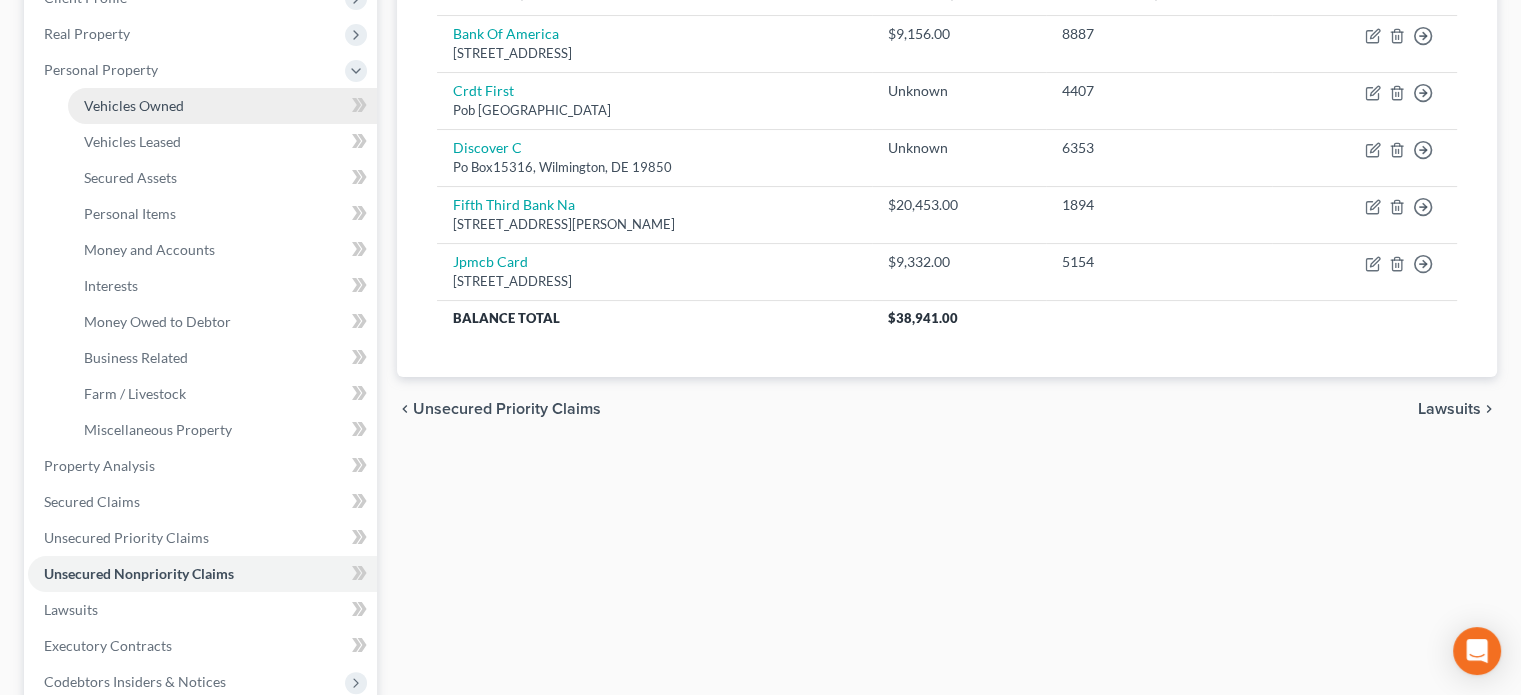 drag, startPoint x: 91, startPoint y: 94, endPoint x: 223, endPoint y: 121, distance: 134.73306 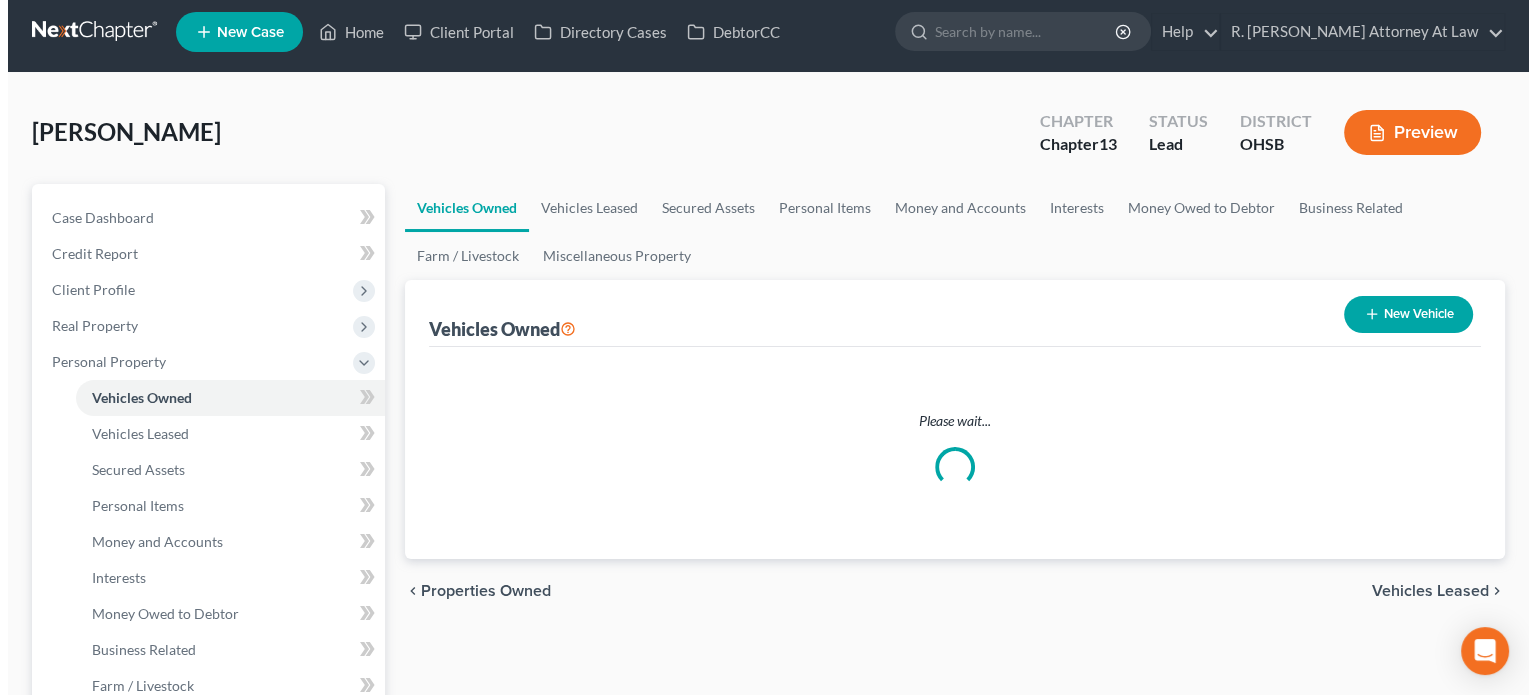 scroll, scrollTop: 0, scrollLeft: 0, axis: both 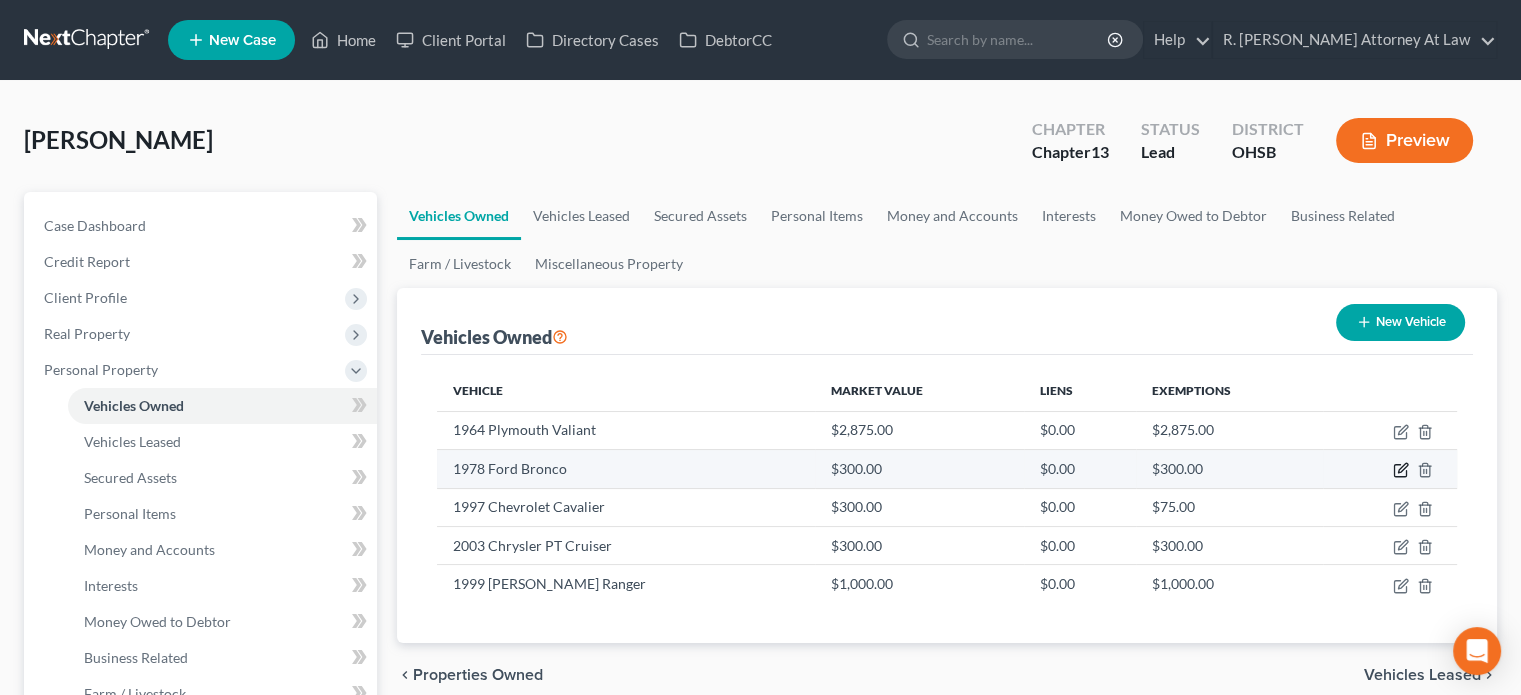 click 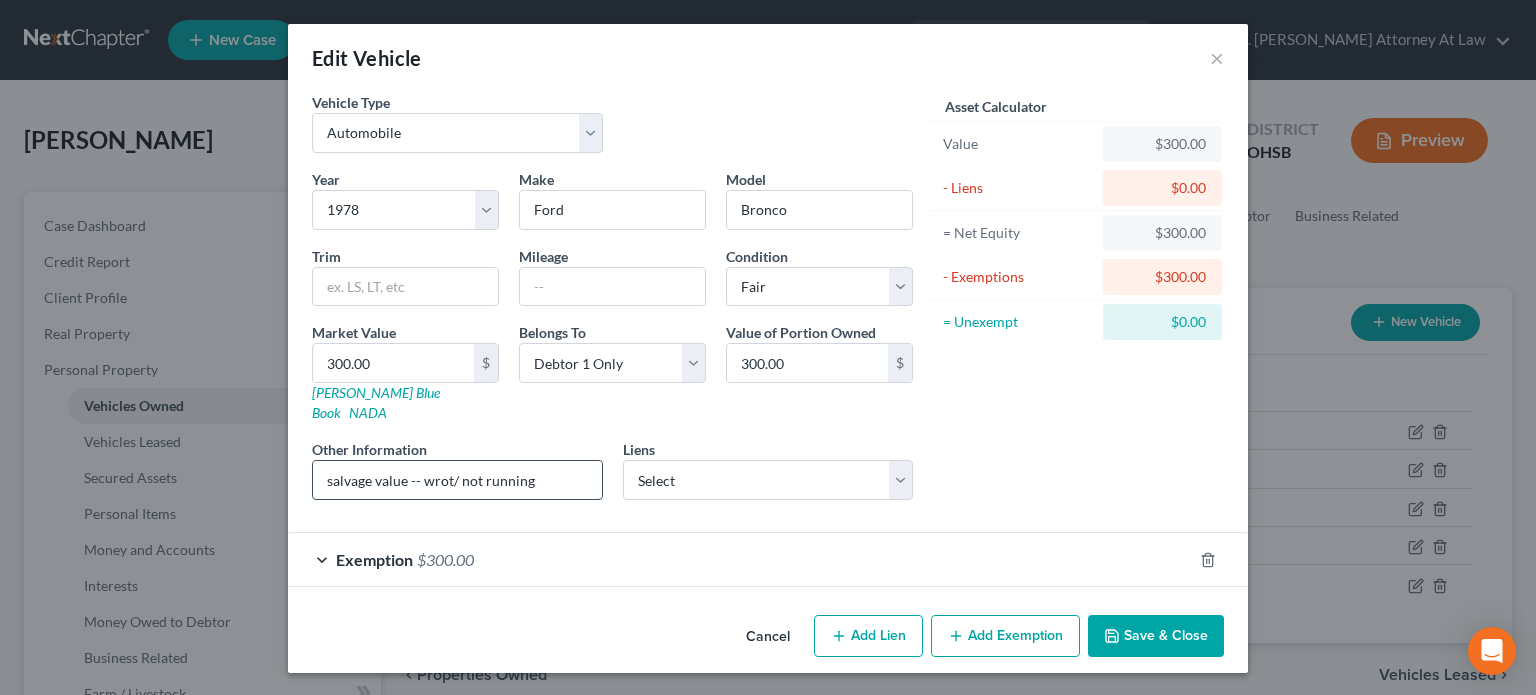 click on "salvage value -- wrot/ not running" at bounding box center (457, 480) 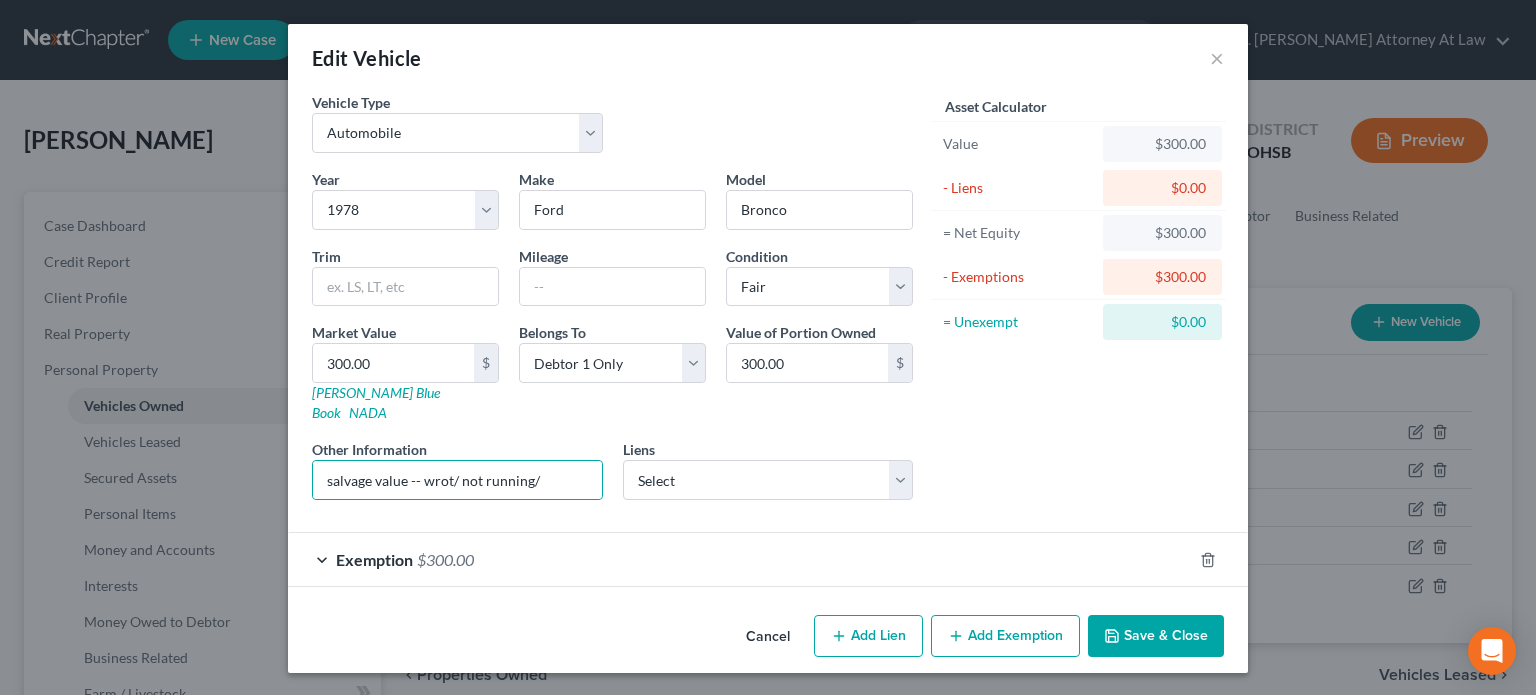 click on "Save & Close" at bounding box center [1156, 636] 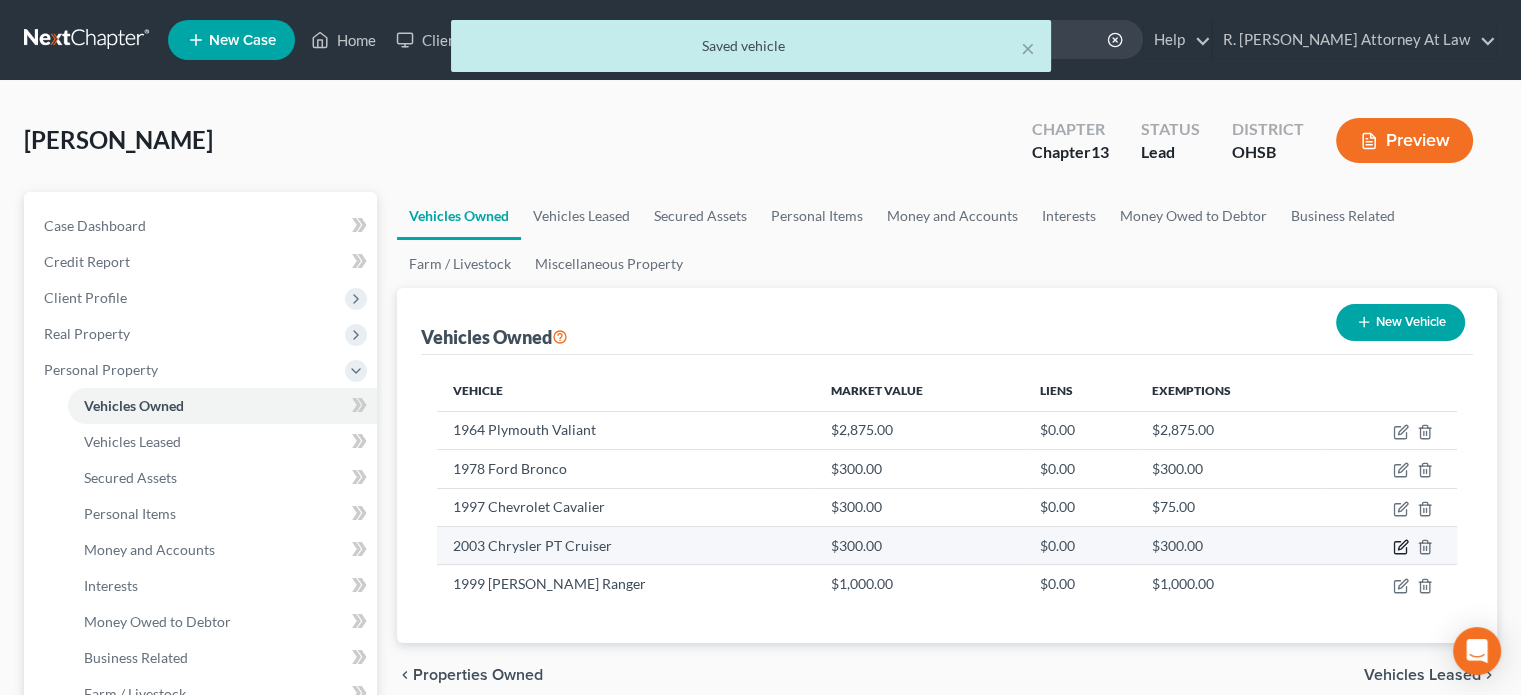 click 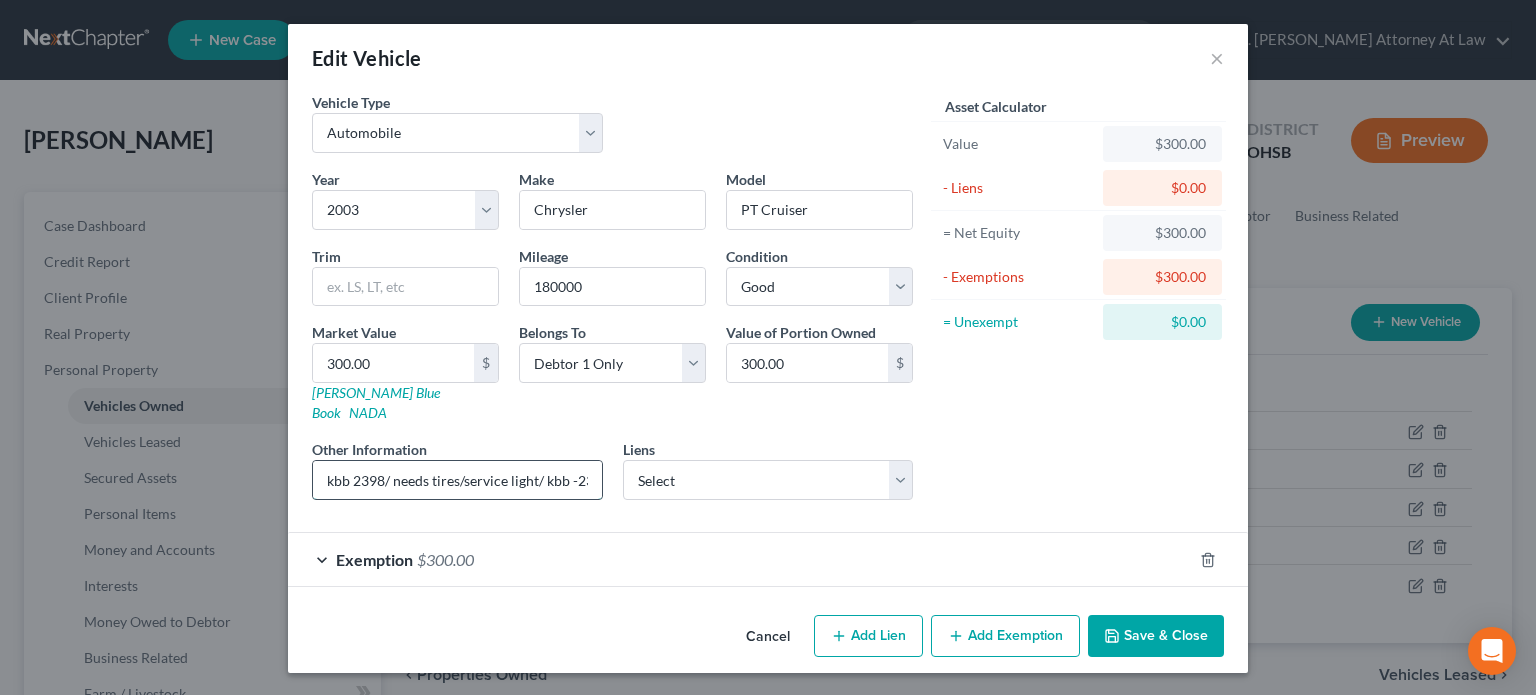 click on "kbb 2398/ needs tires/service light/ kbb -2398" at bounding box center [457, 480] 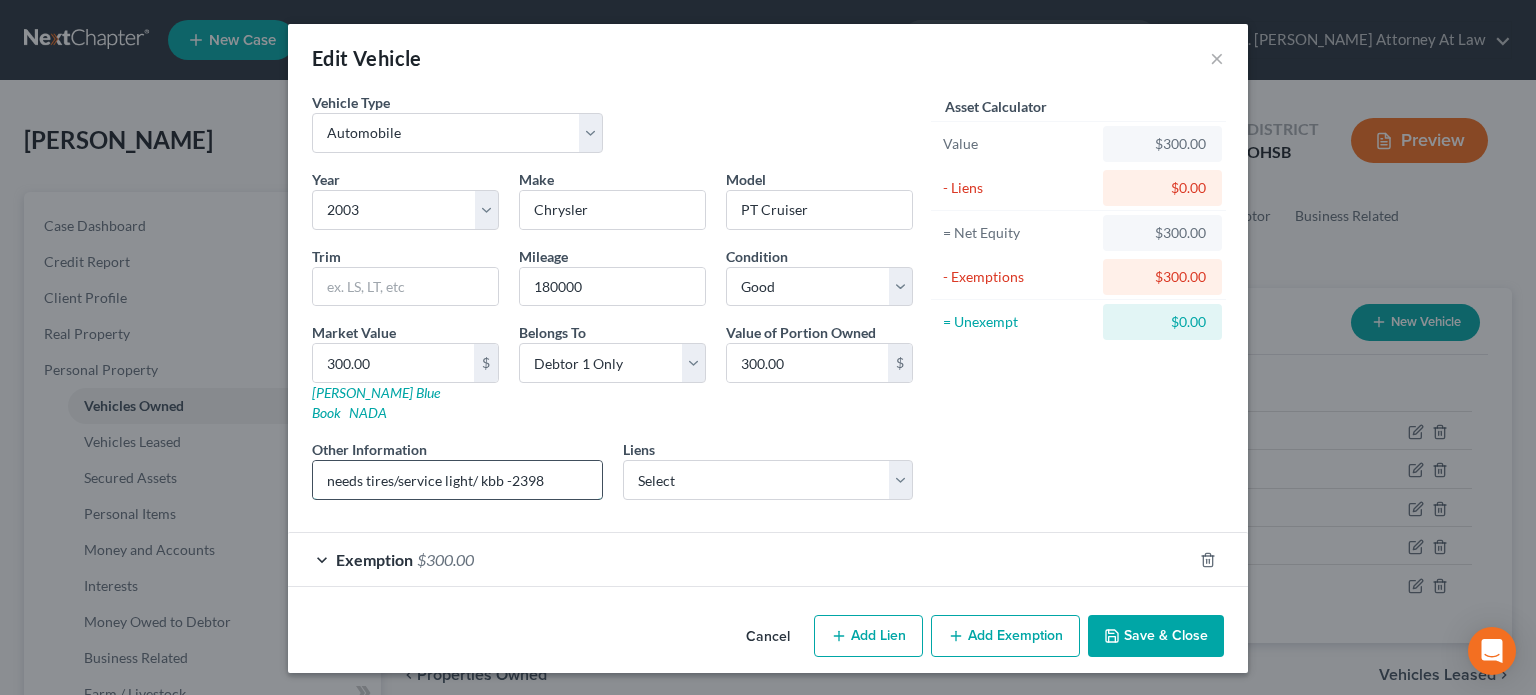 click on "needs tires/service light/ kbb -2398" at bounding box center (457, 480) 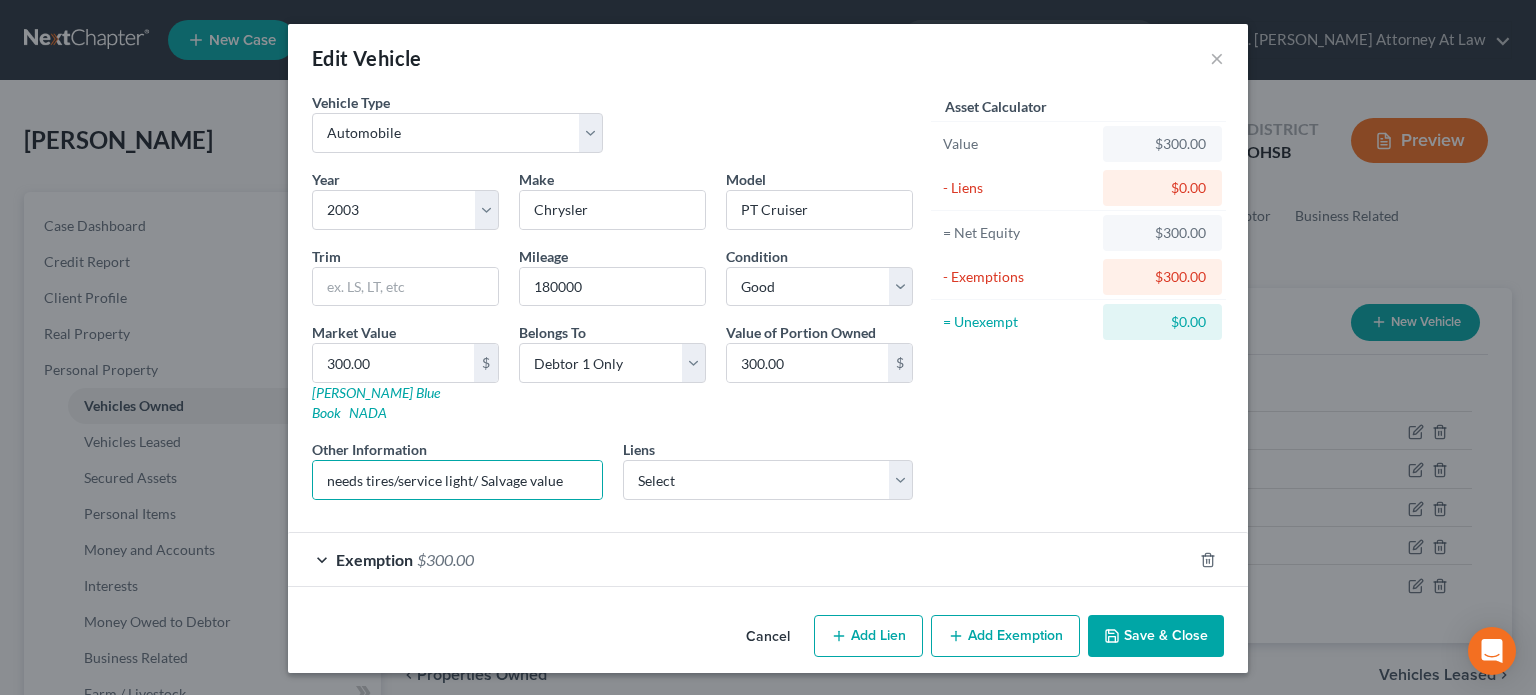click on "Save & Close" at bounding box center [1156, 636] 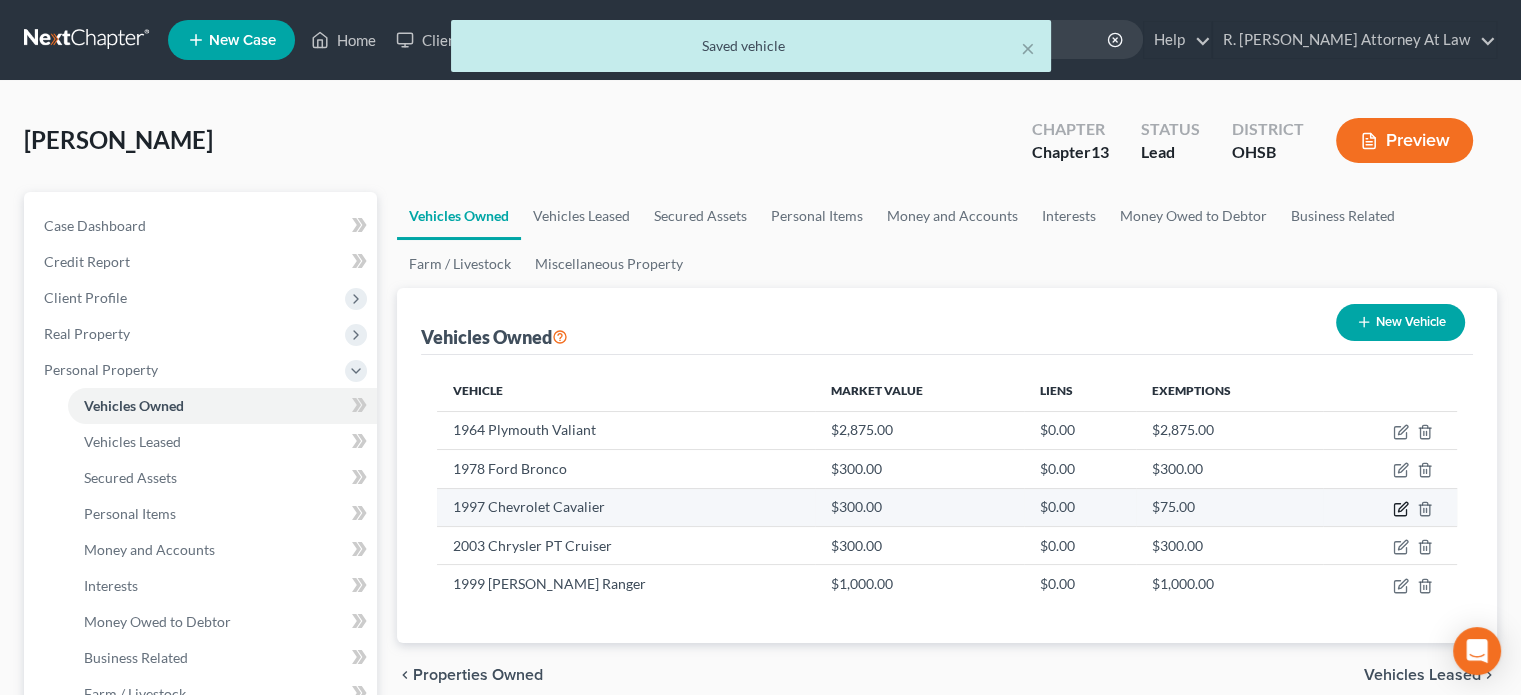 click 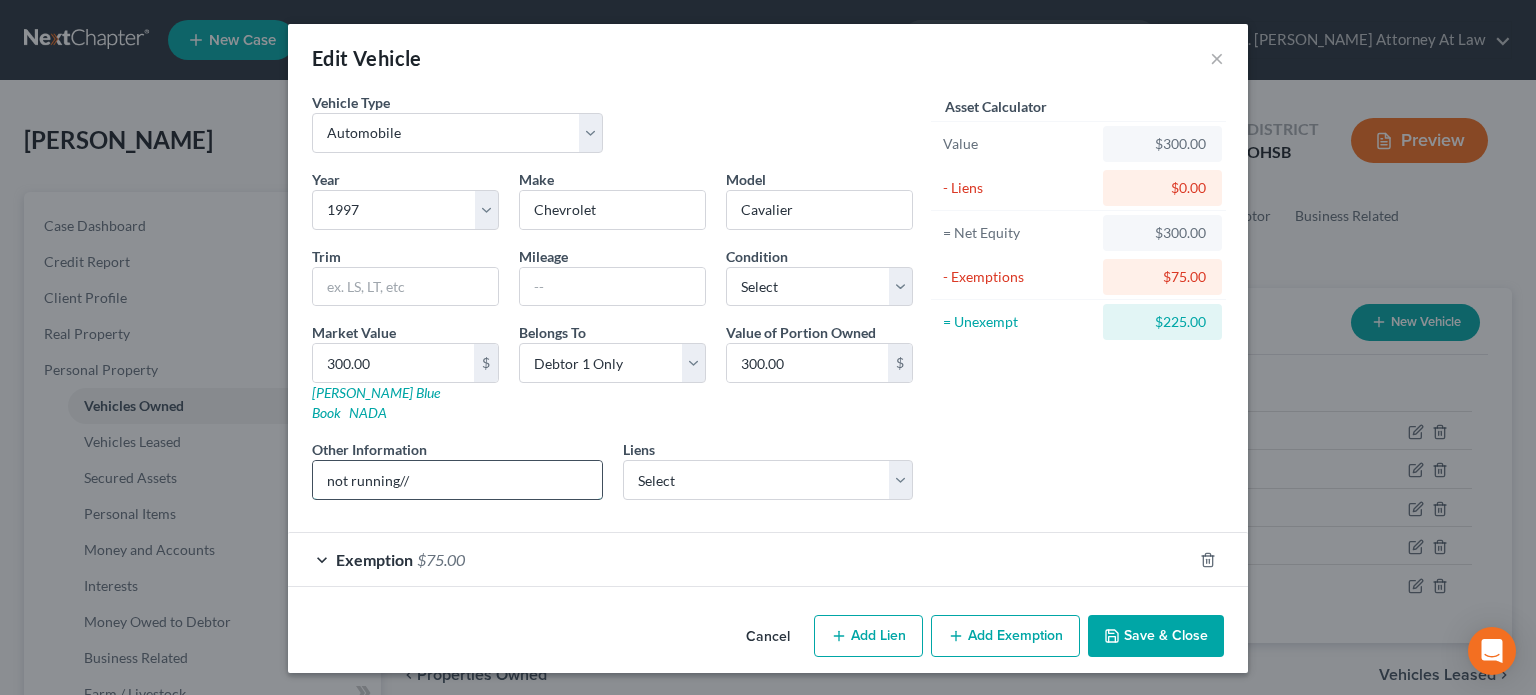 click on "not running//" at bounding box center (457, 480) 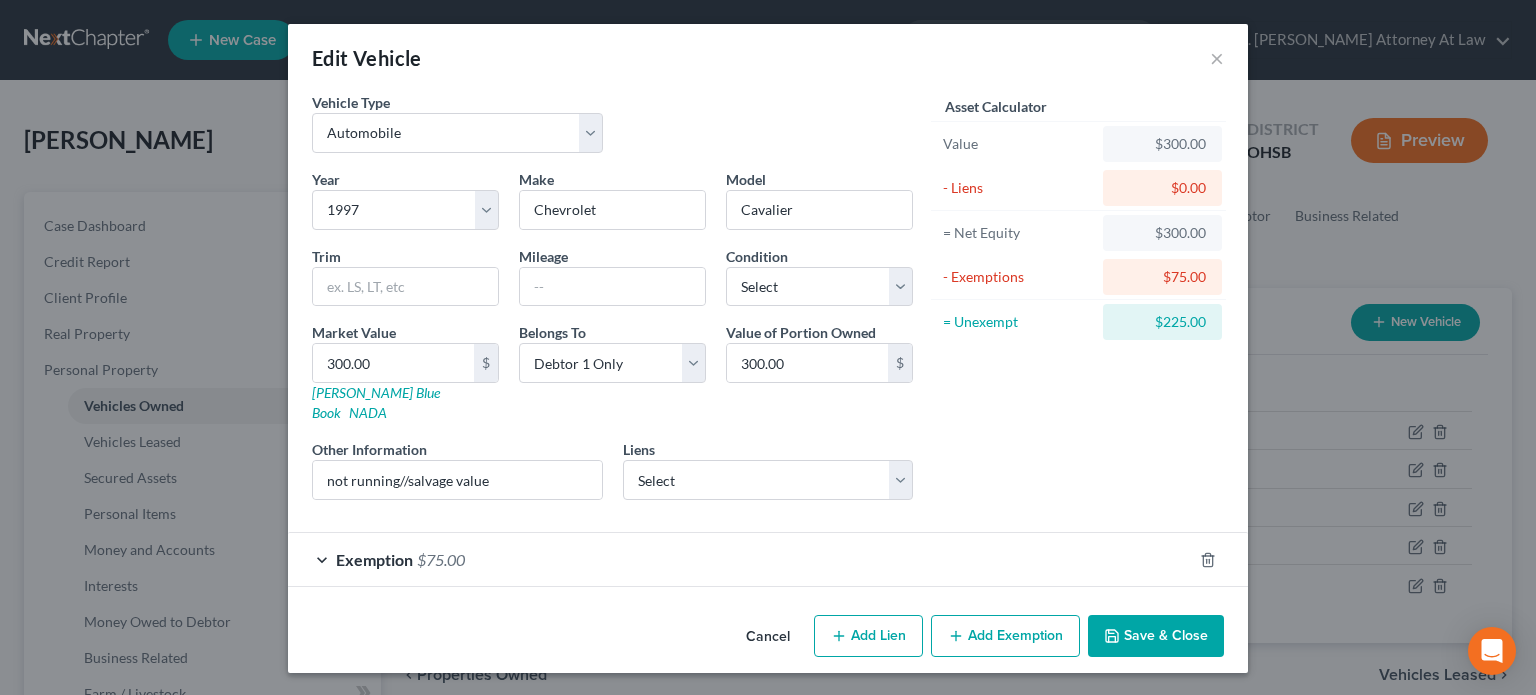click on "Save & Close" at bounding box center (1156, 636) 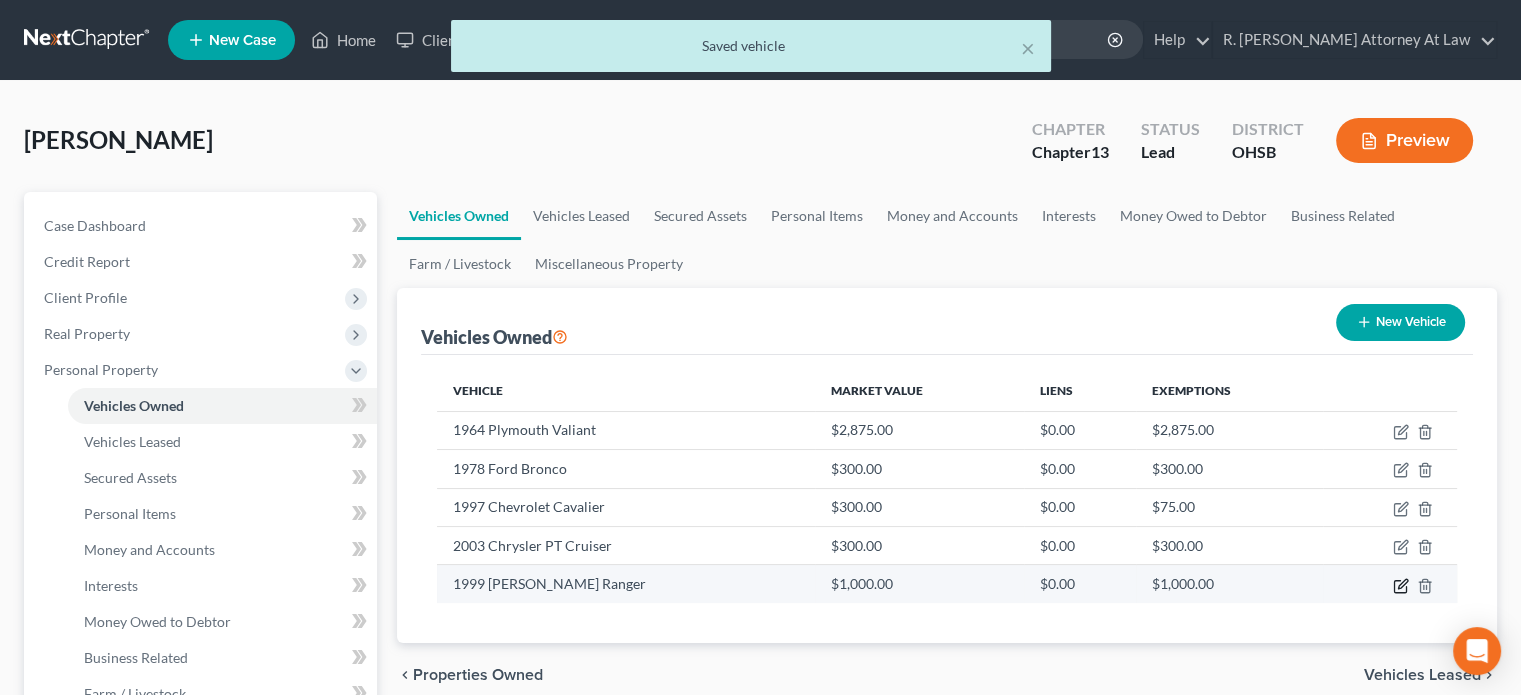 click 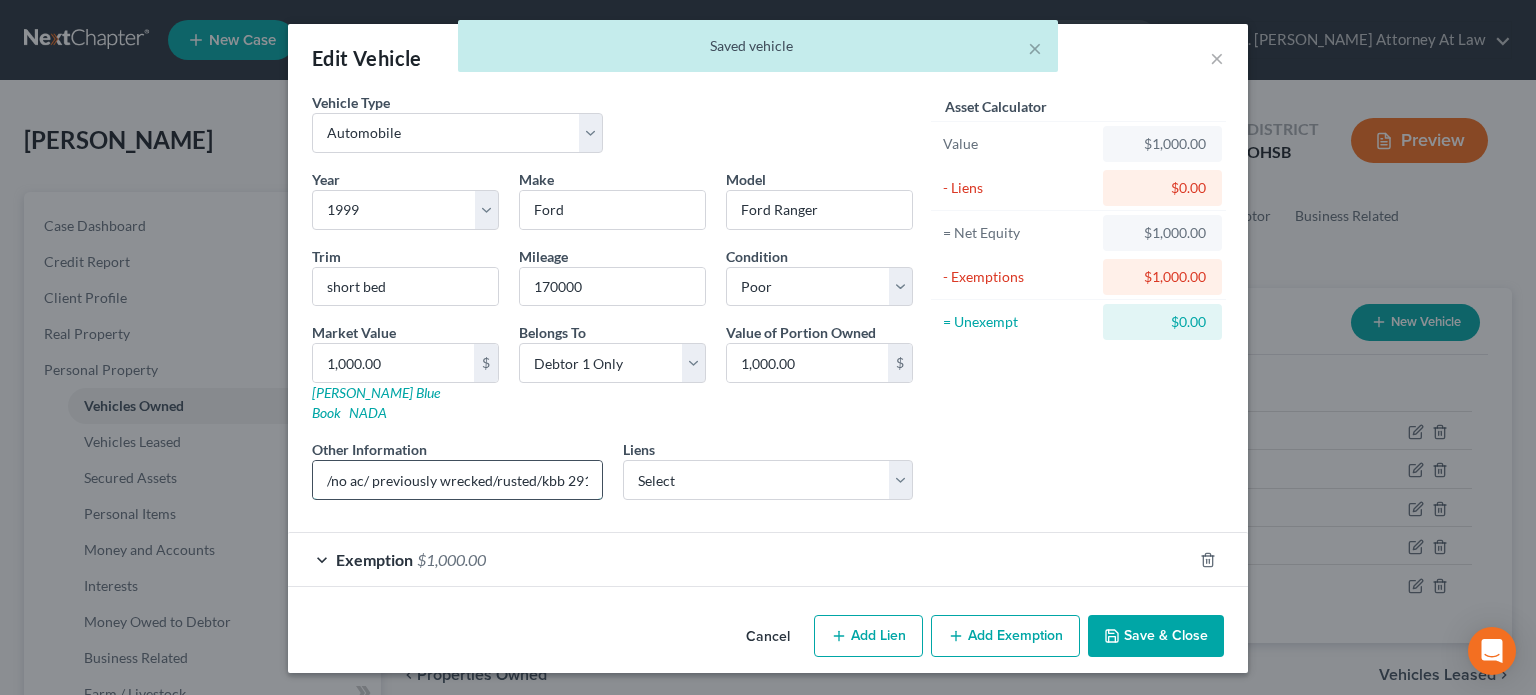 click on "/no ac/ previously wrecked/rusted/kbb 2913" at bounding box center (457, 480) 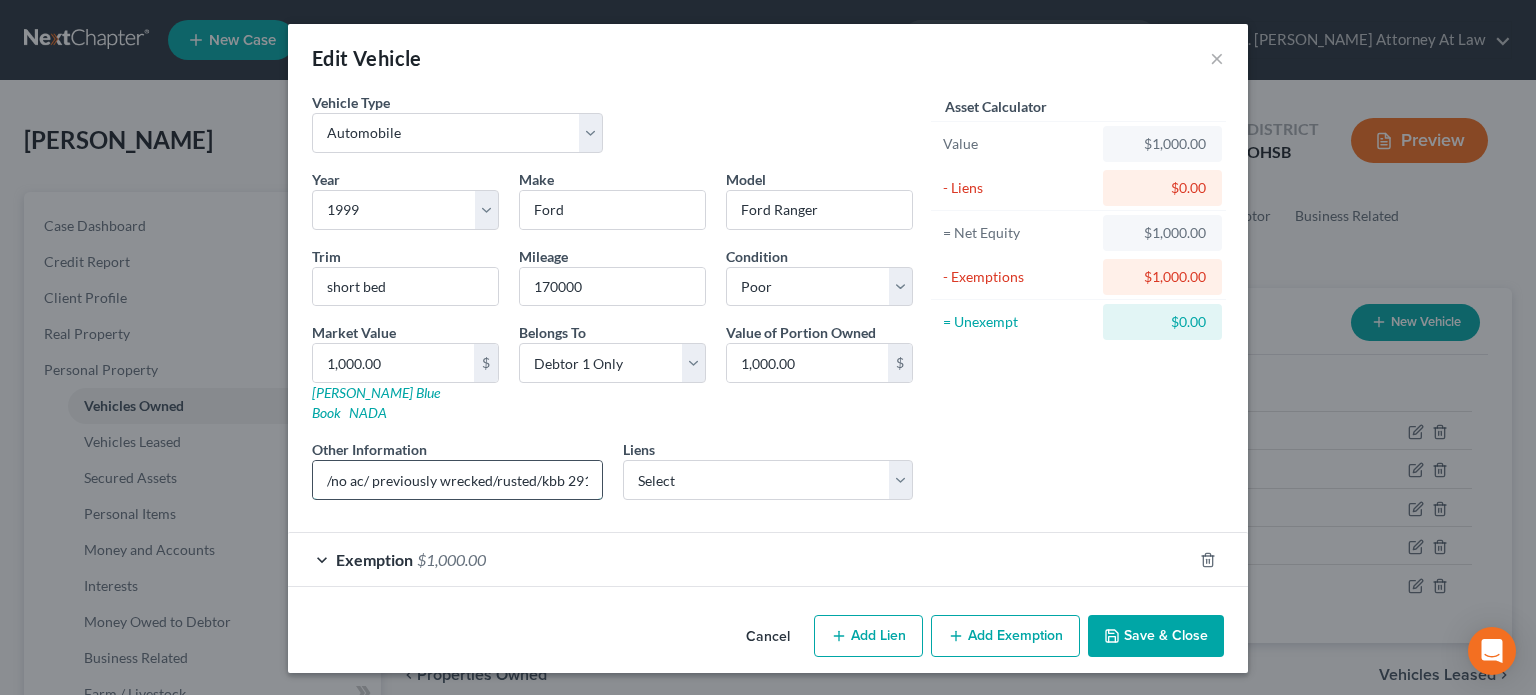 scroll, scrollTop: 0, scrollLeft: 9, axis: horizontal 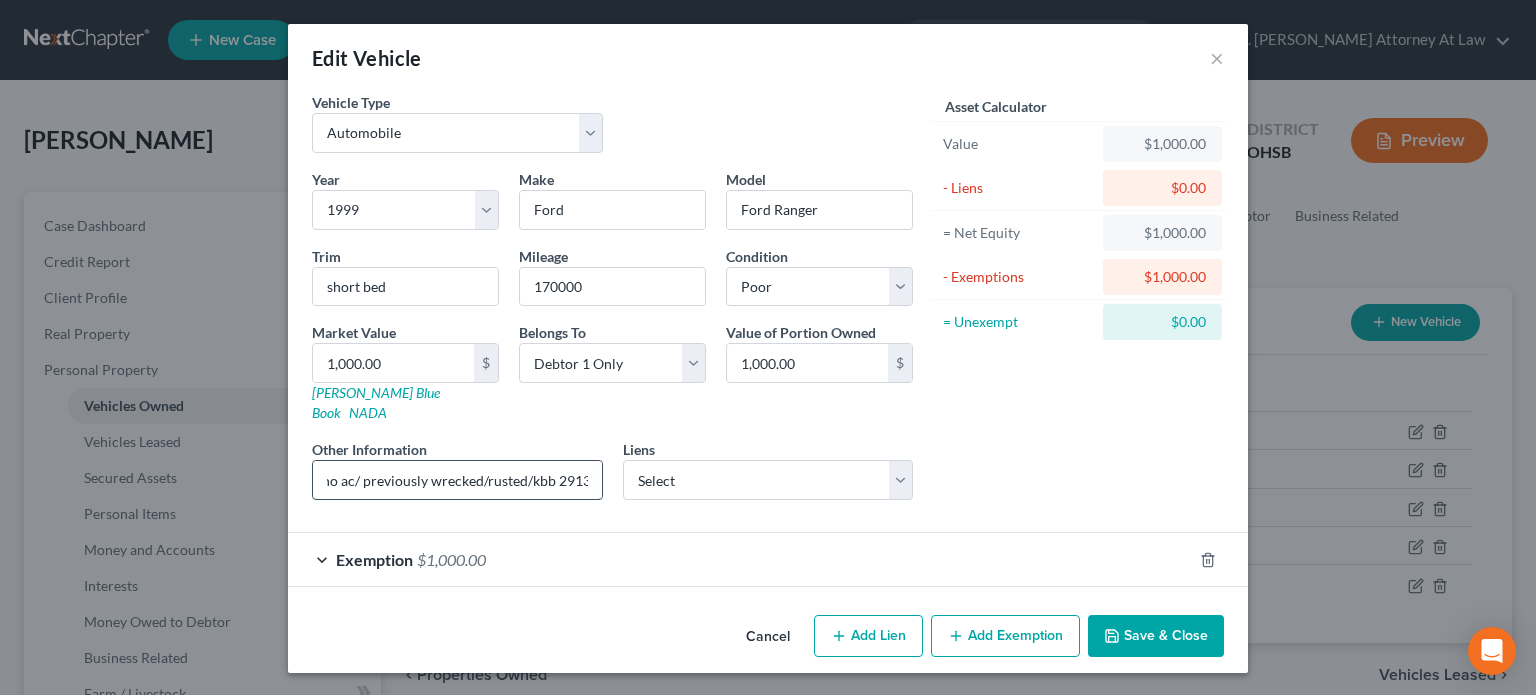 drag, startPoint x: 524, startPoint y: 458, endPoint x: 441, endPoint y: 457, distance: 83.00603 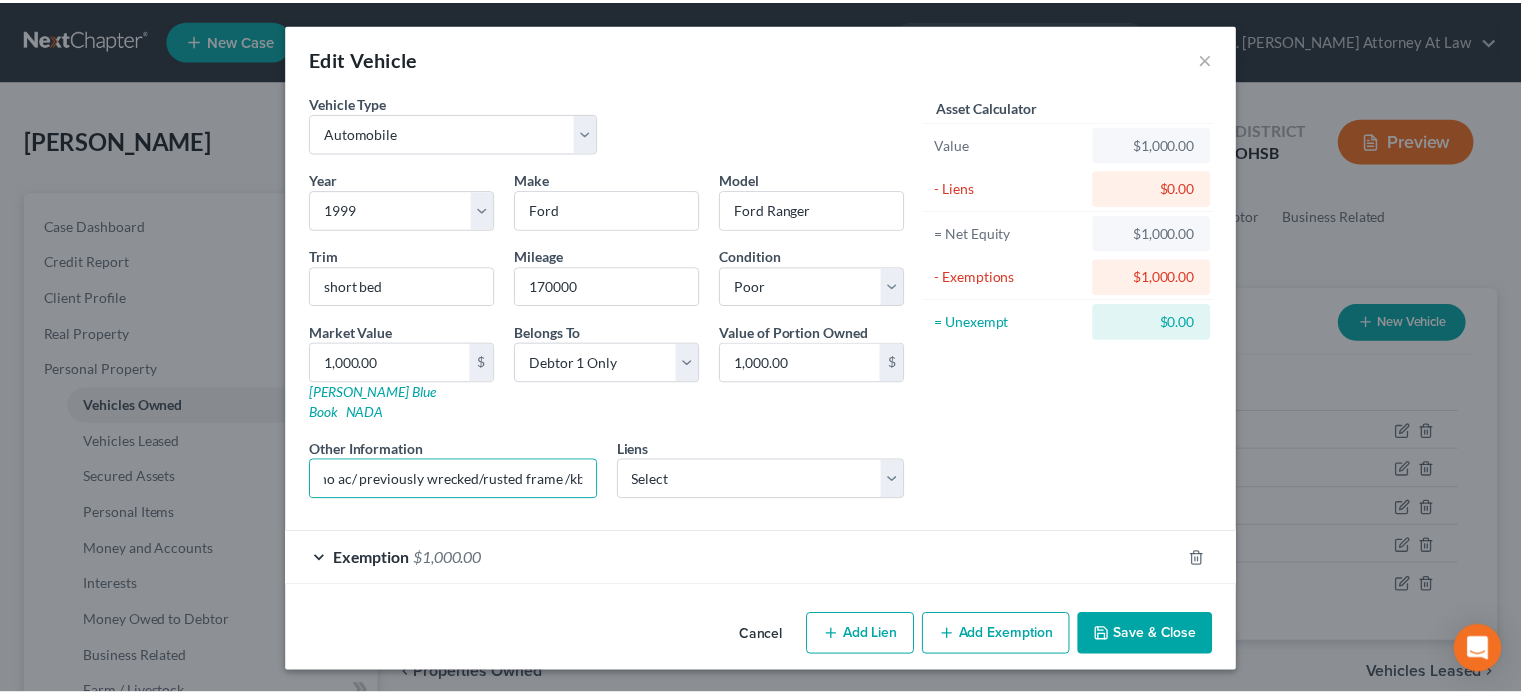 scroll, scrollTop: 0, scrollLeft: 0, axis: both 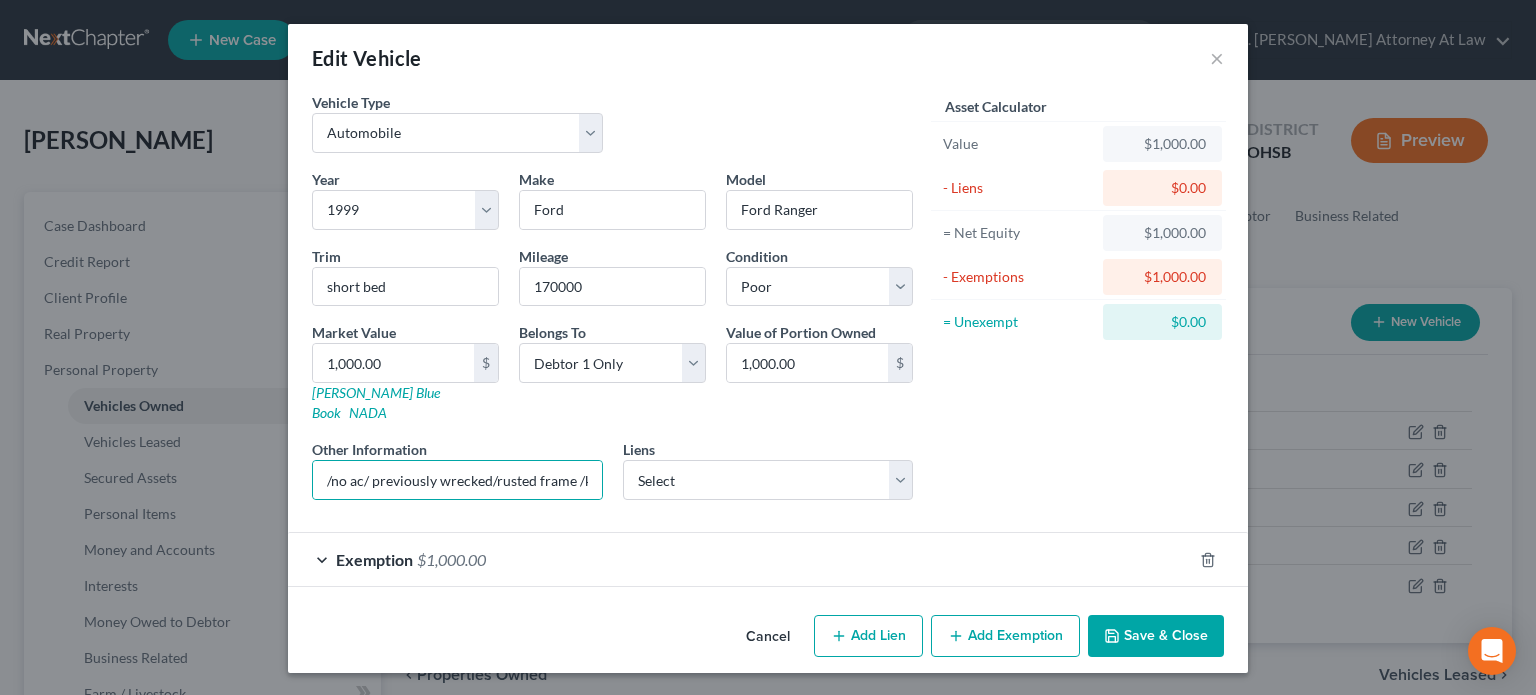 click on "Save & Close" at bounding box center (1156, 636) 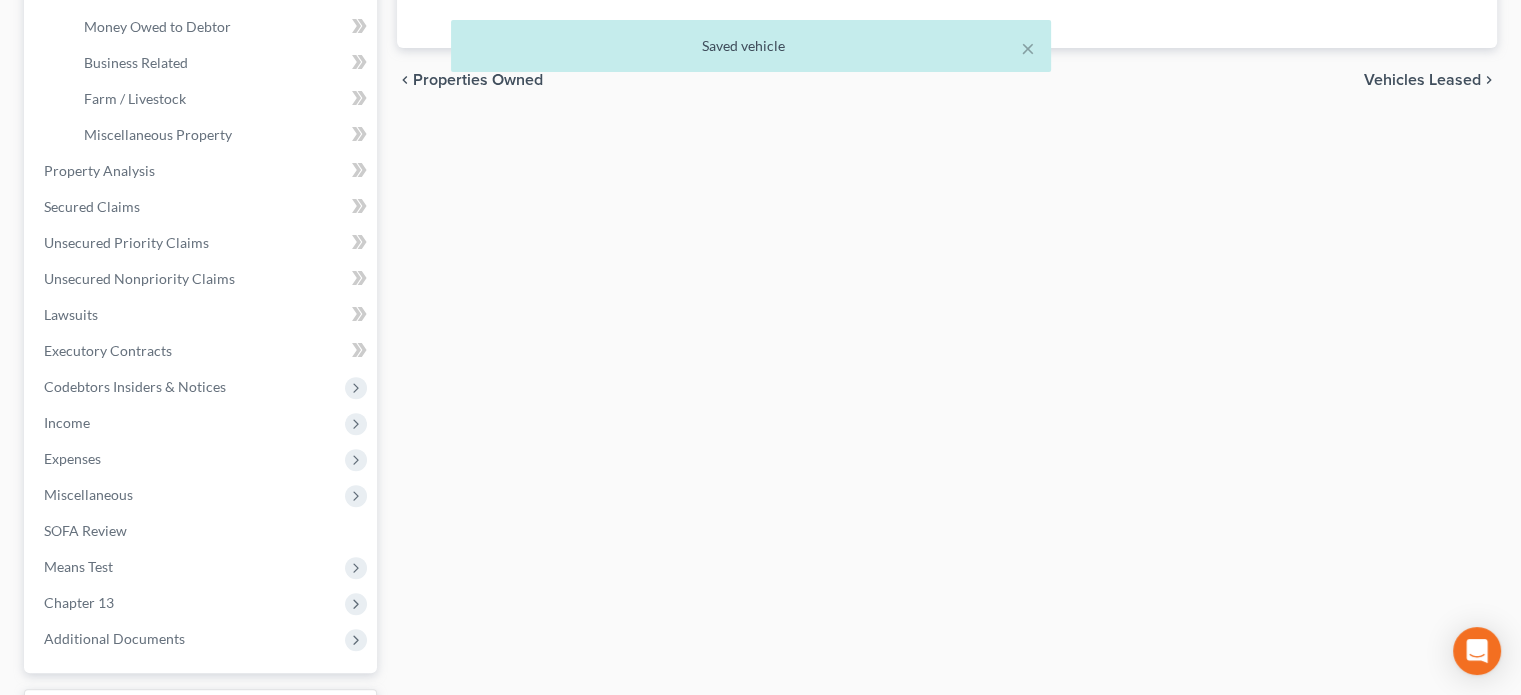 scroll, scrollTop: 700, scrollLeft: 0, axis: vertical 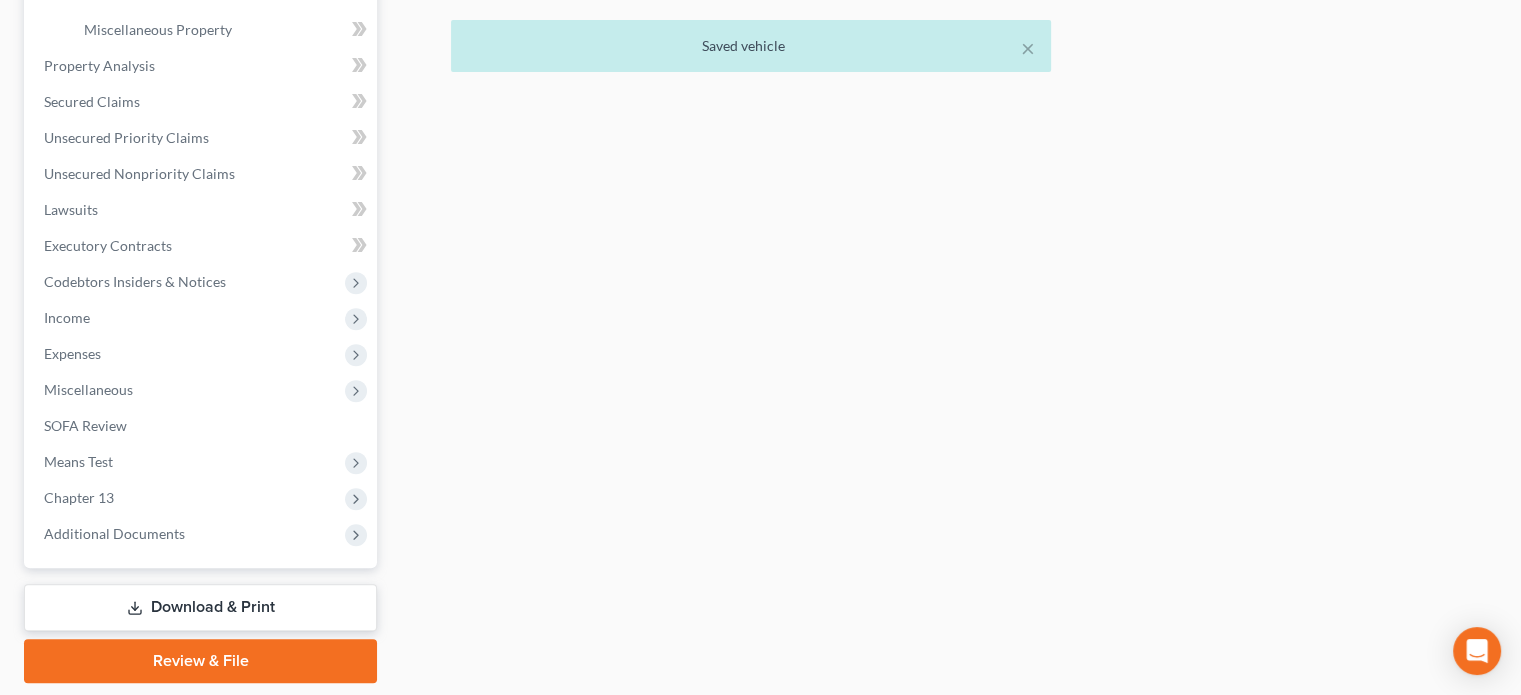 click on "Vehicles Owned
Vehicles Leased
Secured Assets
Personal Items
Money and Accounts
Interests
Money Owed to Debtor
Business Related
Farm / Livestock
Miscellaneous Property
Vehicles Owned  New Vehicle
Vehicle Market Value Liens Exemptions 1964 Plymouth Valiant $2,875.00 $0.00 $2,875.00 1978 Ford Bronco $300.00 $0.00 $300.00 1997 Chevrolet Cavalier $300.00 $0.00 $75.00 2003 Chrysler PT Cruiser $300.00 $0.00 $300.00 1999 [PERSON_NAME] Ranger $1,000.00 $0.00 $1,000.00
chevron_left
Properties Owned
Vehicles Leased
chevron_right" at bounding box center [947, 87] 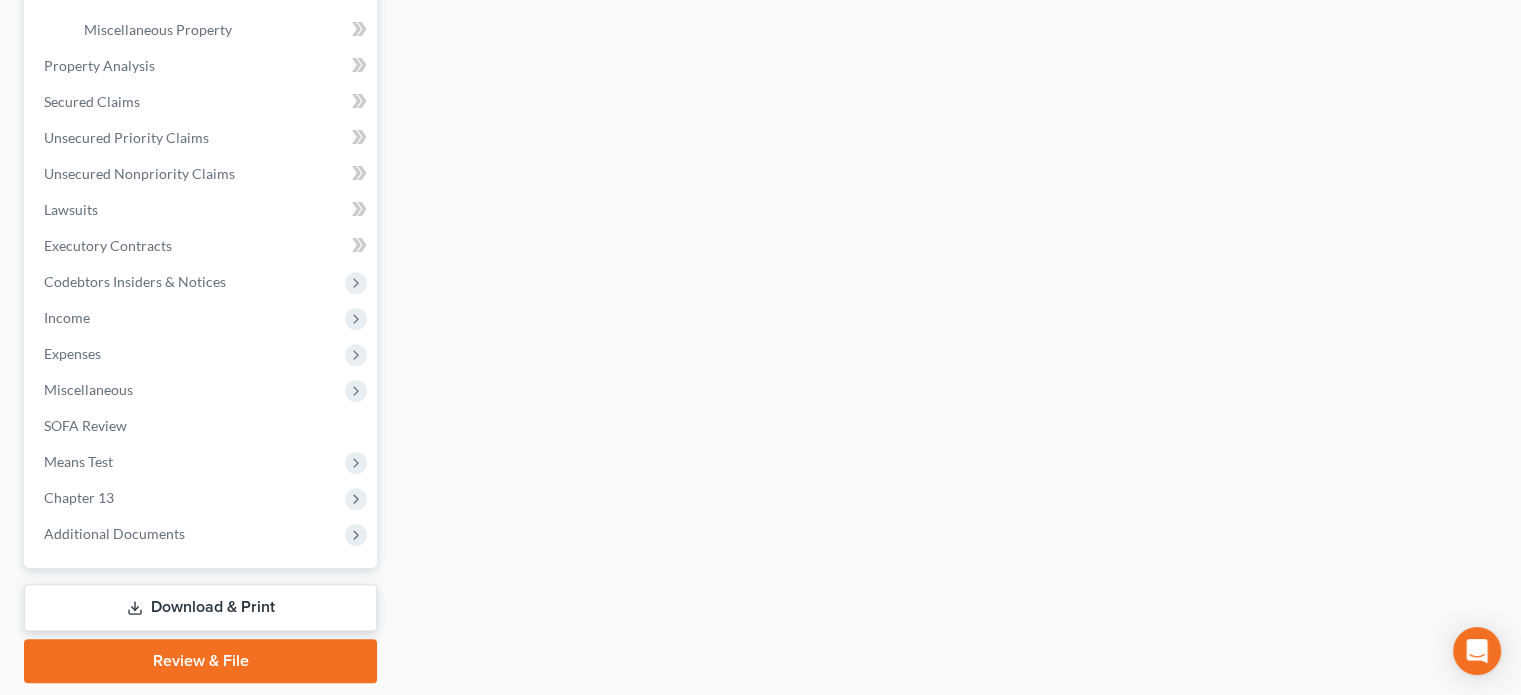 scroll, scrollTop: 0, scrollLeft: 0, axis: both 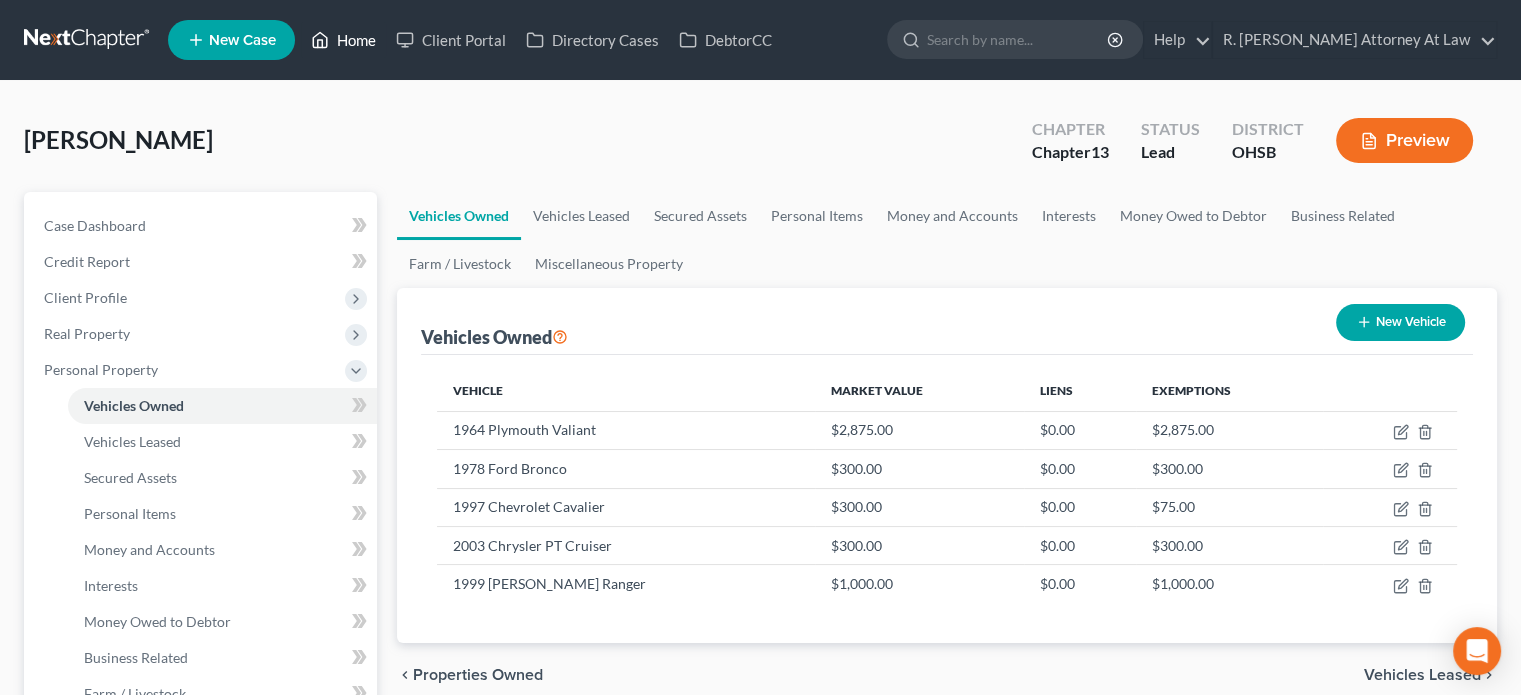 click on "Home" at bounding box center (343, 40) 